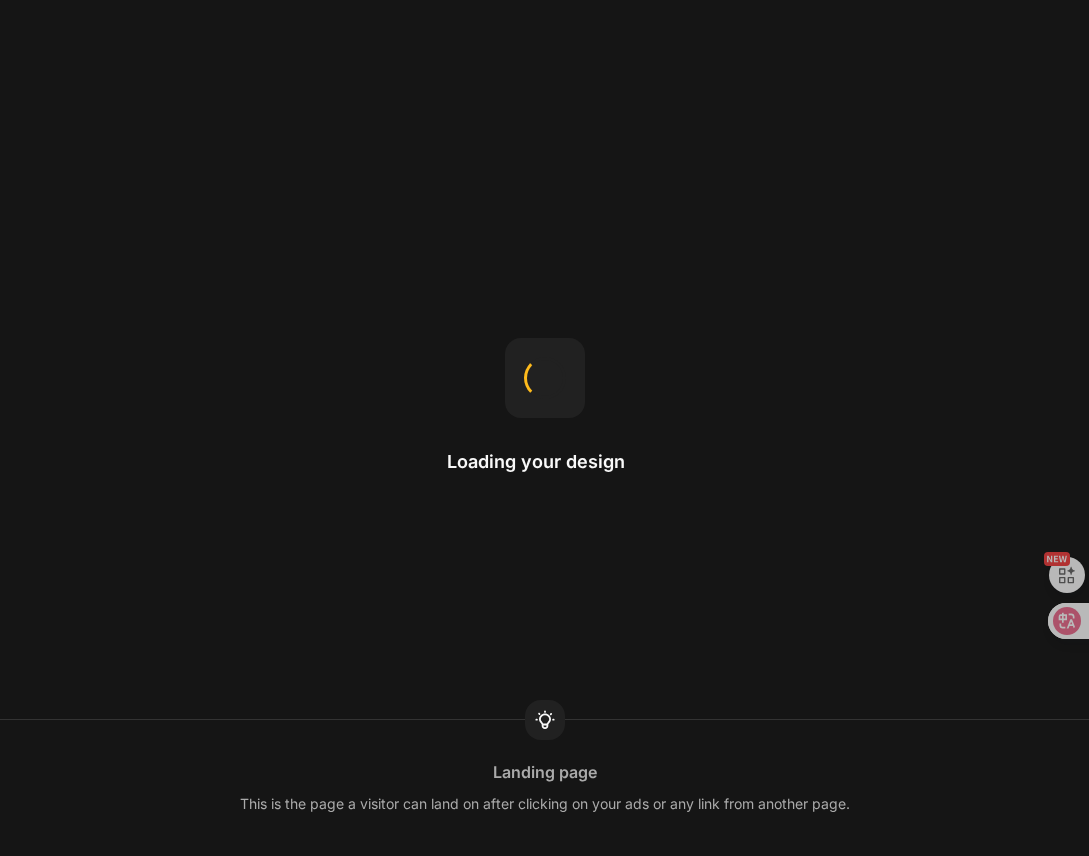 scroll, scrollTop: 0, scrollLeft: 0, axis: both 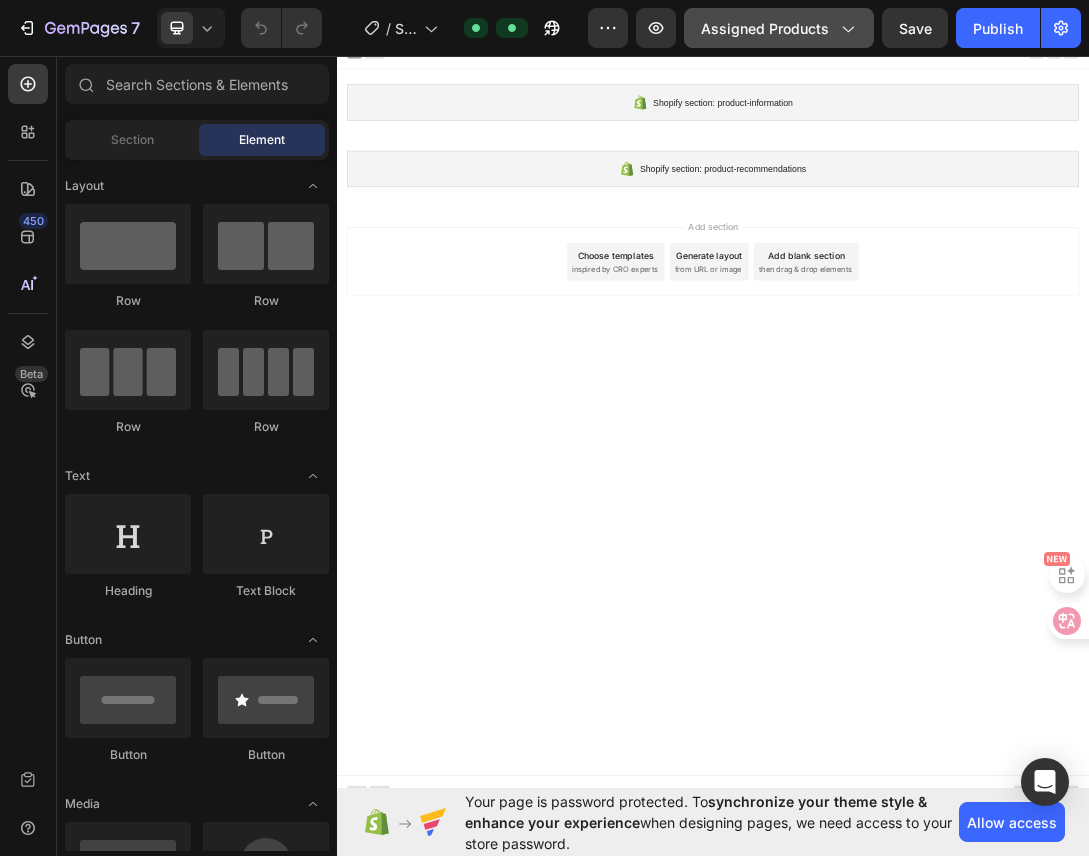 click on "Assigned Products" 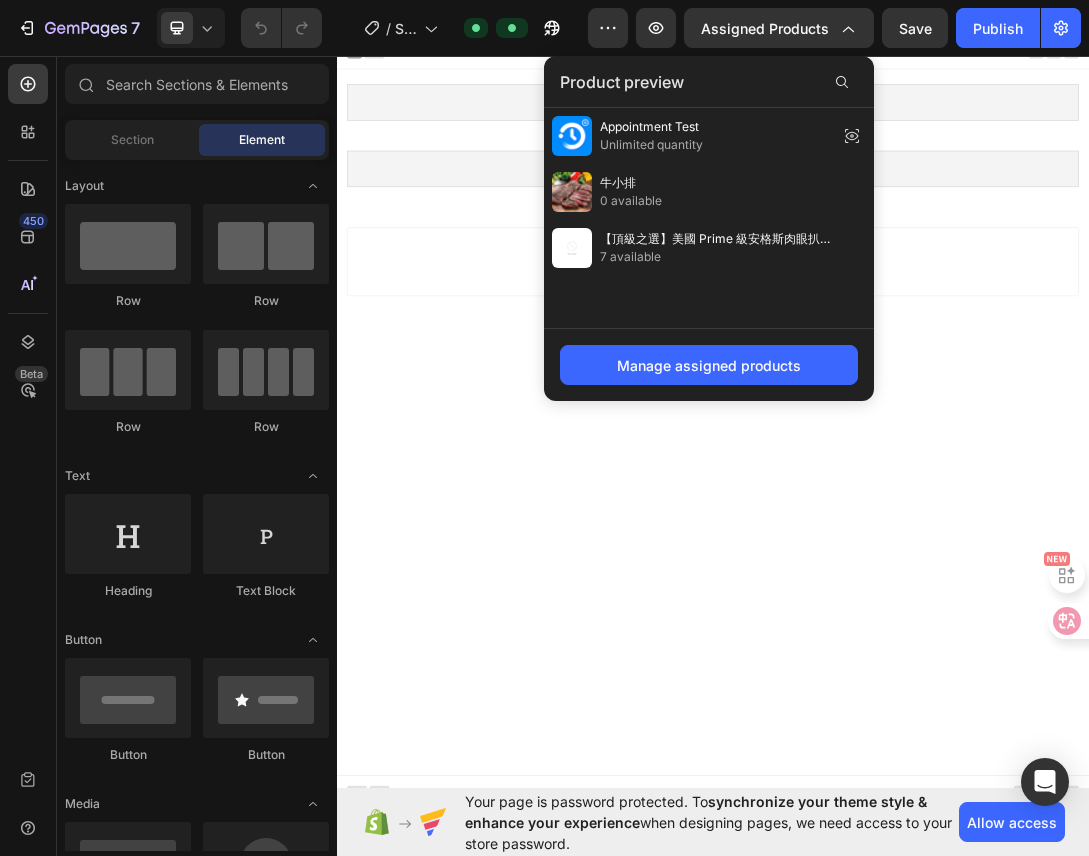 click on "Shopify section: product-information Shopify section: product-information Shopify section: product-recommendations Shopify section: product-recommendations Root Start with Sections from sidebar Add sections Add elements Start with Generating from URL or image Add section Choose templates inspired by CRO experts Generate layout from URL or image Add blank section then drag & drop elements" at bounding box center [937, 647] 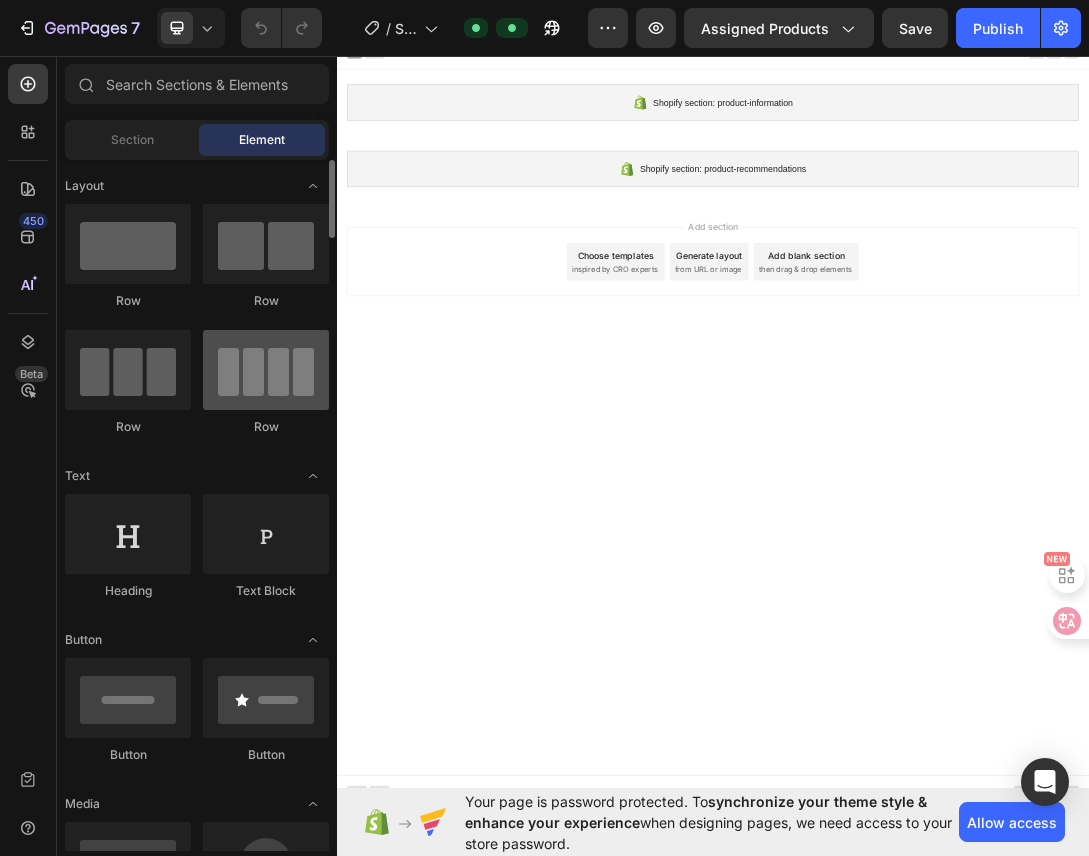 click at bounding box center [266, 370] 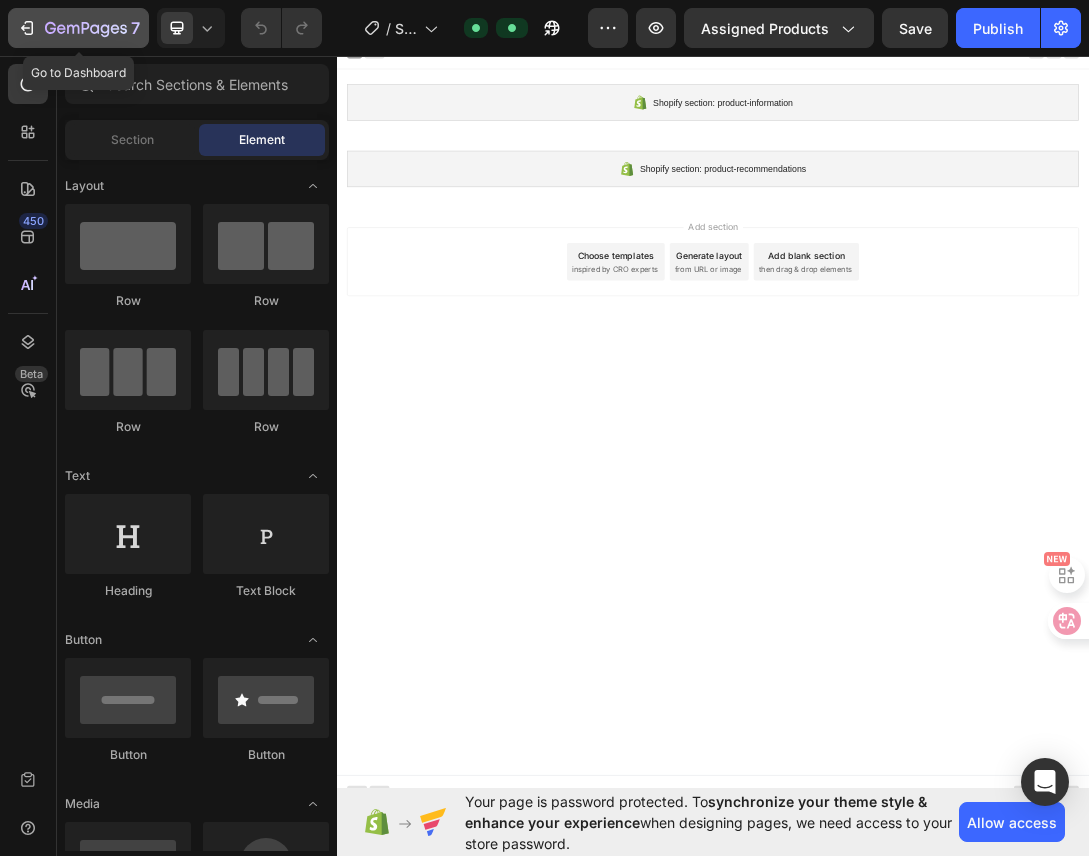 click 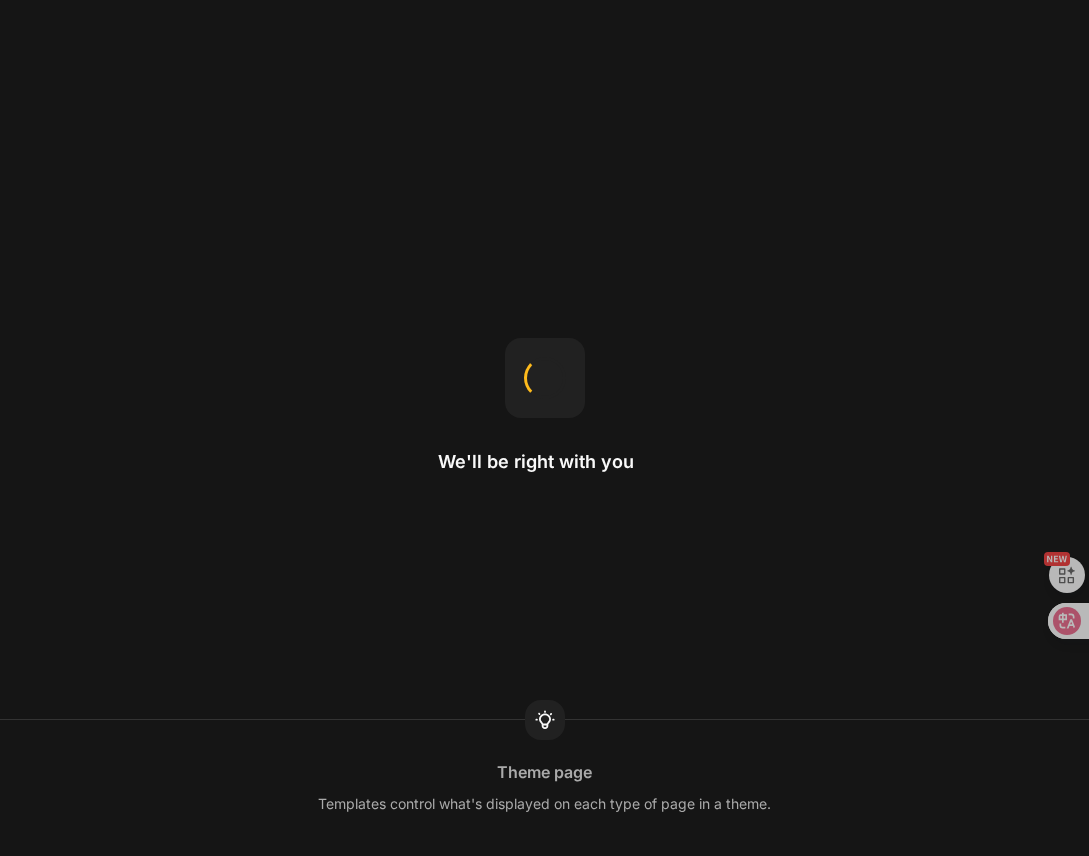 scroll, scrollTop: 0, scrollLeft: 0, axis: both 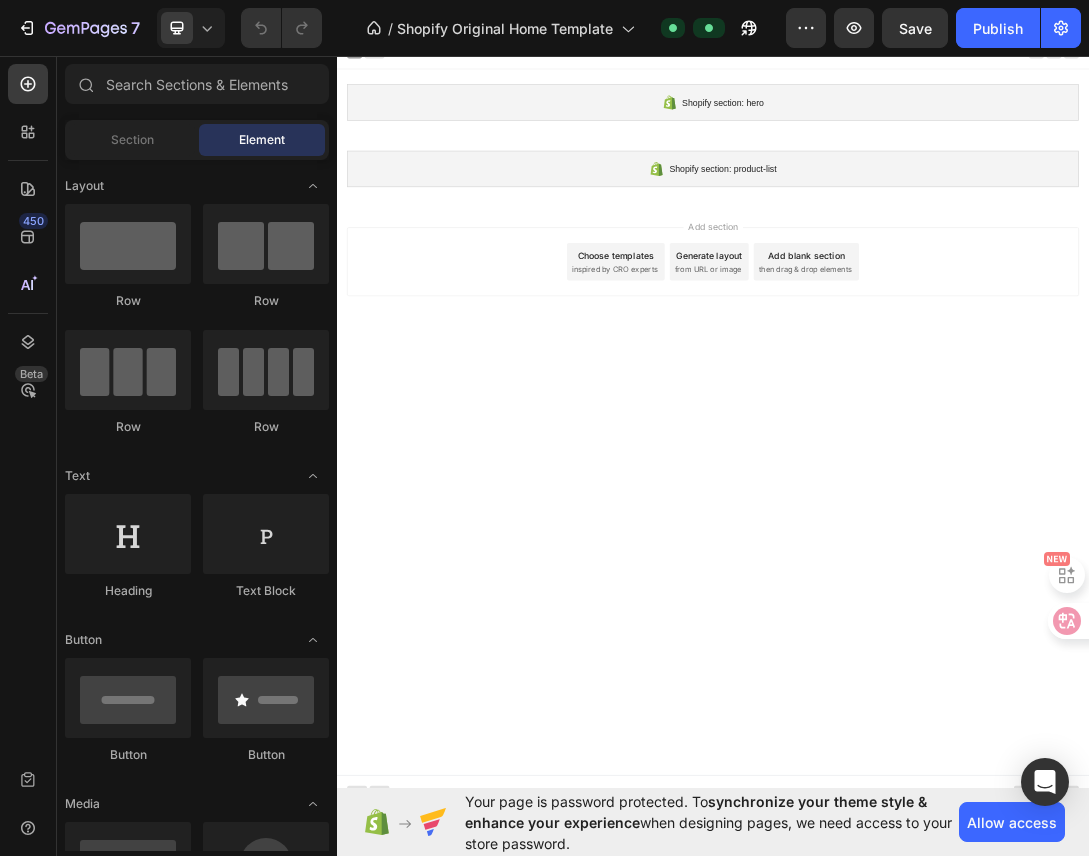 click on "Choose templates" at bounding box center [782, 380] 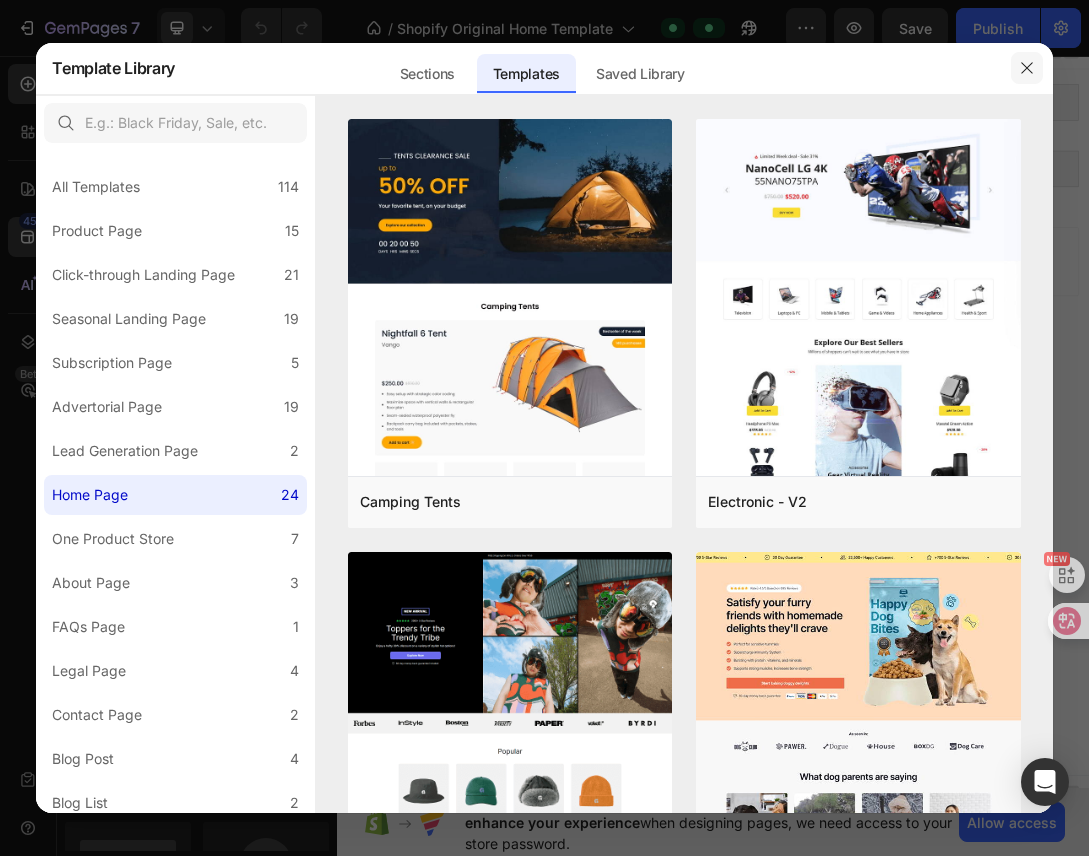 click 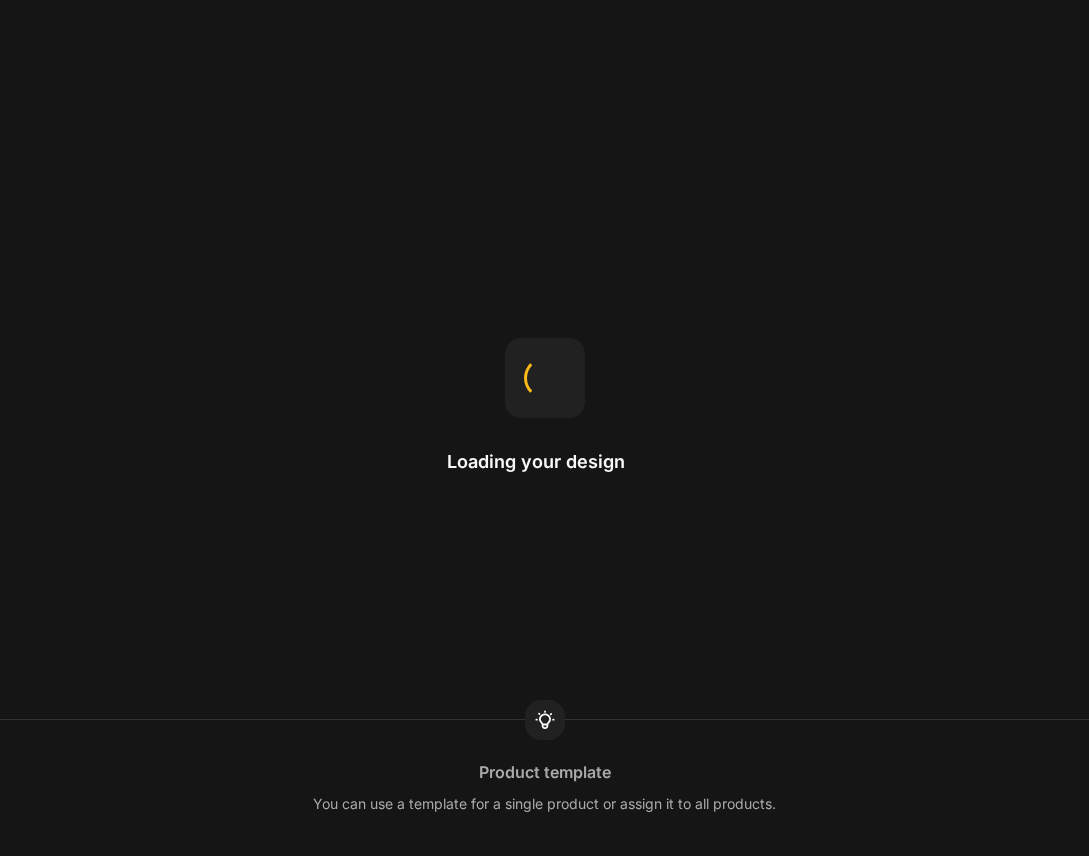 scroll, scrollTop: 0, scrollLeft: 0, axis: both 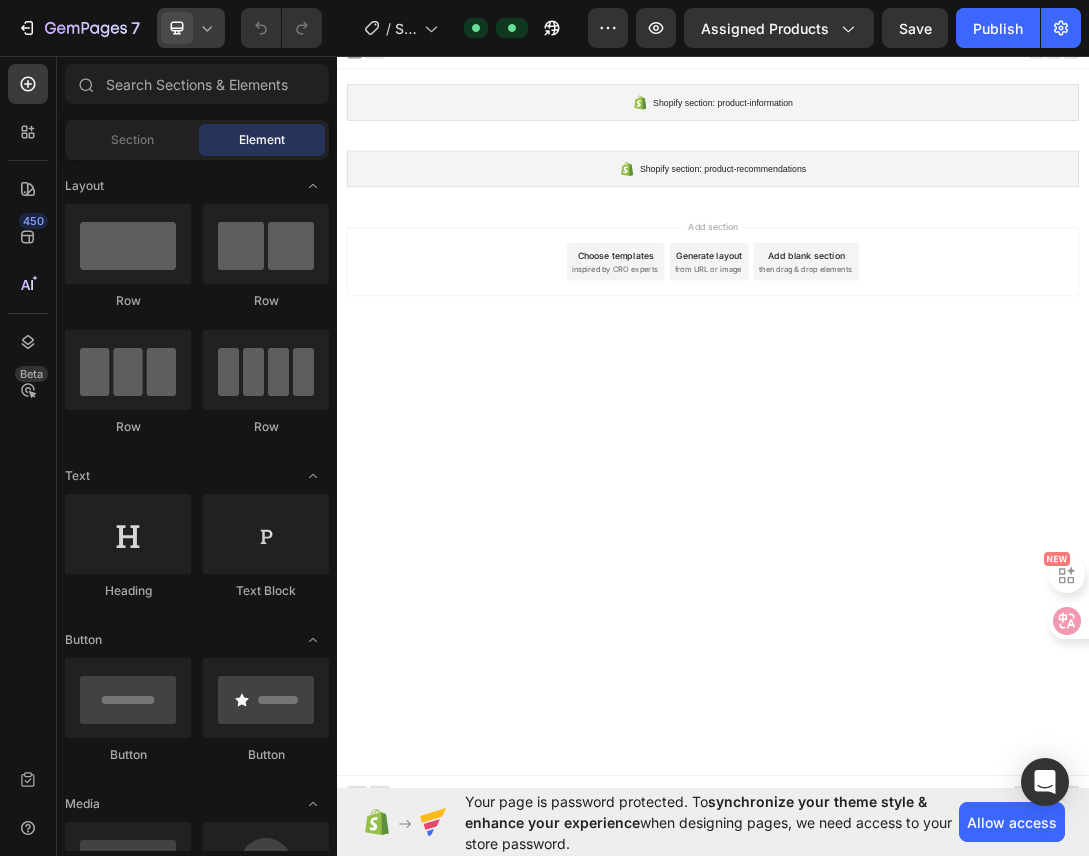 click 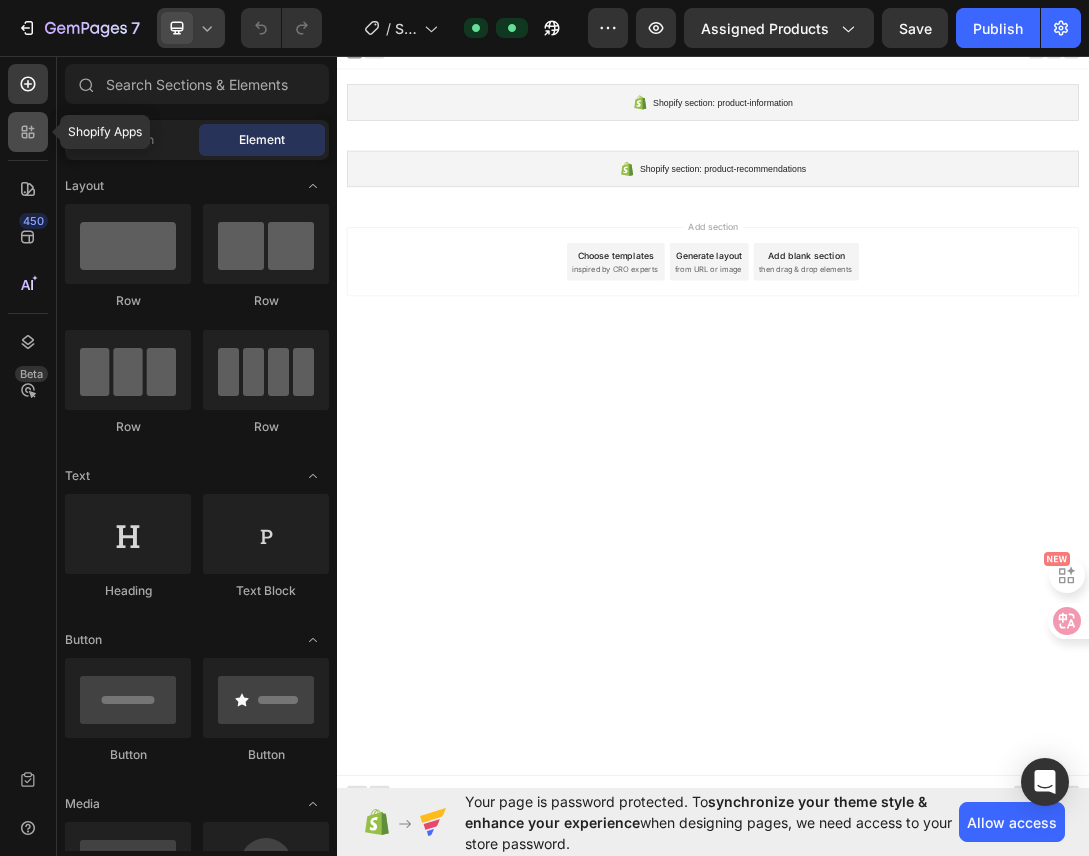 click 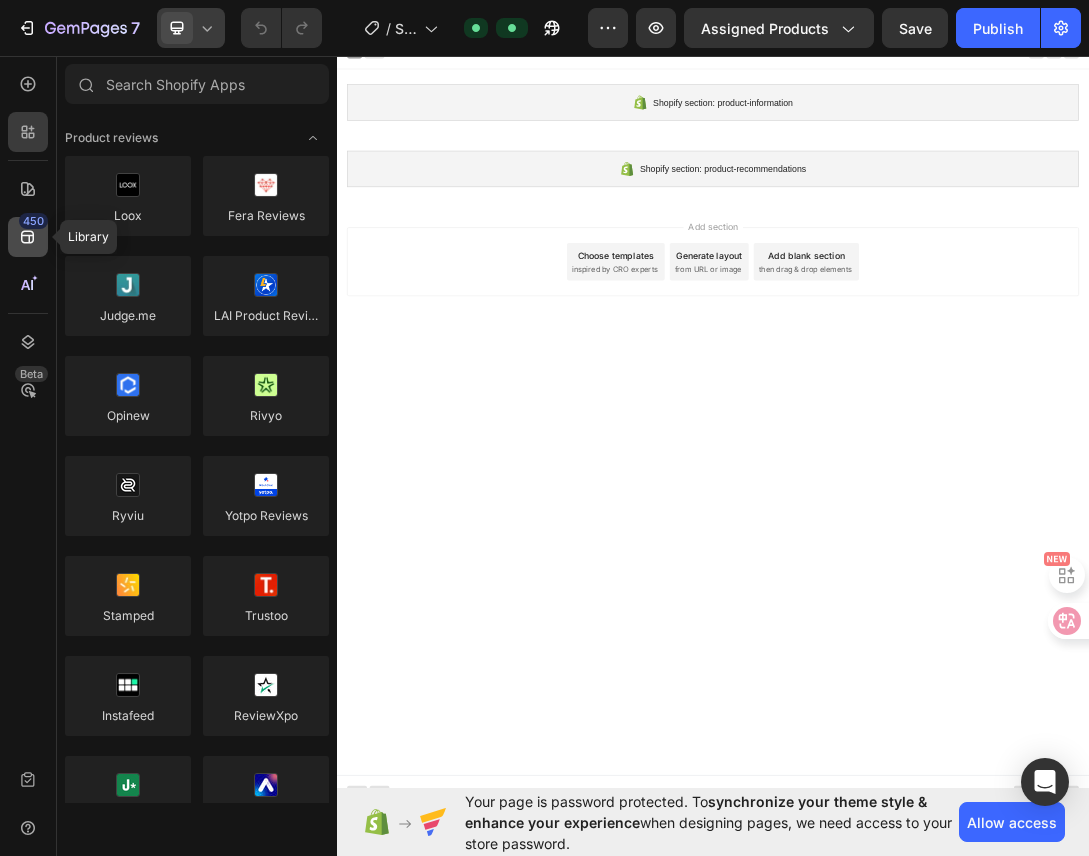 click 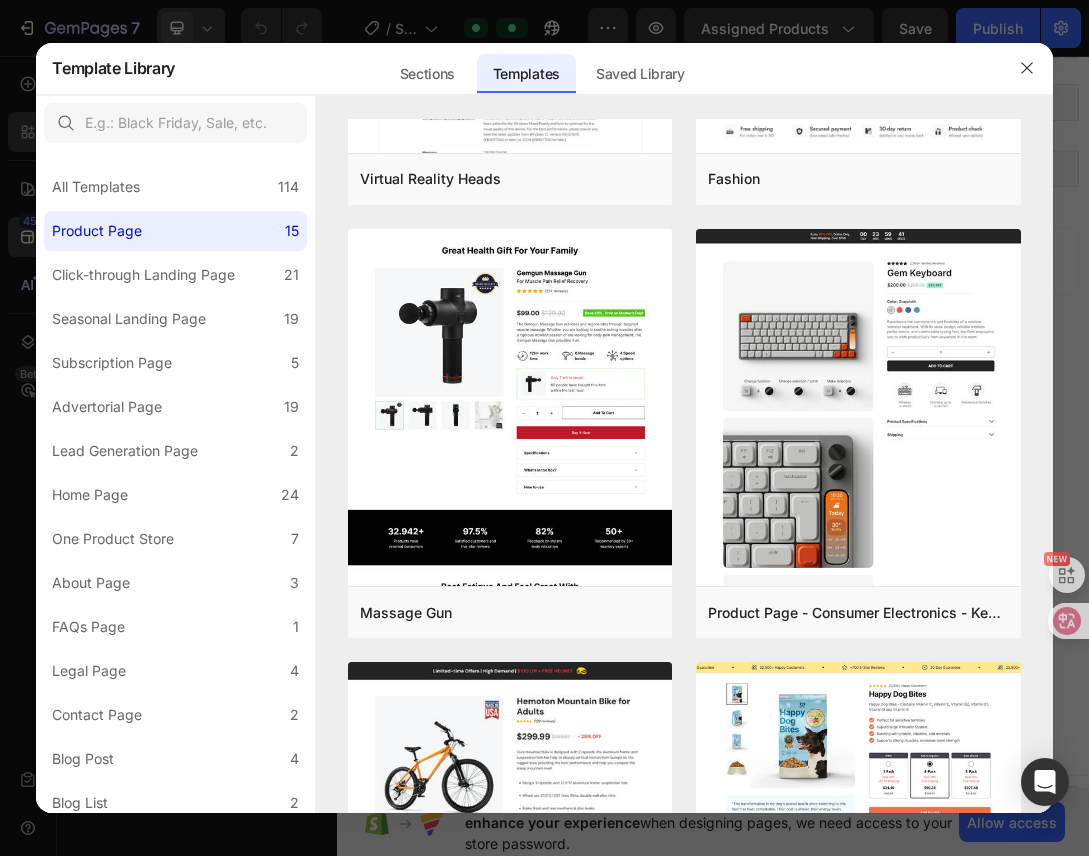 scroll, scrollTop: 0, scrollLeft: 0, axis: both 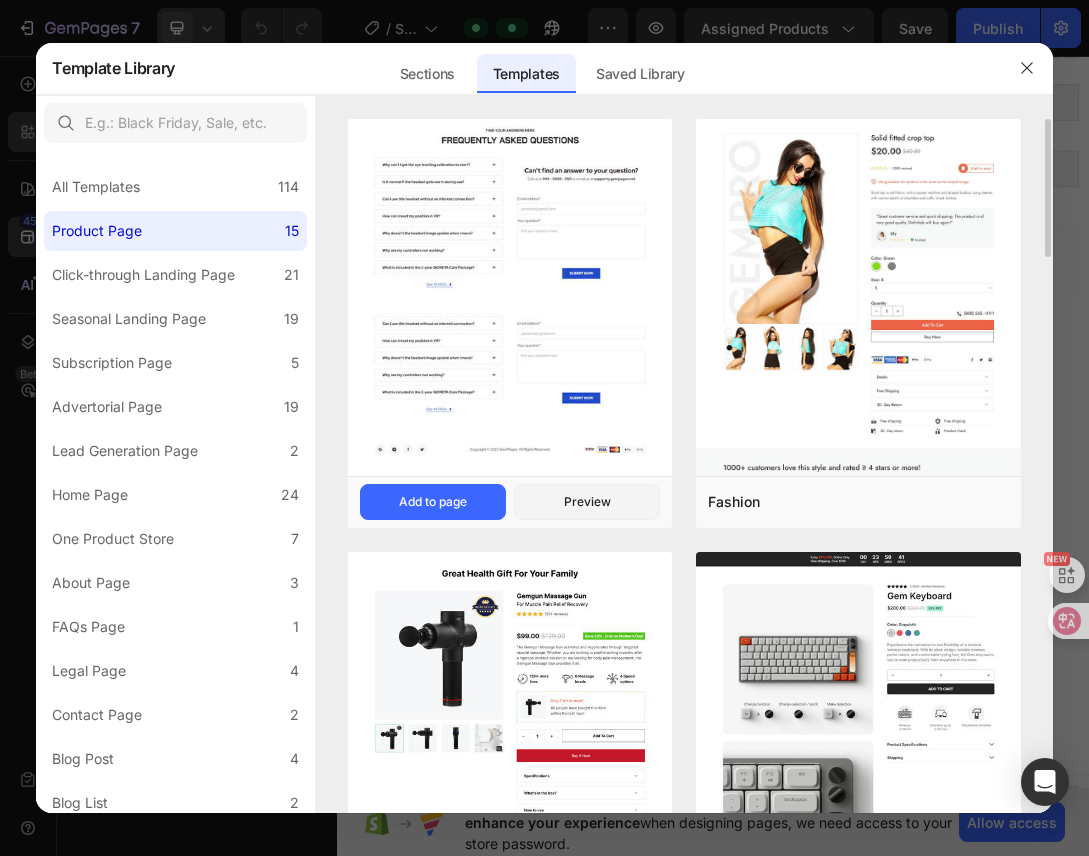 click at bounding box center (510, -579) 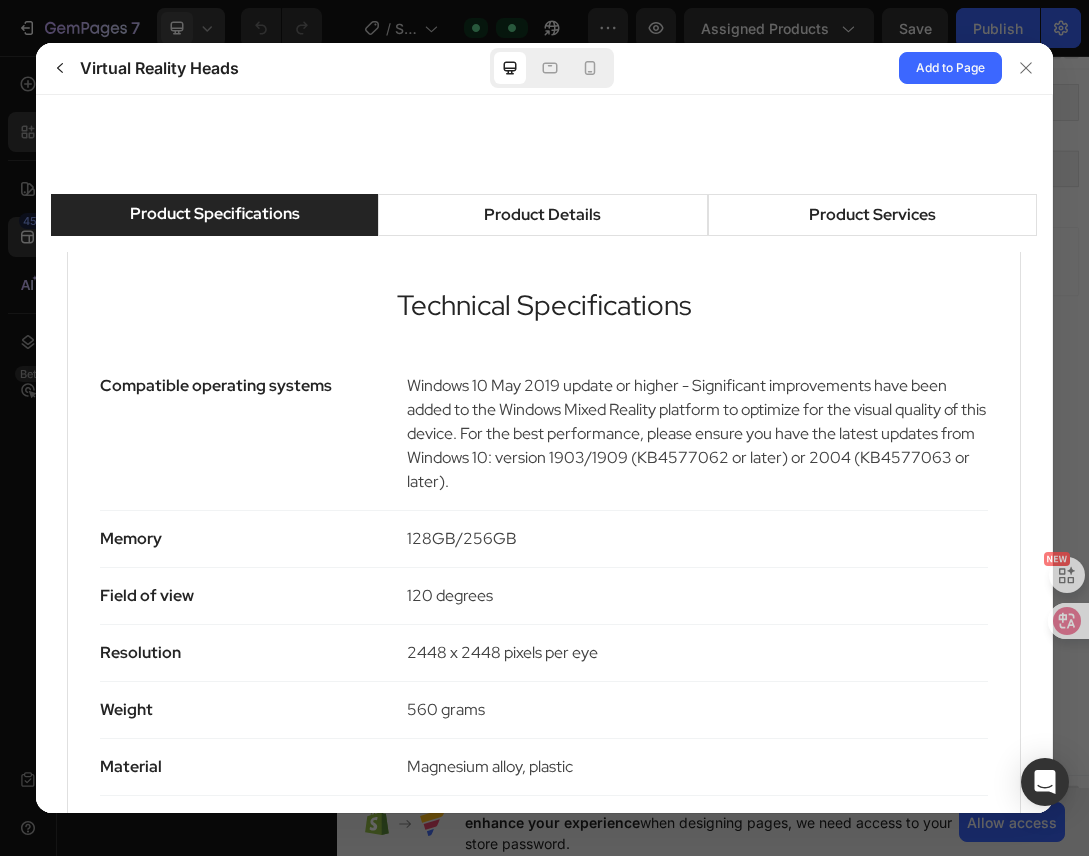 scroll, scrollTop: 1240, scrollLeft: 0, axis: vertical 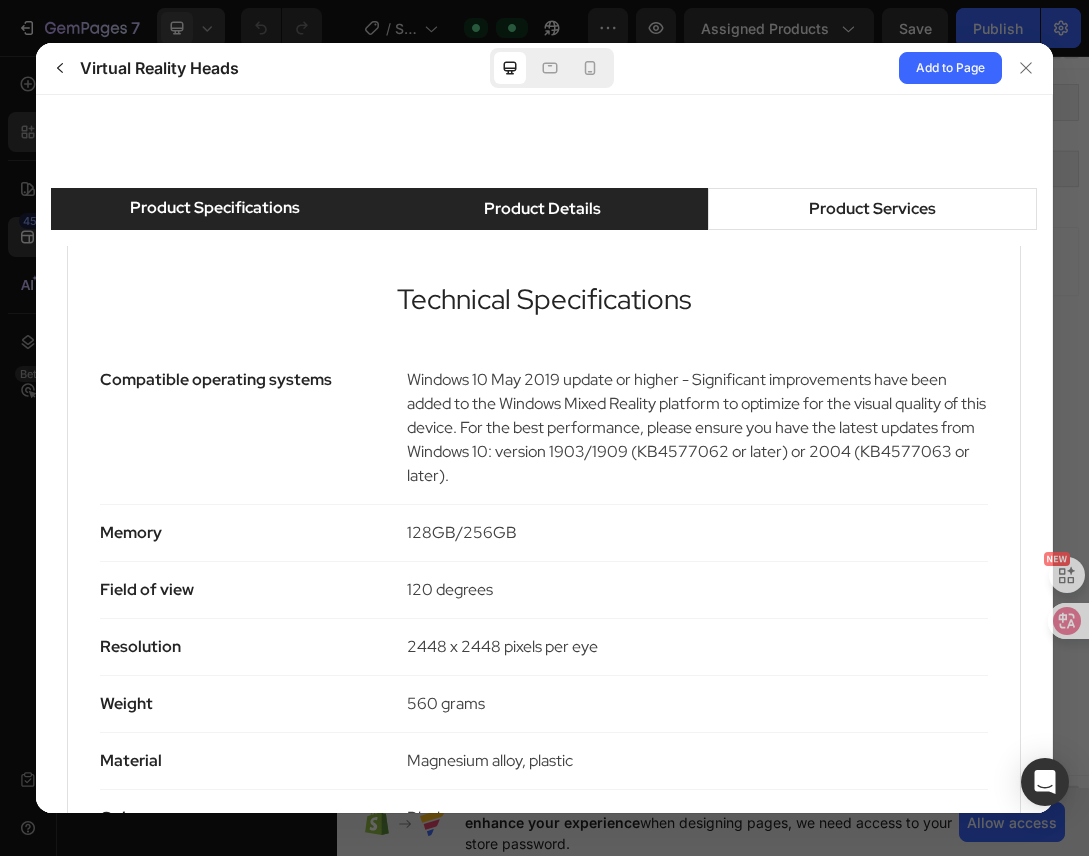 click on "Product Details" at bounding box center [542, 208] 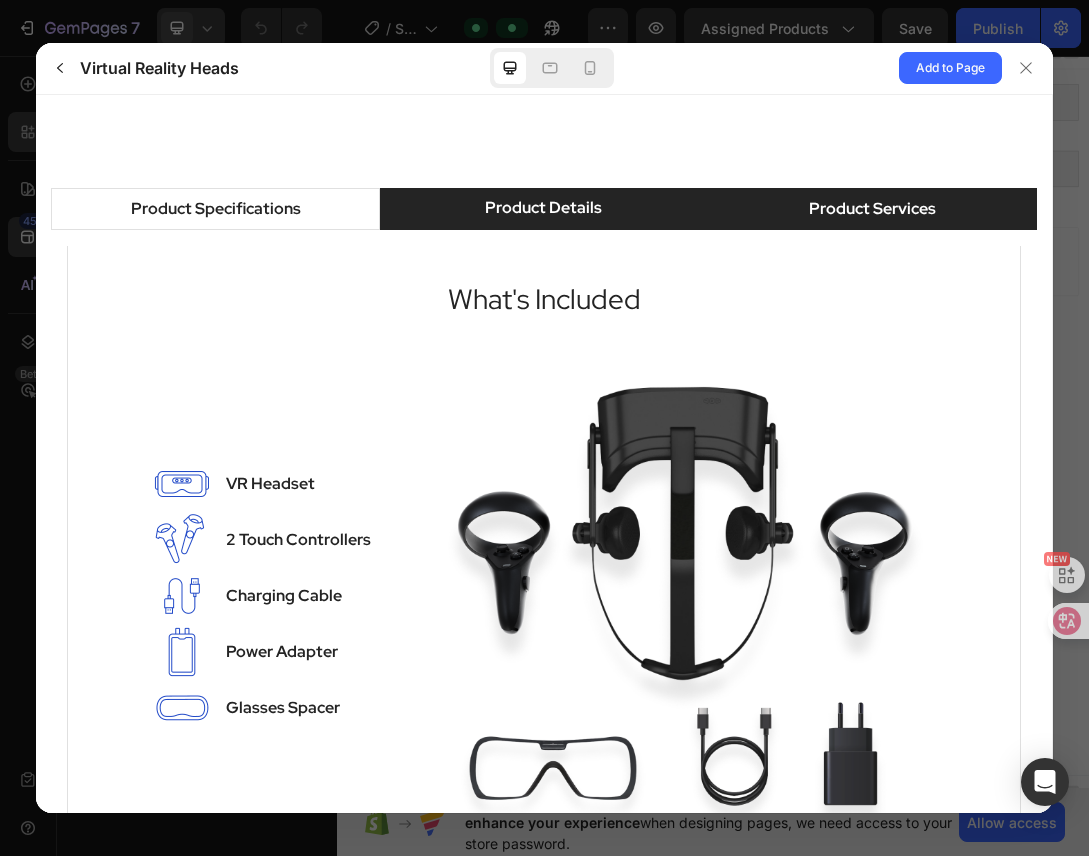 click on "Product Services" at bounding box center (872, 208) 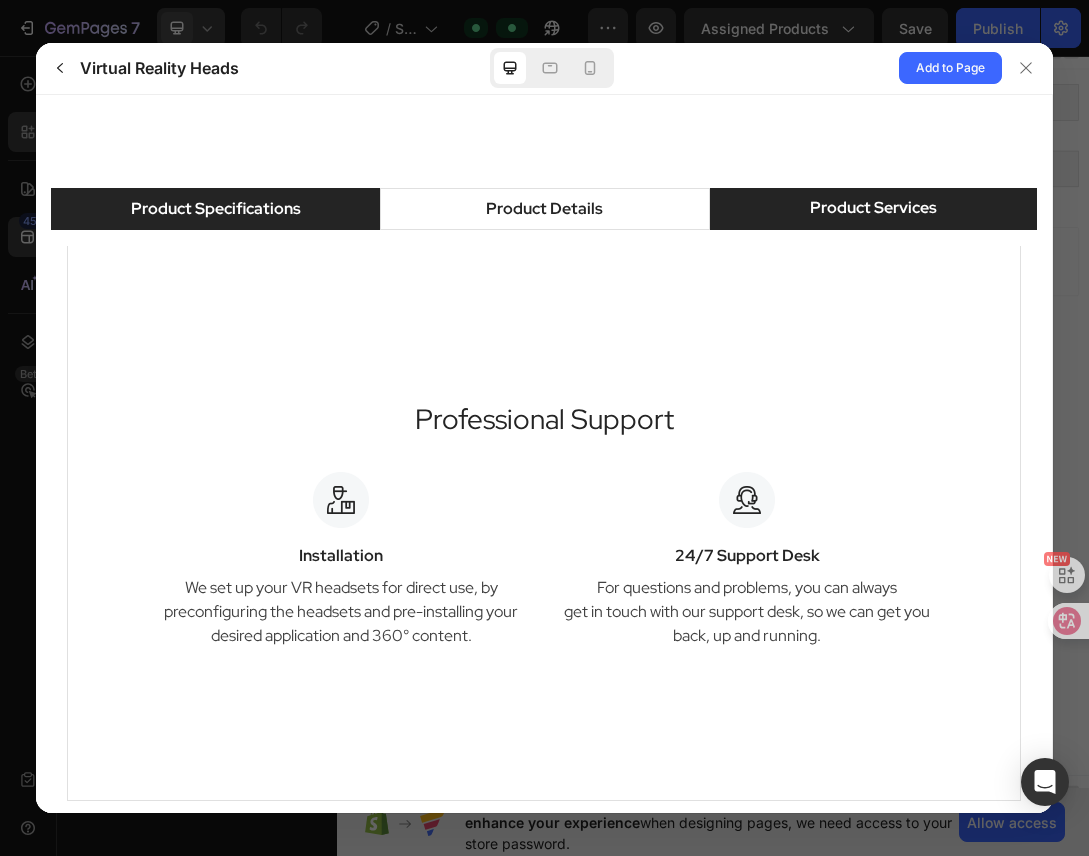 click on "Product Specifications" at bounding box center [216, 208] 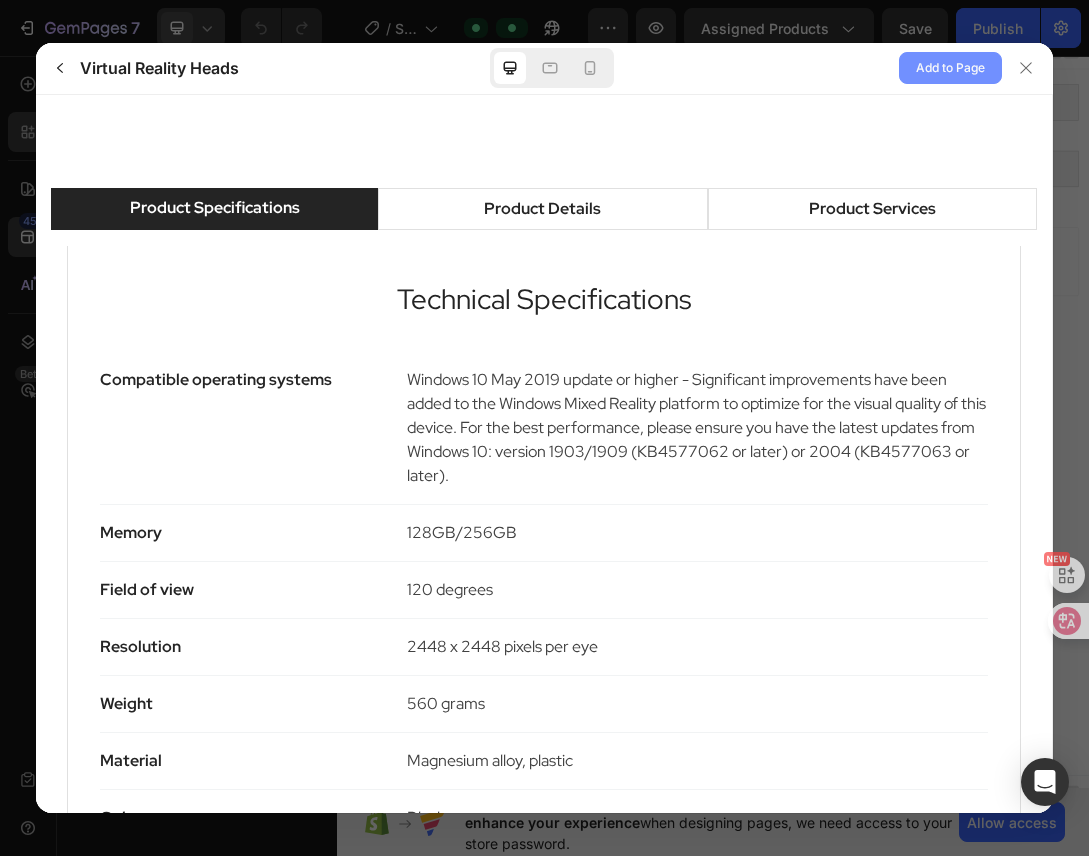 click on "Add to Page" 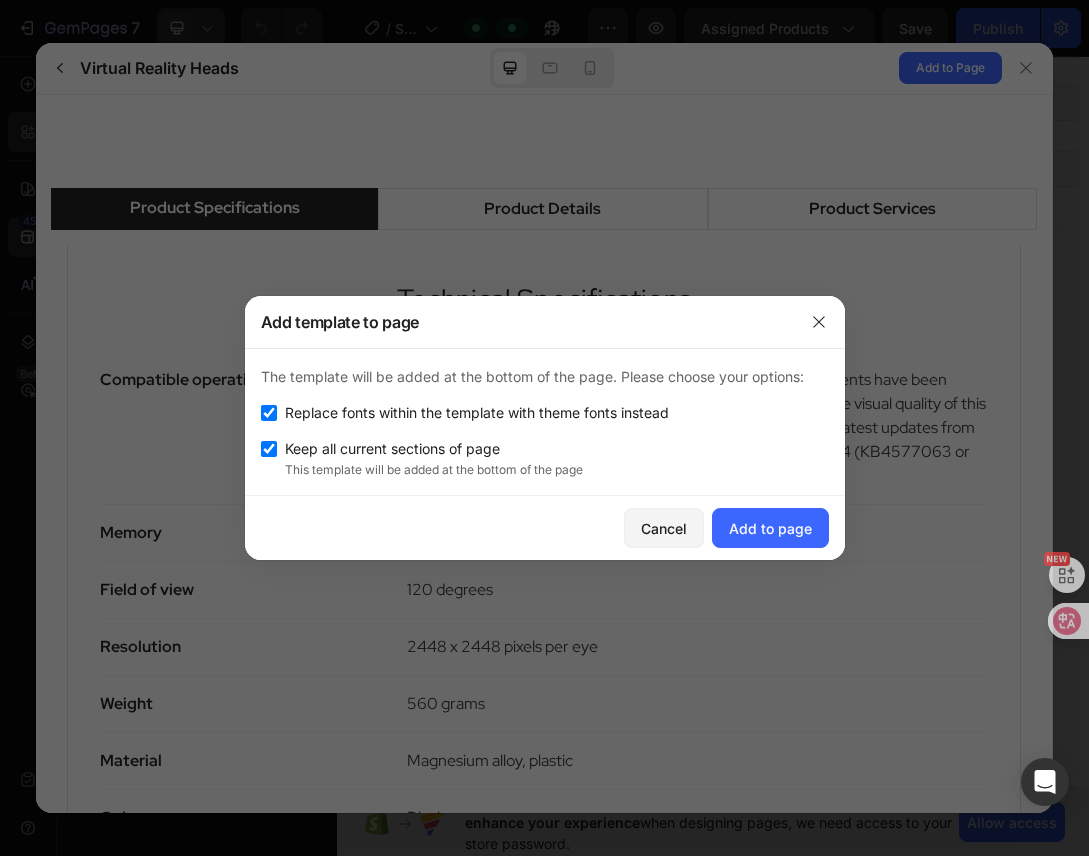 click on "Replace fonts within the template with theme fonts instead" at bounding box center [477, 413] 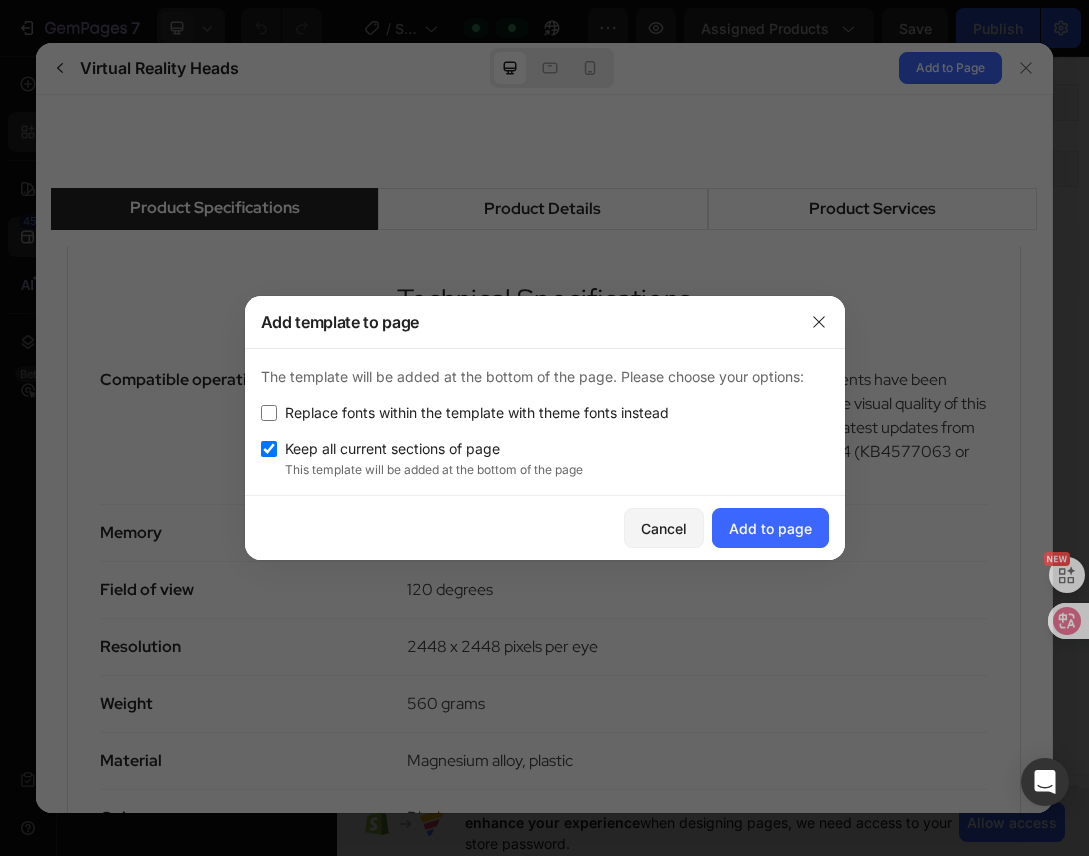 checkbox on "false" 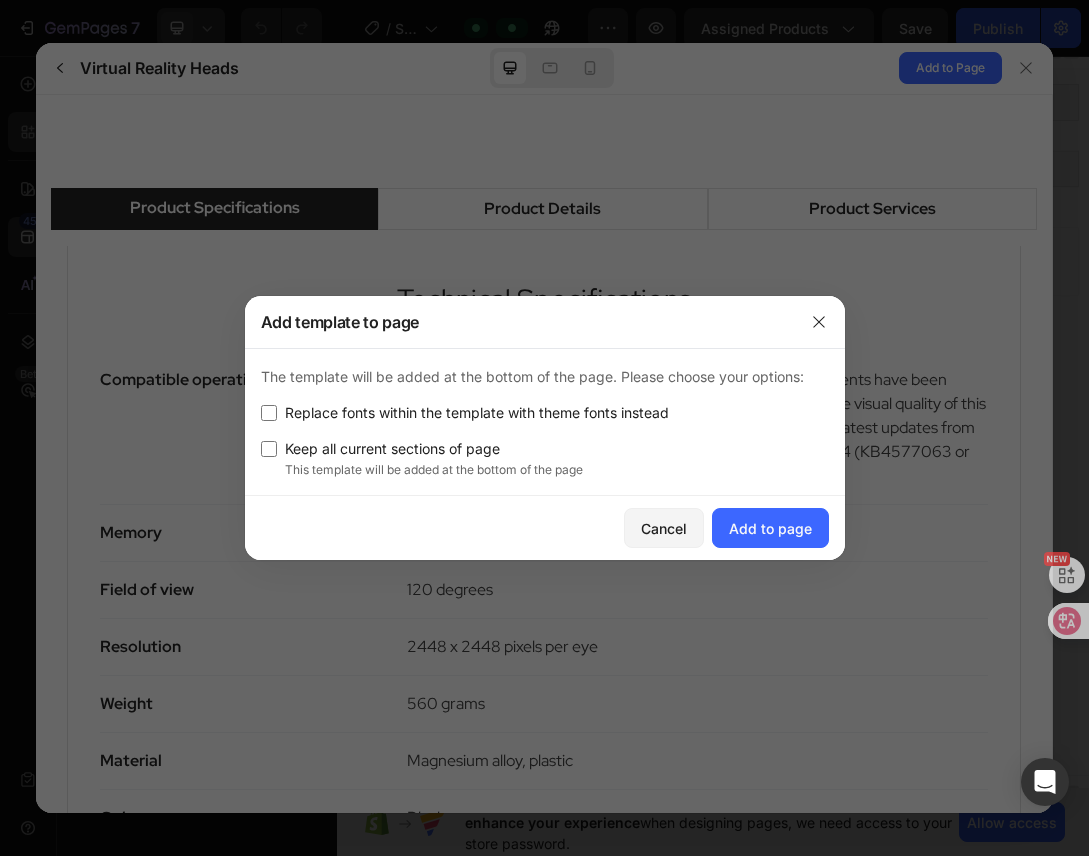 click on "Keep all current sections of page" at bounding box center (392, 449) 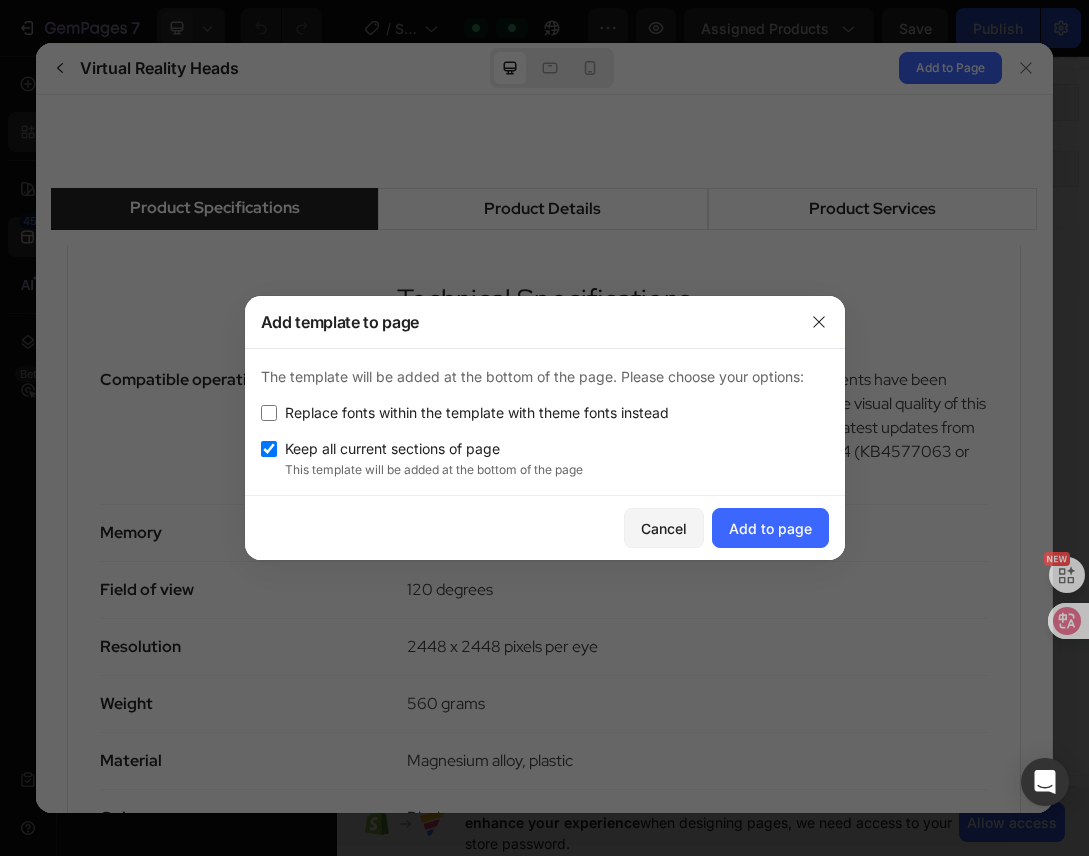 checkbox on "true" 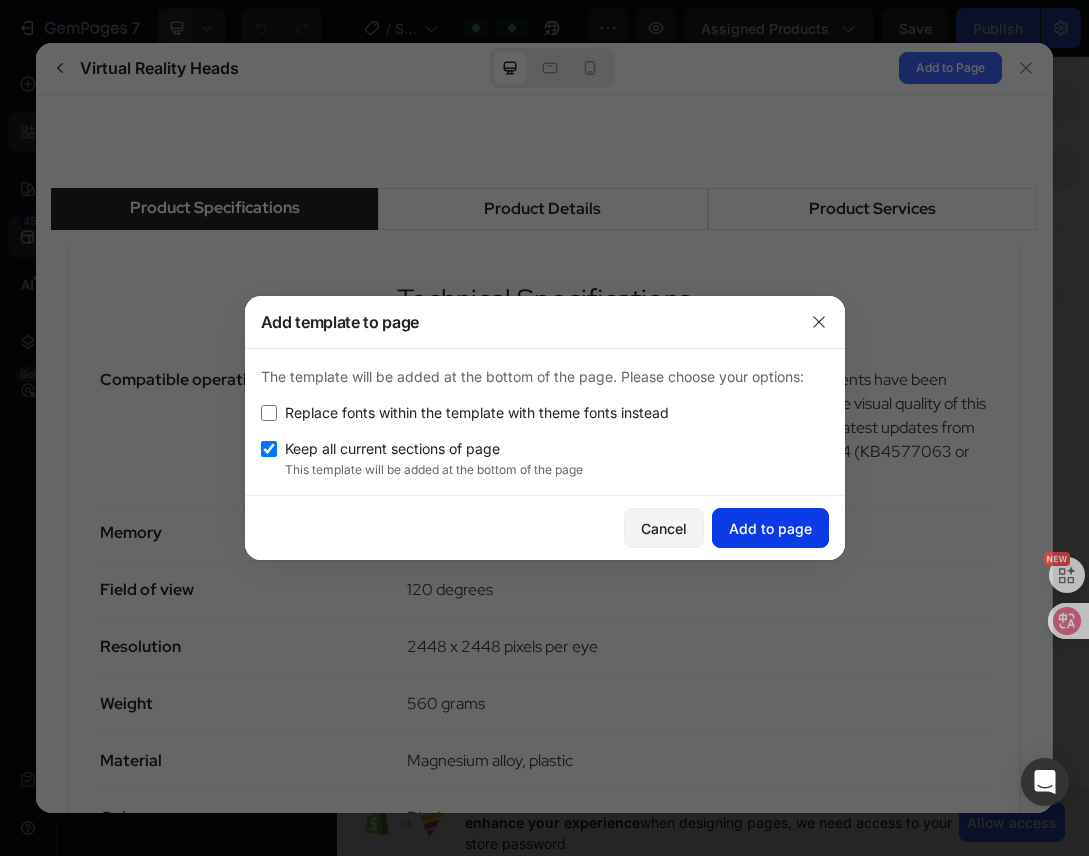 click on "Add to page" at bounding box center (770, 528) 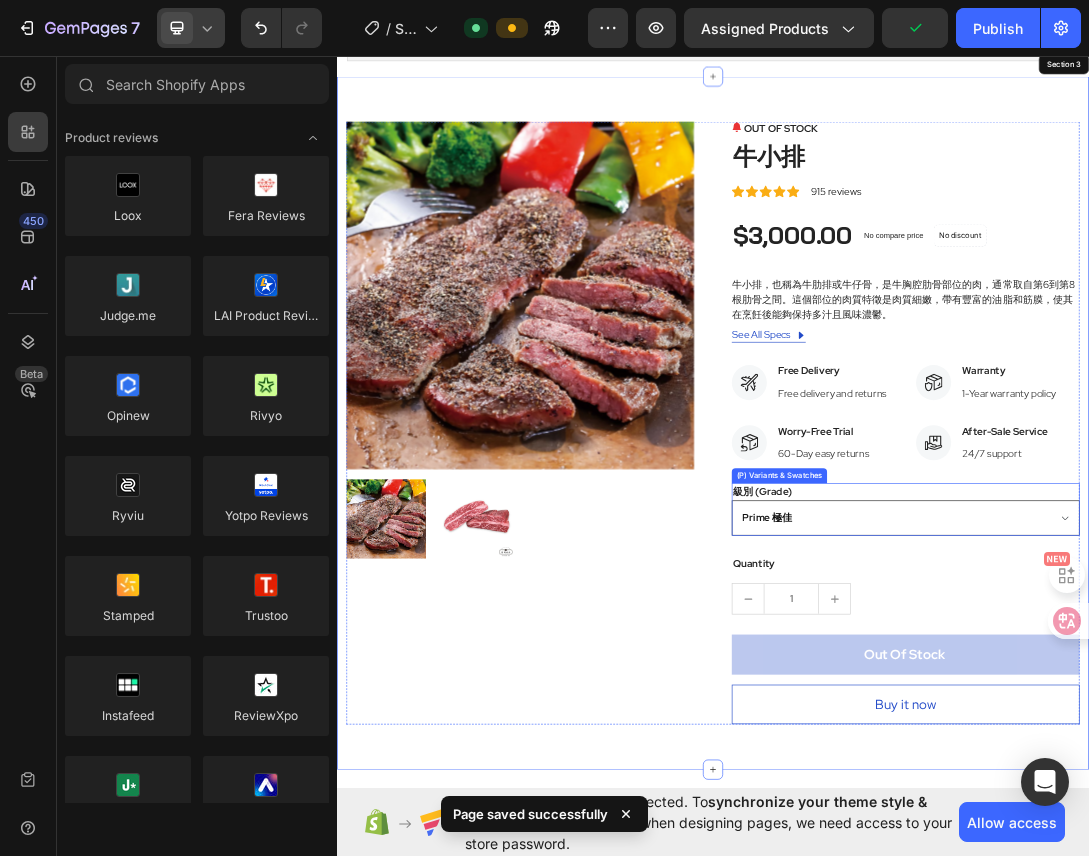 scroll, scrollTop: 209, scrollLeft: 0, axis: vertical 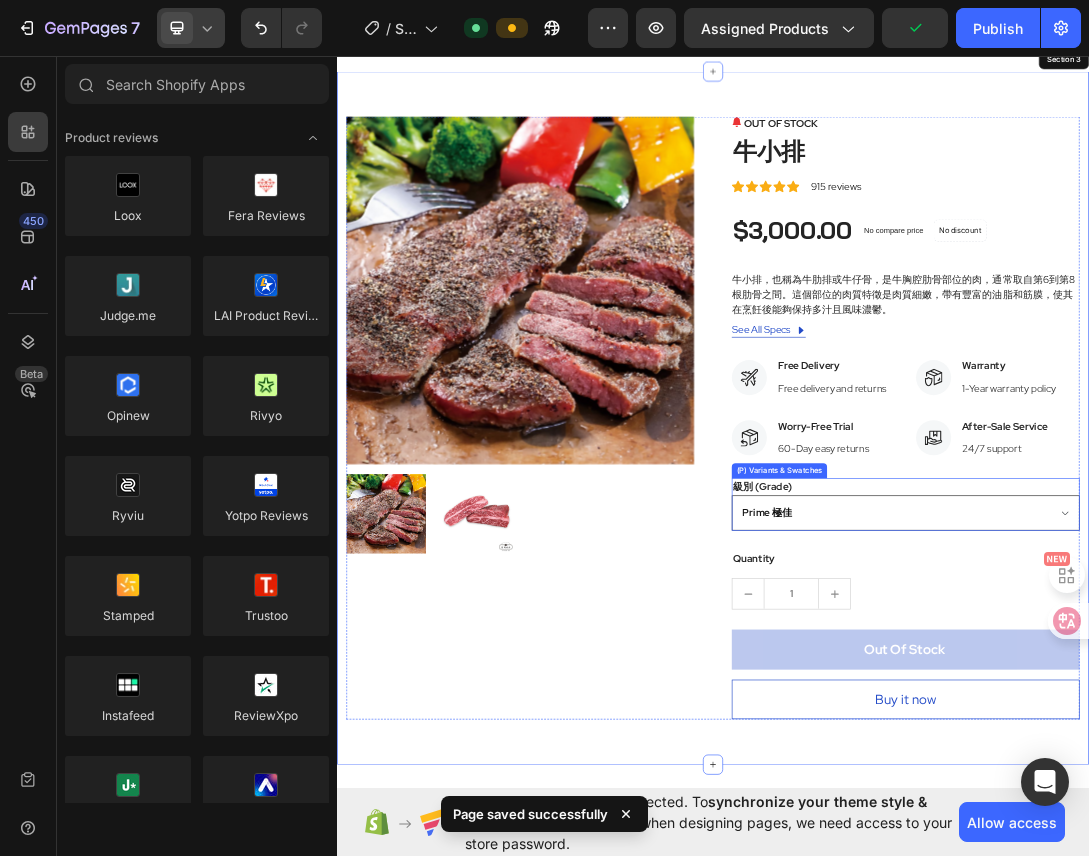click on "Prime 極佳 Choice 精選 Select 可選 No roll 普選" at bounding box center [1244, 792] 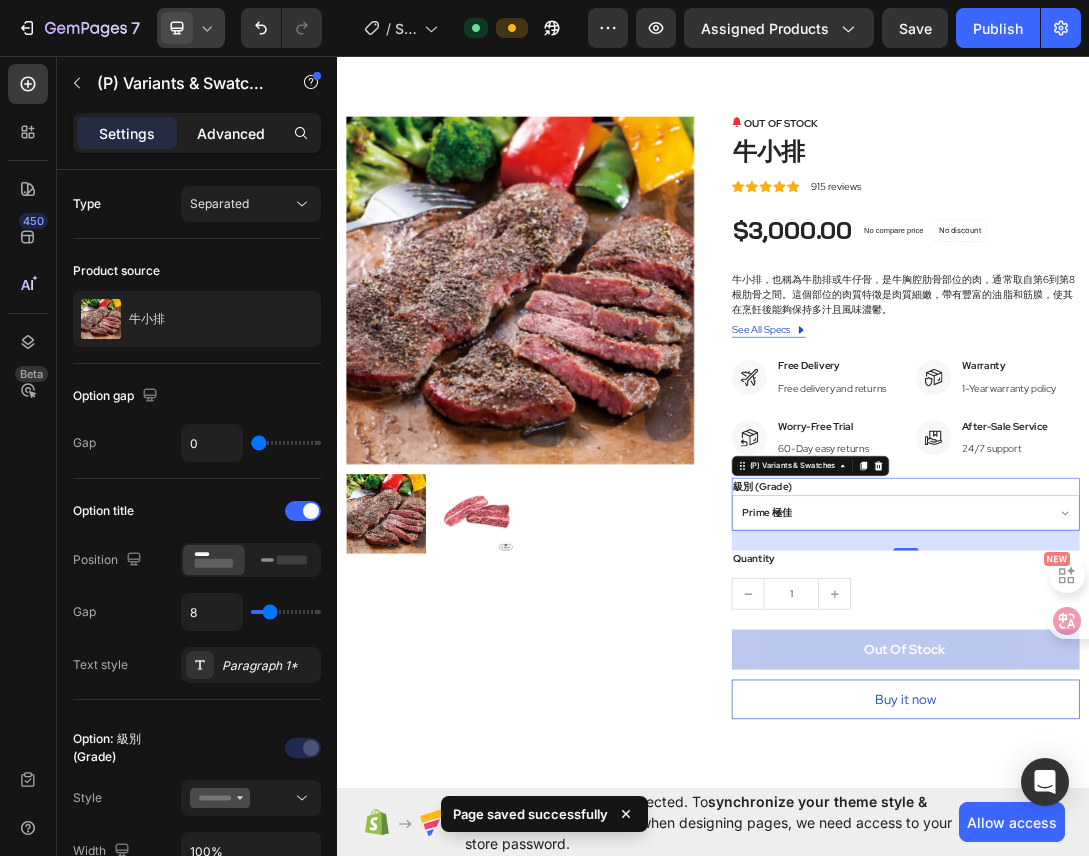 click on "Advanced" at bounding box center [231, 133] 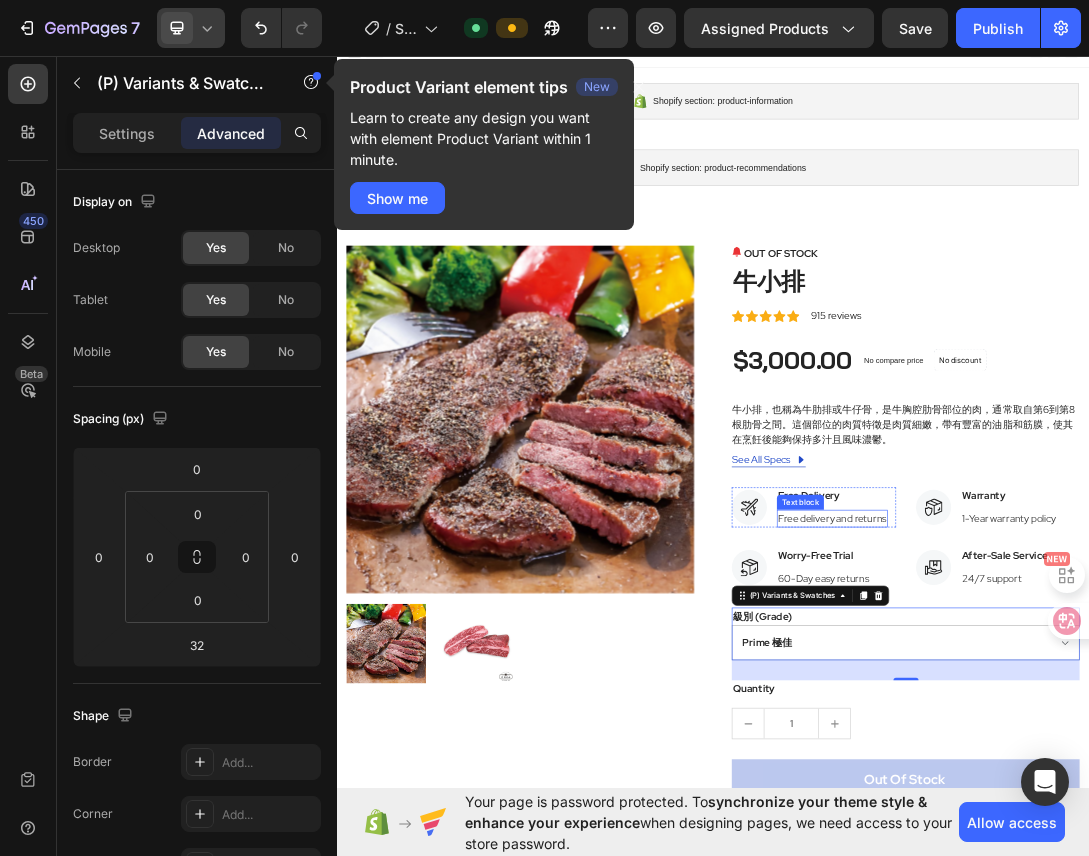 scroll, scrollTop: 0, scrollLeft: 0, axis: both 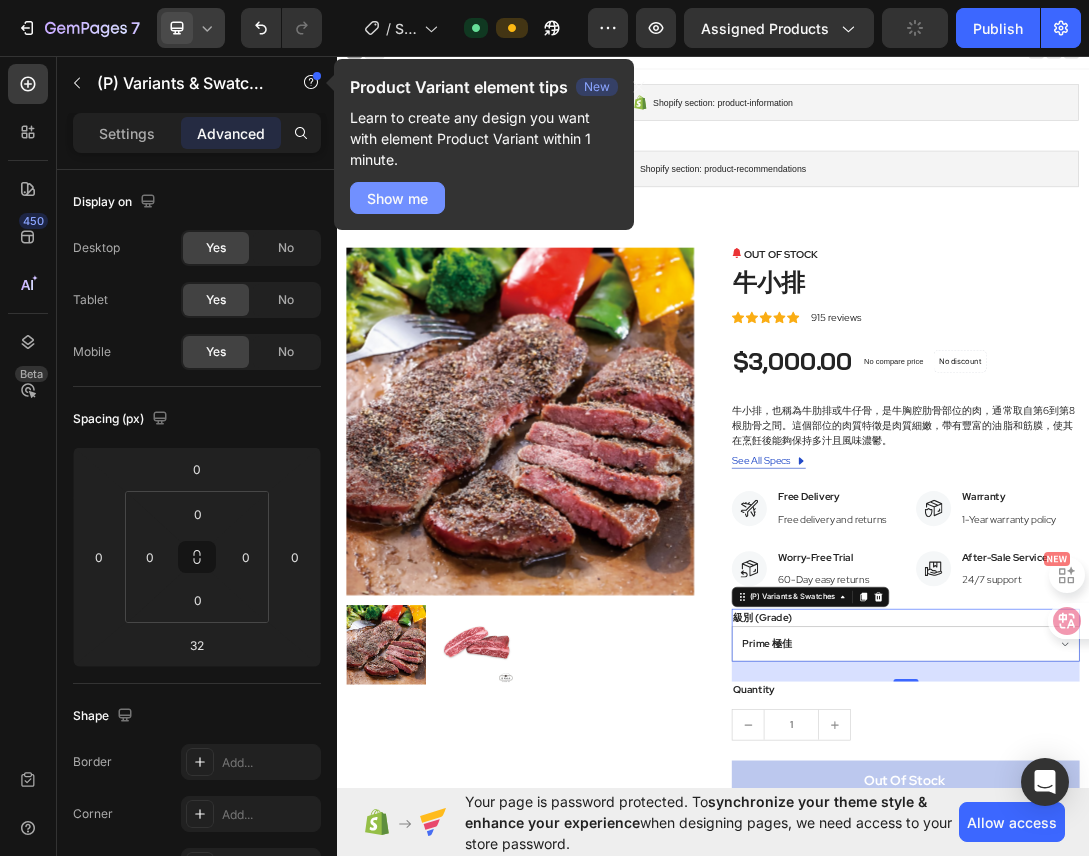 click on "Show me" at bounding box center (397, 198) 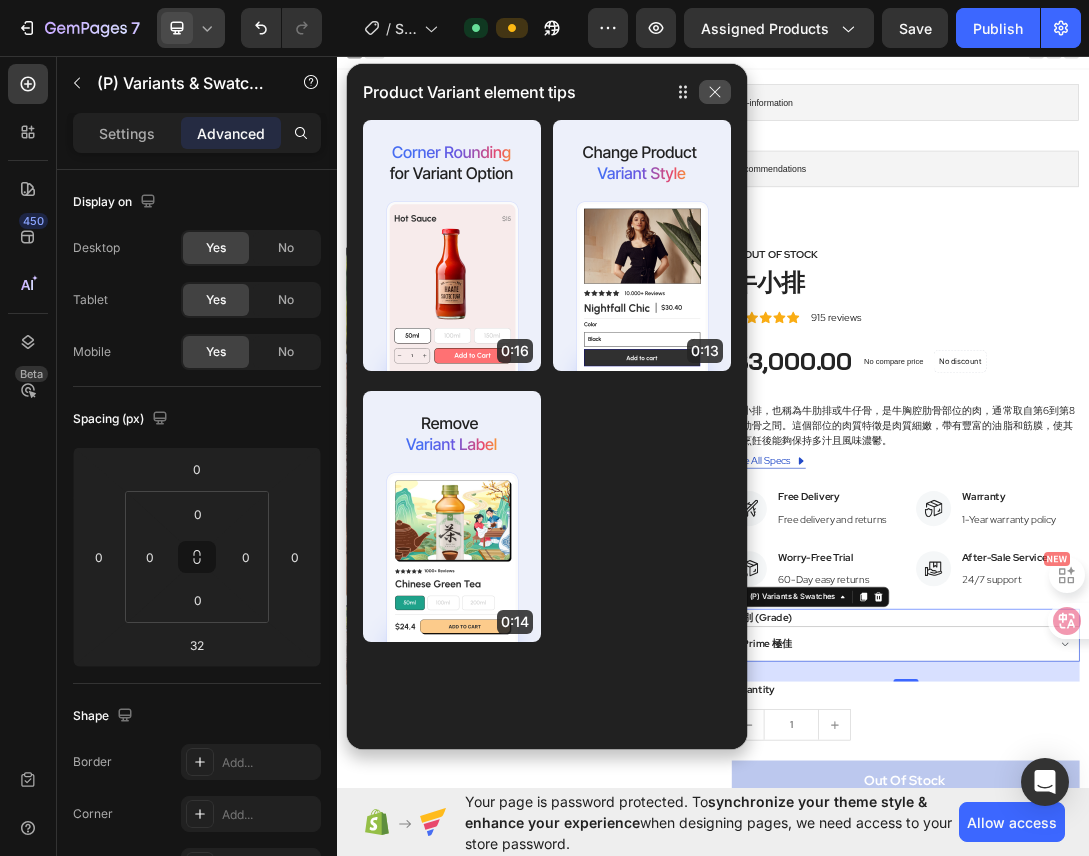 click 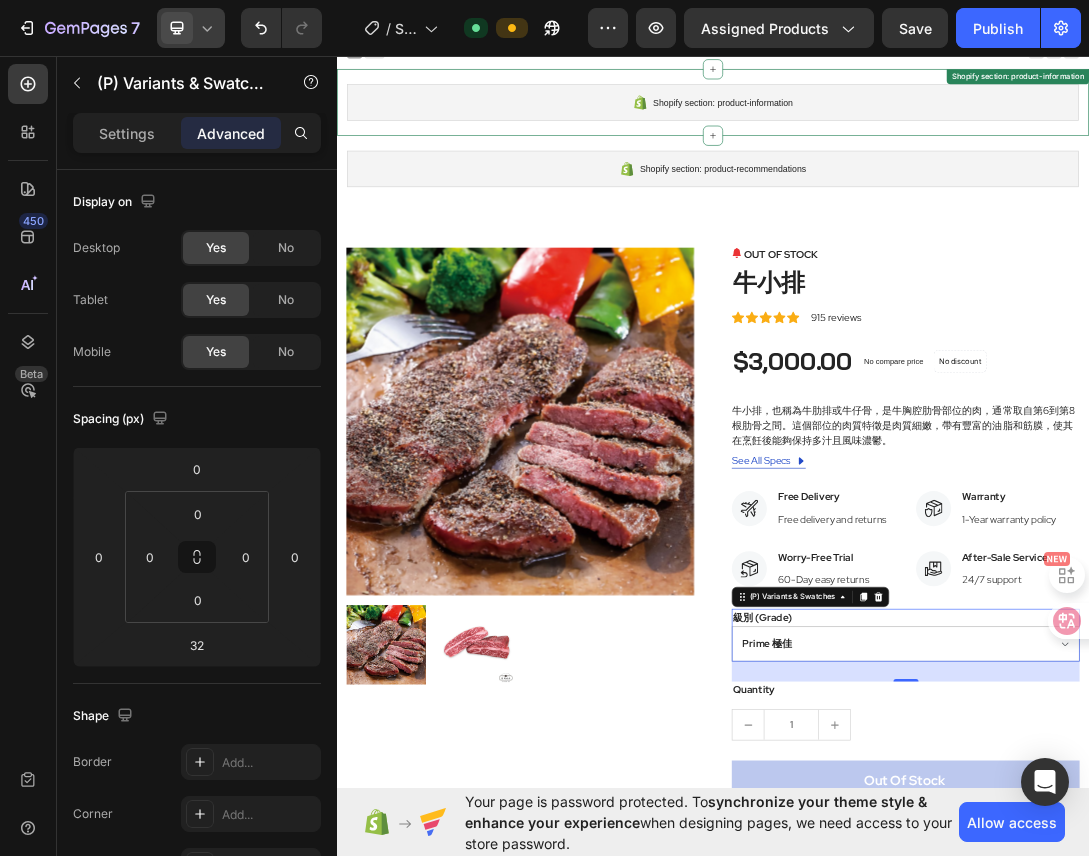 click on "Shopify section: product-information" at bounding box center (952, 137) 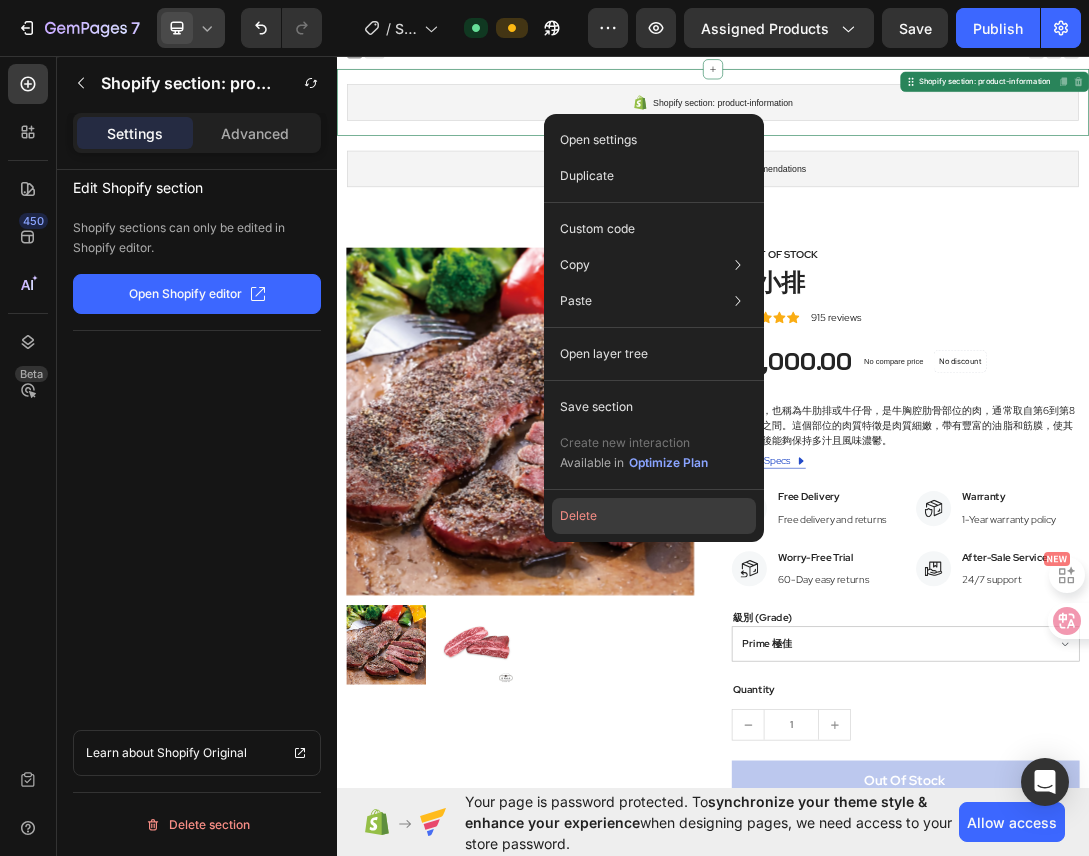 click on "Delete" 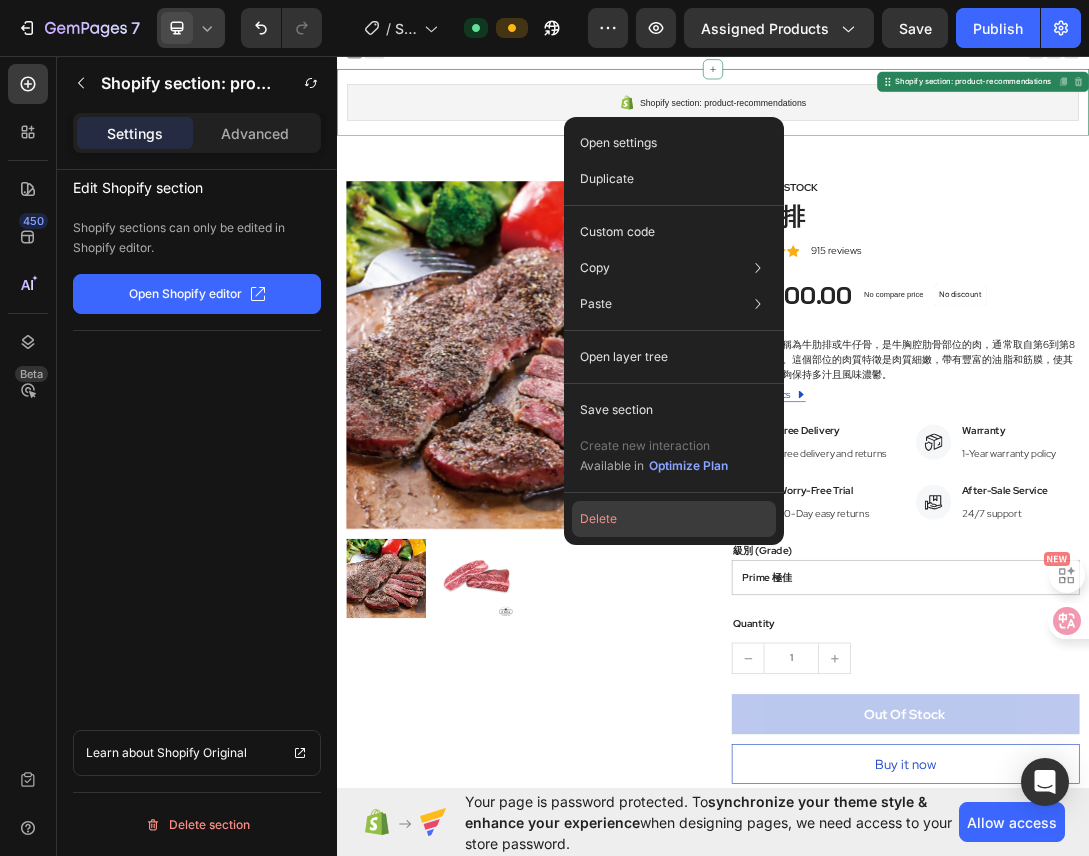 click on "Delete" 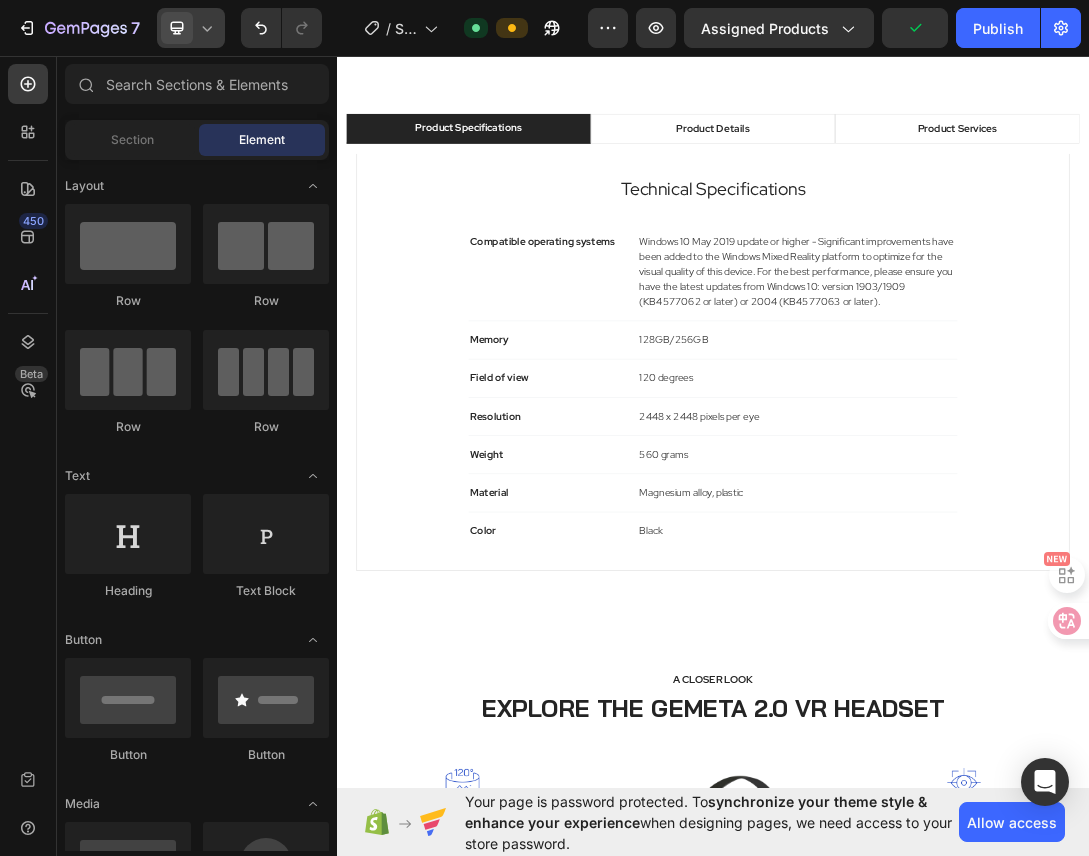 scroll, scrollTop: 0, scrollLeft: 0, axis: both 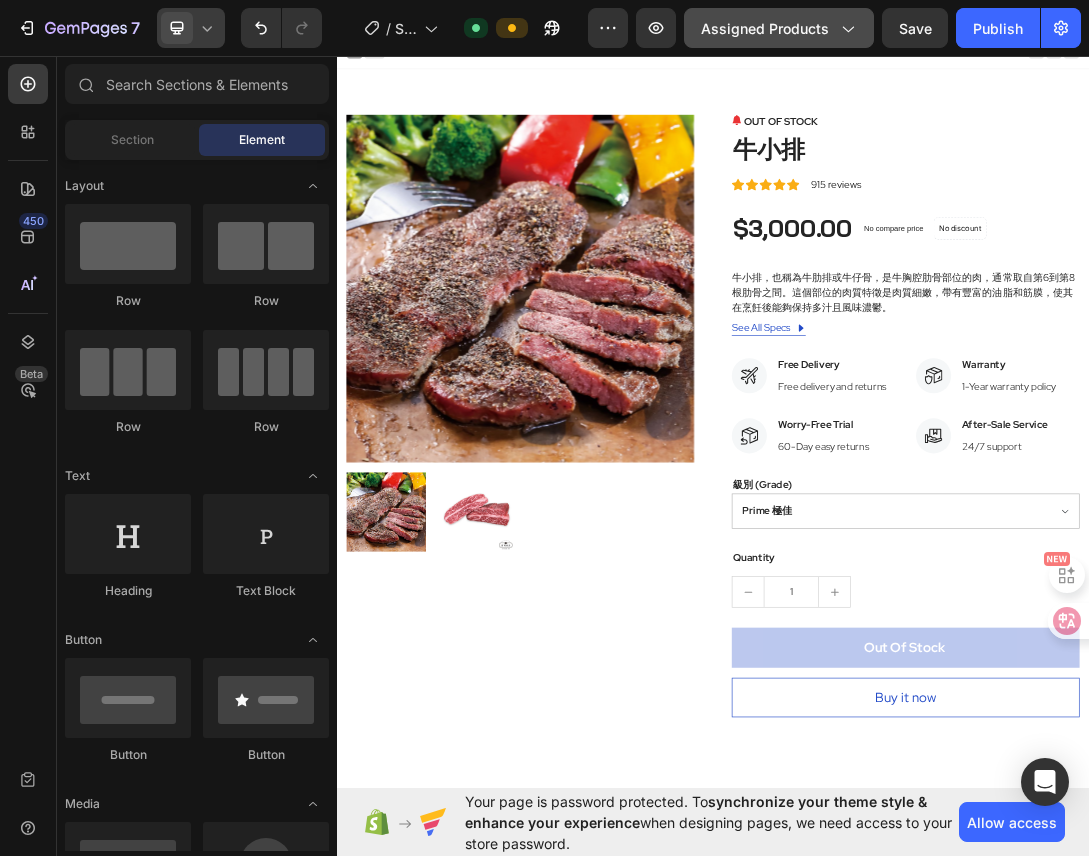 click on "Assigned Products" 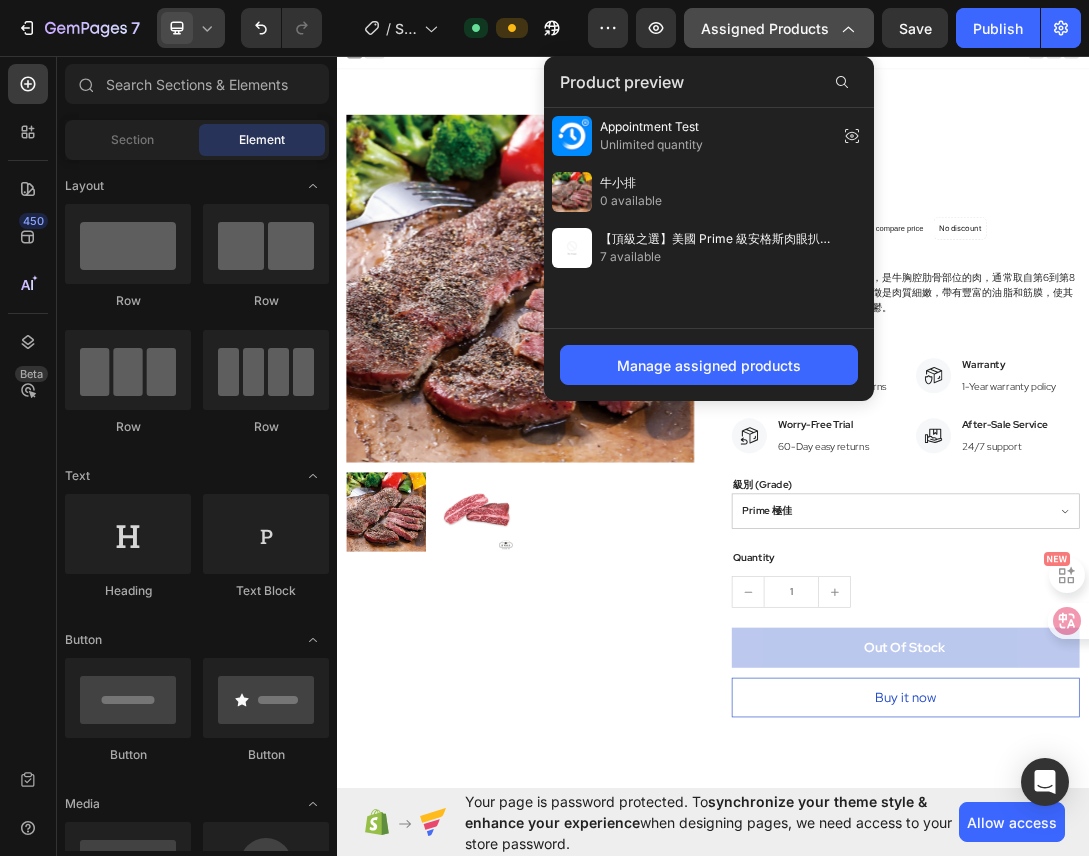 click on "Assigned Products" 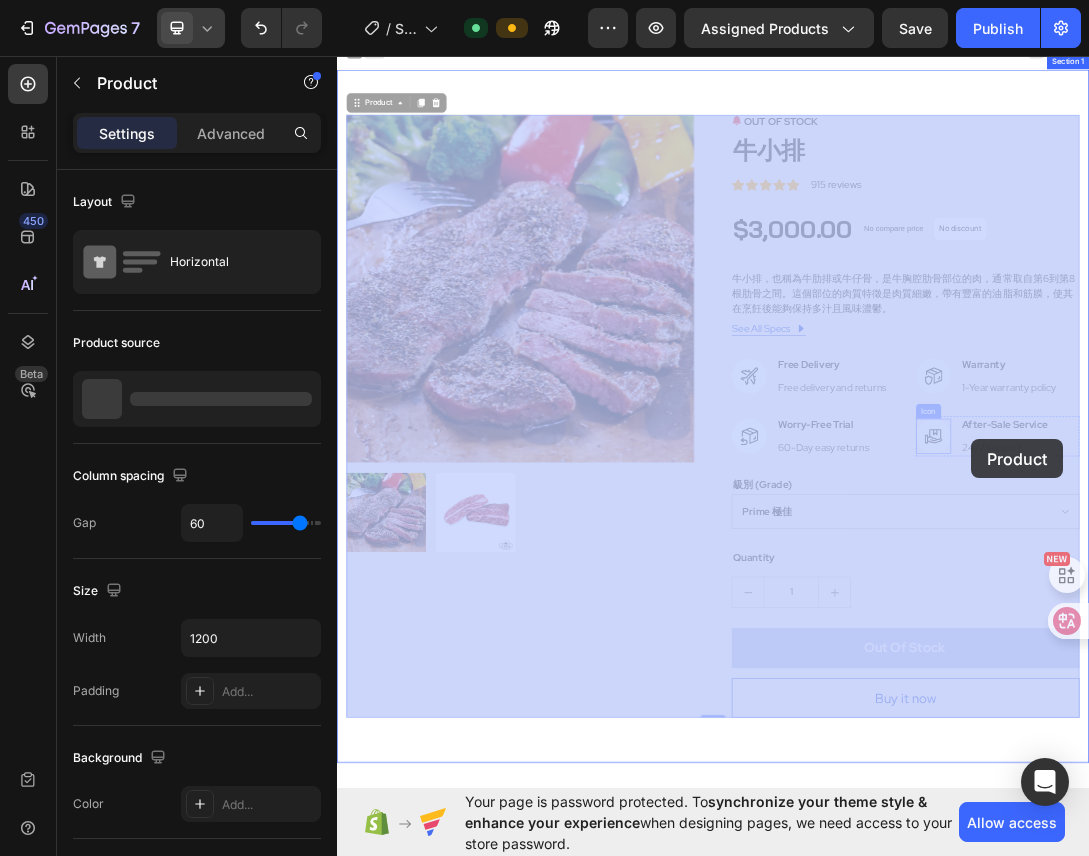 drag, startPoint x: 940, startPoint y: 544, endPoint x: 1349, endPoint y: 673, distance: 428.8613 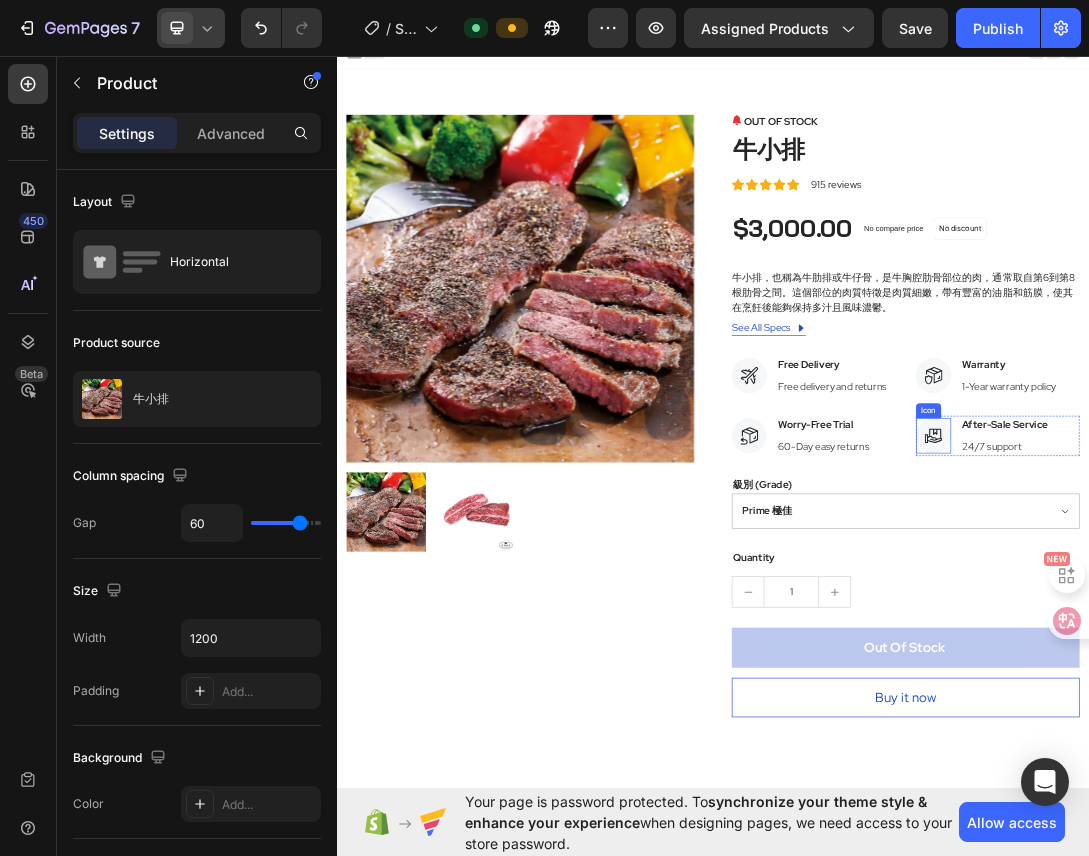 click 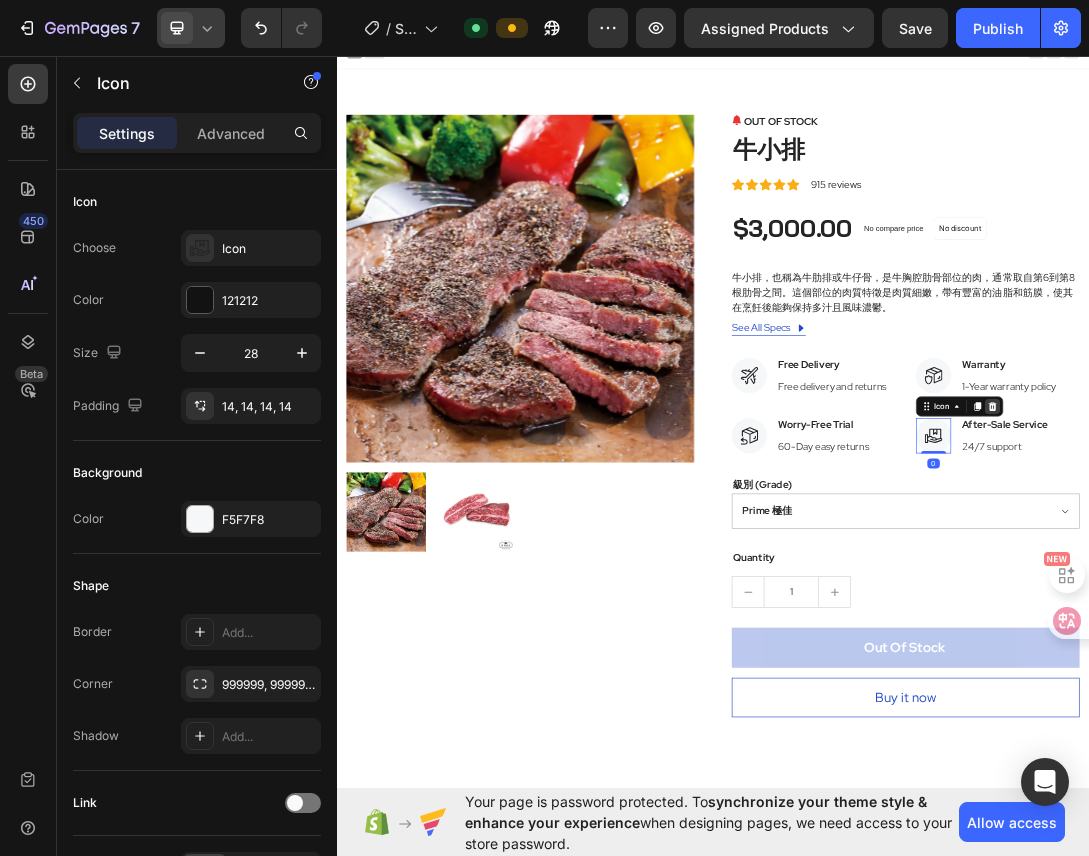 click 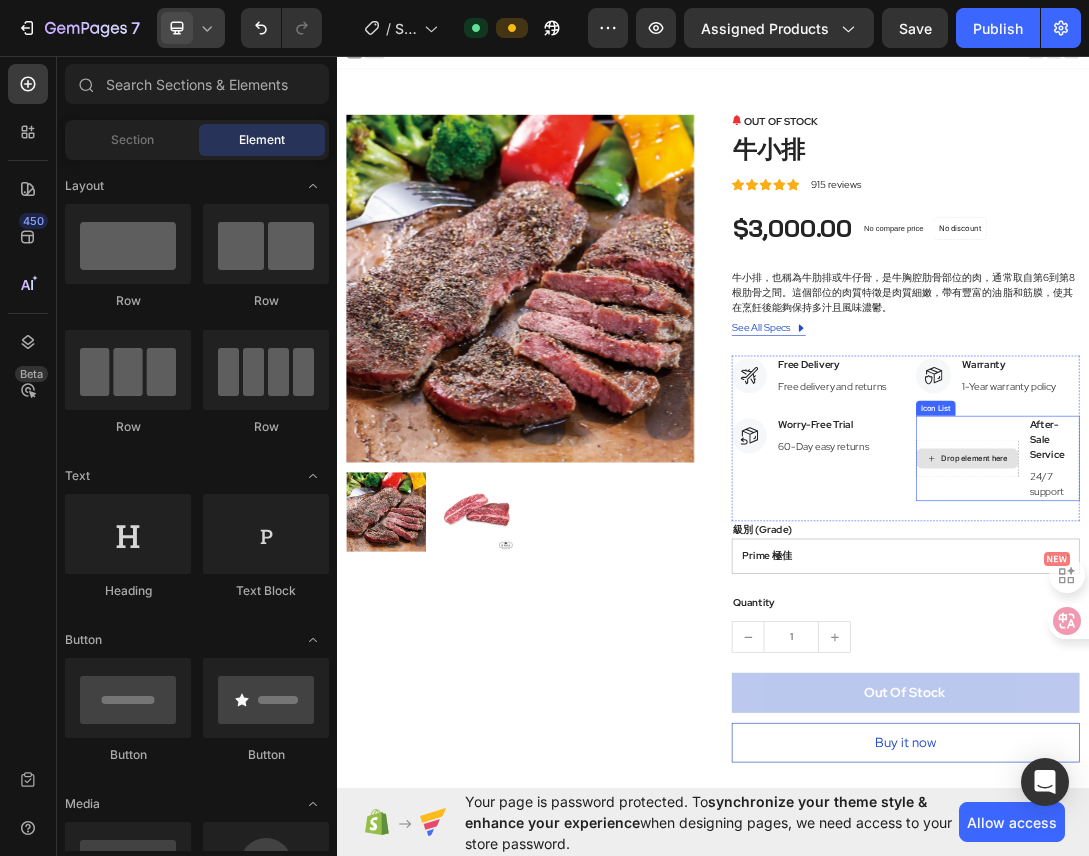 click on "Drop element here" at bounding box center [1355, 705] 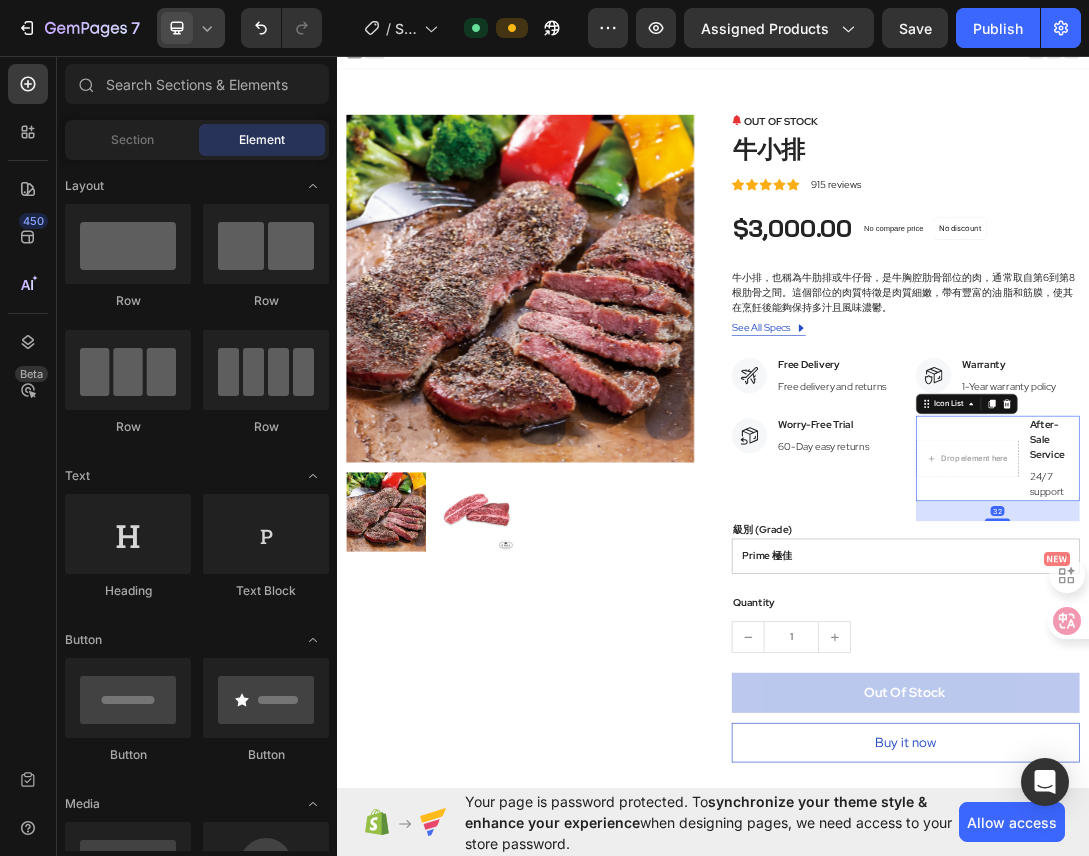 click on "Drop element here After-Sale Service Text block 24/7 support Text block" at bounding box center (1392, 705) 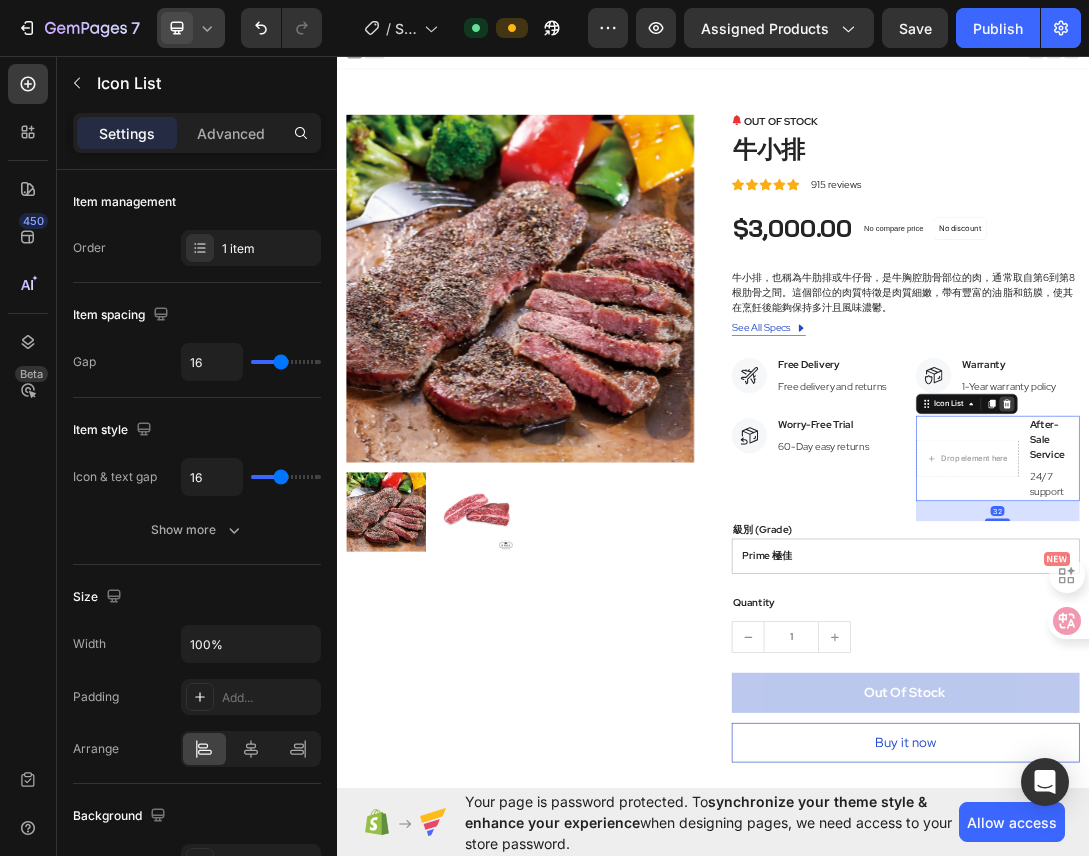 click 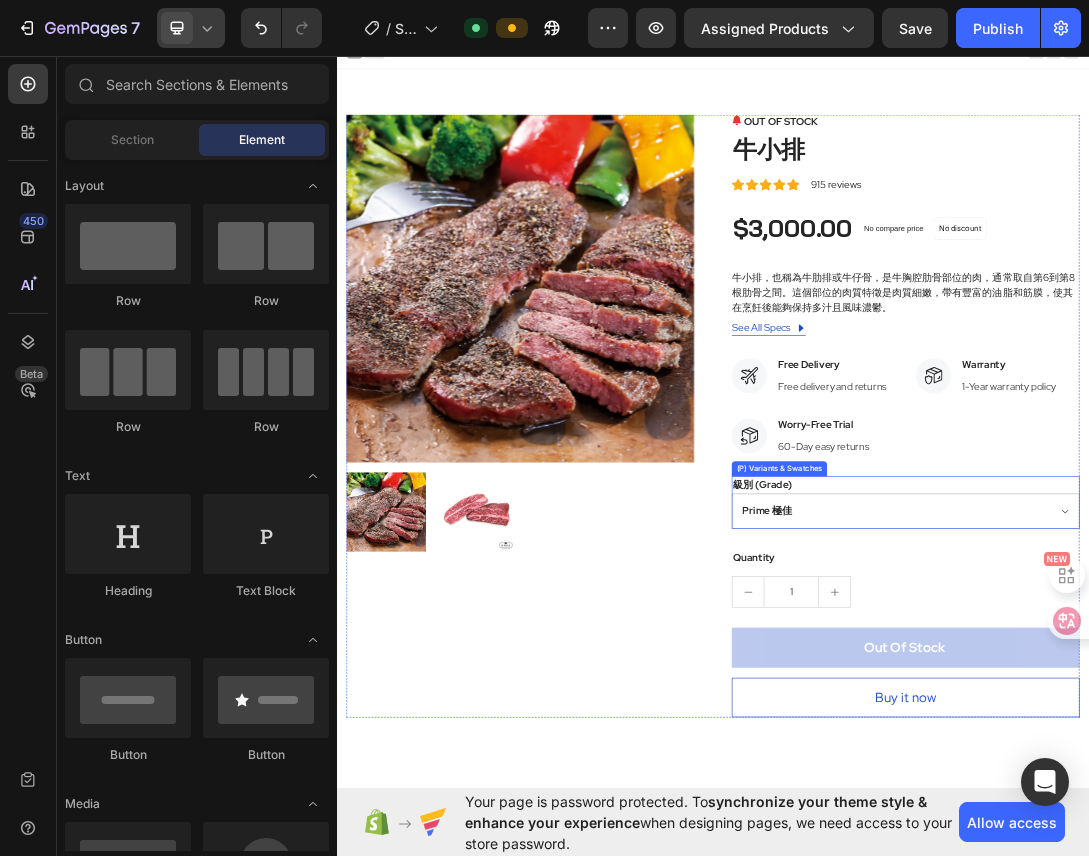click on "級別 (Grade)   Prime 極佳 Choice 精選 Select 可選 No roll 普選" at bounding box center (1244, 775) 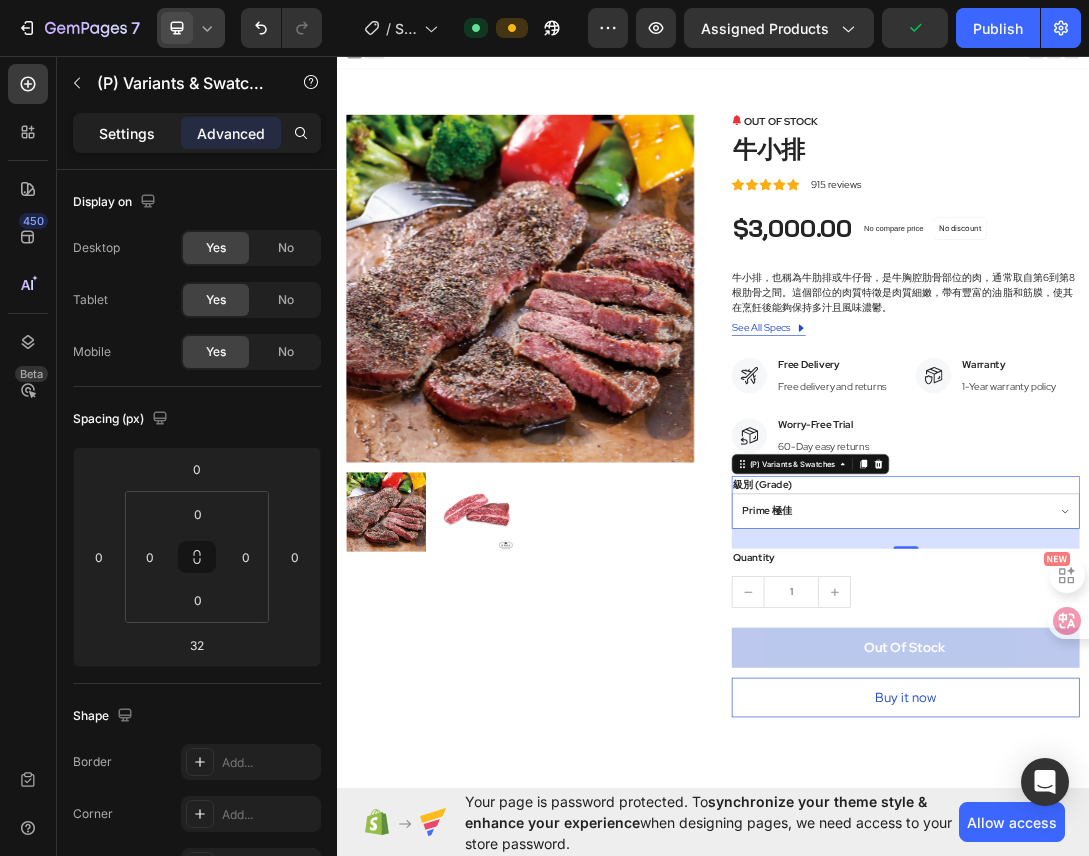 click on "Settings" 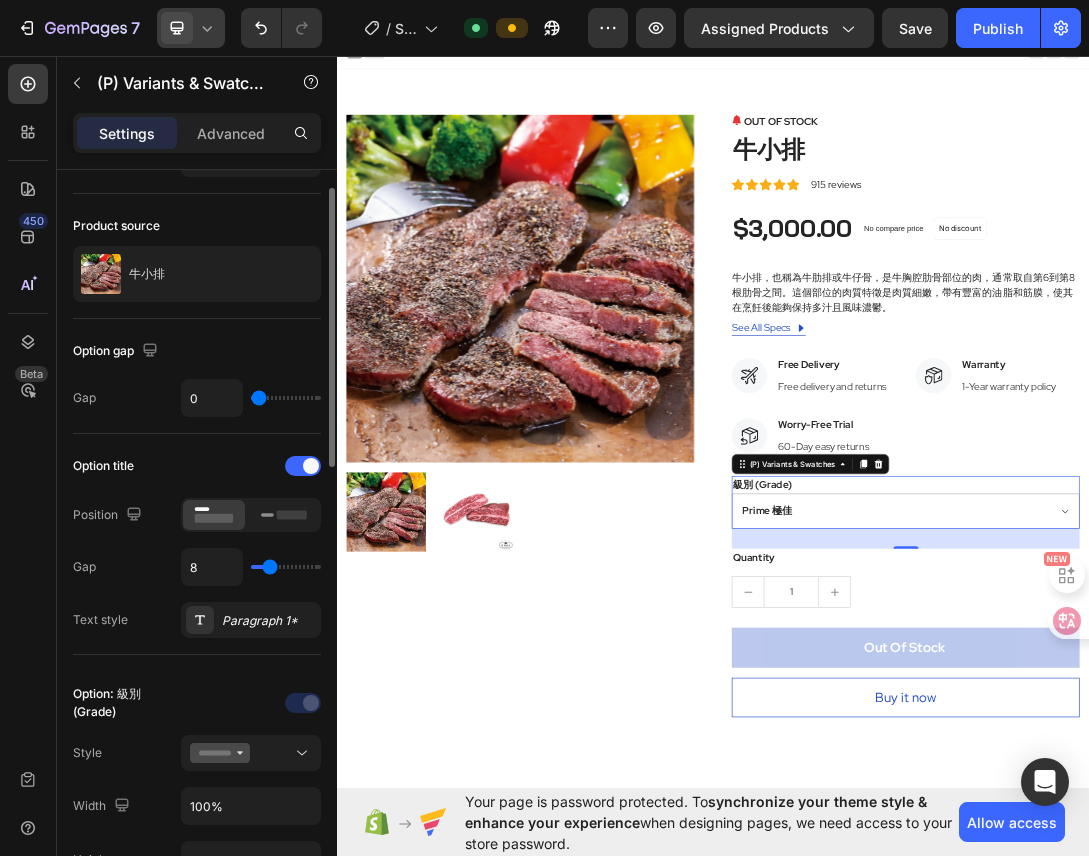 scroll, scrollTop: 48, scrollLeft: 0, axis: vertical 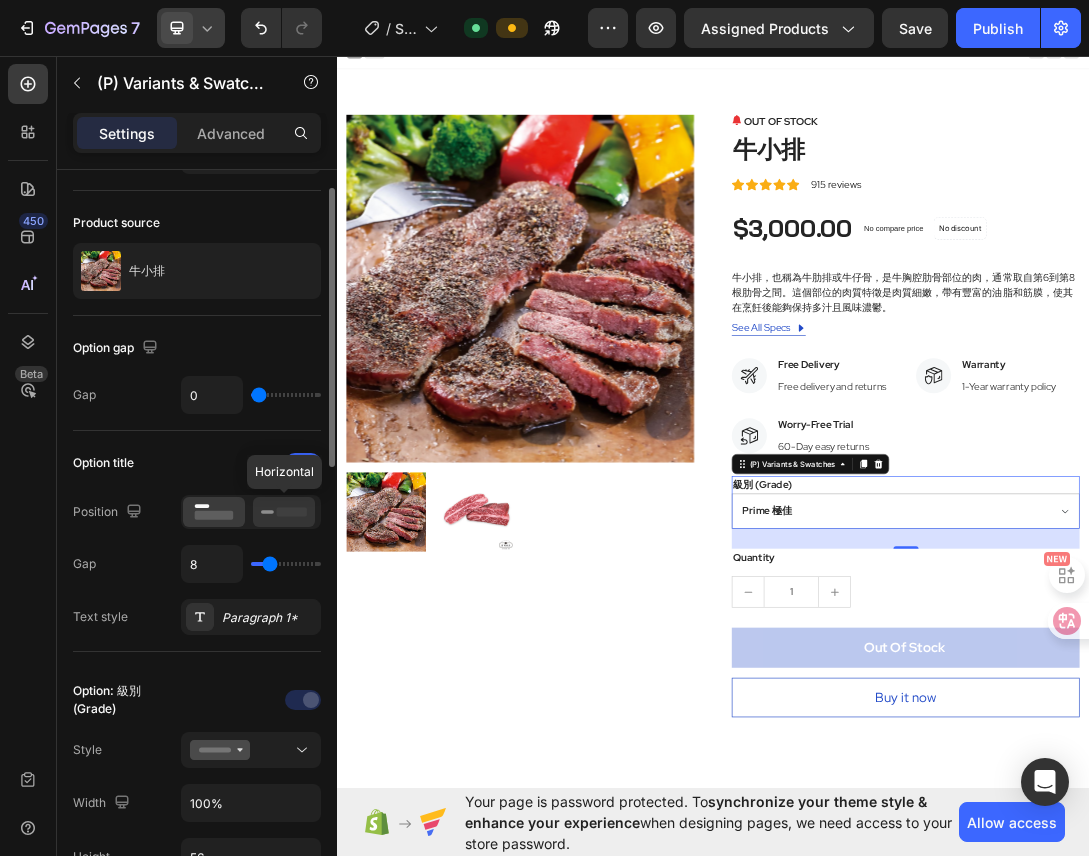 click 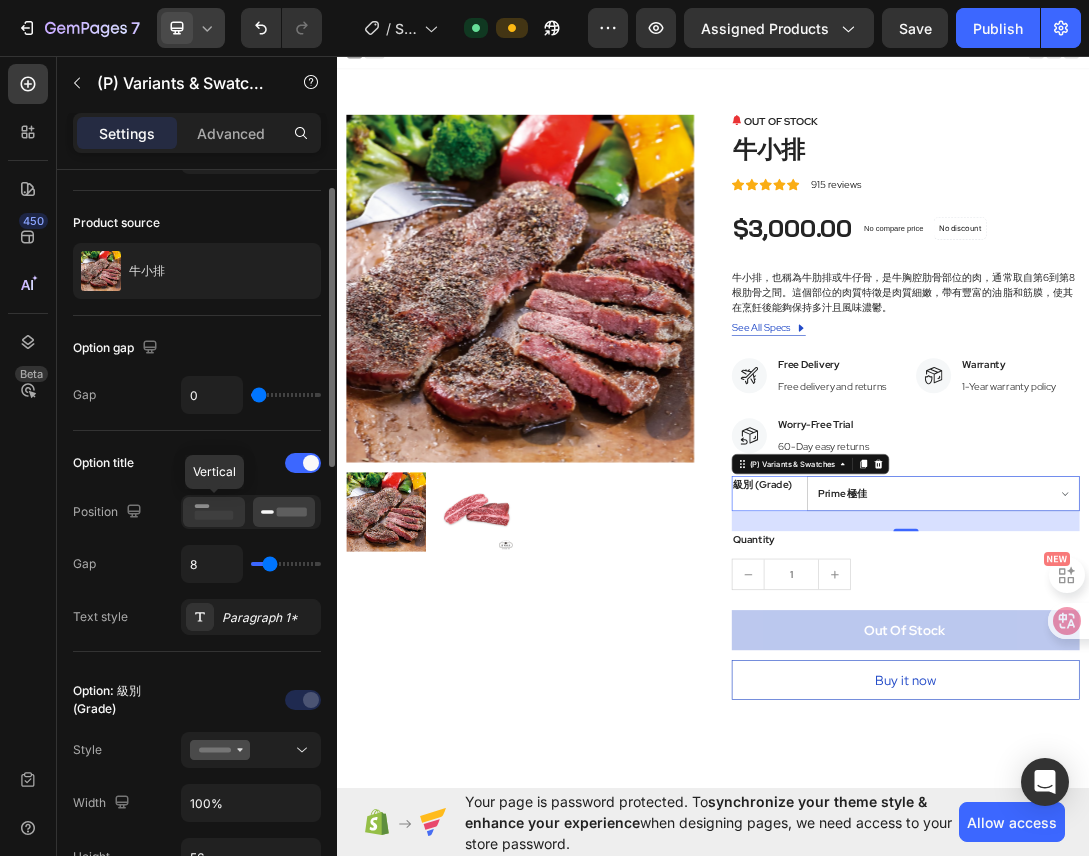 click 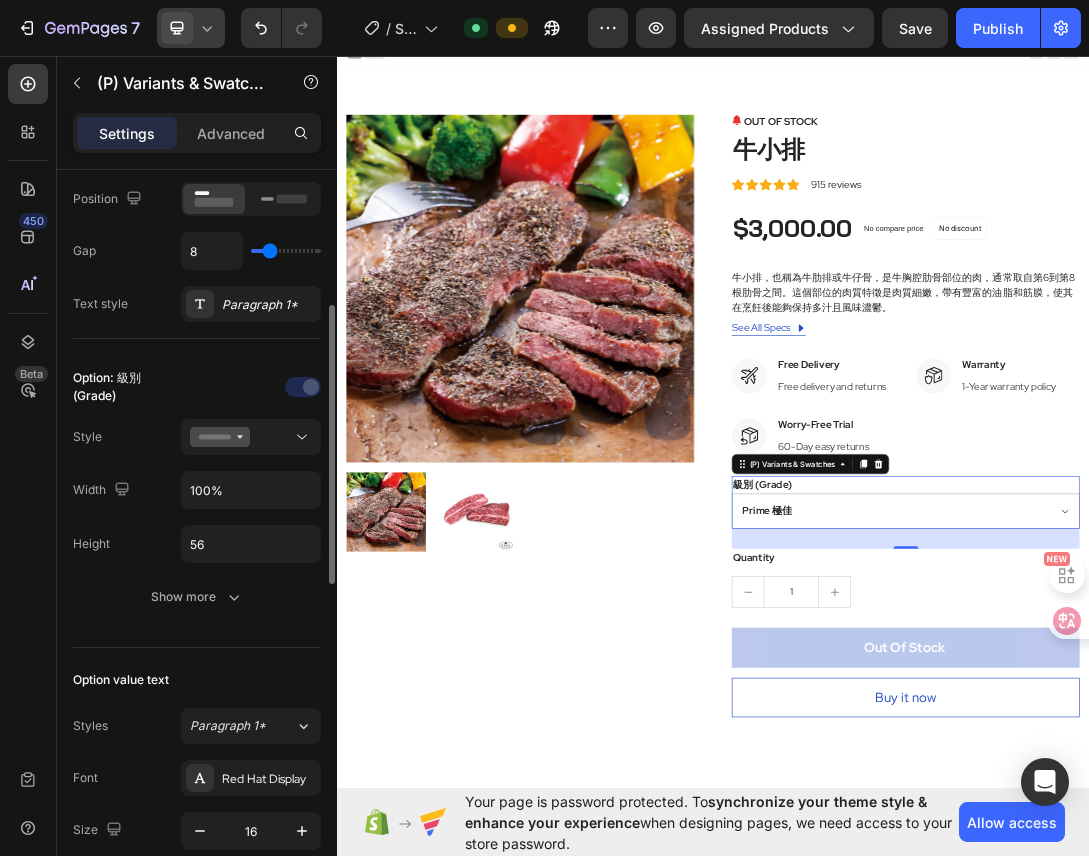 scroll, scrollTop: 363, scrollLeft: 0, axis: vertical 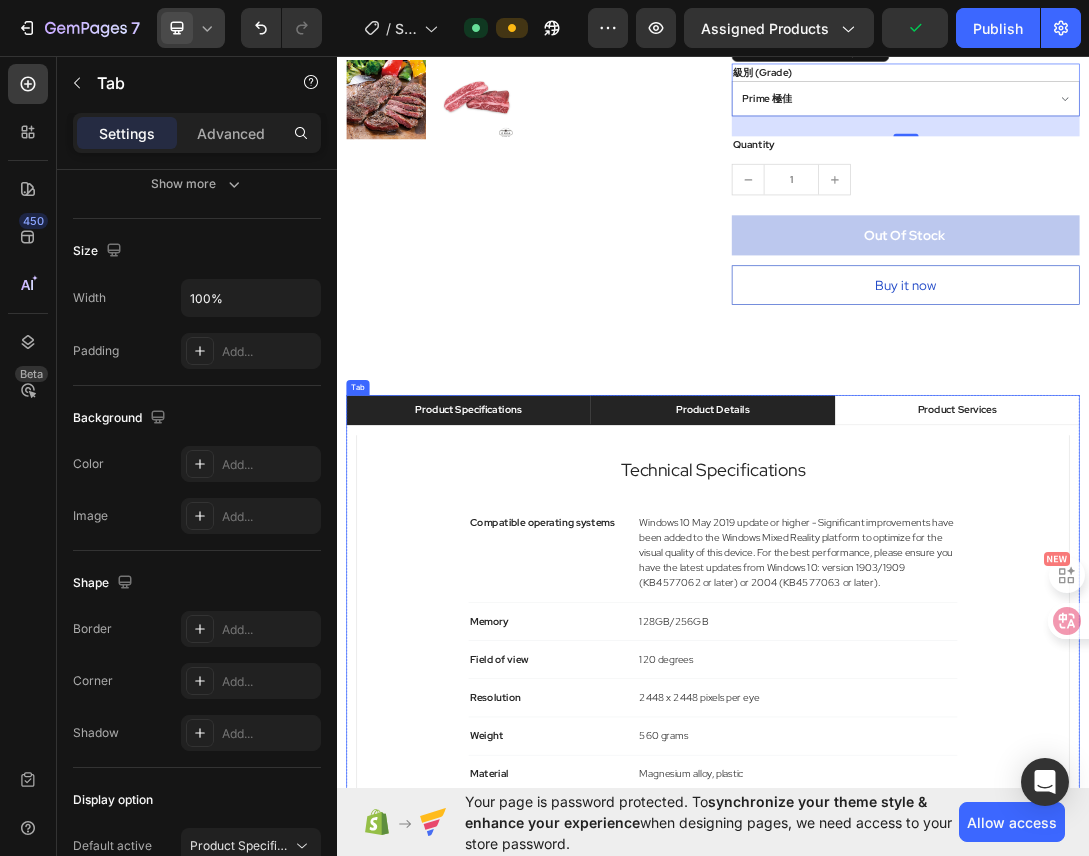 click on "Product Details" at bounding box center (936, 628) 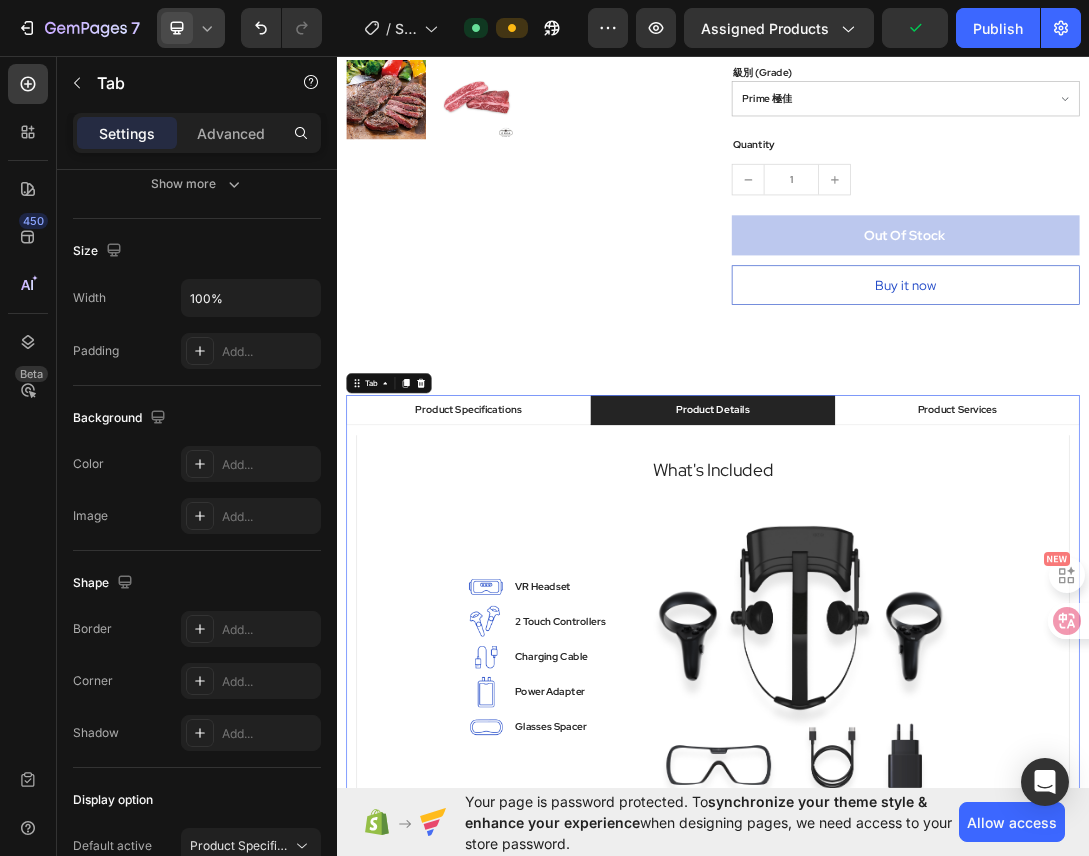 scroll, scrollTop: 0, scrollLeft: 0, axis: both 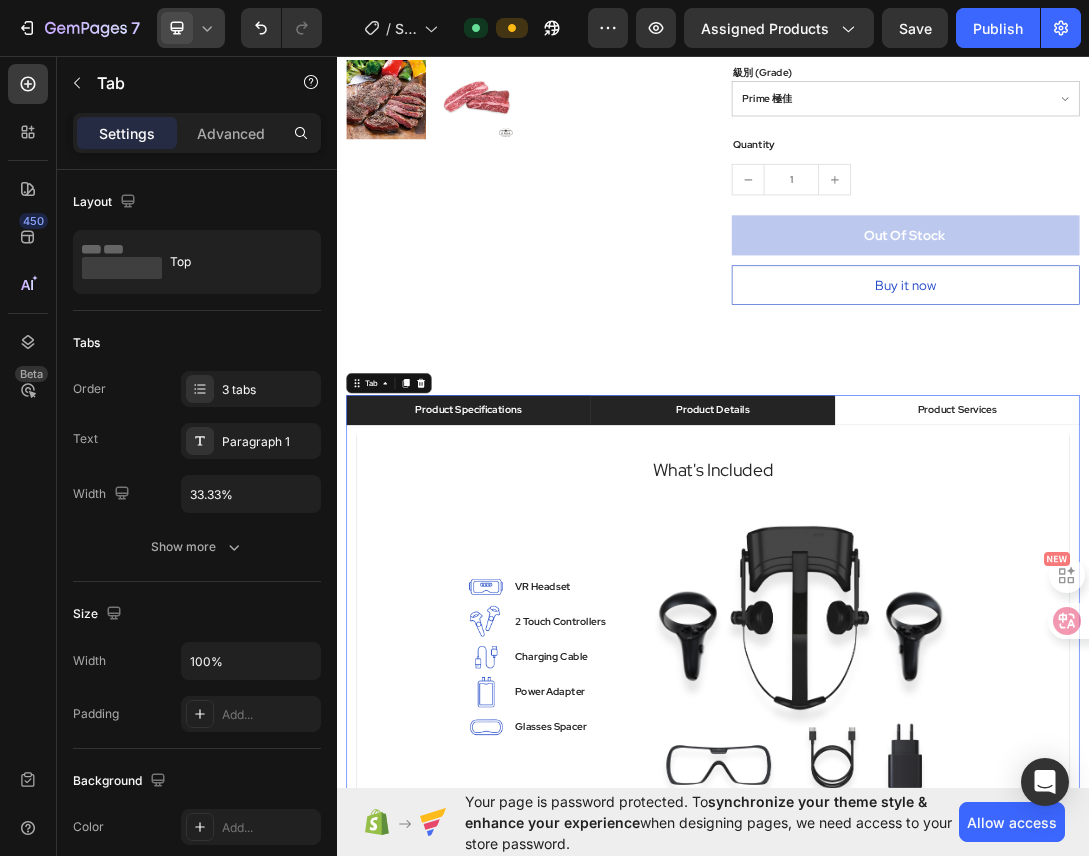 click on "Product Specifications" at bounding box center [547, 628] 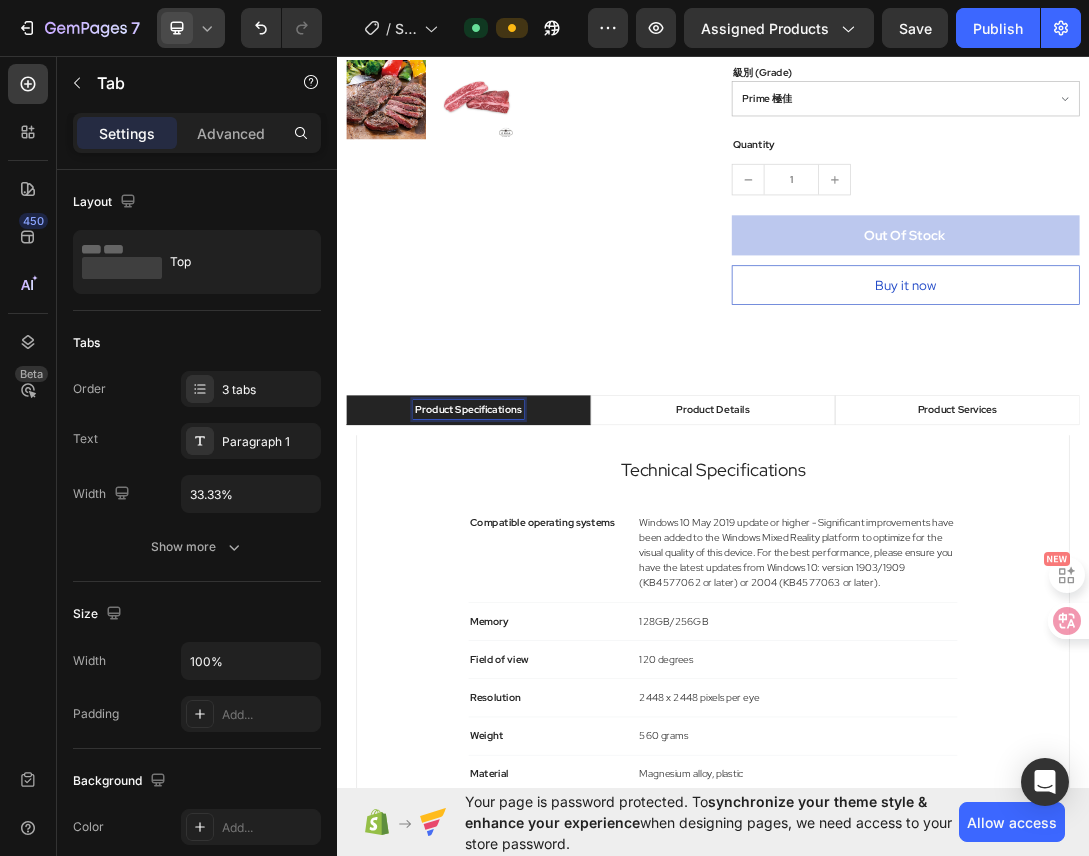 scroll, scrollTop: 657, scrollLeft: 0, axis: vertical 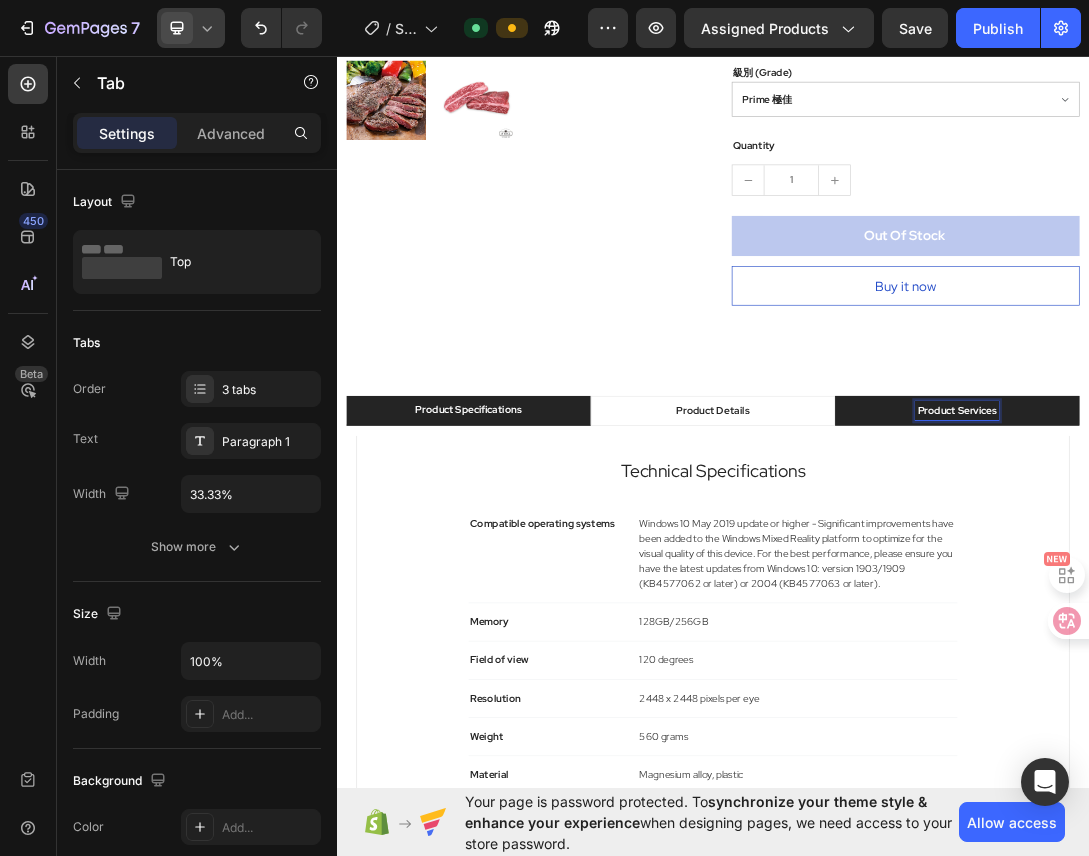 click on "Product Services" at bounding box center [1326, 629] 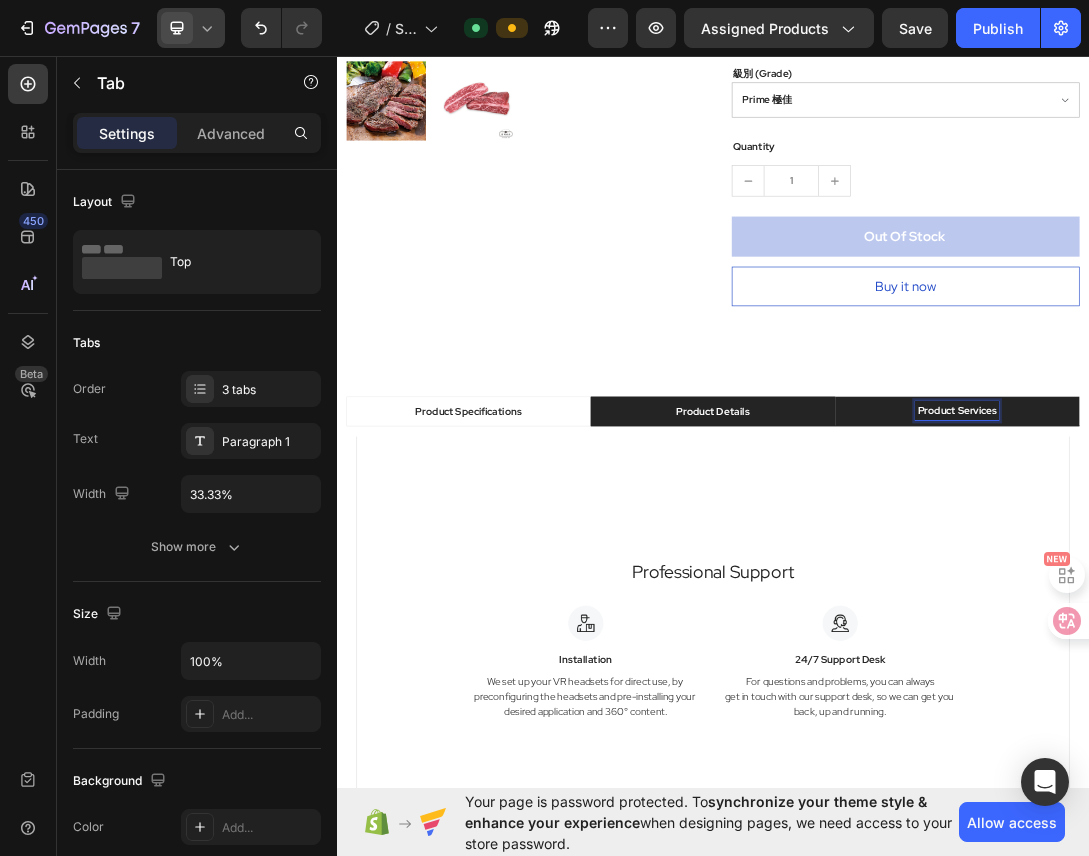 click on "Product Details" at bounding box center [937, 630] 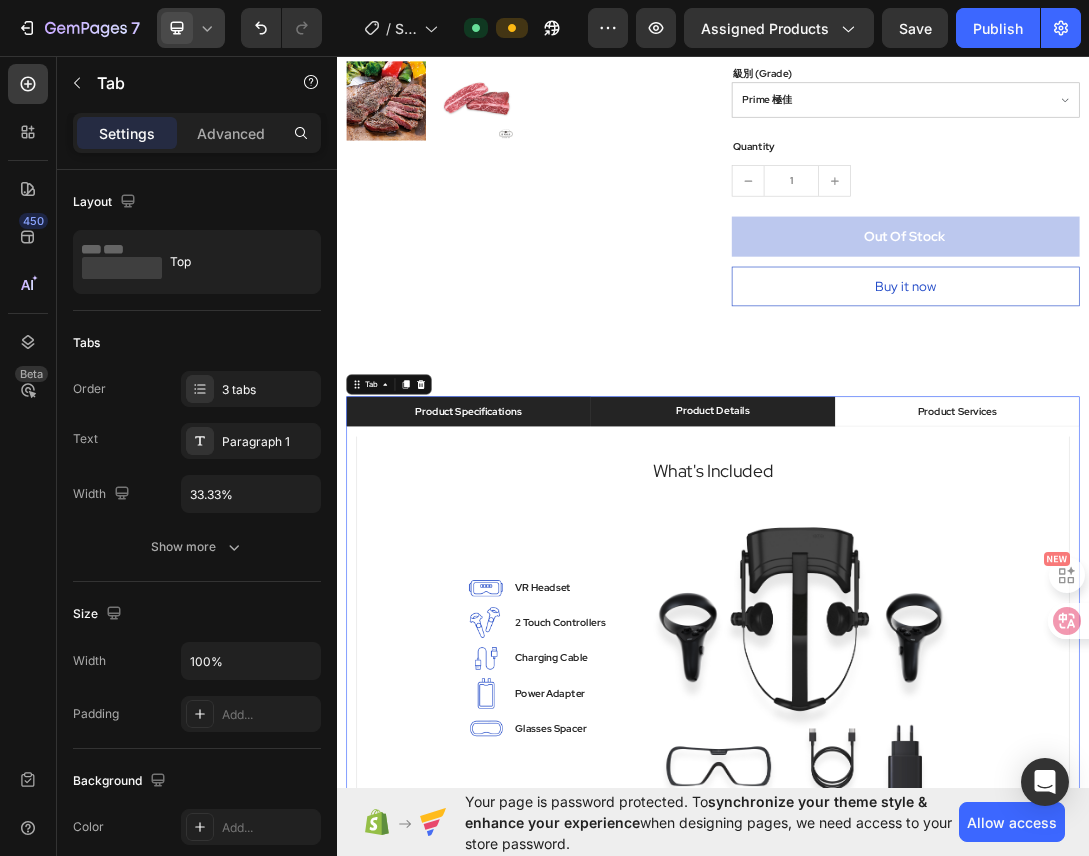 click on "Product Specifications" at bounding box center (547, 630) 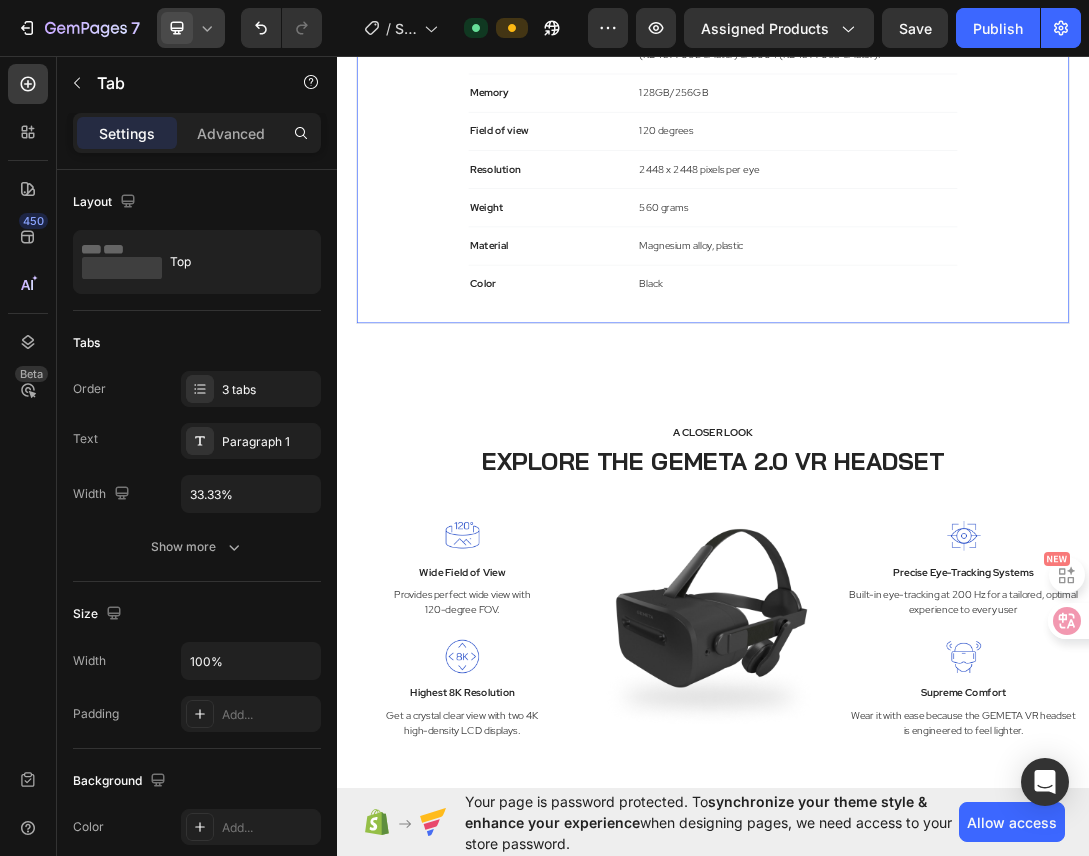 scroll, scrollTop: 1645, scrollLeft: 0, axis: vertical 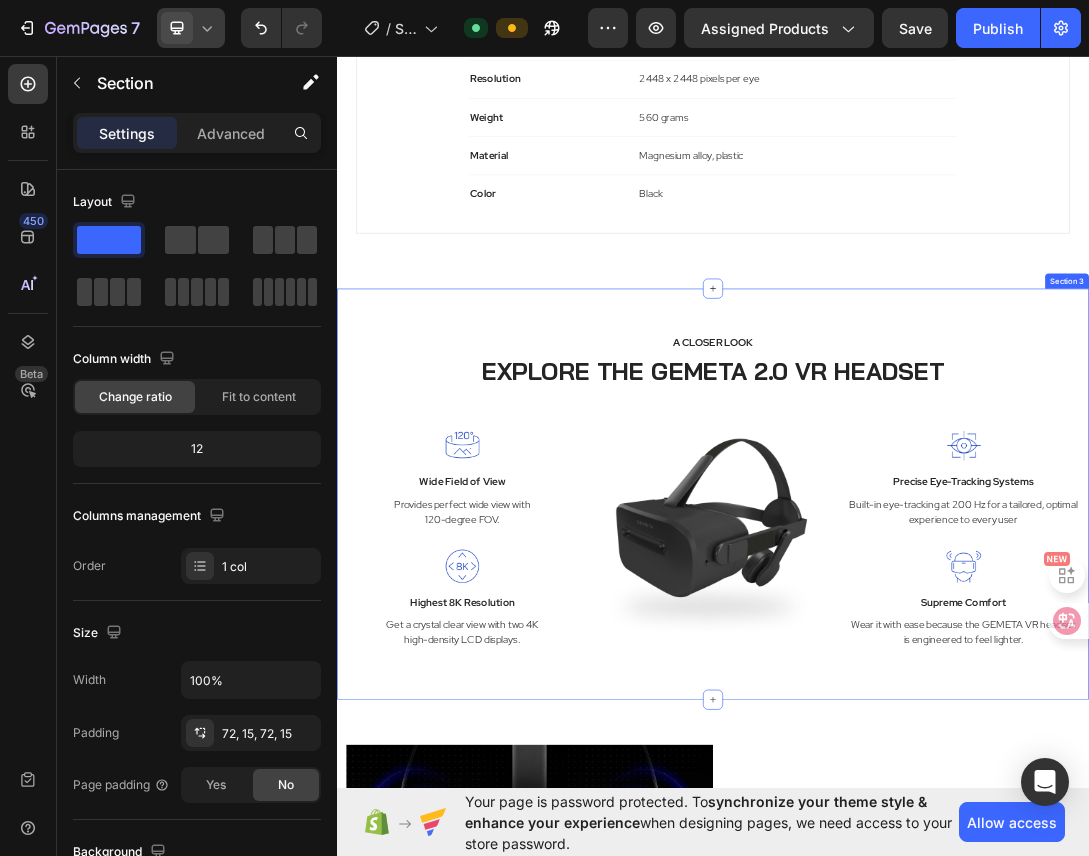 click on "A CLOSER LOOK Text block EXPLORE THE GEMETA 2.0 VR HEADSET Heading Row Image Wide Field of View Text block Provides perfect wide view with  120-degree FOV. Text block Row Image Highest 8K Resolution Text block Get a crystal clear view with two 4K  high-density LCD displays. Text block Row Image Image Precise Eye-Tracking Systems Text block Built-in eye-tracking at 200 Hz for a tailored, optimal experience to every user Text block Row Image Supreme Comfort  Text block Wear it with ease because the GEMETA VR headset is engineered to feel lighter. Text block Row Row Section 3" at bounding box center [937, 762] 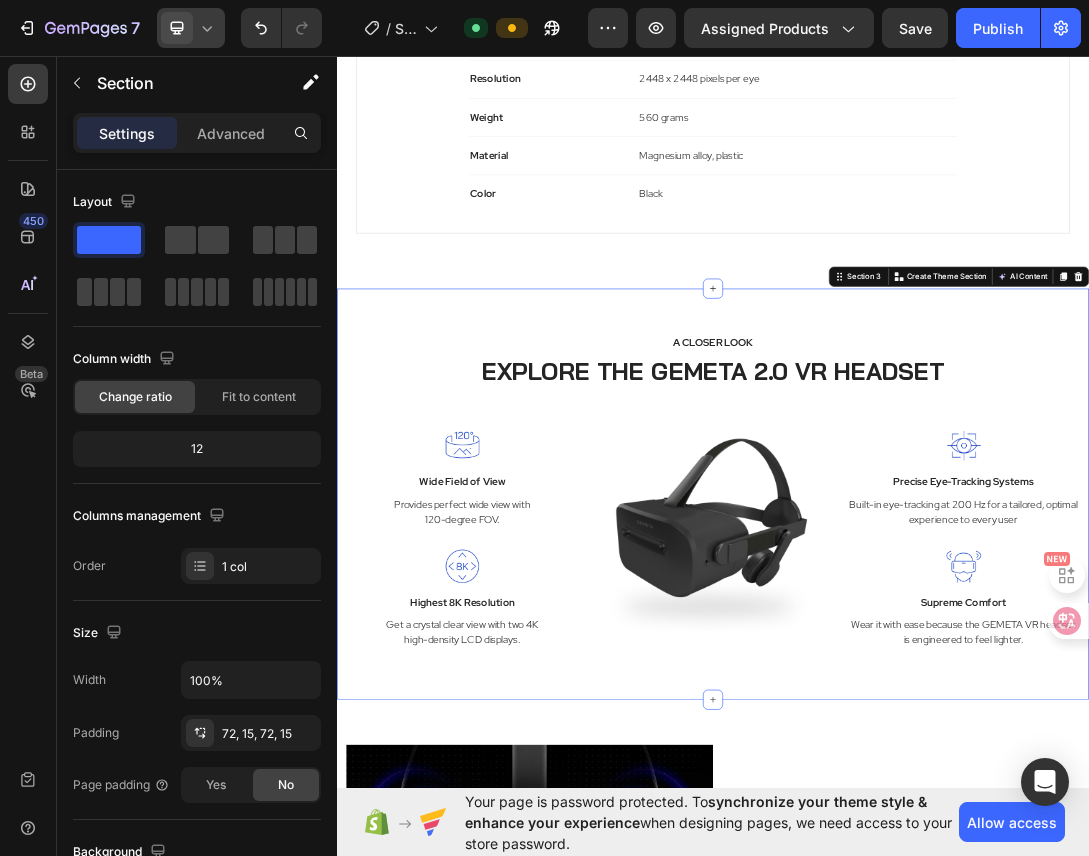 scroll, scrollTop: 1639, scrollLeft: 0, axis: vertical 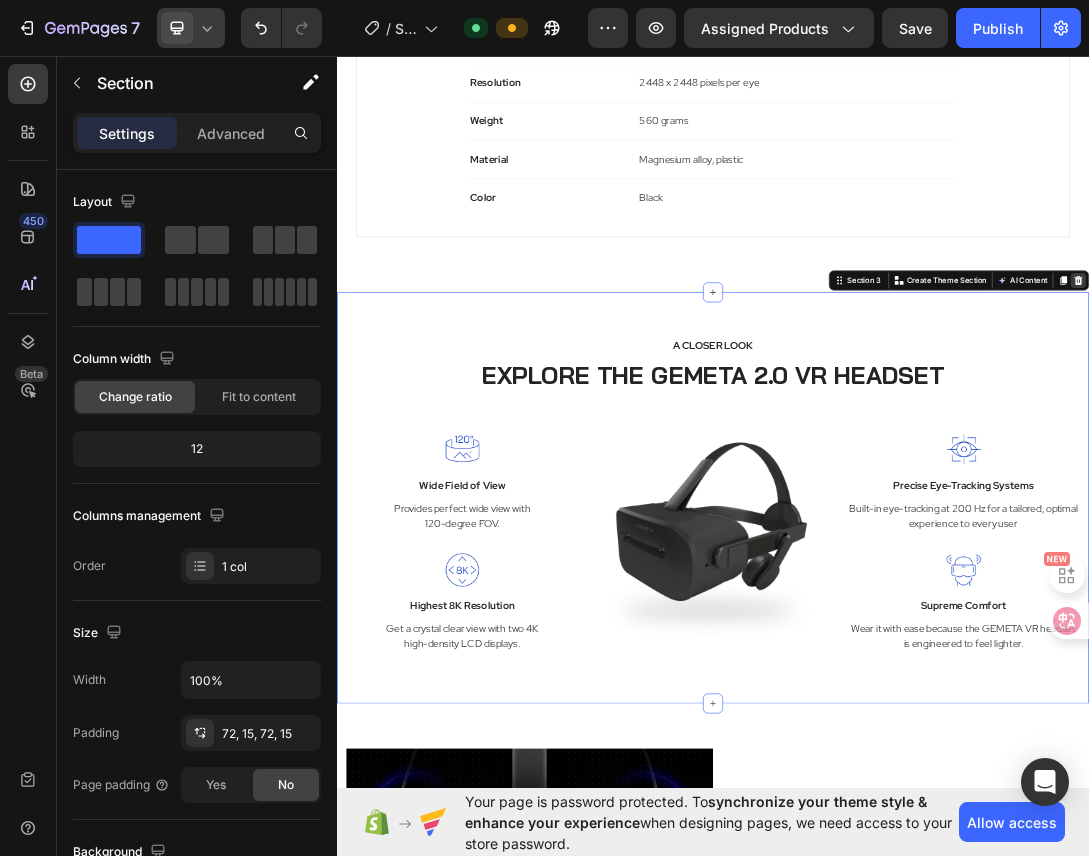 click 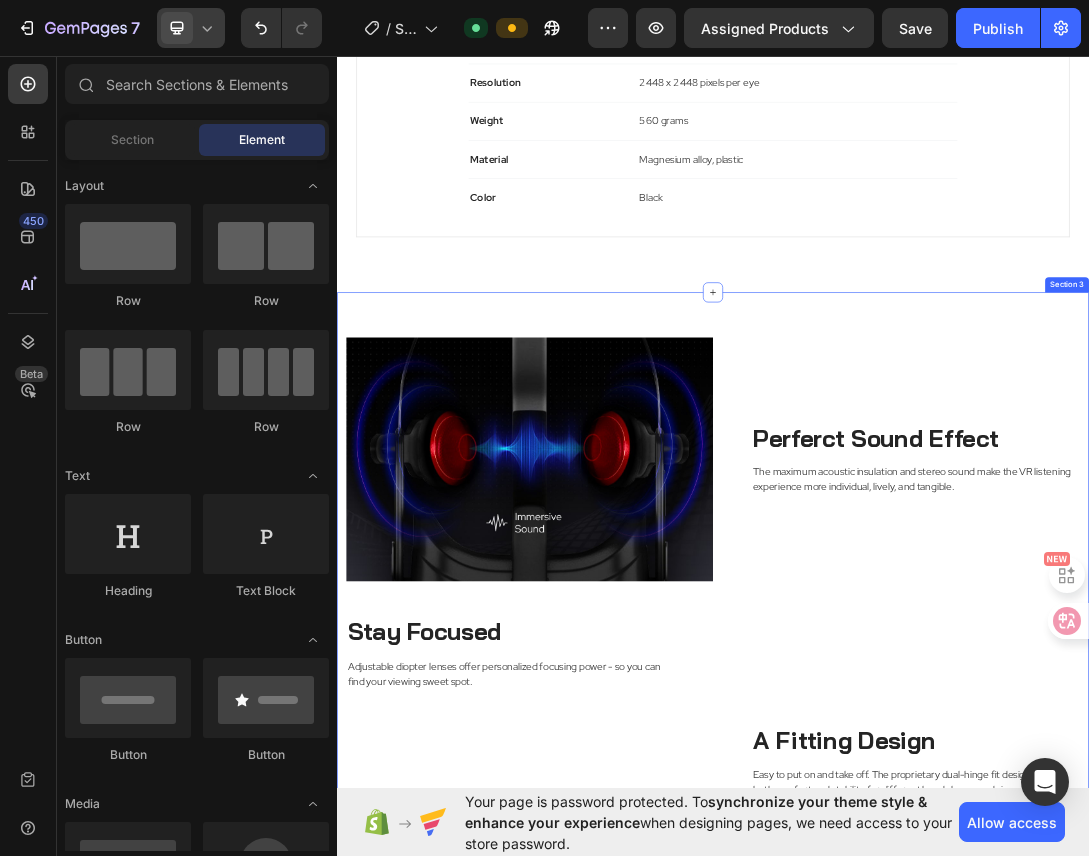 click on "Image Perferct Sound Effect Heading The maximum acoustic insulation and stereo sound make the VR listening experience more individual, lively, and tangible. Text block Row Row Stay Focused Heading Adjustable diopter lenses offer personalized focusing power - so you can find your viewing sweet spot. Text block Row Image Row Image A Fitting Design Heading Easy to put on and take off. The proprietary dual-hinge fit design ensures both comfort and stability for different head shapes and sizes. Text block Row Row Section 3" at bounding box center (937, 1152) 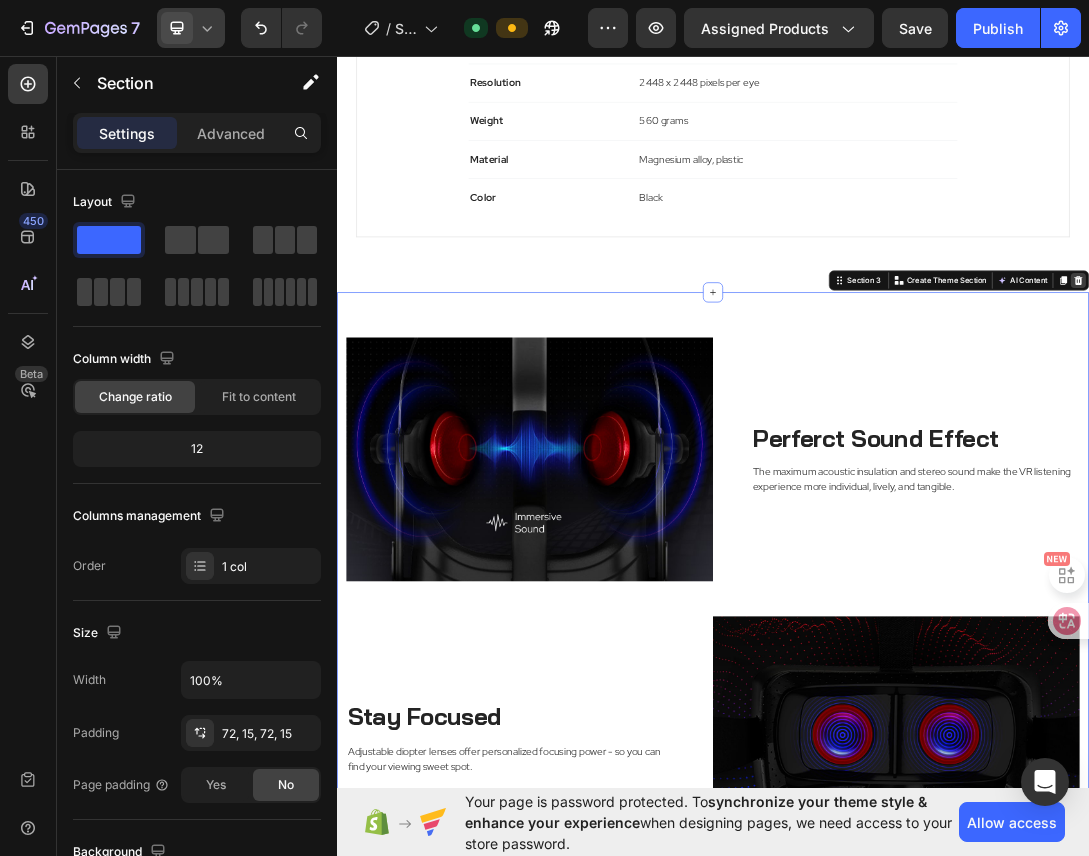 click at bounding box center (1520, 421) 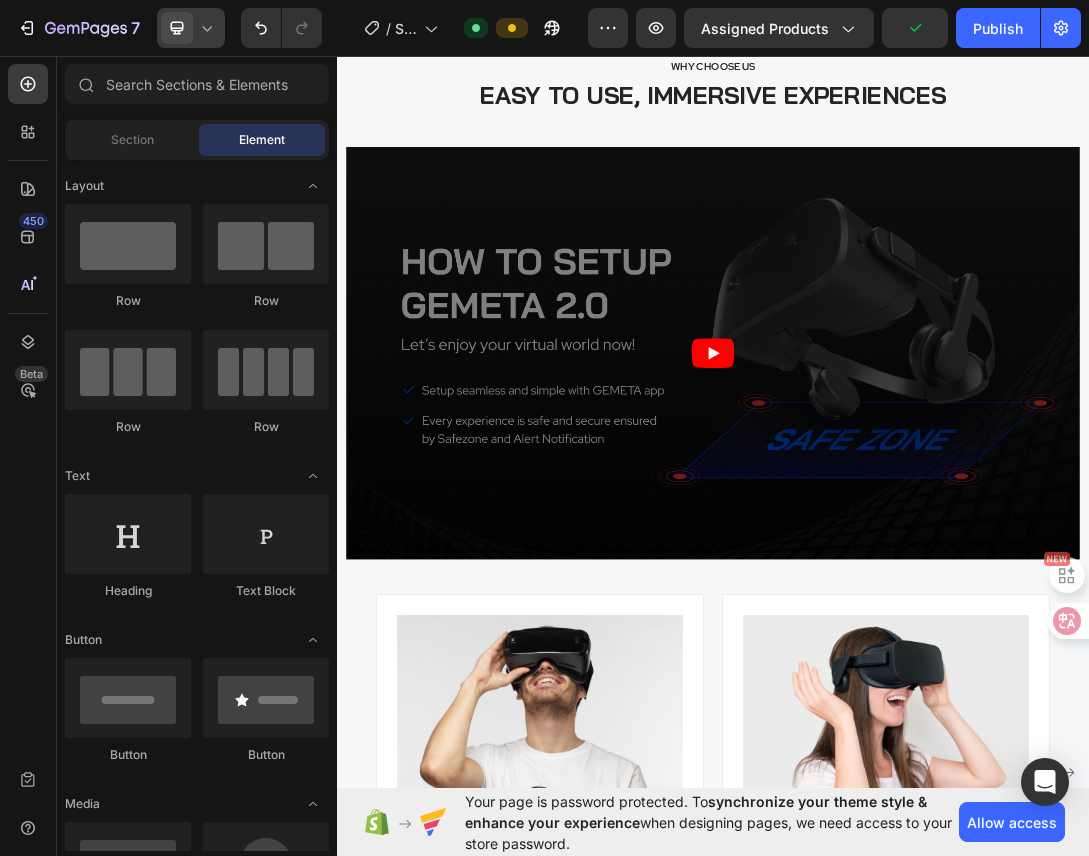 scroll, scrollTop: 1673, scrollLeft: 0, axis: vertical 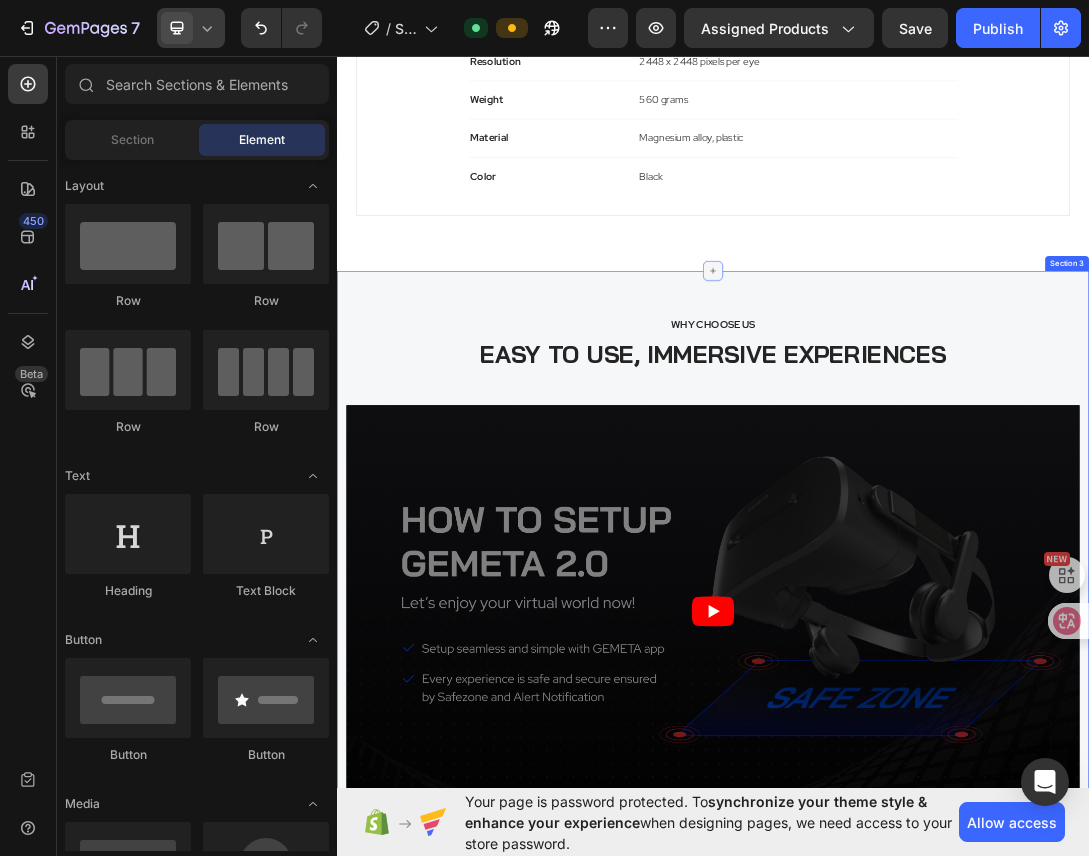 click 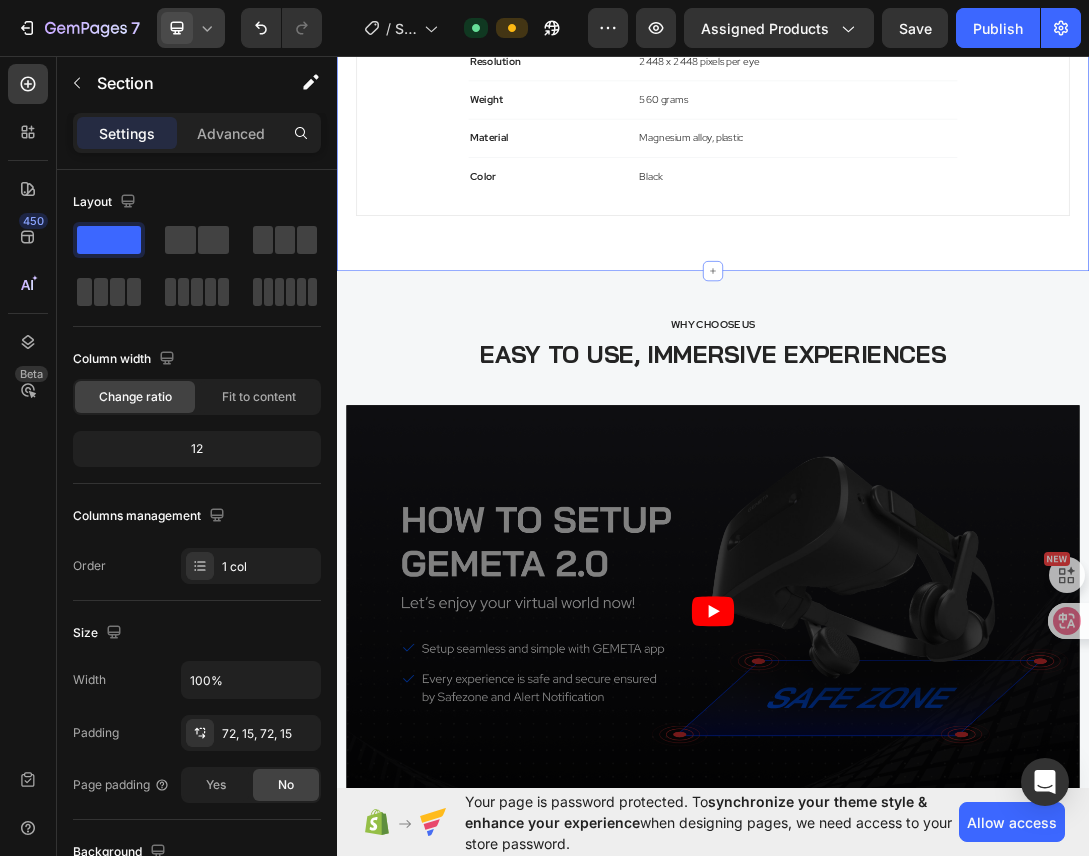 click on "Product Specifications Product Details Product Services Technical Specifications Heading Compatible operating systems Text block Windows 10 May 2019 update or higher - Significant improvements have been added to the Windows Mixed Reality platform to optimize for the visual quality of this device. For the best performance, please ensure you have the latest updates from Windows 10: version 1903/1909 (KB4577062 or later) or 2004 (KB4577063 or later). Text block Row Memory Text block 128GB/256GB Text block Row Field of view Text block 120 degrees Text block Row Resolution Text block 2448 x 2448 pixels per eye Text block Row Weight Text block 560 grams Text block Row Material Text block Magnesium alloy, plastic Text block Row Color Text block Black Text block Row Row What's Included Heading Image VR Headset Text block Image 2 Touch Controllers Text block Image Charging Cable Text block Image Power Adapter Text block Image Glasses Spacer Text block Icon List Image Row Row Professional Support Heading Image Image" at bounding box center [937, -39] 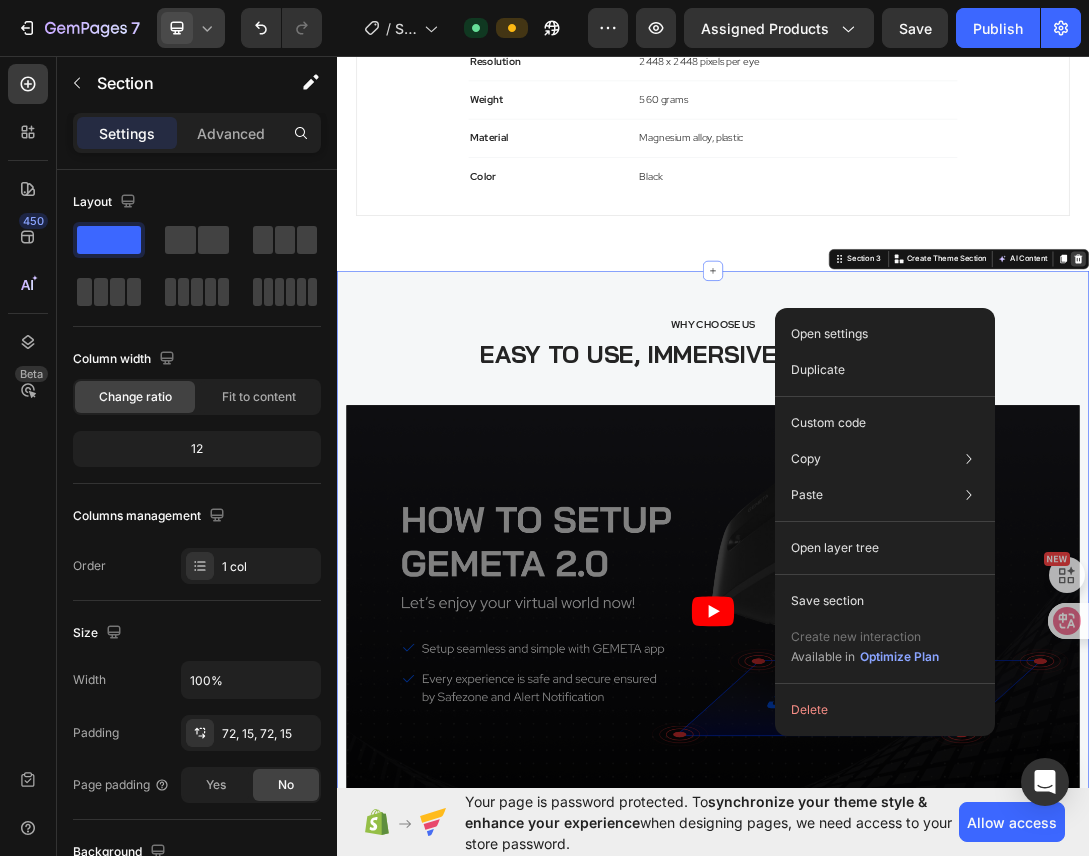 click 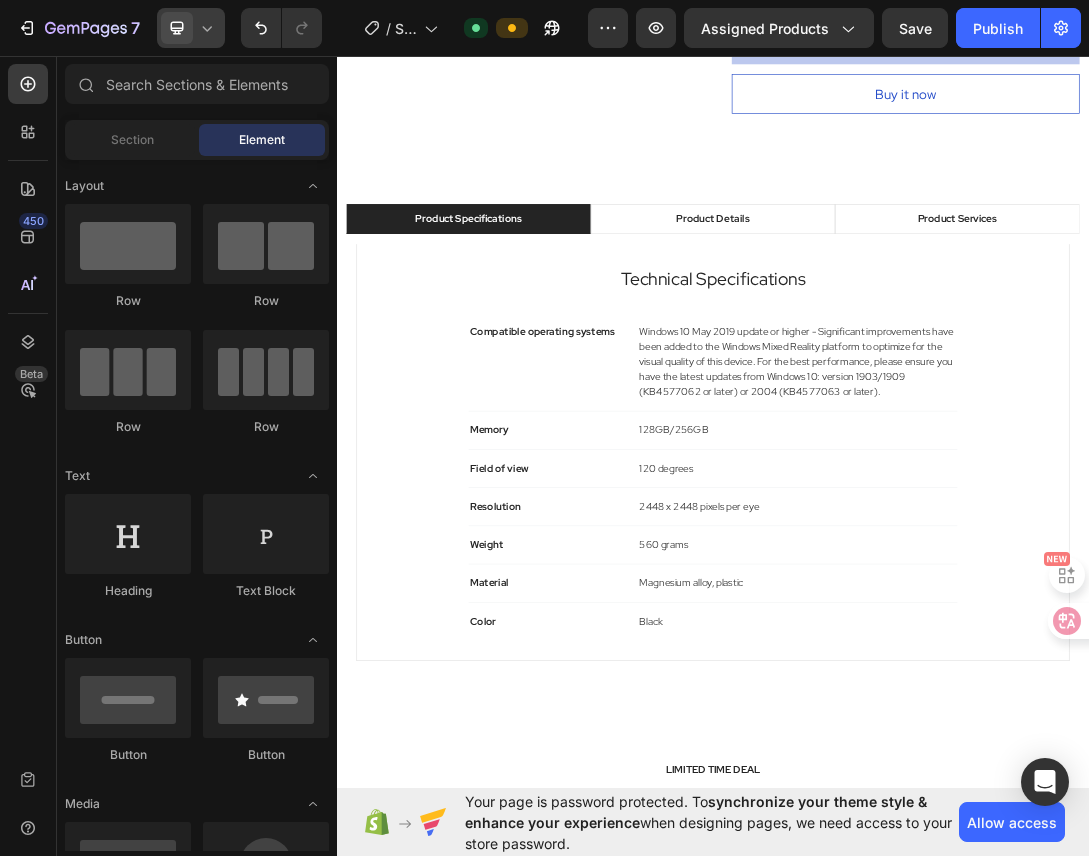 scroll, scrollTop: 922, scrollLeft: 0, axis: vertical 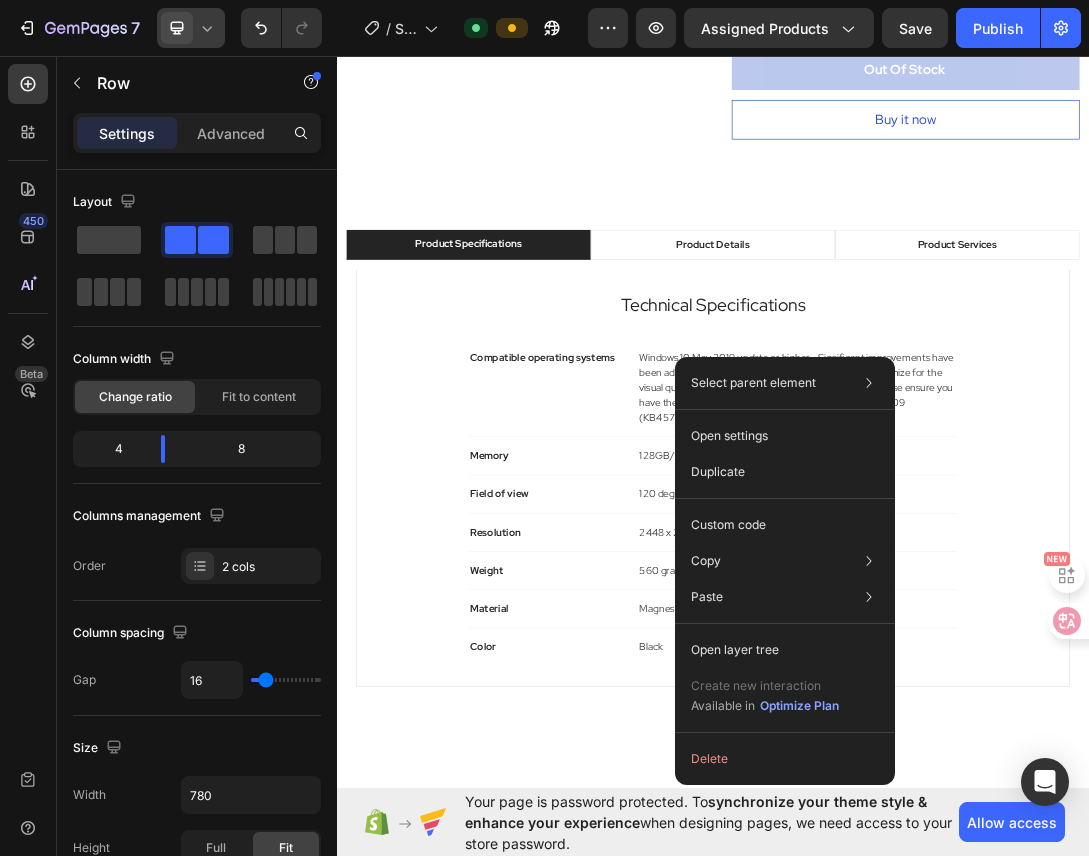 drag, startPoint x: 1228, startPoint y: 523, endPoint x: 1205, endPoint y: 529, distance: 23.769728 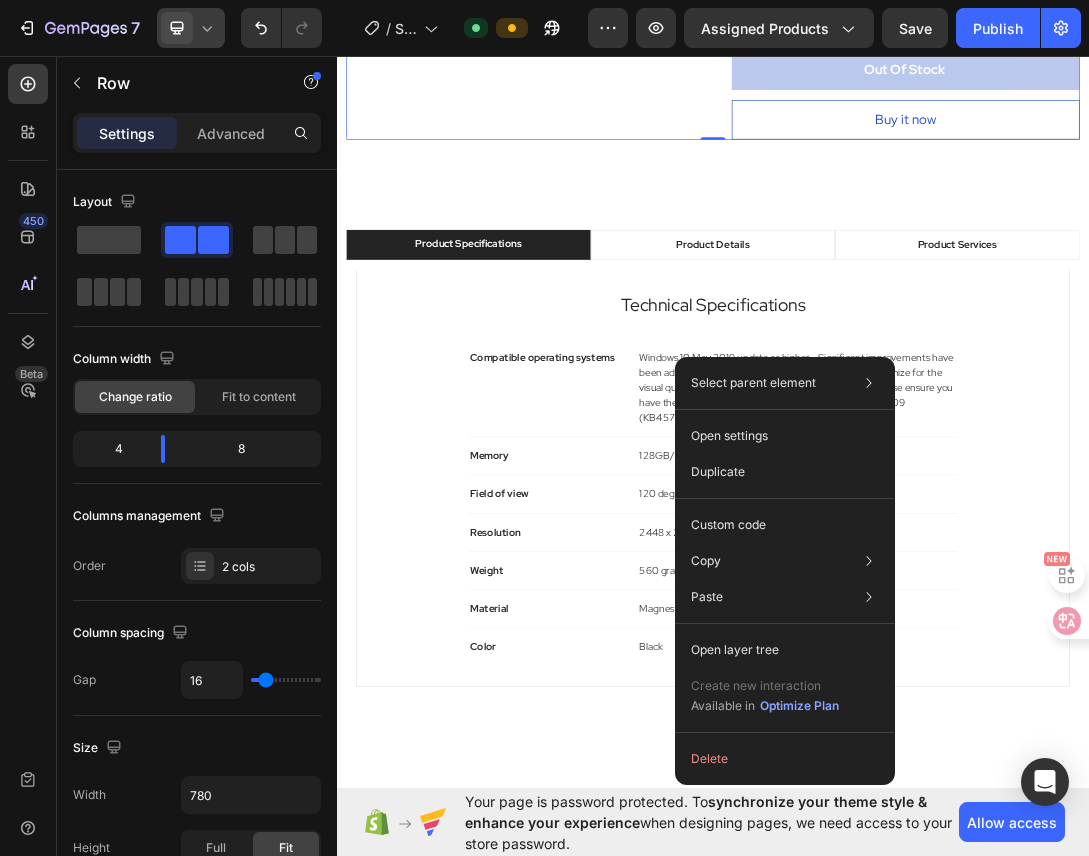 click on "Product Images" at bounding box center (629, -285) 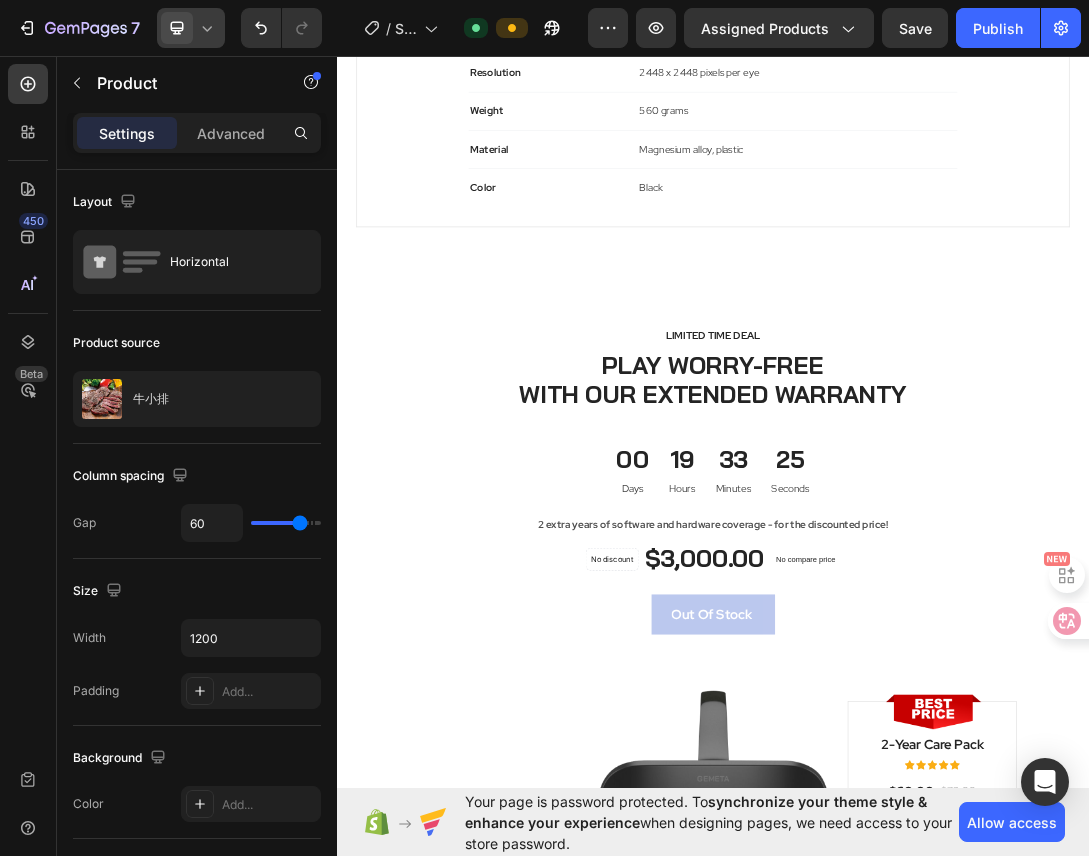 scroll, scrollTop: 1605, scrollLeft: 0, axis: vertical 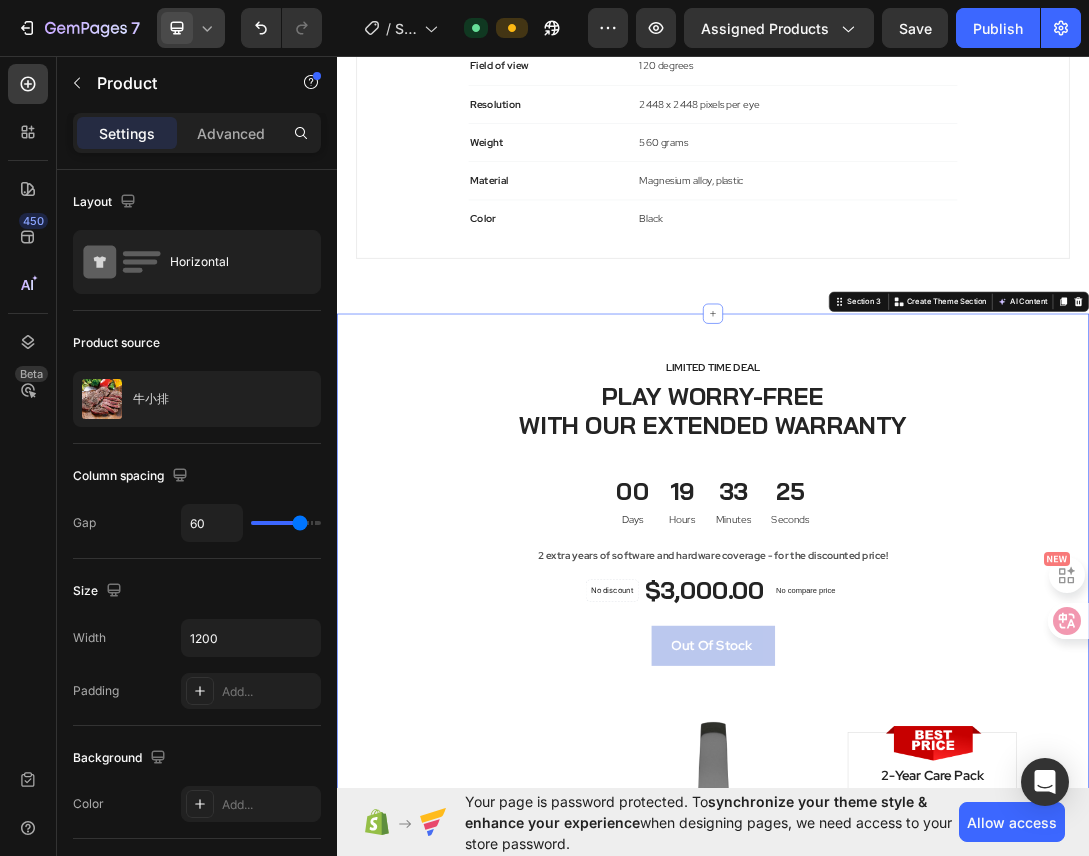 click on "LIMITED TIME DEAL Text block PLAY WORRY-FREE  WITH OUR EXTENDED WARRANTY Heading 00 Days 19 Hours 33 Minutes 25 Seconds CountDown Timer 2 extra years of software and hardware coverage - for the discounted price! Text block No discount   Not be displayed when published Product Badge $3,000.00 (P) Price (P) Price No compare price (P) Price Row Out Of Stock (P) Cart Button Product Row Image Image 2-Year Care Pack Heading
Icon
Icon
Icon
Icon
Icon Icon List Hoz $60.00 Text block $72.00 Text block Row                Title Line Remote diagnostics and phone technical support. Prepaid shipping label, materials, and instructions. Convenient door-to-door service, protection against accidental damage. Next Business Day Exchange. Text block Row Row Section 3   You can create reusable sections Create Theme Section AI Content Write with GemAI What would you like to describe here? Tone and Voice Persuasive Product 牛小排 Show more Generate" at bounding box center (937, 1076) 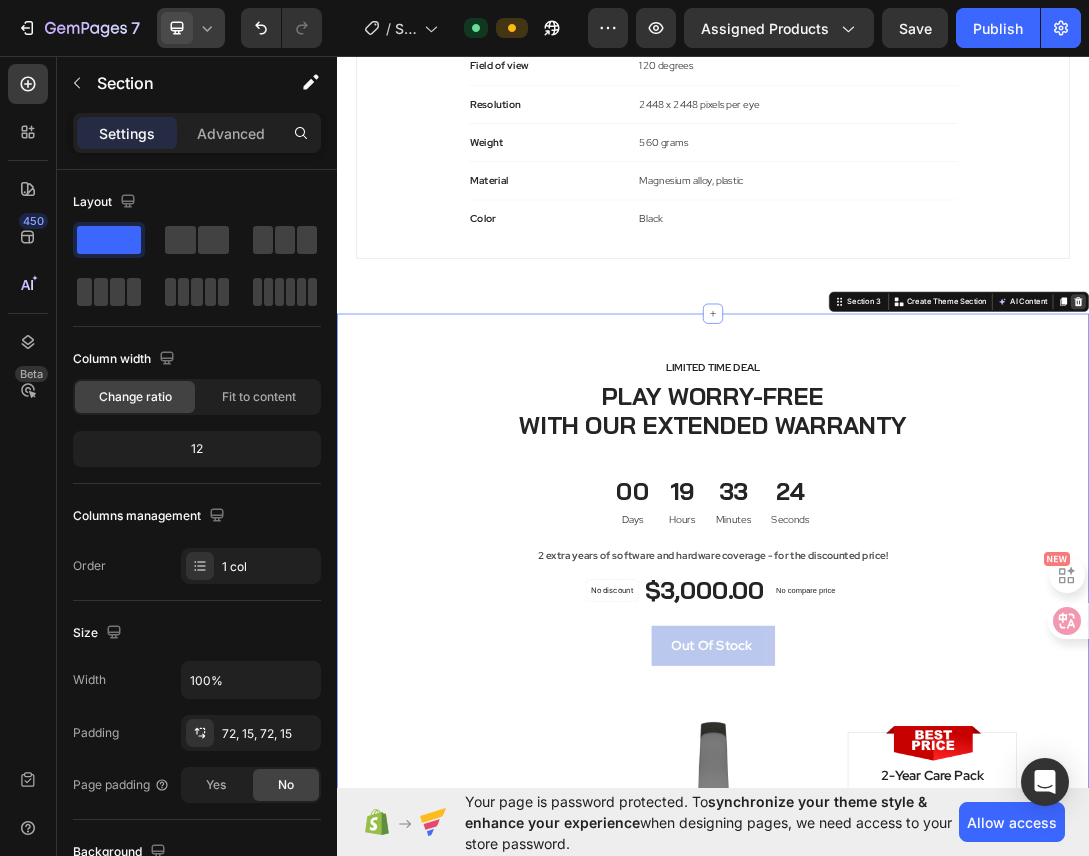 click 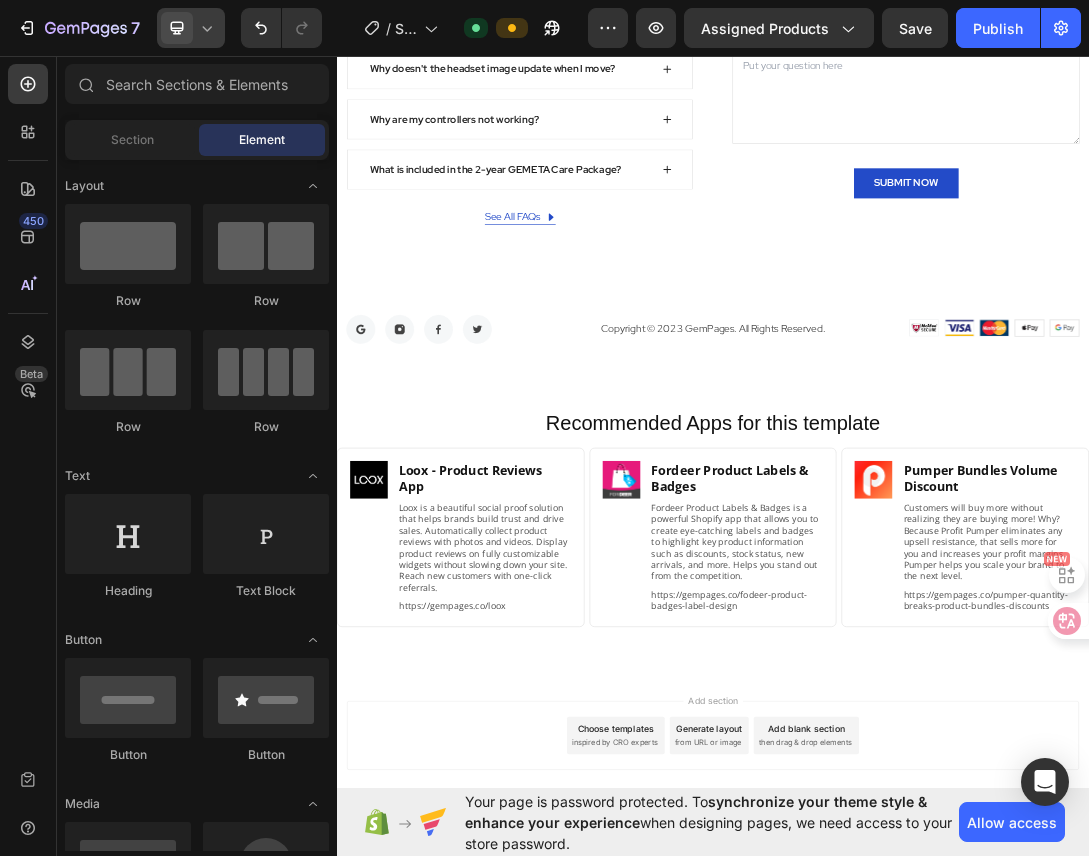 scroll, scrollTop: 3533, scrollLeft: 0, axis: vertical 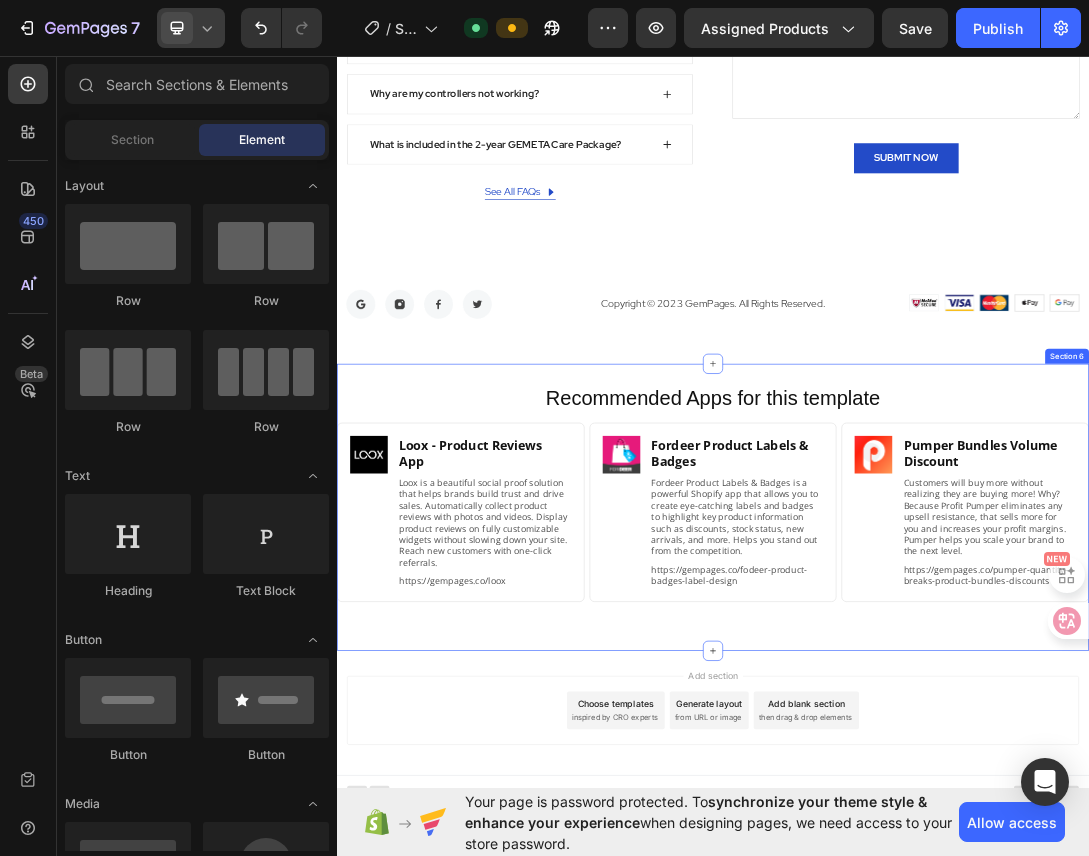 click on "Recommended Apps for this template Heading Image Loox ‑ Product Reviews App Heading Loox is a beautiful social proof solution that helps brands build trust and drive sales. Automatically collect product reviews with photos and videos. Display product reviews on fully customizable widgets without slowing down your site. Reach new customers with one-click referrals. Text Block https://gempages.co/loox Text Block Row Row Image Fordeer Product Labels & Badges Heading Fordeer Product Labels & Badges is a powerful Shopify app that allows you to create eye-catching labels and badges to highlight key product information such as discounts, stock status, new arrivals, and more. Helps you stand out from the competition. Text Block https://gempages.co/fodeer-product-badges-label-design Text Block Row Row Image Pumper Bundles Volume Discount Heading Text Block https://gempages.co/pumper-quantity-breaks-product-bundles-discounts Text Block Row Row Row Section 6" at bounding box center [937, 782] 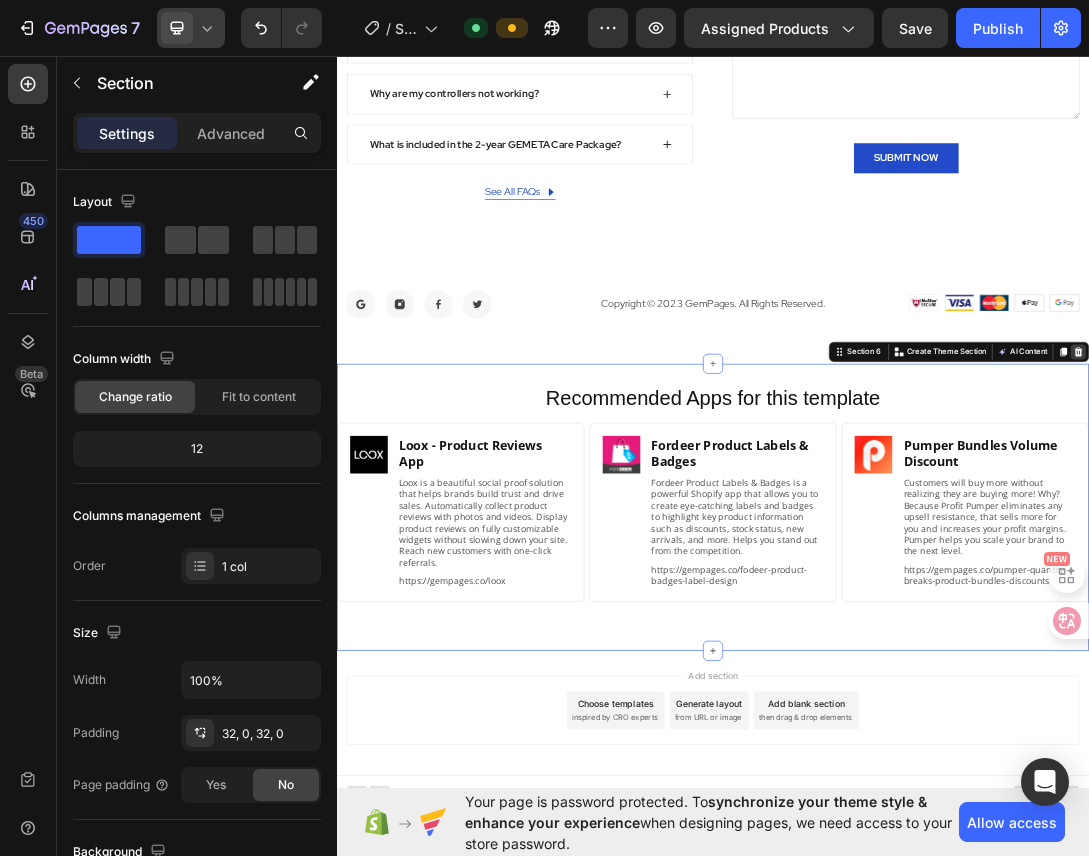 click 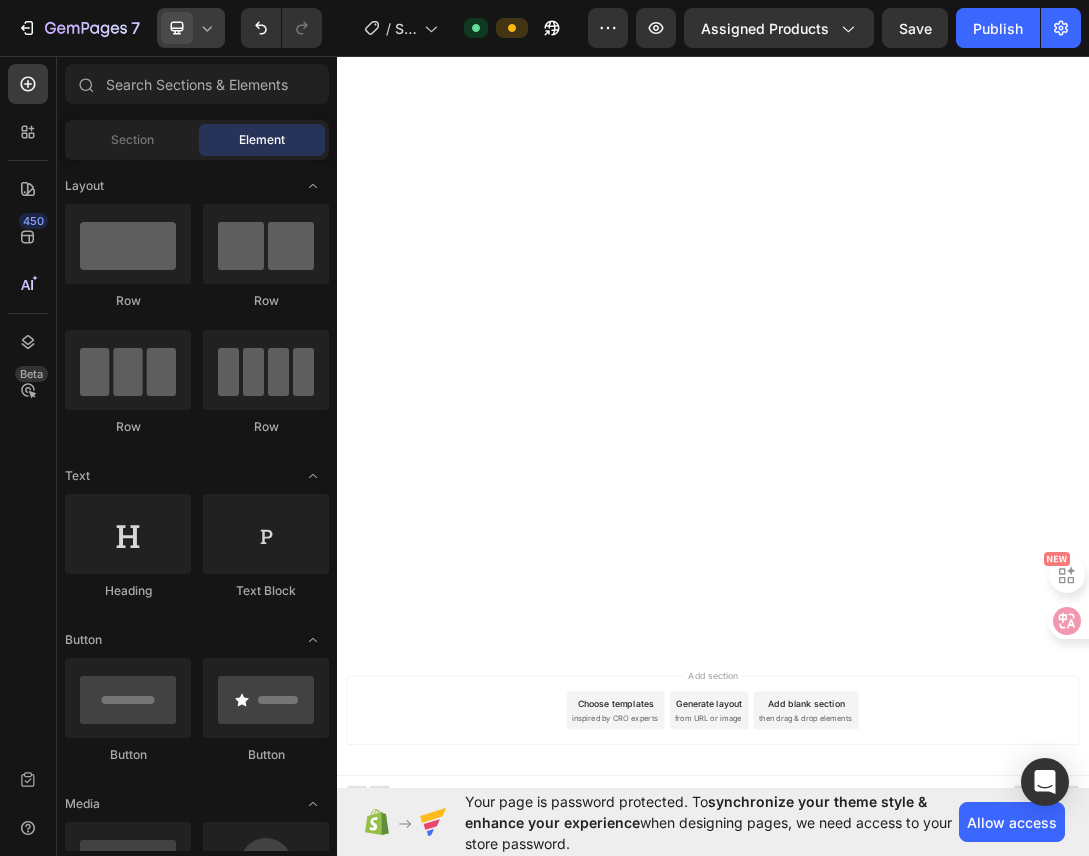 scroll, scrollTop: 0, scrollLeft: 0, axis: both 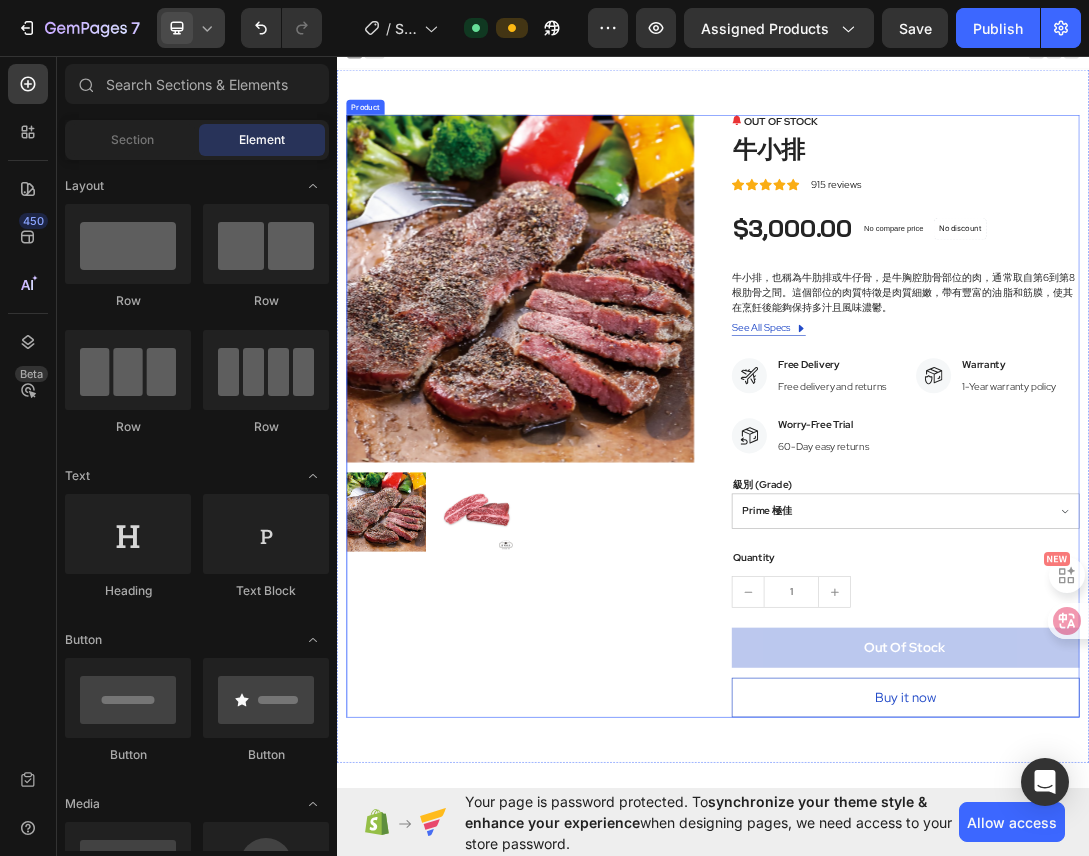 click on "Product Images
OUT OF STOCK (P) Stock Counter 牛小排 (P) Title
Icon
Icon
Icon
Icon
Icon Icon List Hoz 915 reviews Text block Row $3,000.00 (P) Price (P) Price No compare price (P) Price No discount   Not be displayed when published Product Badge Row 牛小排，也稱為牛肋排或牛仔骨，是牛胸腔肋骨部位的肉，通常取自第6到第8根肋骨之間。這個部位的肉質特徵是肉質細嫩，帶有豐富的油脂和筋膜，使其在烹飪後能夠保持多汁且風味濃鬱。   (P) Description
See All Specs Button Row
Icon Free Delivery Text block Free delivery and returns Text block Icon List
Icon Worry-Free Trial Text block 60-Day easy returns Text block Icon List
Icon Warranty Text block 1-Year warranty policy Text block Icon List Row 級別 (Grade)   Prime 極佳 Choice 精選 Select 可選 No roll 普選 1" at bounding box center [937, 637] 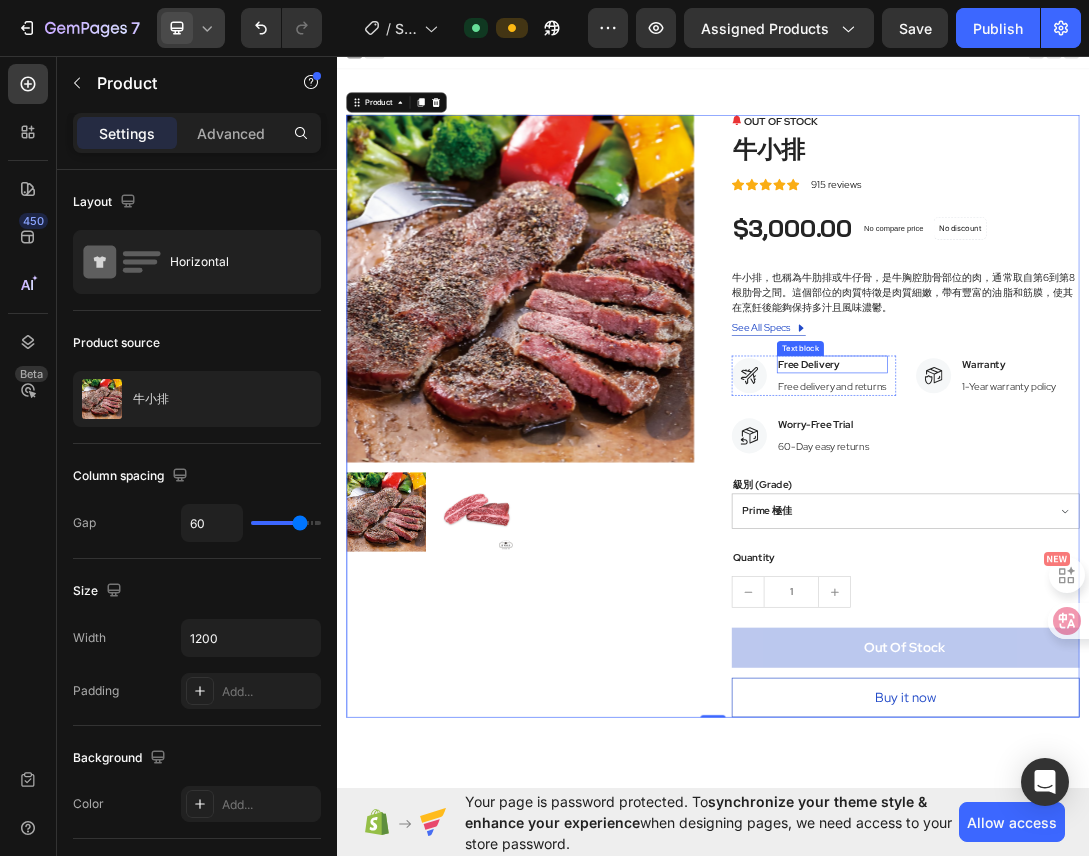 click on "Free Delivery" at bounding box center (1127, 555) 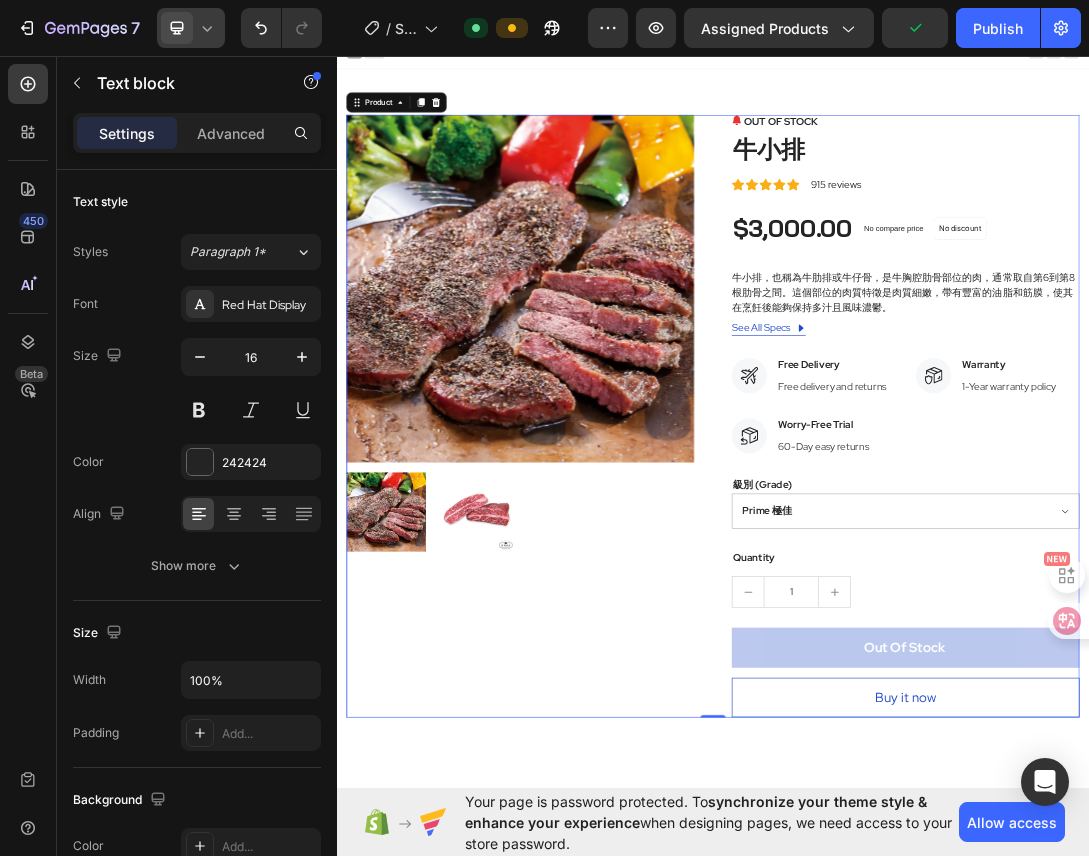 click on "OUT OF STOCK (P) Stock Counter 牛小排 (P) Title
Icon
Icon
Icon
Icon
Icon Icon List Hoz 915 reviews Text block Row $3,000.00 (P) Price (P) Price No compare price (P) Price No discount   Not be displayed when published Product Badge Row 牛小排，也稱為牛肋排或牛仔骨，是牛胸腔肋骨部位的肉，通常取自第6到第8根肋骨之間。這個部位的肉質特徵是肉質細嫩，帶有豐富的油脂和筋膜，使其在烹飪後能夠保持多汁且風味濃鬱。   (P) Description
See All Specs Button Row
Icon Free Delivery Text block Free delivery and returns Text block Icon List
Icon Worry-Free Trial Text block 60-Day easy returns Text block Icon List
Icon Warranty Text block 1-Year warranty policy Text block Icon List Row 級別 (Grade)   Prime 極佳 Choice 精選 Select 可選 No roll 普選 Quantity Text block" at bounding box center (1244, 637) 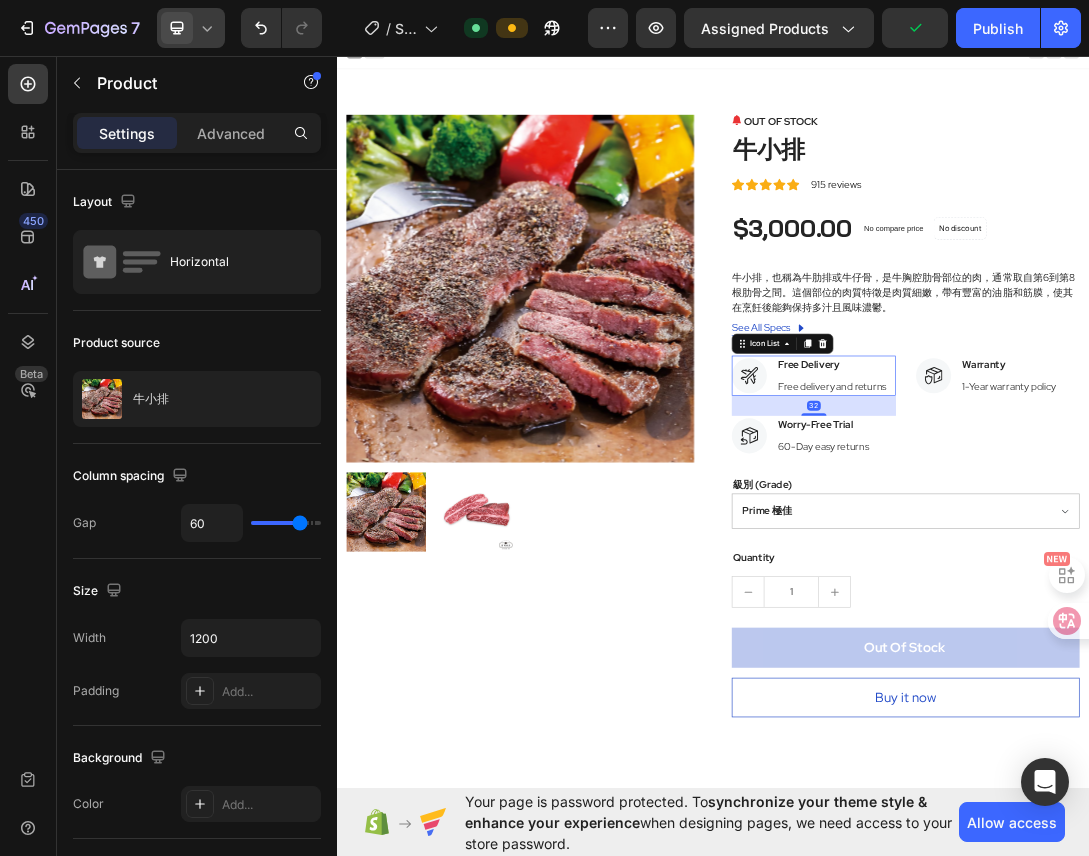 click on "Icon Free Delivery Text block Free delivery and returns Text block" at bounding box center [1091, 573] 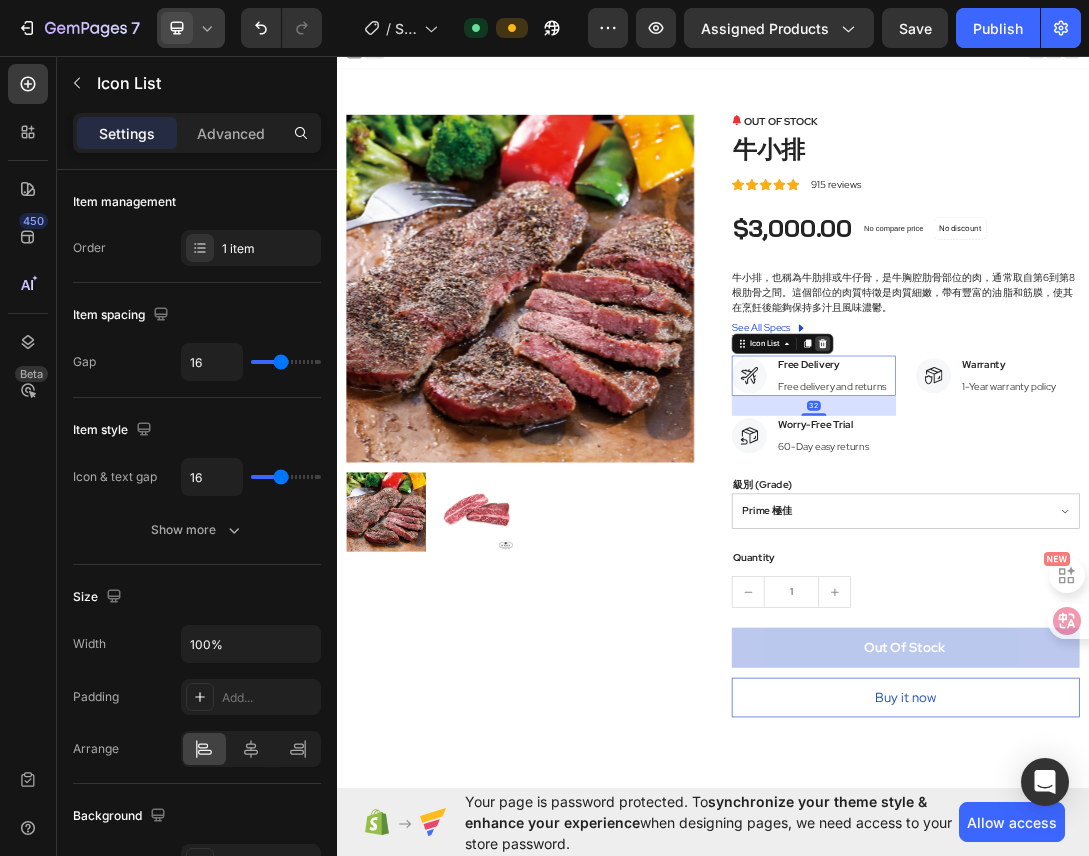 click 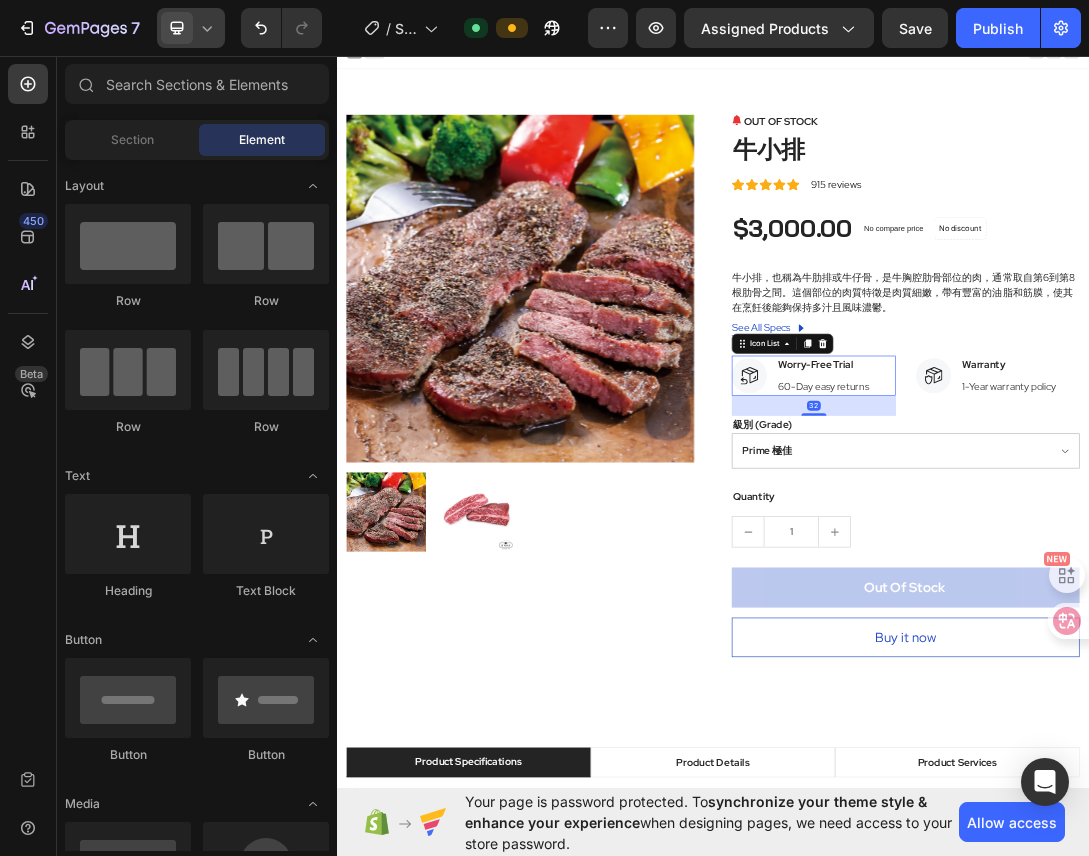click on "Icon Worry-Free Trial Text block 60-Day easy returns Text block" at bounding box center (1077, 573) 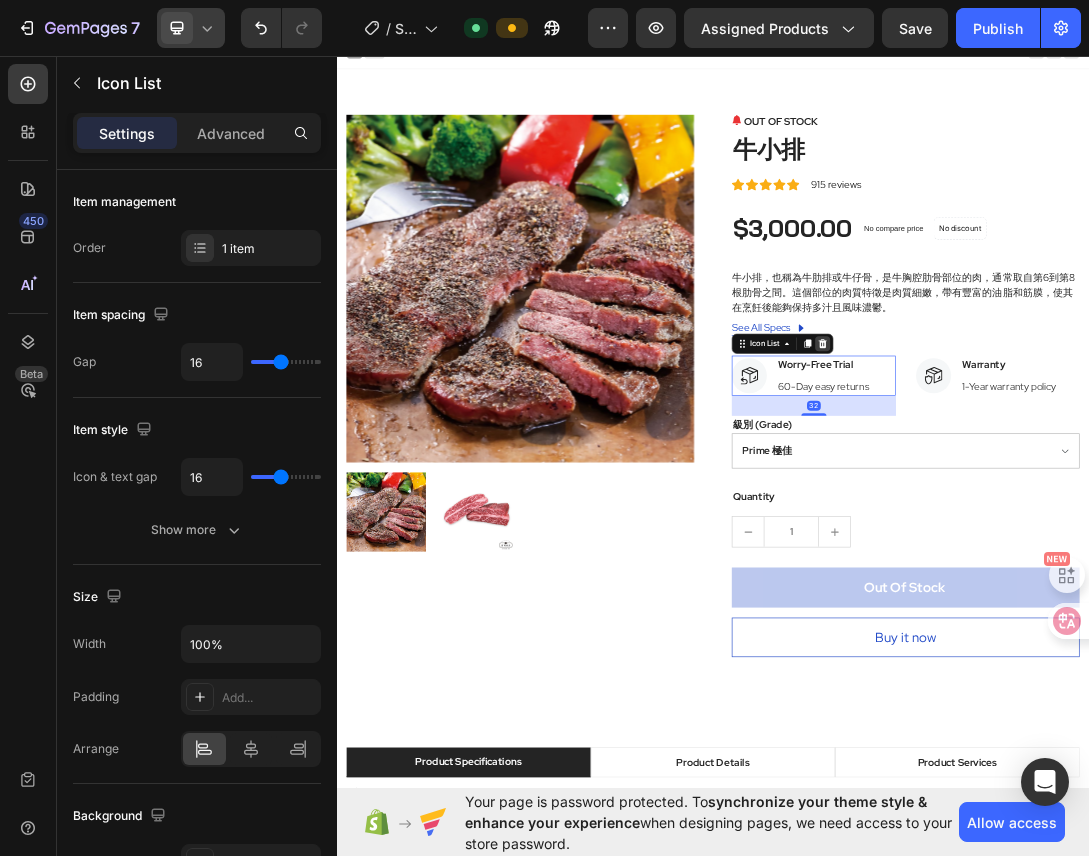 click 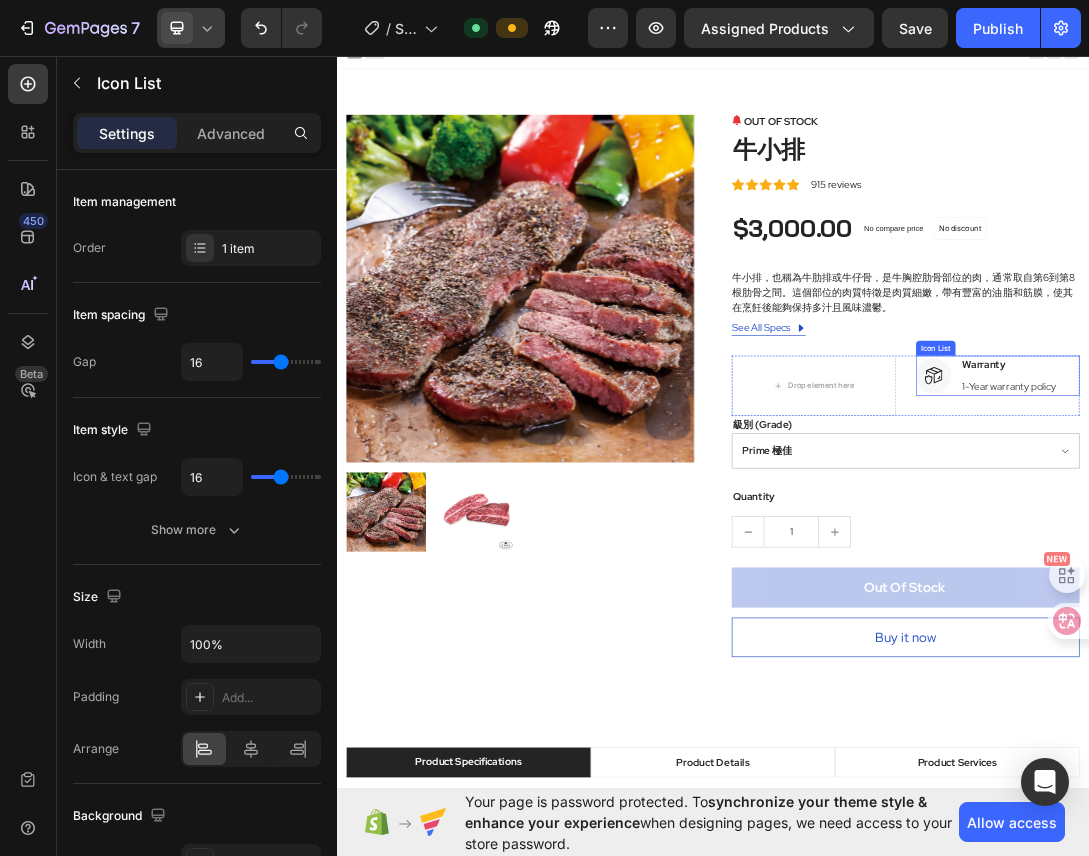 click on "Icon Warranty Text block 1-Year warranty policy Text block" at bounding box center [1374, 573] 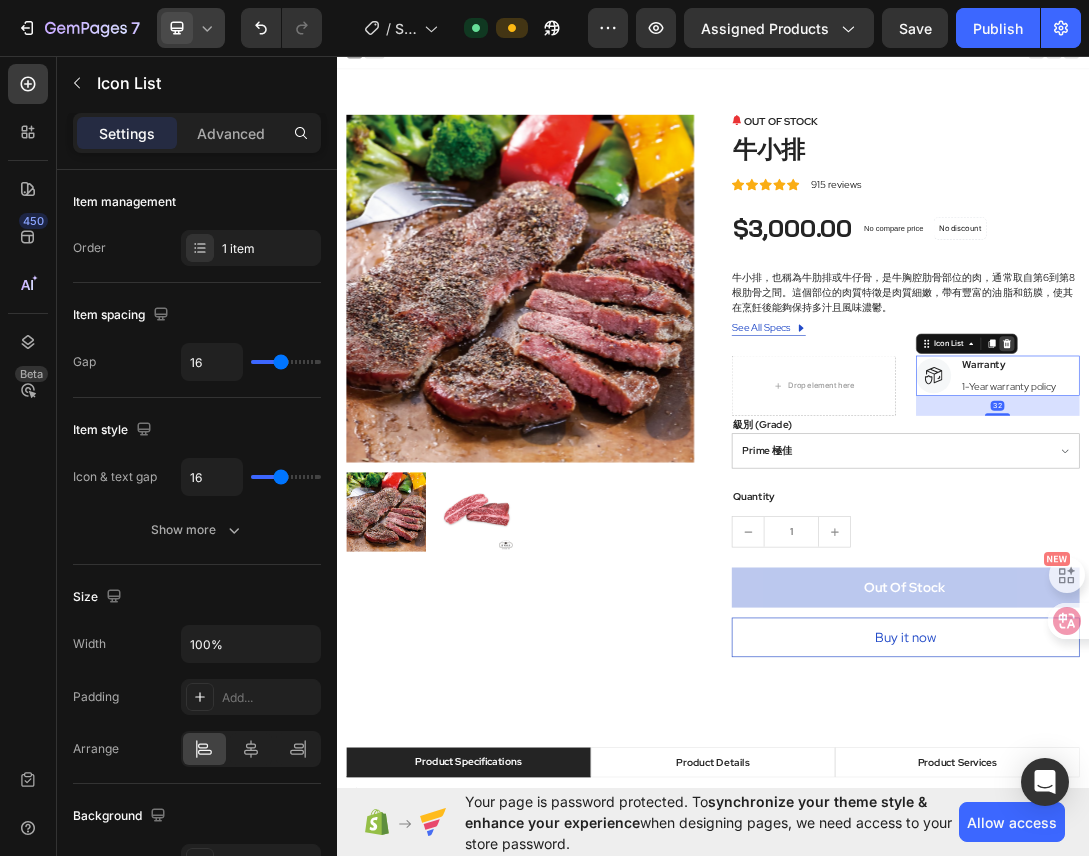 click 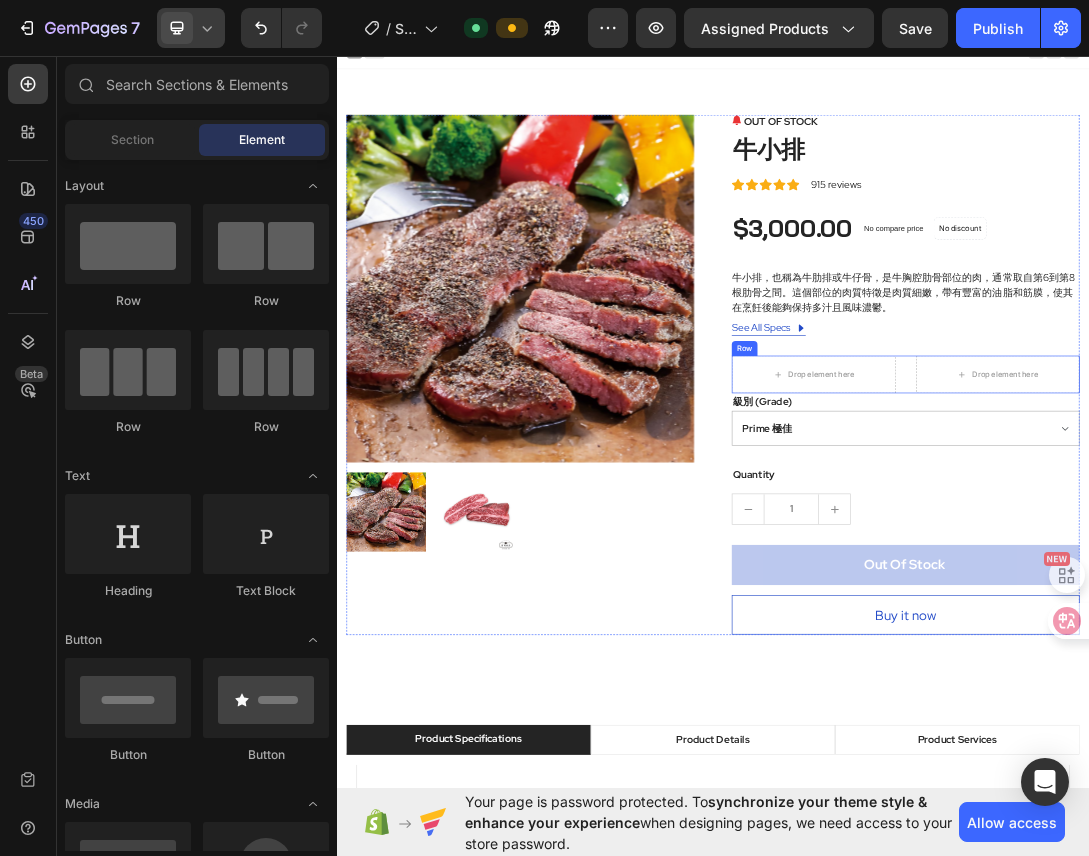 click on "Row" at bounding box center [987, 529] 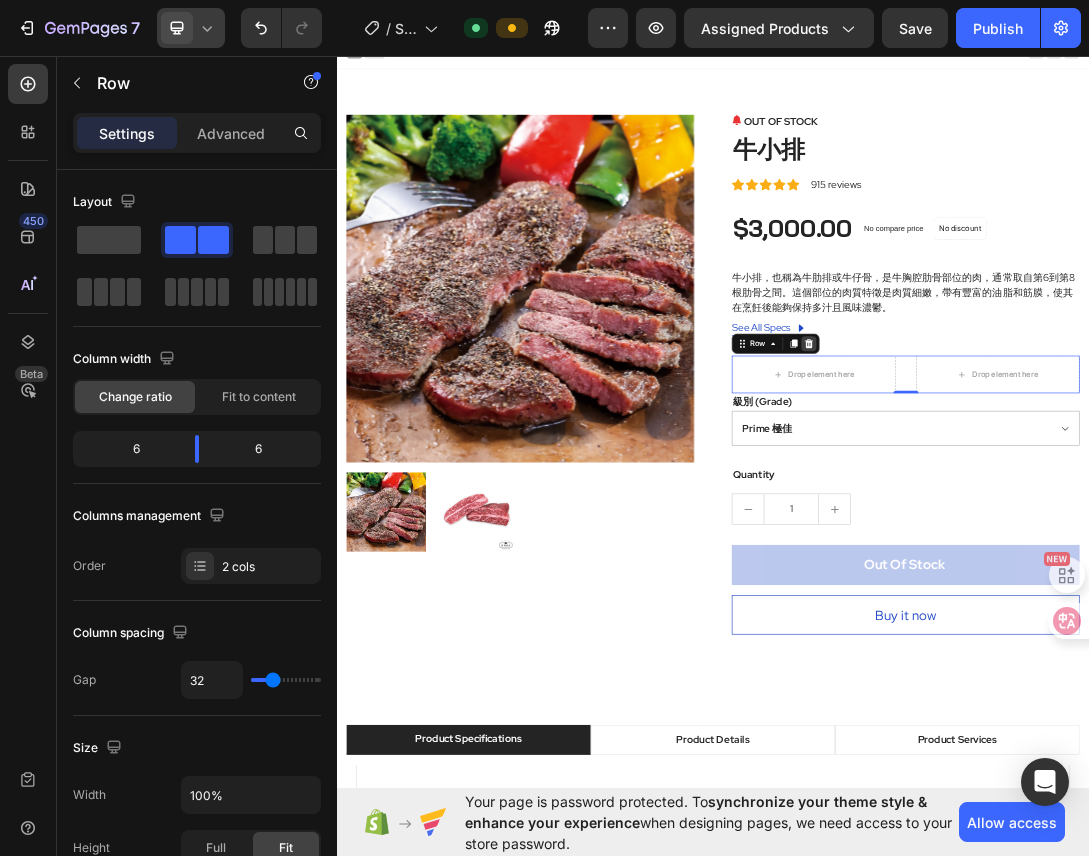 click at bounding box center [1090, 522] 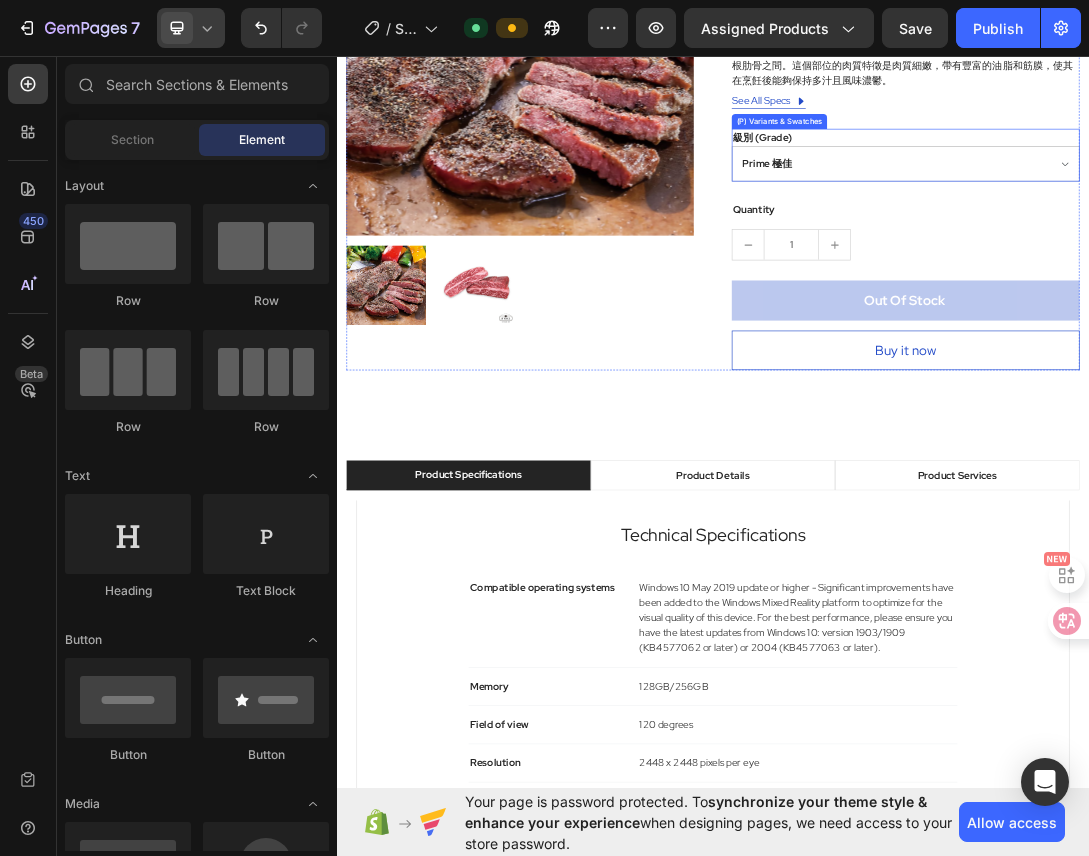 scroll, scrollTop: 0, scrollLeft: 0, axis: both 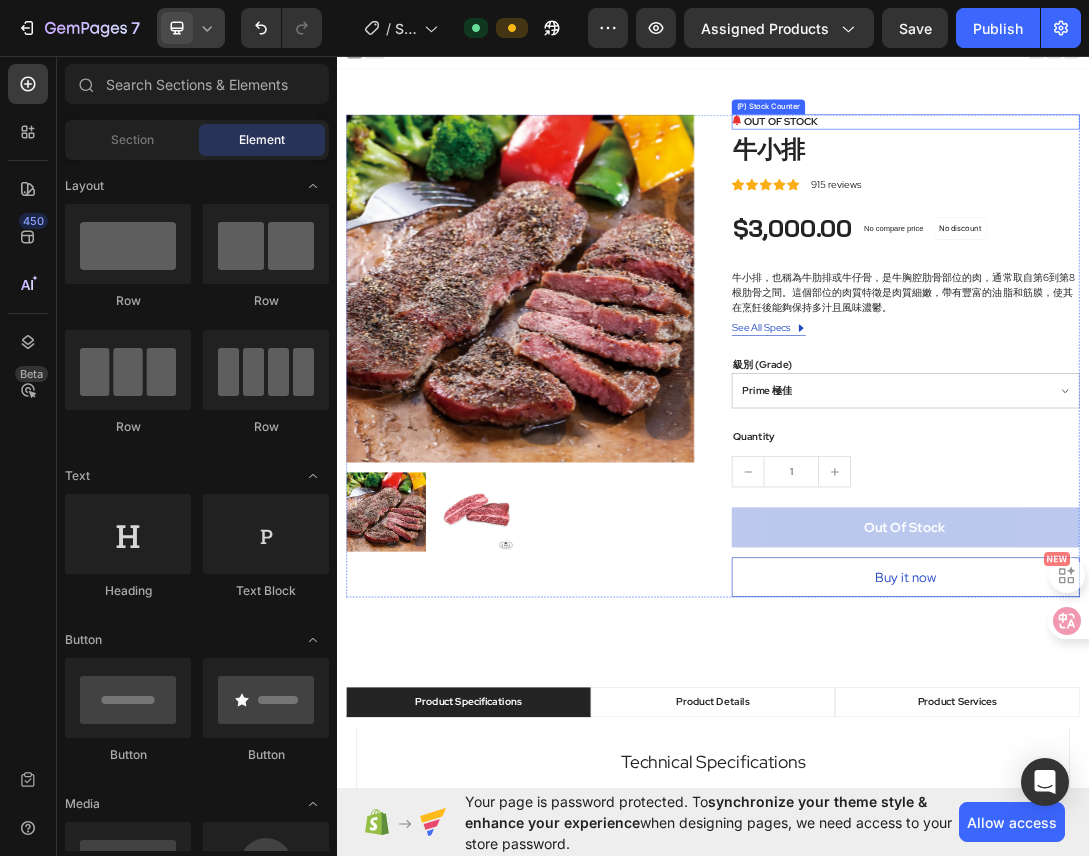 click on "OUT OF STOCK" at bounding box center [1046, 168] 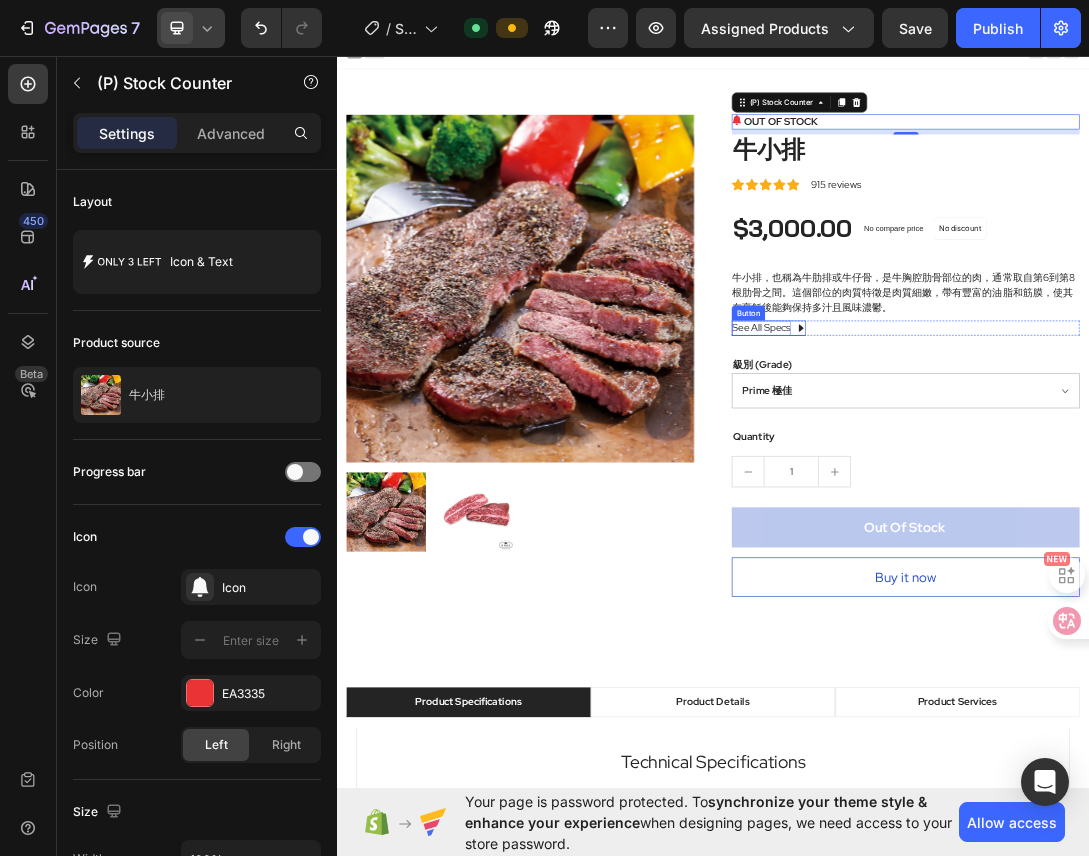 click on "See All Specs" at bounding box center [1014, 497] 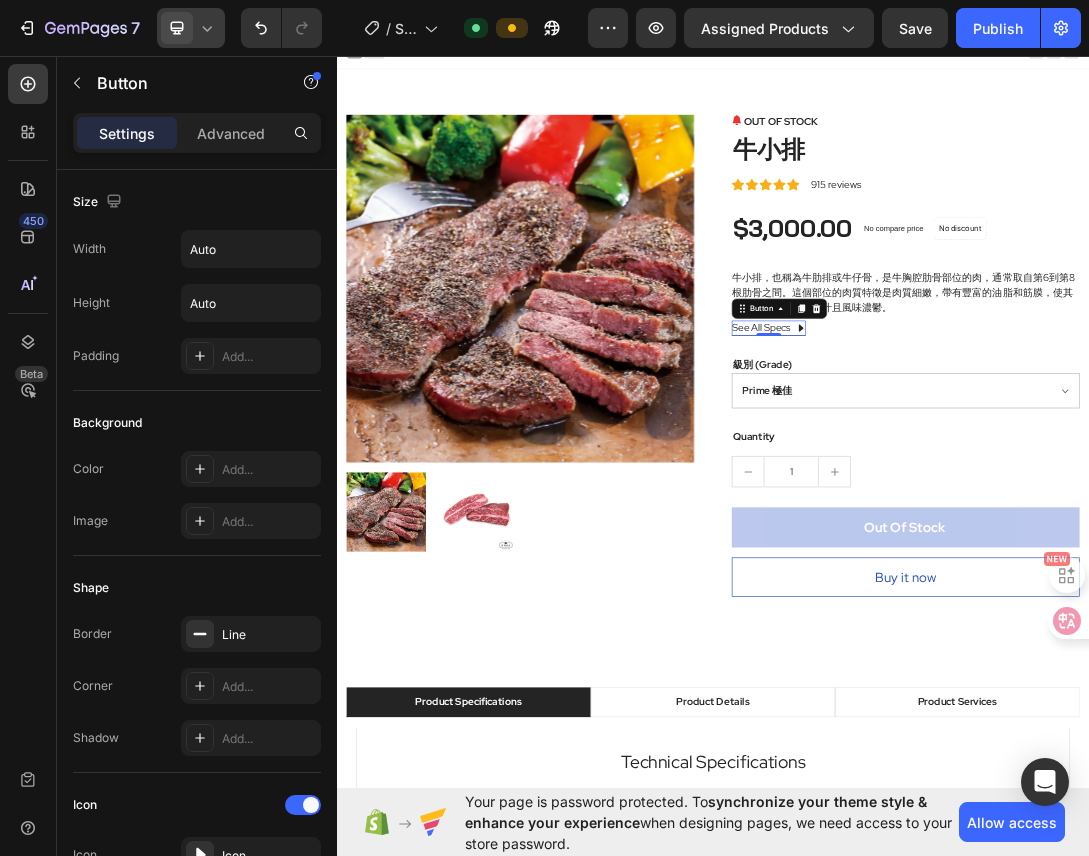 click 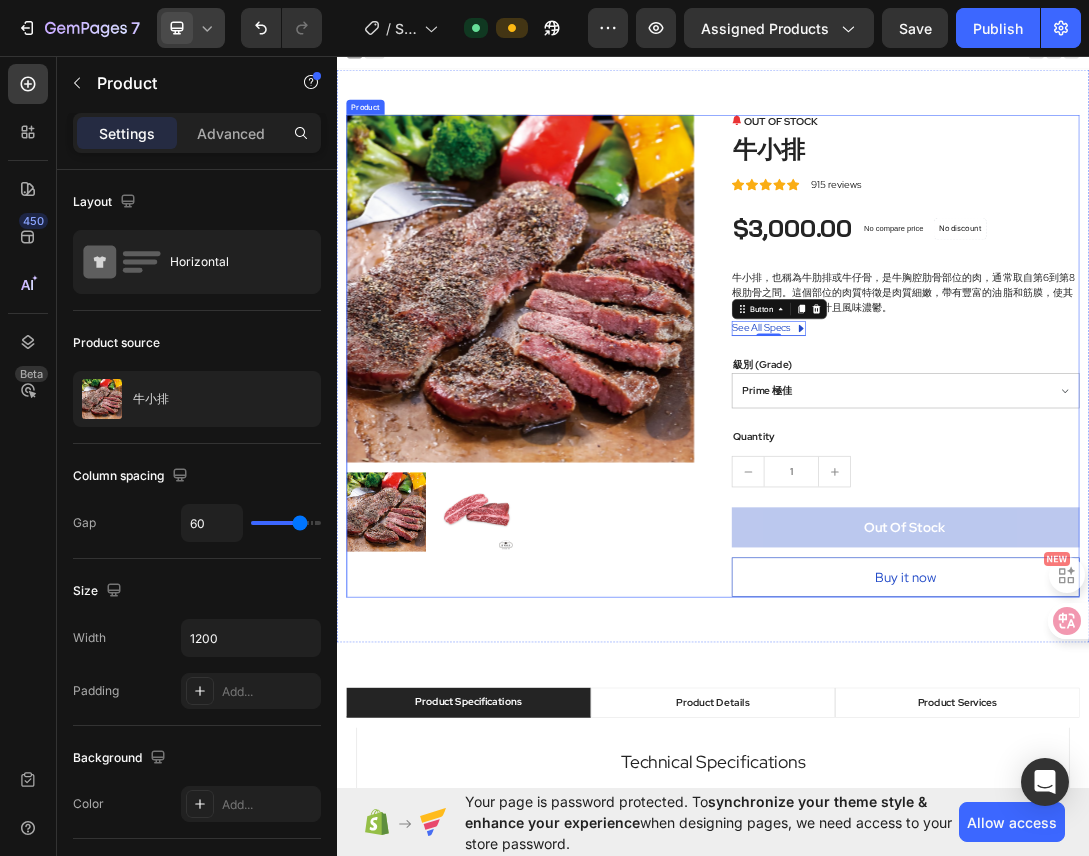 click on "OUT OF STOCK (P) Stock Counter 牛小排 (P) Title
Icon
Icon
Icon
Icon
Icon Icon List Hoz 915 reviews Text block Row $3,000.00 (P) Price (P) Price No compare price (P) Price No discount   Not be displayed when published Product Badge Row 牛小排，也稱為牛肋排或牛仔骨，是牛胸腔肋骨部位的肉，通常取自第6到第8根肋骨之間。這個部位的肉質特徵是肉質細嫩，帶有豐富的油脂和筋膜，使其在烹飪後能夠保持多汁且風味濃鬱。   (P) Description
See All Specs Button   0 Row 級別 (Grade)   Prime 極佳 Choice 精選 Select 可選 No roll 普選 (P) Variants & Swatches Quantity Text block
1
(P) Quantity Out Of Stock (P) Cart Button Buy it now (P) Dynamic Checkout" at bounding box center (1244, 541) 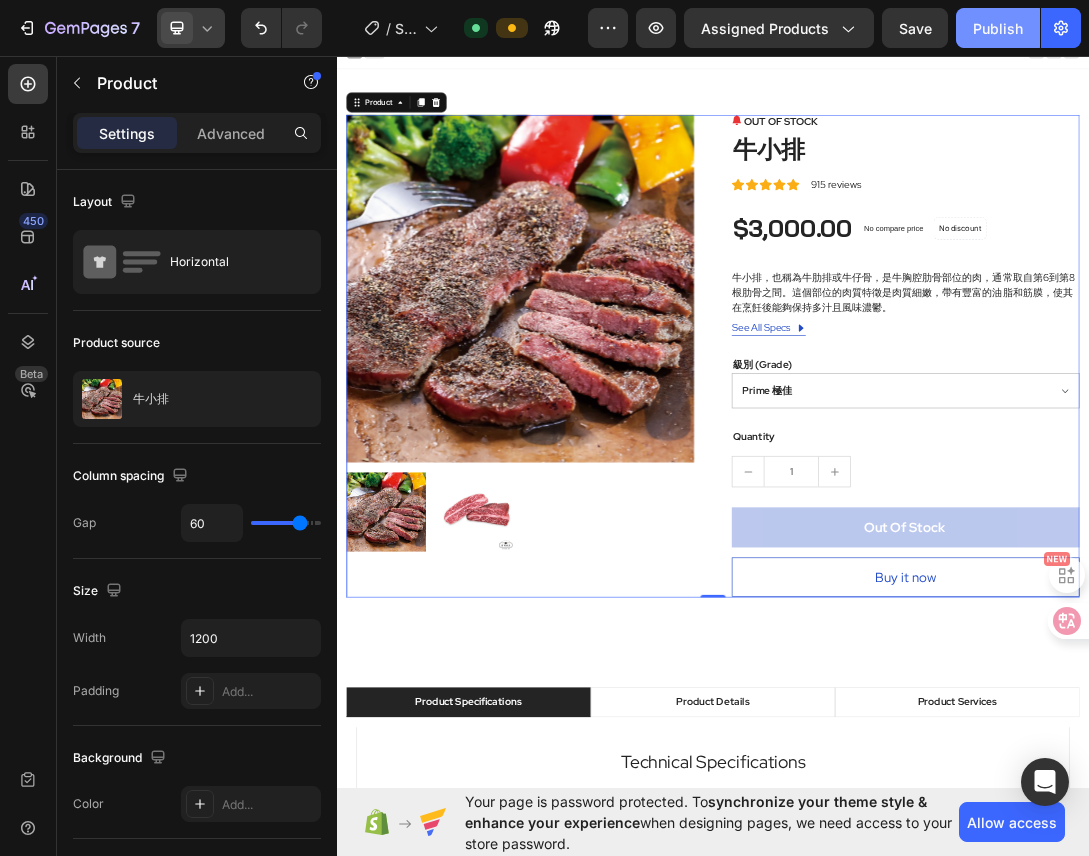 click on "Publish" at bounding box center [998, 28] 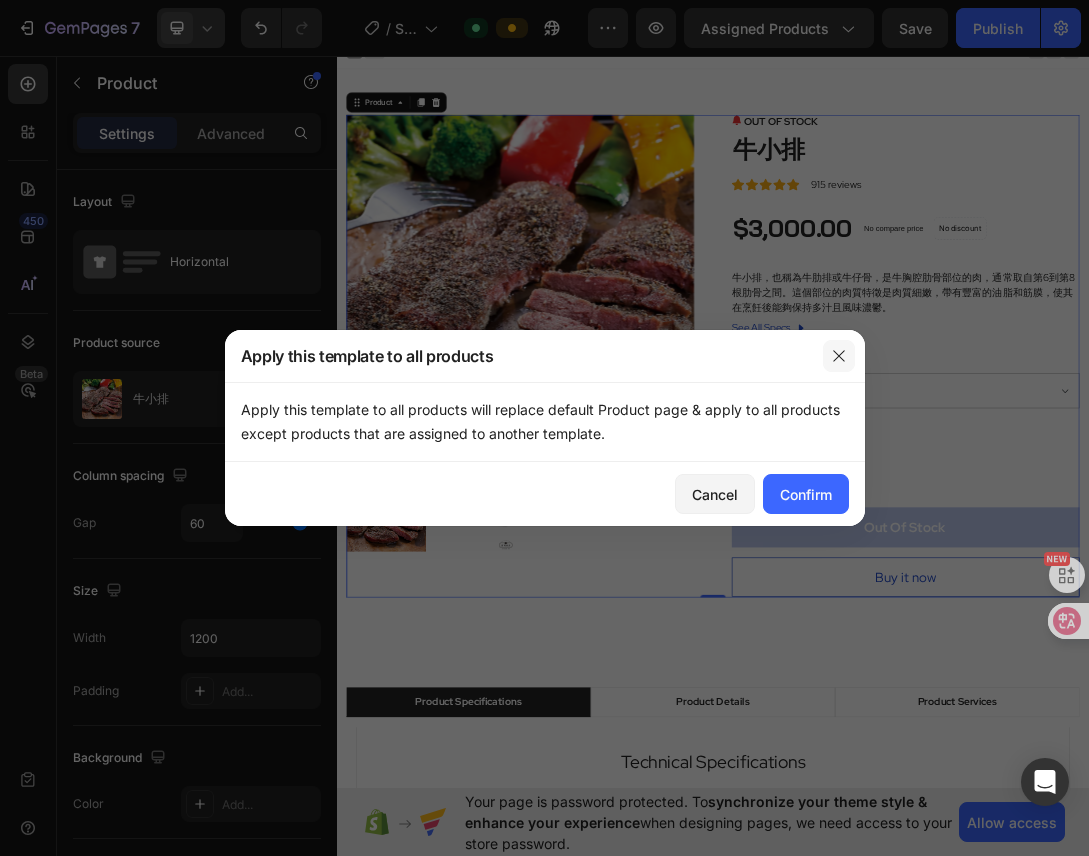 click at bounding box center (839, 356) 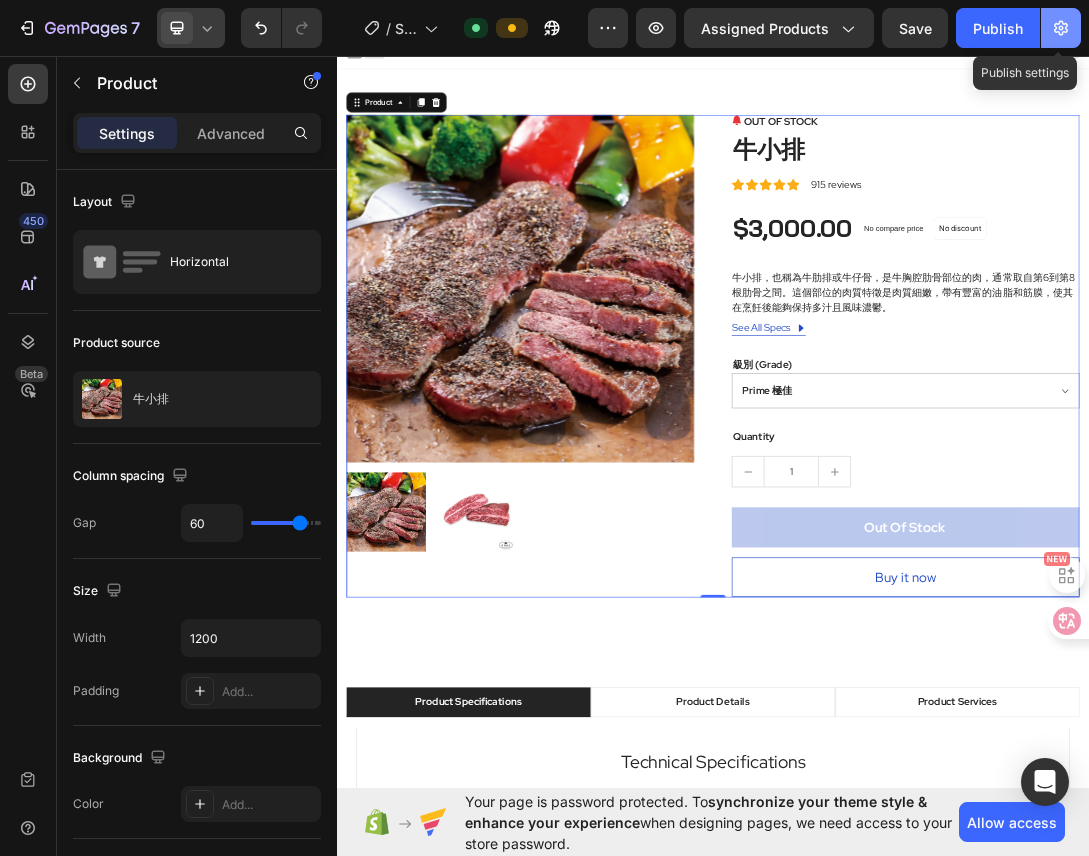 click 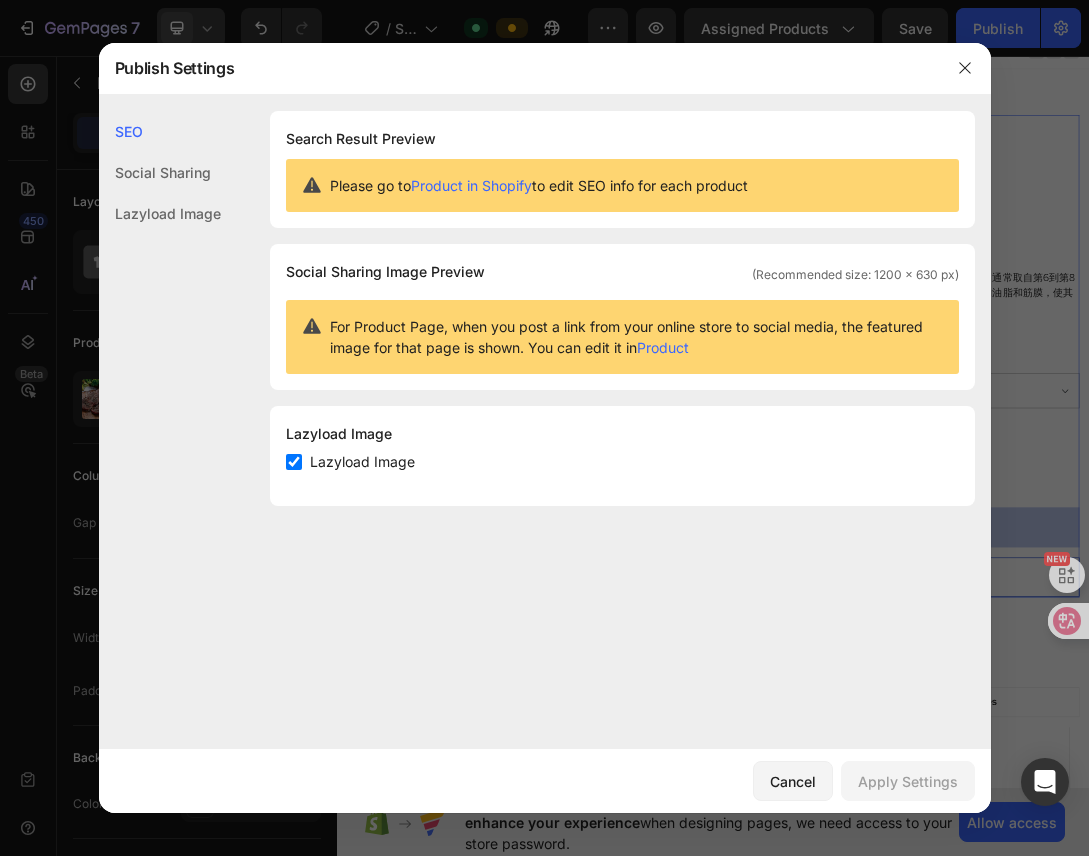 click on "Social Sharing" 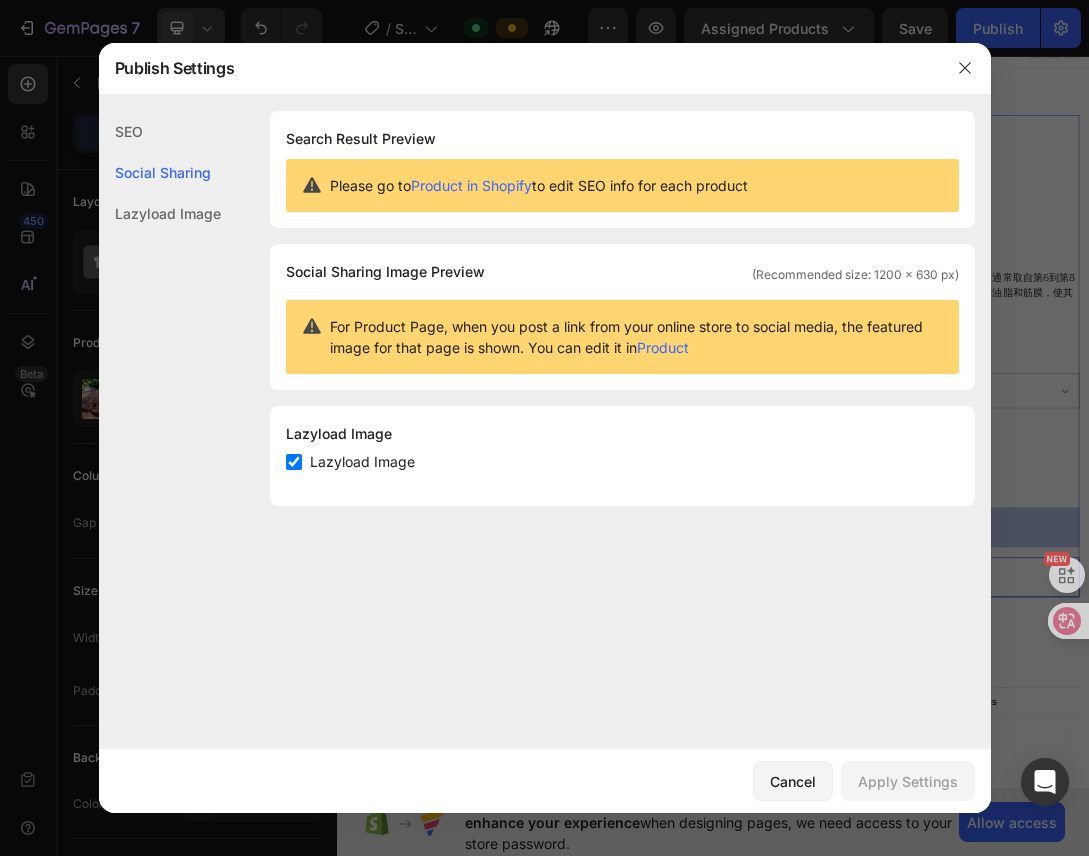 click on "Lazyload Image" 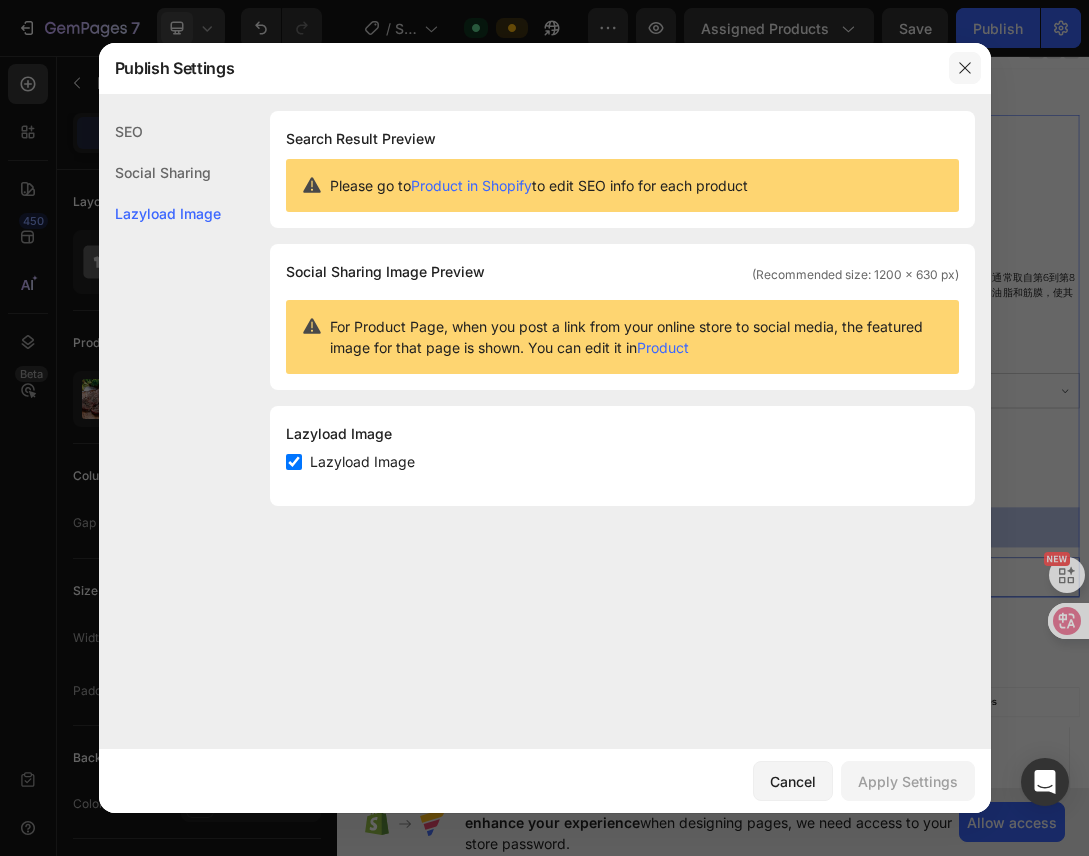click at bounding box center [965, 68] 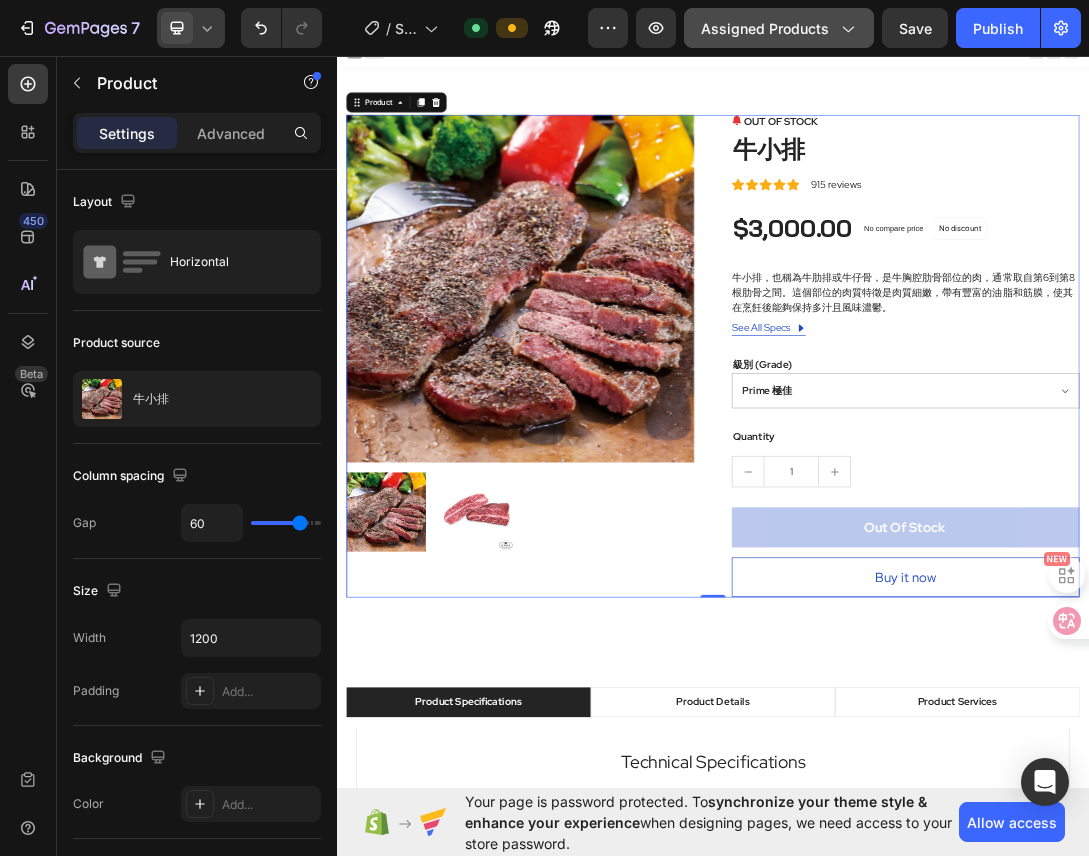 click on "Assigned Products" 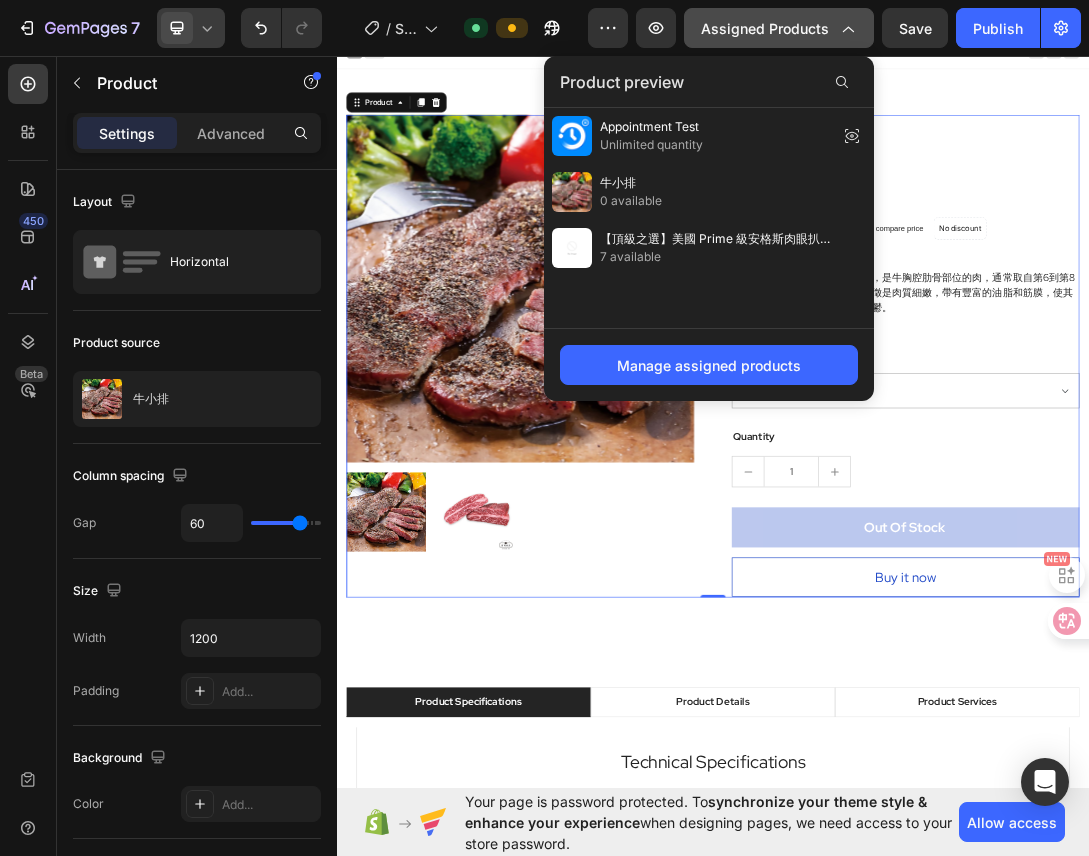 click on "Assigned Products" 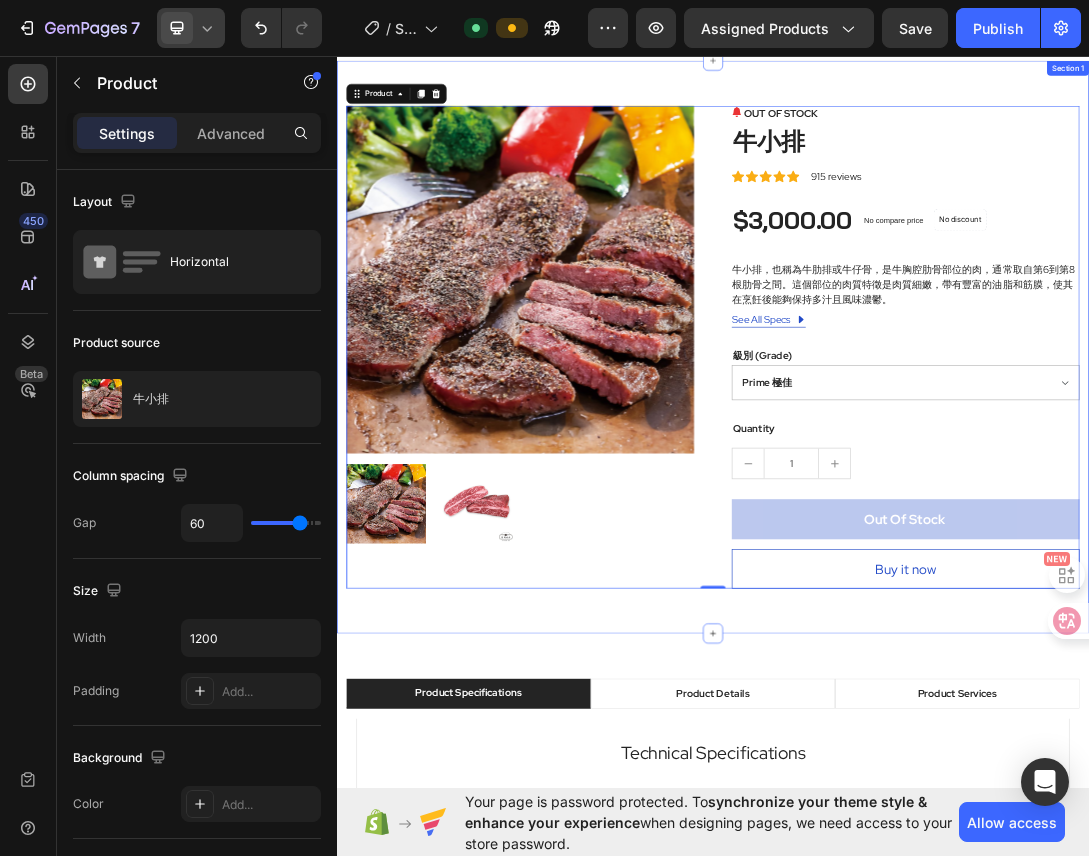 scroll, scrollTop: 0, scrollLeft: 0, axis: both 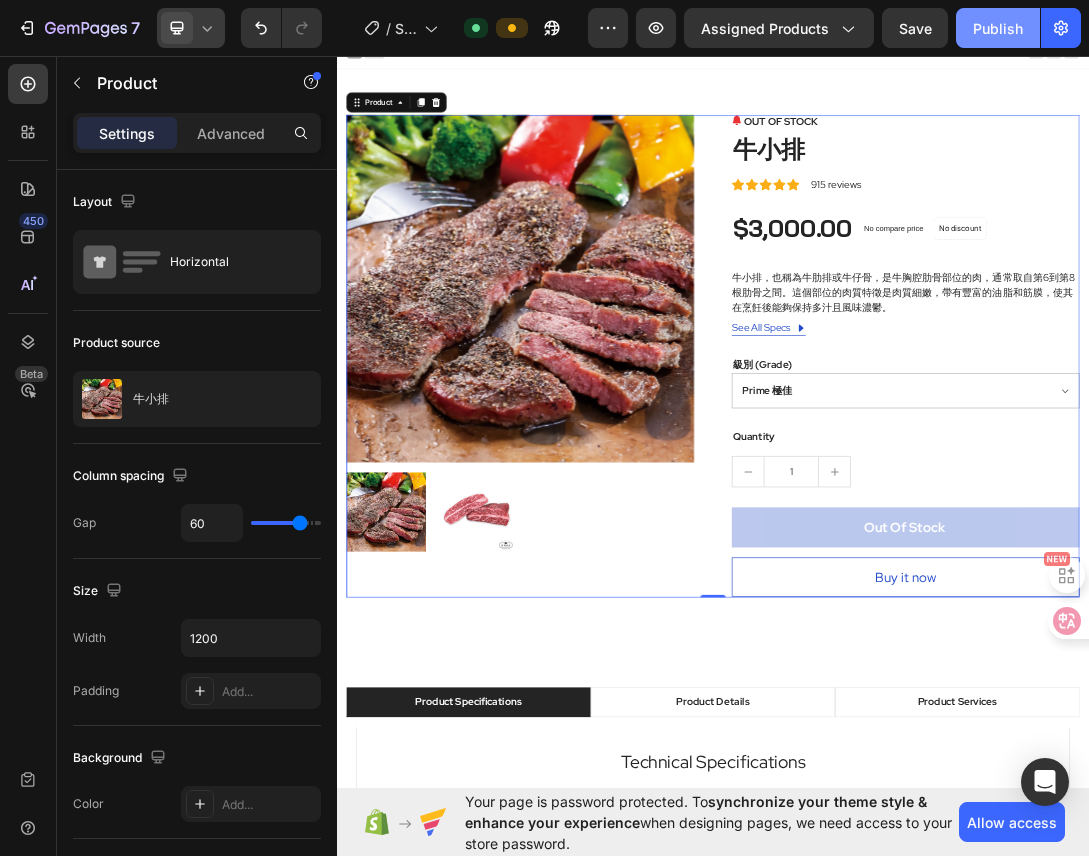 click on "Publish" at bounding box center (998, 28) 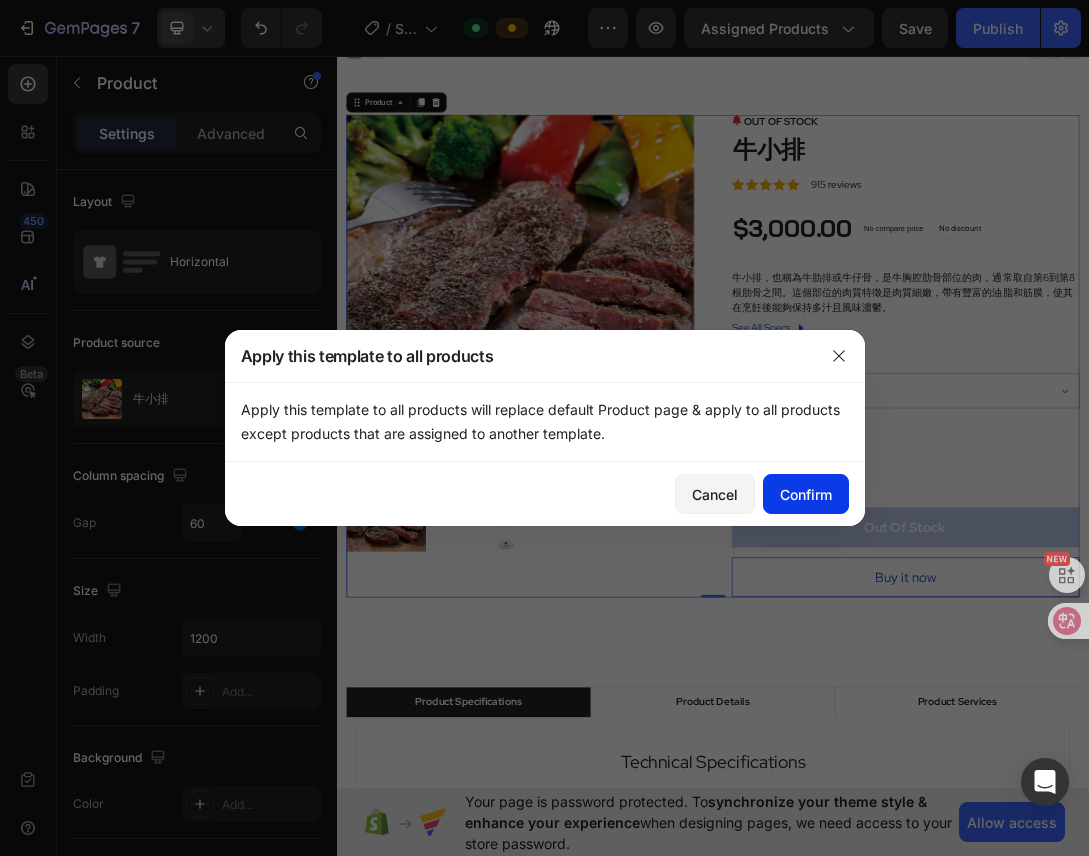 click on "Confirm" at bounding box center (806, 494) 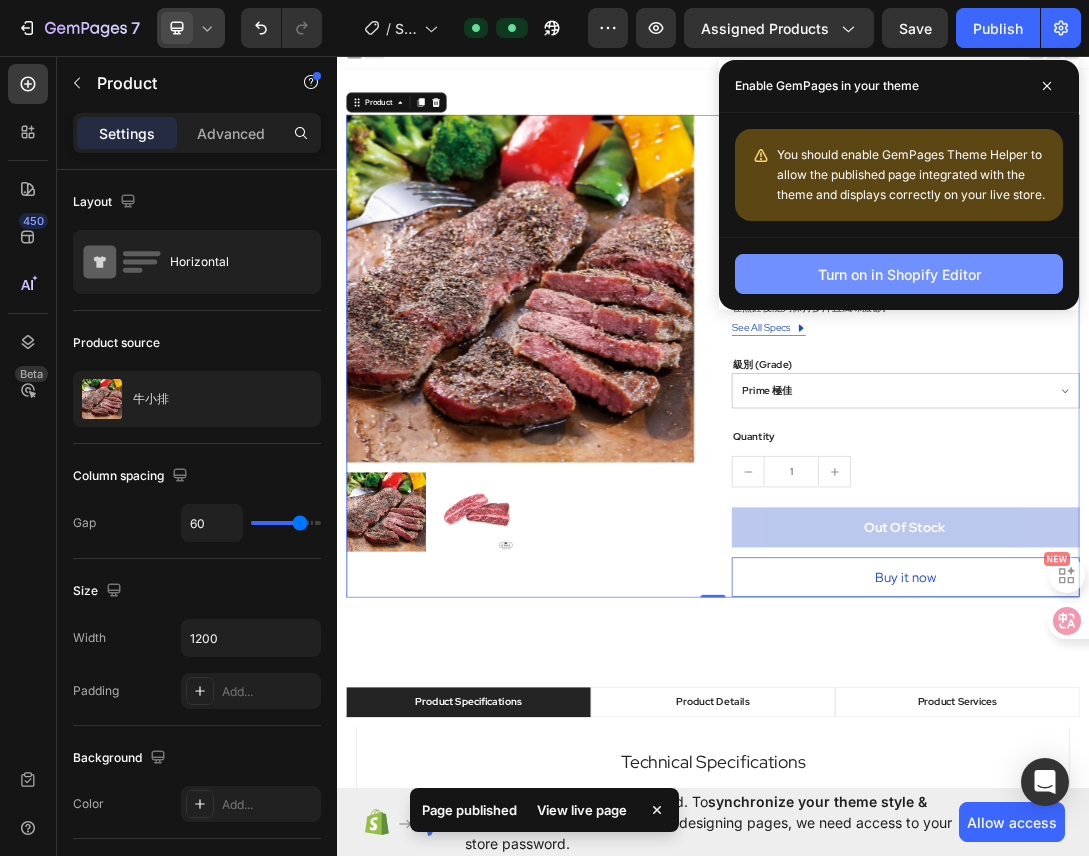click on "Turn on in Shopify Editor" at bounding box center (899, 274) 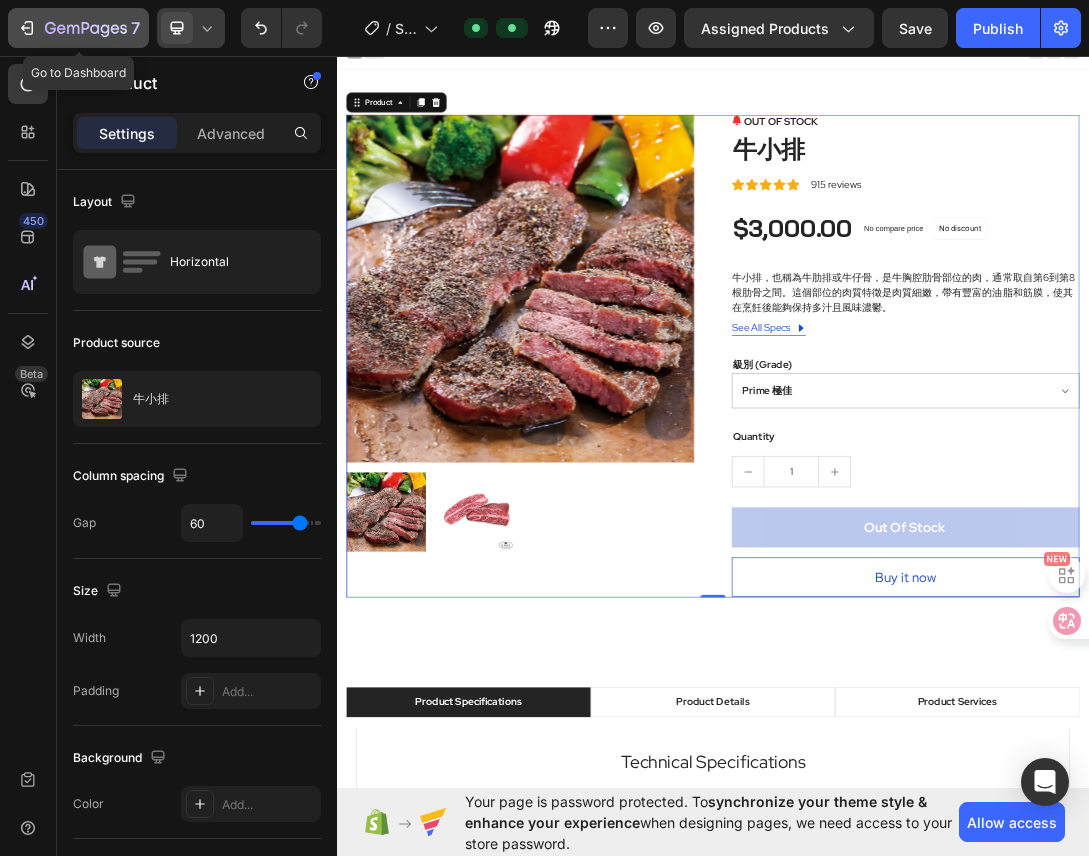 click 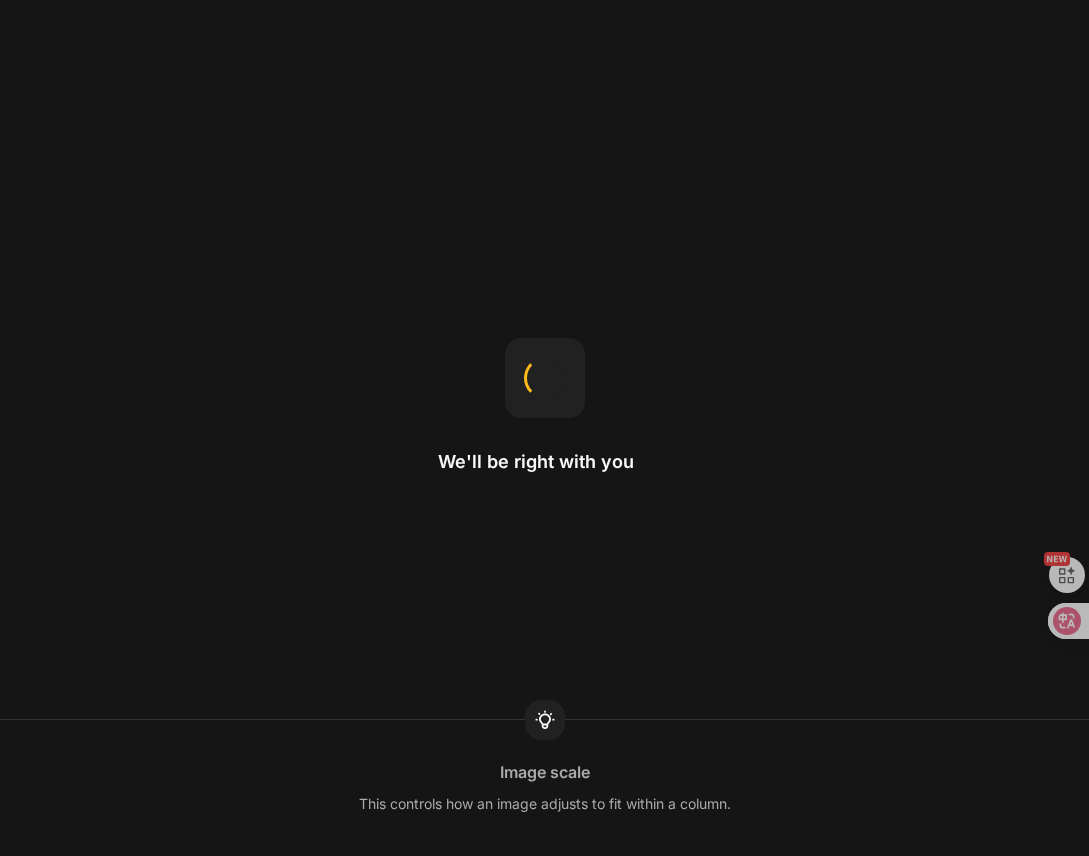 scroll, scrollTop: 0, scrollLeft: 0, axis: both 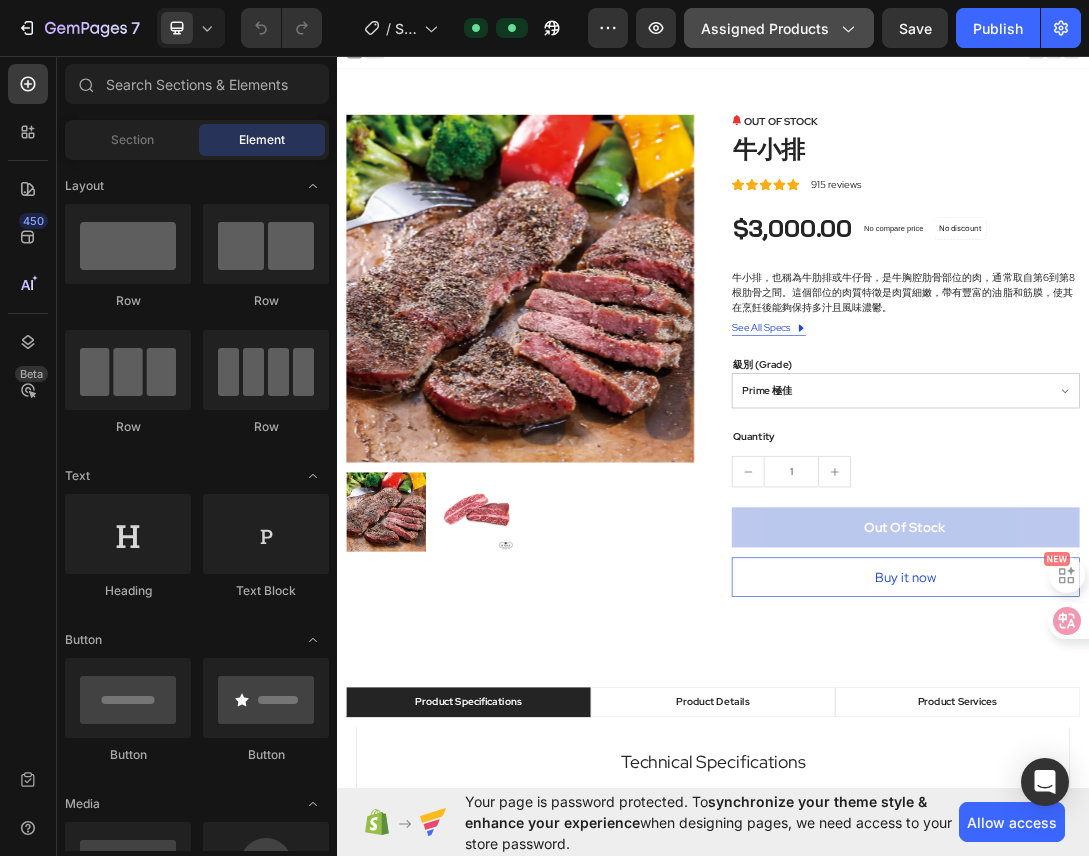 click on "Assigned Products" at bounding box center [779, 28] 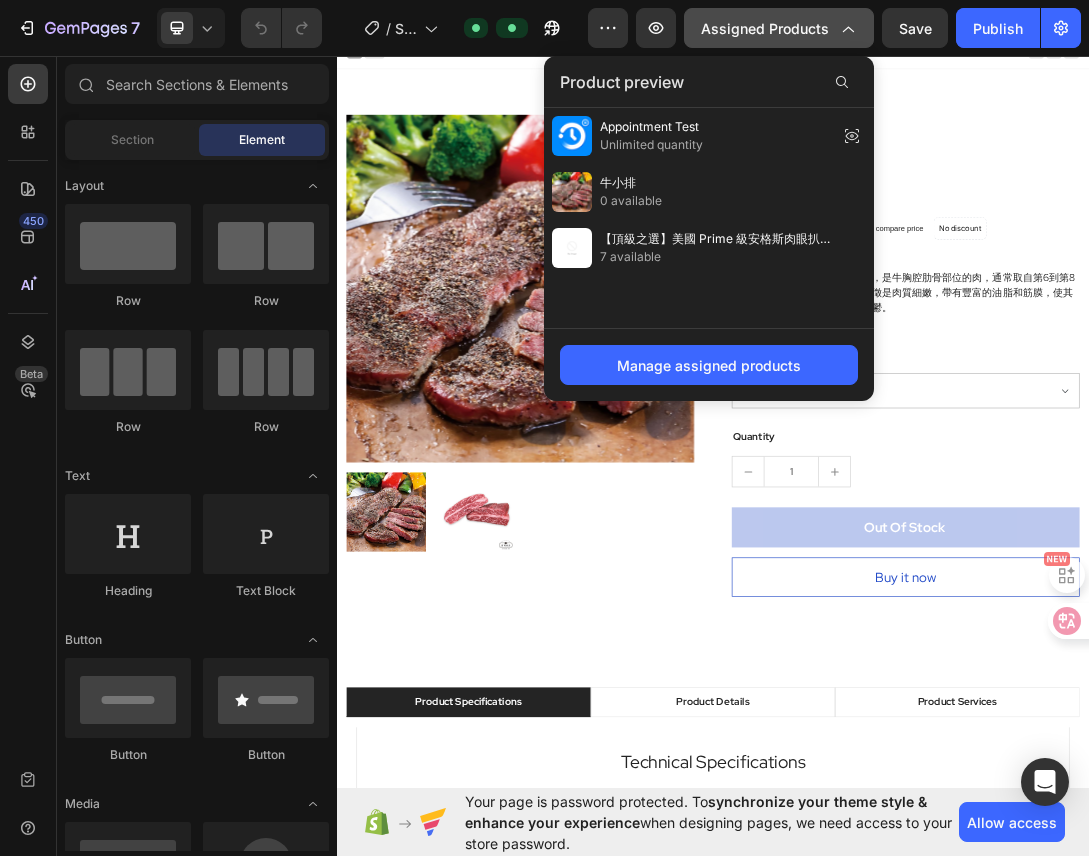 click on "Assigned Products" 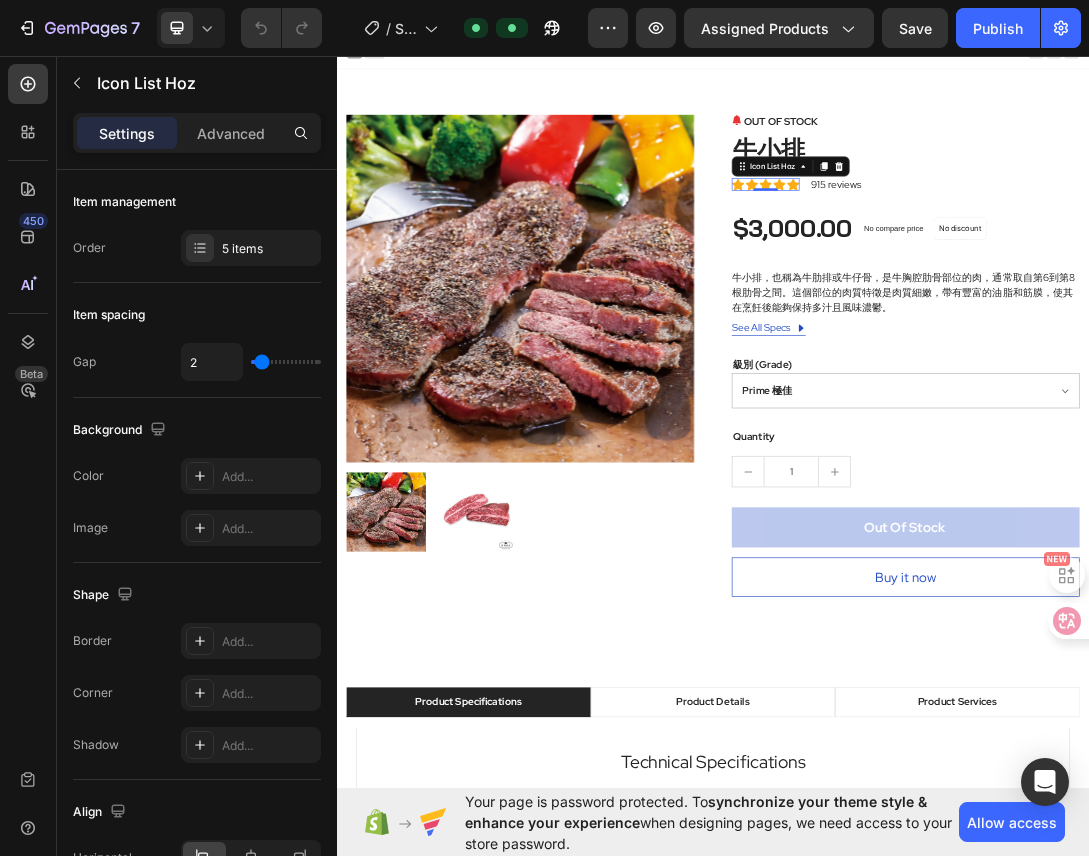 click on "Icon
Icon
Icon
Icon
Icon Icon List Hoz   0" at bounding box center [1021, 268] 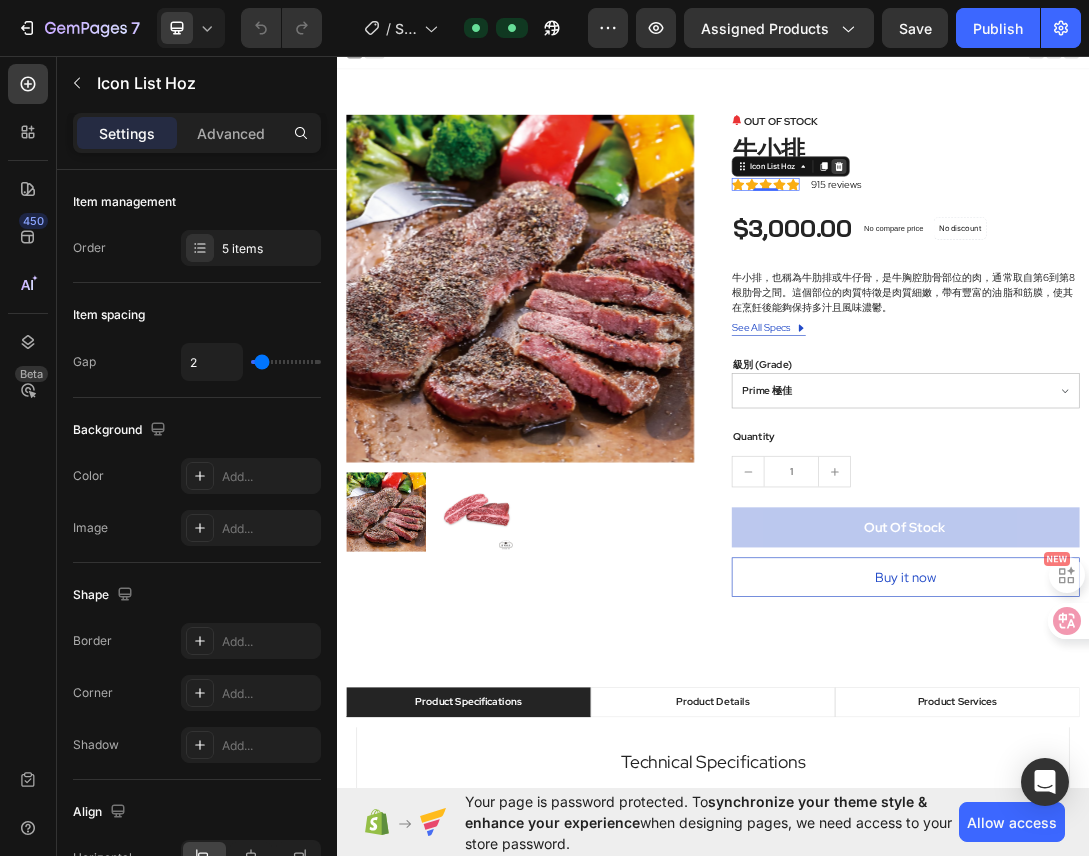 click 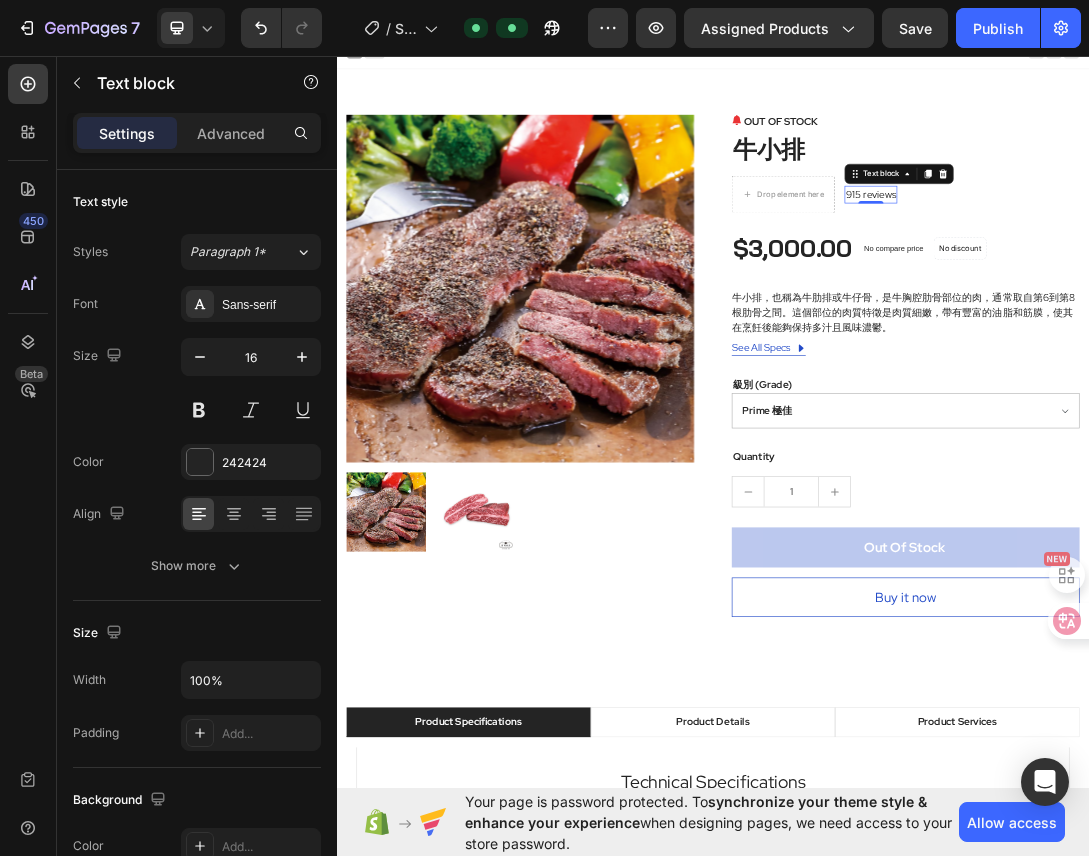 click on "915 reviews" at bounding box center (1189, 284) 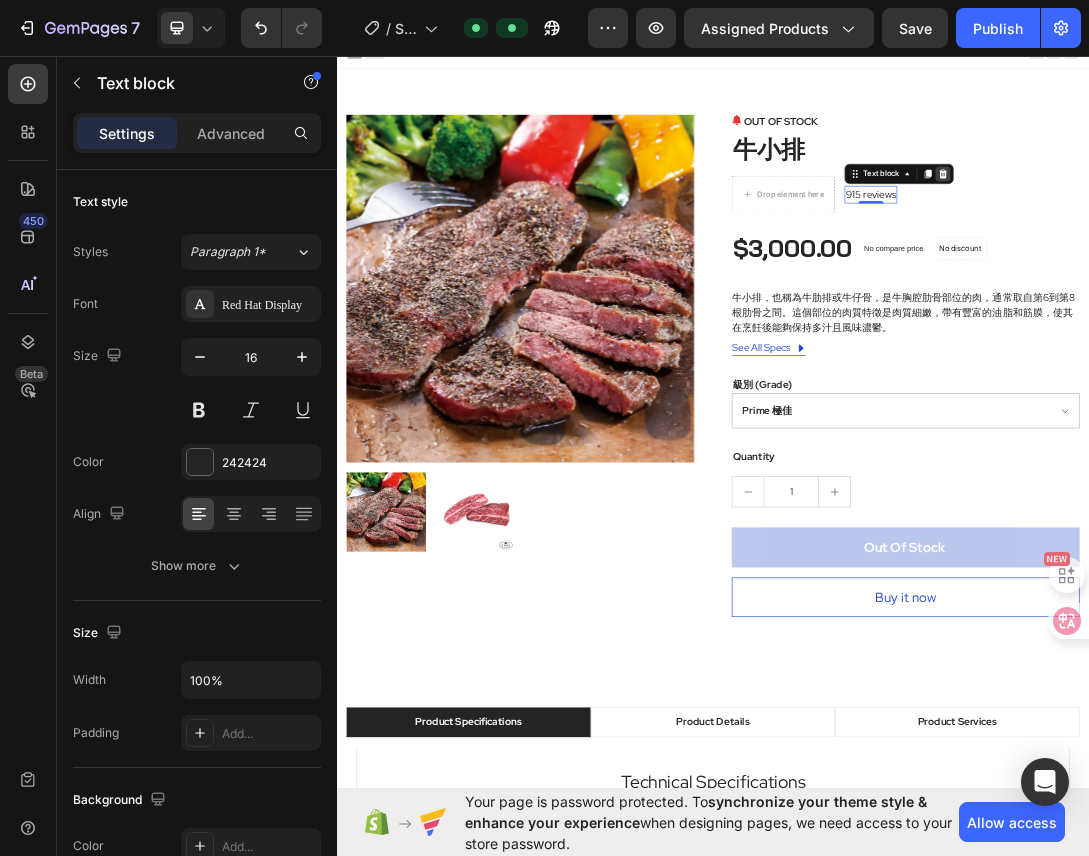 click 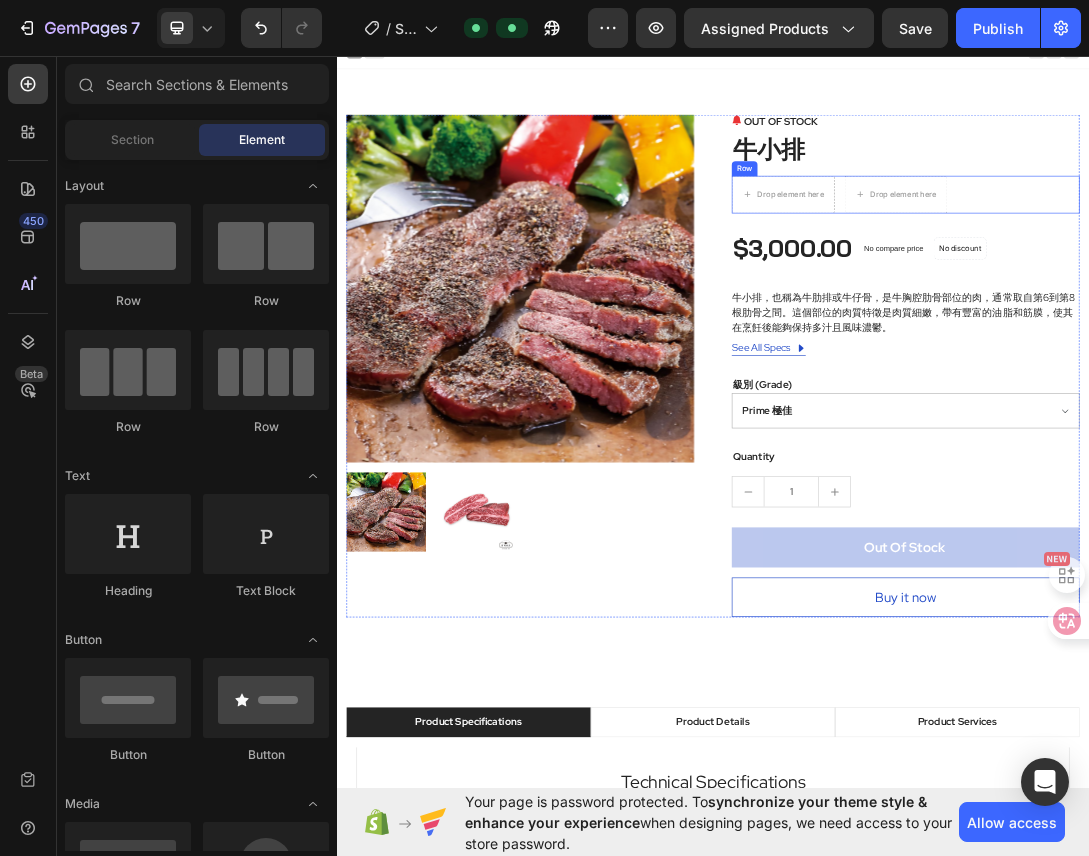click on "Row" at bounding box center [987, 242] 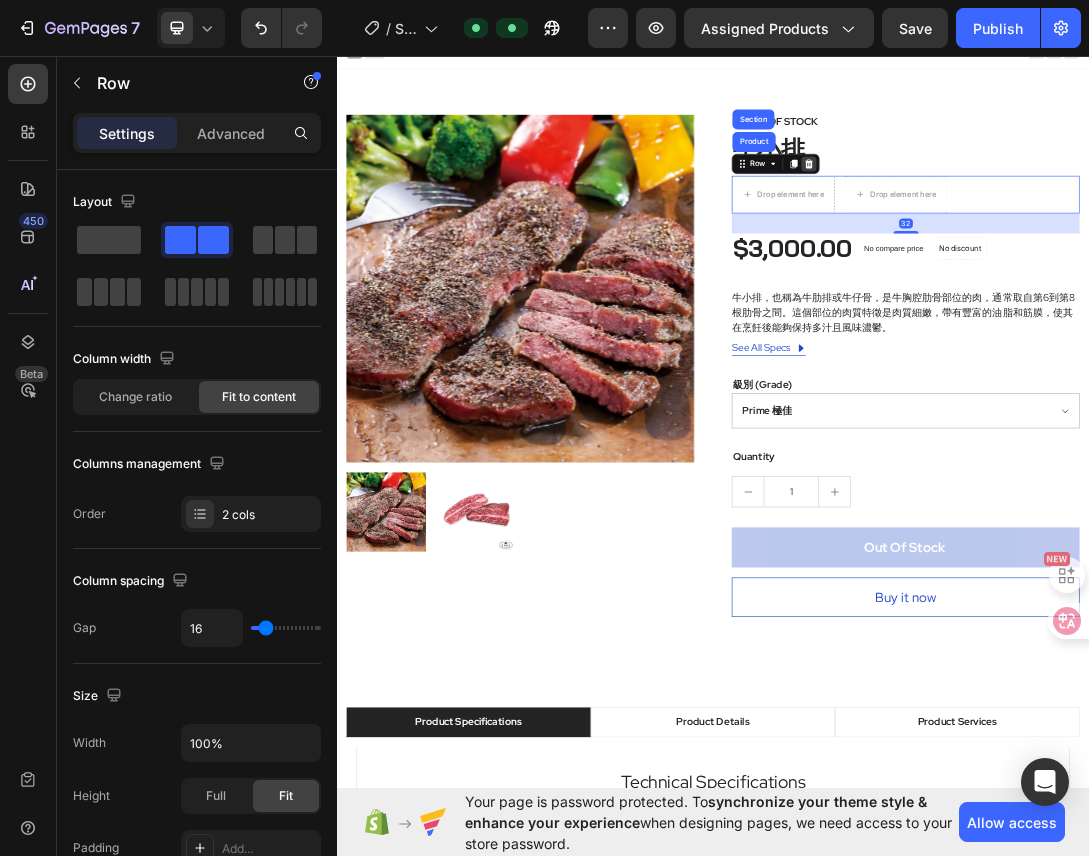 click at bounding box center [1090, 235] 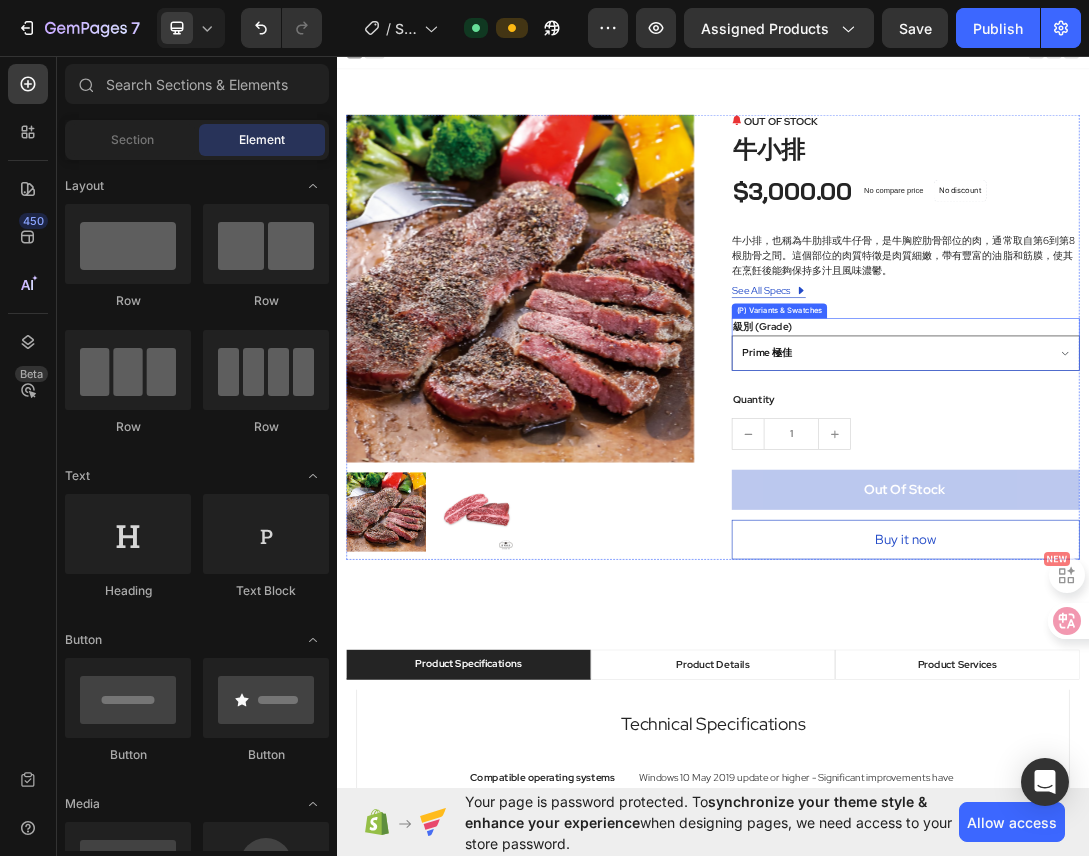 click on "Prime 極佳 Choice 精選 Select 可選 No roll 普選" at bounding box center (1244, 537) 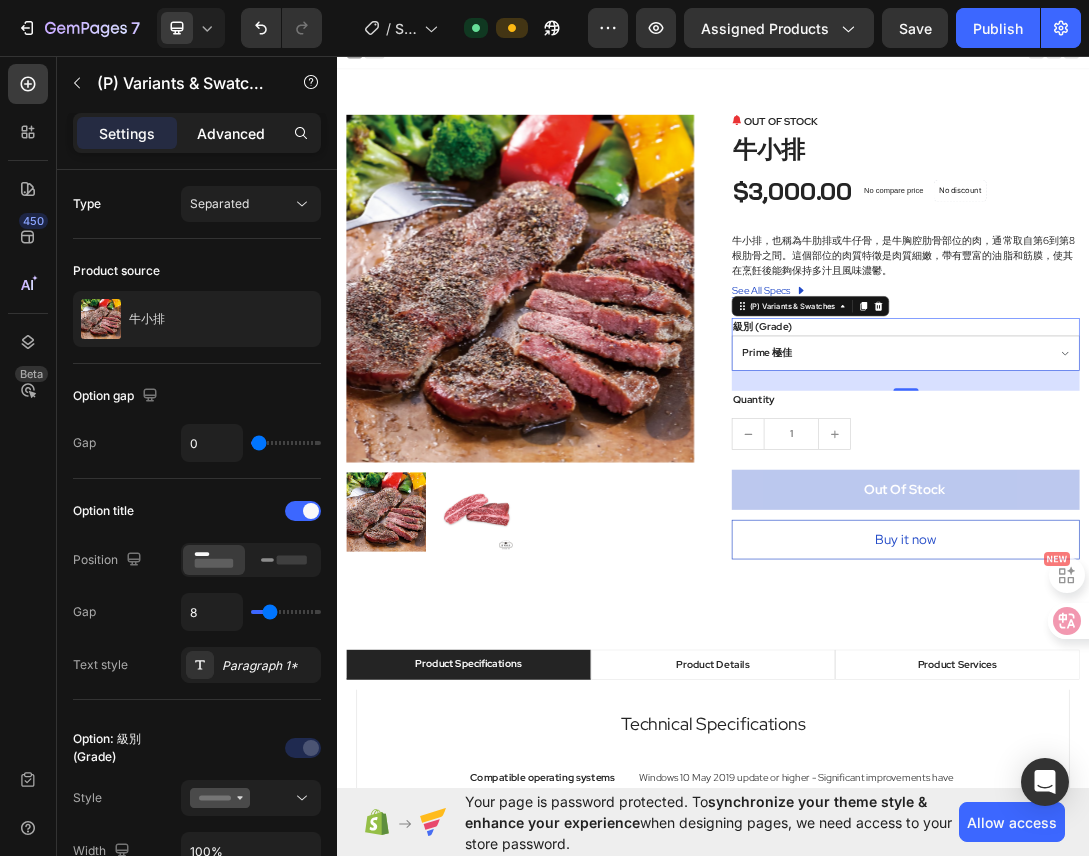 click on "Advanced" at bounding box center [231, 133] 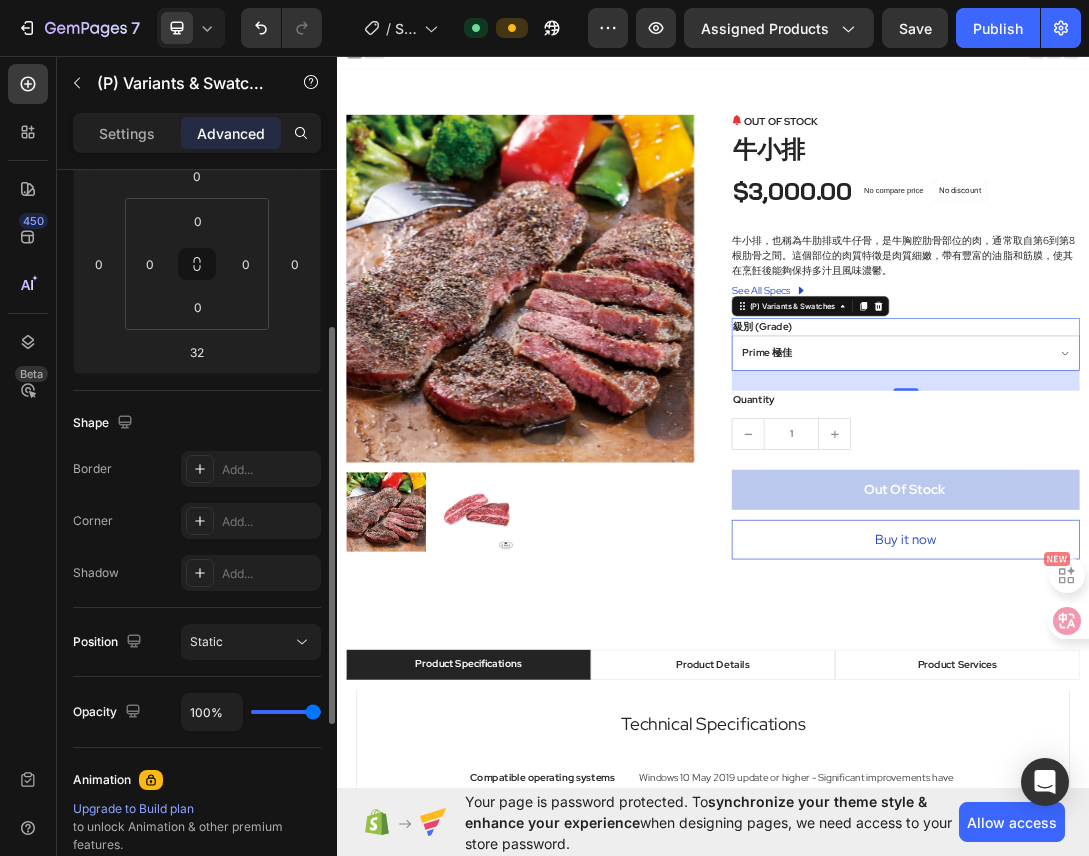 scroll, scrollTop: 378, scrollLeft: 0, axis: vertical 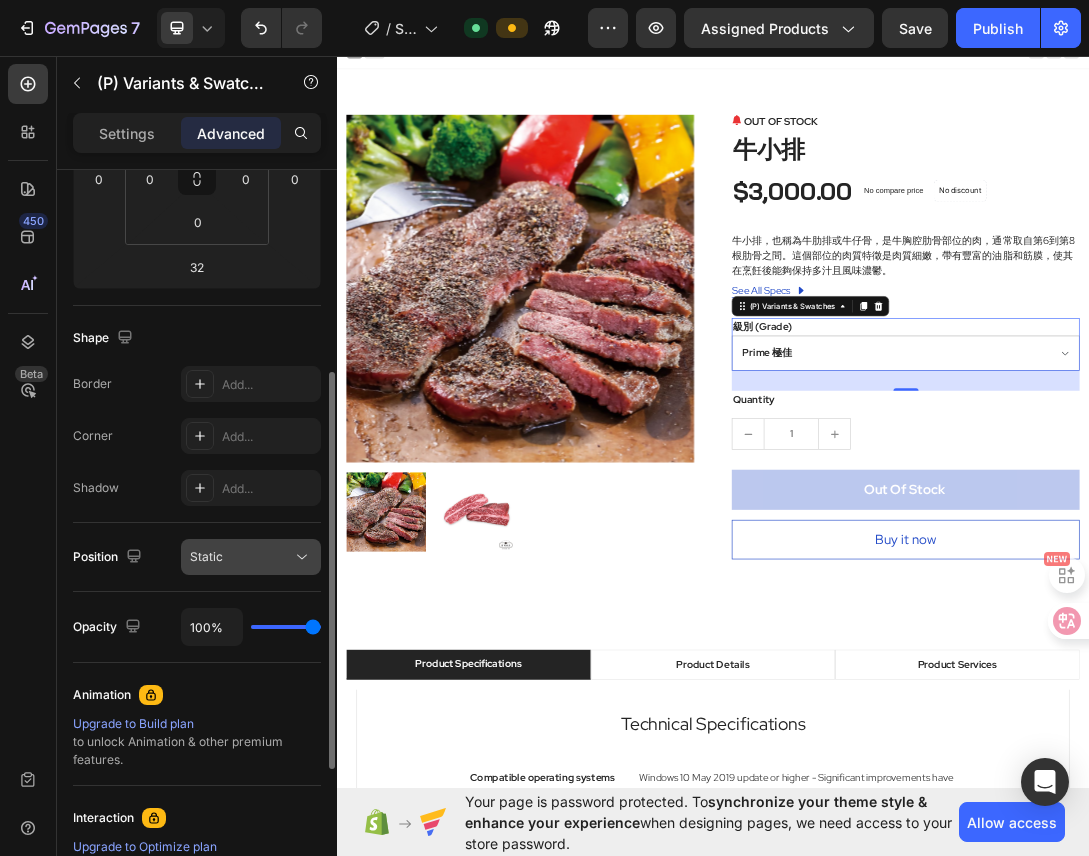 click on "Static" 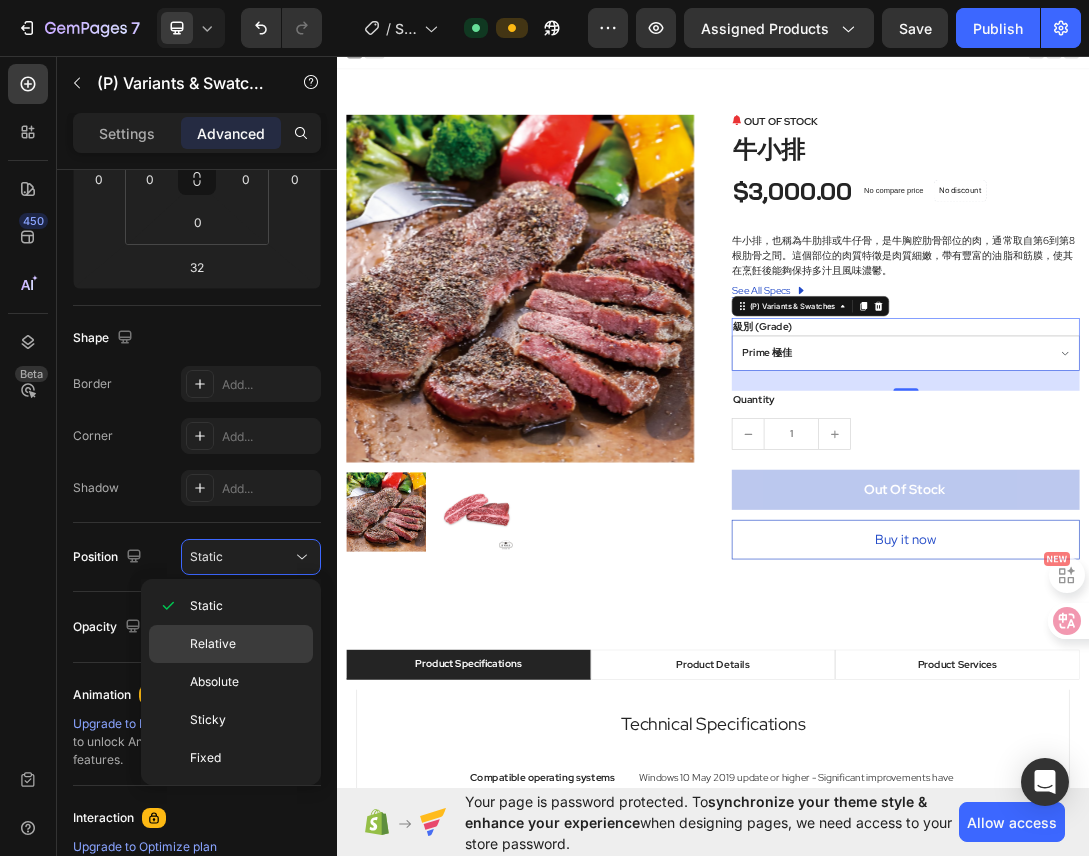 click on "Relative" at bounding box center (247, 644) 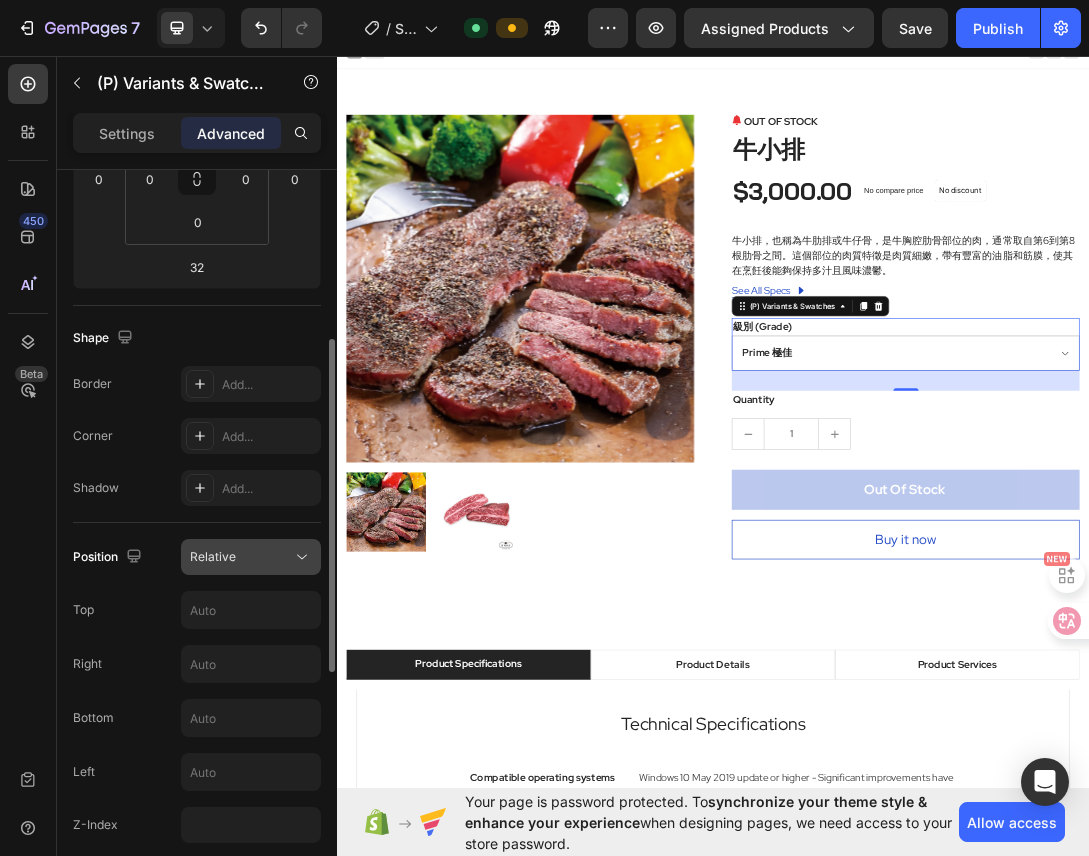 click on "Relative" at bounding box center (241, 557) 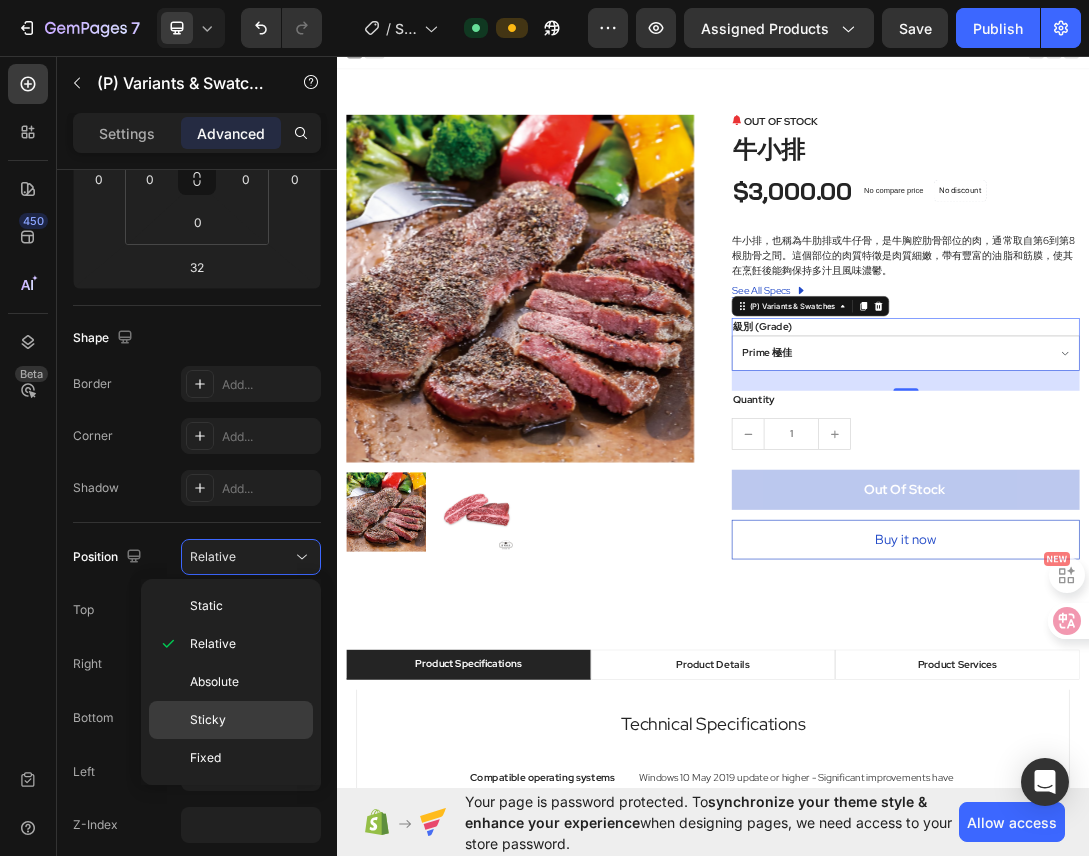 click on "Sticky" at bounding box center [247, 720] 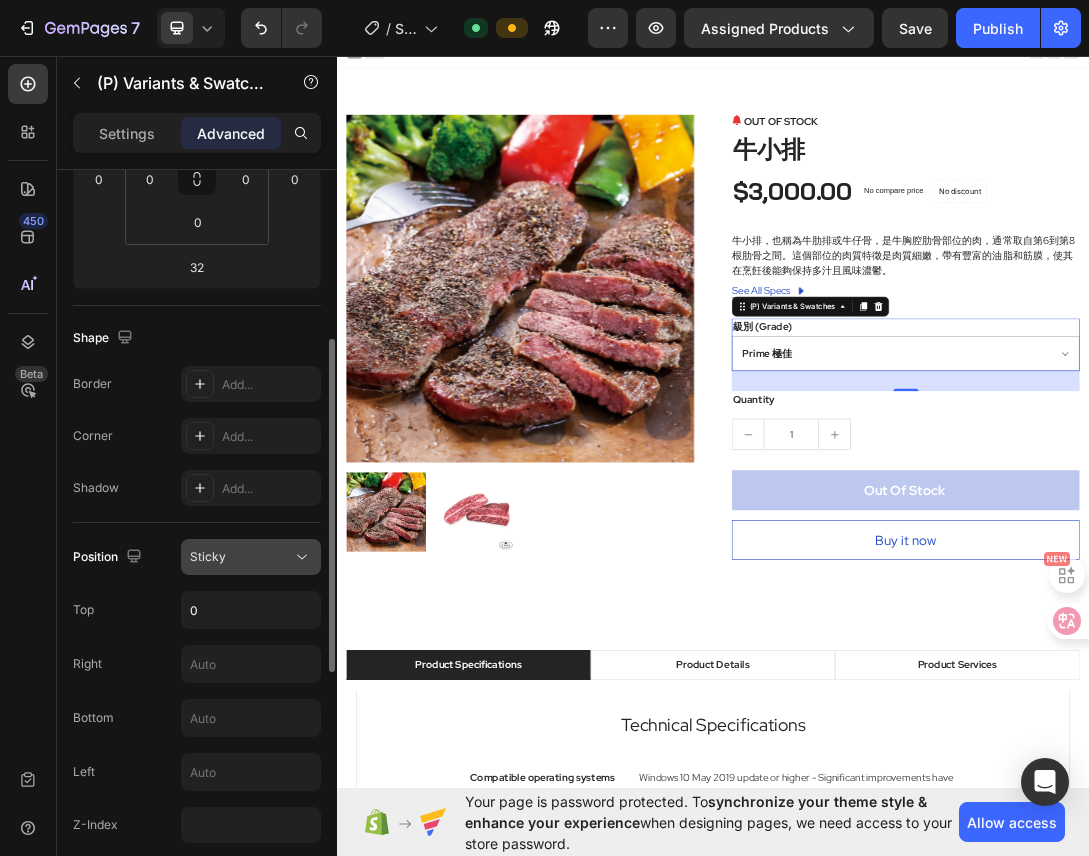 click on "Sticky" at bounding box center [241, 557] 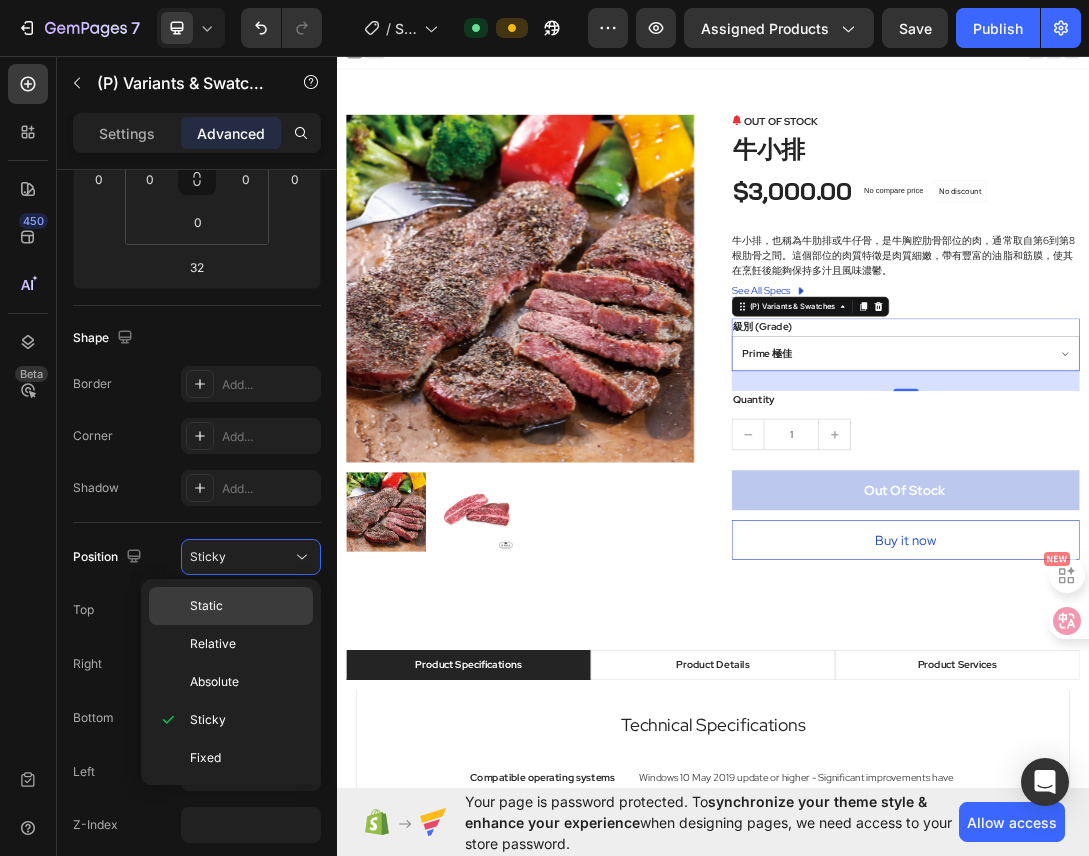 click on "Static" at bounding box center [247, 606] 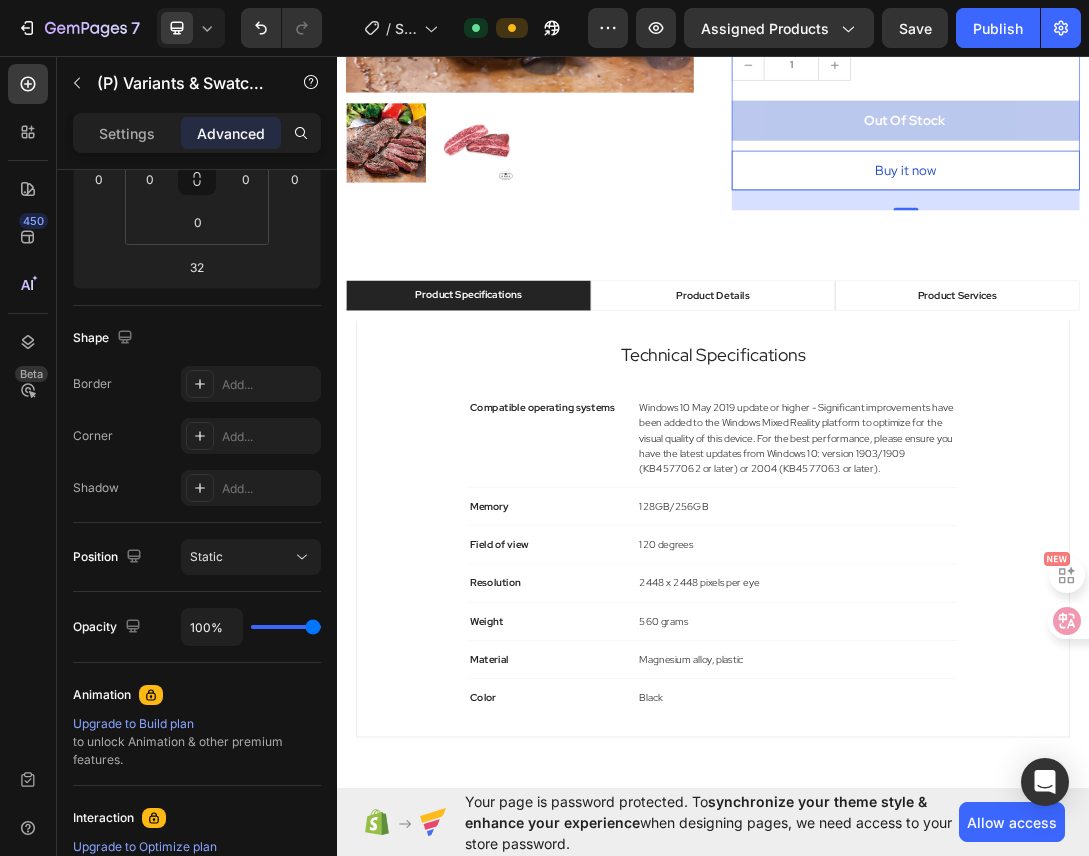 scroll, scrollTop: 0, scrollLeft: 0, axis: both 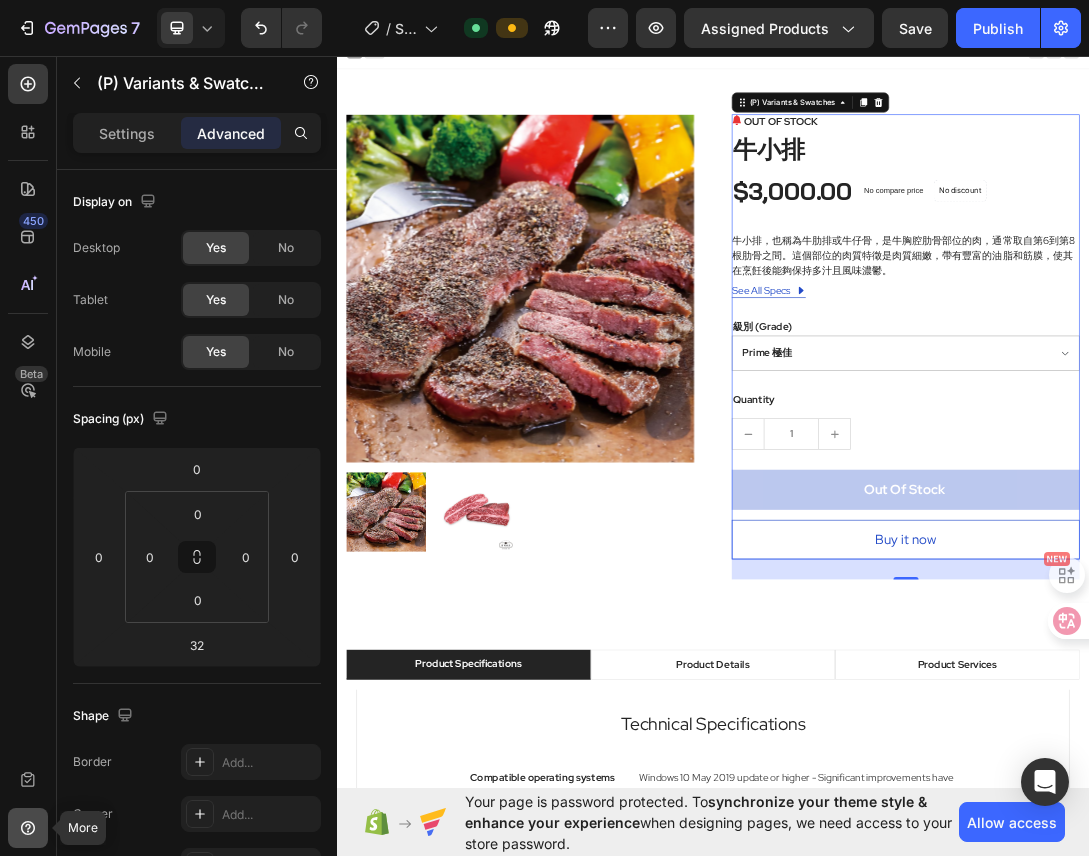 click 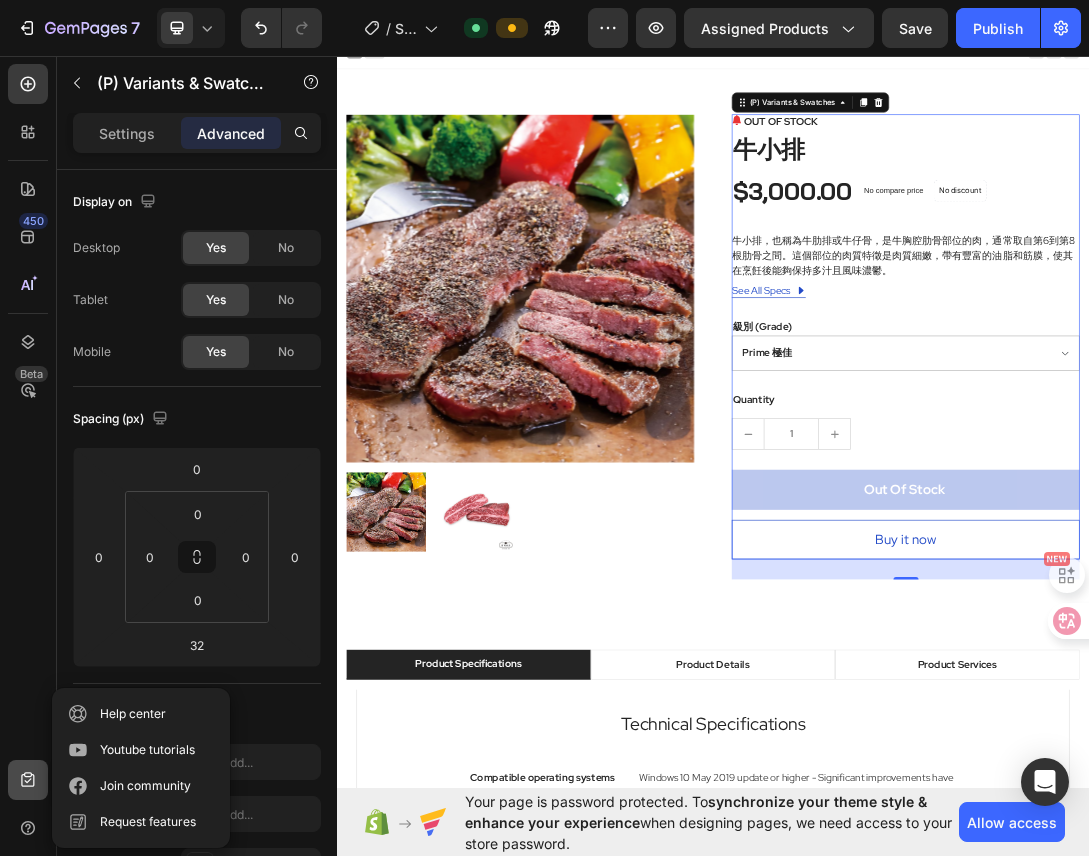 click 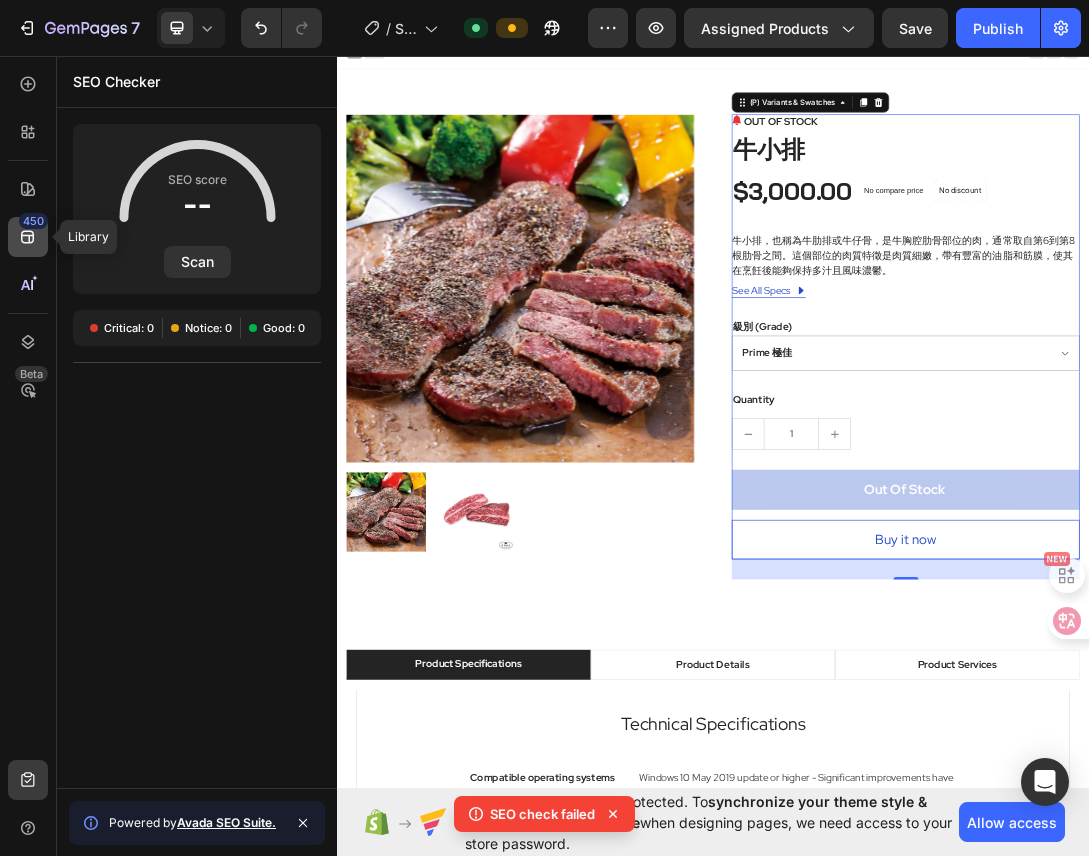 click 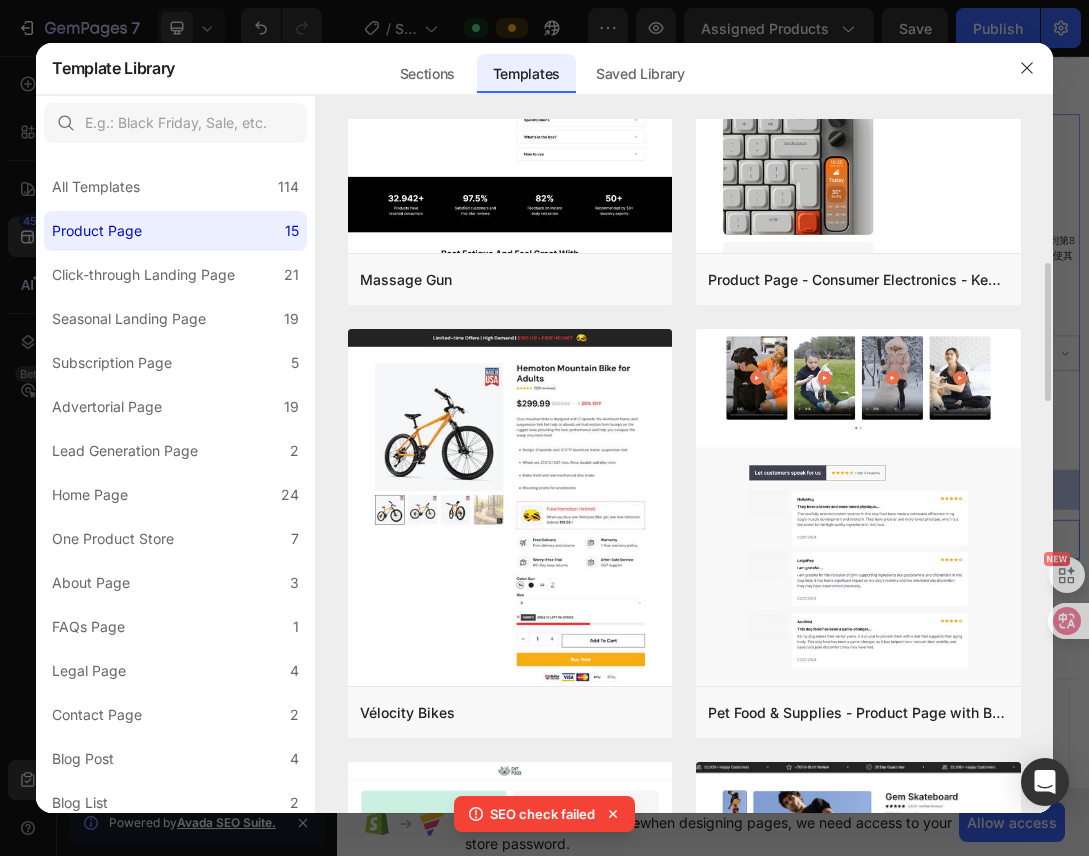 scroll, scrollTop: 667, scrollLeft: 0, axis: vertical 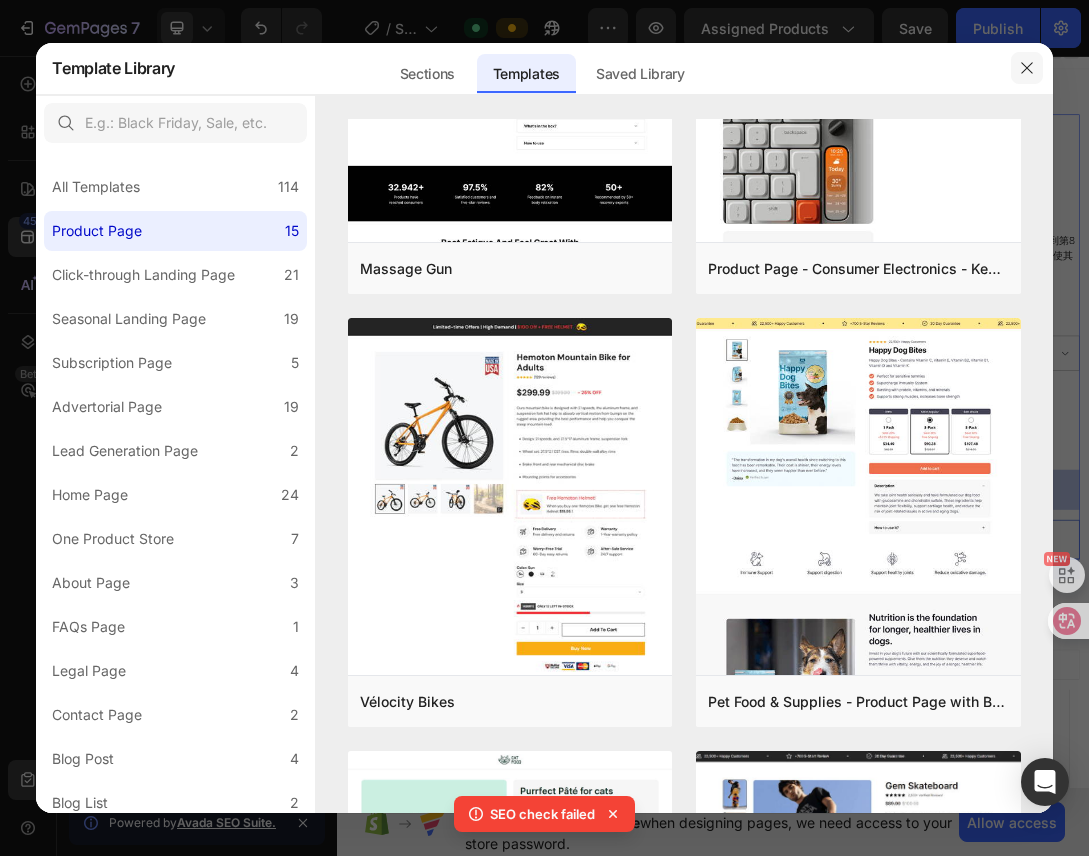 click at bounding box center (1027, 68) 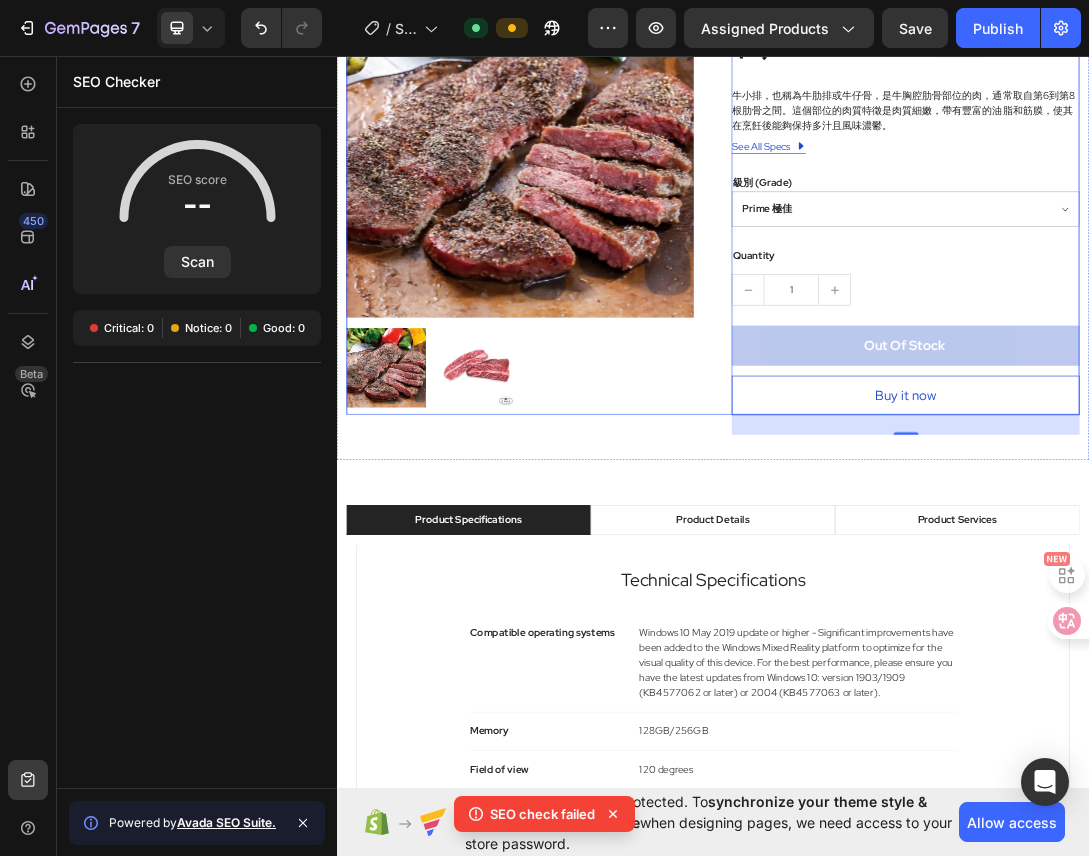 scroll, scrollTop: 0, scrollLeft: 0, axis: both 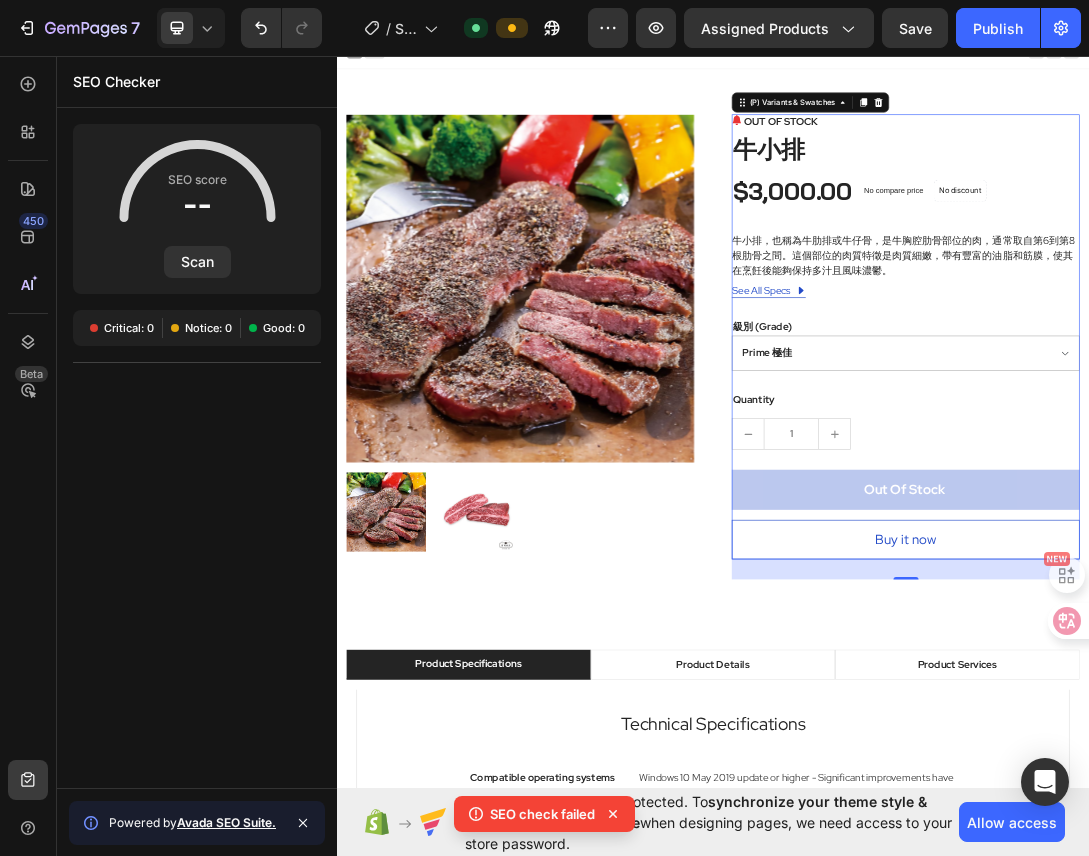 click on "SEO score Scan Critical: 0 Notice: 0 Good: 0" at bounding box center (197, 448) 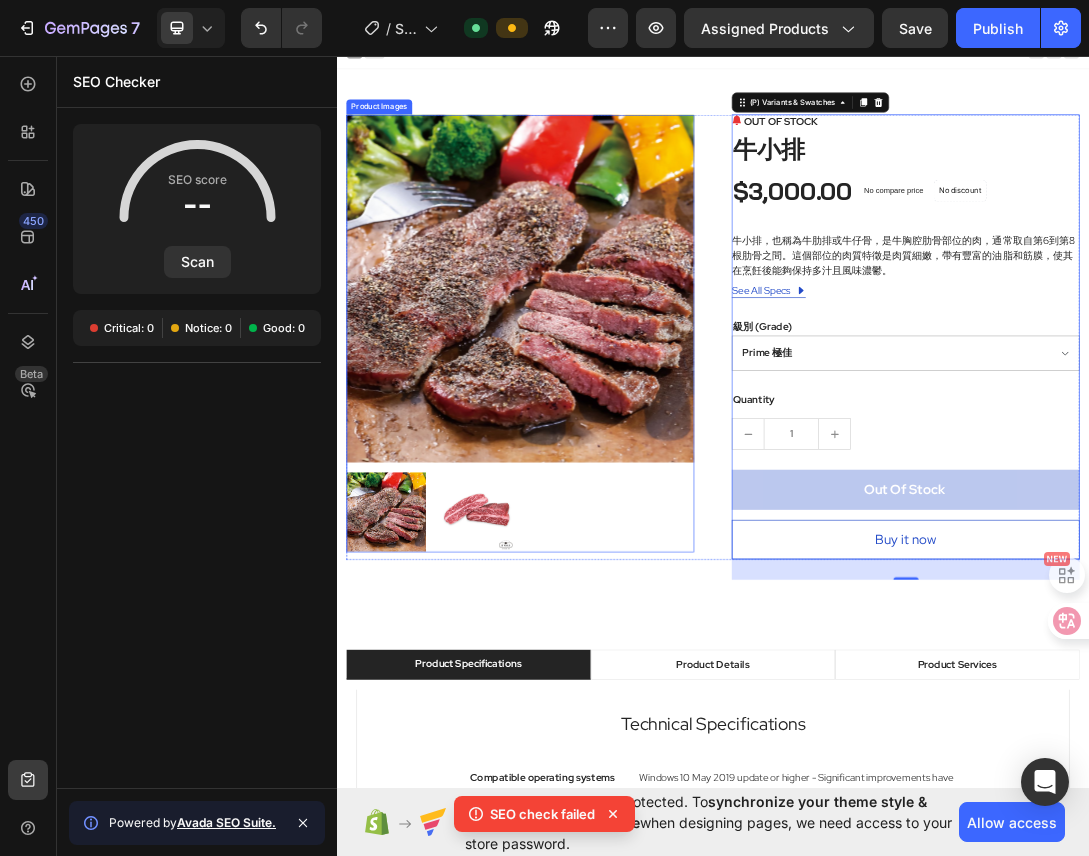 click at bounding box center [629, 433] 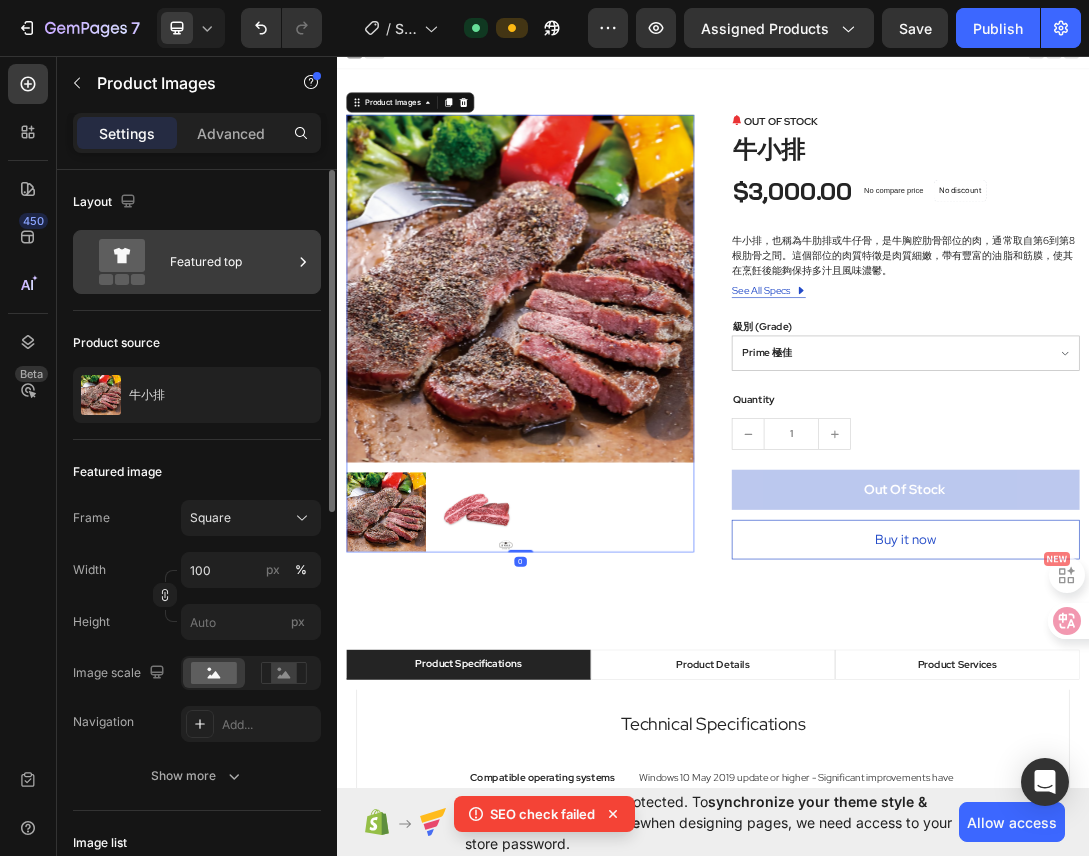 click 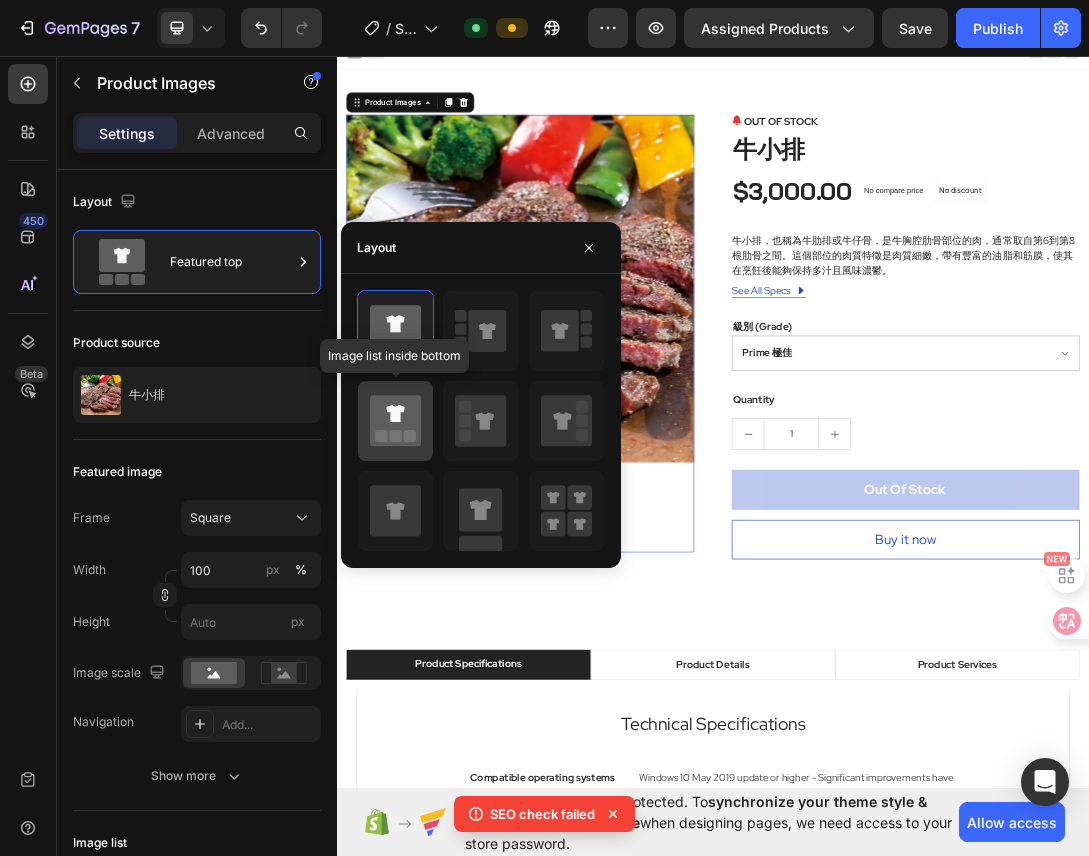 click 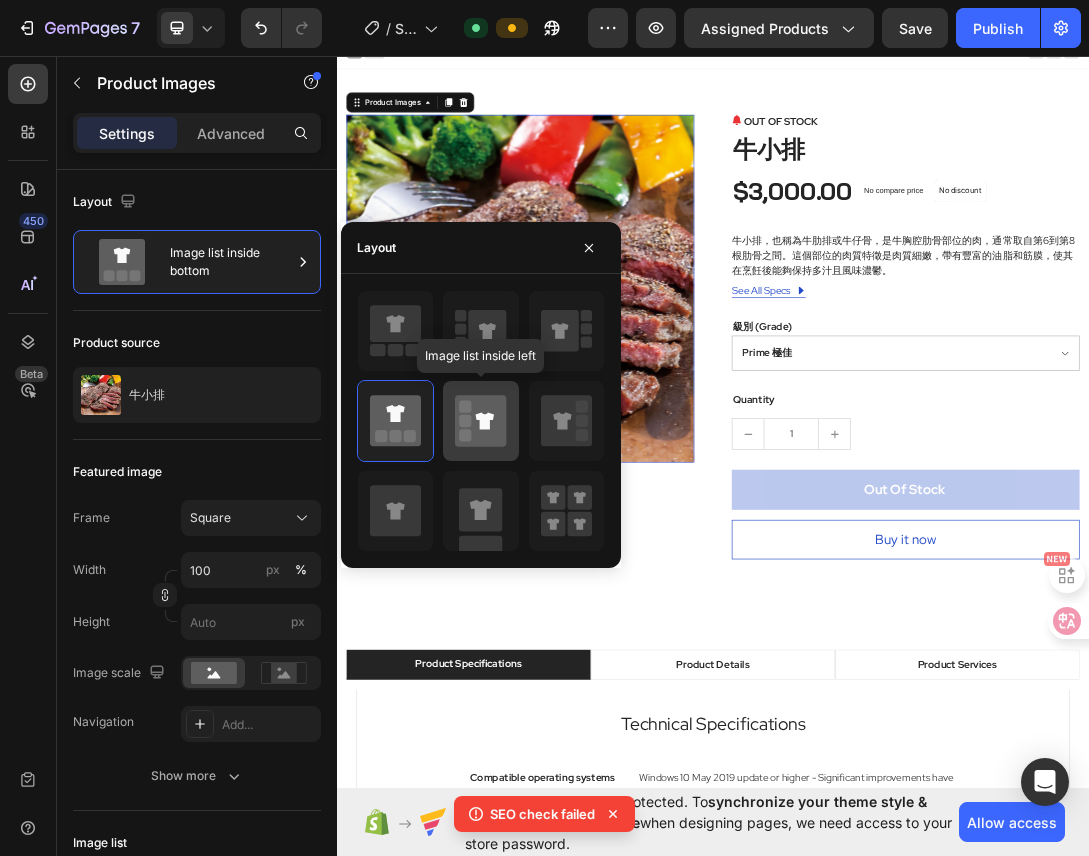 click 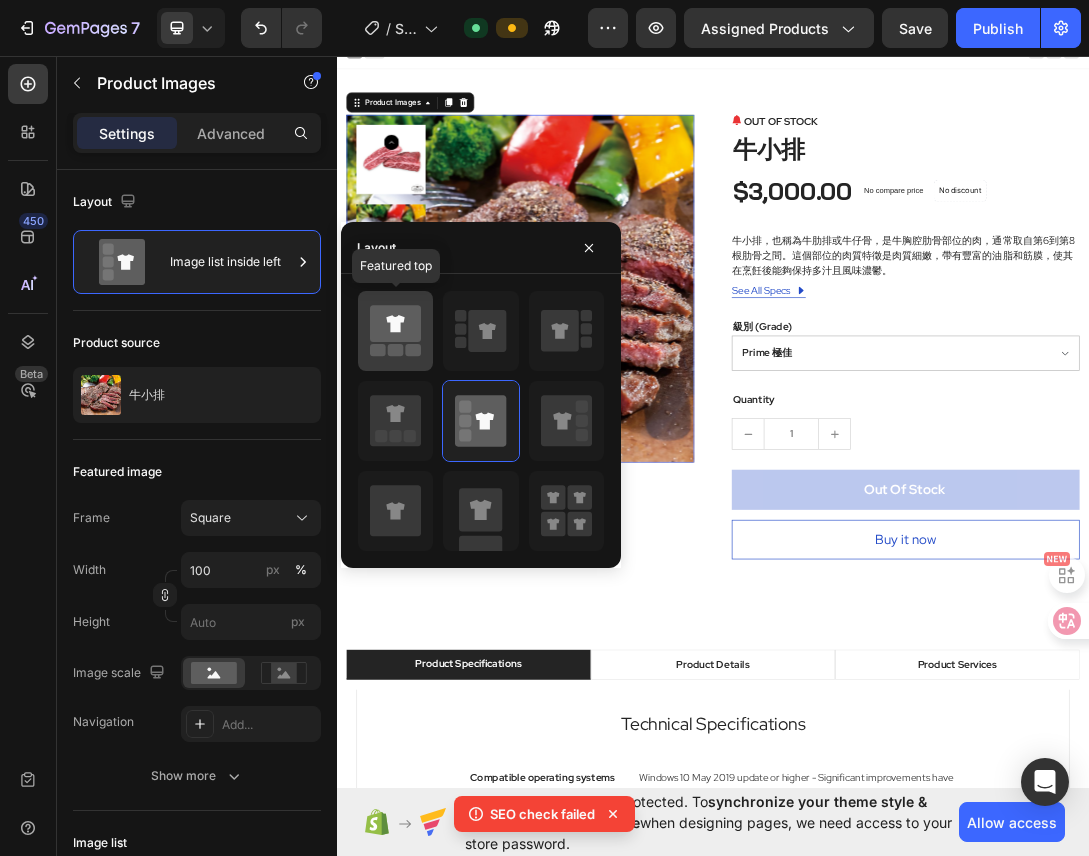 click 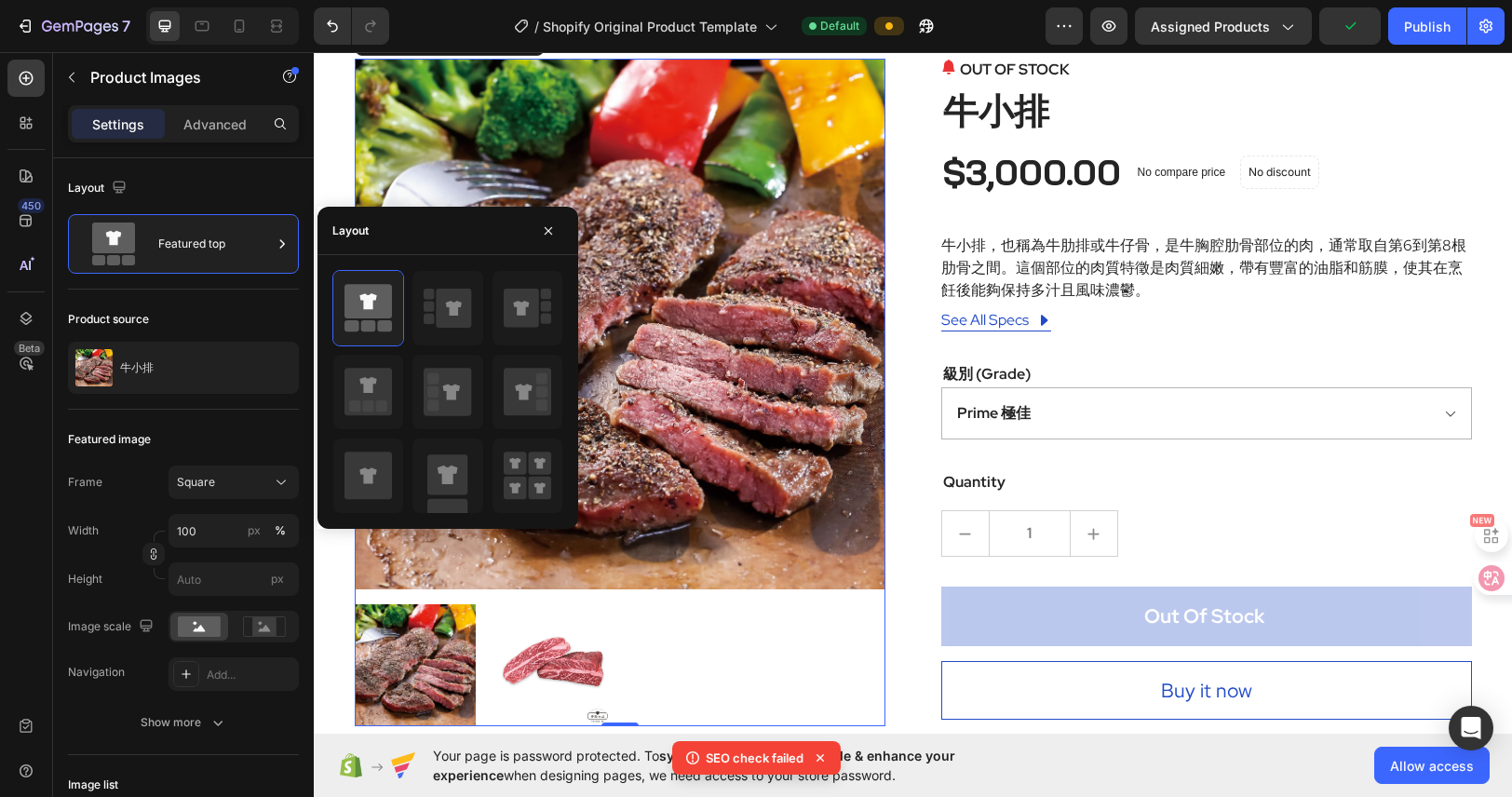 scroll, scrollTop: 103, scrollLeft: 0, axis: vertical 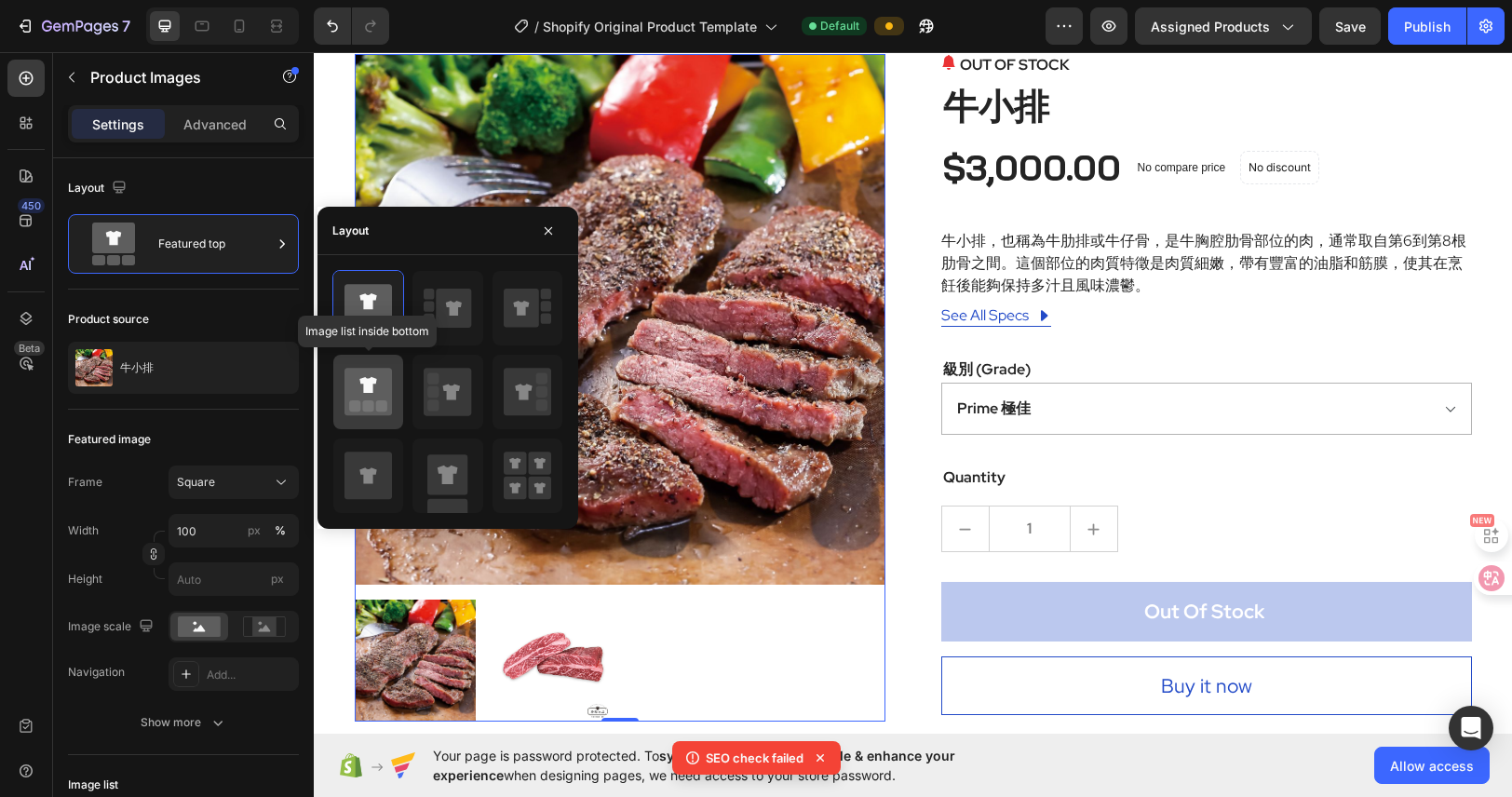 click 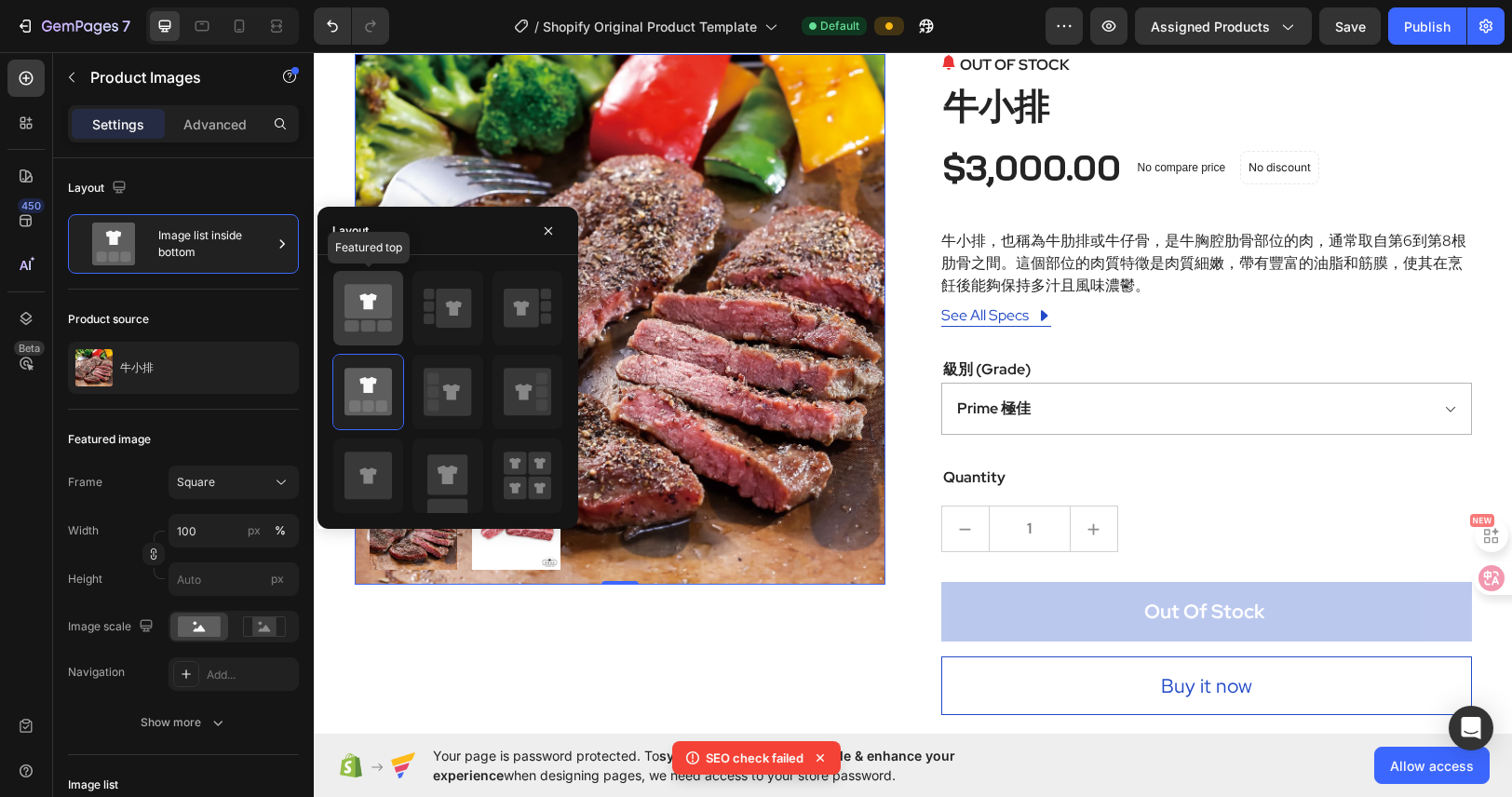 click 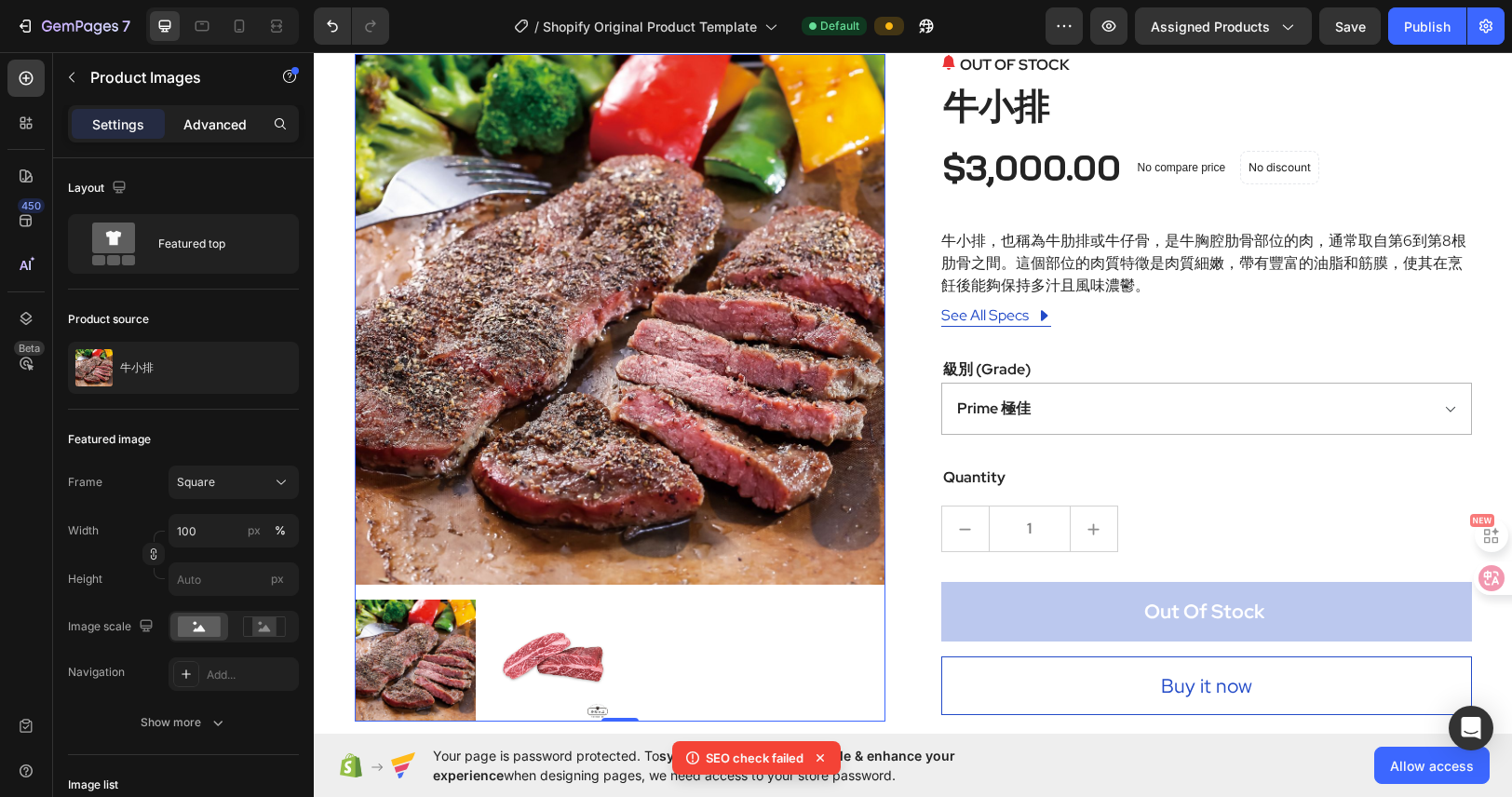 click on "Advanced" 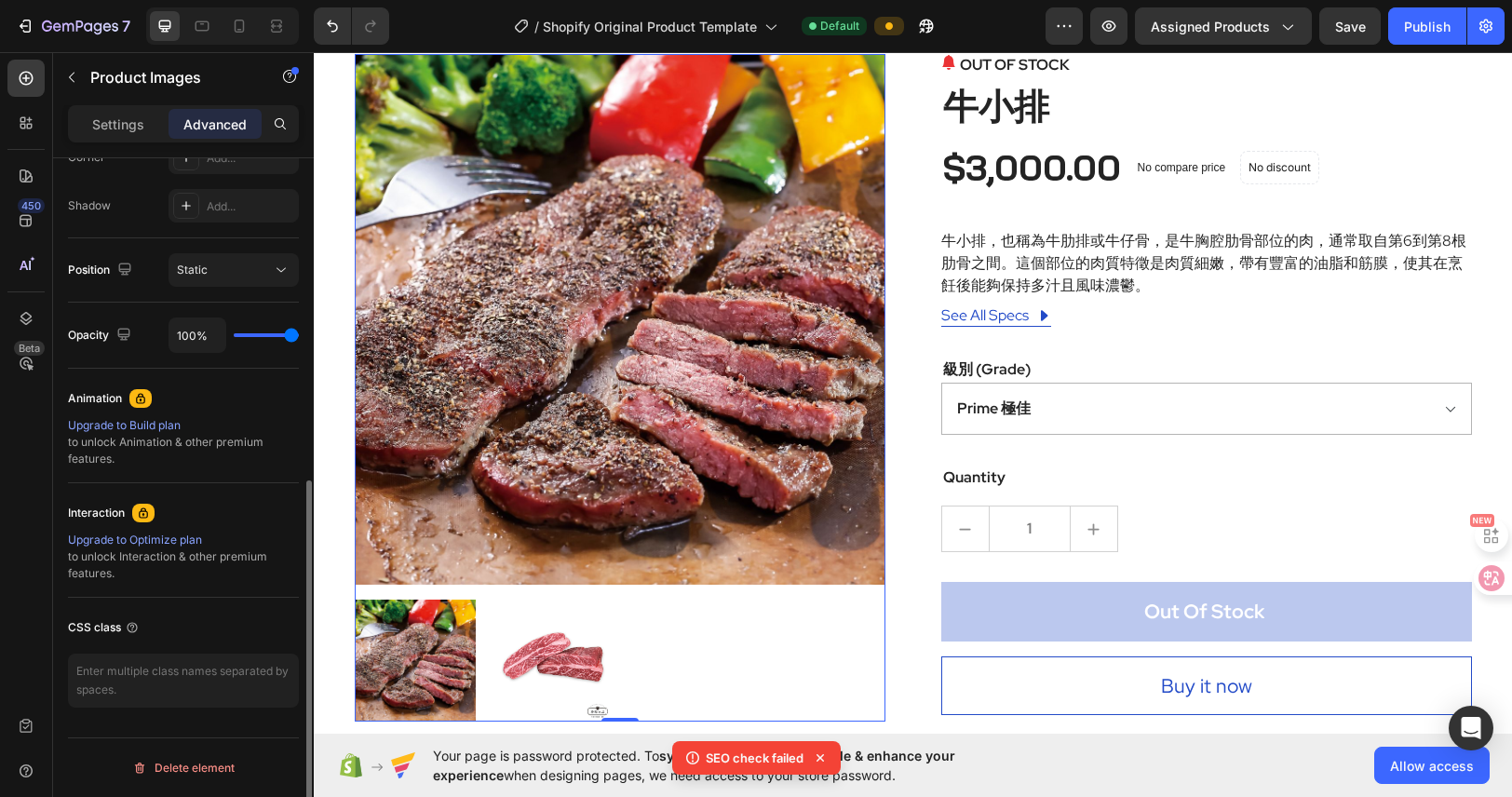 scroll, scrollTop: 0, scrollLeft: 0, axis: both 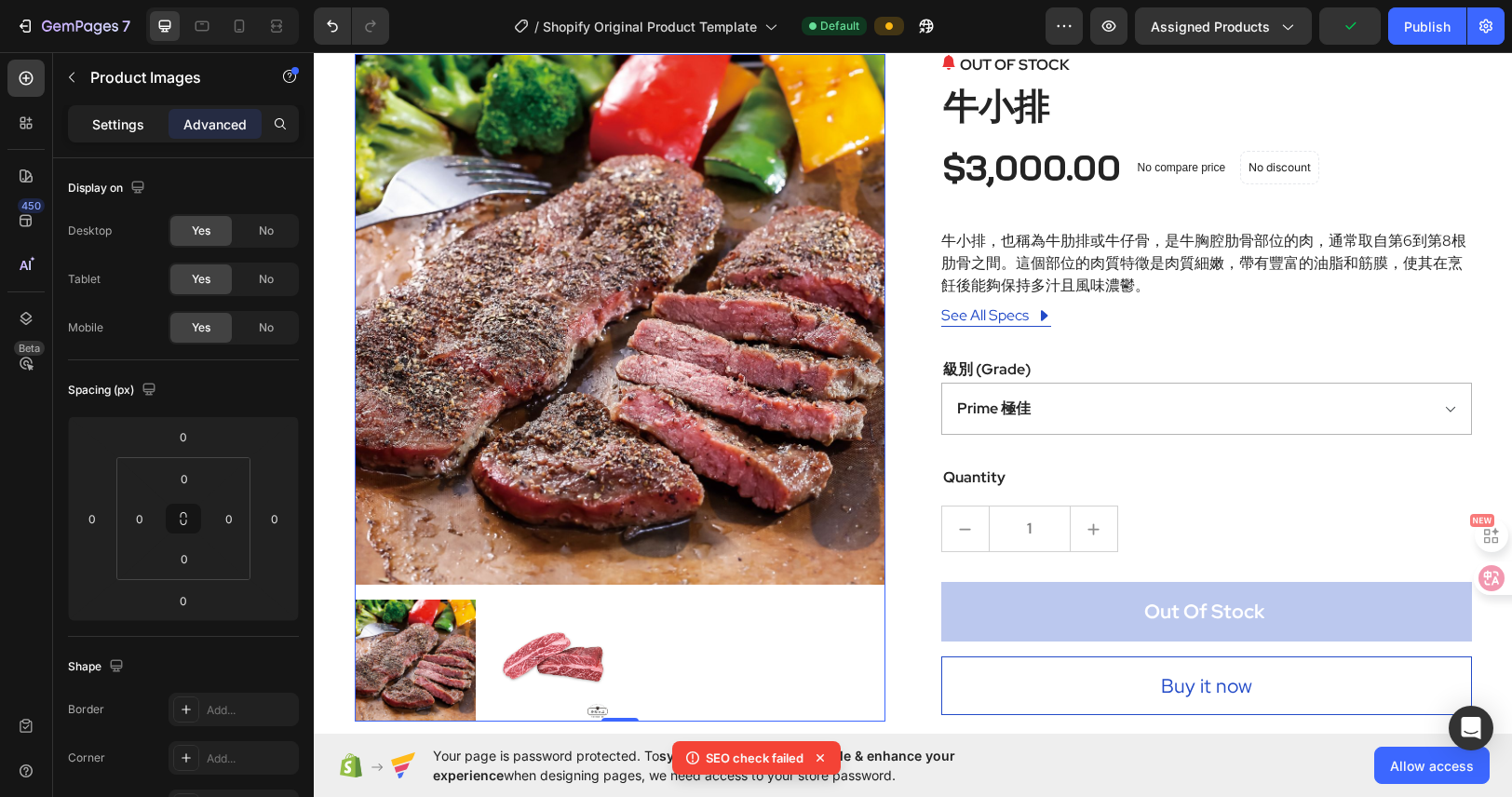 click on "Settings" at bounding box center (118, 124) 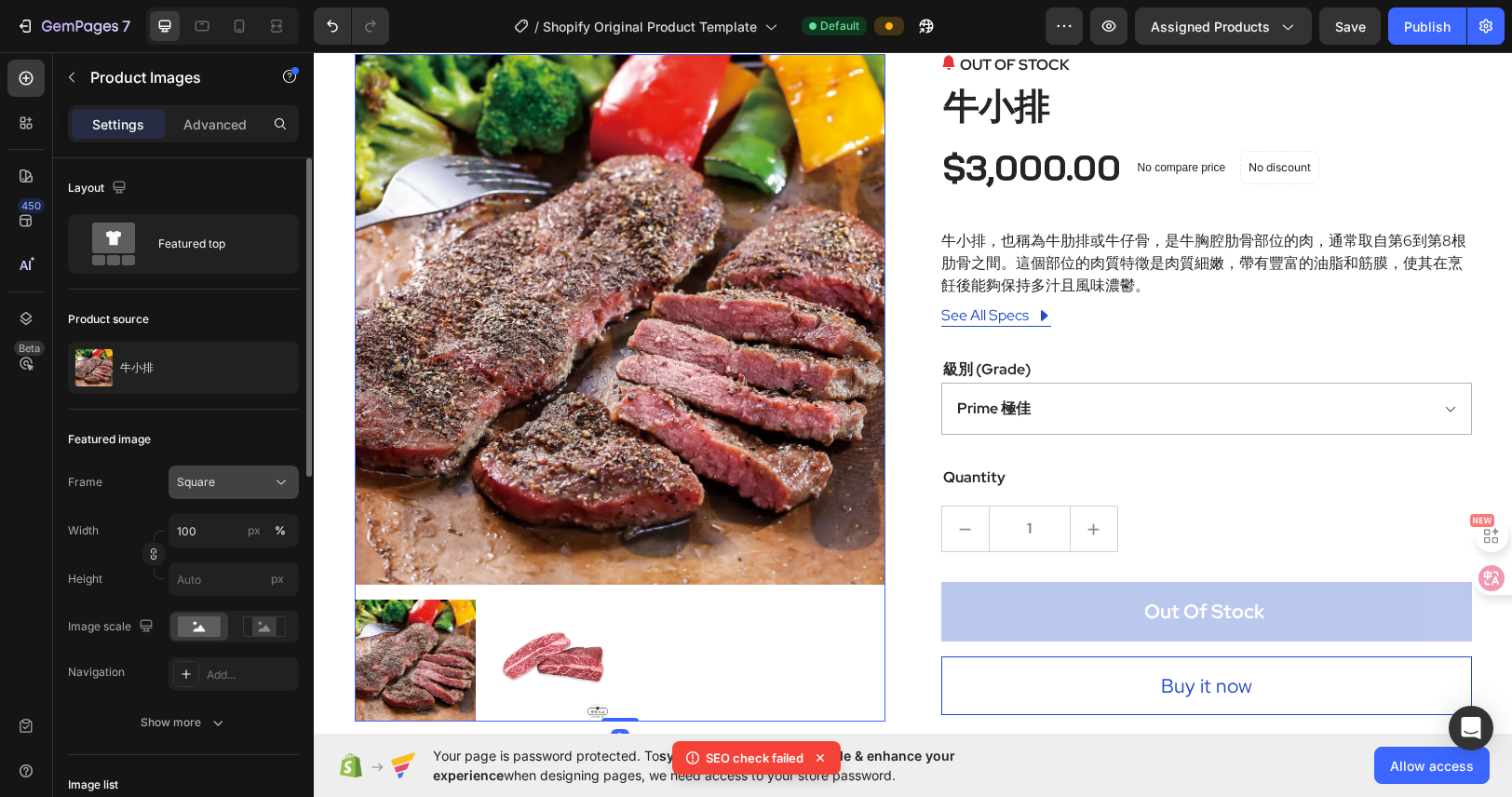 click on "Square" 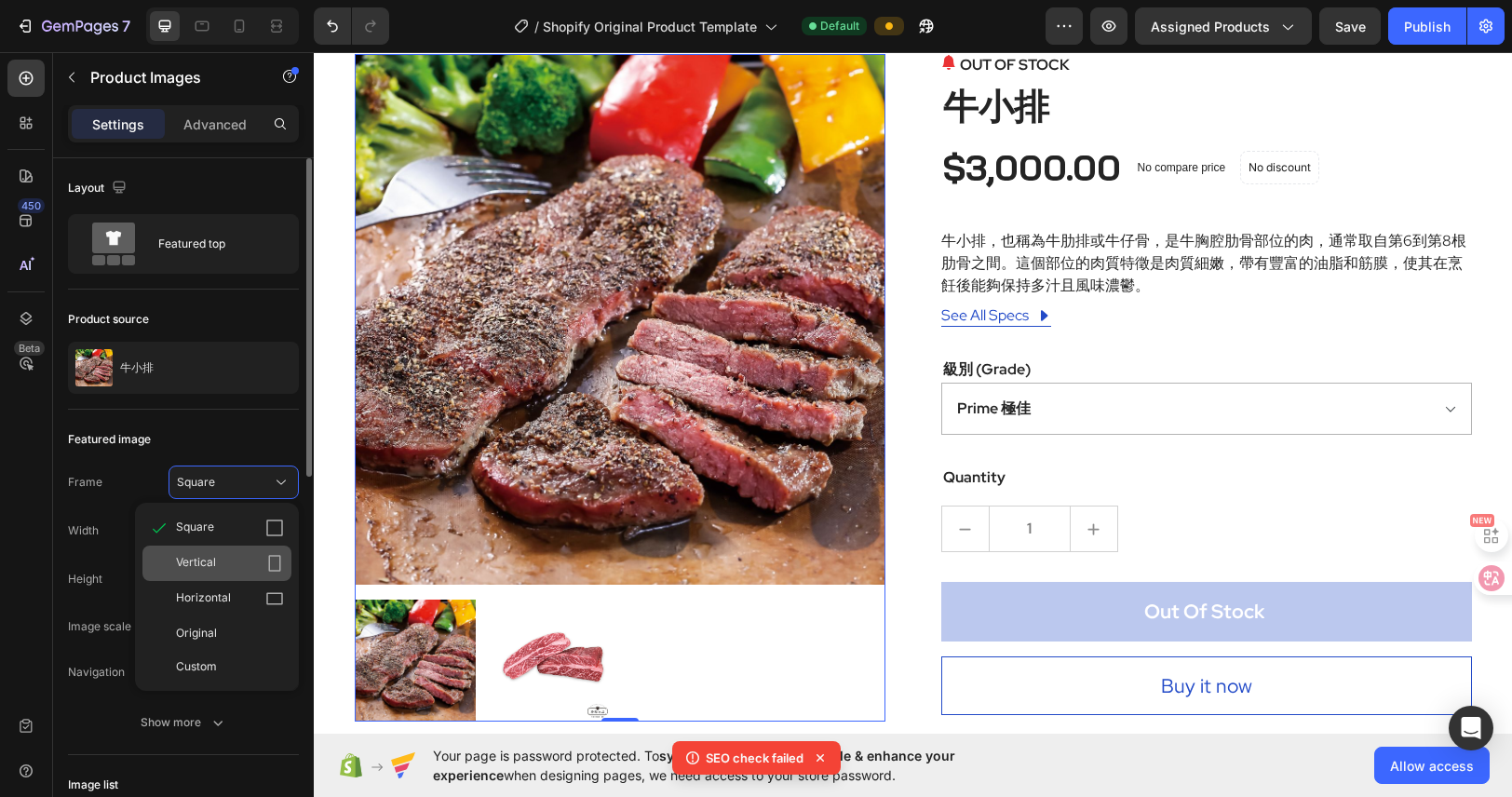 click on "Vertical" at bounding box center [196, 563] 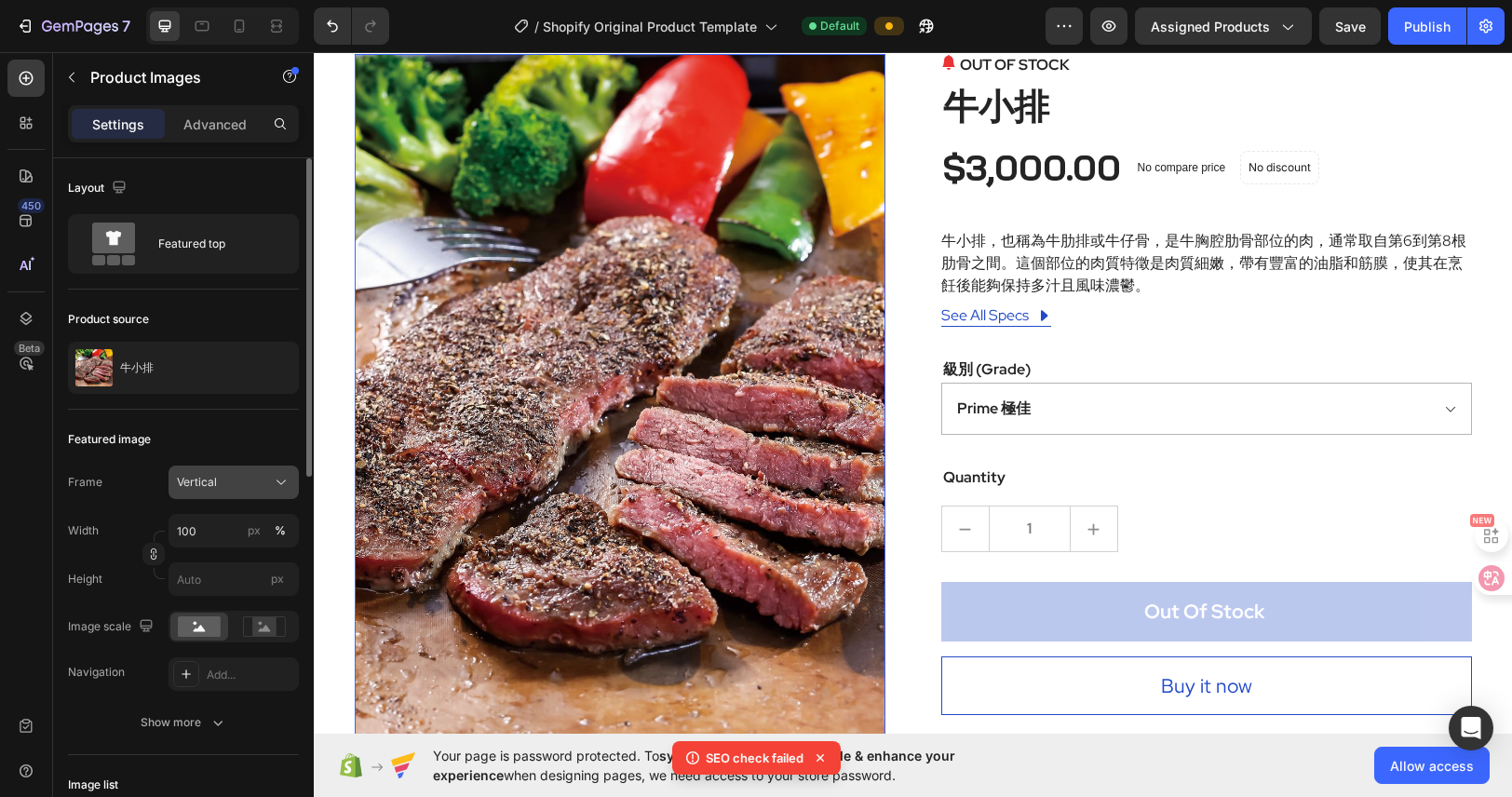 click on "Vertical" 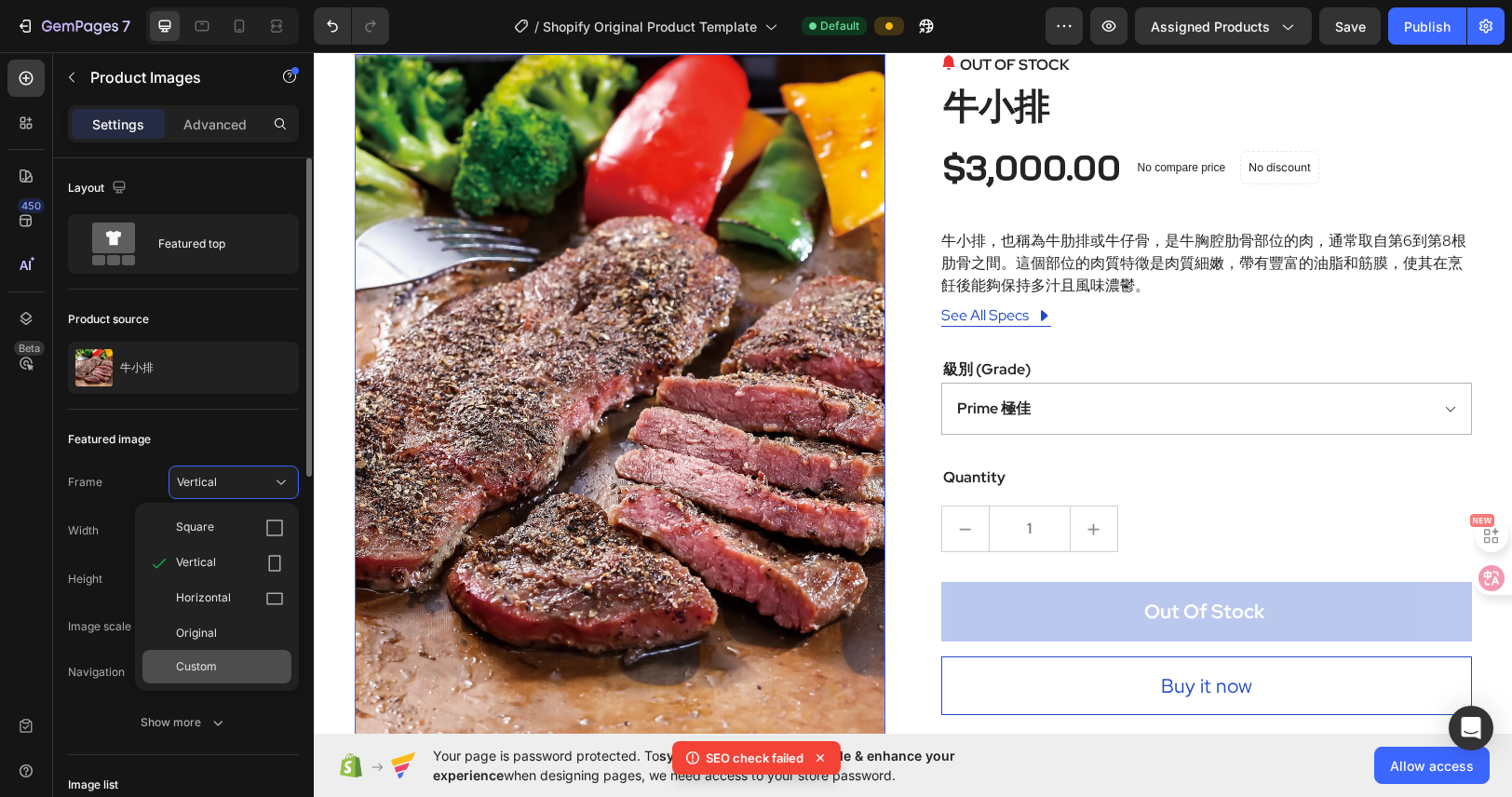 click on "Custom" 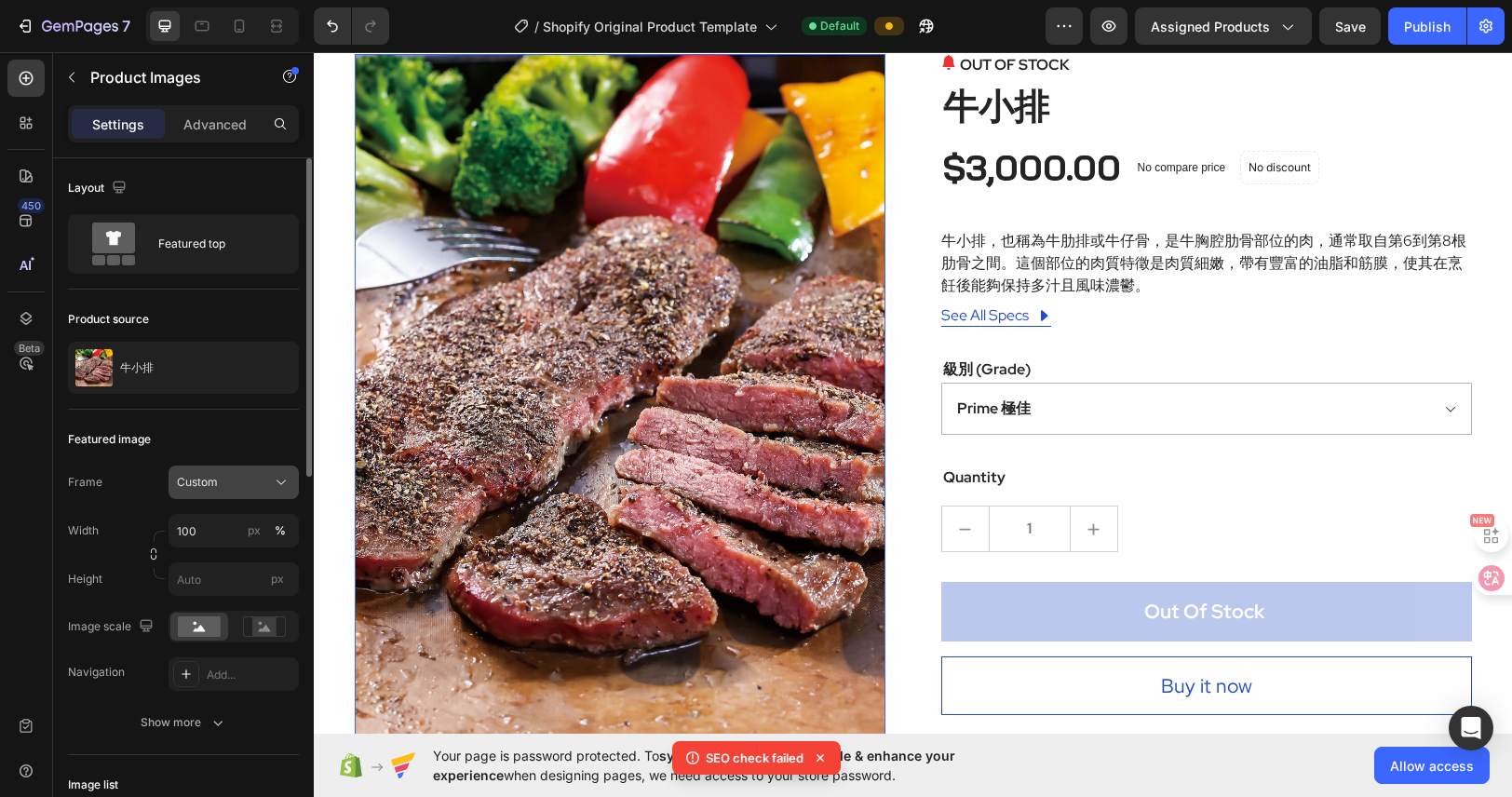 click on "Custom" at bounding box center (197, 482) 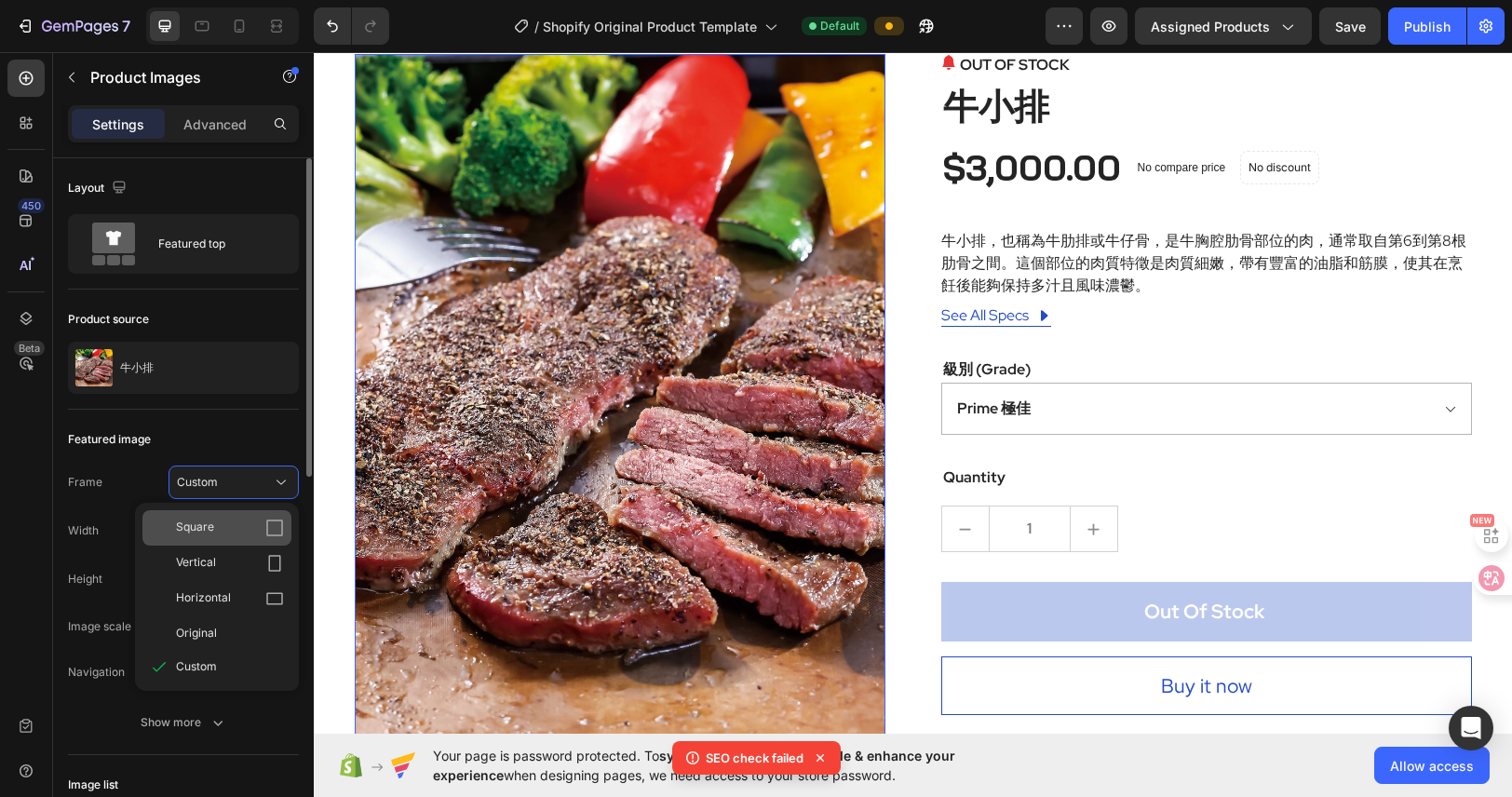 click on "Square" at bounding box center [230, 528] 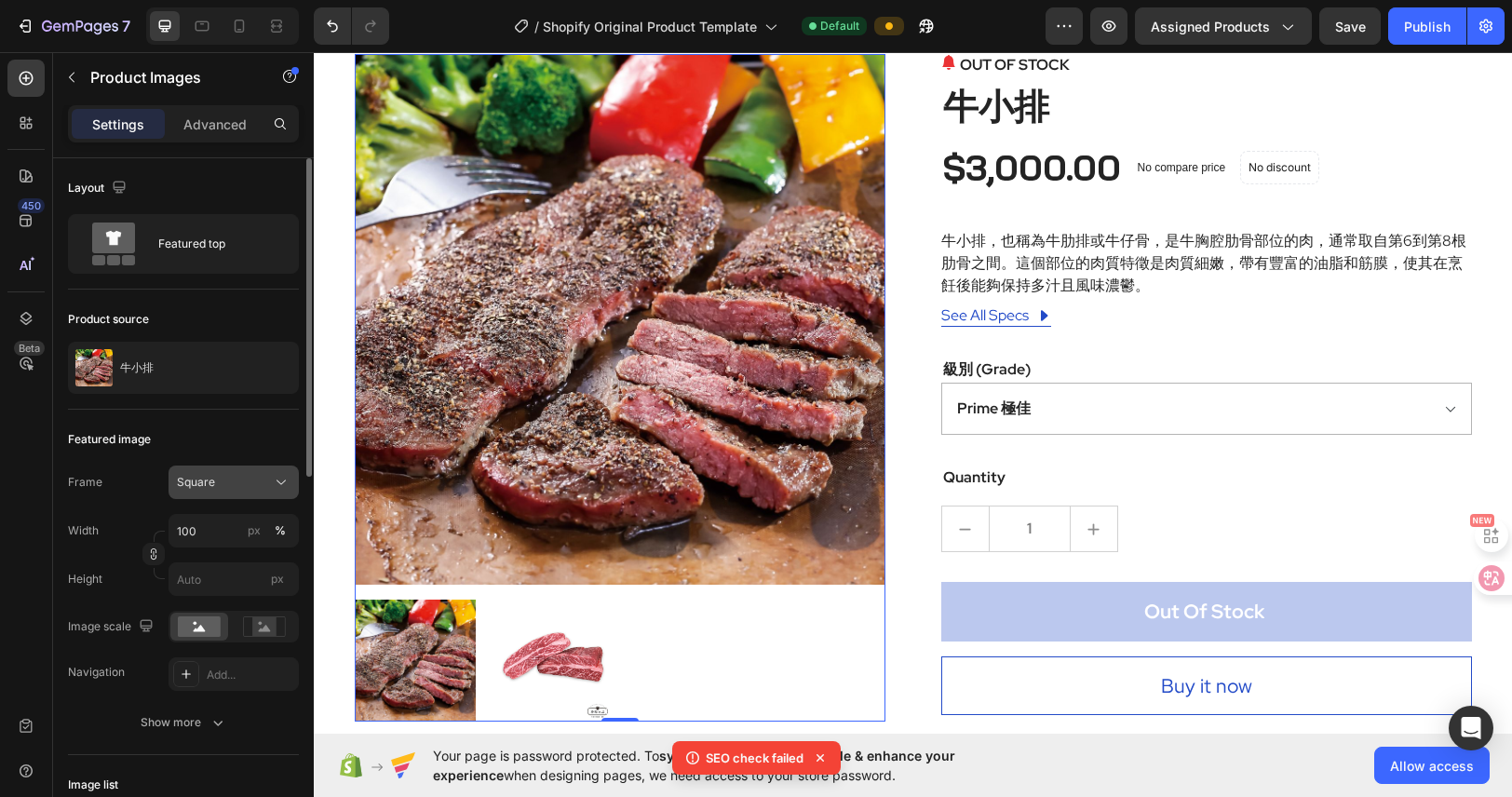 click on "Square" 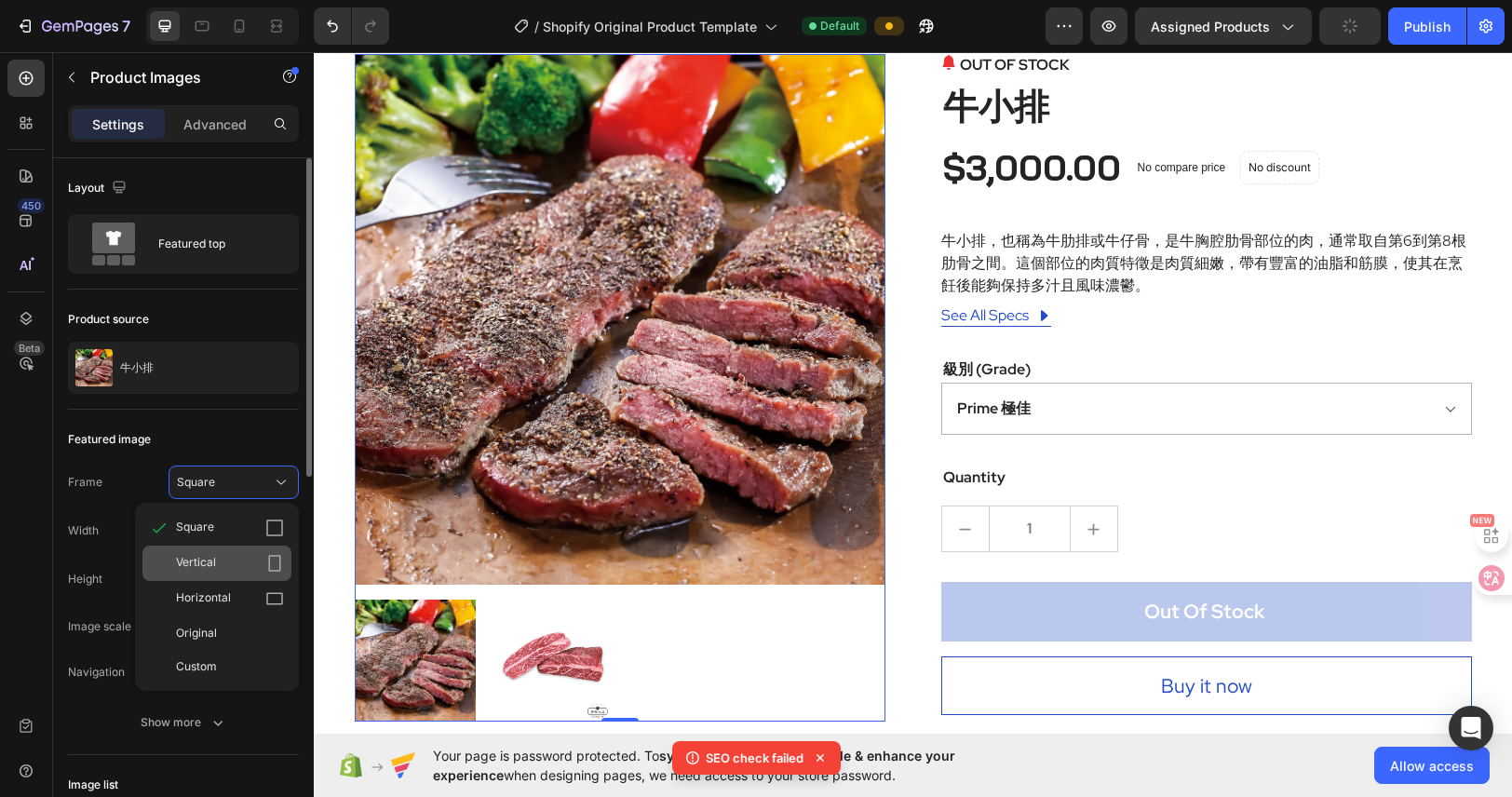 click on "Vertical" at bounding box center (230, 563) 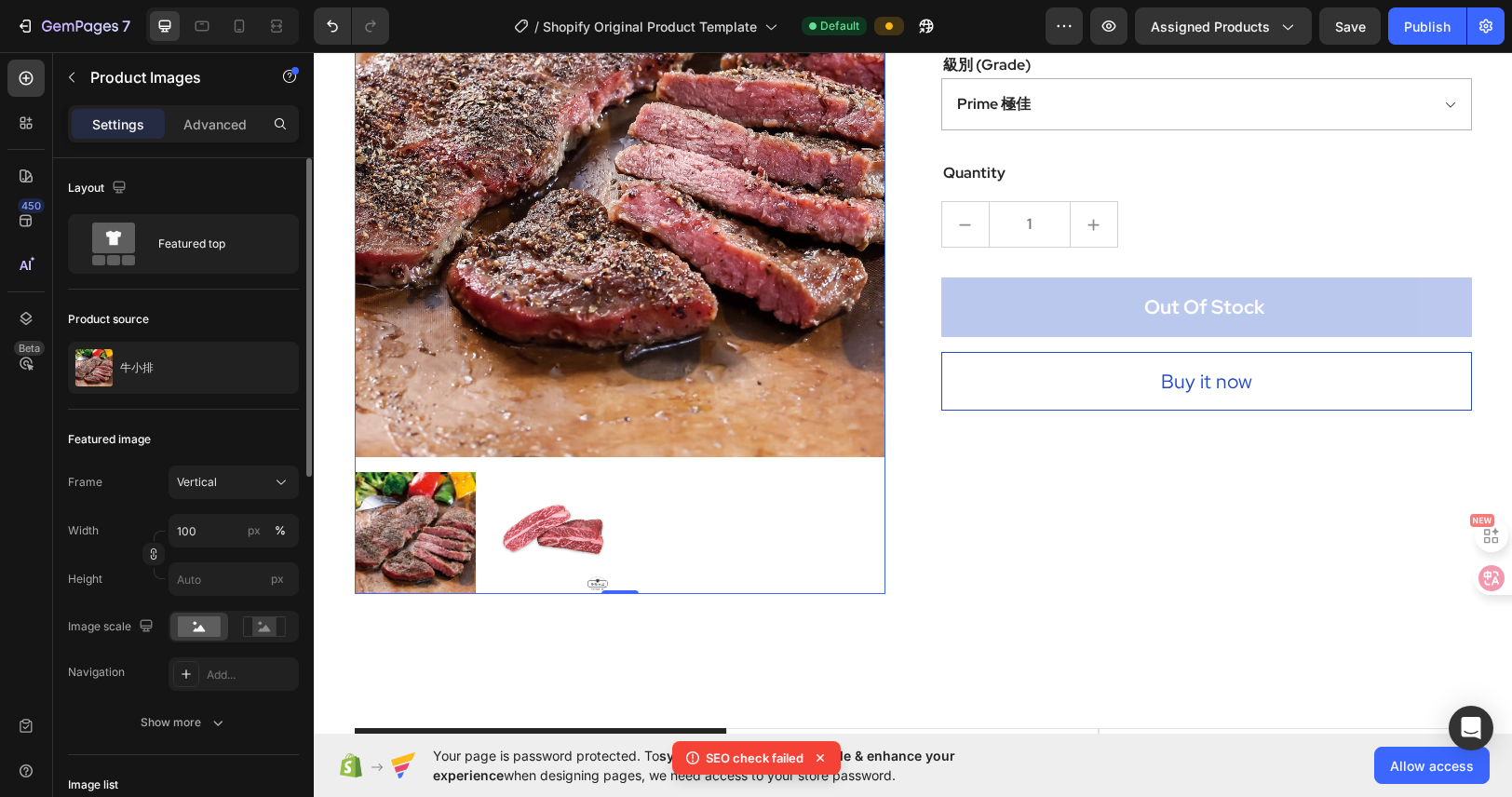 scroll, scrollTop: 407, scrollLeft: 0, axis: vertical 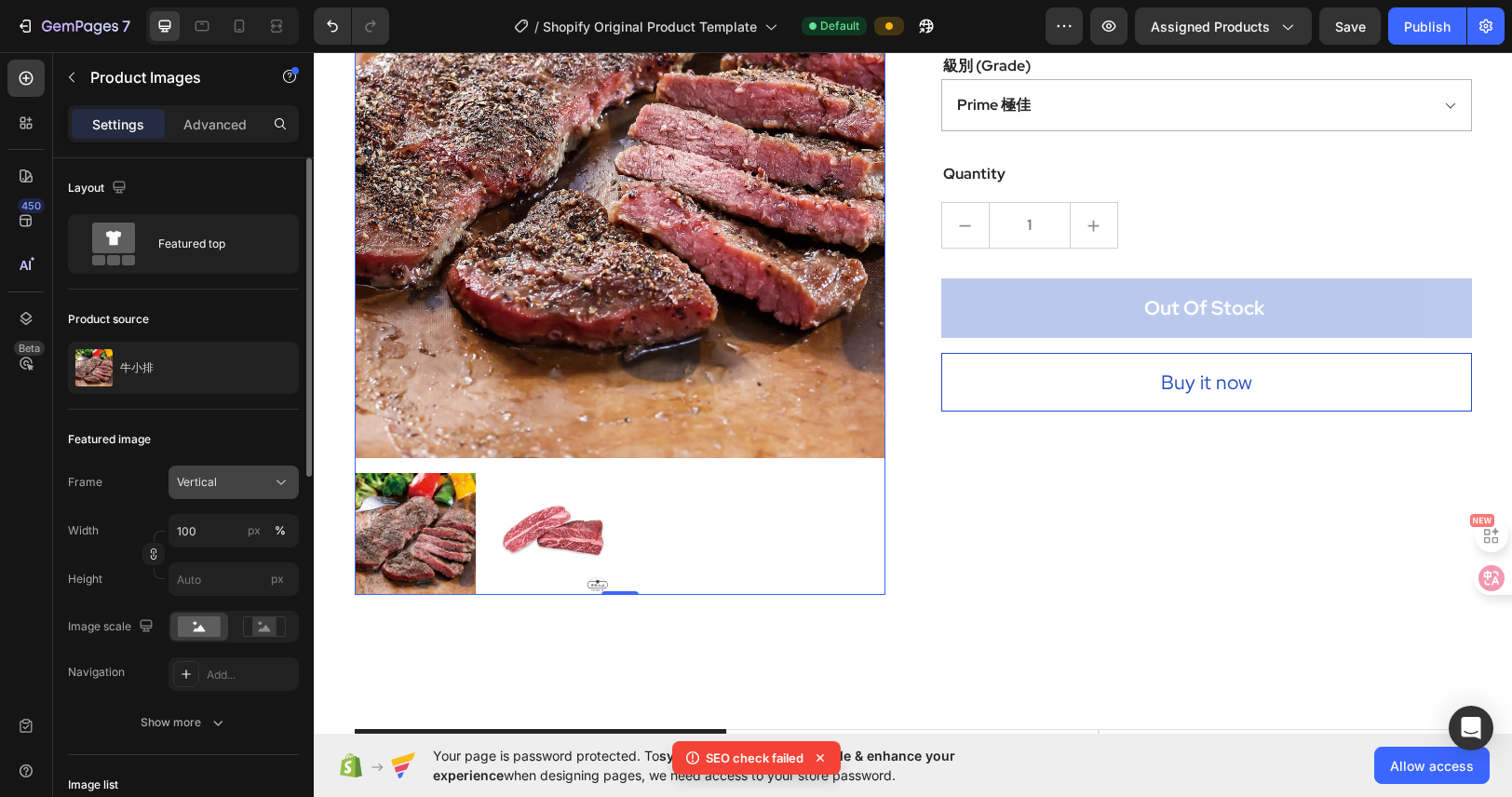 click on "Vertical" at bounding box center (196, 482) 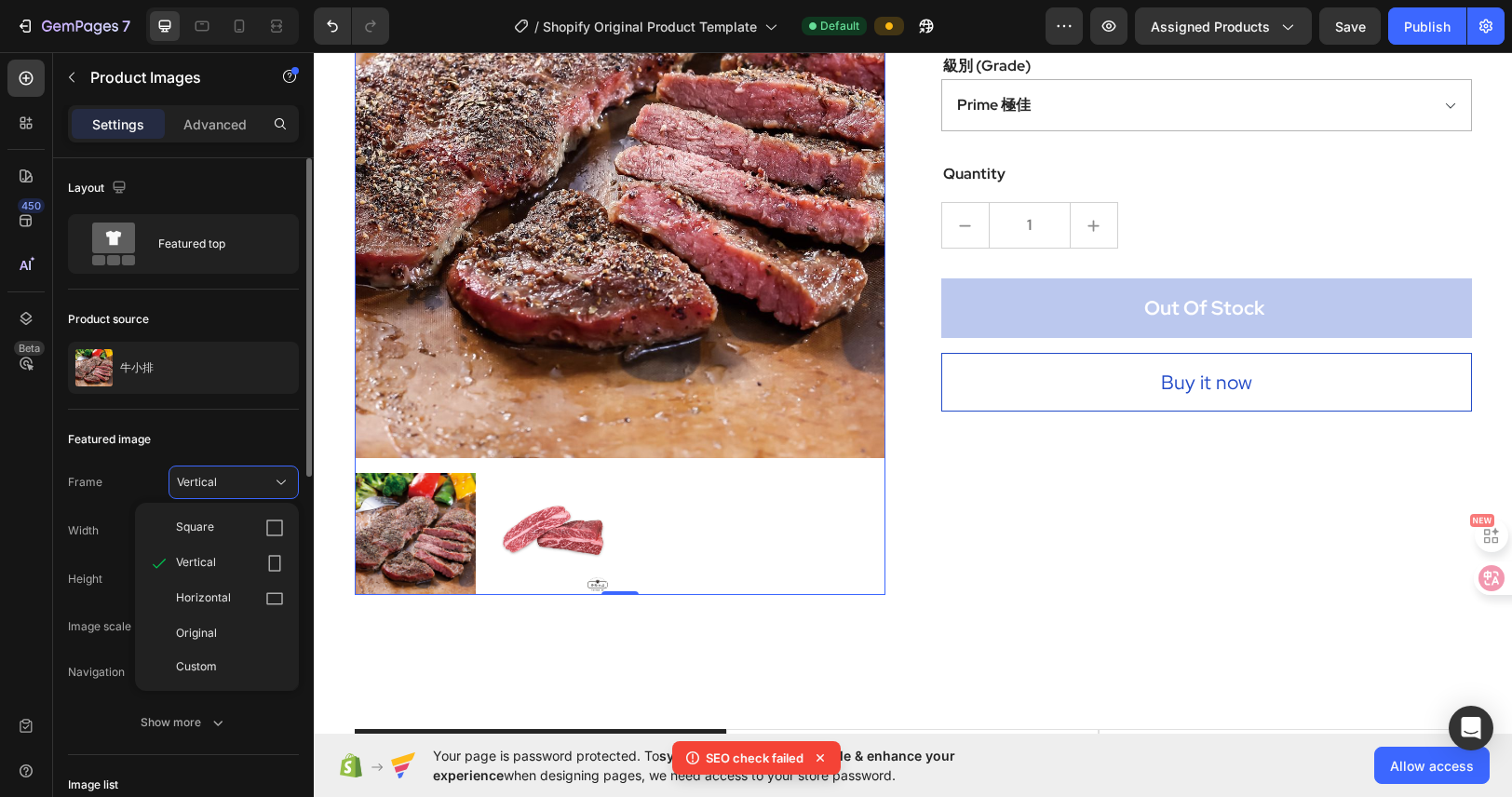 click on "Horizontal" at bounding box center [230, 599] 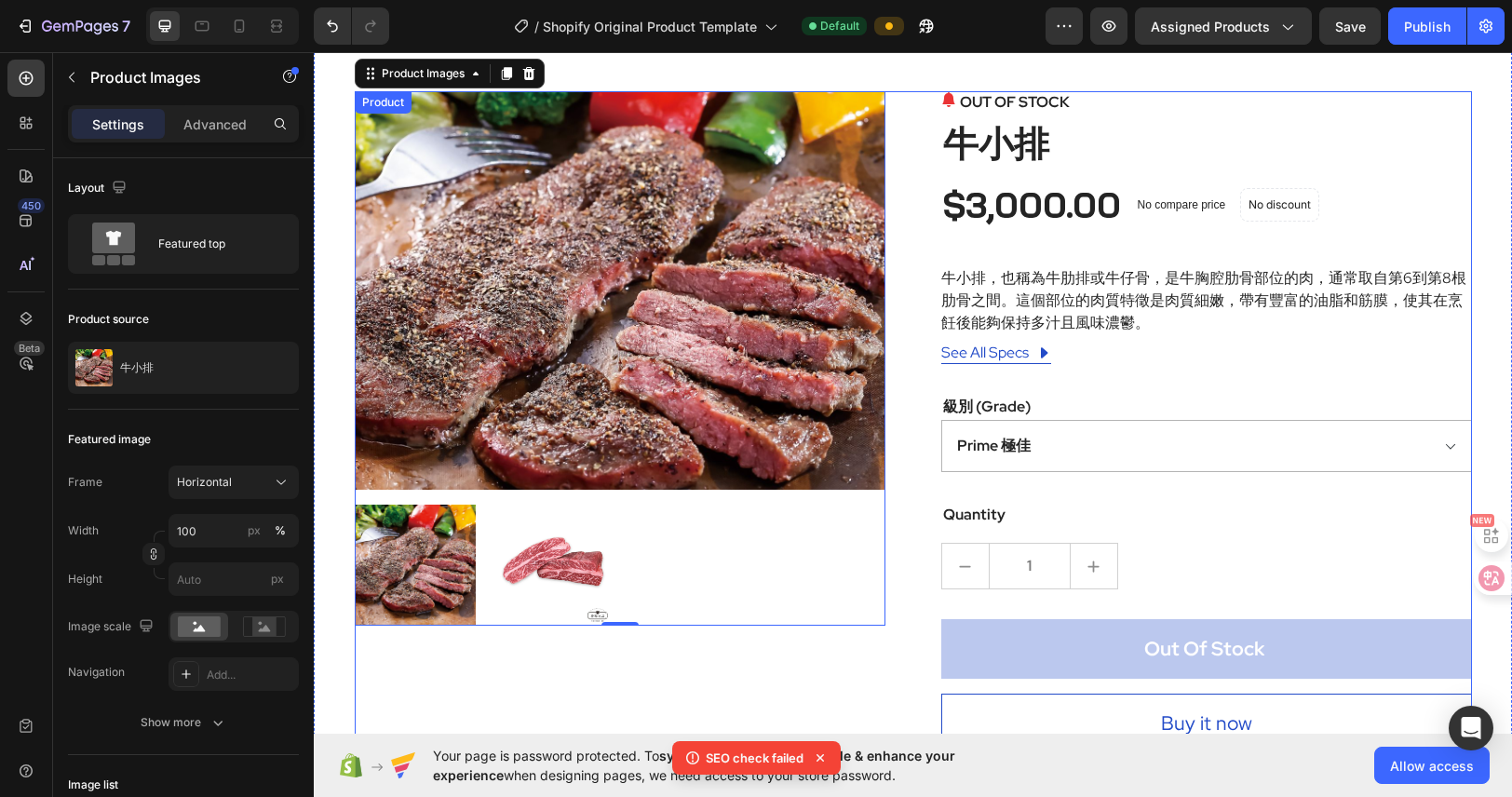 scroll, scrollTop: 0, scrollLeft: 0, axis: both 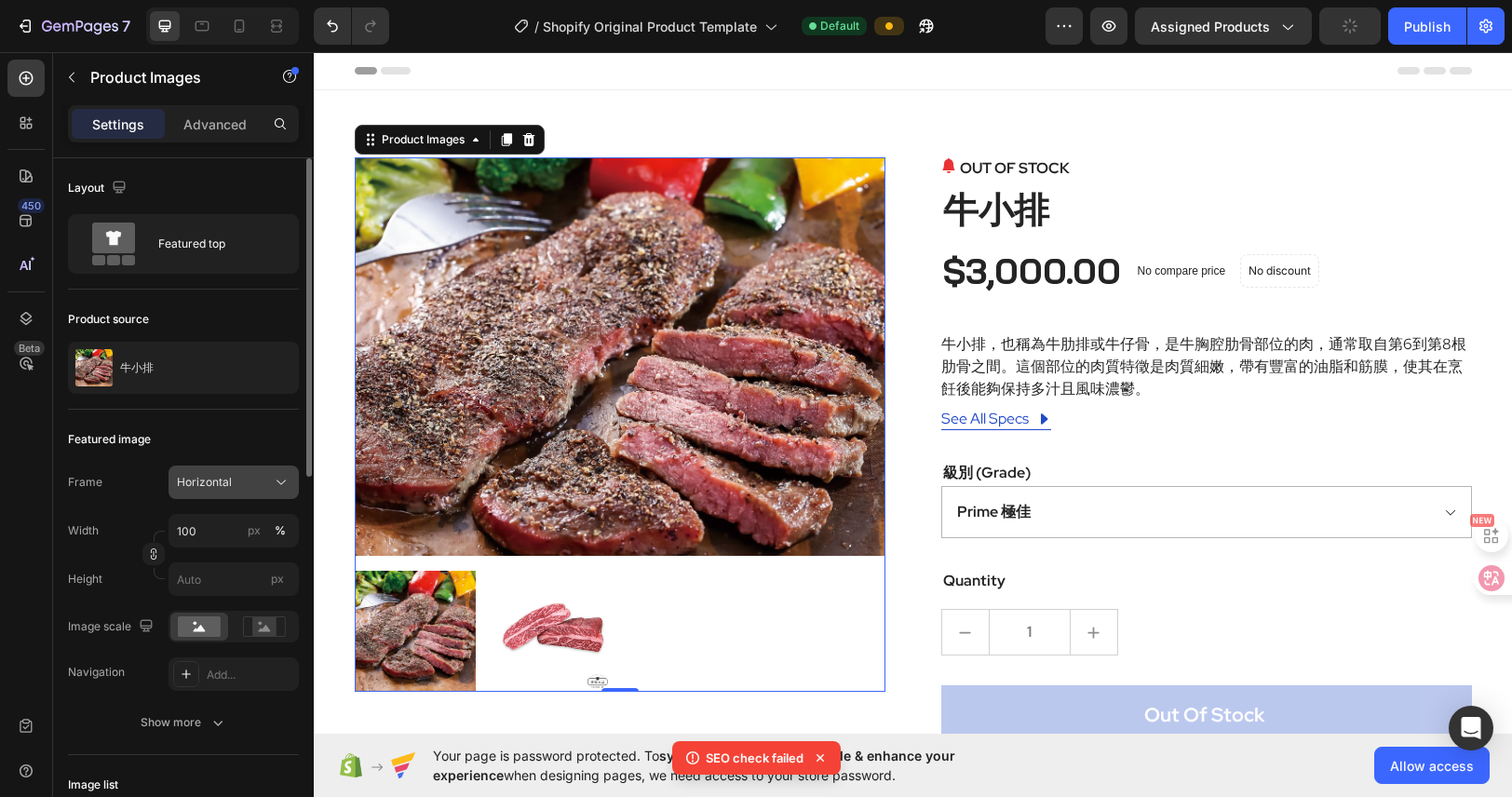 click on "Horizontal" at bounding box center [234, 482] 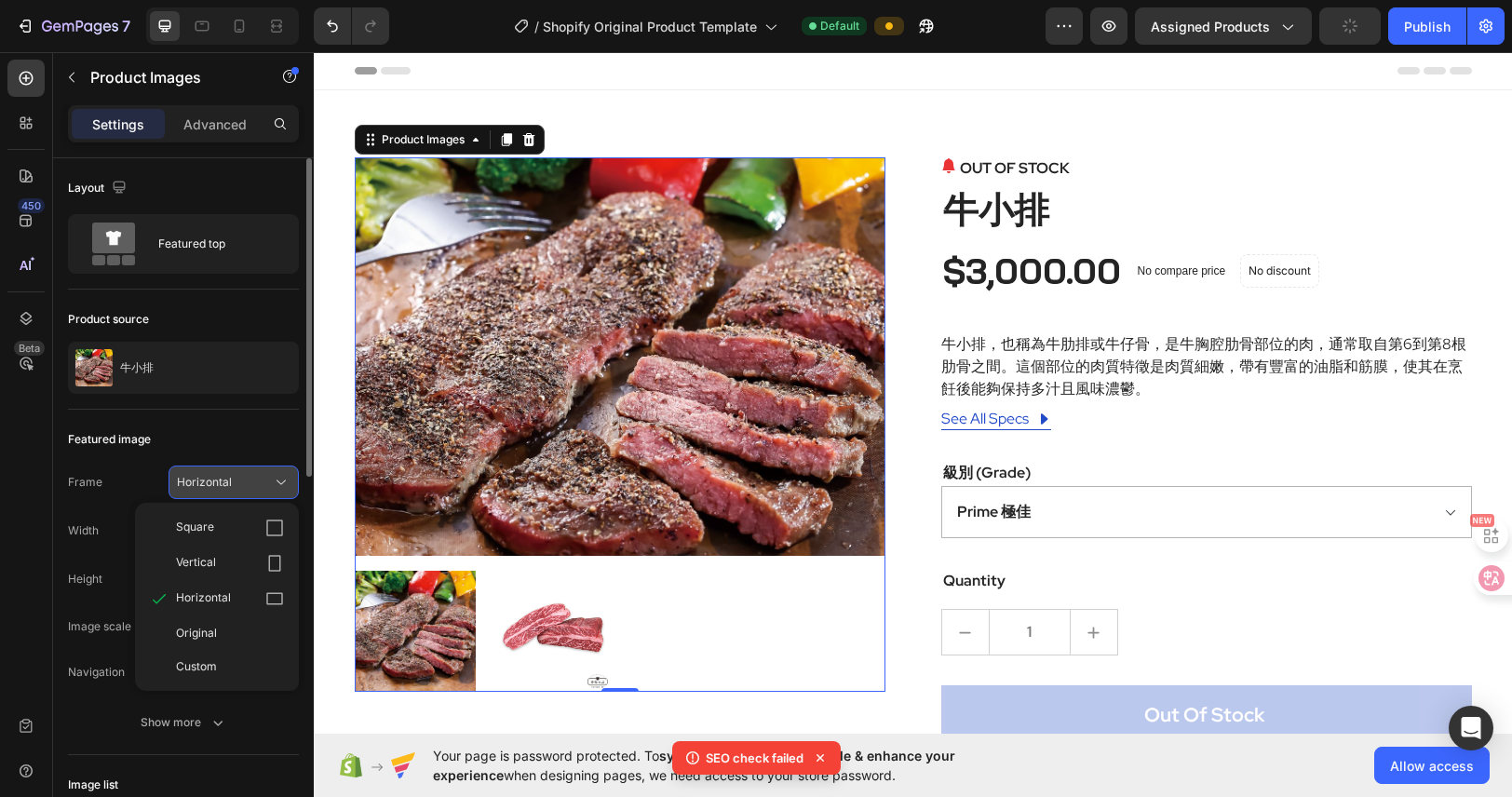 click on "Horizontal" at bounding box center (234, 482) 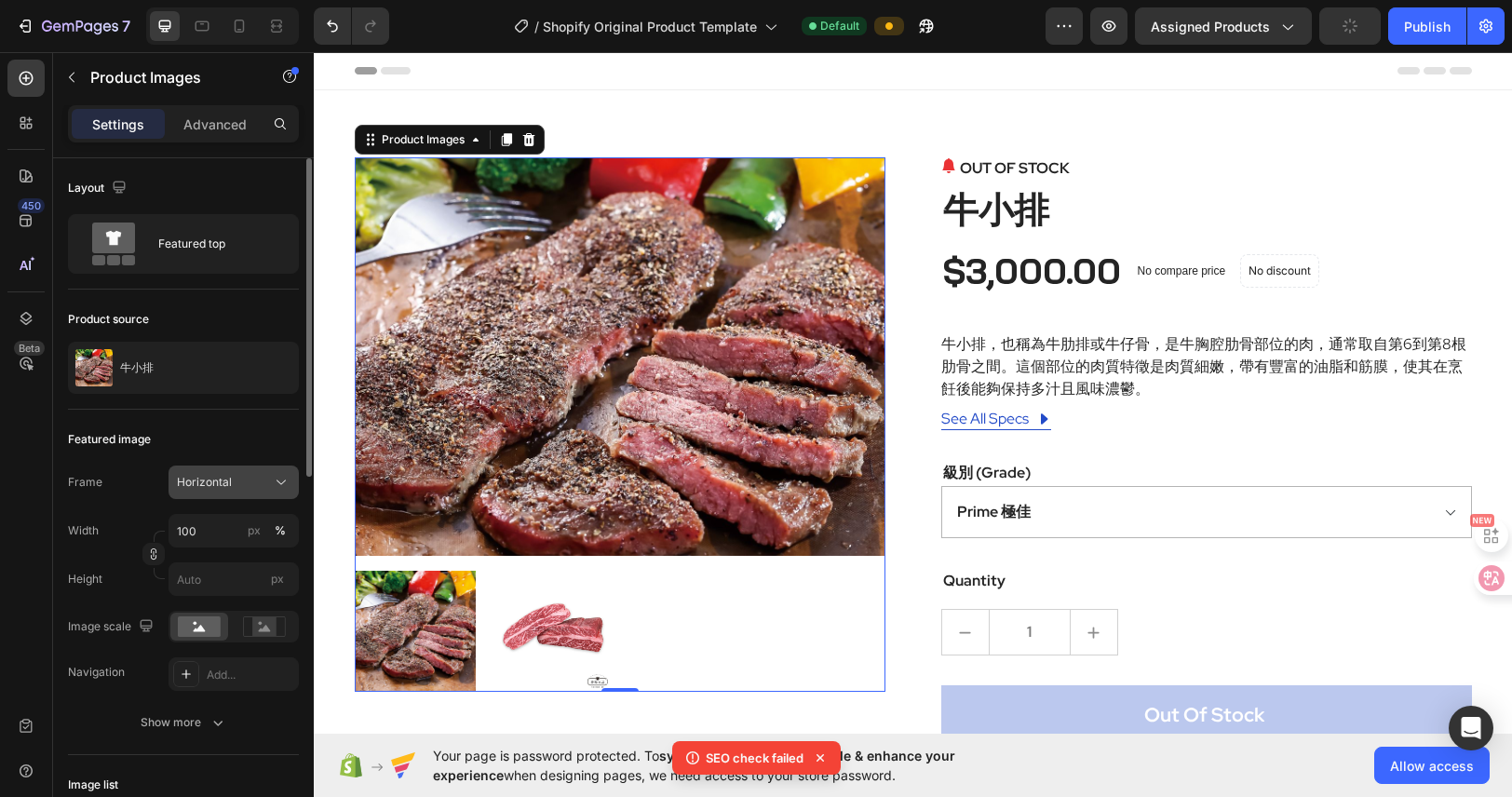 click on "Horizontal" 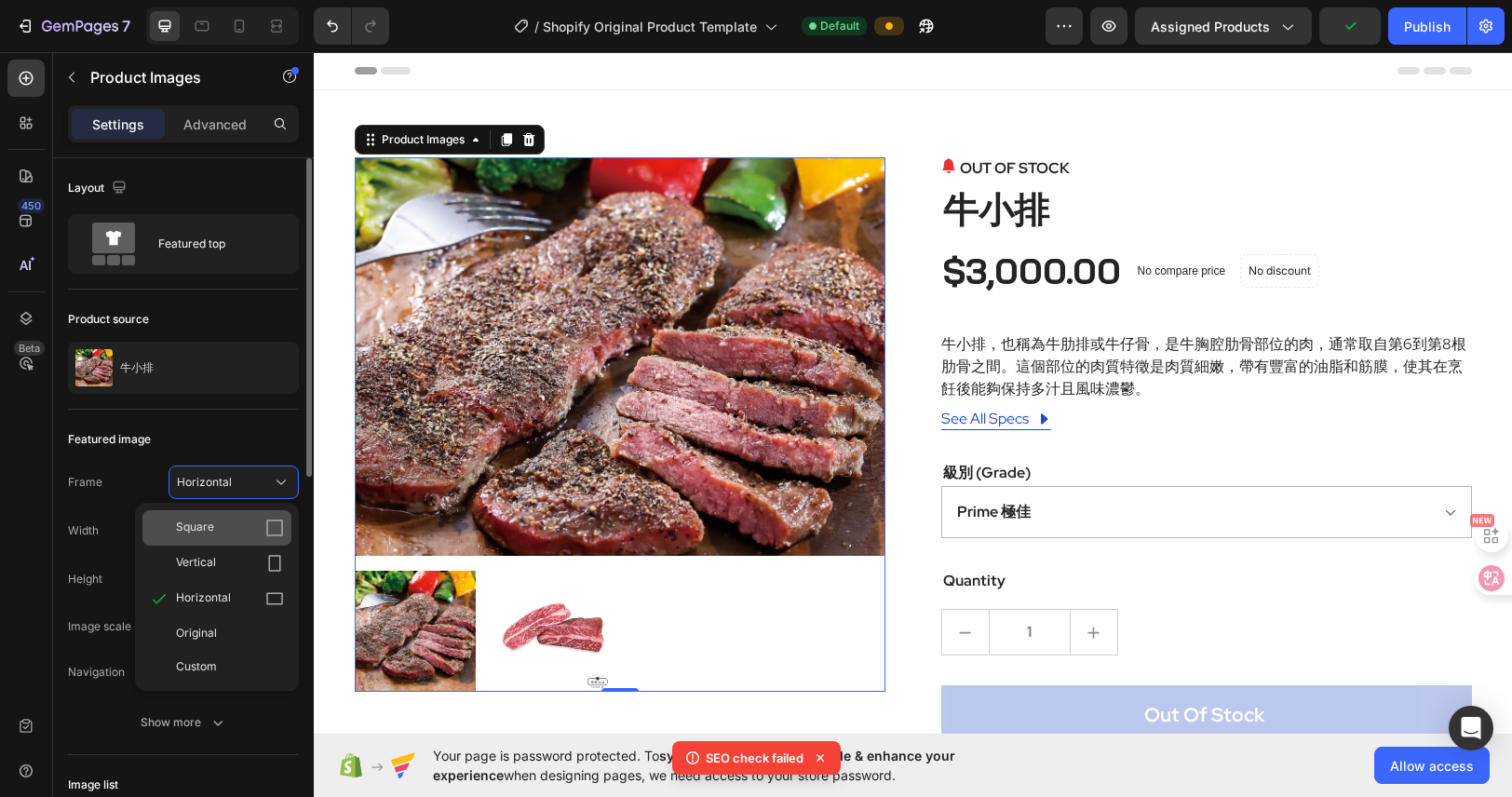 click on "Square" at bounding box center [230, 528] 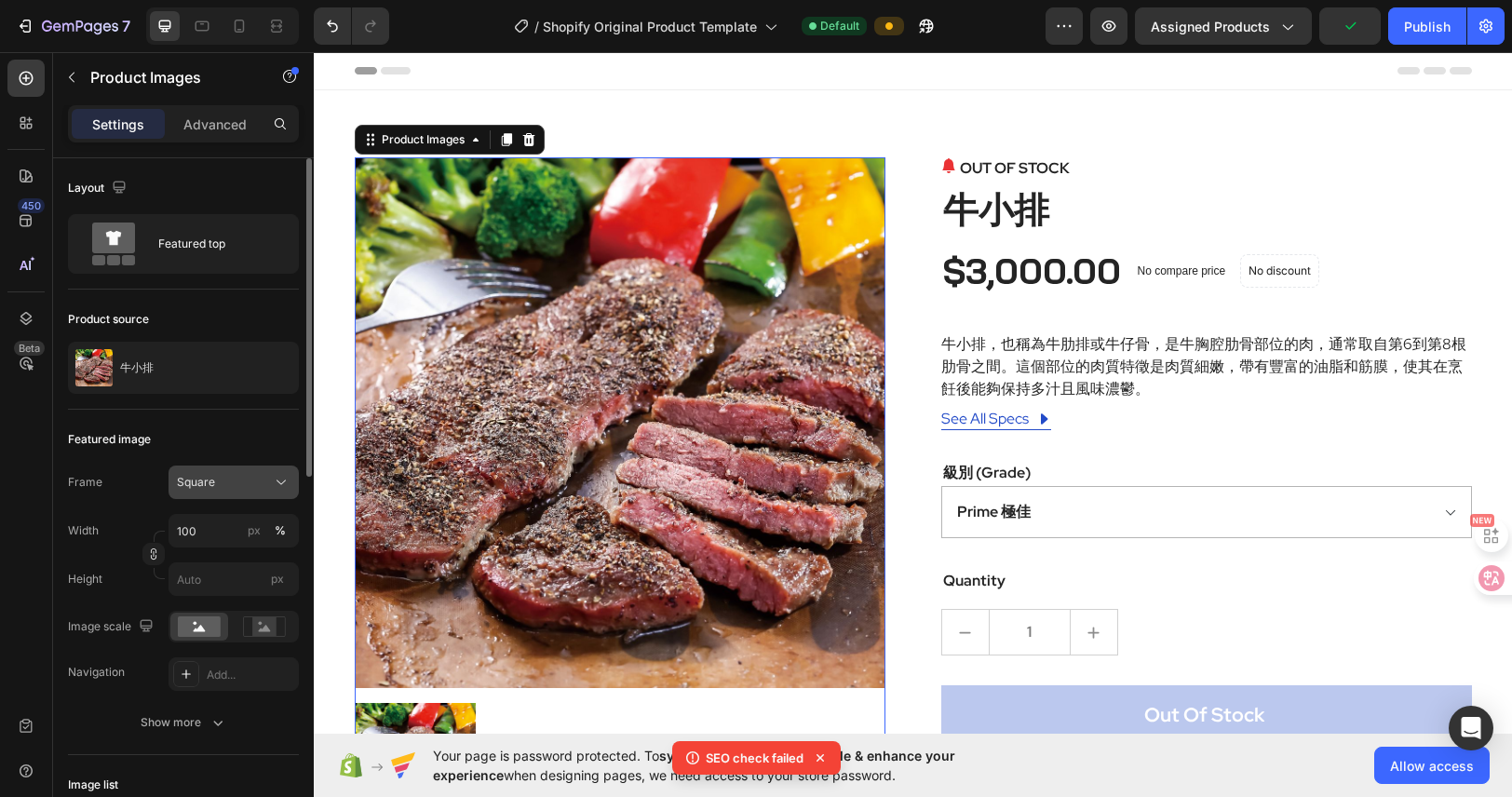 click on "Square" at bounding box center [234, 482] 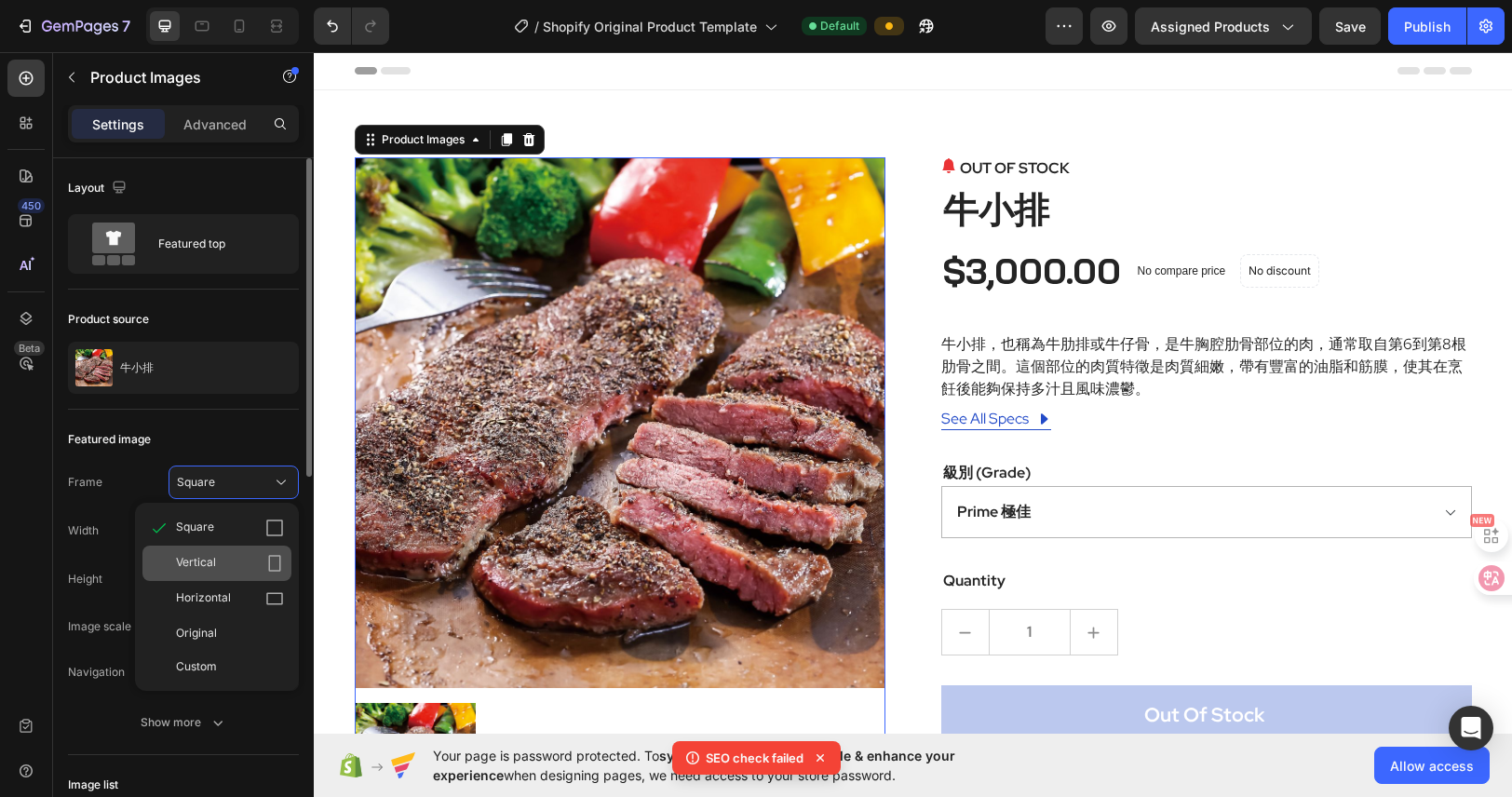 click on "Vertical" 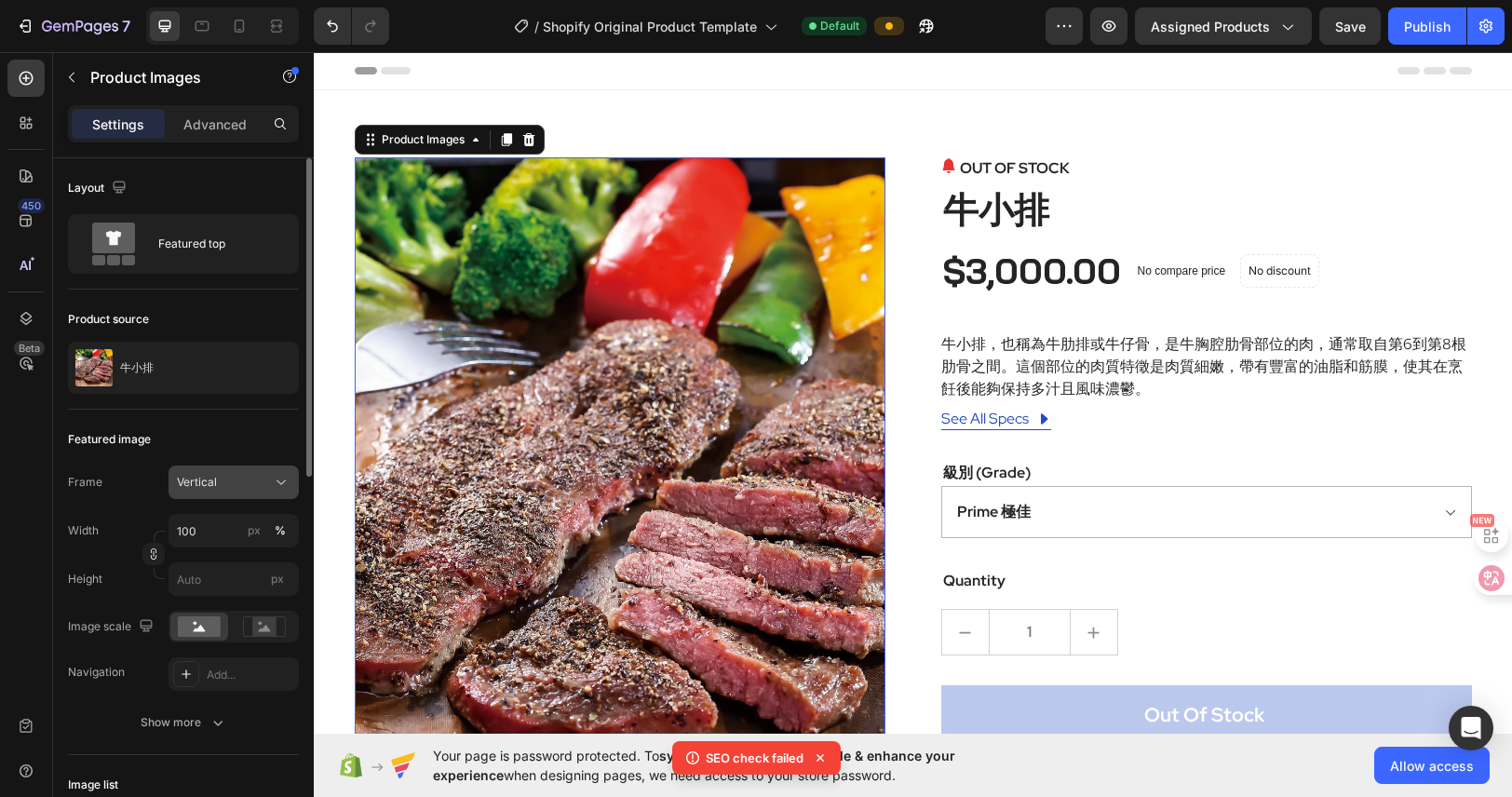 click on "Vertical" at bounding box center (234, 482) 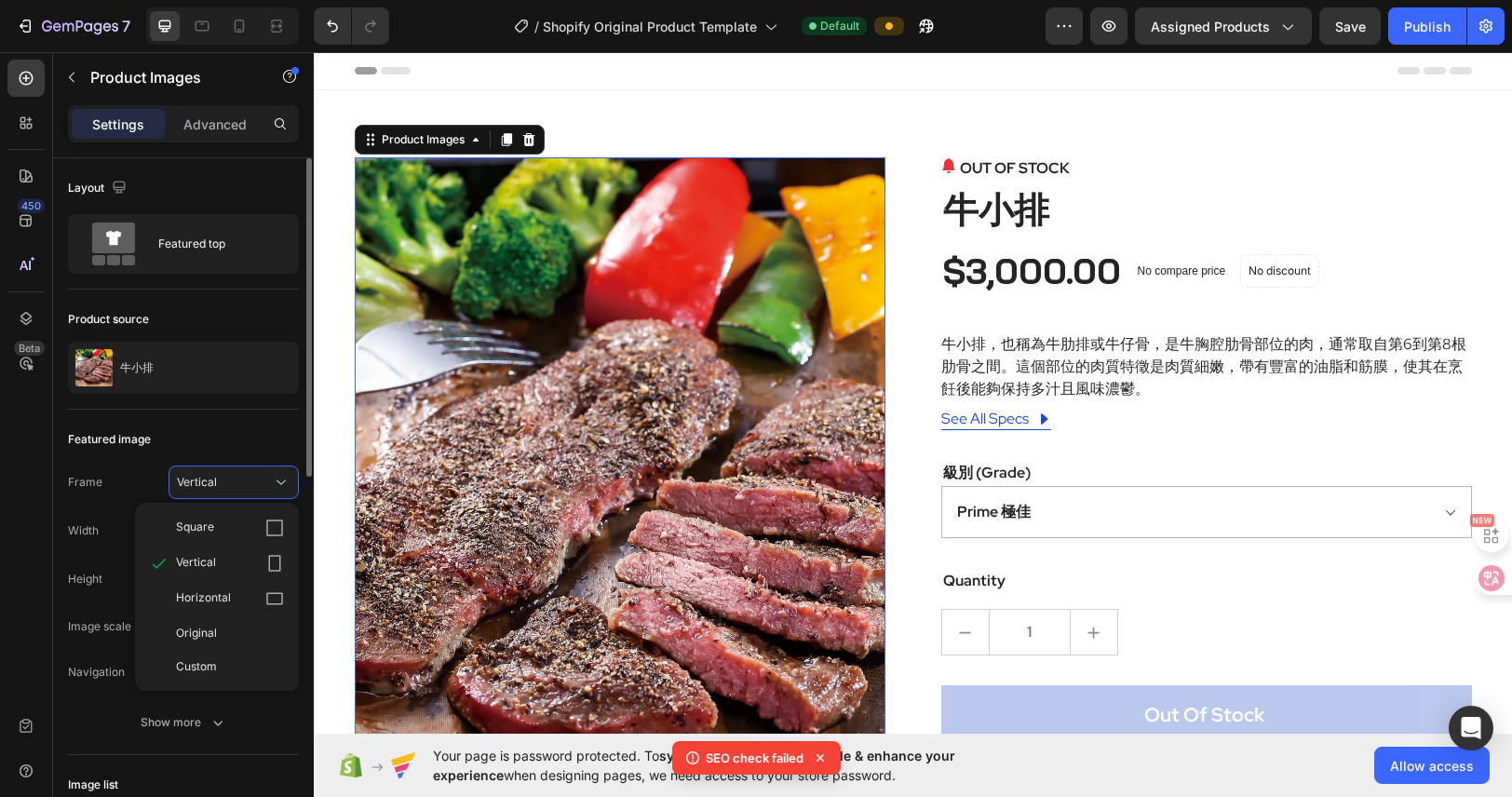 click on "Horizontal" at bounding box center (203, 599) 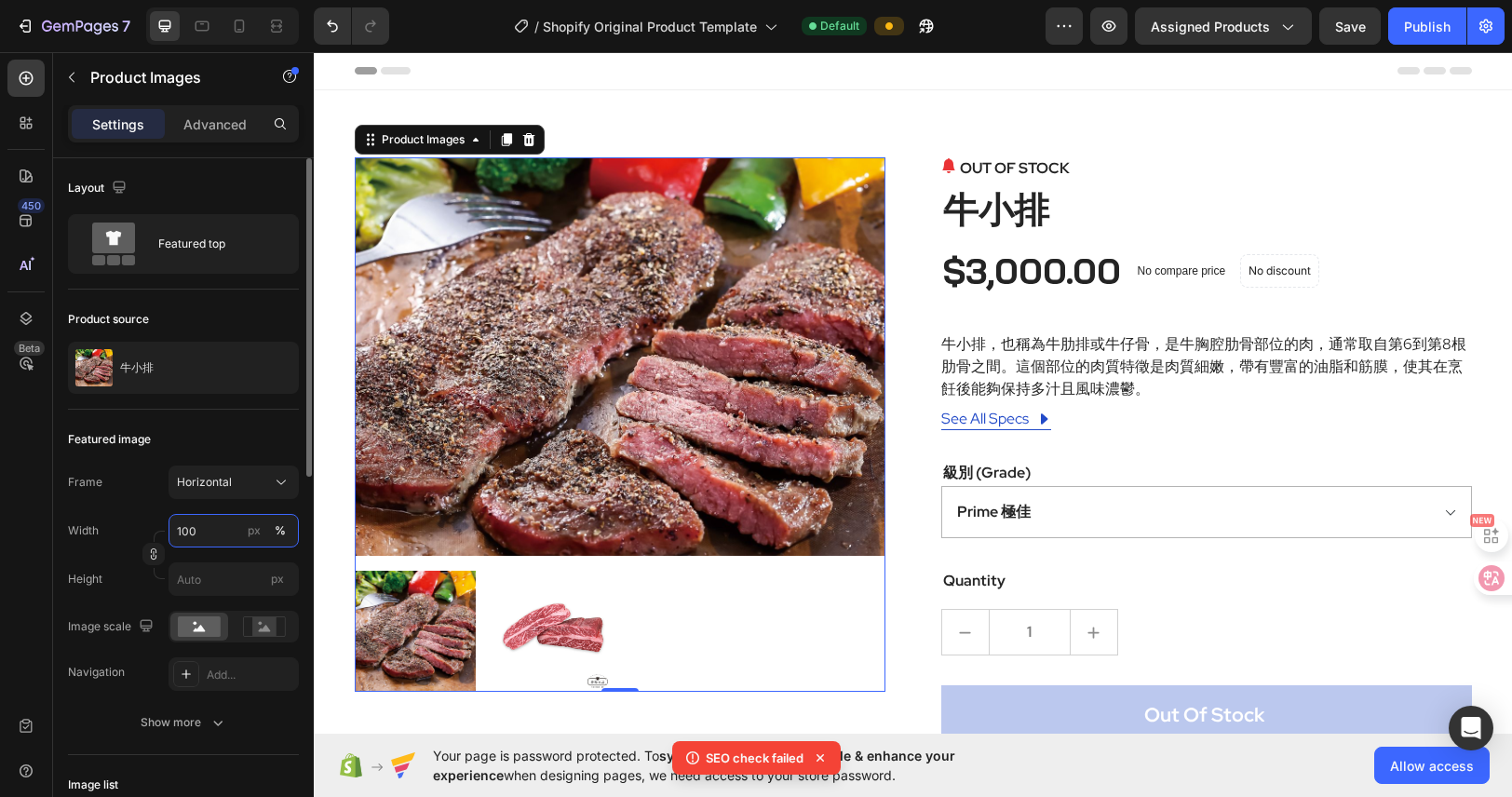 click on "100" at bounding box center [234, 531] 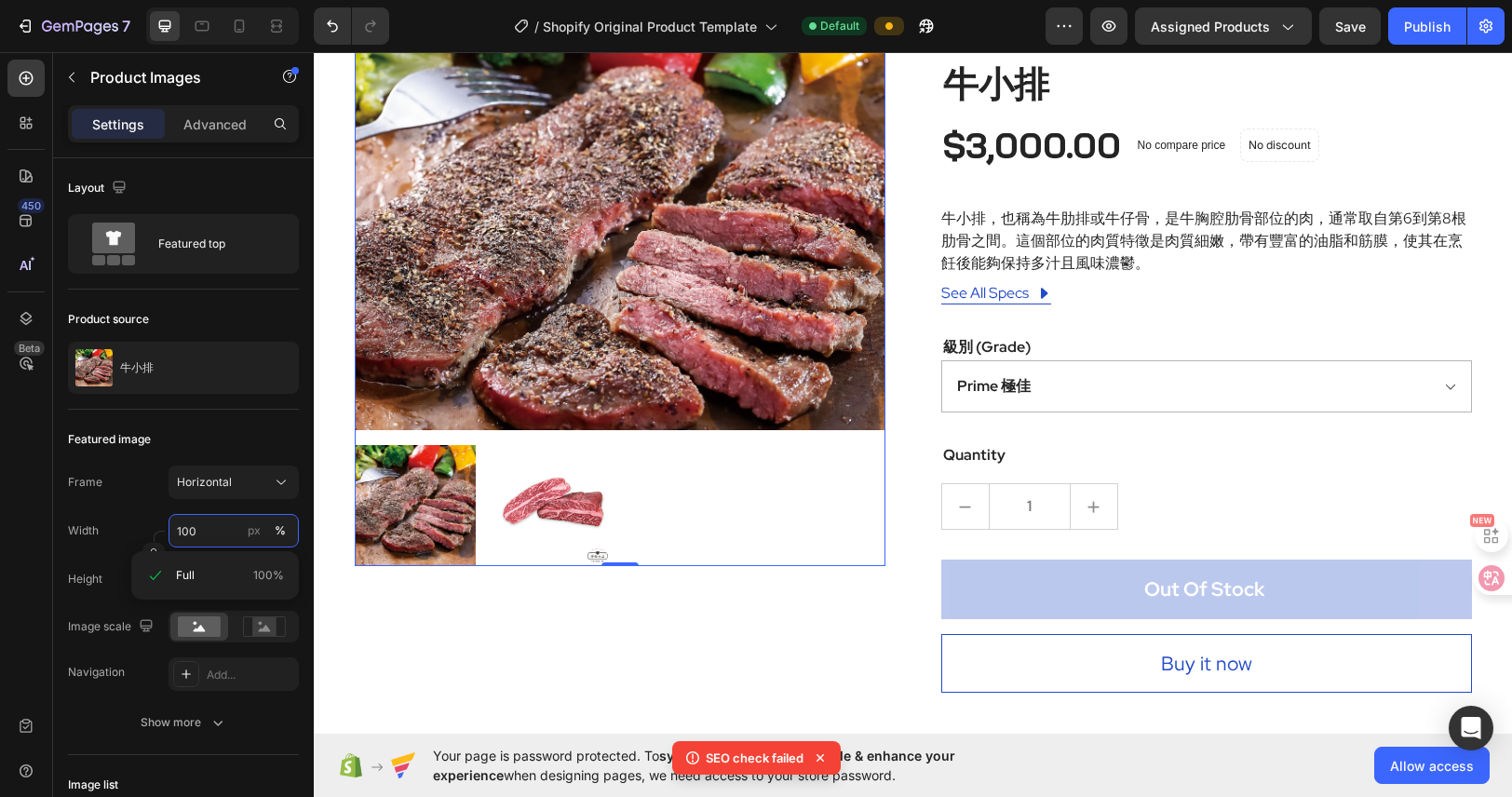 scroll, scrollTop: 269, scrollLeft: 0, axis: vertical 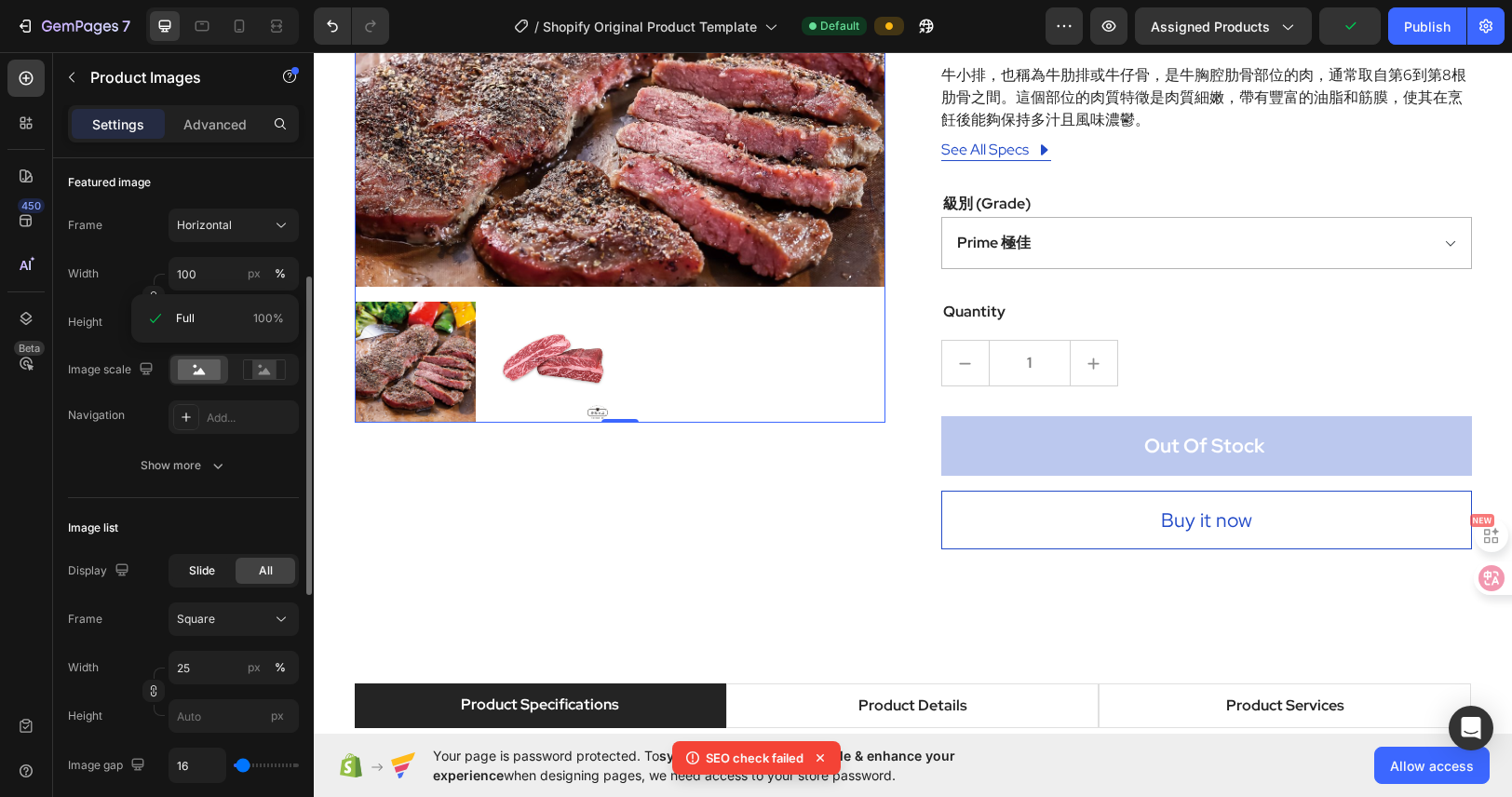 click on "Slide" 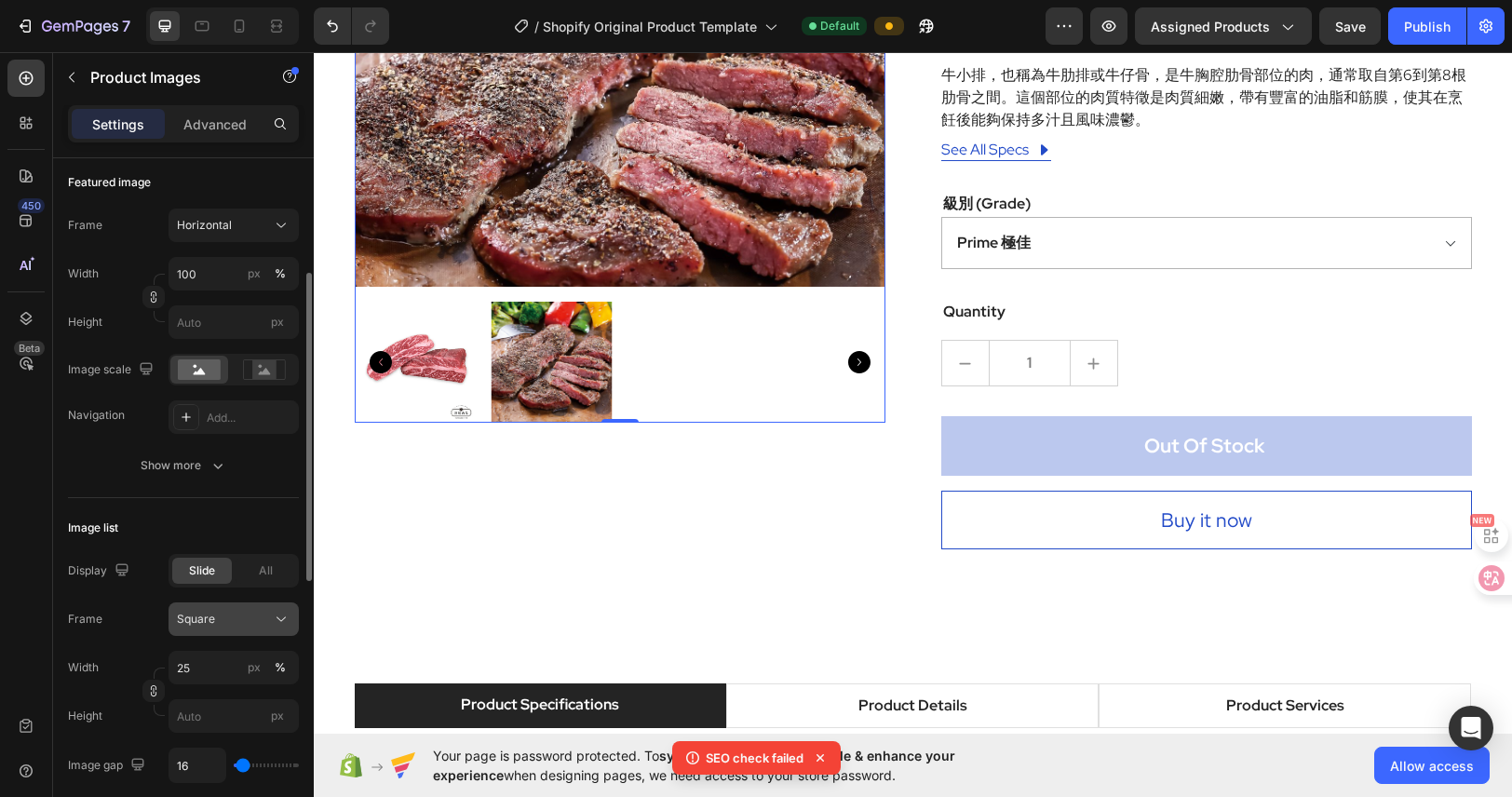 click on "Square" 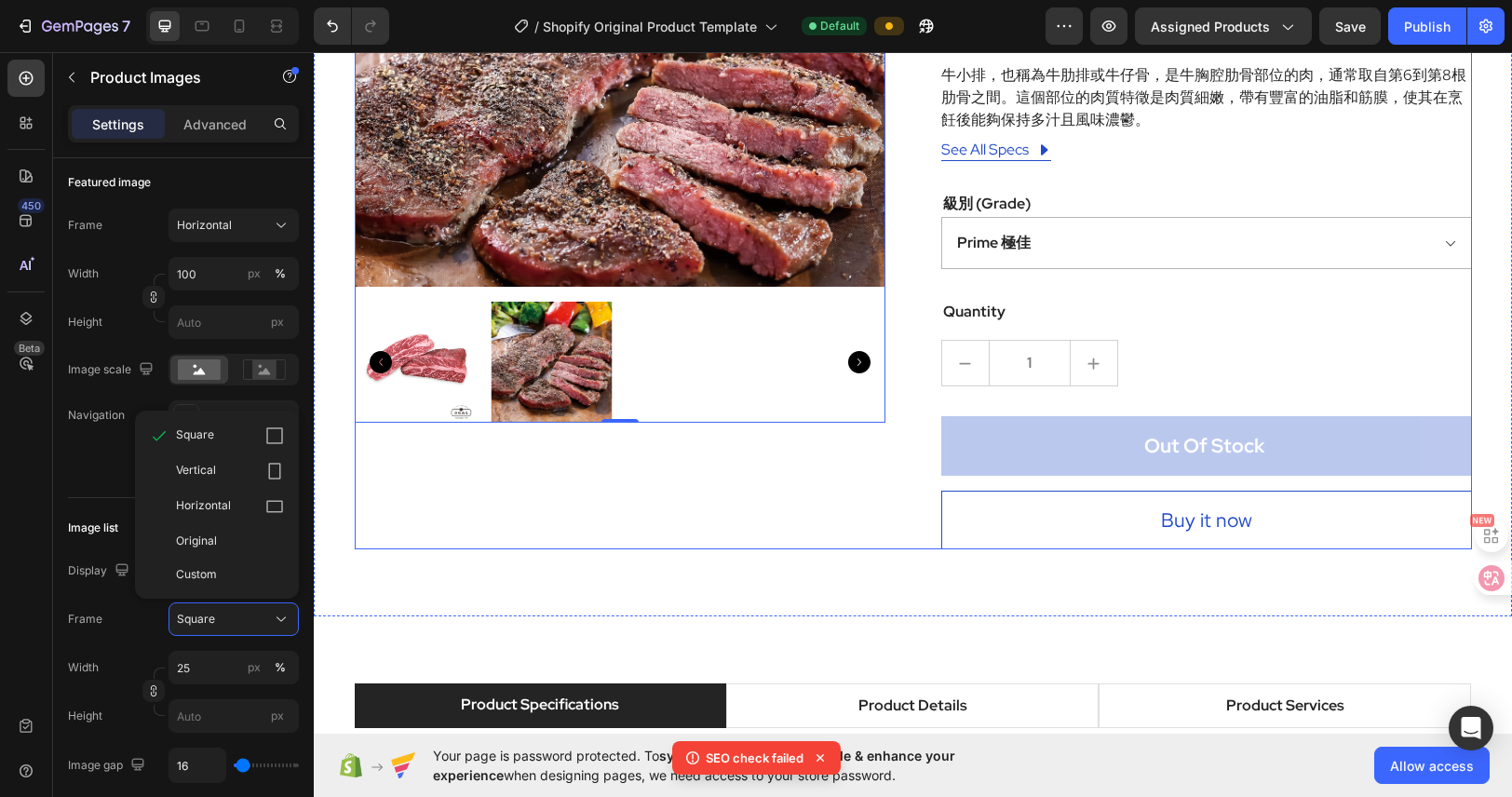 type 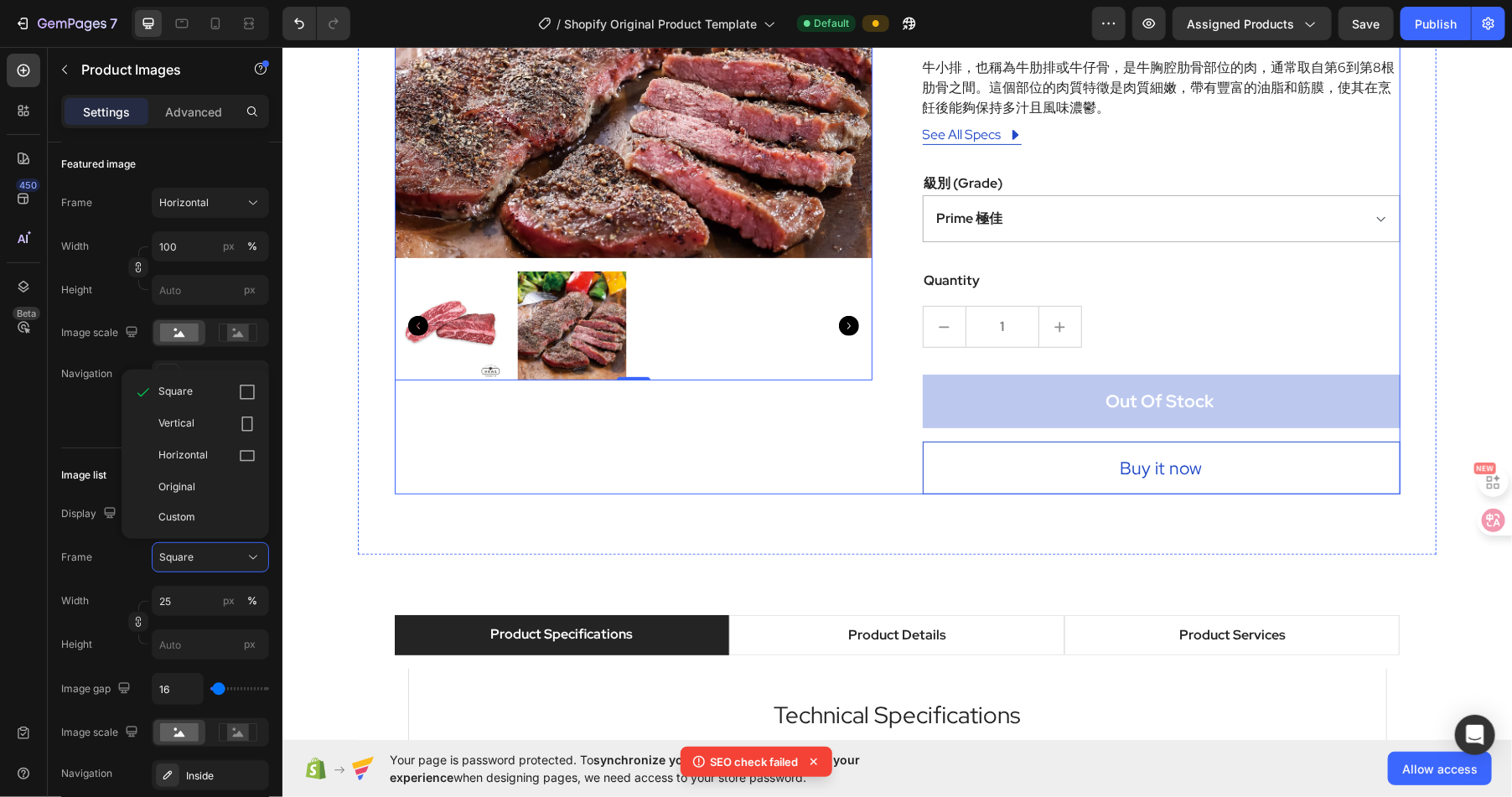 scroll, scrollTop: 231, scrollLeft: 0, axis: vertical 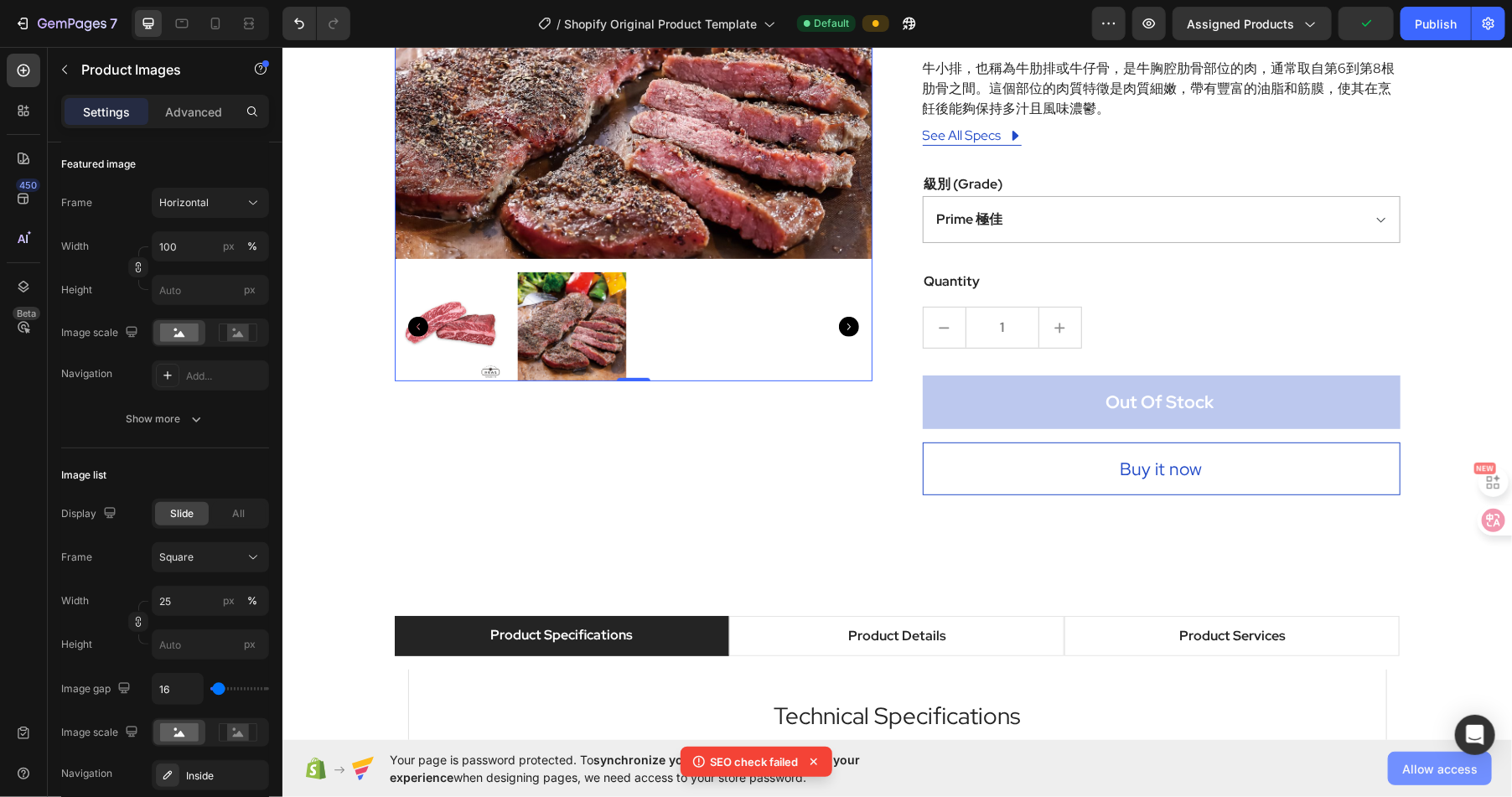 click on "Allow access" 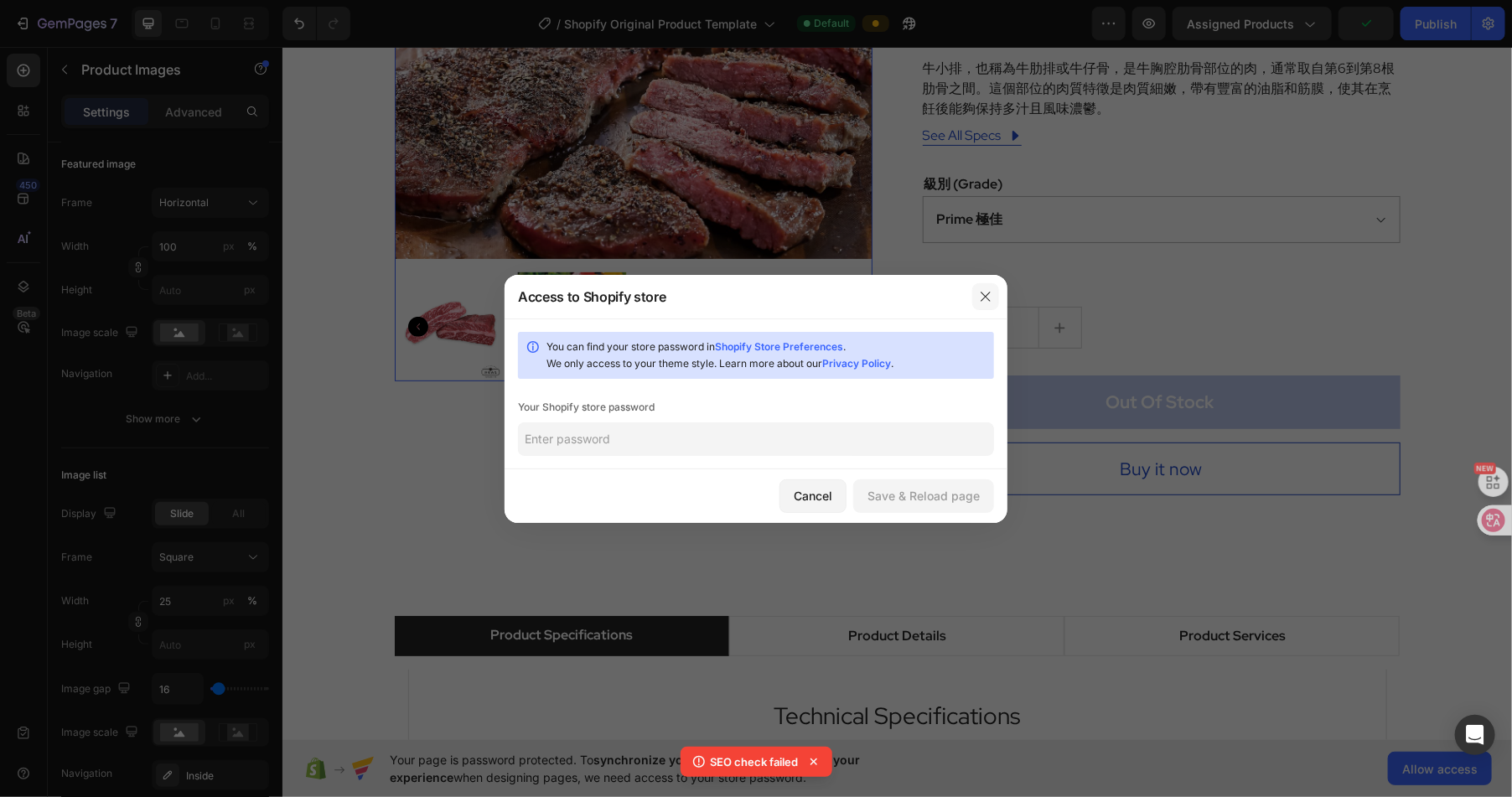 click at bounding box center (986, 297) 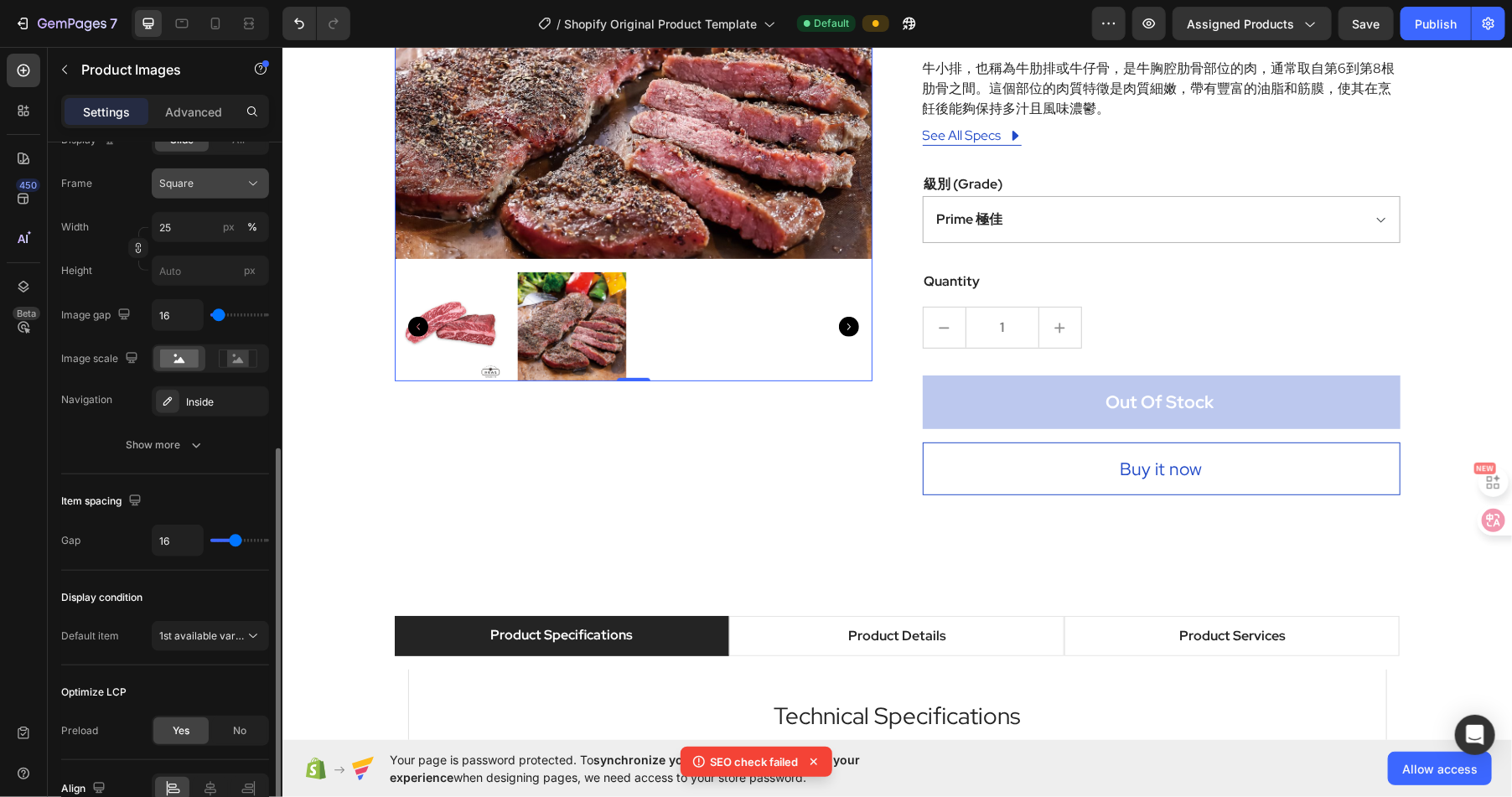 scroll, scrollTop: 687, scrollLeft: 0, axis: vertical 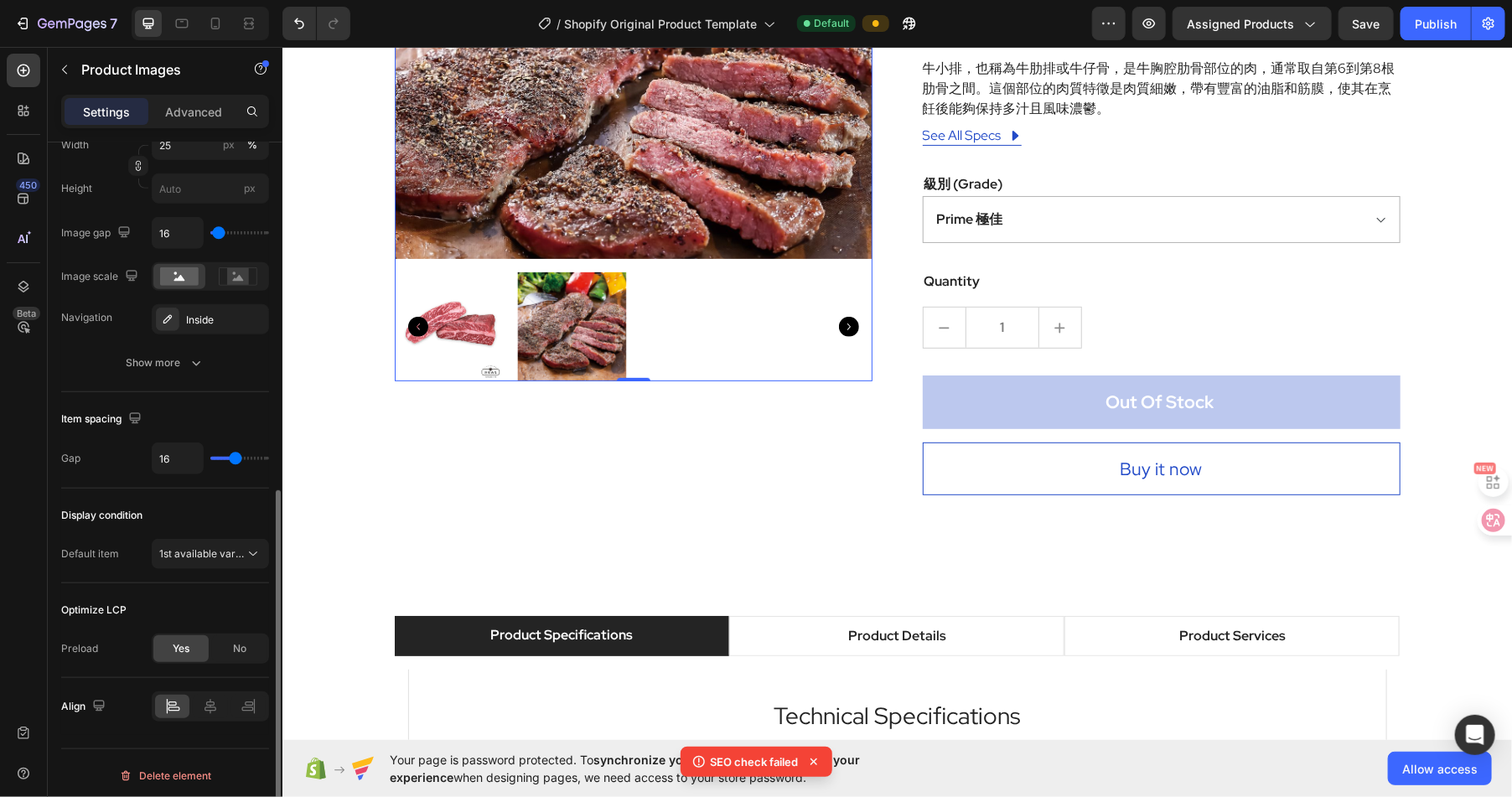 click on "1st available variant" at bounding box center (210, 554) 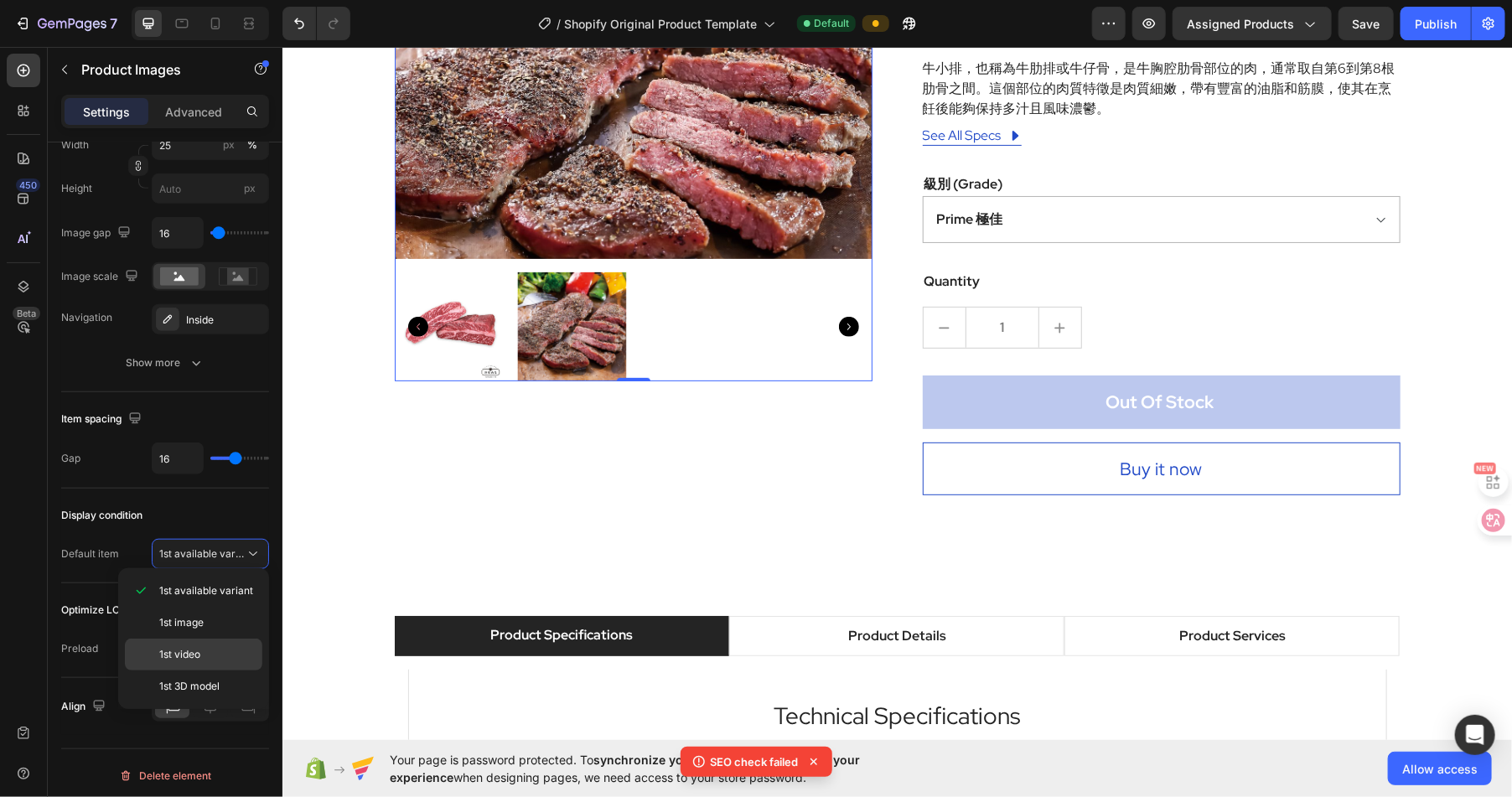 click on "1st video" at bounding box center [207, 655] 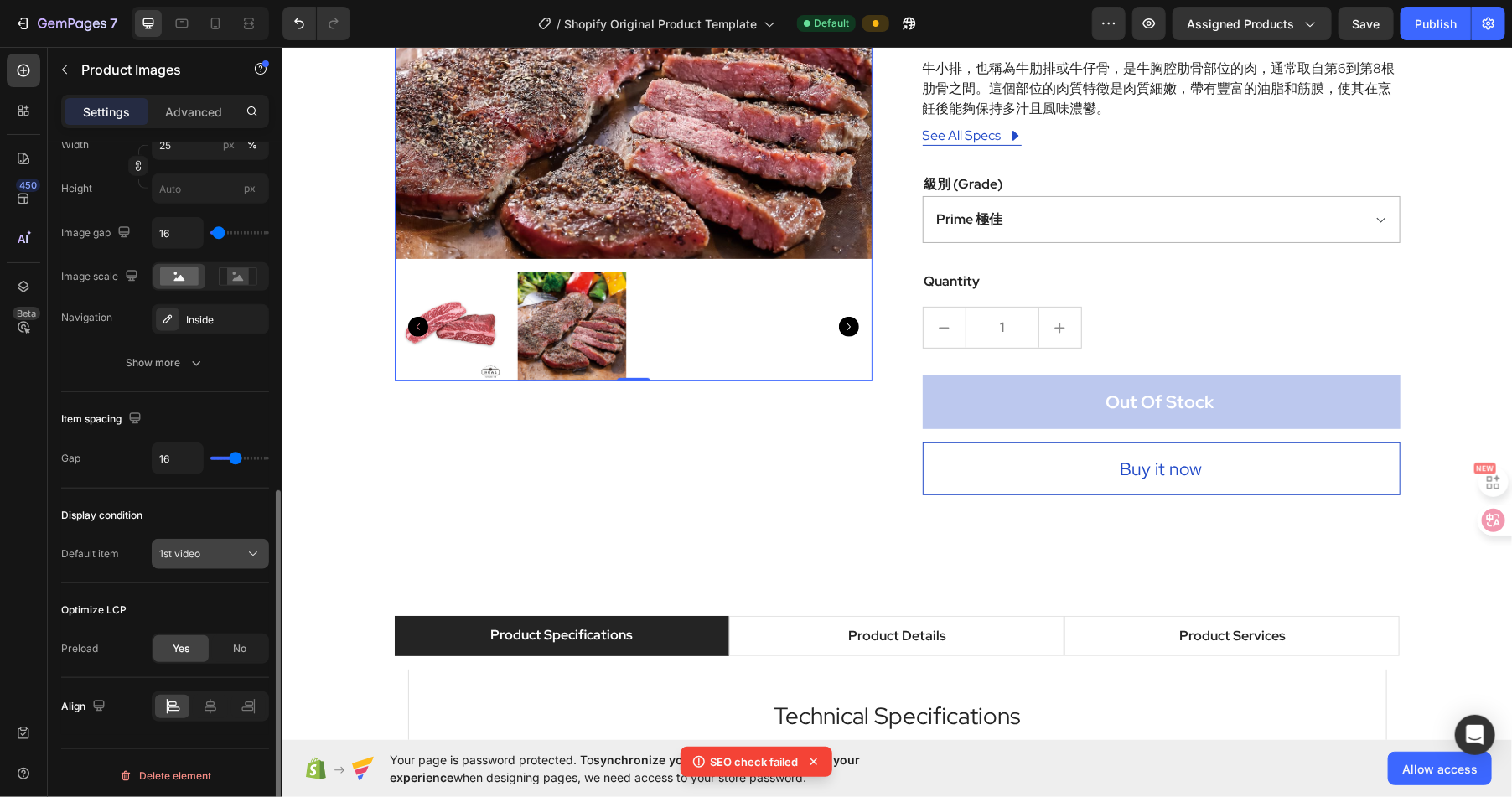 click on "1st video" 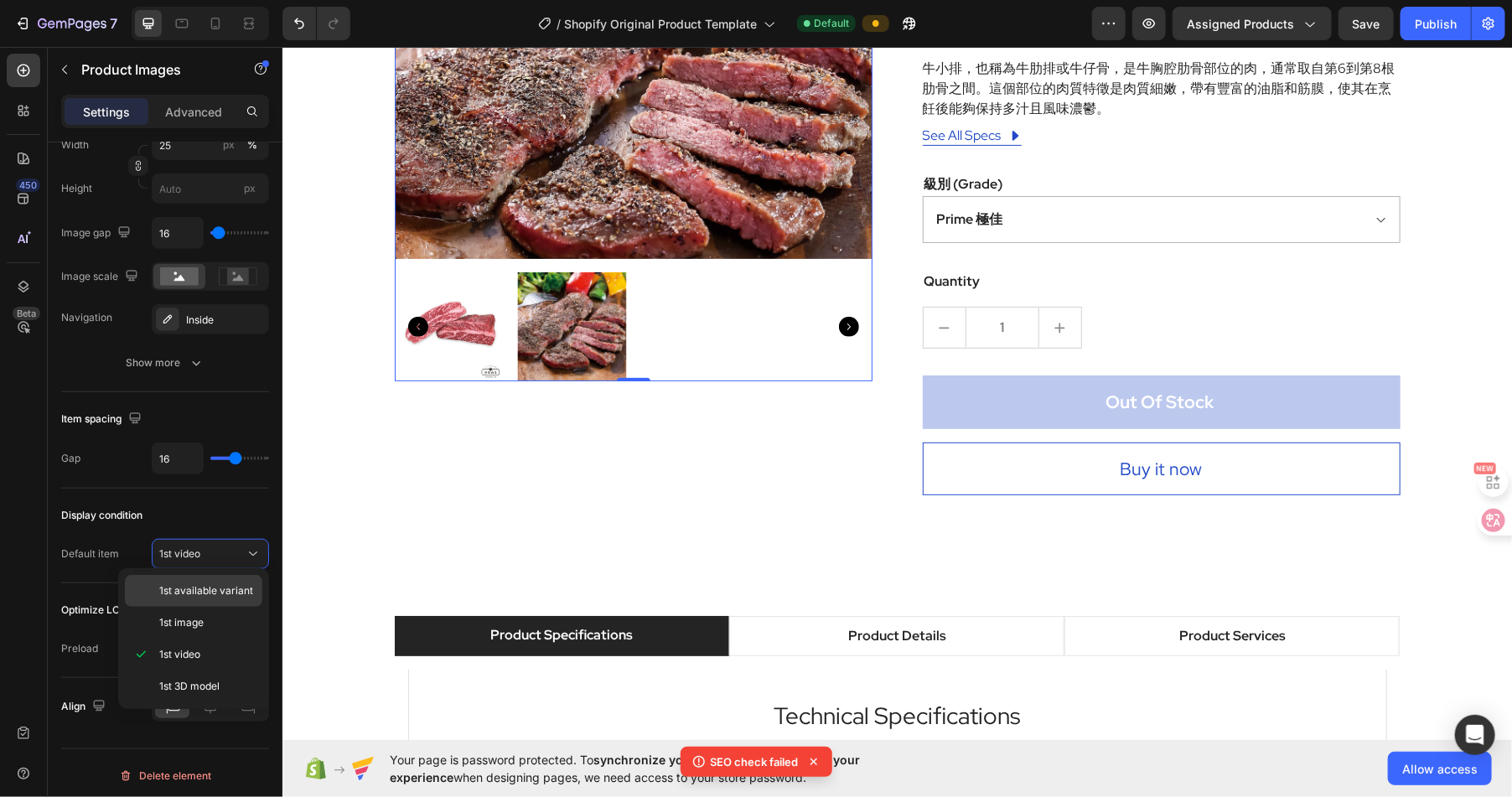 click on "1st available variant" at bounding box center (206, 591) 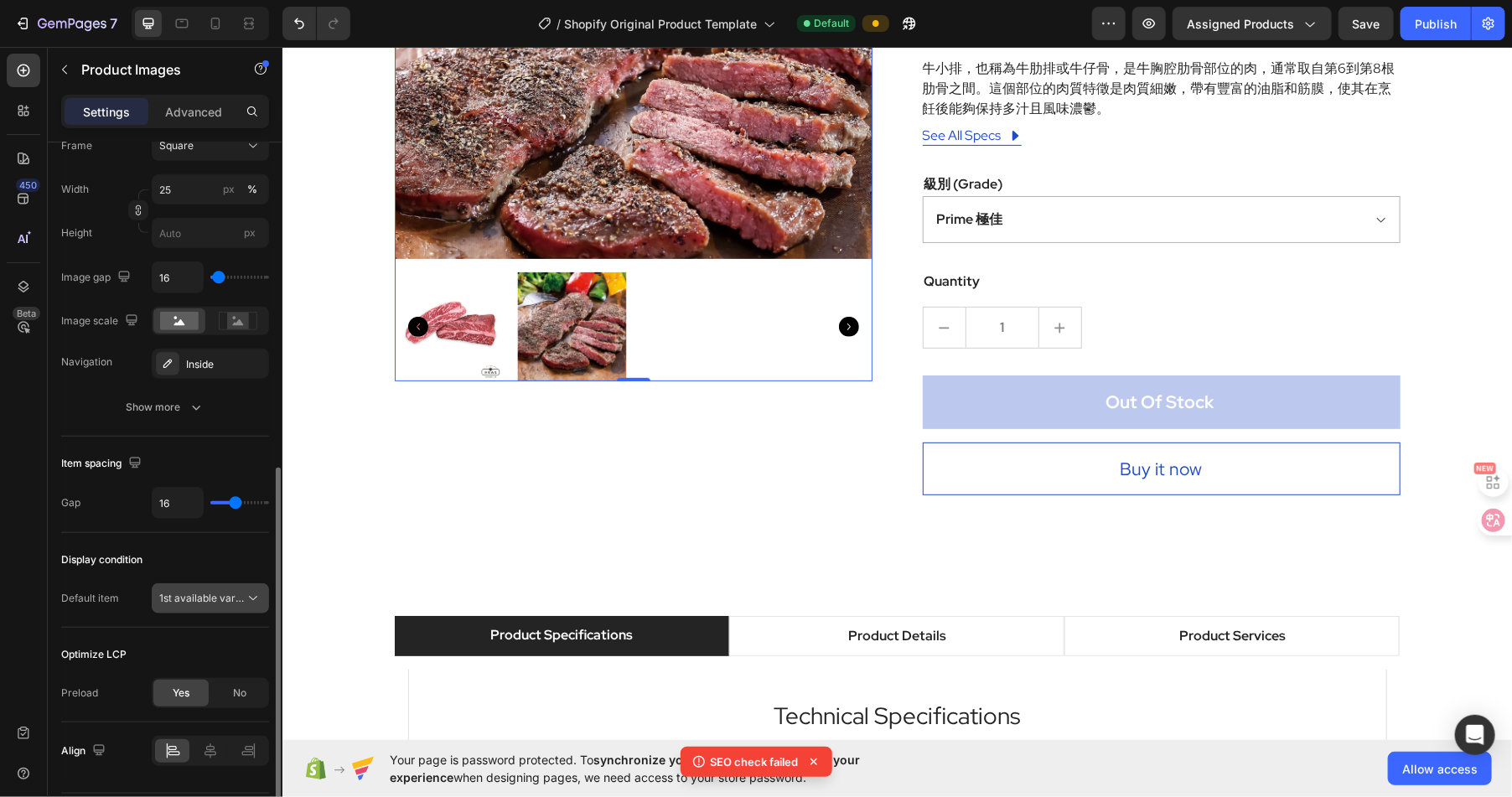 scroll, scrollTop: 687, scrollLeft: 0, axis: vertical 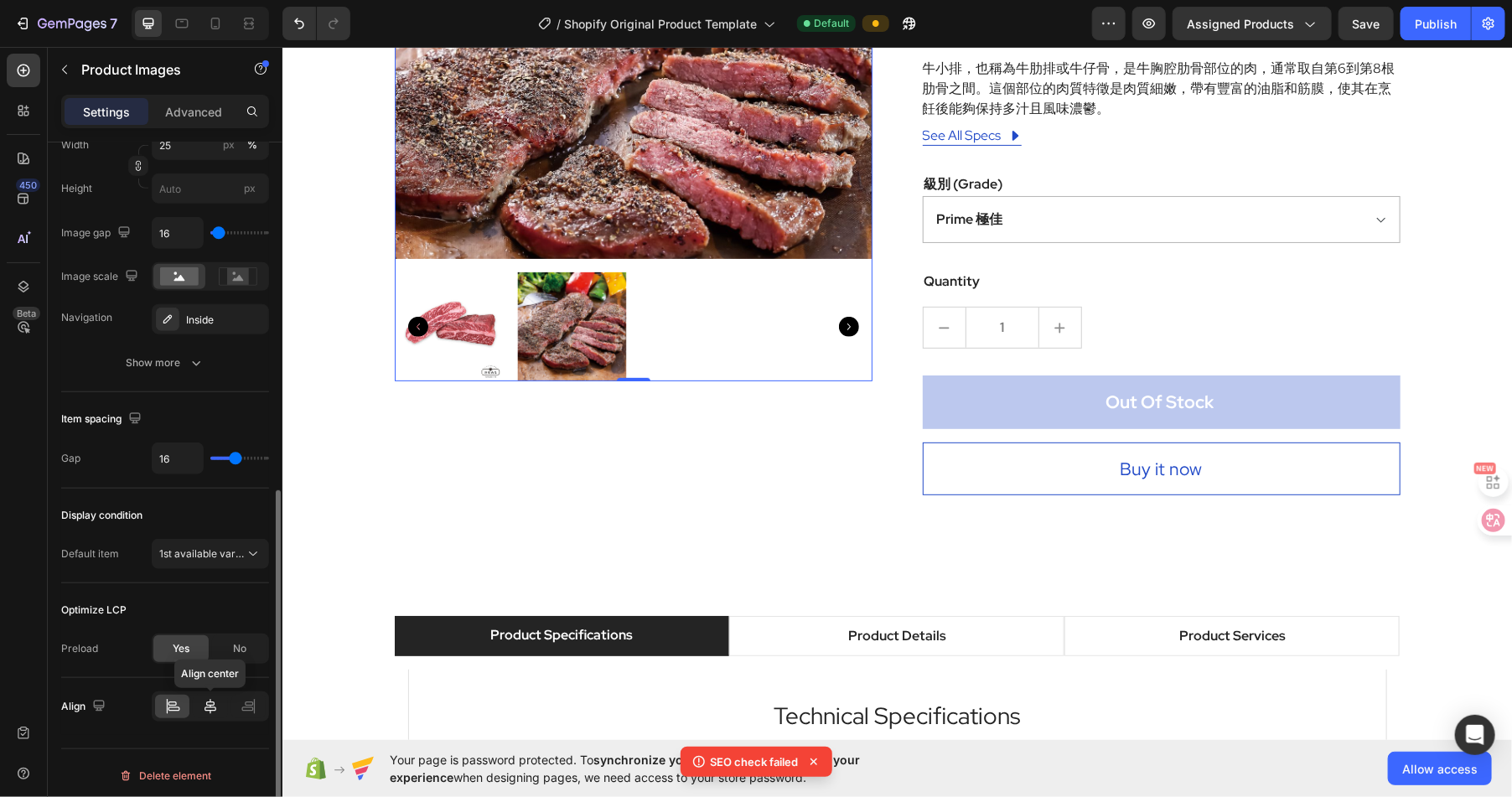 click 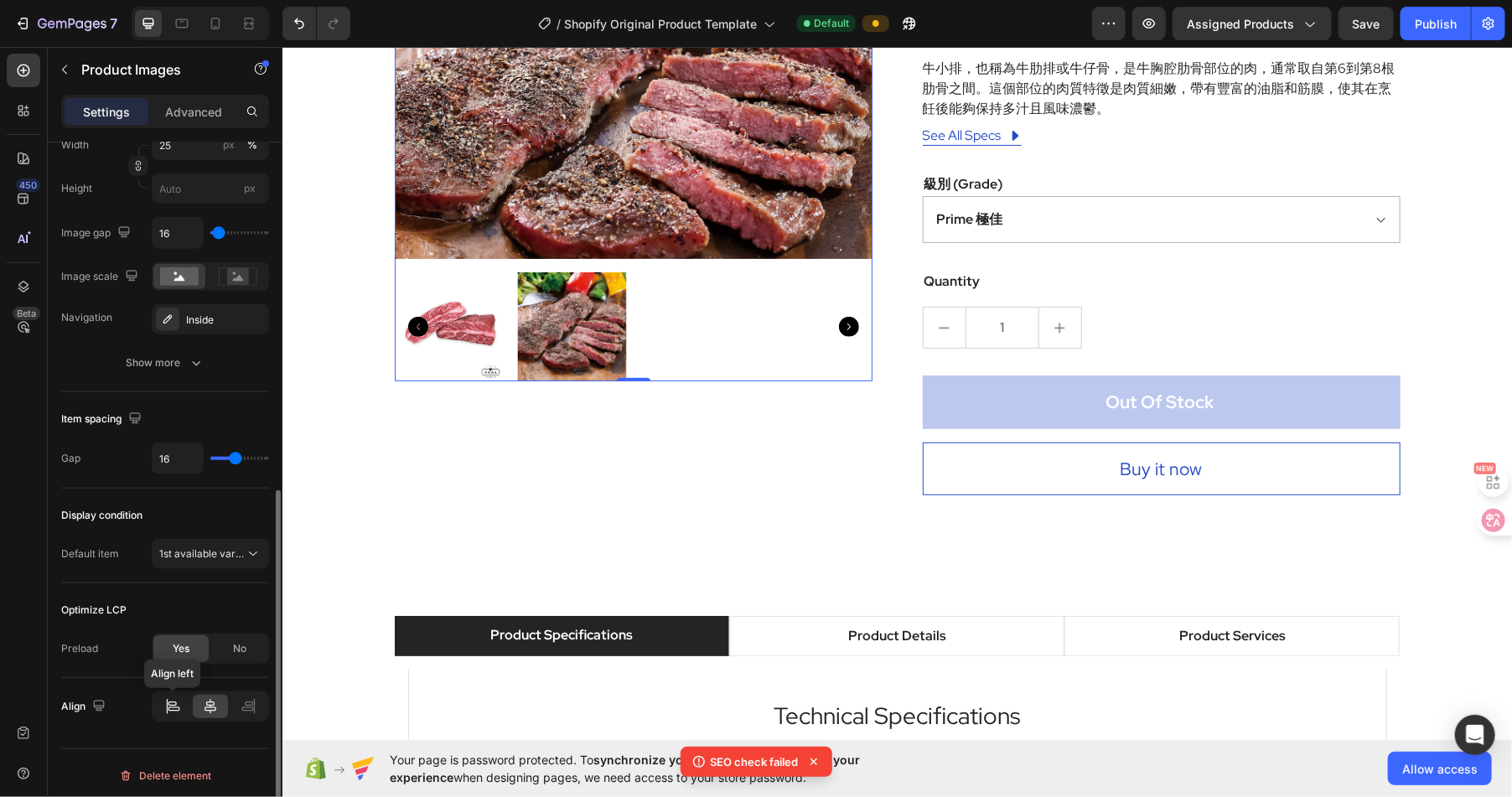 drag, startPoint x: 171, startPoint y: 696, endPoint x: 195, endPoint y: 697, distance: 24.020824 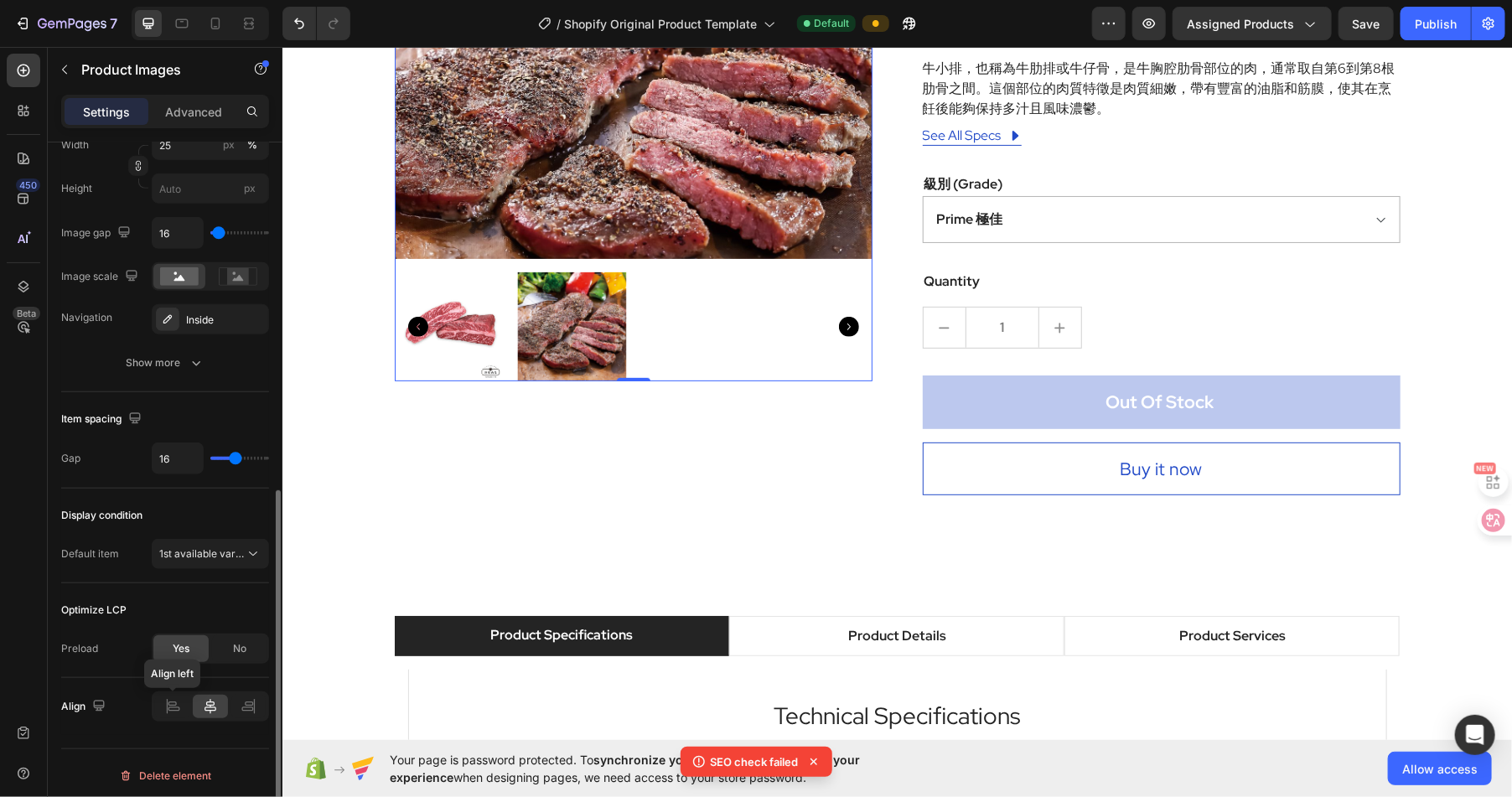 click 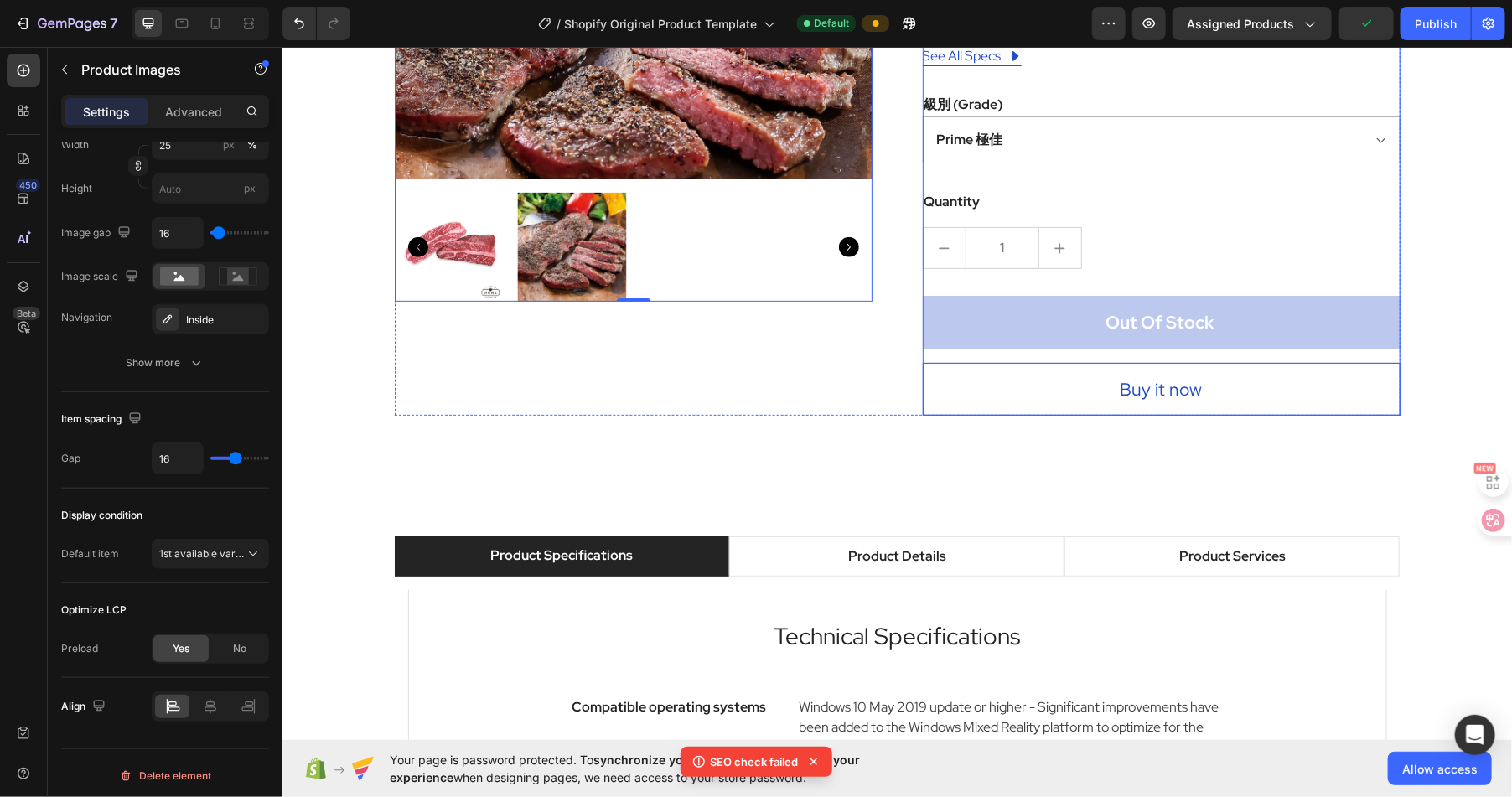 scroll, scrollTop: 0, scrollLeft: 0, axis: both 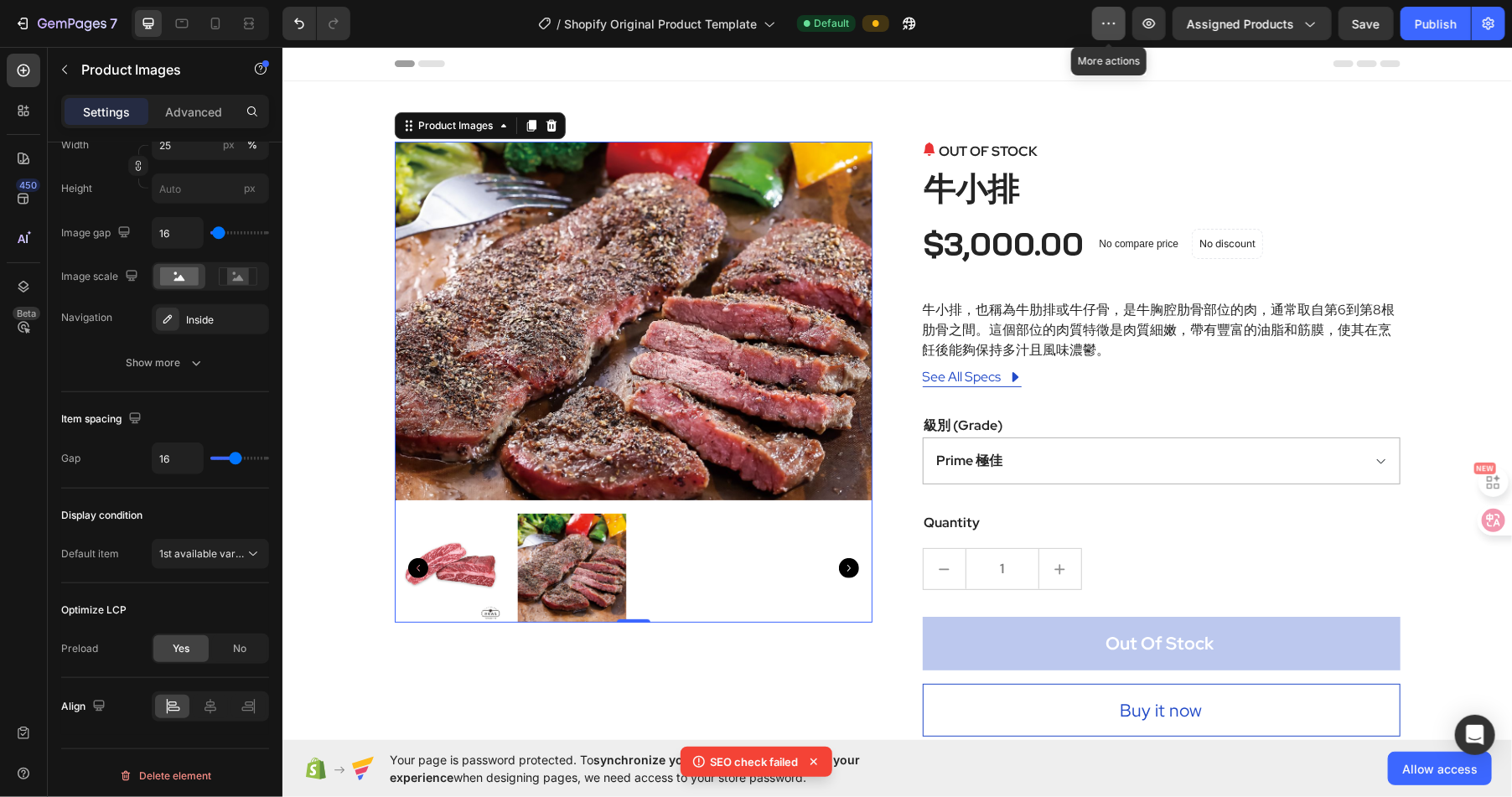 click 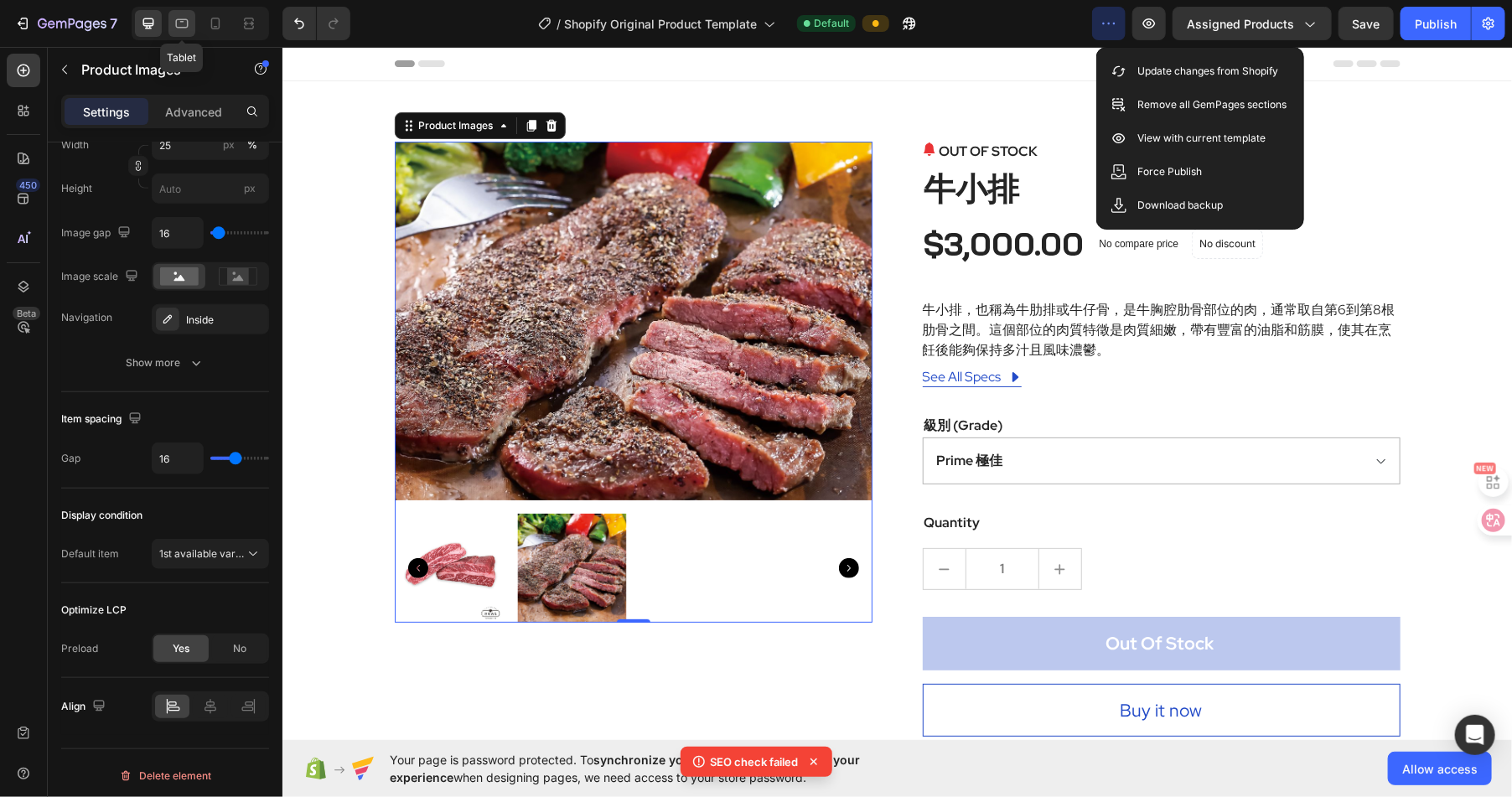 click 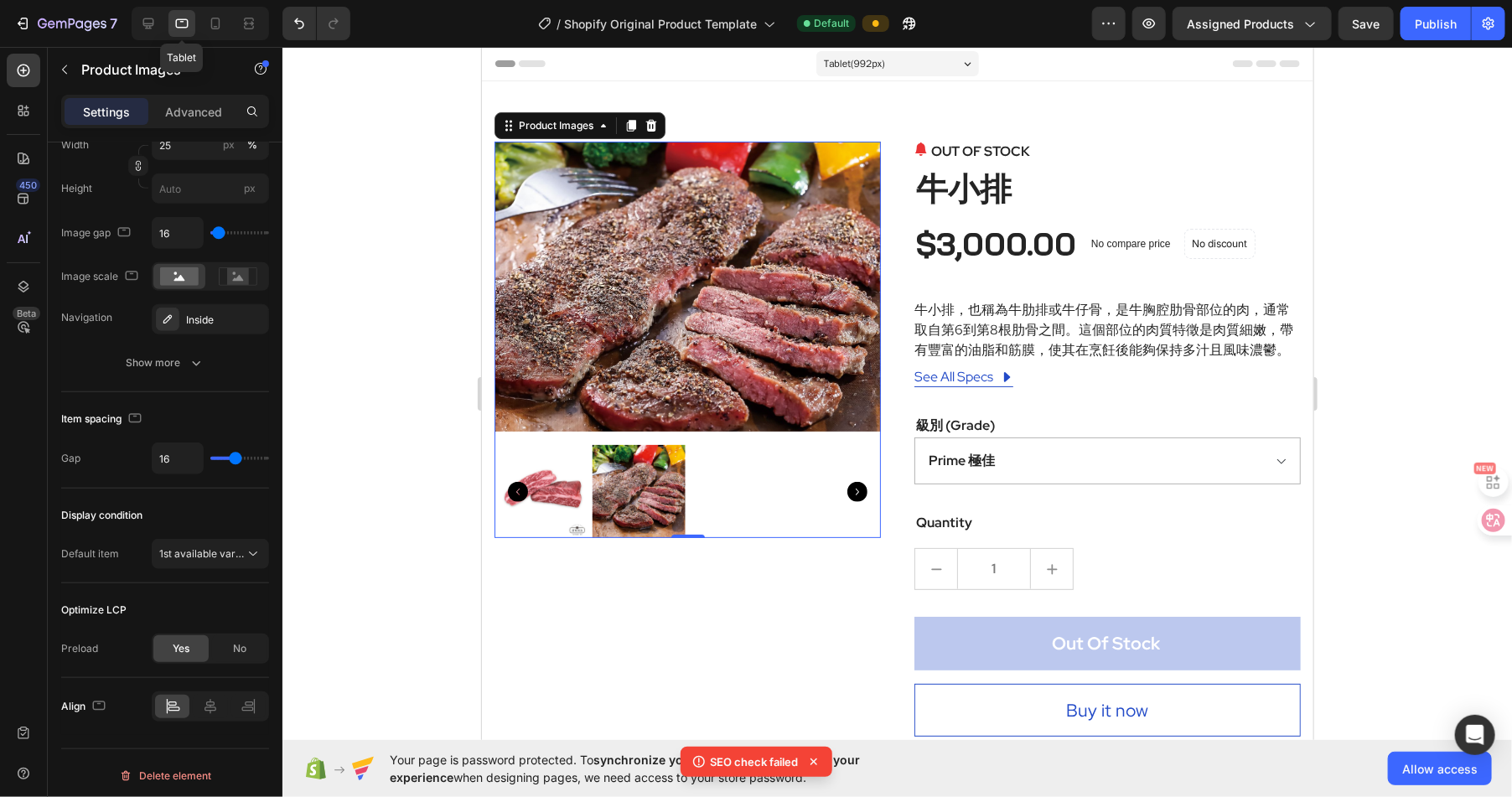 scroll, scrollTop: 35, scrollLeft: 0, axis: vertical 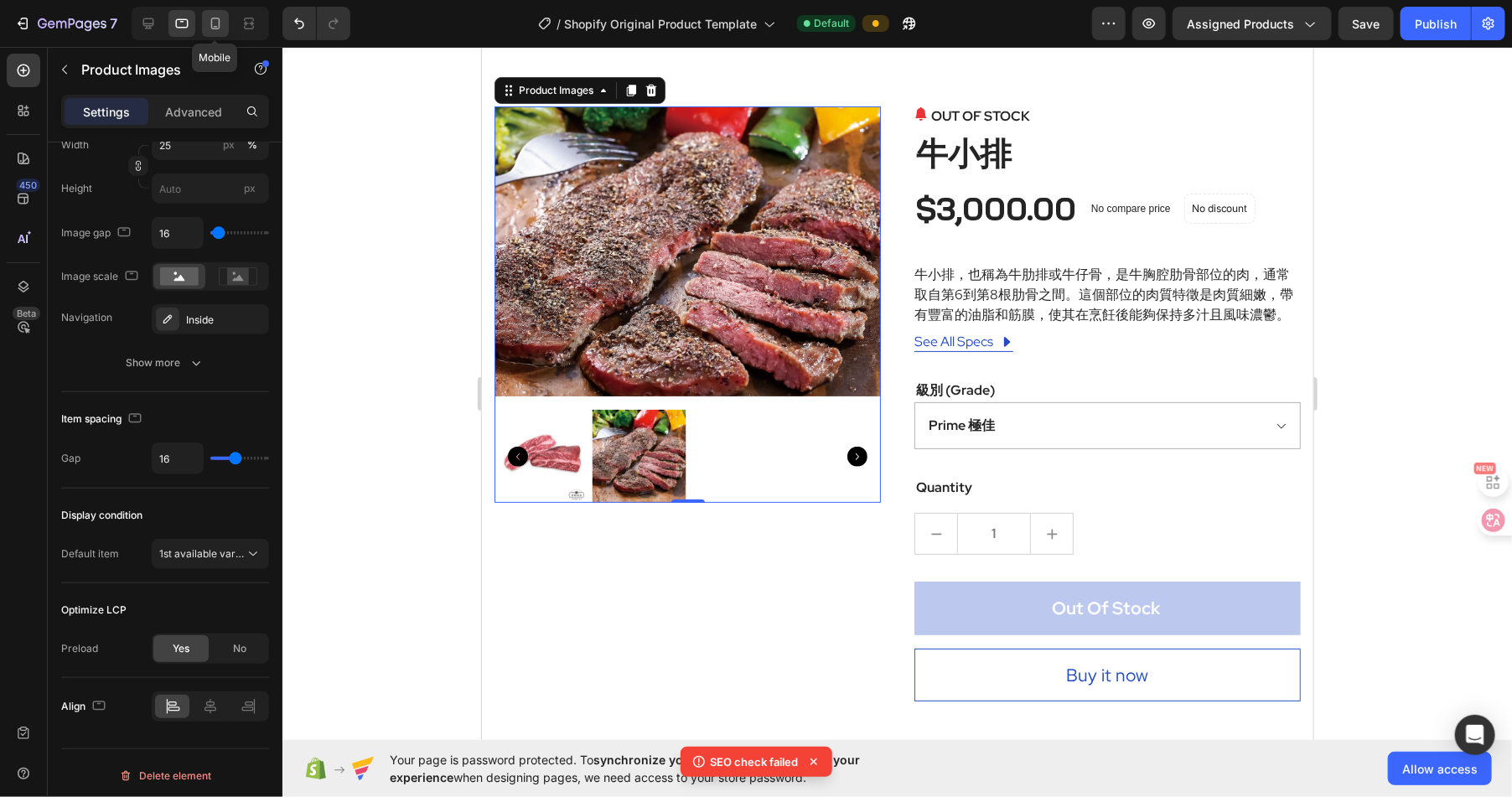 click 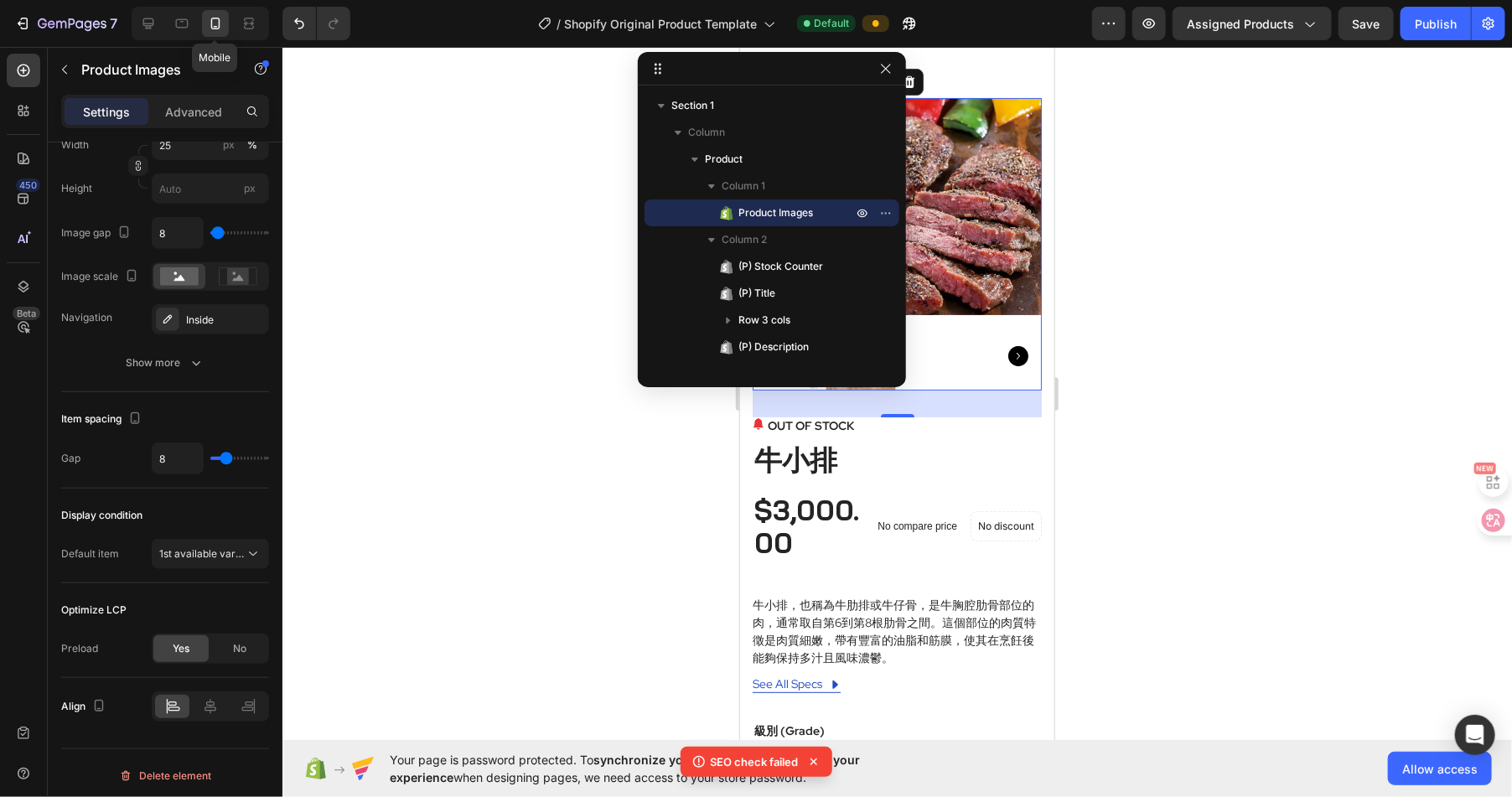 scroll, scrollTop: 27, scrollLeft: 0, axis: vertical 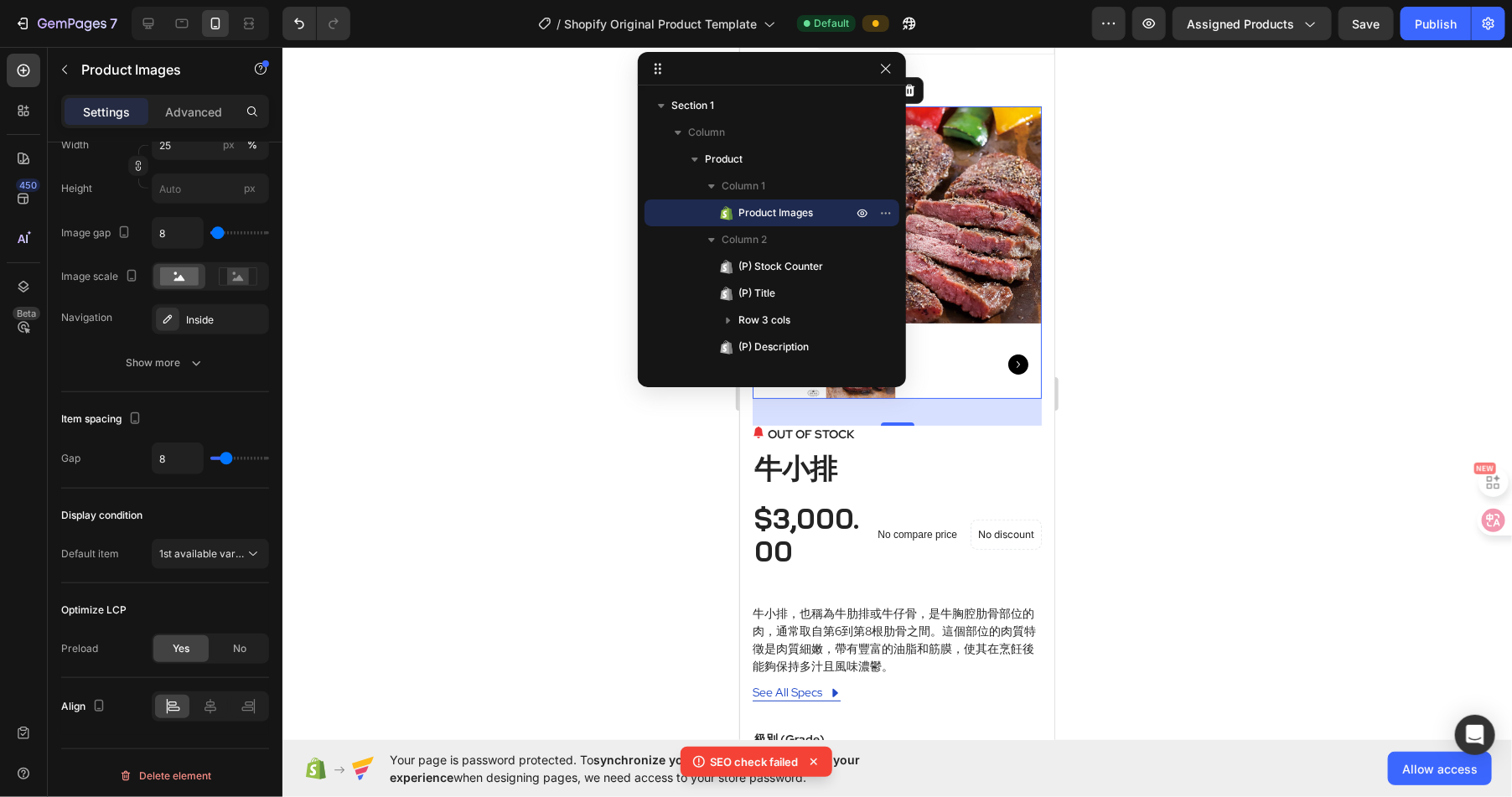 click 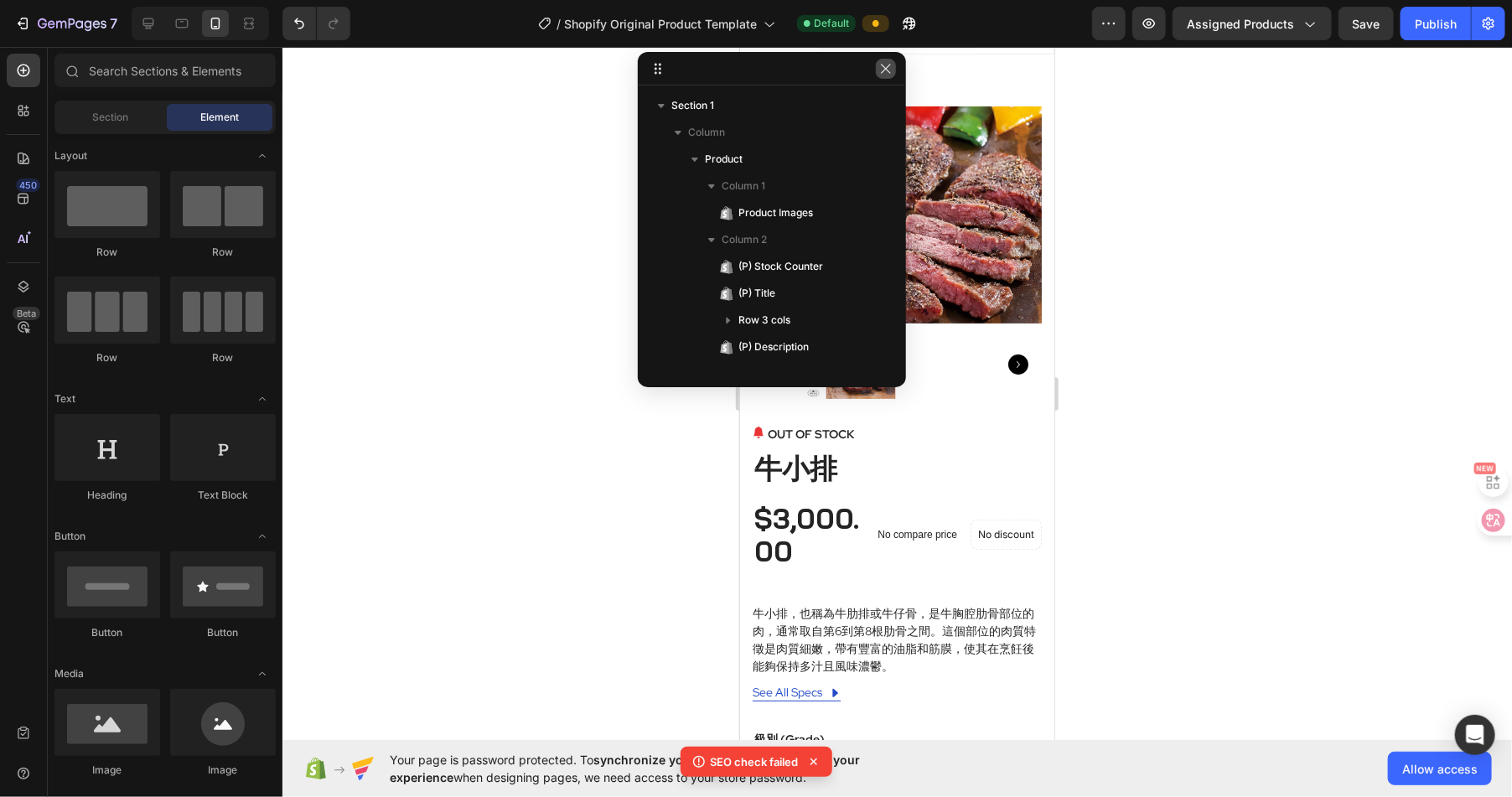 click 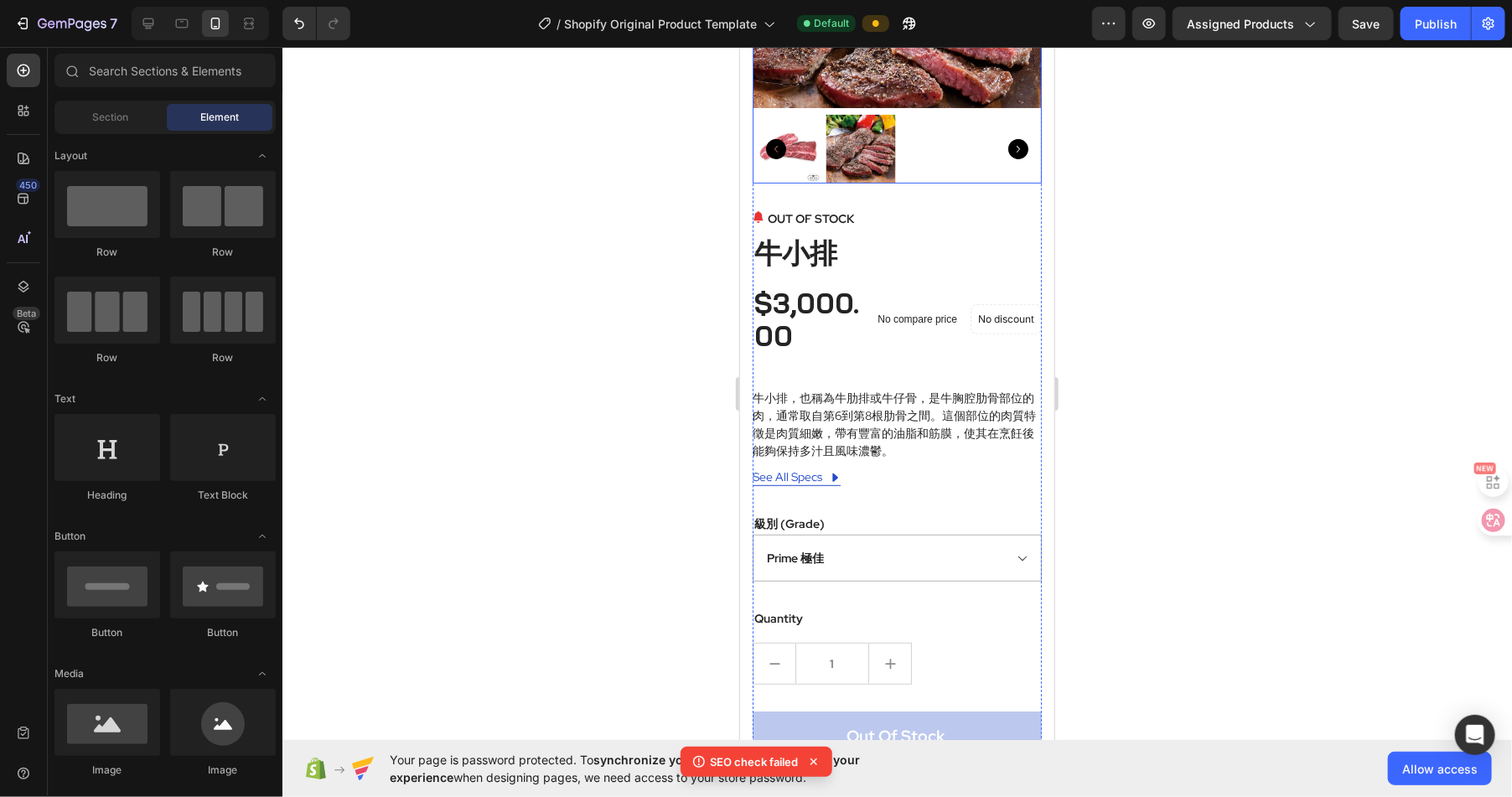 scroll, scrollTop: 0, scrollLeft: 0, axis: both 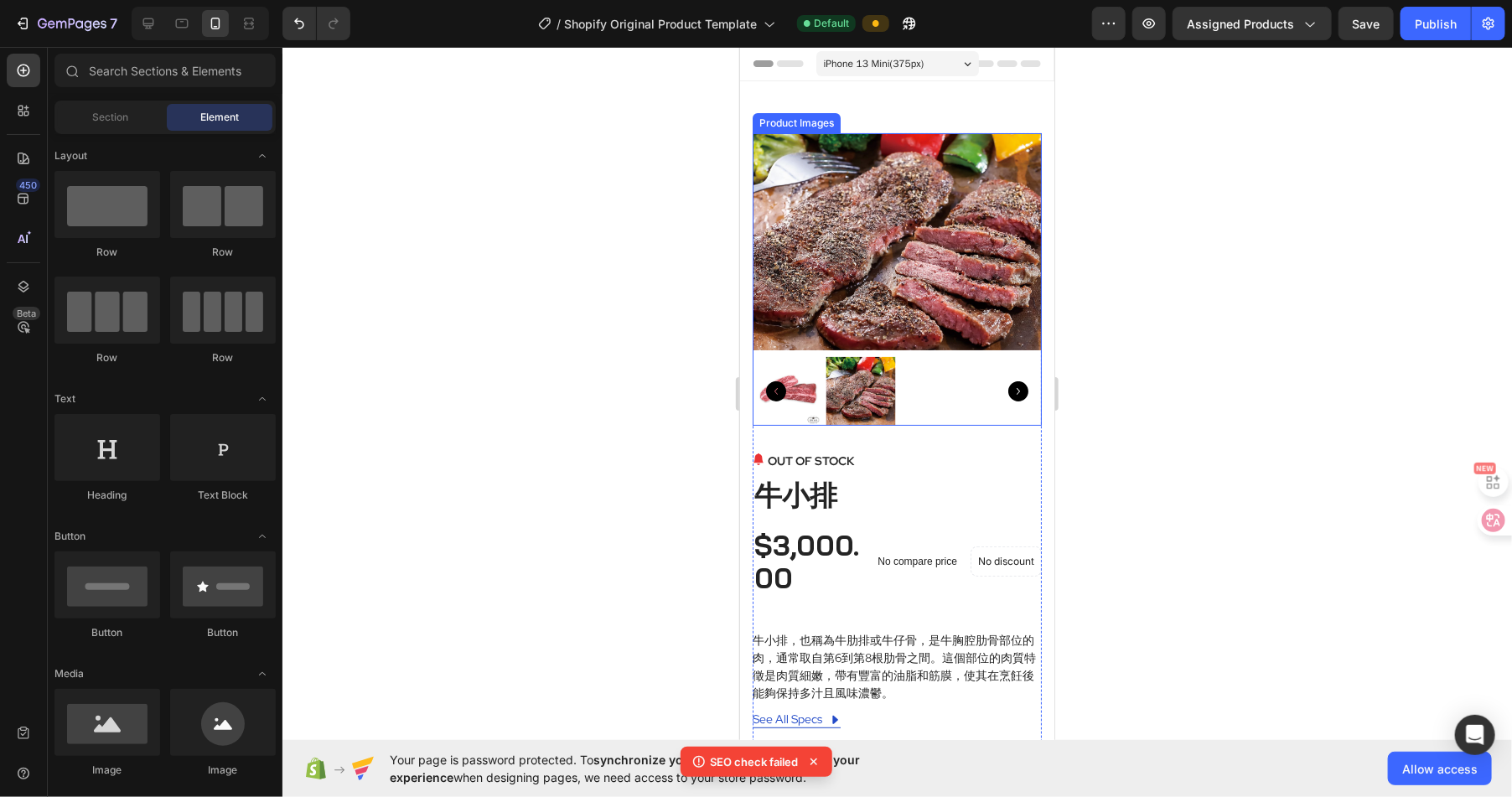 click at bounding box center (896, 241) 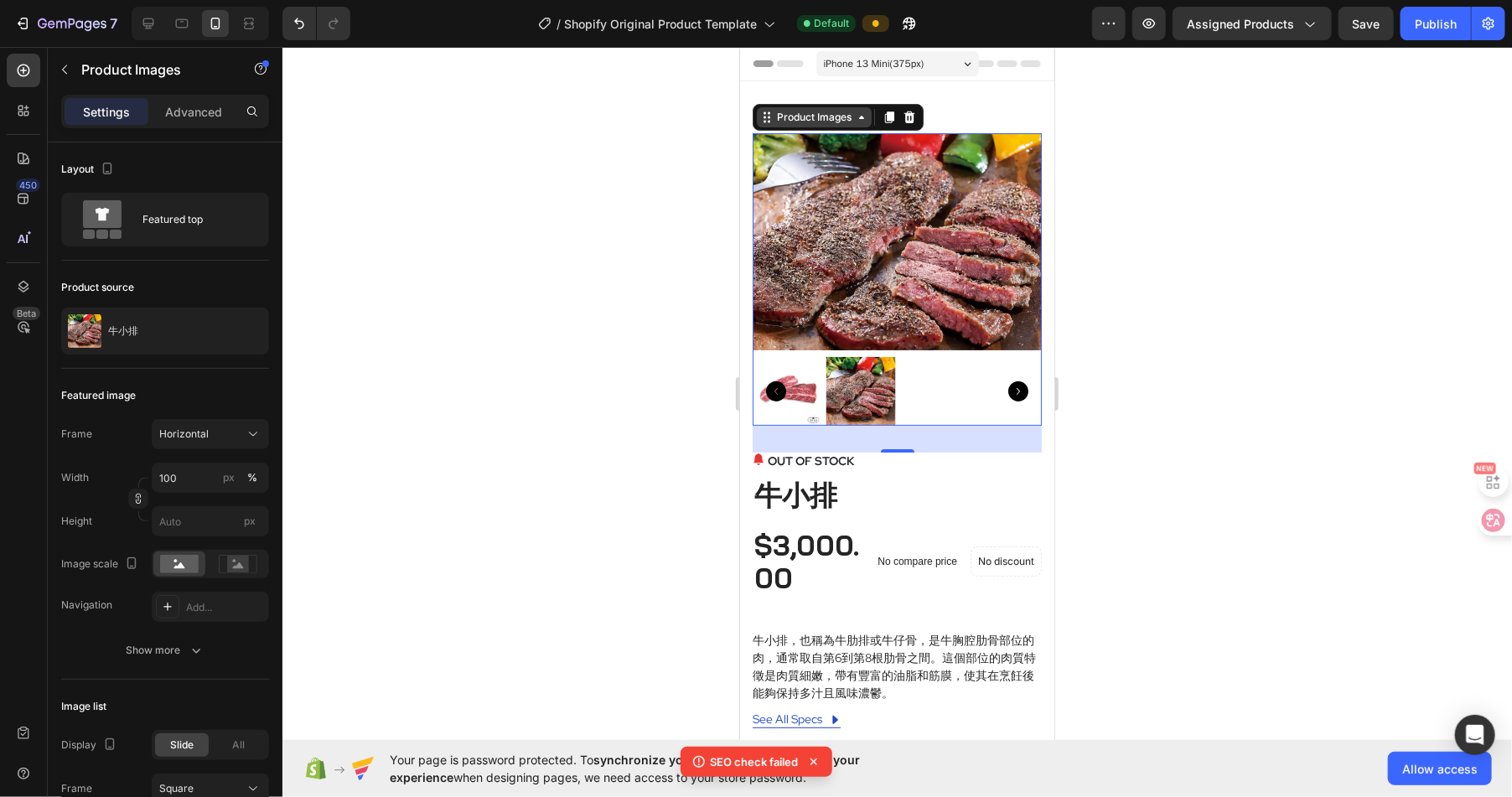 click 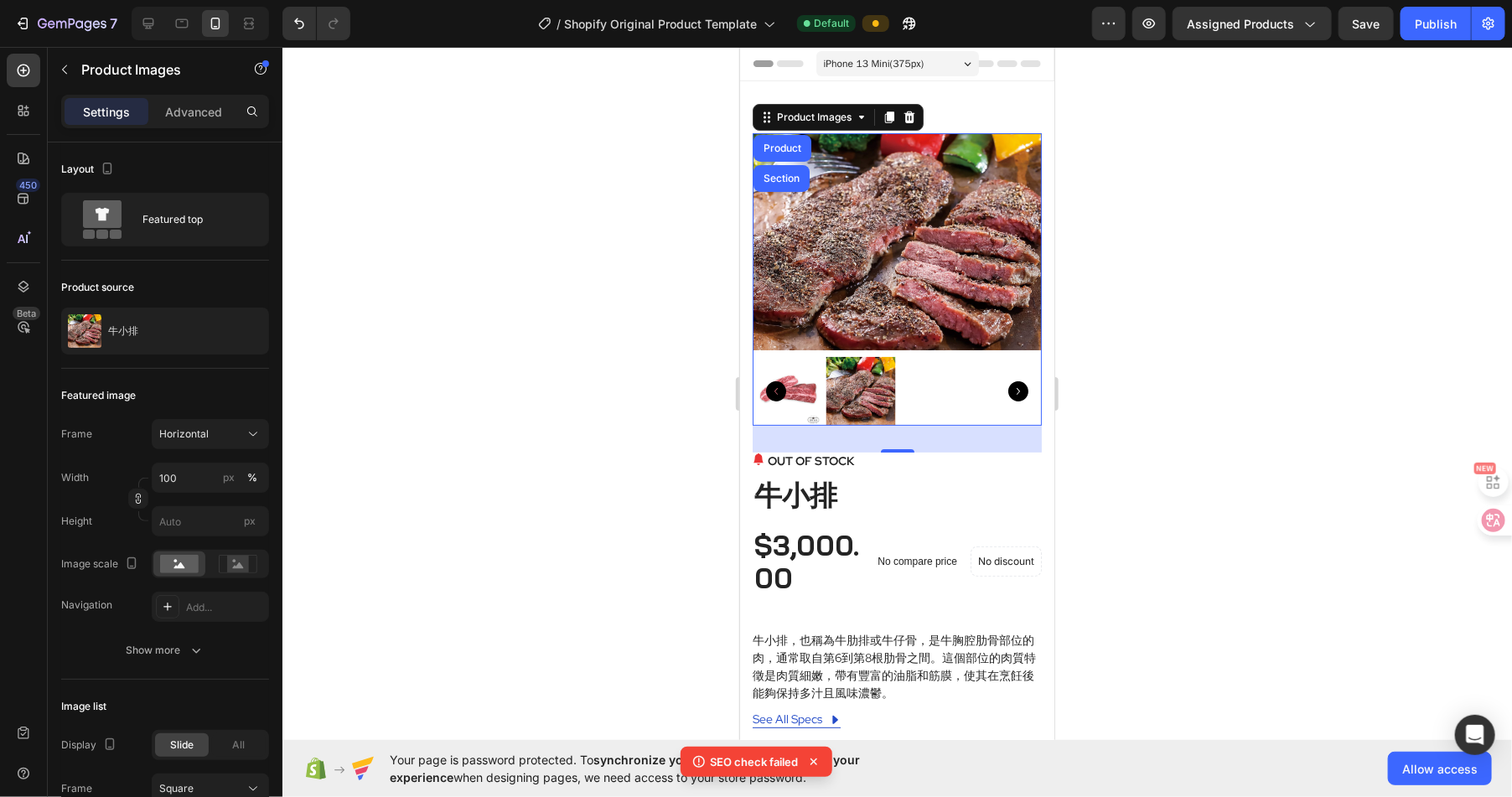 click 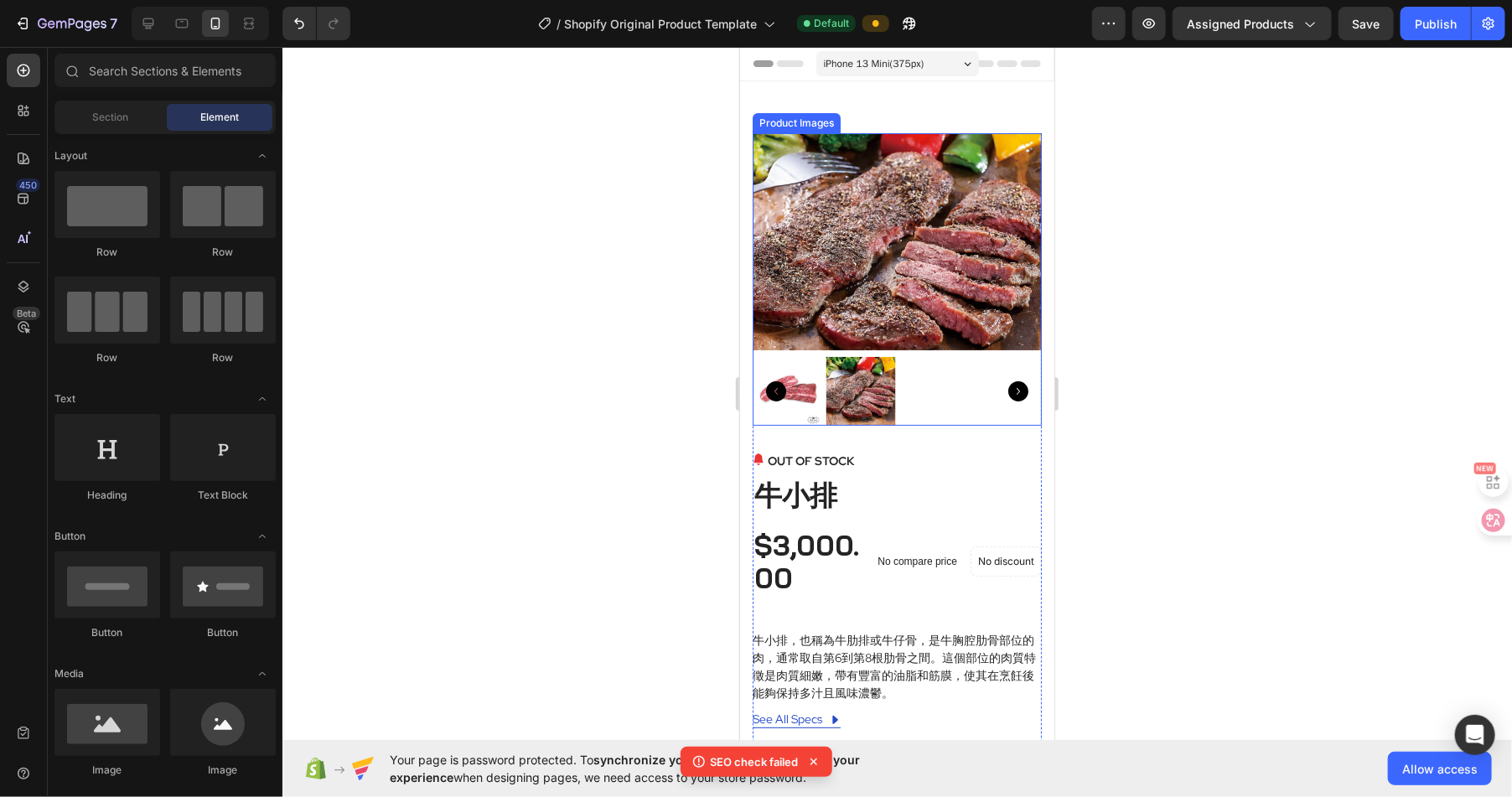 click 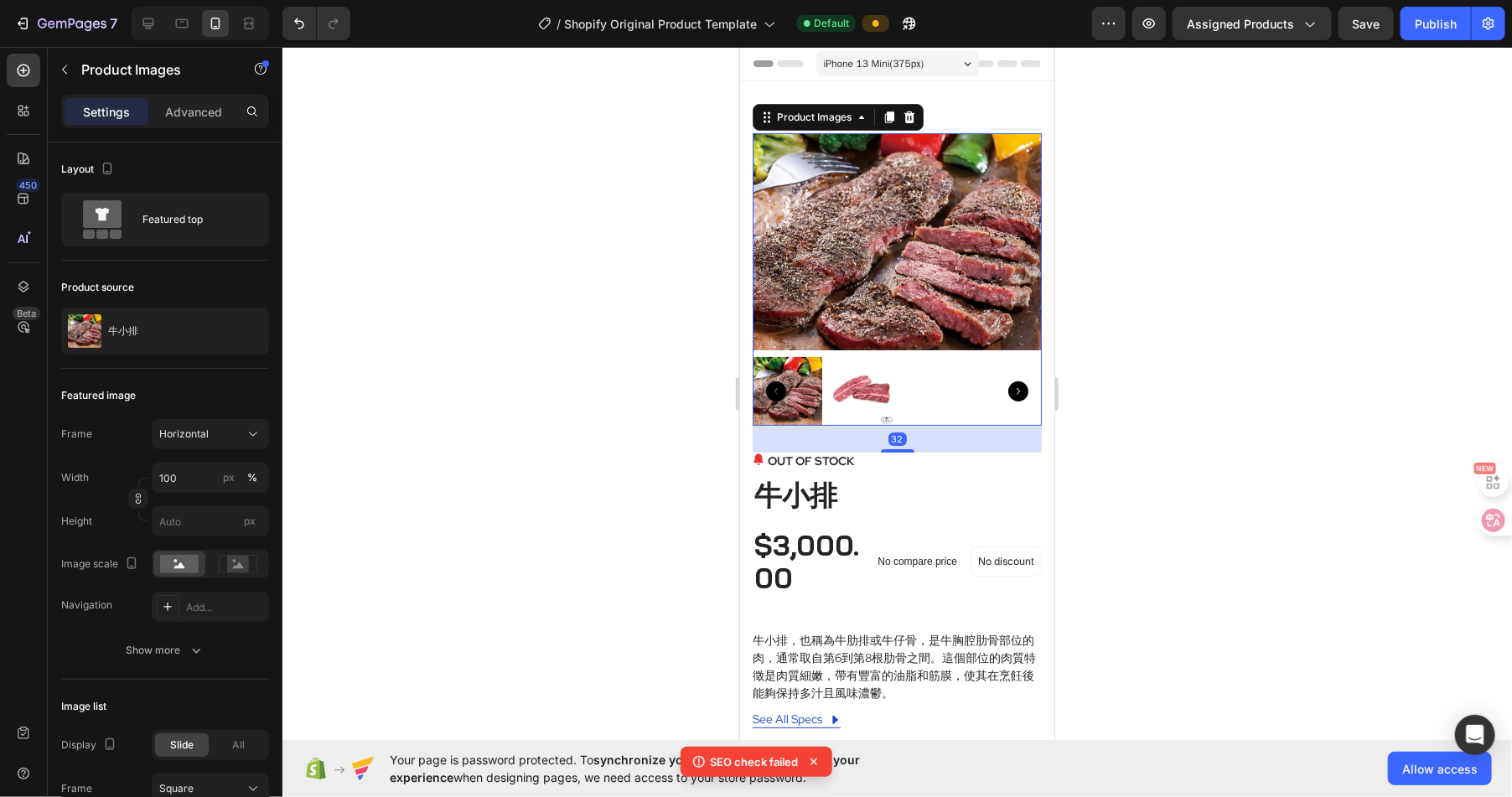 click 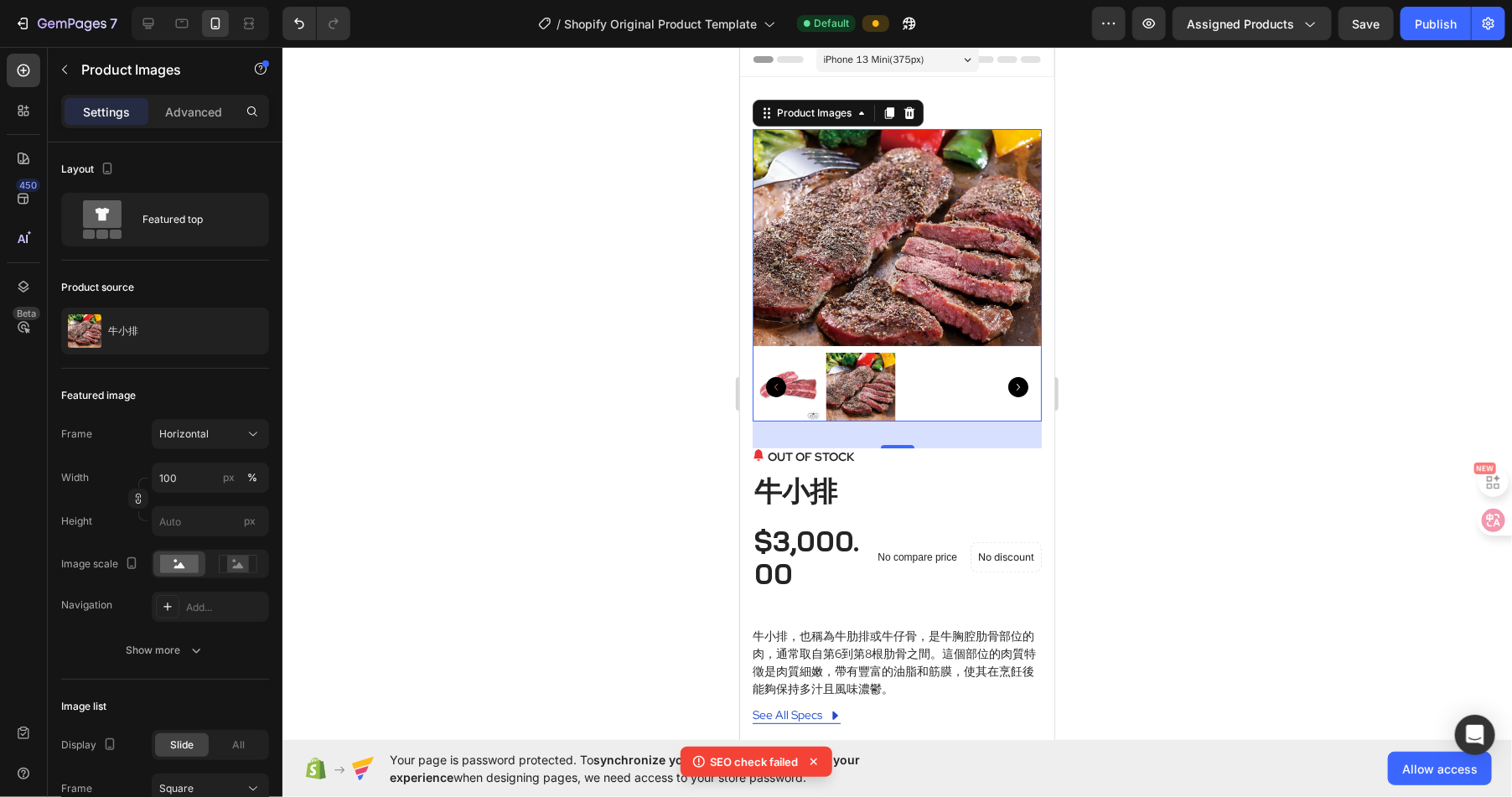 scroll, scrollTop: 0, scrollLeft: 0, axis: both 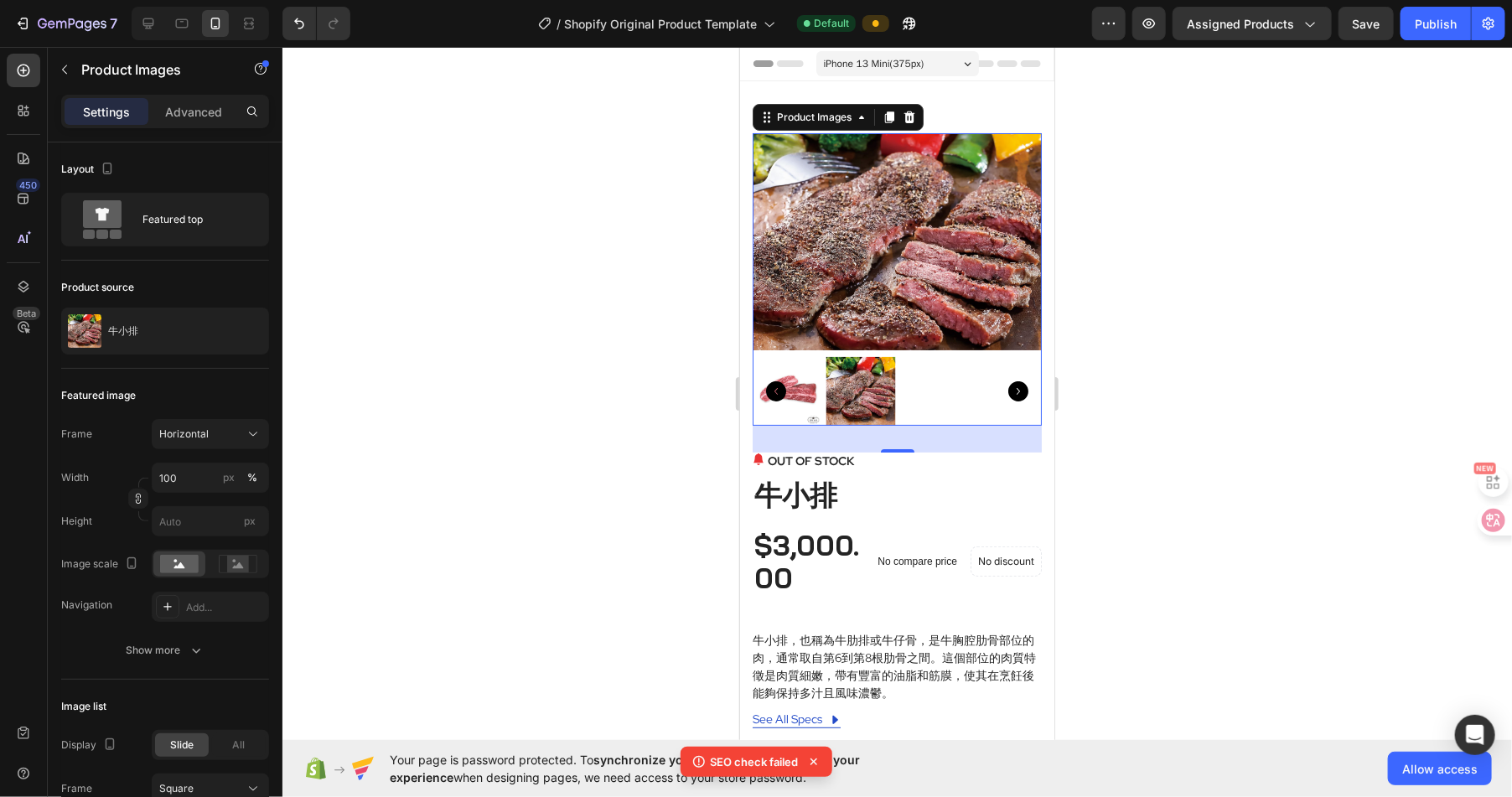 click at bounding box center [896, 241] 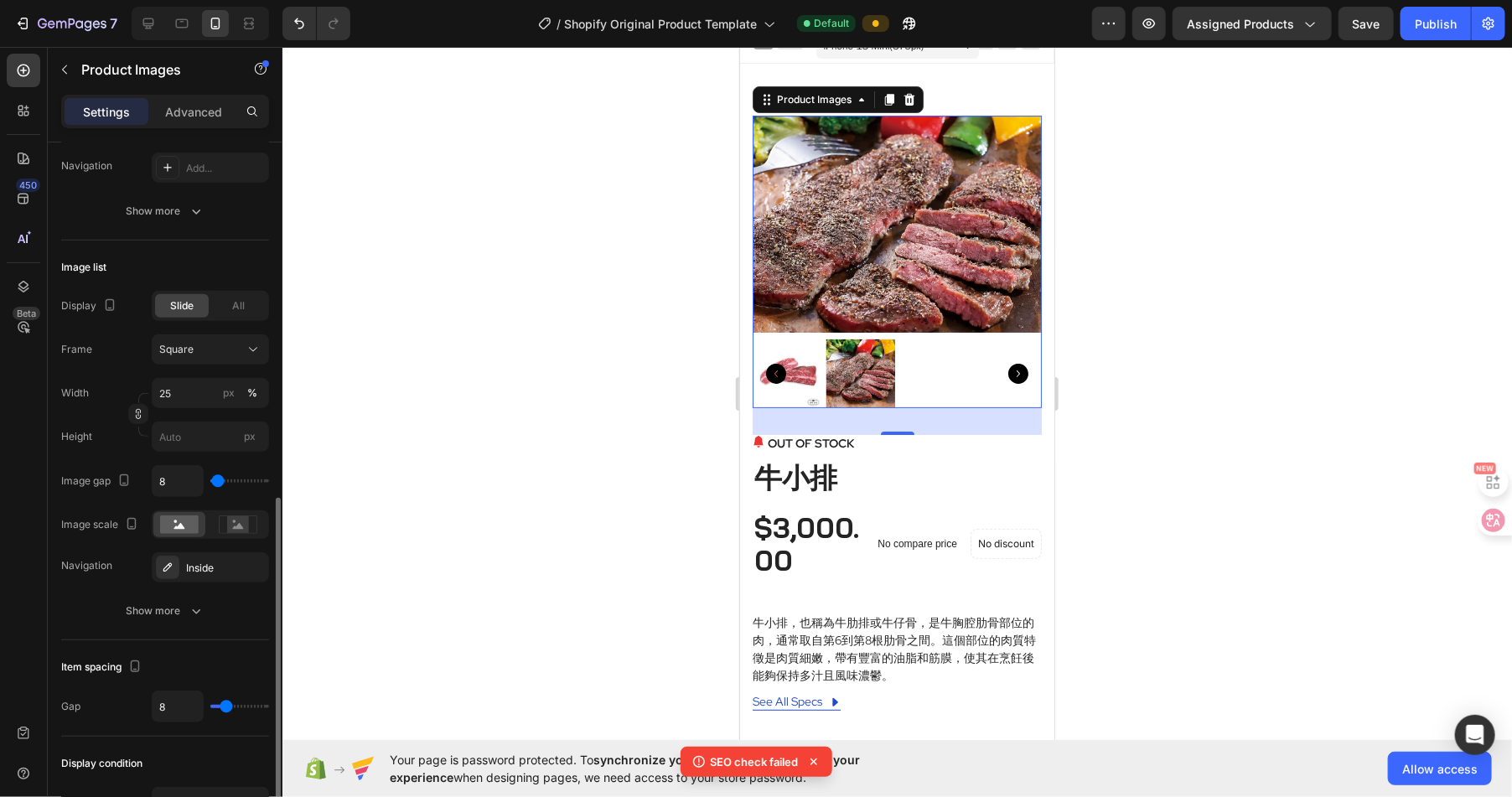scroll, scrollTop: 687, scrollLeft: 0, axis: vertical 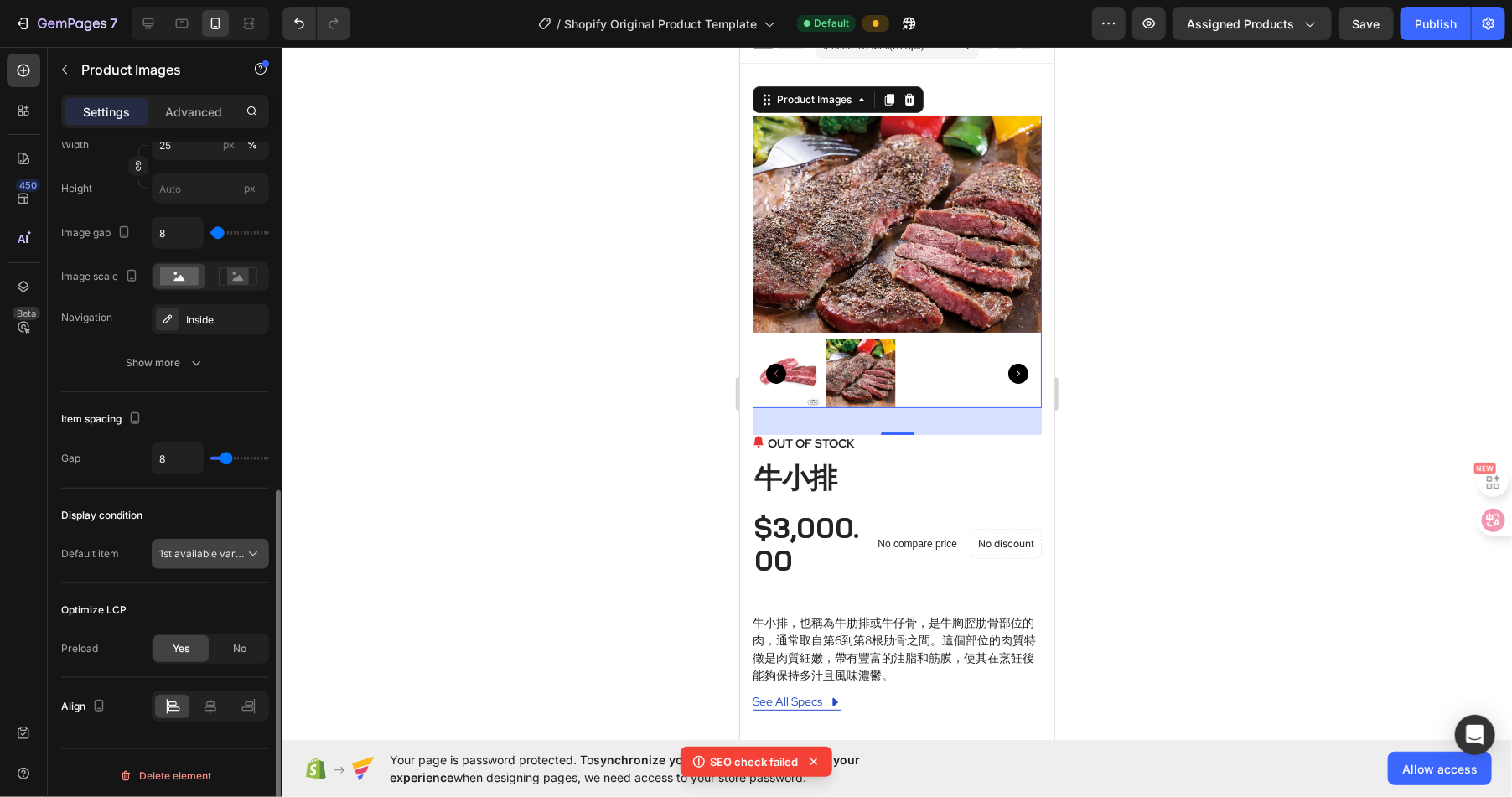 click on "1st available variant" at bounding box center (206, 553) 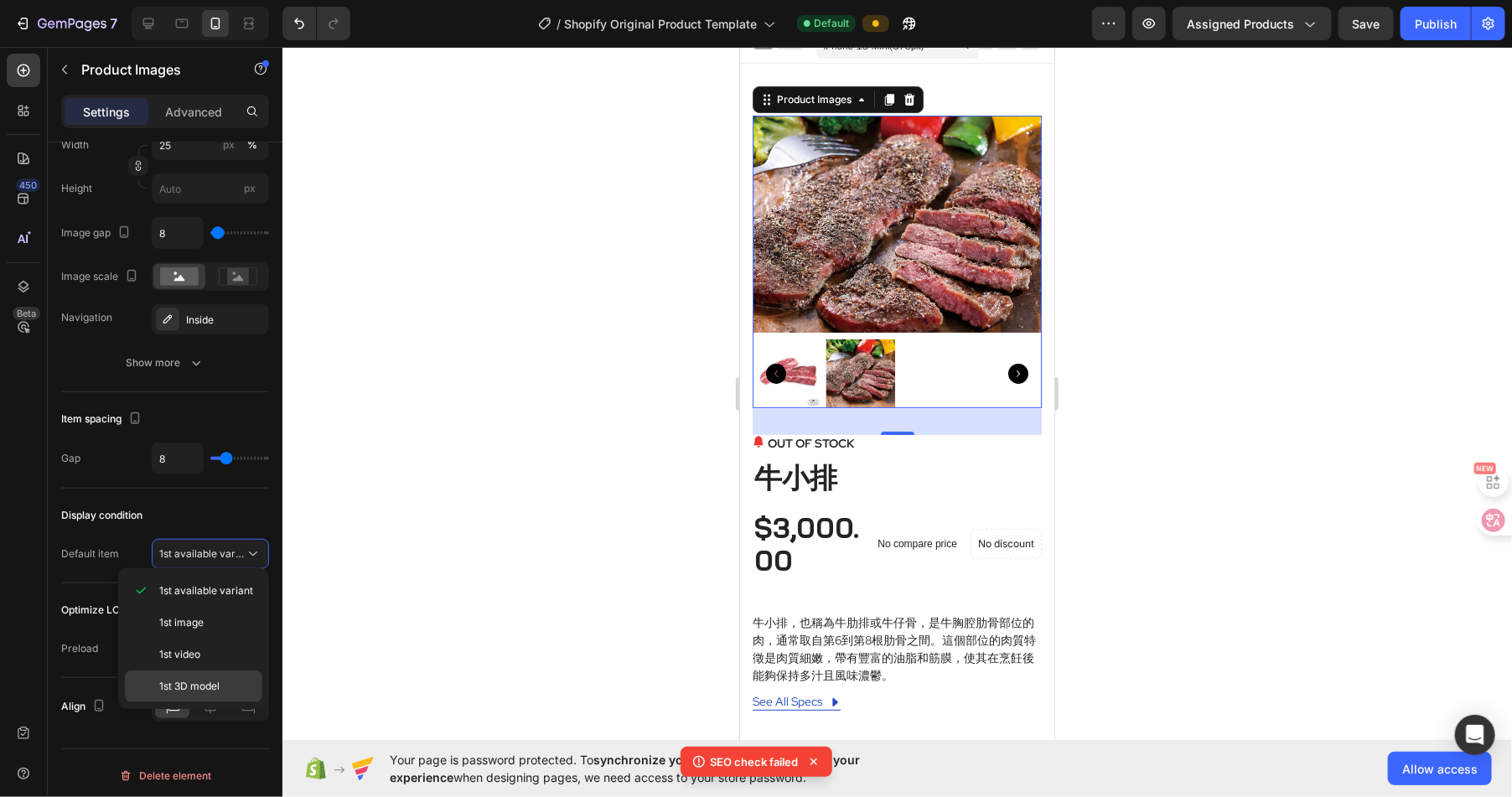 click on "1st 3D model" at bounding box center [189, 686] 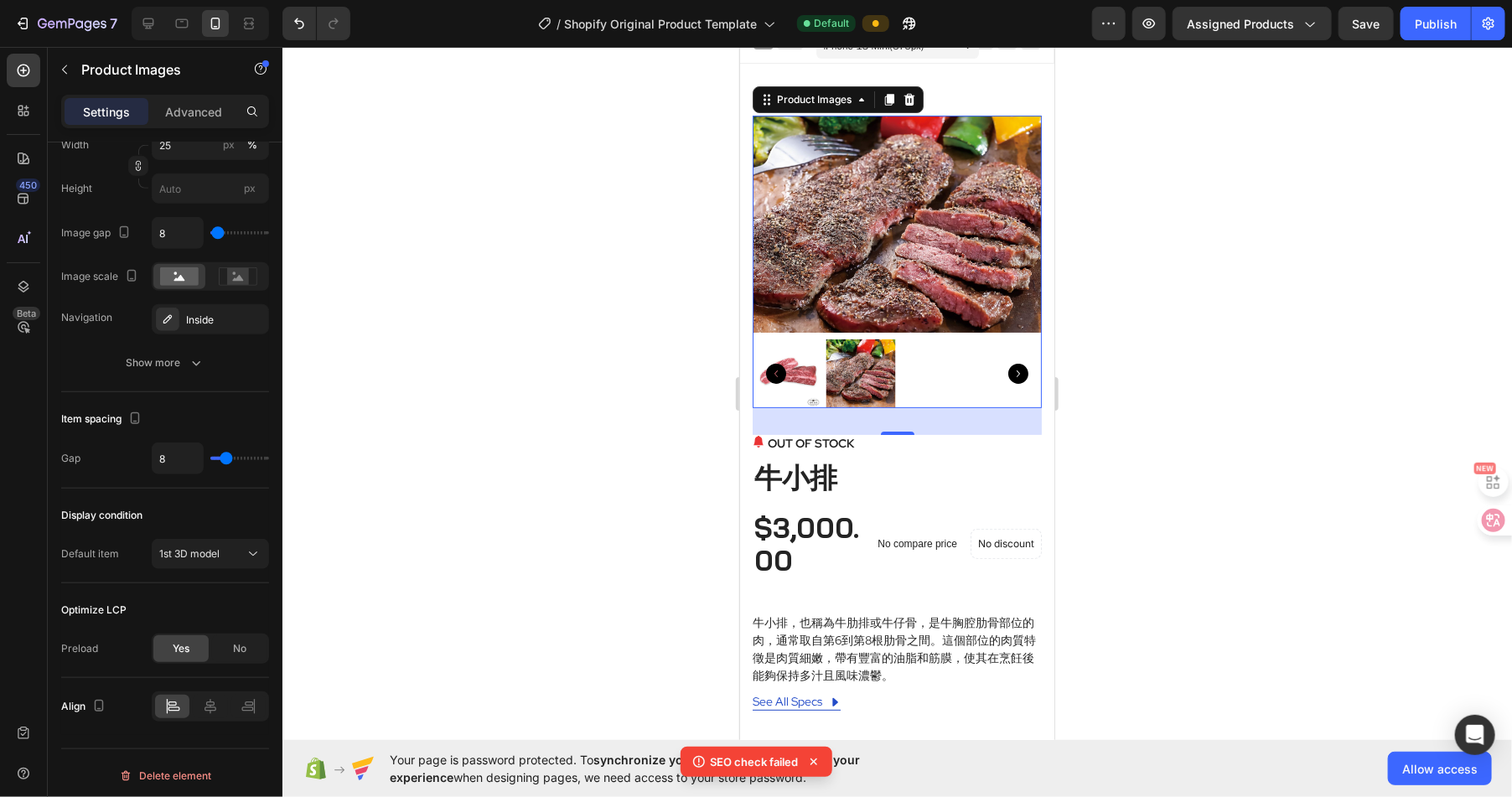 click 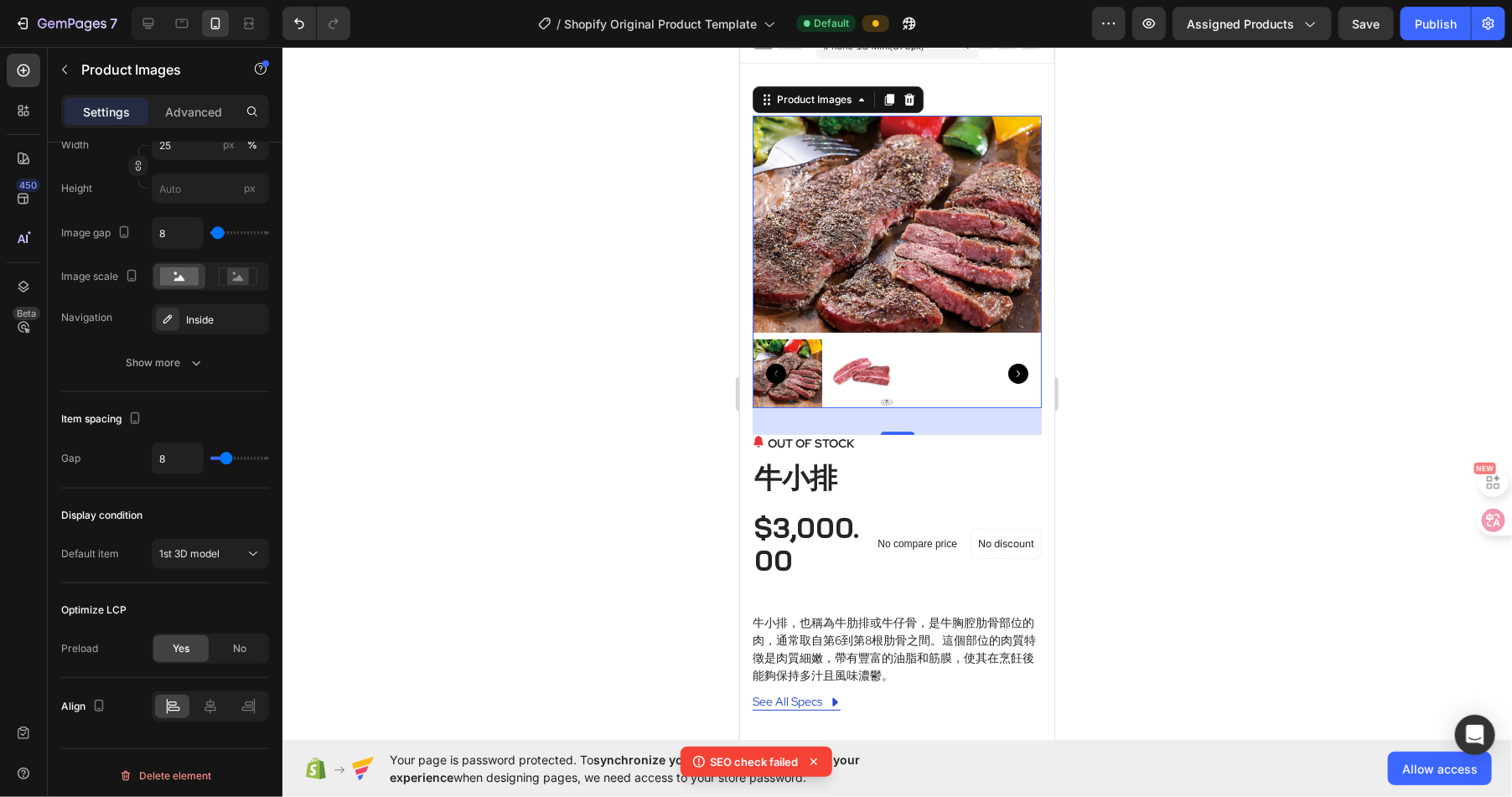 click 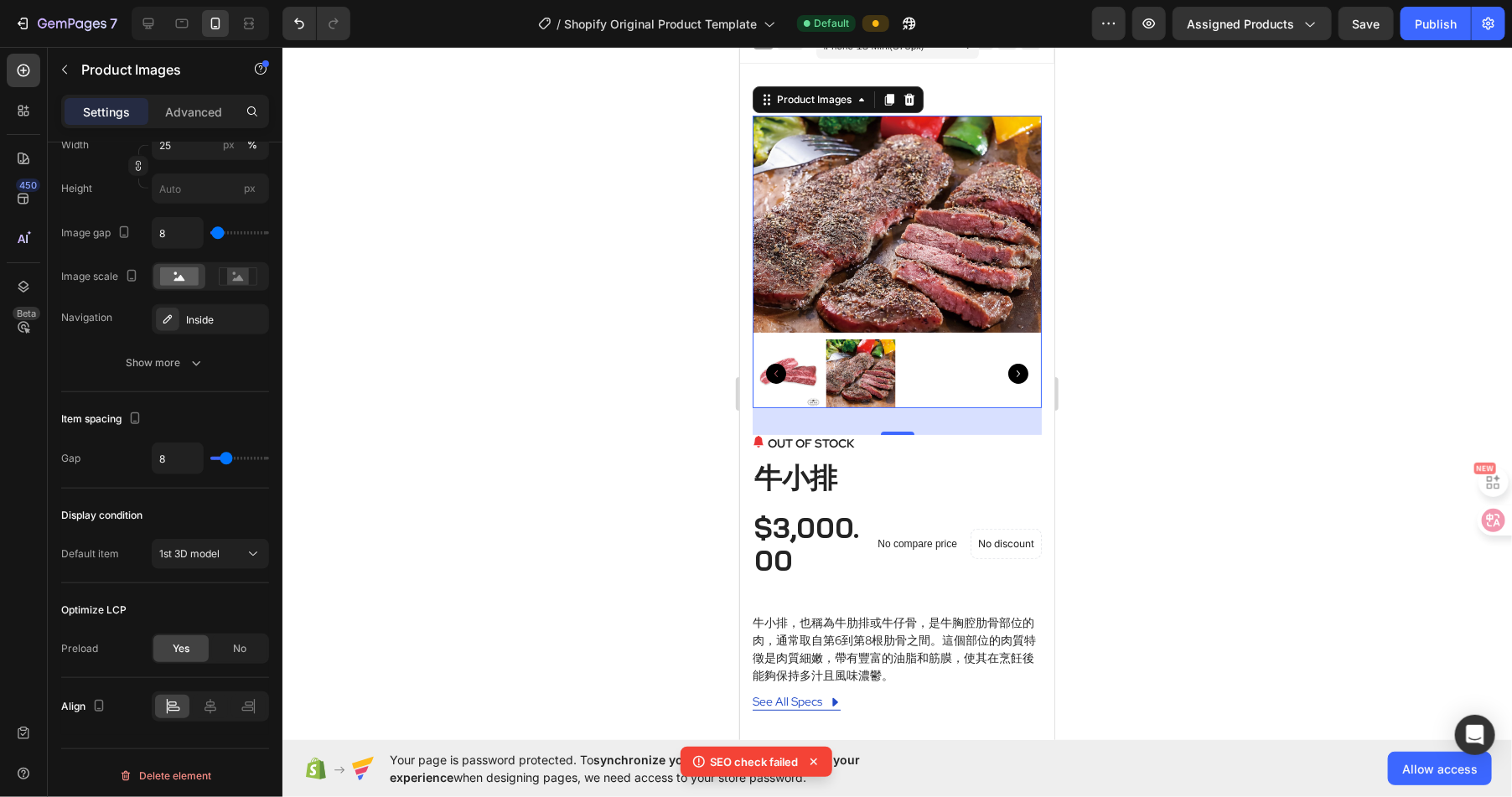 click at bounding box center (786, 373) 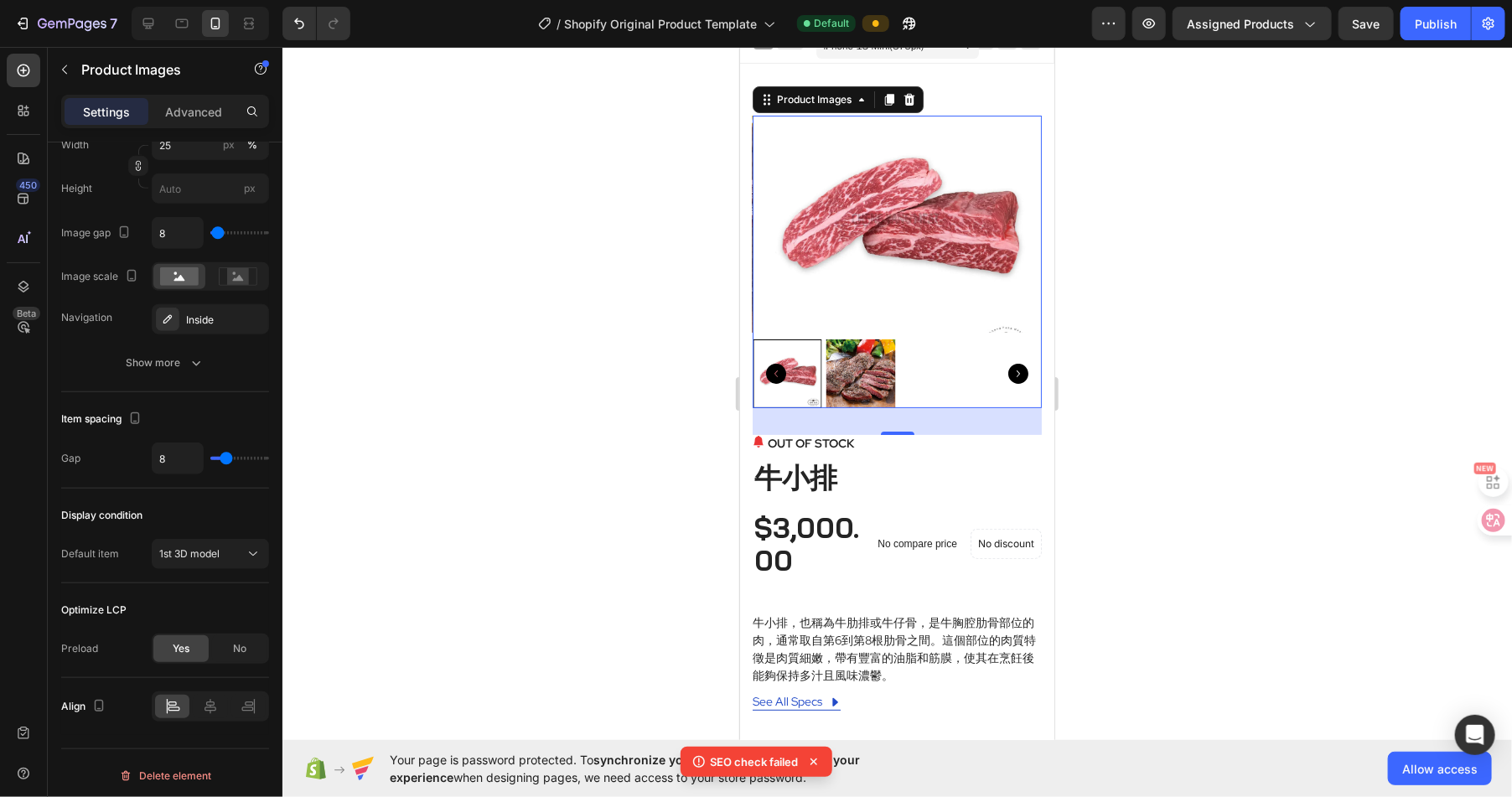 click at bounding box center [859, 373] 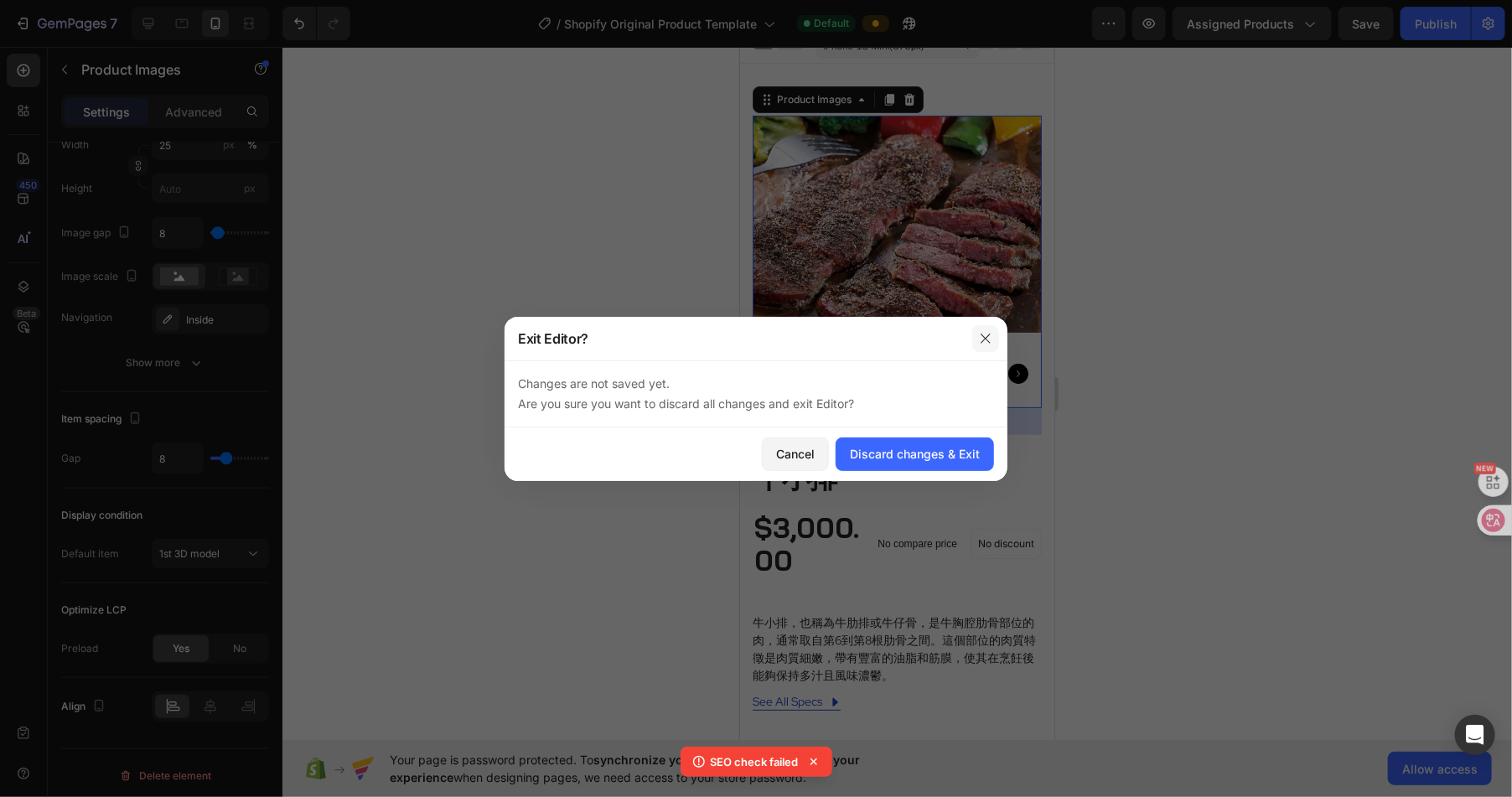 click at bounding box center (986, 339) 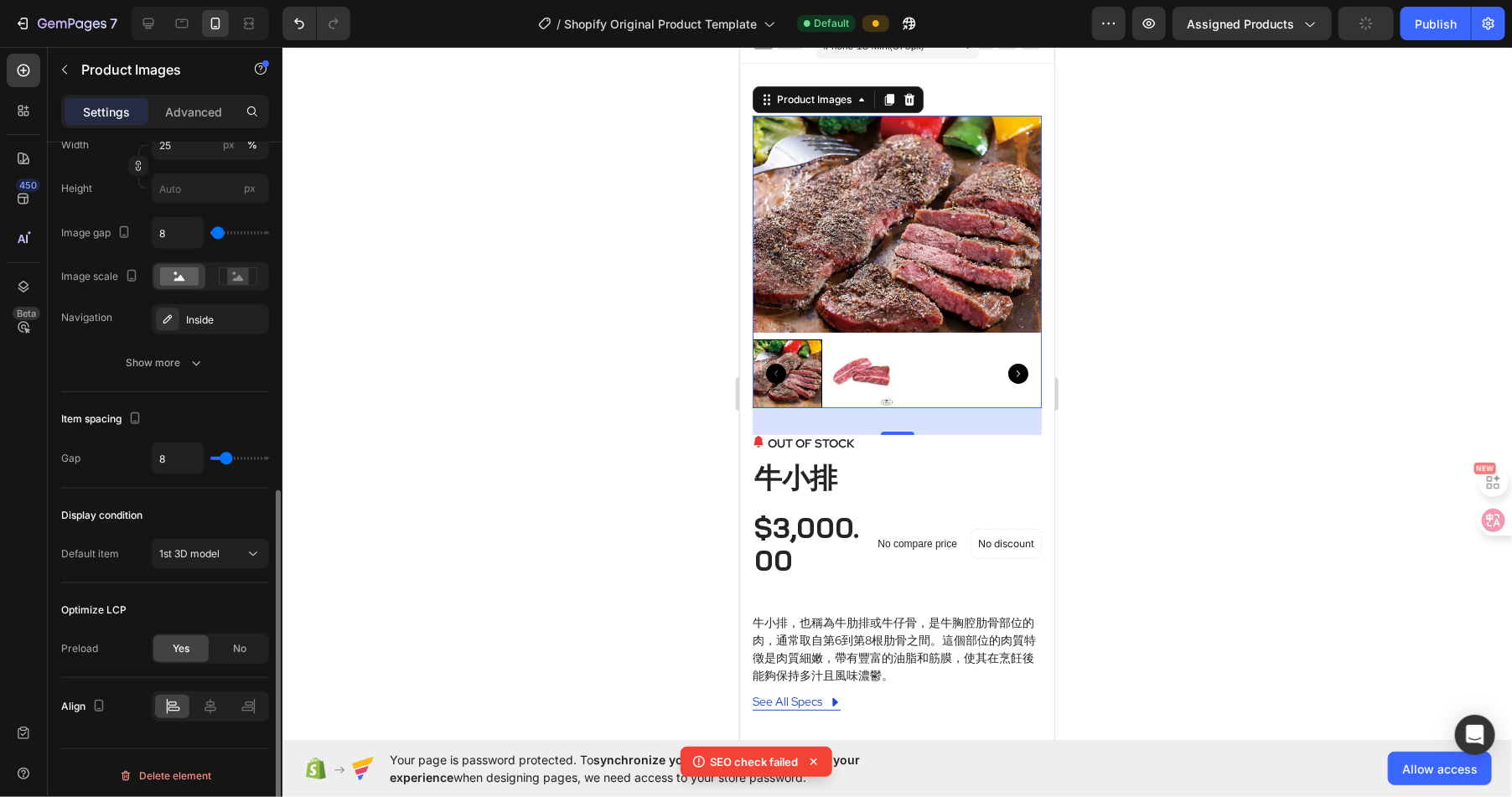 click on "Display condition" at bounding box center [165, 515] 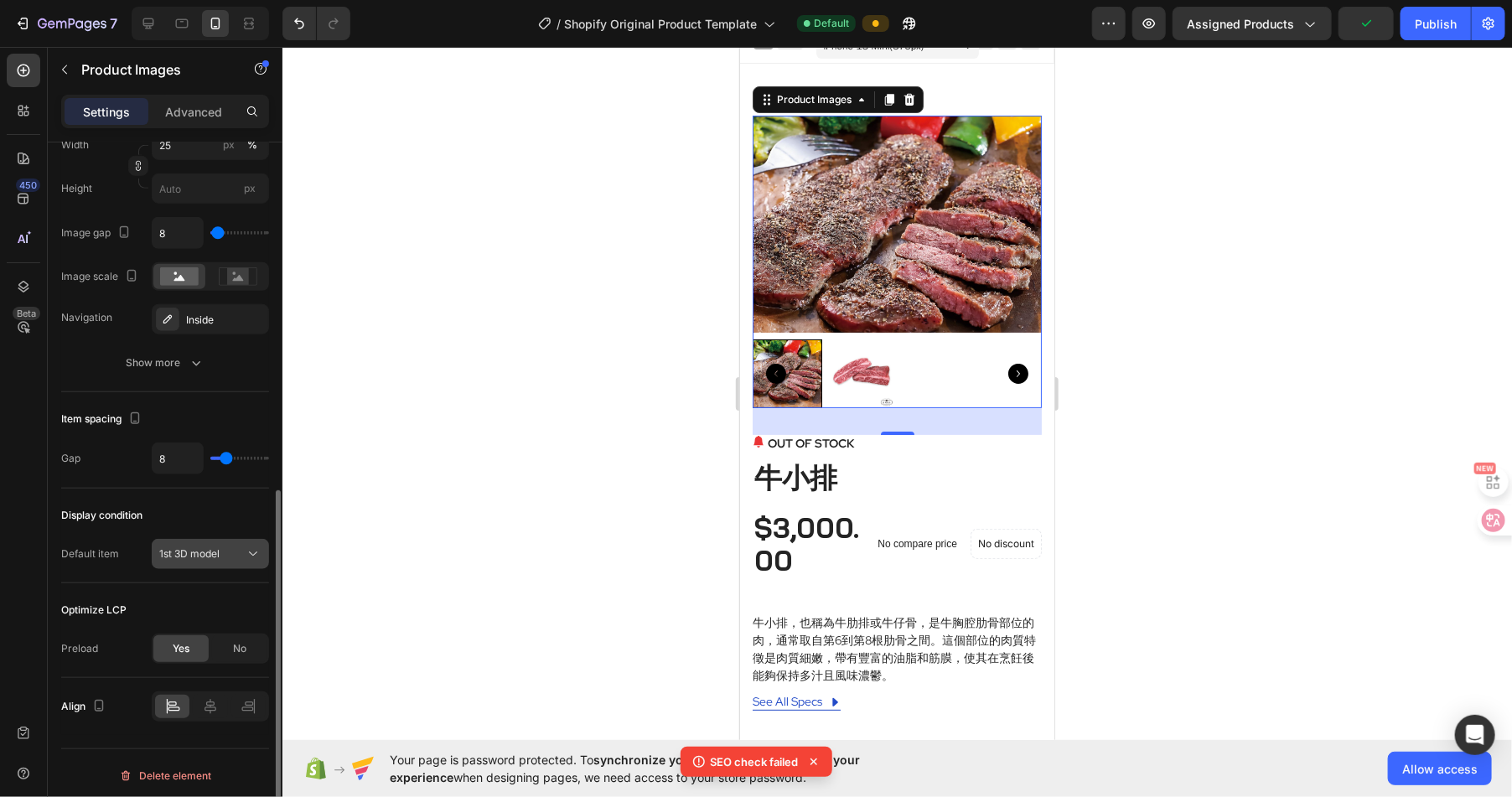 click on "1st 3D model" at bounding box center (189, 553) 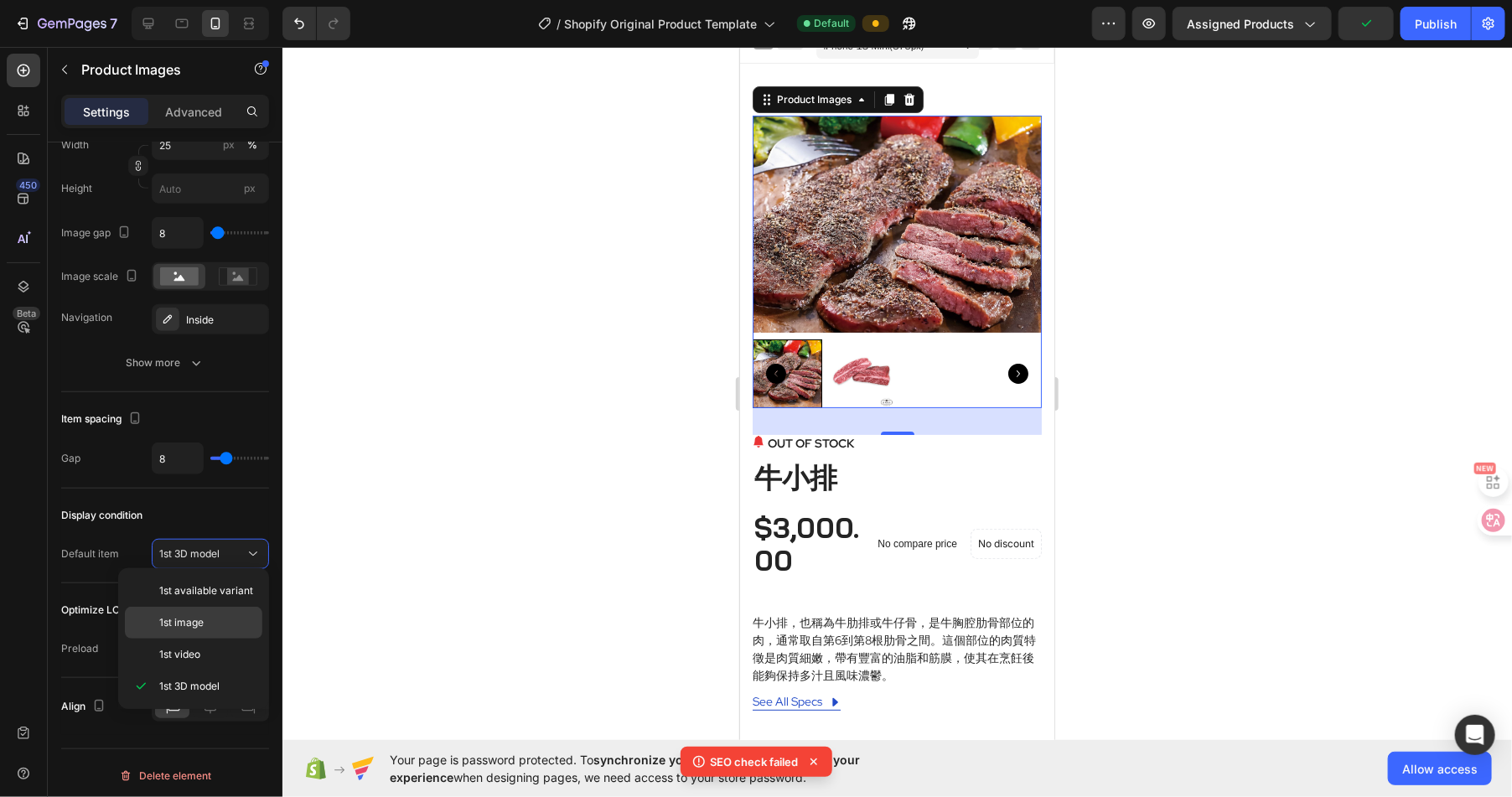 click on "1st image" 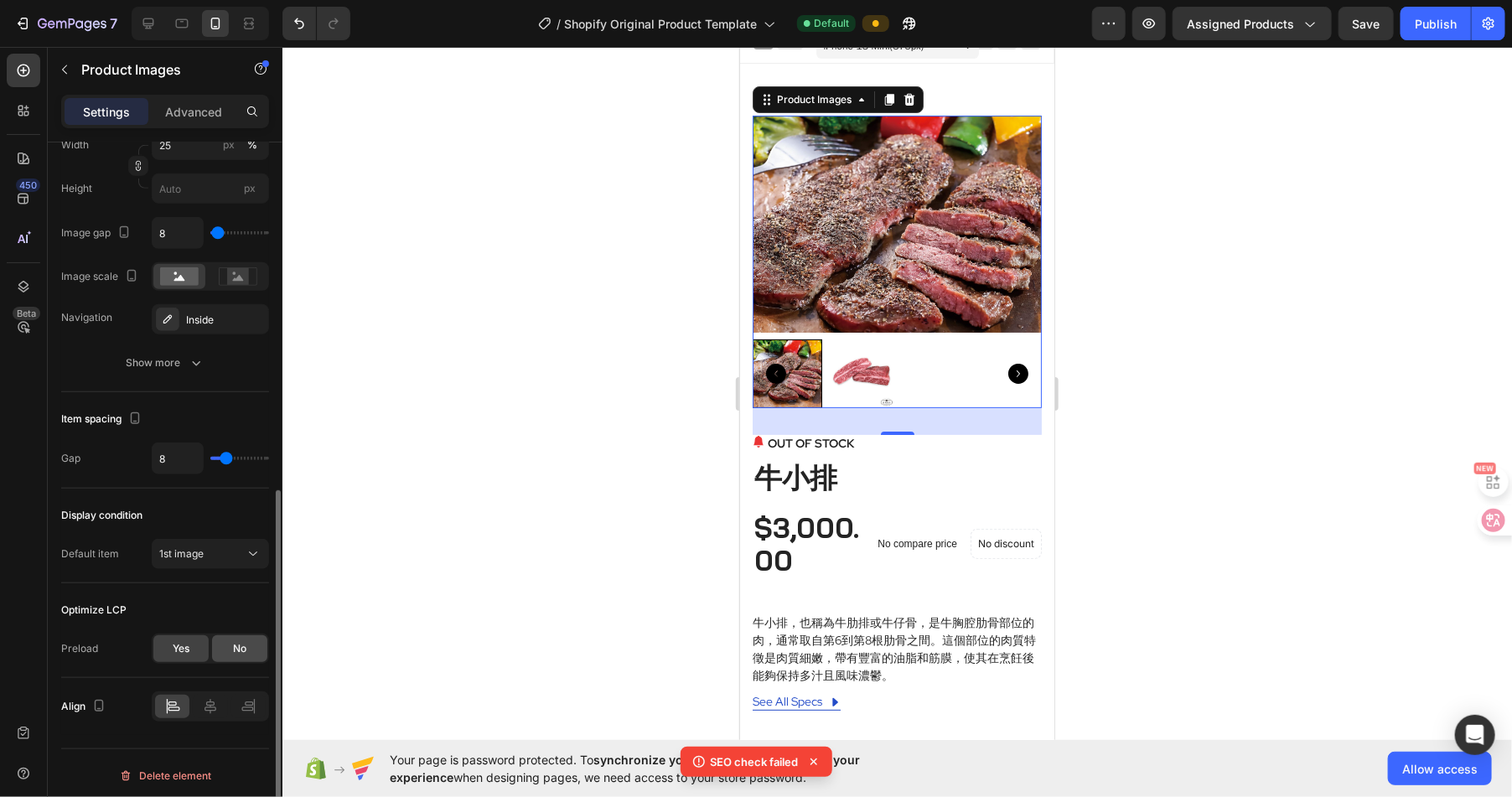 click on "No" 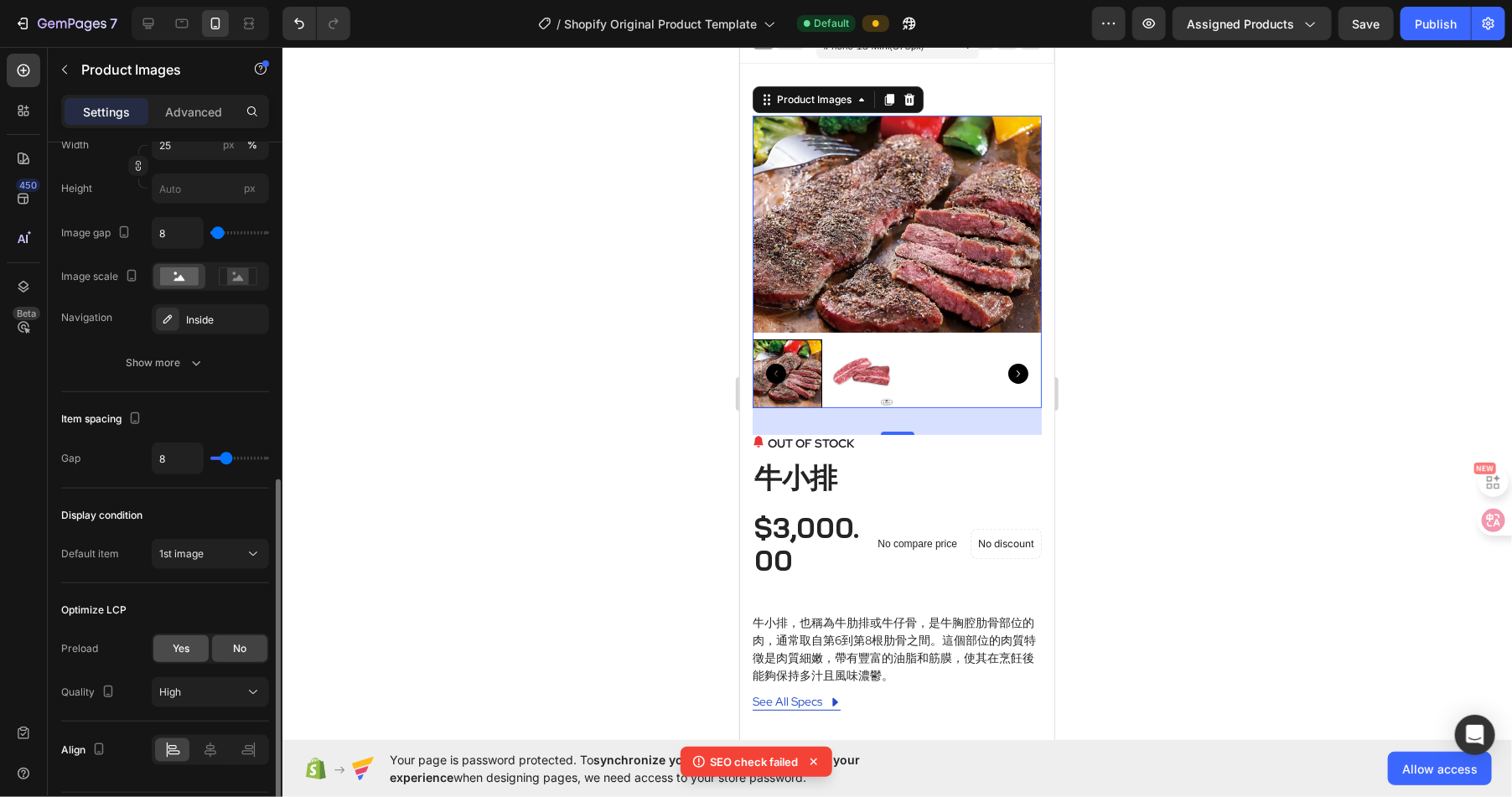 click on "Yes" 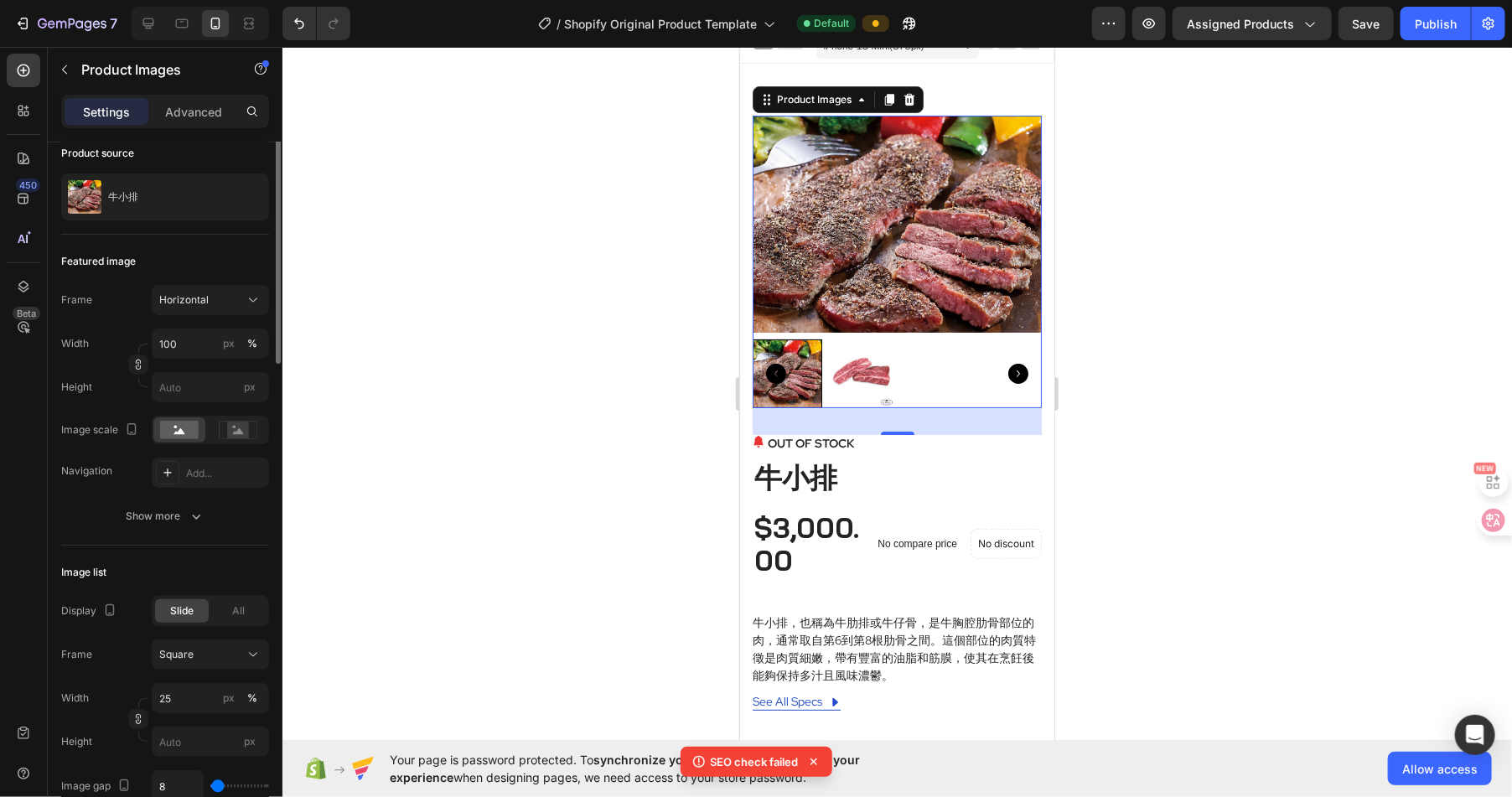 scroll, scrollTop: 0, scrollLeft: 0, axis: both 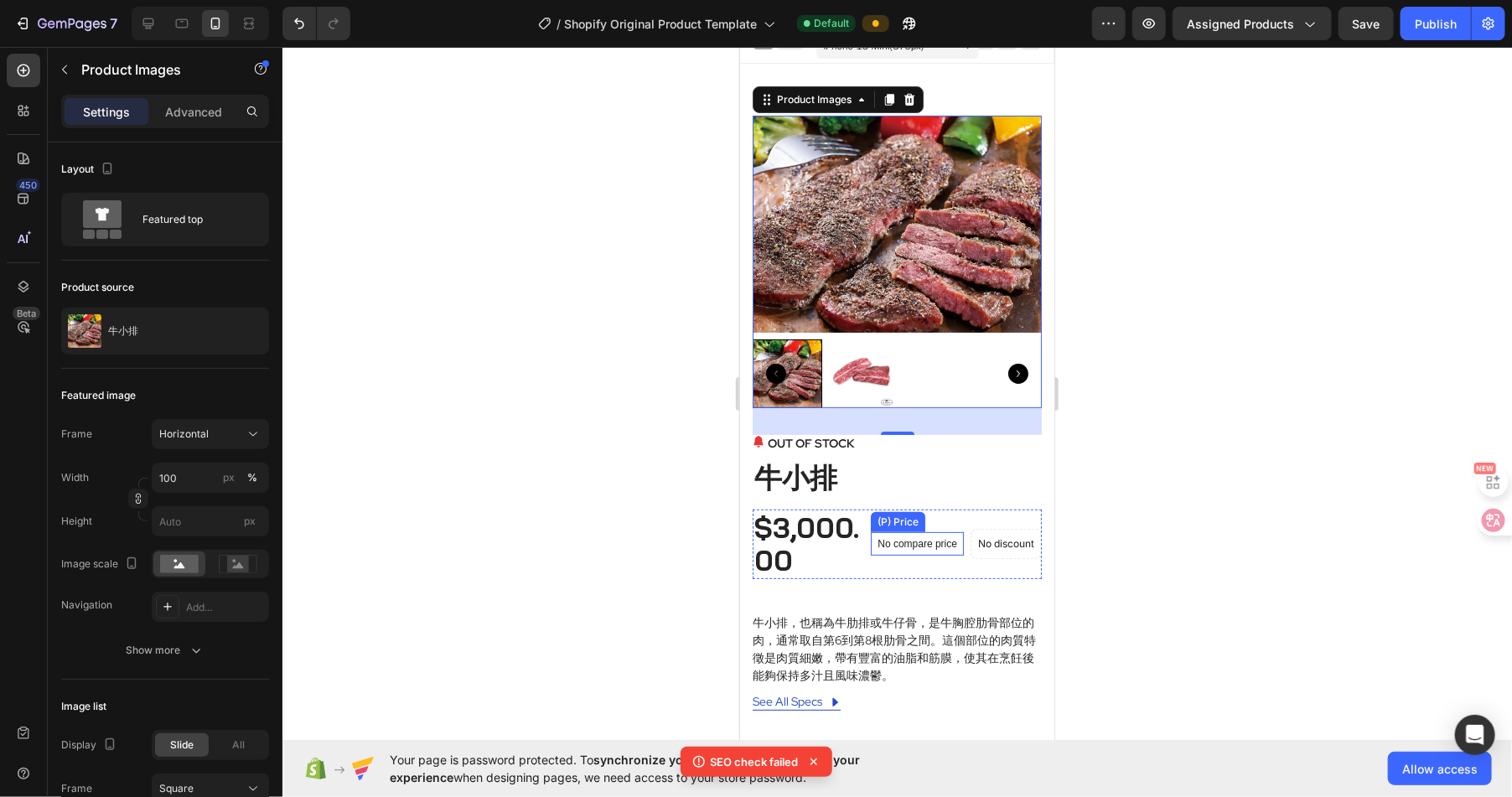 click on "No compare price" at bounding box center (916, 543) 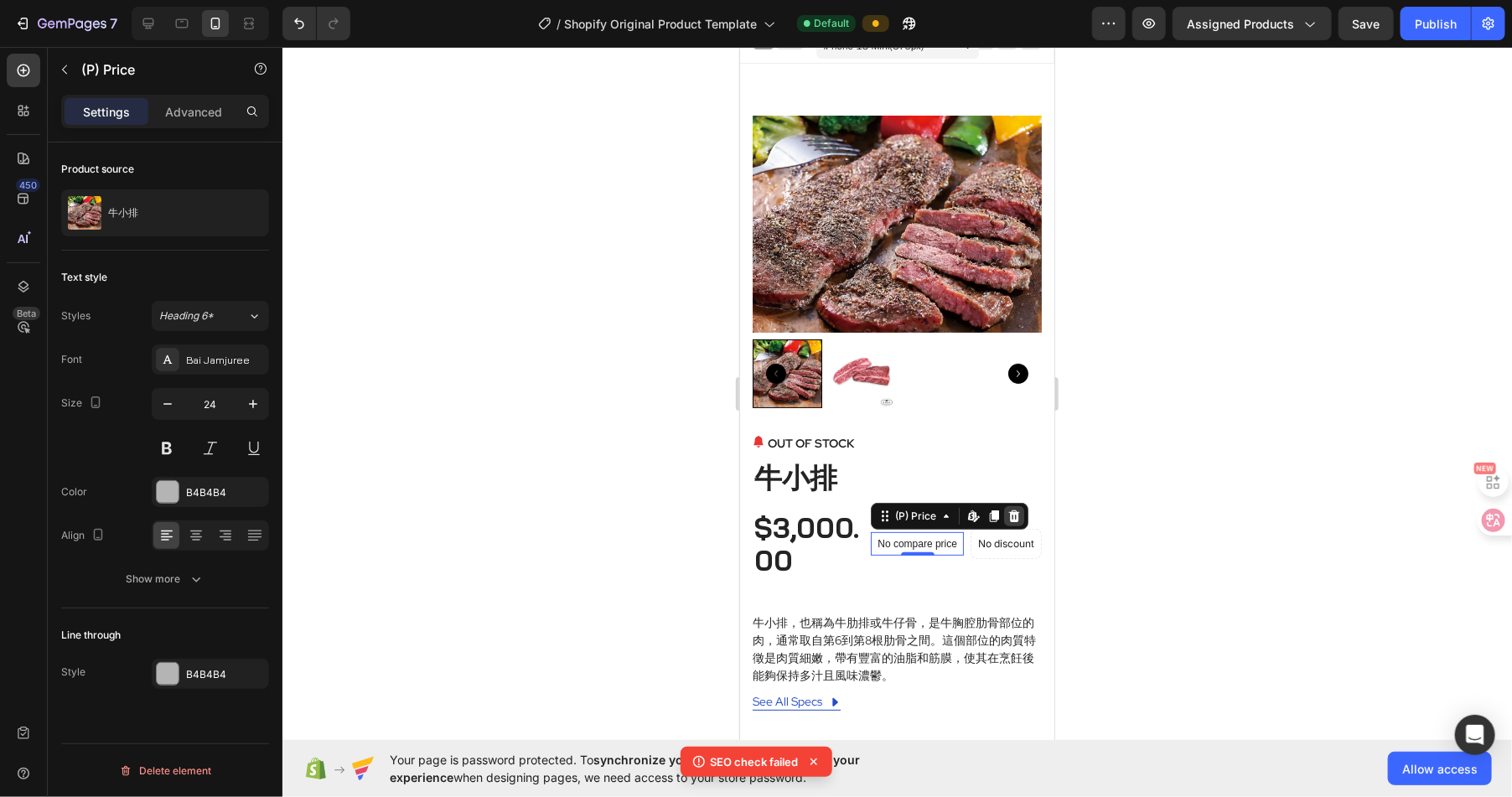 click 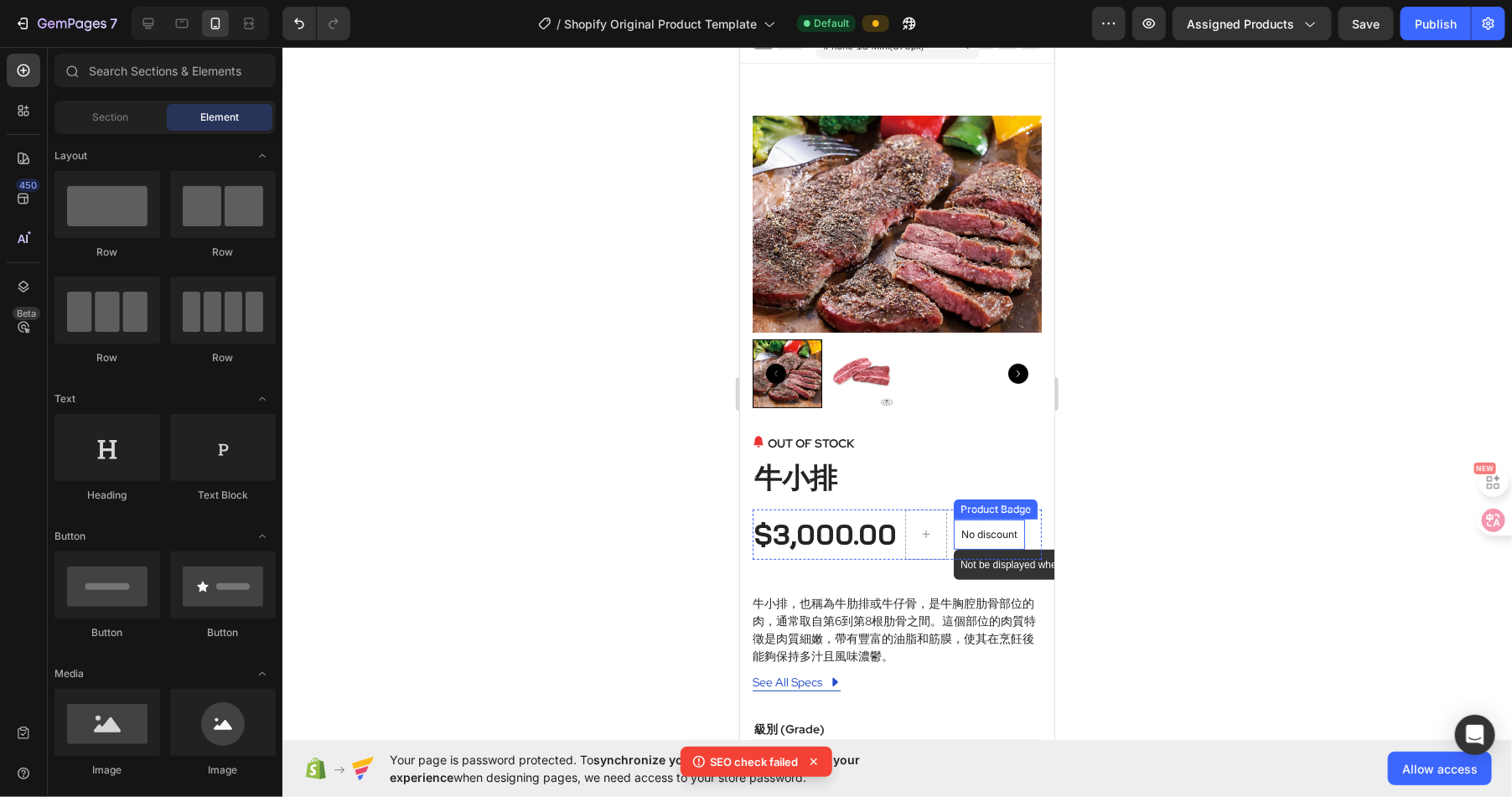 click on "No discount" at bounding box center (988, 534) 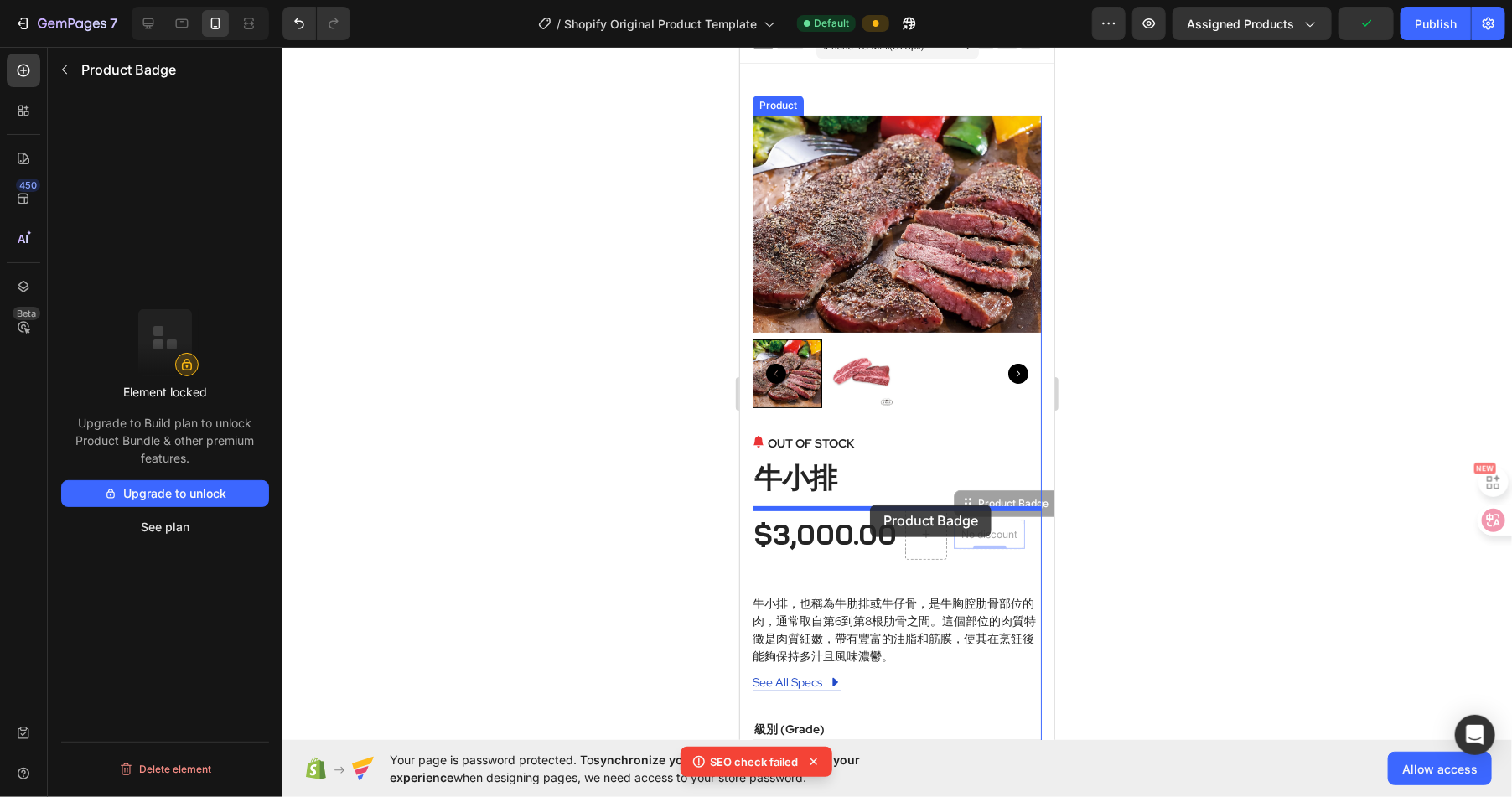 drag, startPoint x: 966, startPoint y: 504, endPoint x: 864, endPoint y: 503, distance: 102.004902 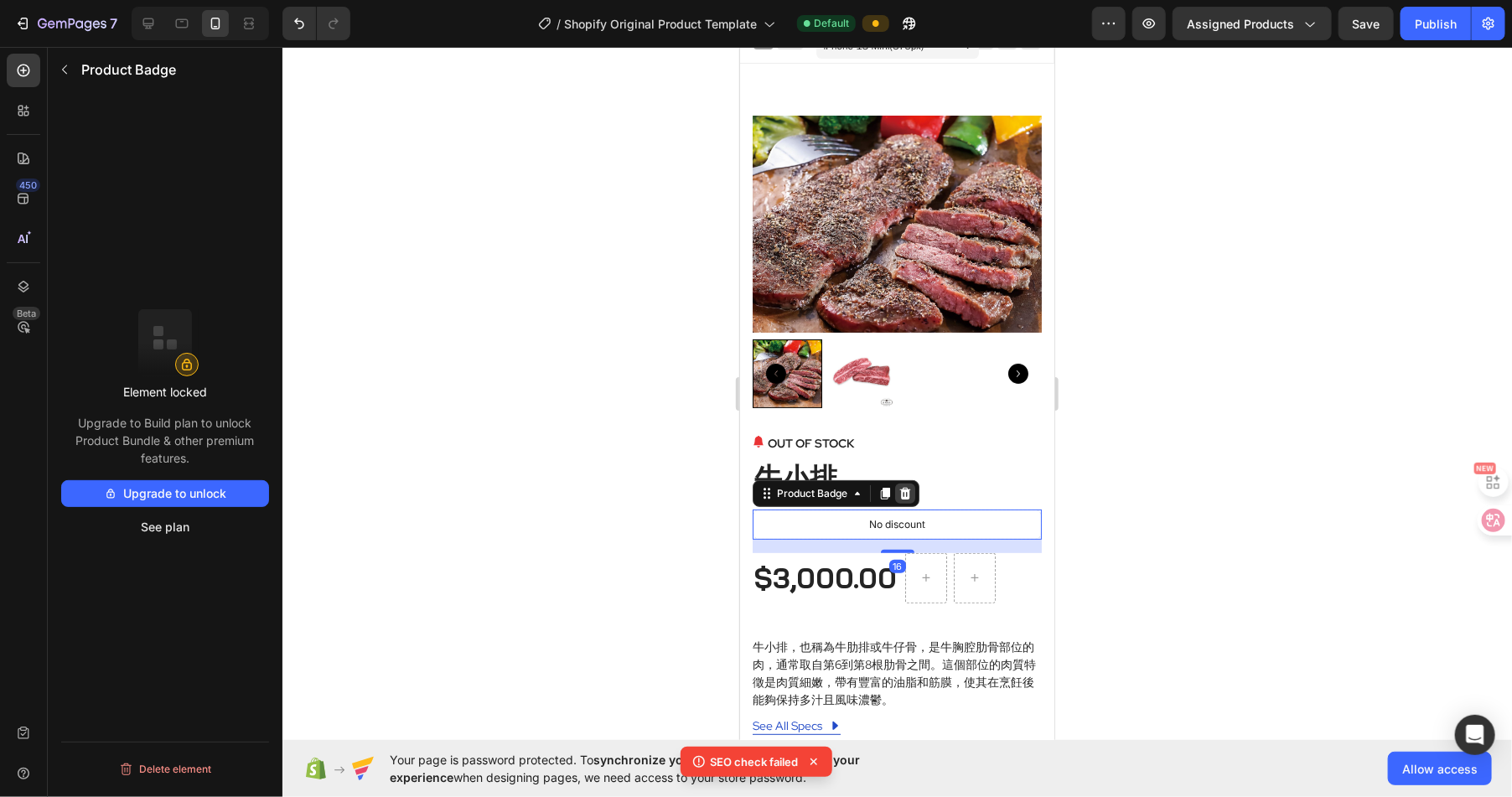click 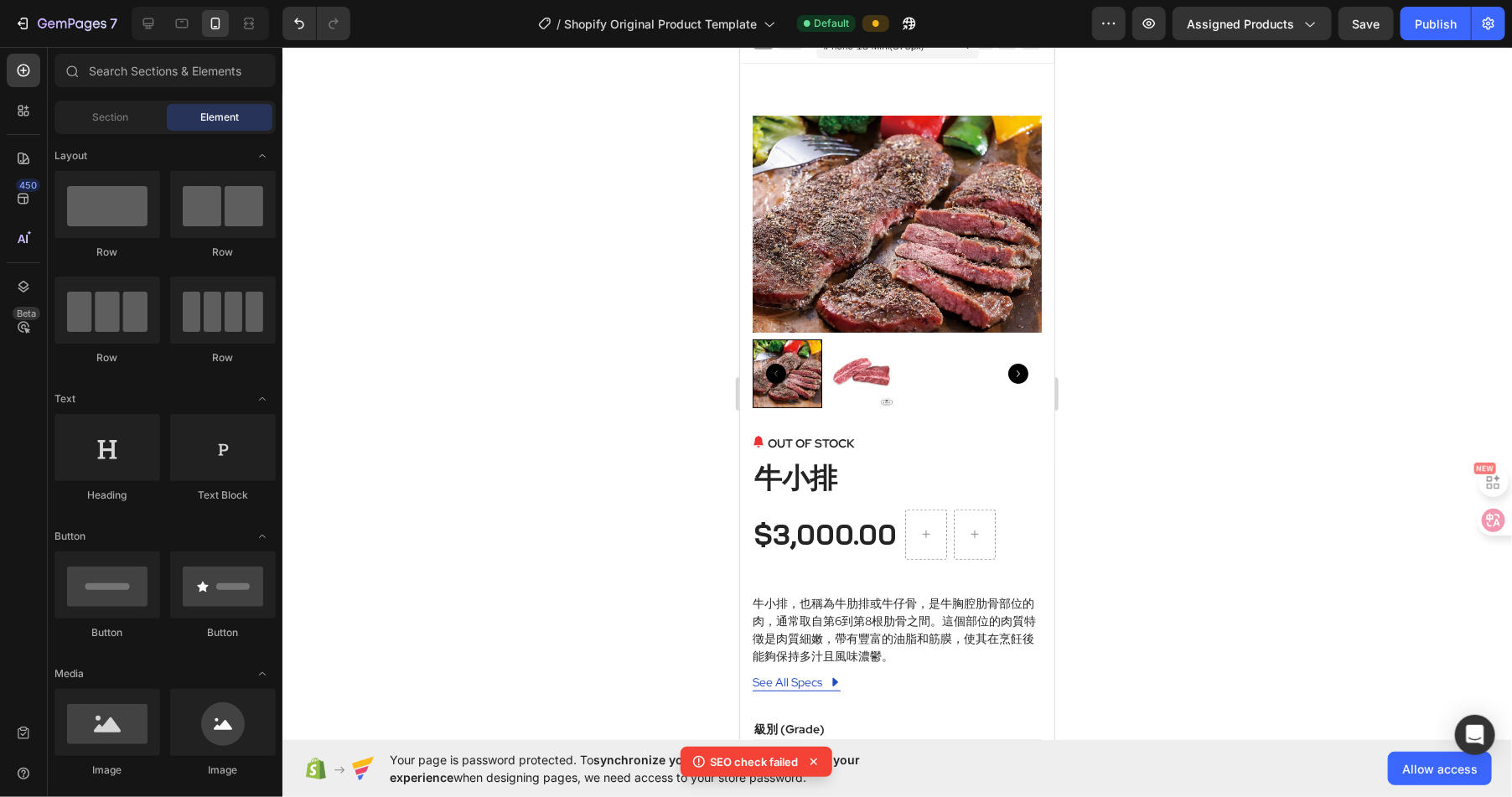 click 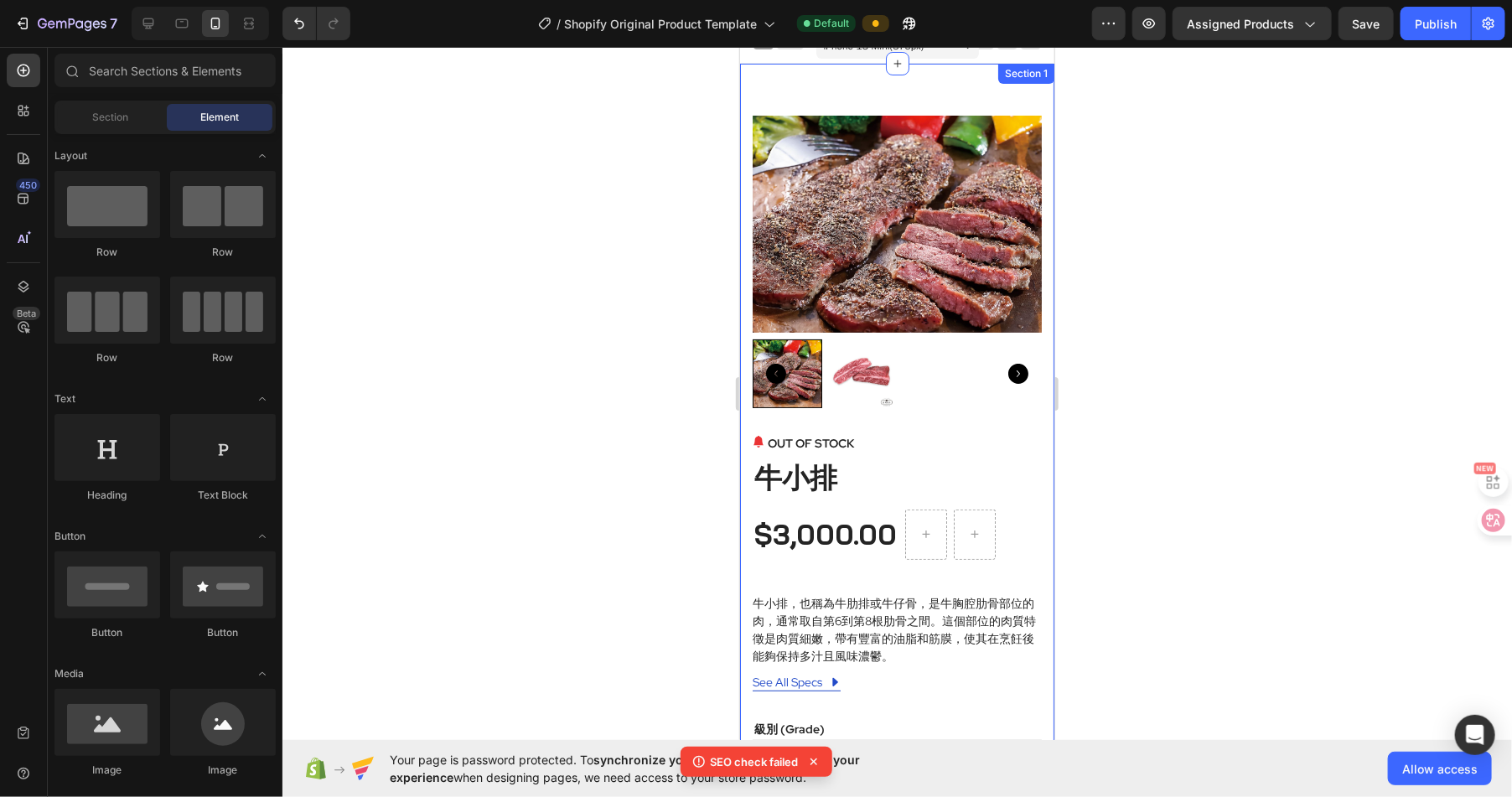 click 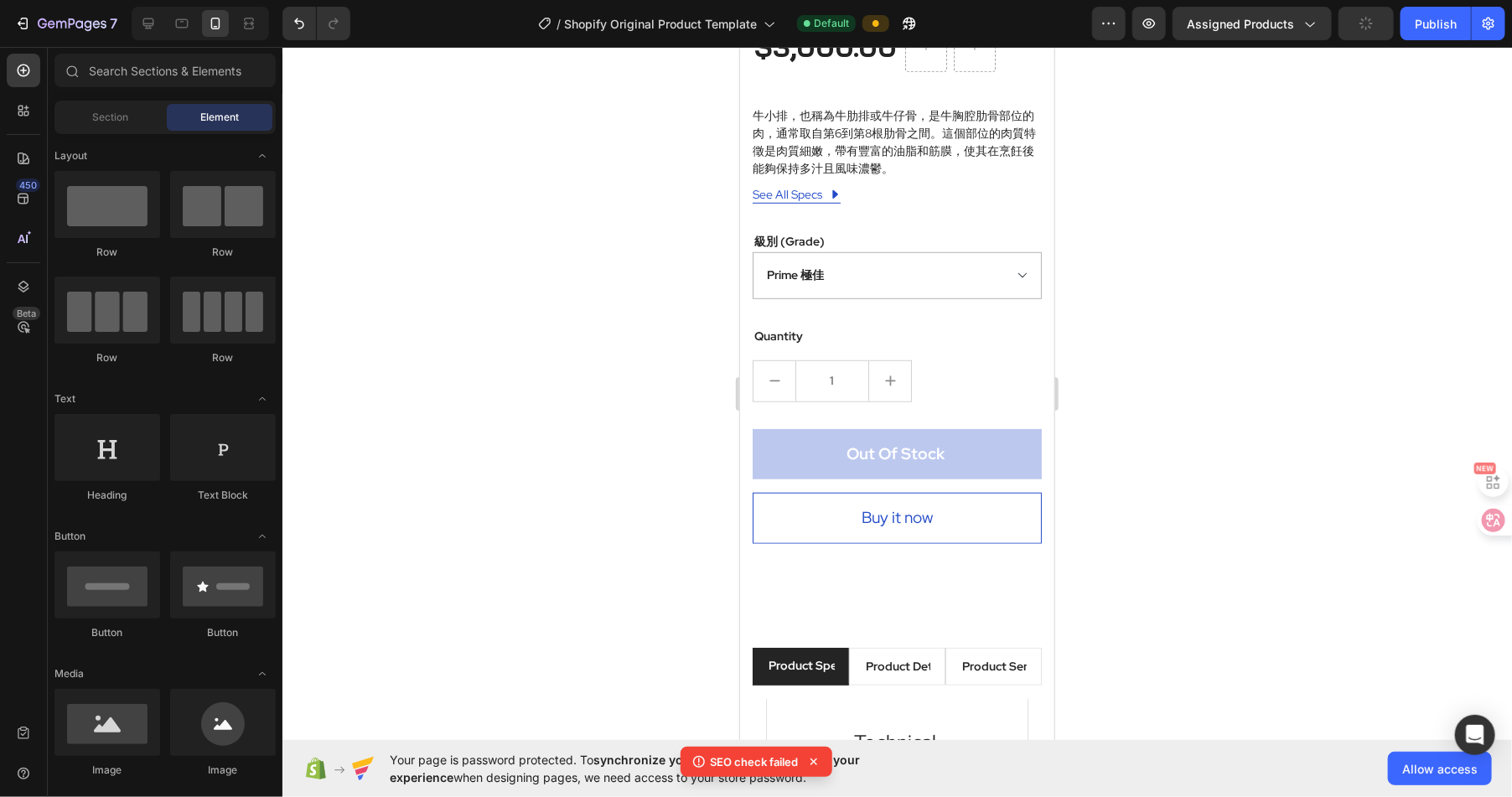 scroll, scrollTop: 489, scrollLeft: 0, axis: vertical 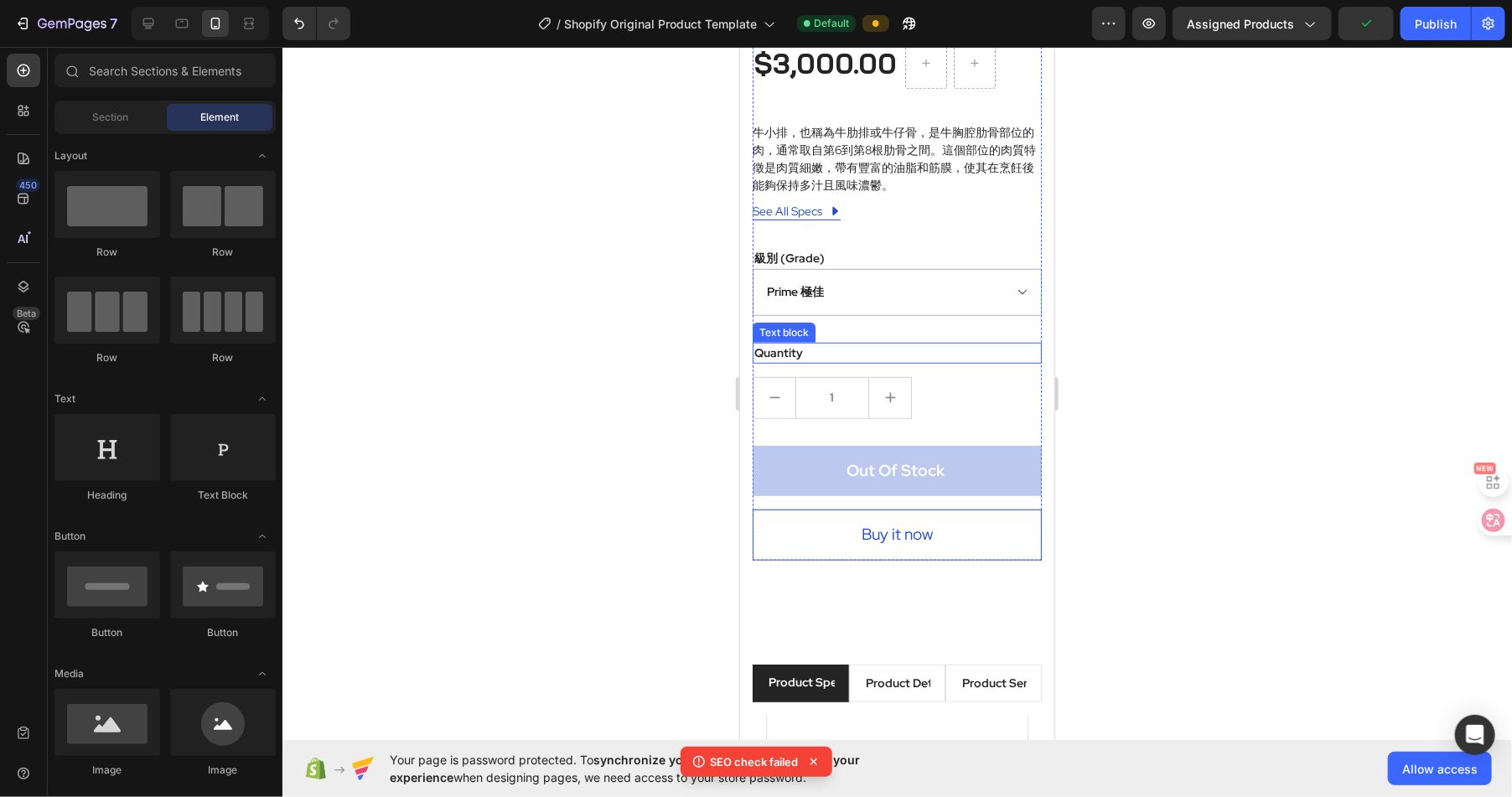 click on "Quantity" at bounding box center (896, 352) 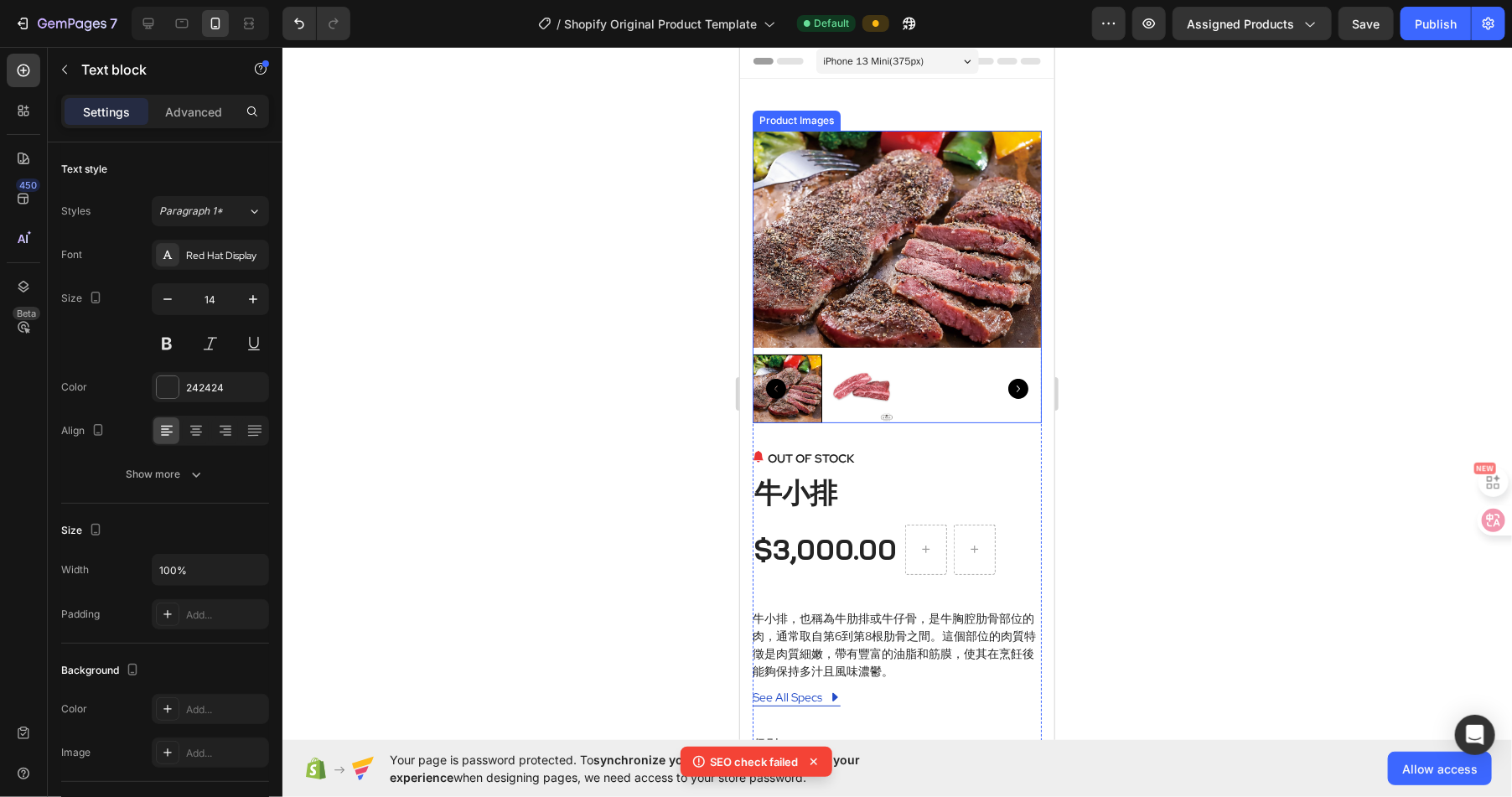 scroll, scrollTop: 0, scrollLeft: 0, axis: both 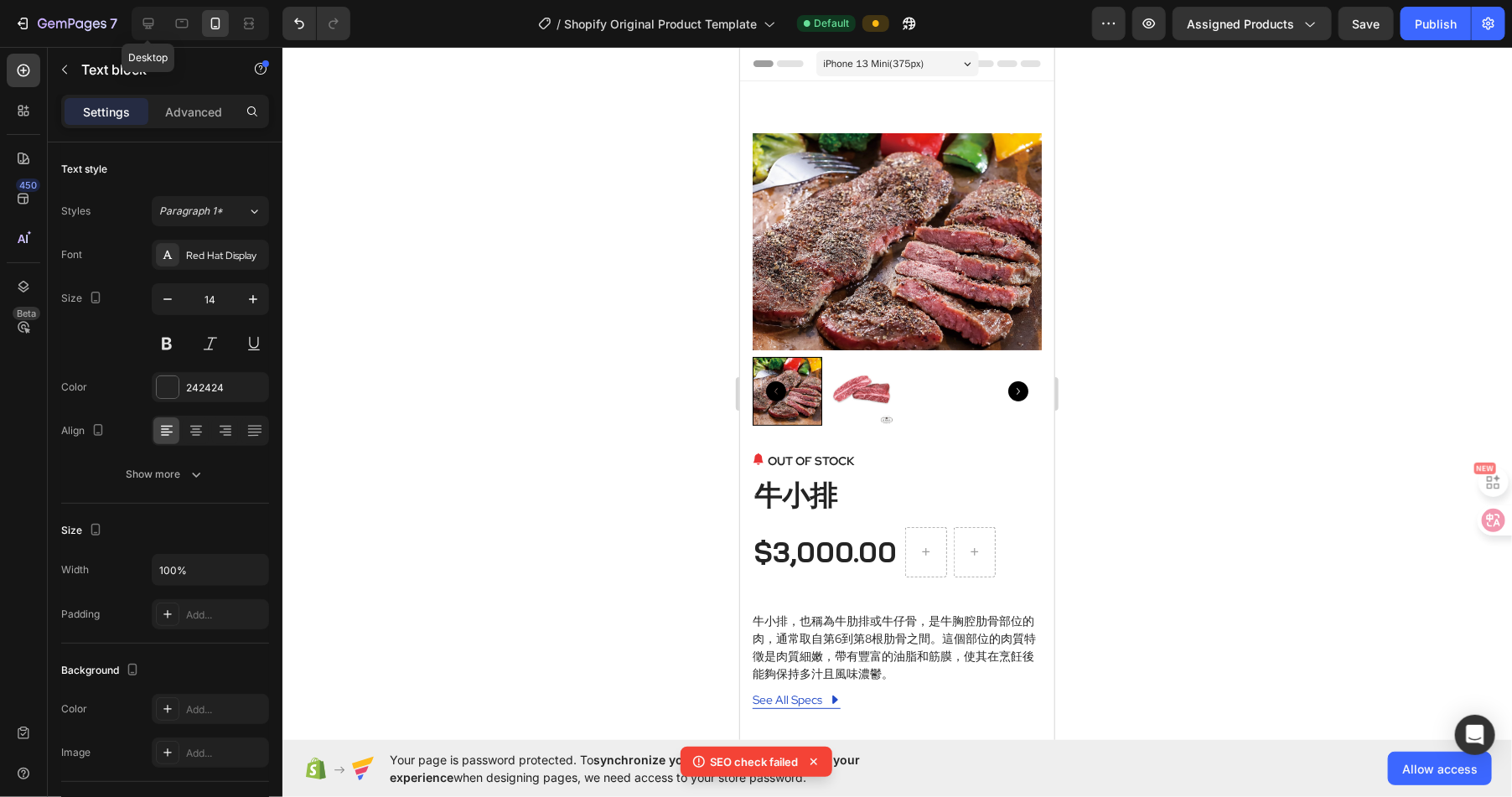 drag, startPoint x: 150, startPoint y: 22, endPoint x: 164, endPoint y: 17, distance: 14.866069 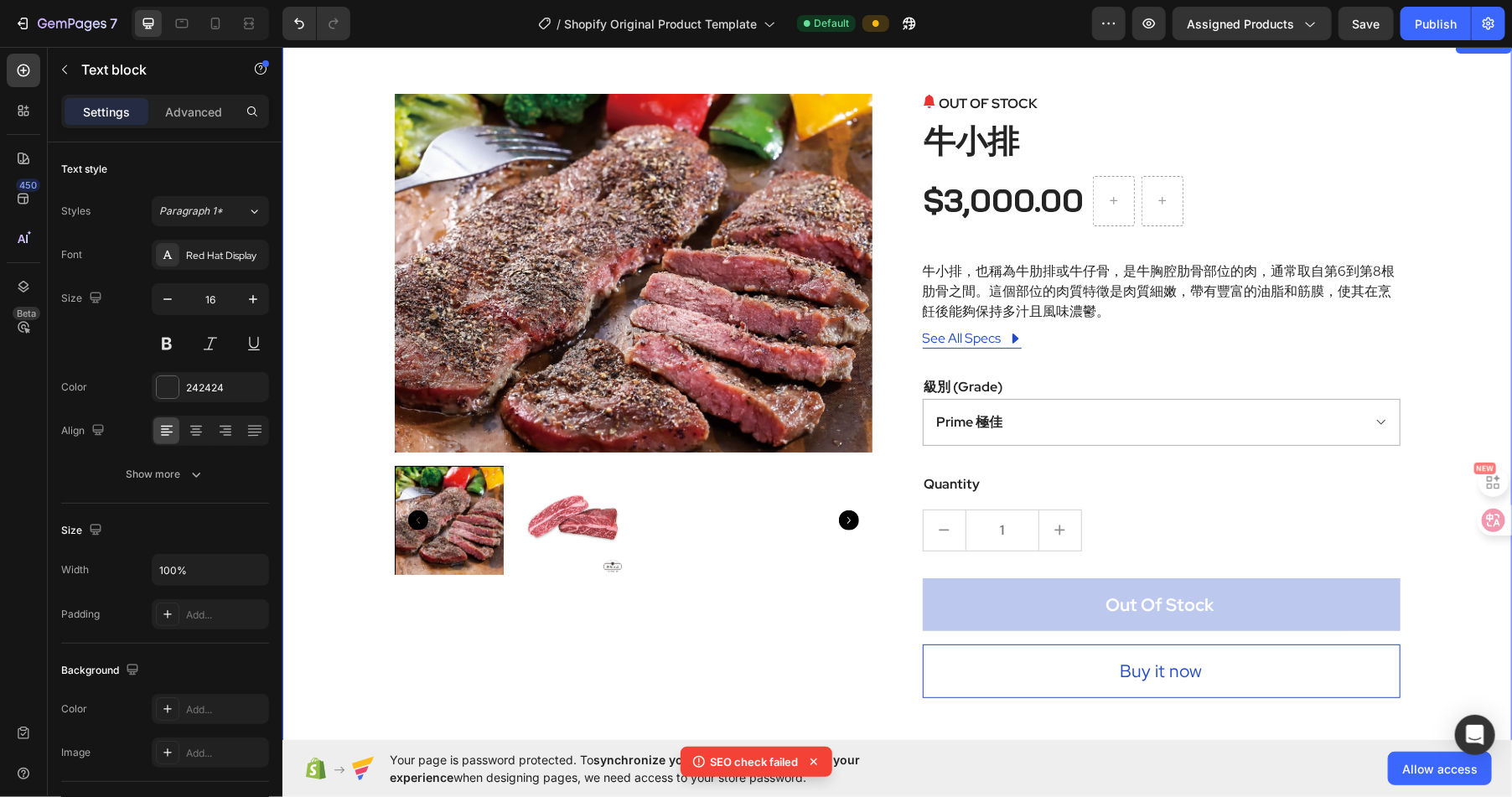 scroll, scrollTop: 28, scrollLeft: 0, axis: vertical 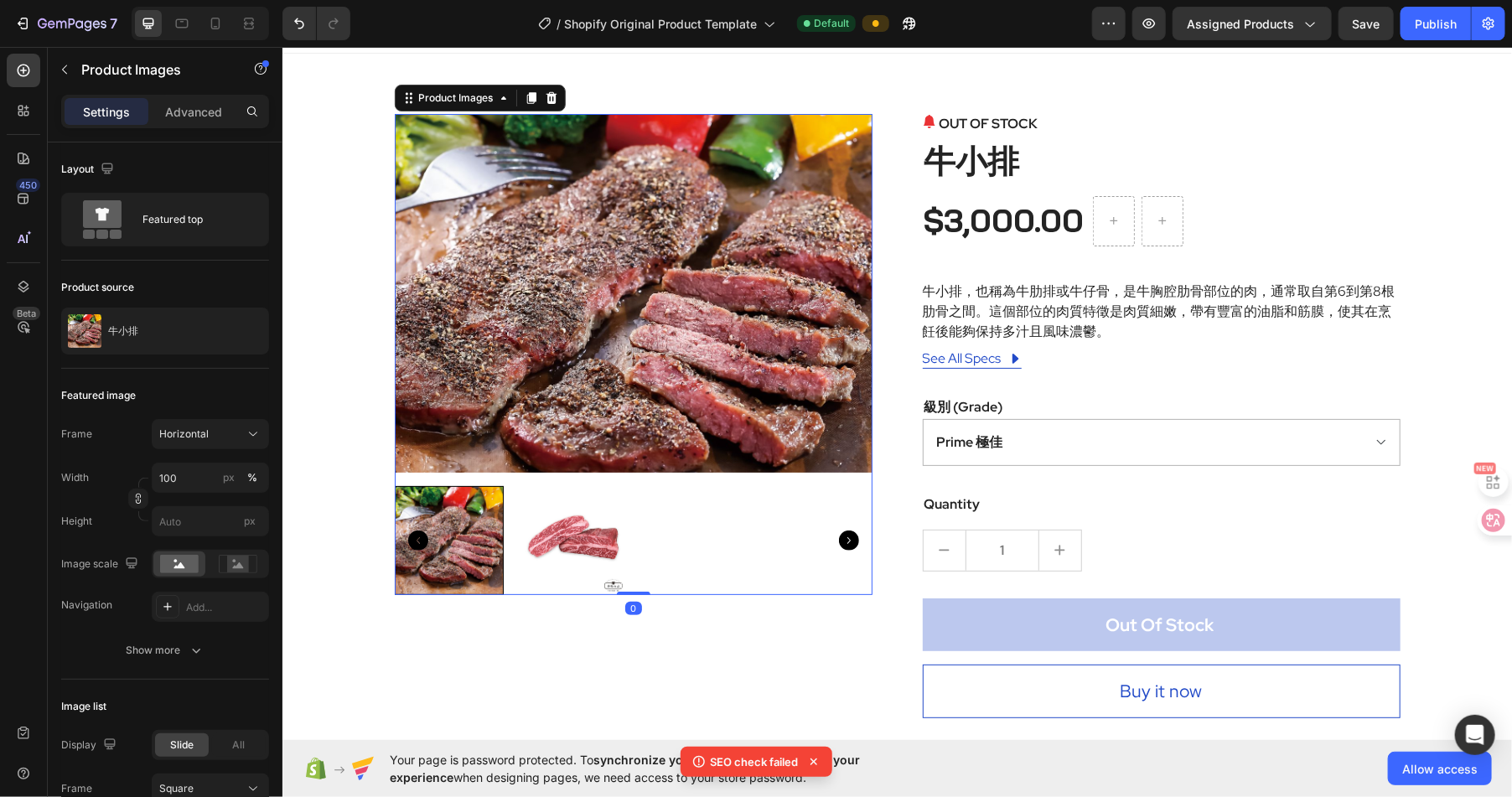 click 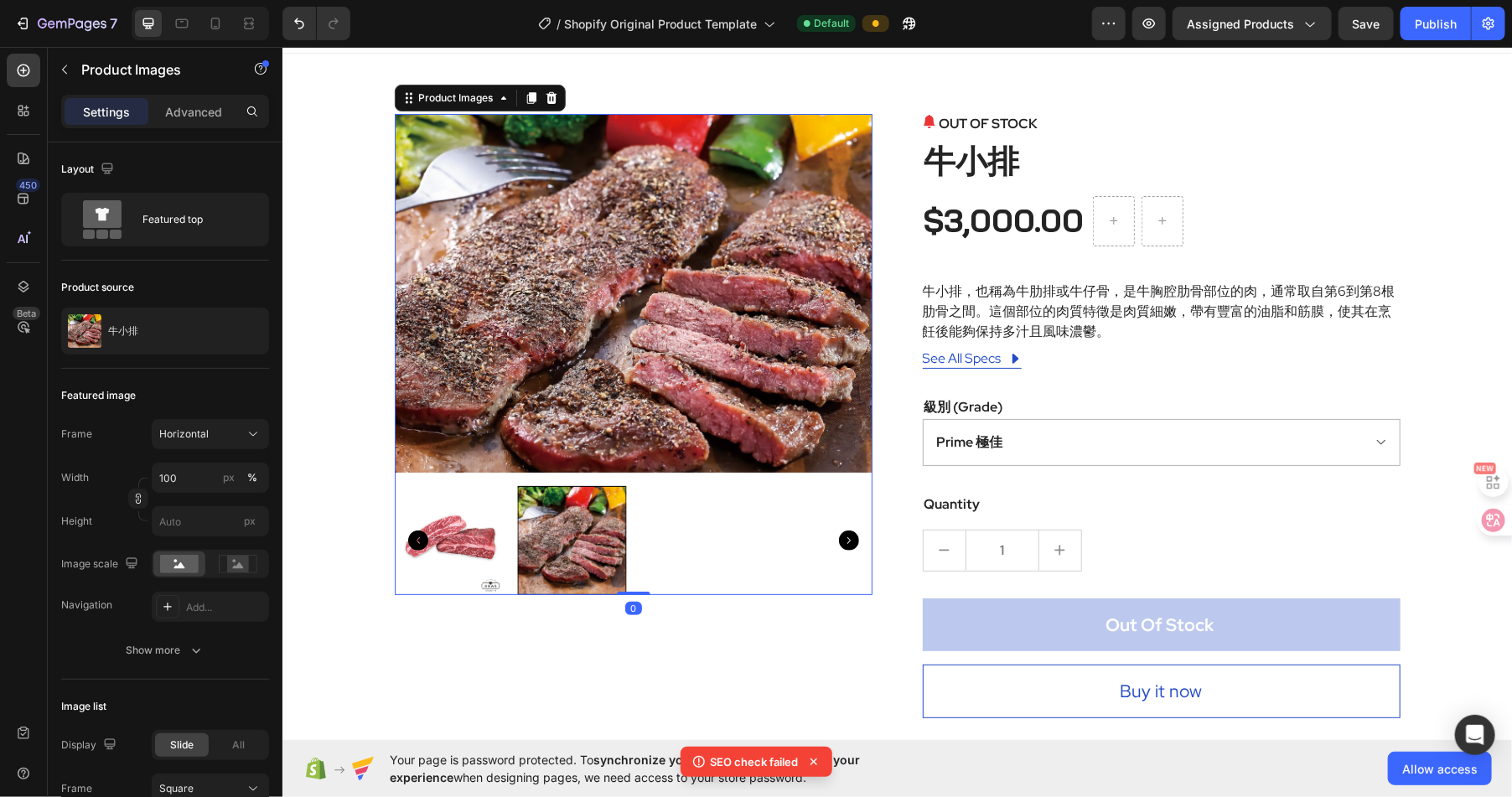 click at bounding box center (633, 292) 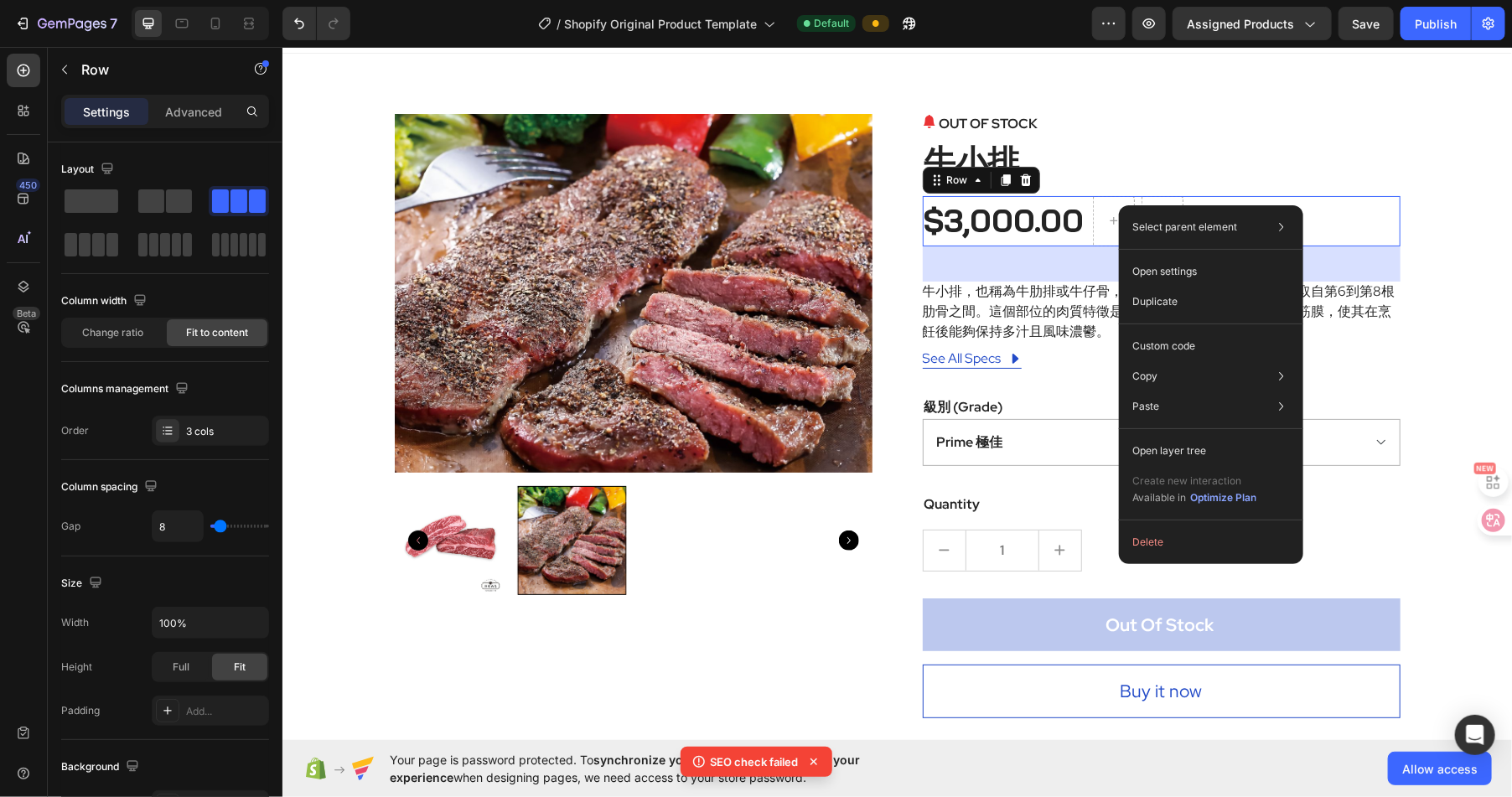 click on "42" at bounding box center [1161, 263] 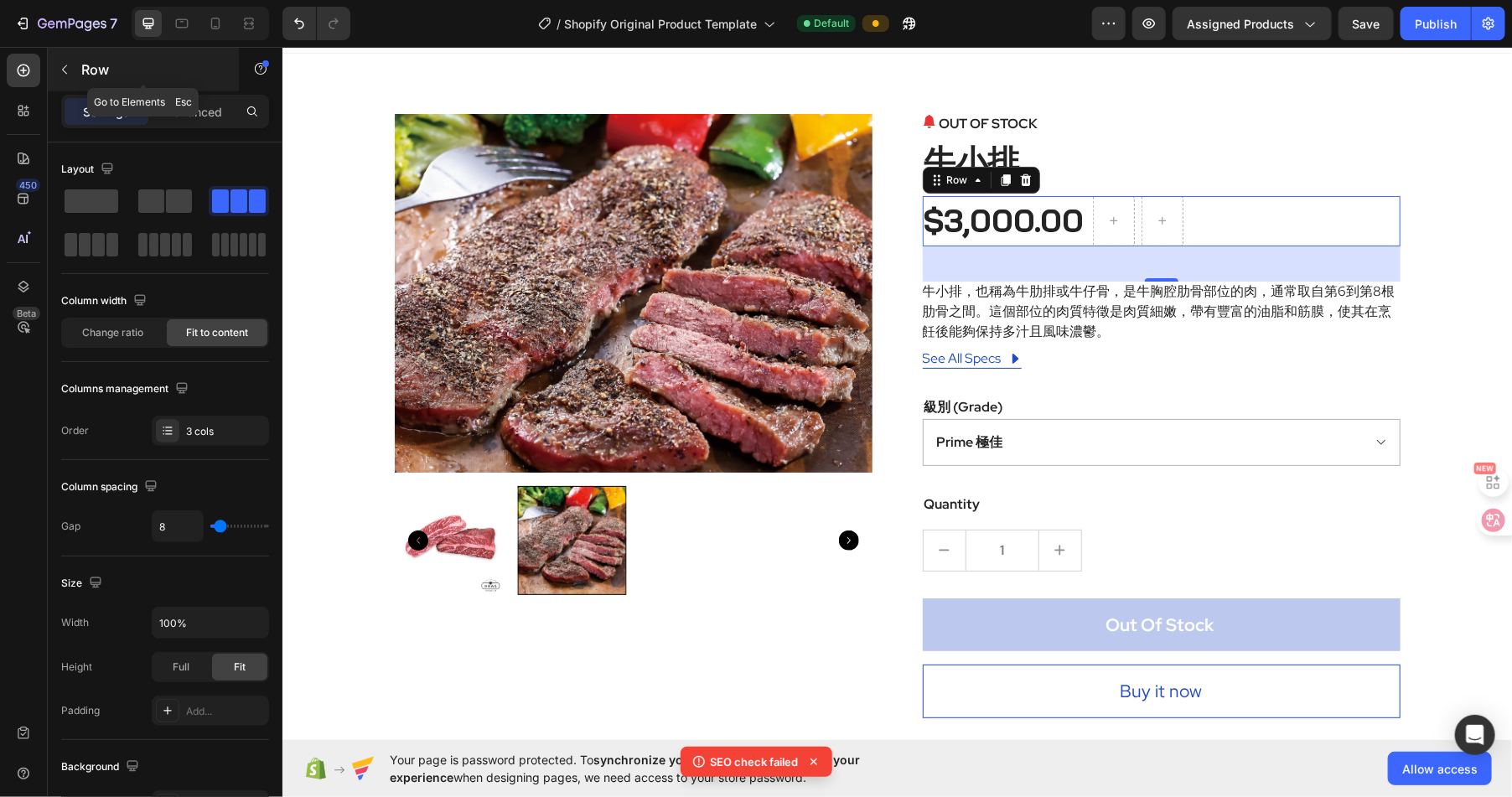 click 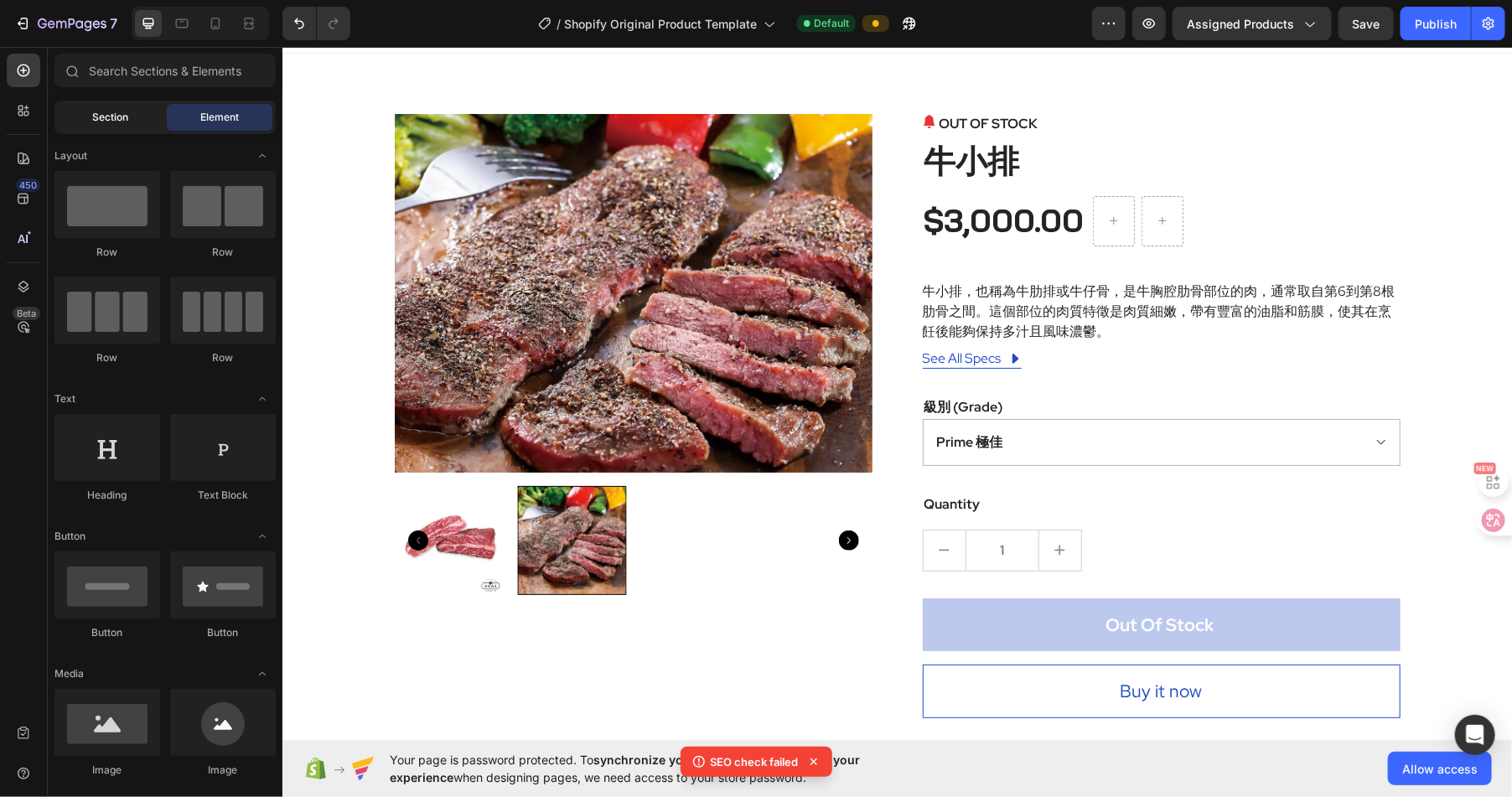 click on "Section" at bounding box center (111, 117) 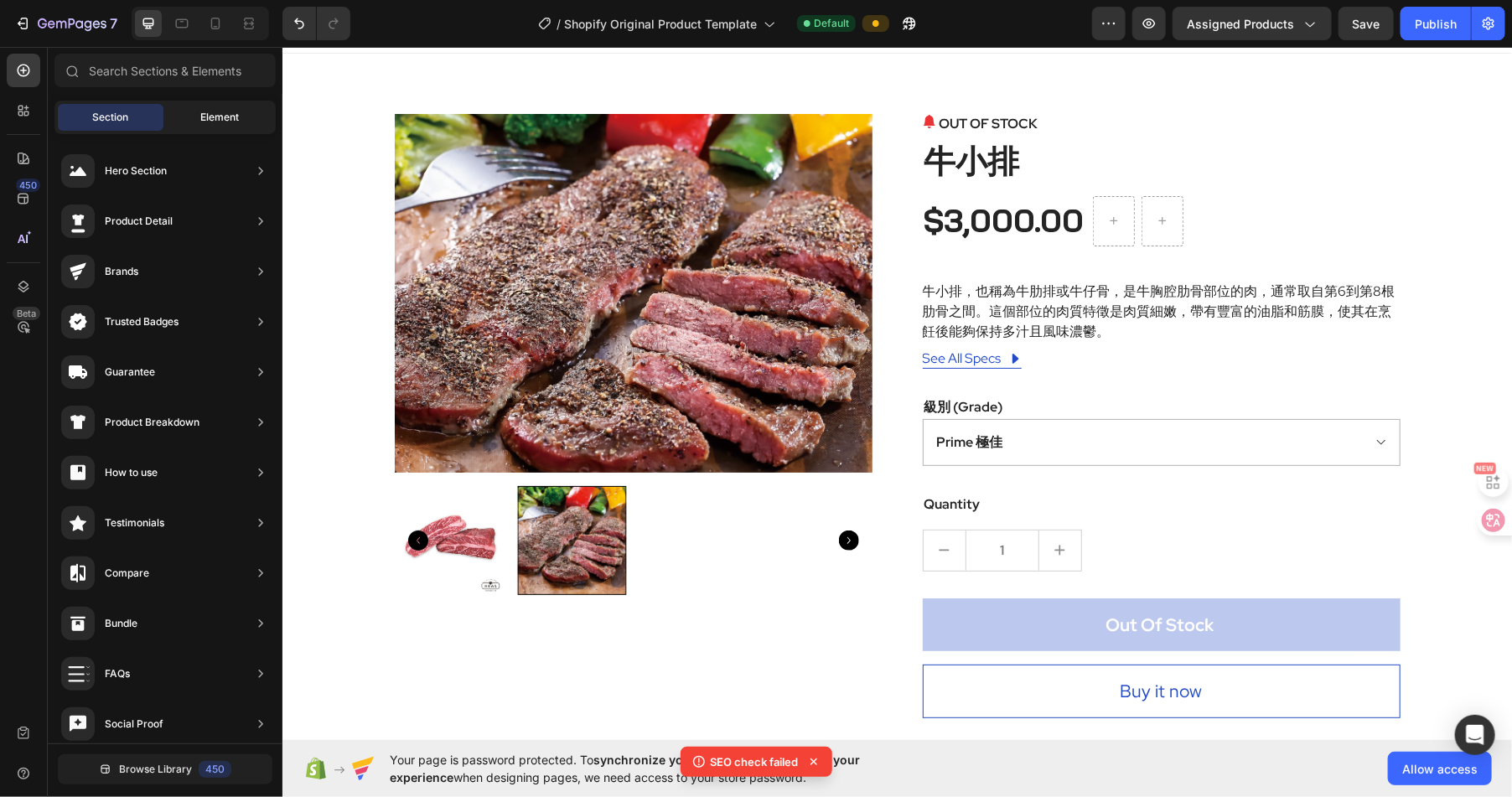 click on "Element" at bounding box center (220, 117) 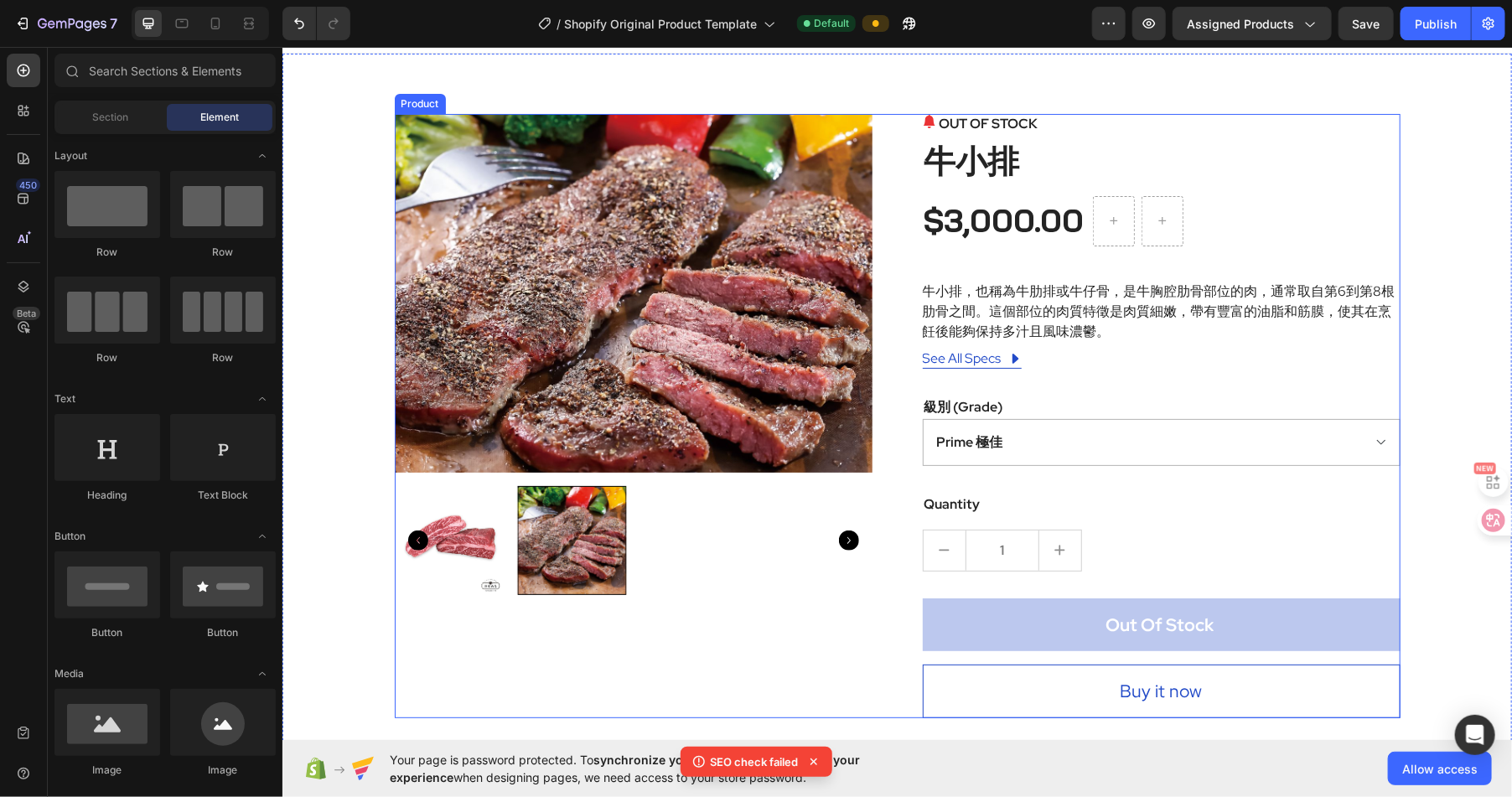 click on "OUT OF STOCK (P) Stock Counter 牛小排 (P) Title $3,000.00 (P) Price (P) Price
Row 牛小排，也稱為牛肋排或牛仔骨，是牛胸腔肋骨部位的肉，通常取自第6到第8根肋骨之間。這個部位的肉質特徵是肉質細嫩，帶有豐富的油脂和筋膜，使其在烹飪後能夠保持多汁且風味濃鬱。   (P) Description
See All Specs Button Row 級別 (Grade)   Prime 極佳 Choice 精選 Select 可選 No roll 普選 (P) Variants & Swatches Quantity Text block
1
(P) Quantity Out Of Stock (P) Cart Button Buy it now (P) Dynamic Checkout" at bounding box center [1161, 415] 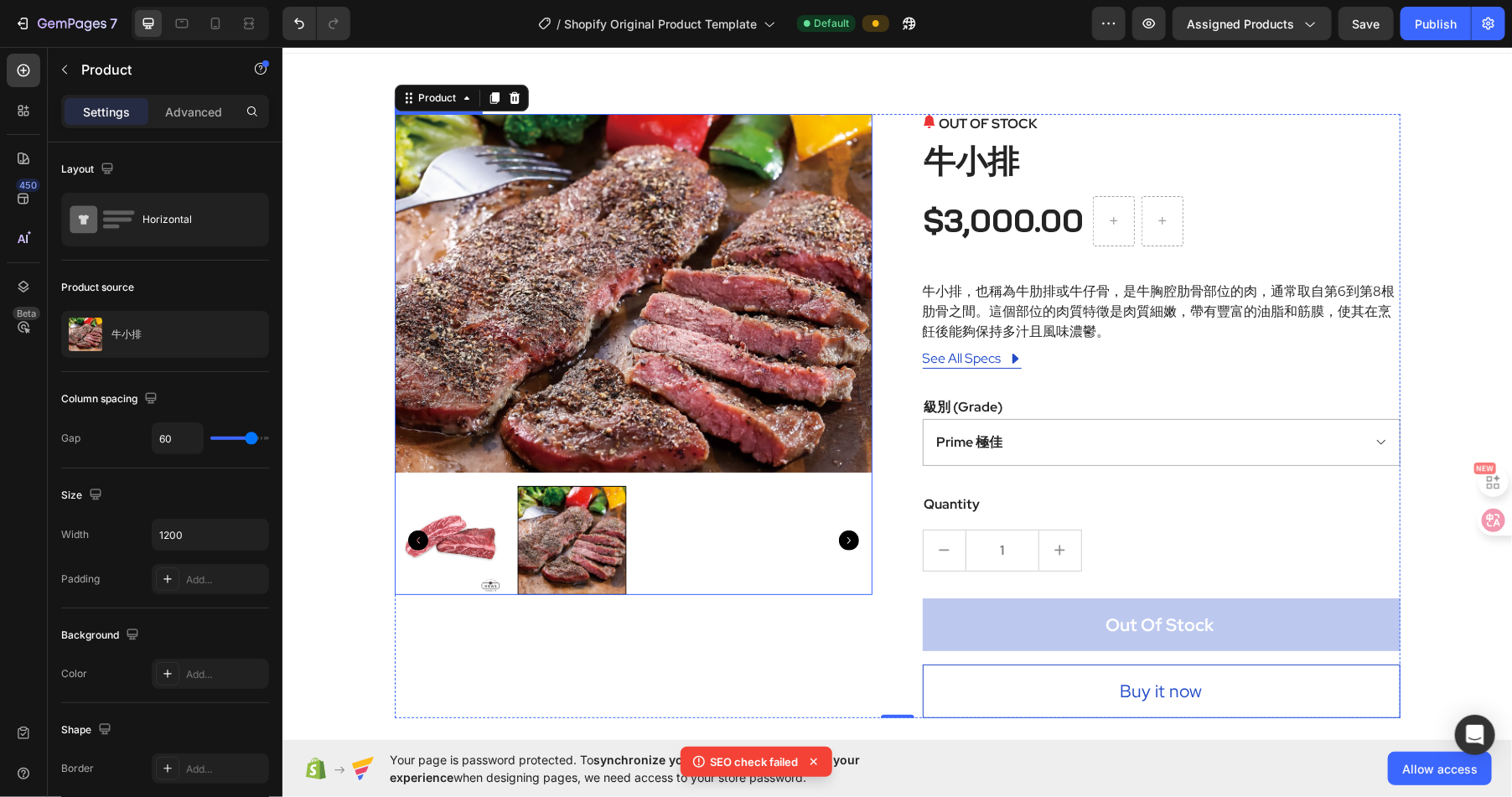 click at bounding box center (633, 292) 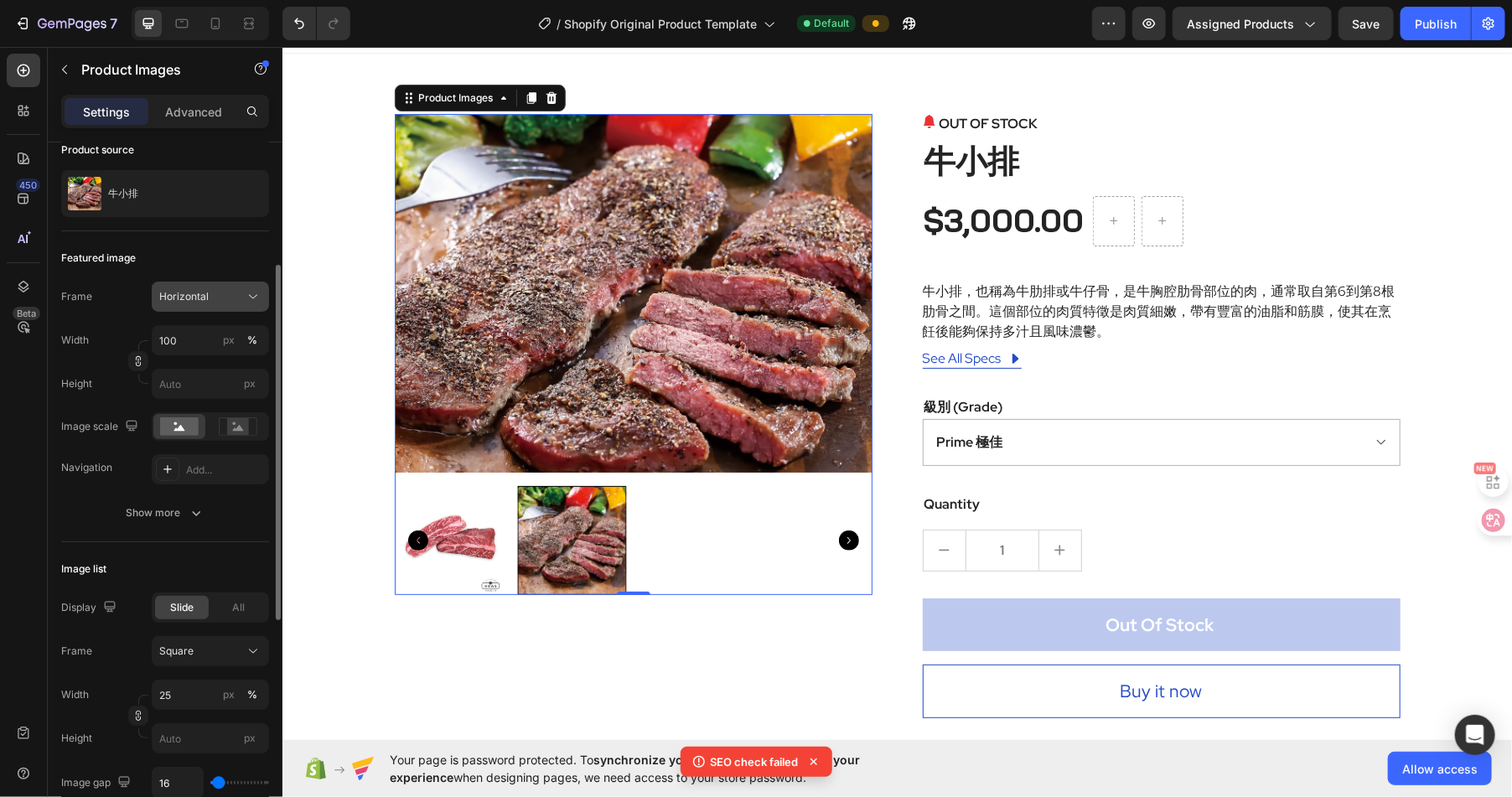 scroll, scrollTop: 199, scrollLeft: 0, axis: vertical 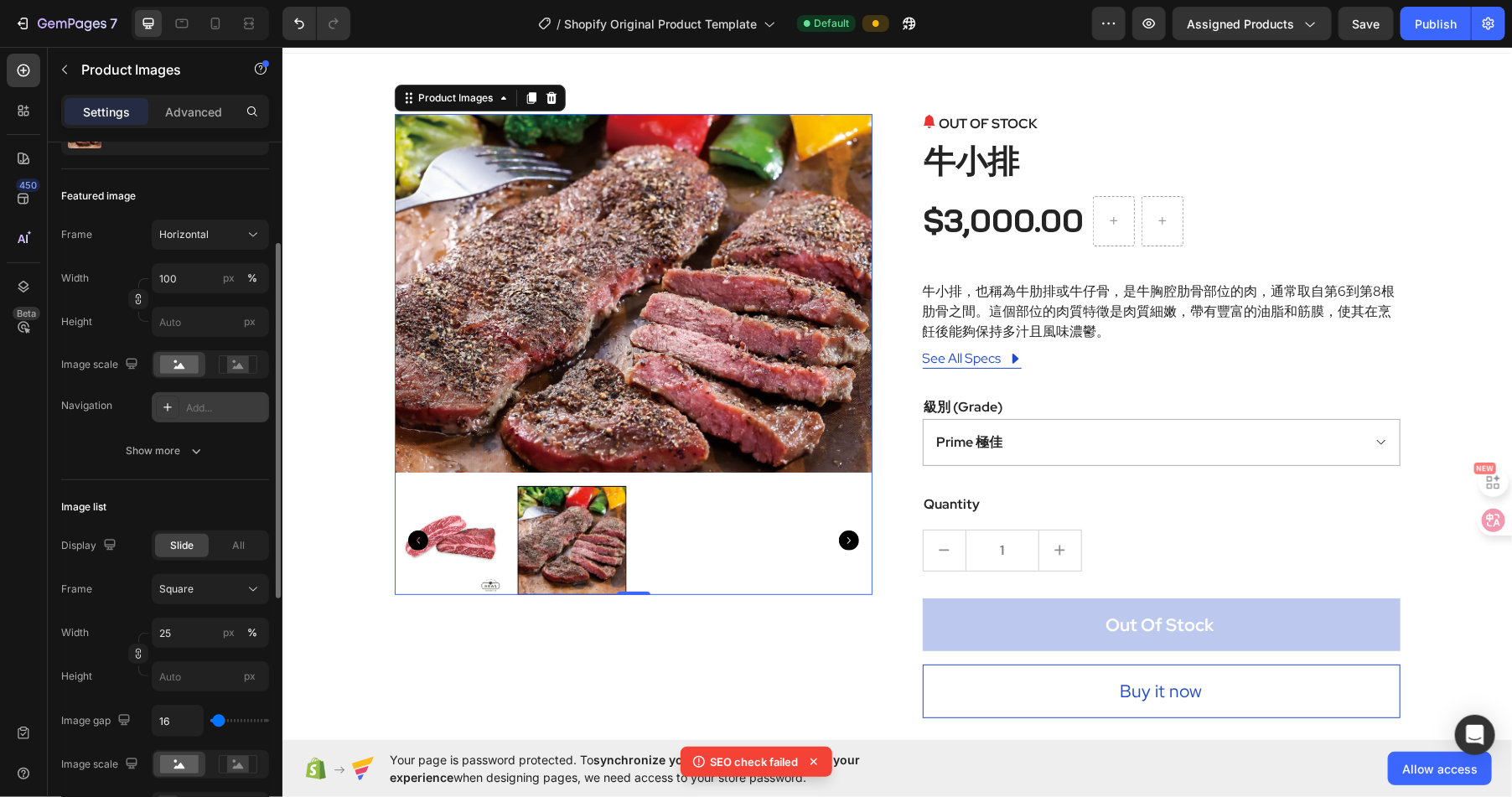 click on "Add..." at bounding box center (225, 408) 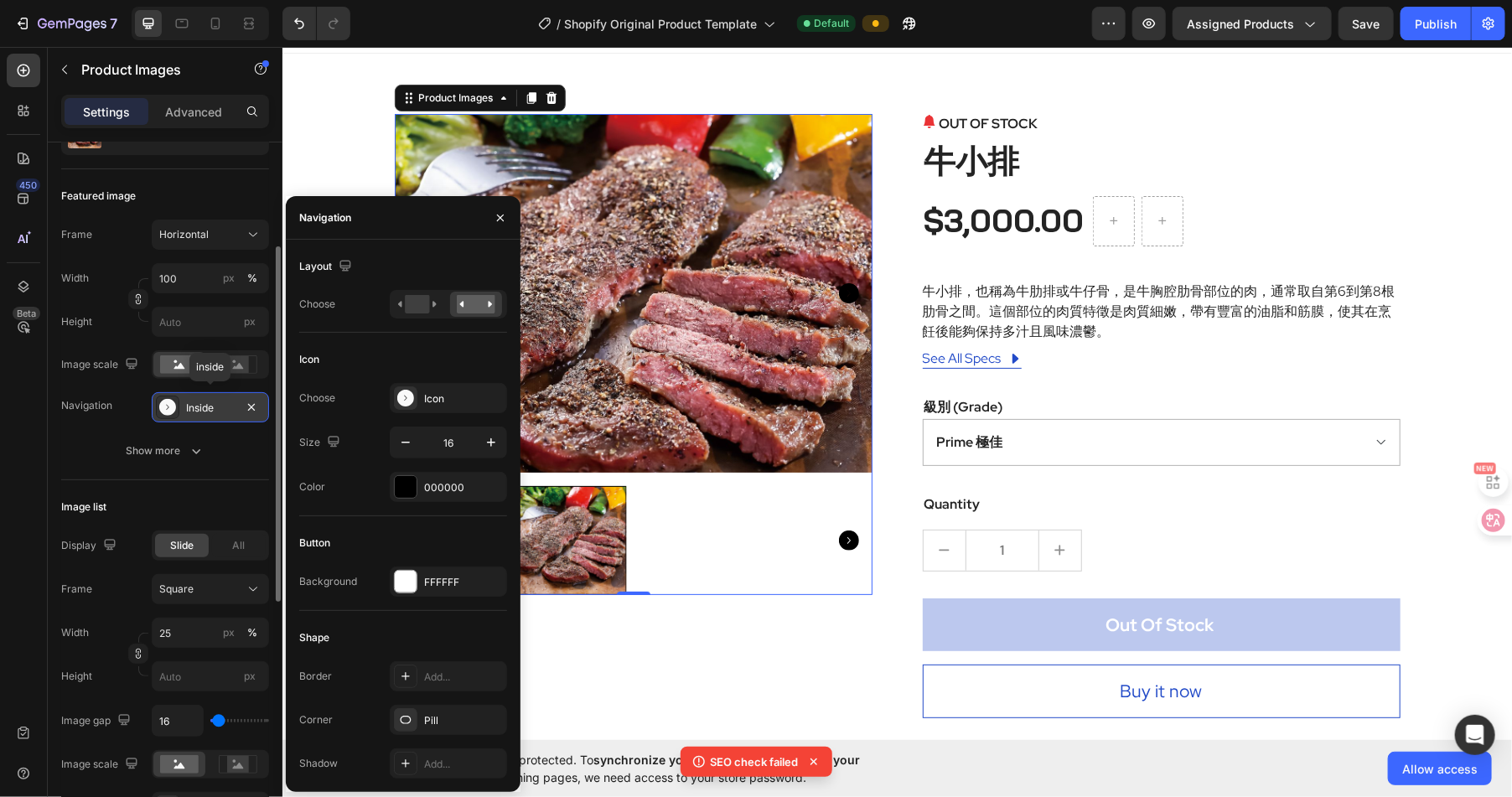 scroll, scrollTop: 202, scrollLeft: 0, axis: vertical 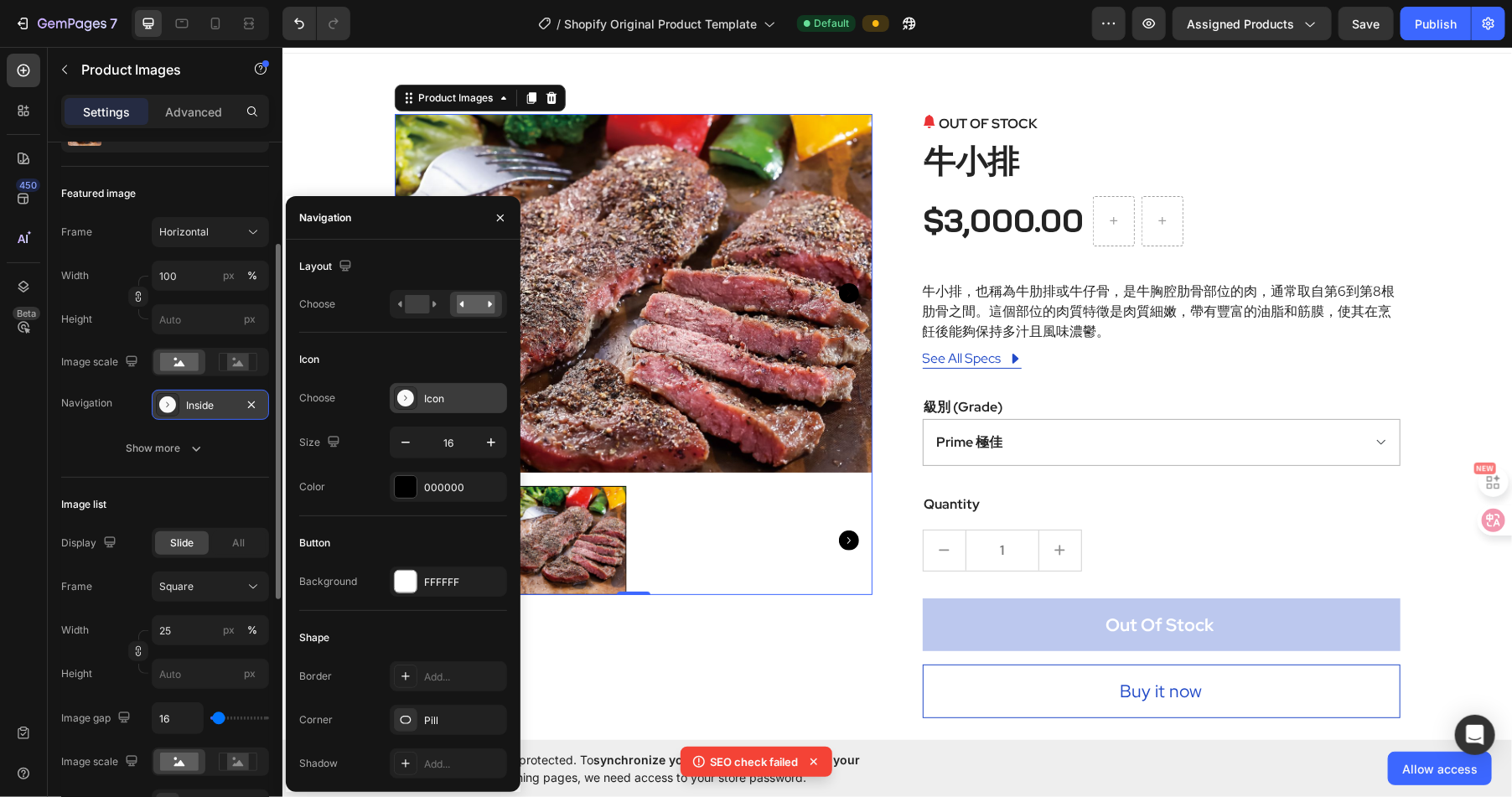 click on "Icon" at bounding box center (463, 399) 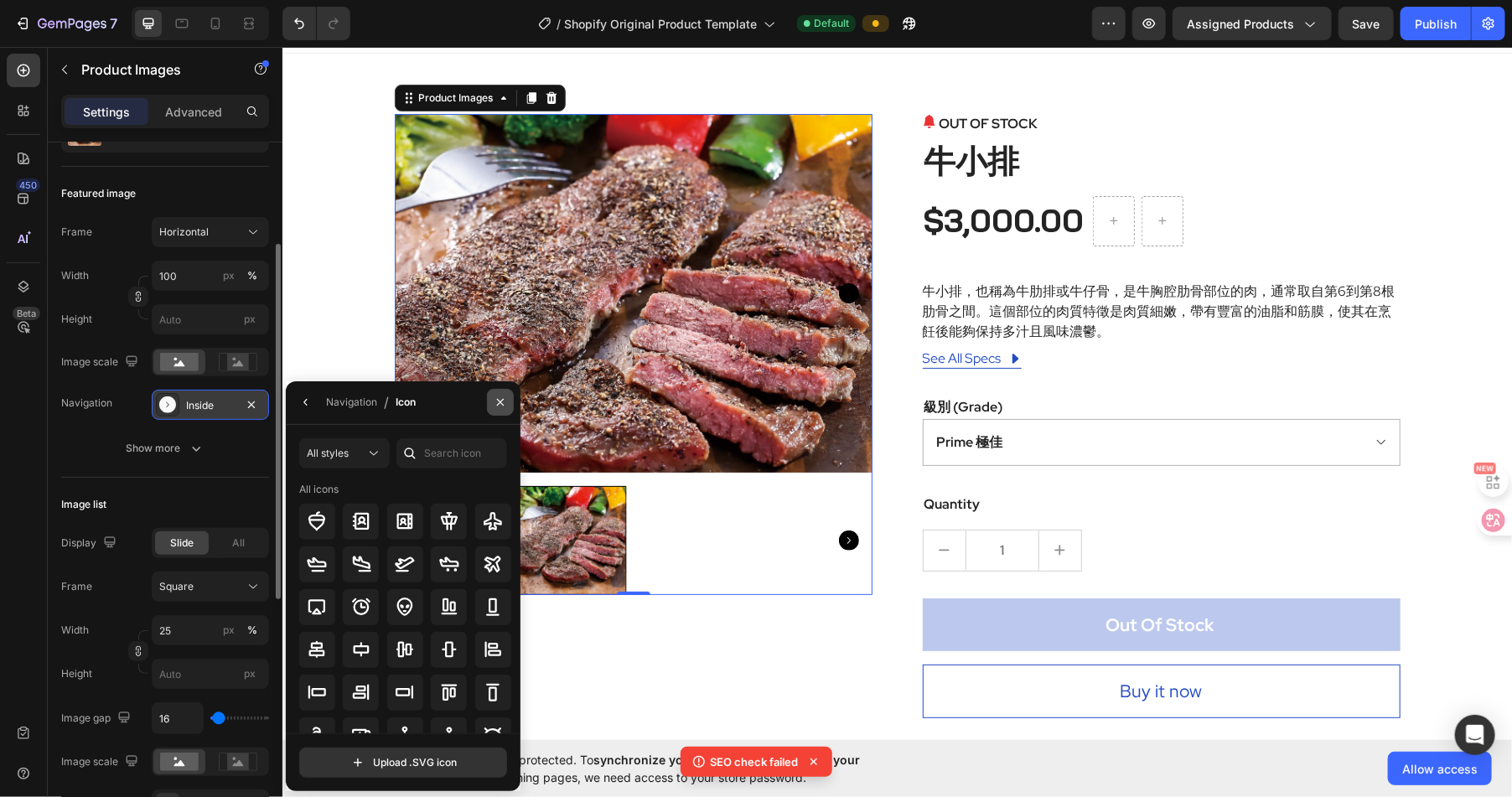 click 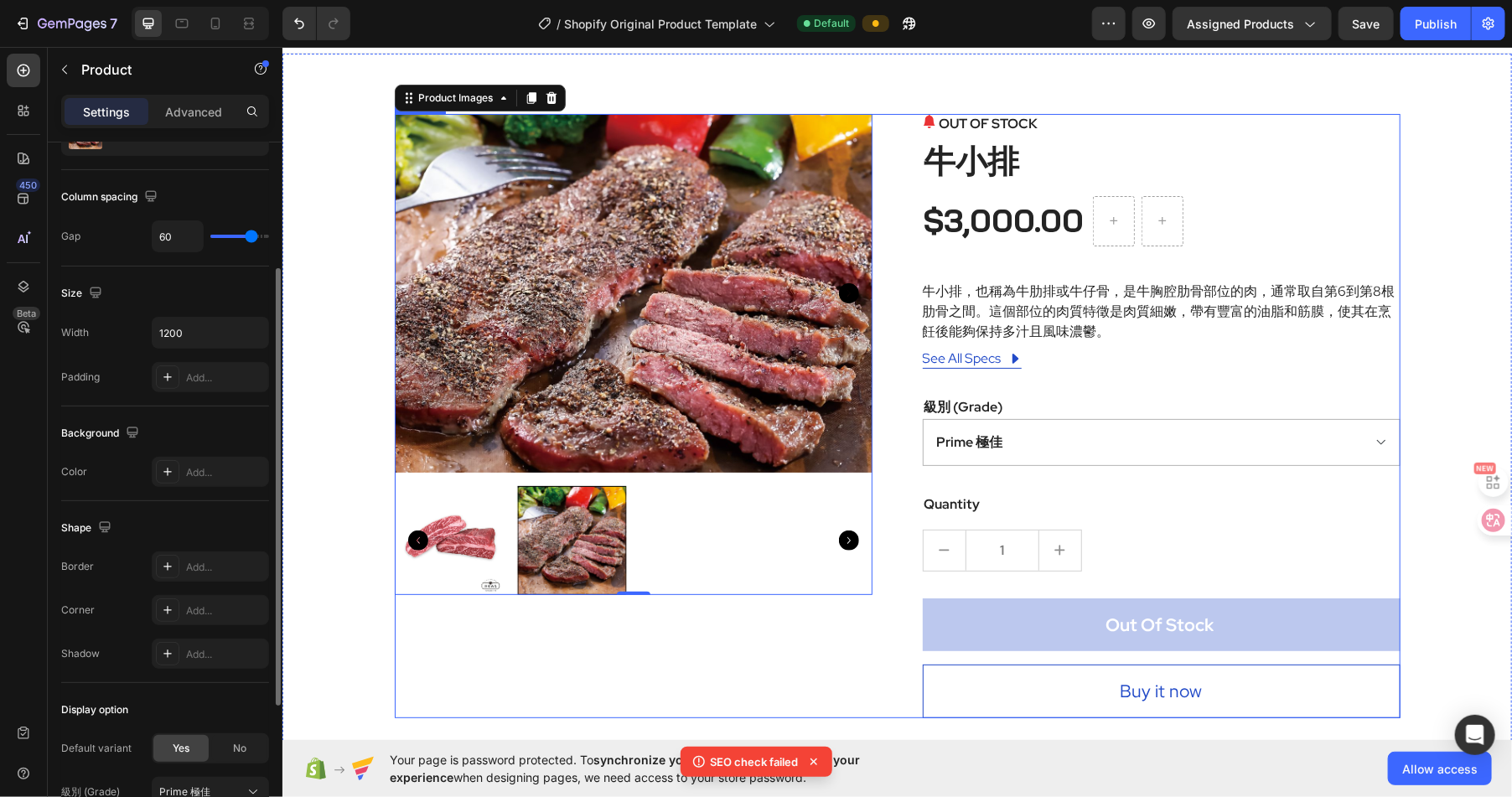 click on "Product Images   0" at bounding box center (633, 415) 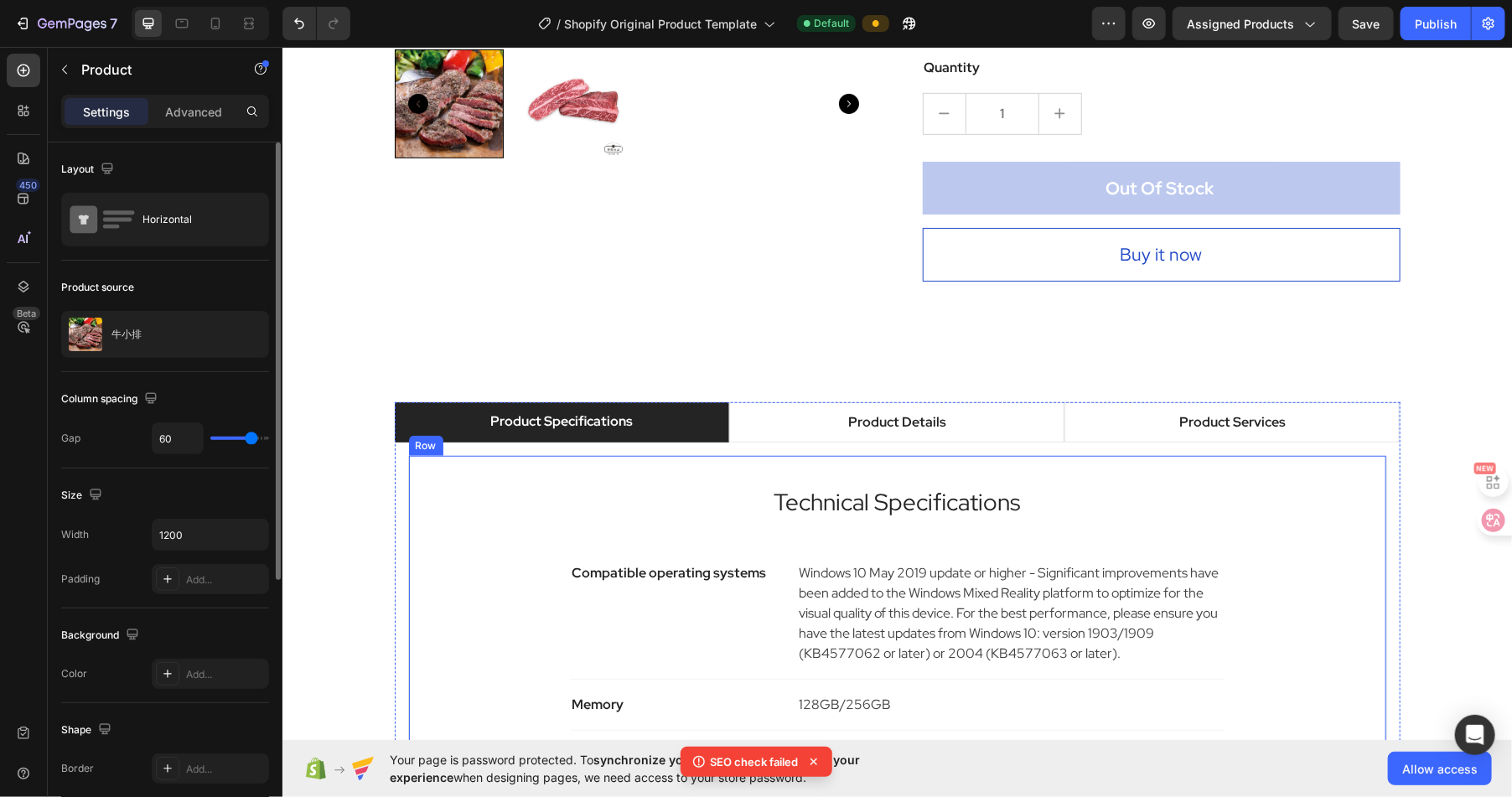scroll, scrollTop: 378, scrollLeft: 0, axis: vertical 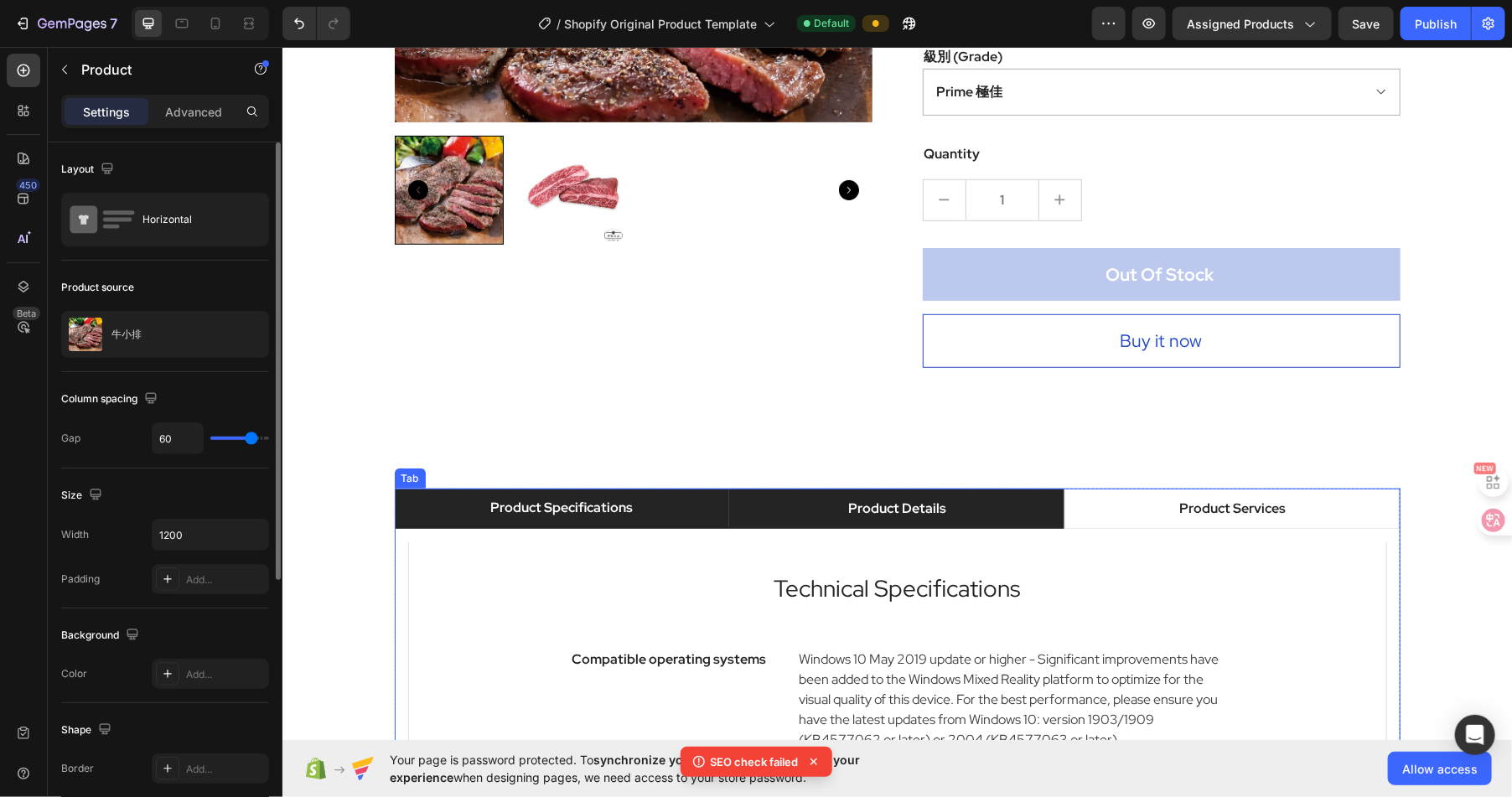 click on "Product Details" at bounding box center (896, 508) 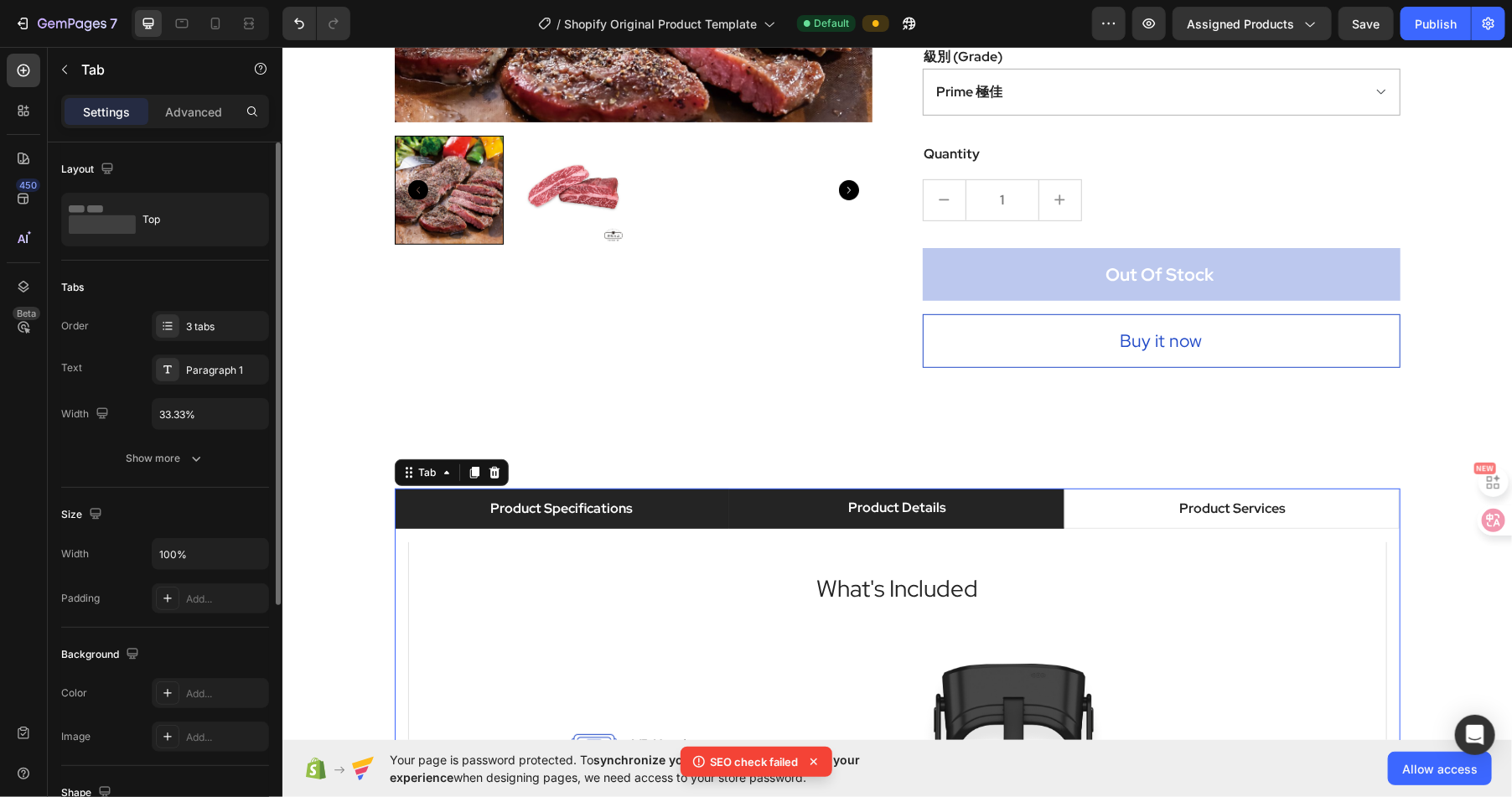 click on "Product Specifications" at bounding box center (561, 508) 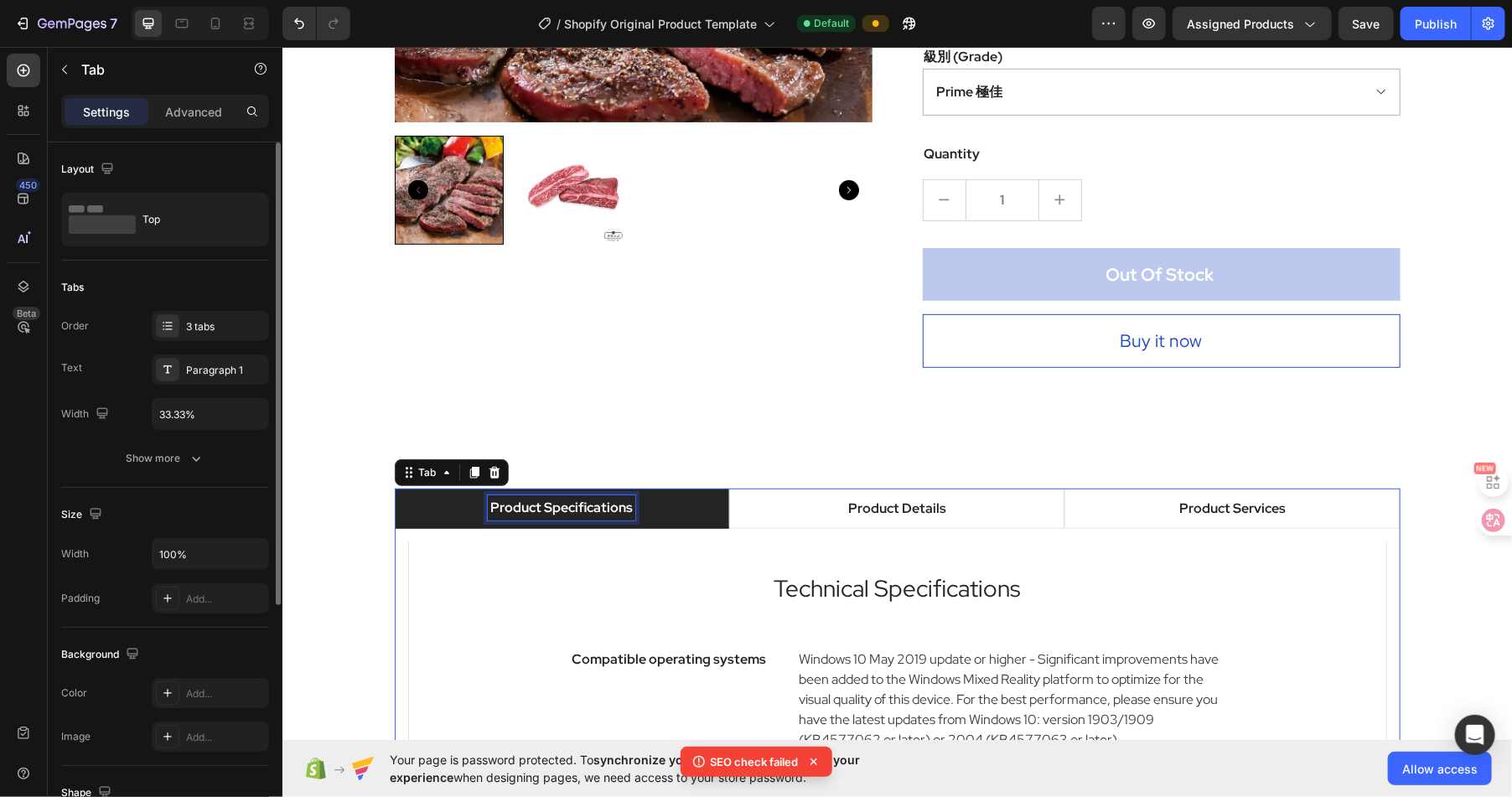 scroll, scrollTop: 377, scrollLeft: 0, axis: vertical 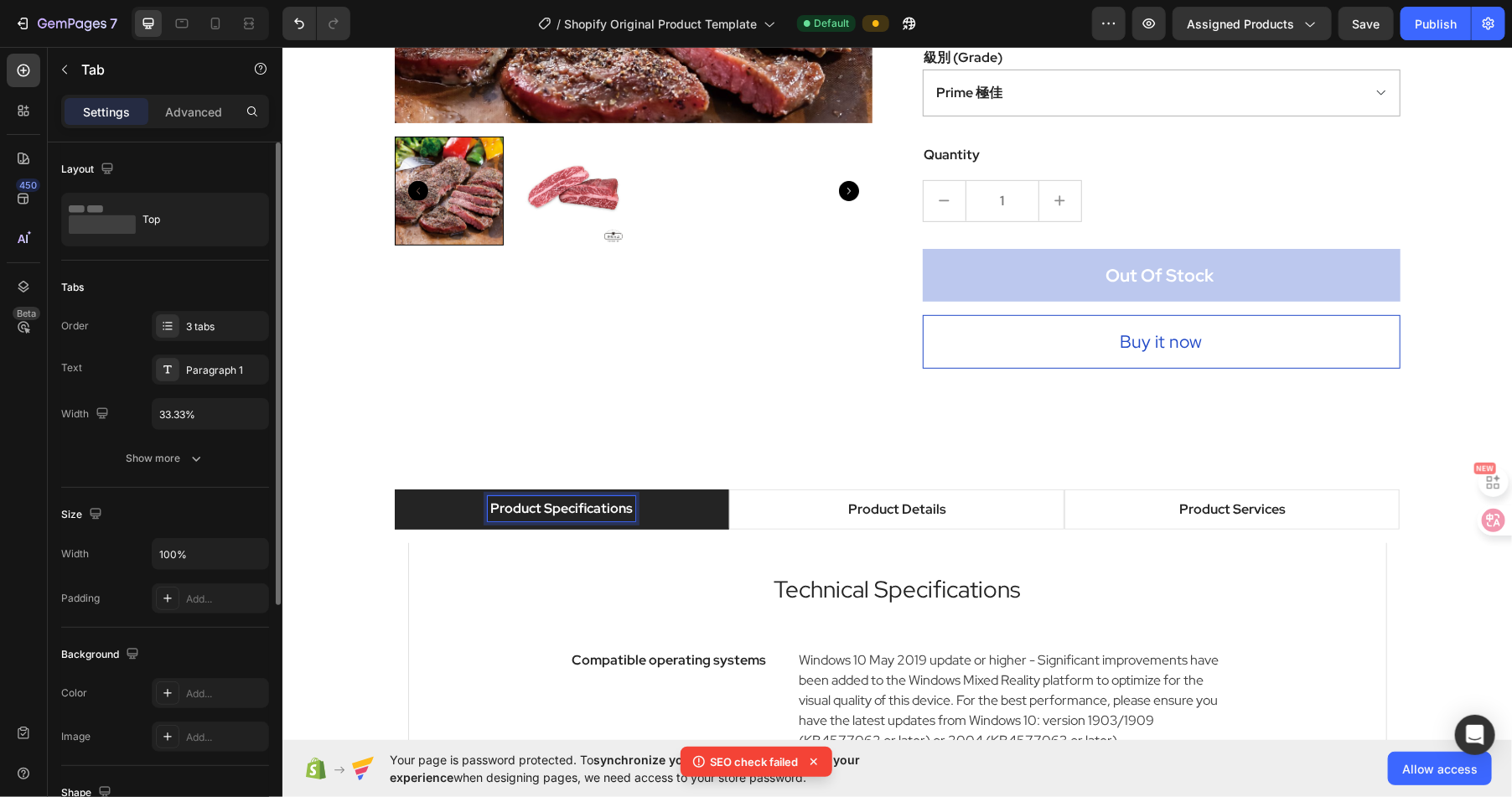 click on "Product Specifications" at bounding box center (561, 508) 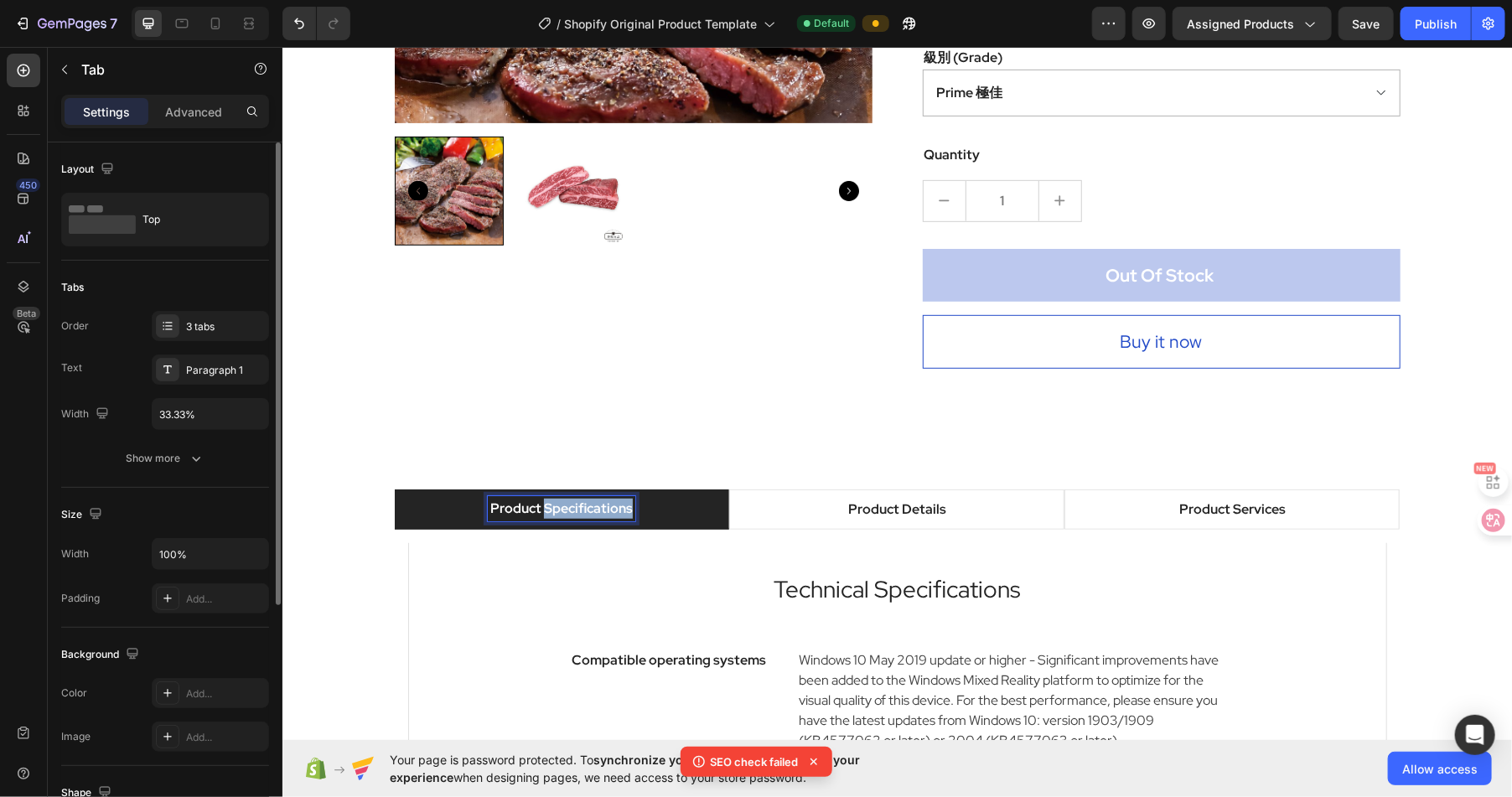 click on "Product Specifications" at bounding box center [561, 508] 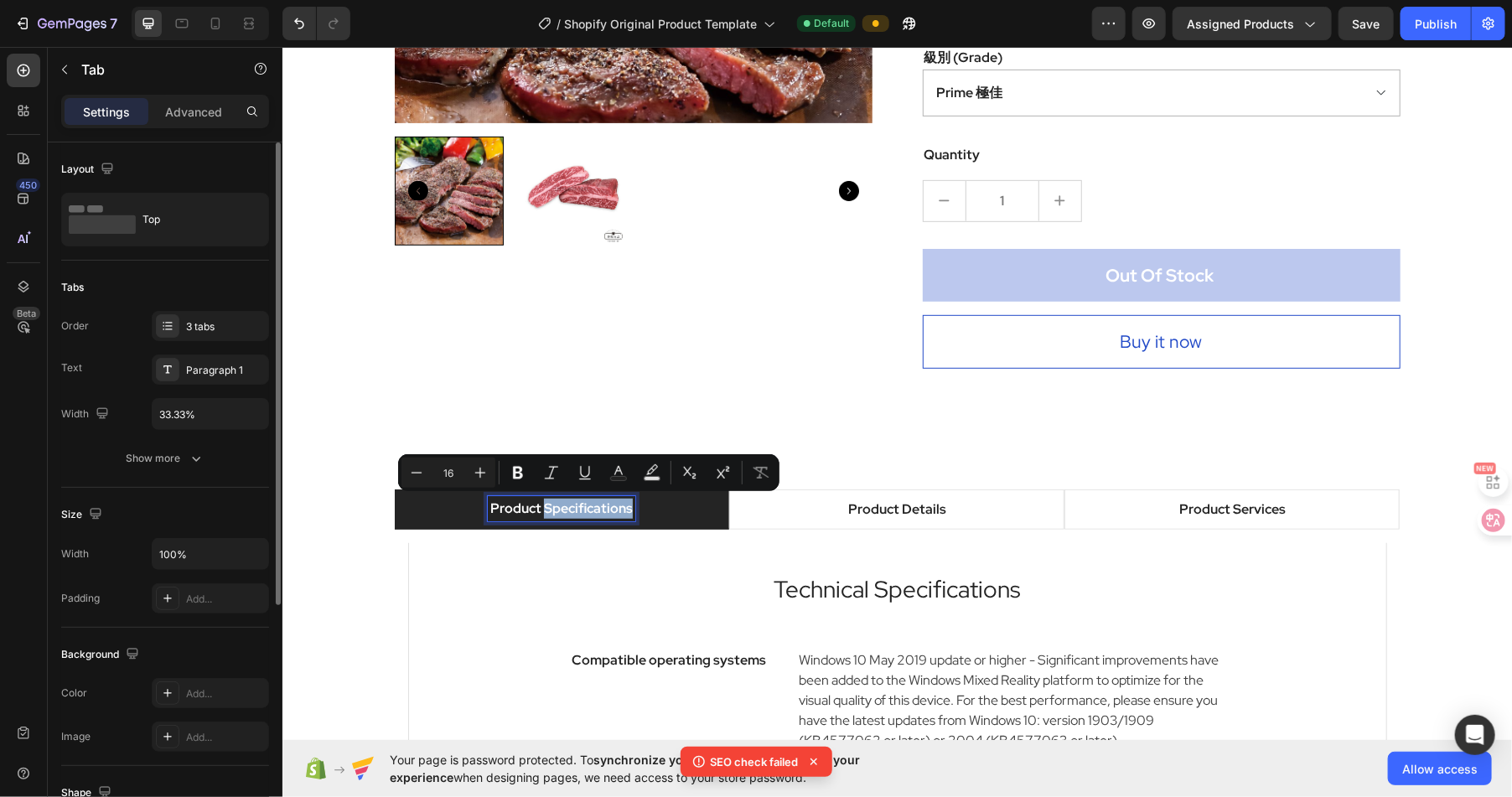 click on "Product Specifications" at bounding box center (561, 508) 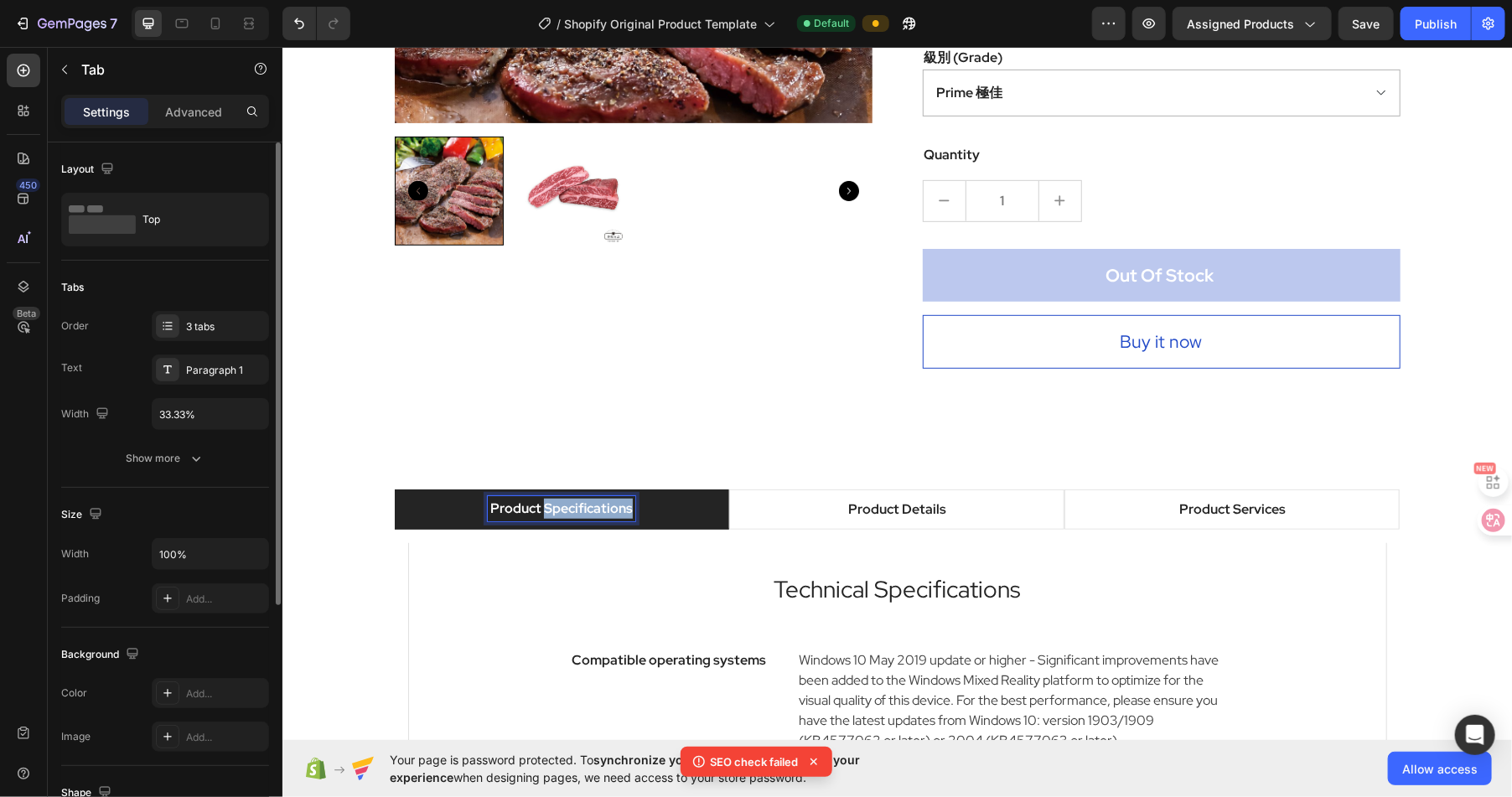 click on "Product Specifications" at bounding box center [561, 508] 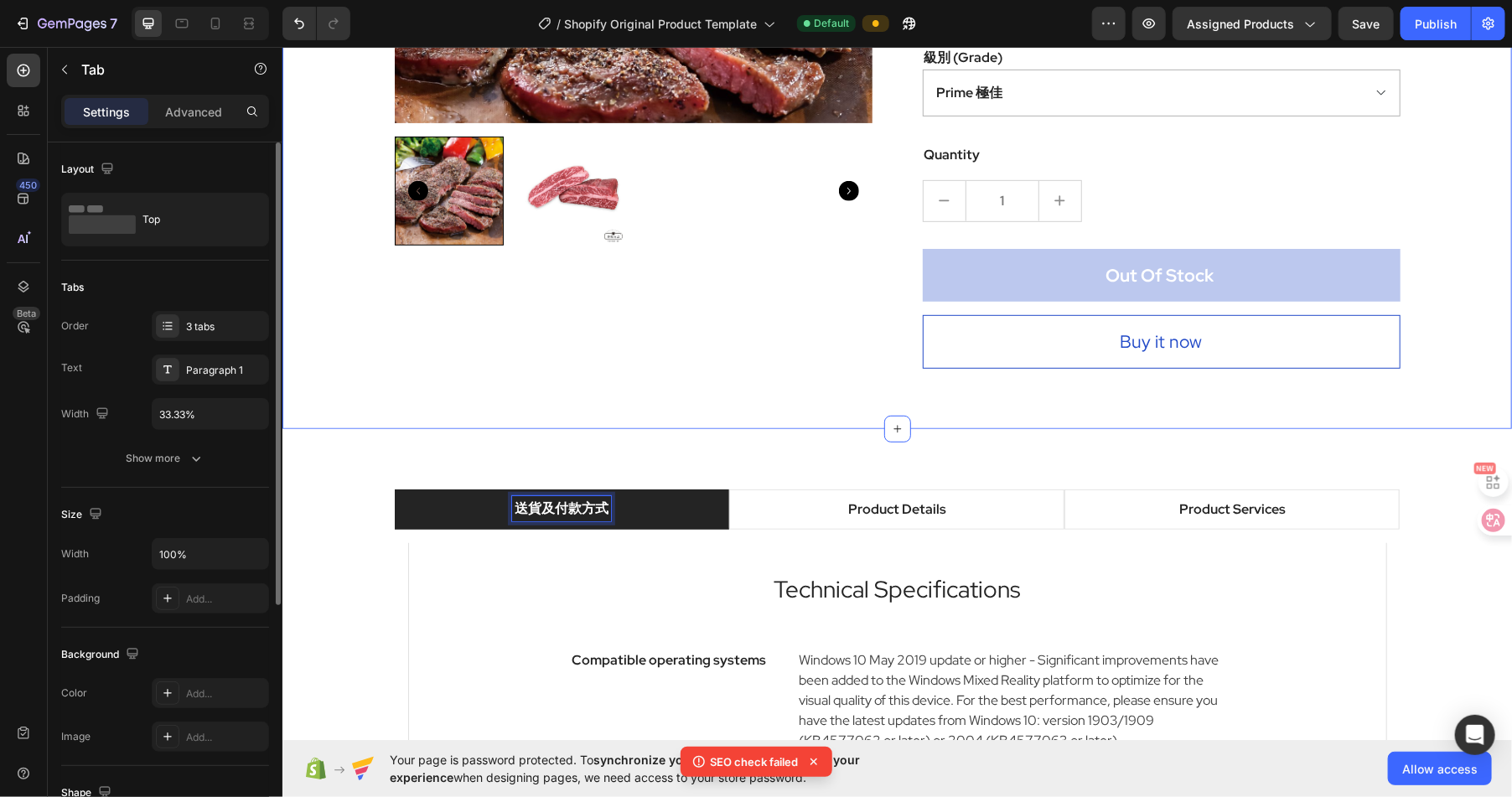 click on "Product Images
OUT OF STOCK (P) Stock Counter 牛小排 (P) Title $3,000.00 (P) Price (P) Price
Drop element here
Drop element here Row 牛小排，也稱為牛肋排或牛仔骨，是牛胸腔肋骨部位的肉，通常取自第6到第8根肋骨之間。這個部位的肉質特徵是肉質細嫩，帶有豐富的油脂和筋膜，使其在烹飪後能夠保持多汁且風味濃鬱。   (P) Description
See All Specs Button Row 級別 (Grade)   Prime 極佳 Choice 精選 Select 可選 No roll 普選 (P) Variants & Swatches Quantity Text block
1
(P) Quantity Out Of Stock (P) Cart Button Buy it now (P) Dynamic Checkout Product Section 1" at bounding box center [896, 65] 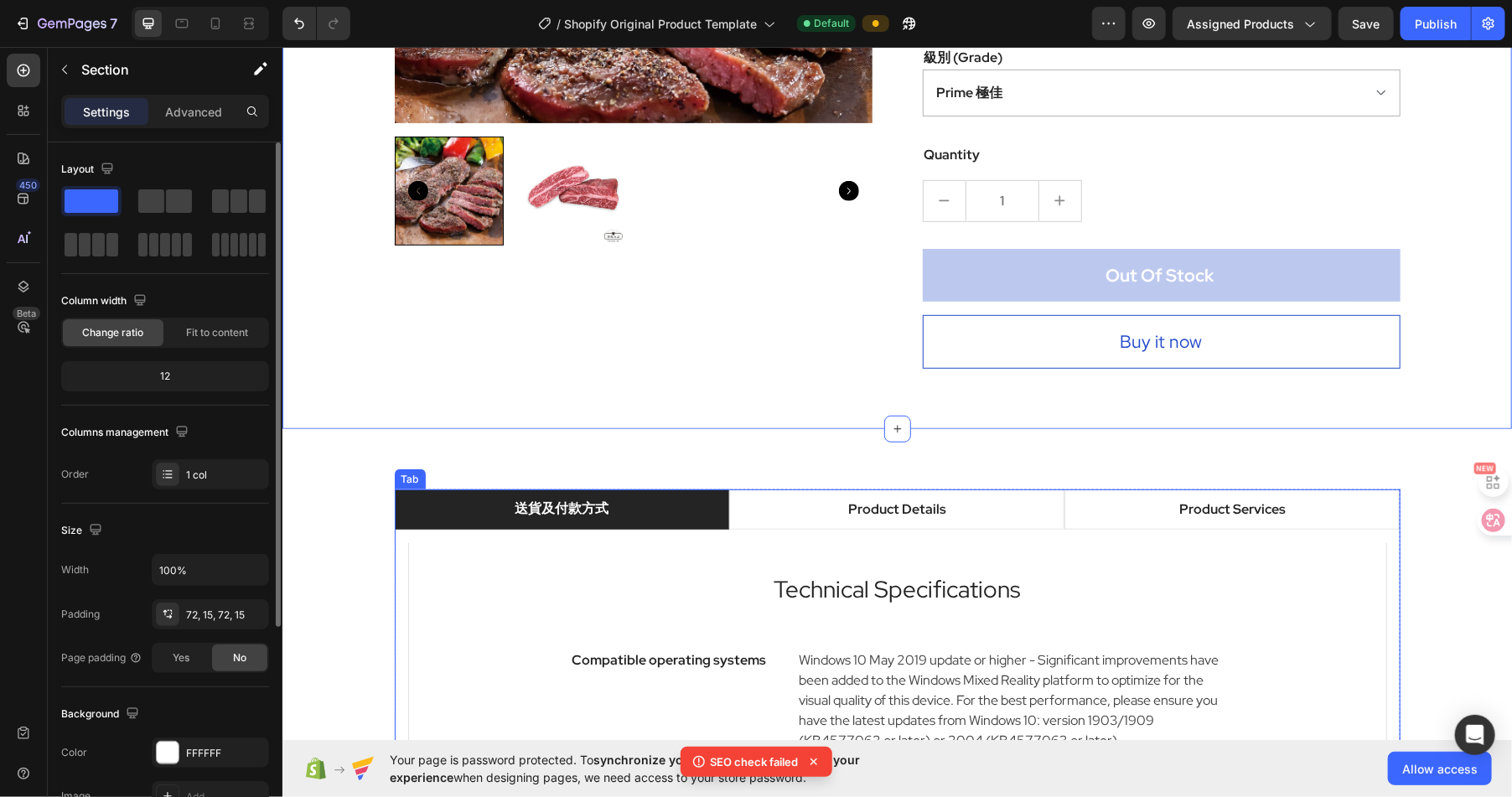 click on "送貨及付款方式" at bounding box center (561, 508) 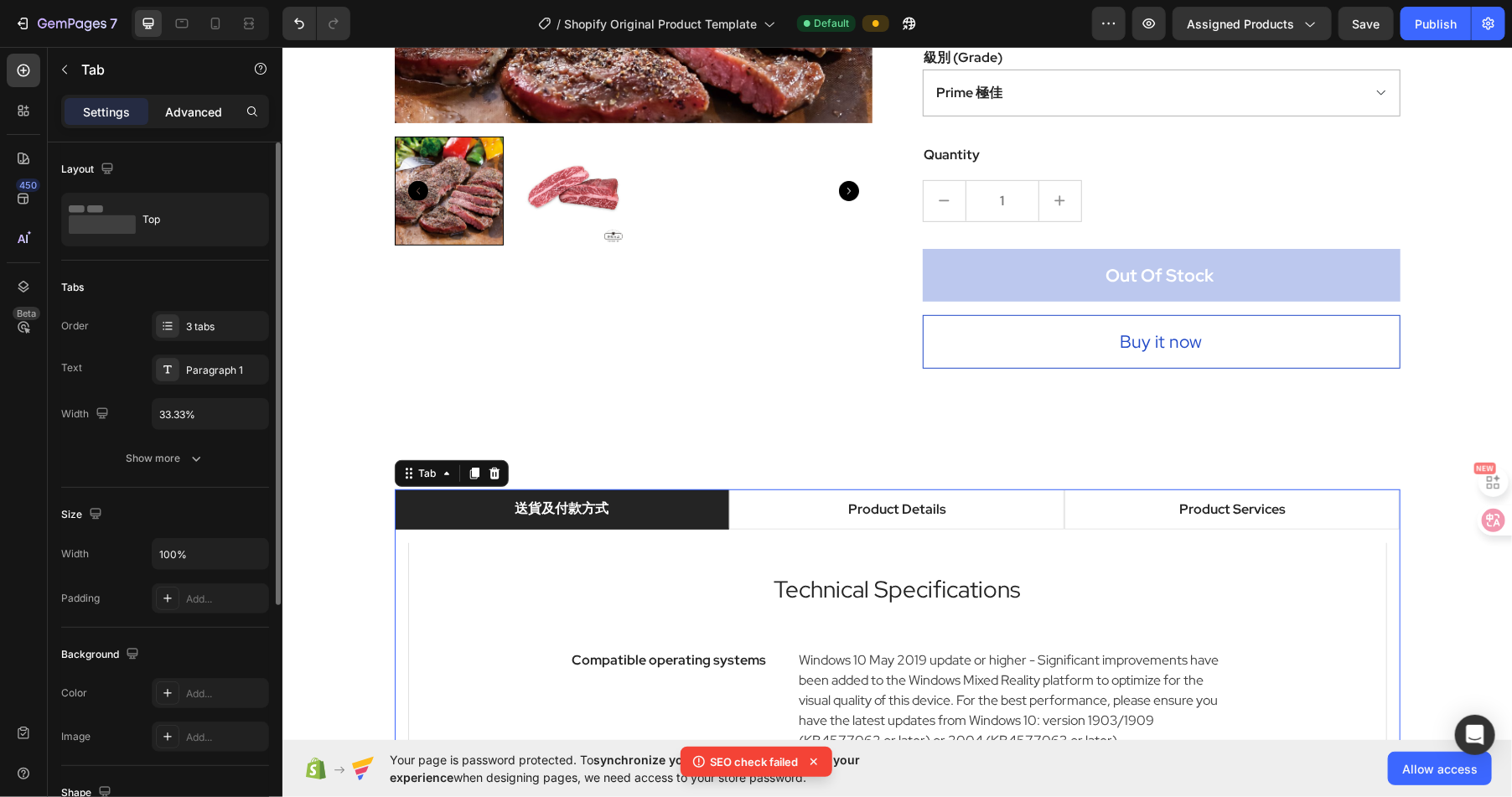 click on "Advanced" at bounding box center [194, 111] 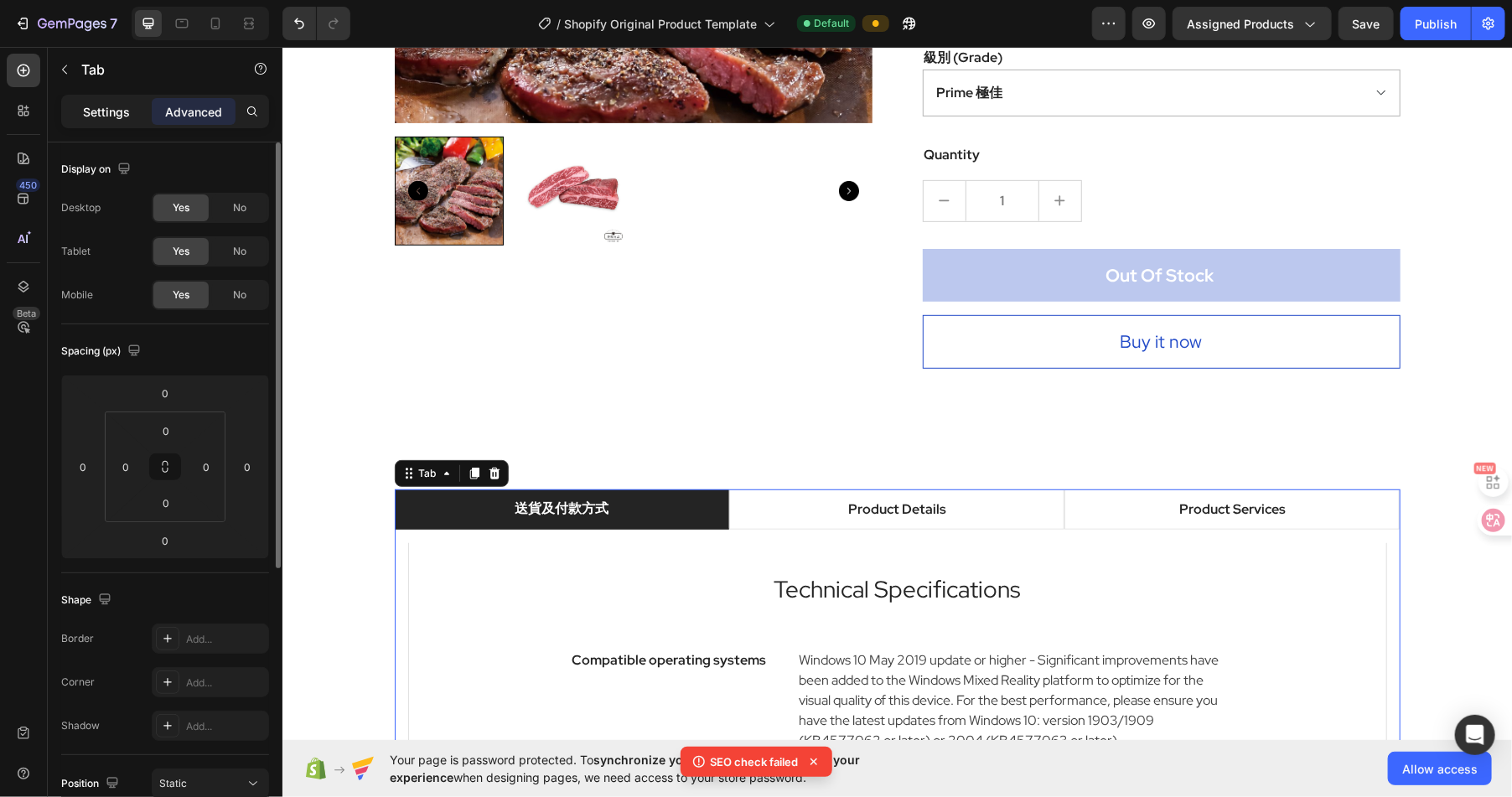 click on "Settings" at bounding box center (106, 111) 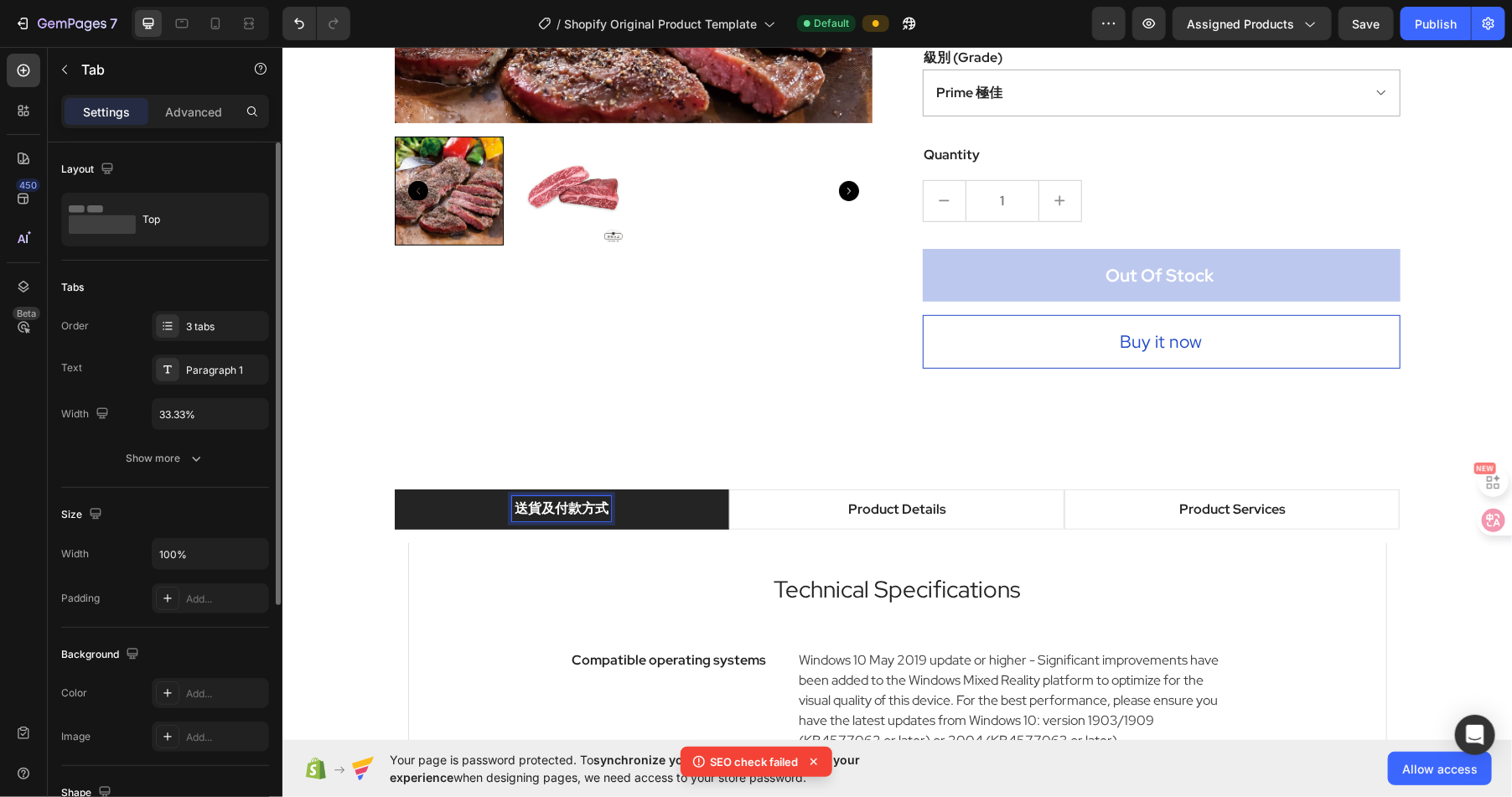 click on "送貨及付款方式" at bounding box center (561, 508) 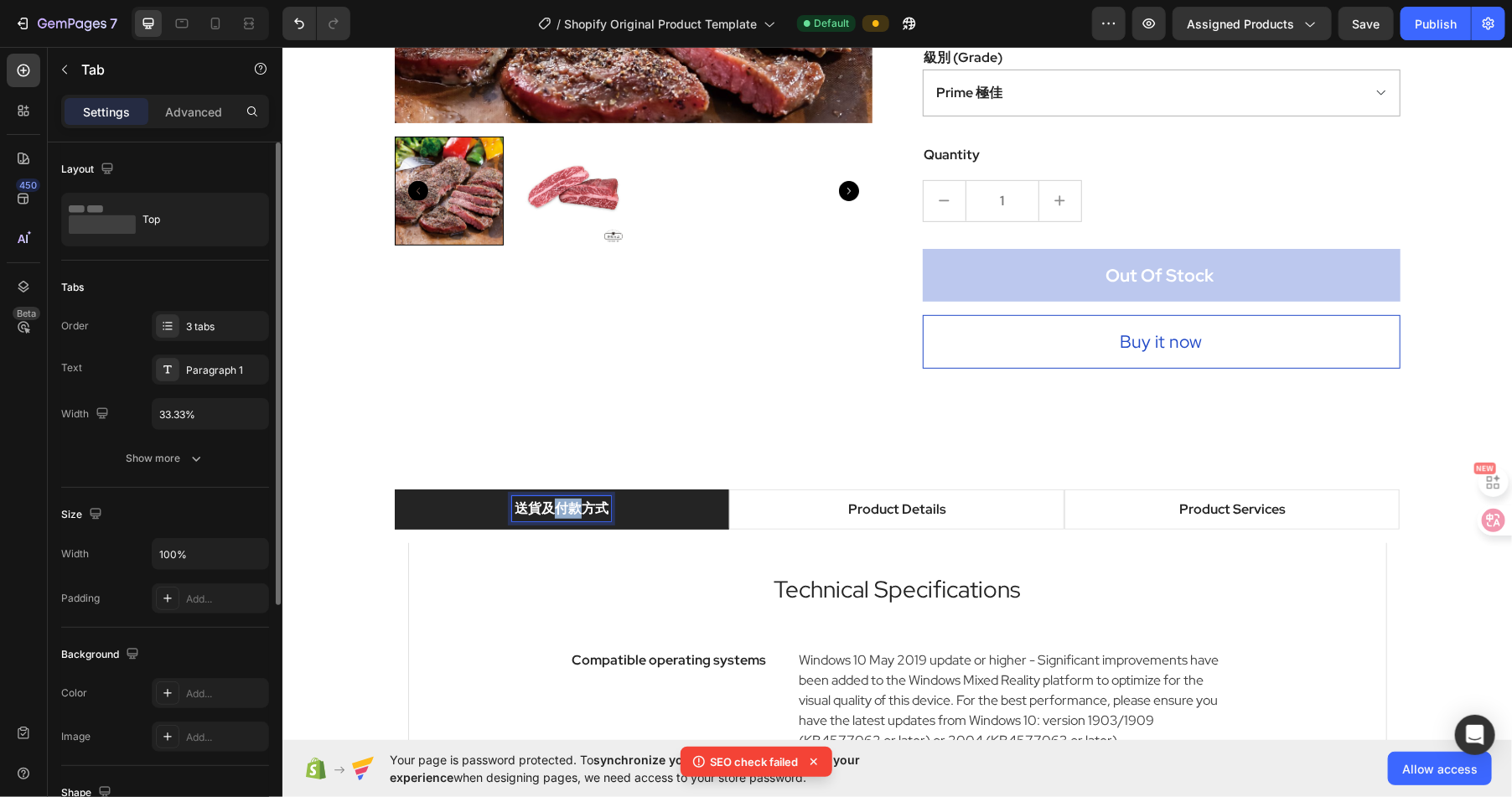 click on "送貨及付款方式" at bounding box center (561, 508) 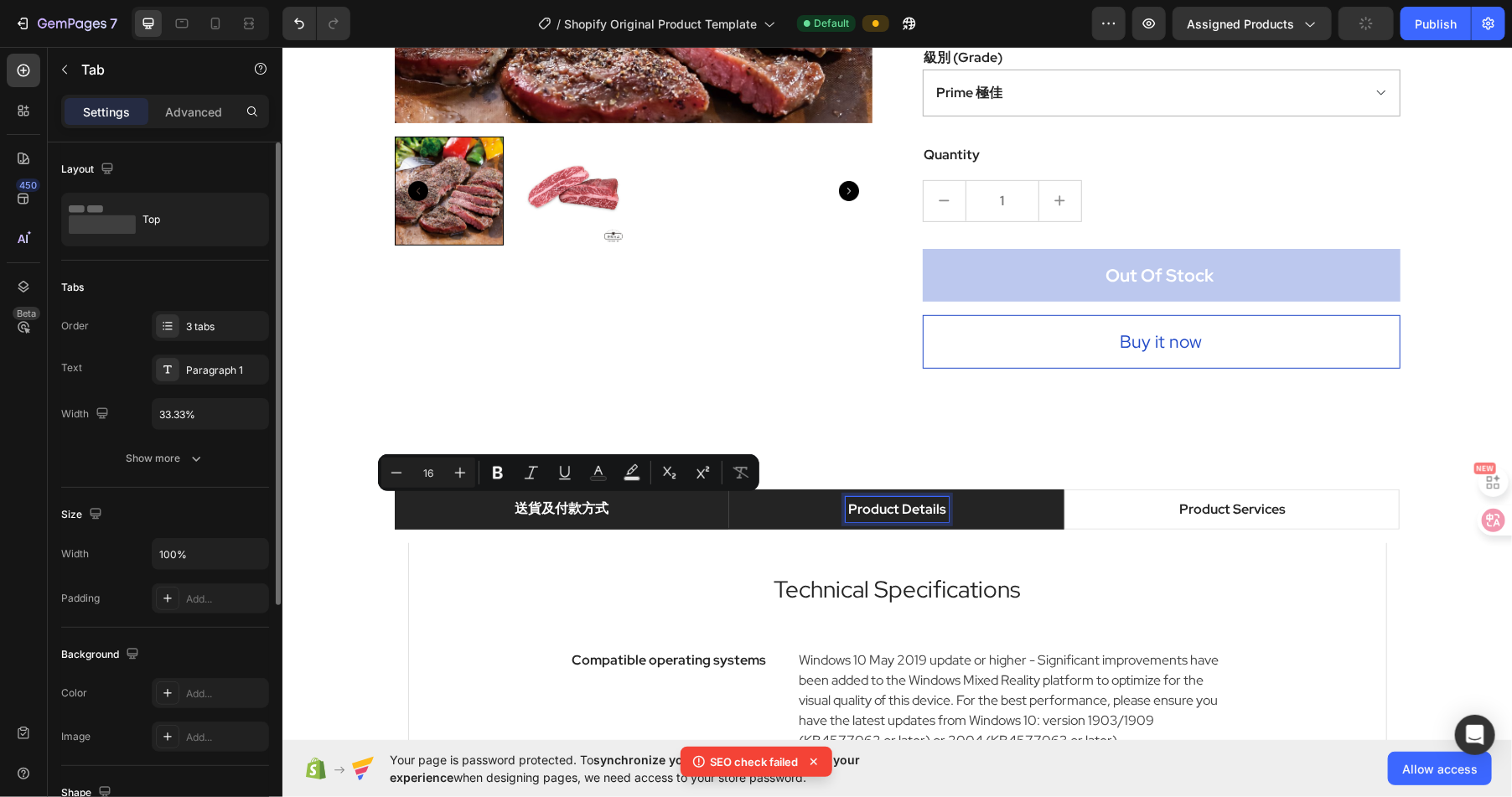 click on "Product Details" at bounding box center [896, 509] 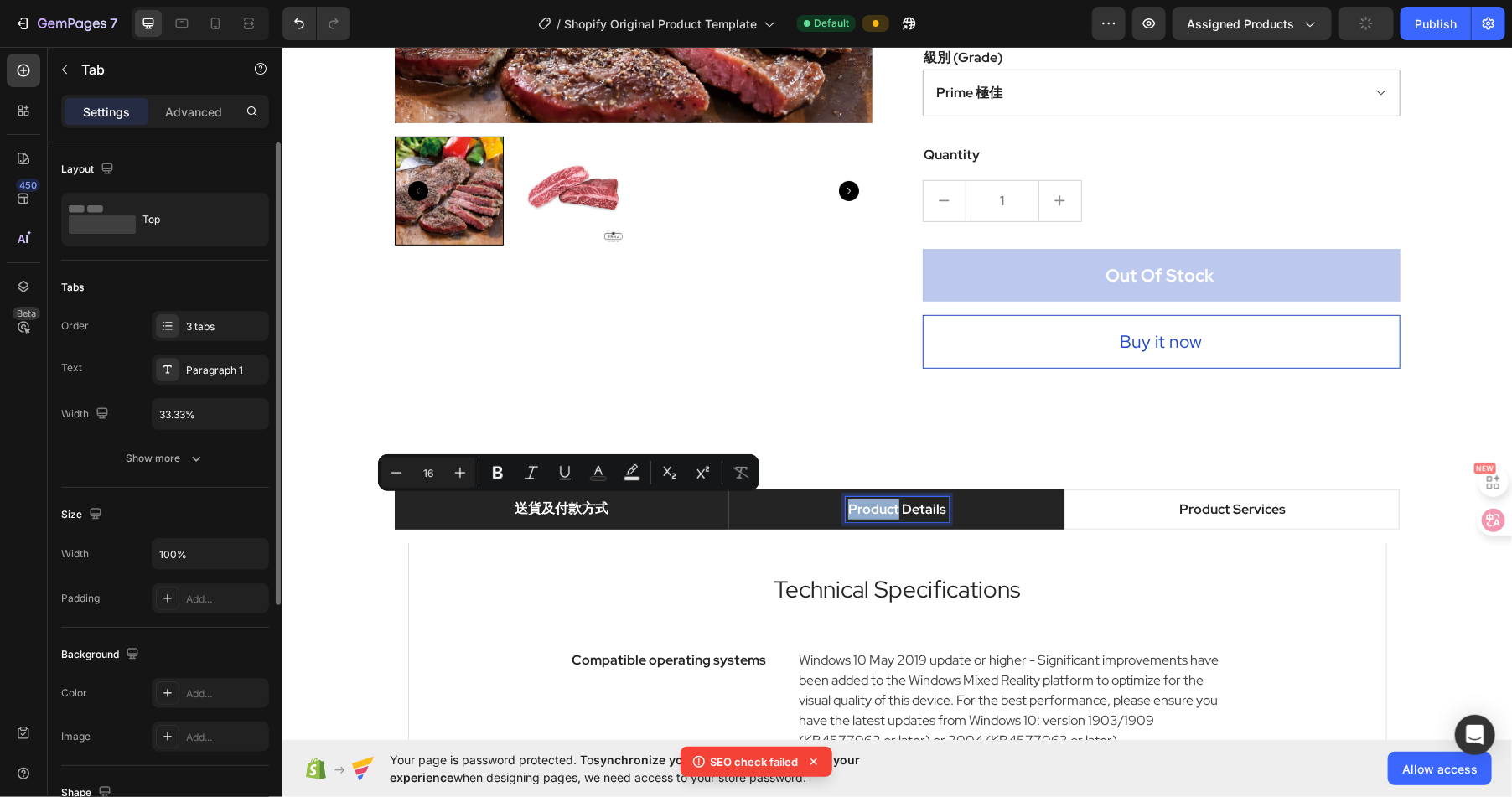 click on "Product Details" at bounding box center [896, 509] 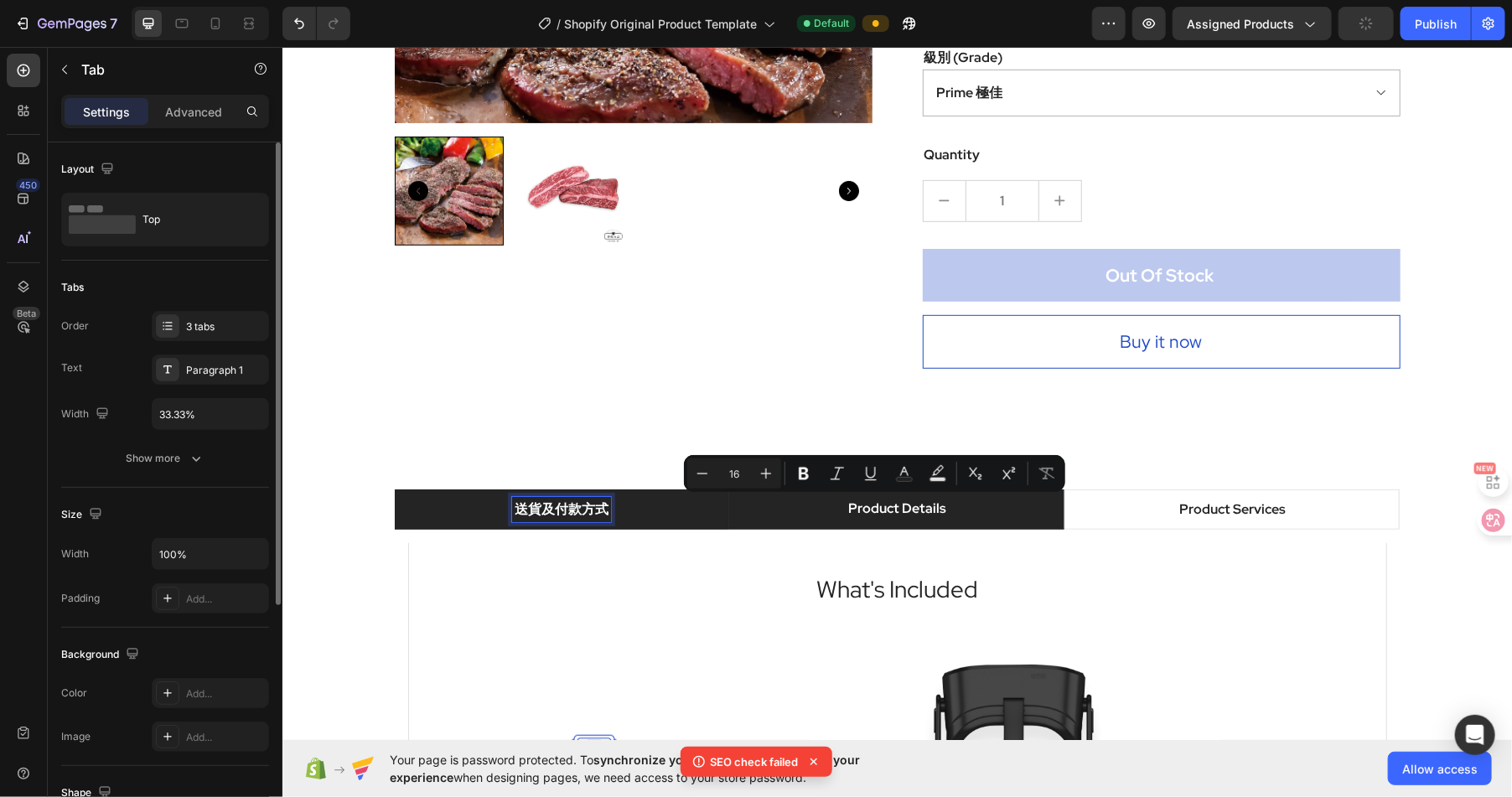 click on "送貨及付款方式" at bounding box center [561, 509] 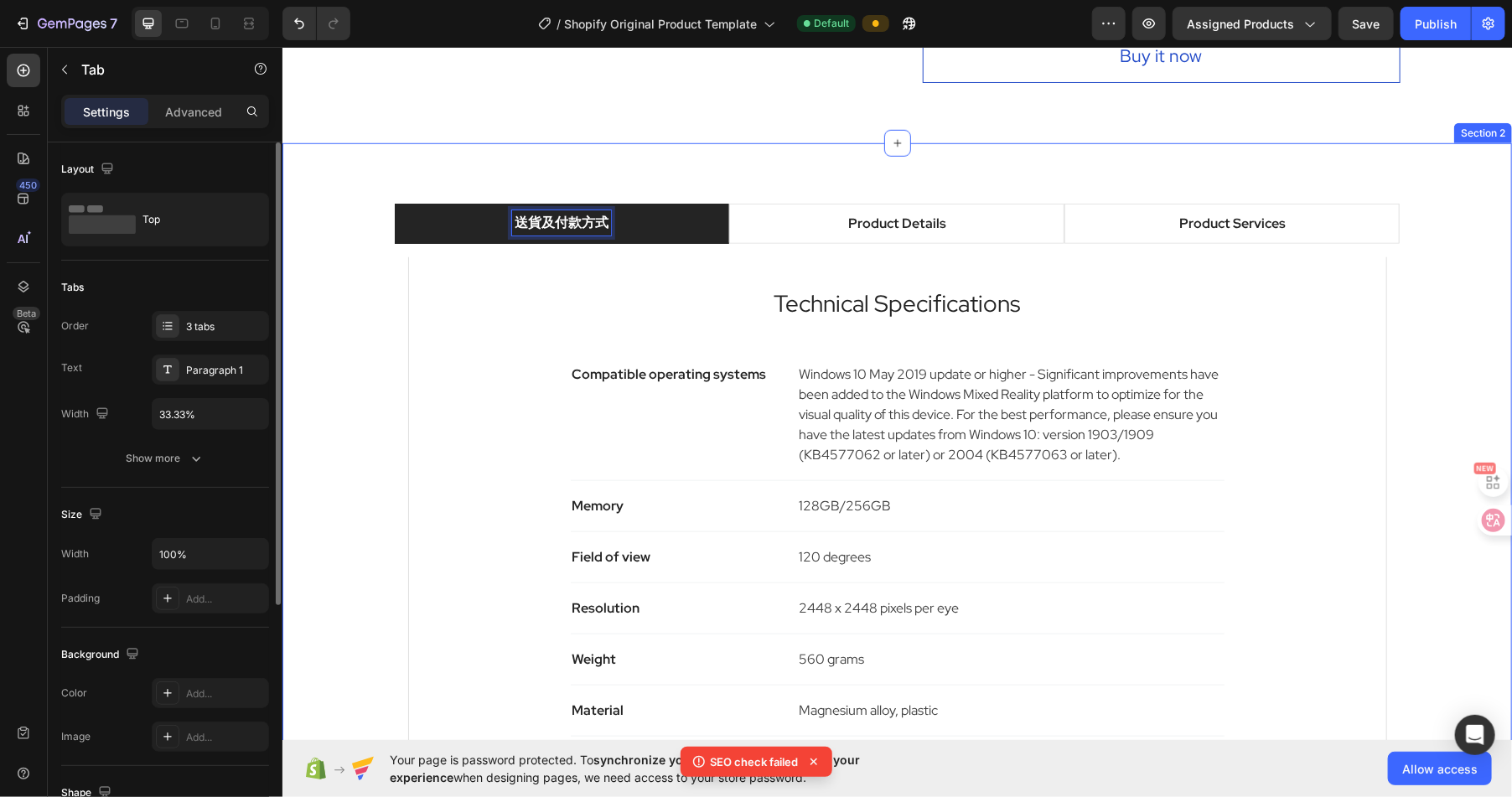 scroll, scrollTop: 667, scrollLeft: 0, axis: vertical 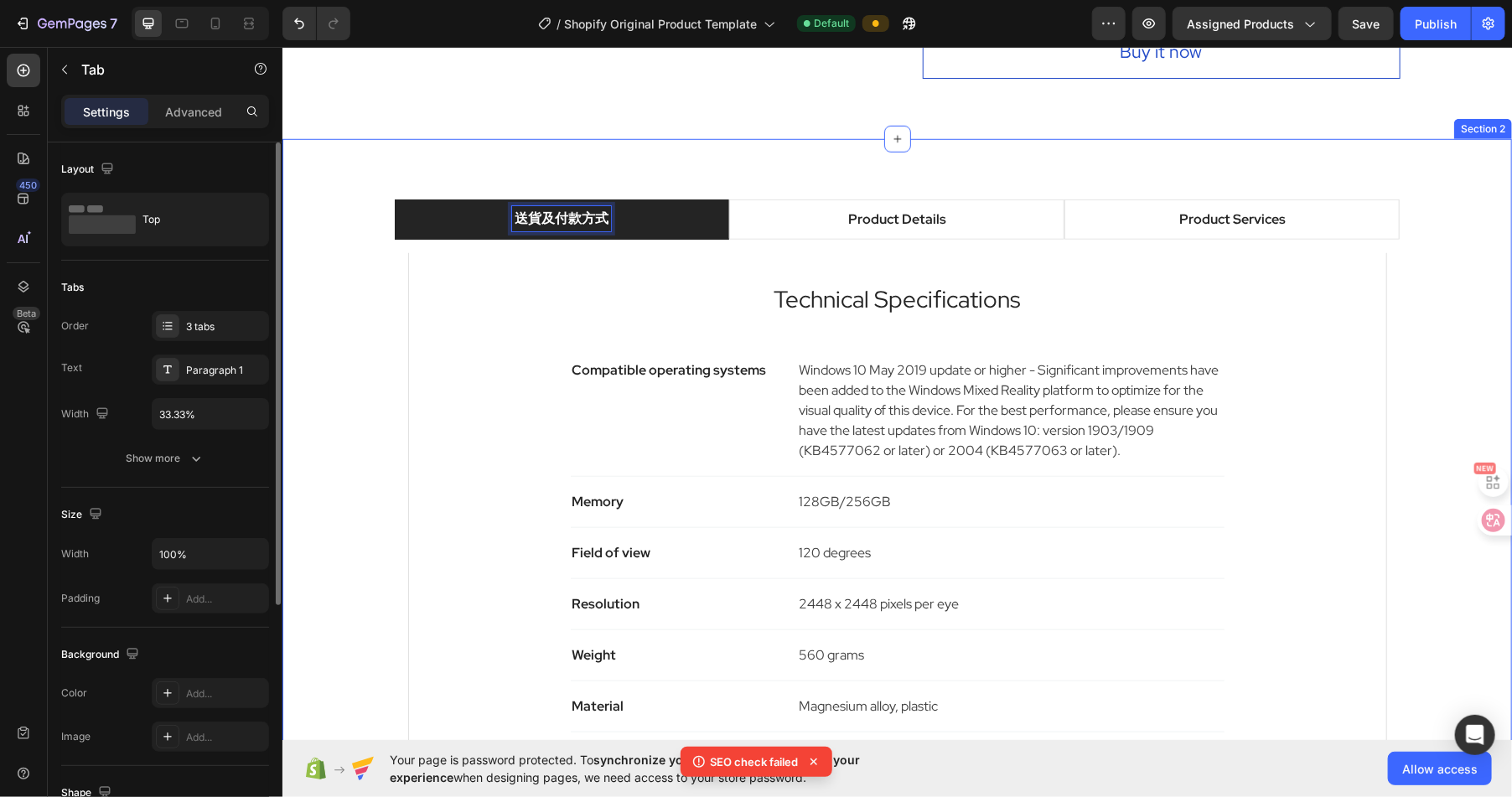 click on "Memory Text block 128GB/256GB Text block Row" at bounding box center (897, 501) 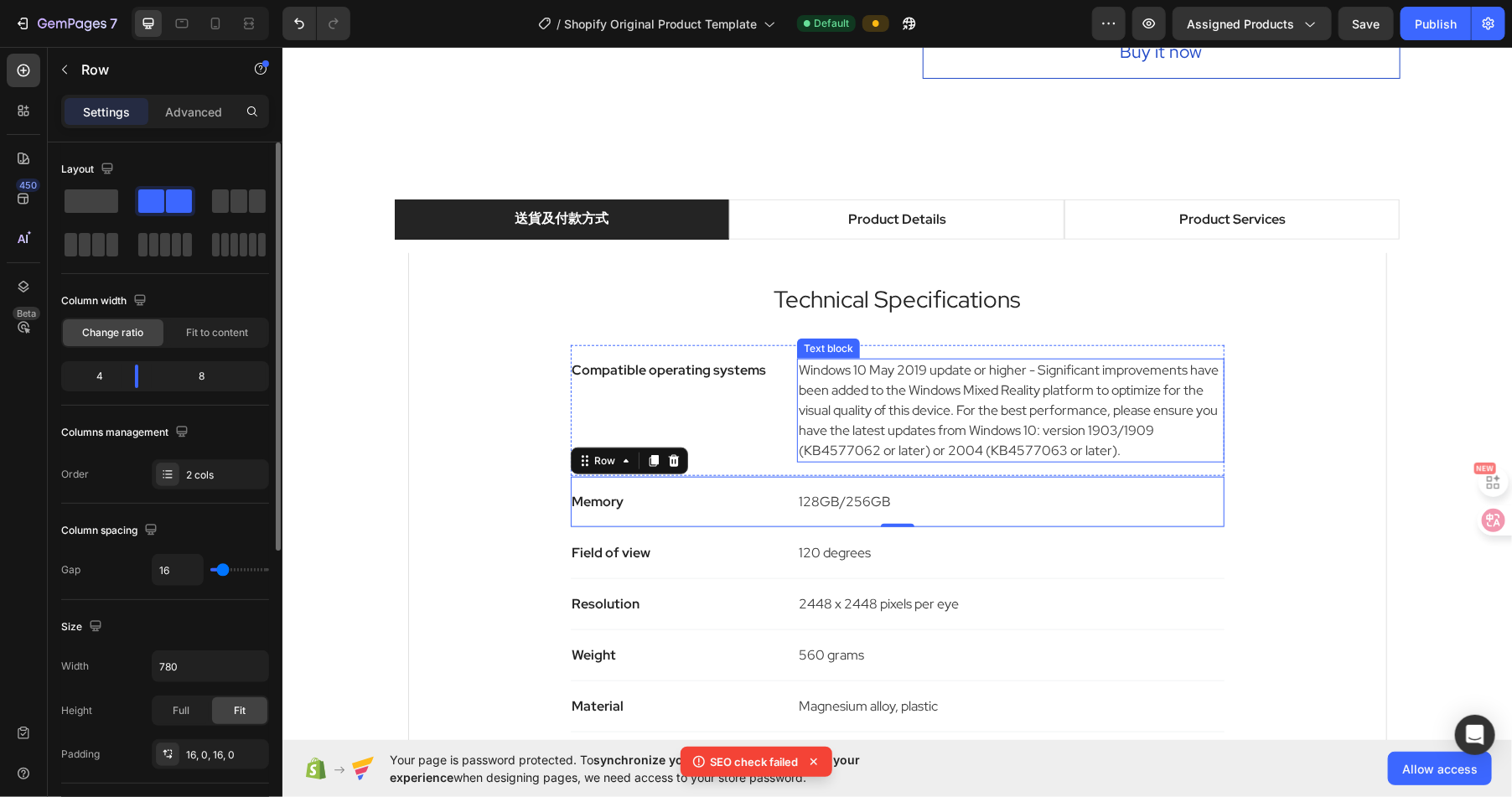 scroll, scrollTop: 655, scrollLeft: 0, axis: vertical 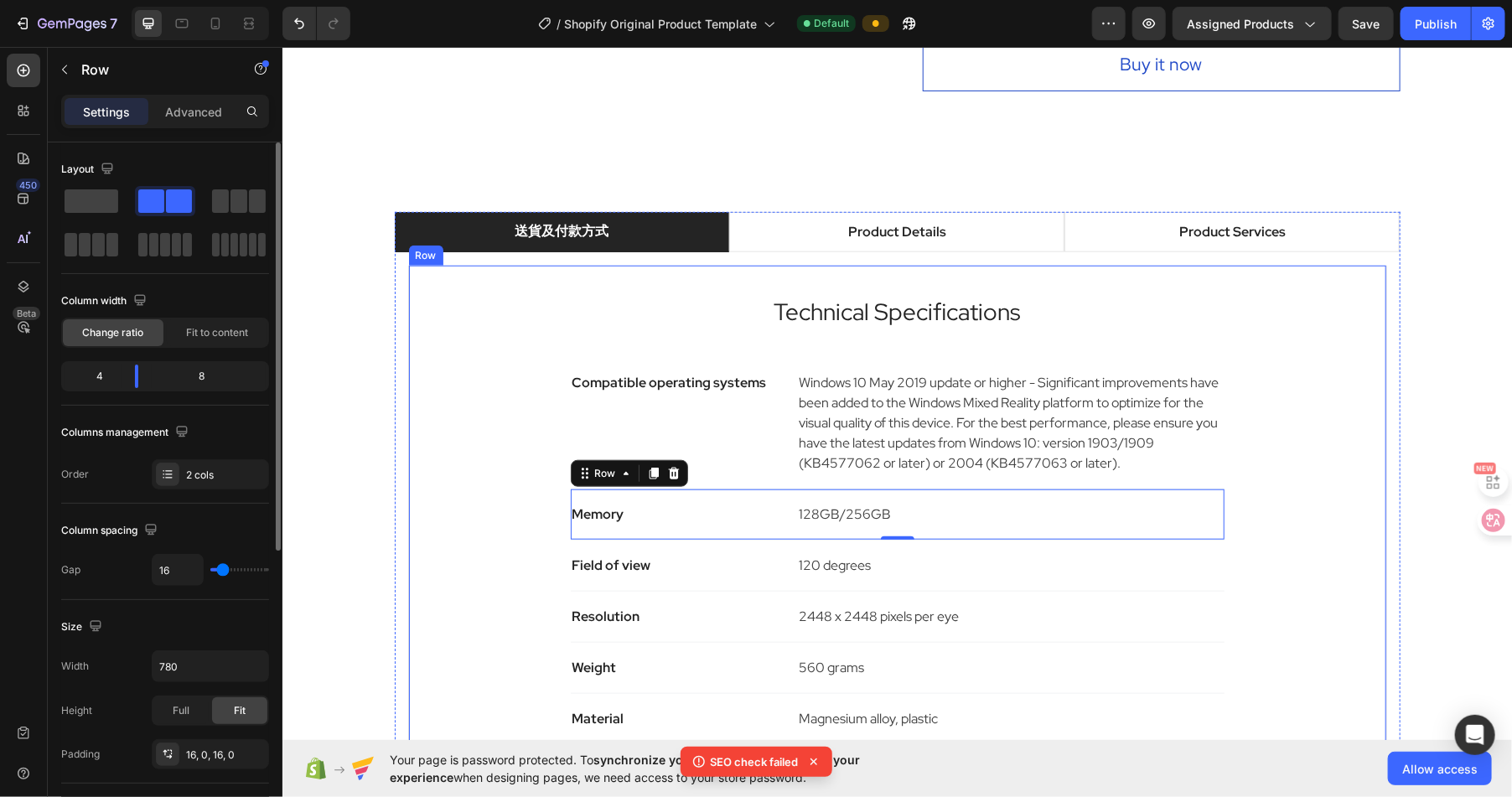 click on "Row" at bounding box center (425, 255) 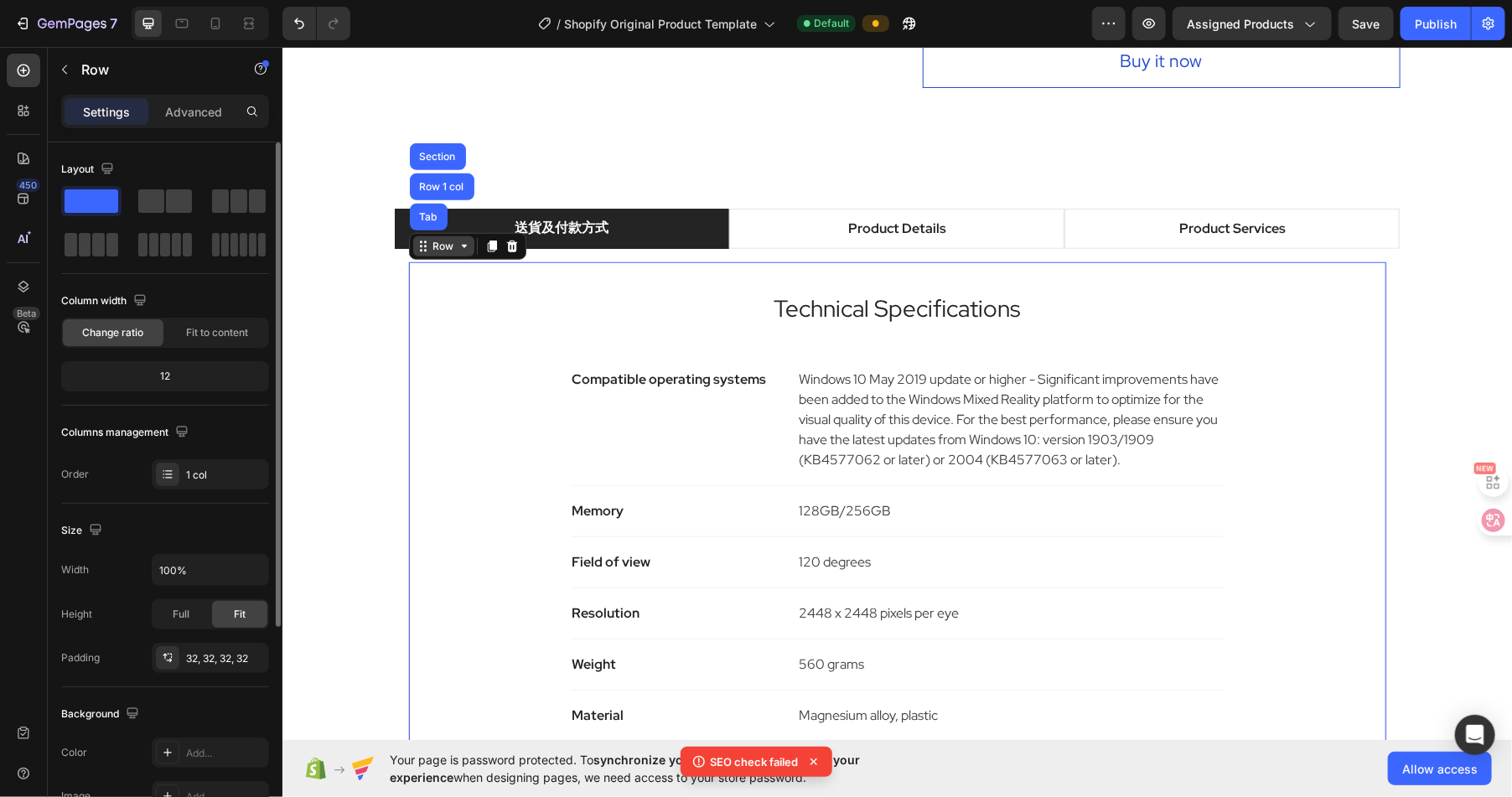 scroll, scrollTop: 660, scrollLeft: 0, axis: vertical 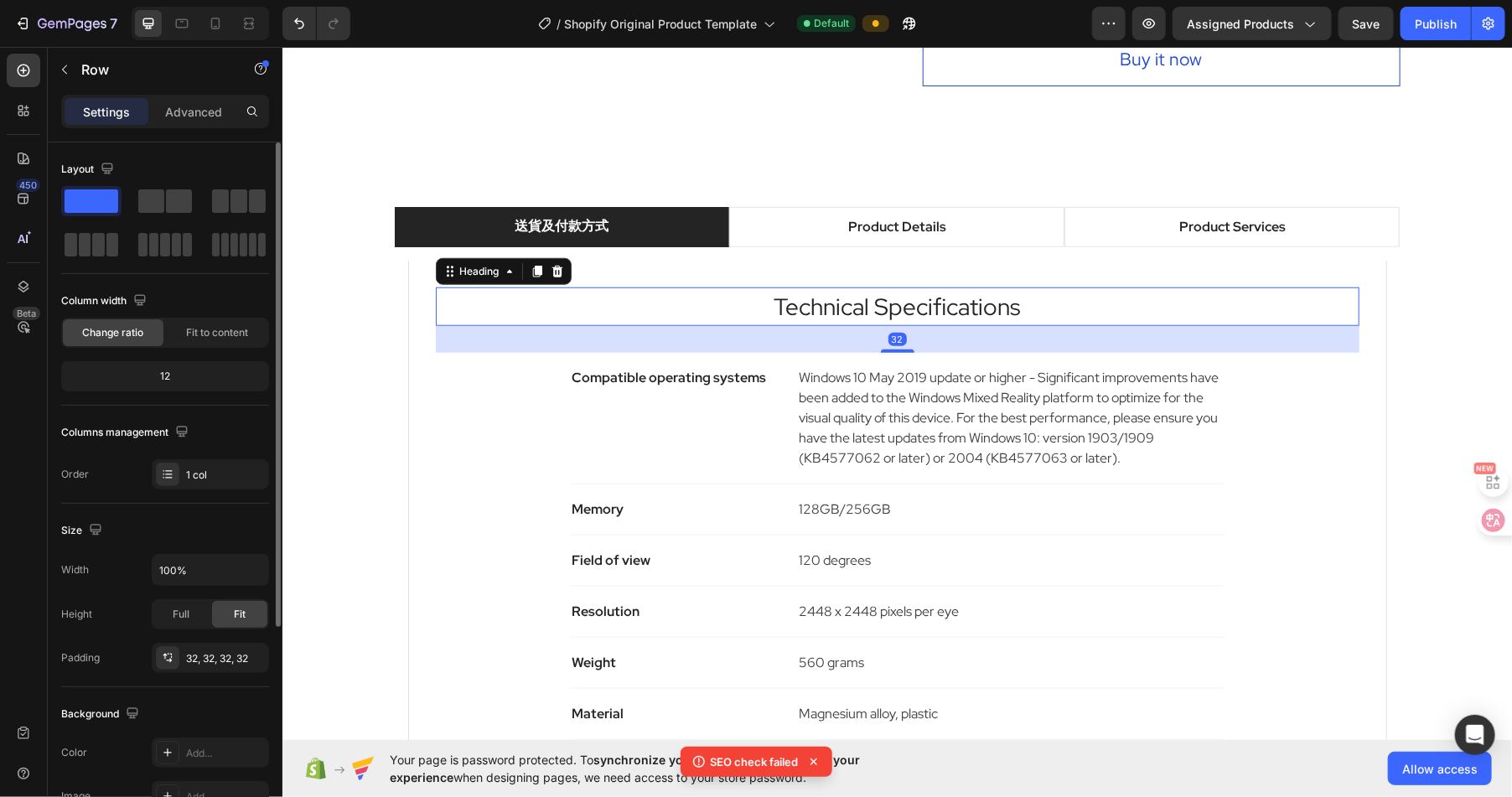 click on "Technical Specifications" at bounding box center [897, 306] 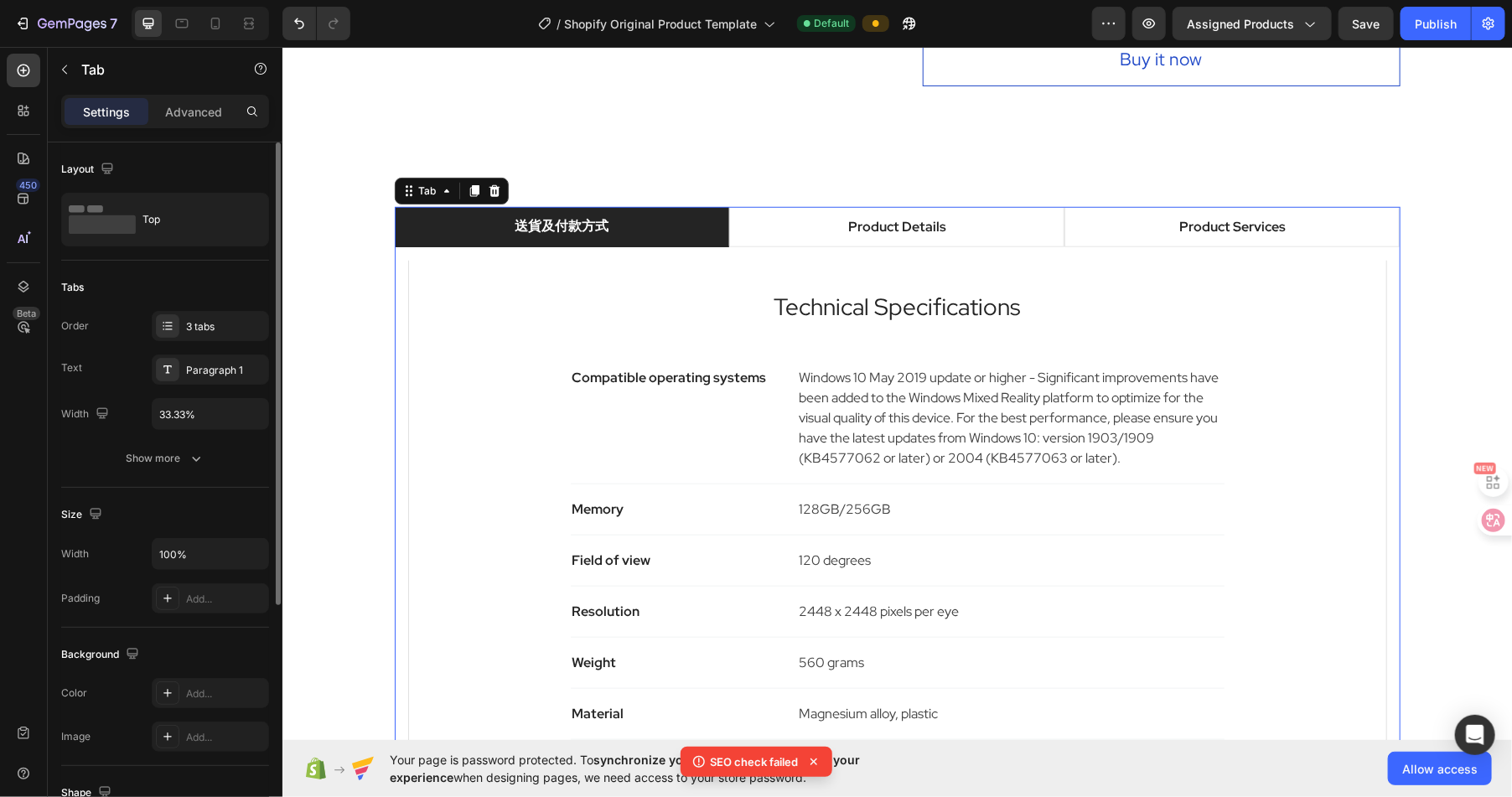 click on "送貨及付款方式" at bounding box center (562, 226) 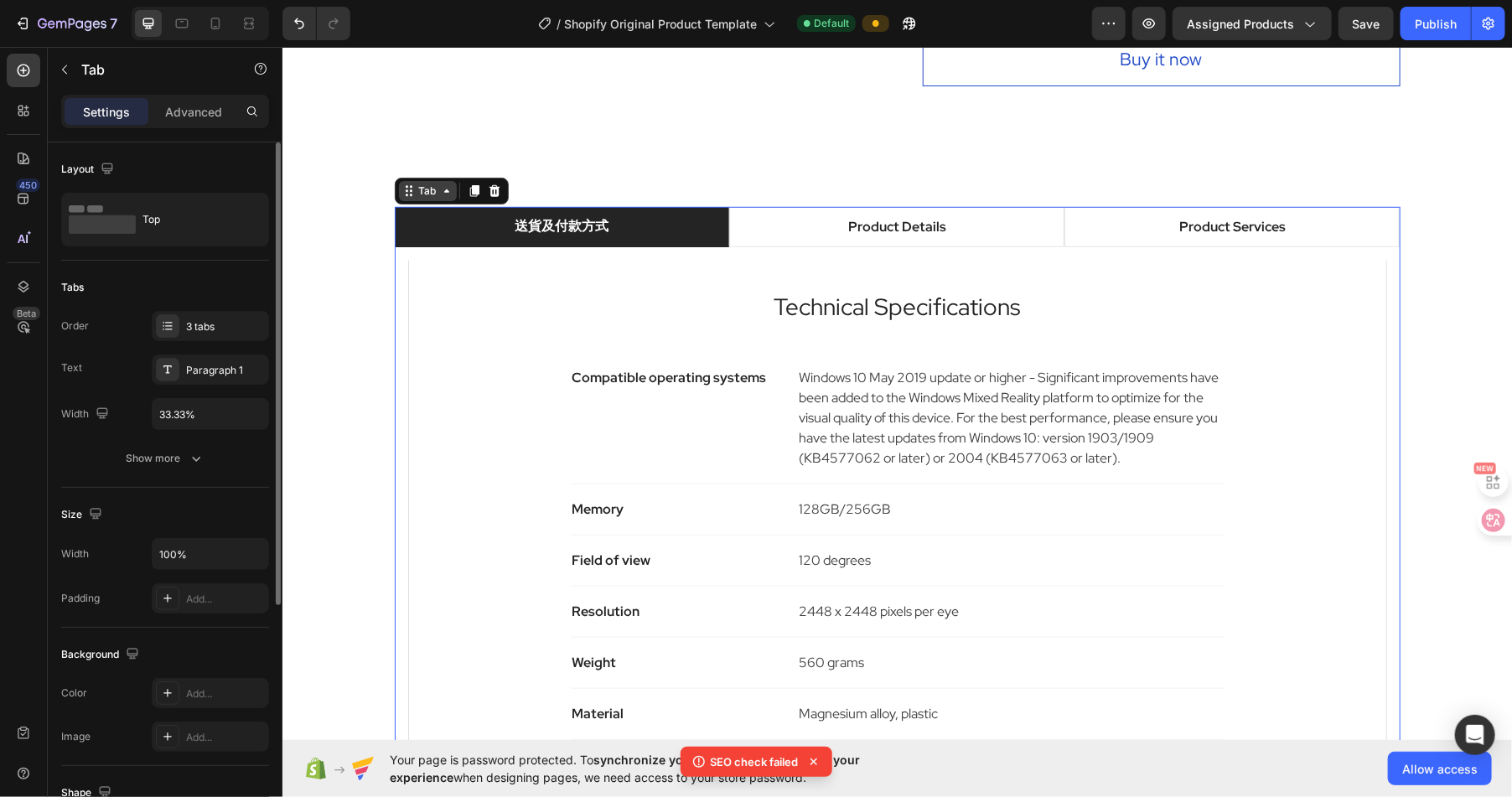 click 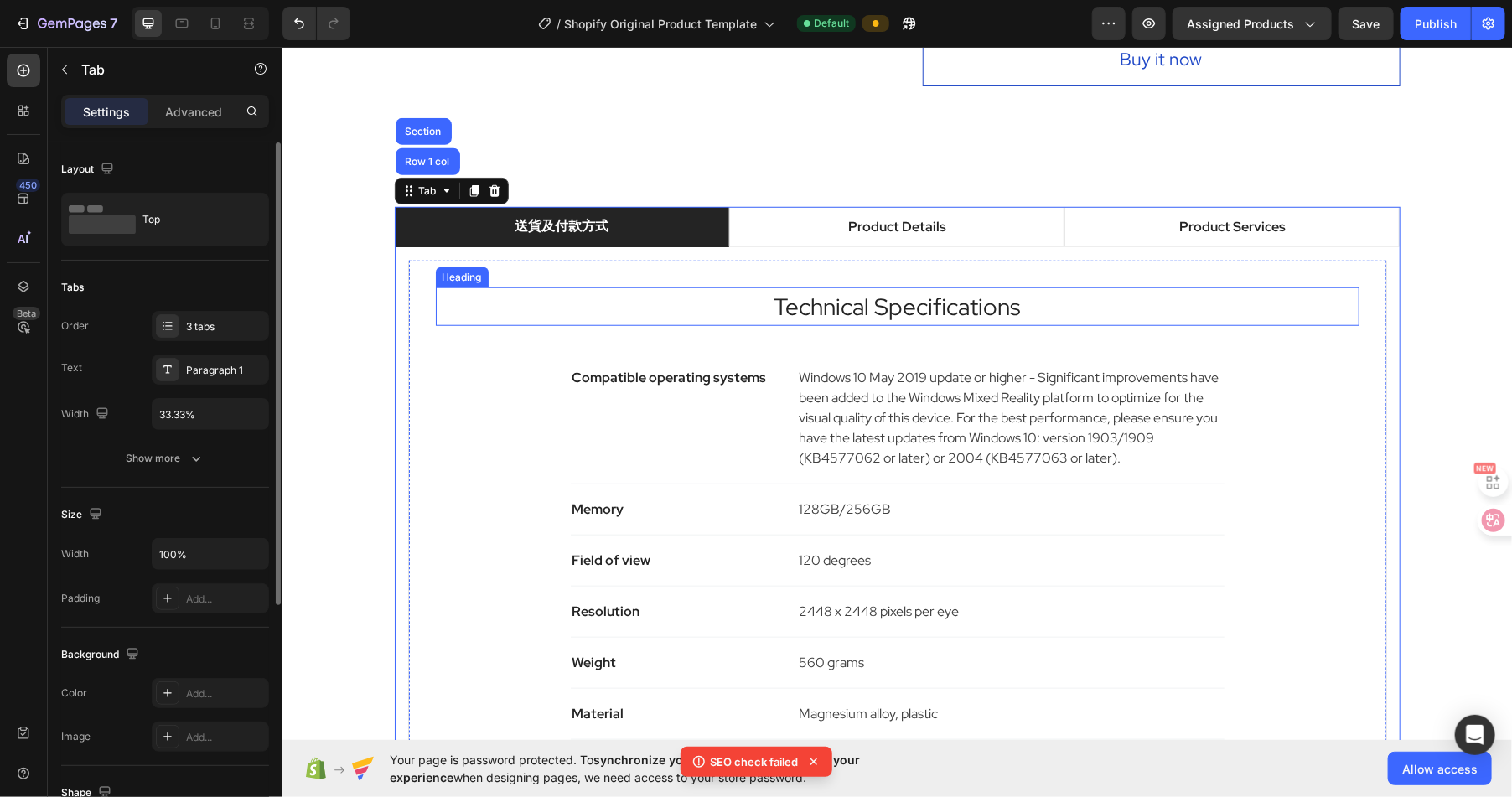 click on "Technical Specifications" at bounding box center (897, 306) 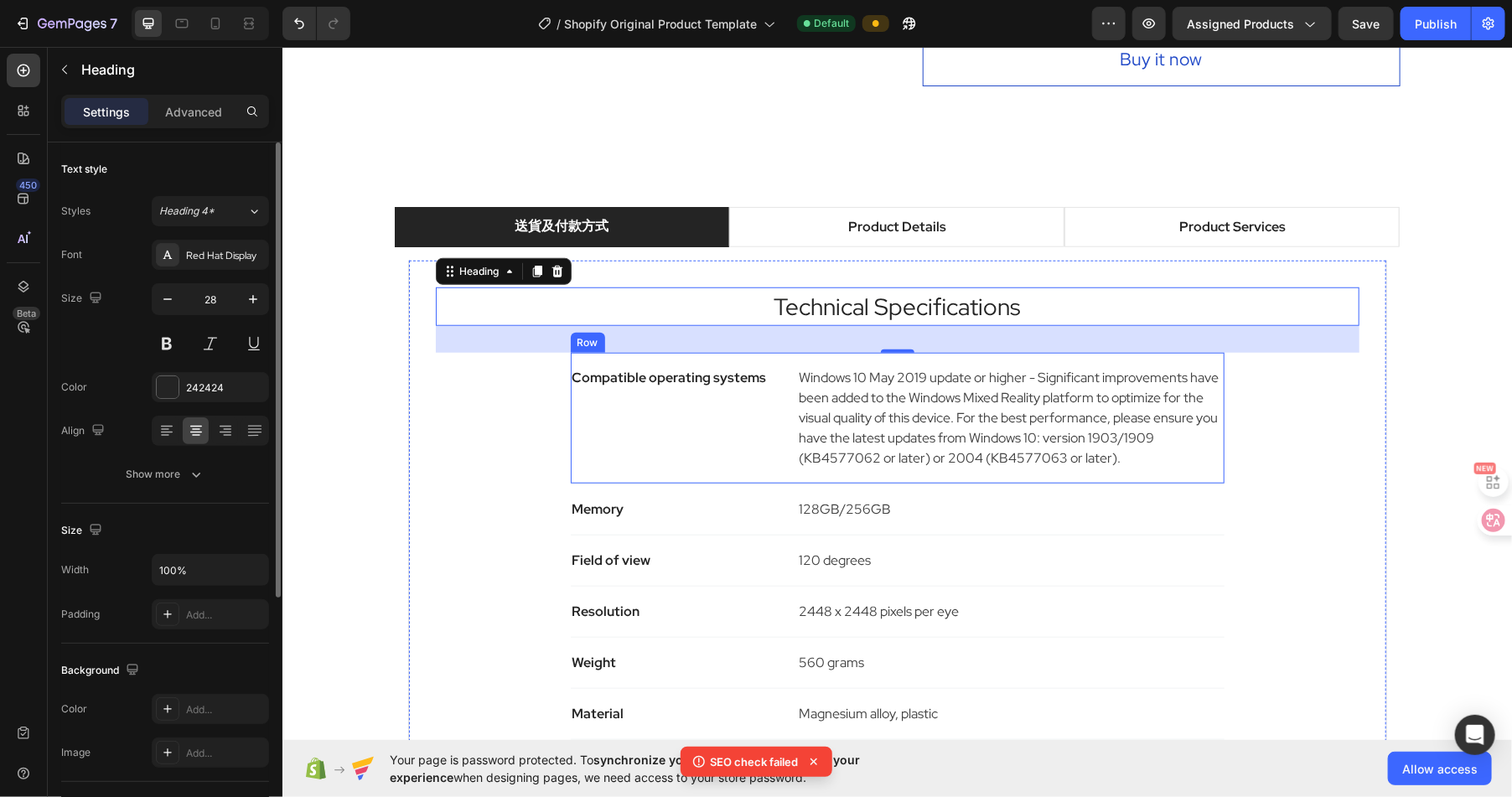 click on "Compatible operating systems Text block" at bounding box center (676, 417) 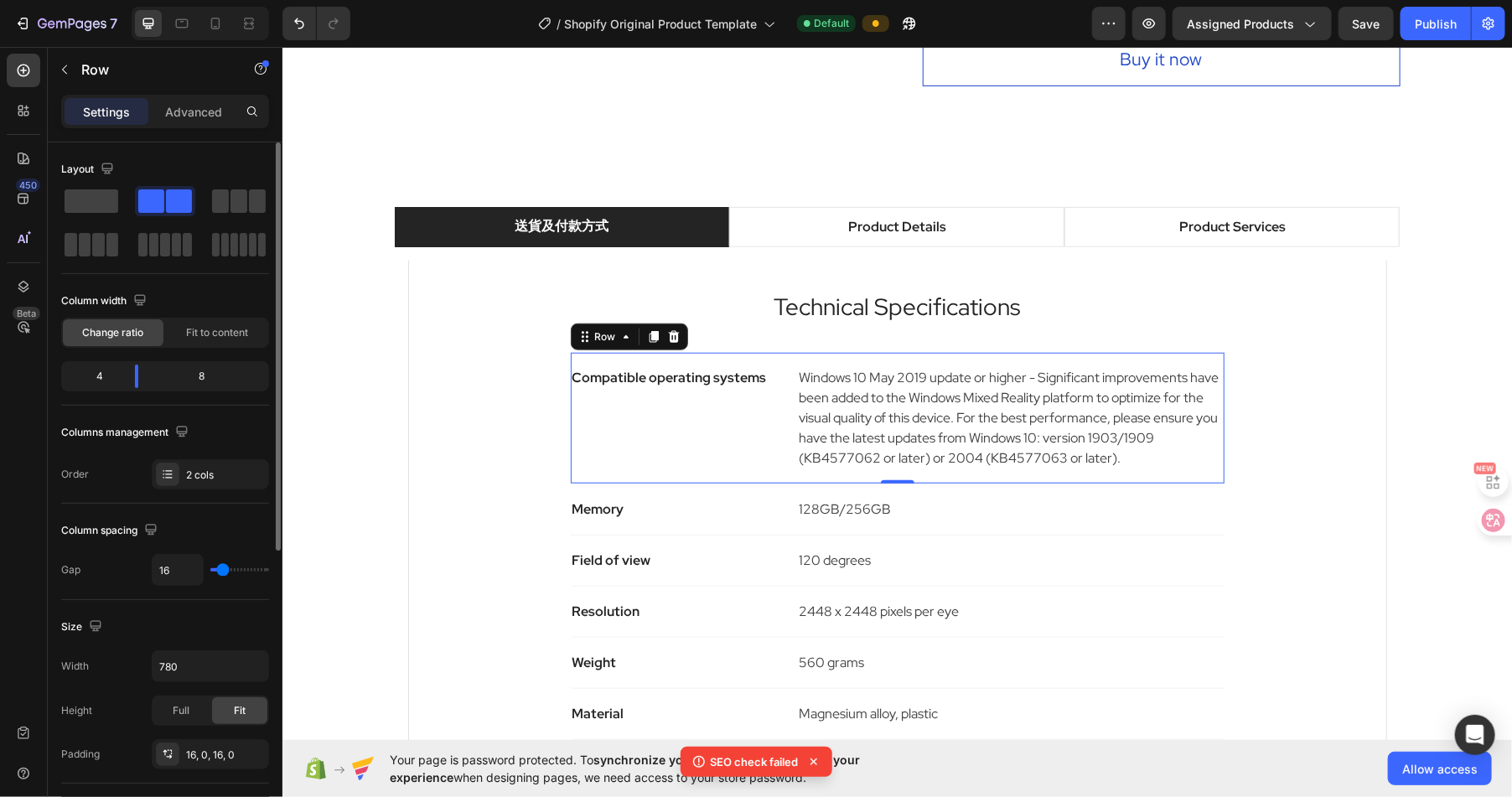 click on "Compatible operating systems Text block" at bounding box center [676, 417] 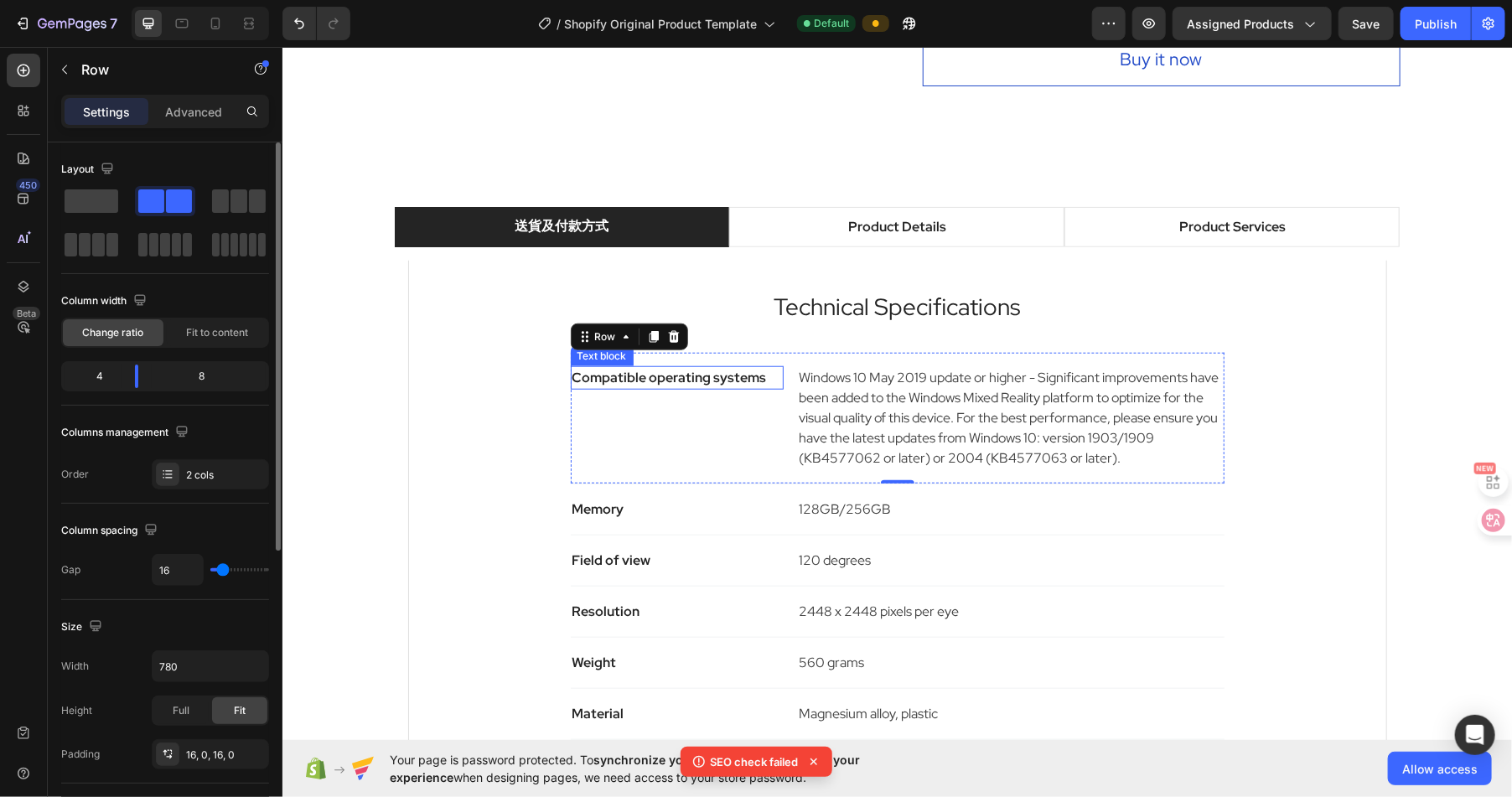 click on "Compatible operating systems" at bounding box center [676, 377] 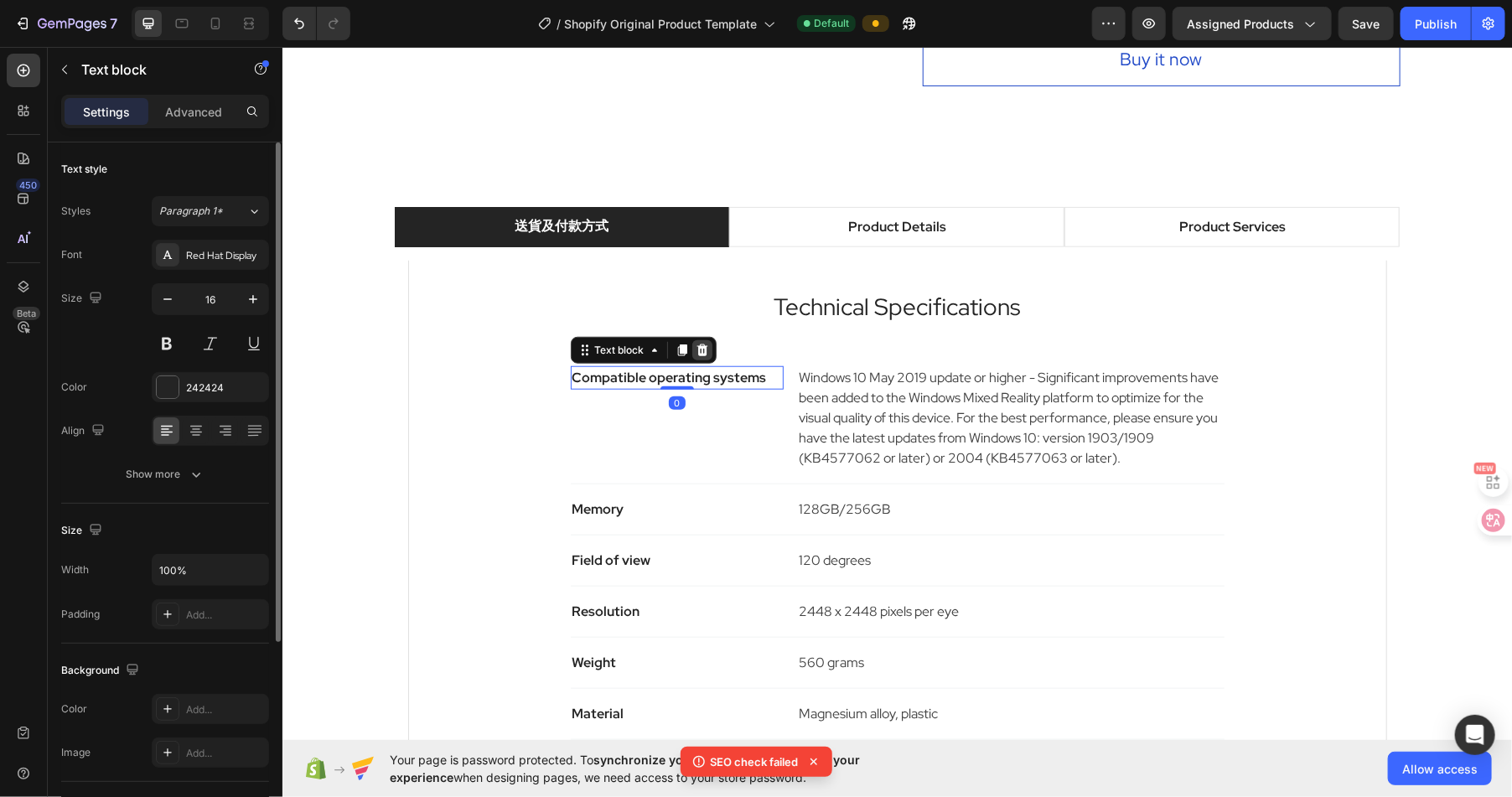 click 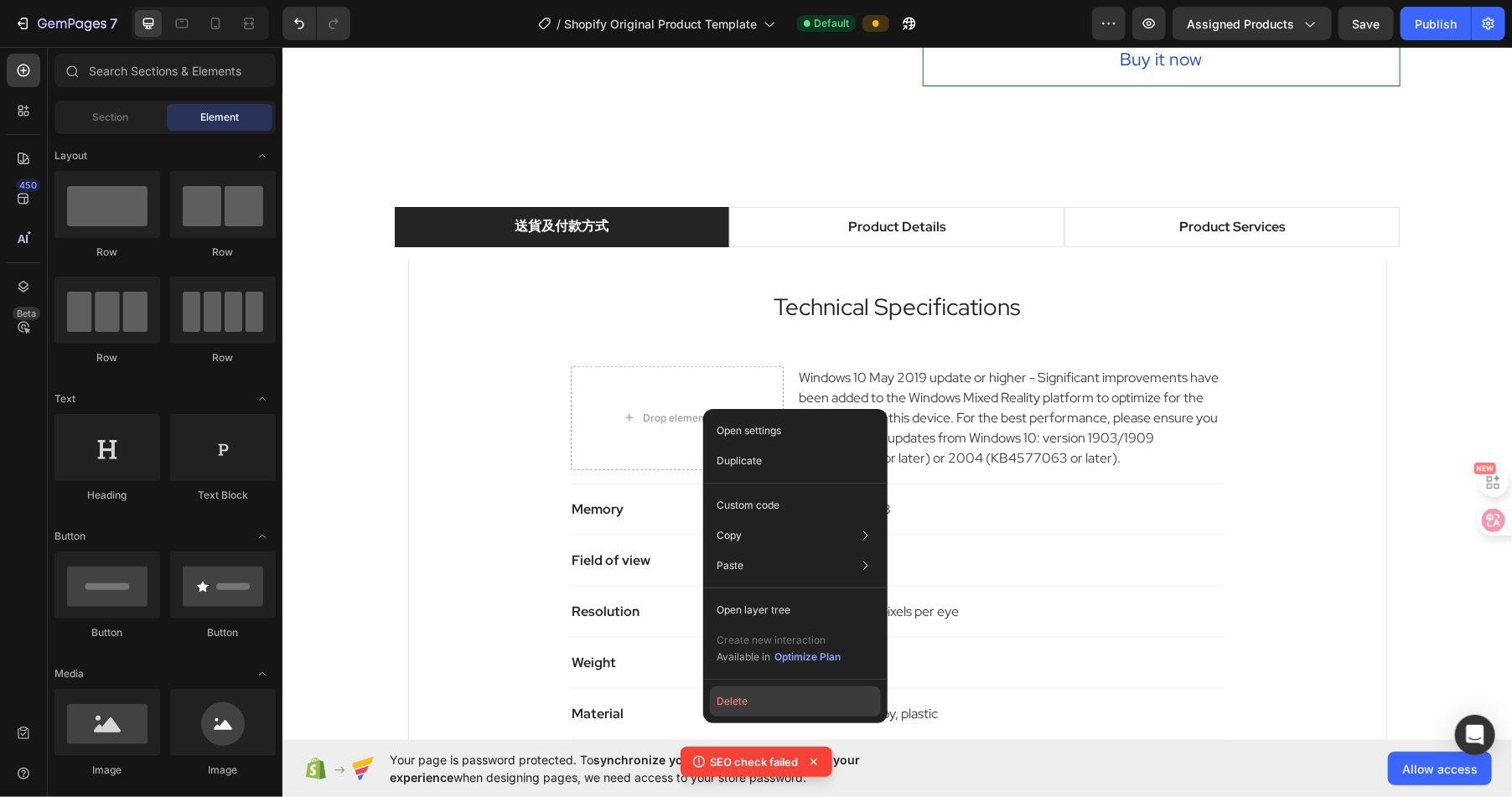 drag, startPoint x: 841, startPoint y: 701, endPoint x: 558, endPoint y: 651, distance: 287.383 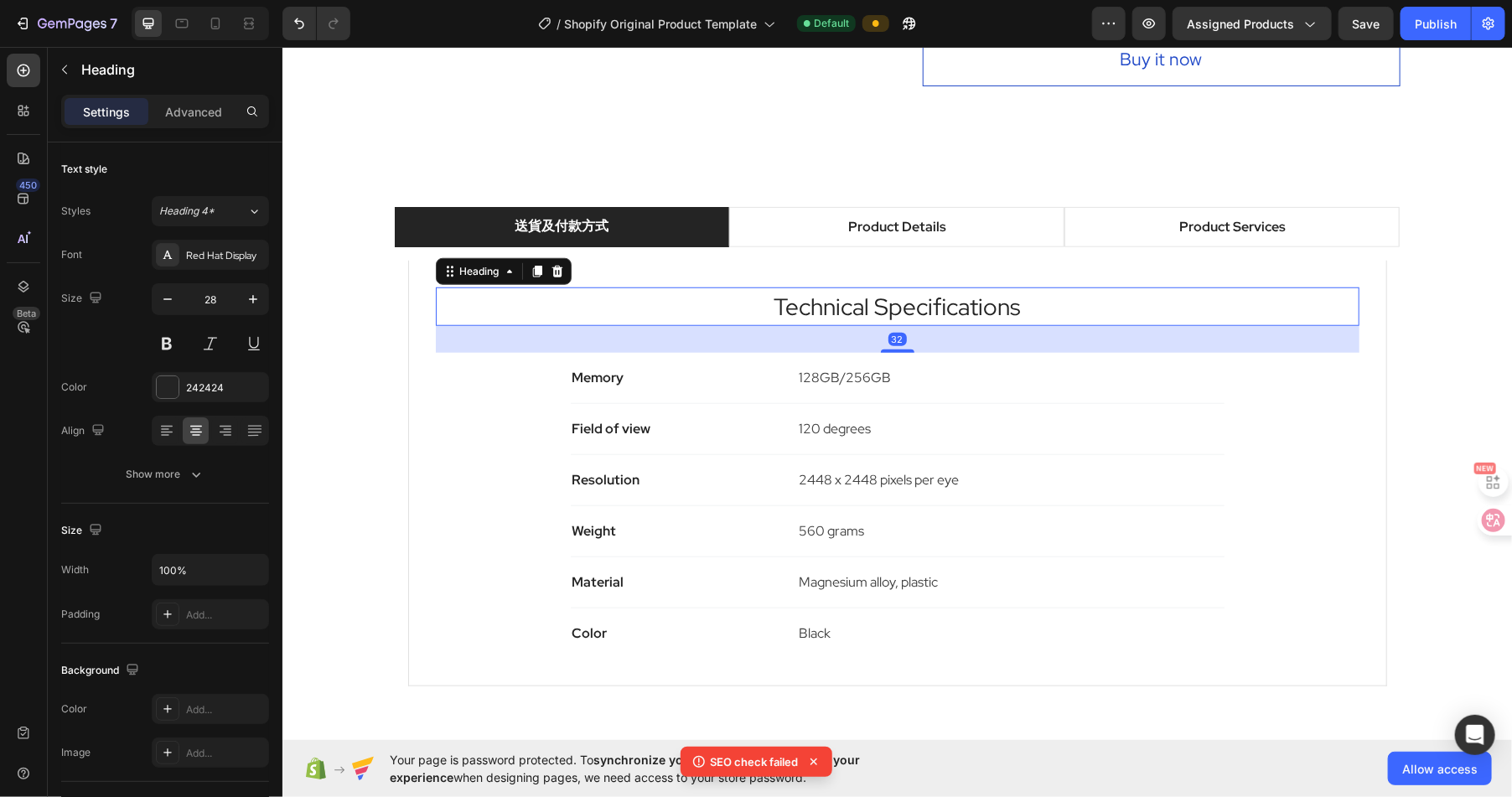 click on "Technical Specifications" at bounding box center [897, 306] 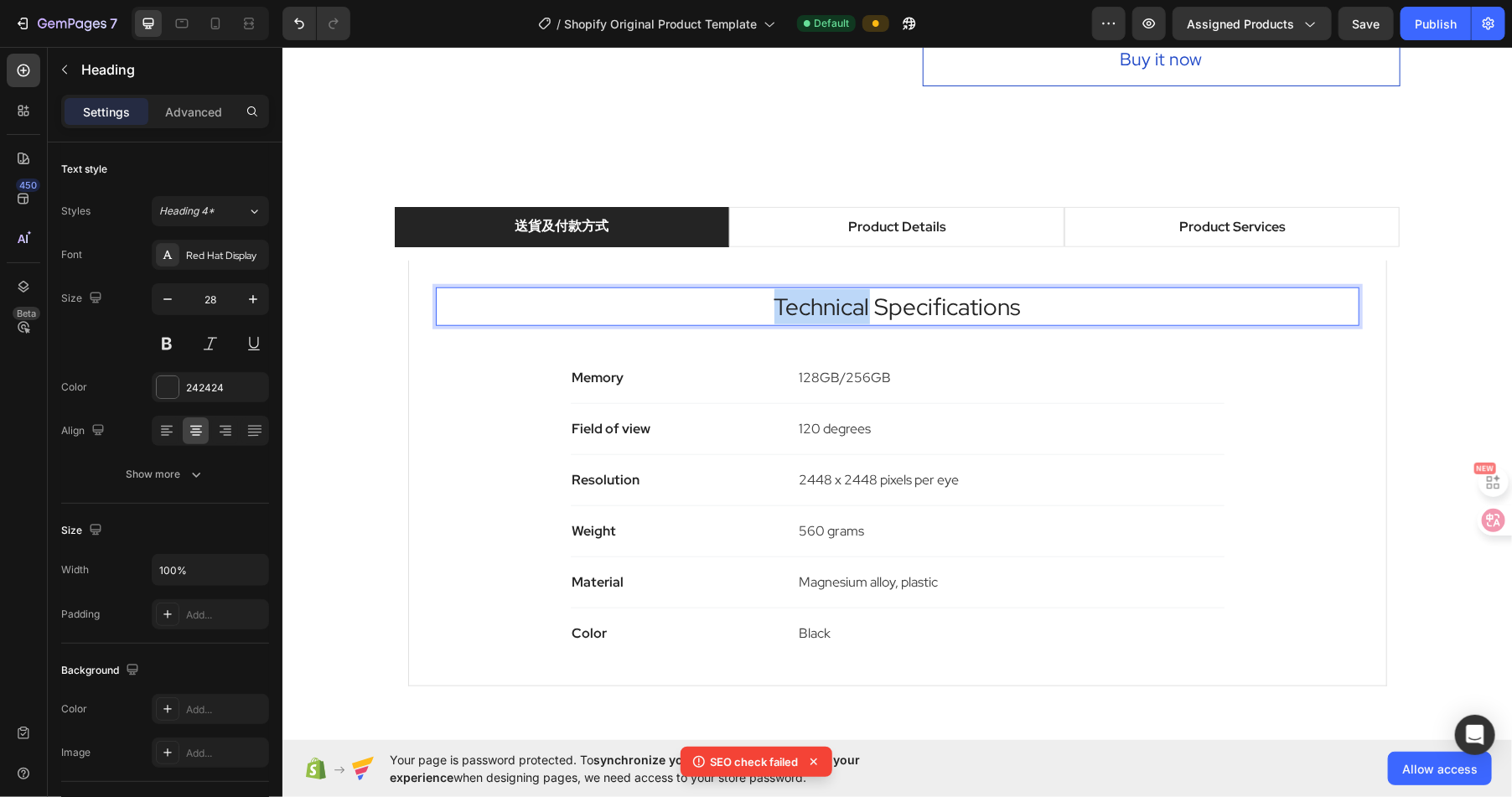 click on "Technical Specifications" at bounding box center (897, 306) 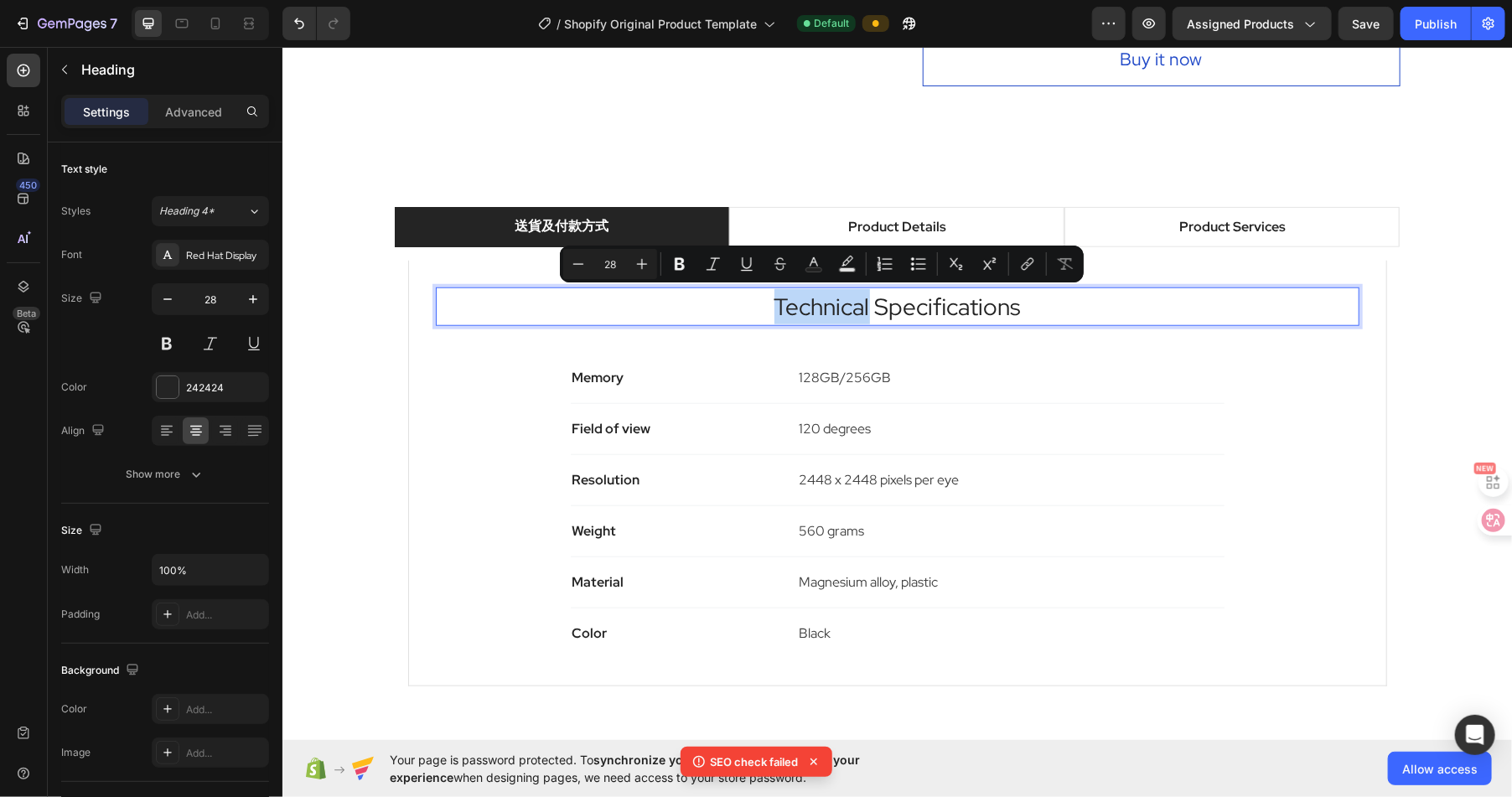 click on "Technical Specifications" at bounding box center [897, 306] 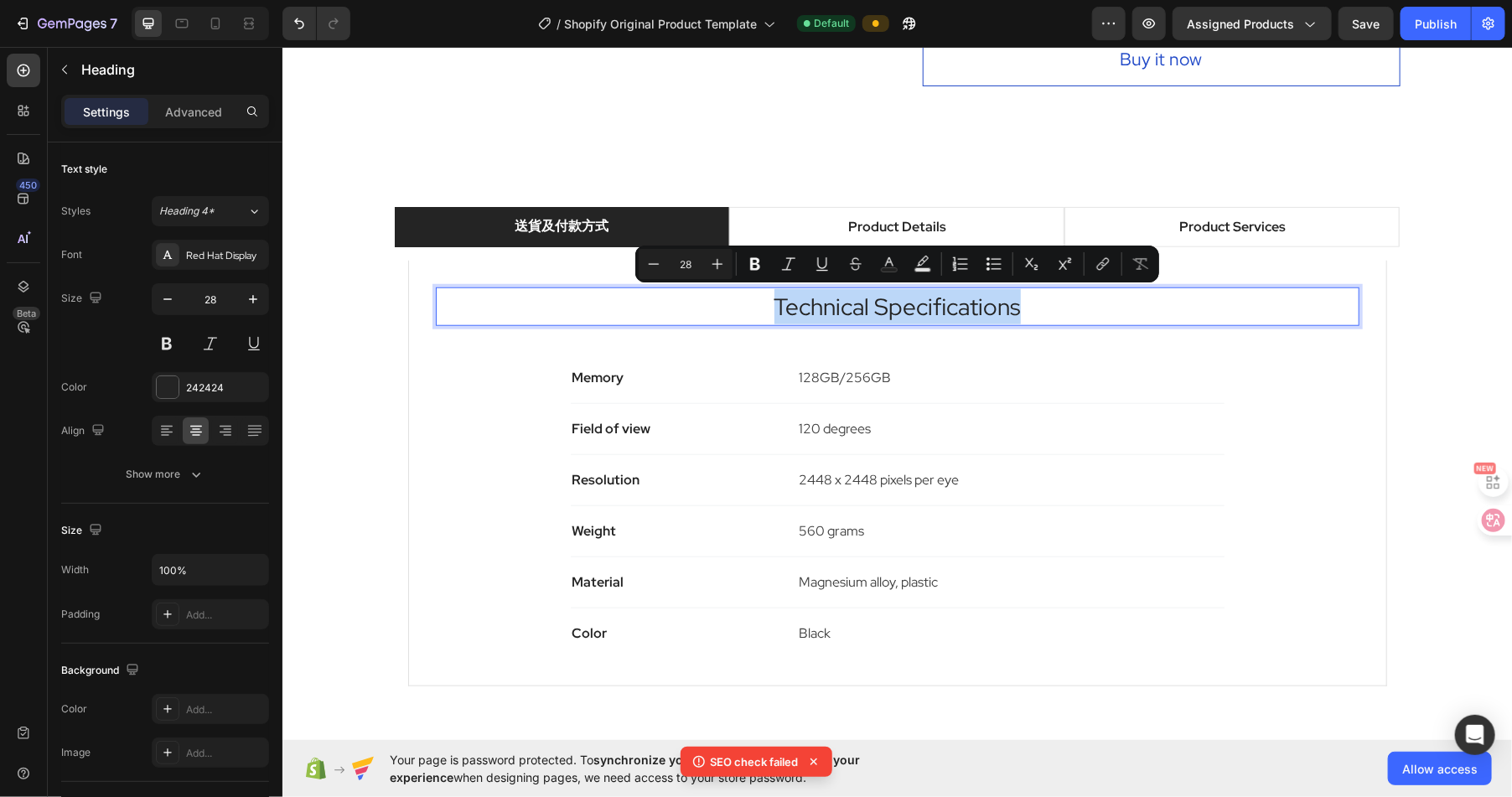 drag, startPoint x: 776, startPoint y: 302, endPoint x: 1128, endPoint y: 315, distance: 352.23998 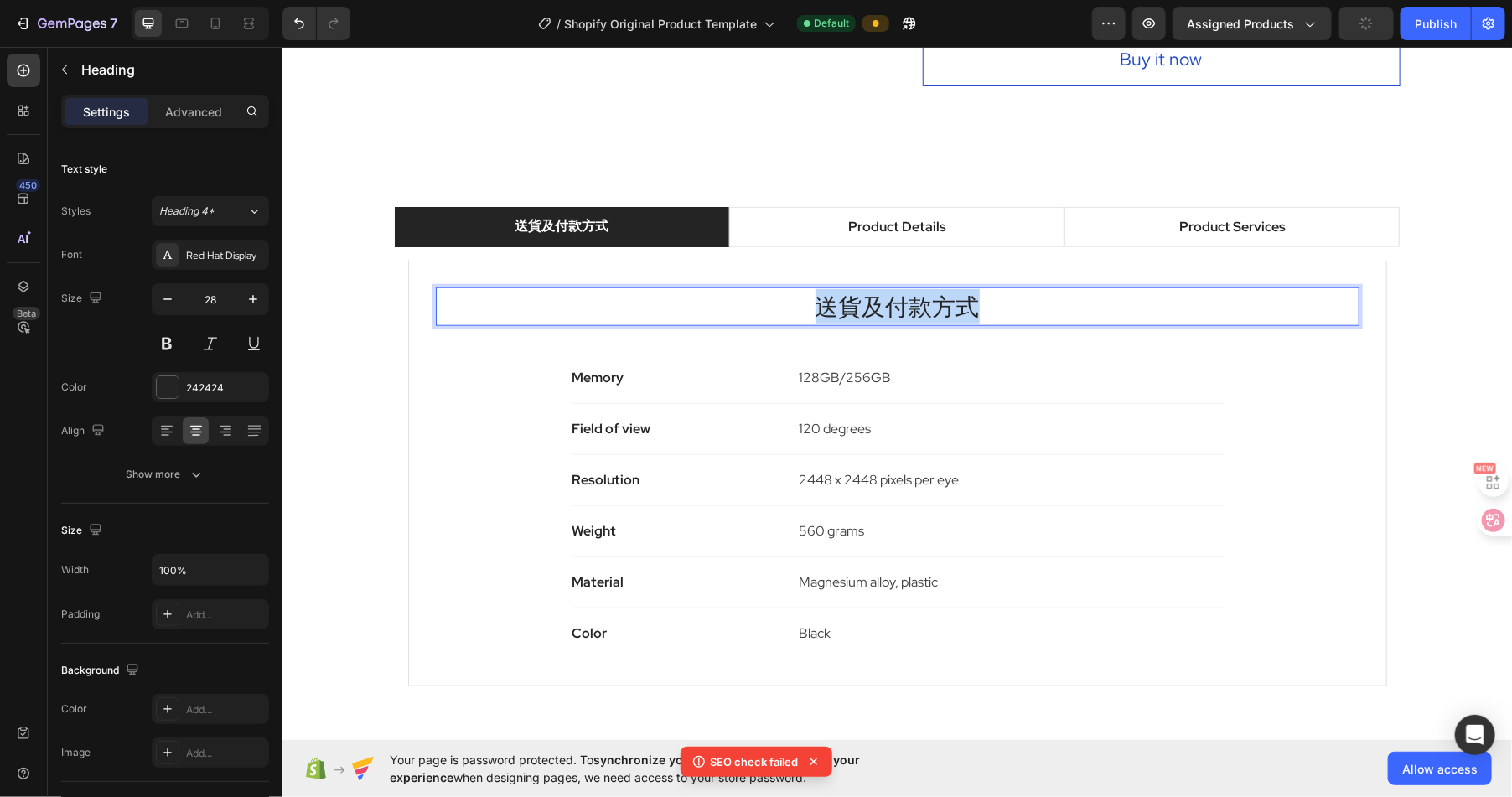 drag, startPoint x: 1007, startPoint y: 303, endPoint x: 717, endPoint y: 305, distance: 290.007 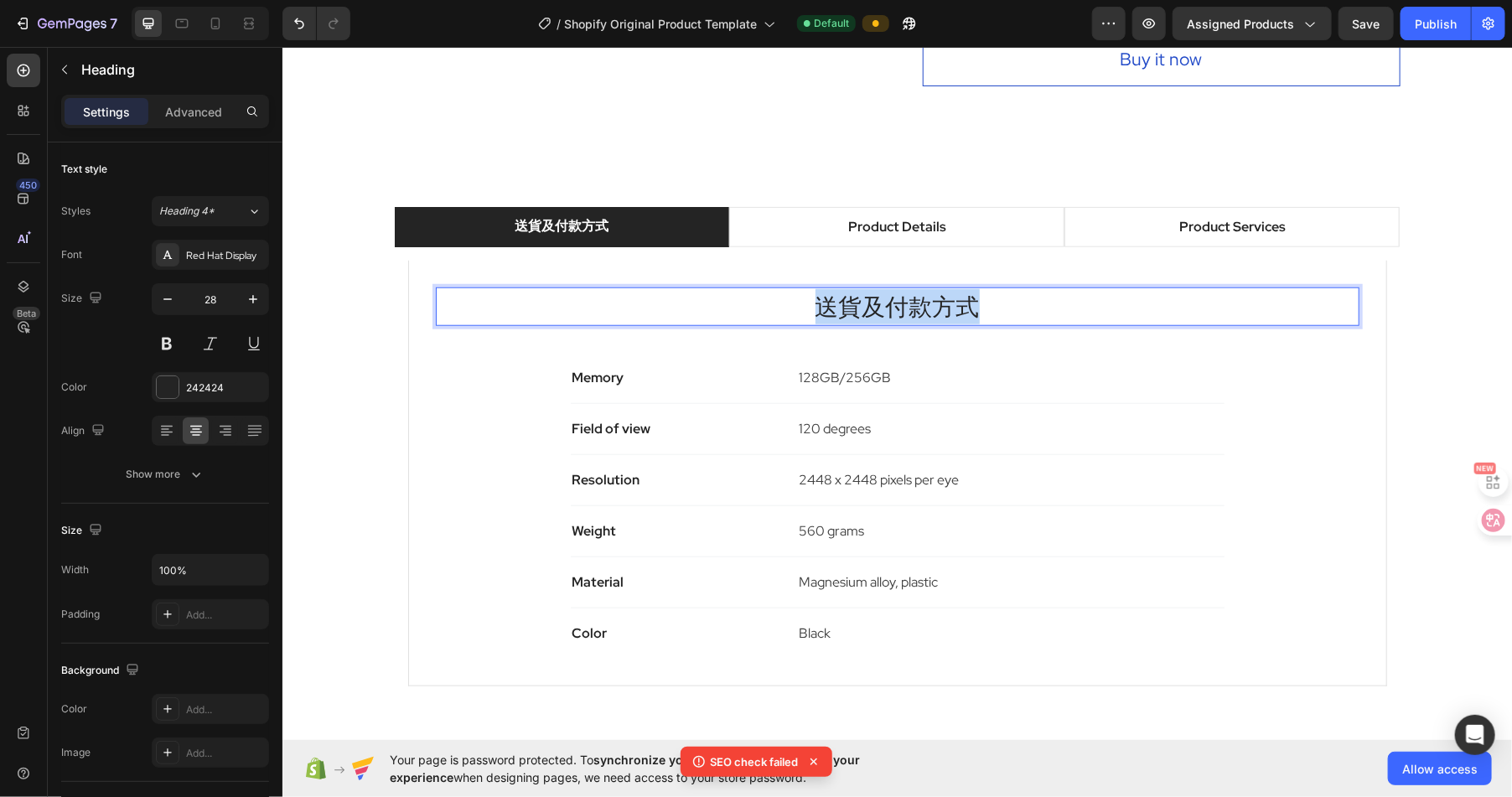 drag, startPoint x: 1047, startPoint y: 305, endPoint x: 745, endPoint y: 299, distance: 302.0596 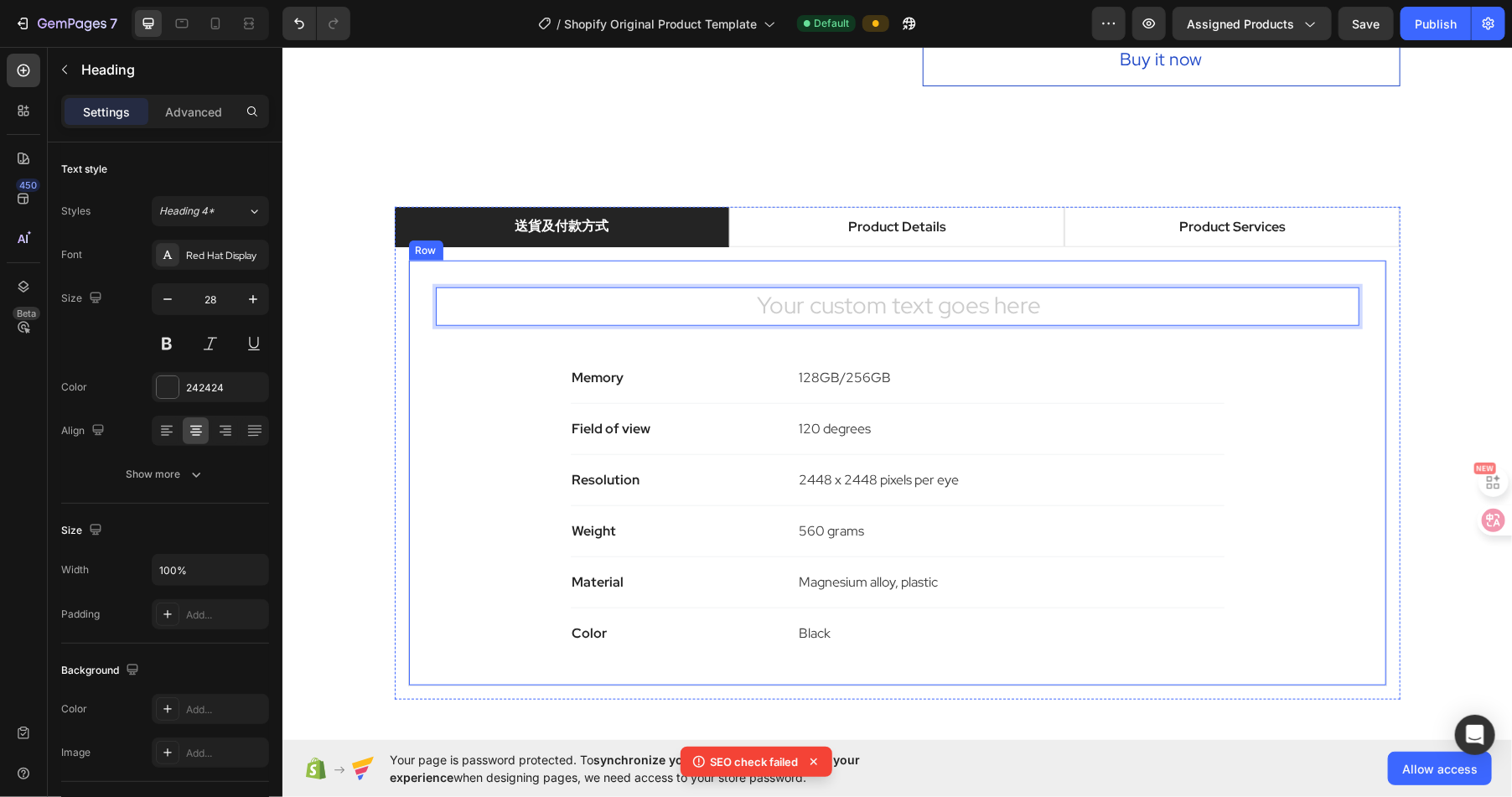 click on "Heading   32 Memory Text block 128GB/256GB Text block Row Field of view Text block 120 degrees Text block Row Resolution Text block 2448 x 2448 pixels per eye Text block Row Weight Text block 560 grams Text block Row Material Text block Magnesium alloy, plastic Text block Row Color Text block Black Text block Row" at bounding box center [897, 472] 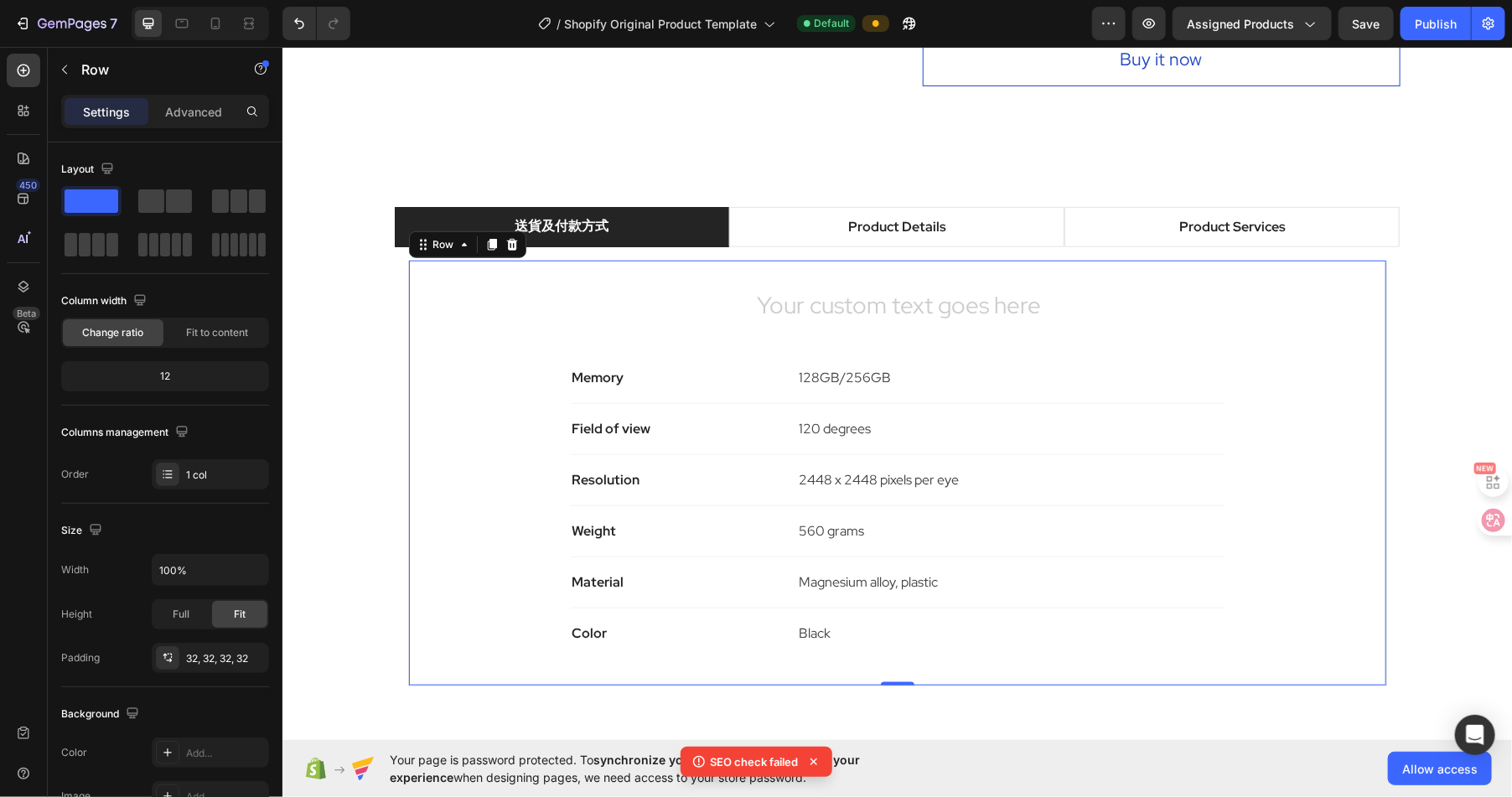 drag, startPoint x: 541, startPoint y: 361, endPoint x: 587, endPoint y: 369, distance: 46.69047 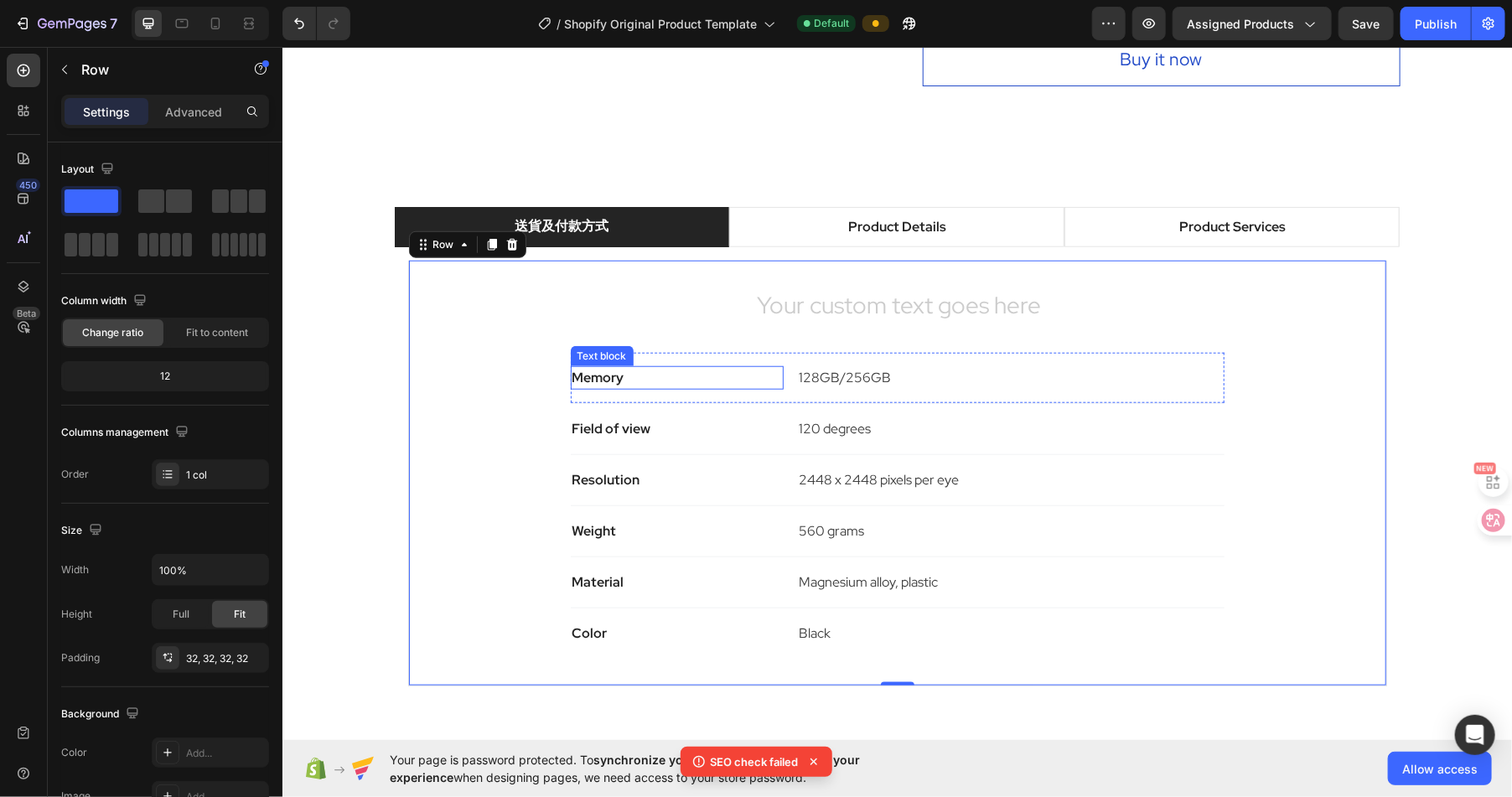 click on "Memory" at bounding box center (676, 377) 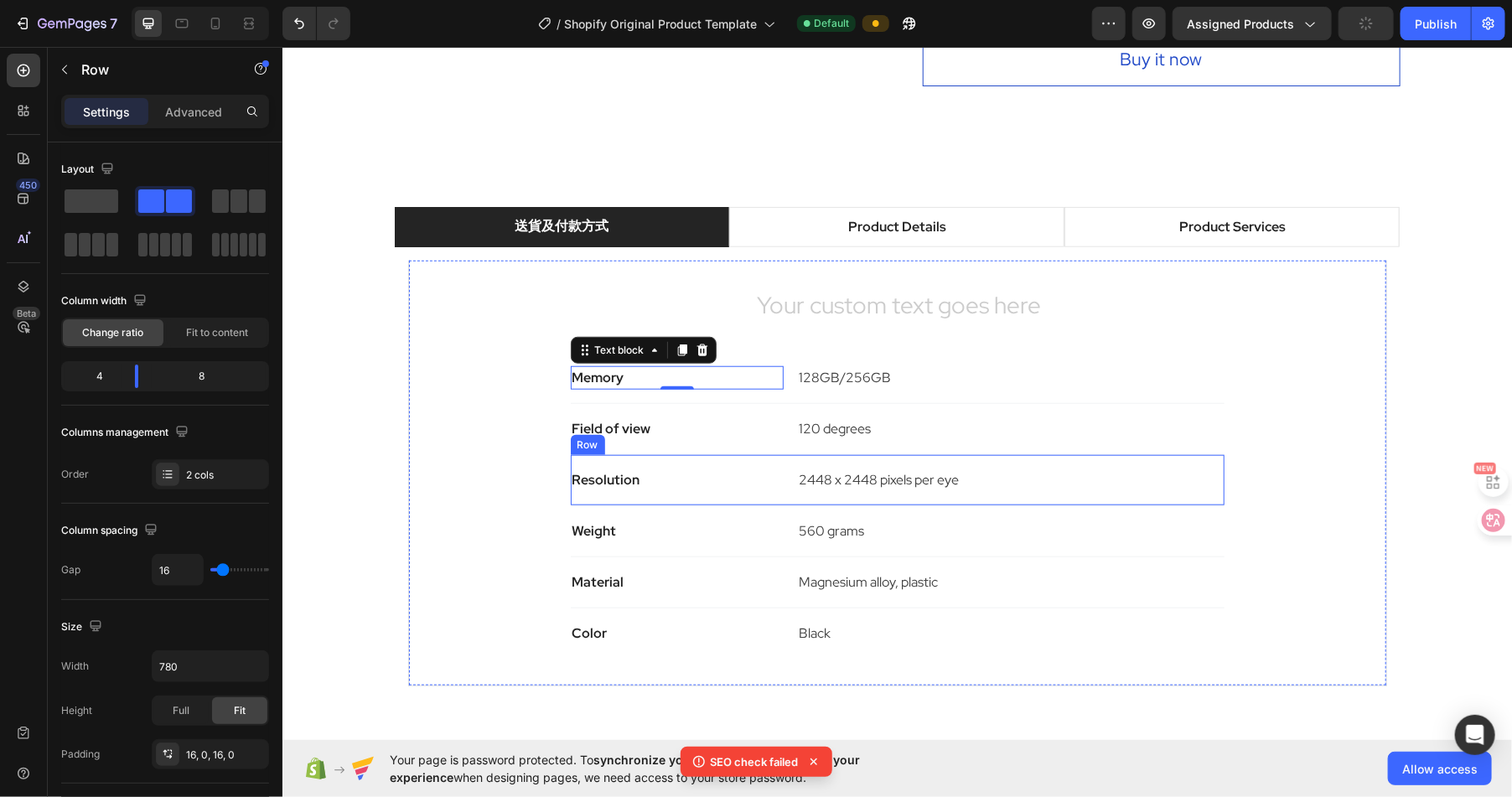 click on "Resolution Text block 2448 x 2448 pixels per eye Text block Row" at bounding box center (897, 479) 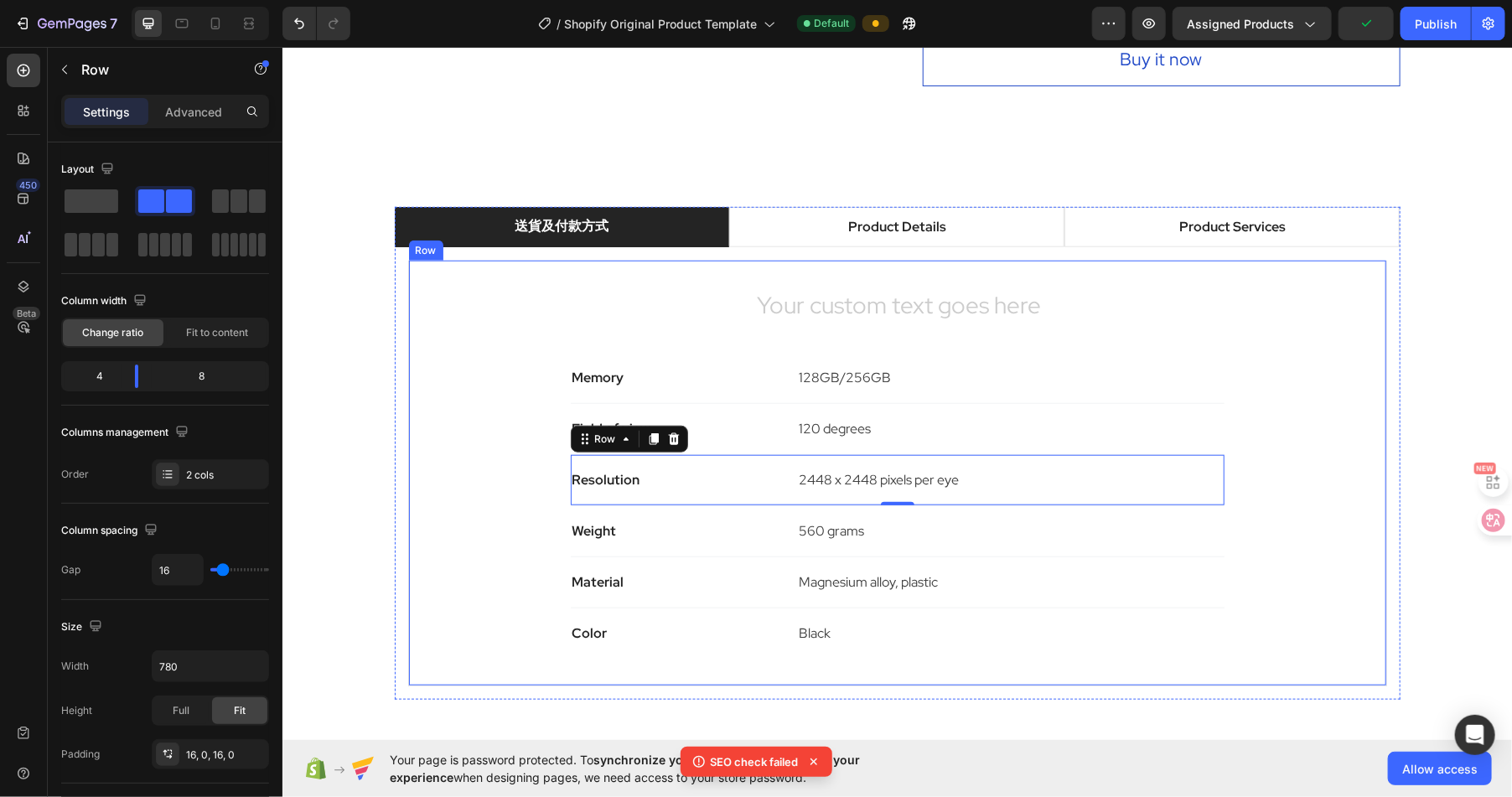 click on "Heading Memory Text block 128GB/256GB Text block Row Field of view Text block 120 degrees Text block Row Resolution Text block 2448 x 2448 pixels per eye Text block Row   0 Weight Text block 560 grams Text block Row Material Text block Magnesium alloy, plastic Text block Row Color Text block Black Text block Row Row" at bounding box center [897, 473] 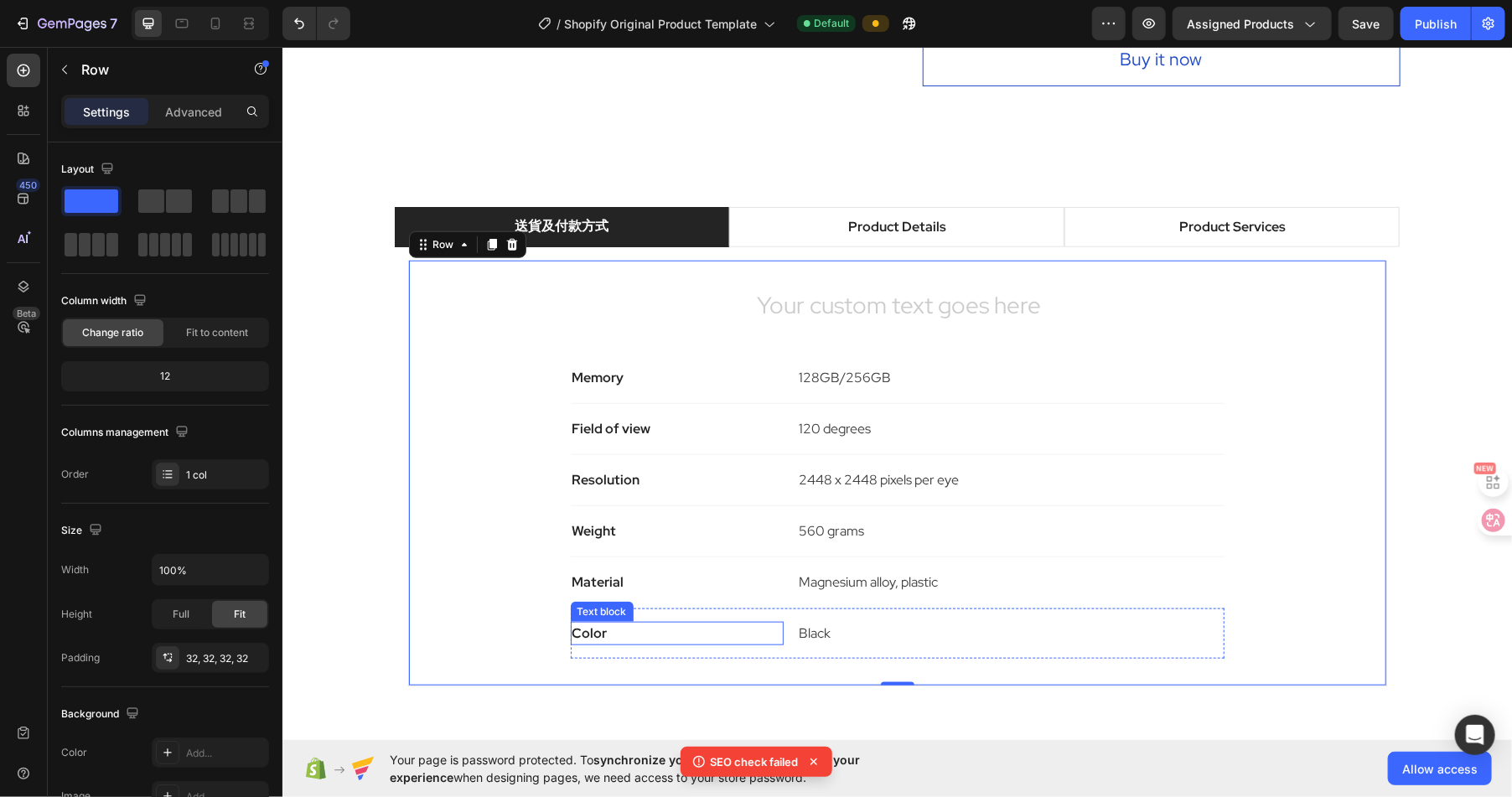 click on "Color" at bounding box center [676, 633] 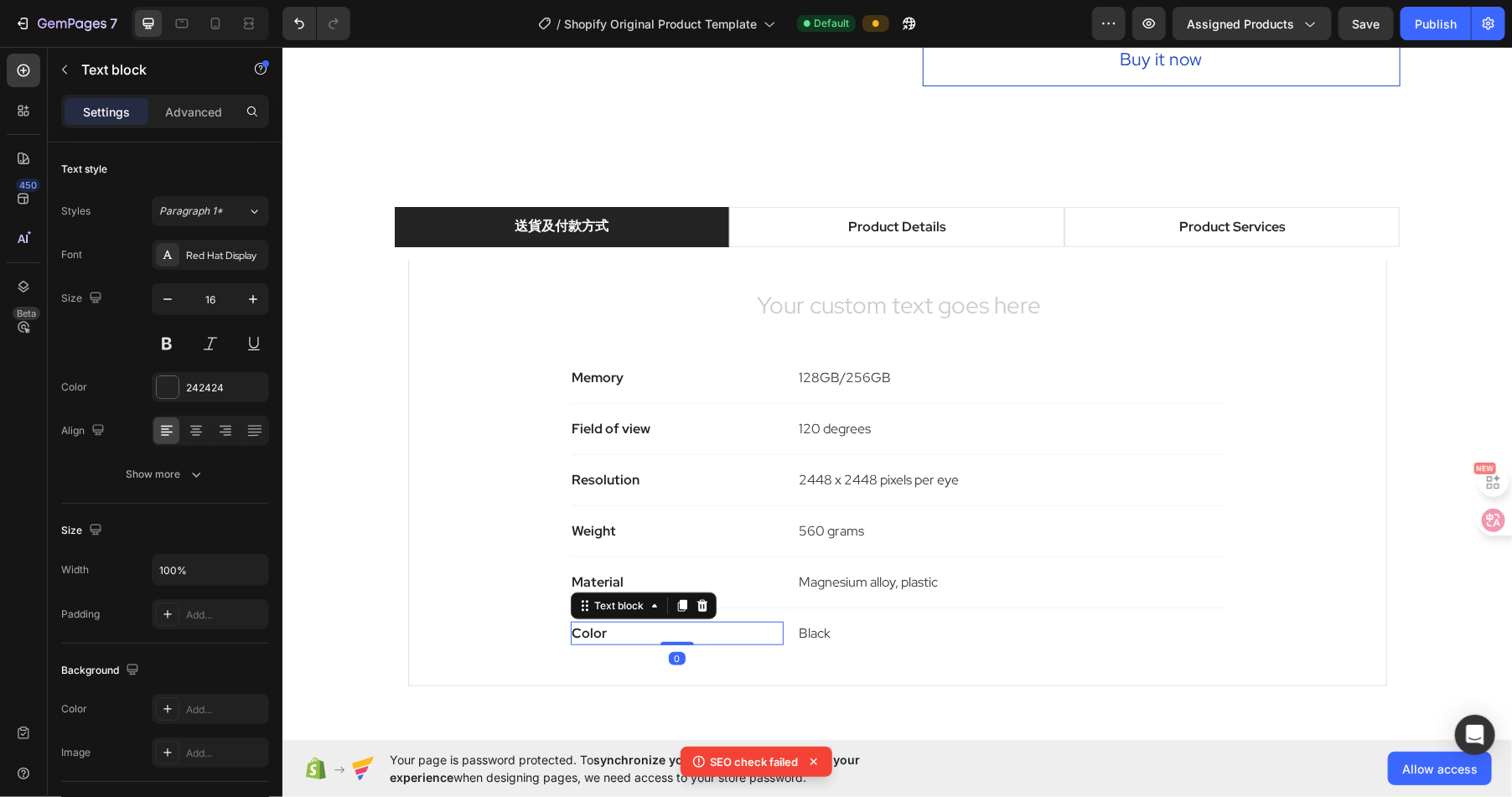 click on "Color" at bounding box center (676, 633) 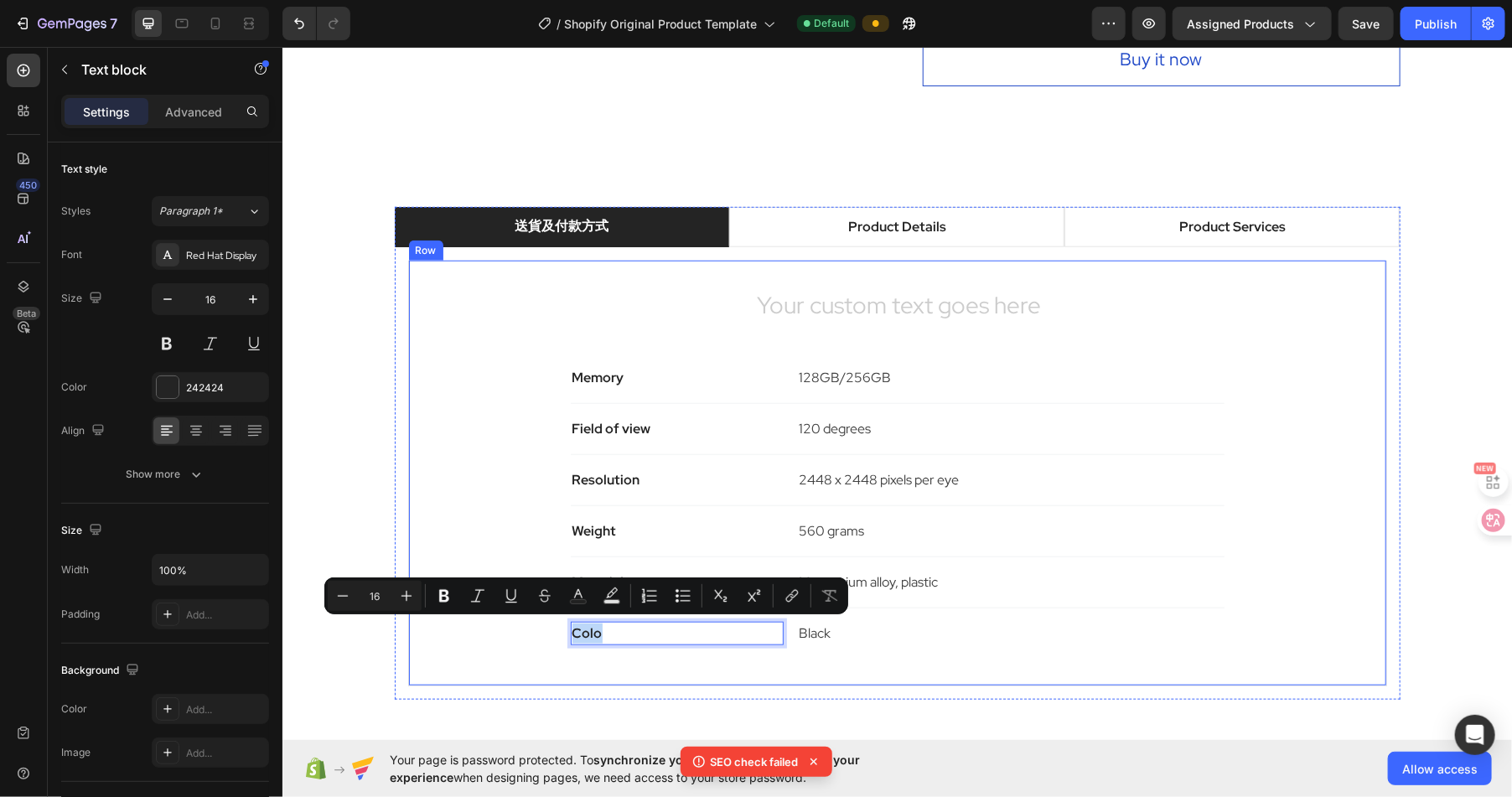drag, startPoint x: 620, startPoint y: 624, endPoint x: 523, endPoint y: 613, distance: 97.62172 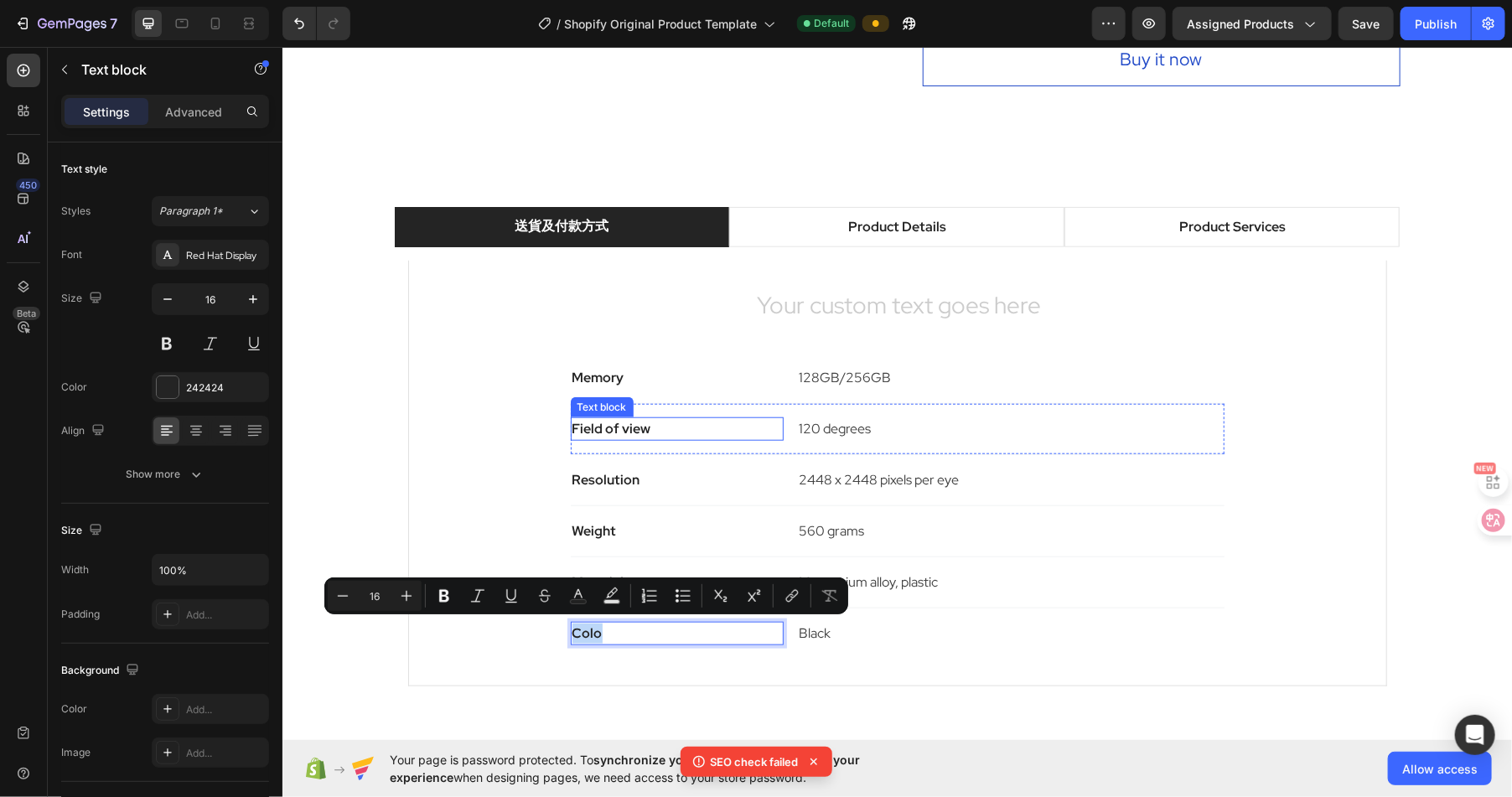 click on "Memory" at bounding box center [676, 377] 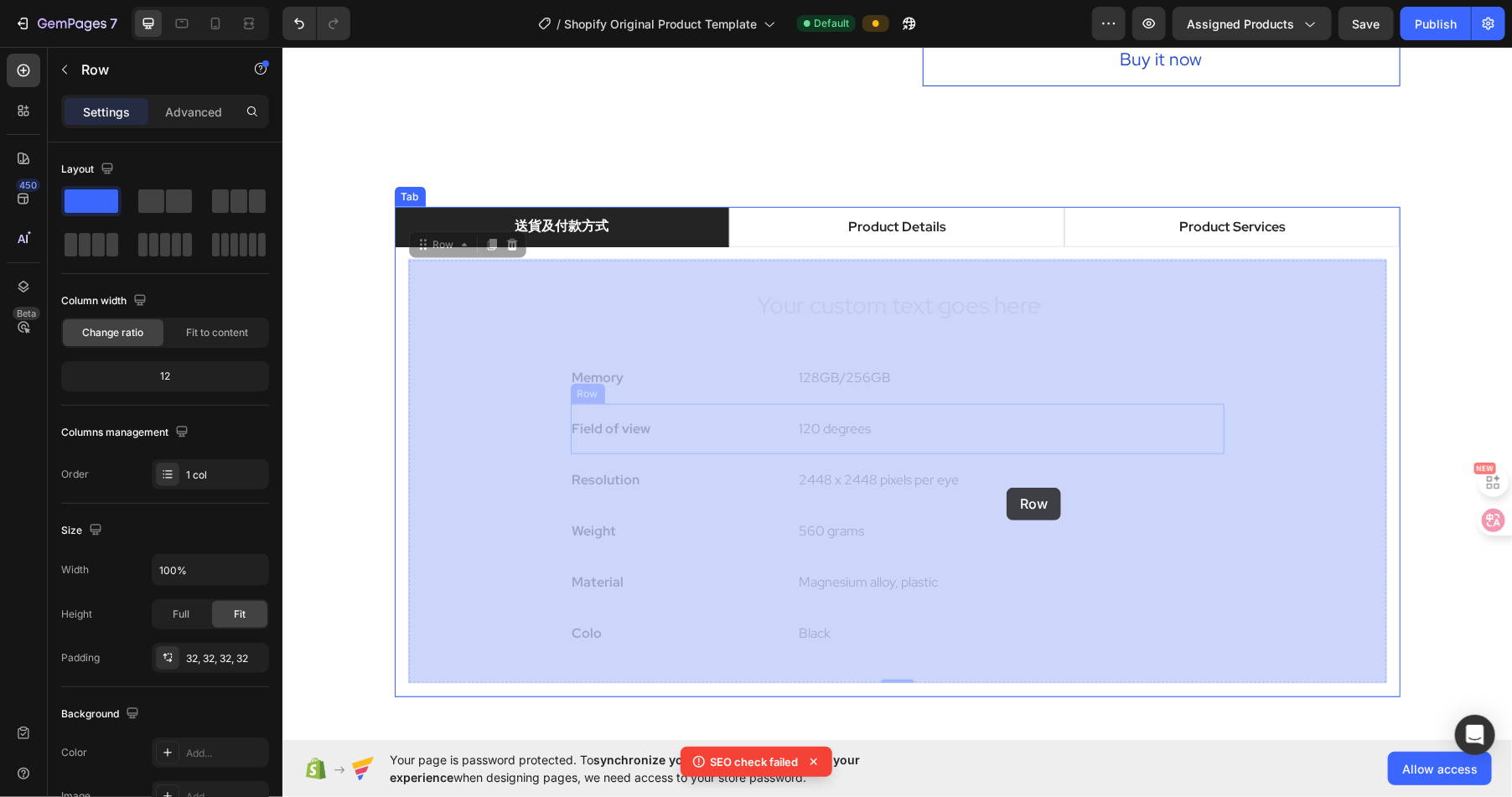 drag, startPoint x: 546, startPoint y: 375, endPoint x: 1011, endPoint y: 489, distance: 478.77 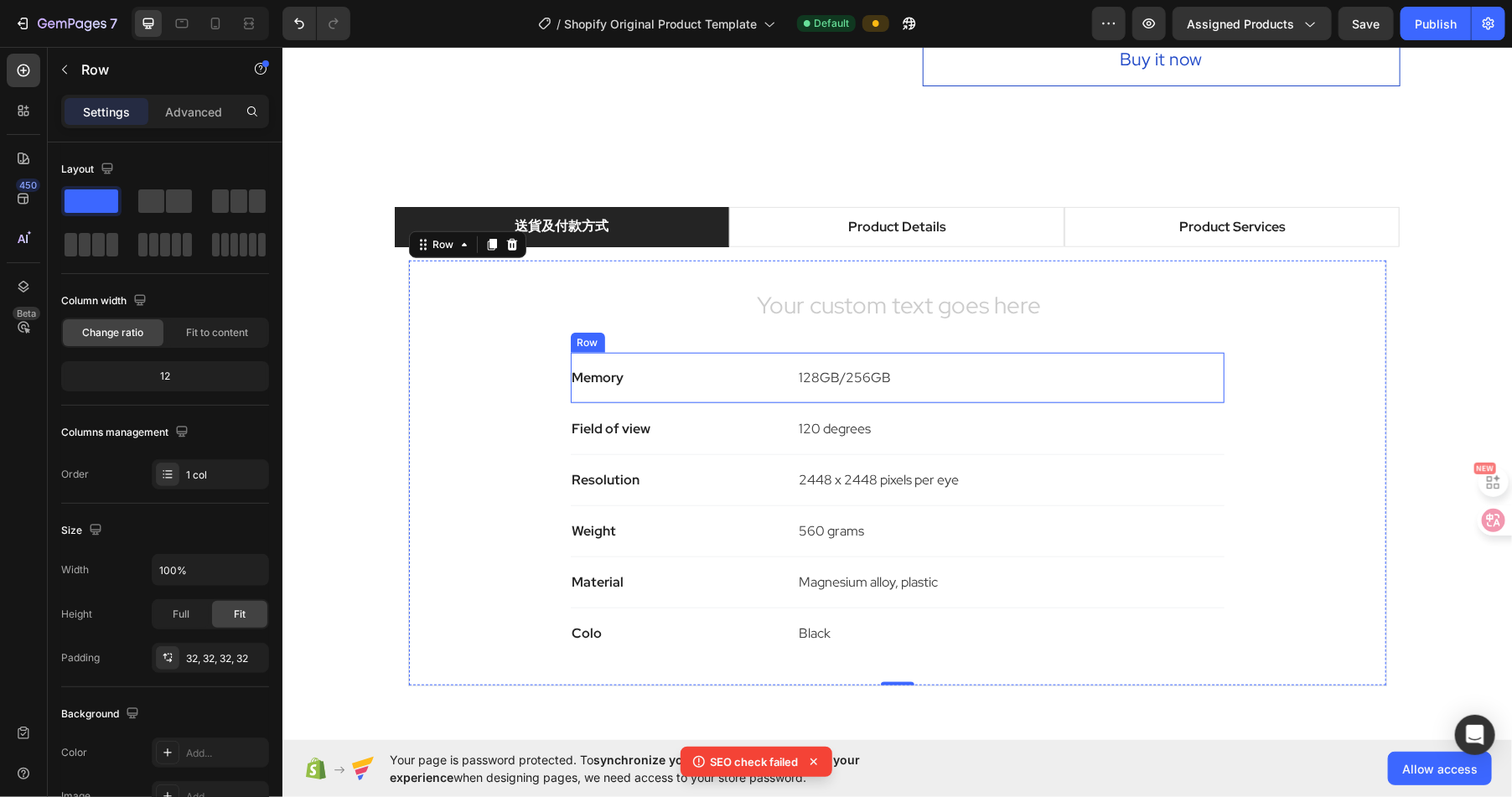 click on "Row" at bounding box center [587, 342] 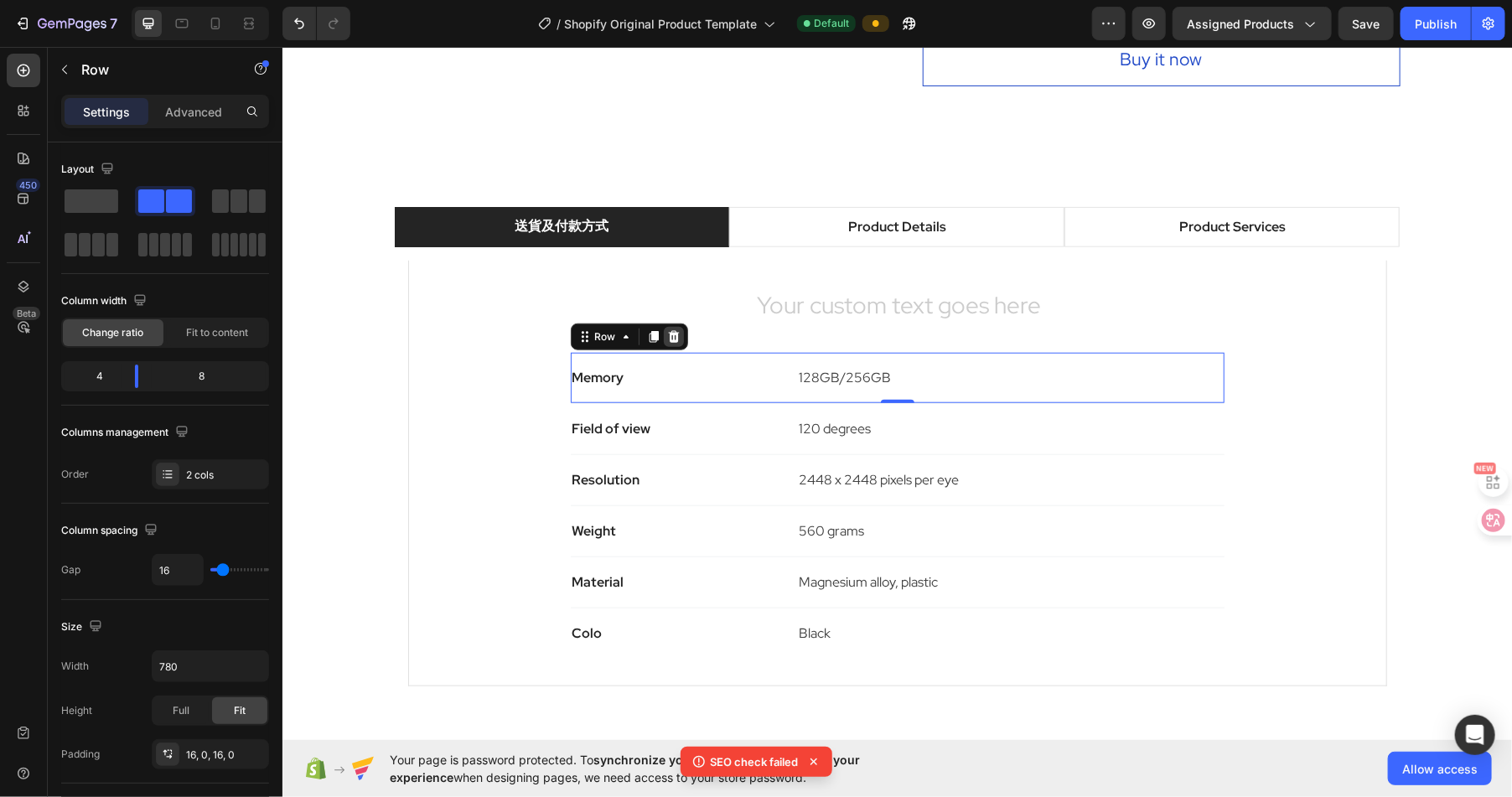 click 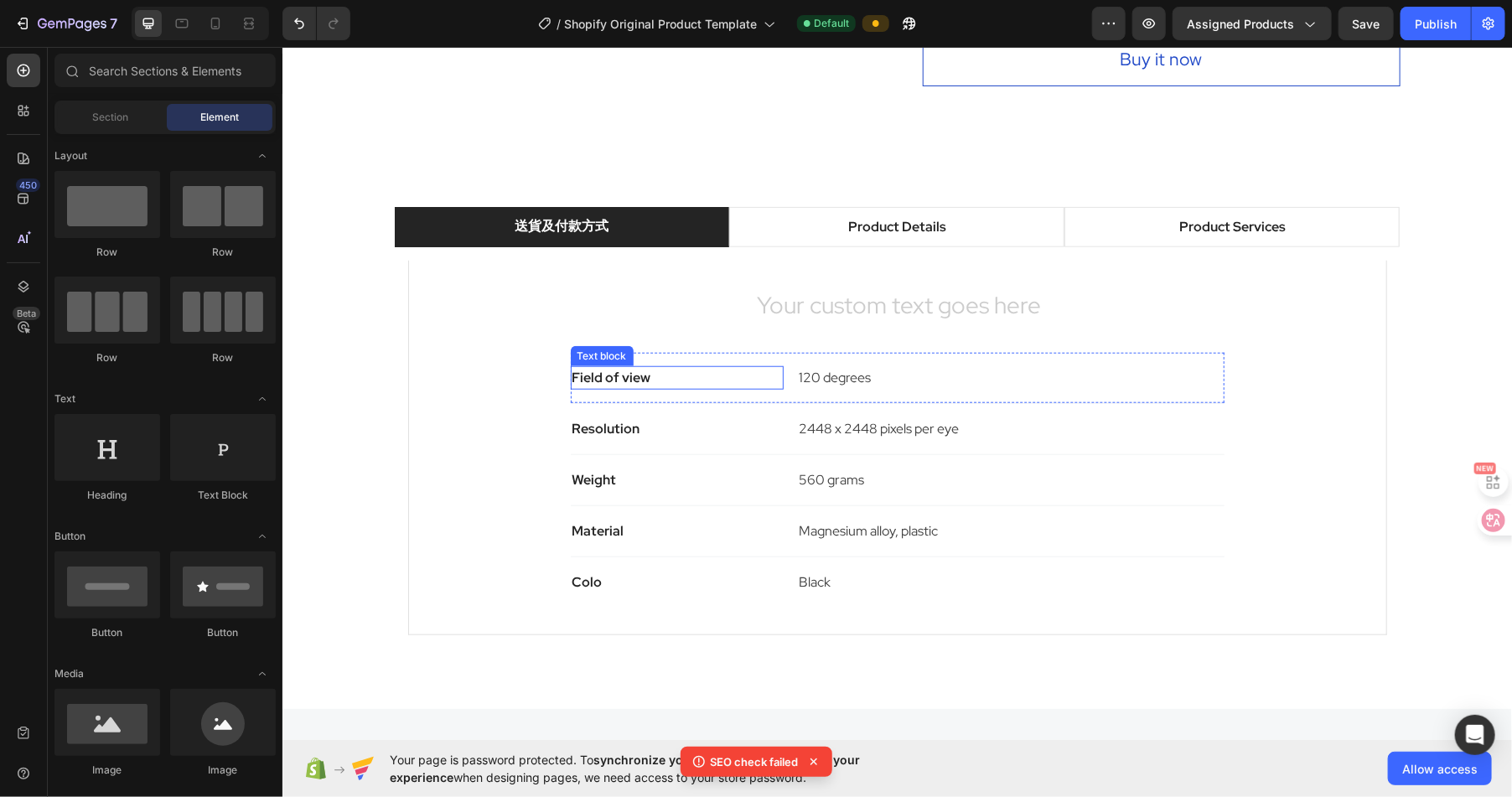 click on "Field of view" at bounding box center [676, 377] 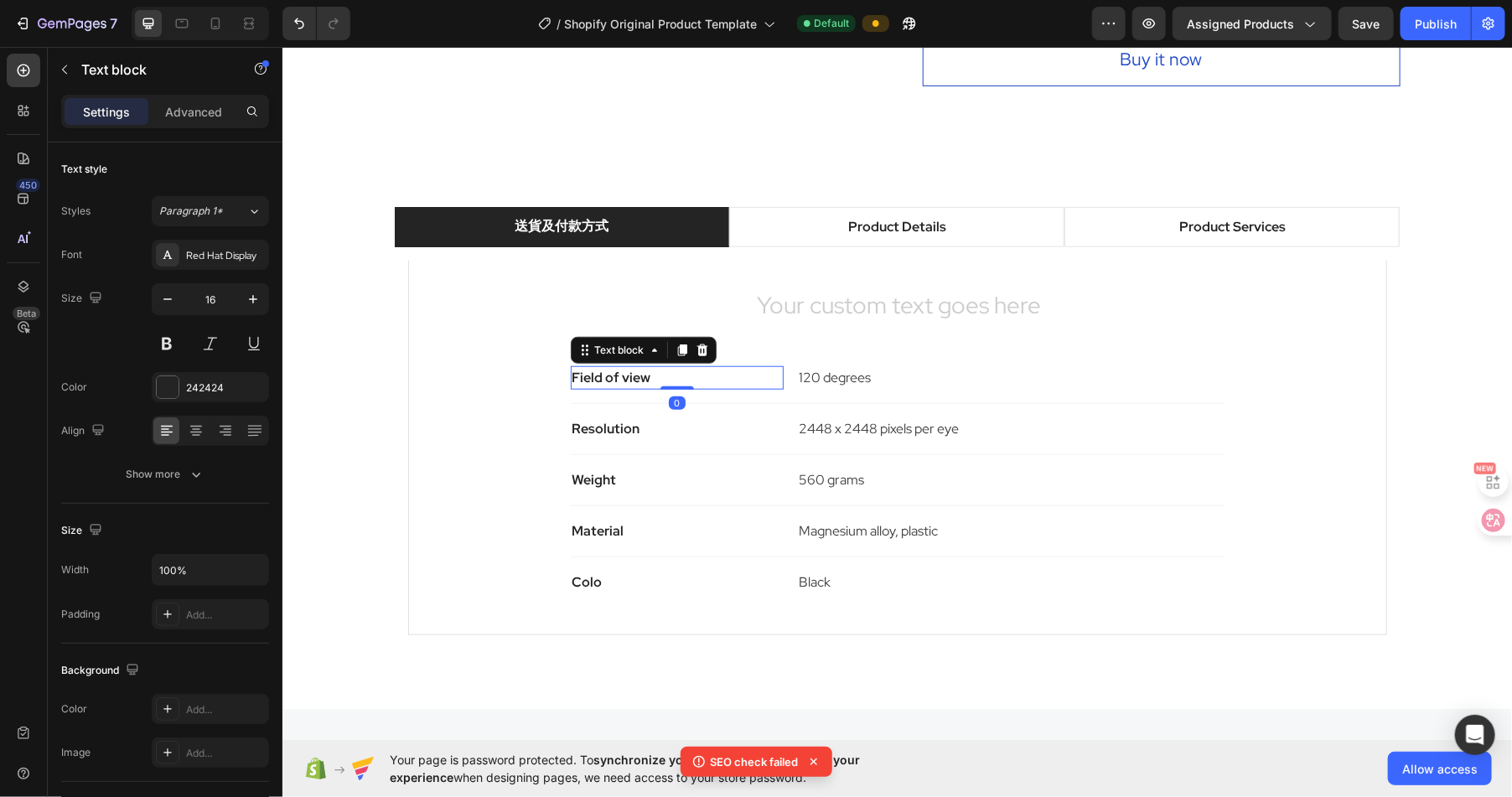 click on "Field of view" at bounding box center (676, 377) 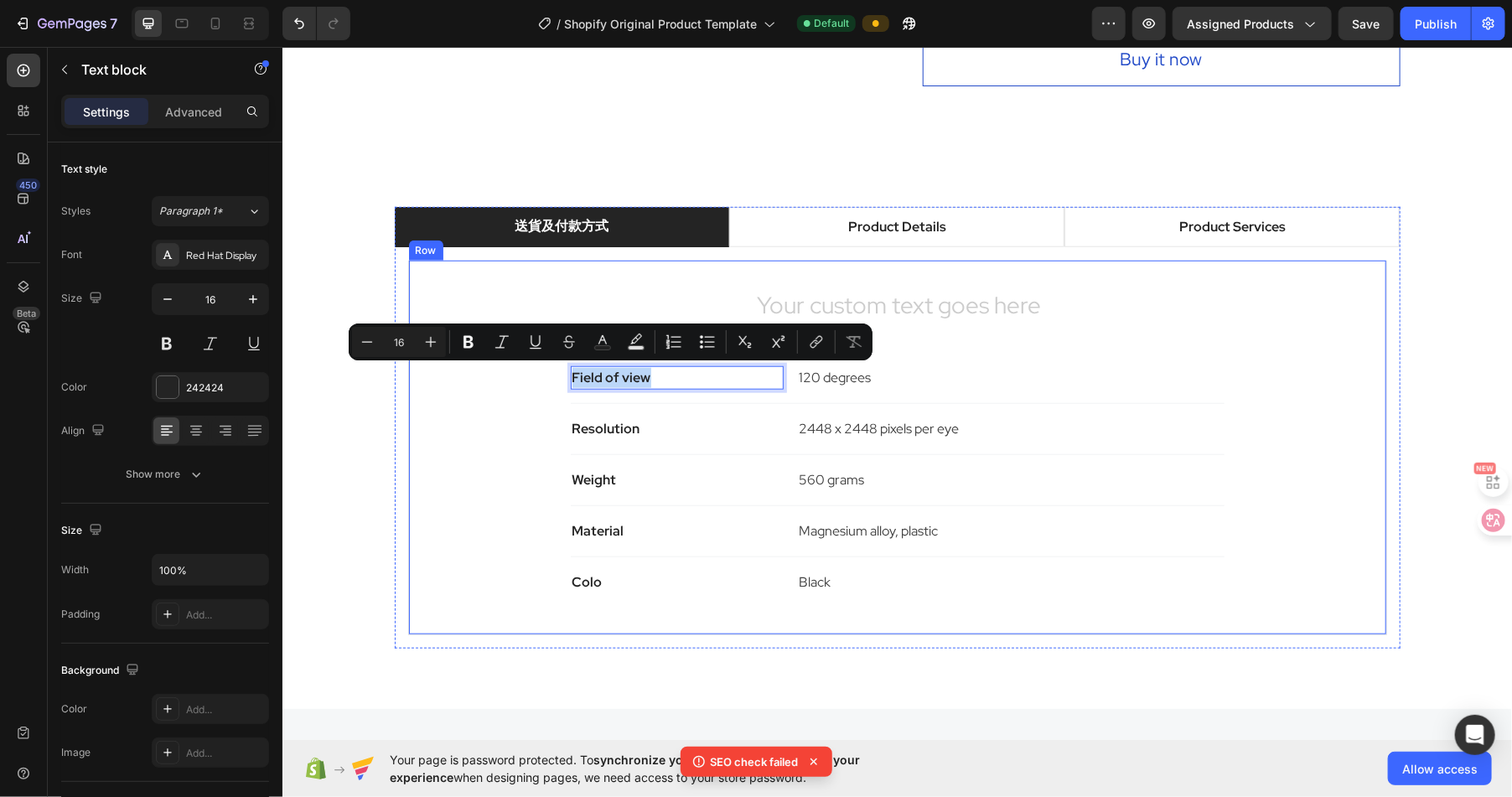 drag, startPoint x: 660, startPoint y: 373, endPoint x: 526, endPoint y: 372, distance: 134.00373 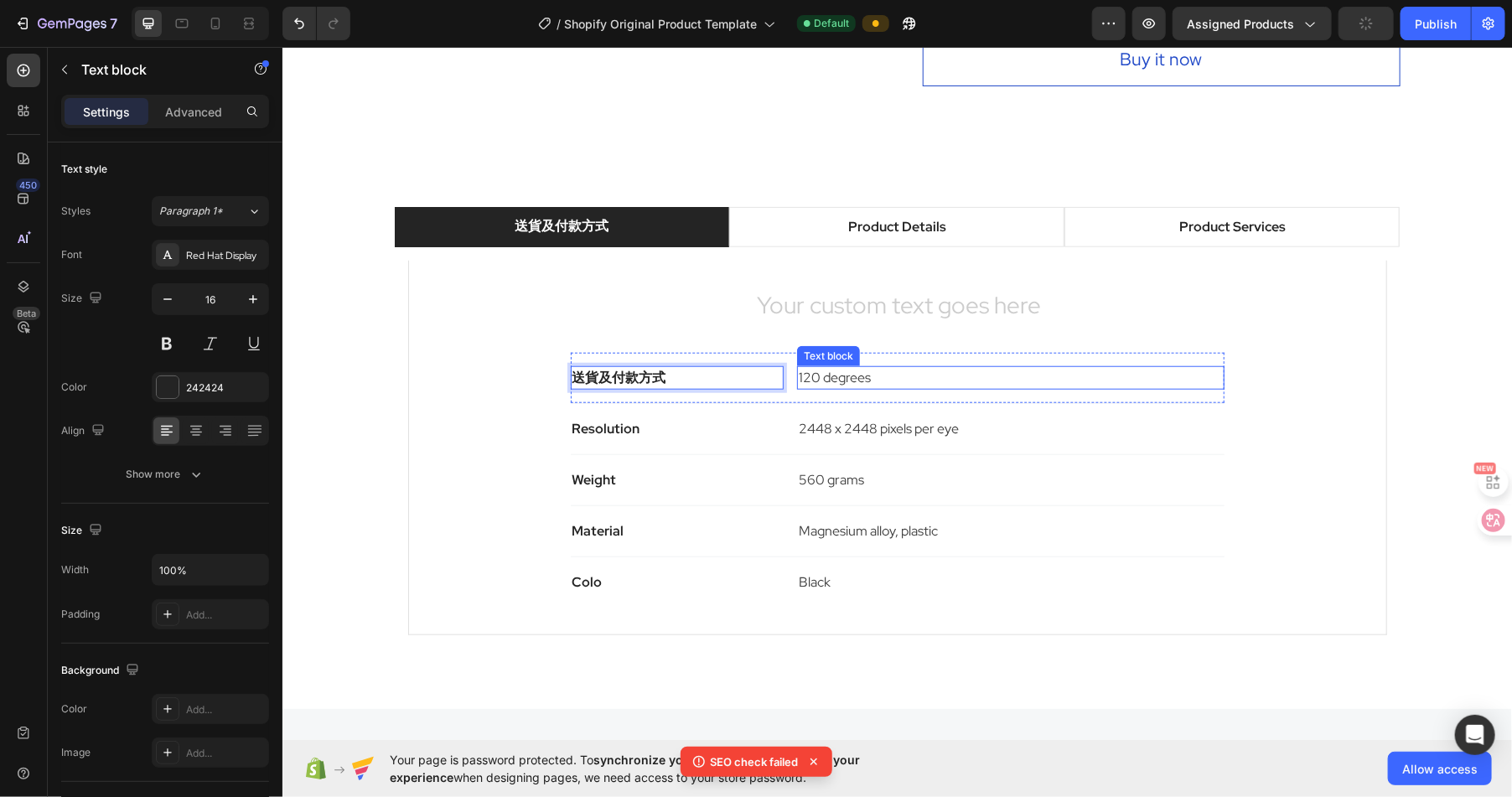 click on "120 degrees" at bounding box center (1009, 377) 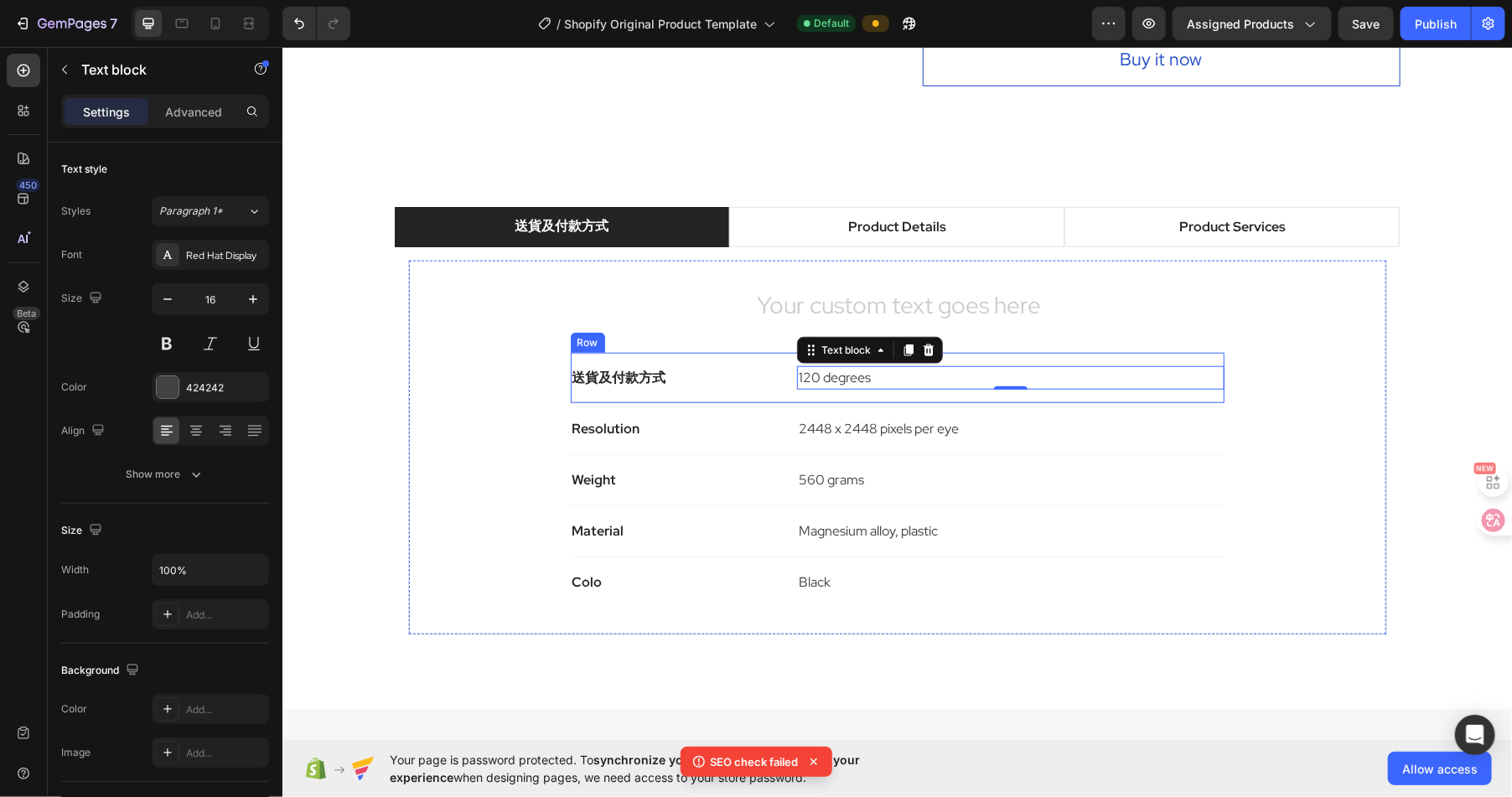 click on "送貨及付款方式" at bounding box center [676, 377] 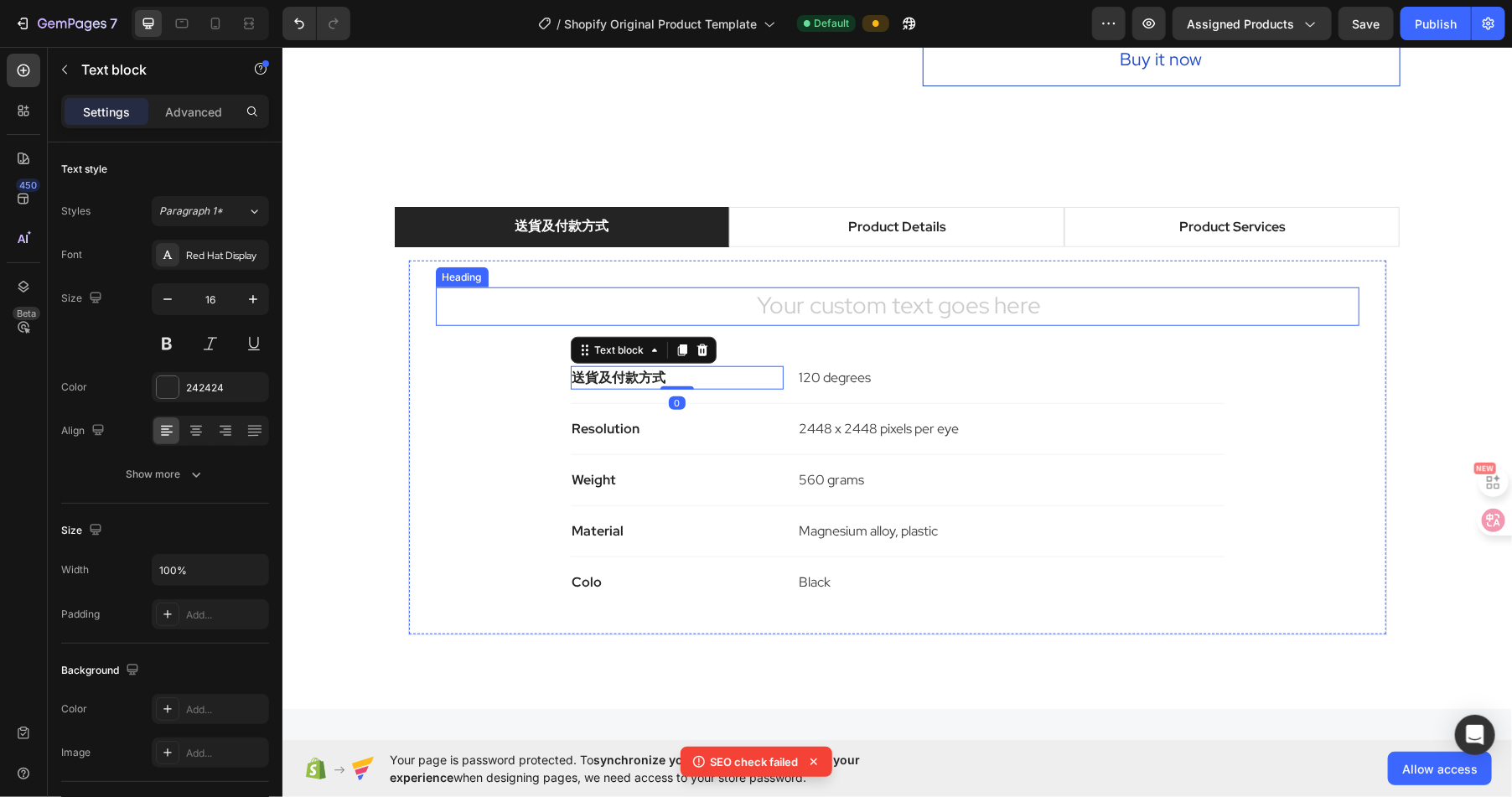 click at bounding box center [897, 306] 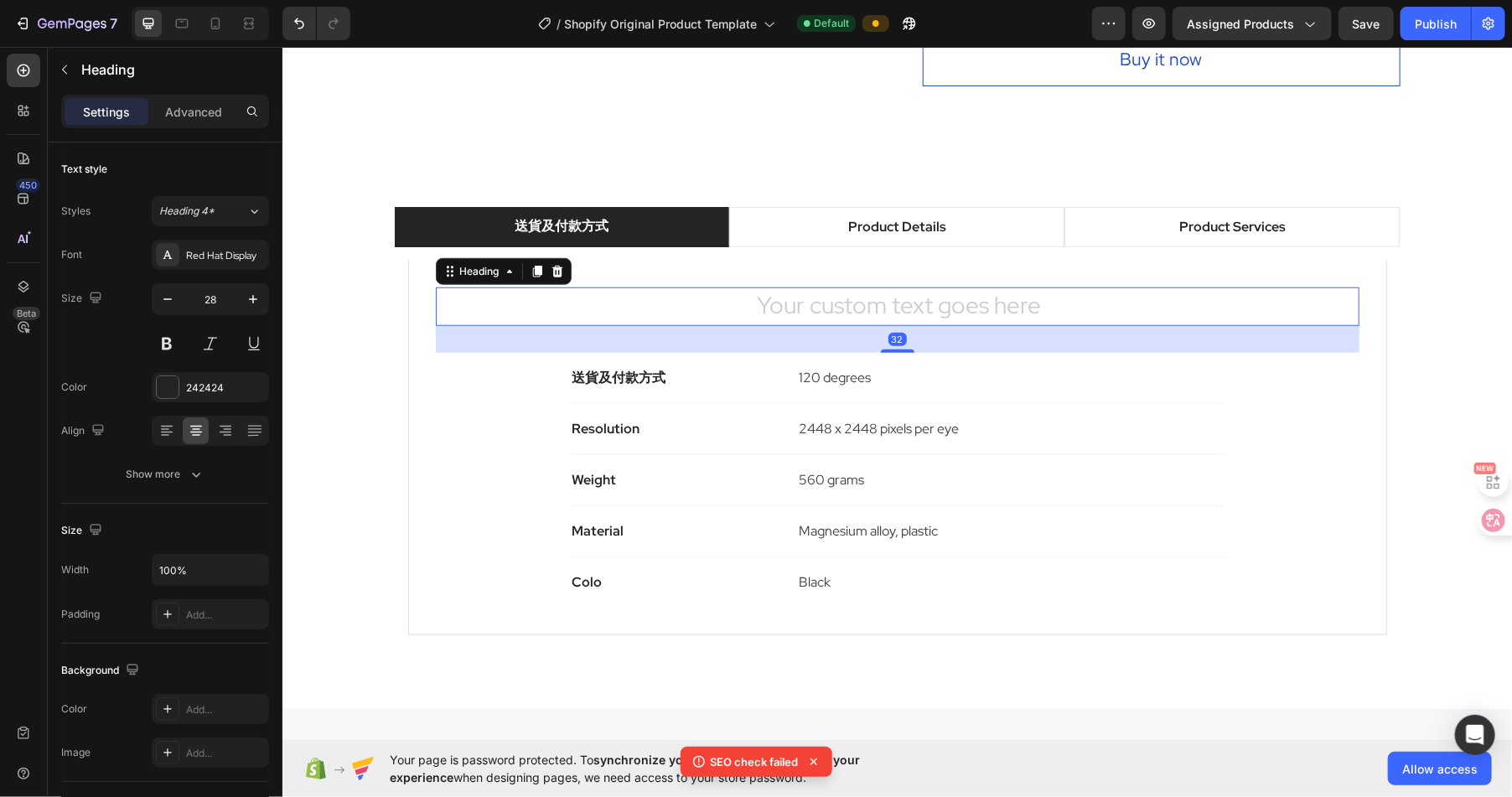 click at bounding box center [897, 306] 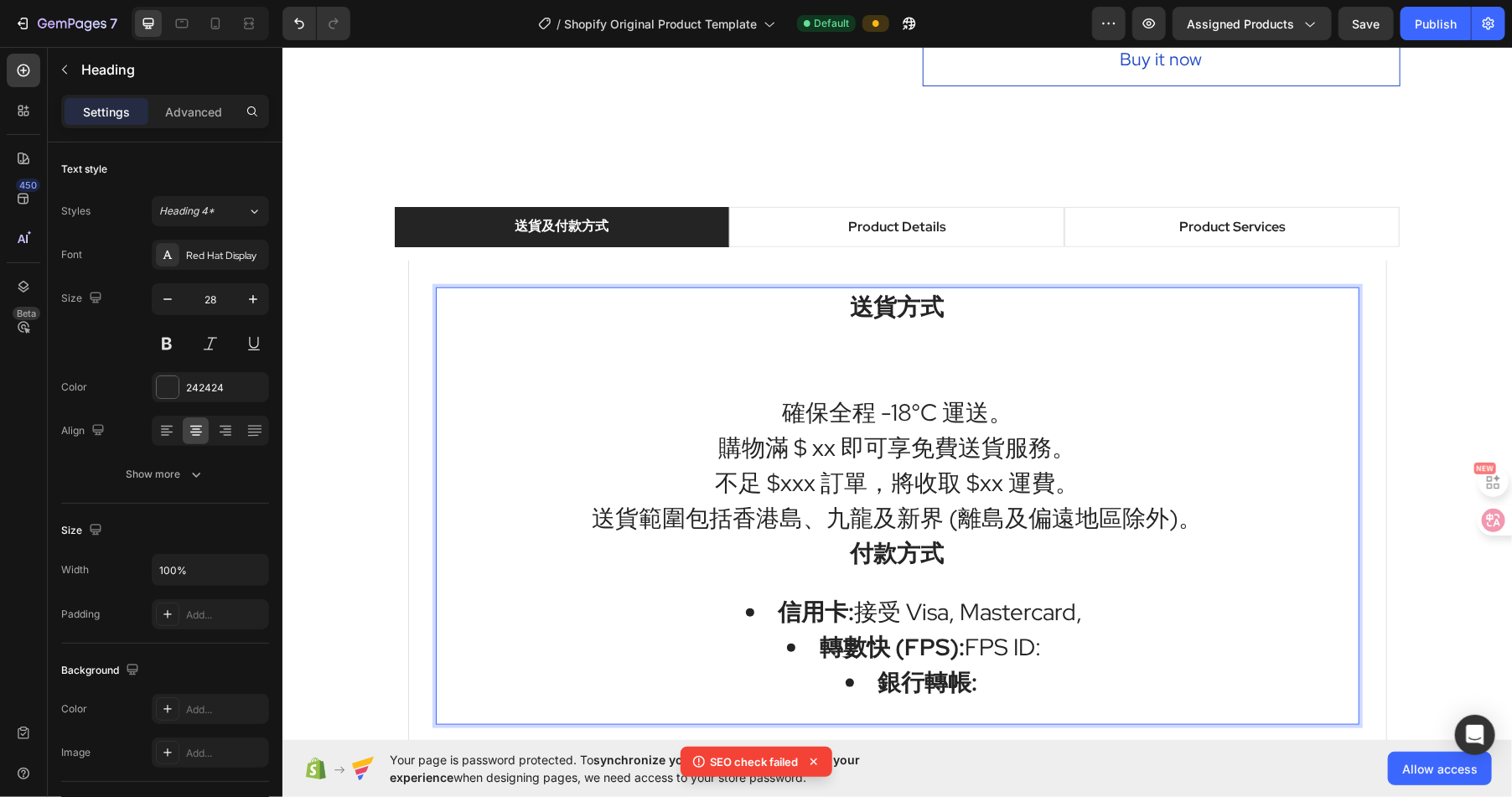 click on "送貨方式" at bounding box center [897, 306] 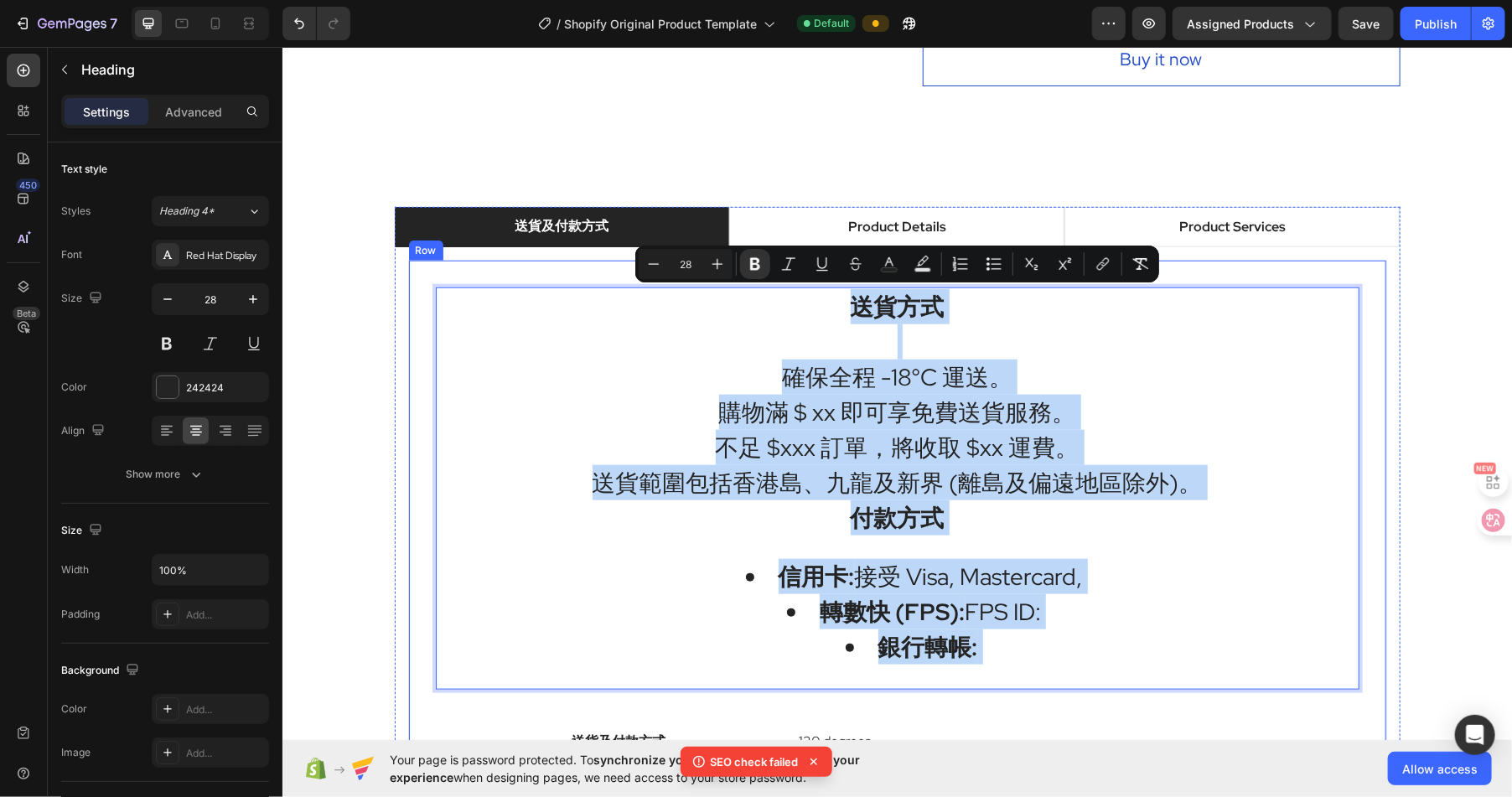 drag, startPoint x: 799, startPoint y: 292, endPoint x: 1220, endPoint y: 669, distance: 565.1283 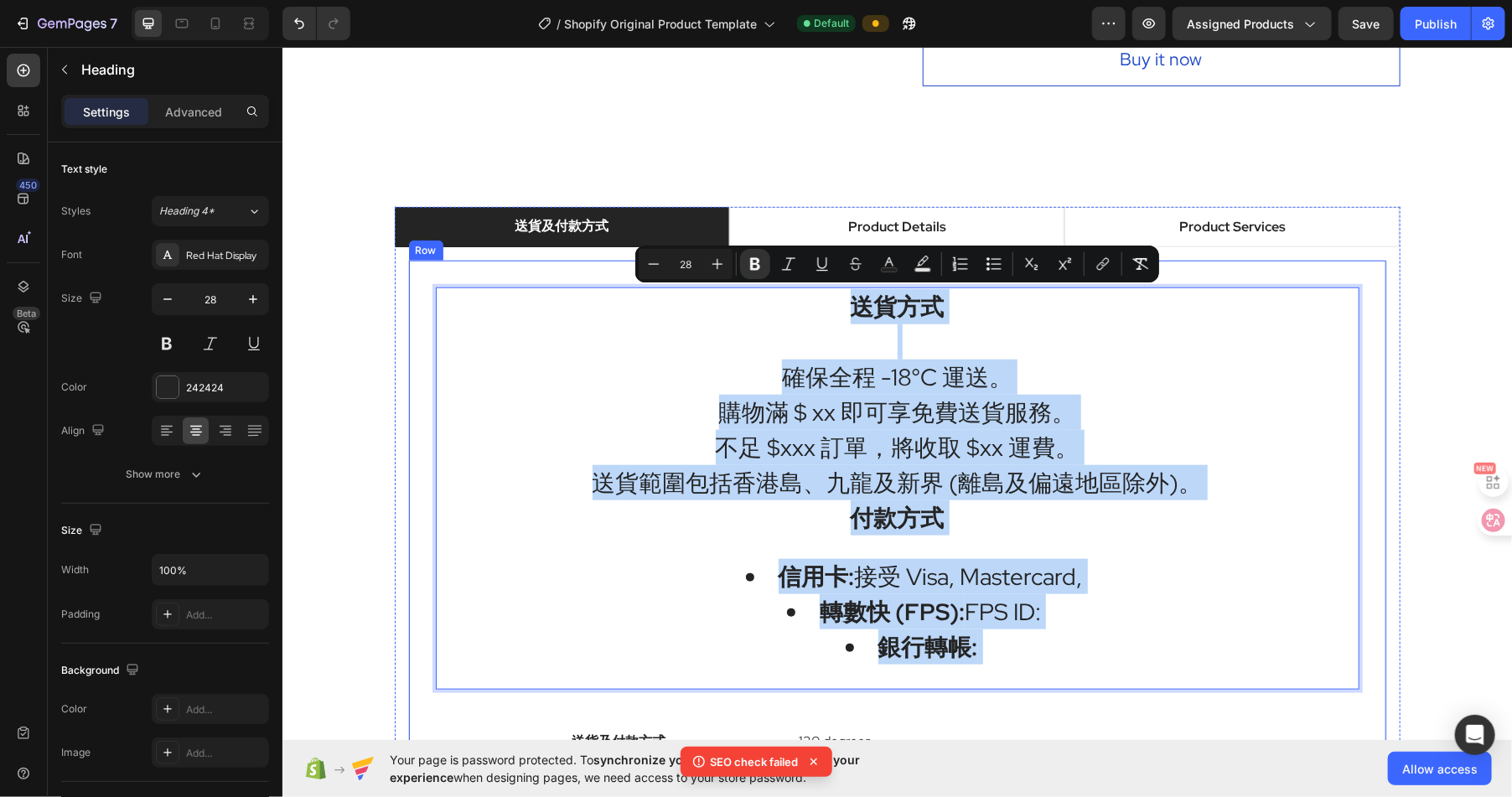 click on "送貨方式 確保全程 -18°C 運送。 購物滿 $ xx 即可享免費送貨服務。 不足 $xxx 訂單，將收取 $xx 運費。 送貨範圍包括香港島、九龍及新界 (離島及偏遠地區除外)。 付款方式 信用卡:  接受 Visa, Mastercard,  轉數快 (FPS):  FPS ID:   銀行轉帳:   Heading   32 送貨及付款方式 Text block 120 degrees Text block Row Resolution Text block 2448 x 2448 pixels per eye Text block Row Weight Text block 560 grams Text block Row Material Text block Magnesium alloy, plastic Text block Row Colo Text block Black Text block Row" at bounding box center (897, 629) 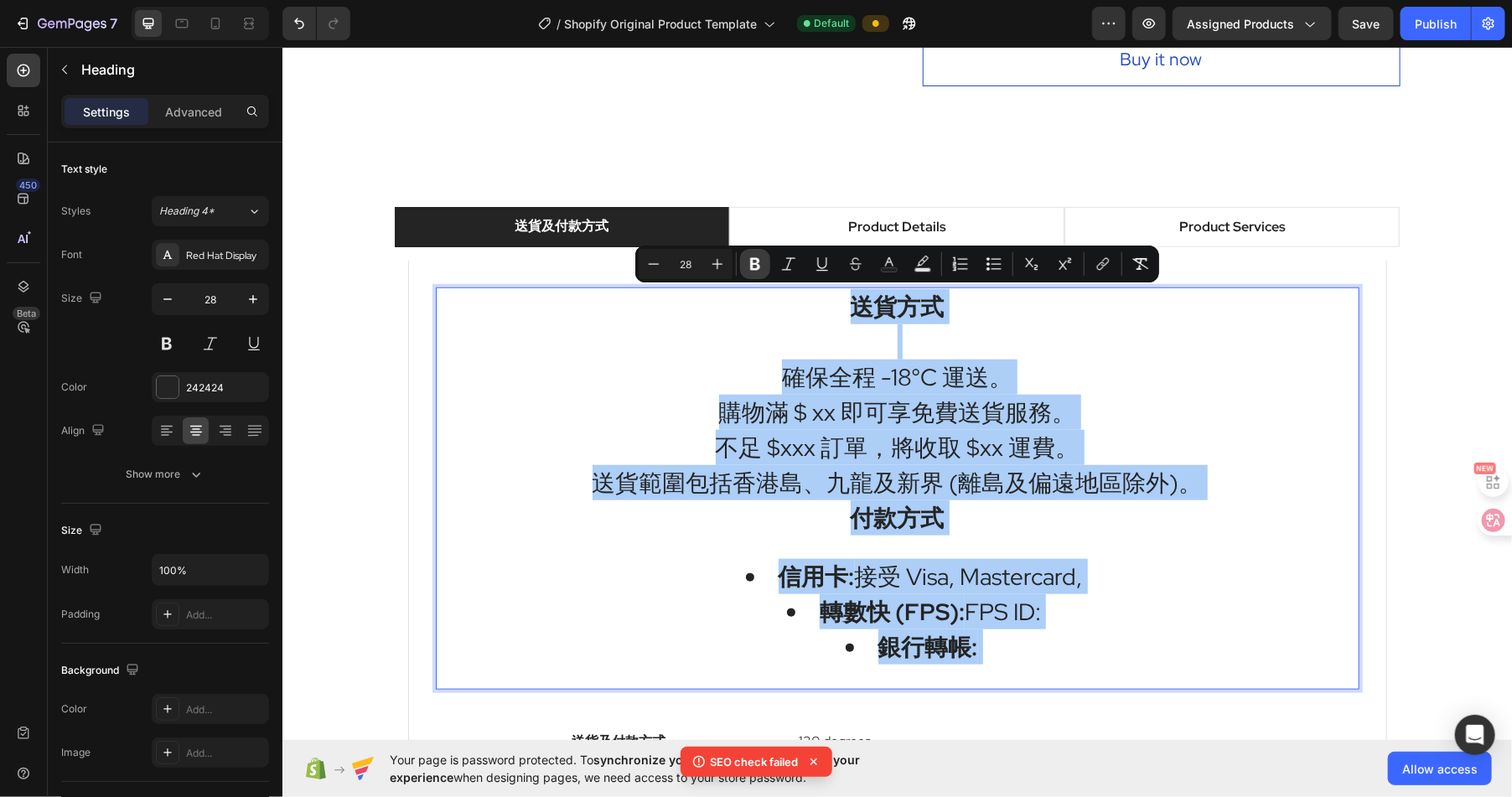 click 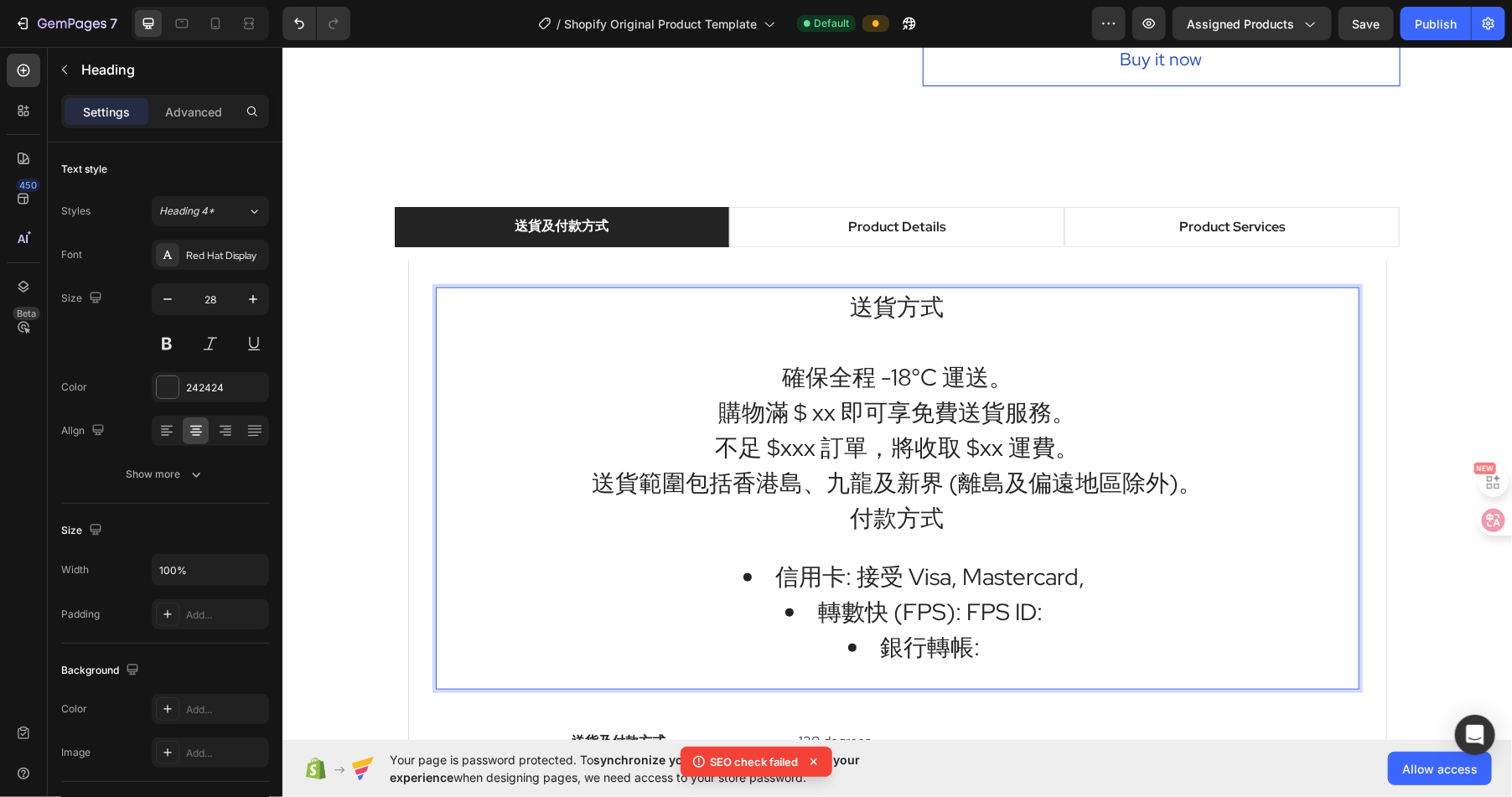 drag, startPoint x: 813, startPoint y: 329, endPoint x: 839, endPoint y: 314, distance: 30.01666 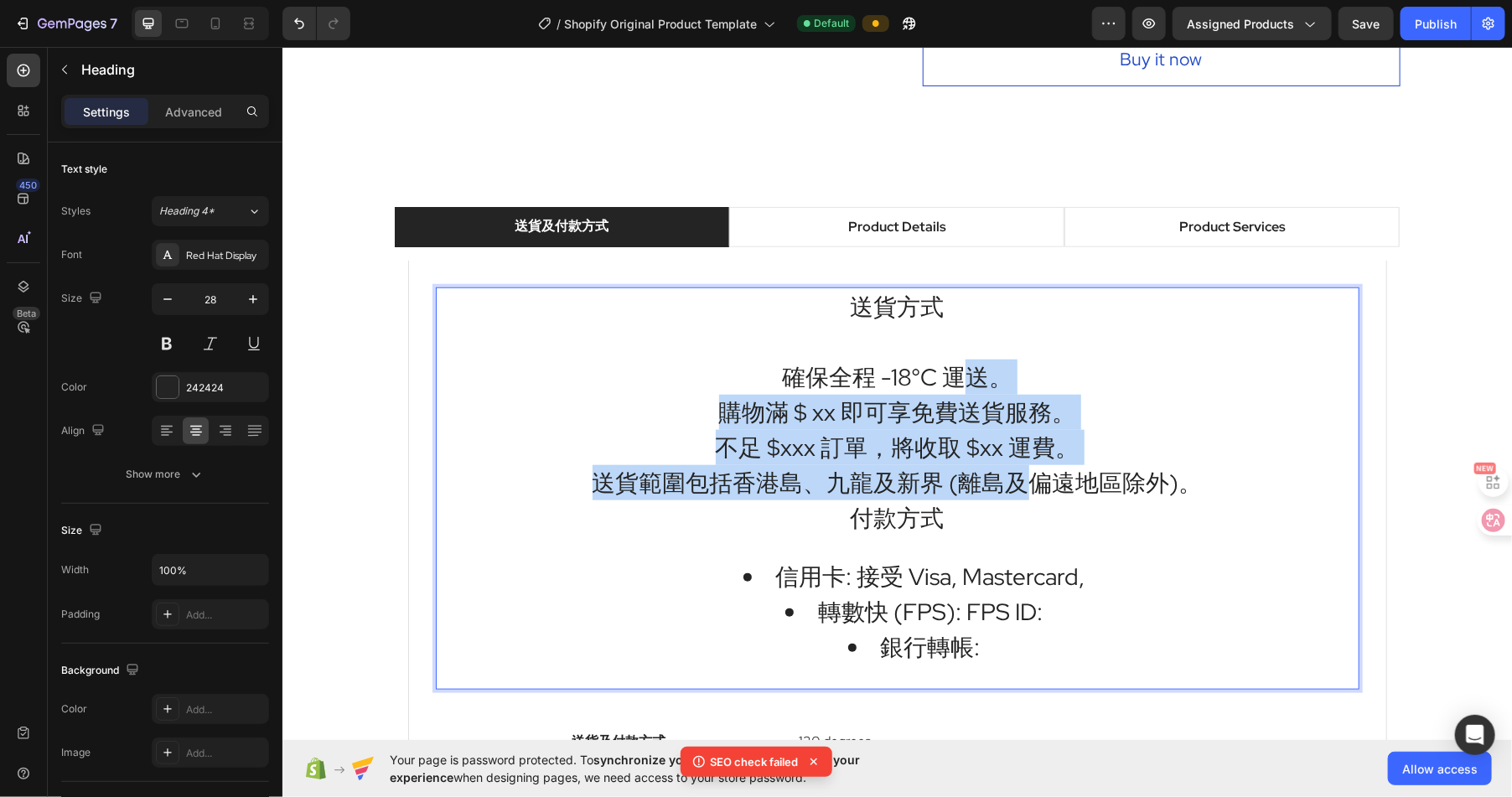 drag, startPoint x: 1002, startPoint y: 439, endPoint x: 1017, endPoint y: 494, distance: 57.00877 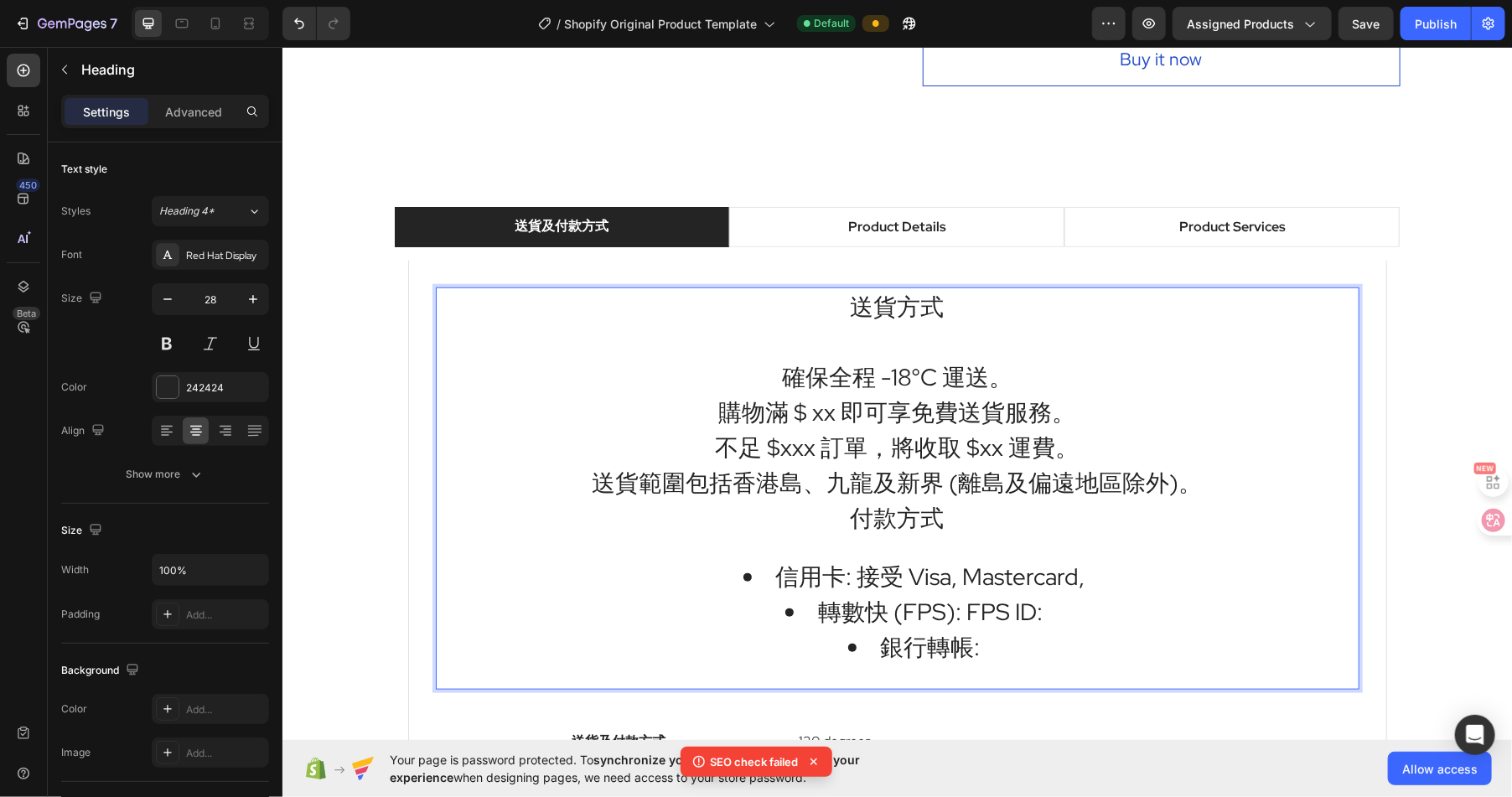 click on "確保全程 -18°C 運送。" at bounding box center (897, 376) 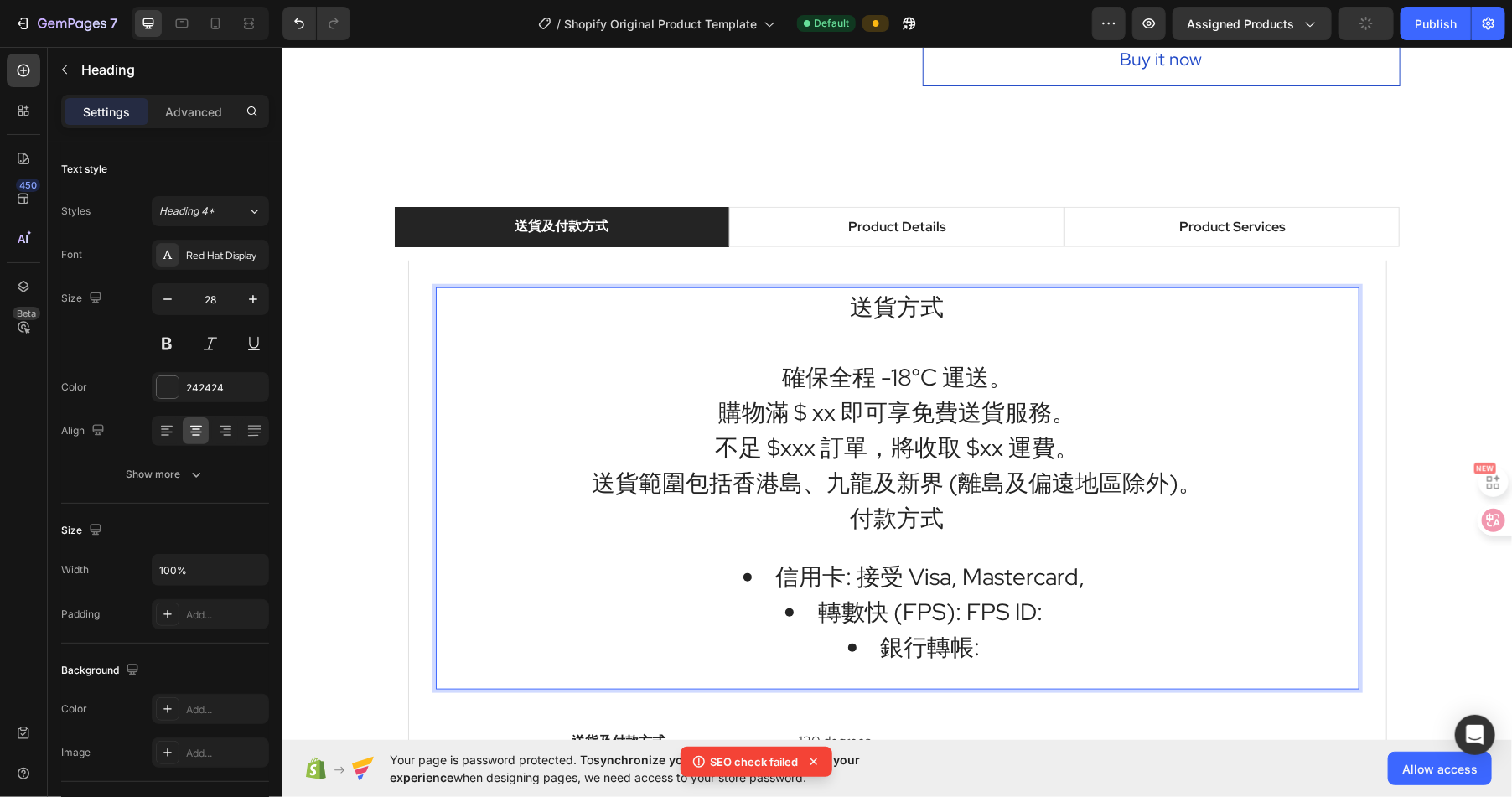 click on "送貨方式" at bounding box center (897, 306) 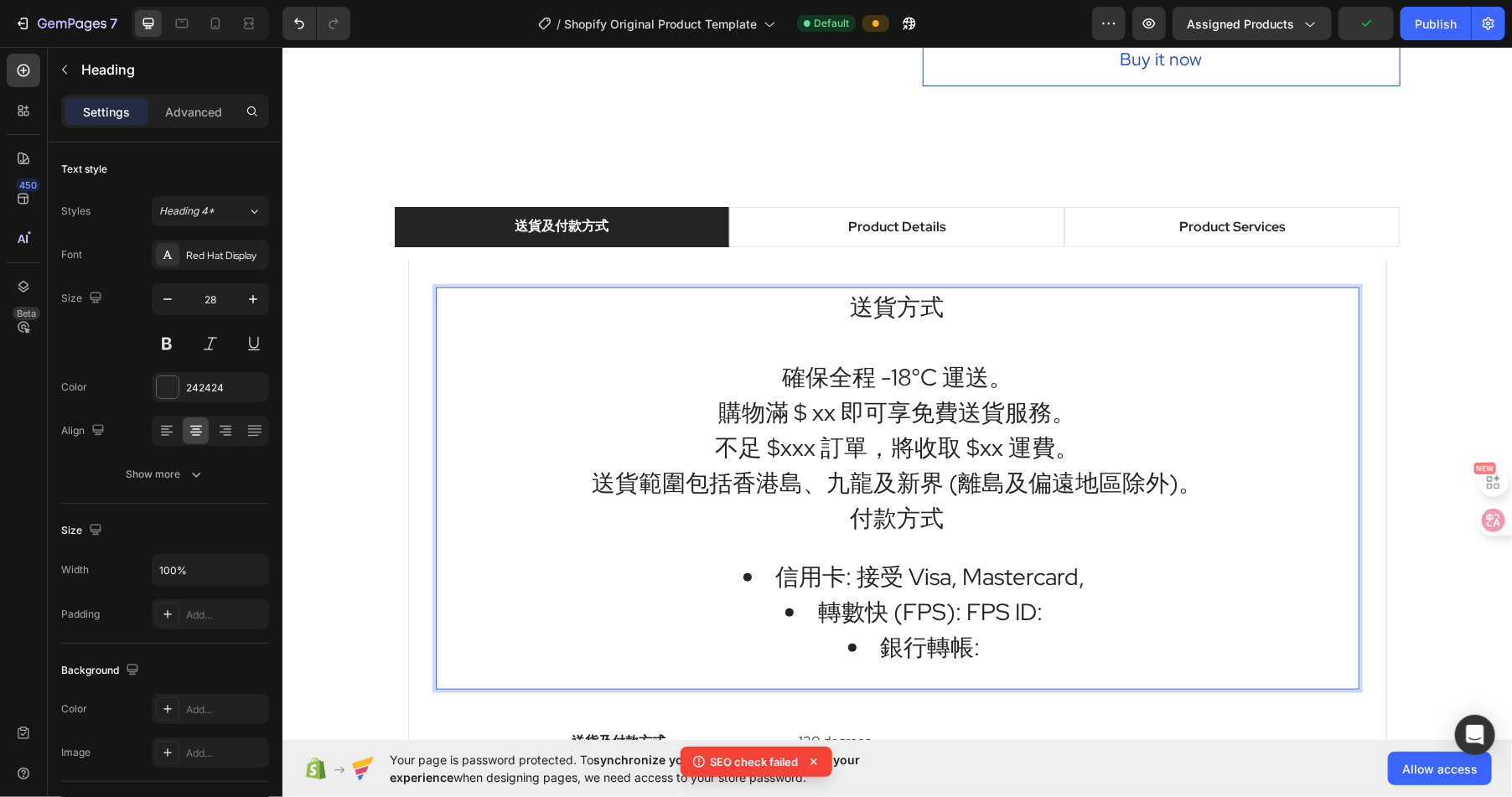 drag, startPoint x: 852, startPoint y: 301, endPoint x: 1079, endPoint y: 651, distance: 417.16783 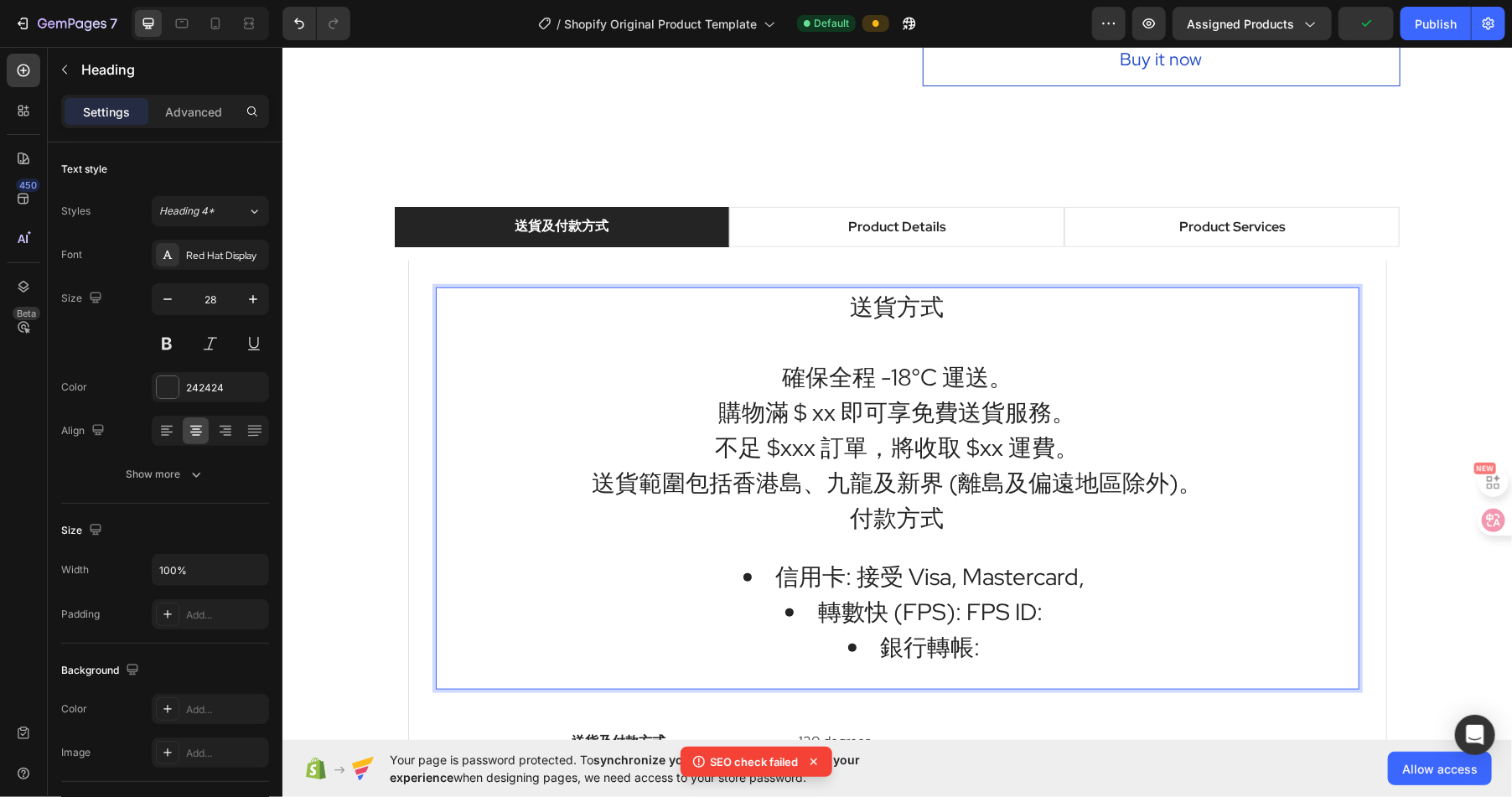 click on "送貨方式 確保全程 -18°C 運送。 購物滿 $ xx 即可享免費送貨服務。 不足 $xxx 訂單，將收取 $xx 運費。 送貨範圍包括香港島、九龍及新界 (離島及偏遠地區除外)。 付款方式 信用卡: 接受 Visa, Mastercard,  轉數快 (FPS): FPS ID:   銀行轉帳:" at bounding box center (897, 488) 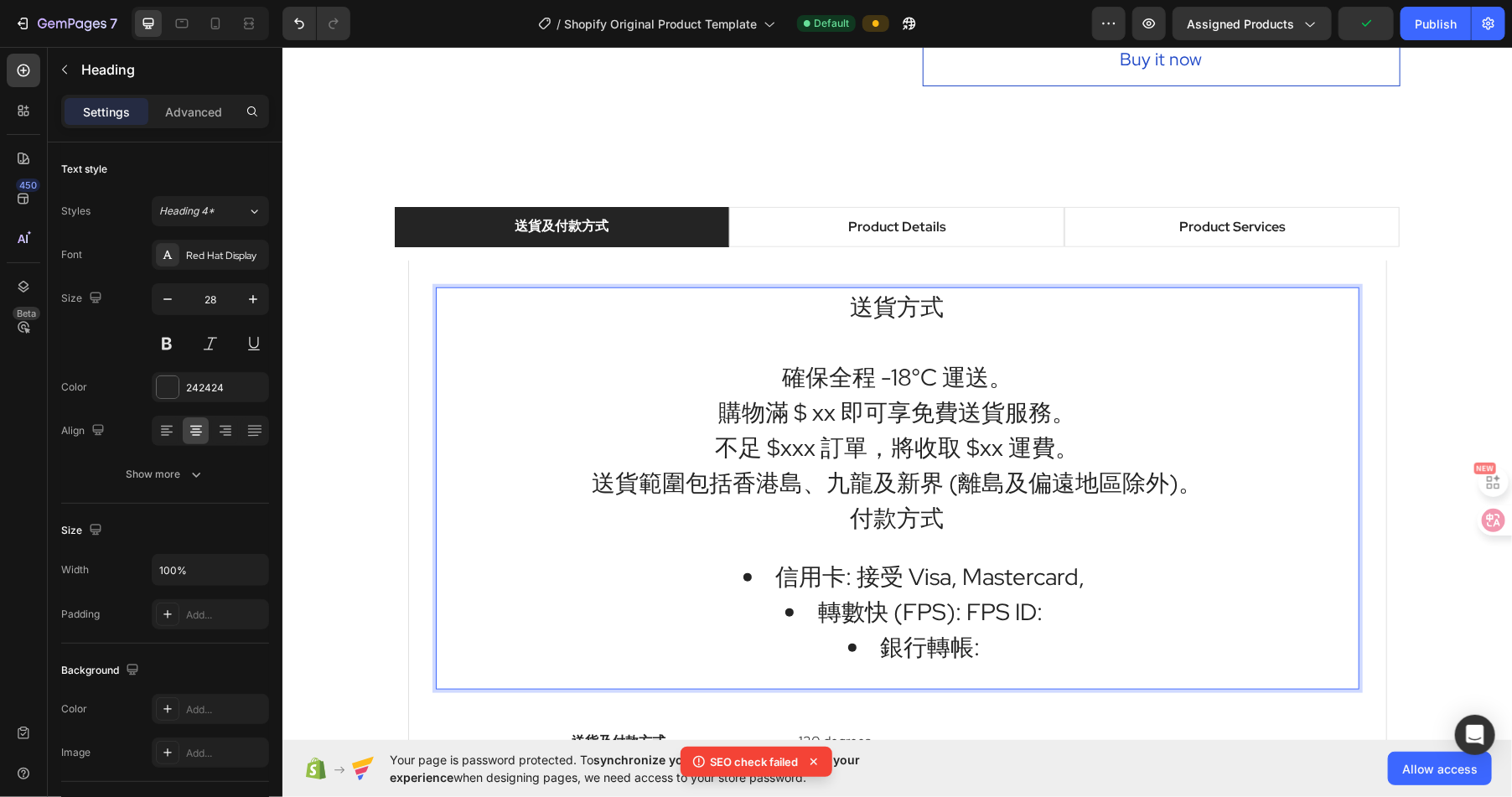 click on "送貨方式" at bounding box center [897, 306] 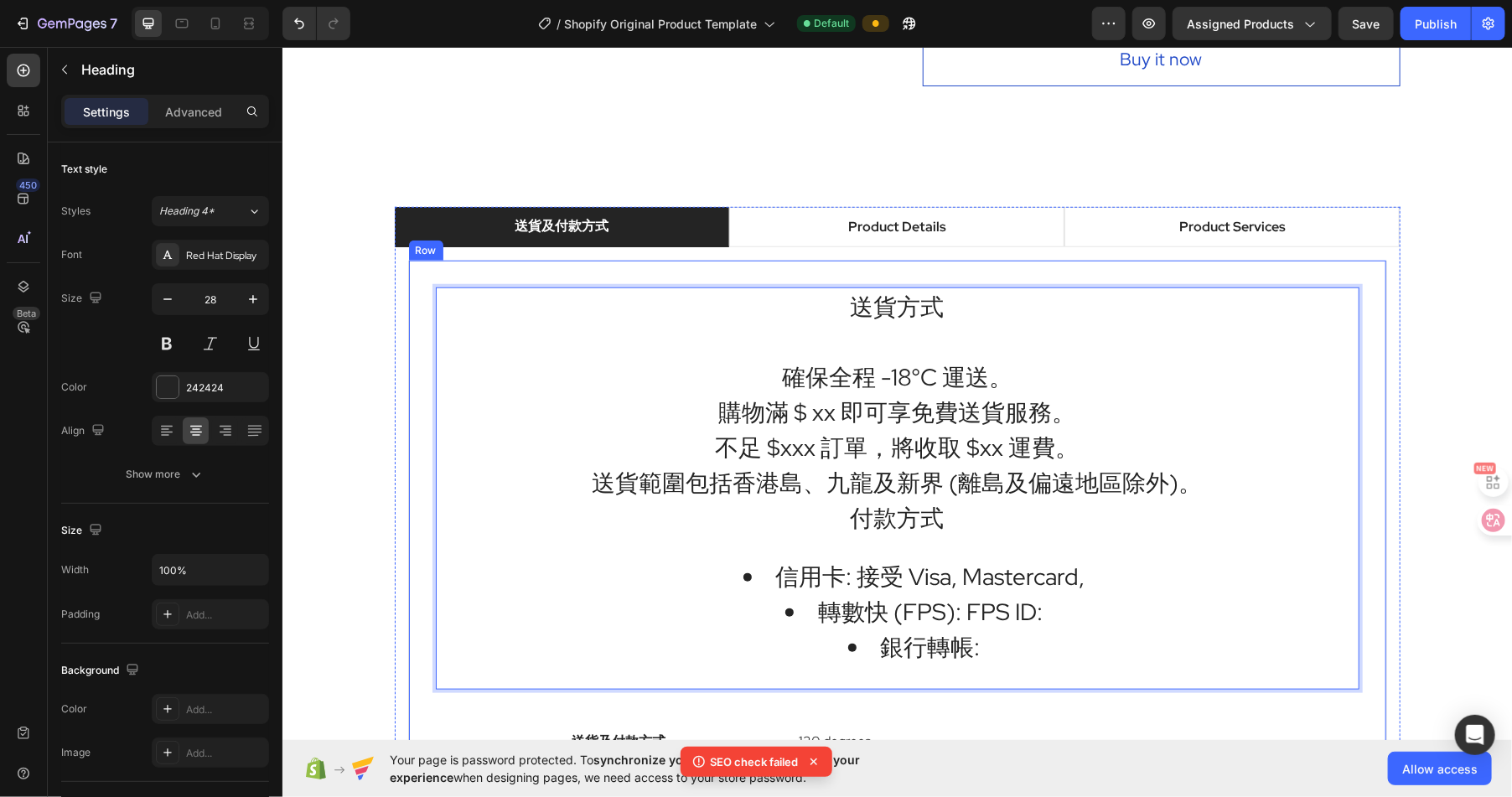 click on "送貨方式 確保全程 -18°C 運送。 購物滿 $ xx 即可享免費送貨服務。 不足 $xxx 訂單，將收取 $xx 運費。 送貨範圍包括香港島、九龍及新界 (離島及偏遠地區除外)。 付款方式 信用卡: 接受 Visa, Mastercard,  轉數快 (FPS): FPS ID:   銀行轉帳:  Heading   32 送貨及付款方式 Text block 120 degrees Text block Row Resolution Text block 2448 x 2448 pixels per eye Text block Row Weight Text block 560 grams Text block Row Material Text block Magnesium alloy, plastic Text block Row Colo Text block Black Text block Row Row" at bounding box center [897, 629] 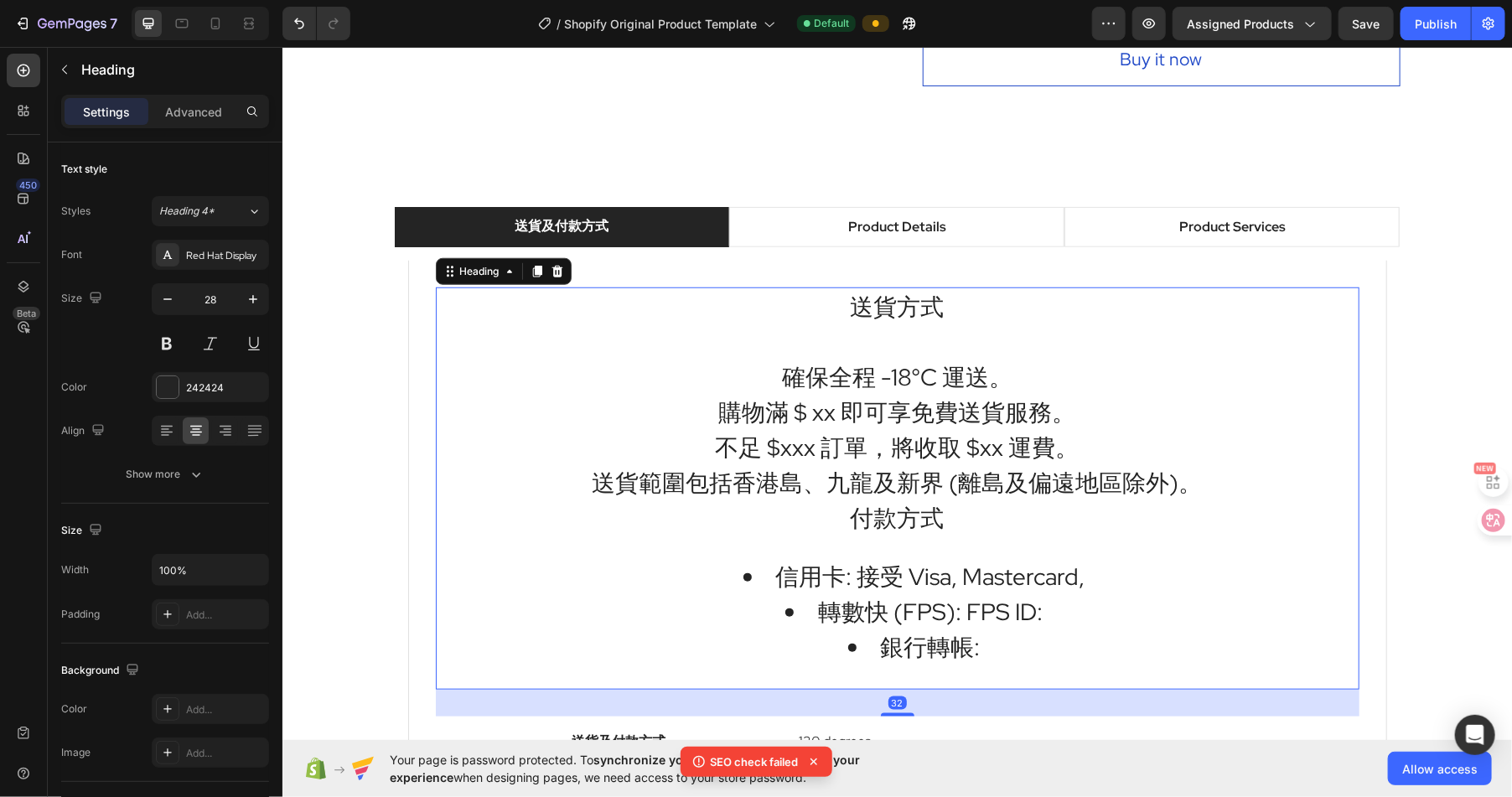 click on "送貨方式   確保全程 -18°C 運送。 購物滿 $ xx 即可享免費送貨服務。 不足 $xxx 訂單，將收取 $xx 運費。 送貨範圍包括香港島、九龍及新界 (離島及偏遠地區除外)。 付款方式" at bounding box center [897, 411] 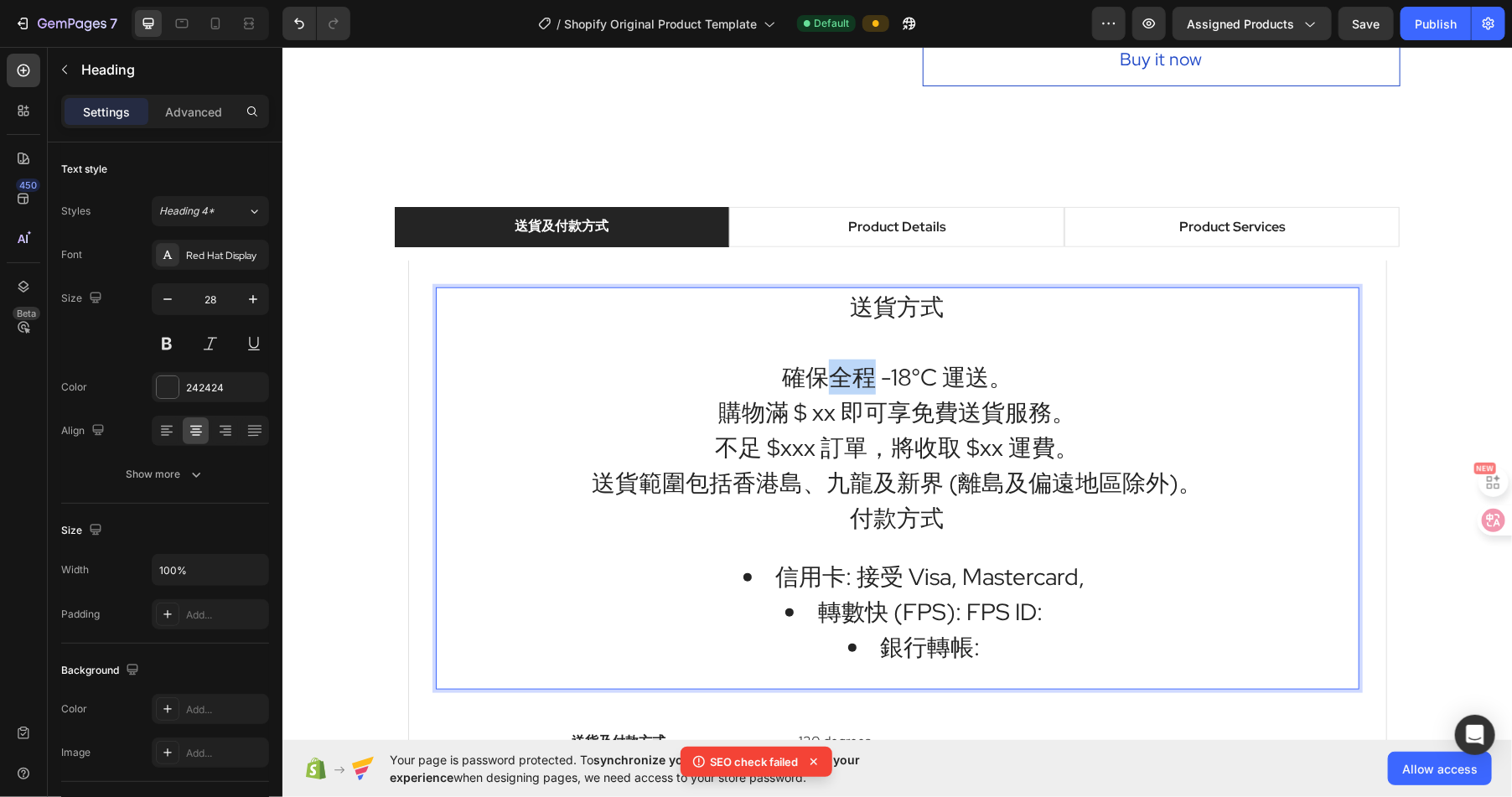 click on "送貨方式   確保全程 -18°C 運送。 購物滿 $ xx 即可享免費送貨服務。 不足 $xxx 訂單，將收取 $xx 運費。 送貨範圍包括香港島、九龍及新界 (離島及偏遠地區除外)。 付款方式" at bounding box center (897, 411) 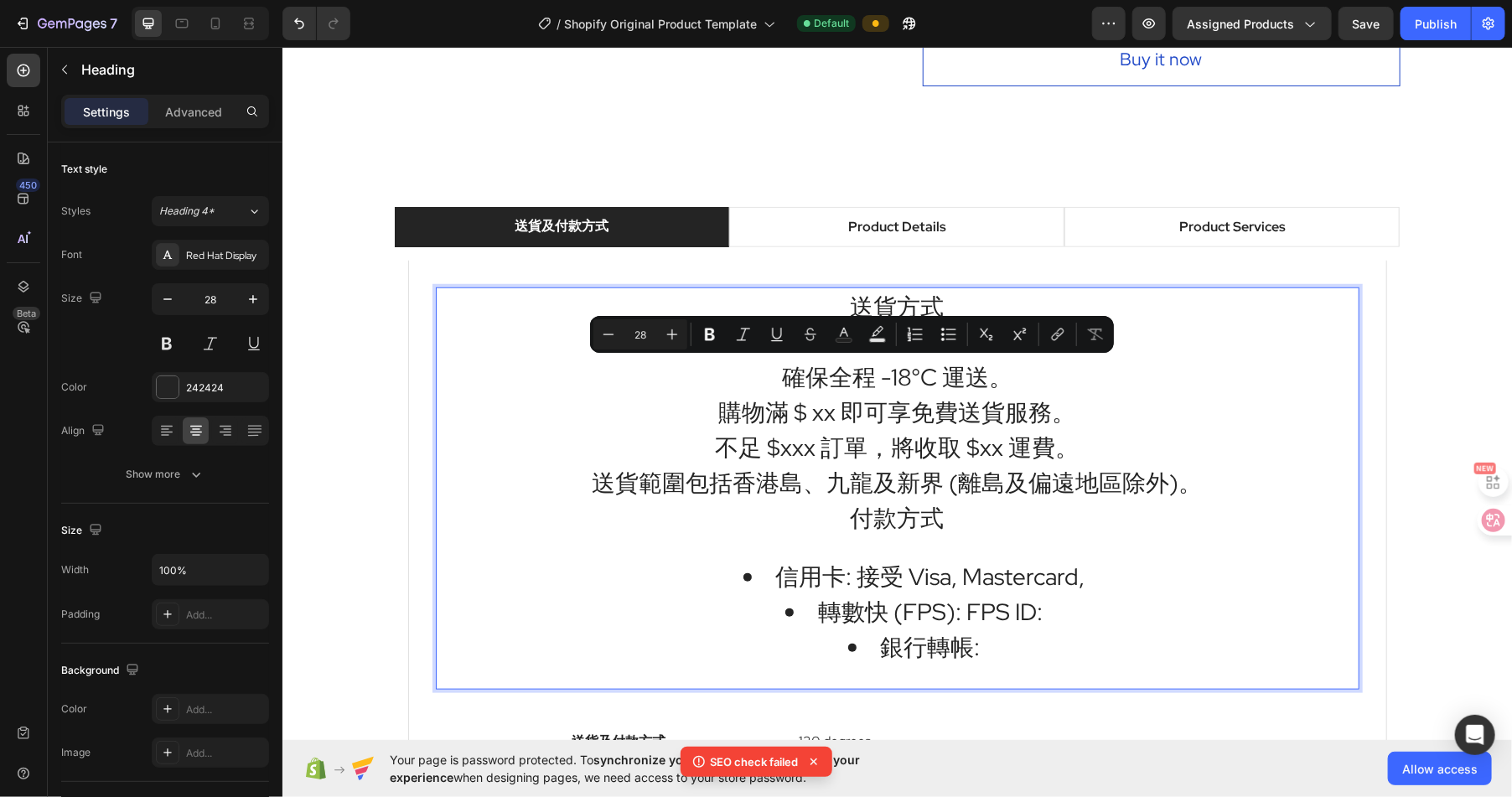 drag, startPoint x: 833, startPoint y: 297, endPoint x: 851, endPoint y: 298, distance: 18.027756 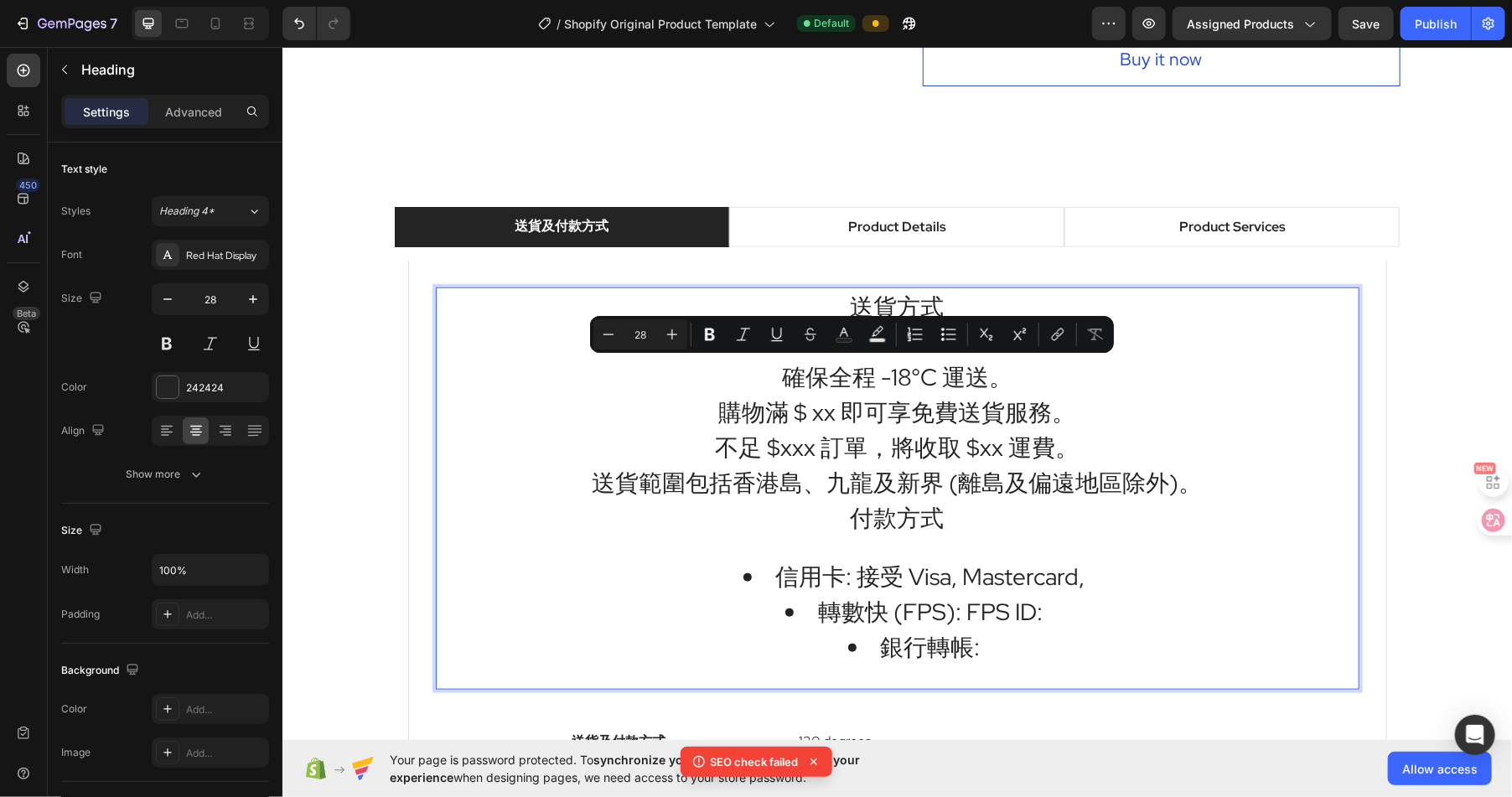 click on "送貨方式   確保全程 -18°C 運送。 購物滿 $ xx 即可享免費送貨服務。 不足 $xxx 訂單，將收取 $xx 運費。 送貨範圍包括香港島、九龍及新界 (離島及偏遠地區除外)。 付款方式" at bounding box center [897, 411] 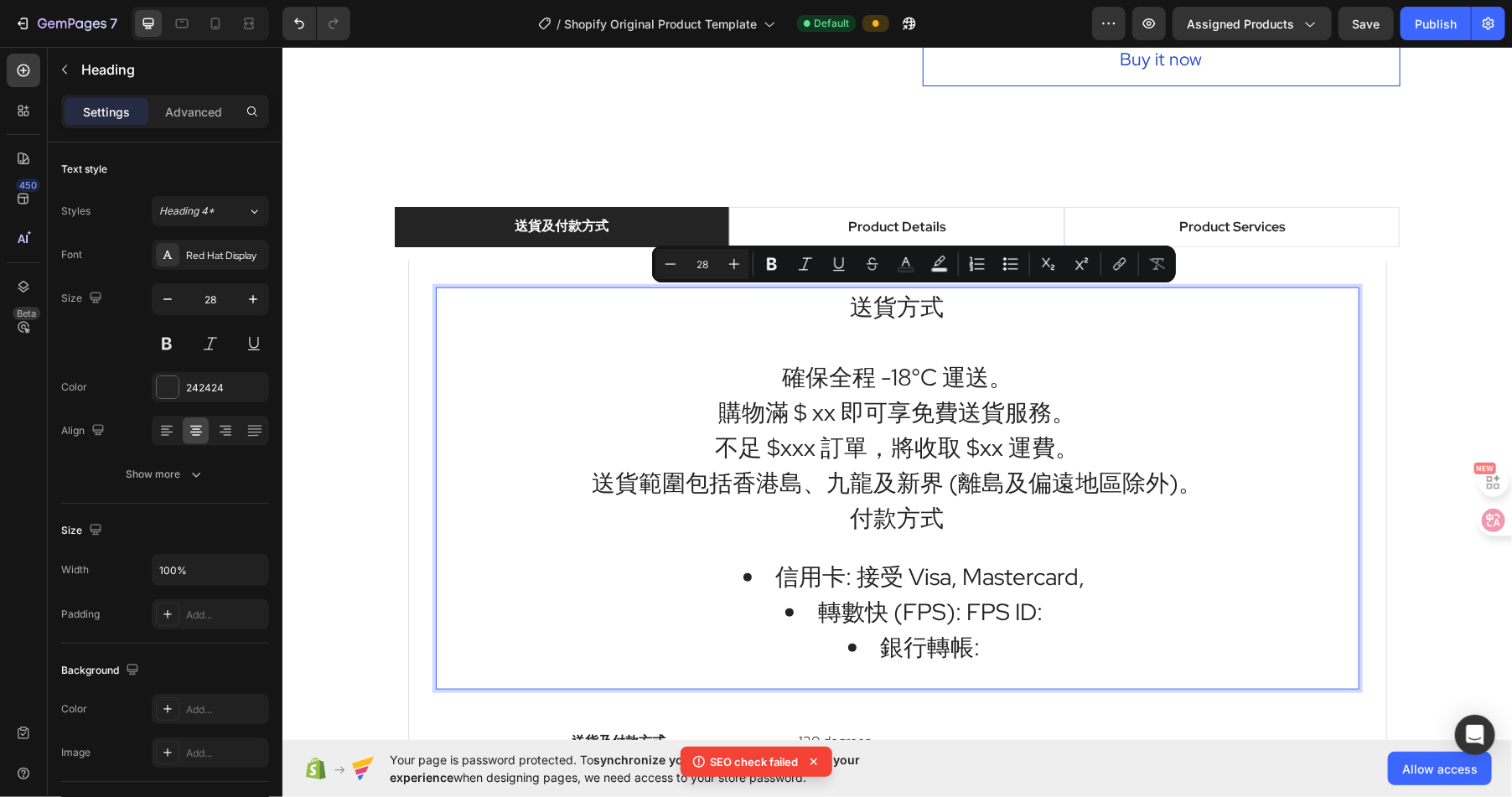 drag, startPoint x: 860, startPoint y: 300, endPoint x: 1058, endPoint y: 655, distance: 406.4837 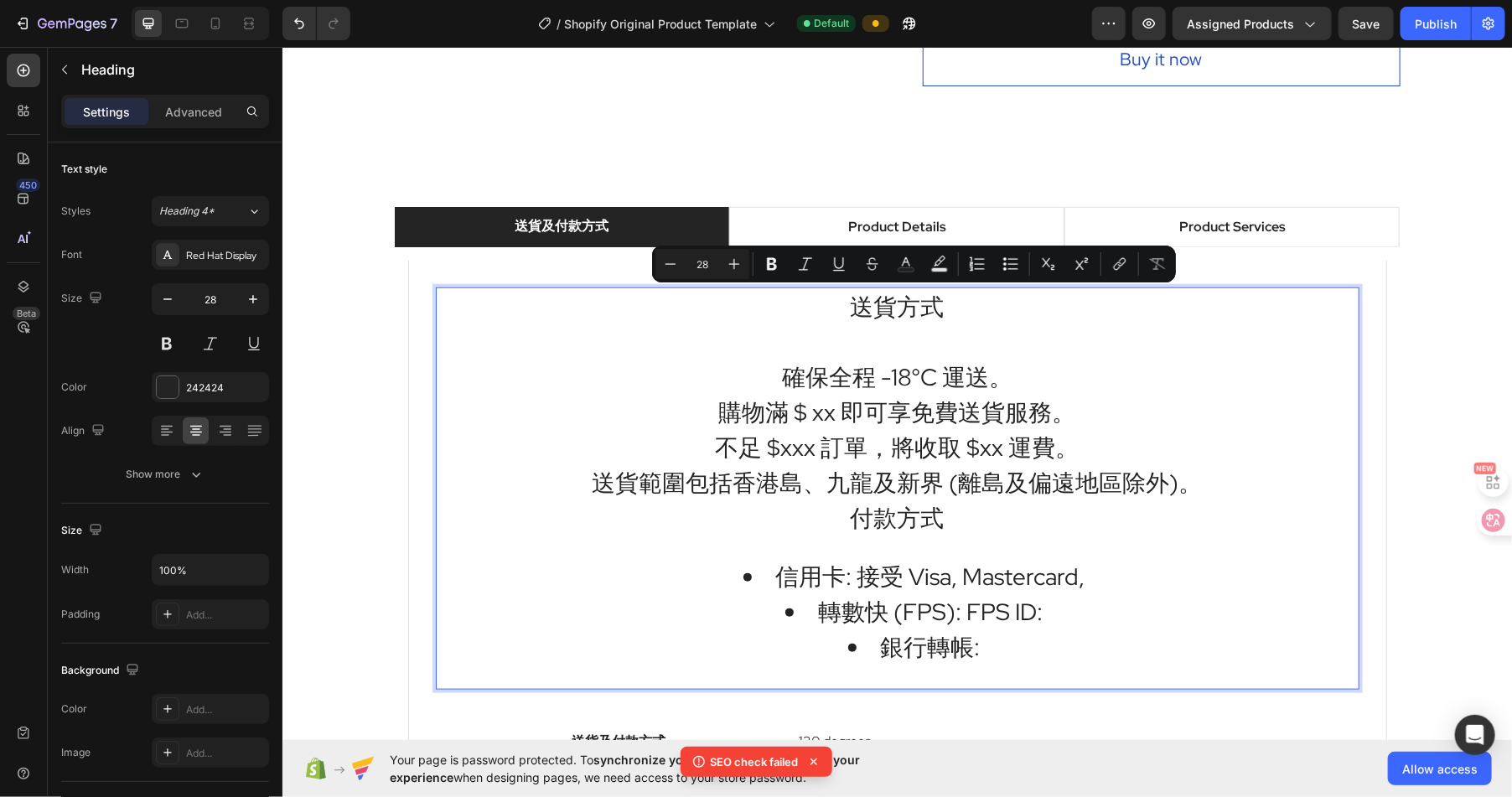 click on "送貨方式   確保全程 -18°C 運送。 購物滿 $ xx 即可享免費送貨服務。 不足 $xxx 訂單，將收取 $xx 運費。 送貨範圍包括香港島、九龍及新界 (離島及偏遠地區除外)。 付款方式 信用卡: 接受 Visa, Mastercard,  轉數快 (FPS): FPS ID:   銀行轉帳:" at bounding box center [897, 488] 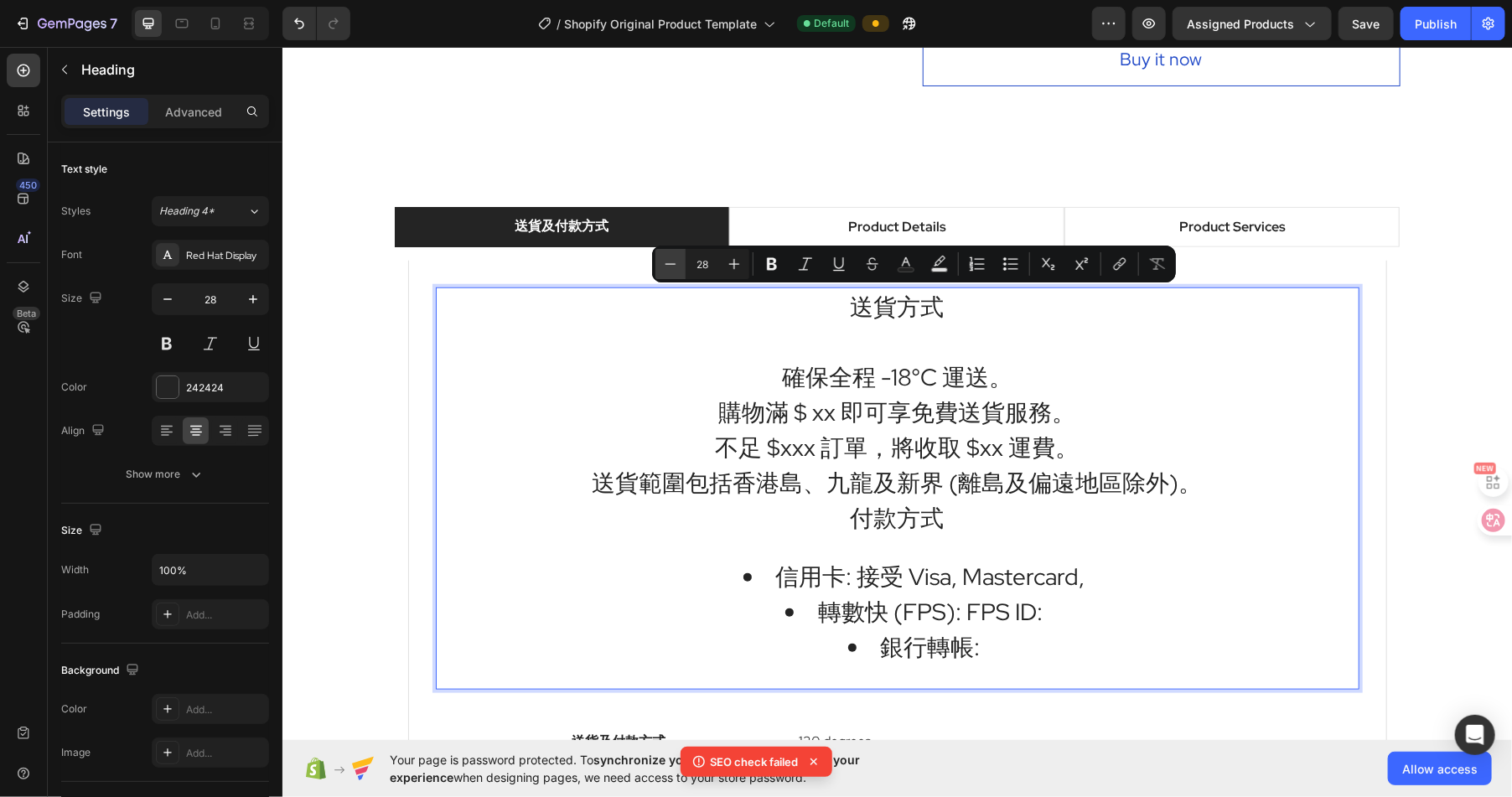 click 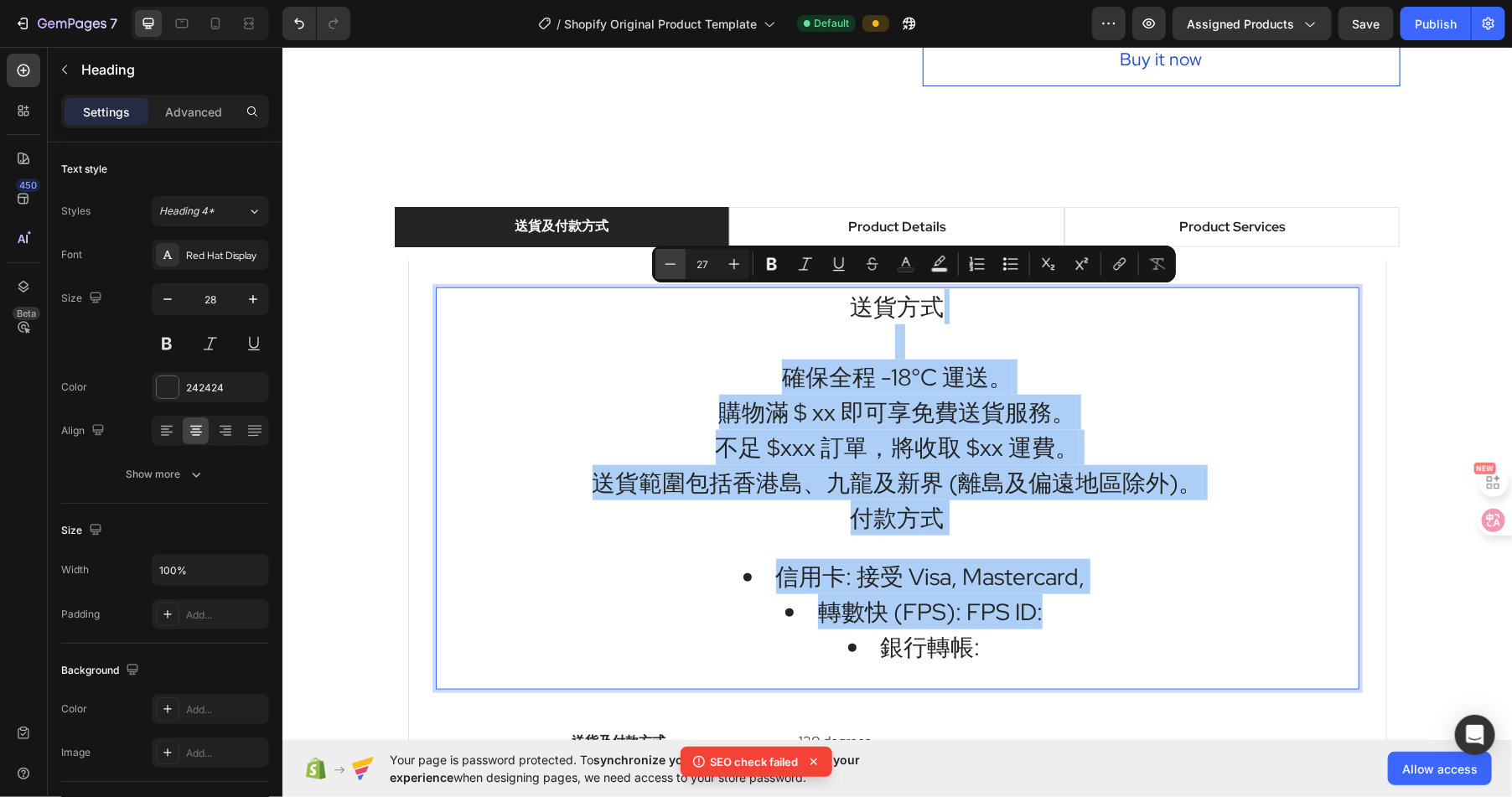 click 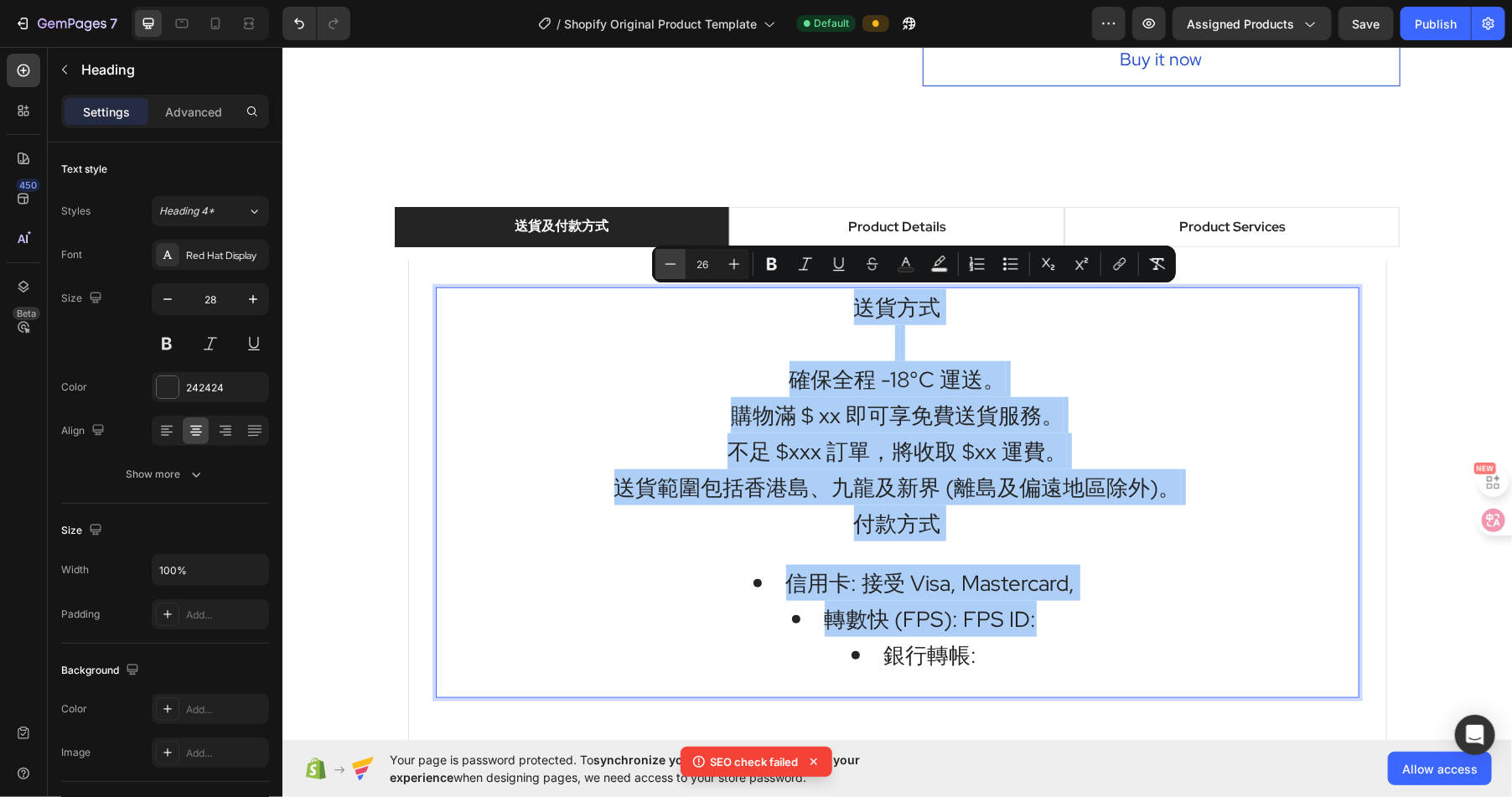 click 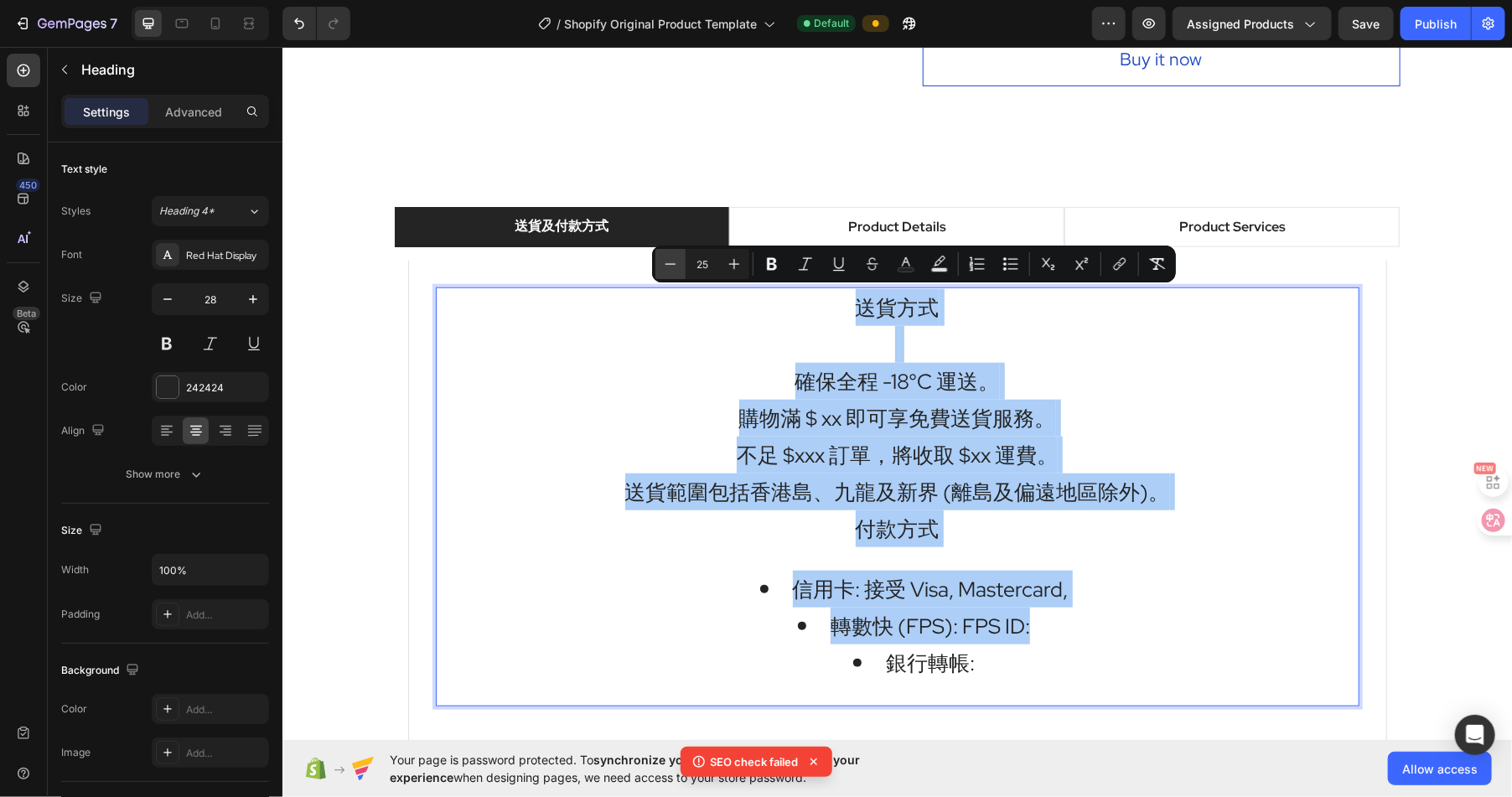 click 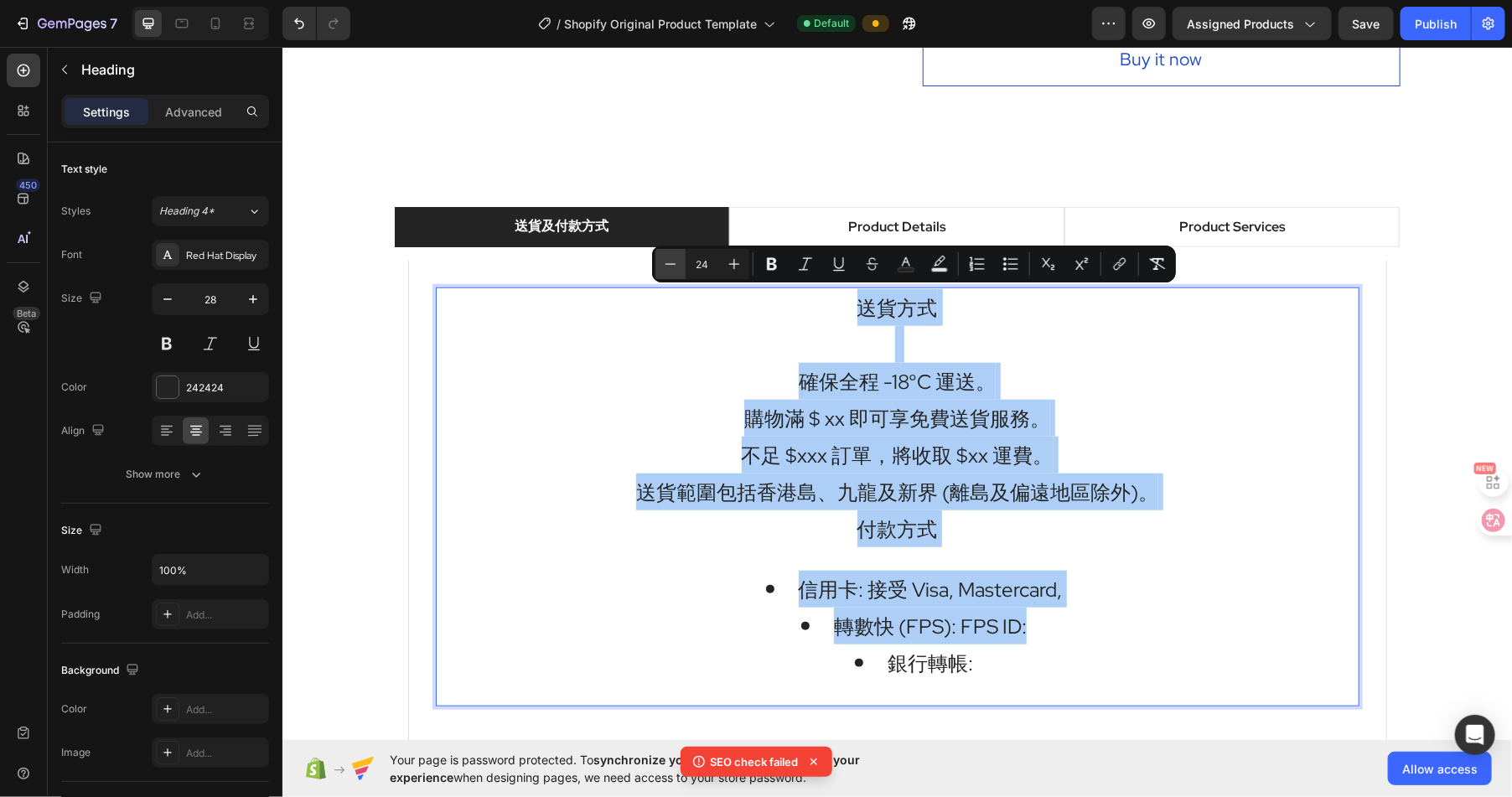 click 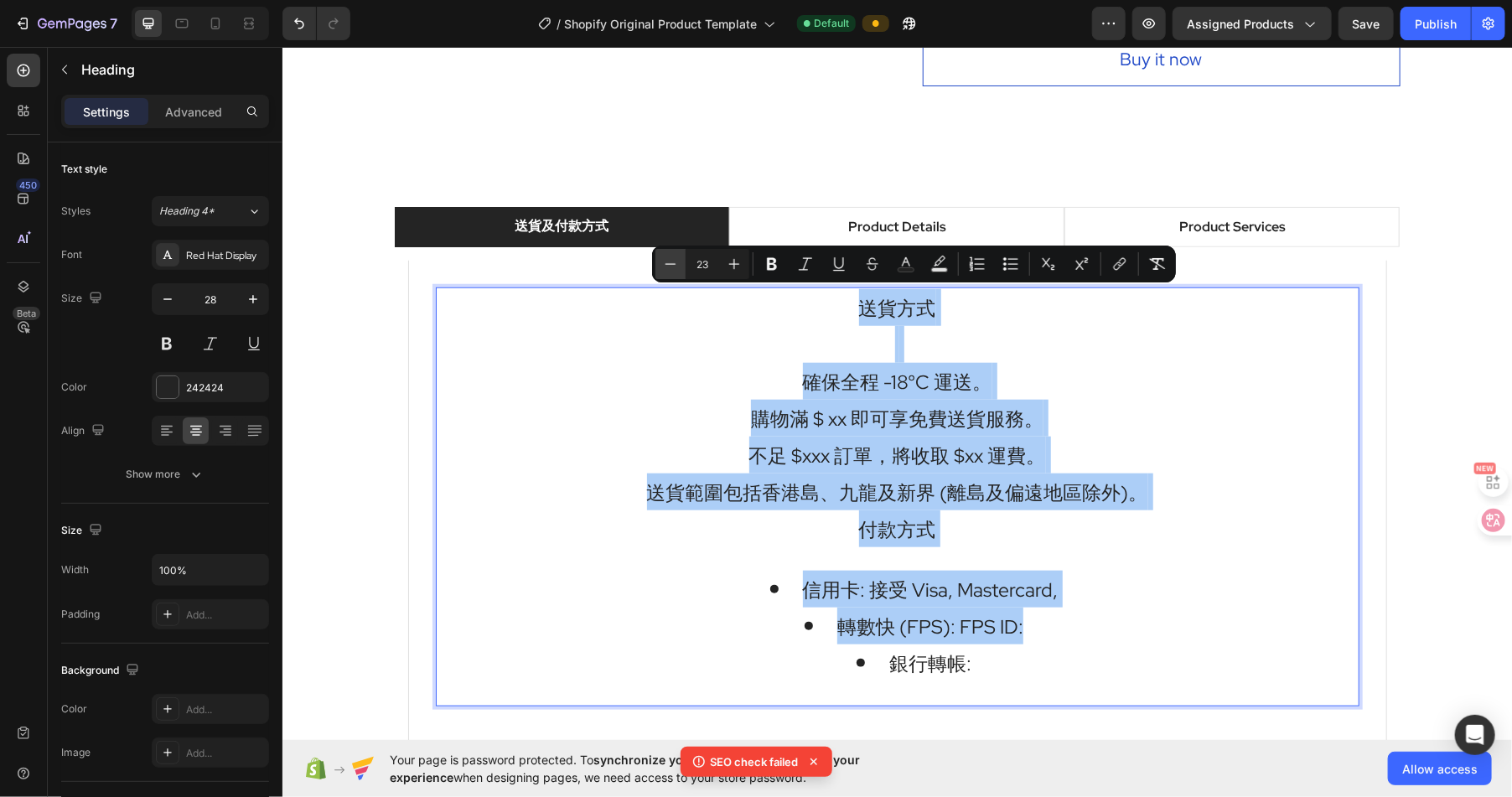 click 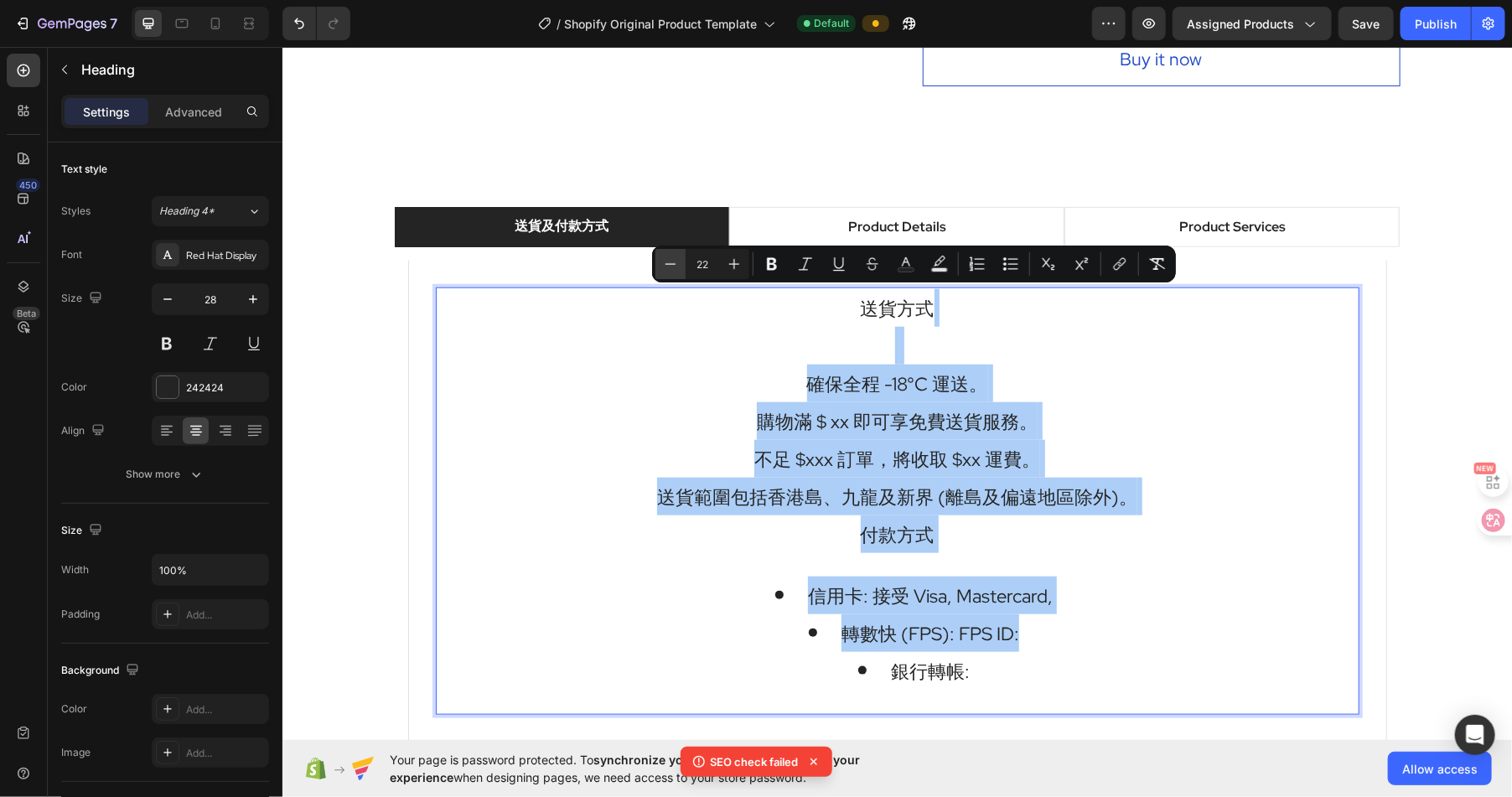 click 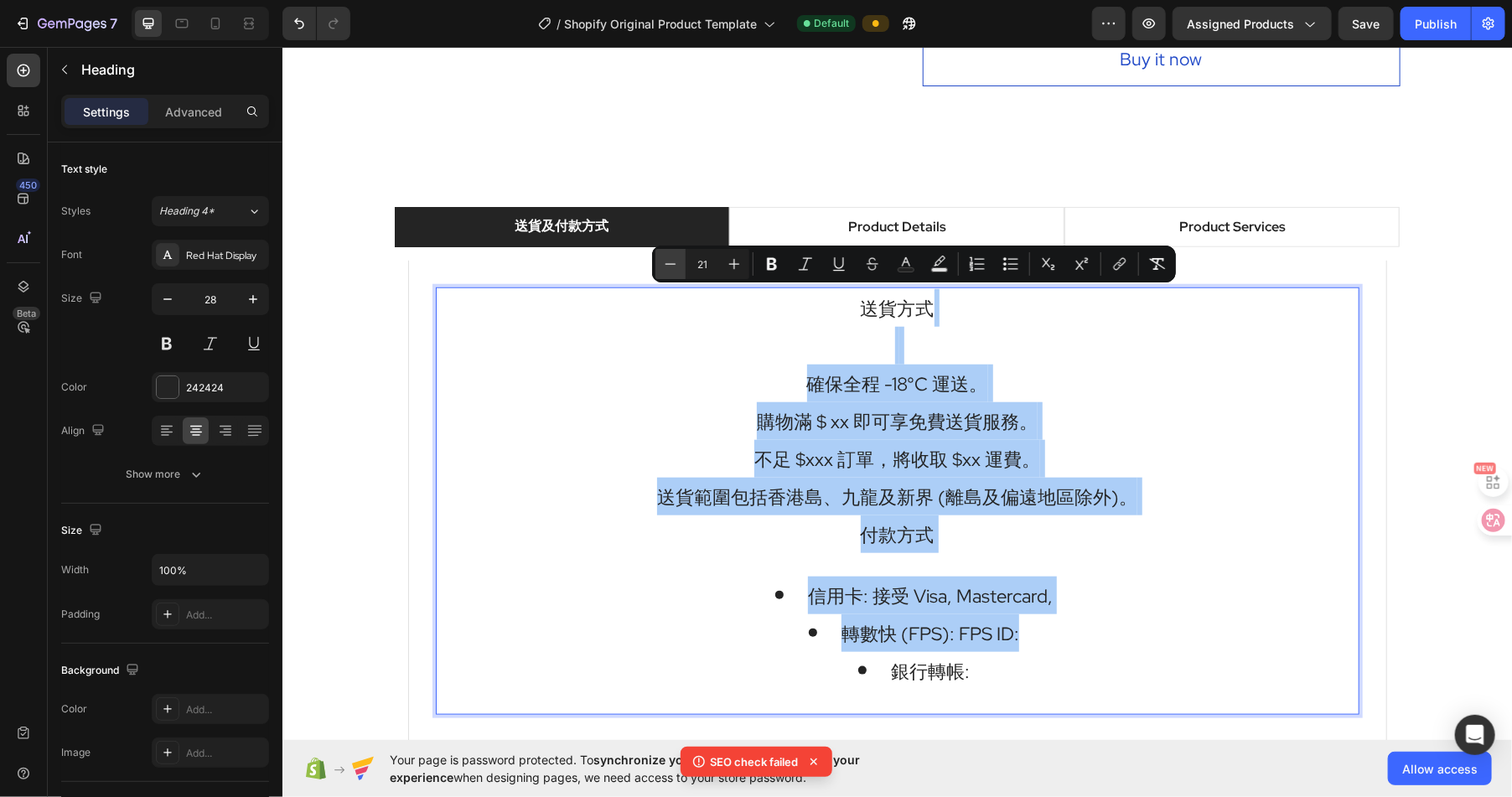 click 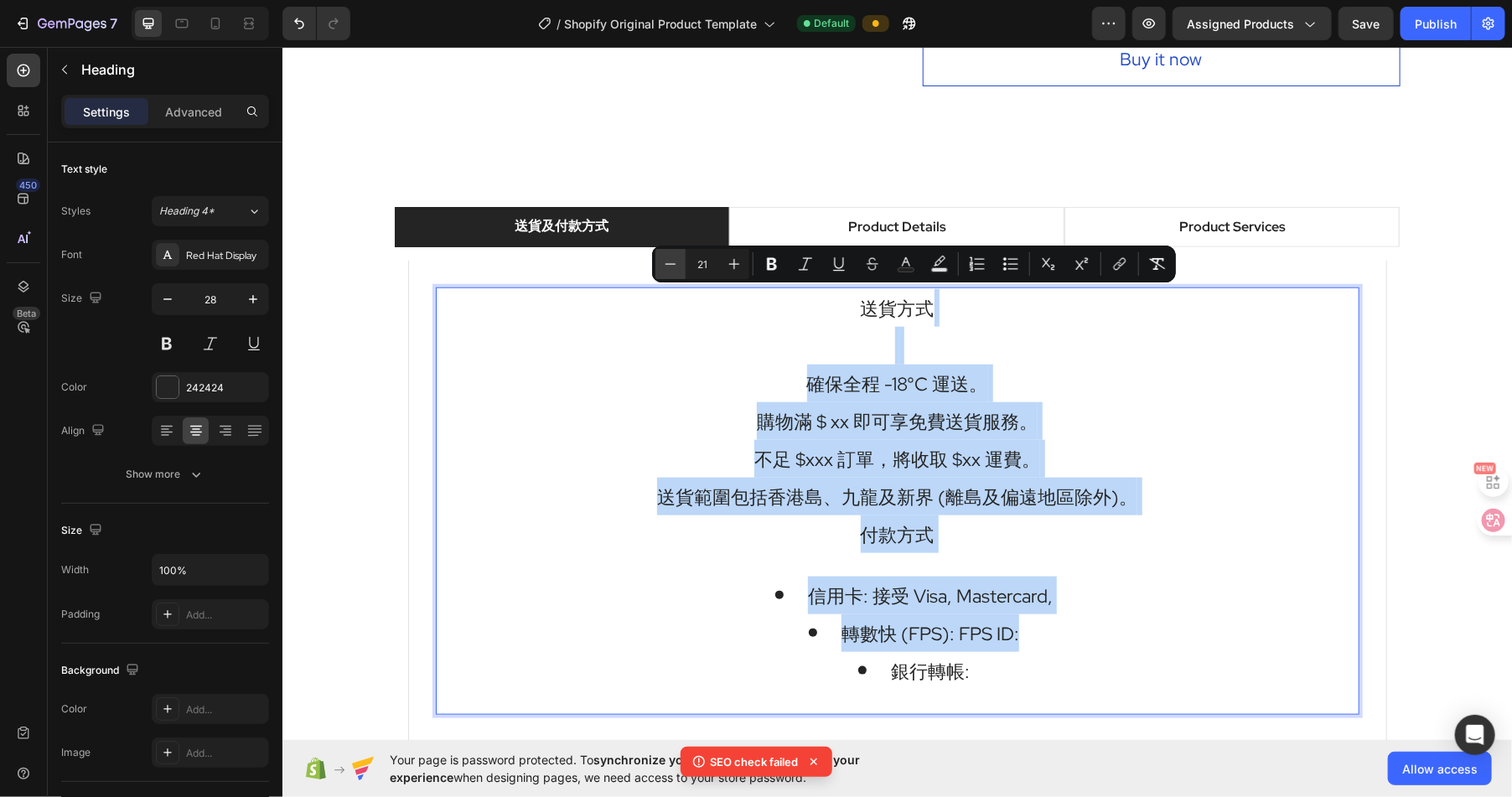 type on "20" 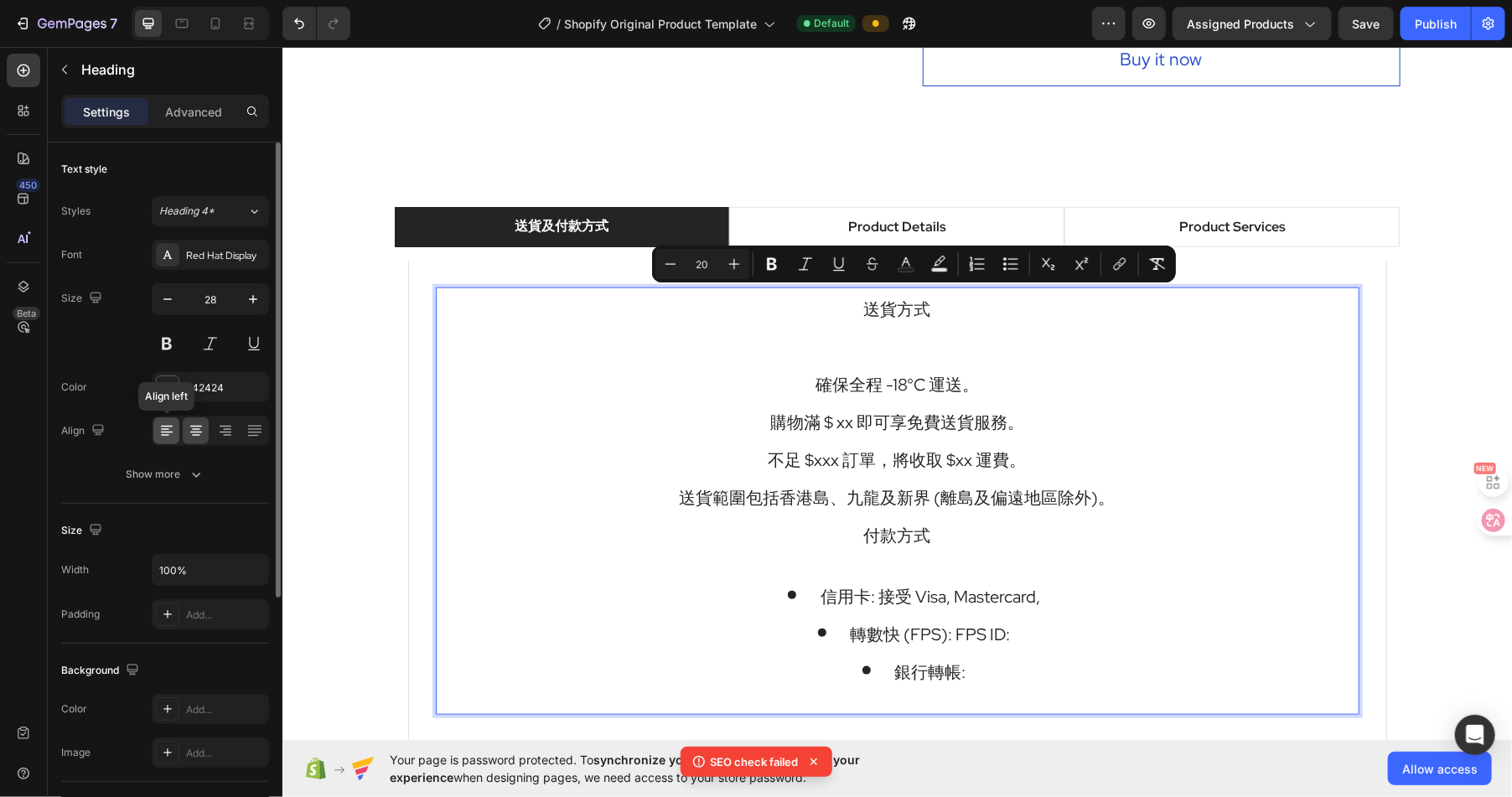 click 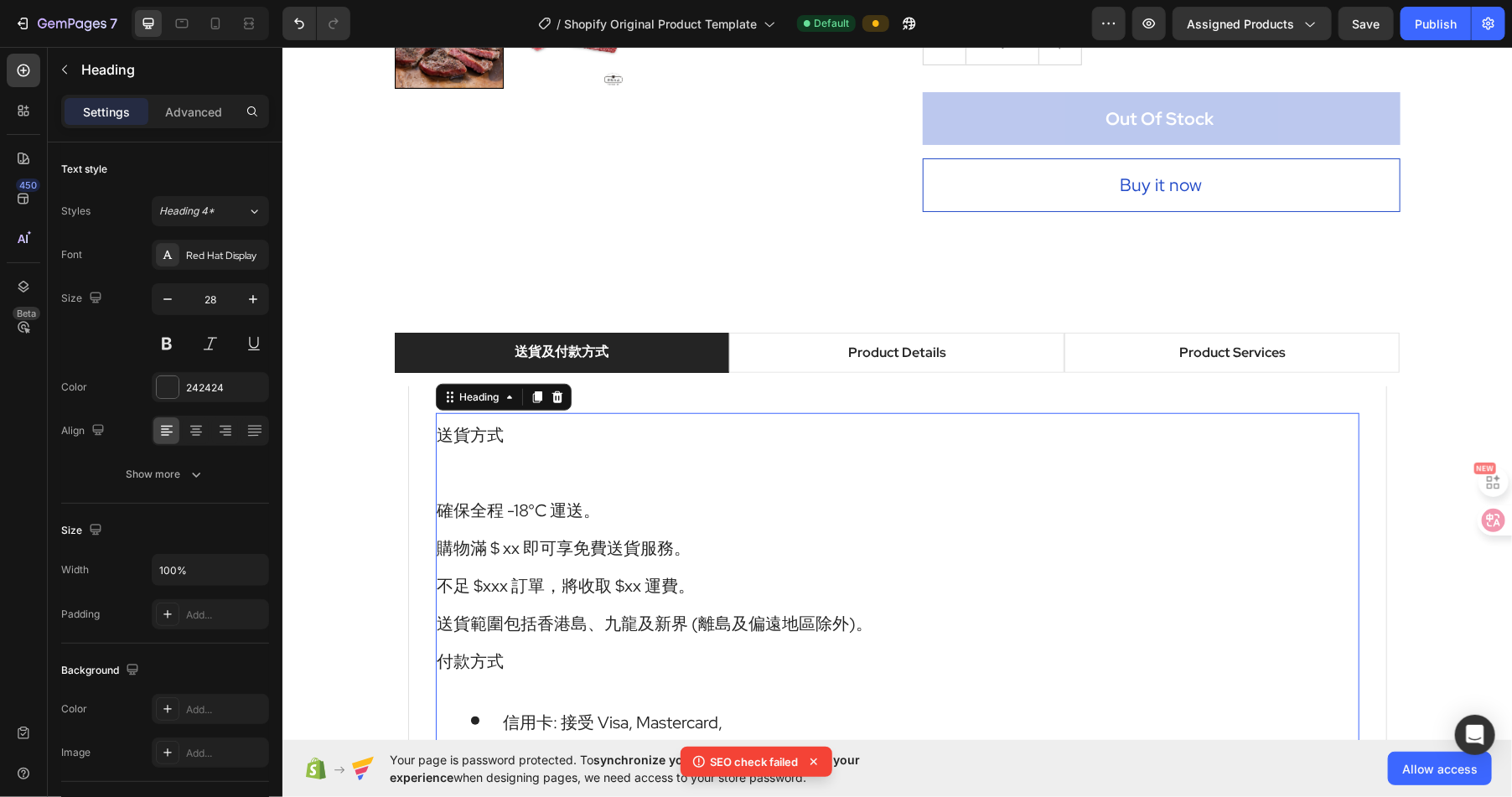 scroll, scrollTop: 533, scrollLeft: 0, axis: vertical 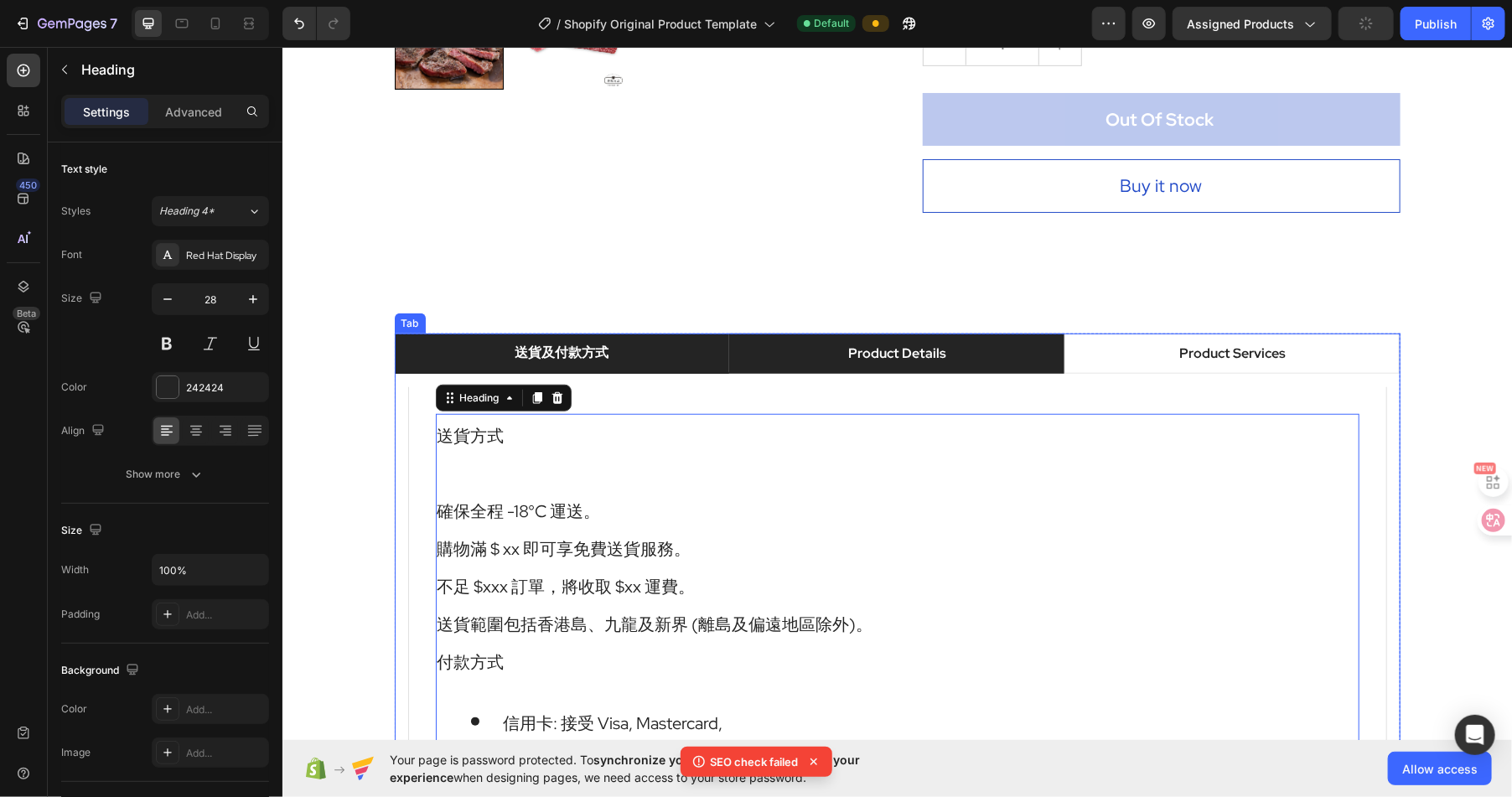 click on "Product Details" at bounding box center [896, 353] 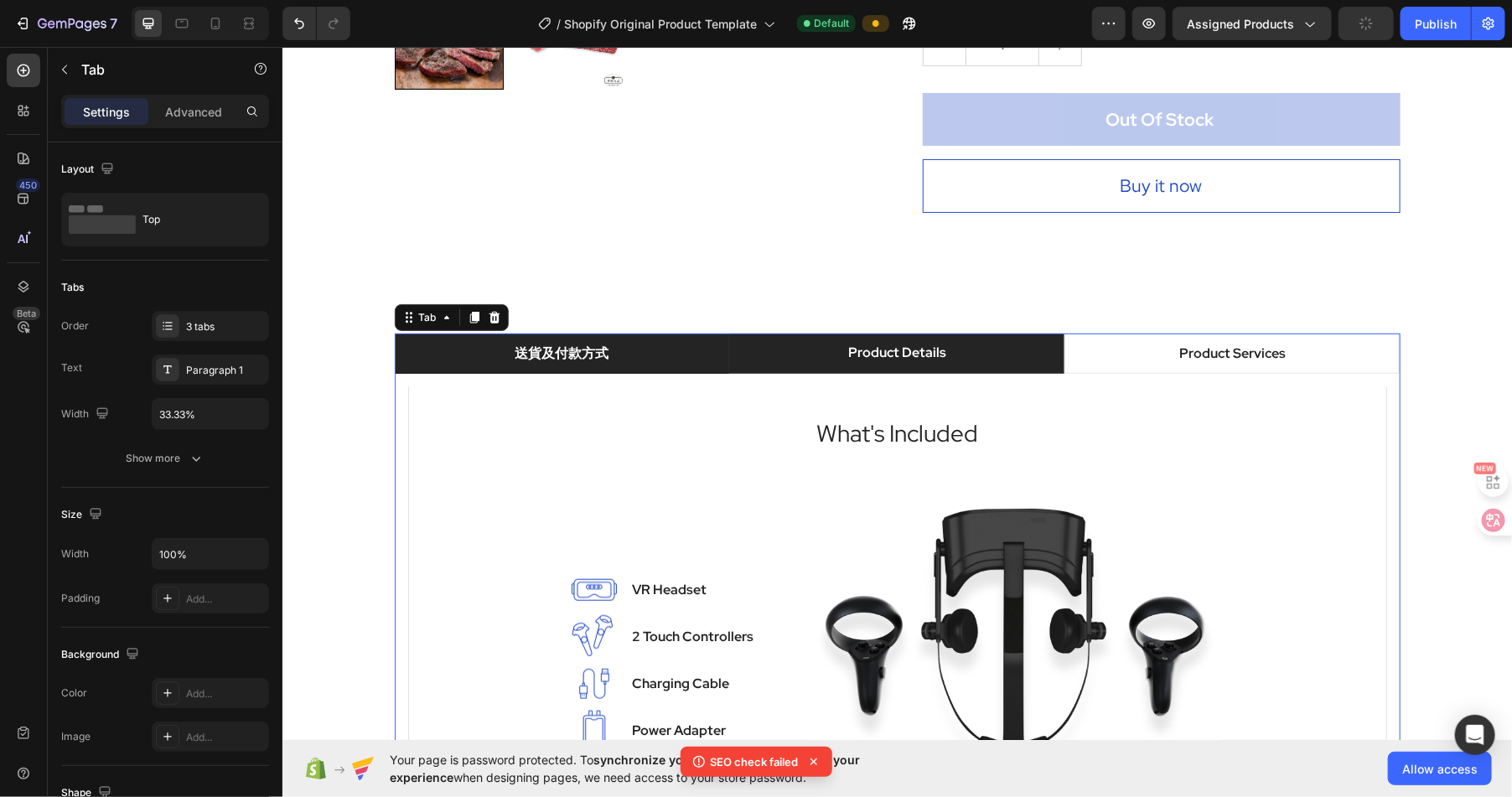 click on "送貨及付款方式" at bounding box center [562, 353] 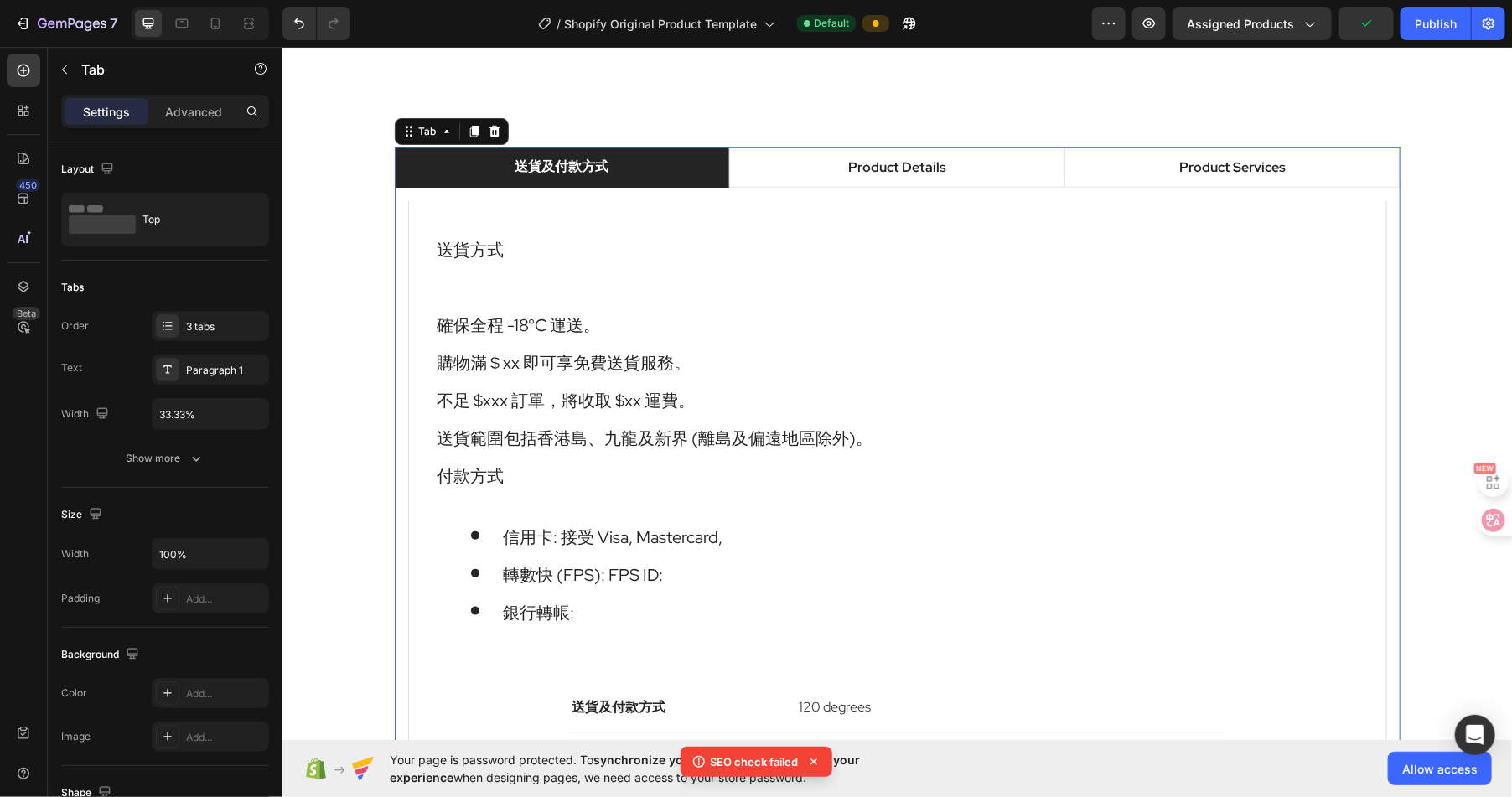 scroll, scrollTop: 723, scrollLeft: 0, axis: vertical 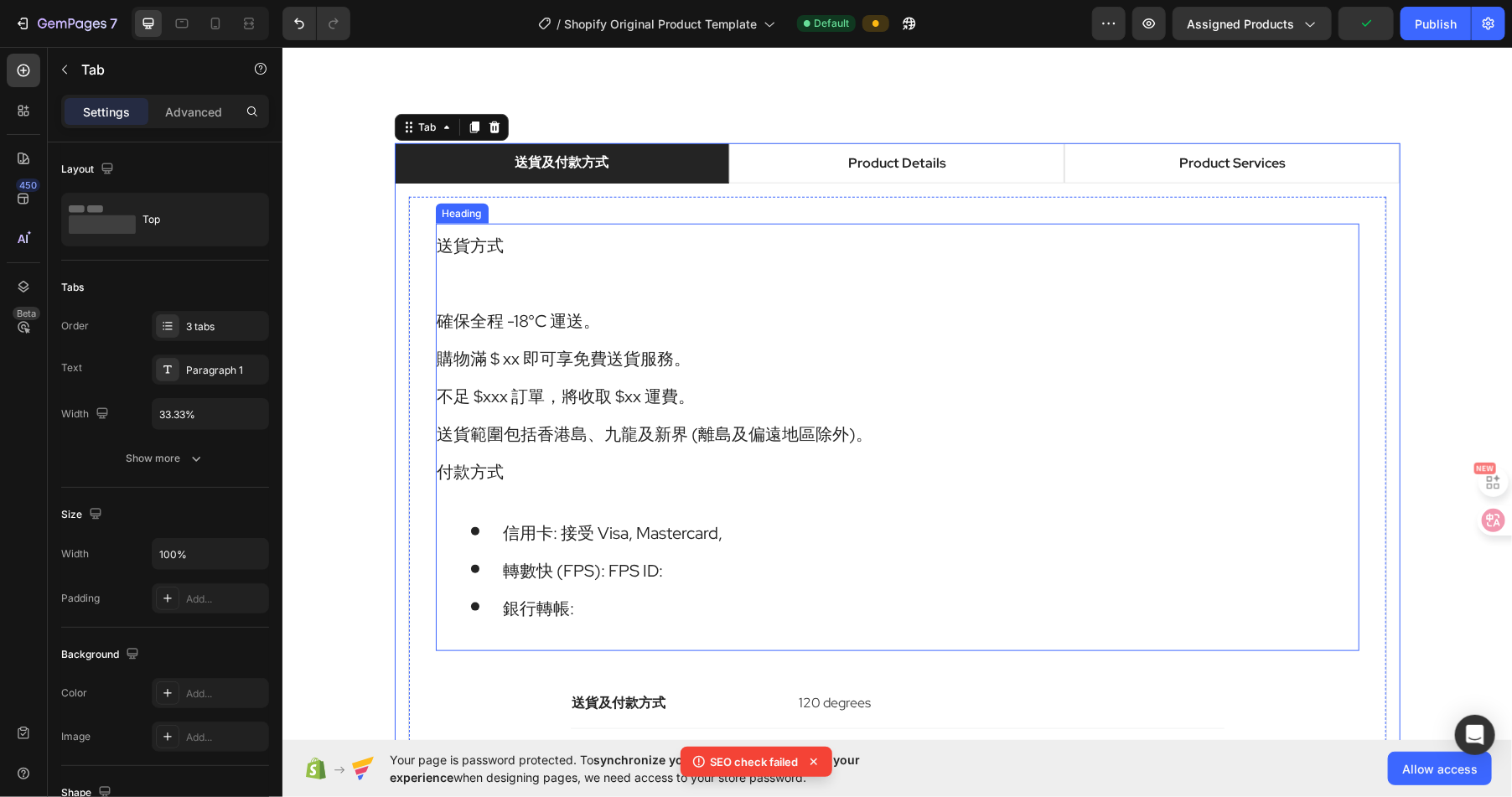 click on "⁠⁠⁠⁠⁠⁠⁠ 送貨方式   確保全程 -18°C 運送。 購物滿 $ xx 即可享免費送貨服務。 不足 $xxx 訂單，將收取 $xx 運費。 送貨範圍包括香港島、九龍及新界 (離島及偏遠地區除外)。 付款方式" at bounding box center [897, 356] 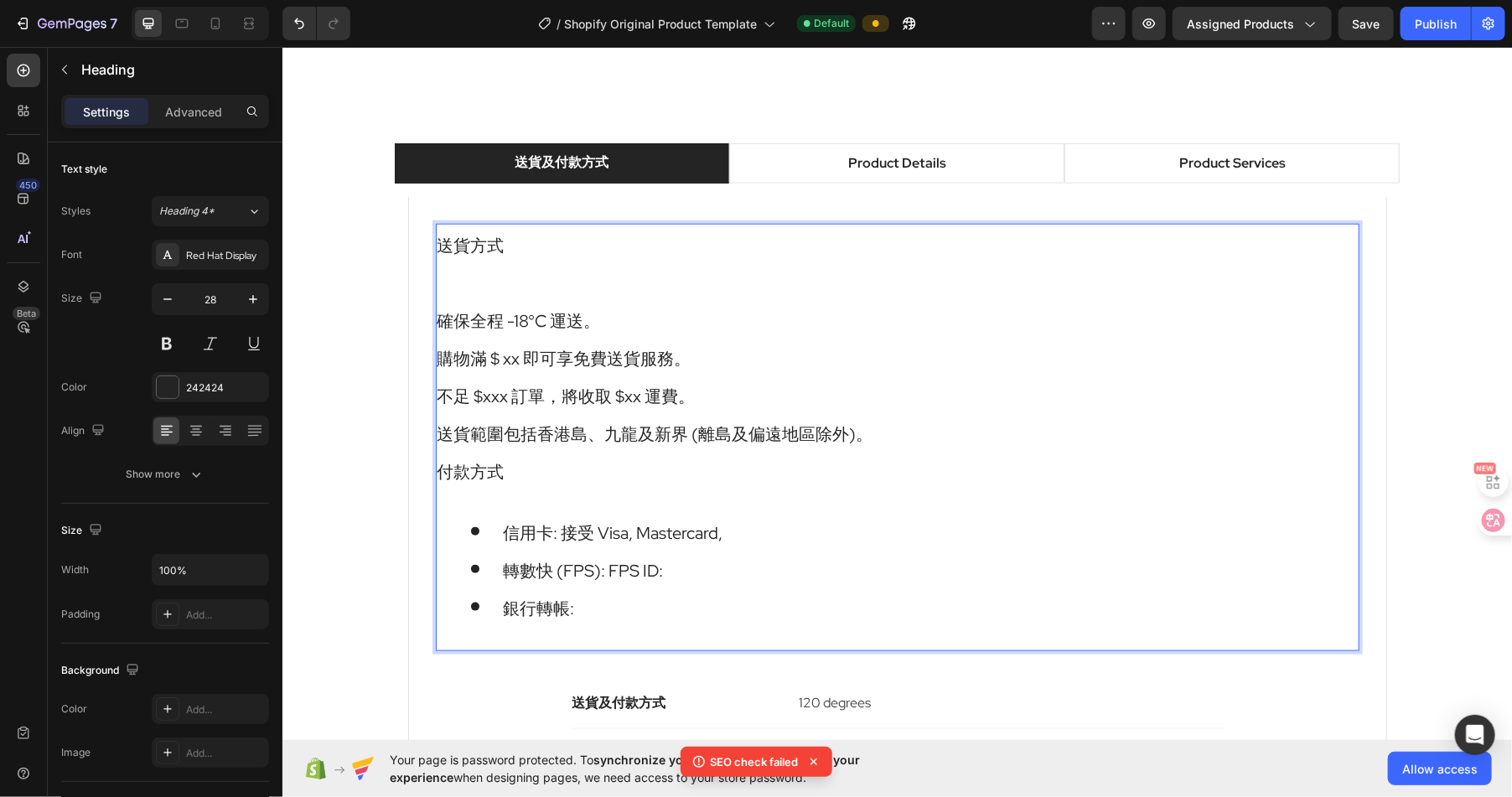 click on "送貨方式   確保全程 -18°C 運送。 購物滿 $ xx 即可享免費送貨服務。 不足 $xxx 訂單，將收取 $xx 運費。 送貨範圍包括香港島、九龍及新界 (離島及偏遠地區除外)。 付款方式" at bounding box center (897, 356) 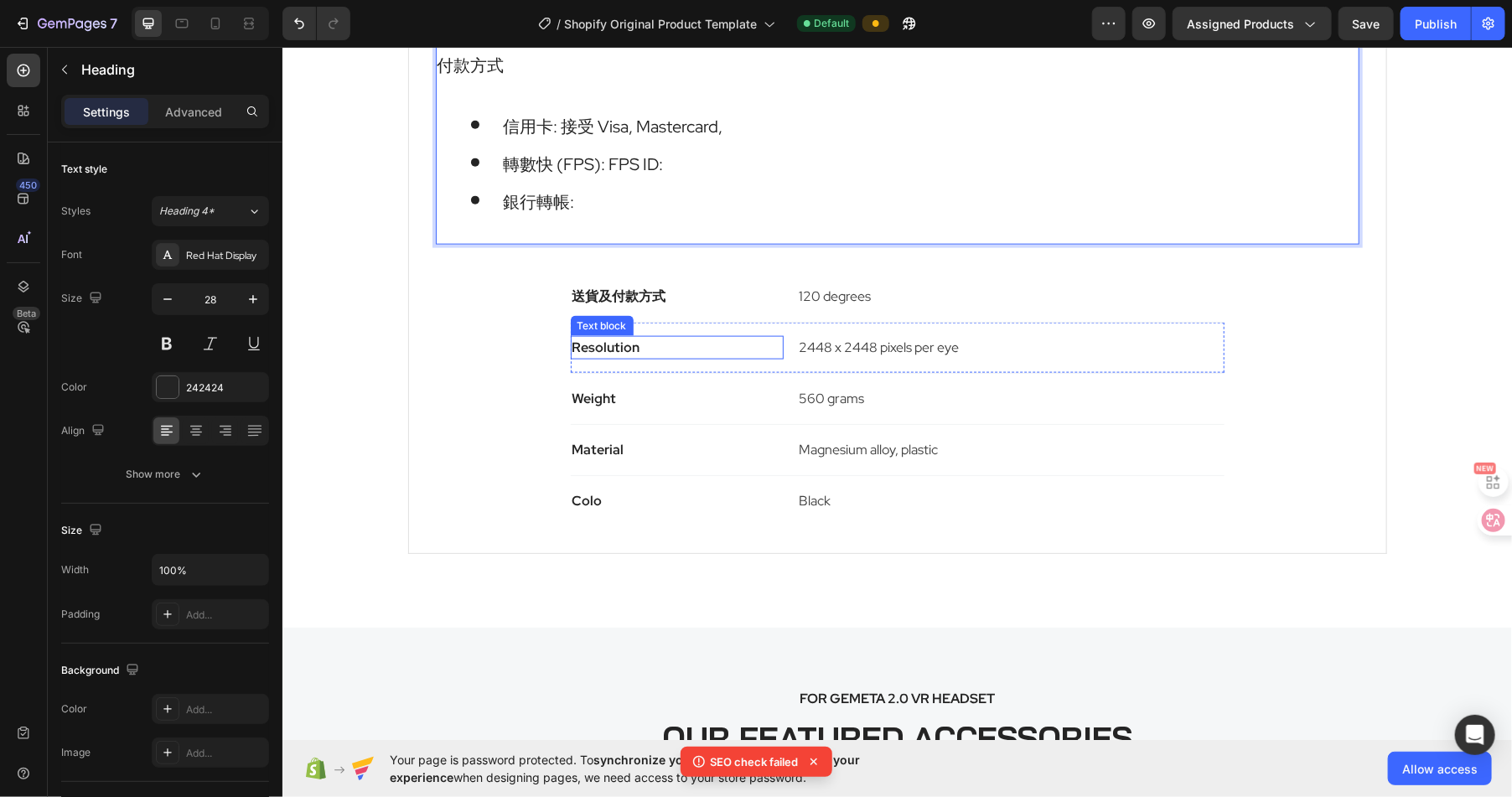 scroll, scrollTop: 1057, scrollLeft: 0, axis: vertical 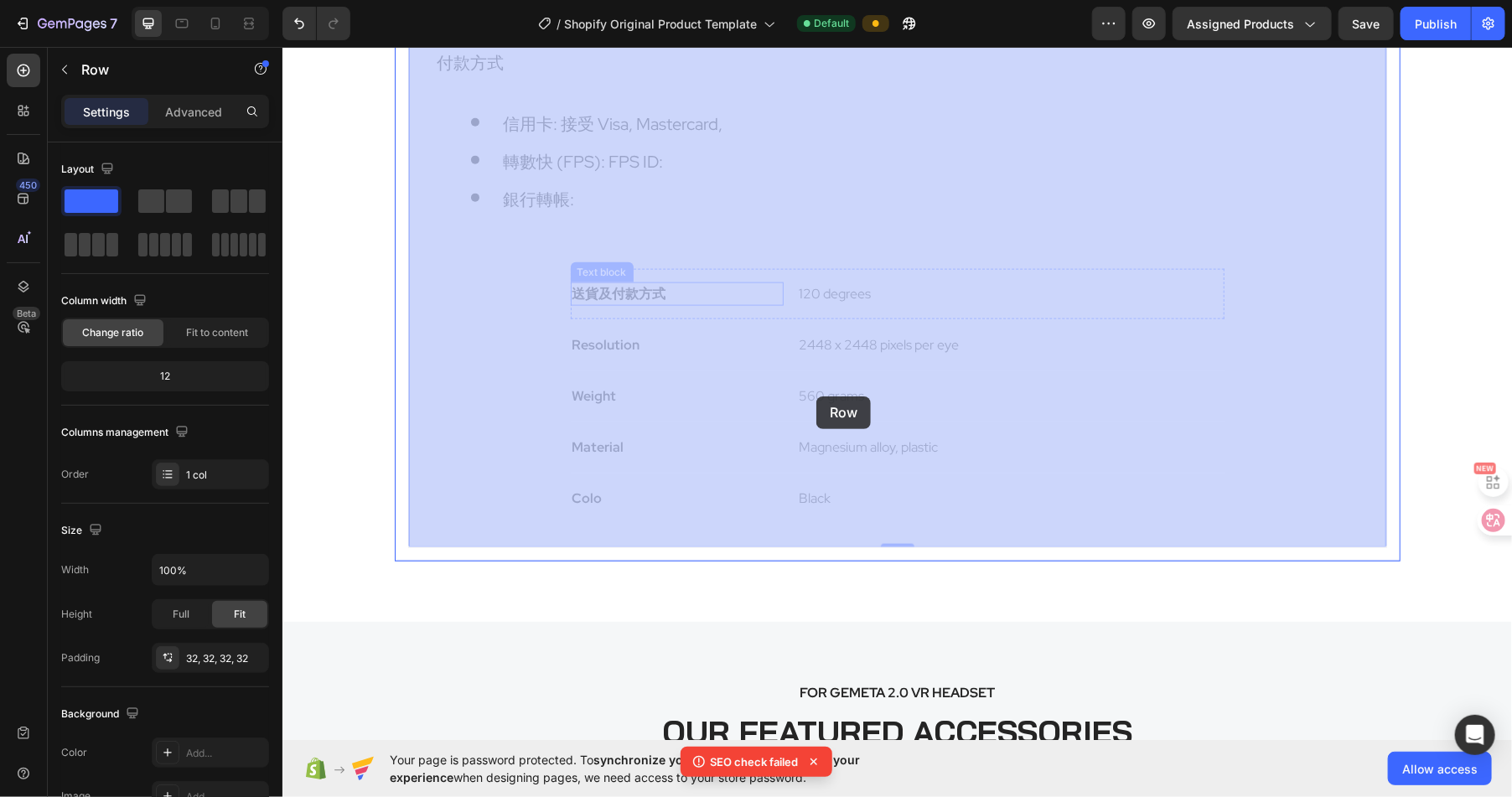 drag, startPoint x: 518, startPoint y: 267, endPoint x: 873, endPoint y: 435, distance: 392.74546 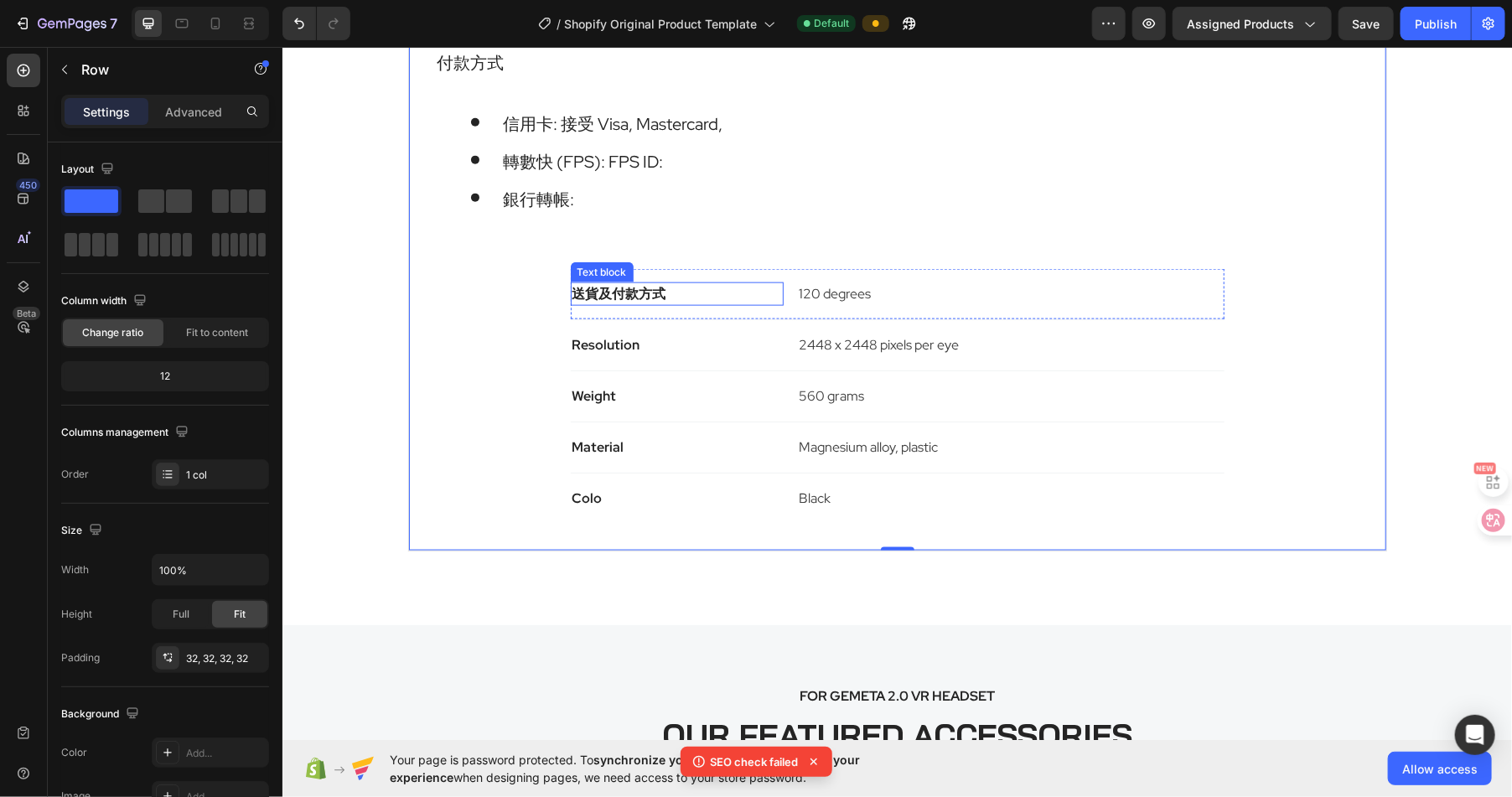 click on "Text block" at bounding box center [601, 272] 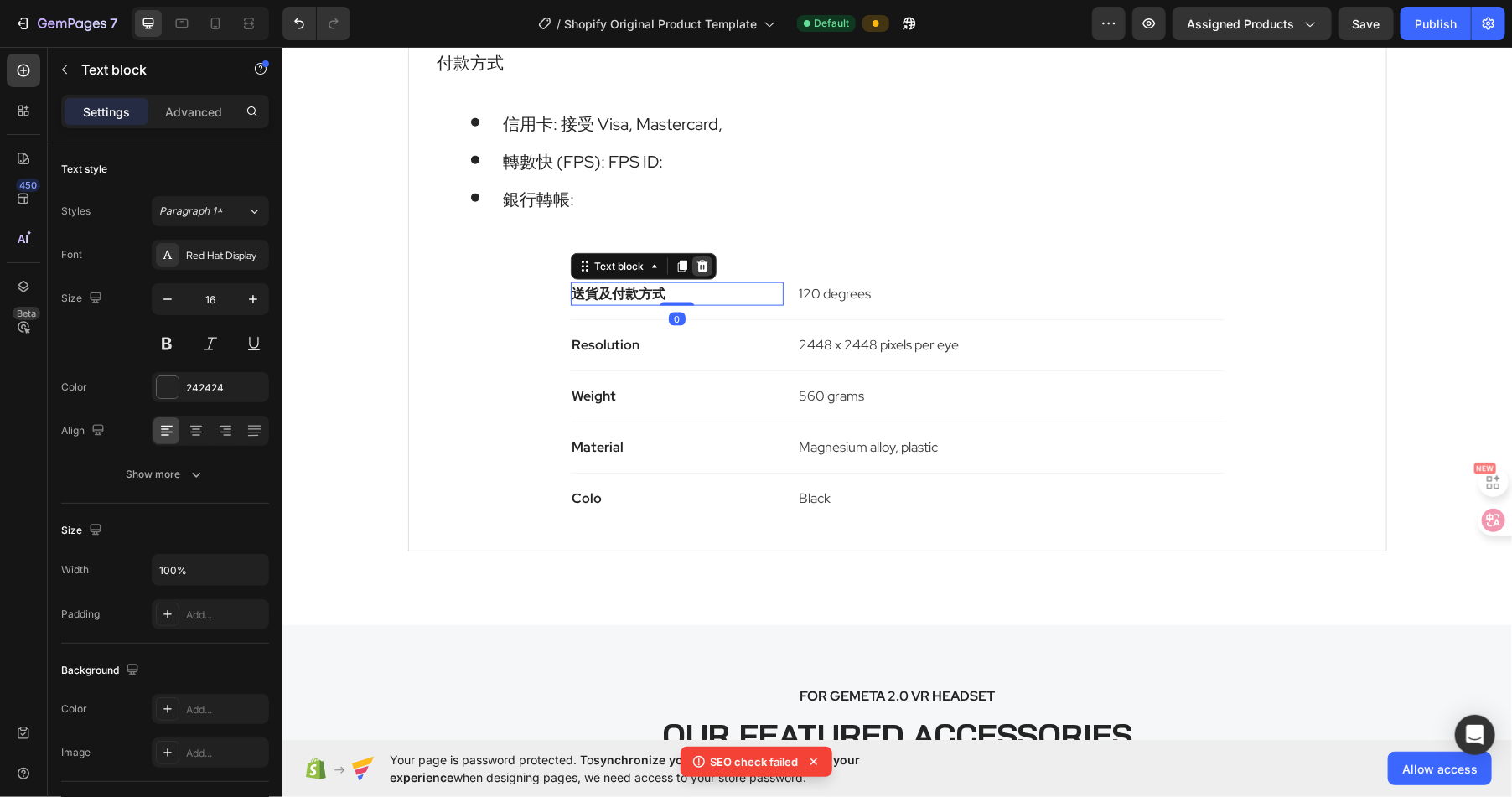 click 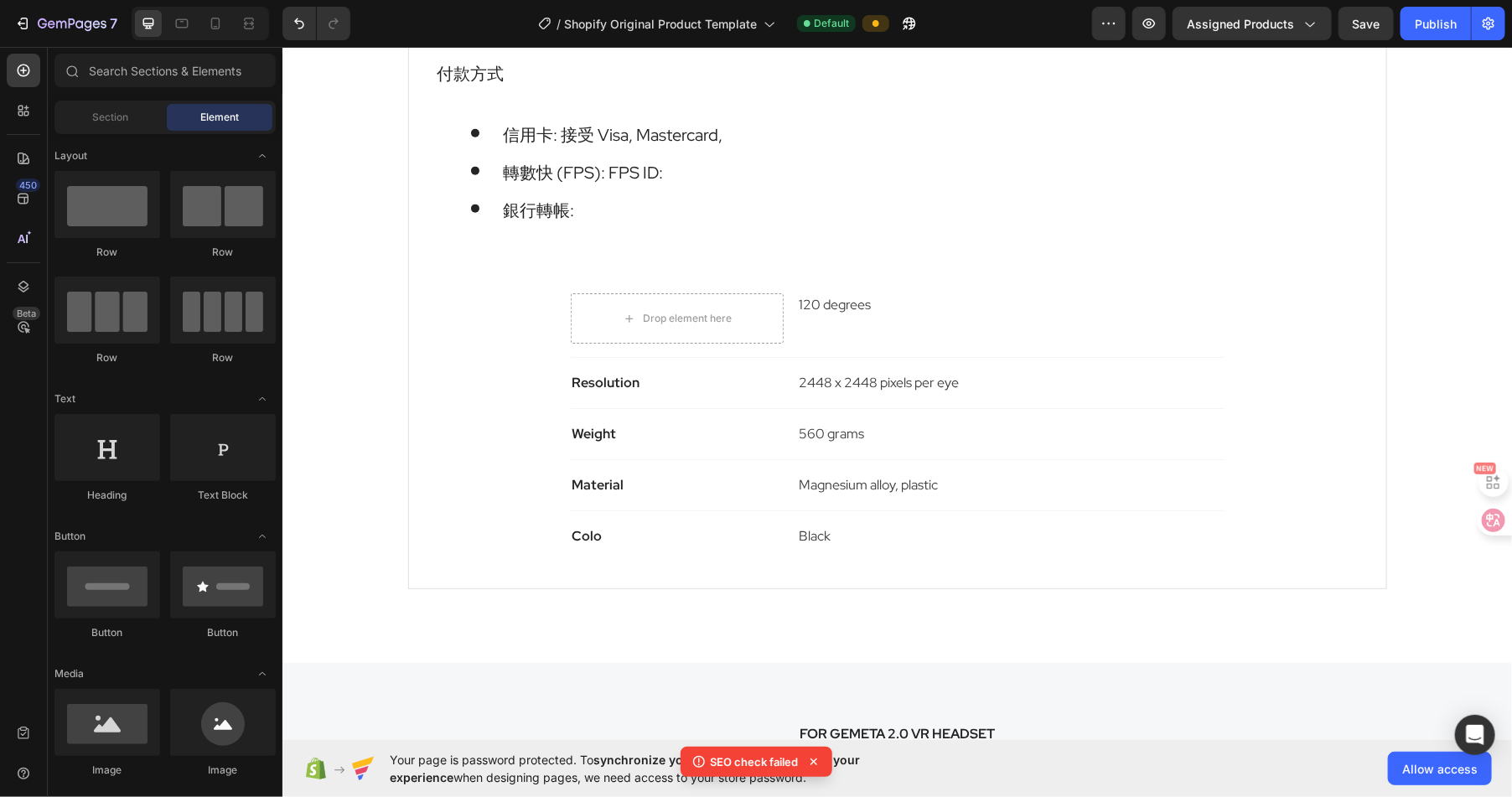 scroll, scrollTop: 1022, scrollLeft: 0, axis: vertical 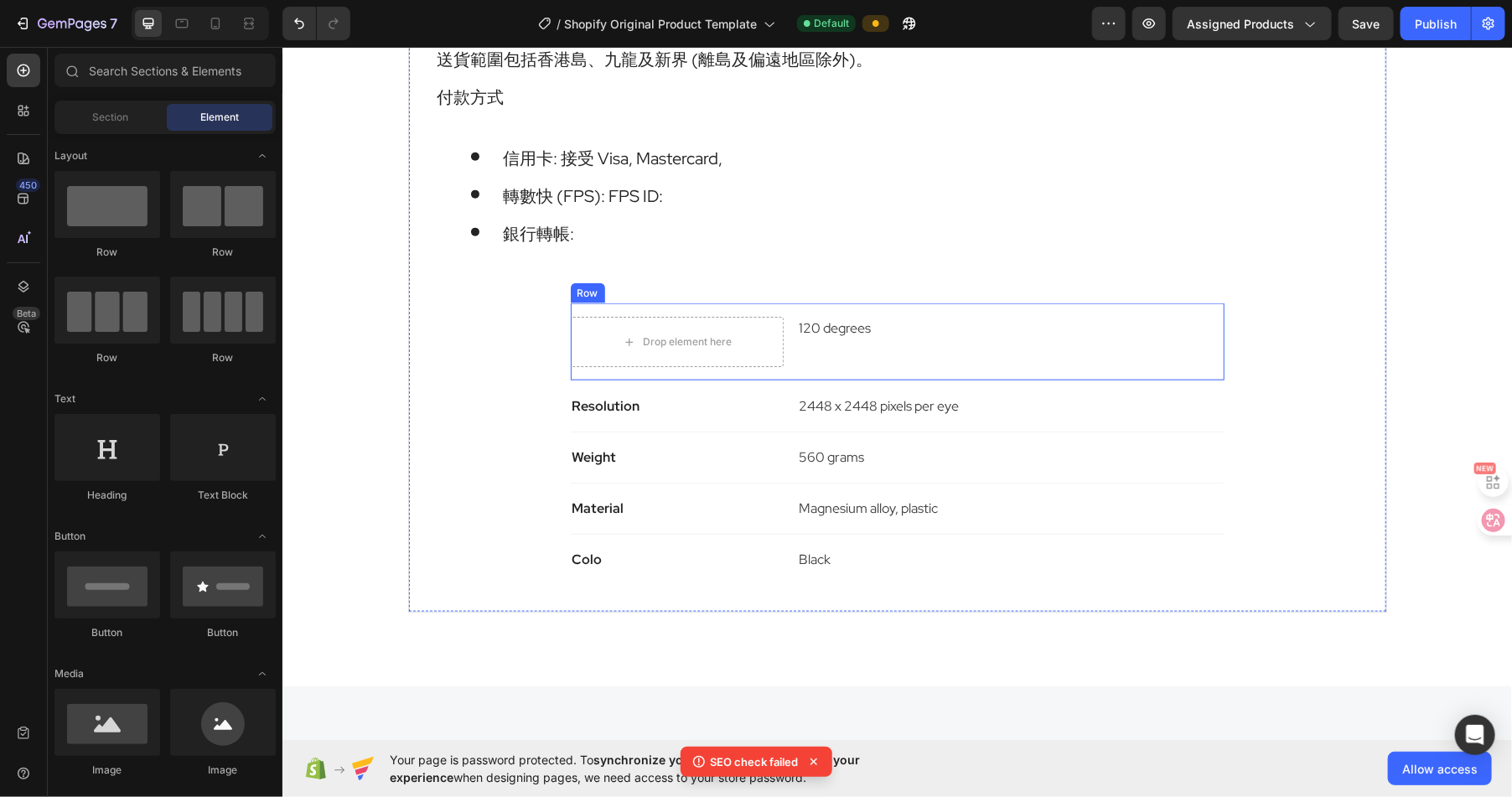 click on "Row" at bounding box center (587, 292) 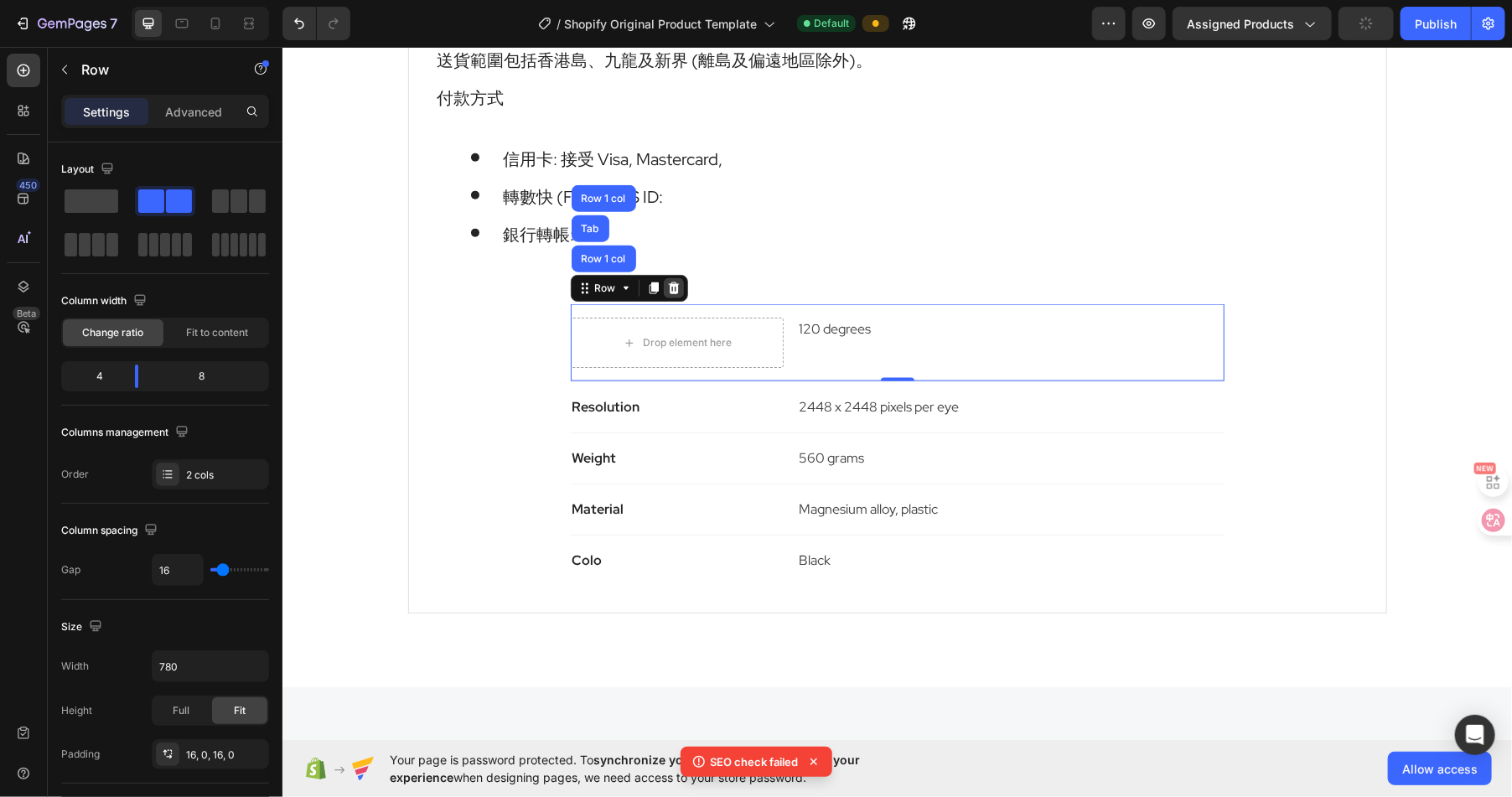 click 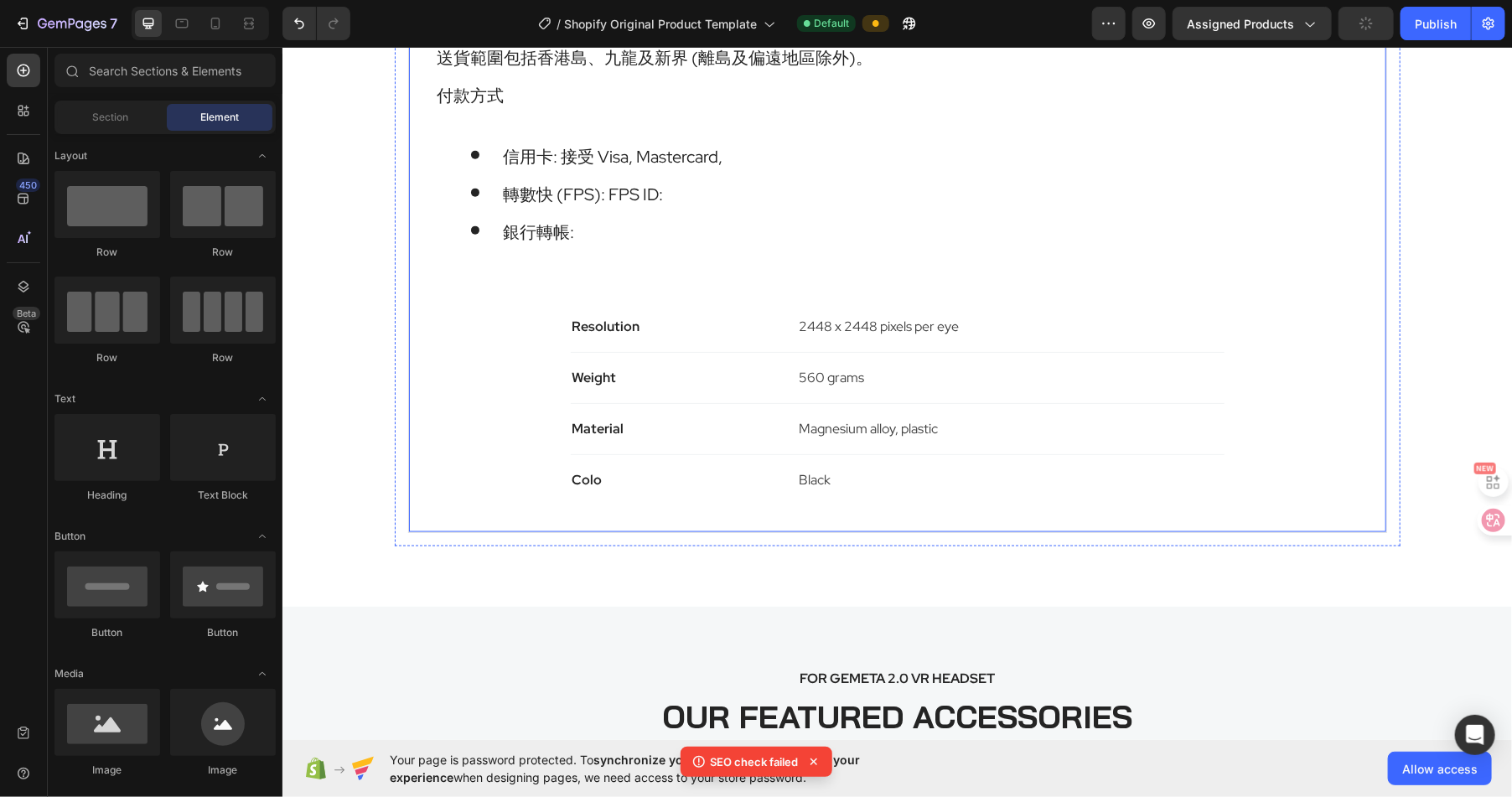scroll, scrollTop: 1027, scrollLeft: 0, axis: vertical 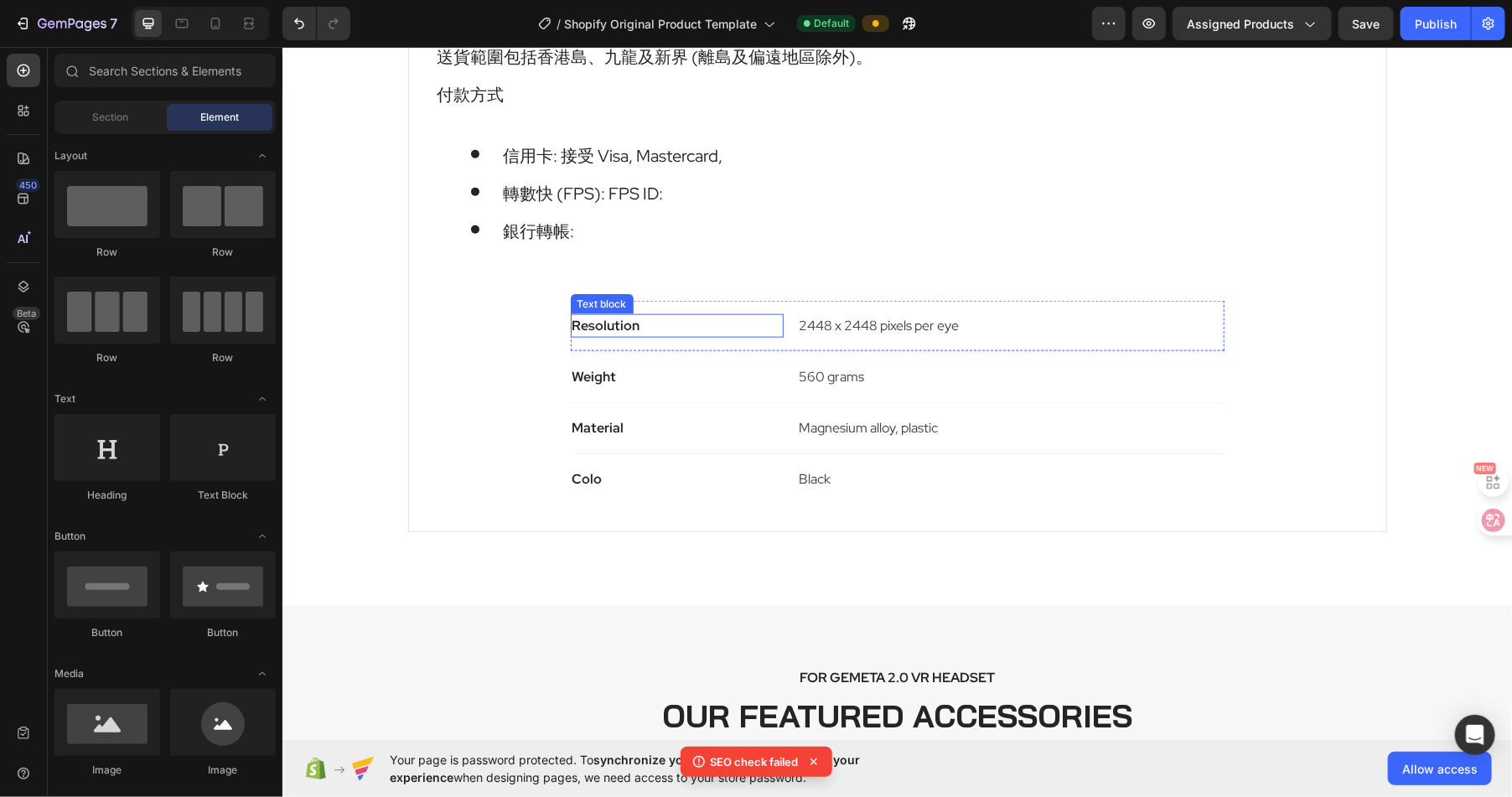 click on "Resolution Text block 2448 x 2448 pixels per eye Text block Row" at bounding box center [897, 325] 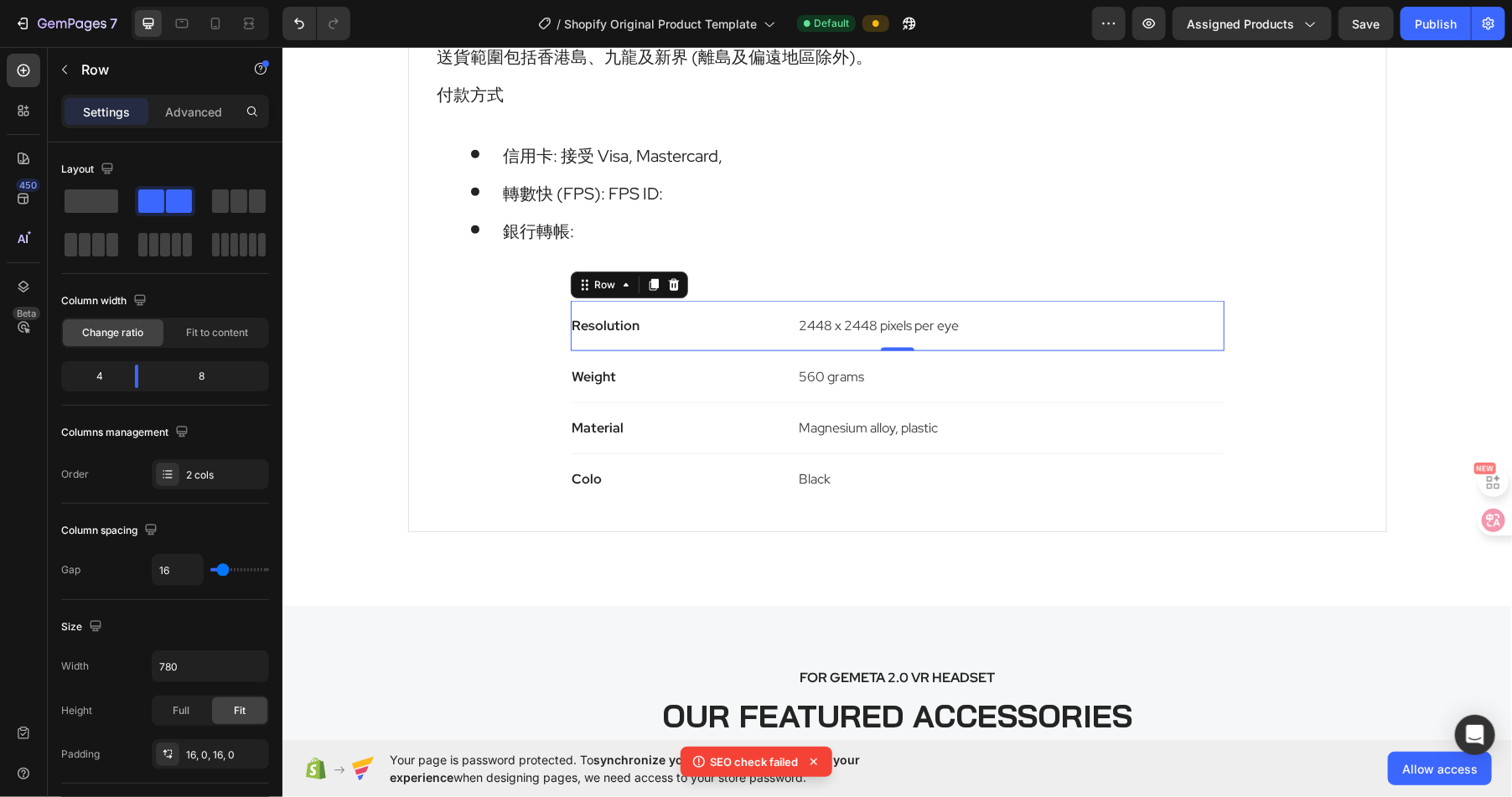scroll, scrollTop: 1027, scrollLeft: 0, axis: vertical 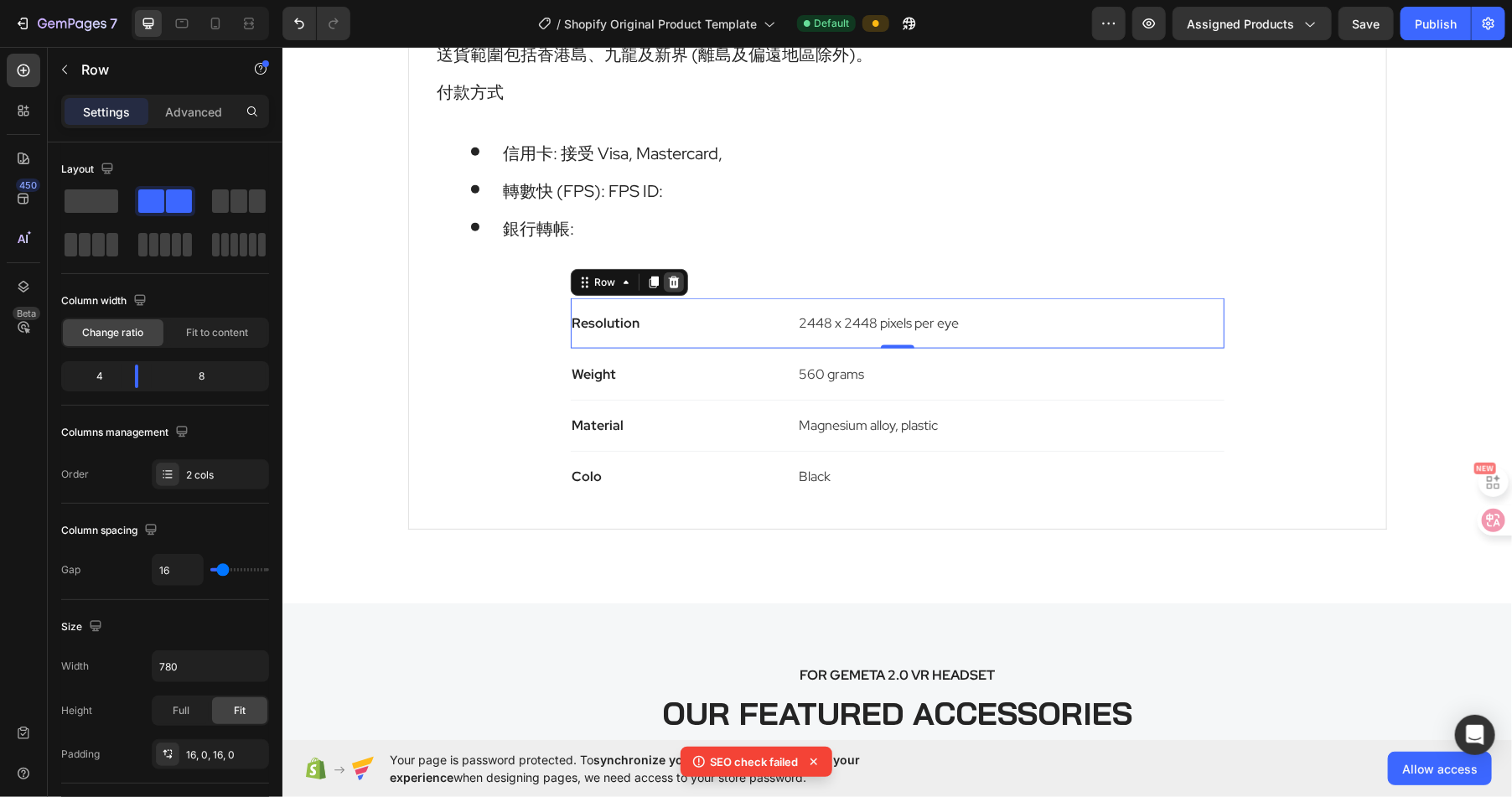 click 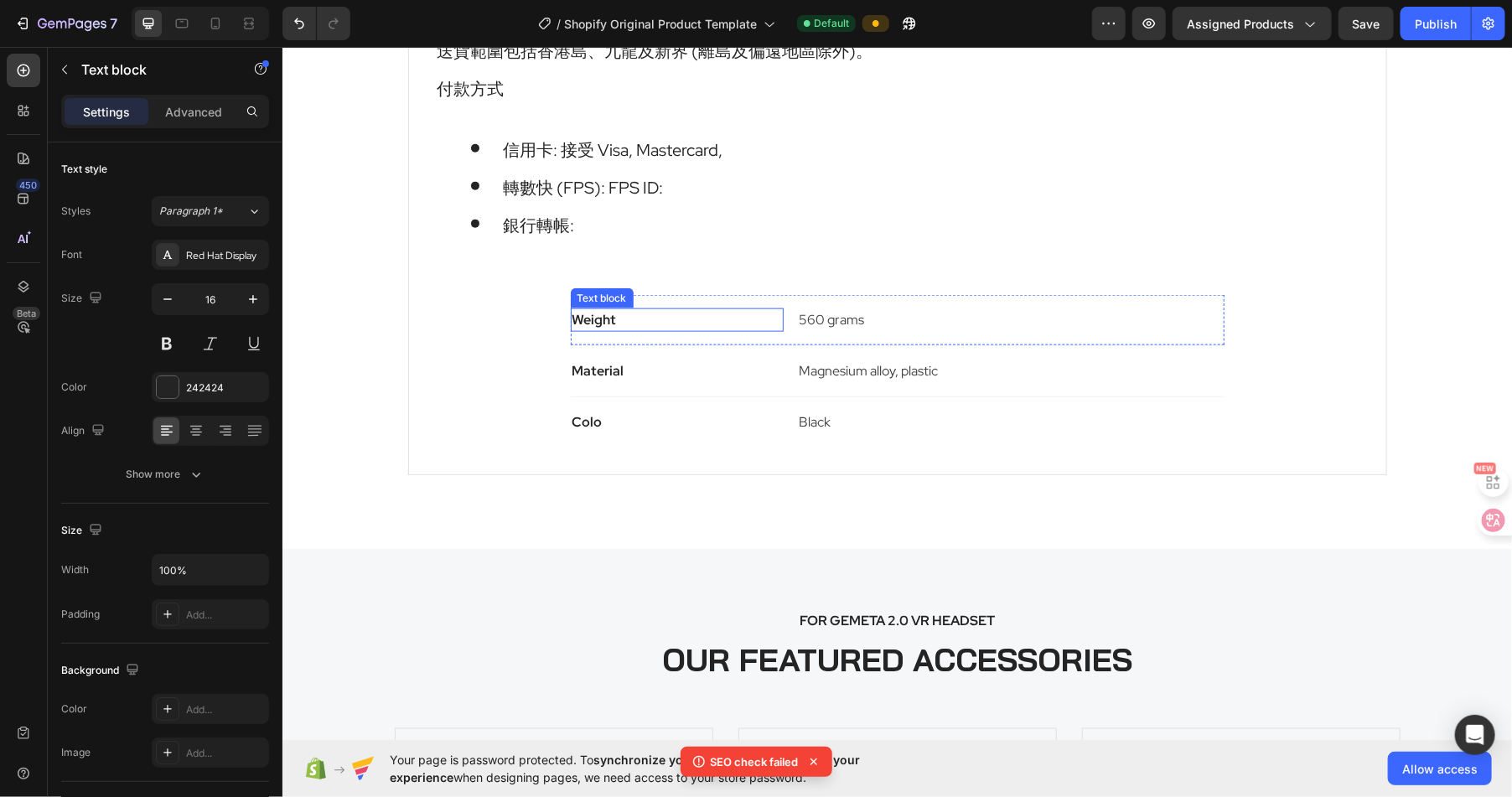 click on "Weight" at bounding box center (676, 319) 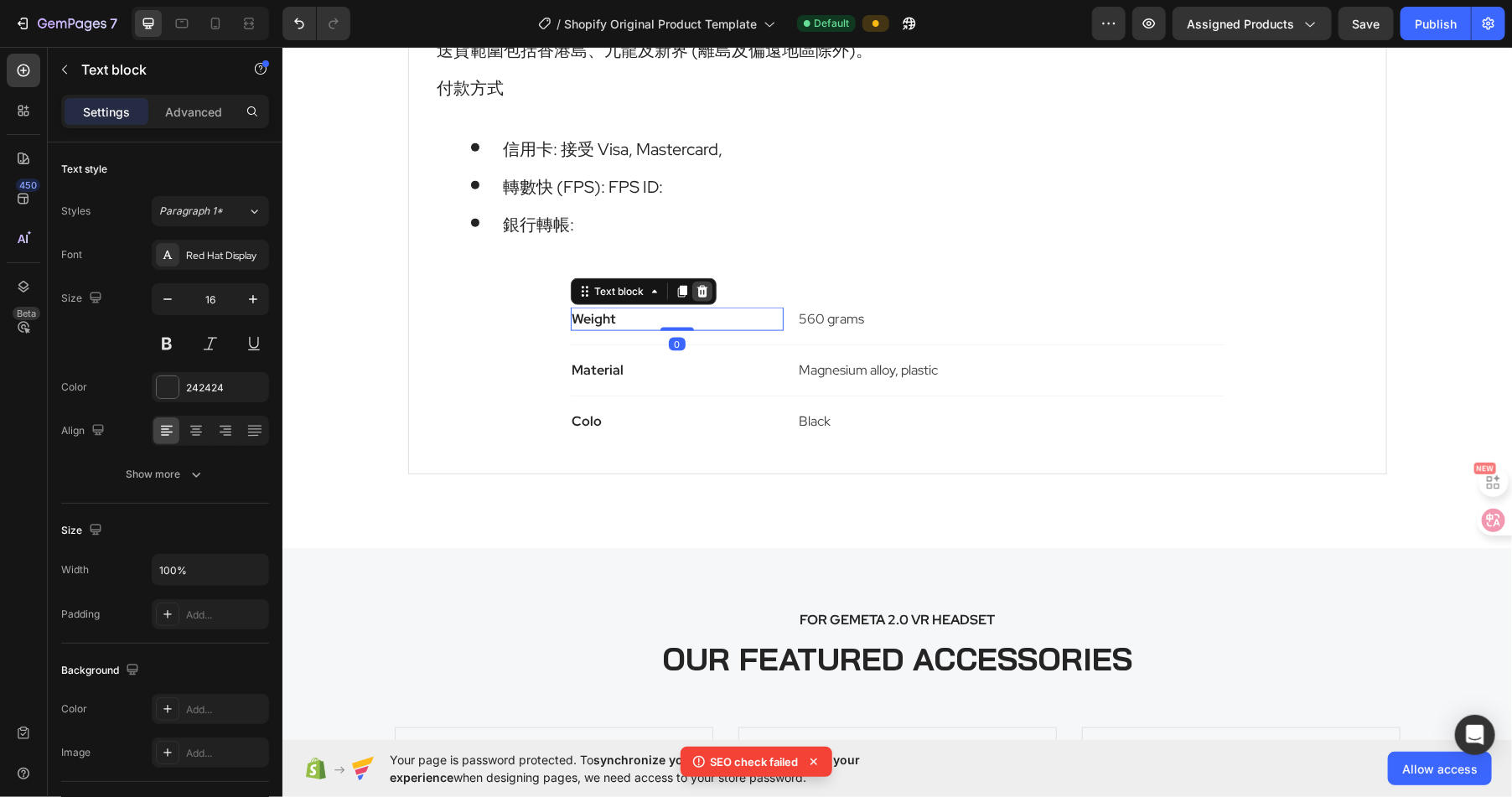 scroll, scrollTop: 1029, scrollLeft: 0, axis: vertical 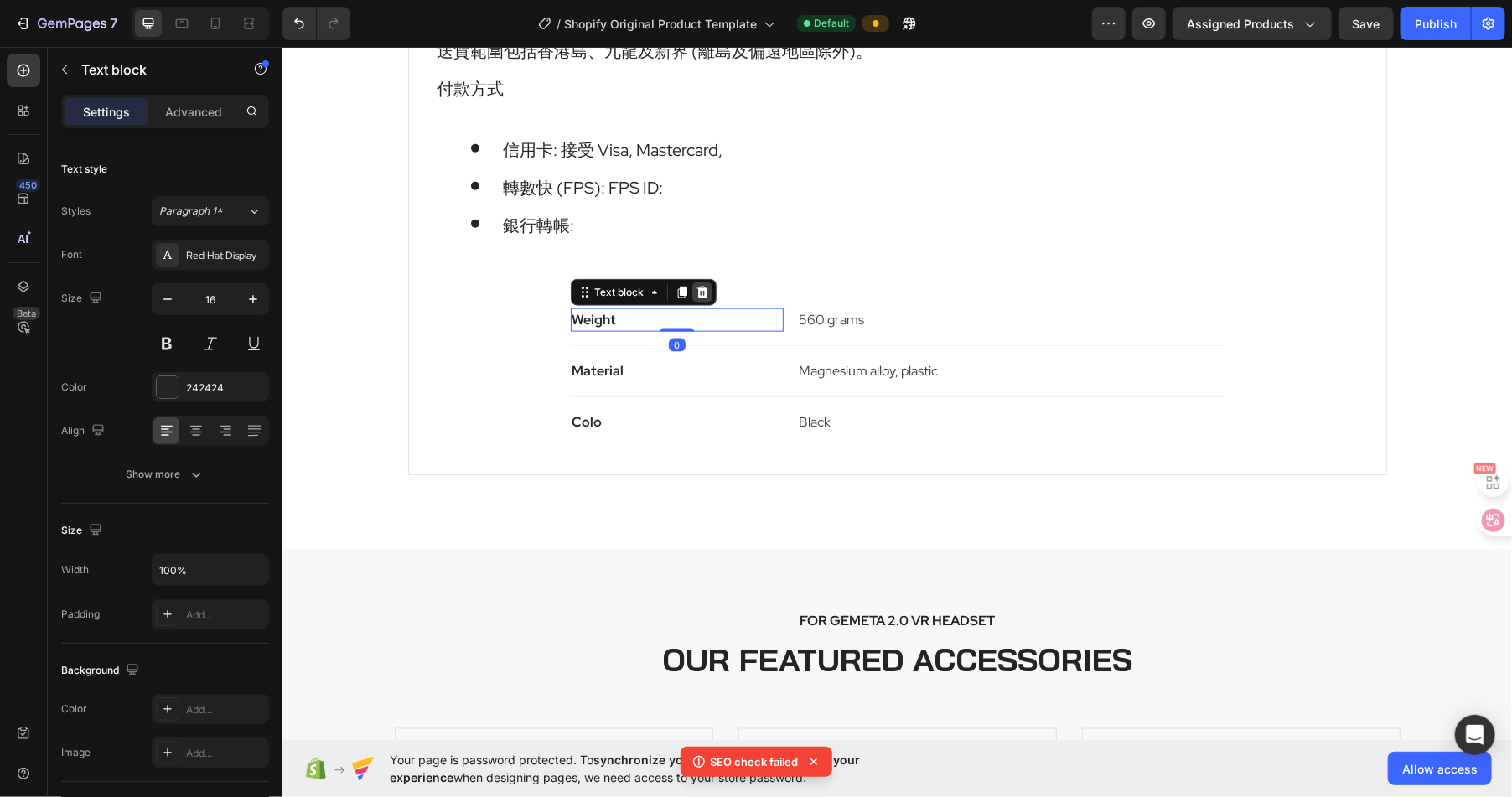 click 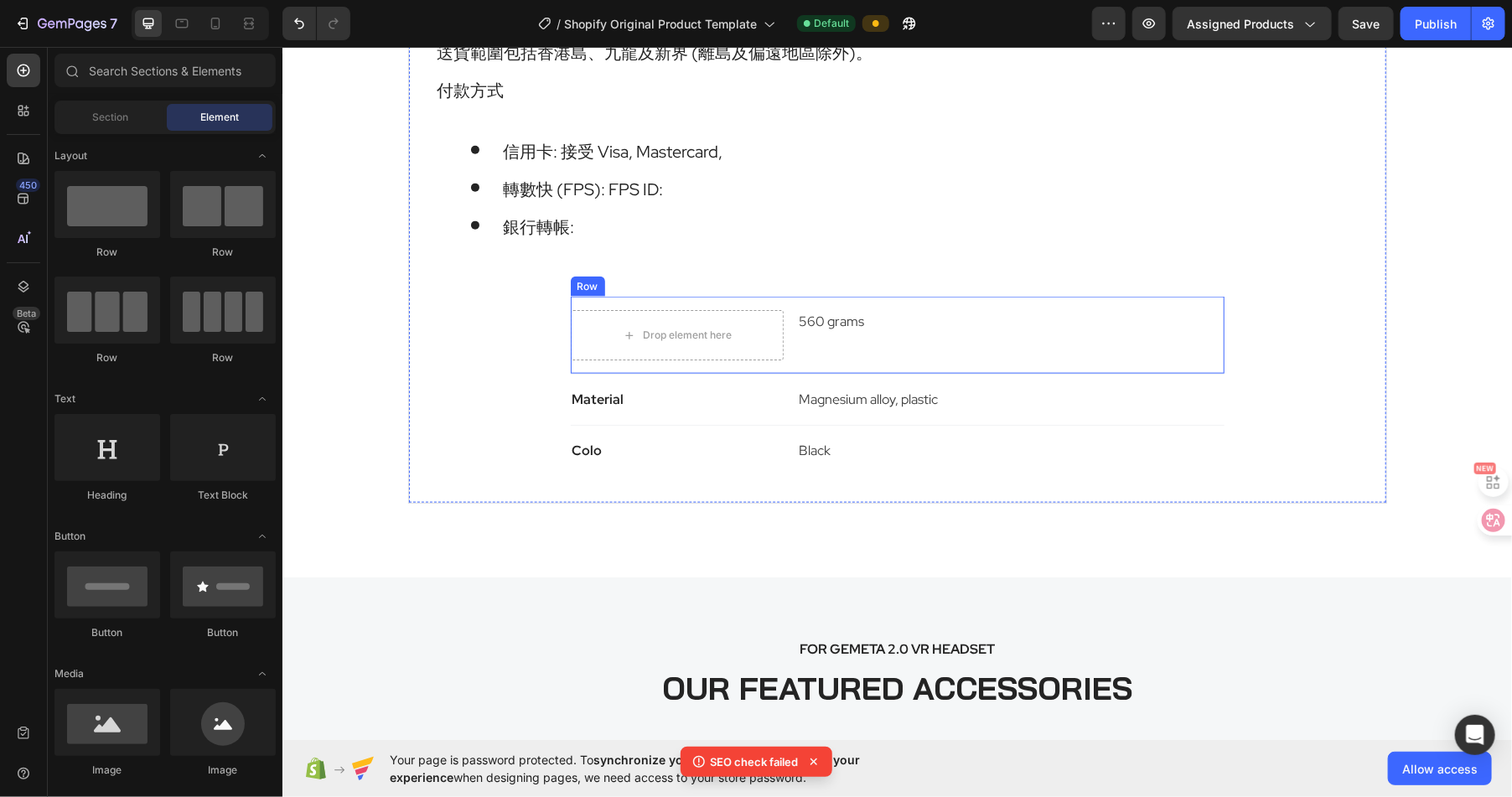 click on "Drop element here 560 grams Text block Row" at bounding box center [897, 334] 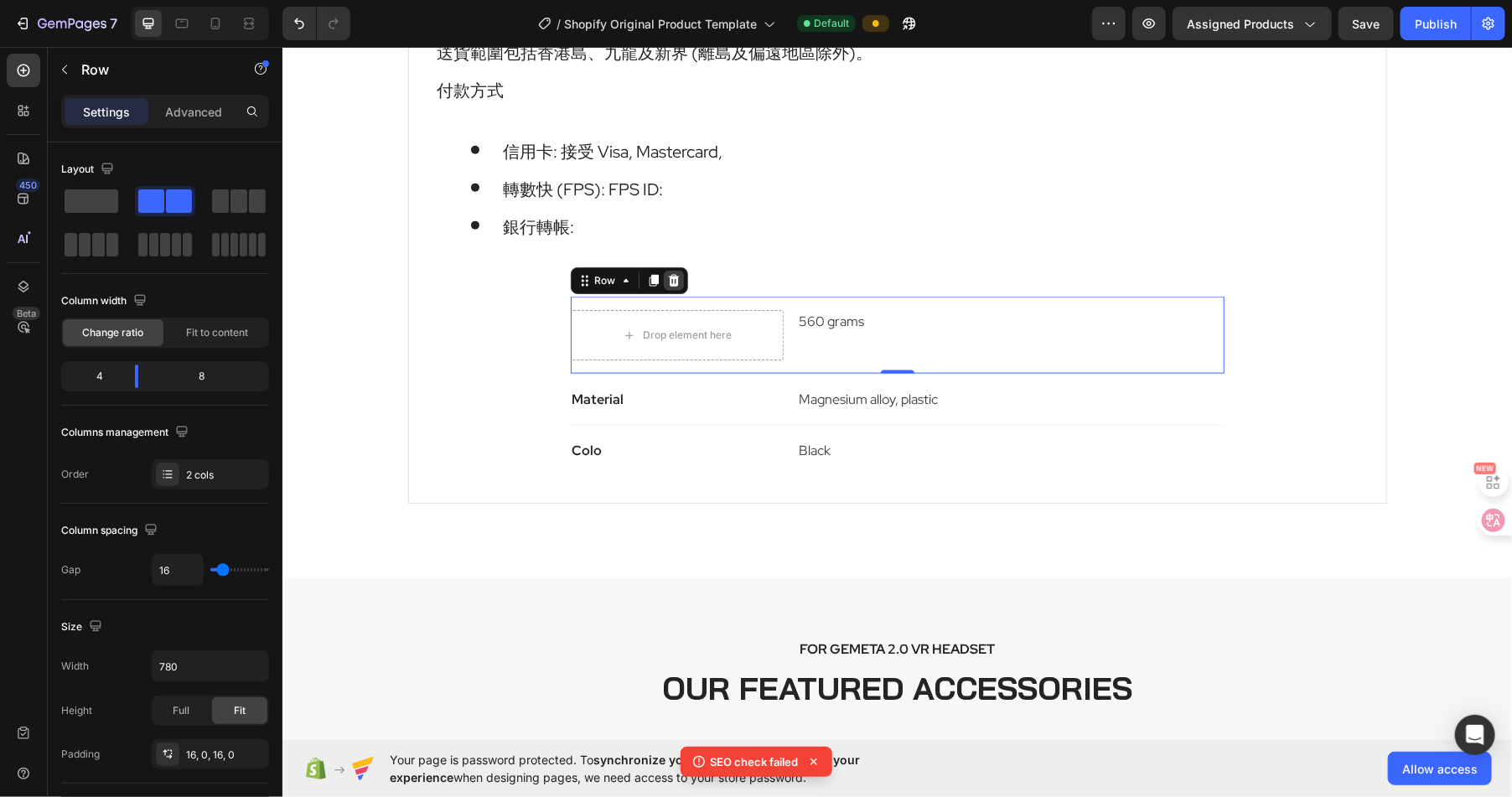 click 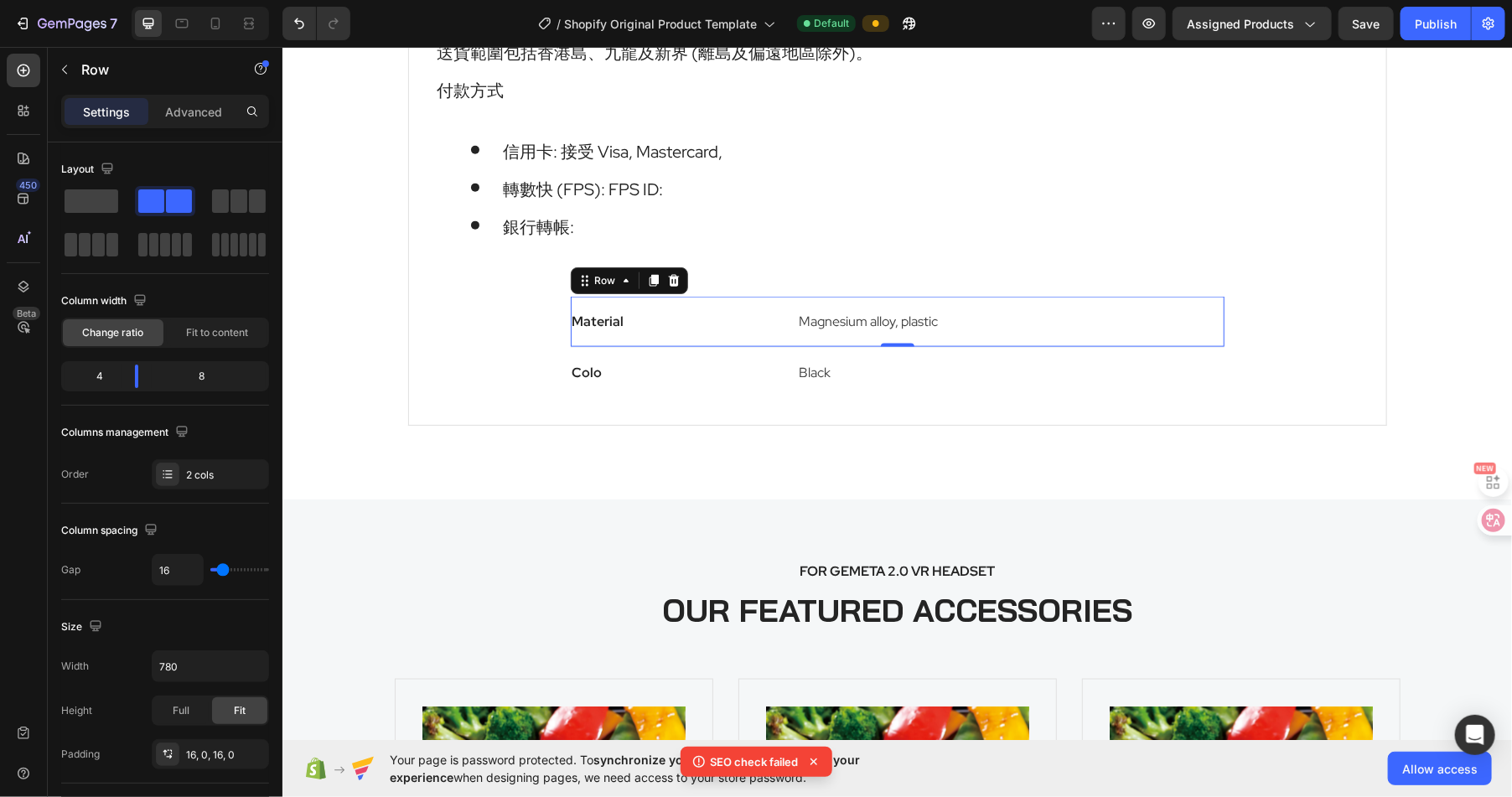 click on "Material Text block Magnesium alloy, plastic Text block Row   0" at bounding box center [897, 321] 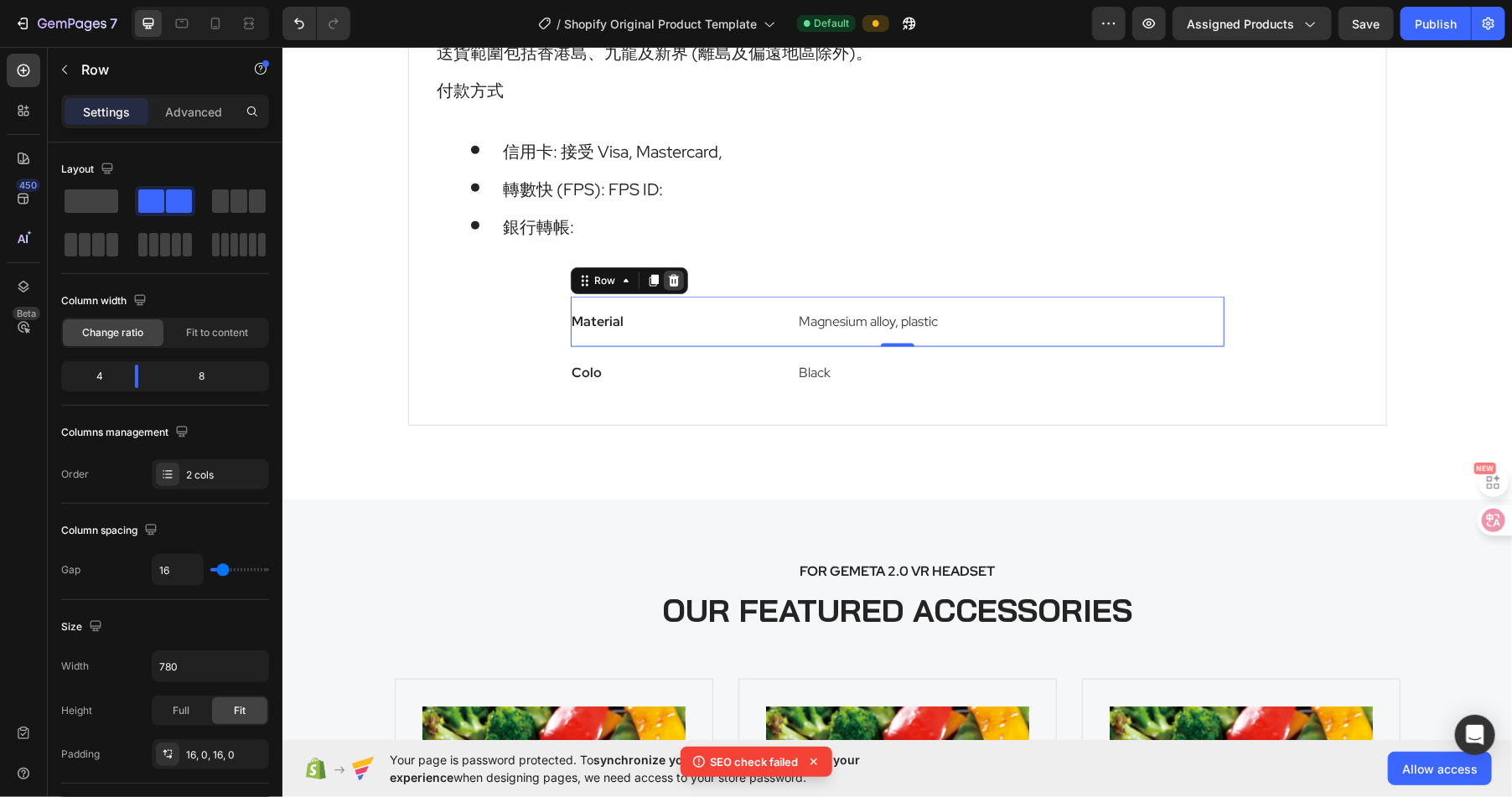 click 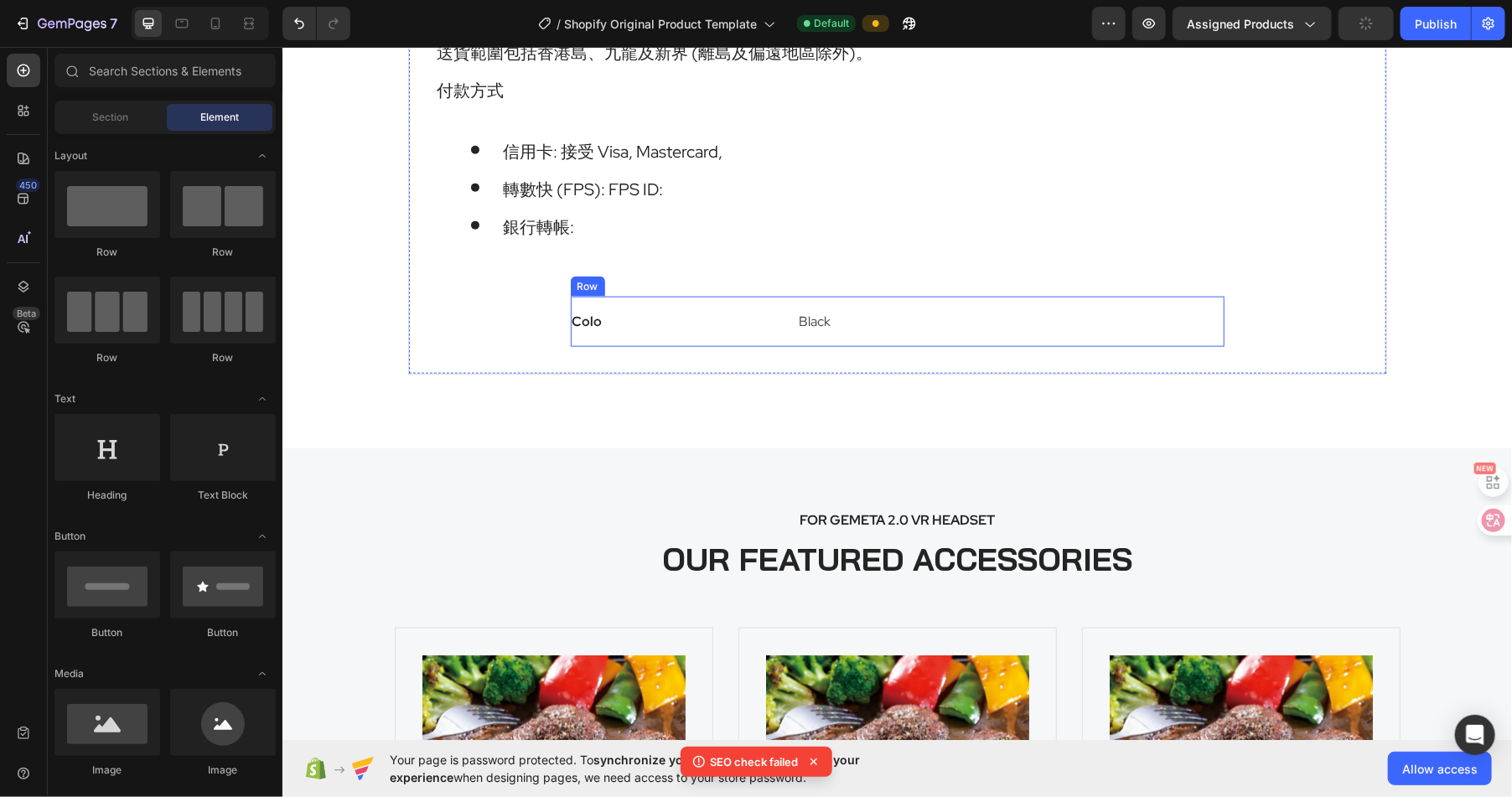 click on "Colo Text block Black Text block Row" at bounding box center [897, 321] 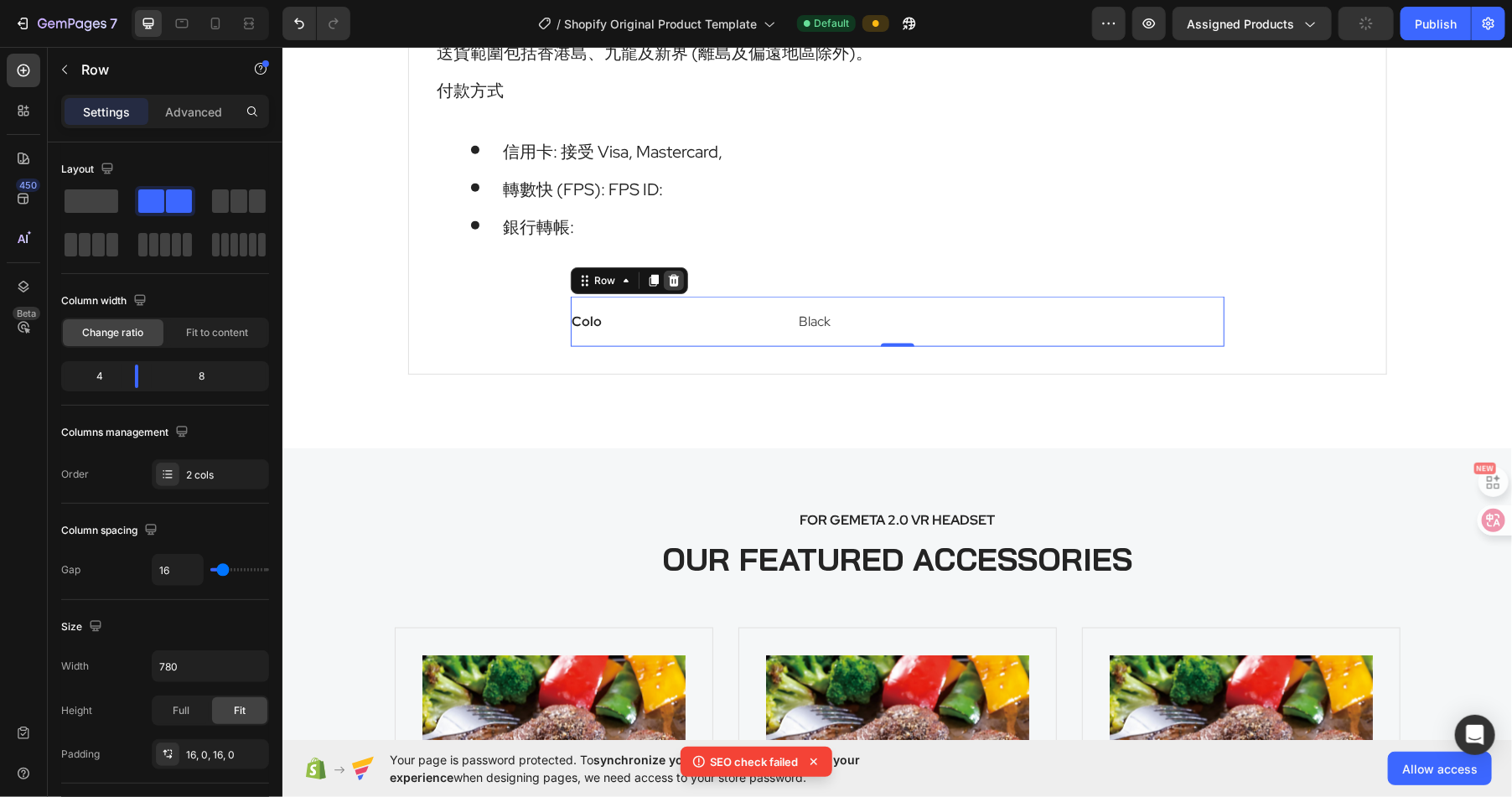 click 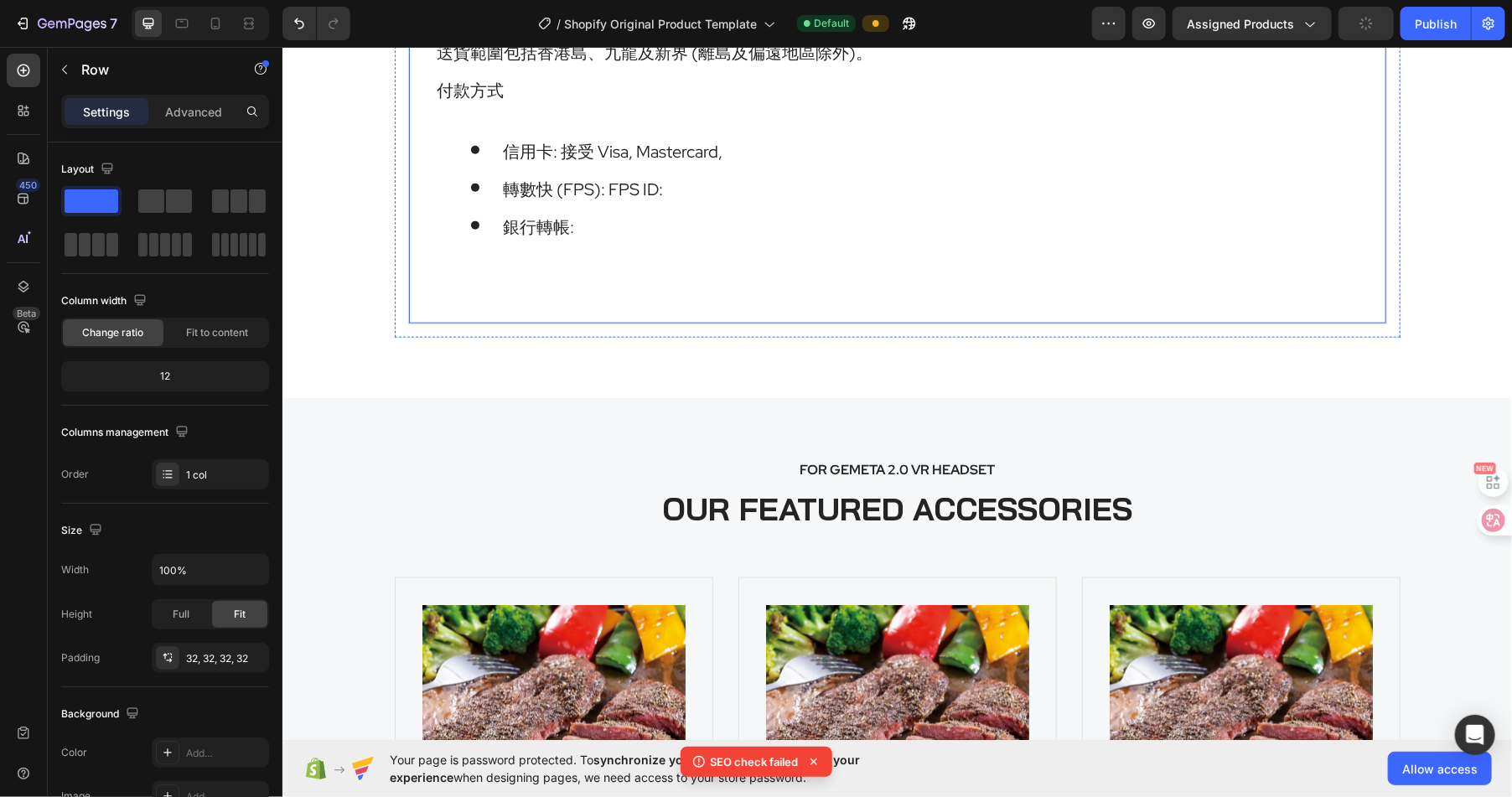 click on "⁠⁠⁠⁠⁠⁠⁠ 確保全程 -18°C 運送。 購物滿 $ xx 即可享免費送貨服務。 不足 $xxx 訂單，將收取 $xx 運費。 送貨範圍包括香港島、九龍及新界 (離島及偏遠地區除外)。 付款方式 信用卡: 接受 Visa, Mastercard,  轉數快 (FPS): FPS ID:   銀行轉帳:  Heading" at bounding box center [897, 106] 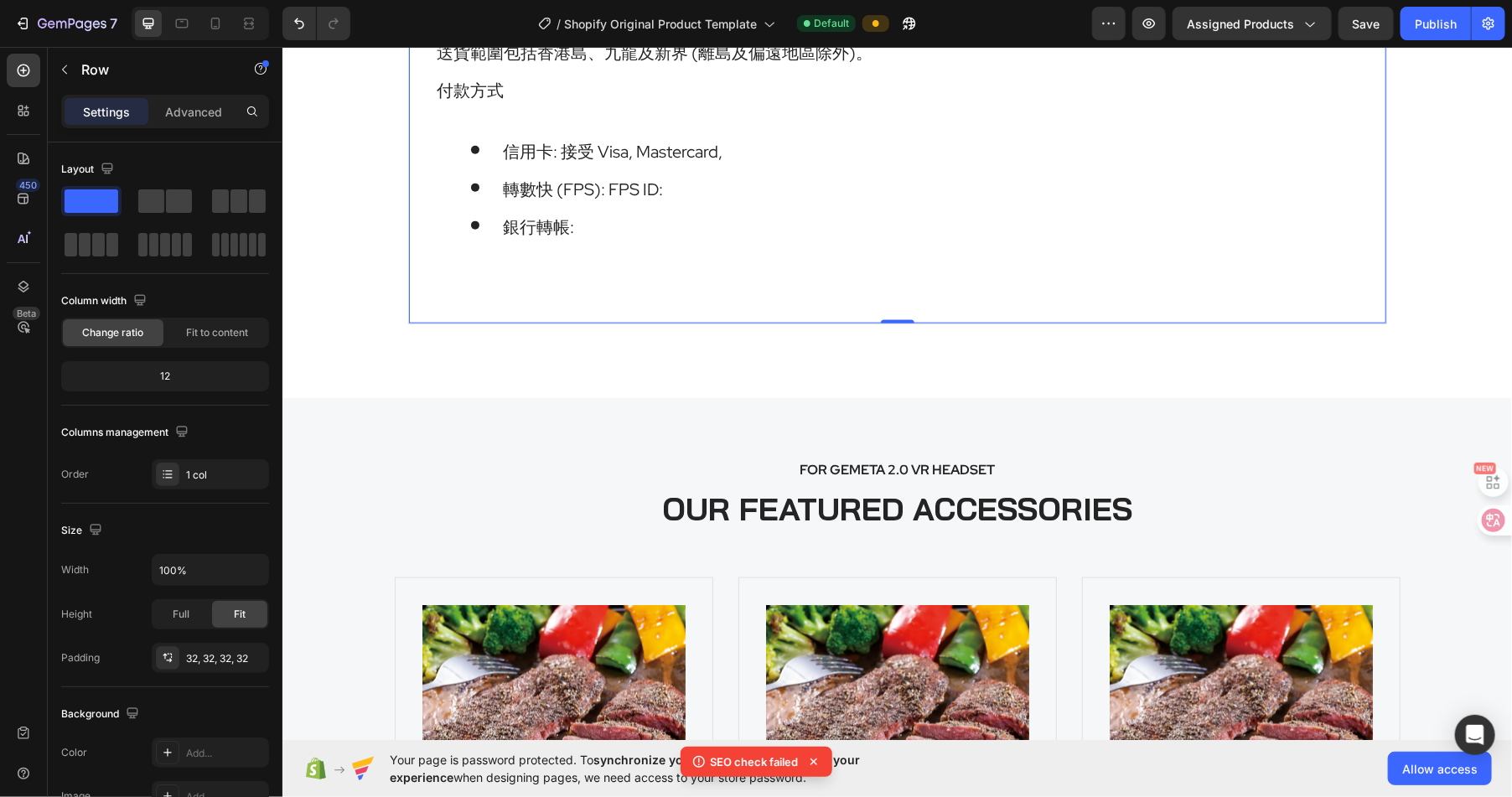 click on "⁠⁠⁠⁠⁠⁠⁠ 確保全程 -18°C 運送。 購物滿 $ xx 即可享免費送貨服務。 不足 $xxx 訂單，將收取 $xx 運費。 送貨範圍包括香港島、九龍及新界 (離島及偏遠地區除外)。 付款方式 信用卡: 接受 Visa, Mastercard,  轉數快 (FPS): FPS ID:   銀行轉帳:  Heading" at bounding box center (897, 106) 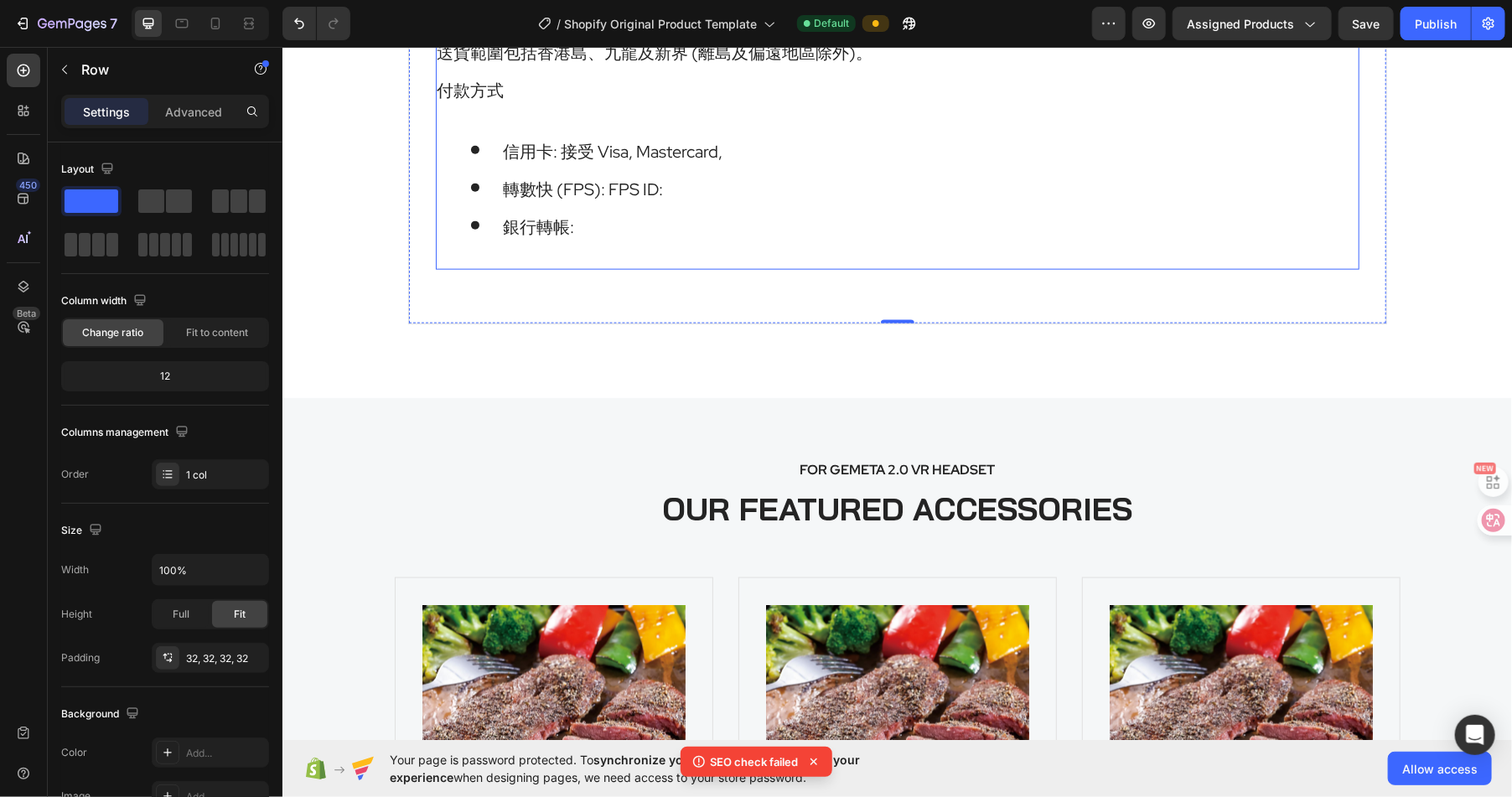 click on "銀行轉帳:" at bounding box center [914, 225] 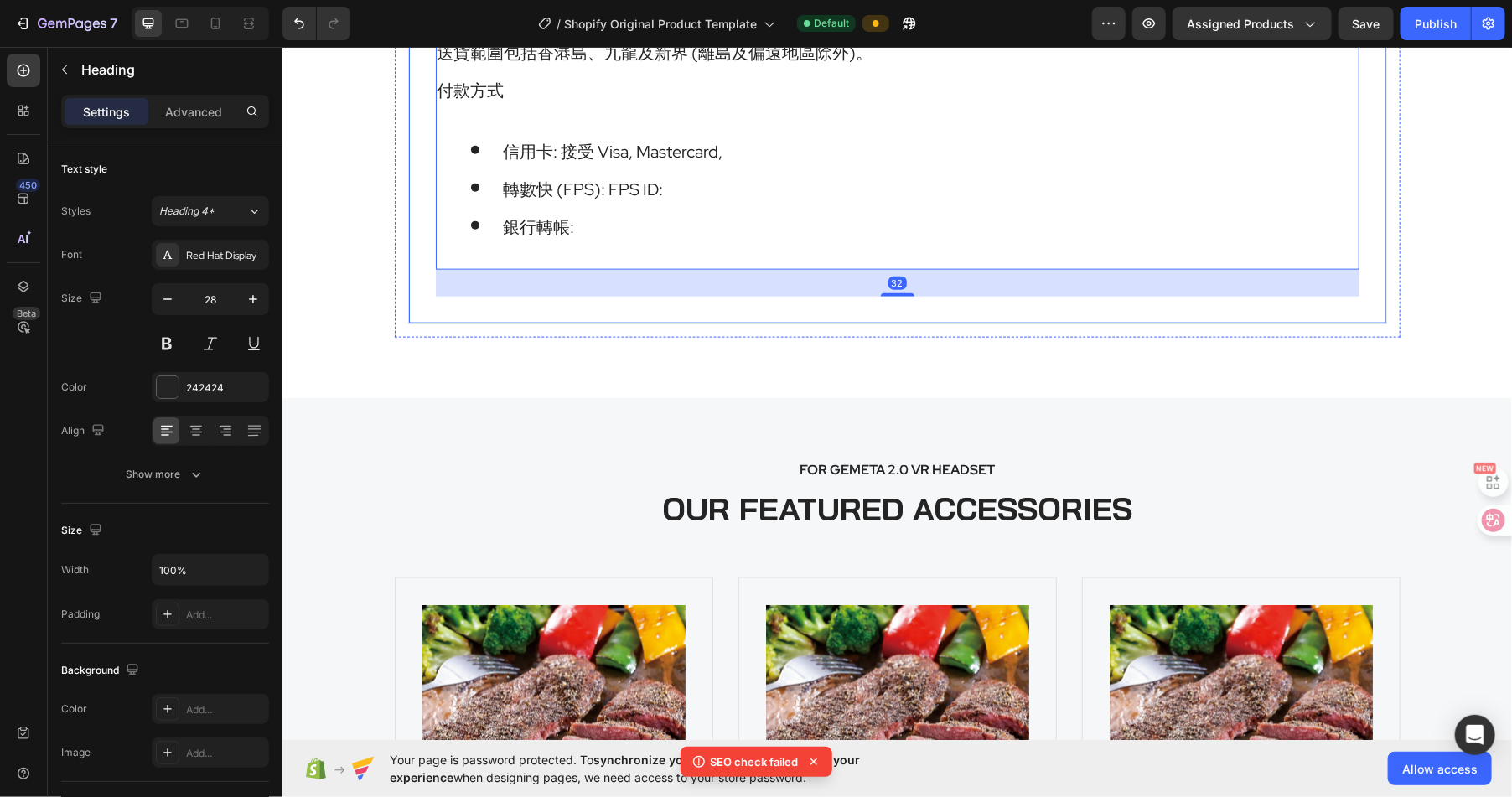 click on "⁠⁠⁠⁠⁠⁠⁠ 確保全程 -18°C 運送。 購物滿 $ xx 即可享免費送貨服務。 不足 $xxx 訂單，將收取 $xx 運費。 送貨範圍包括香港島、九龍及新界 (離島及偏遠地區除外)。 付款方式 信用卡: 接受 Visa, Mastercard,  轉數快 (FPS): FPS ID:   銀行轉帳:  Heading   32 Row" at bounding box center (897, 106) 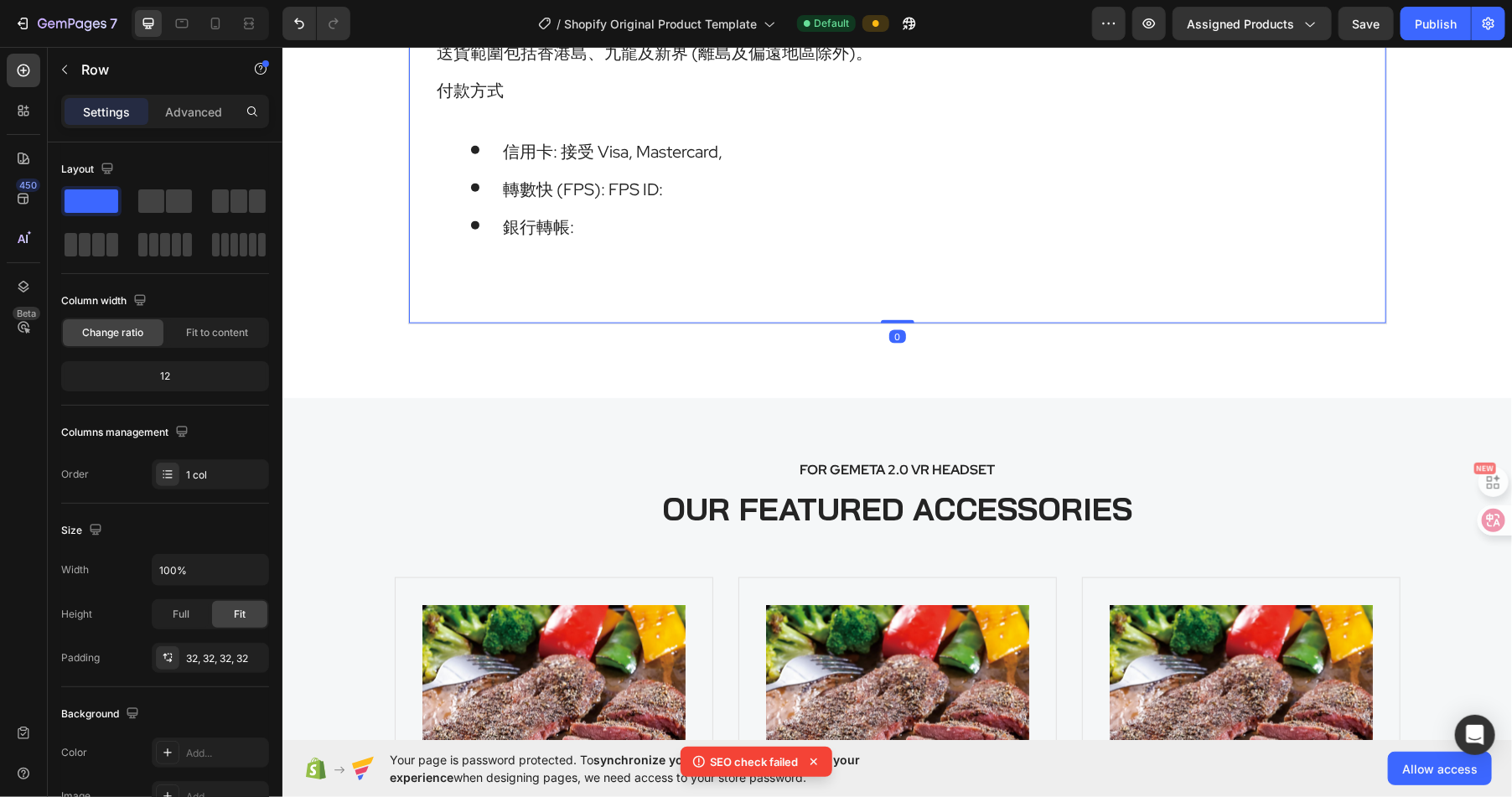 drag, startPoint x: 893, startPoint y: 316, endPoint x: 895, endPoint y: 269, distance: 47.0425 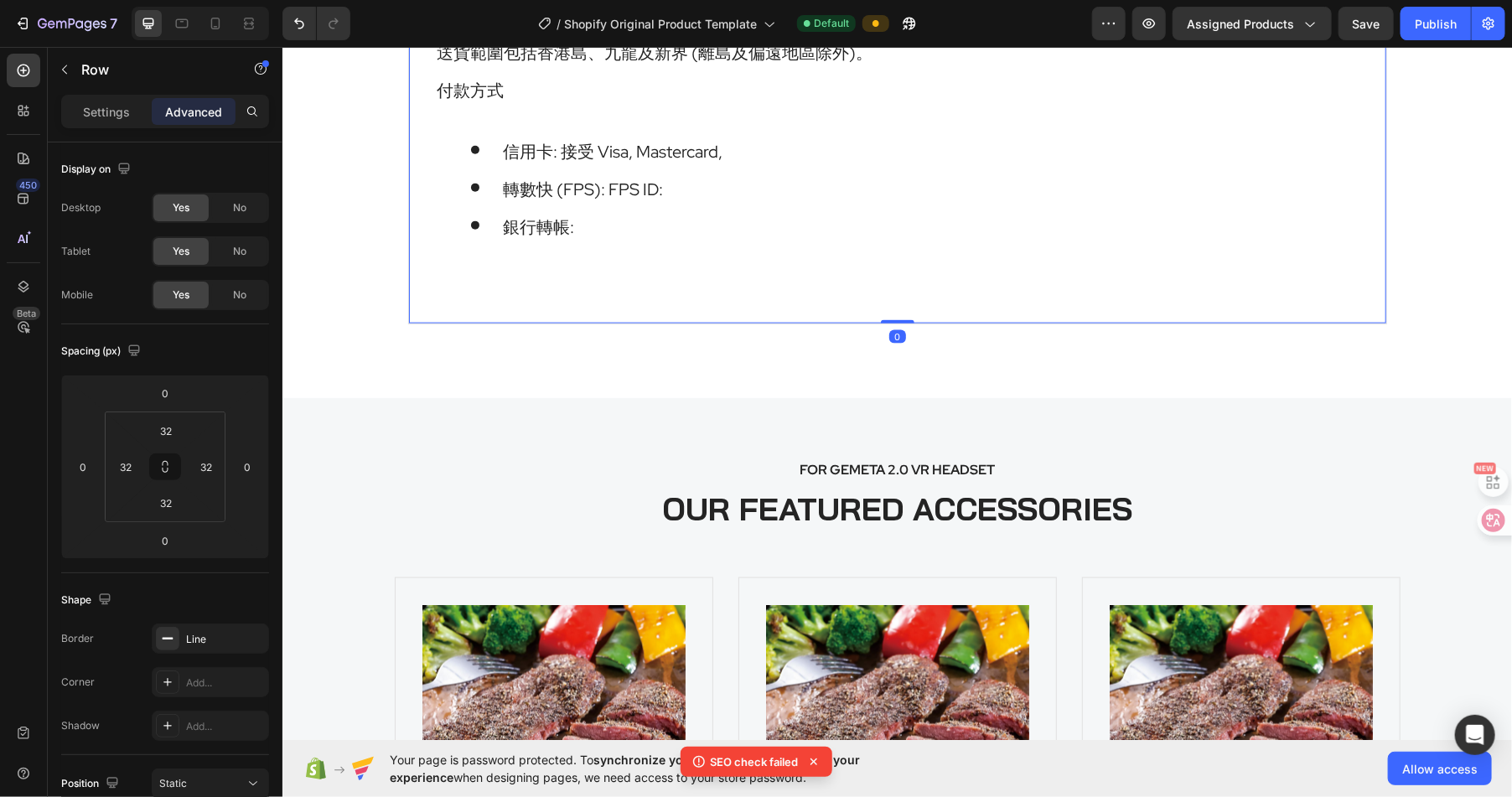 drag, startPoint x: 895, startPoint y: 314, endPoint x: 895, endPoint y: 263, distance: 51 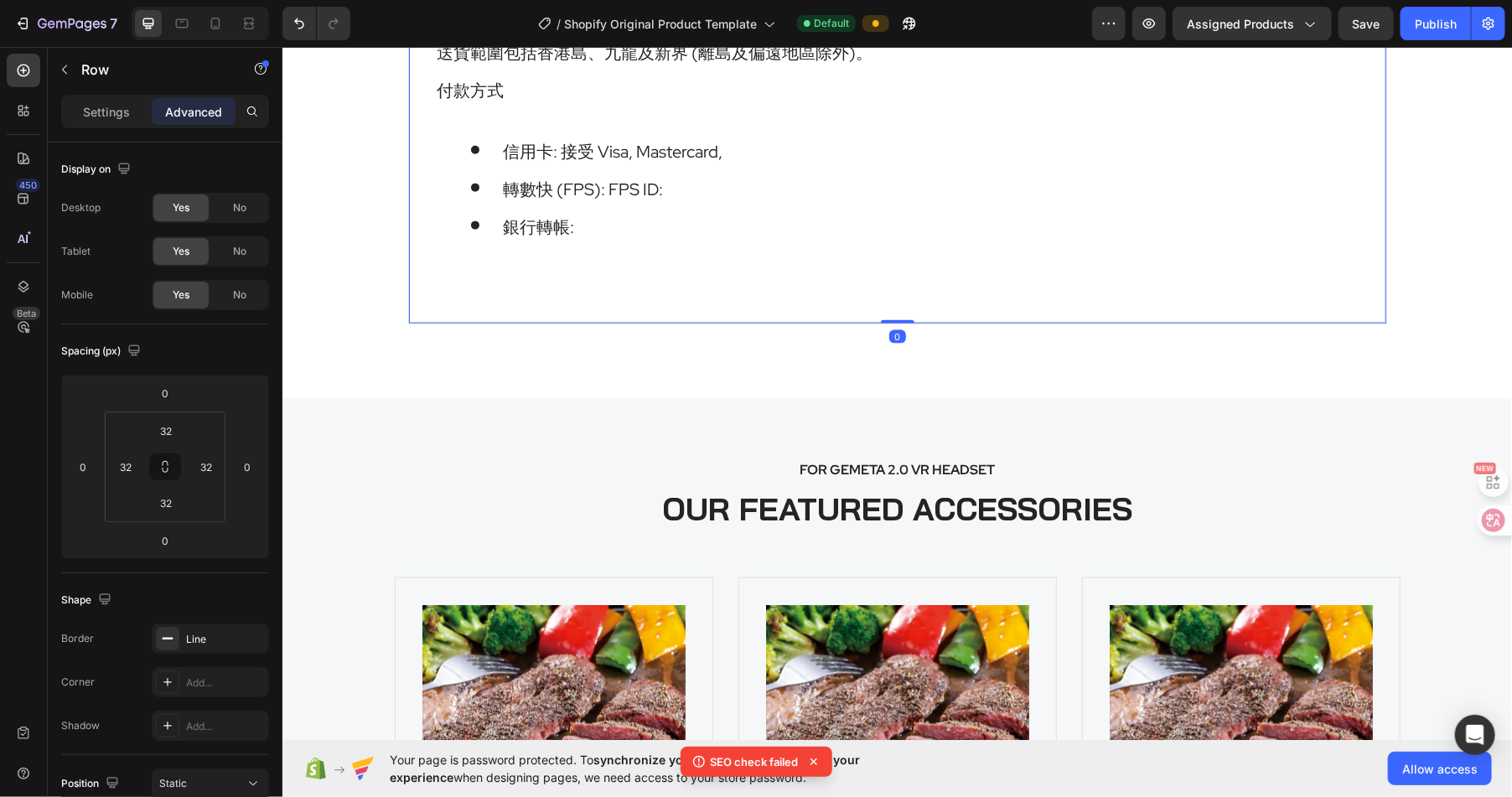 click on "⁠⁠⁠⁠⁠⁠⁠ 確保全程 -18°C 運送。 購物滿 $ xx 即可享免費送貨服務。 不足 $xxx 訂單，將收取 $xx 運費。 送貨範圍包括香港島、九龍及新界 (離島及偏遠地區除外)。 付款方式 信用卡: 接受 Visa, Mastercard,  轉數快 (FPS): FPS ID:   銀行轉帳:  Heading Row   0" at bounding box center [897, 106] 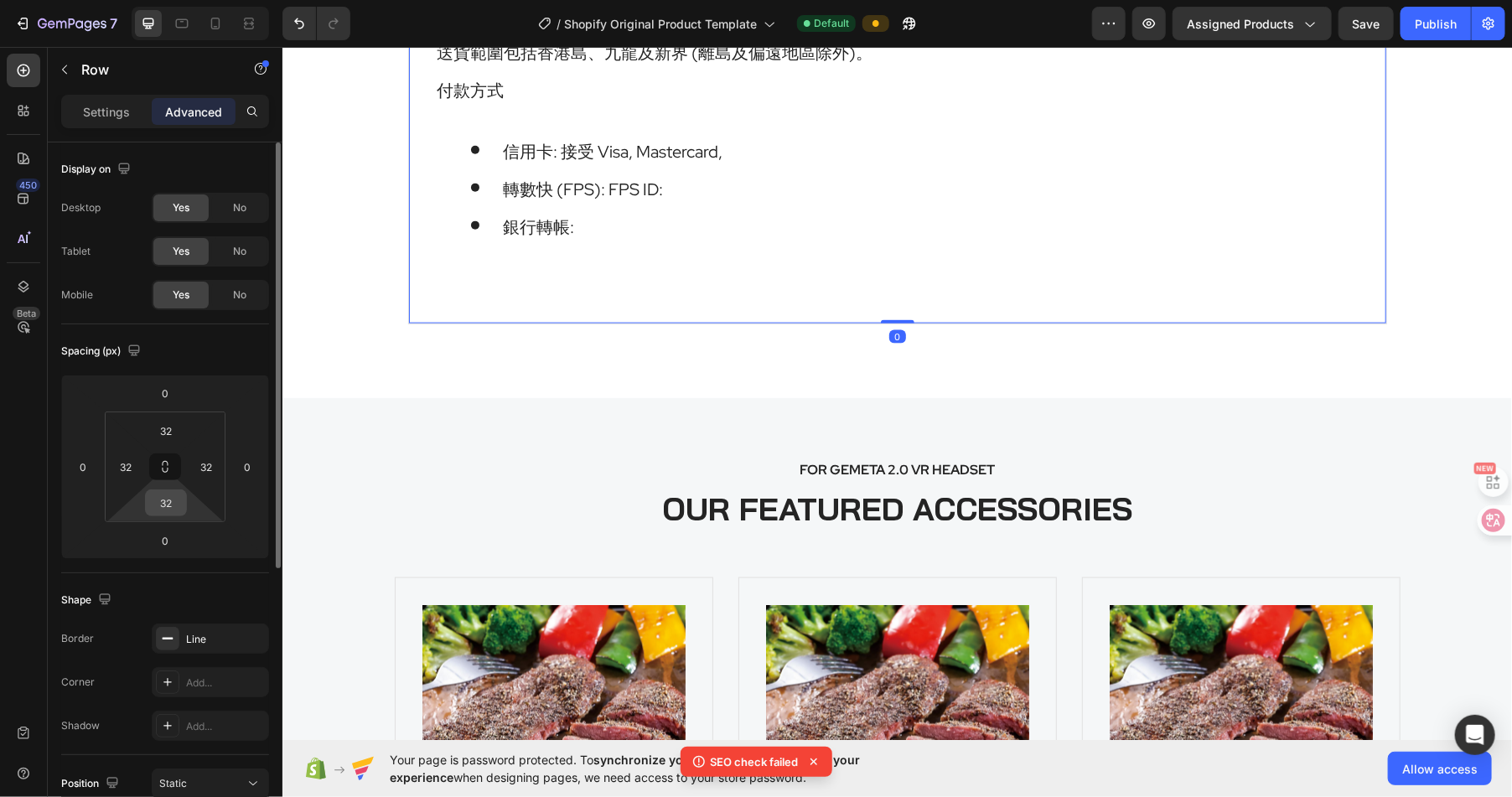 click on "32" at bounding box center (166, 503) 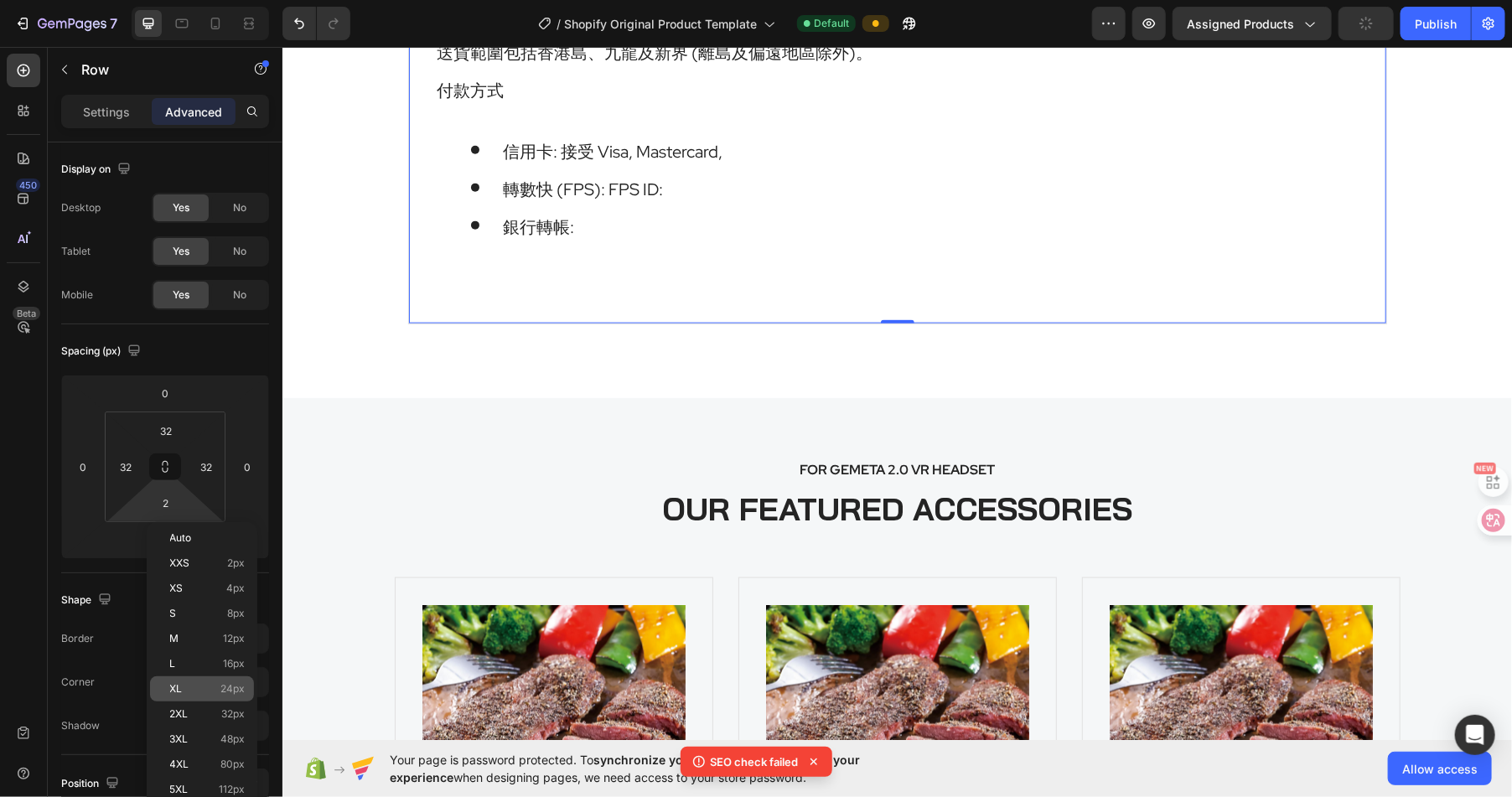 click on "XL 24px" at bounding box center [208, 689] 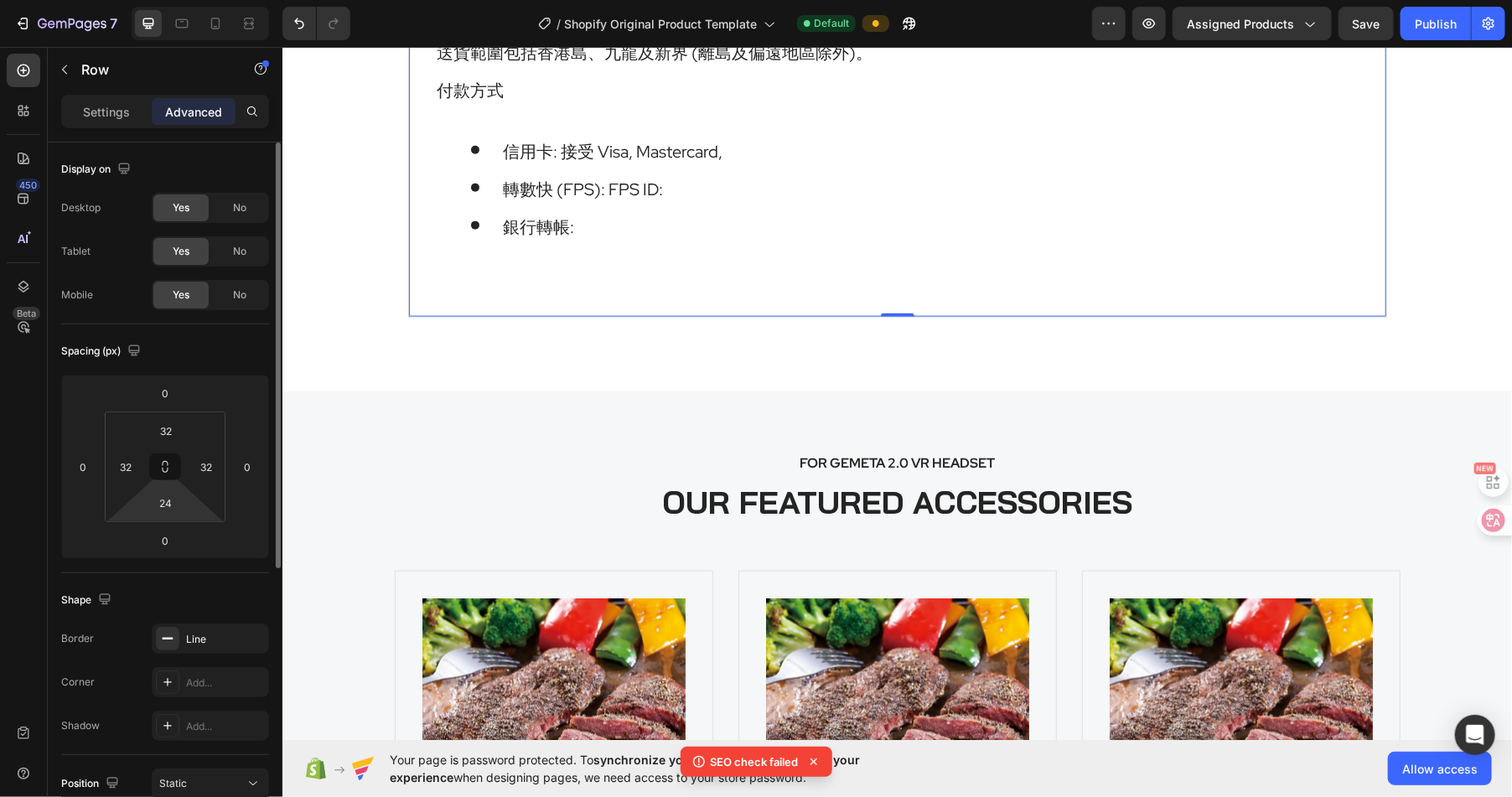 click on "7   /  Shopify Original Product Template Default Preview Assigned Products  Save   Publish  450 Beta Sections(18) Elements(84) Section Element Hero Section Product Detail Brands Trusted Badges Guarantee Product Breakdown How to use Testimonials Compare Bundle FAQs Social Proof Brand Story Product List Collection Blog List Contact Sticky Add to Cart Custom Footer Browse Library 450 Layout
Row
Row
Row
Row Text
Heading
Text Block Button
Button
Button Media
Image
Image" at bounding box center (756, 0) 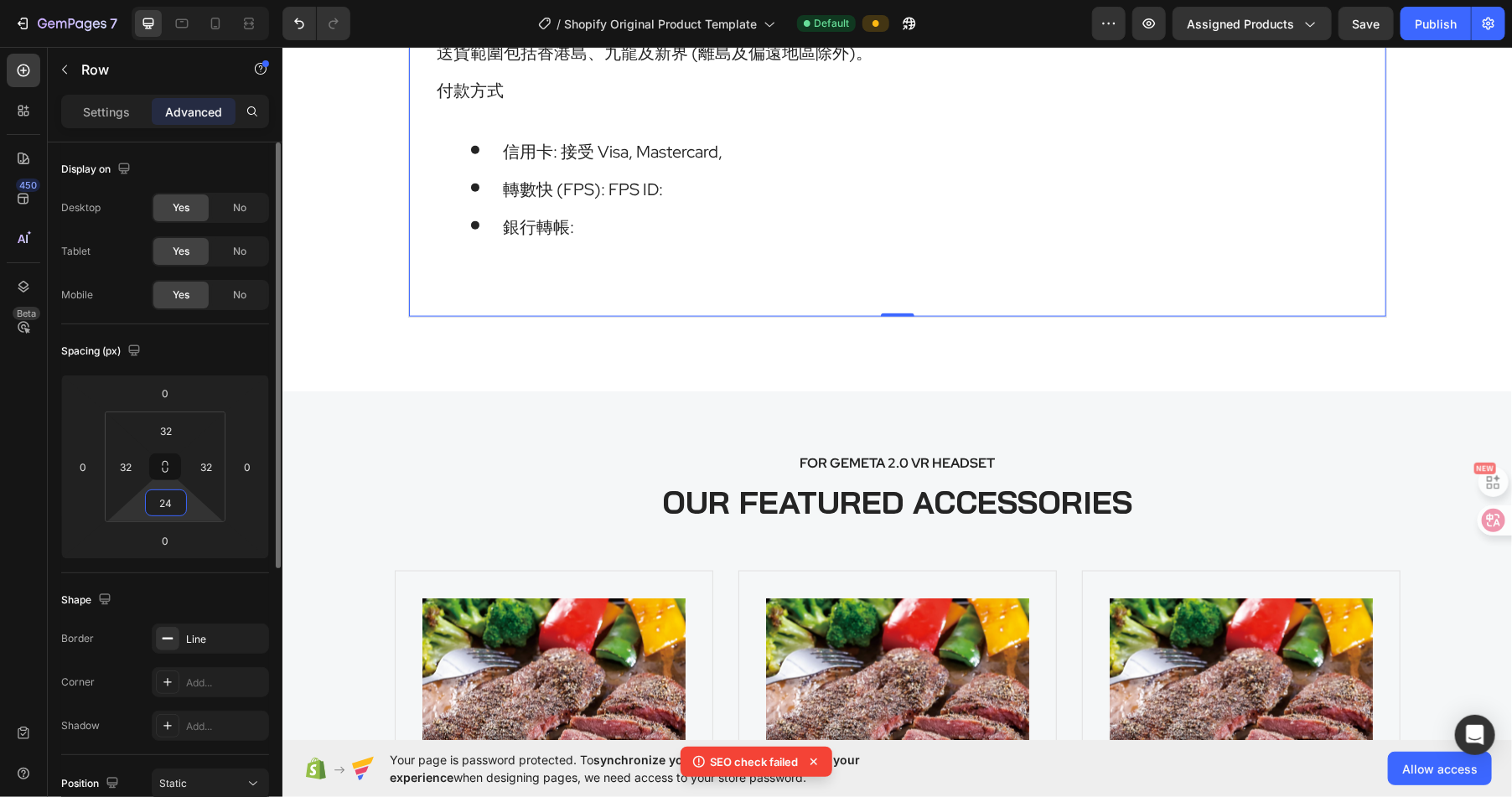 click on "24" at bounding box center [166, 503] 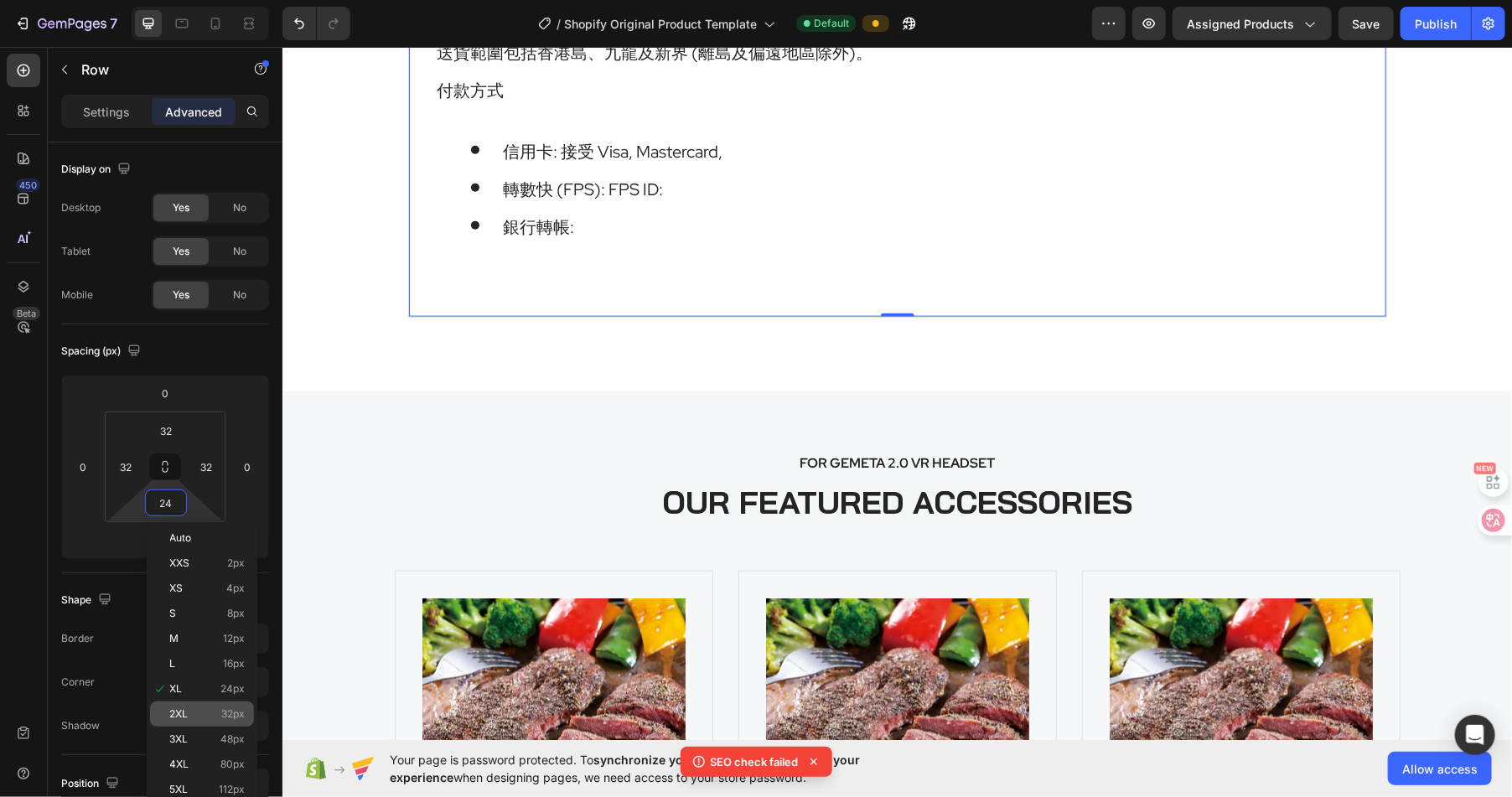 click on "2XL 32px" at bounding box center [208, 714] 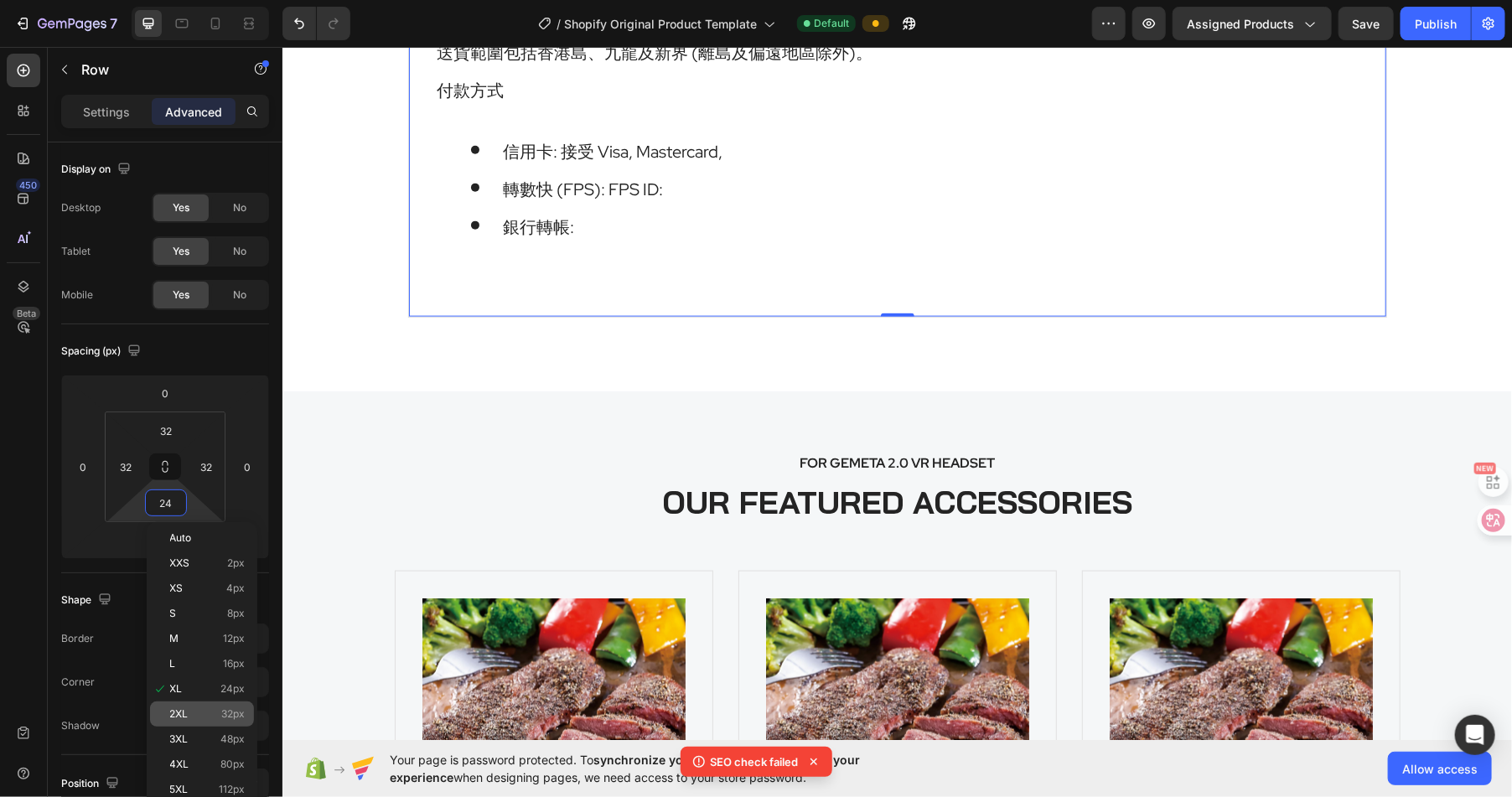 type on "32" 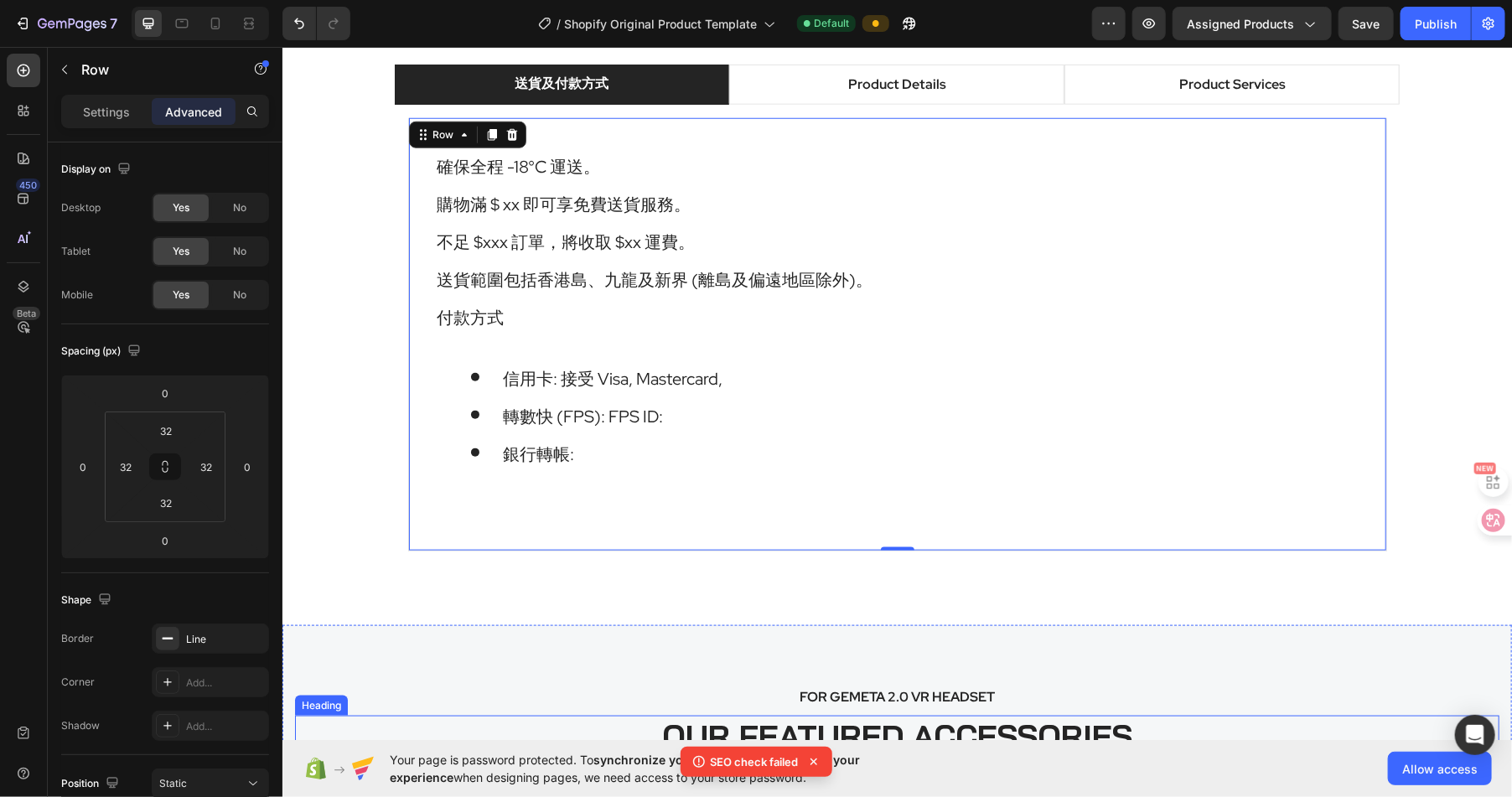 scroll, scrollTop: 341, scrollLeft: 0, axis: vertical 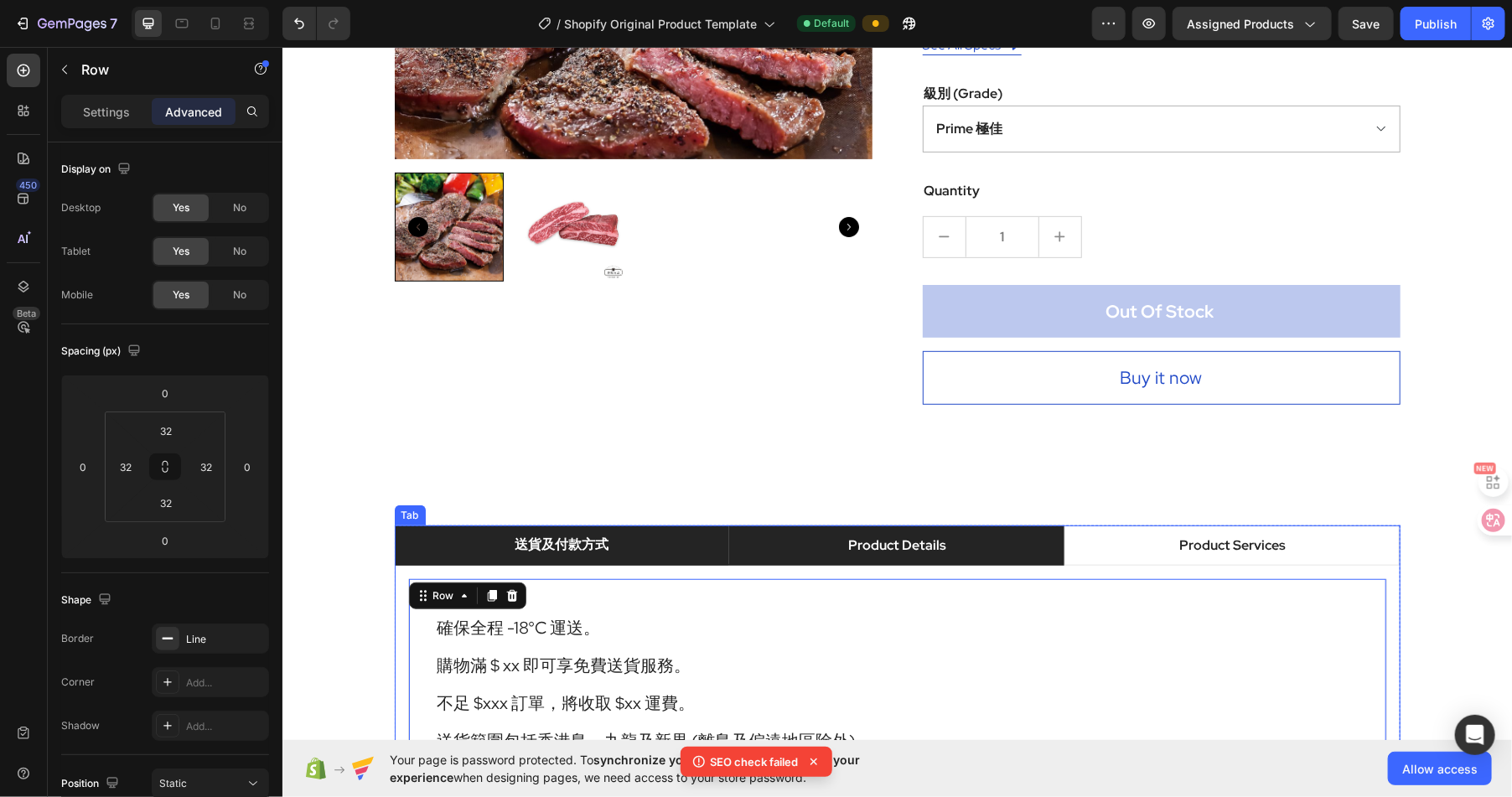click on "Product Details" at bounding box center [896, 545] 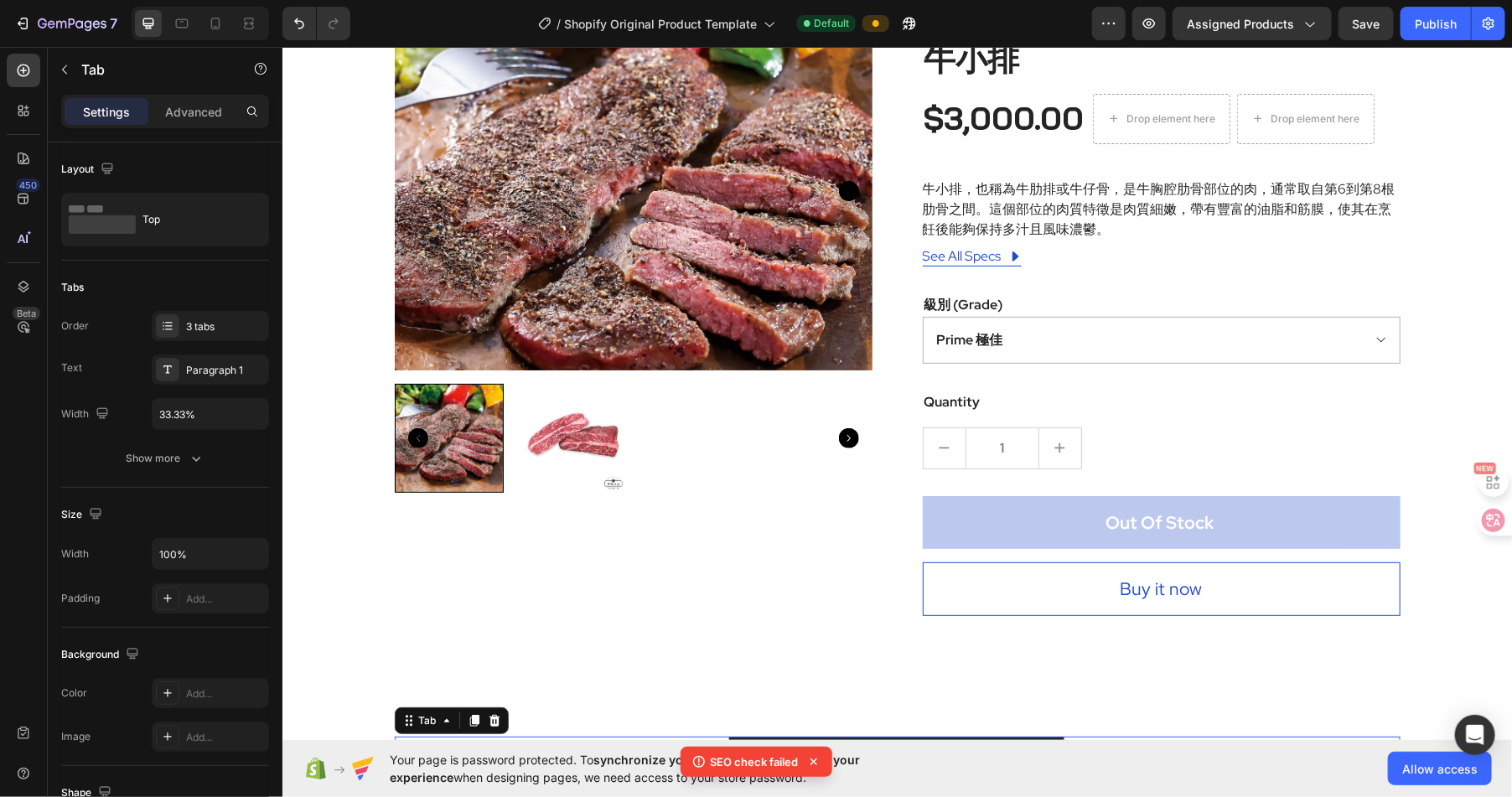 scroll, scrollTop: 0, scrollLeft: 0, axis: both 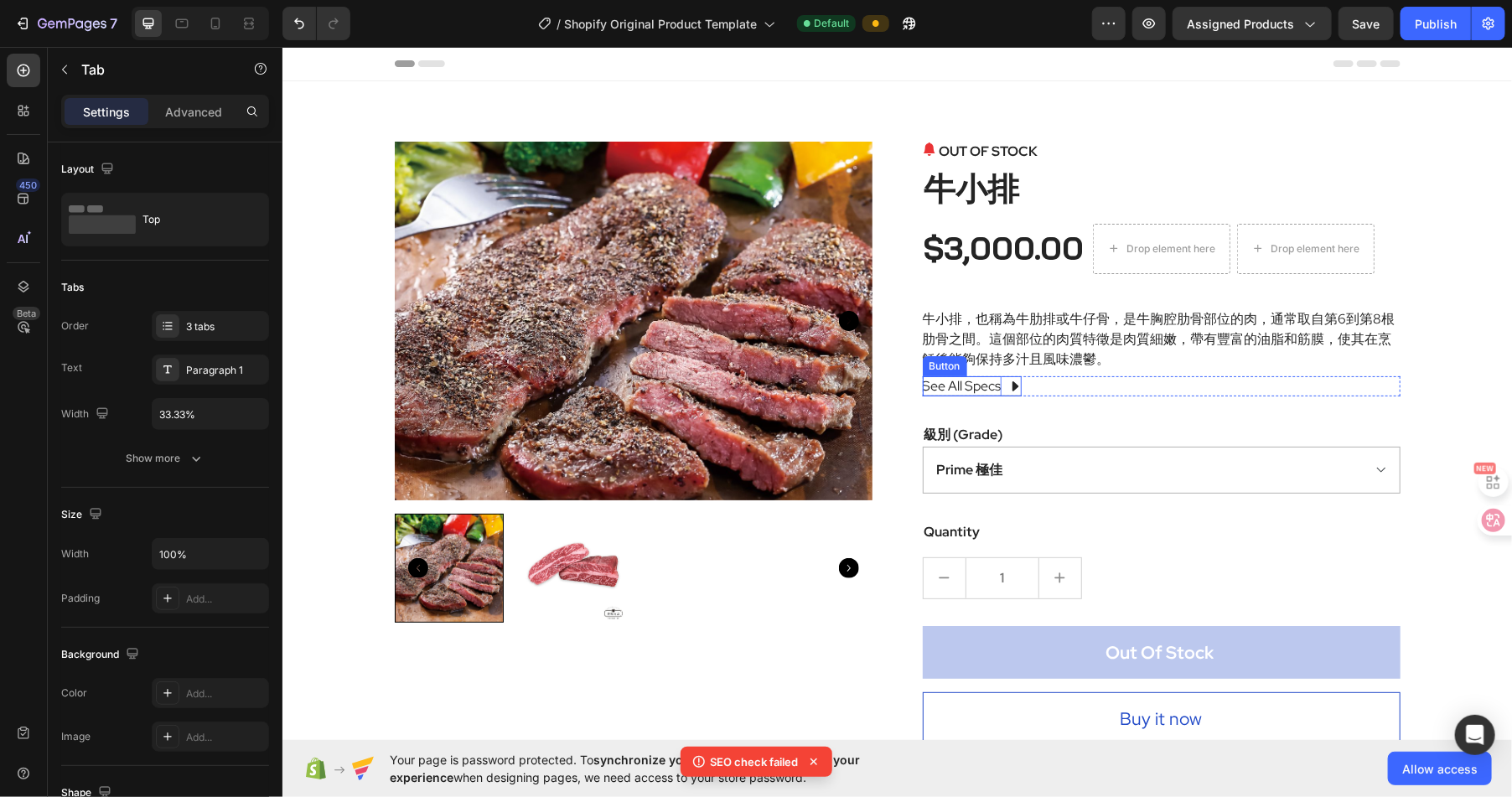 click on "See All Specs" at bounding box center (961, 386) 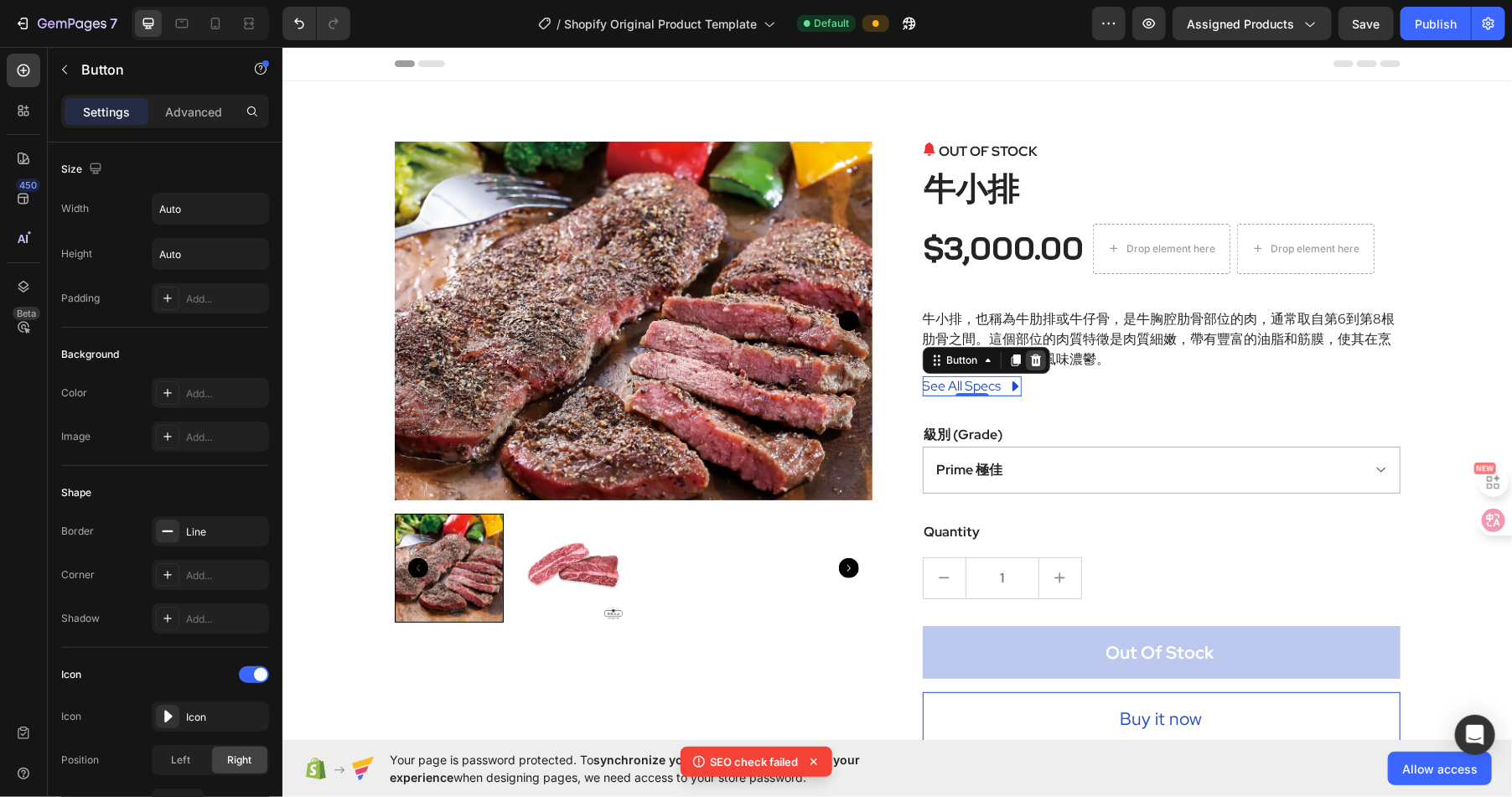 click at bounding box center [1035, 360] 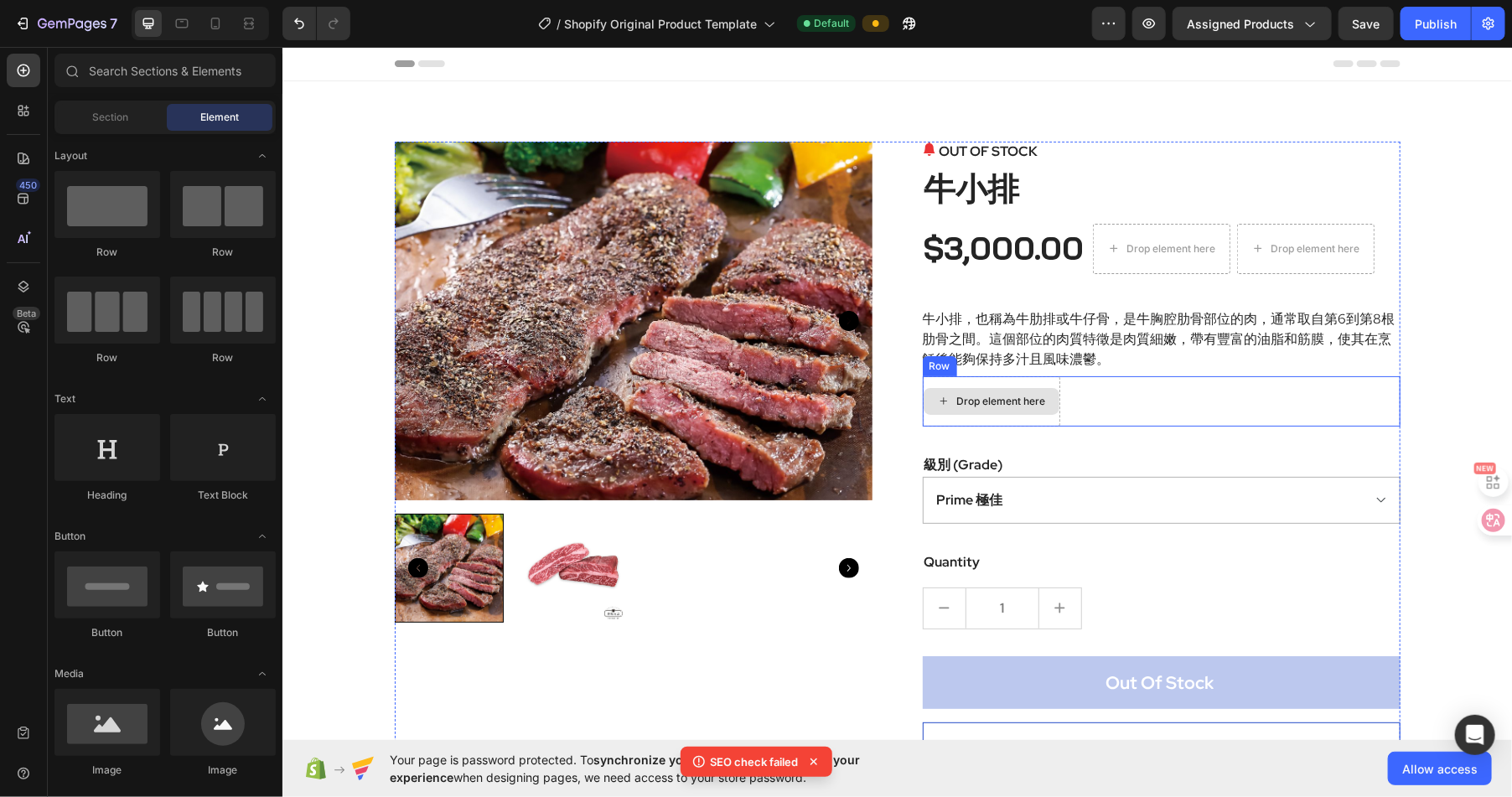 click on "Drop element here" at bounding box center (991, 401) 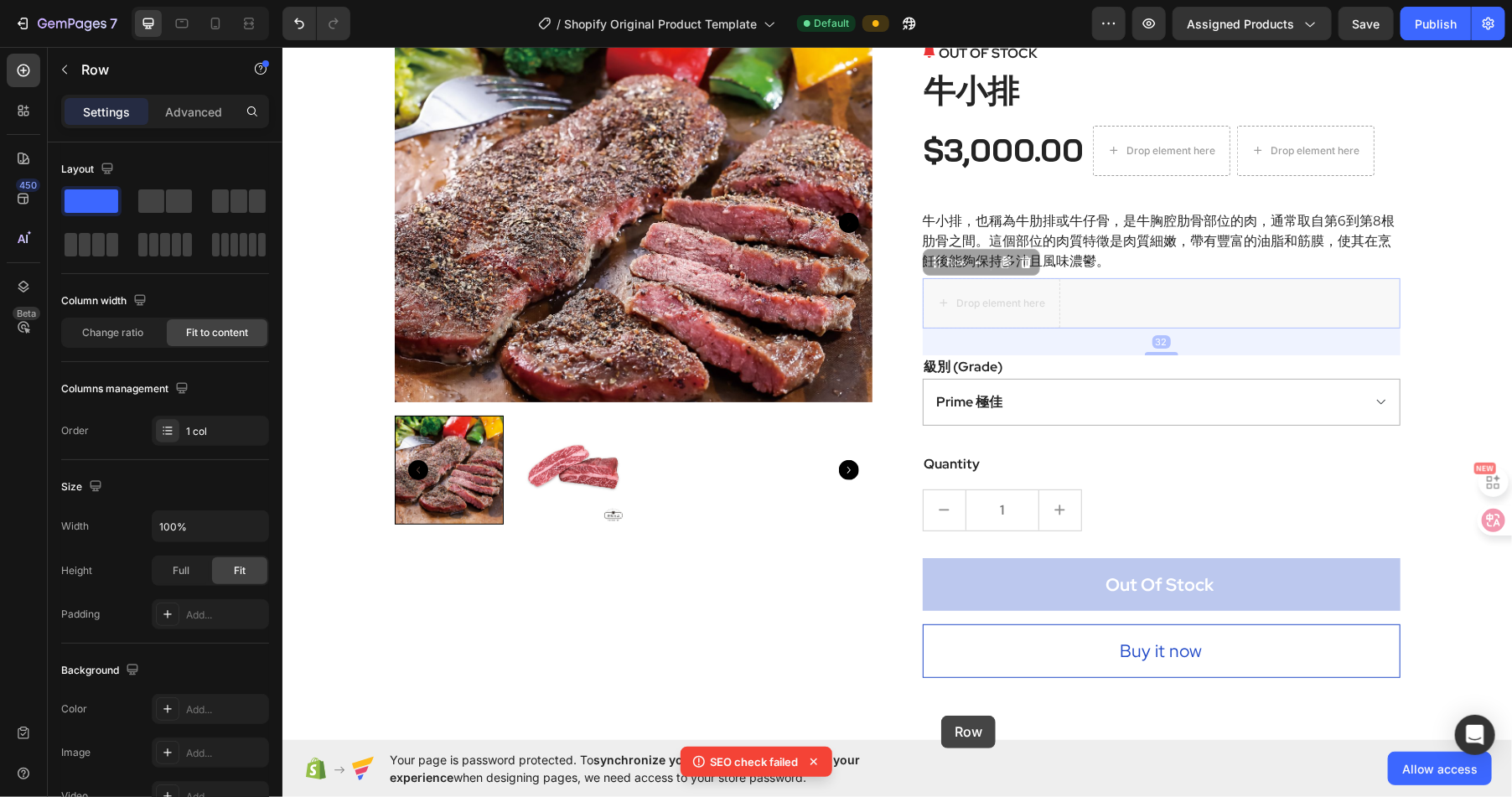 scroll, scrollTop: 217, scrollLeft: 0, axis: vertical 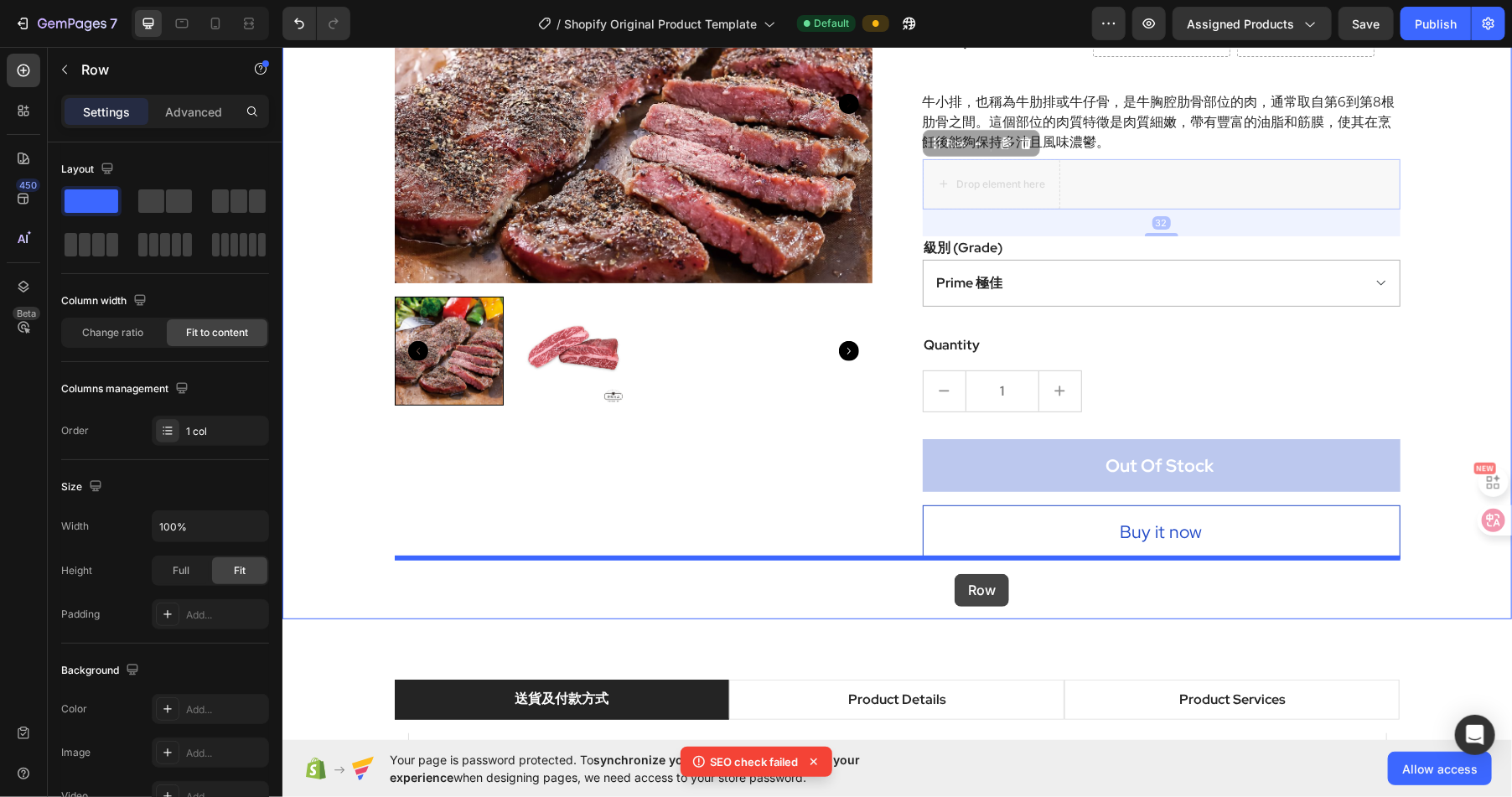drag, startPoint x: 937, startPoint y: 393, endPoint x: 954, endPoint y: 573, distance: 180.801 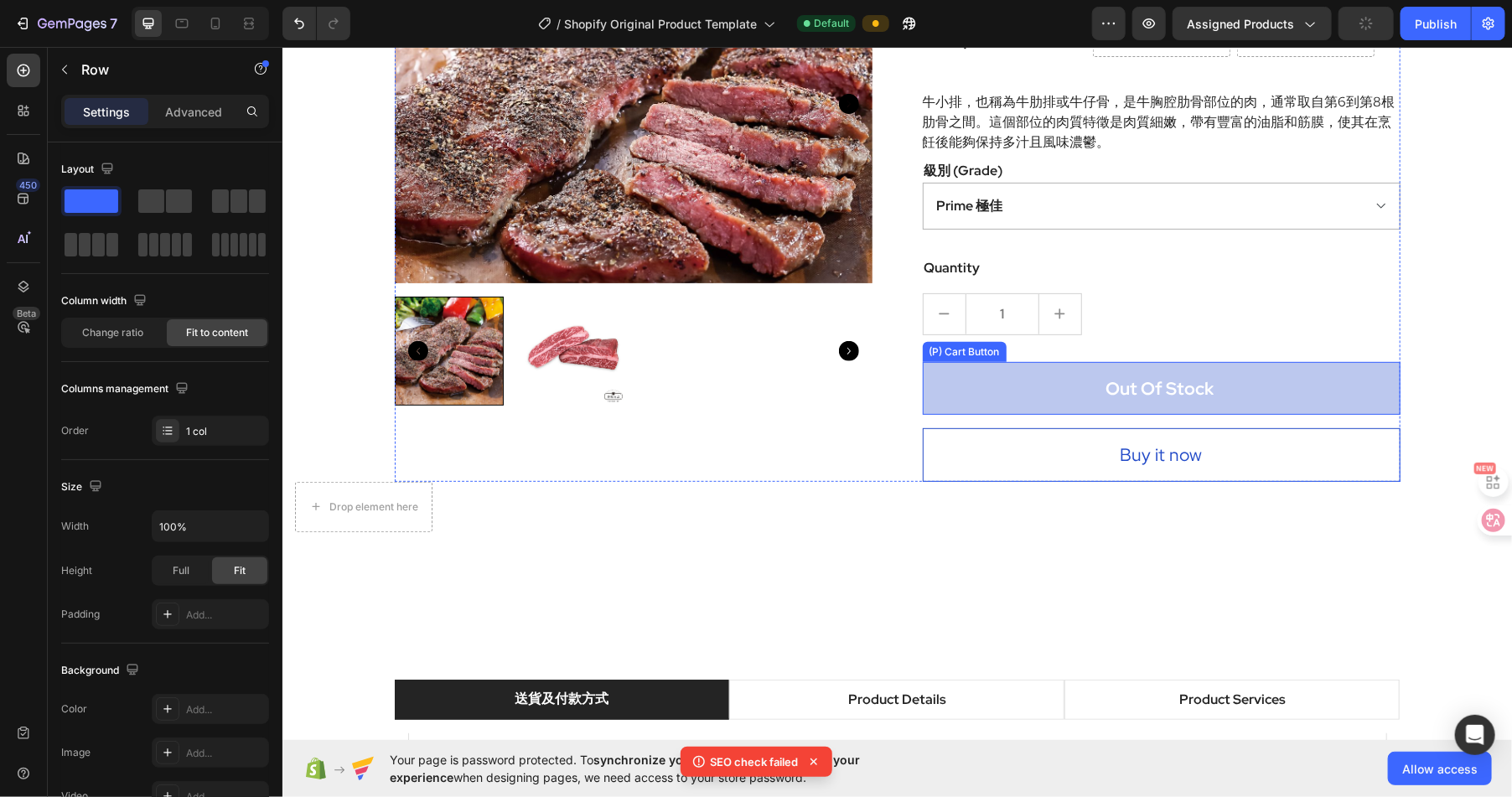 scroll, scrollTop: 0, scrollLeft: 0, axis: both 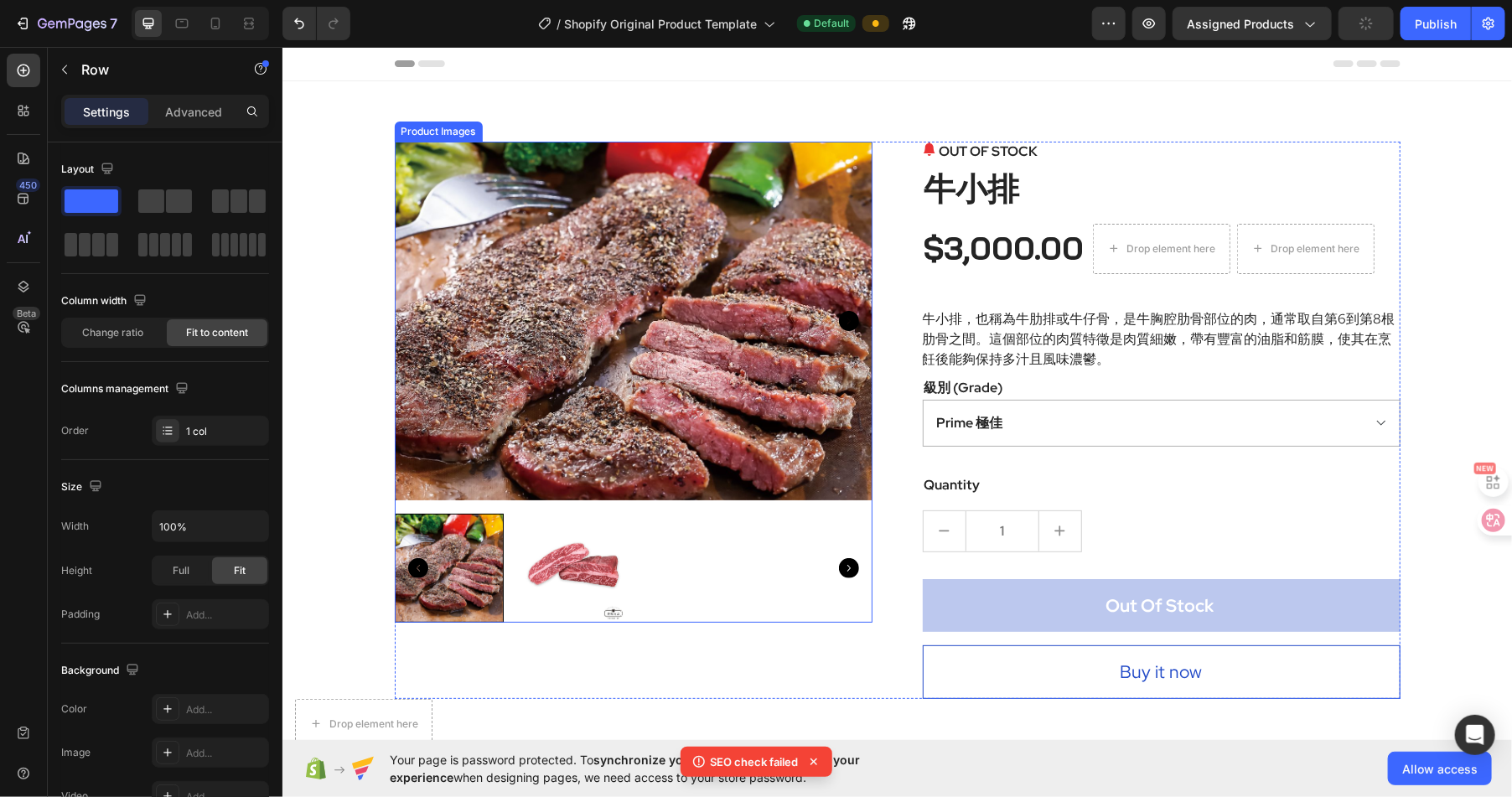 click 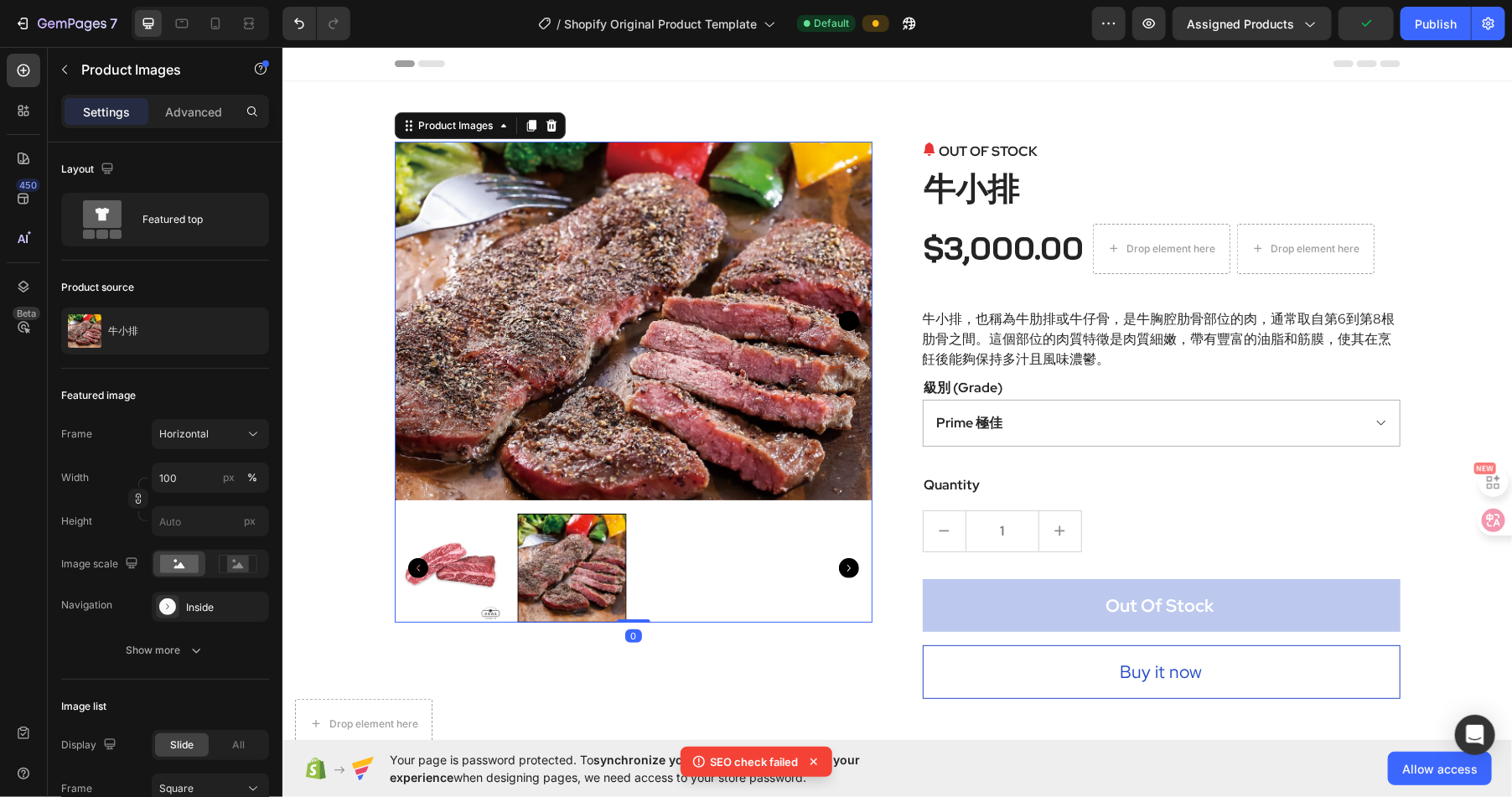 click 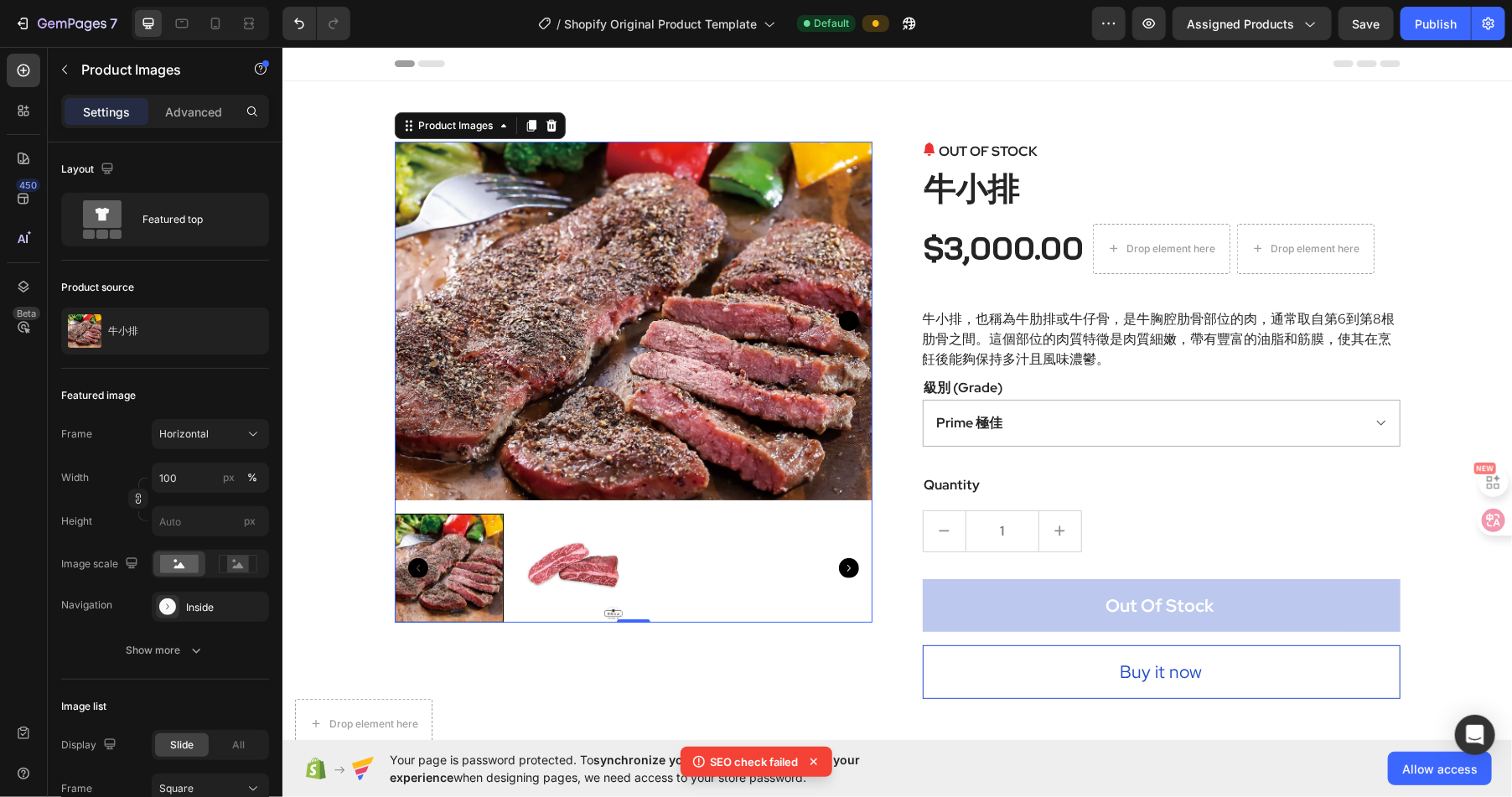 click at bounding box center (571, 567) 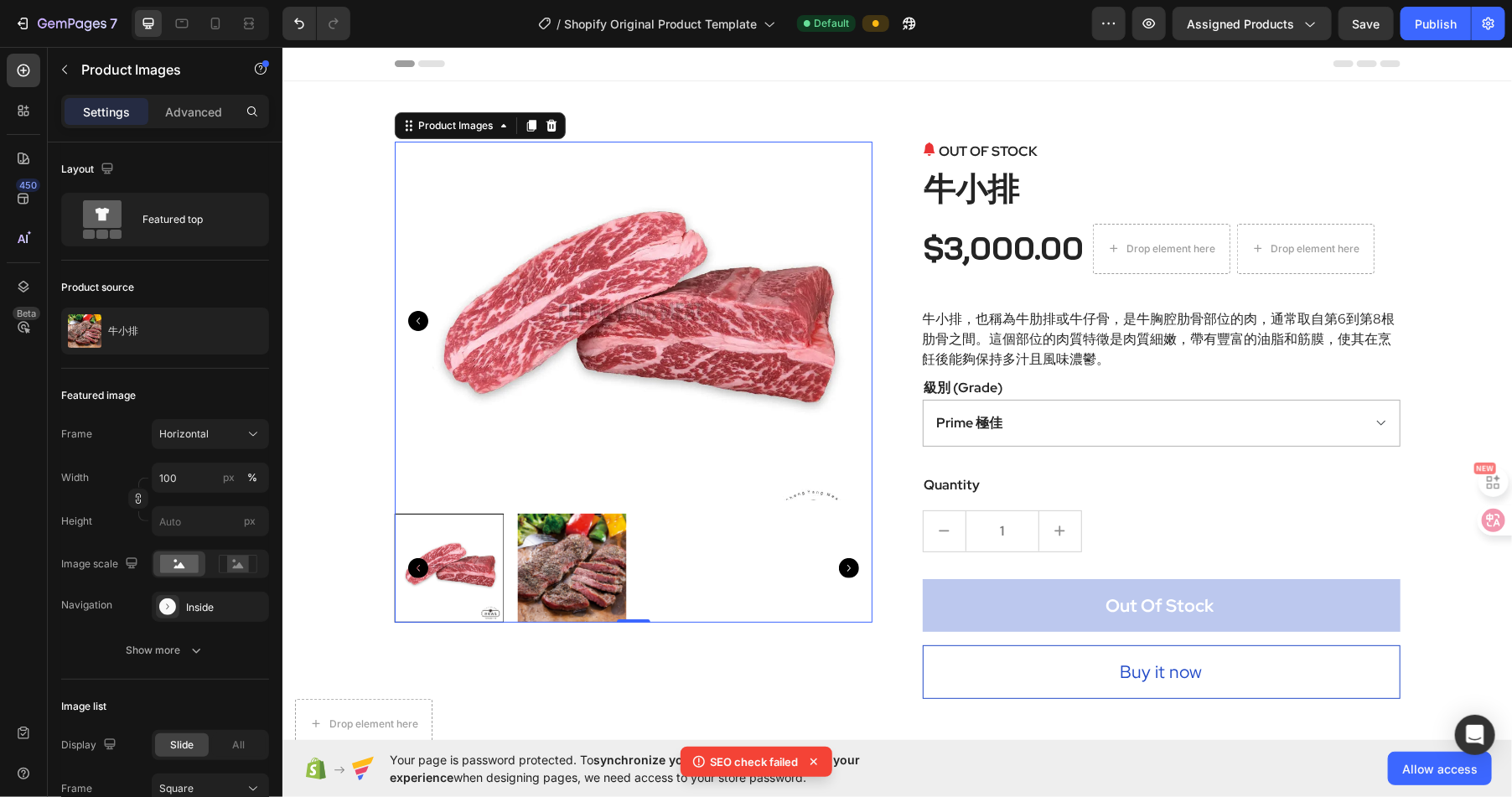 click at bounding box center (571, 567) 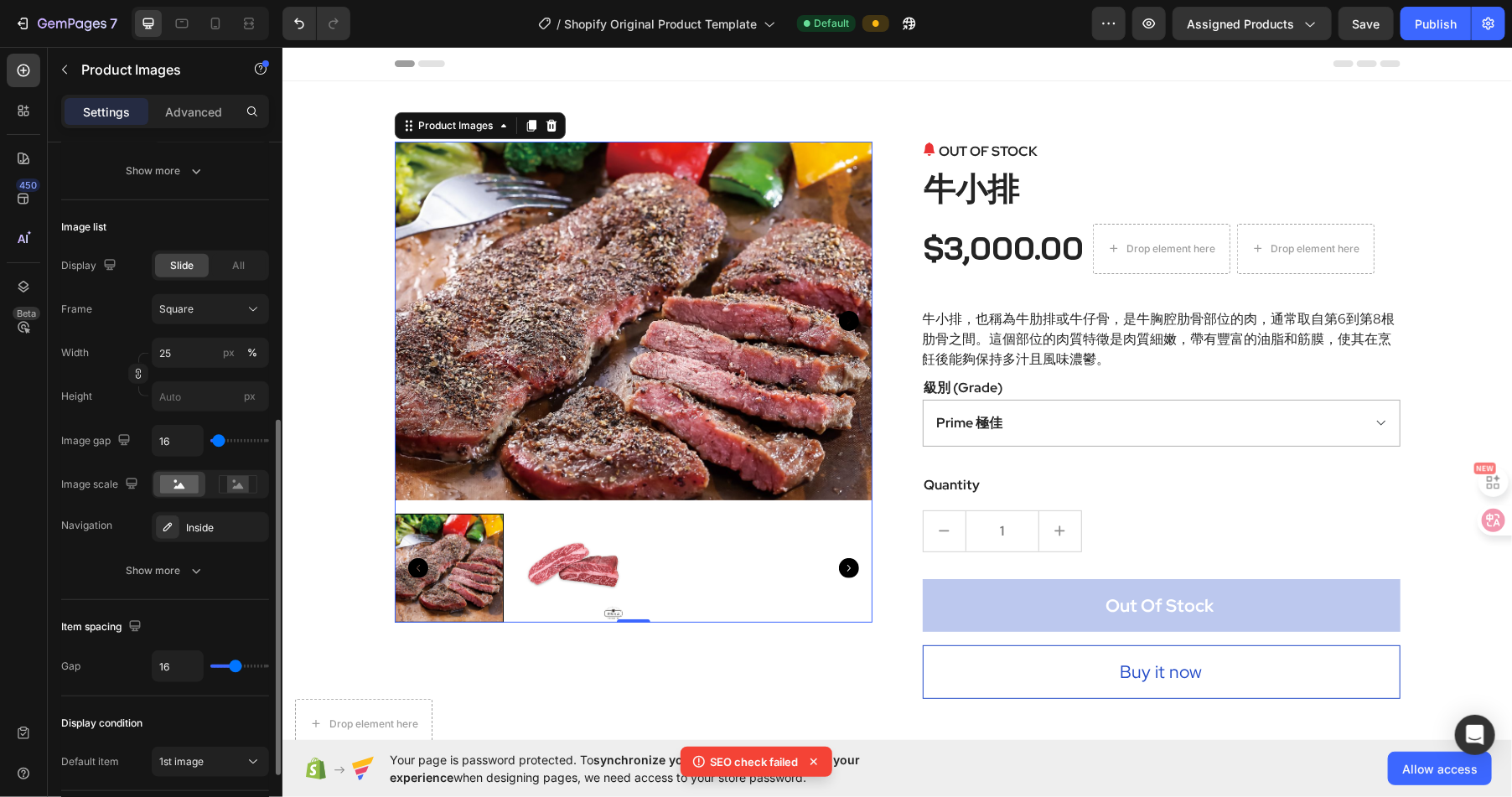 scroll, scrollTop: 505, scrollLeft: 0, axis: vertical 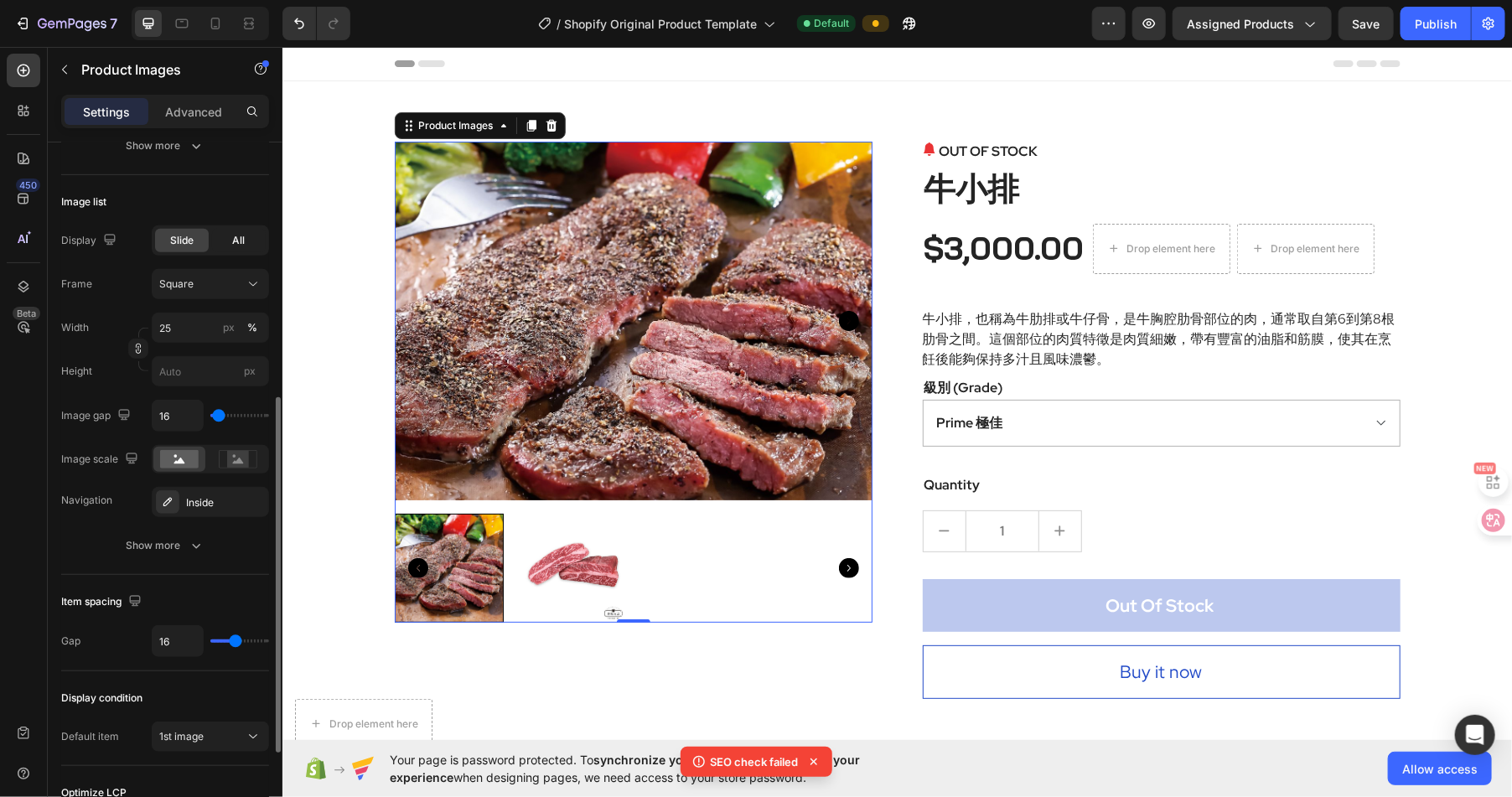 click on "All" 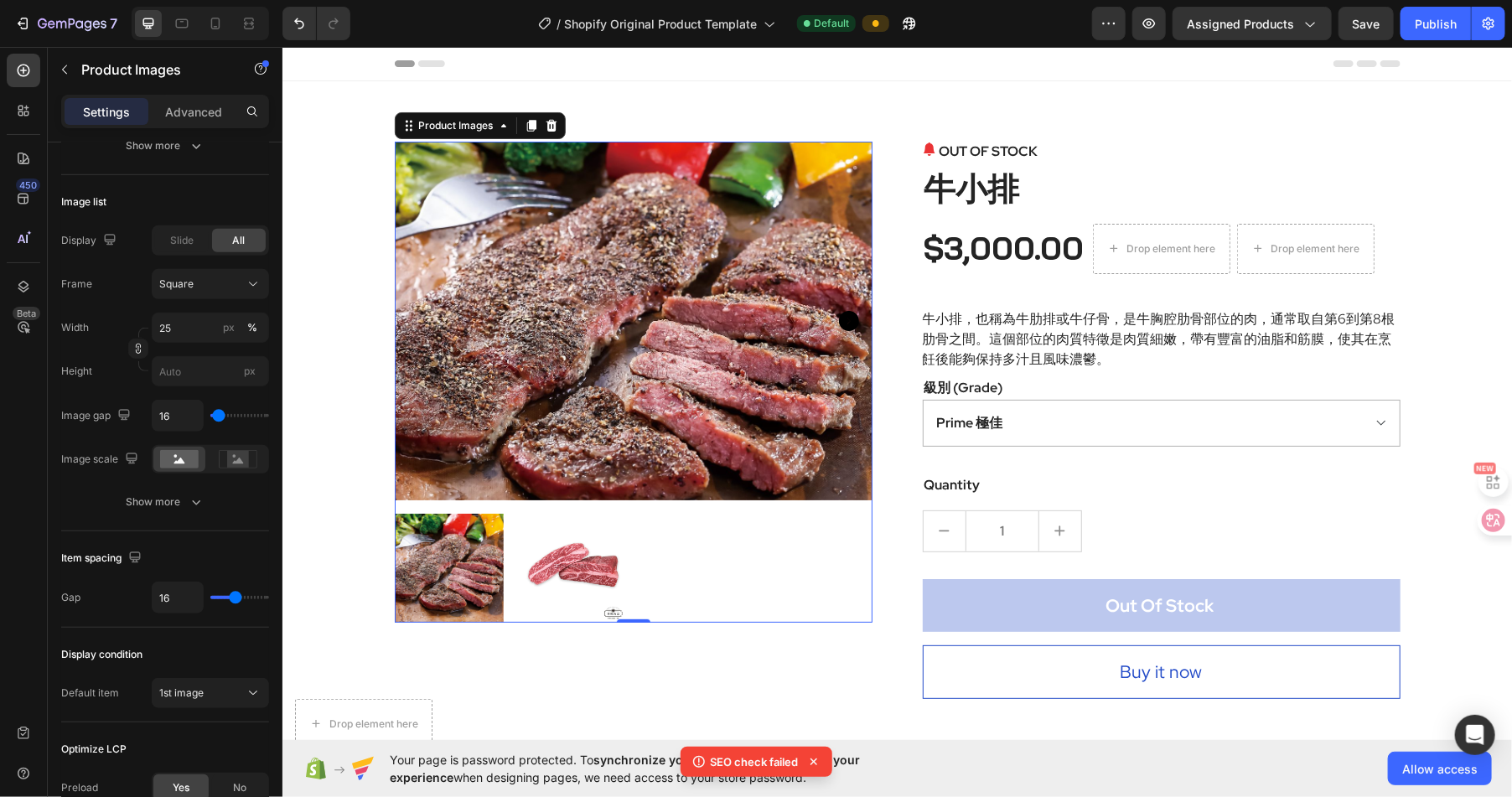 click at bounding box center (571, 567) 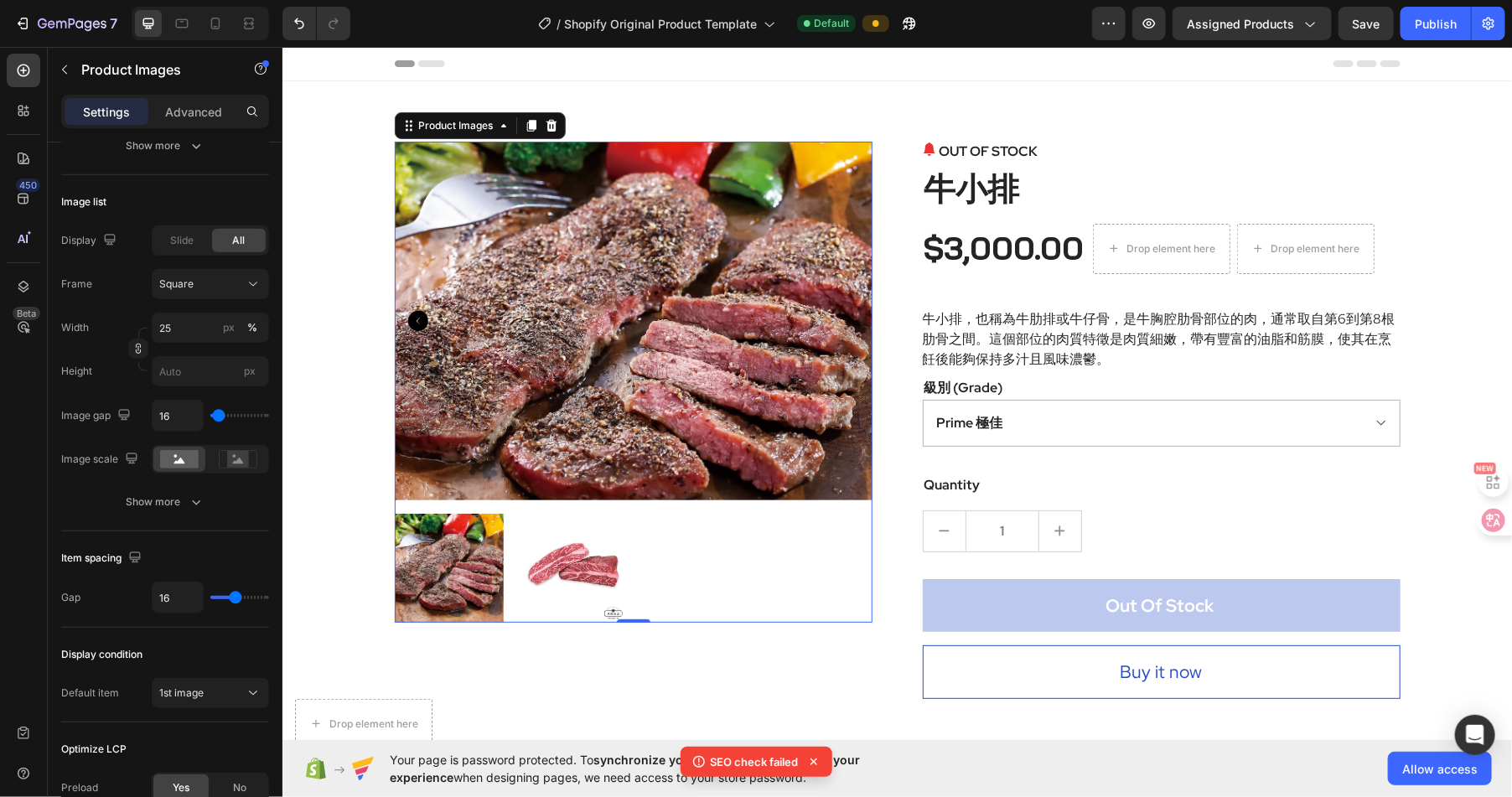 click at bounding box center [448, 567] 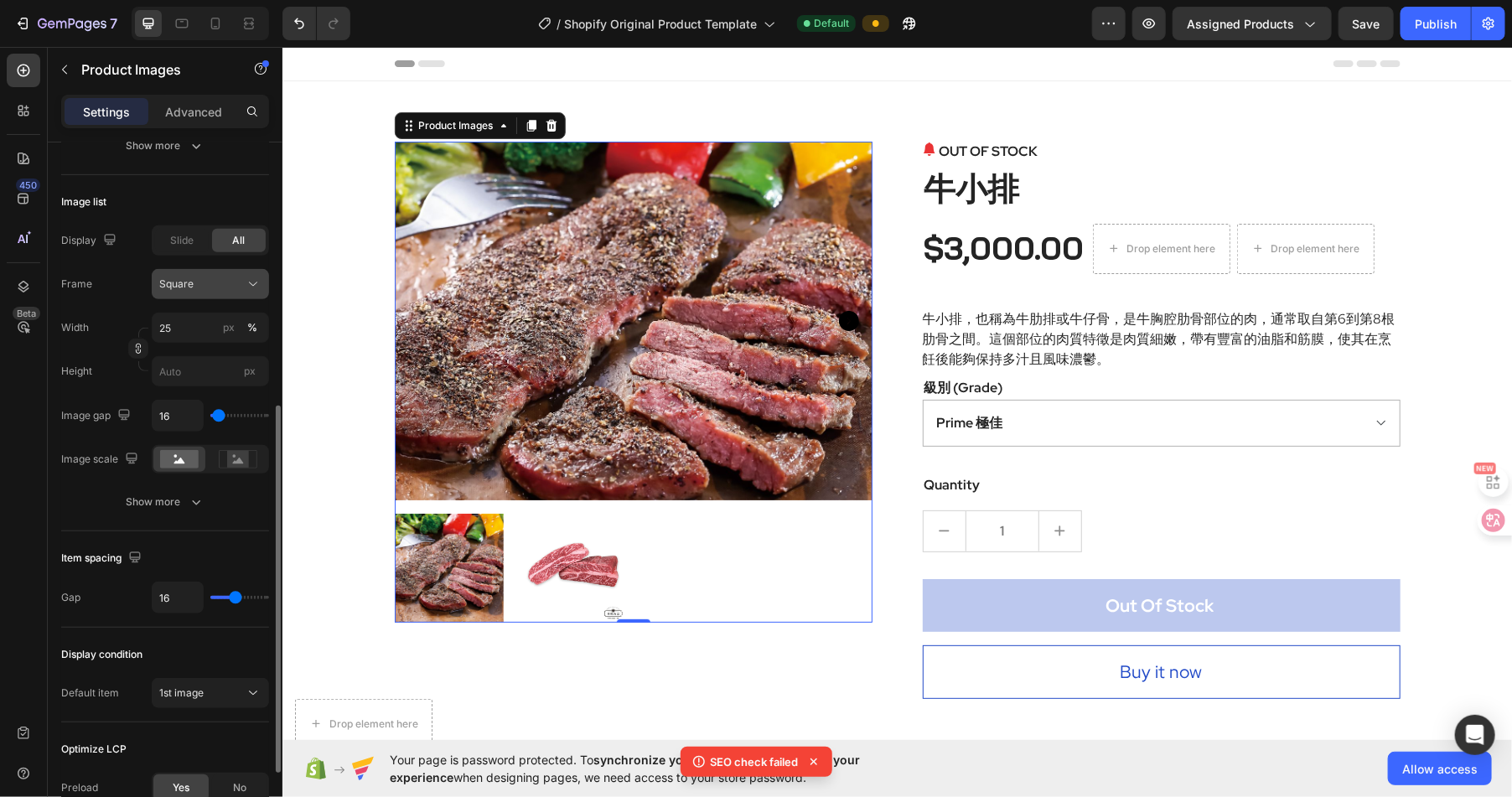 click on "Square" 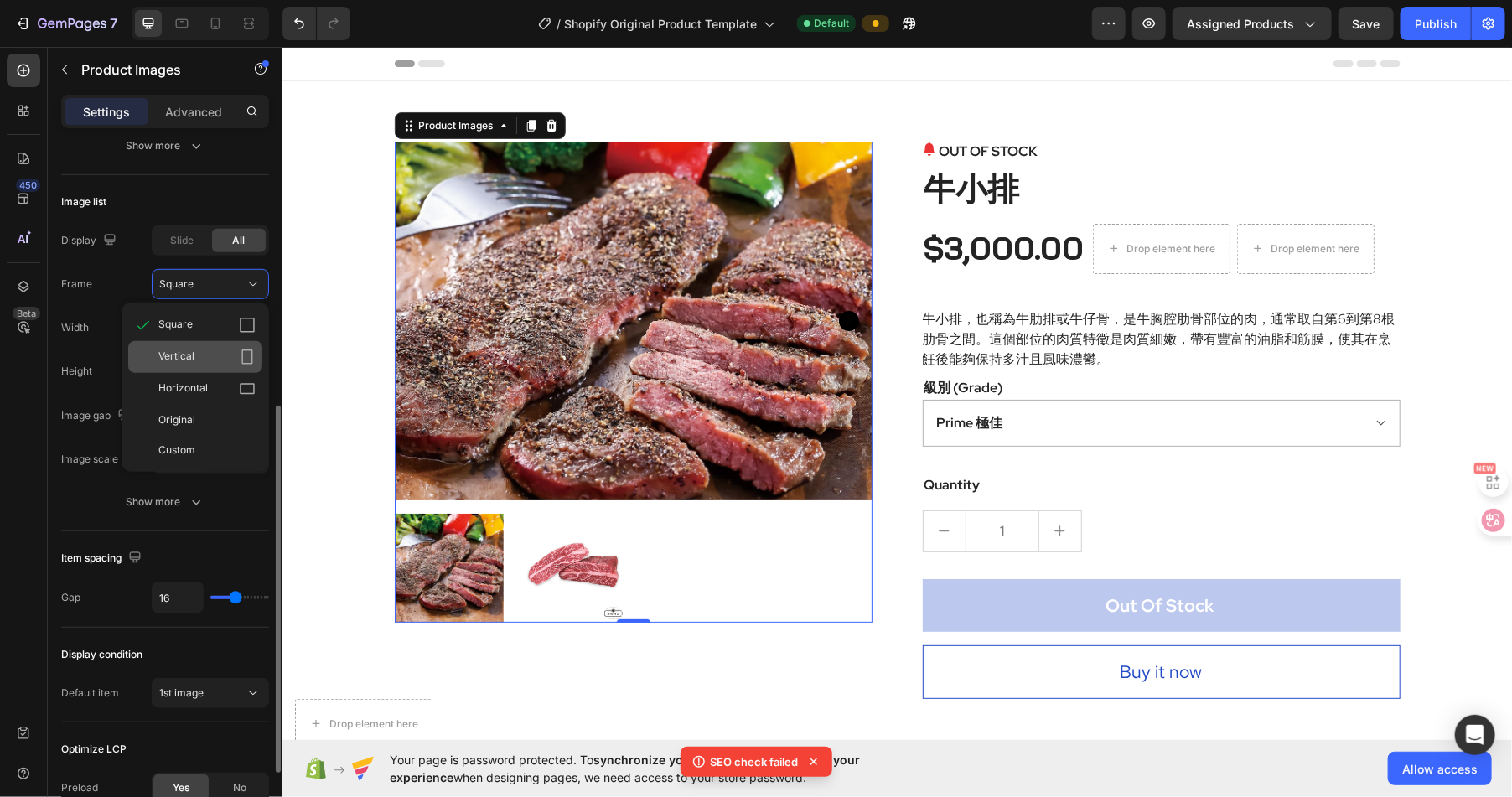 click on "Vertical" at bounding box center (207, 357) 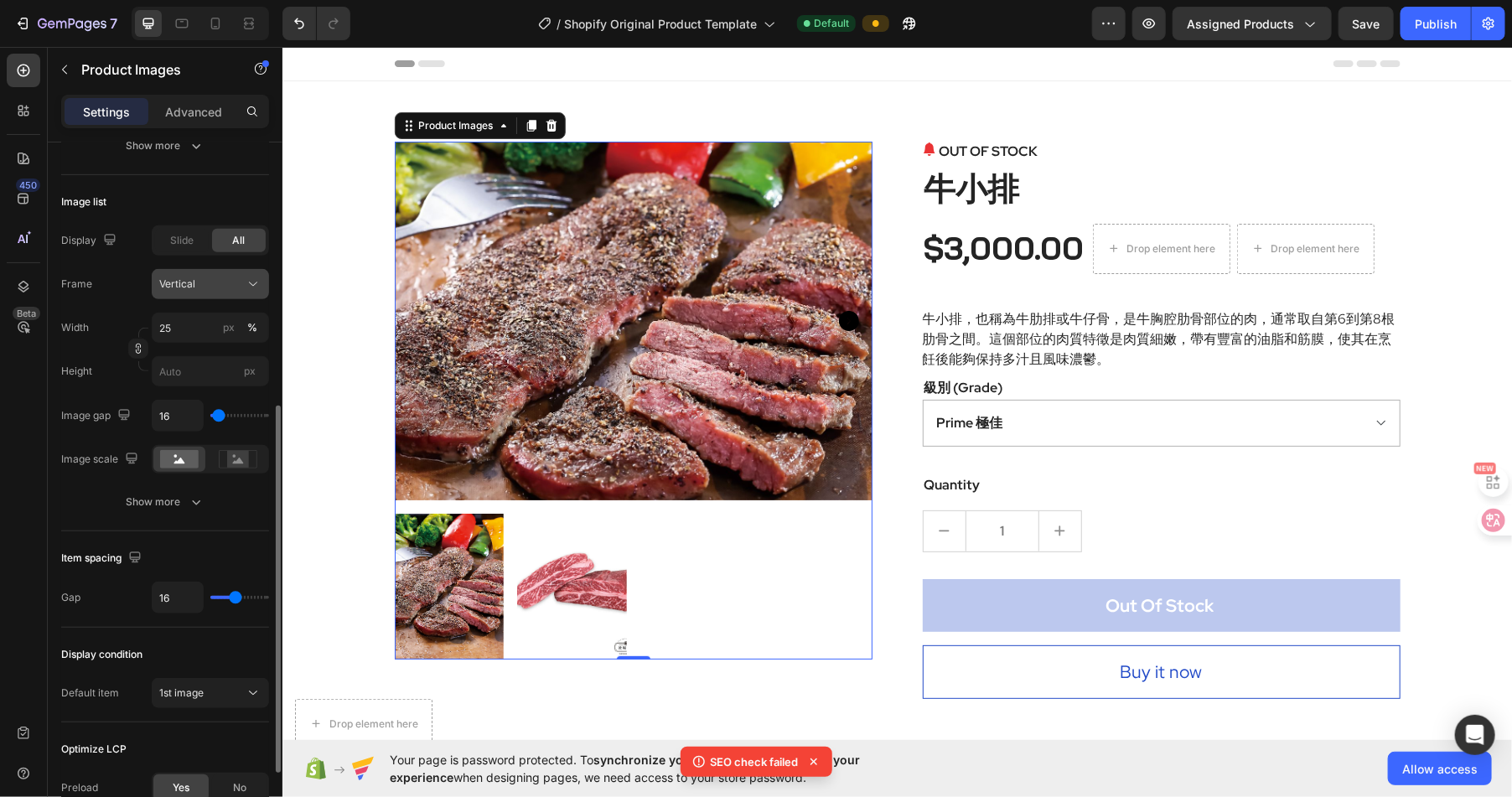 click on "Vertical" 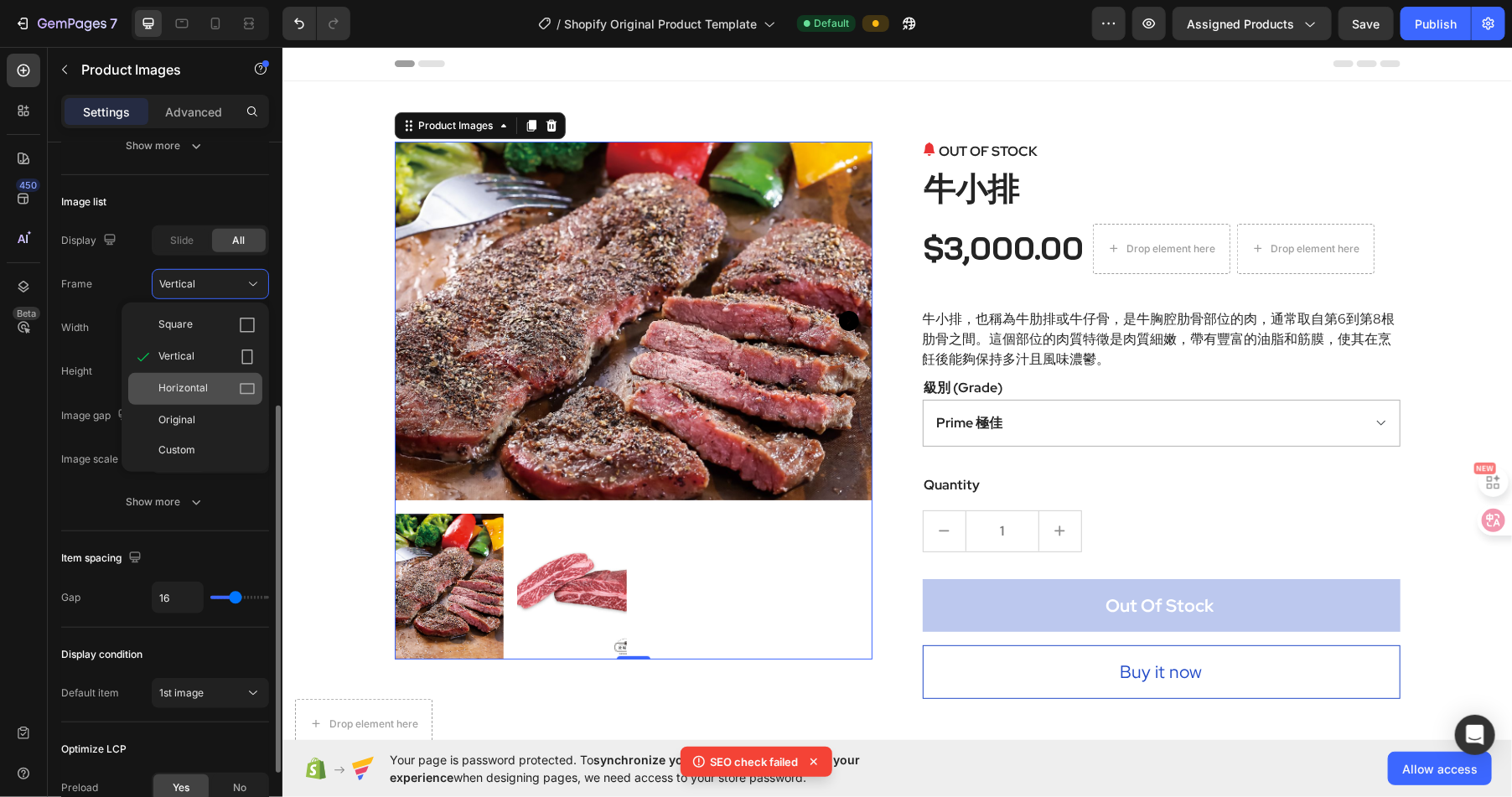 click on "Horizontal" at bounding box center [207, 389] 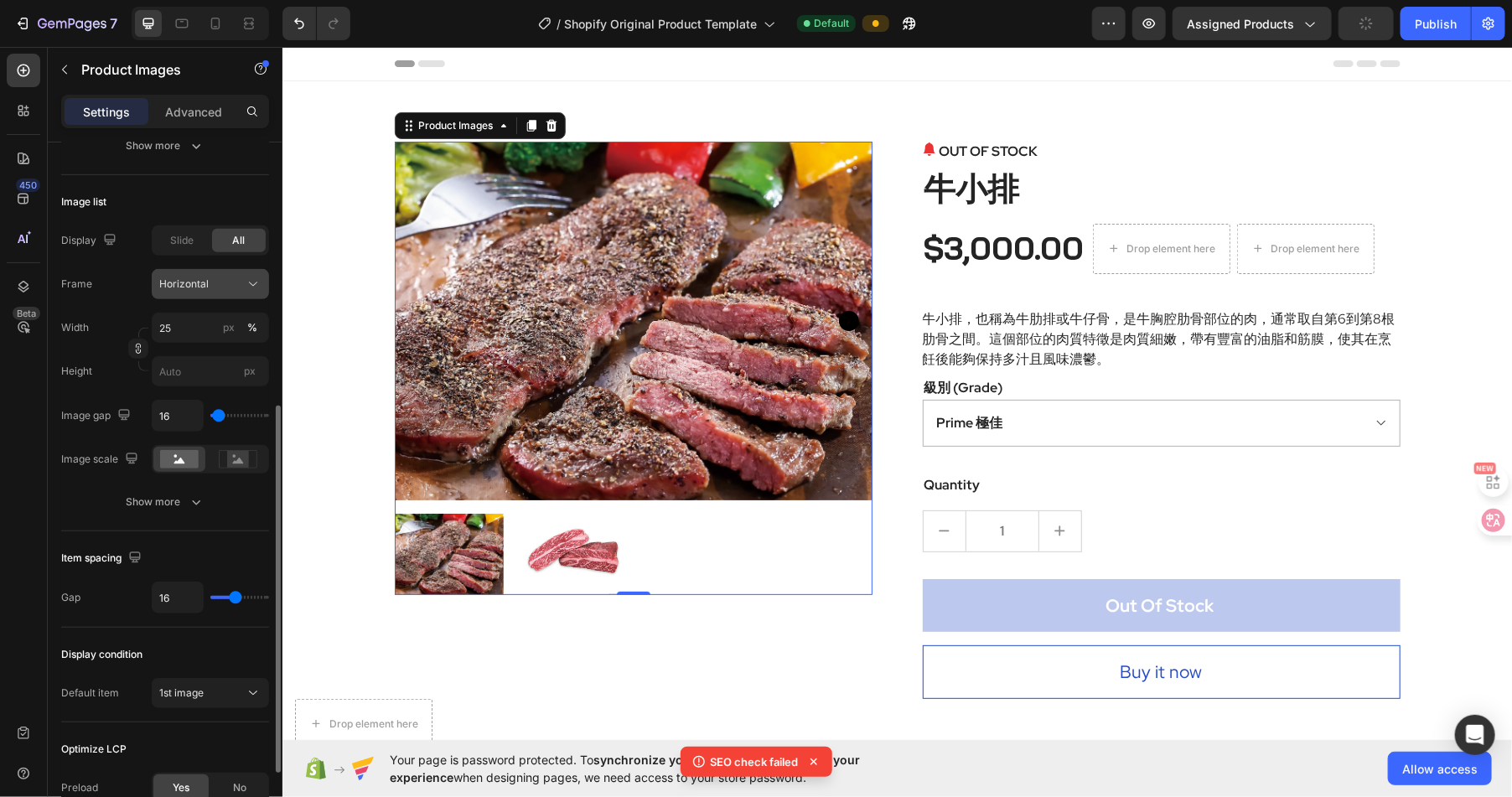 click on "Horizontal" at bounding box center (184, 284) 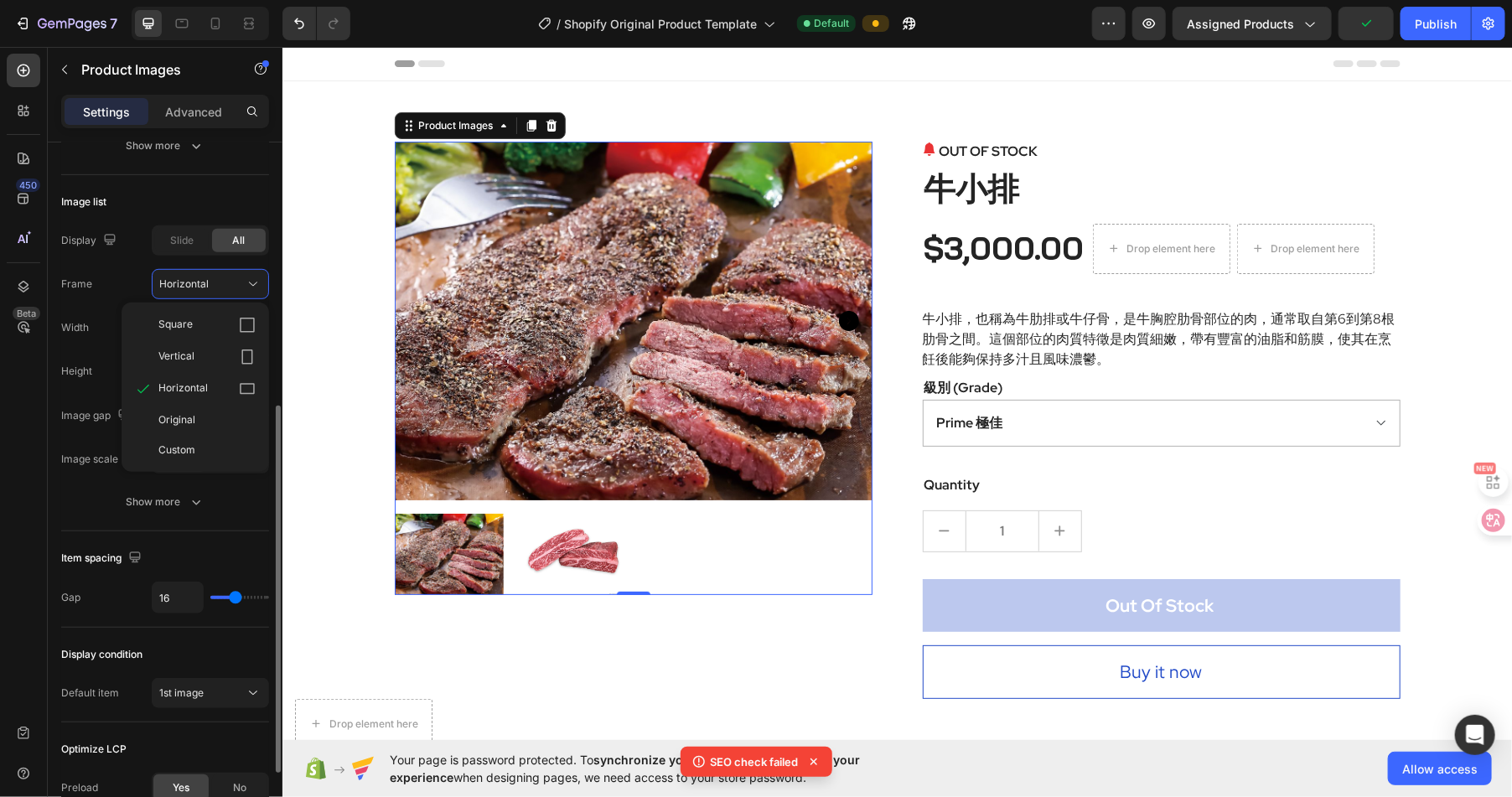 click on "Original" at bounding box center [207, 420] 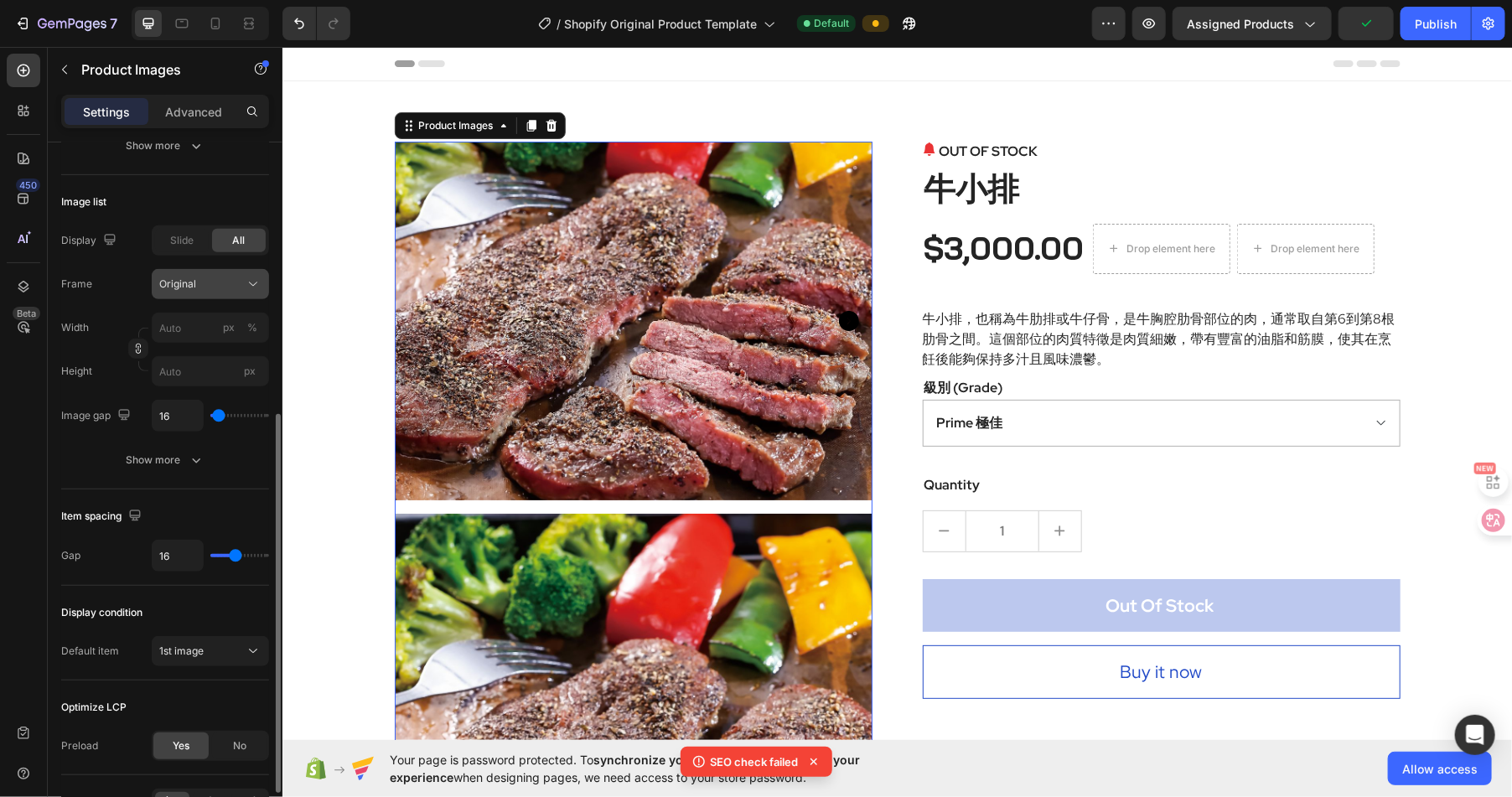 click on "Original" 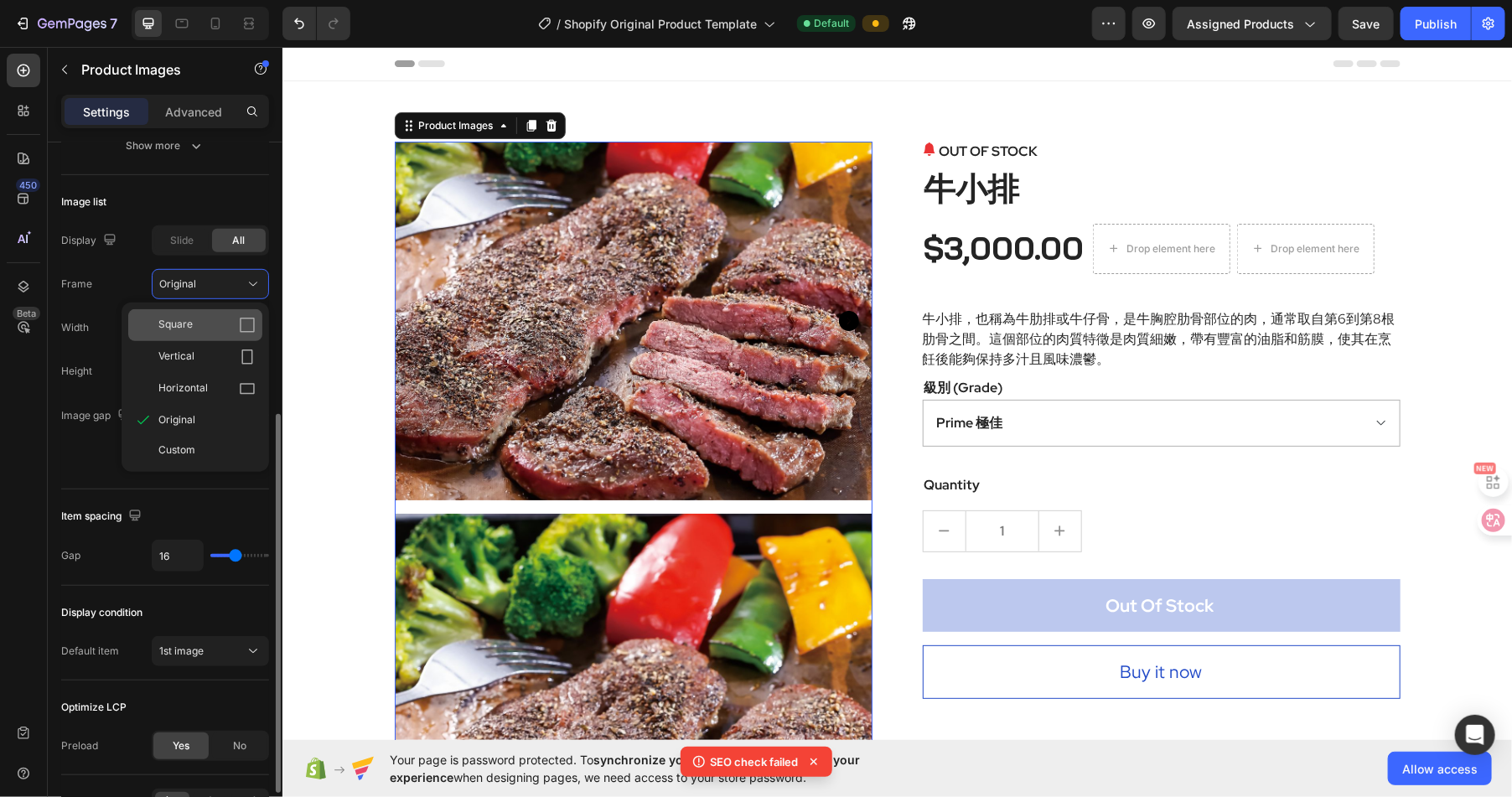 click on "Square" at bounding box center [207, 325] 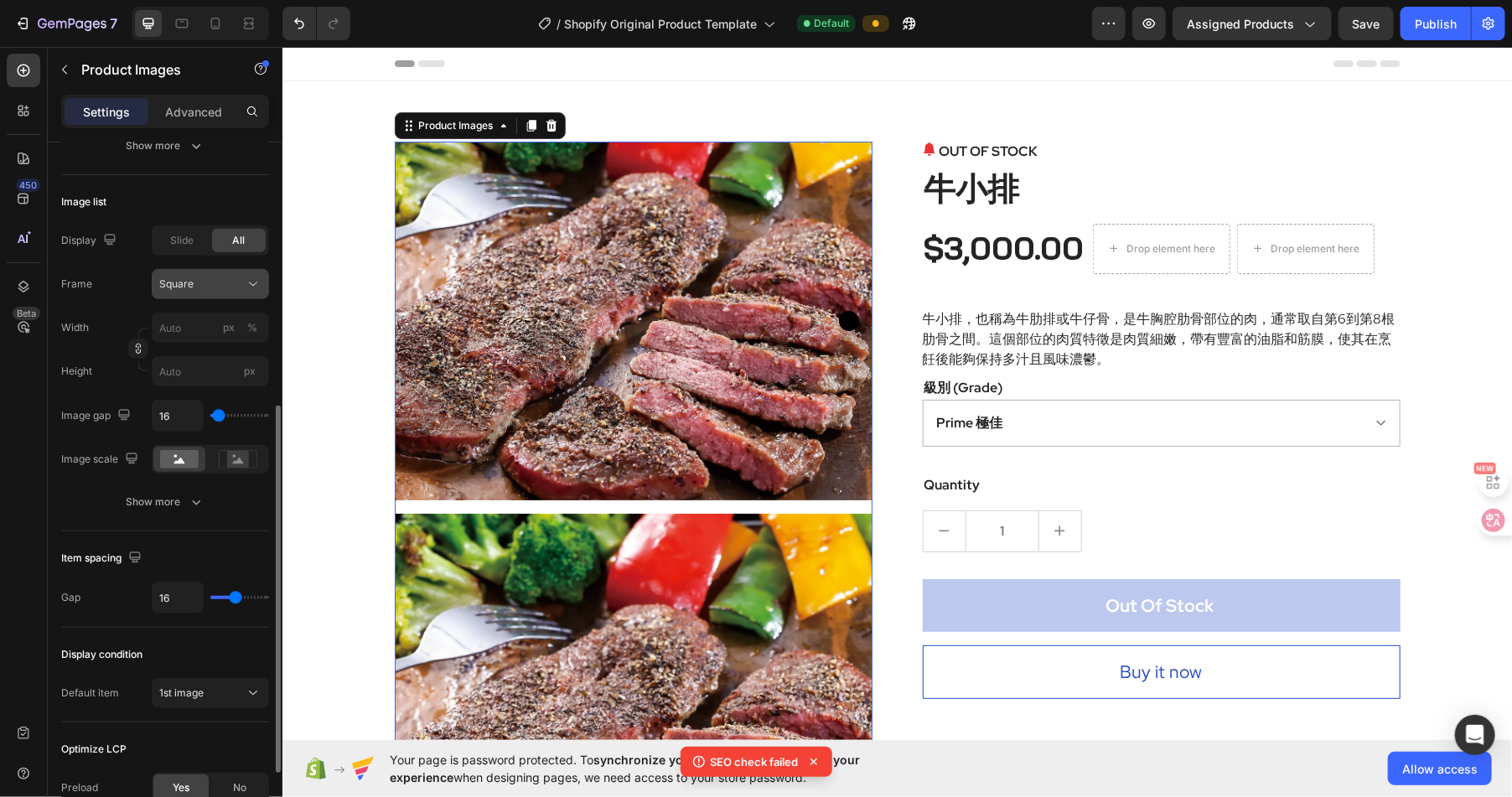 click on "Square" 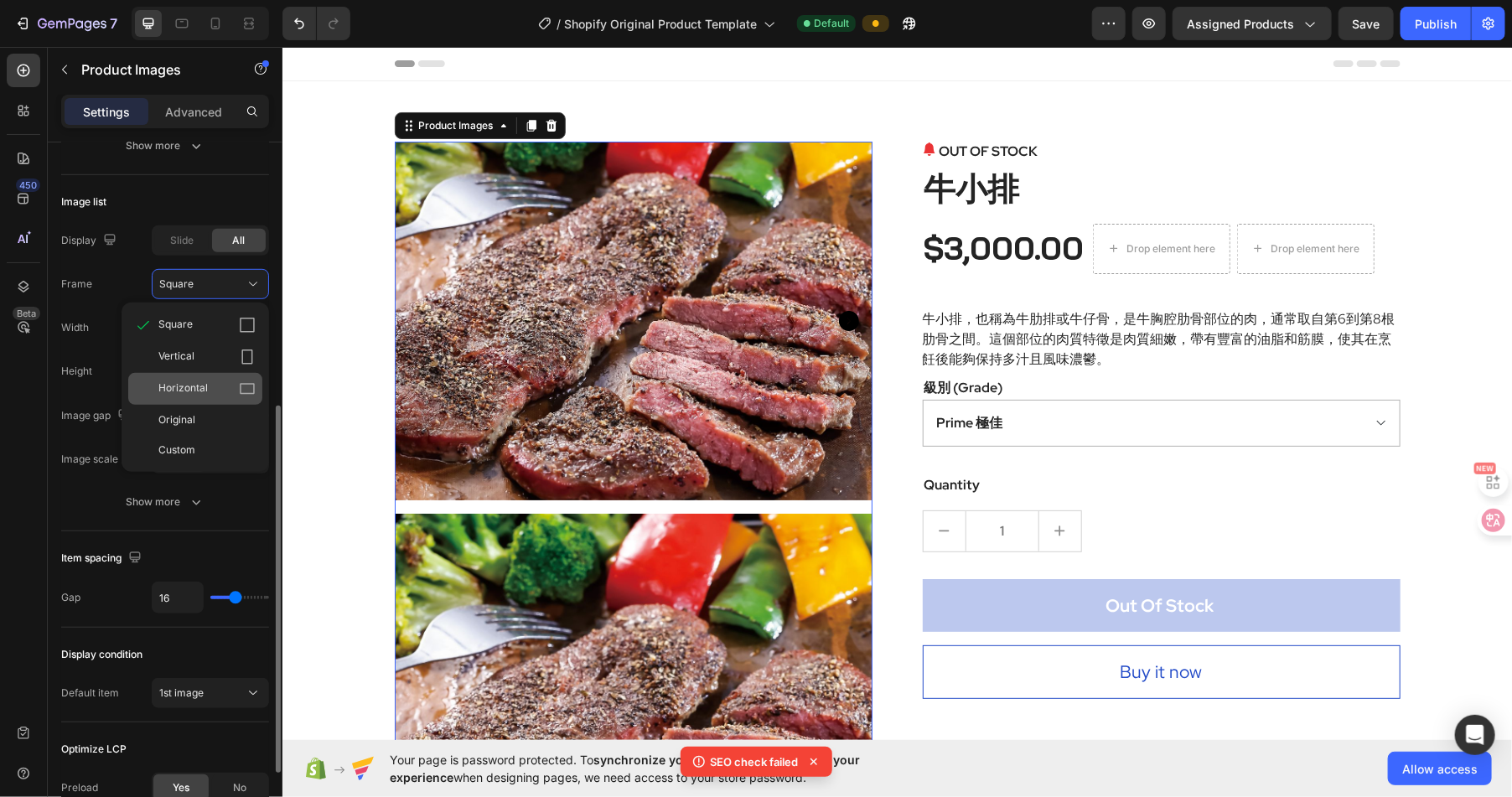 click 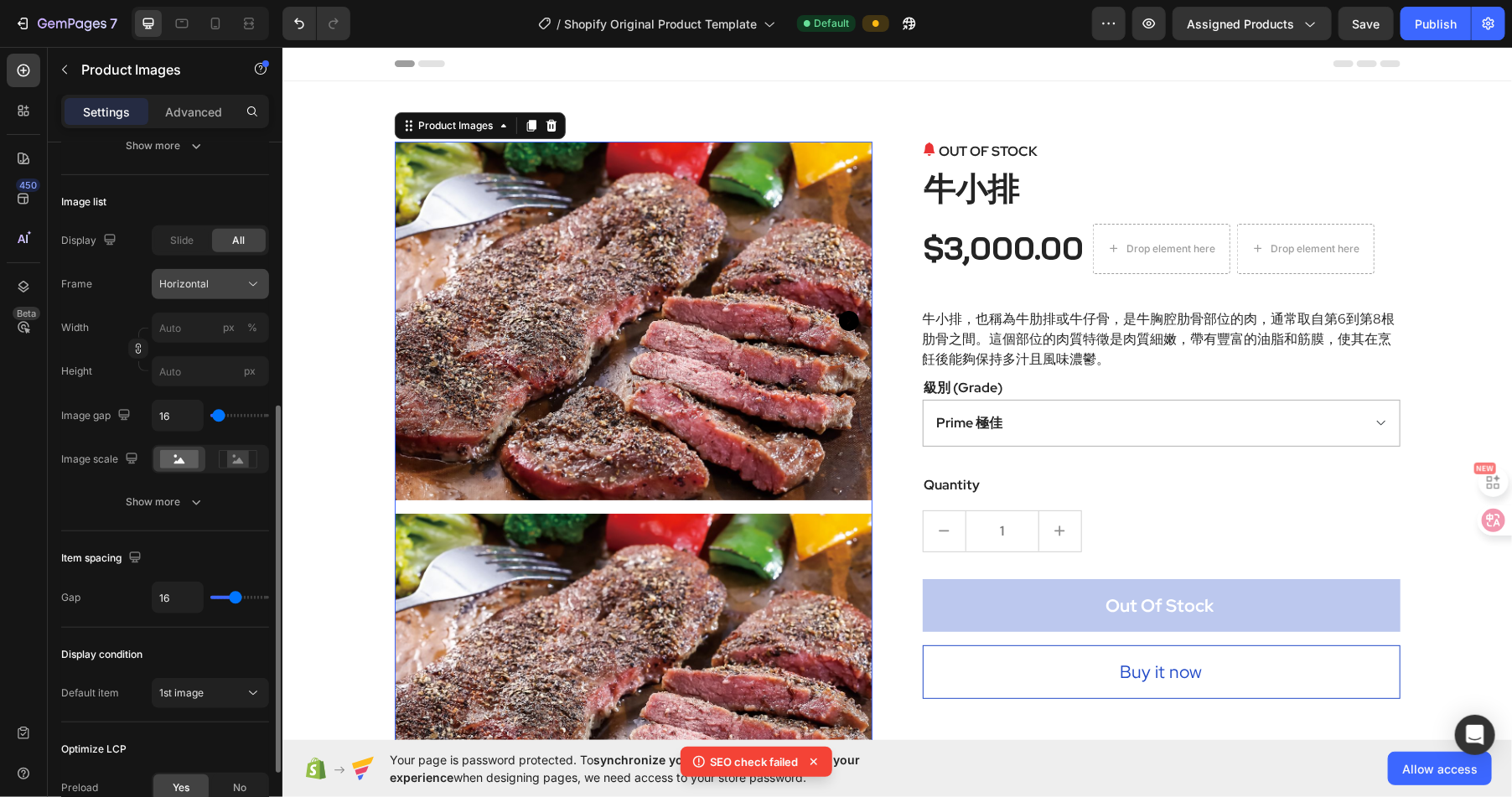click 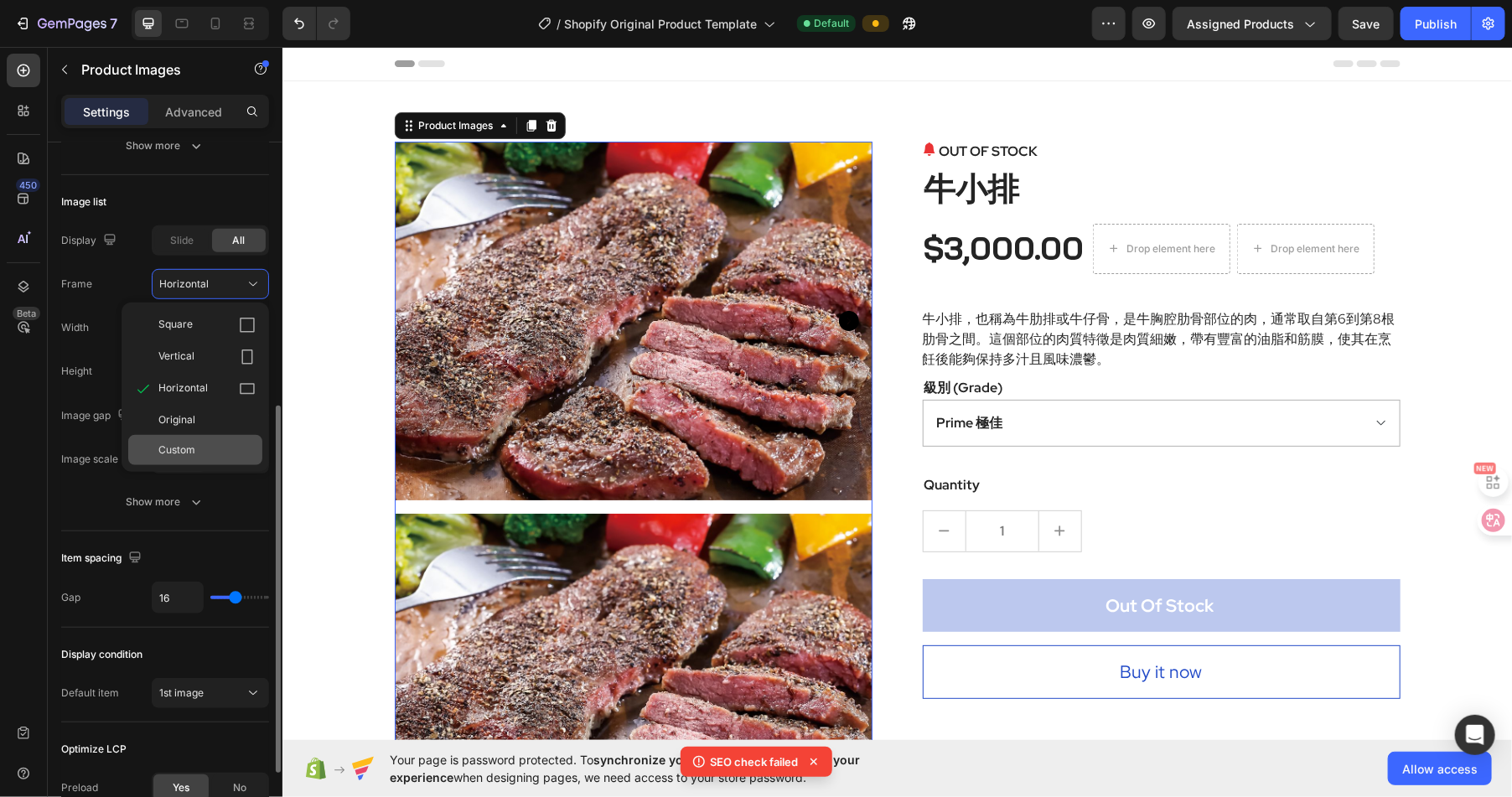 click on "Custom" 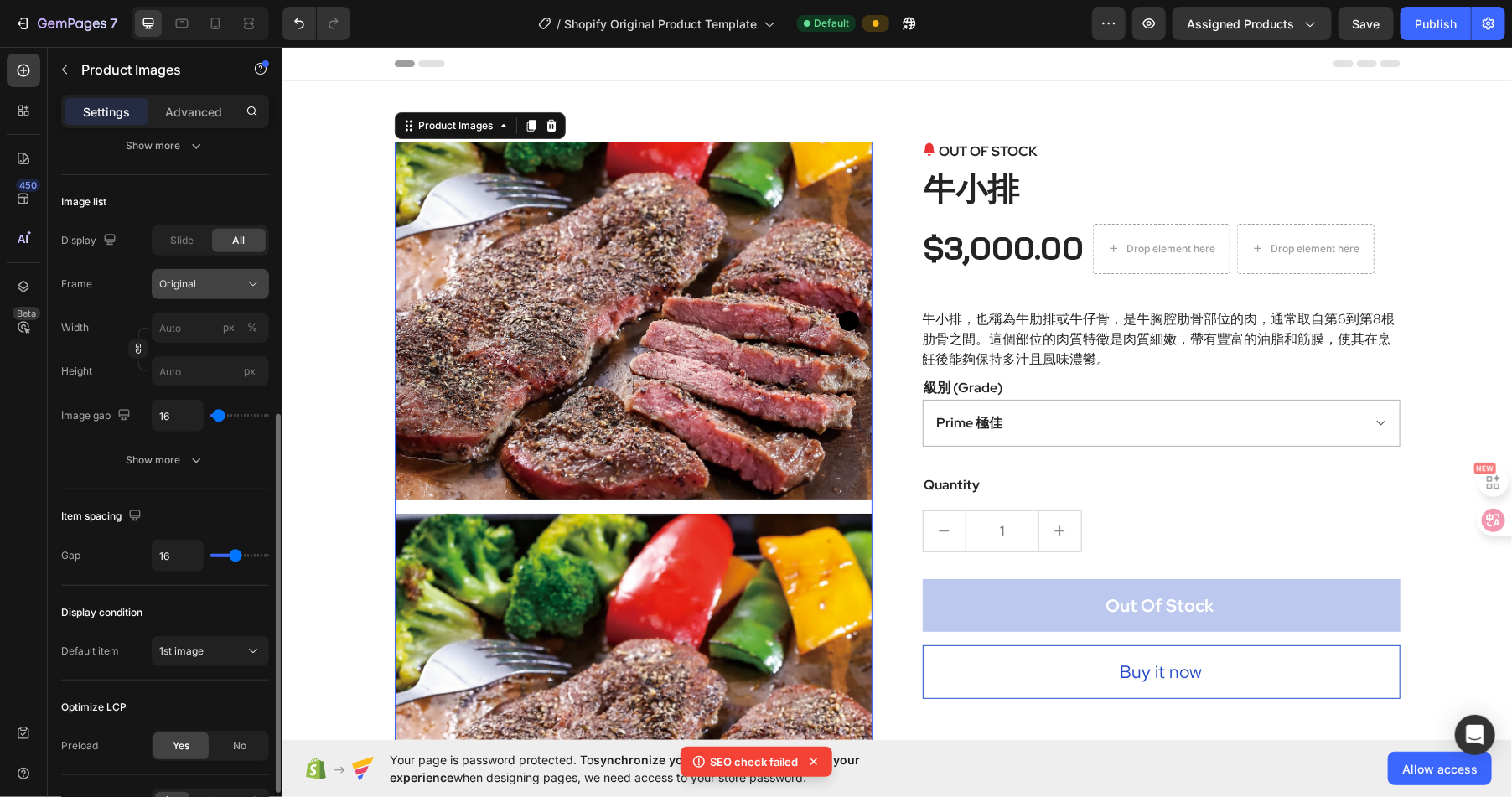 click on "Original" 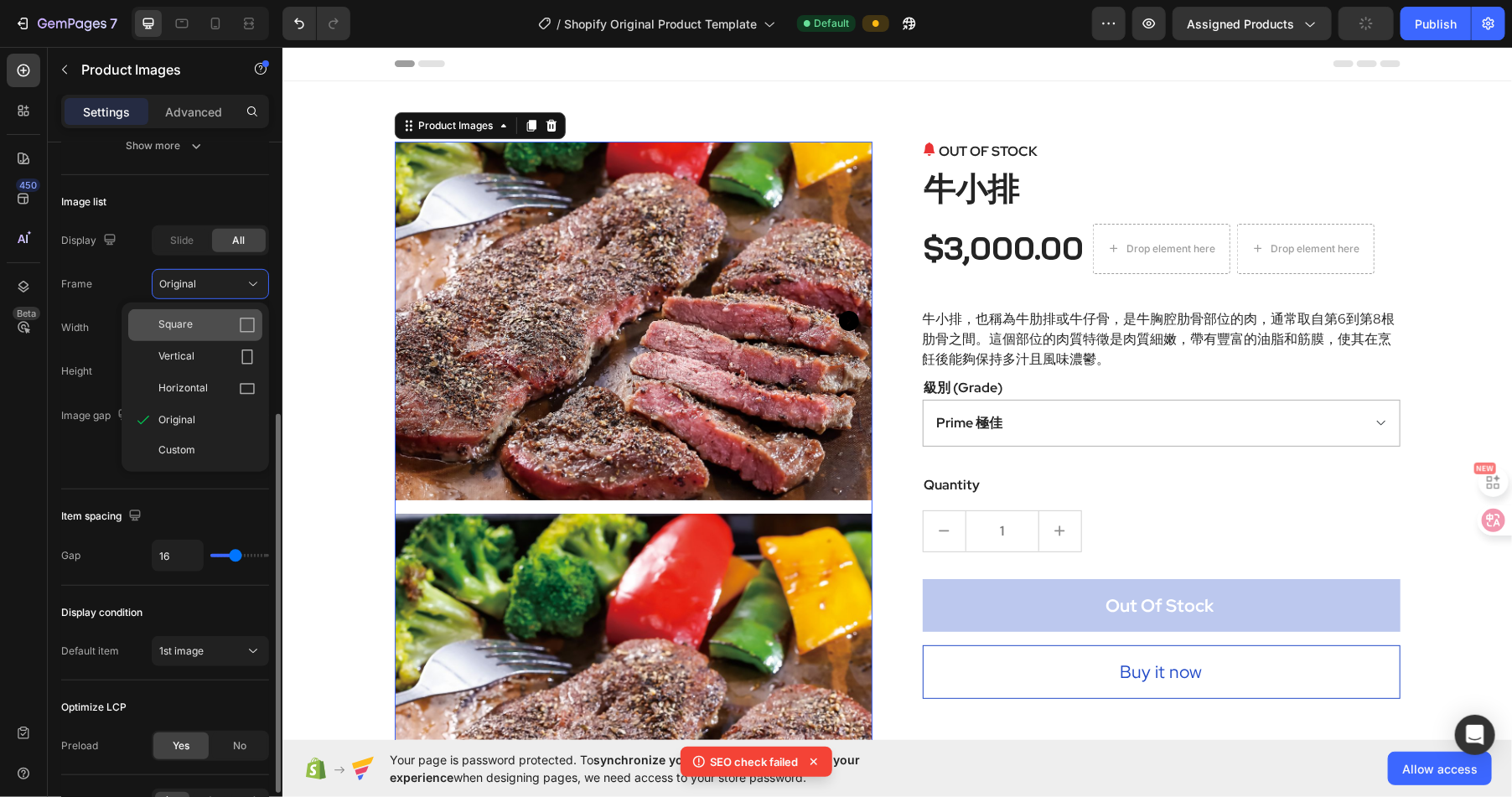 click on "Square" 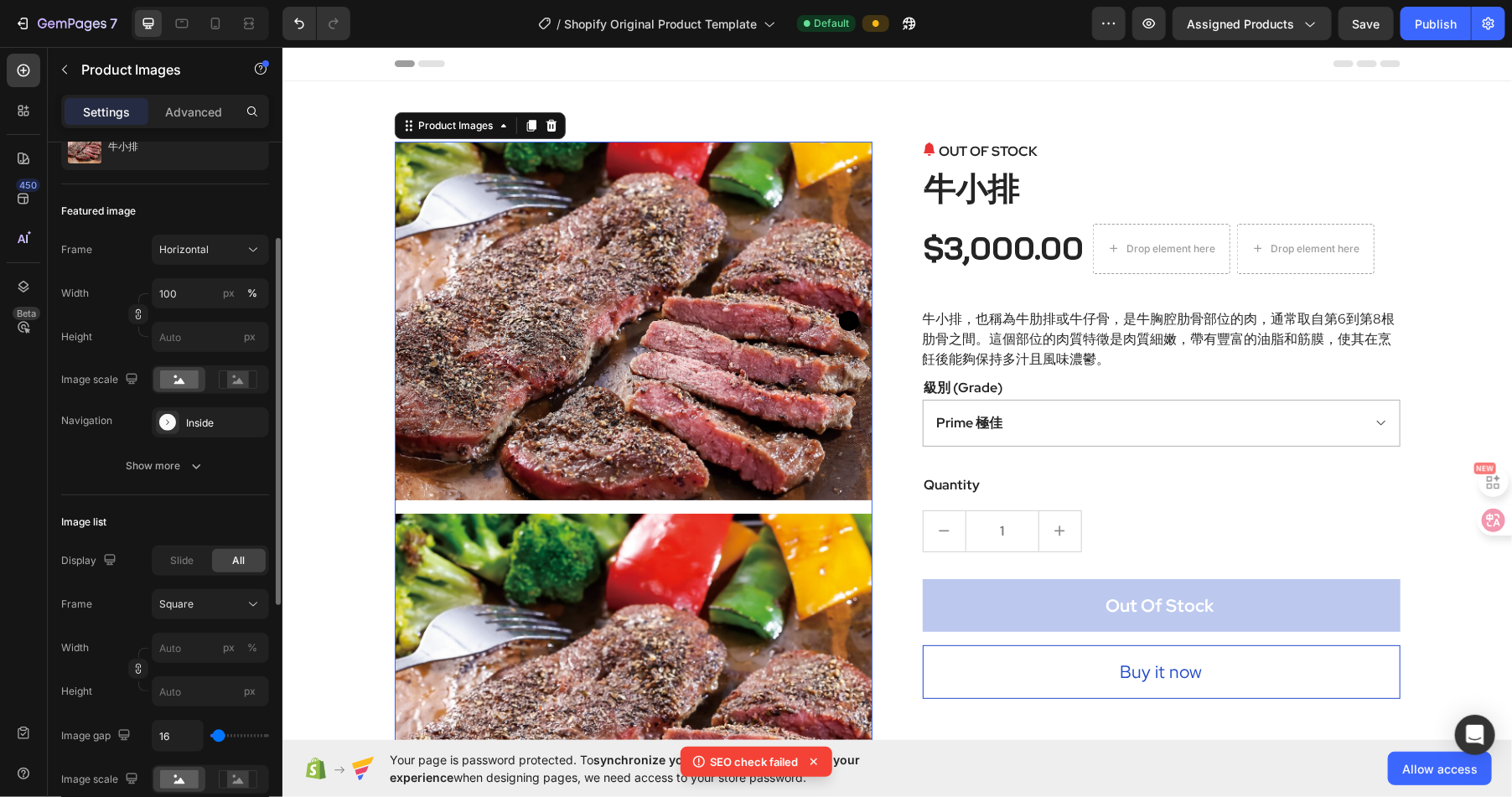 scroll, scrollTop: 177, scrollLeft: 0, axis: vertical 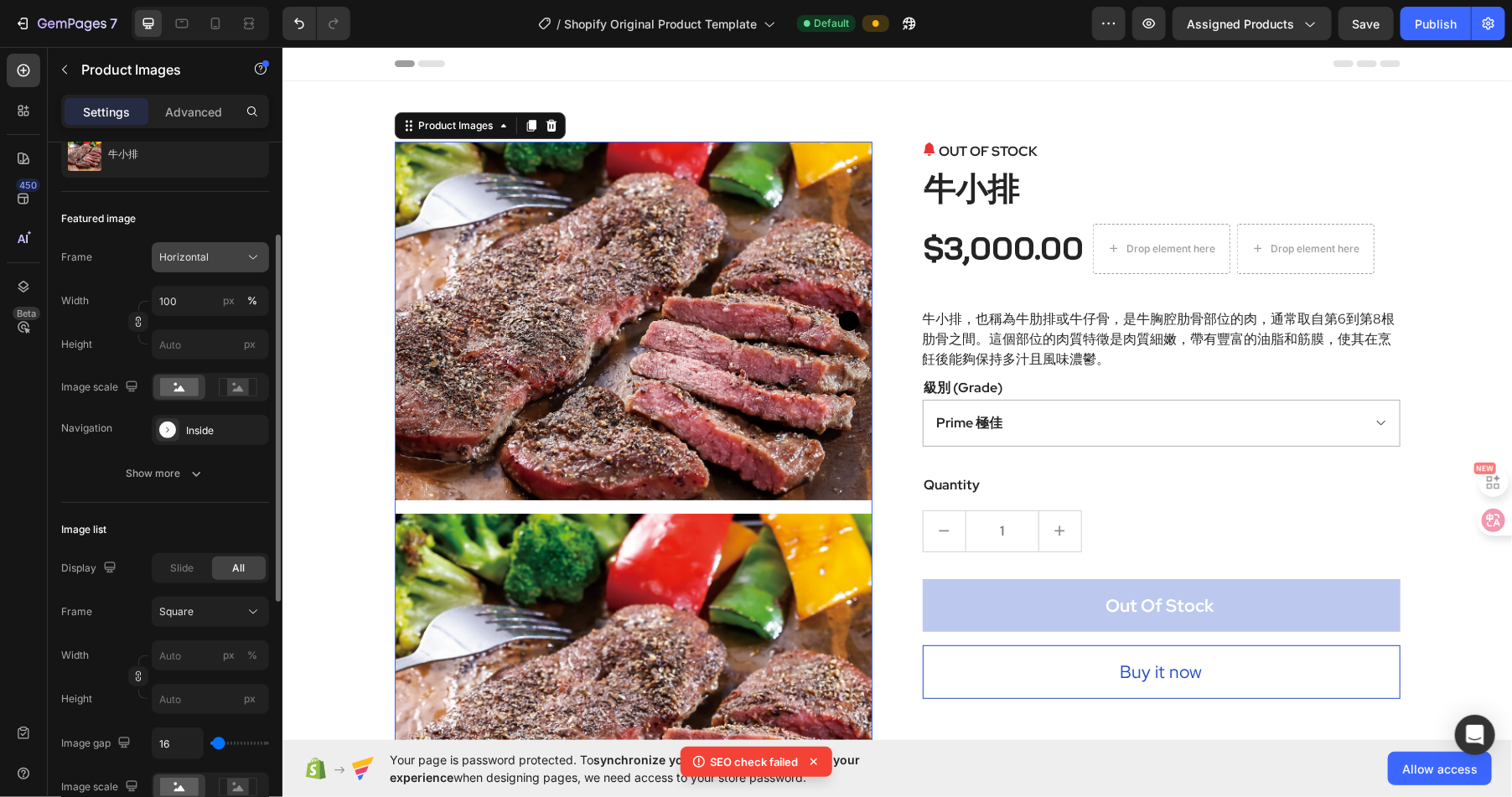 click on "Horizontal" 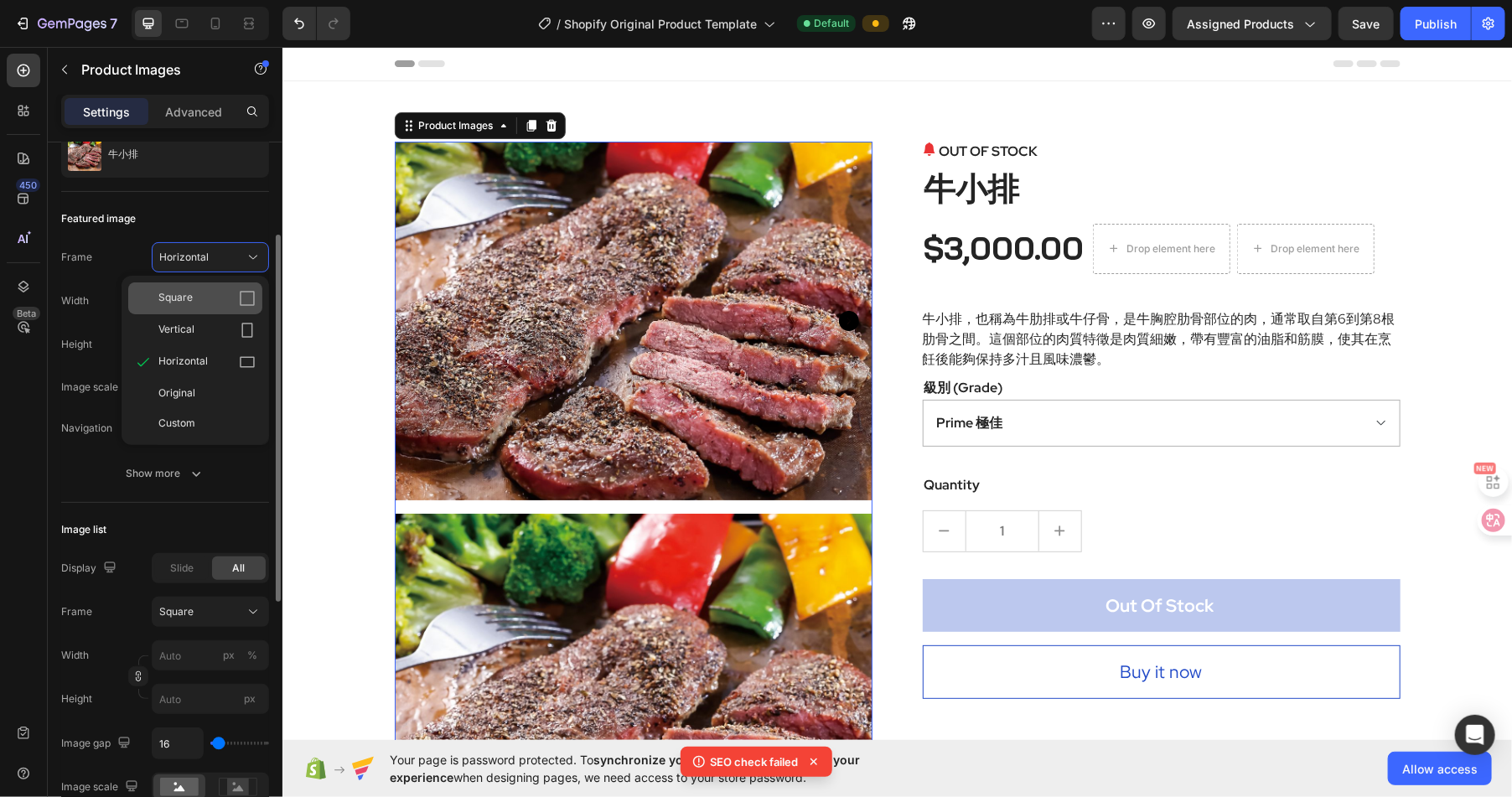 click on "Square" at bounding box center (207, 298) 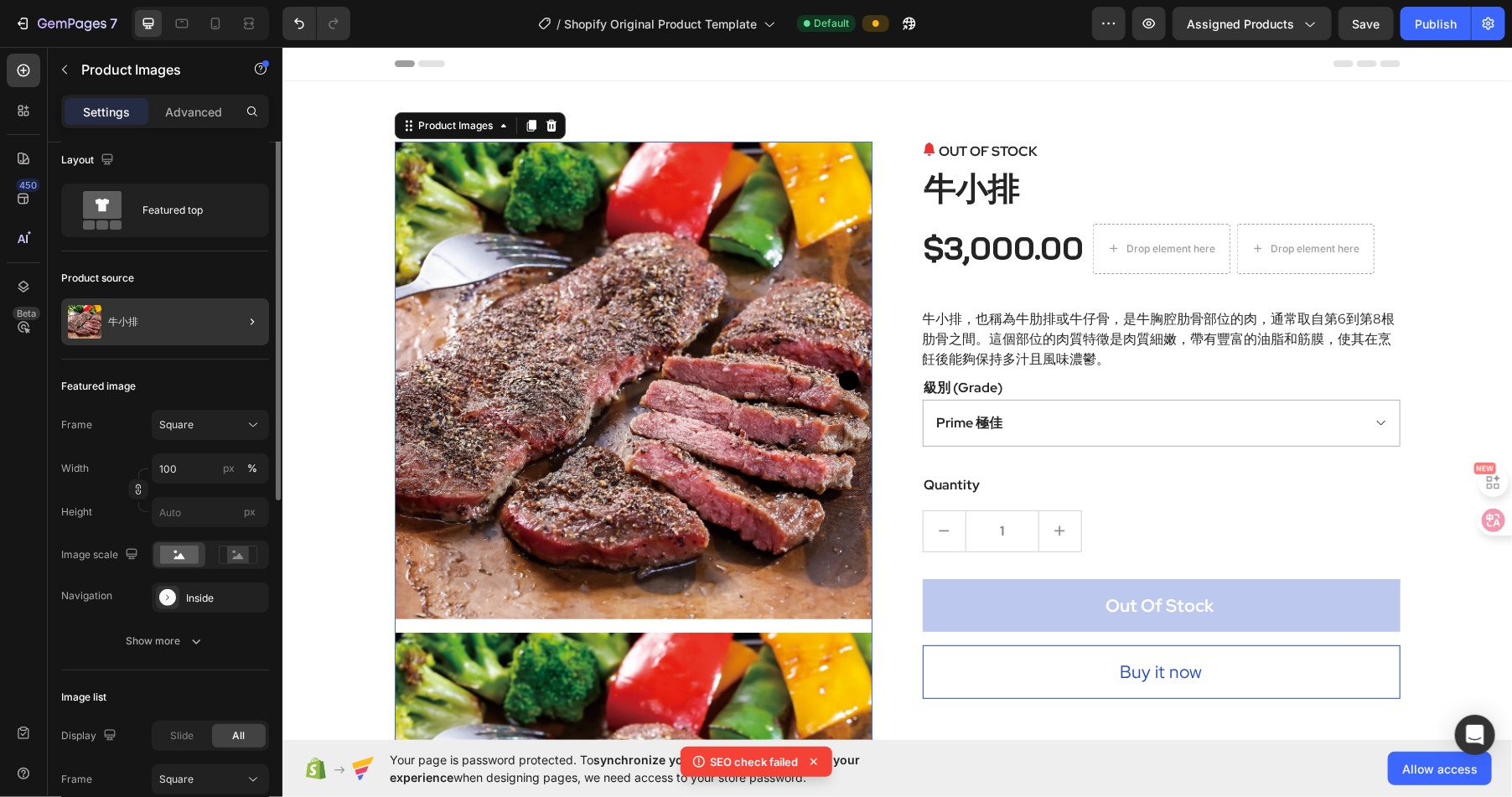 scroll, scrollTop: 0, scrollLeft: 0, axis: both 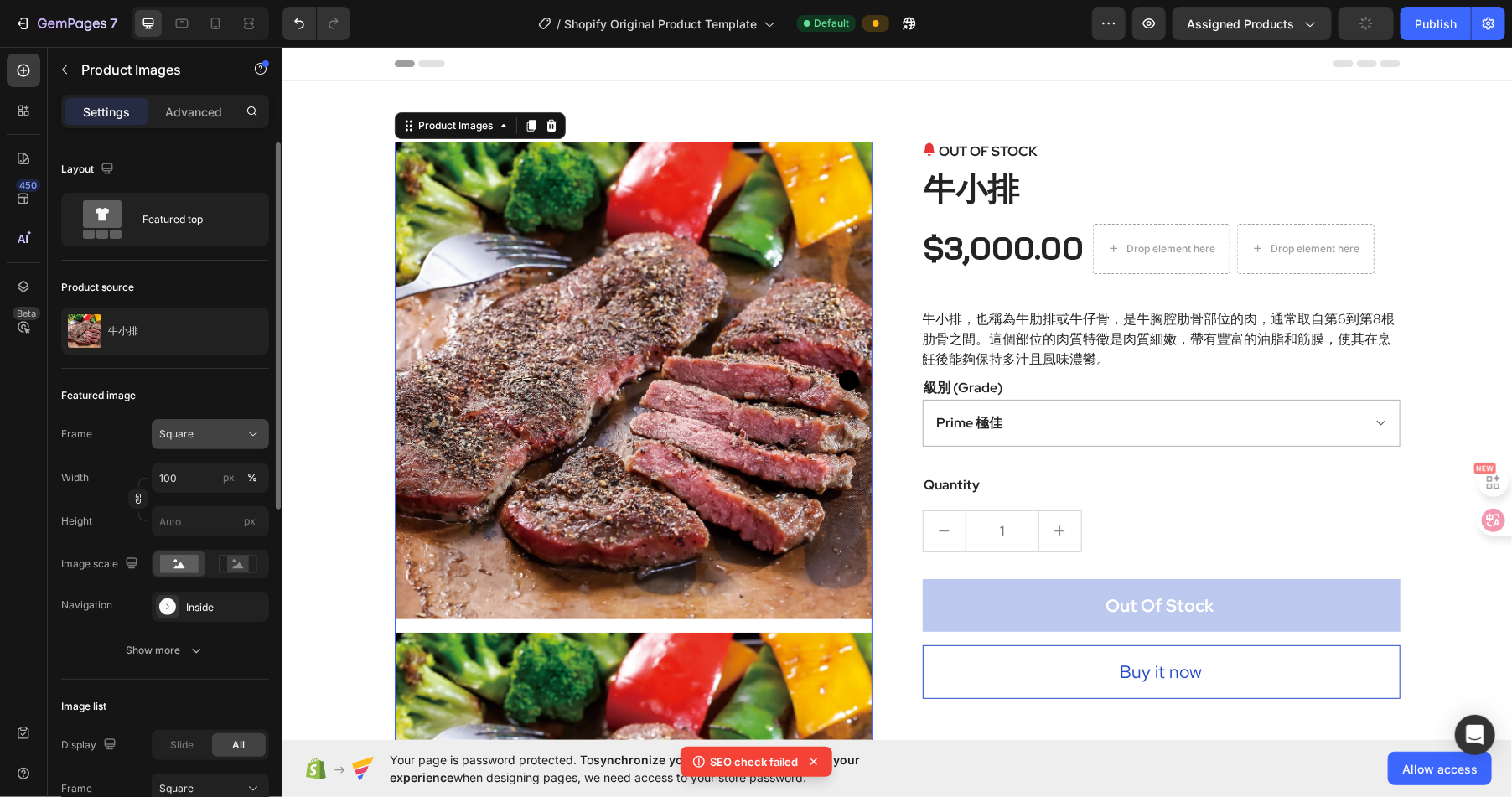 click on "Square" at bounding box center (210, 434) 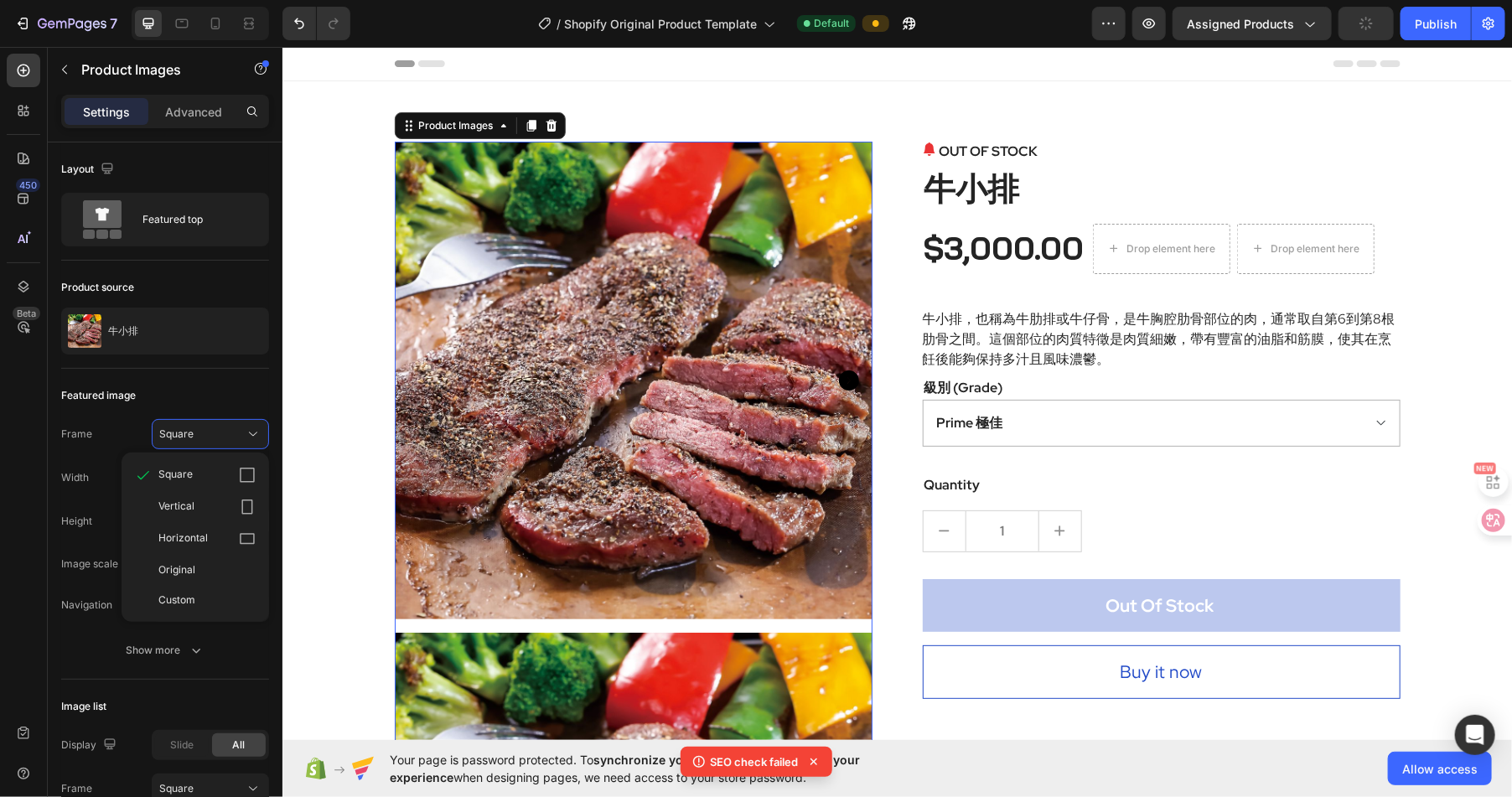 click on "Horizontal" 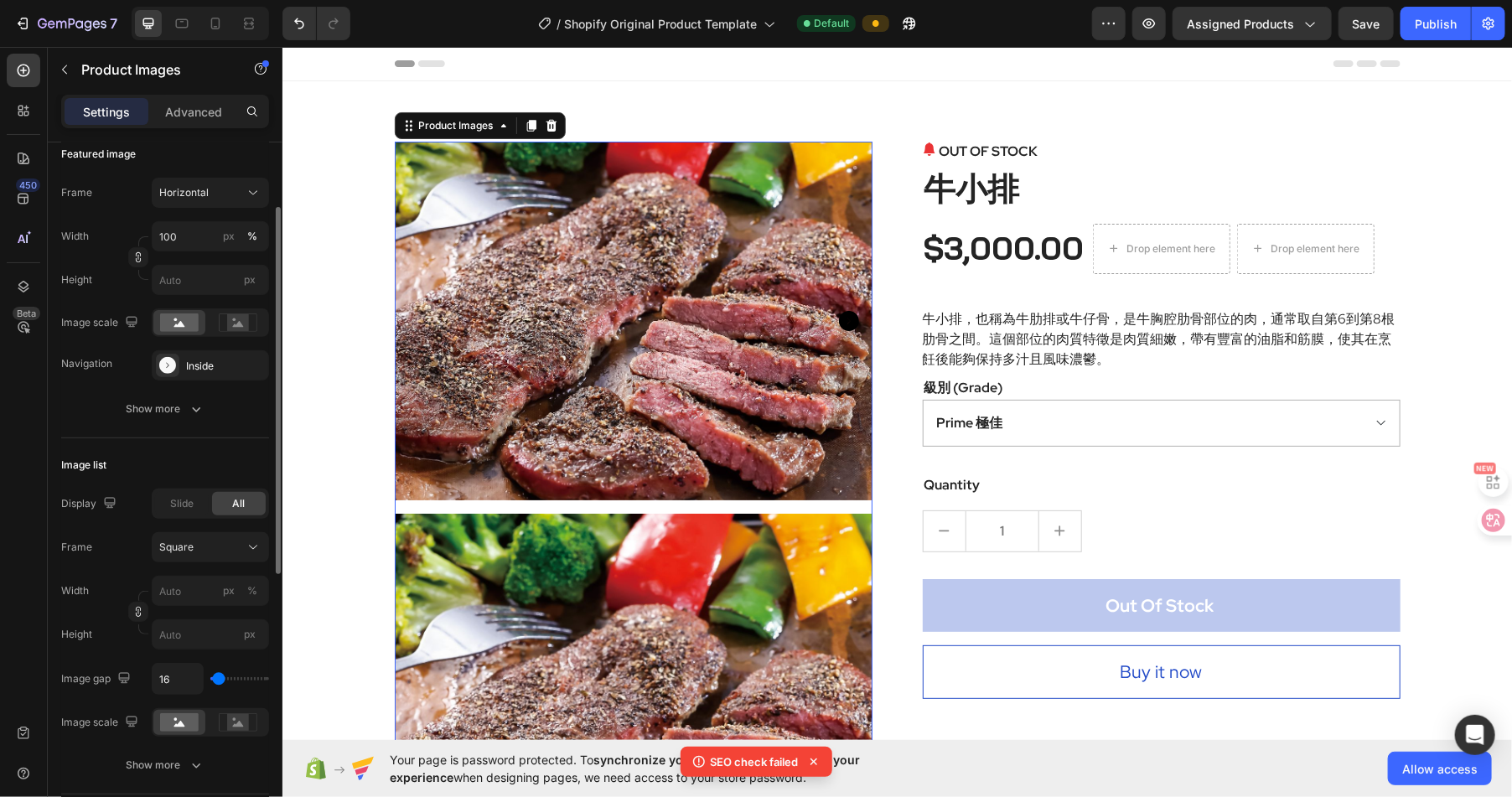 scroll, scrollTop: 275, scrollLeft: 0, axis: vertical 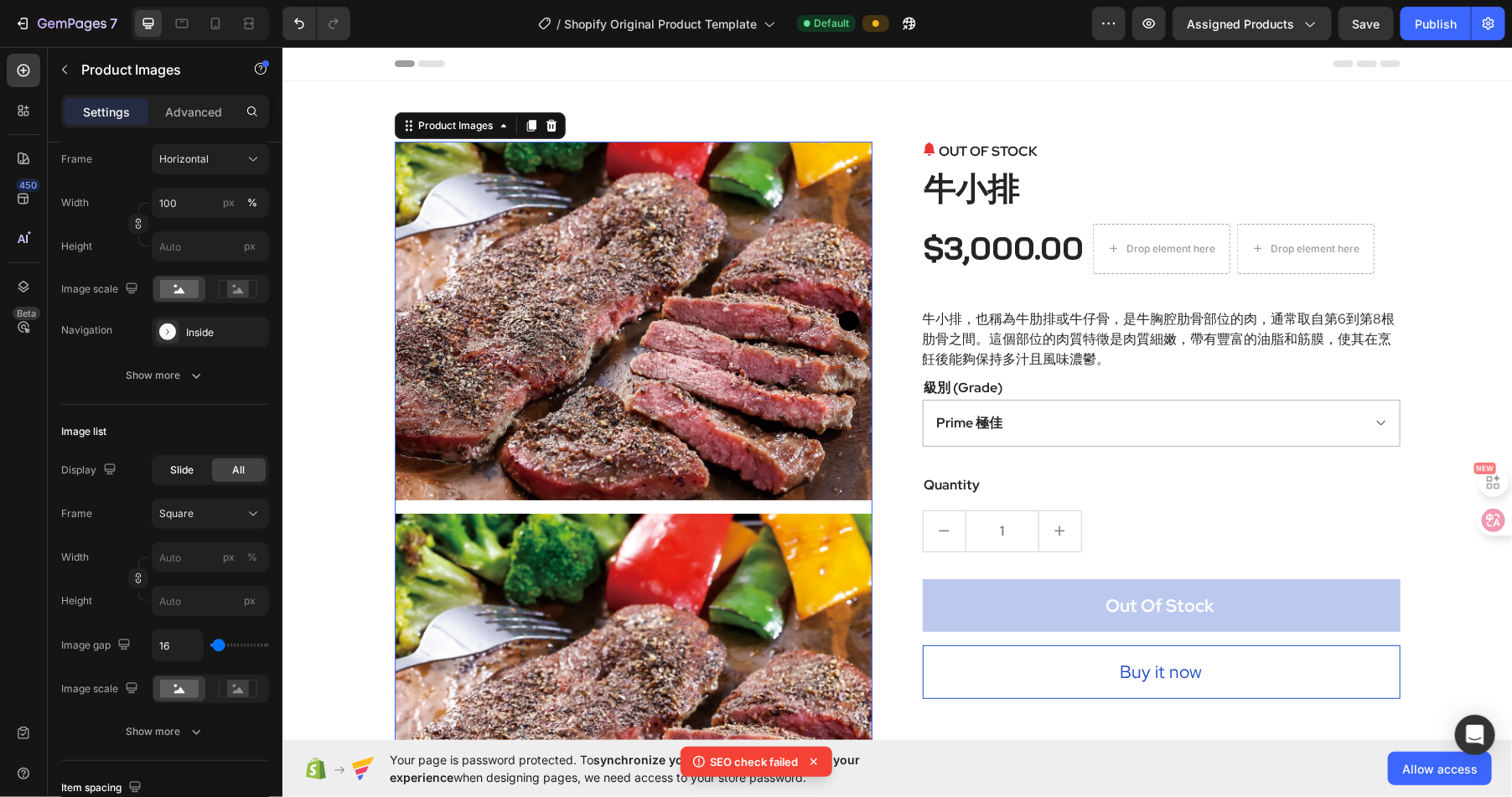 click on "Slide" 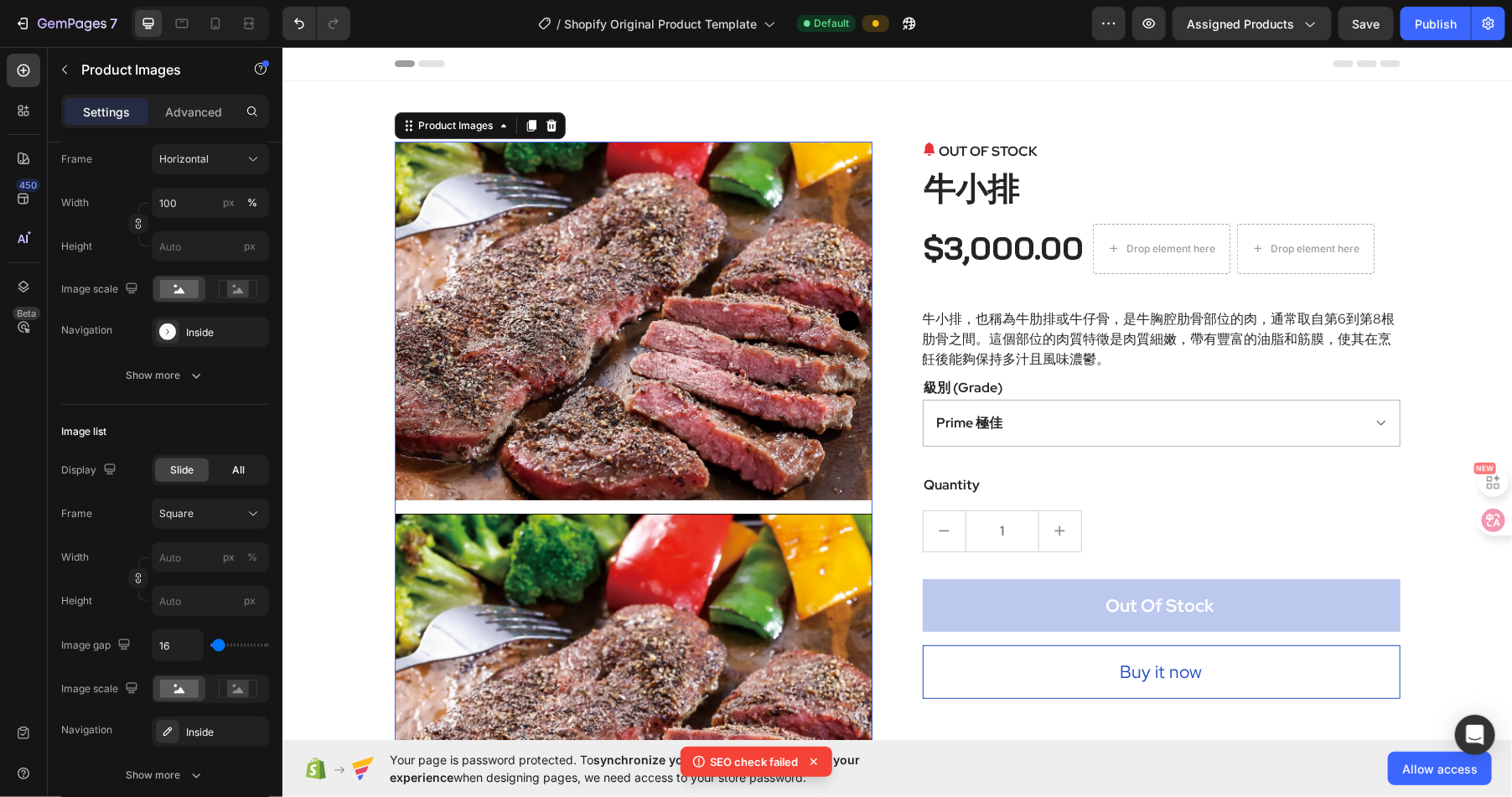 click on "All" 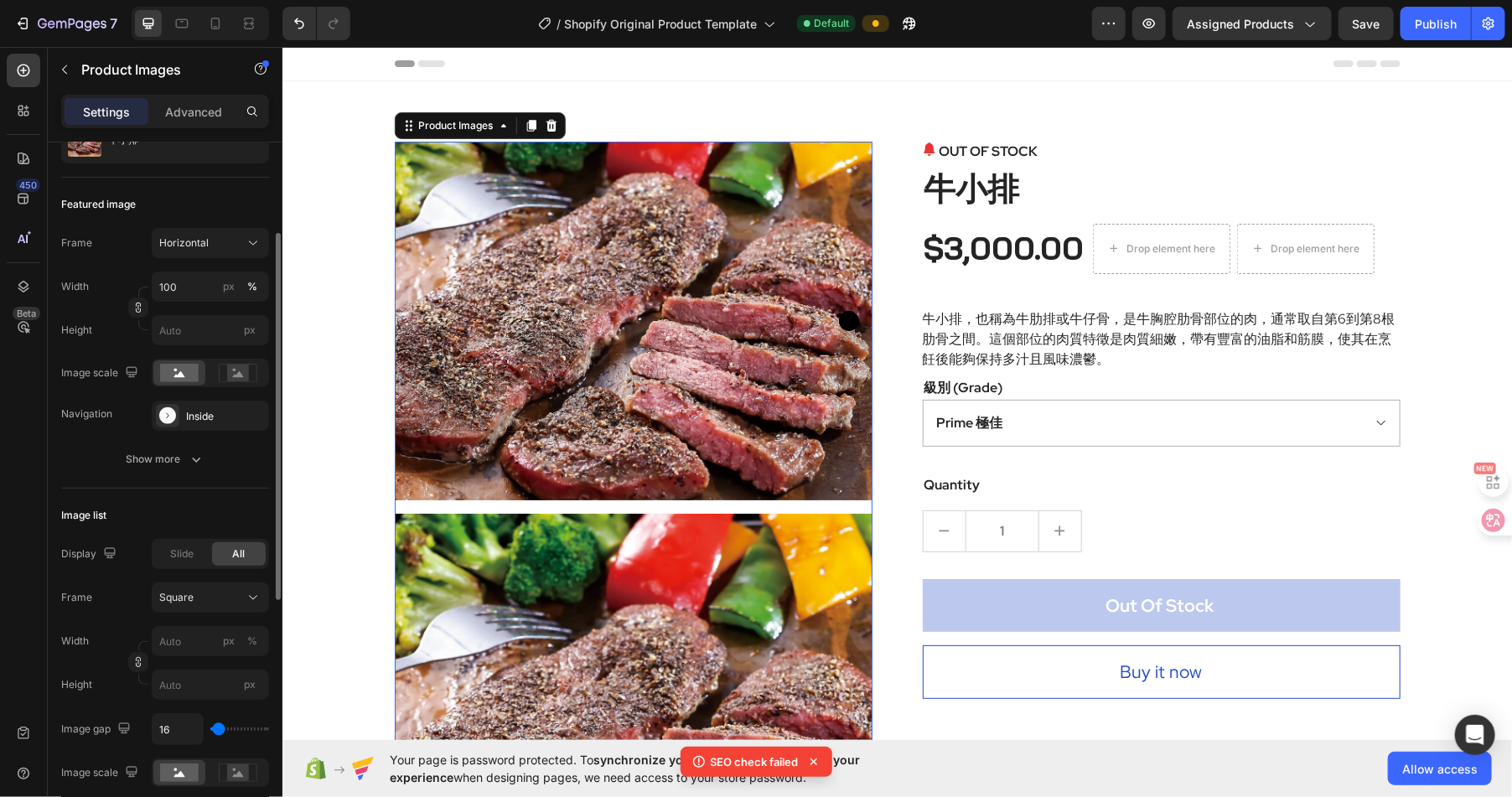 scroll, scrollTop: 185, scrollLeft: 0, axis: vertical 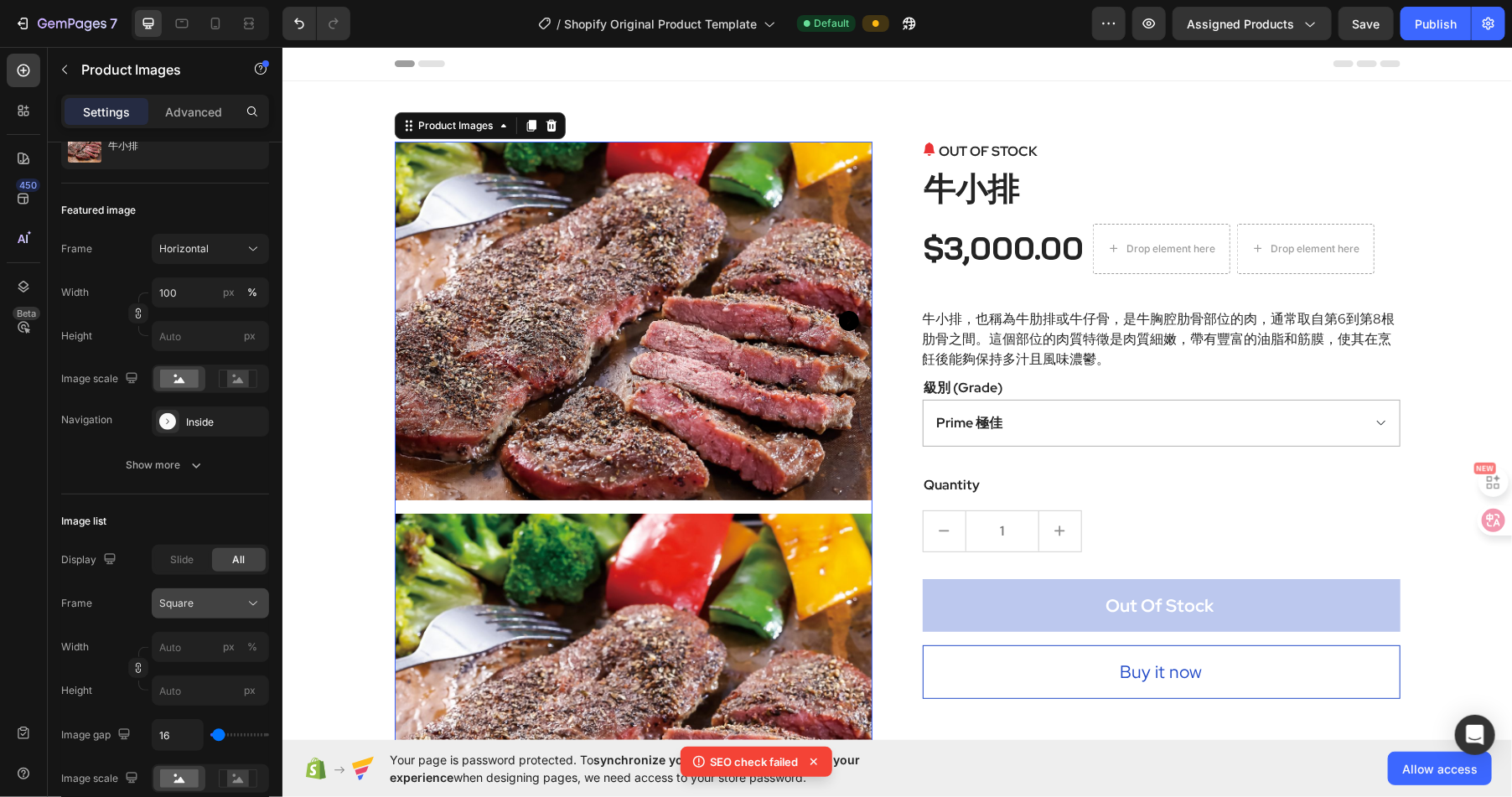 click 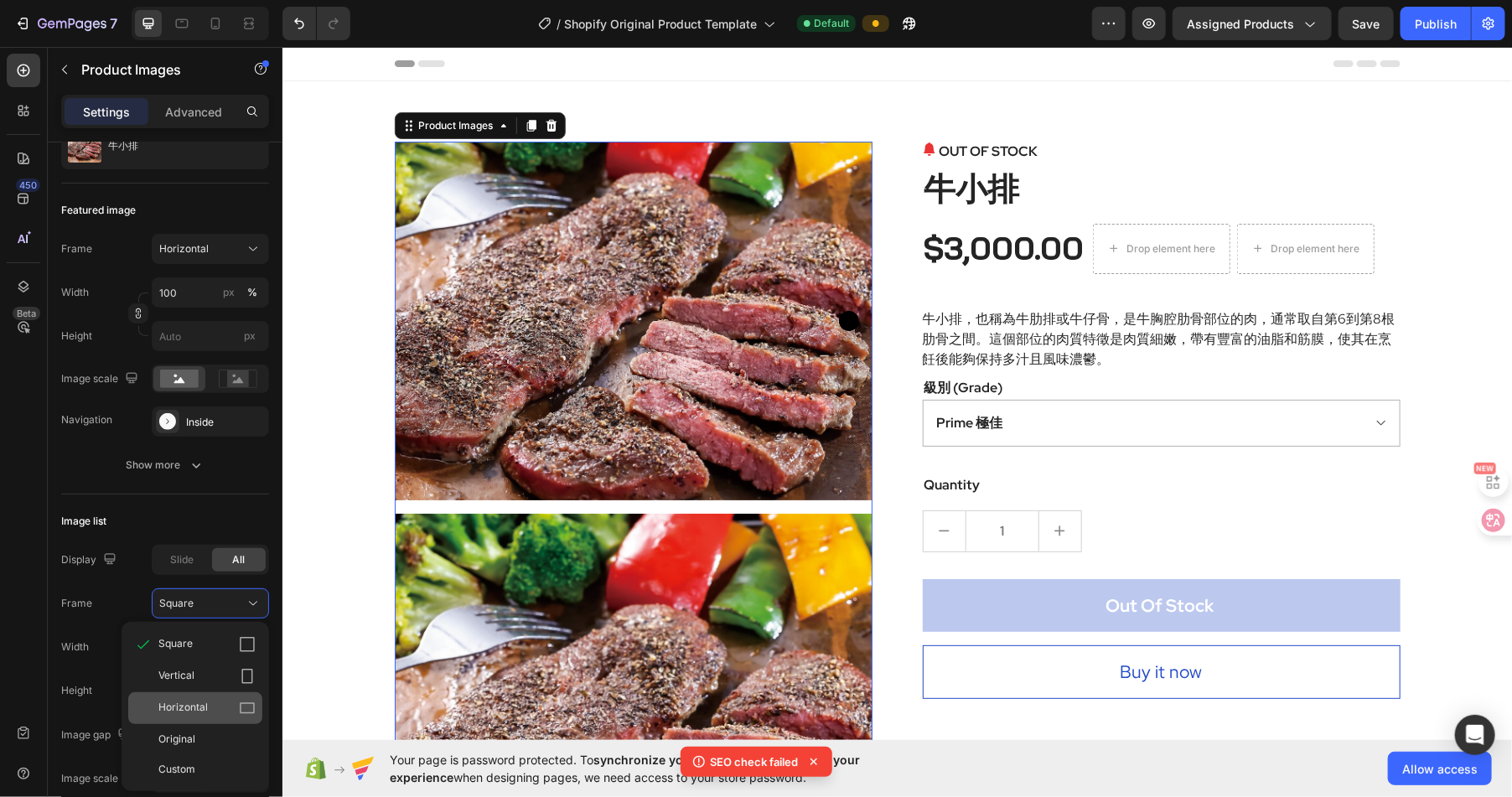 click on "Horizontal" at bounding box center (207, 708) 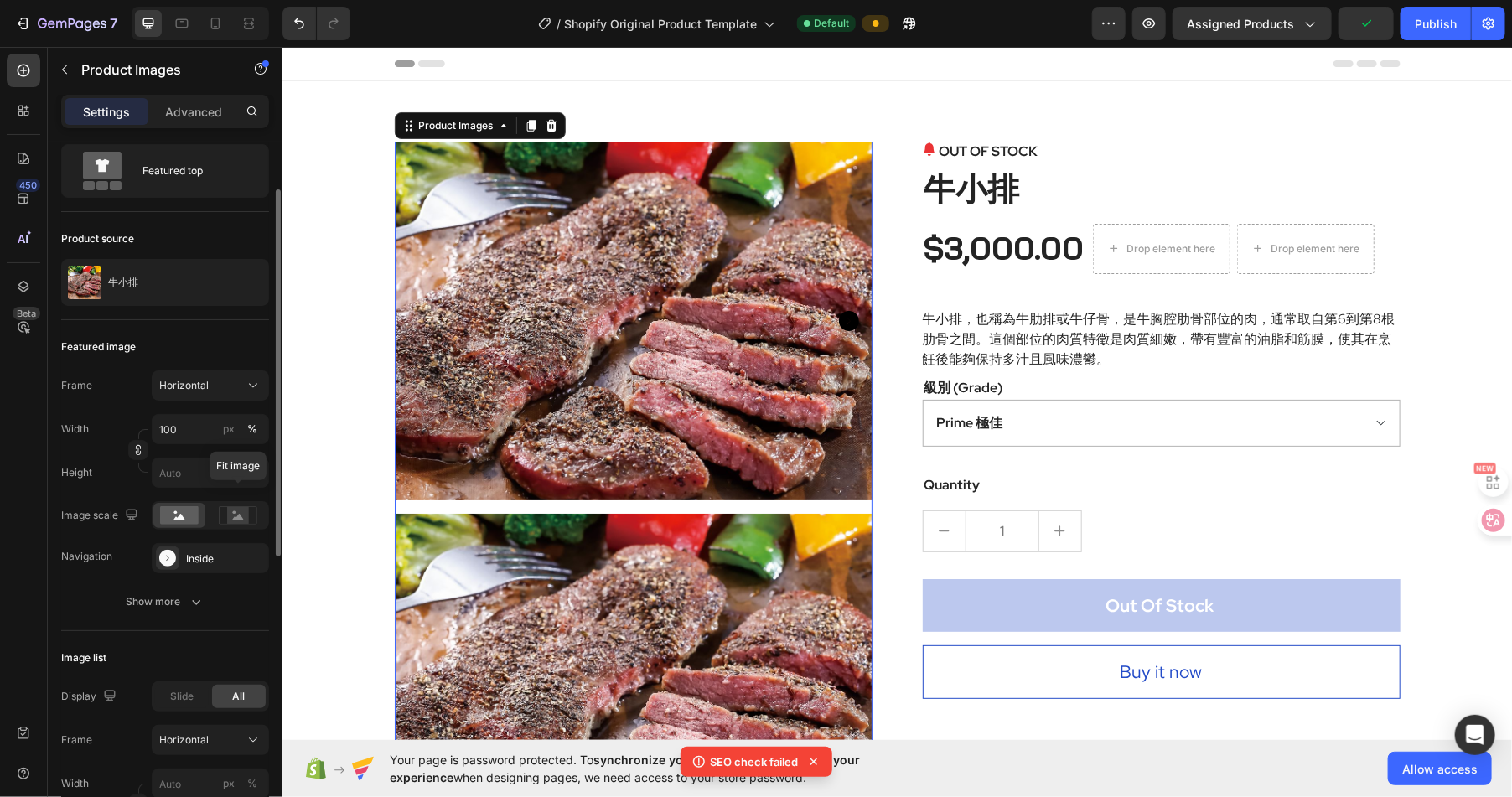 scroll, scrollTop: 0, scrollLeft: 0, axis: both 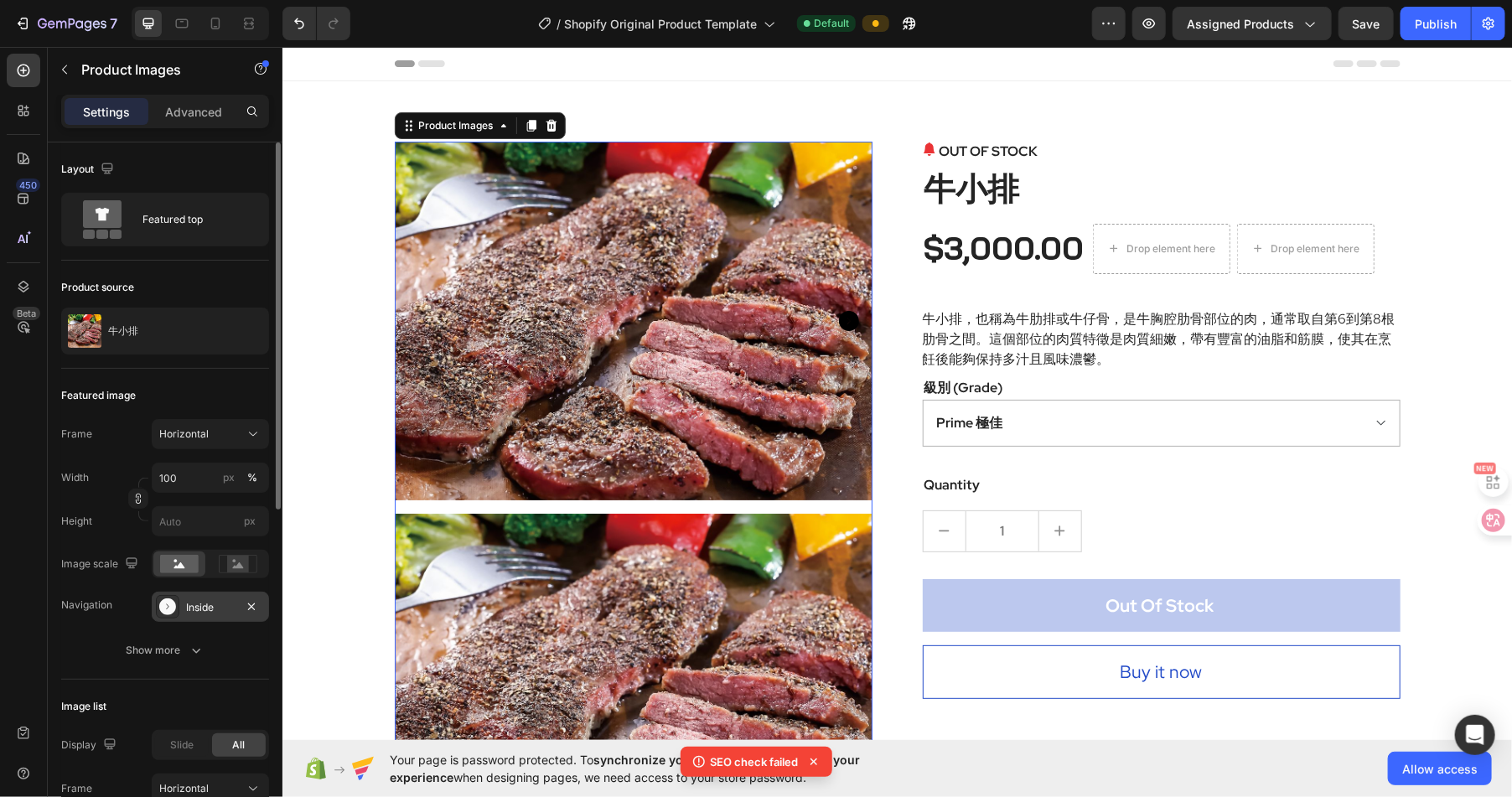 click on "Inside" at bounding box center [210, 608] 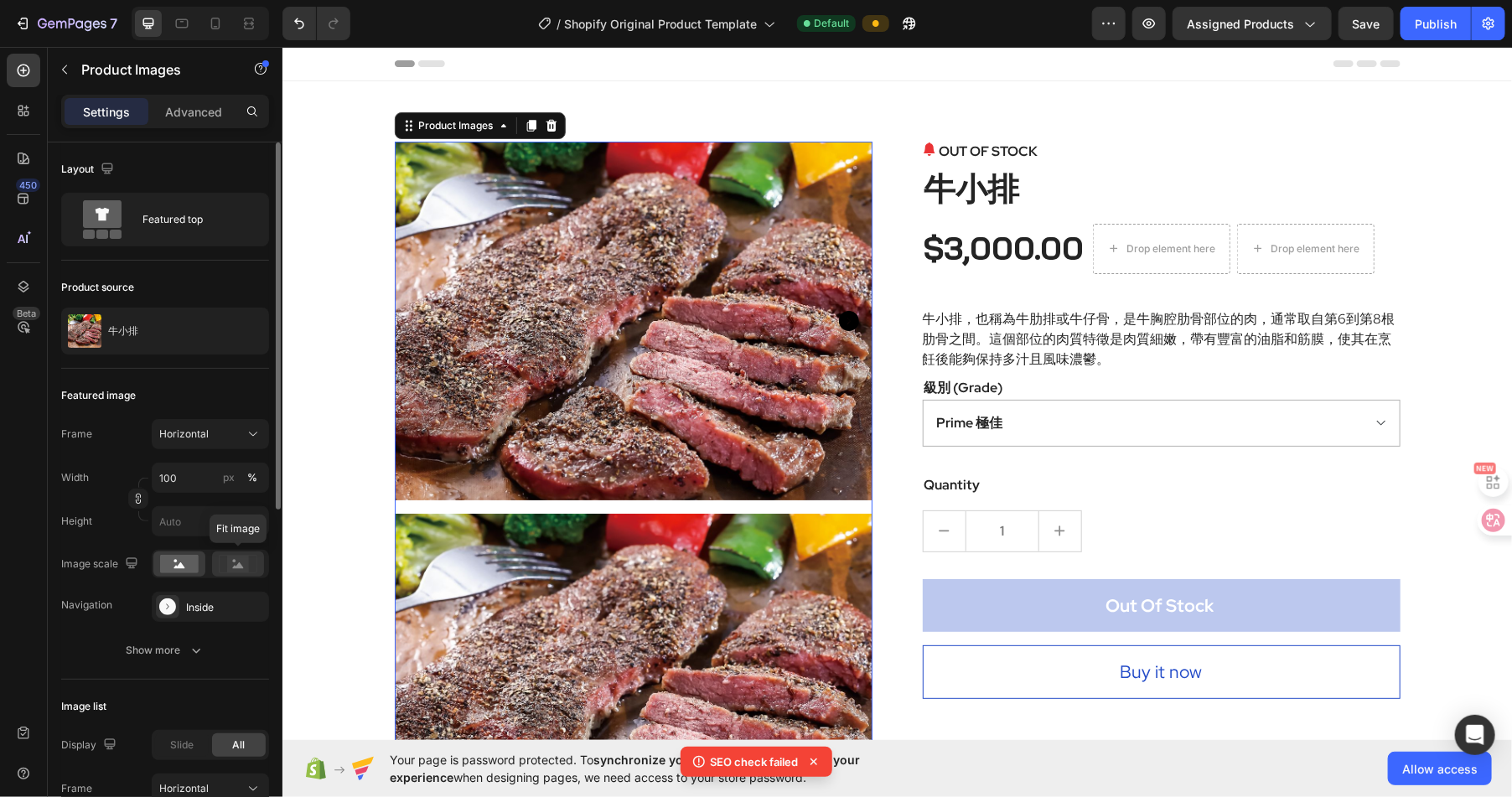 click 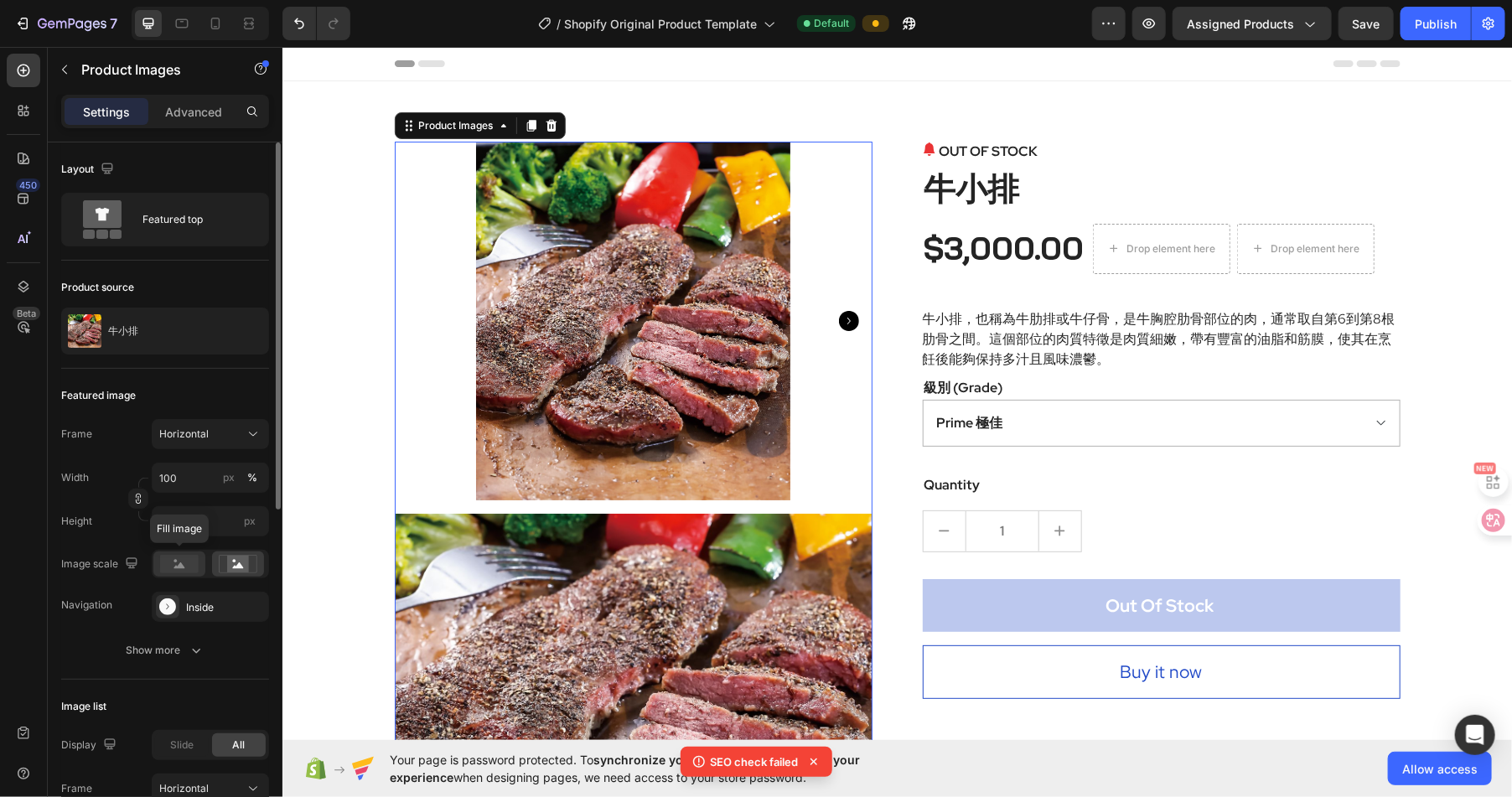 click 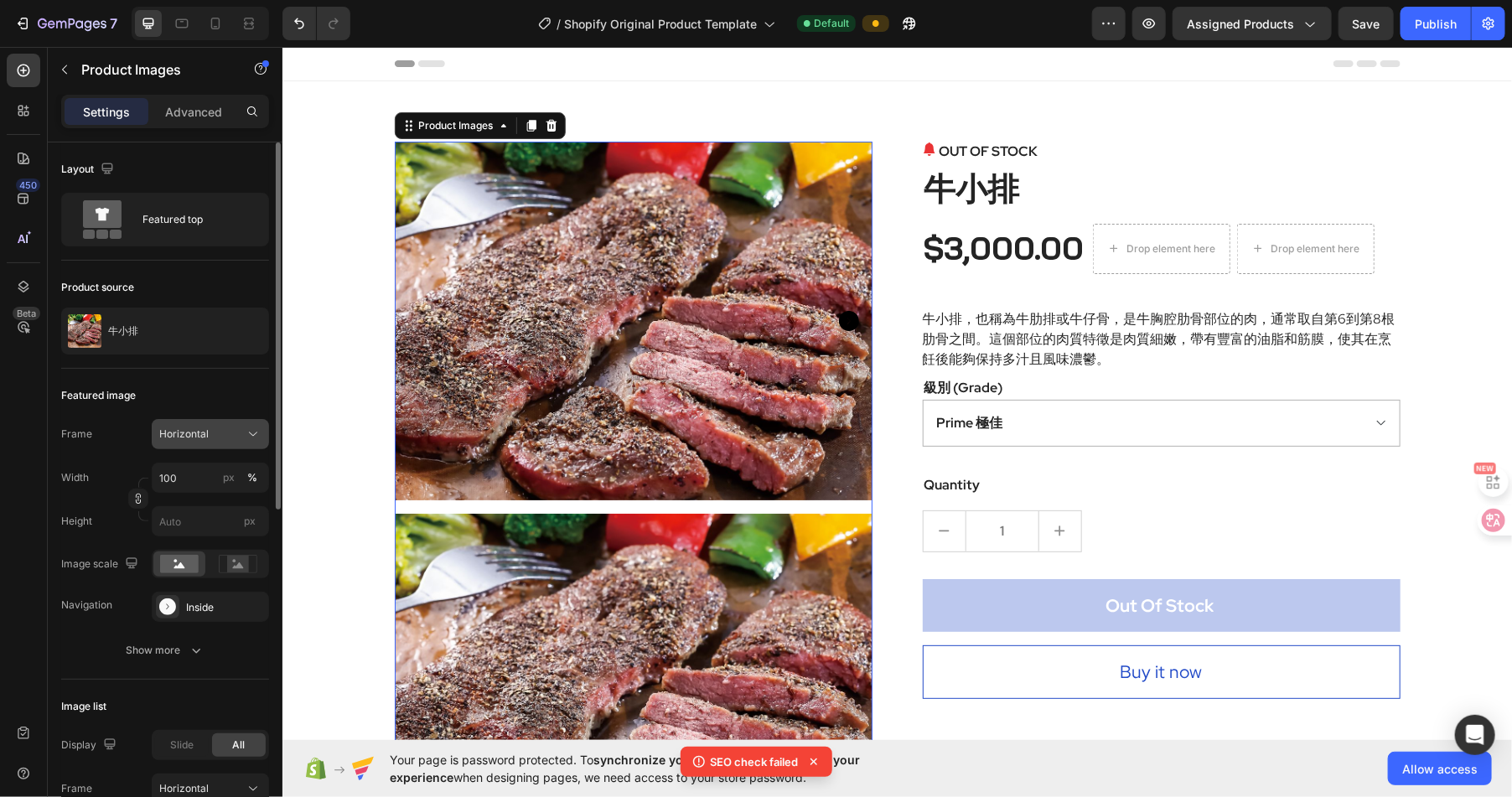 click on "Horizontal" 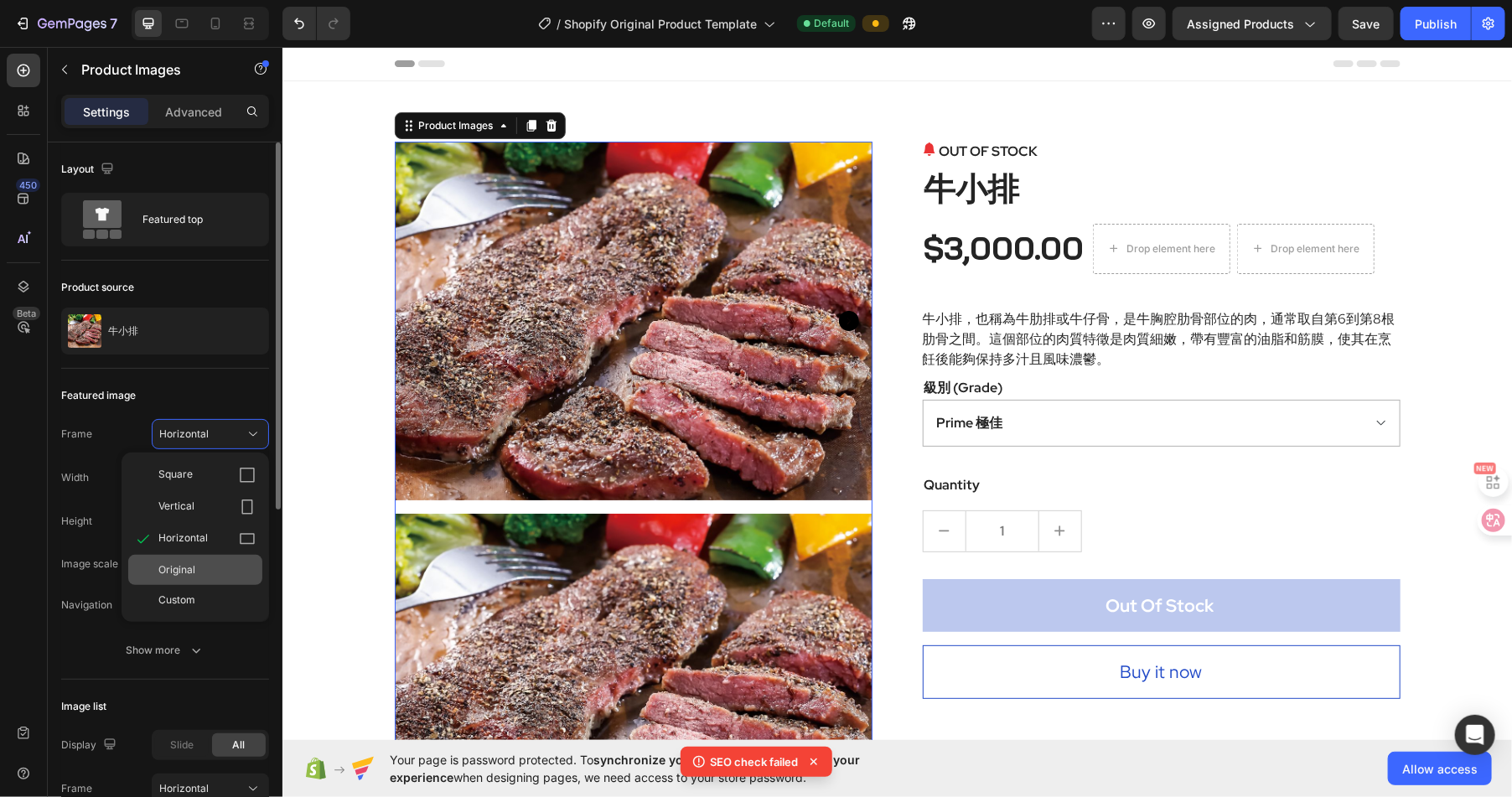 click on "Original" at bounding box center (207, 570) 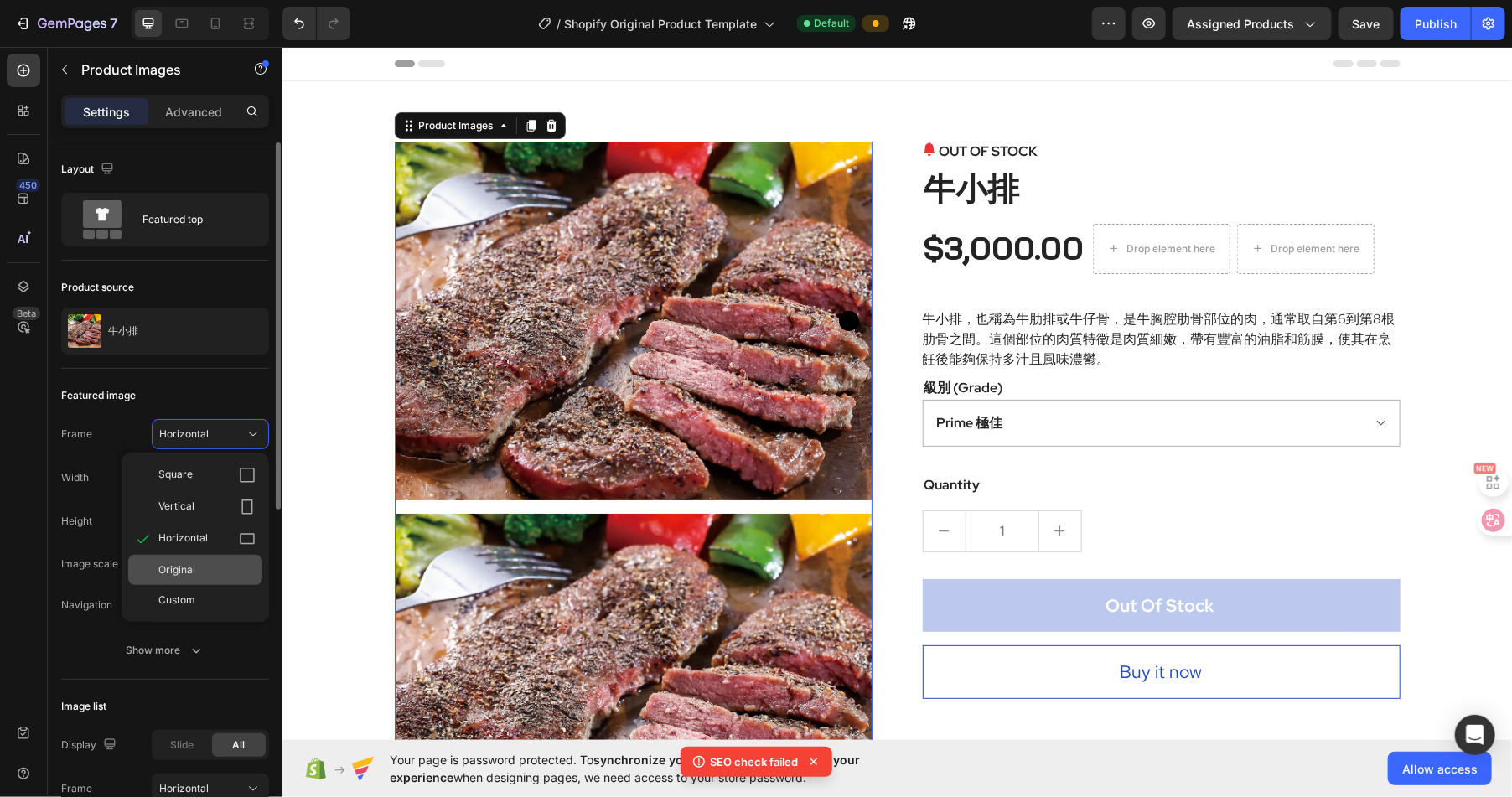 type 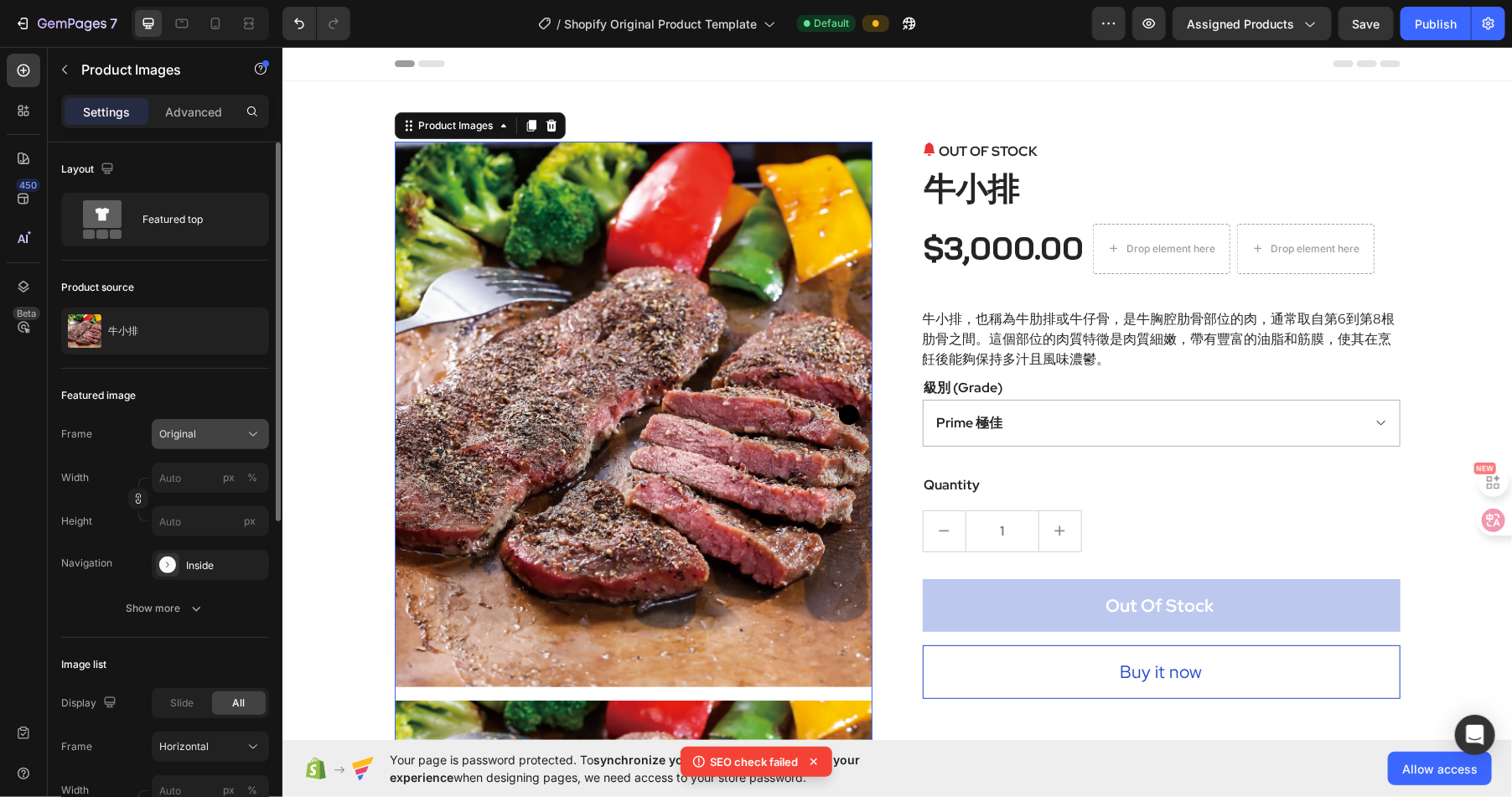click on "Original" 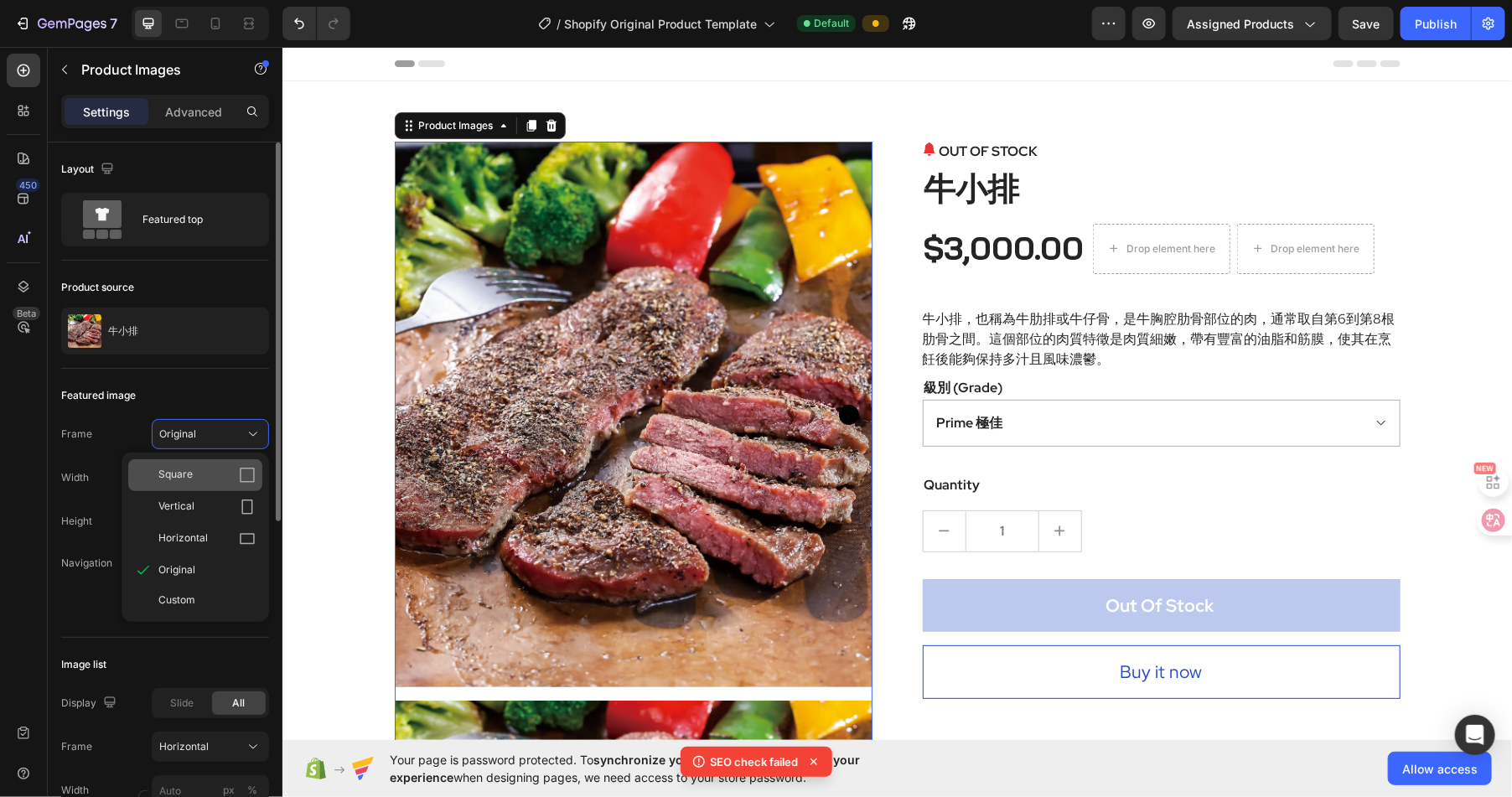 click on "Square" at bounding box center [207, 475] 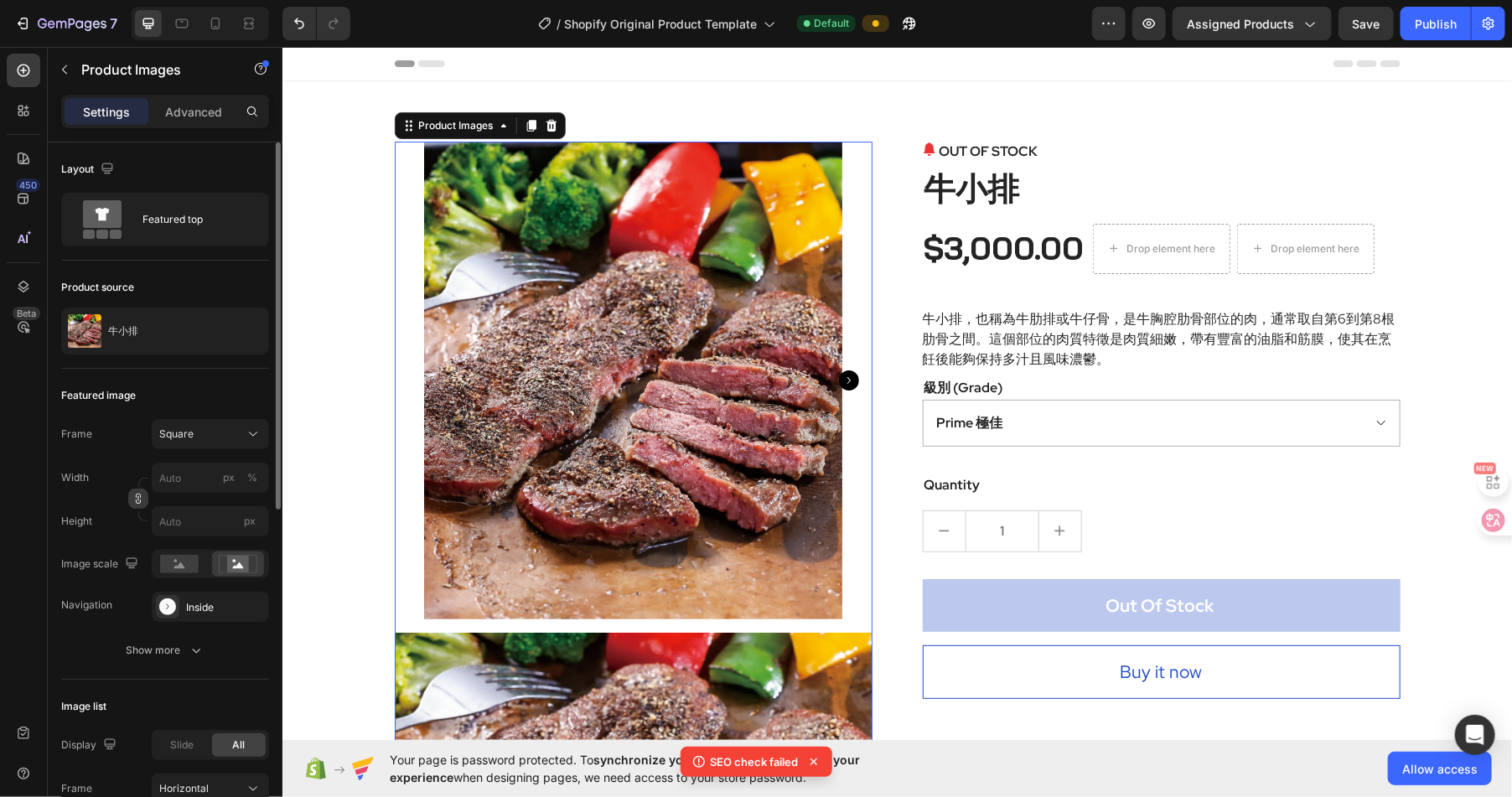 click 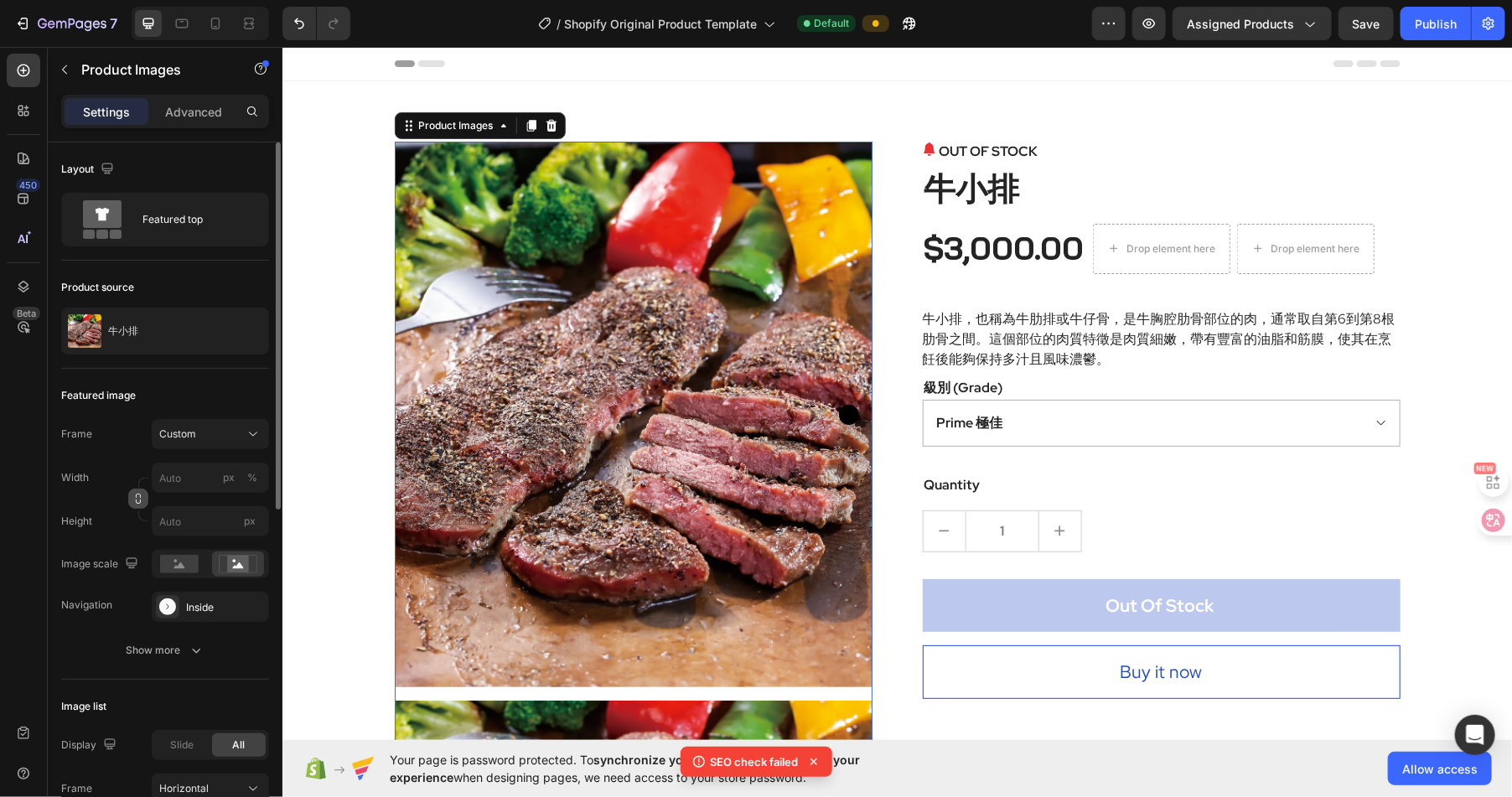 click 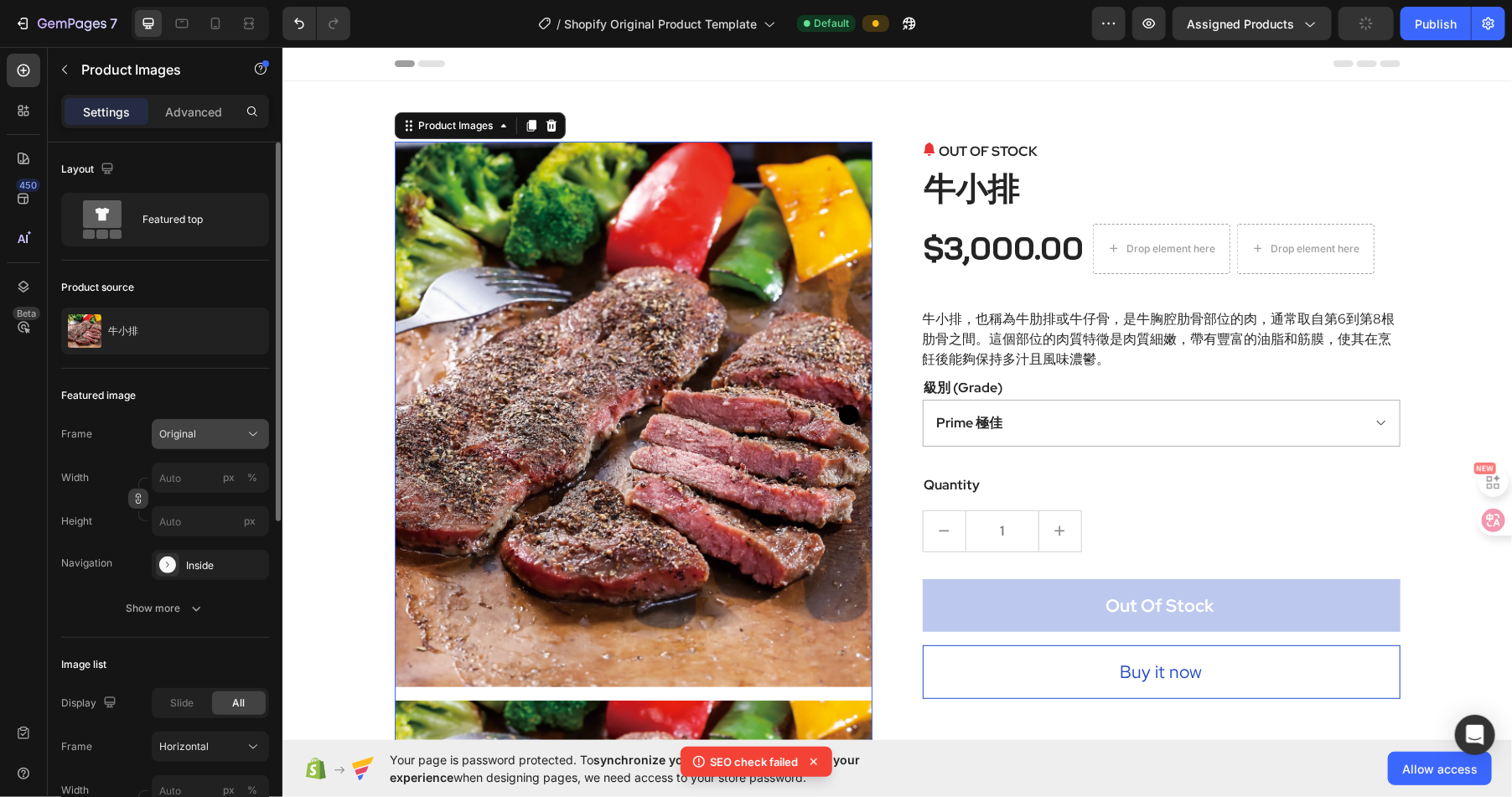 click on "Original" 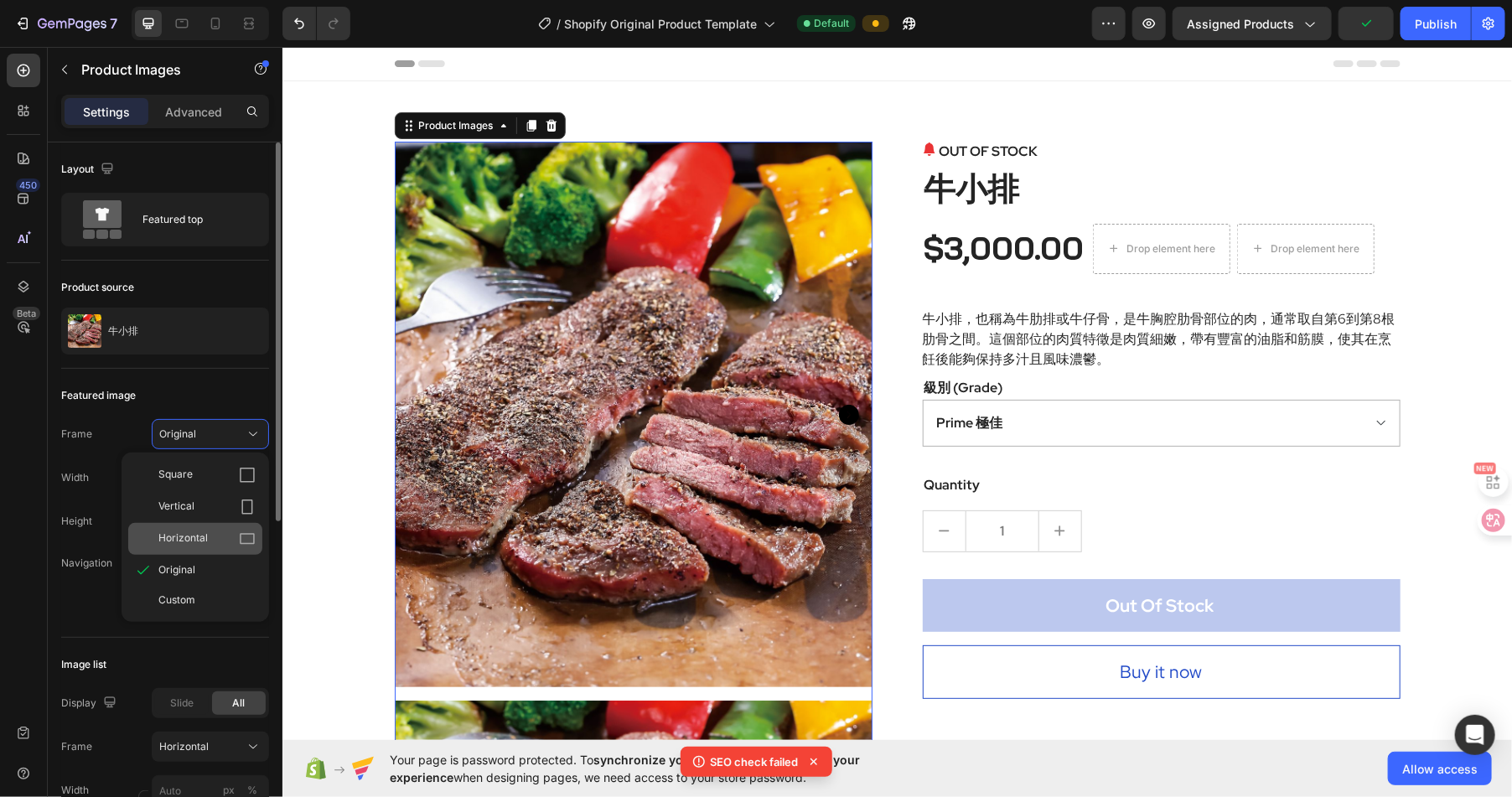 click on "Horizontal" at bounding box center [207, 539] 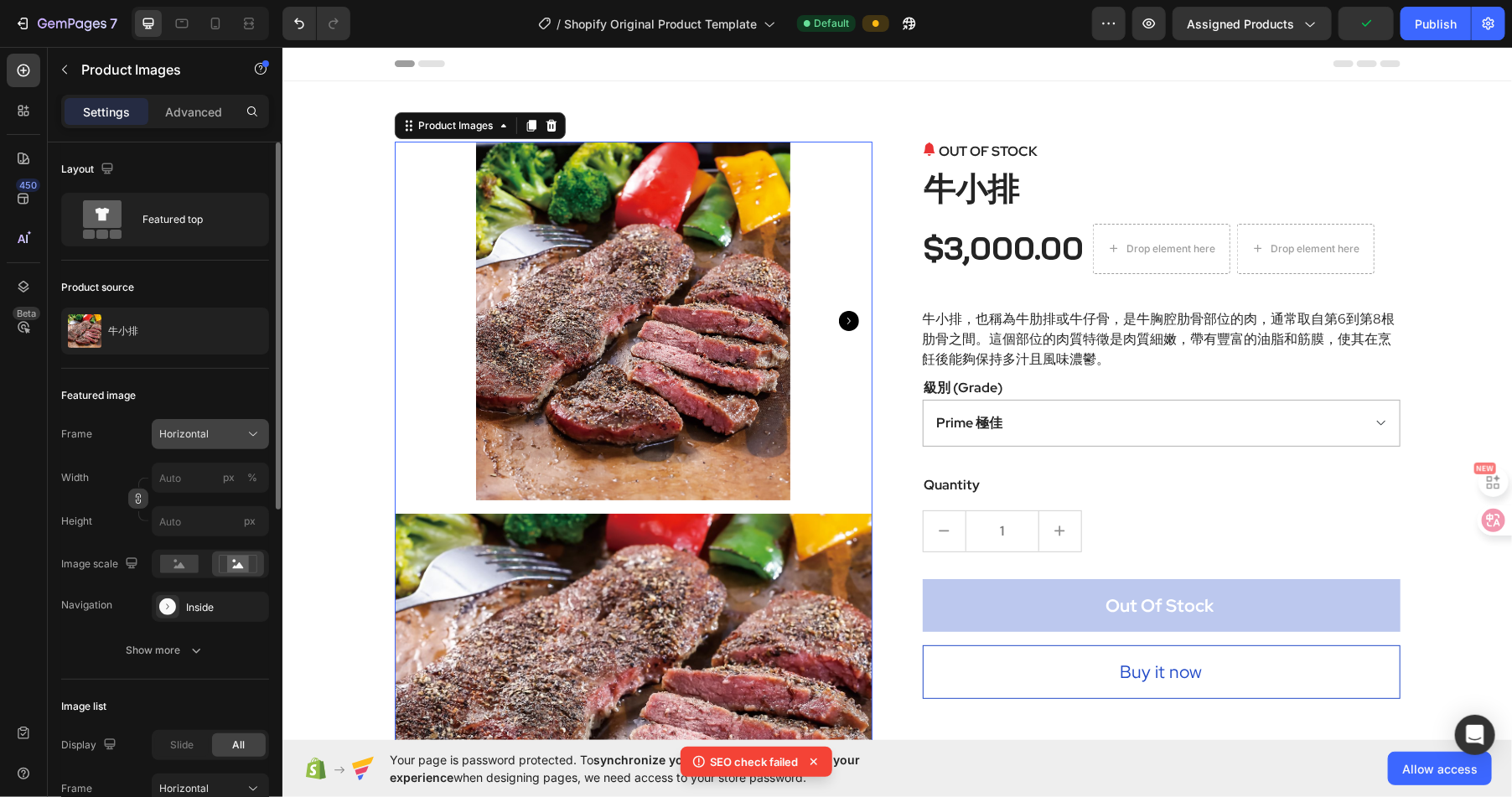 click on "Horizontal" 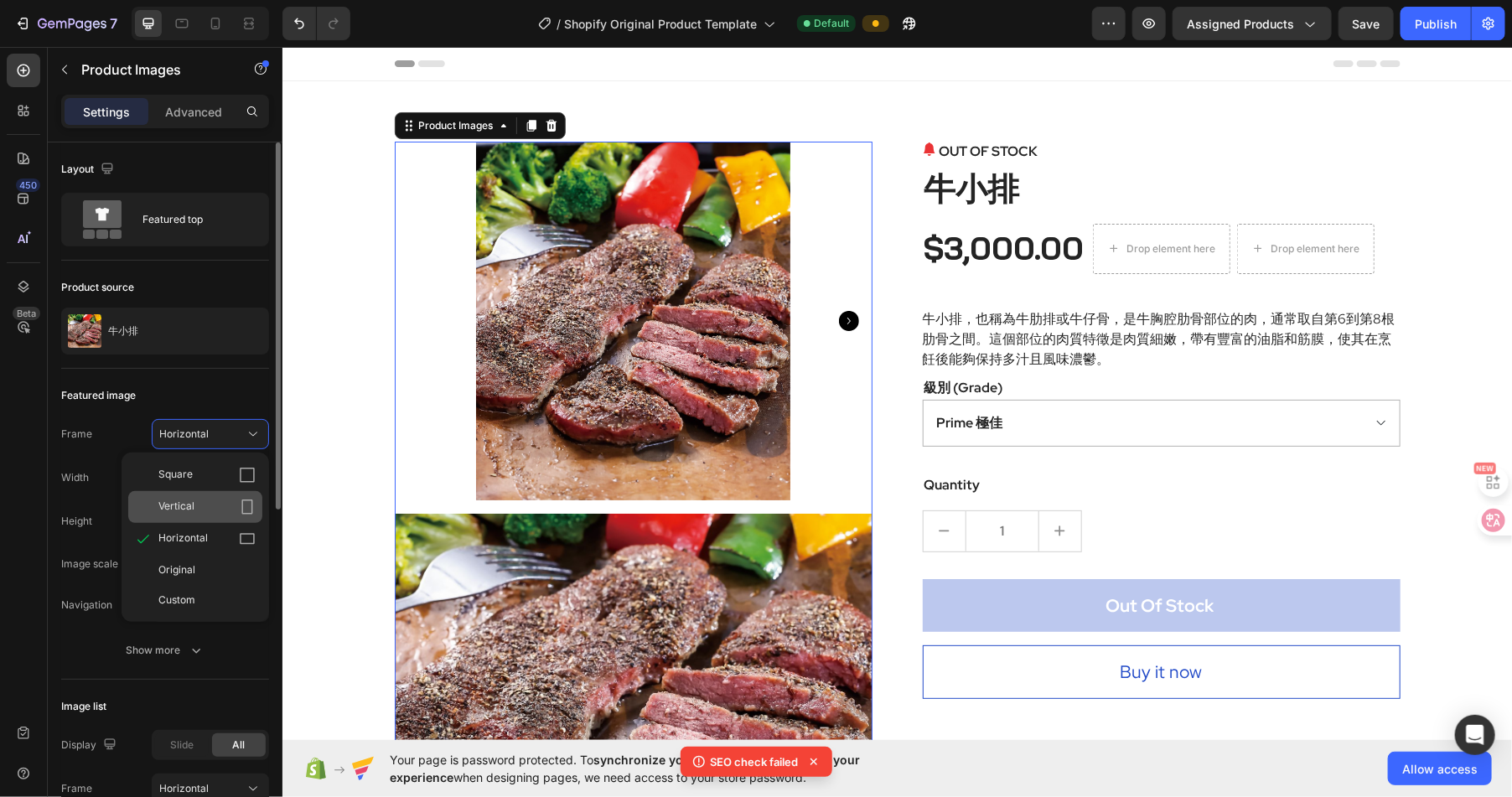 click on "Vertical" at bounding box center (207, 507) 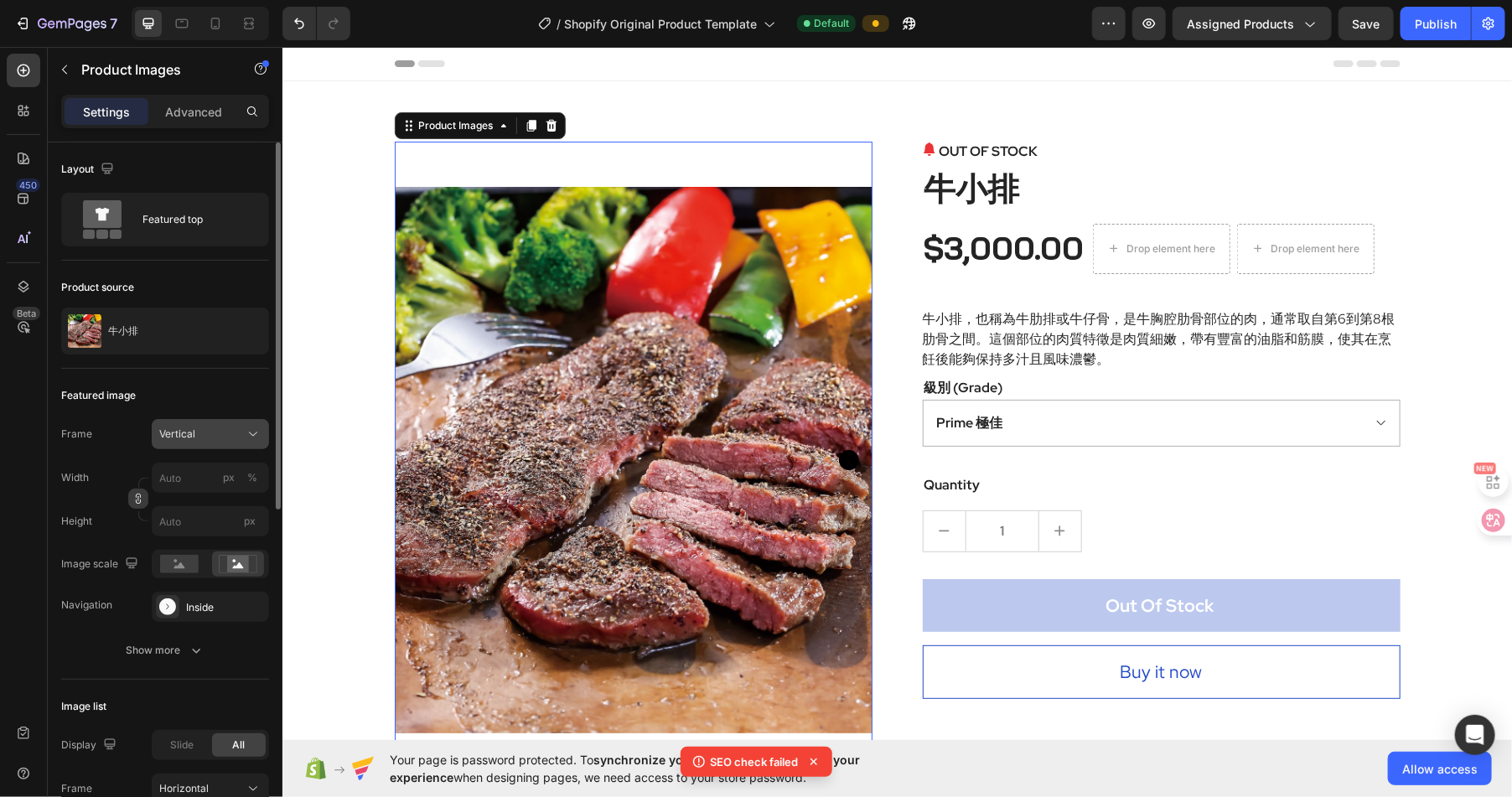 click on "Vertical" 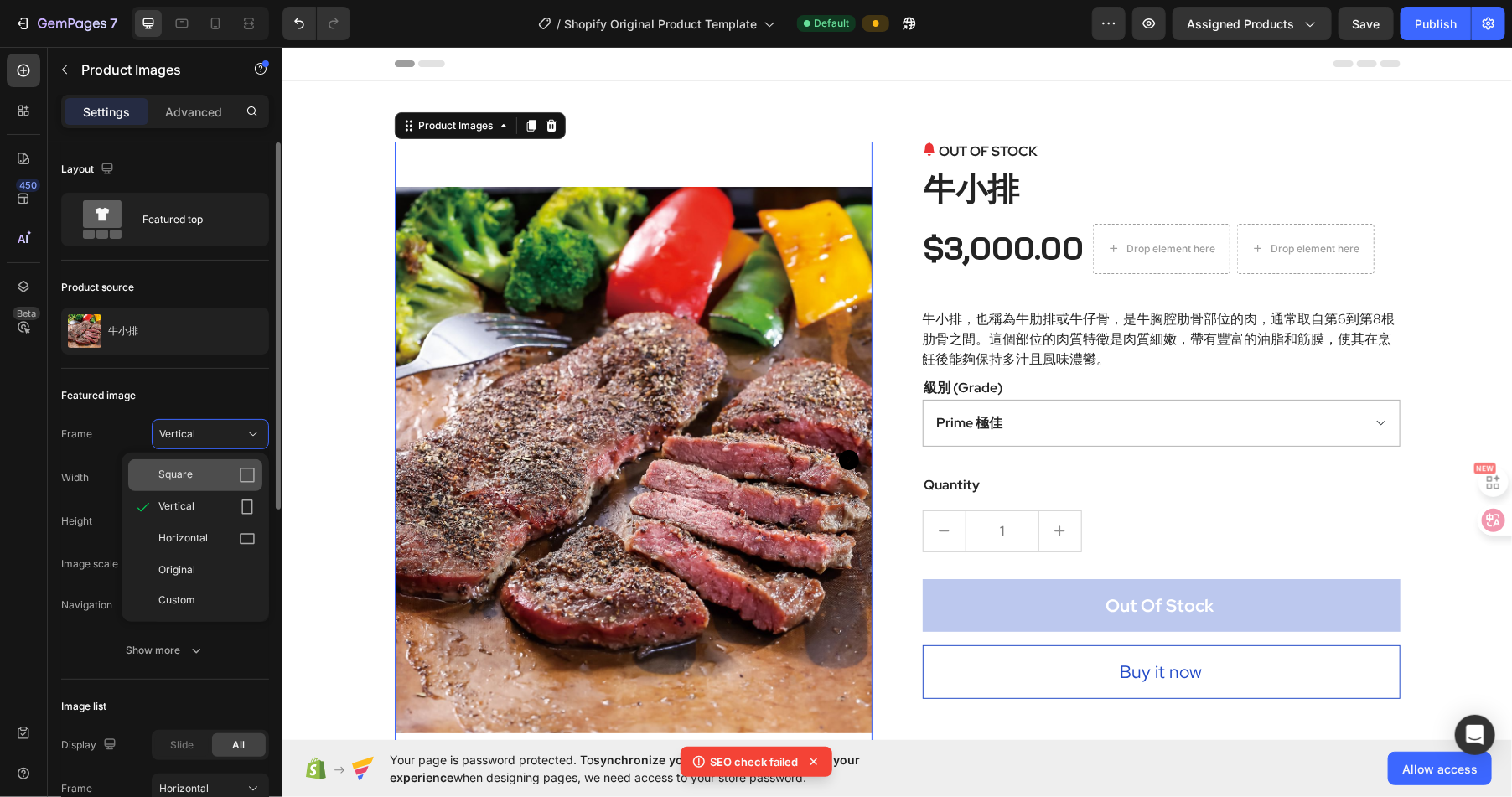 click on "Square" 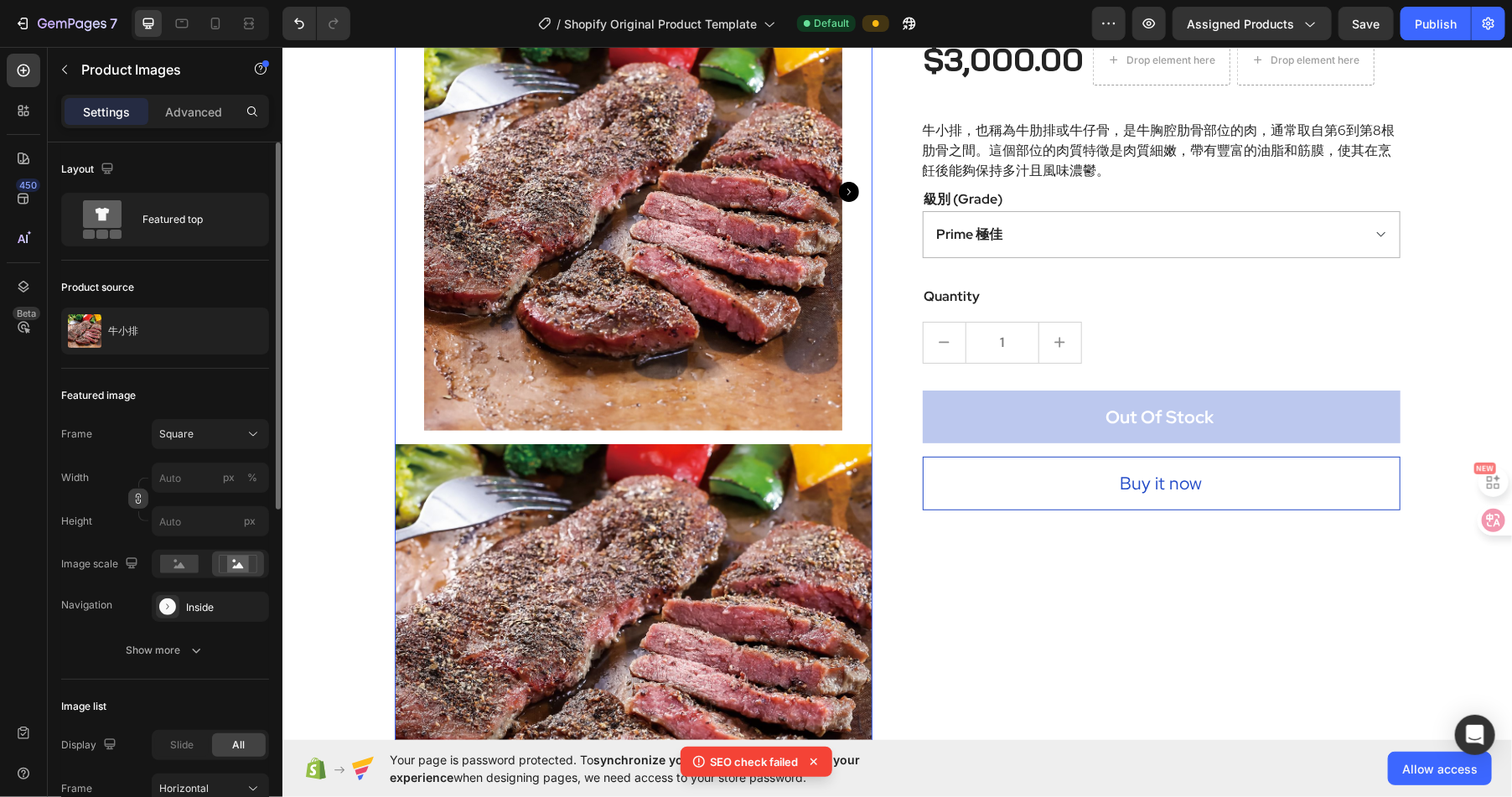 scroll, scrollTop: 160, scrollLeft: 0, axis: vertical 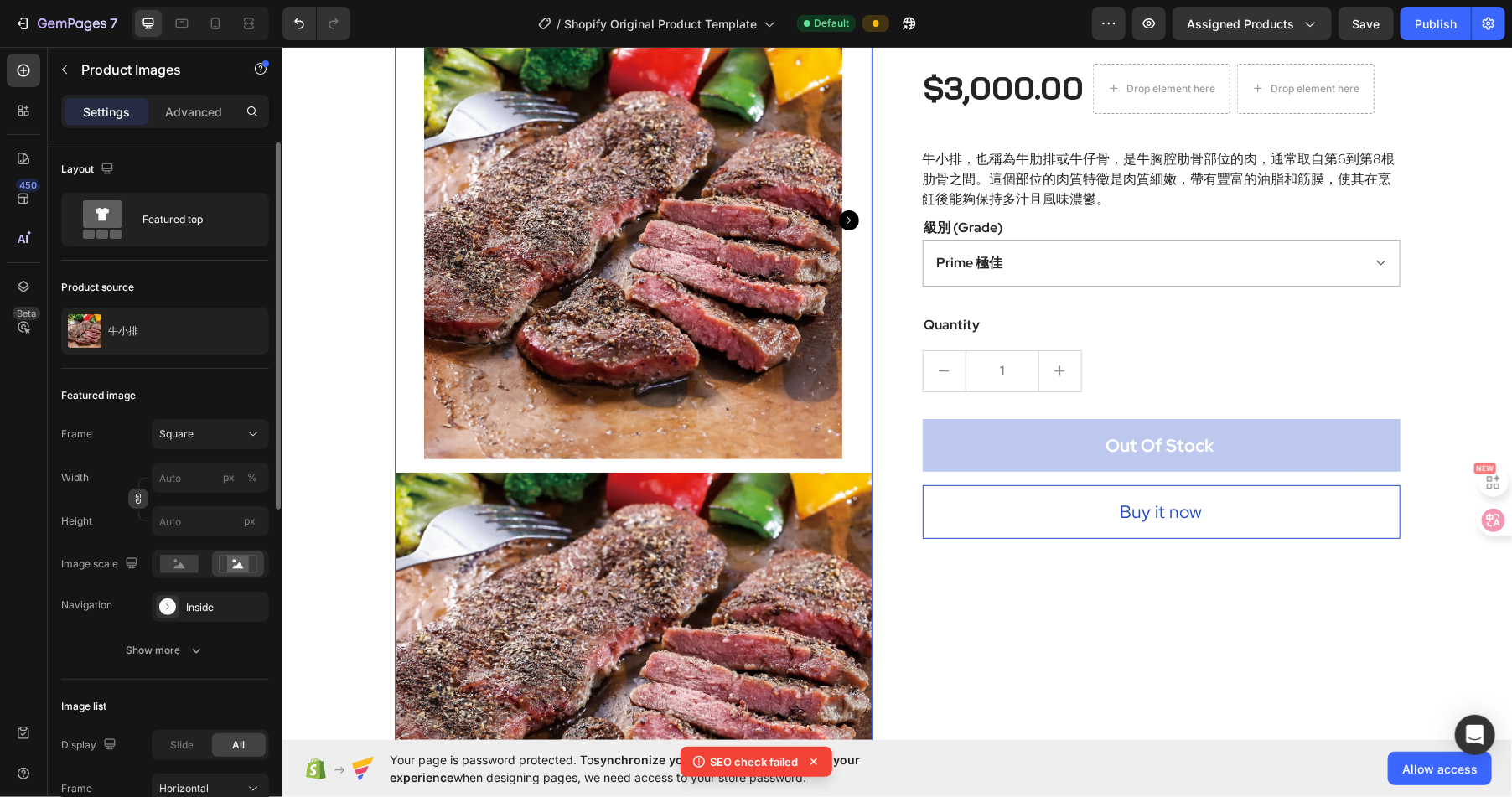 click 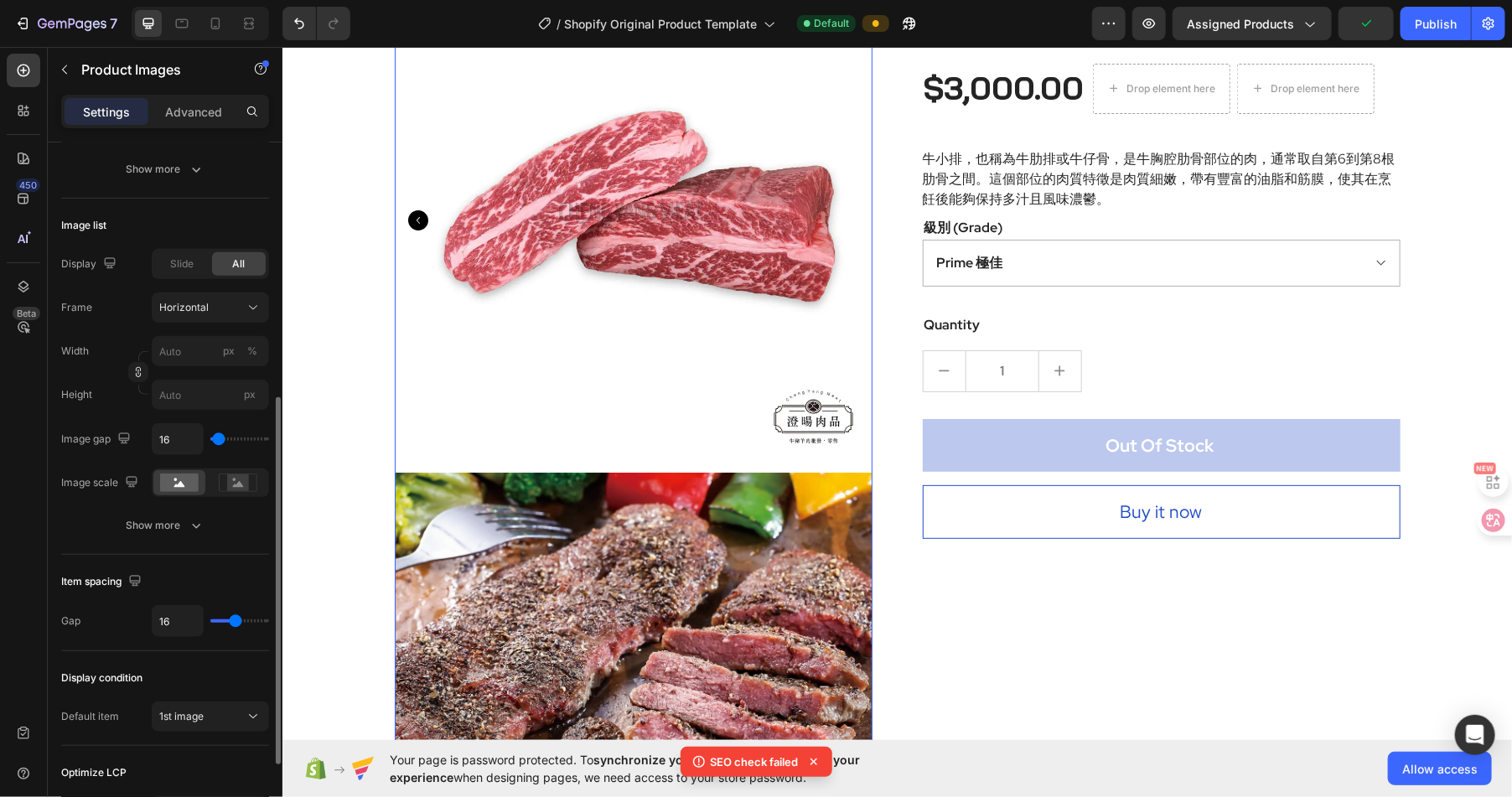 scroll, scrollTop: 484, scrollLeft: 0, axis: vertical 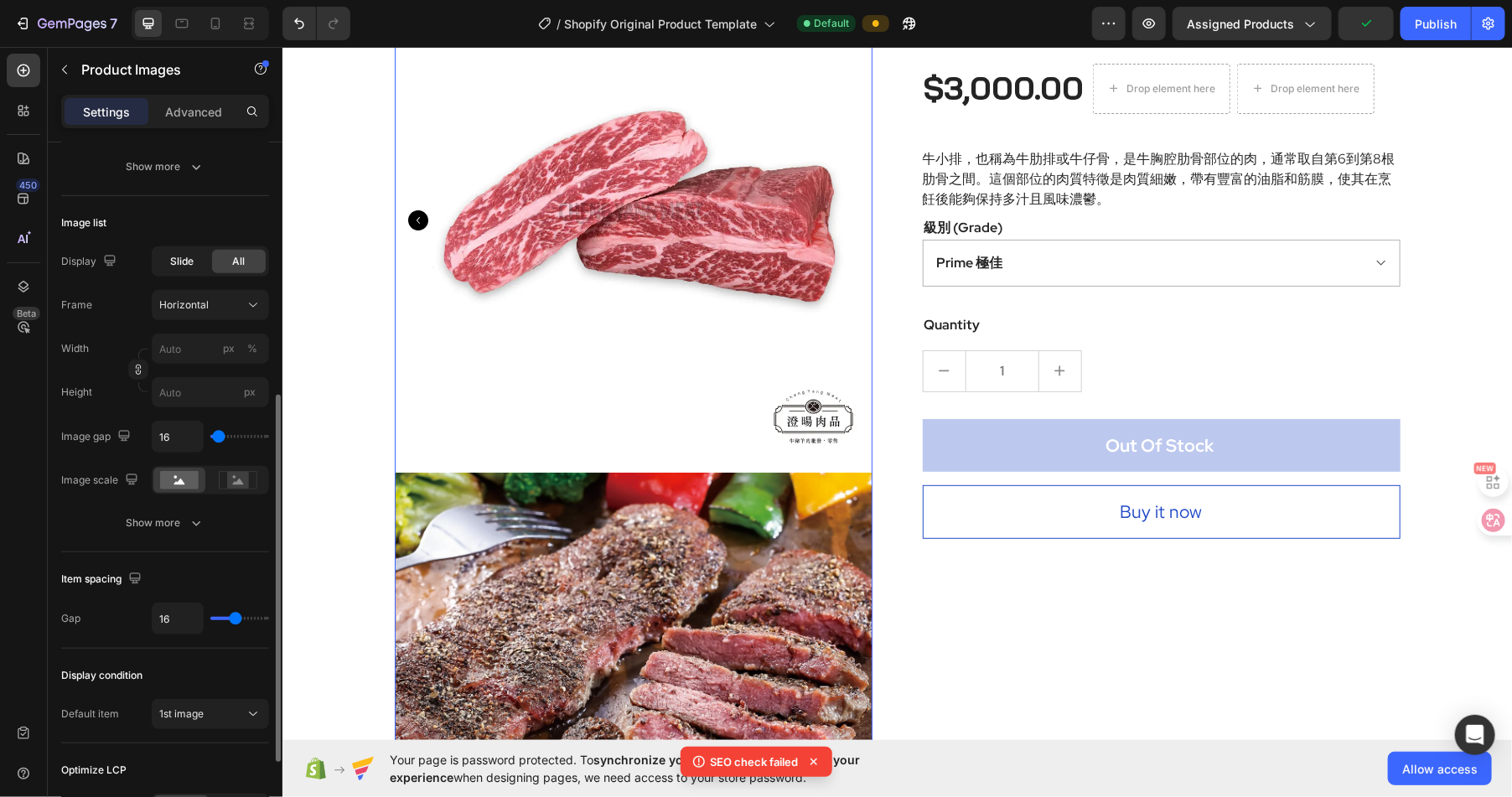 click on "Slide" 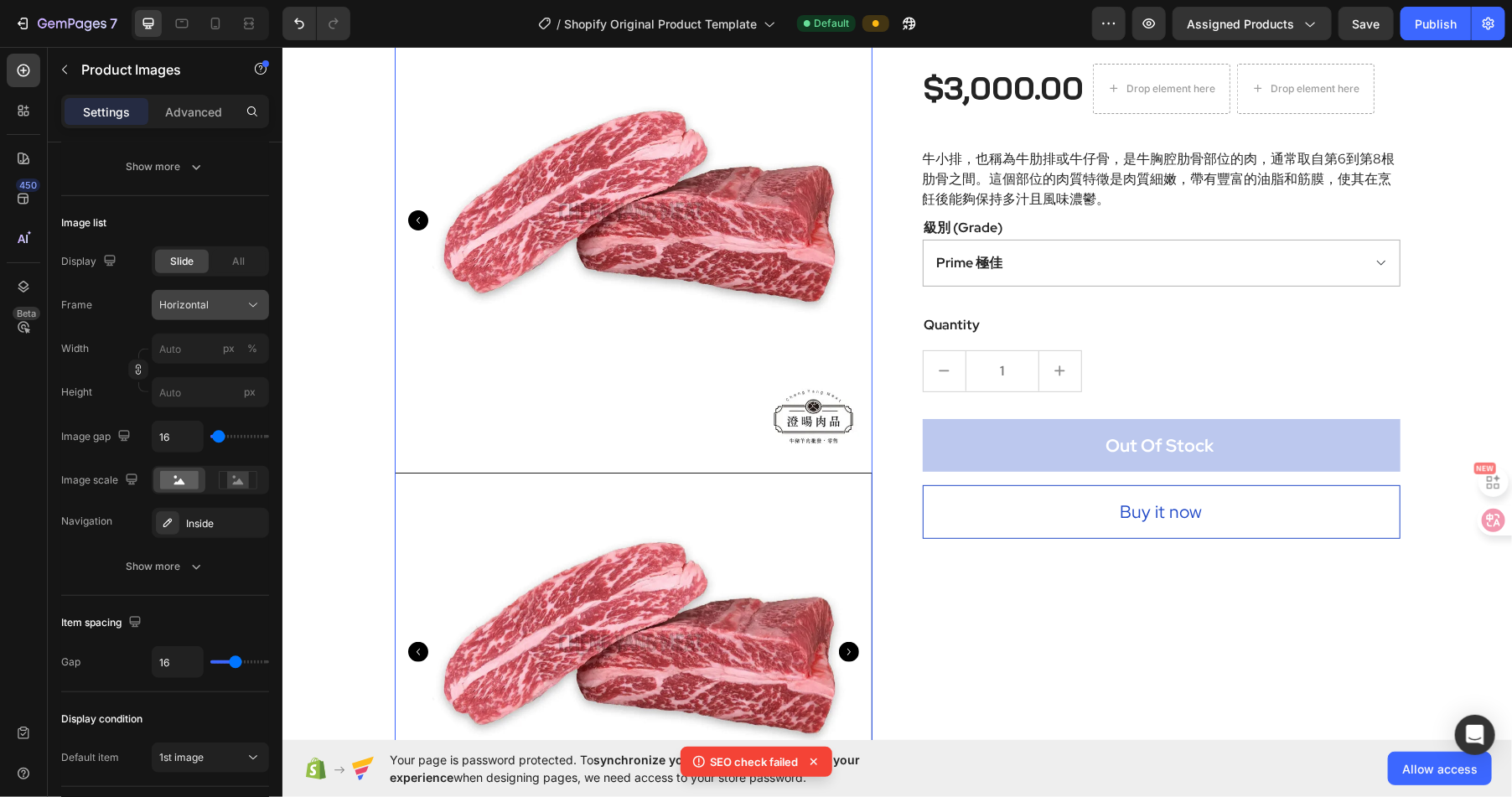 click on "Horizontal" 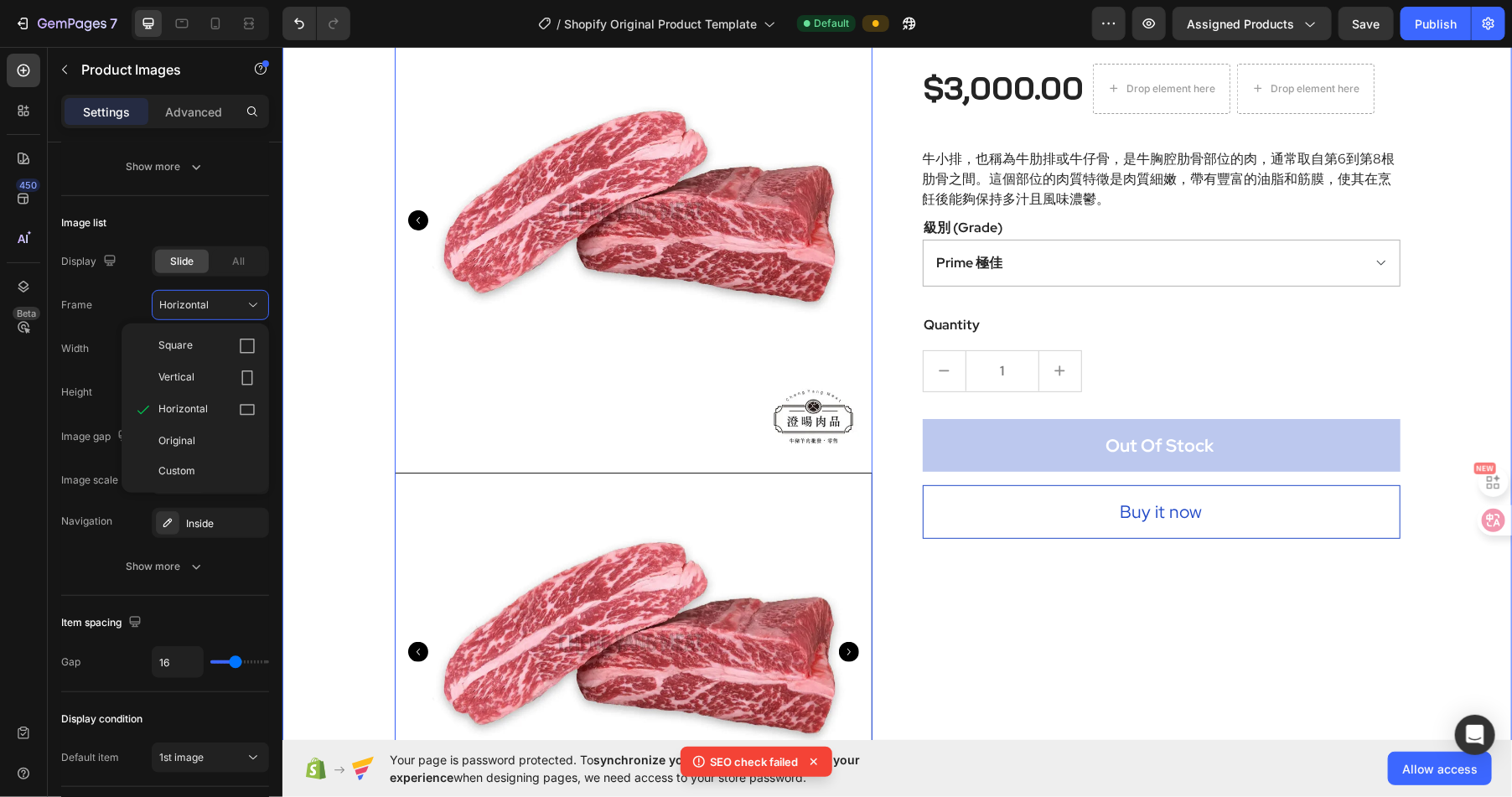 click on "Product Images   0
OUT OF STOCK (P) Stock Counter 牛小排 (P) Title $3,000.00 (P) Price (P) Price
Drop element here
Drop element here Row 牛小排，也稱為牛肋排或牛仔骨，是牛胸腔肋骨部位的肉，通常取自第6到第8根肋骨之間。這個部位的肉質特徵是肉質細嫩，帶有豐富的油脂和筋膜，使其在烹飪後能夠保持多汁且風味濃鬱。   (P) Description 級別 (Grade)   Prime 極佳 Choice 精選 Select 可選 No roll 普選 (P) Variants & Swatches Quantity Text block
1
(P) Quantity Out Of Stock (P) Cart Button Buy it now (P) Dynamic Checkout Product
Drop element here Row" at bounding box center (896, 444) 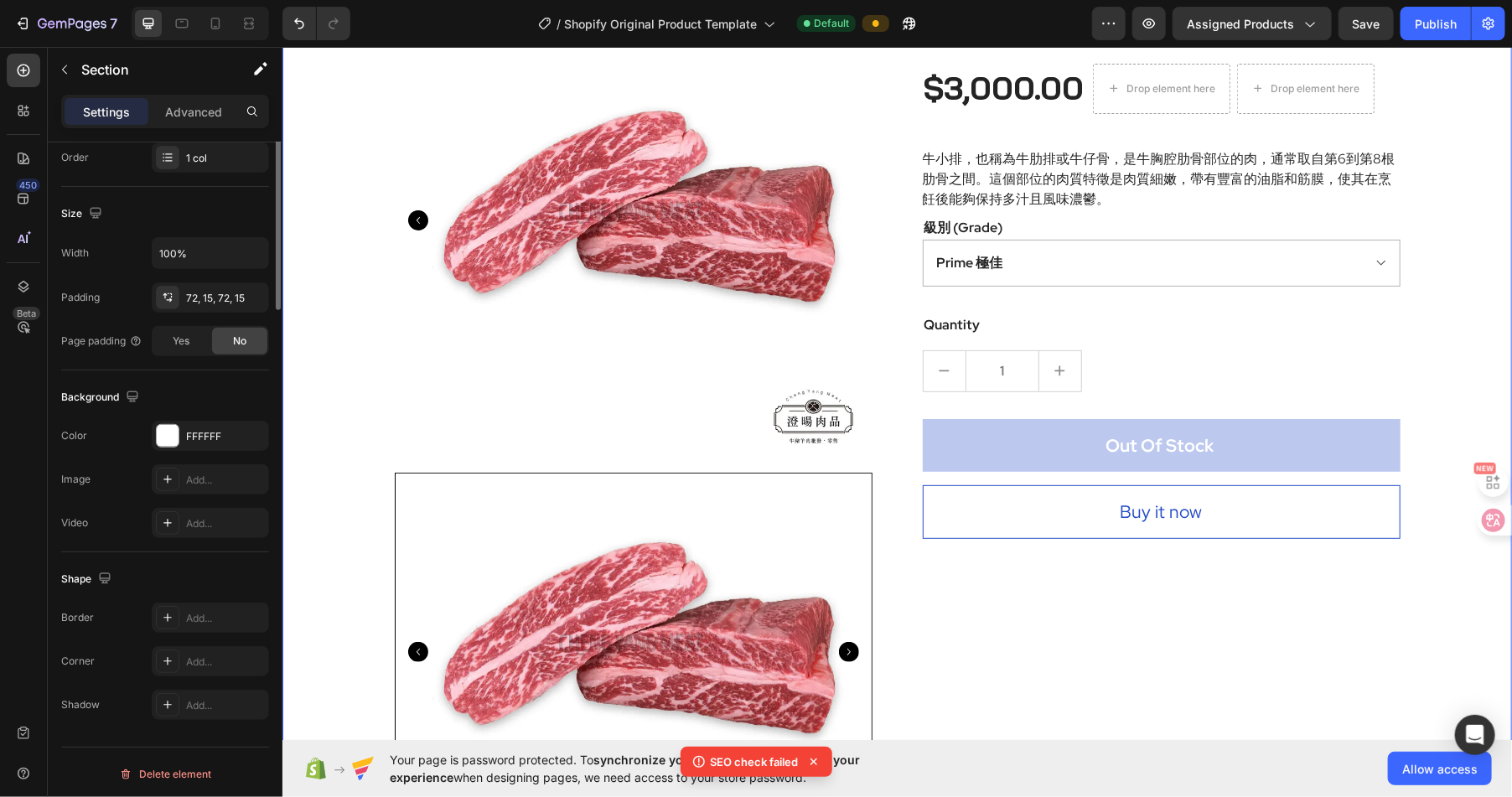 scroll, scrollTop: 0, scrollLeft: 0, axis: both 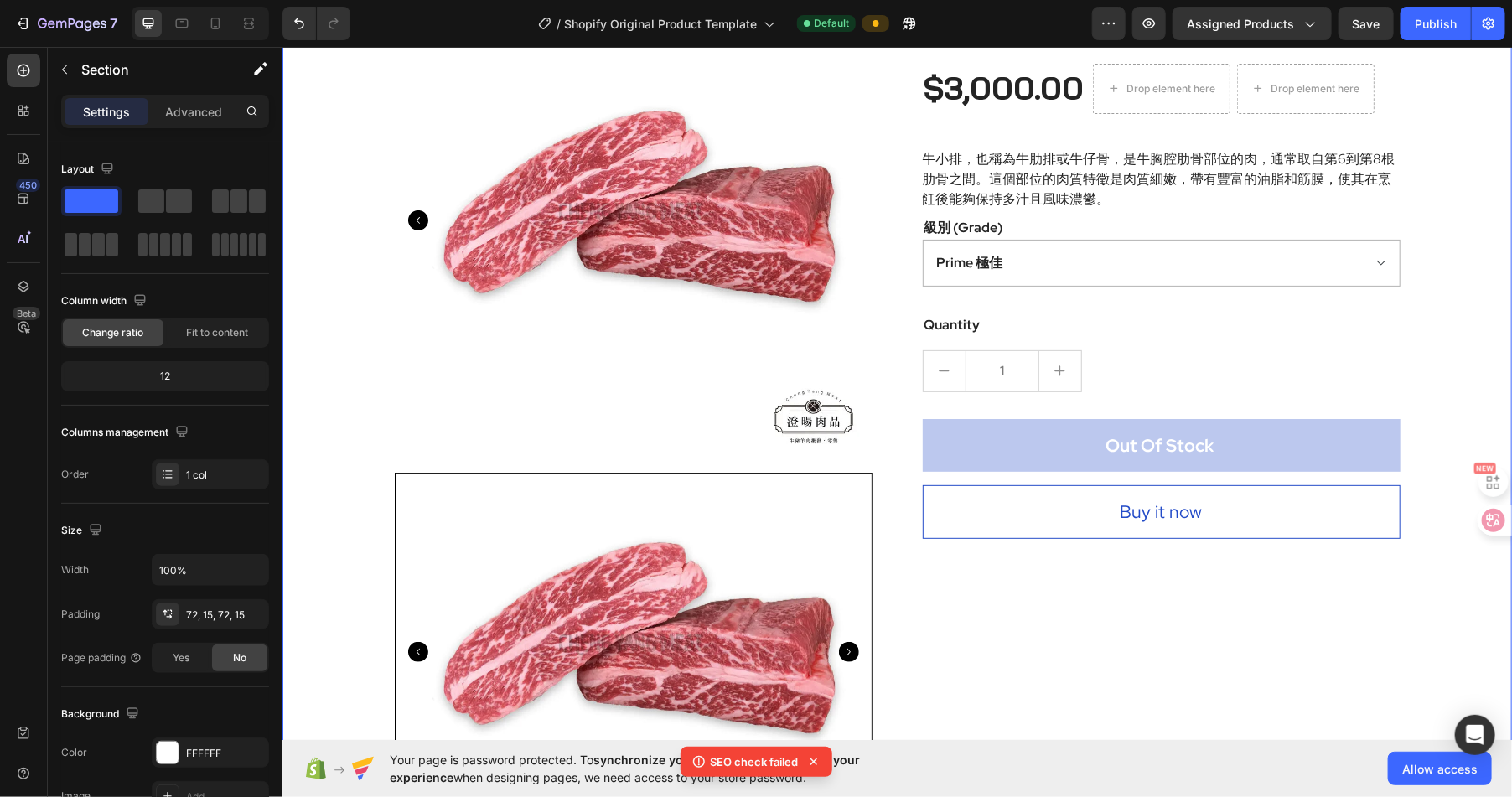 click at bounding box center [633, 220] 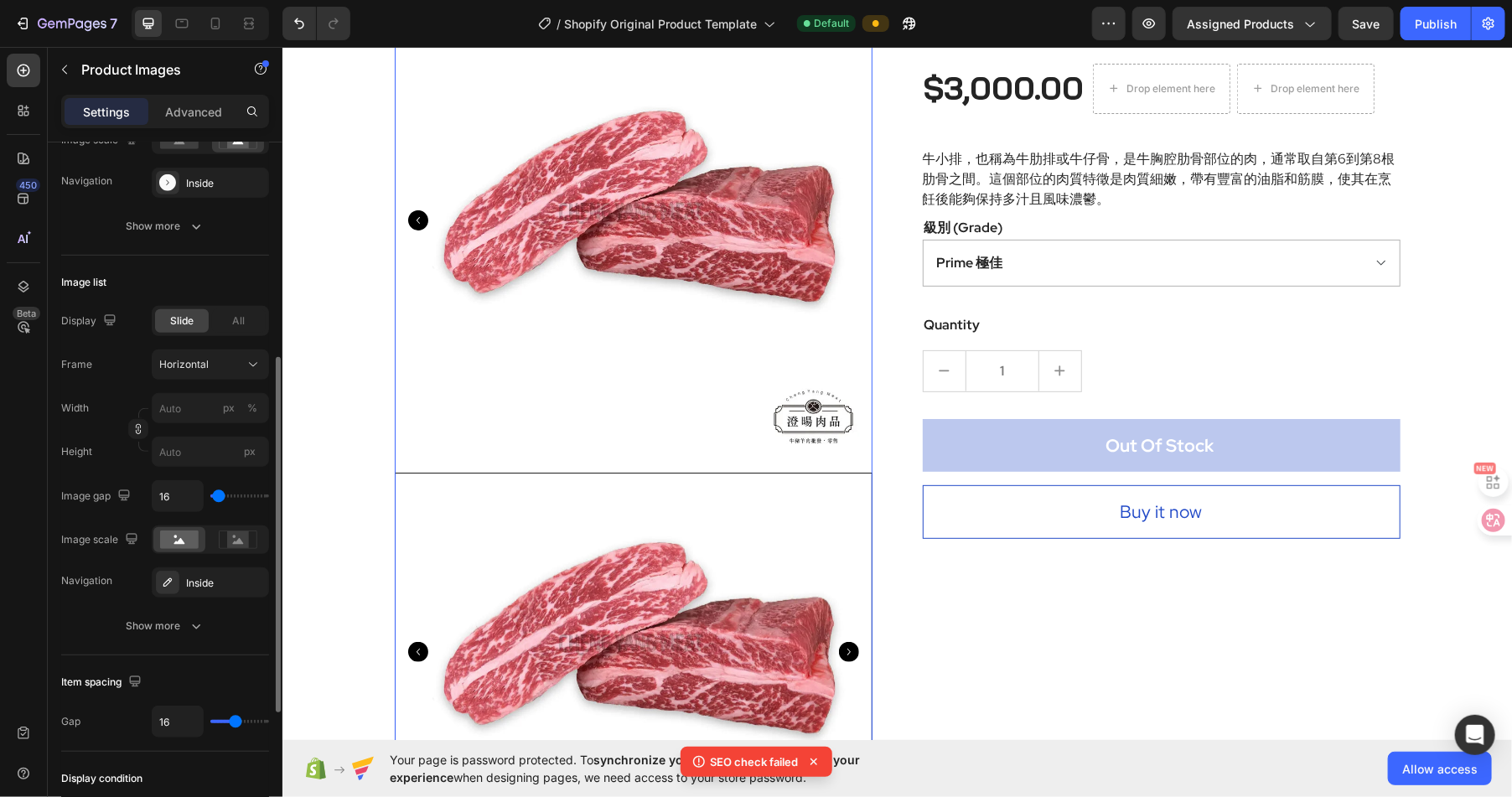 scroll, scrollTop: 459, scrollLeft: 0, axis: vertical 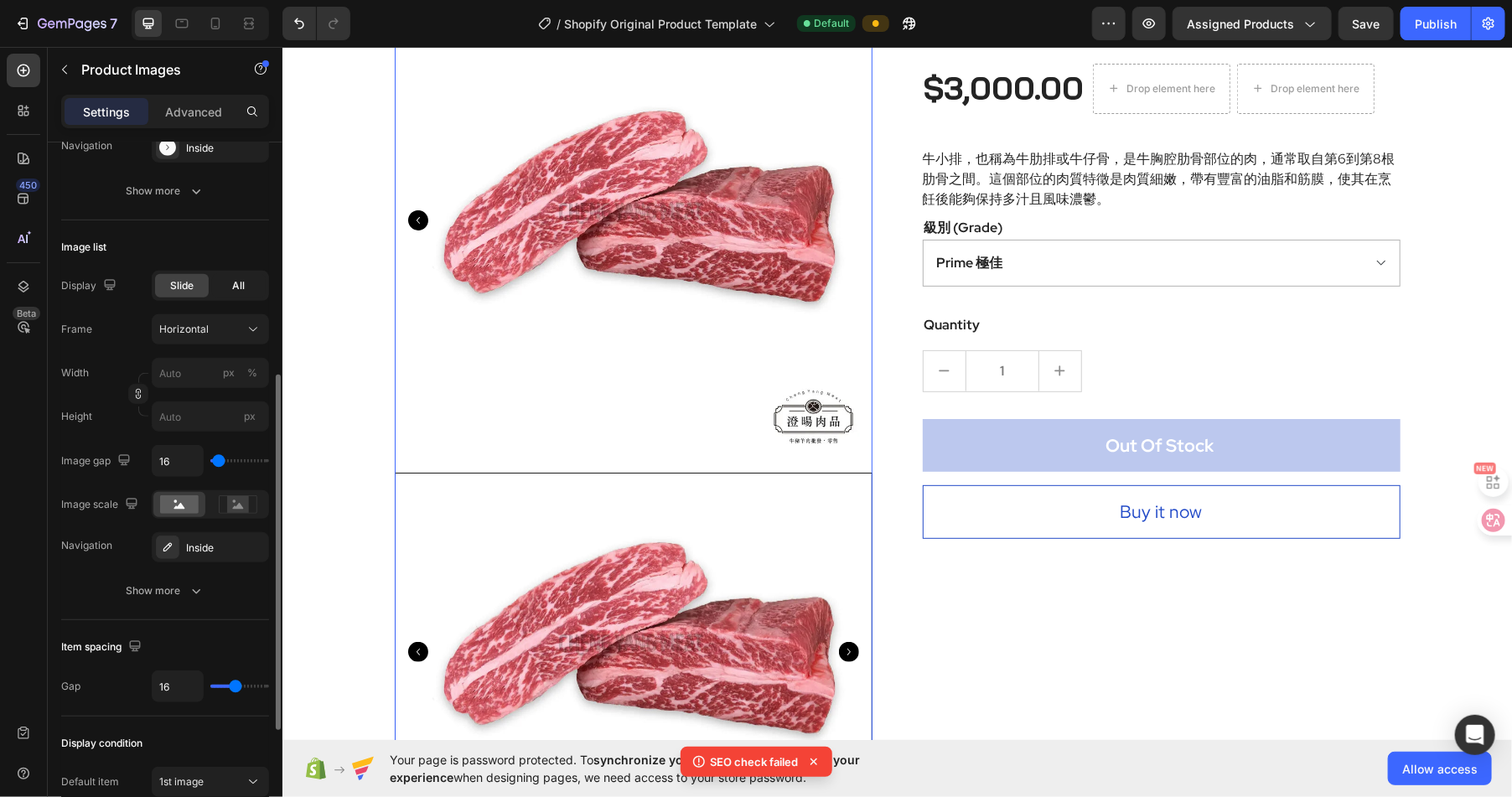 click on "All" 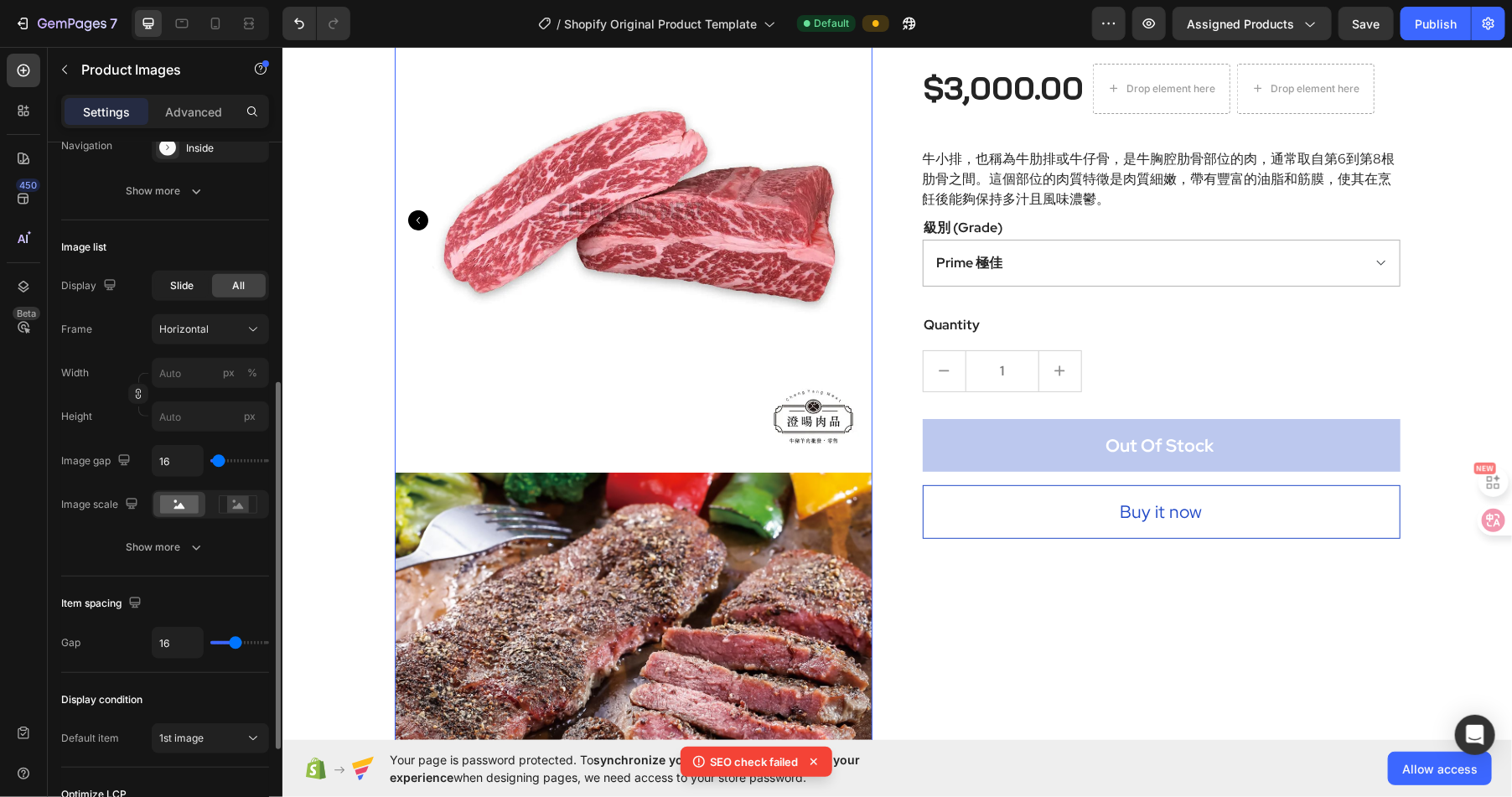 click on "Slide" 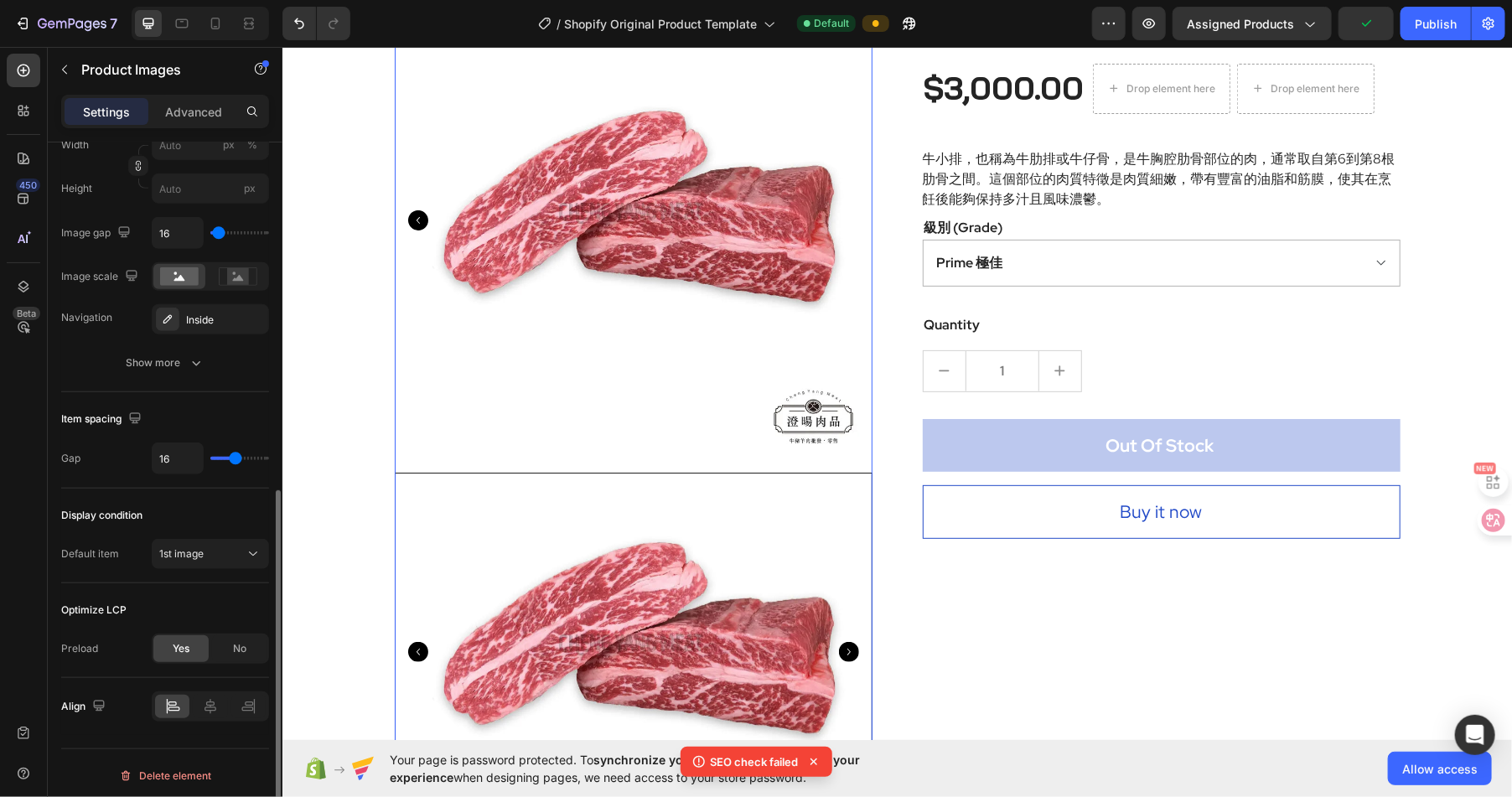 scroll, scrollTop: 686, scrollLeft: 0, axis: vertical 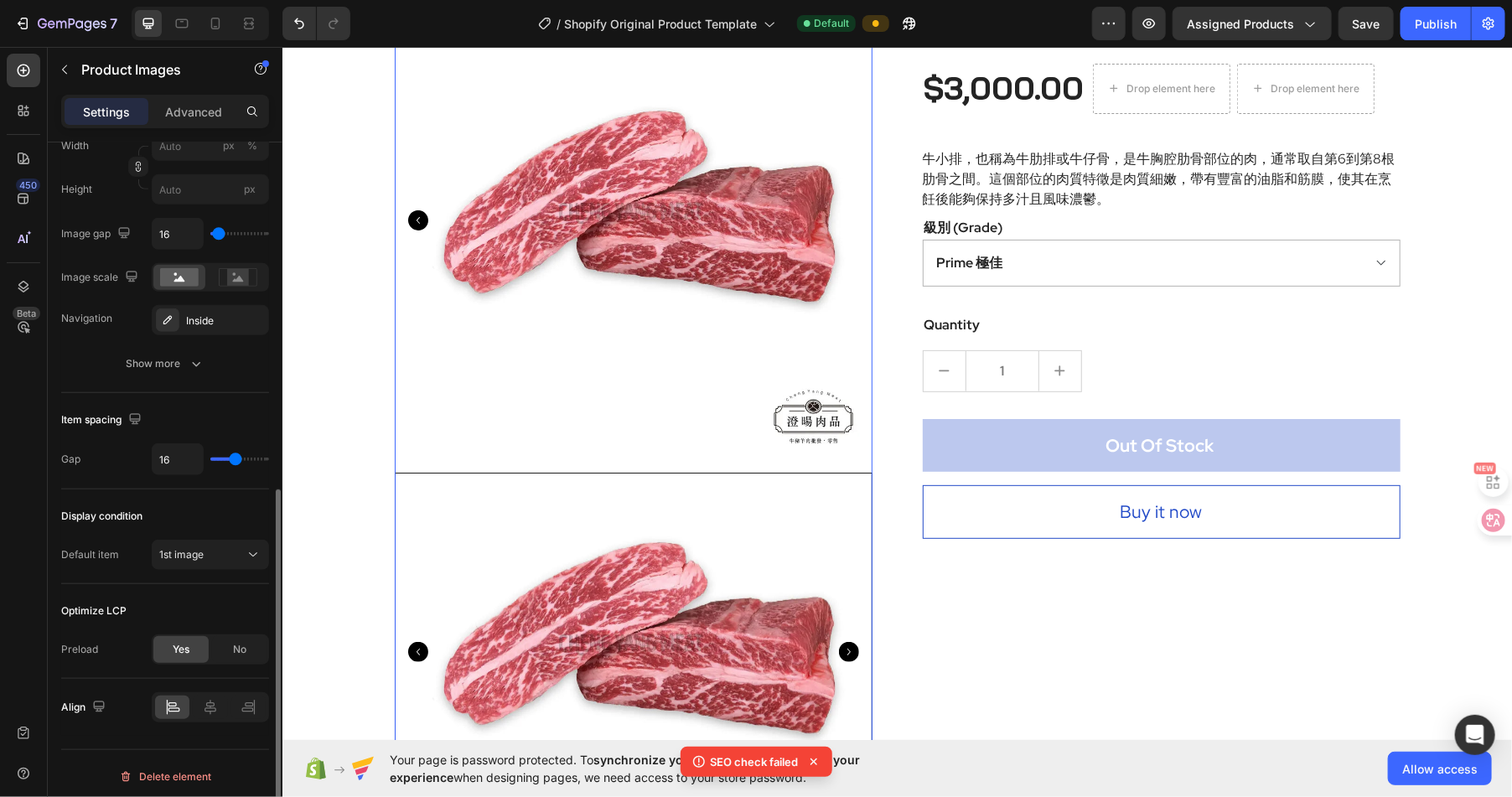 click on "Display condition Default item 1st image" 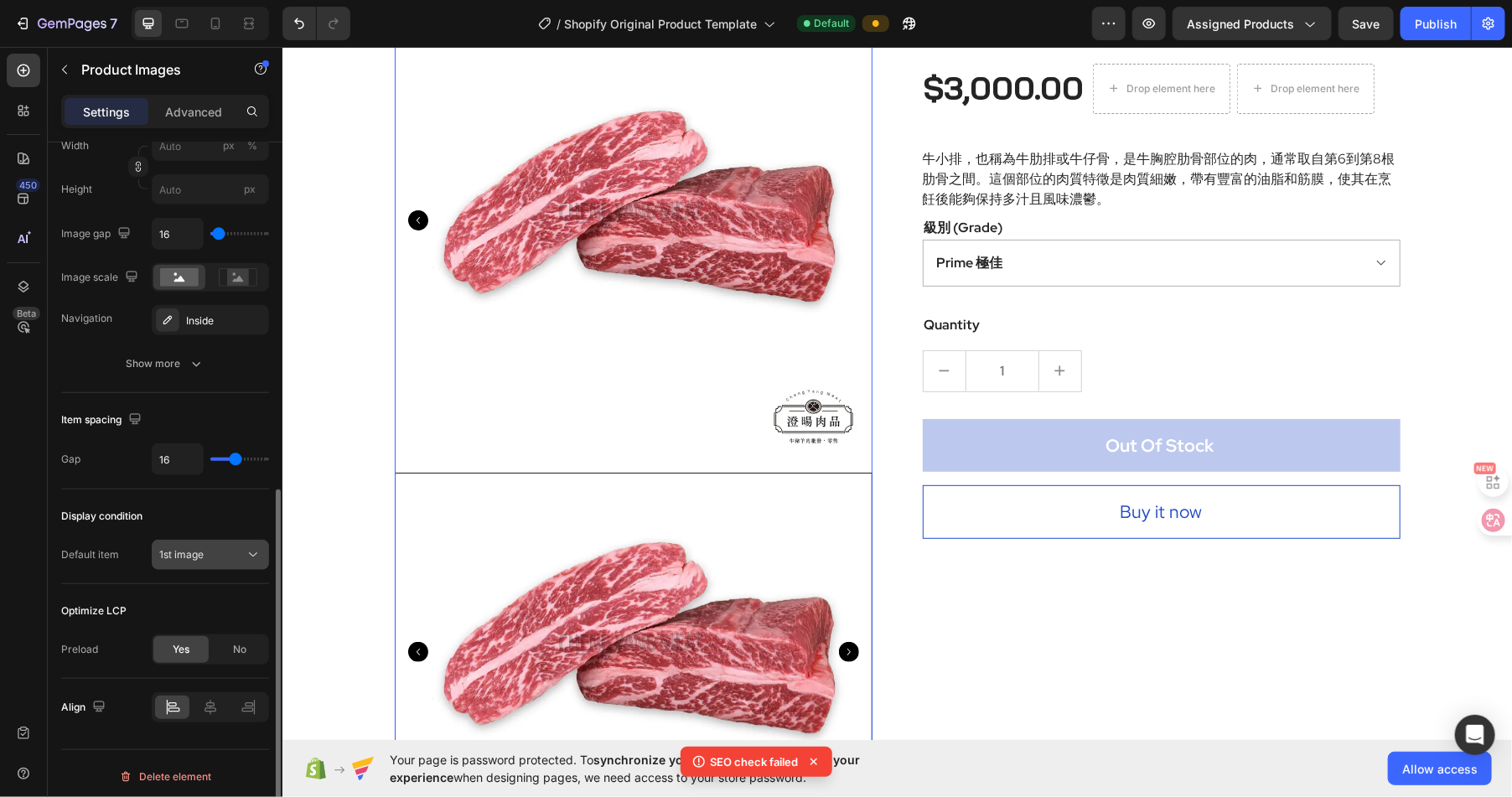 click on "1st image" at bounding box center [202, 555] 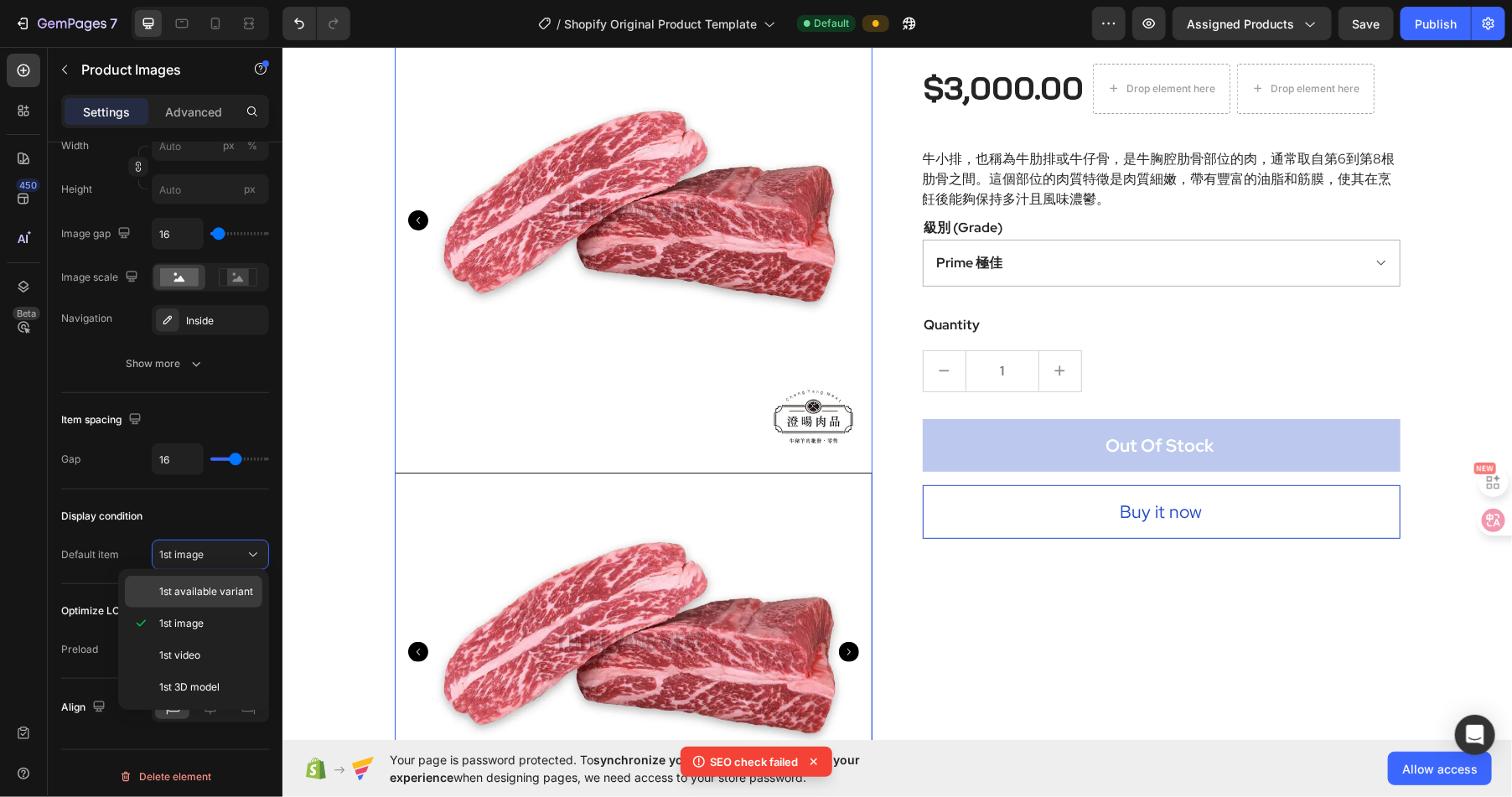 click on "1st available variant" at bounding box center (206, 592) 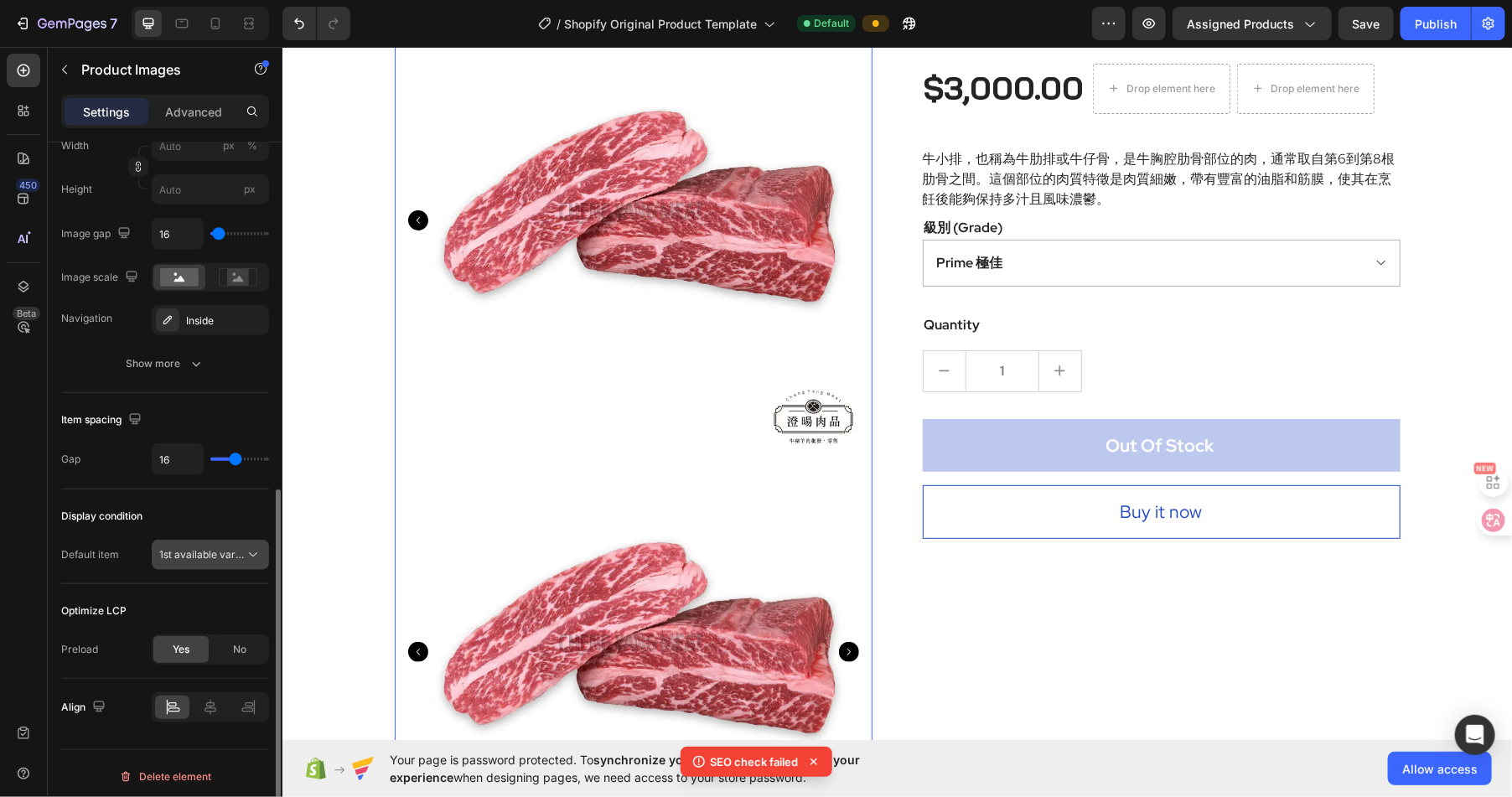 click on "1st available variant" 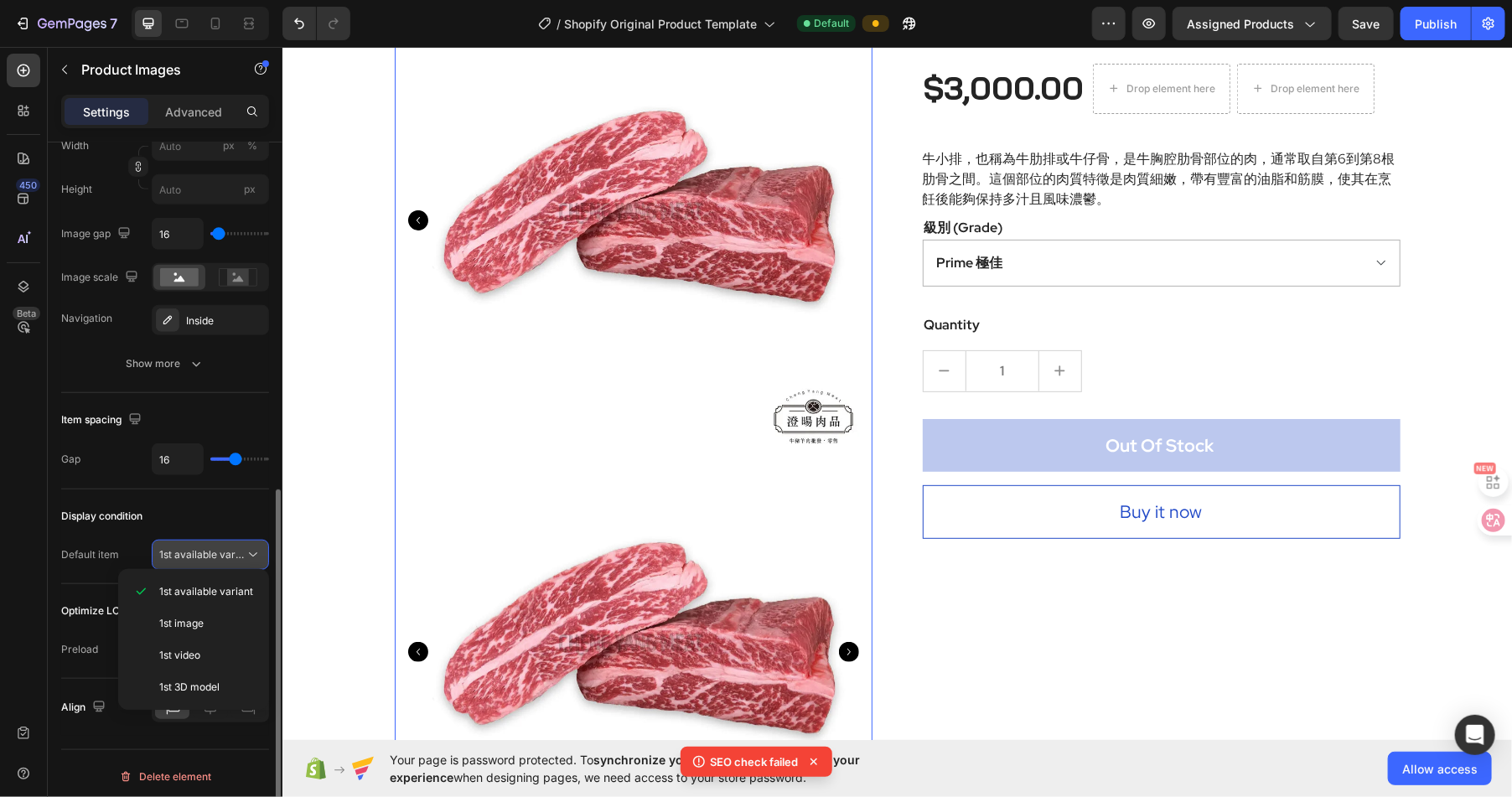 click on "1st available variant" at bounding box center (206, 554) 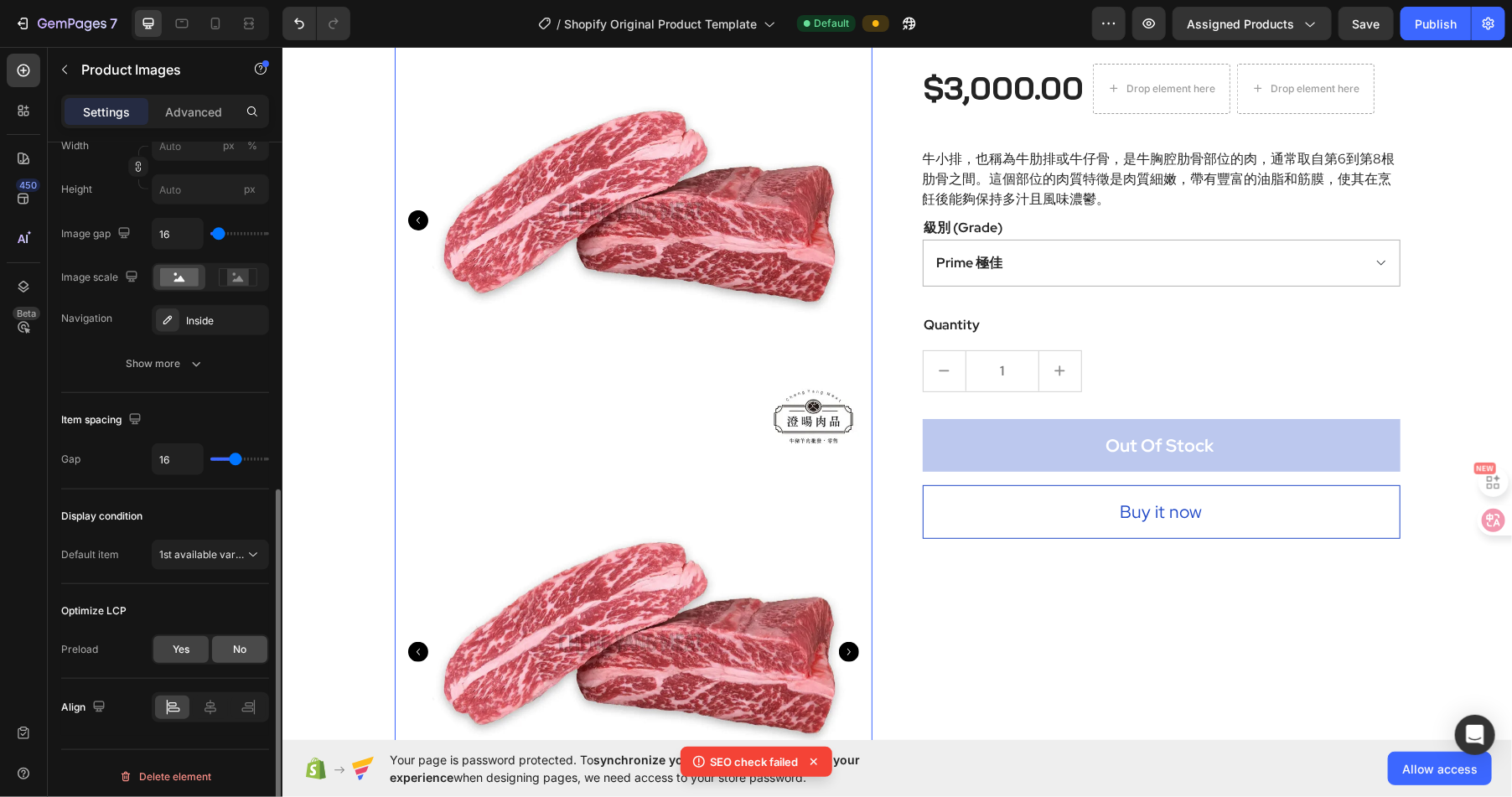 click on "No" 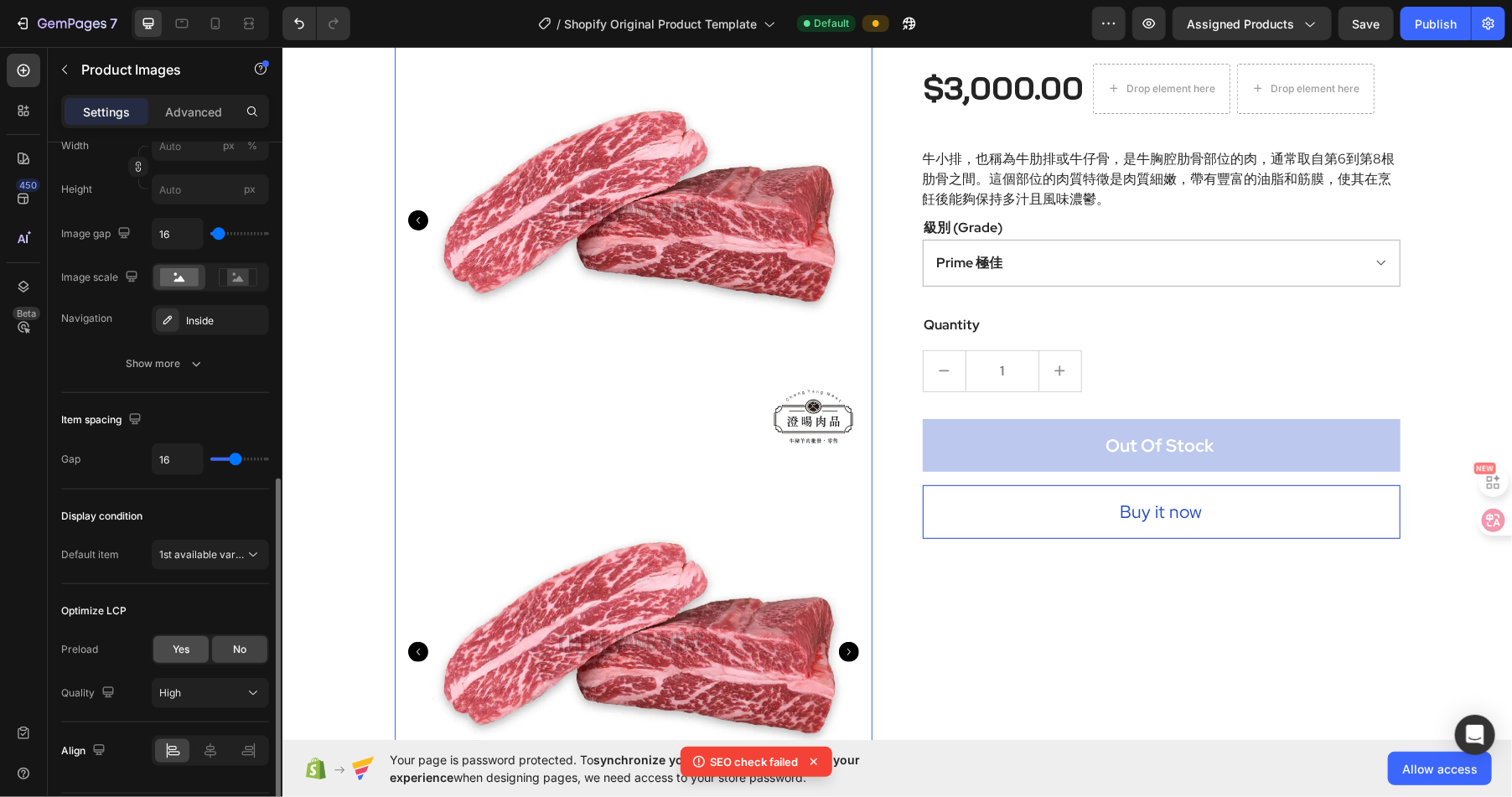 click on "Yes" 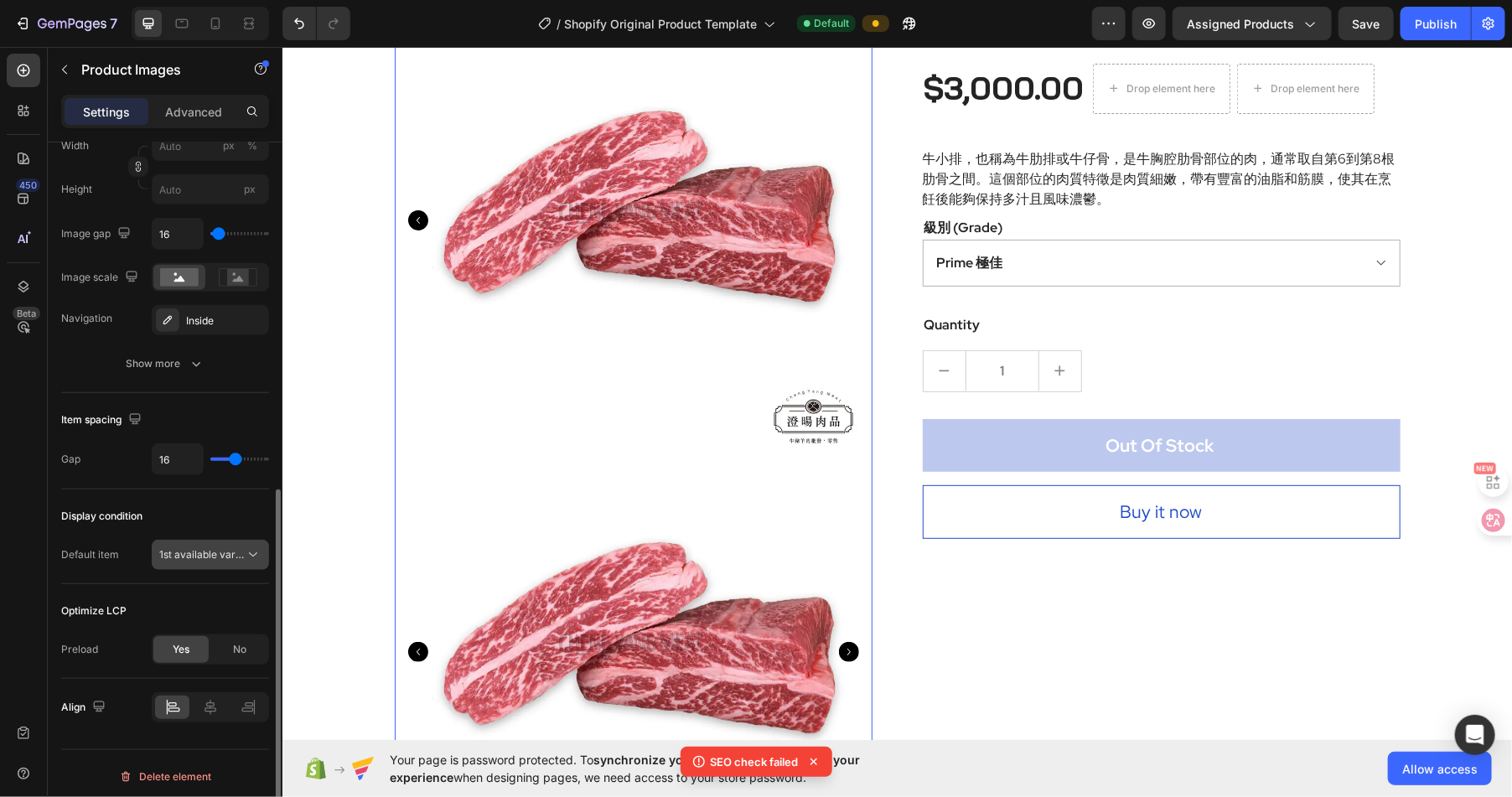 click on "1st available variant" at bounding box center (202, 555) 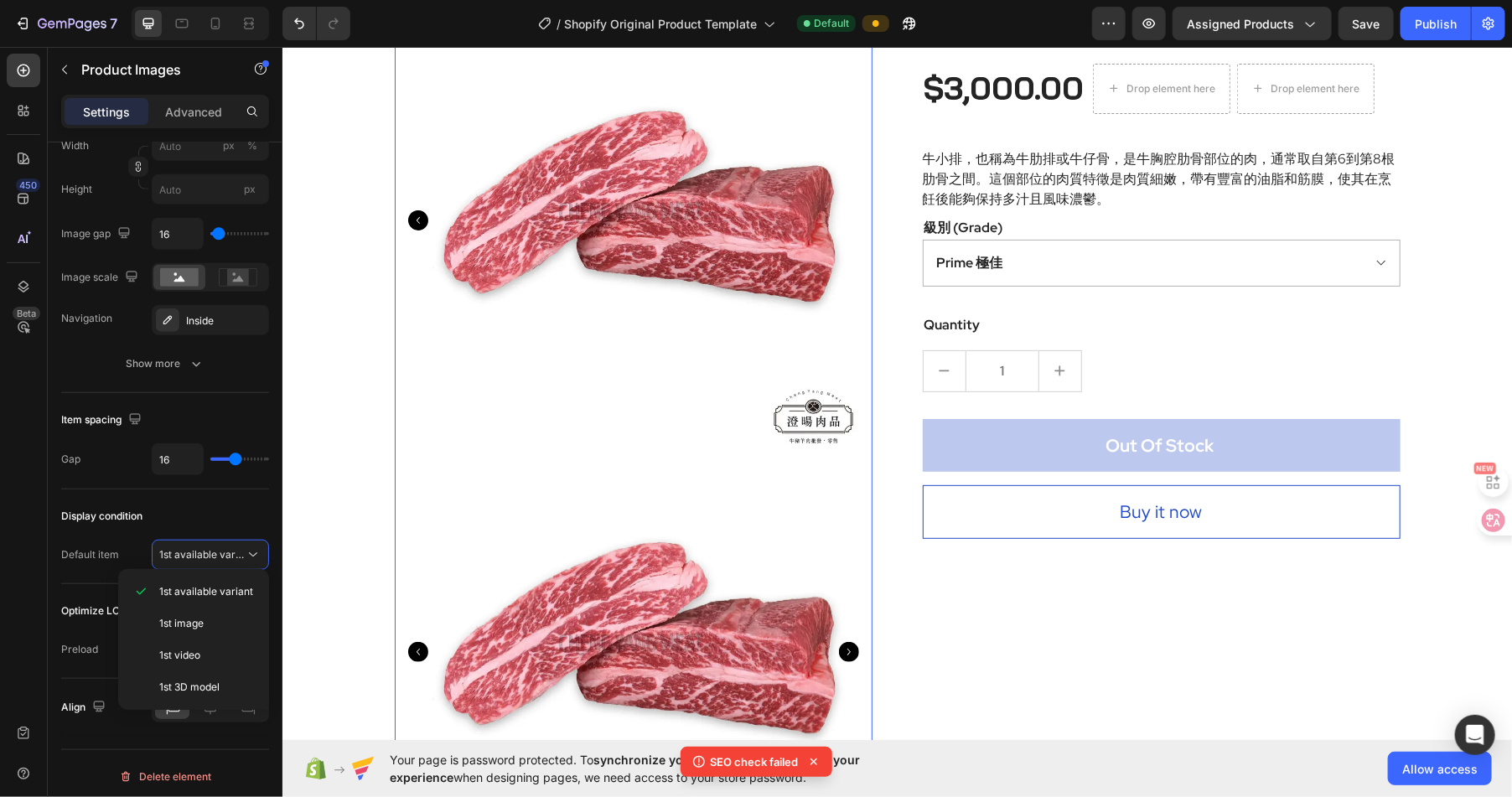 scroll, scrollTop: 0, scrollLeft: 0, axis: both 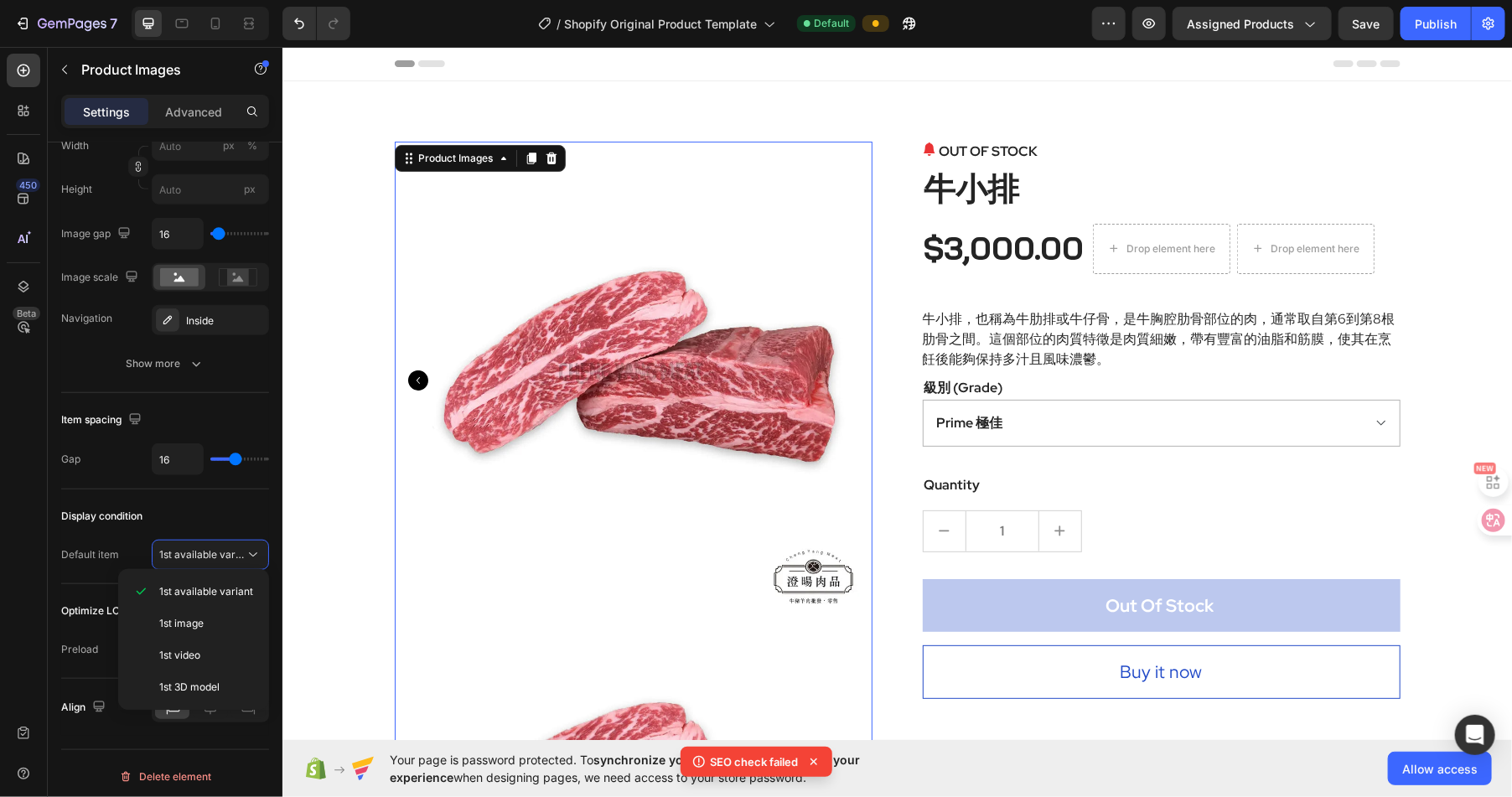 click 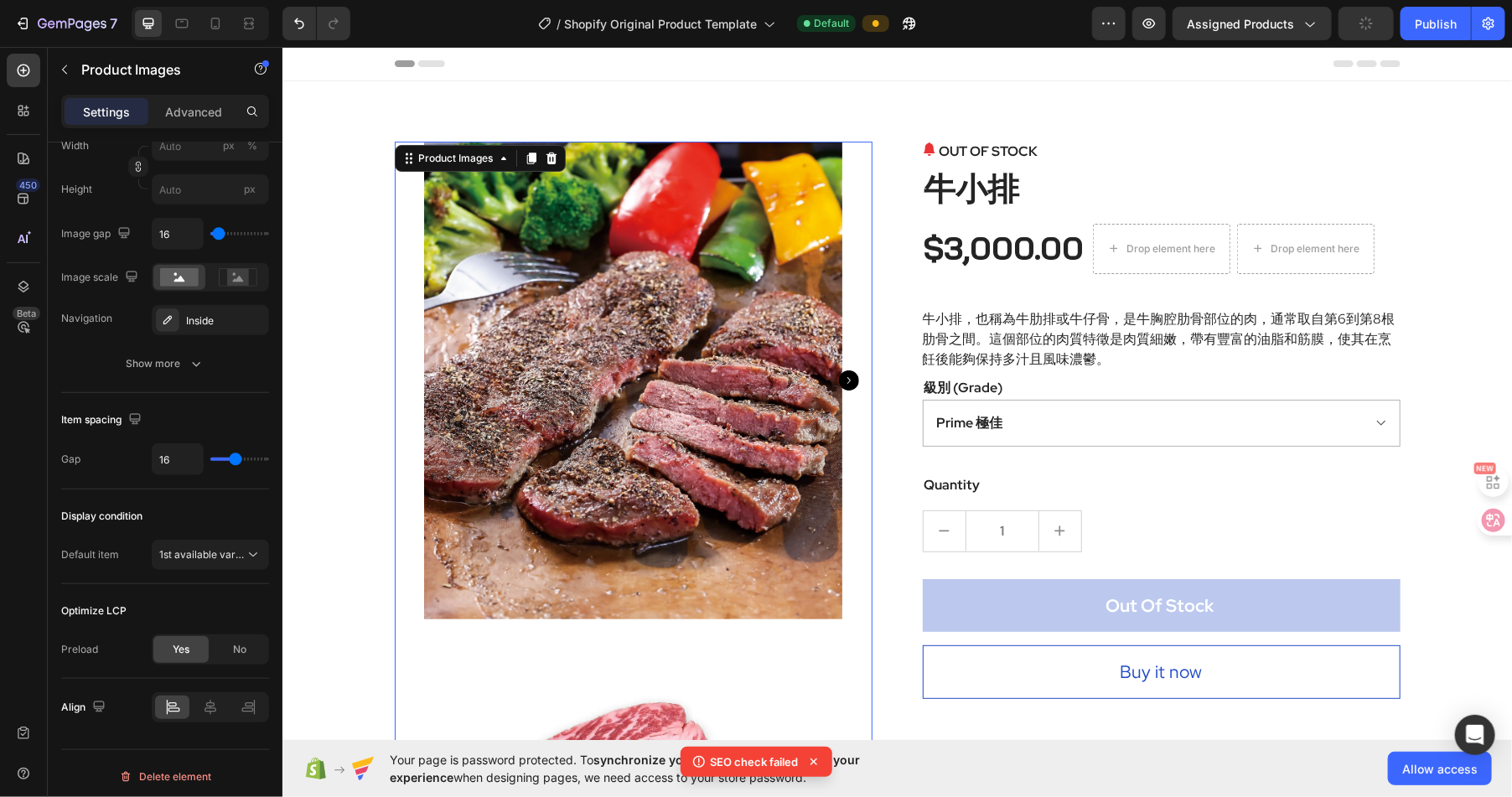 click at bounding box center (633, 380) 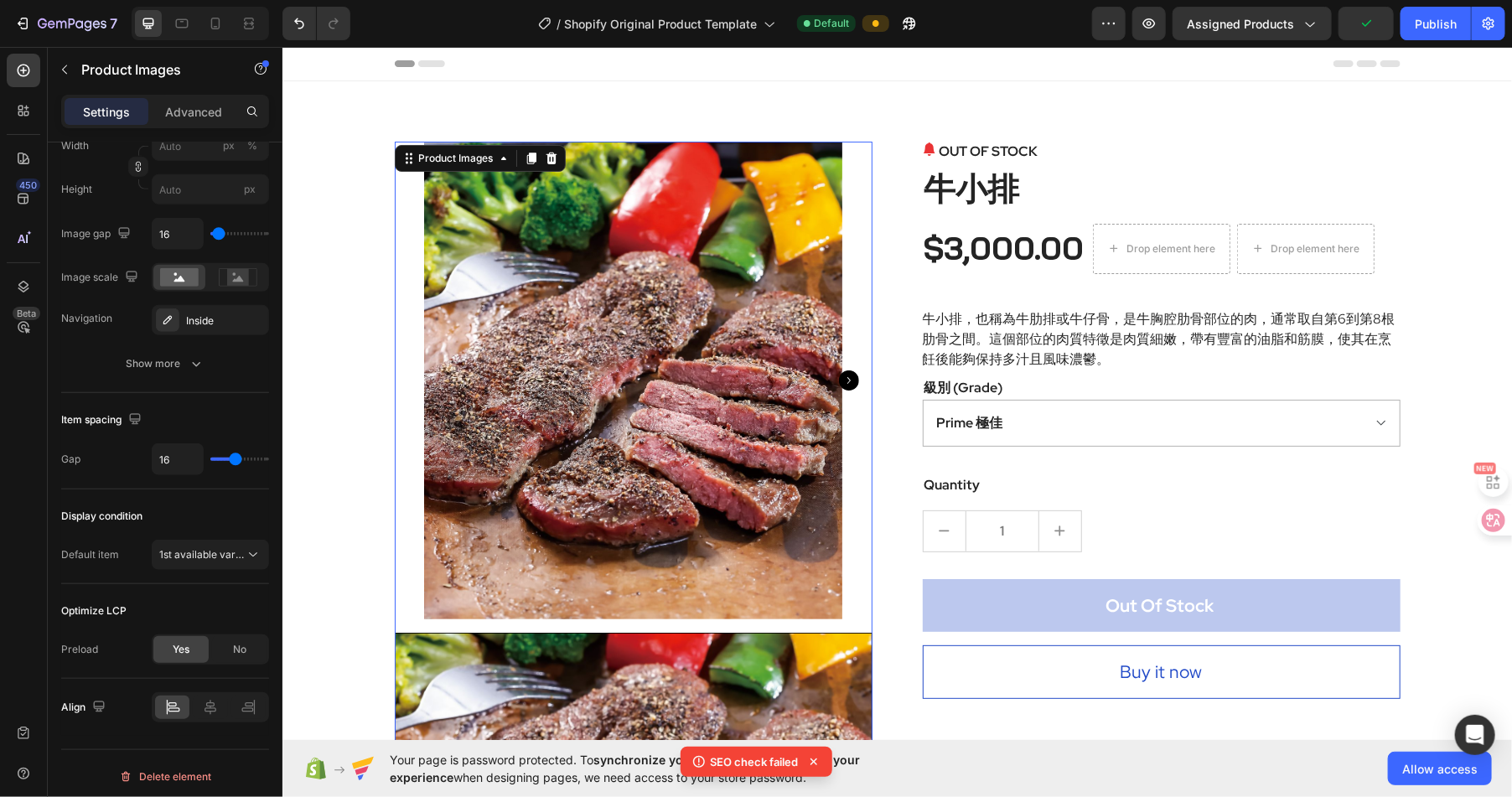 click 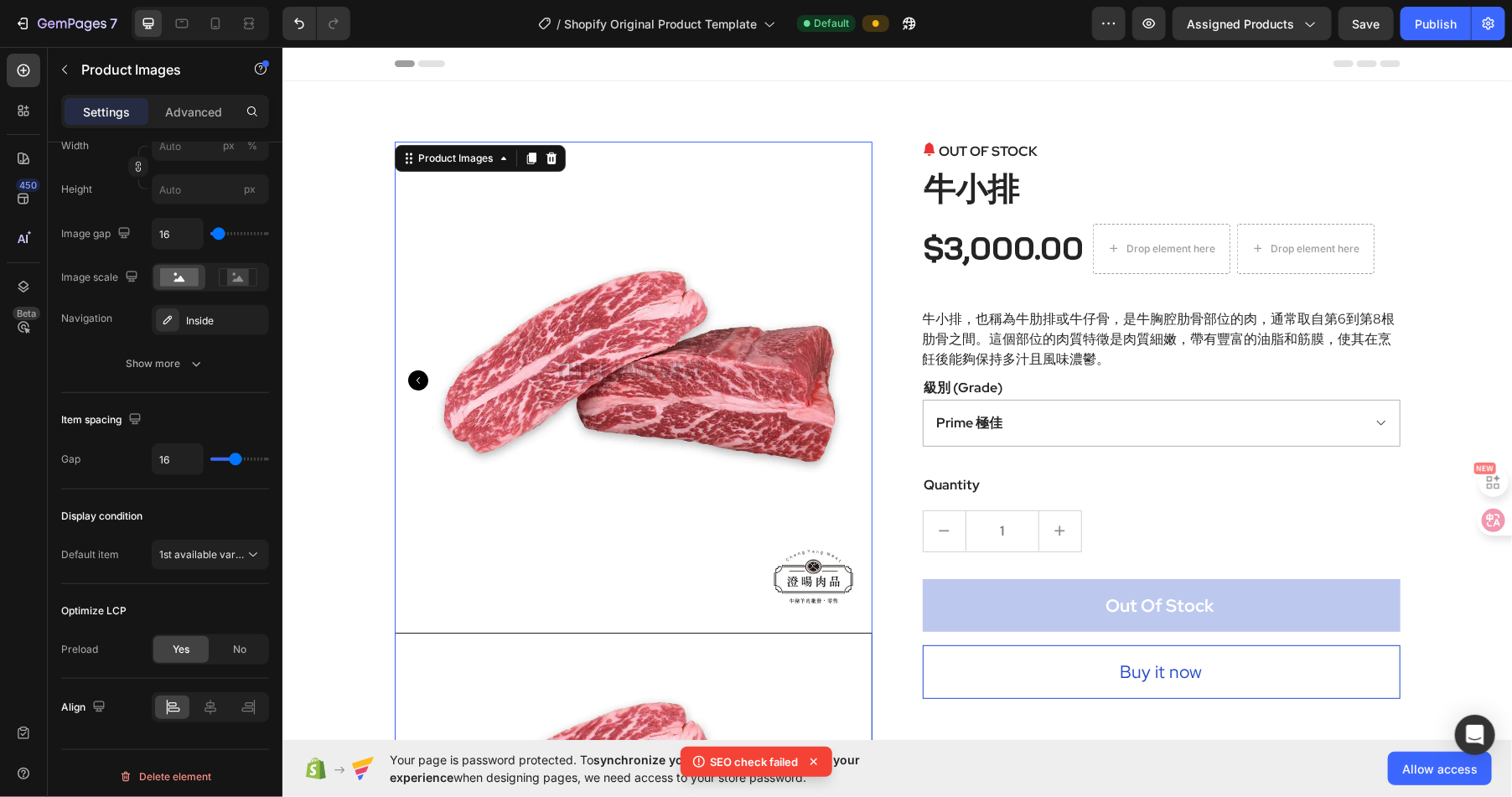 click at bounding box center (633, 380) 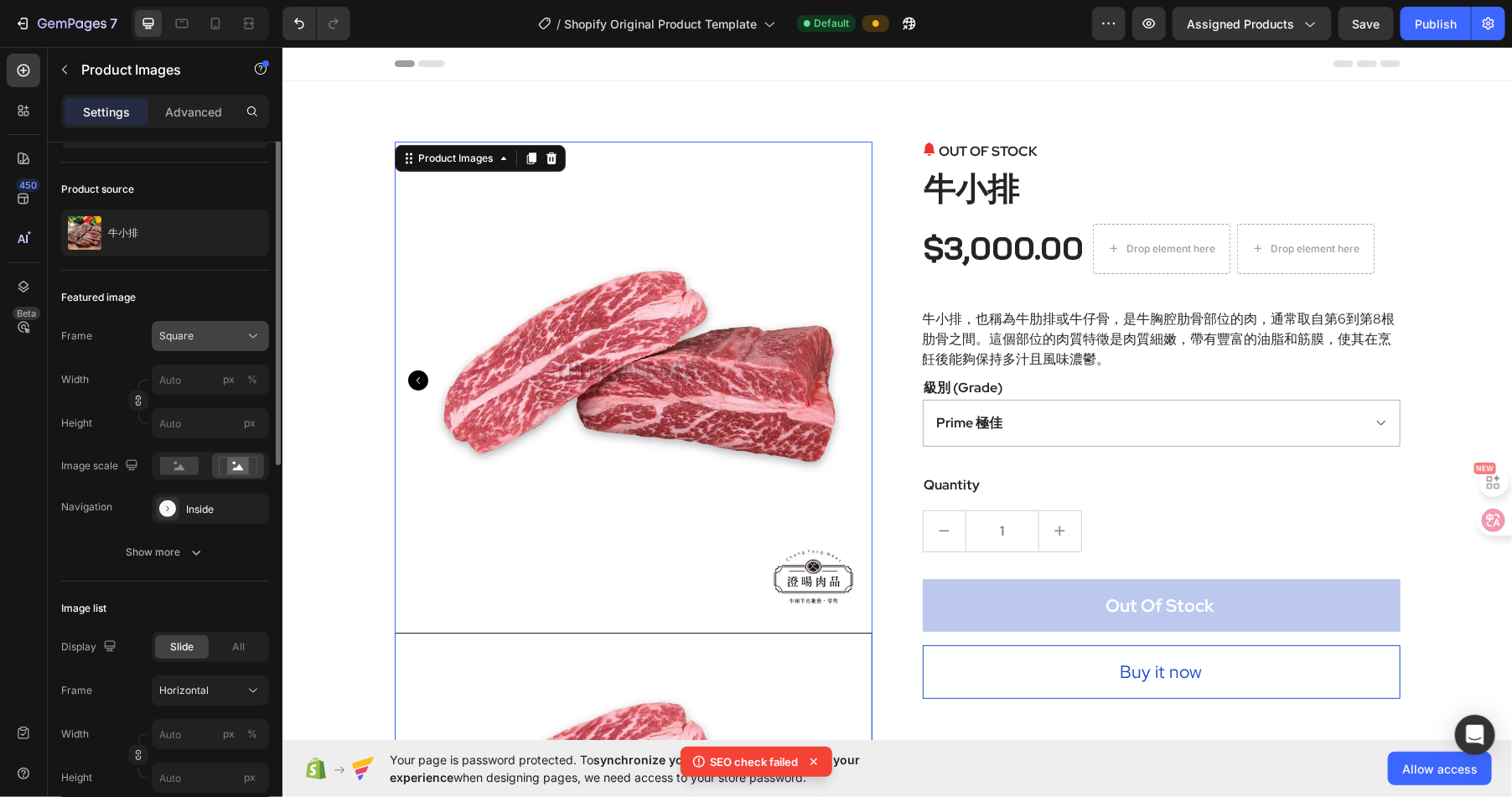scroll, scrollTop: 0, scrollLeft: 0, axis: both 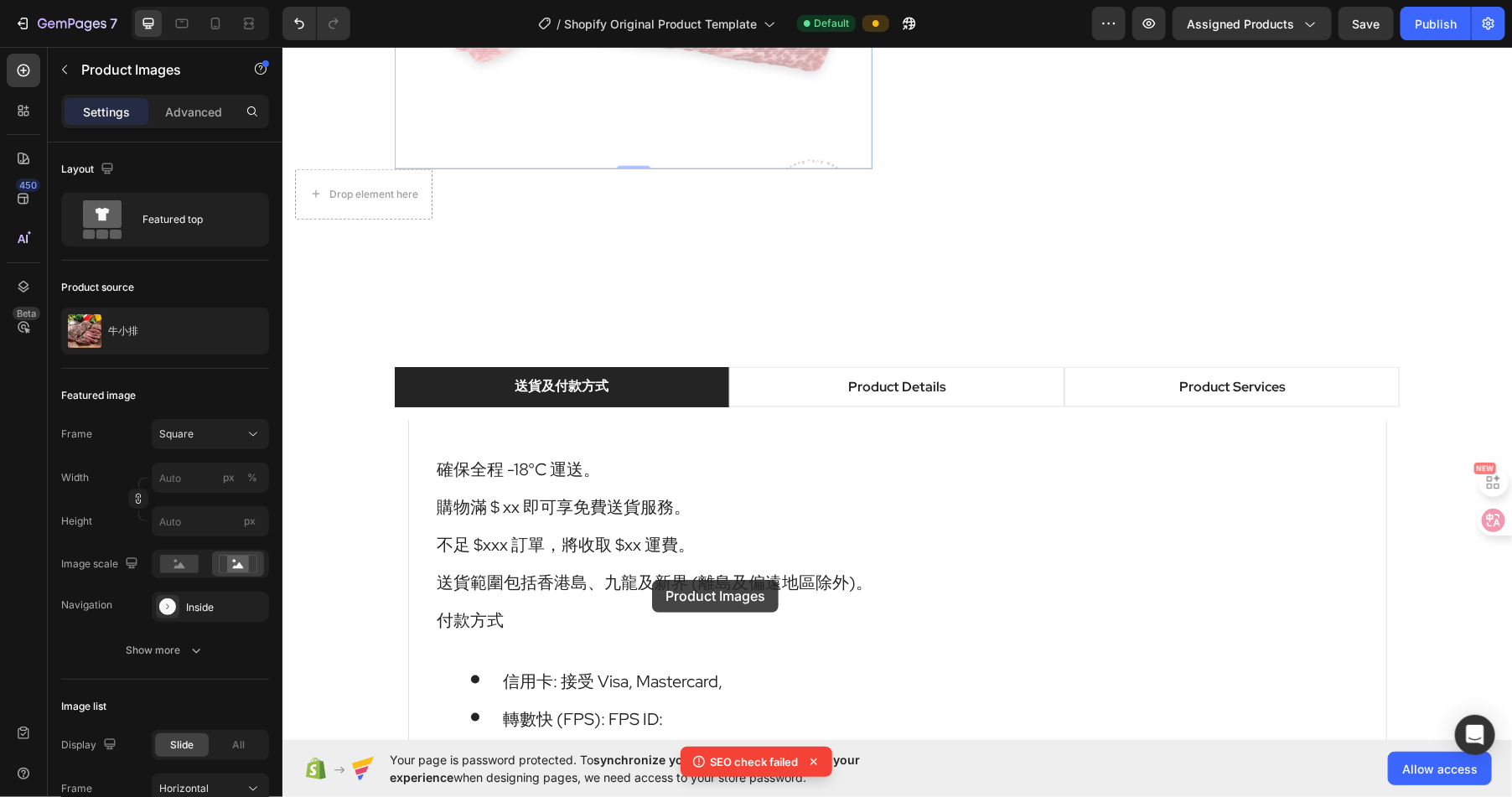drag, startPoint x: 632, startPoint y: 589, endPoint x: 638, endPoint y: 574, distance: 16.155494 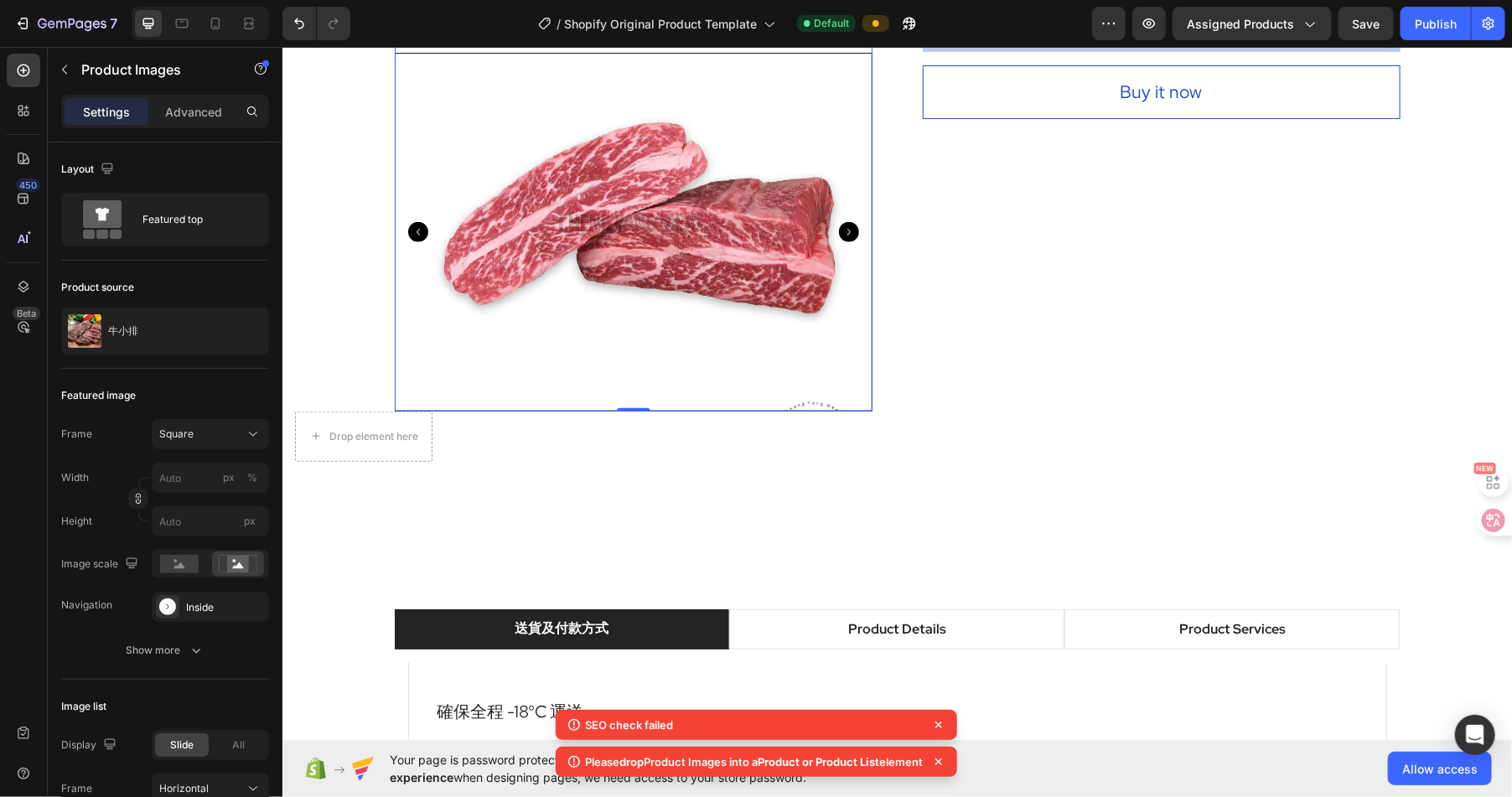 scroll, scrollTop: 583, scrollLeft: 0, axis: vertical 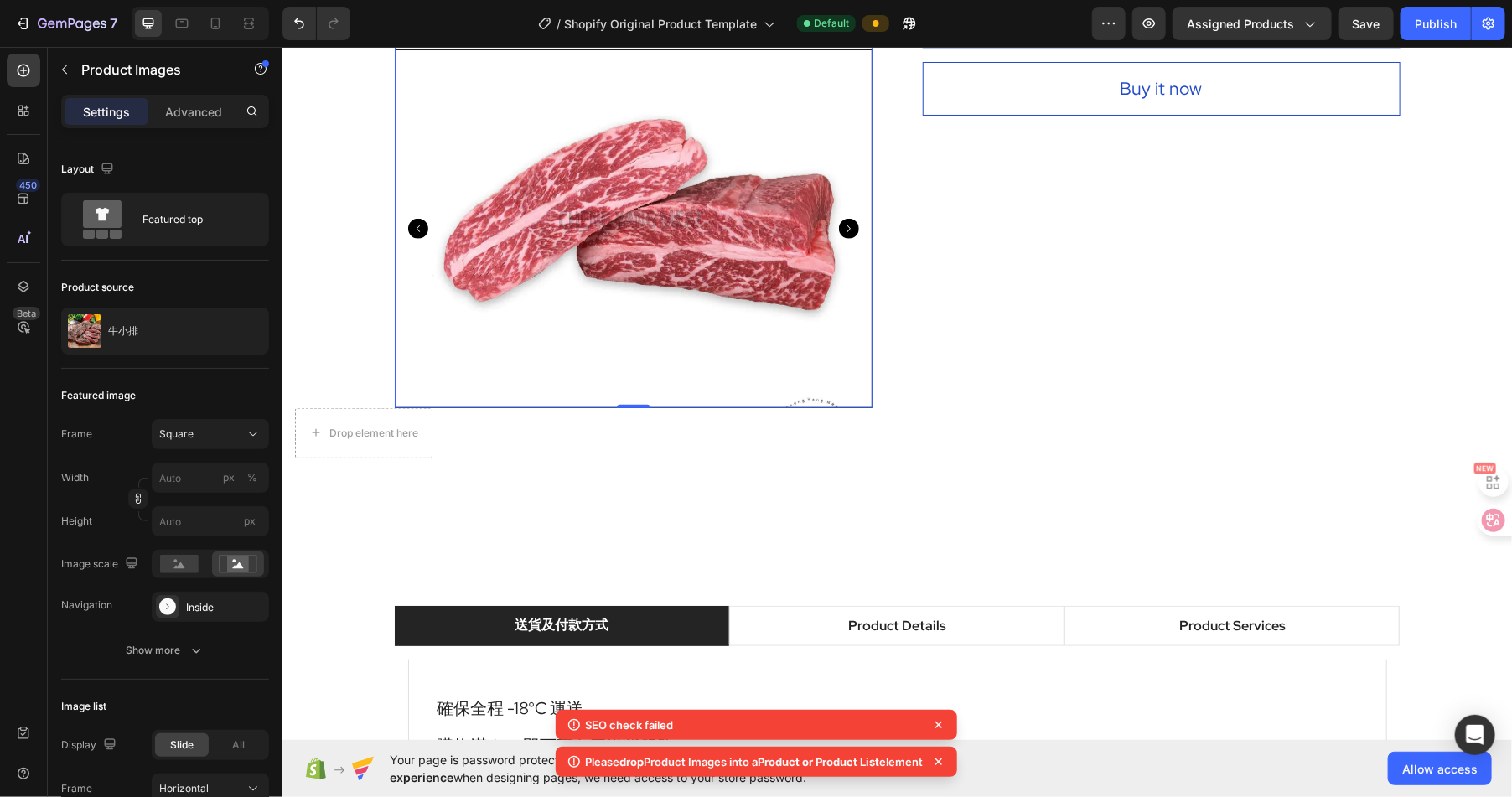 click at bounding box center [633, 228] 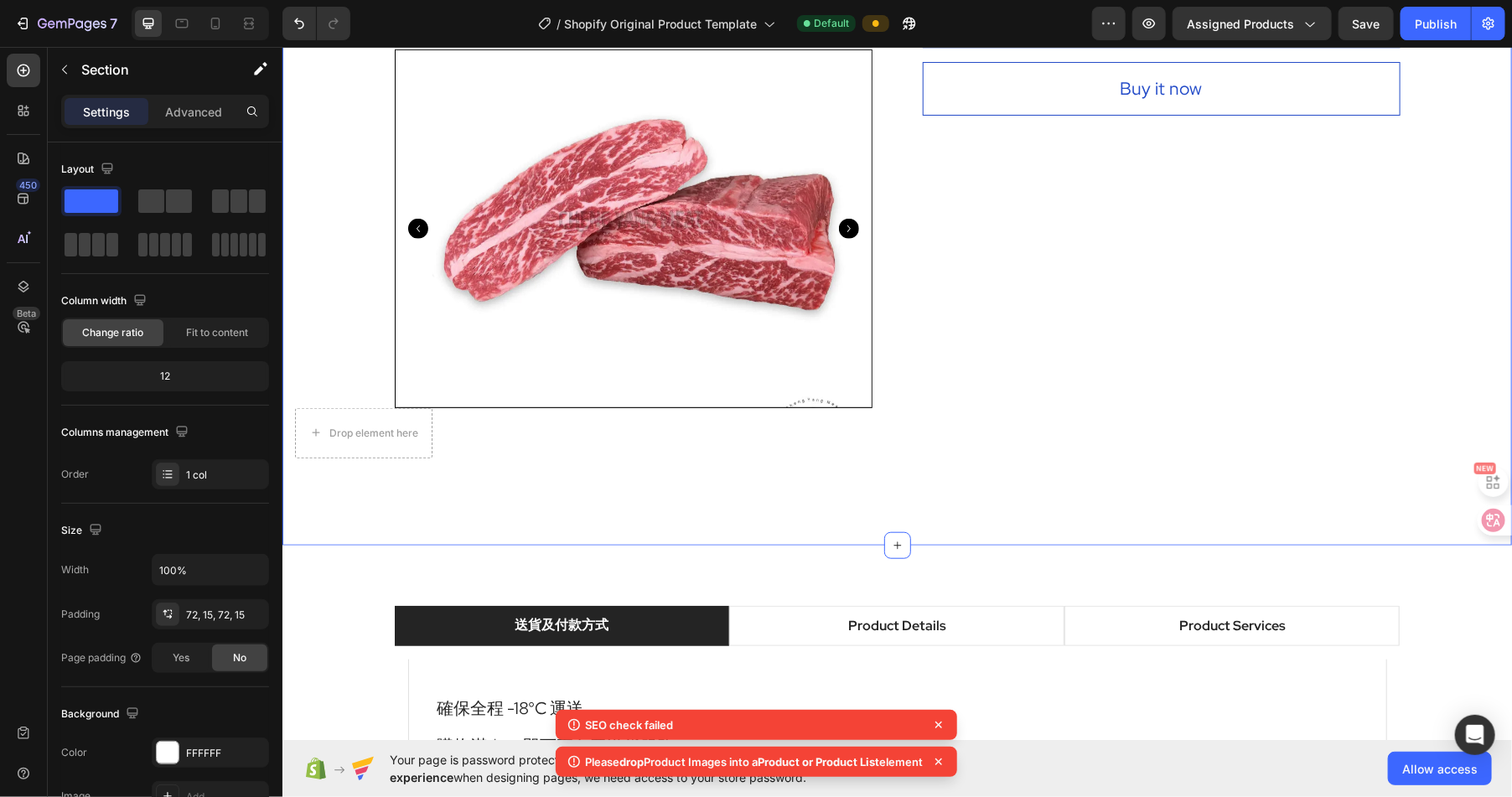 click on "Product Images
OUT OF STOCK (P) Stock Counter 牛小排 (P) Title $3,000.00 (P) Price (P) Price
Drop element here
Drop element here Row 牛小排，也稱為牛肋排或牛仔骨，是牛胸腔肋骨部位的肉，通常取自第6到第8根肋骨之間。這個部位的肉質特徵是肉質細嫩，帶有豐富的油脂和筋膜，使其在烹飪後能夠保持多汁且風味濃鬱。   (P) Description 級別 (Grade)   Prime 極佳 Choice 精選 Select 可選 No roll 普選 (P) Variants & Swatches Quantity Text block
1
(P) Quantity Out Of Stock (P) Cart Button Buy it now (P) Dynamic Checkout Product
Drop element here Row Section 1   You can create reusable sections Create Theme Section AI Content Write with GemAI What would you like to describe here? Tone and Voice Persuasive Product 牛小排 Show more Generate" at bounding box center [896, 21] 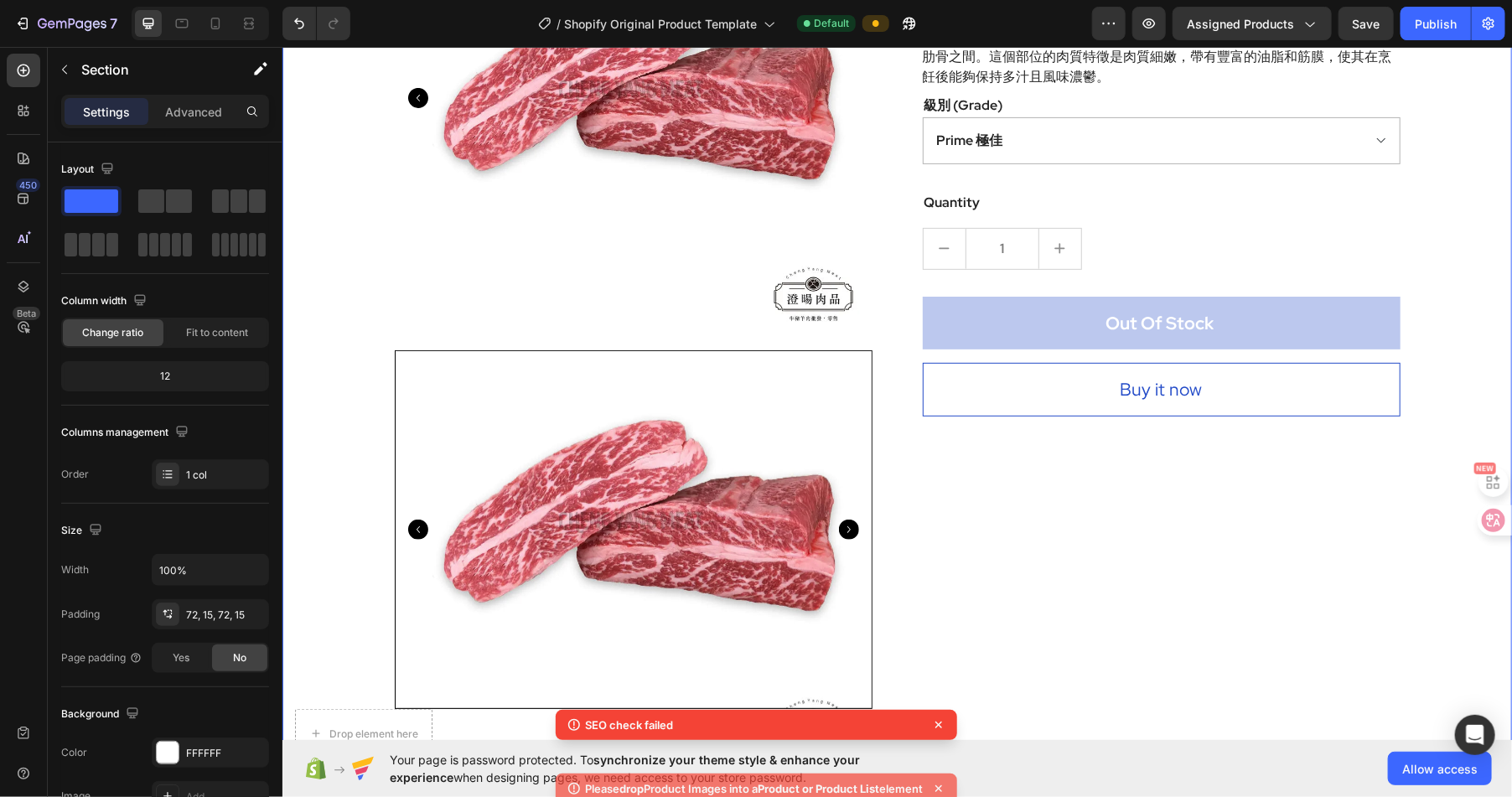 scroll, scrollTop: 86, scrollLeft: 0, axis: vertical 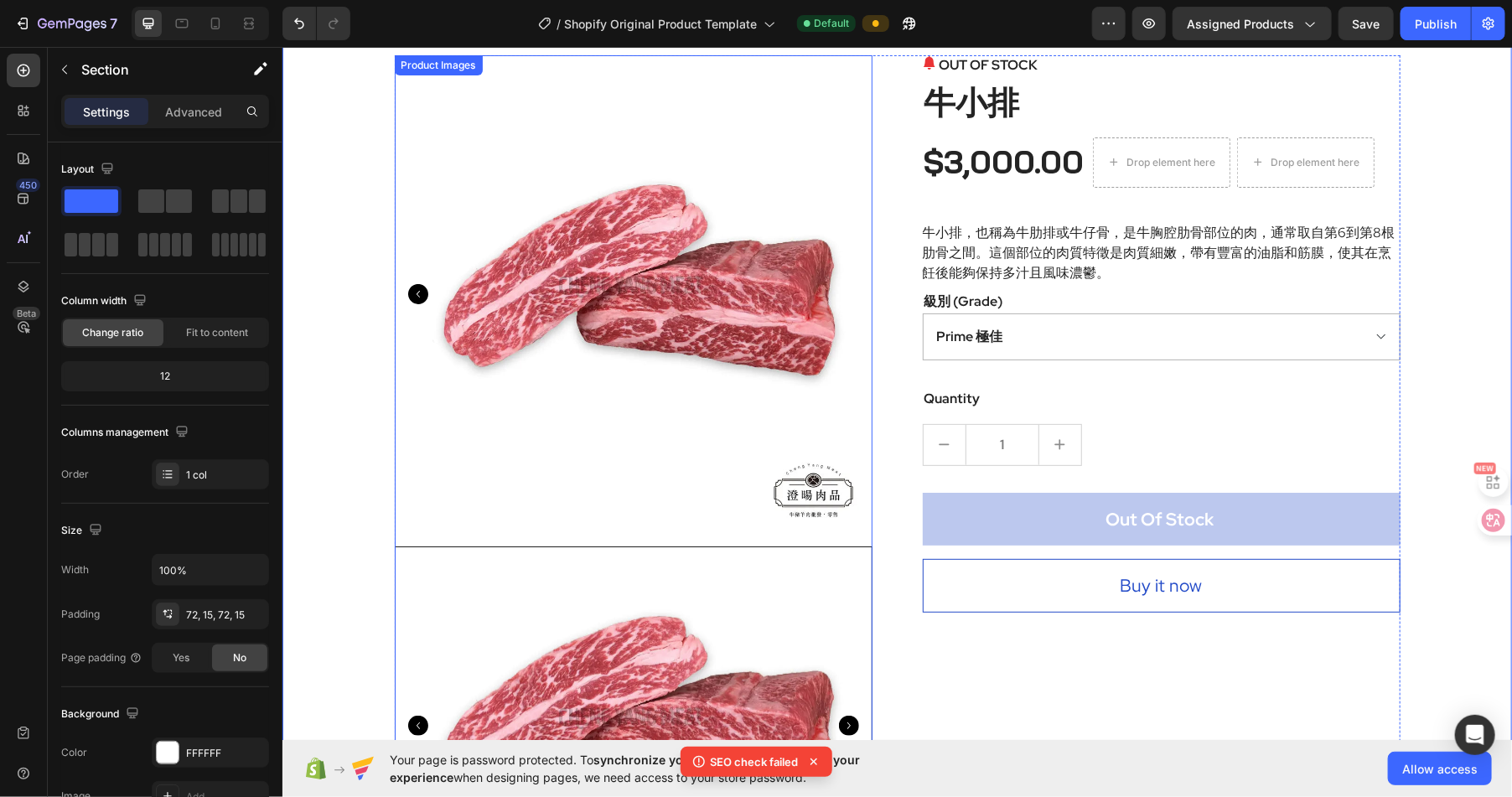 click at bounding box center (633, 725) 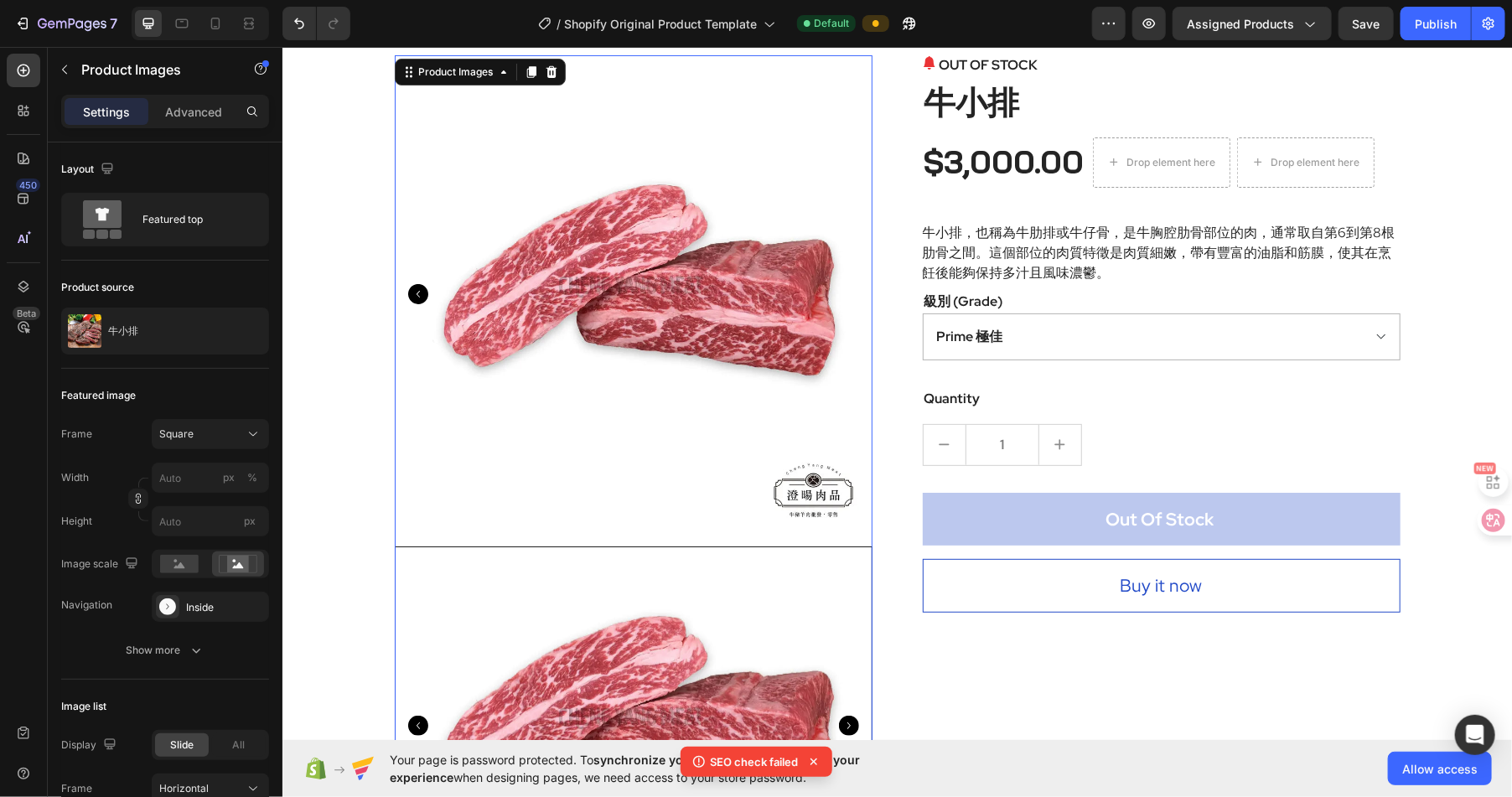 click at bounding box center [633, 293] 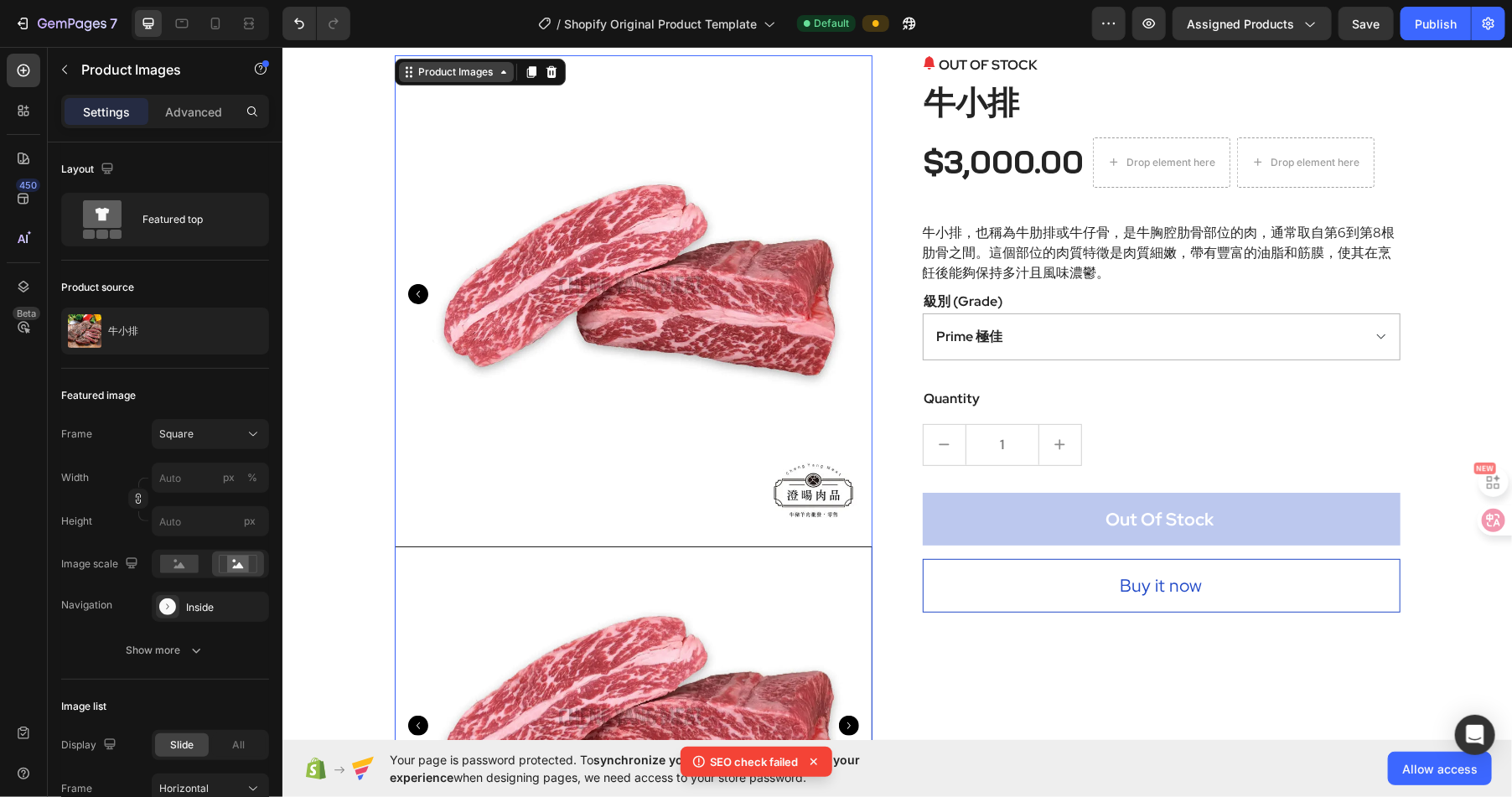 drag, startPoint x: 465, startPoint y: 65, endPoint x: 473, endPoint y: 70, distance: 9.433981 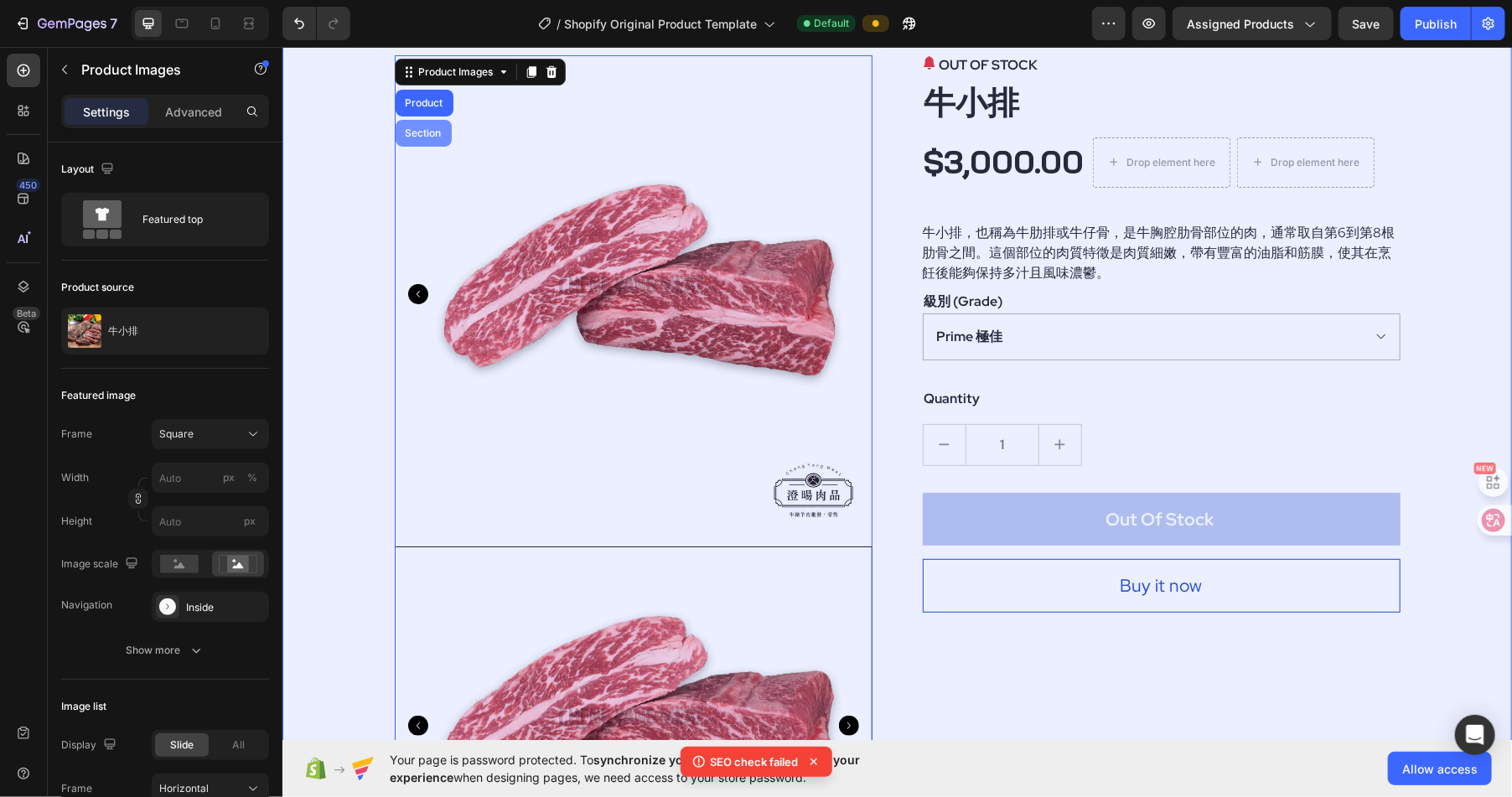 click on "Section" at bounding box center [422, 132] 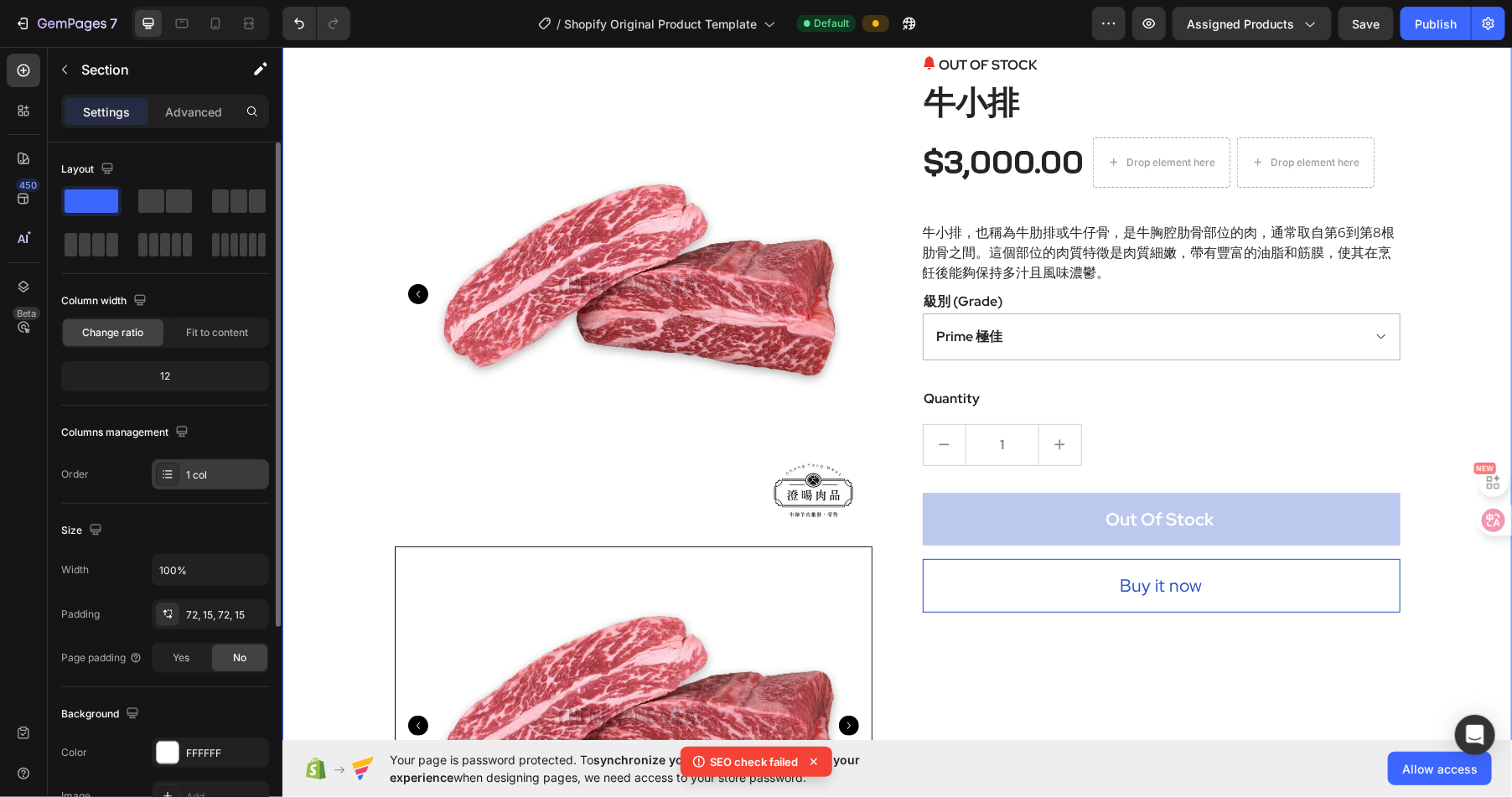 click on "1 col" at bounding box center (225, 475) 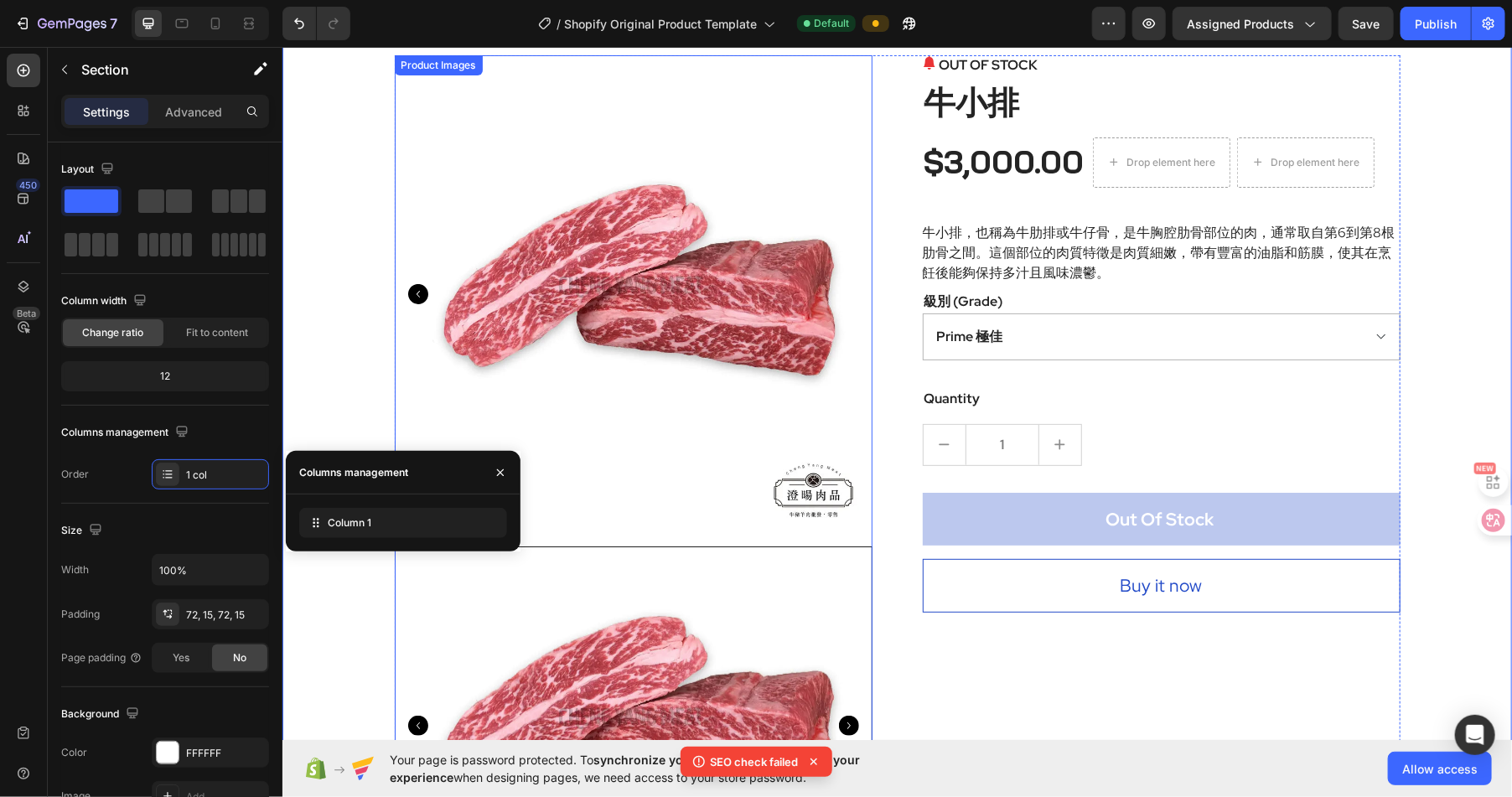 click at bounding box center (633, 293) 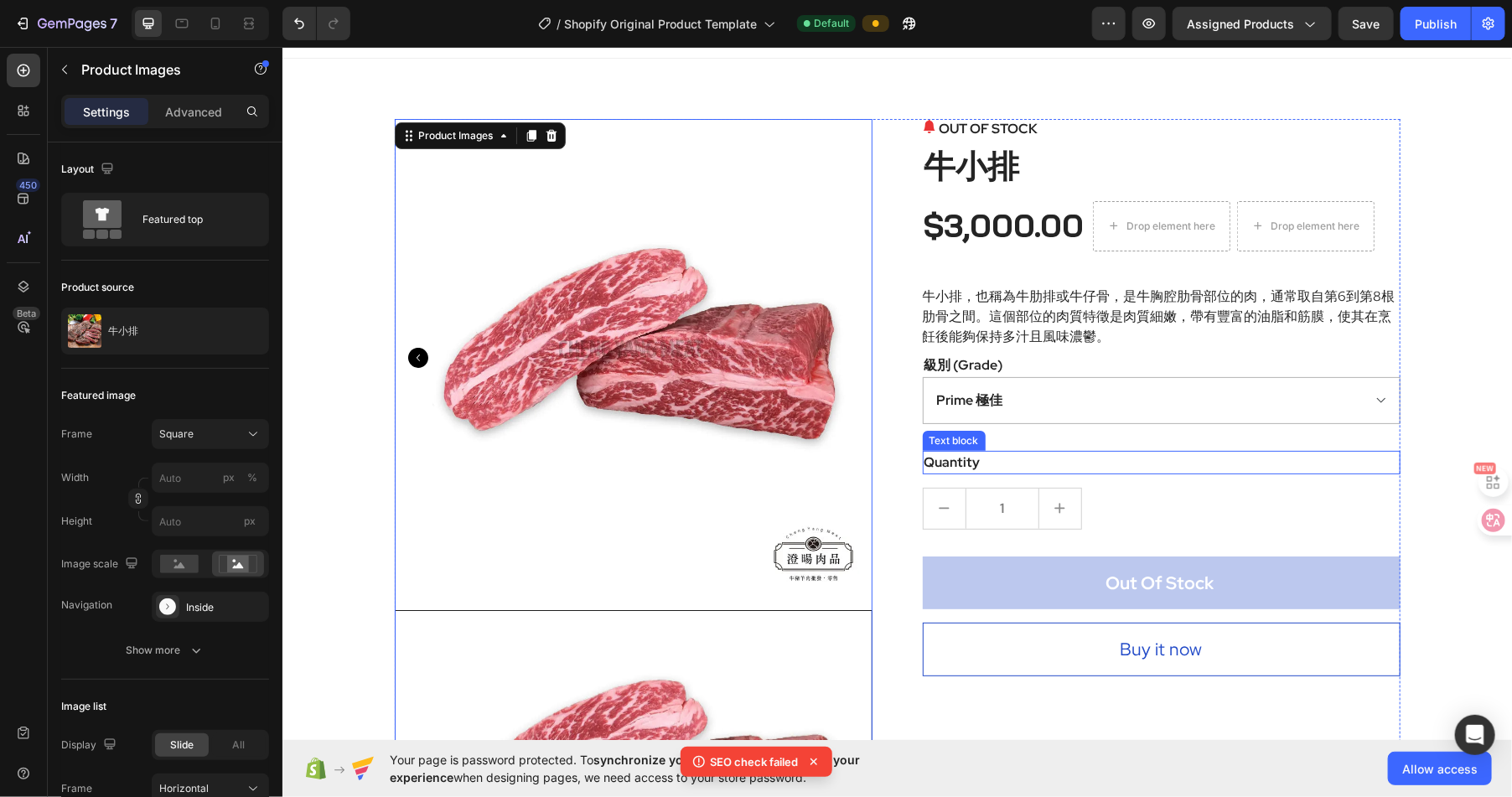 scroll, scrollTop: 0, scrollLeft: 0, axis: both 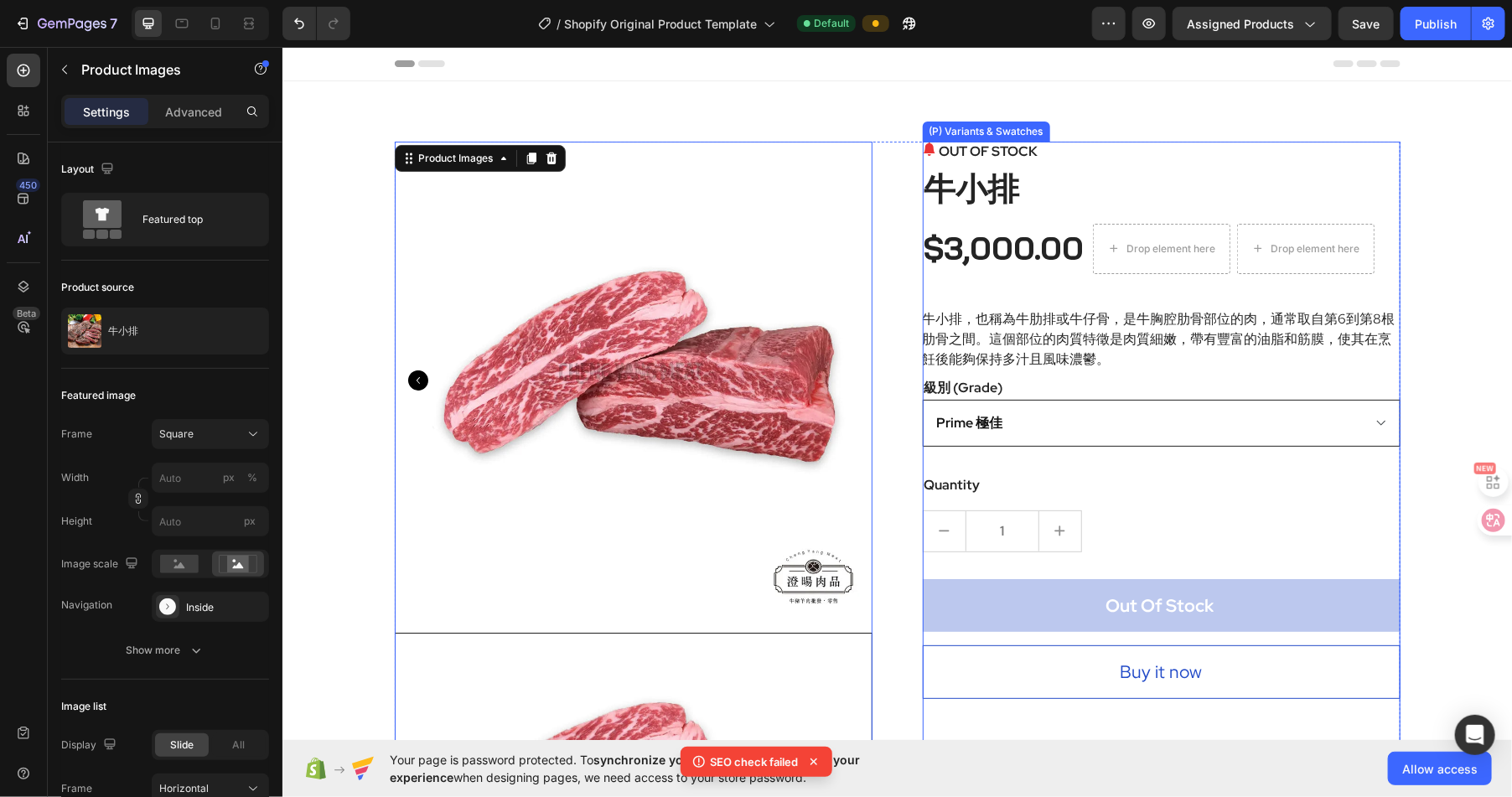click on "Prime 極佳 Choice 精選 Select 可選 No roll 普選" at bounding box center [1161, 422] 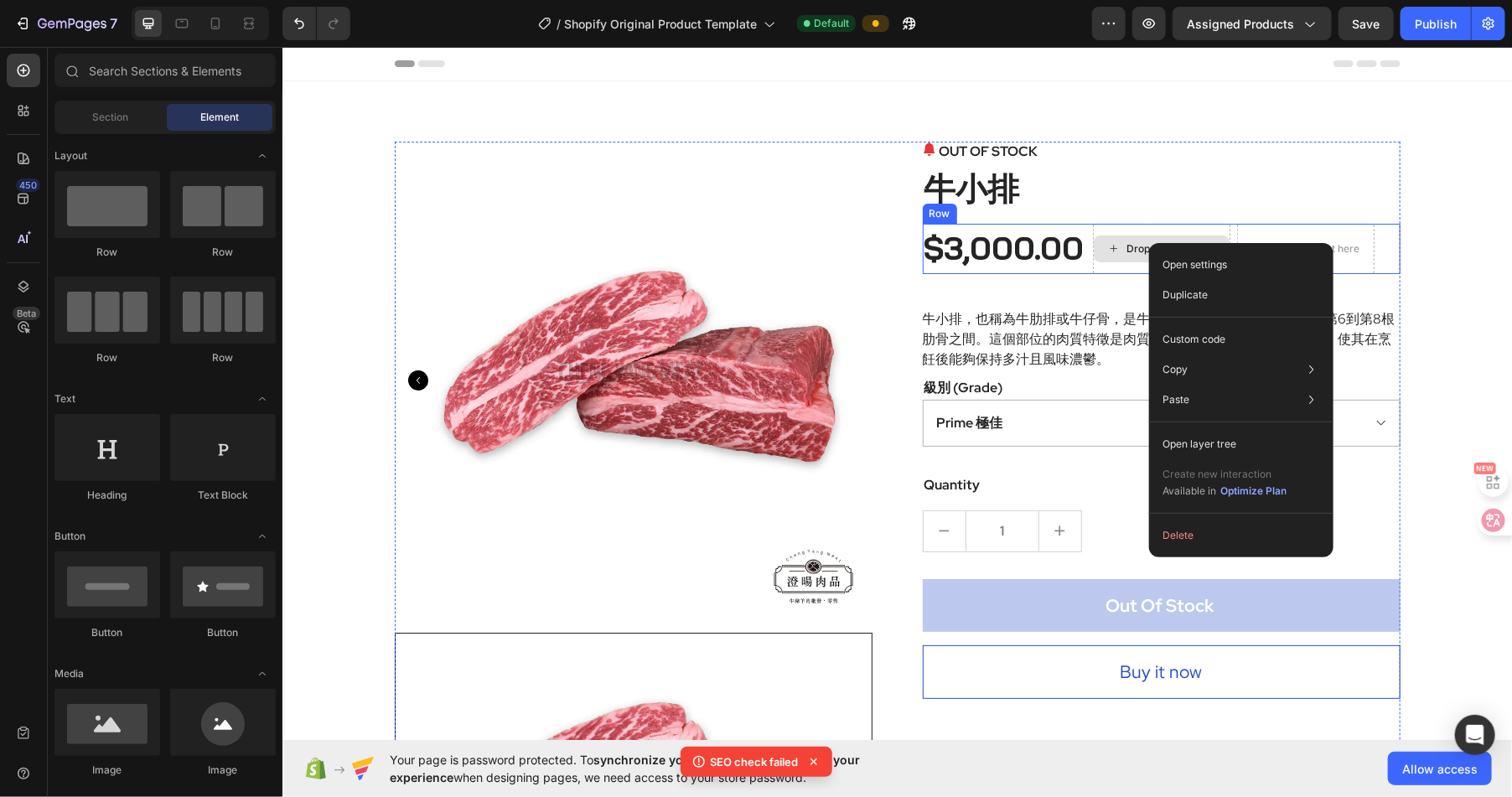 click on "Drop element here" at bounding box center (1161, 248) 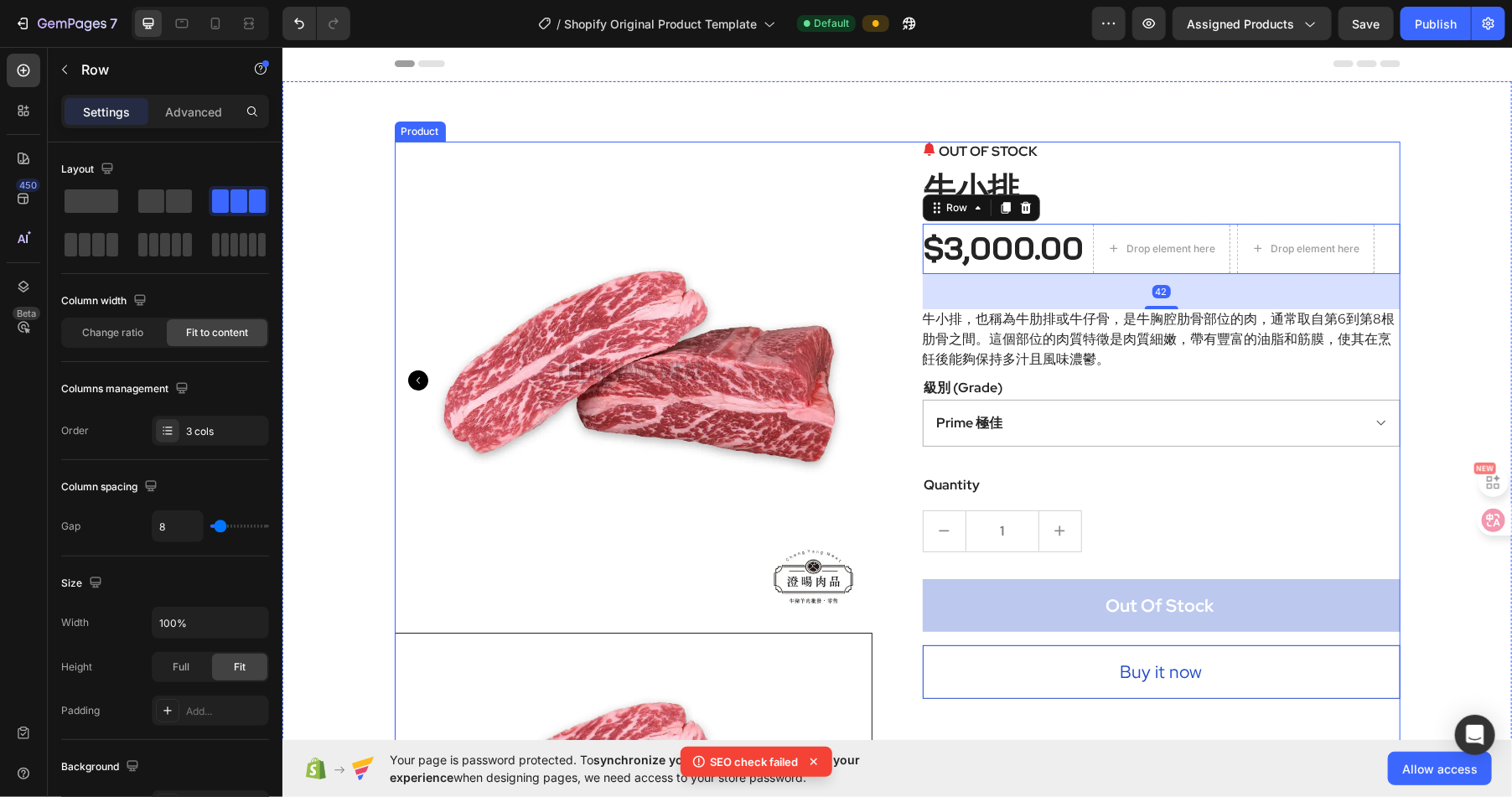 click on "OUT OF STOCK (P) Stock Counter 牛小排 (P) Title $3,000.00 (P) Price (P) Price
Drop element here
Drop element here Row   42 牛小排，也稱為牛肋排或牛仔骨，是牛胸腔肋骨部位的肉，通常取自第6到第8根肋骨之間。這個部位的肉質特徵是肉質細嫩，帶有豐富的油脂和筋膜，使其在烹飪後能夠保持多汁且風味濃鬱。   (P) Description 級別 (Grade)   Prime 極佳 Choice 精選 Select 可選 No roll 普選 (P) Variants & Swatches Quantity Text block
1
(P) Quantity Out Of Stock (P) Cart Button Buy it now (P) Dynamic Checkout" at bounding box center [1161, 566] 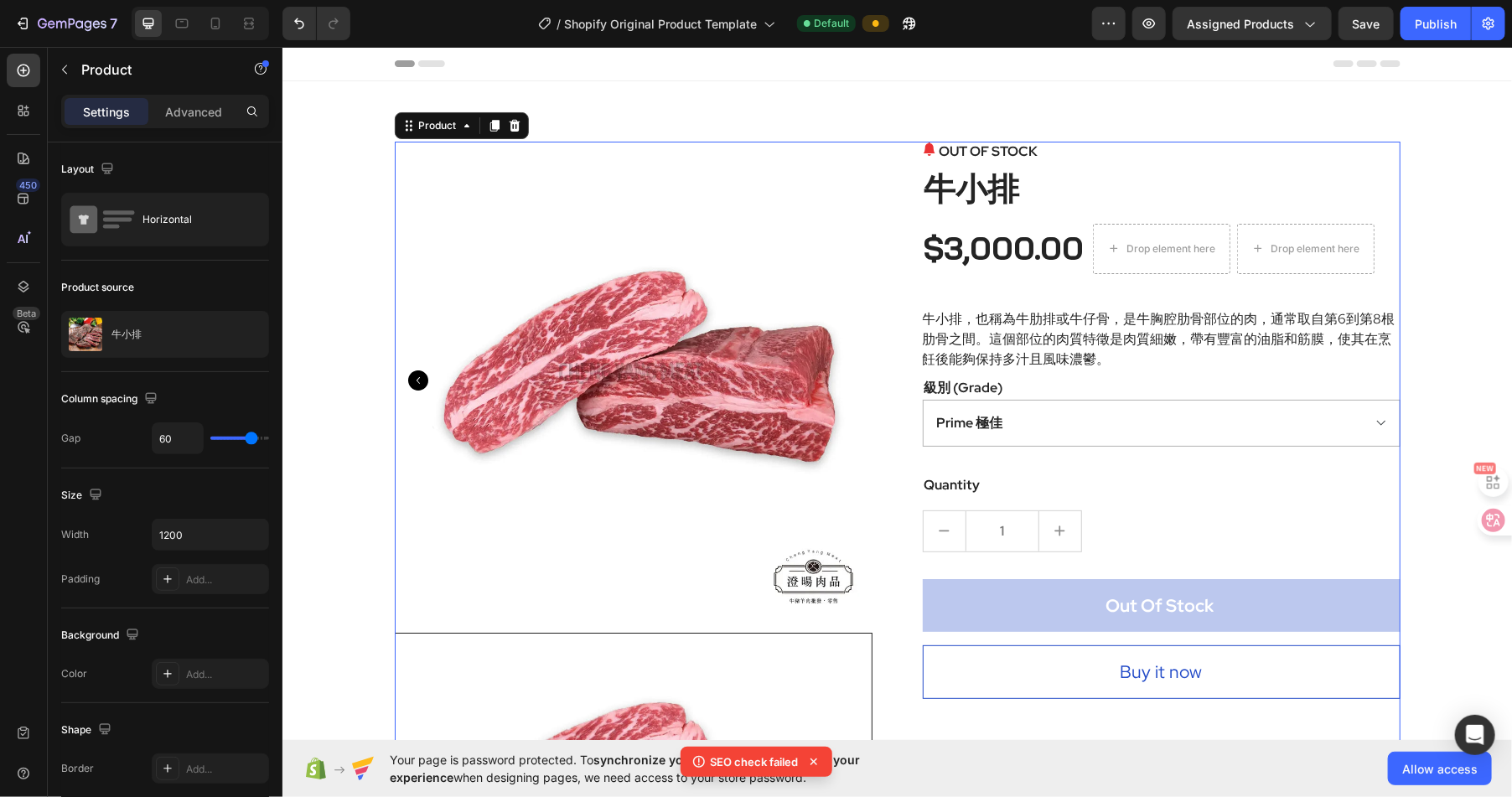 click on "Drop element here" at bounding box center [1161, 248] 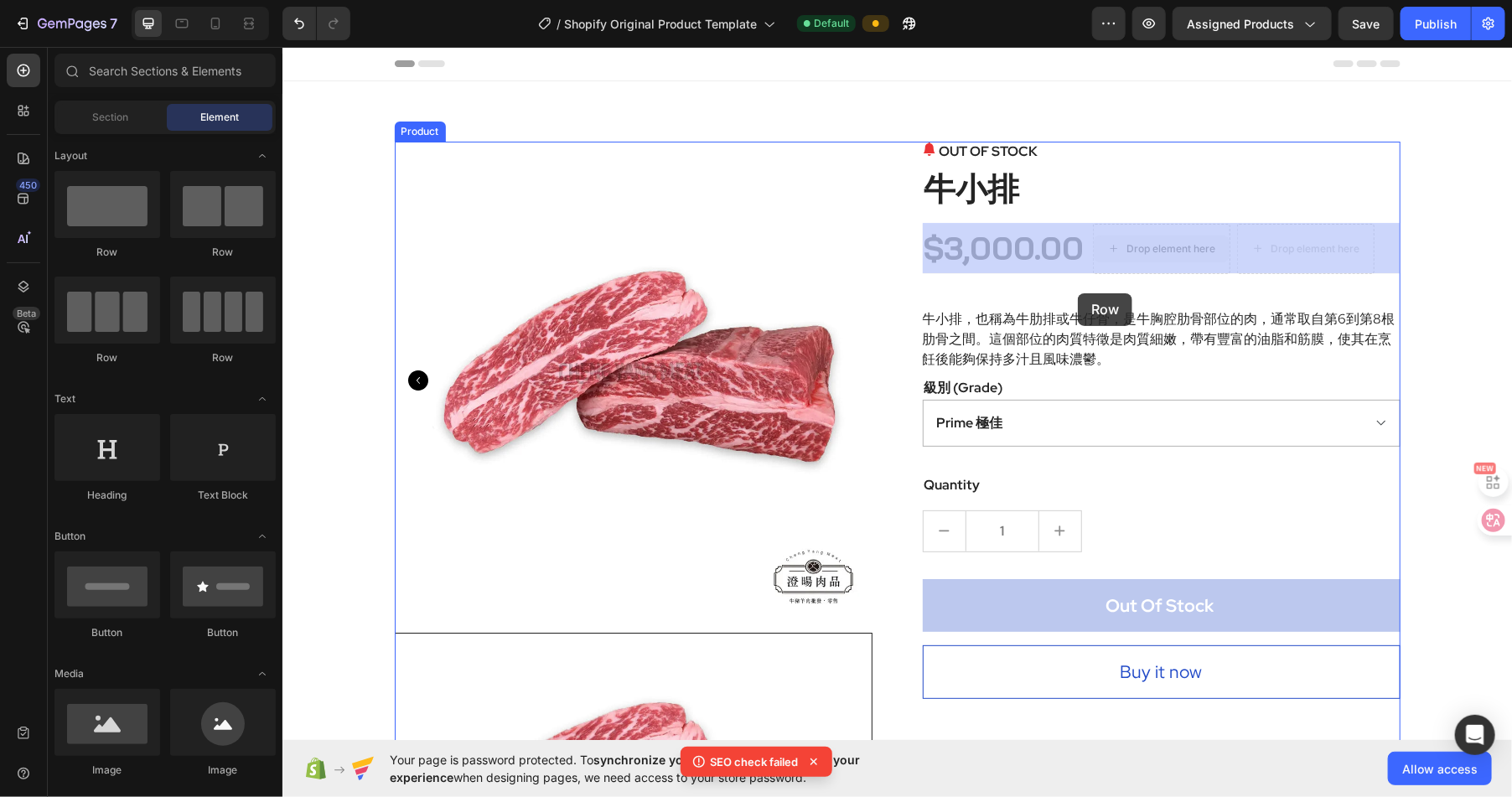 drag, startPoint x: 1147, startPoint y: 239, endPoint x: 1060, endPoint y: 290, distance: 100.84642 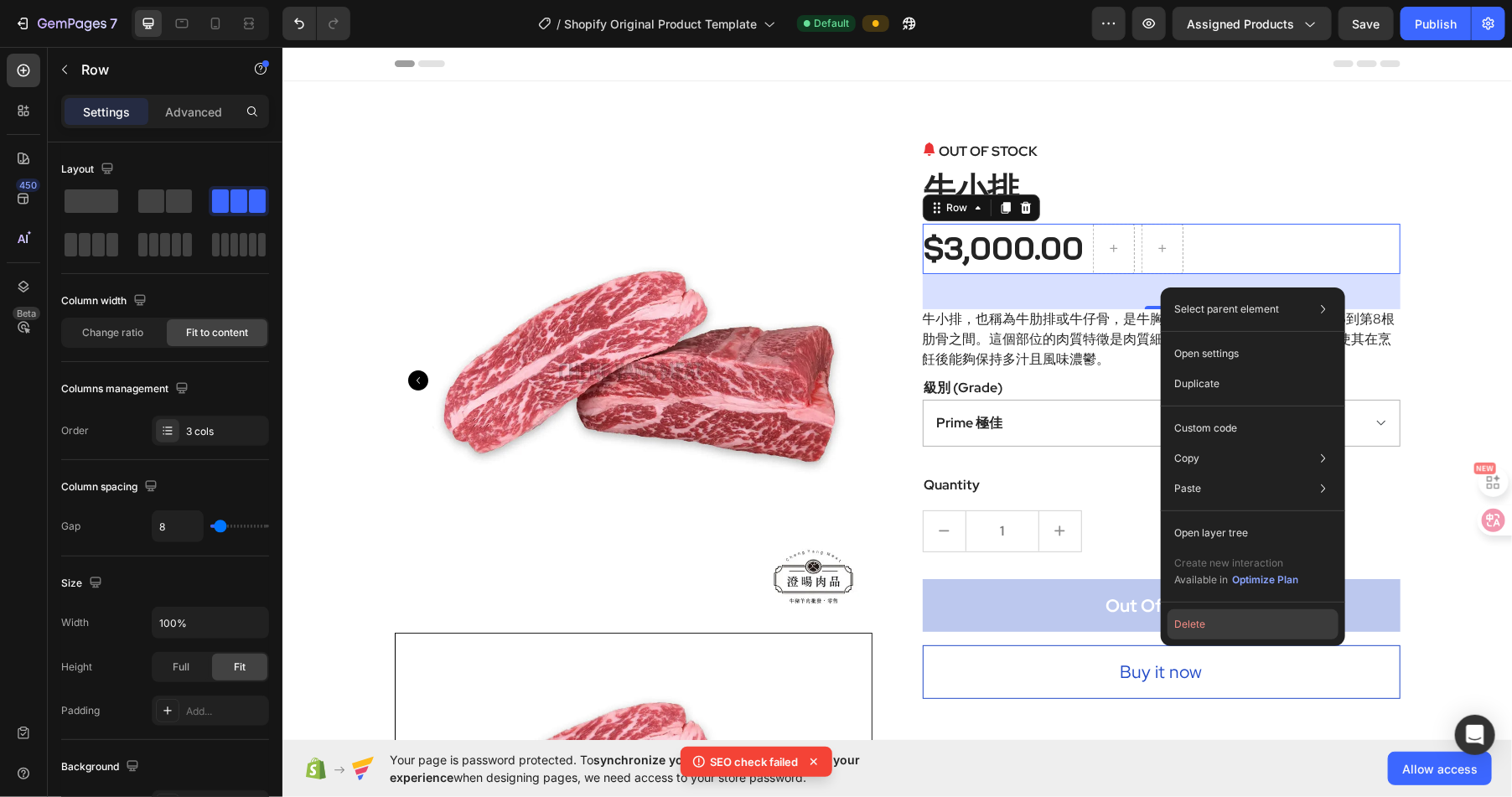click on "Delete" 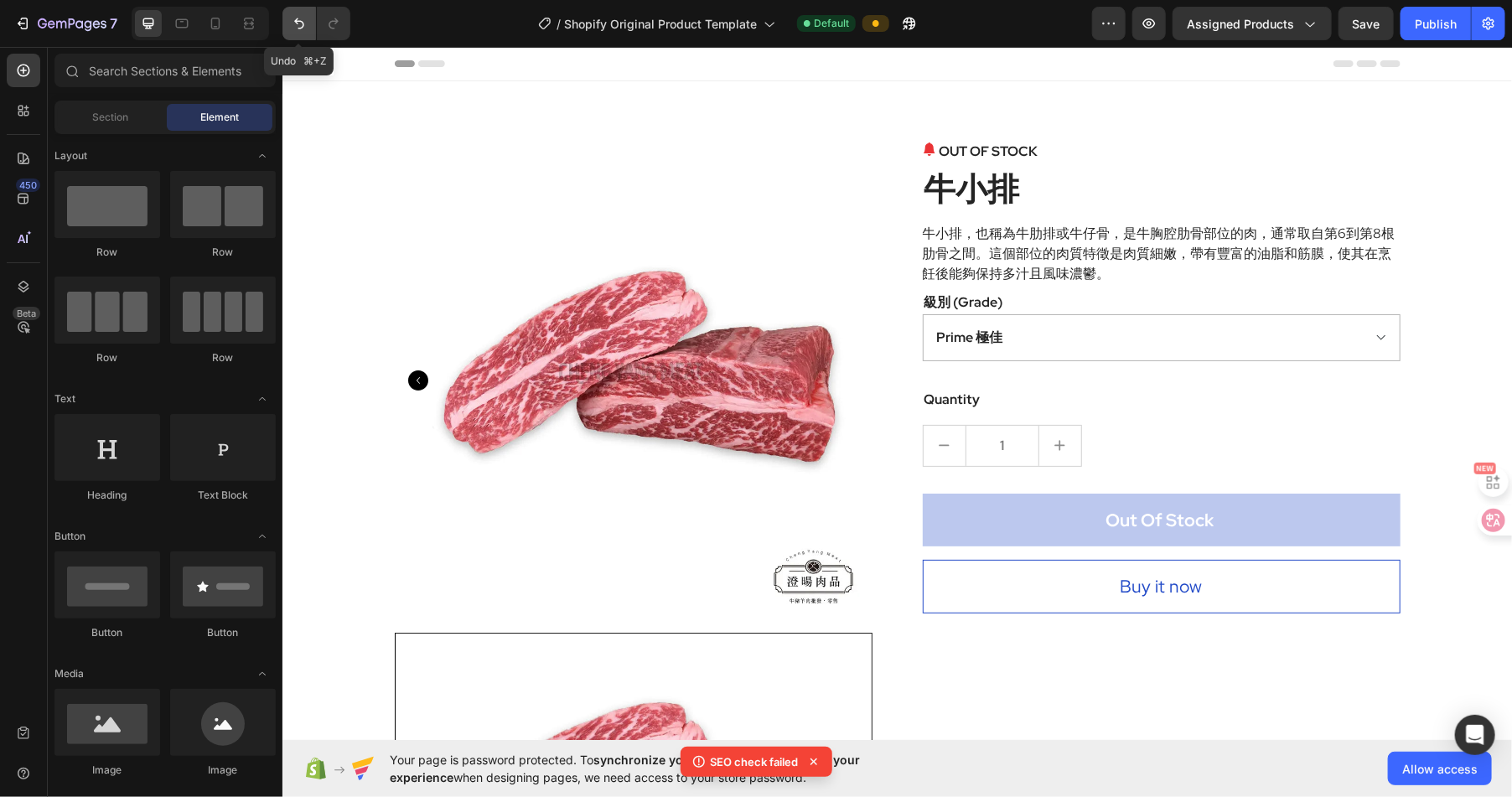 click 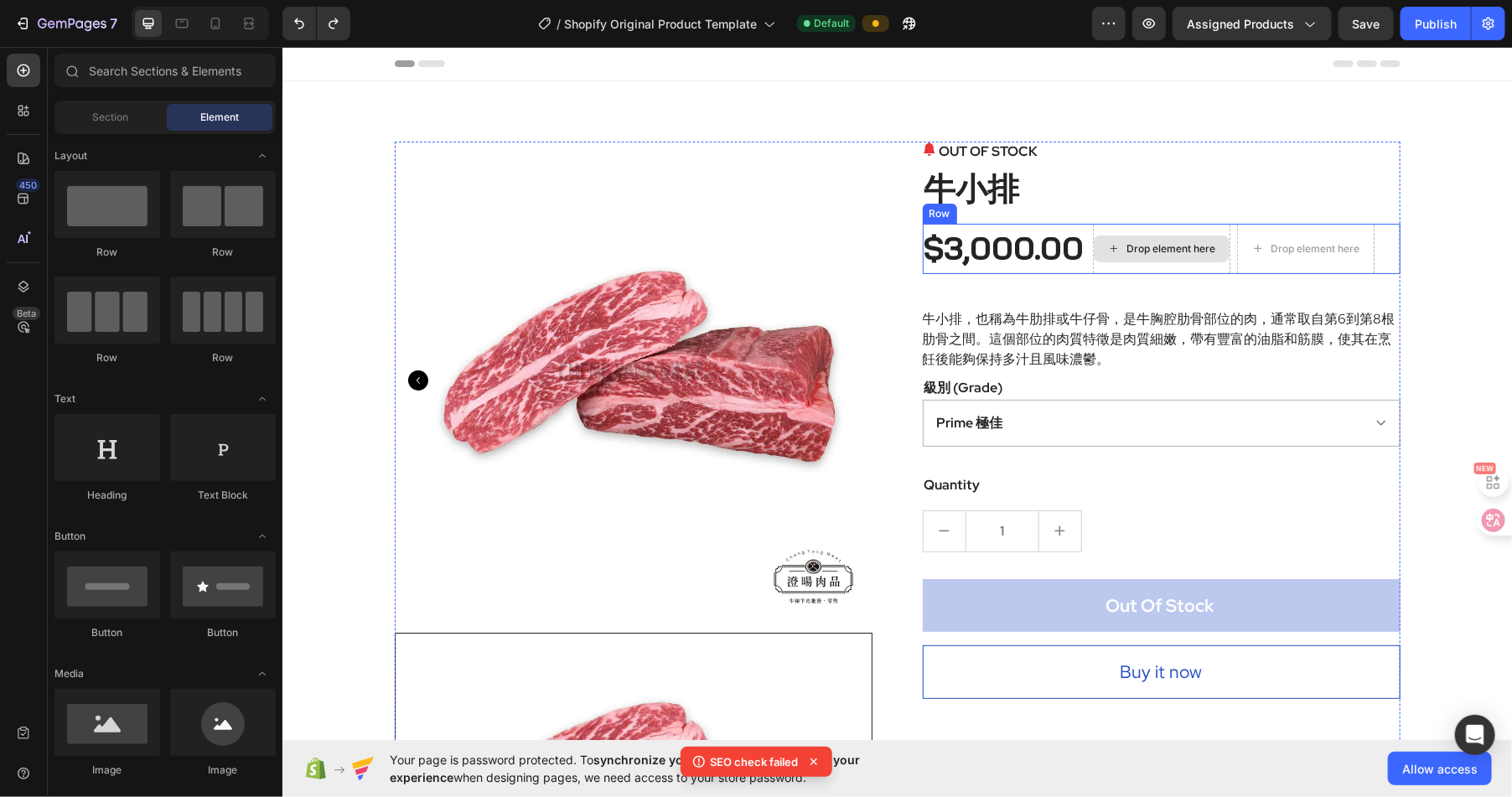 click on "Drop element here" at bounding box center (1161, 248) 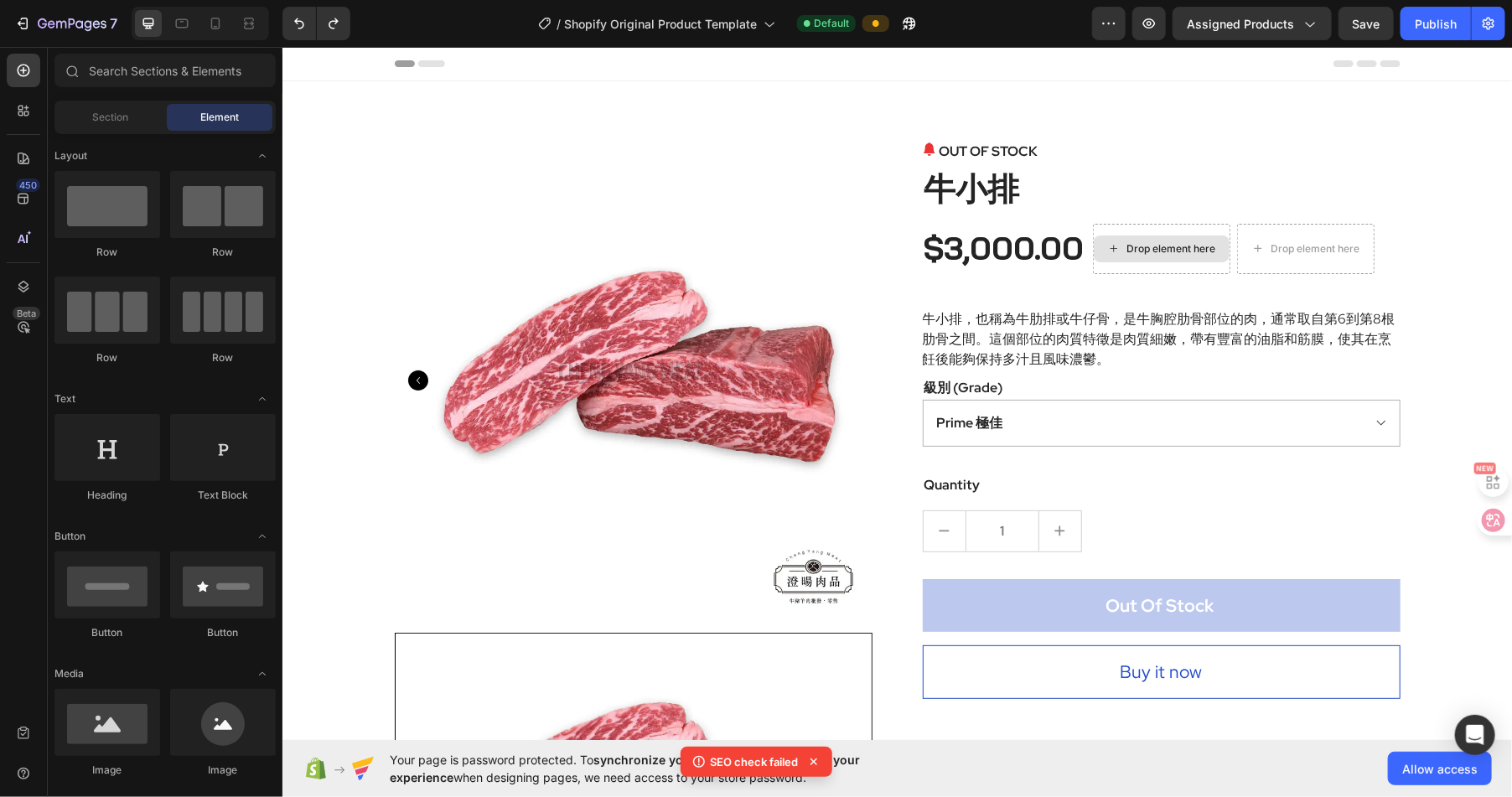 click on "Drop element here" at bounding box center [1171, 248] 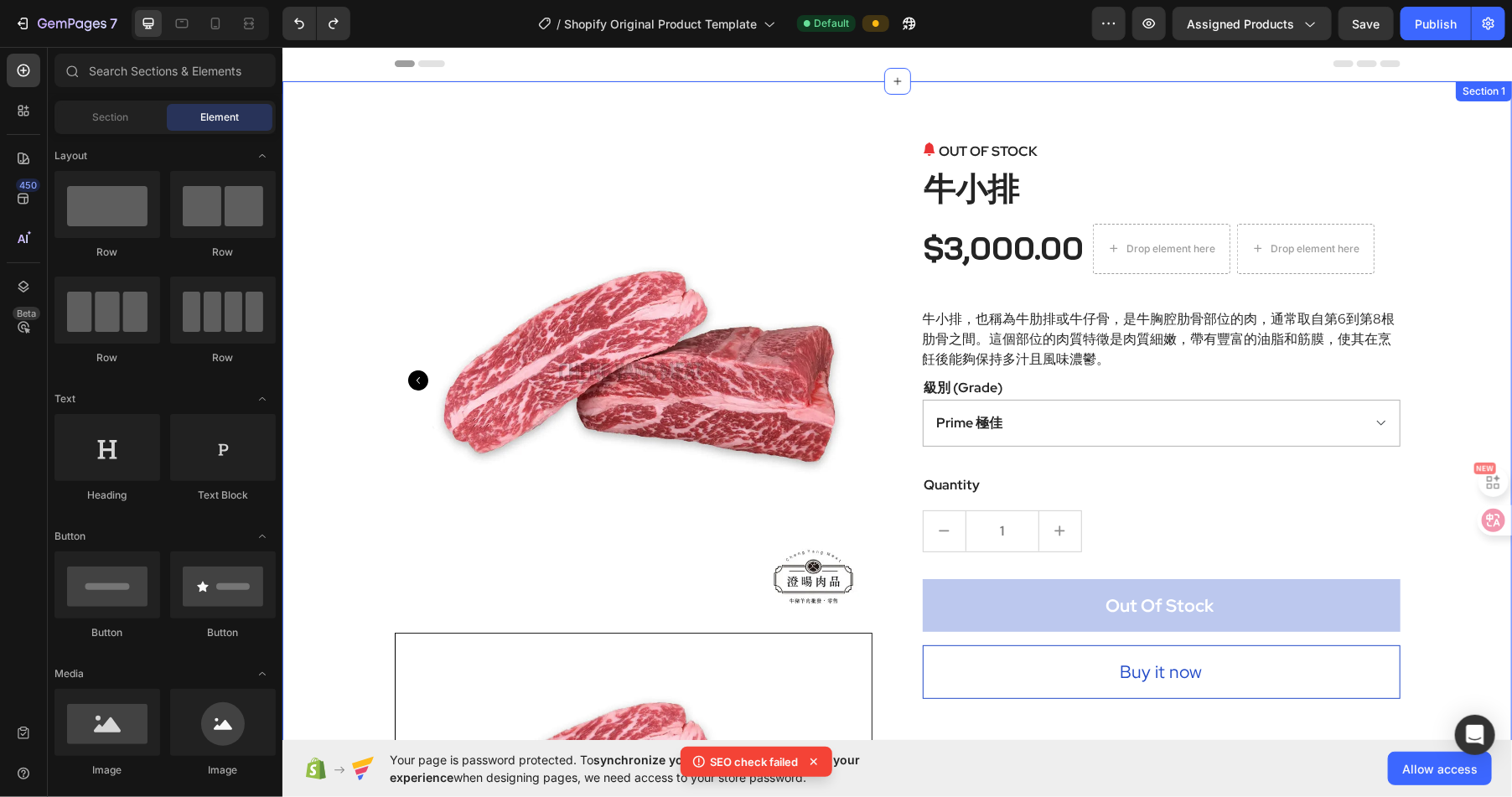 click on "Product Images
OUT OF STOCK (P) Stock Counter 牛小排 (P) Title $3,000.00 (P) Price (P) Price
Drop element here
Drop element here Row 牛小排，也稱為牛肋排或牛仔骨，是牛胸腔肋骨部位的肉，通常取自第6到第8根肋骨之間。這個部位的肉質特徵是肉質細嫩，帶有豐富的油脂和筋膜，使其在烹飪後能夠保持多汁且風味濃鬱。   (P) Description 級別 (Grade)   Prime 極佳 Choice 精選 Select 可選 No roll 普選 (P) Variants & Swatches Quantity Text block
1
(P) Quantity Out Of Stock (P) Cart Button Buy it now (P) Dynamic Checkout Product
Drop element here Row" at bounding box center (896, 604) 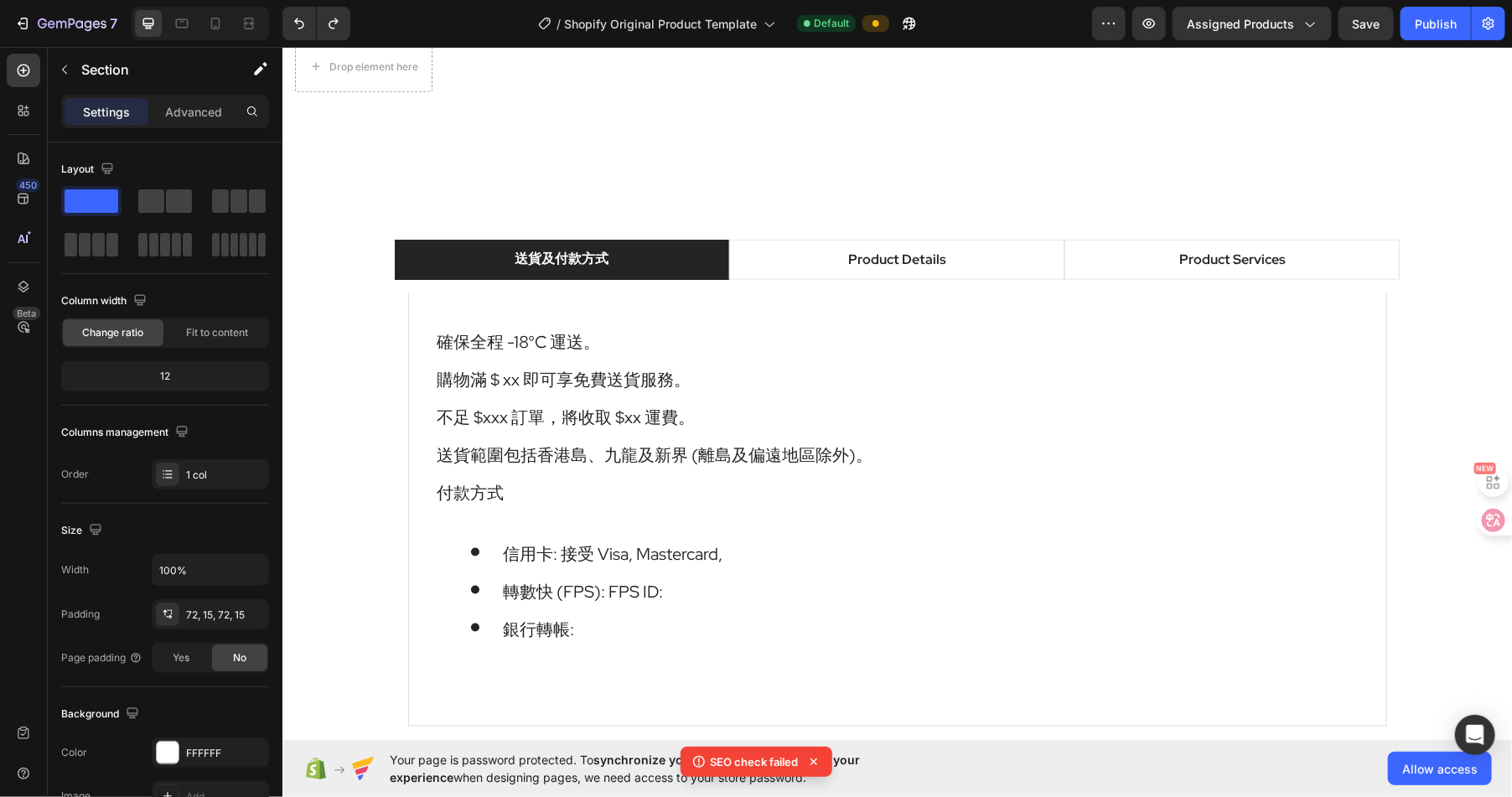 scroll, scrollTop: 950, scrollLeft: 0, axis: vertical 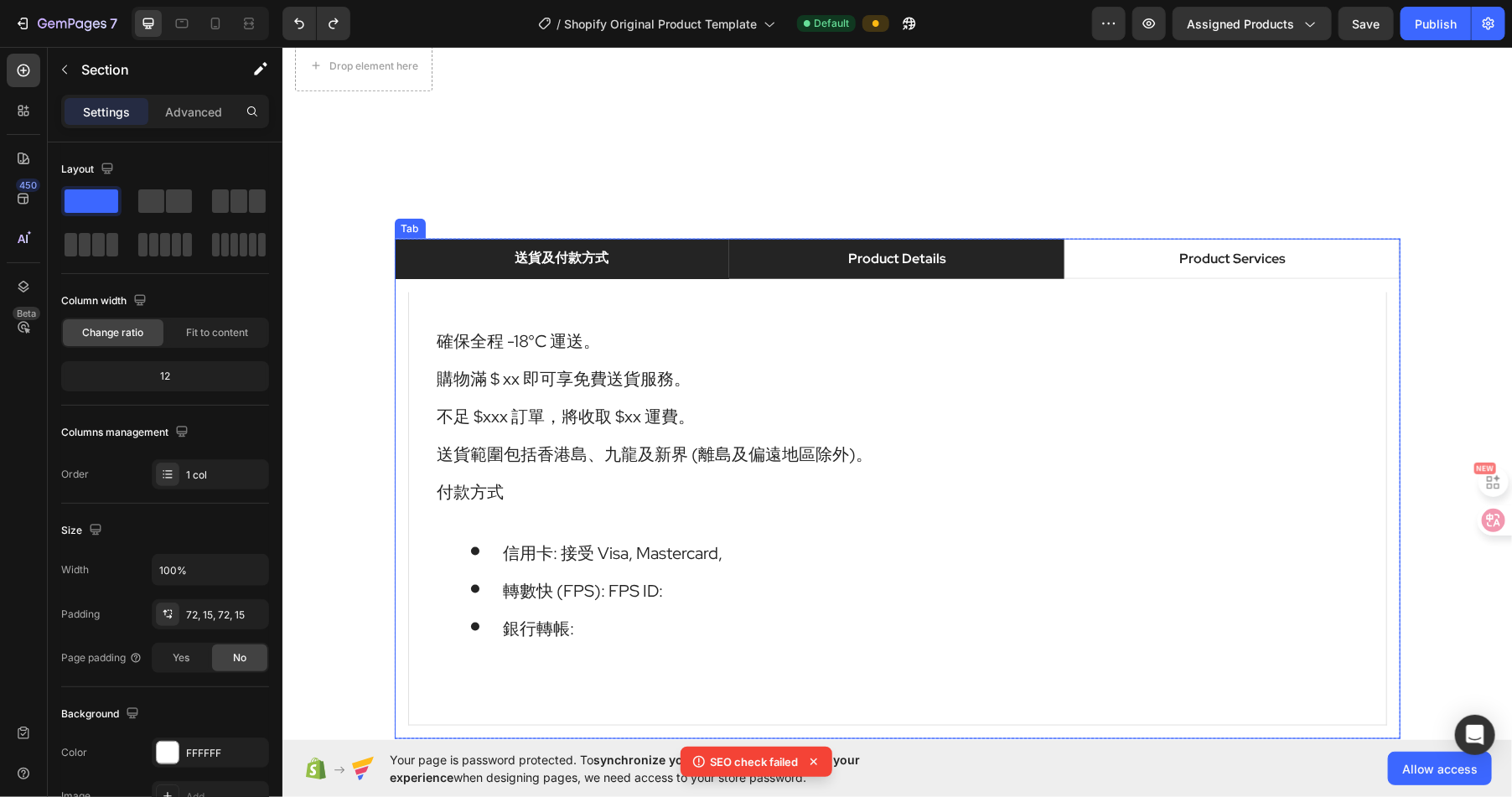 click on "Product Details" at bounding box center (896, 258) 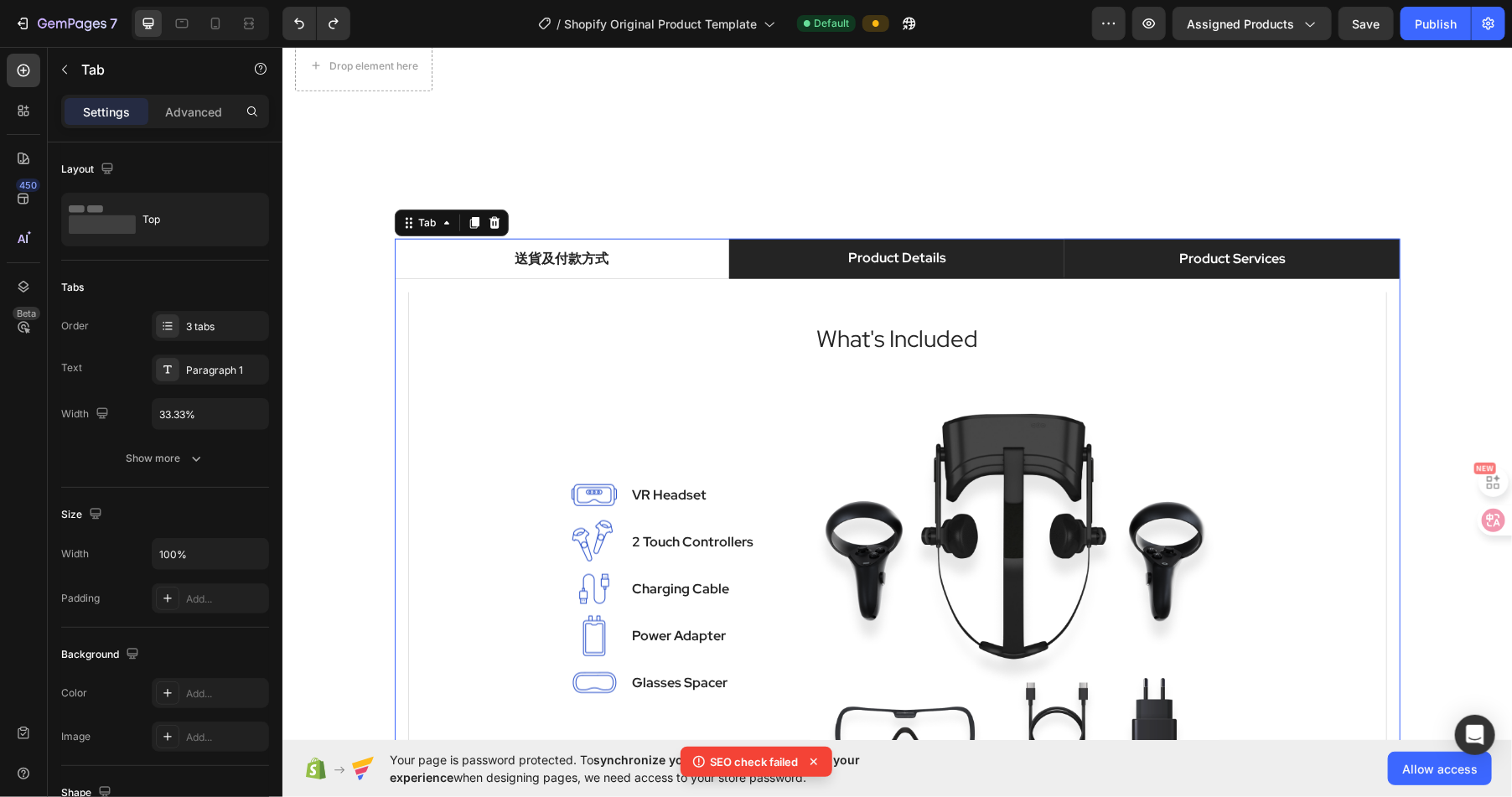 click on "Product Services" at bounding box center (1231, 258) 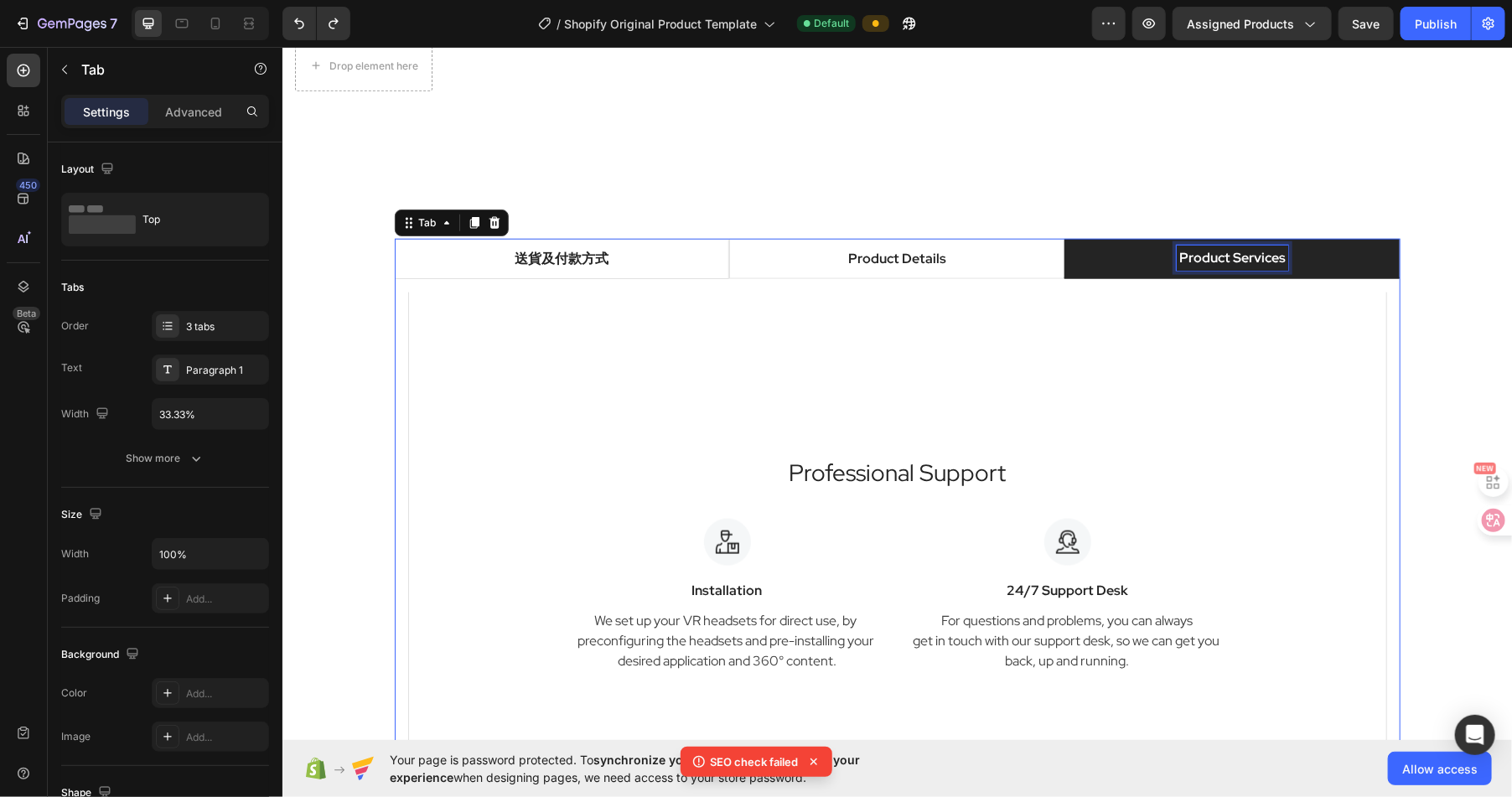 scroll, scrollTop: 950, scrollLeft: 0, axis: vertical 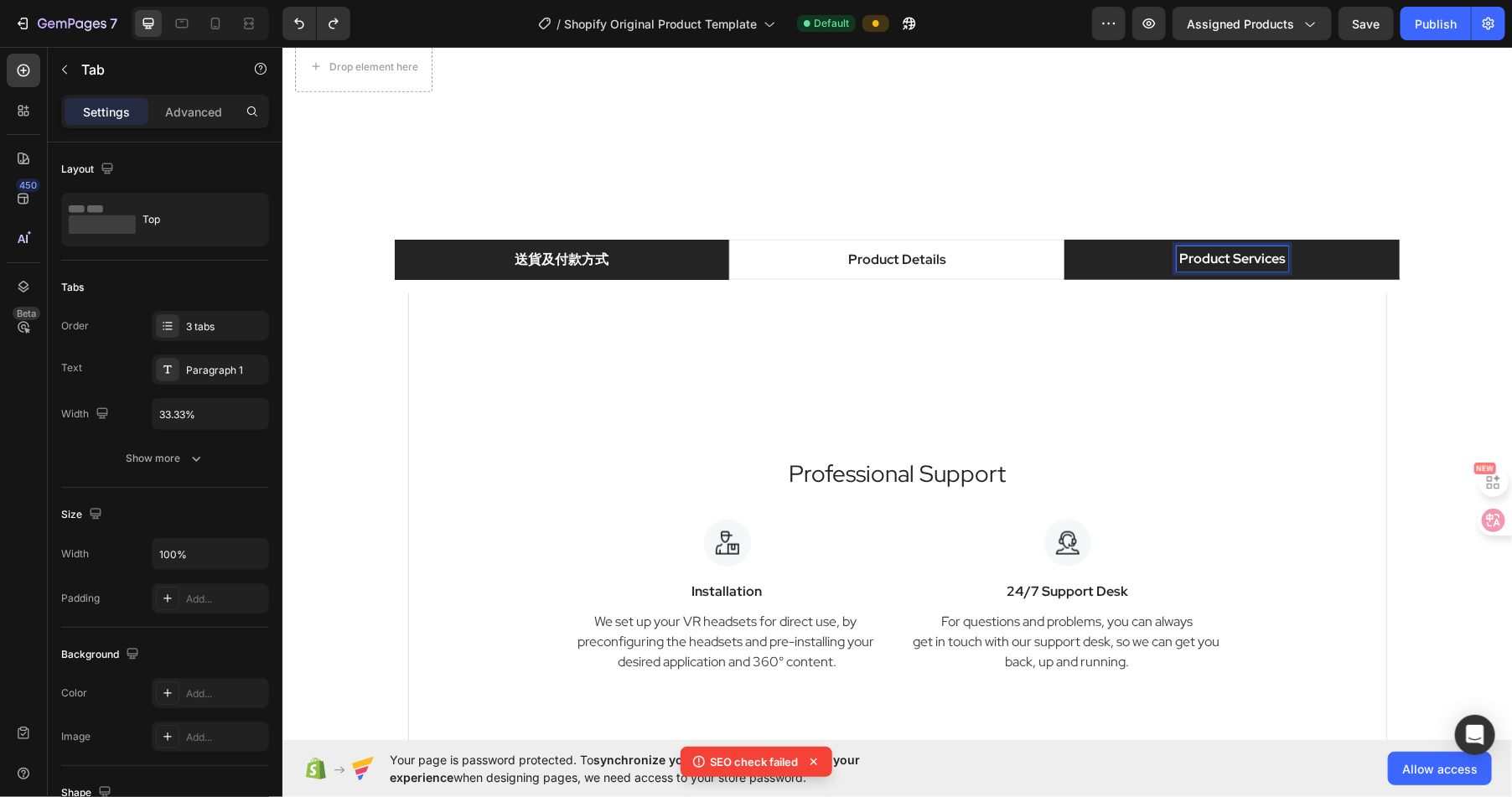click on "送貨及付款方式" at bounding box center [561, 259] 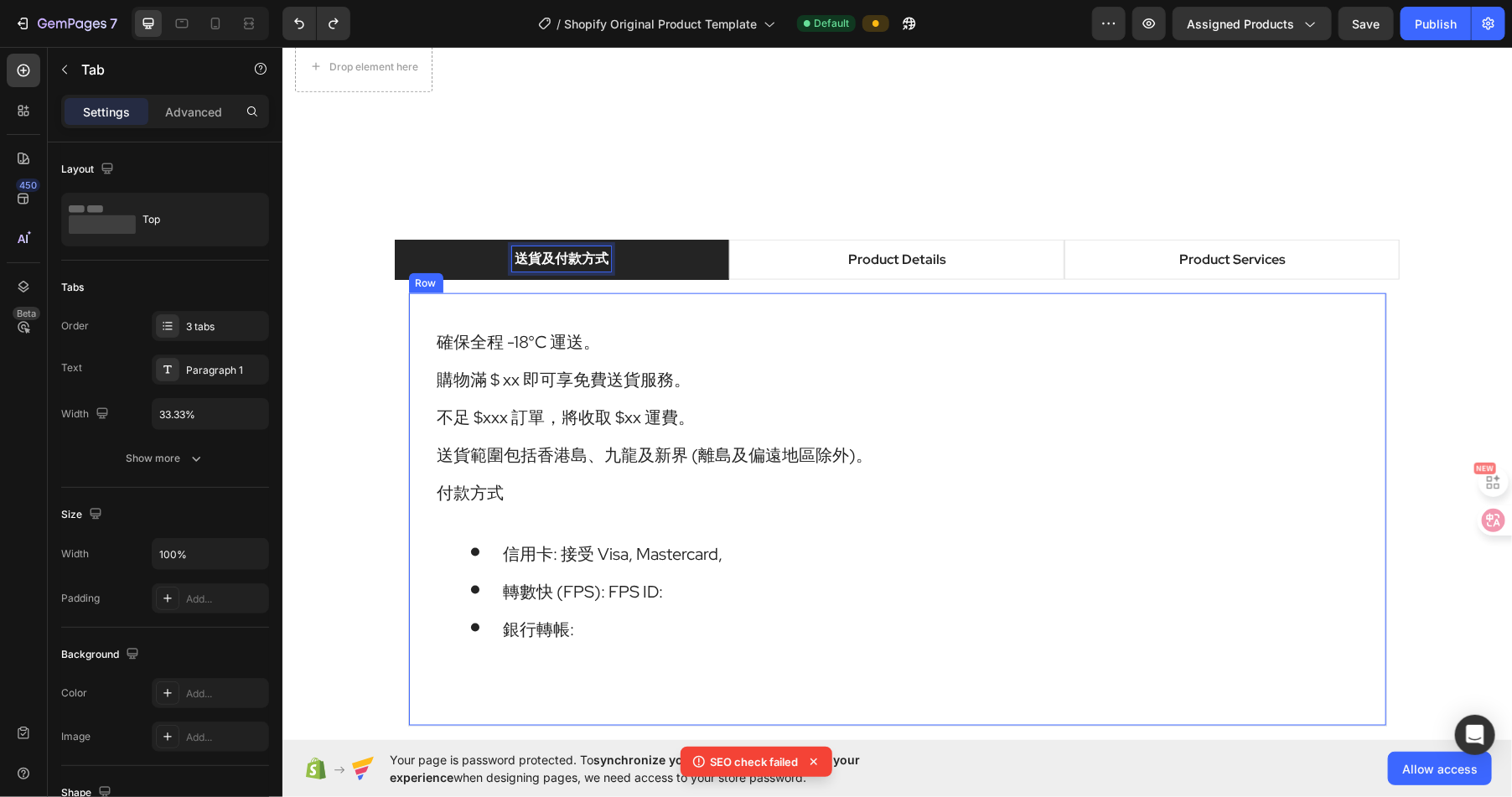 scroll, scrollTop: 1288, scrollLeft: 0, axis: vertical 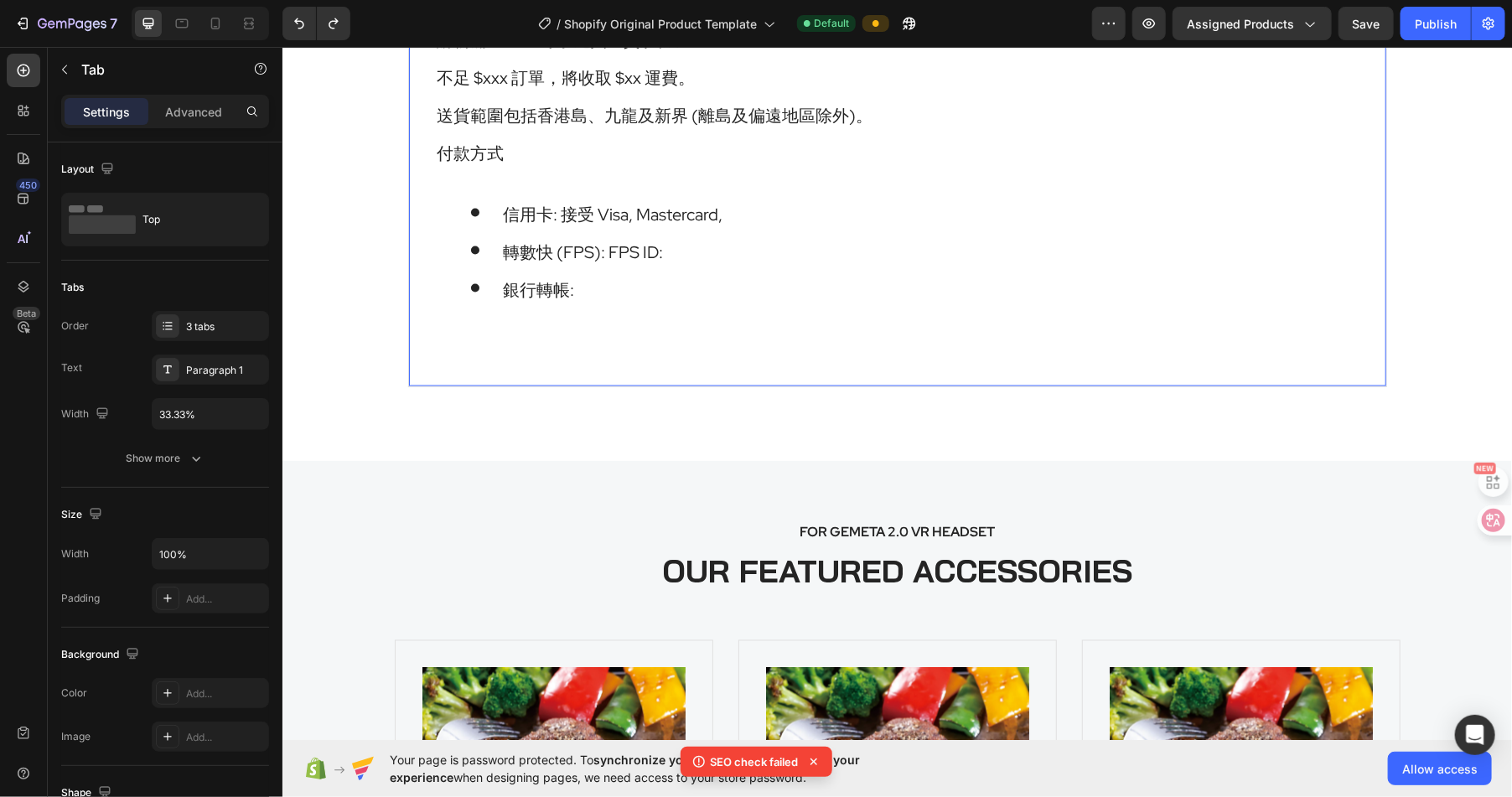 click on "確保全程 -18°C 運送。 購物滿 $ xx 即可享免費送貨服務。 不足 $xxx 訂單，將收取 $xx 運費。 送貨範圍包括香港島、九龍及新界 (離島及偏遠地區除外)。 付款方式 信用卡: 接受 Visa, Mastercard,  轉數快 (FPS): FPS ID:   銀行轉帳:  Heading" at bounding box center [897, 169] 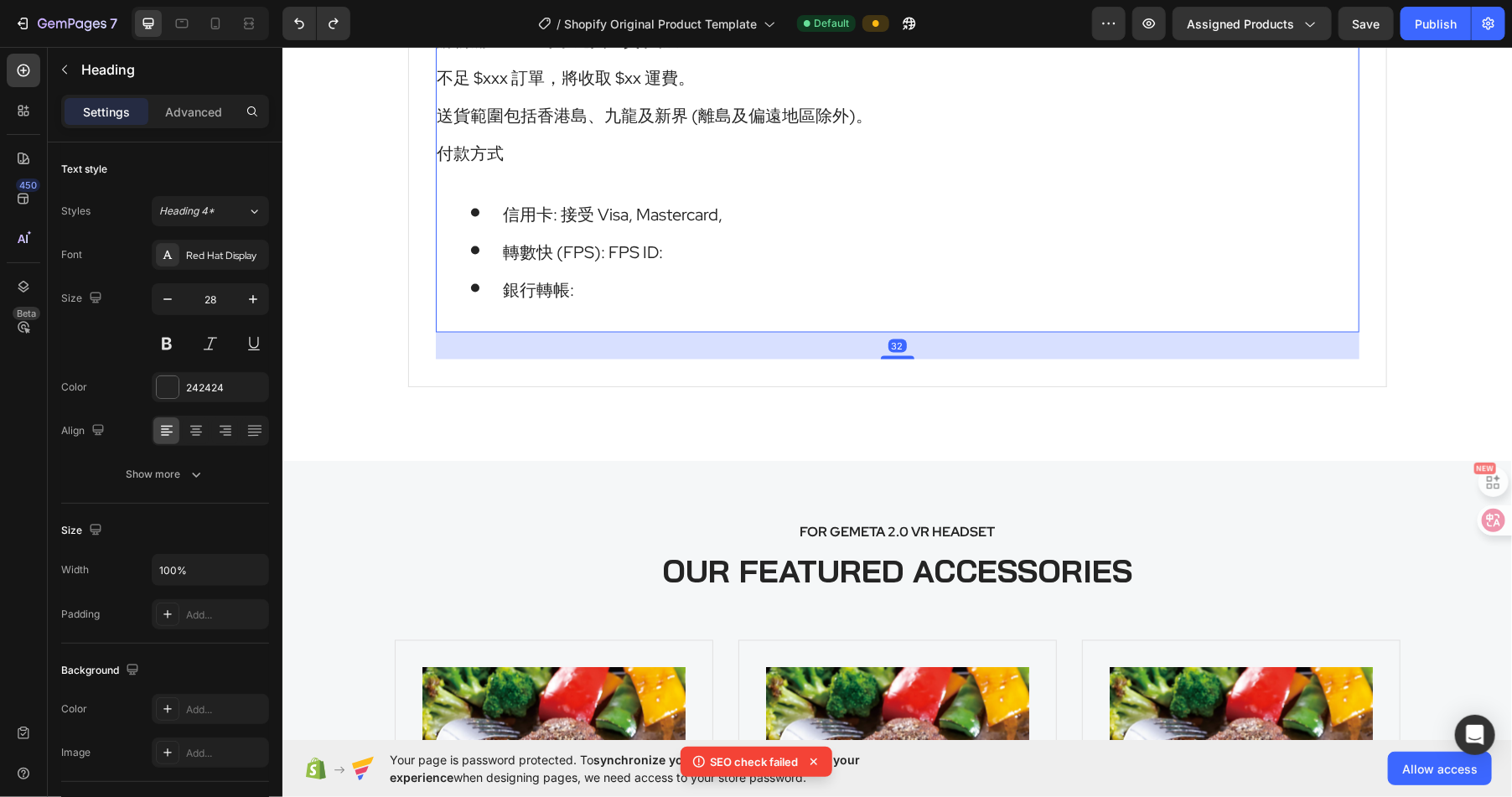click on "確保全程 -18°C 運送。 購物滿 $ xx 即可享免費送貨服務。 不足 $xxx 訂單，將收取 $xx 運費。 送貨範圍包括香港島、九龍及新界 (離島及偏遠地區除外)。 付款方式 信用卡: 接受 Visa, Mastercard,  轉數快 (FPS): FPS ID:   銀行轉帳:" at bounding box center (897, 156) 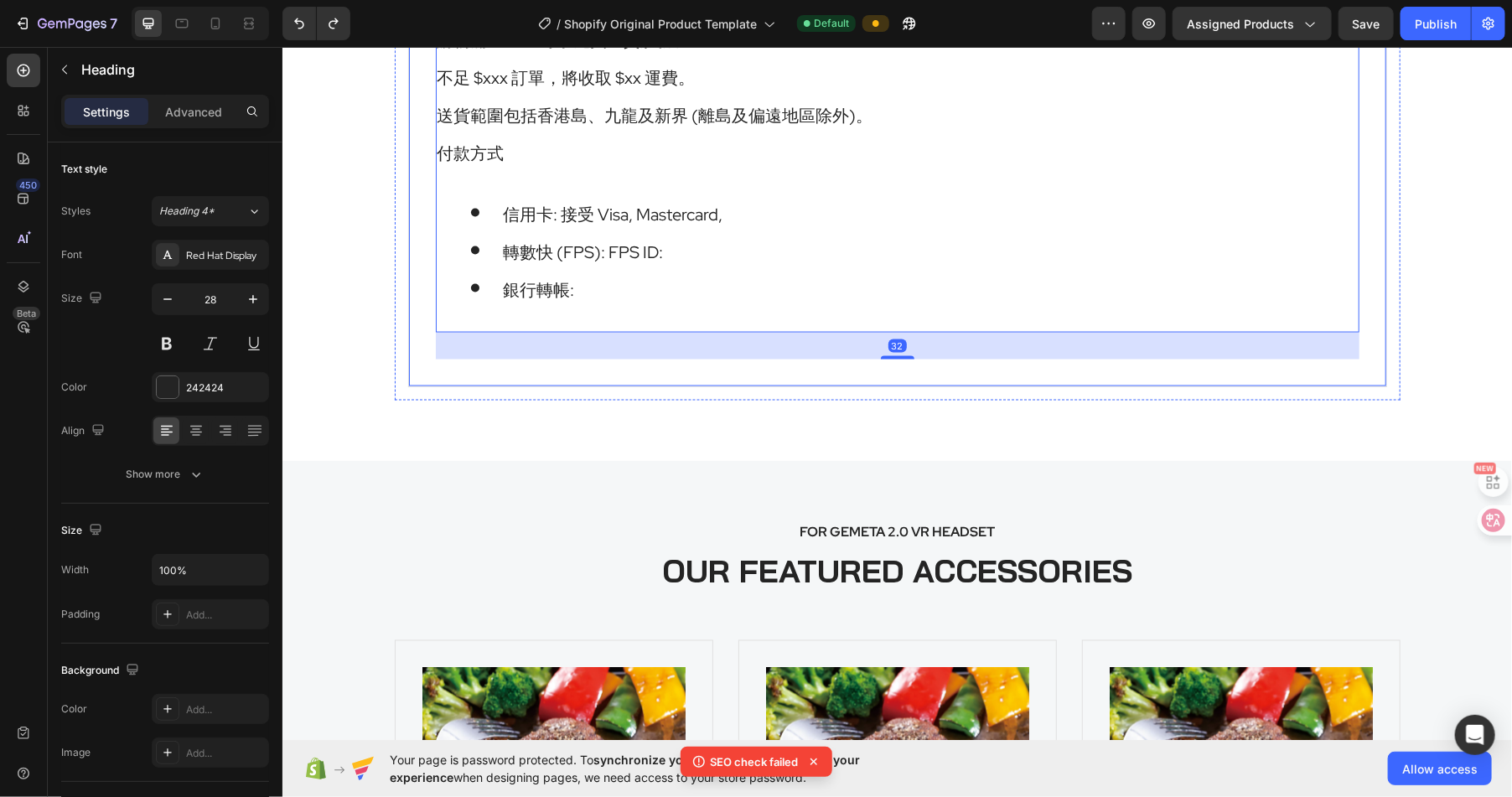 click on "確保全程 -18°C 運送。 購物滿 $ xx 即可享免費送貨服務。 不足 $xxx 訂單，將收取 $xx 運費。 送貨範圍包括香港島、九龍及新界 (離島及偏遠地區除外)。 付款方式 信用卡: 接受 Visa, Mastercard,  轉數快 (FPS): FPS ID:   銀行轉帳:  Heading   32 Row" at bounding box center [897, 169] 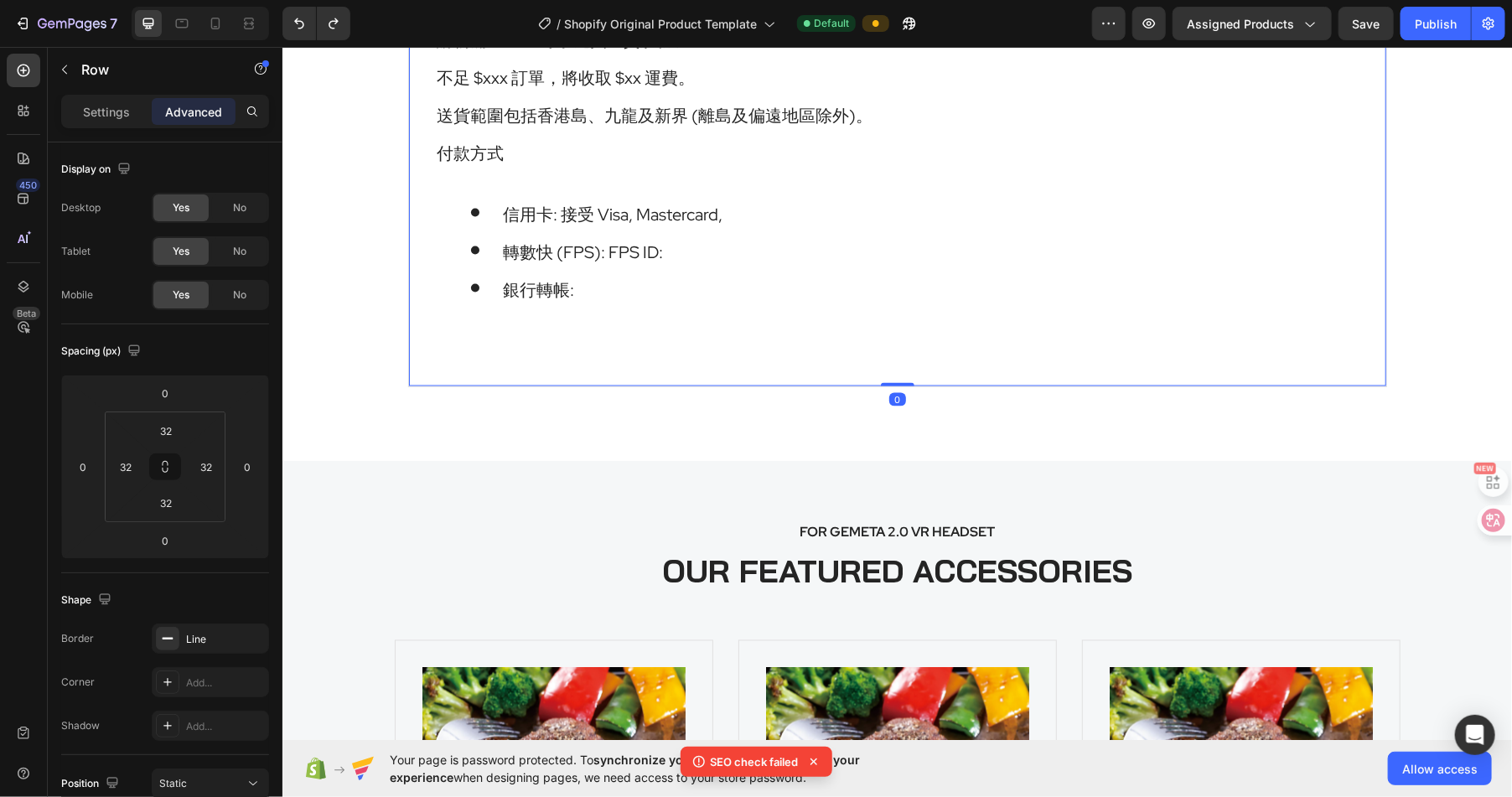 drag, startPoint x: 901, startPoint y: 380, endPoint x: 903, endPoint y: 330, distance: 50.039984 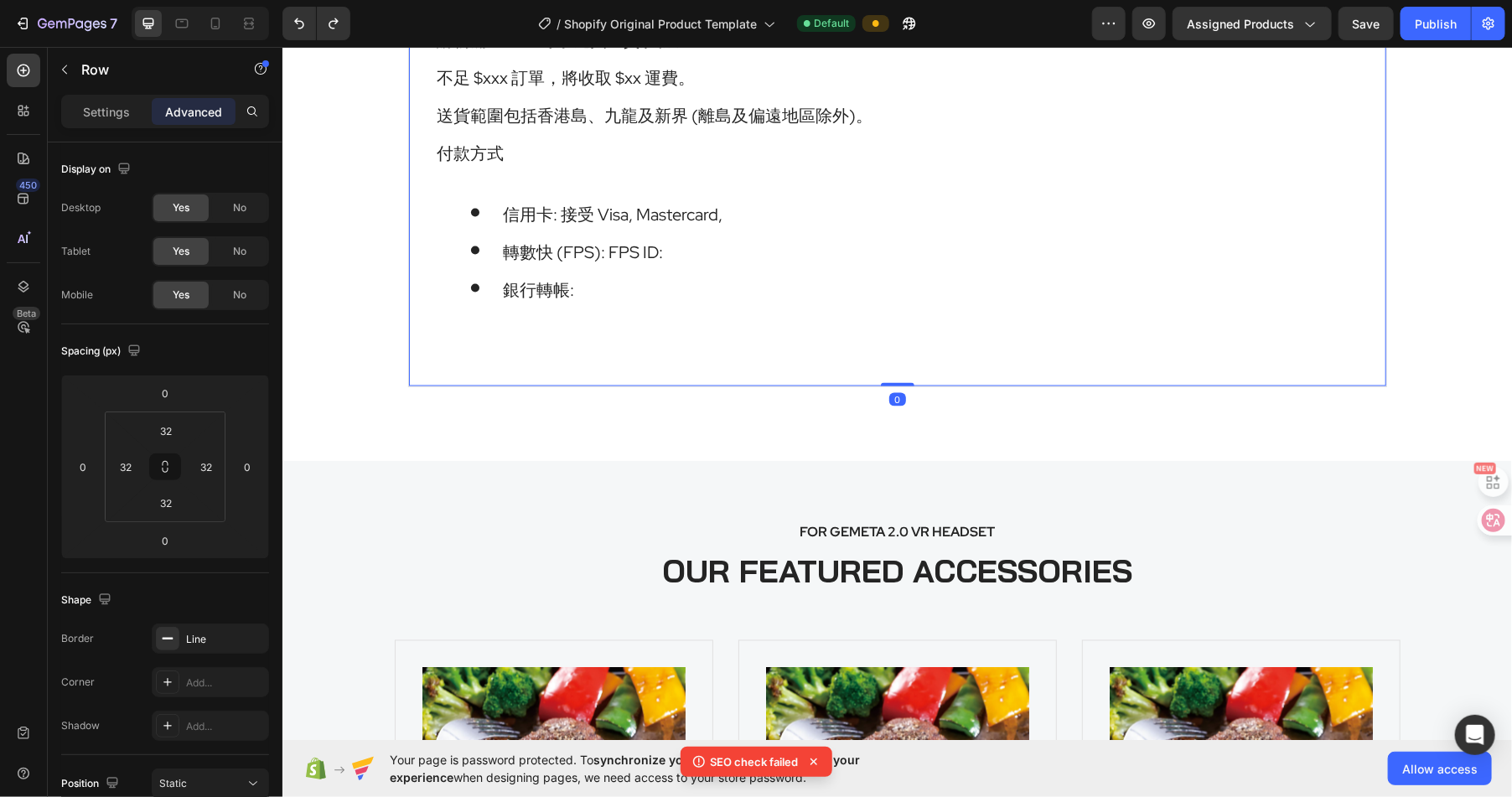 click on "確保全程 -18°C 運送。 購物滿 $ xx 即可享免費送貨服務。 不足 $xxx 訂單，將收取 $xx 運費。 送貨範圍包括香港島、九龍及新界 (離島及偏遠地區除外)。 付款方式 信用卡: 接受 Visa, Mastercard,  轉數快 (FPS): FPS ID:   銀行轉帳:  Heading Row   0" at bounding box center (897, 169) 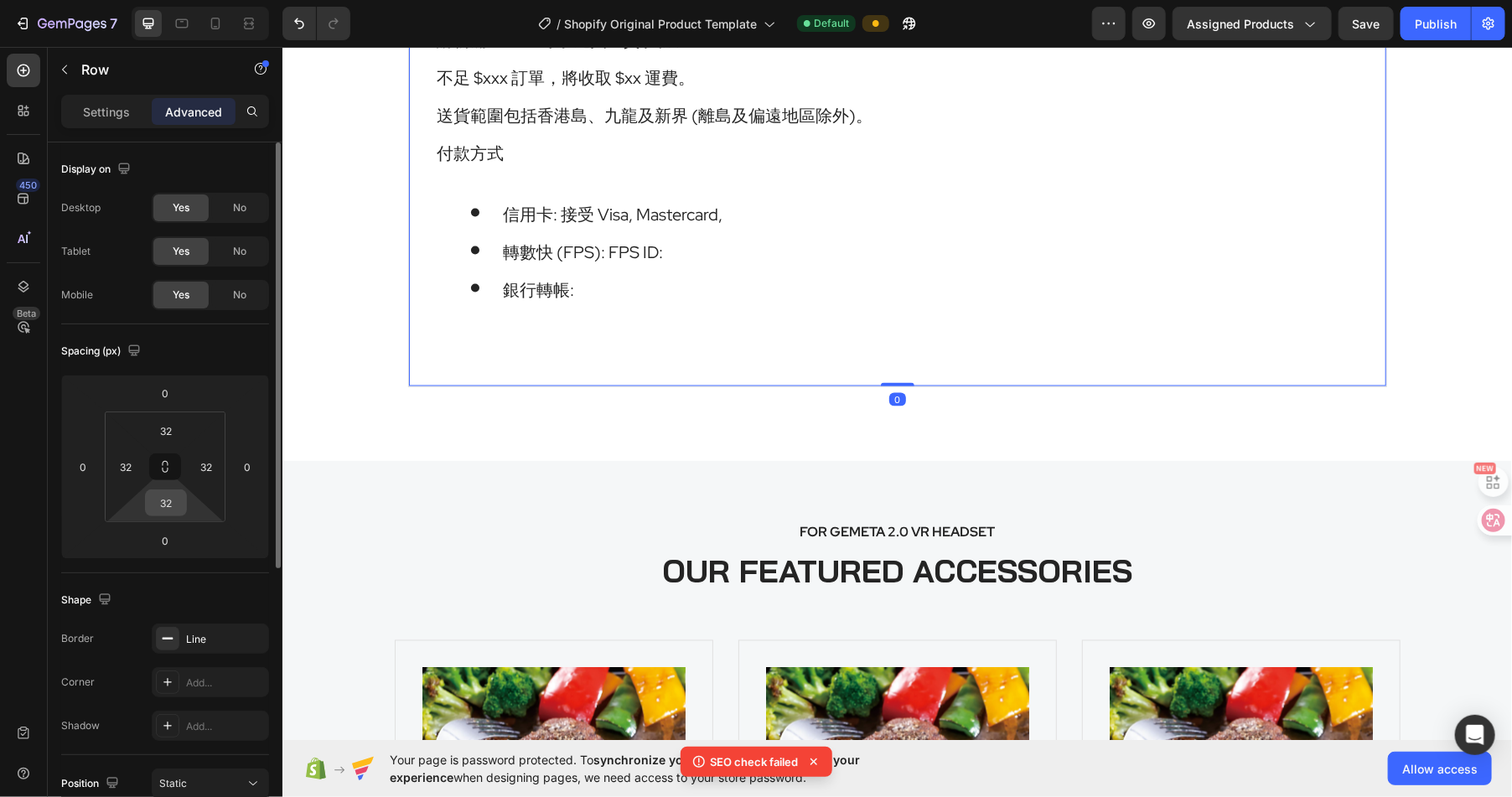 click on "32" at bounding box center (166, 503) 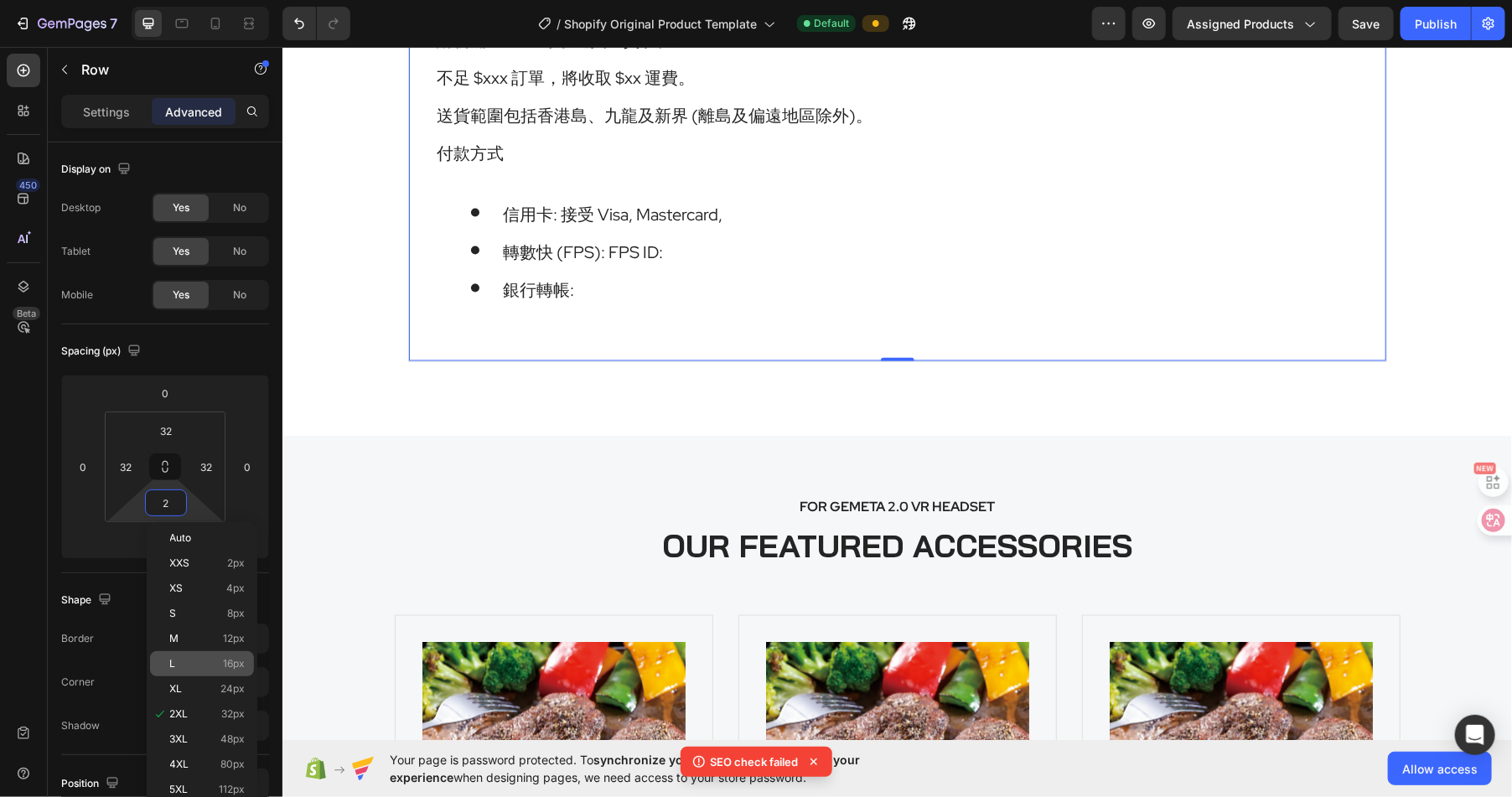 click on "L 16px" at bounding box center (208, 664) 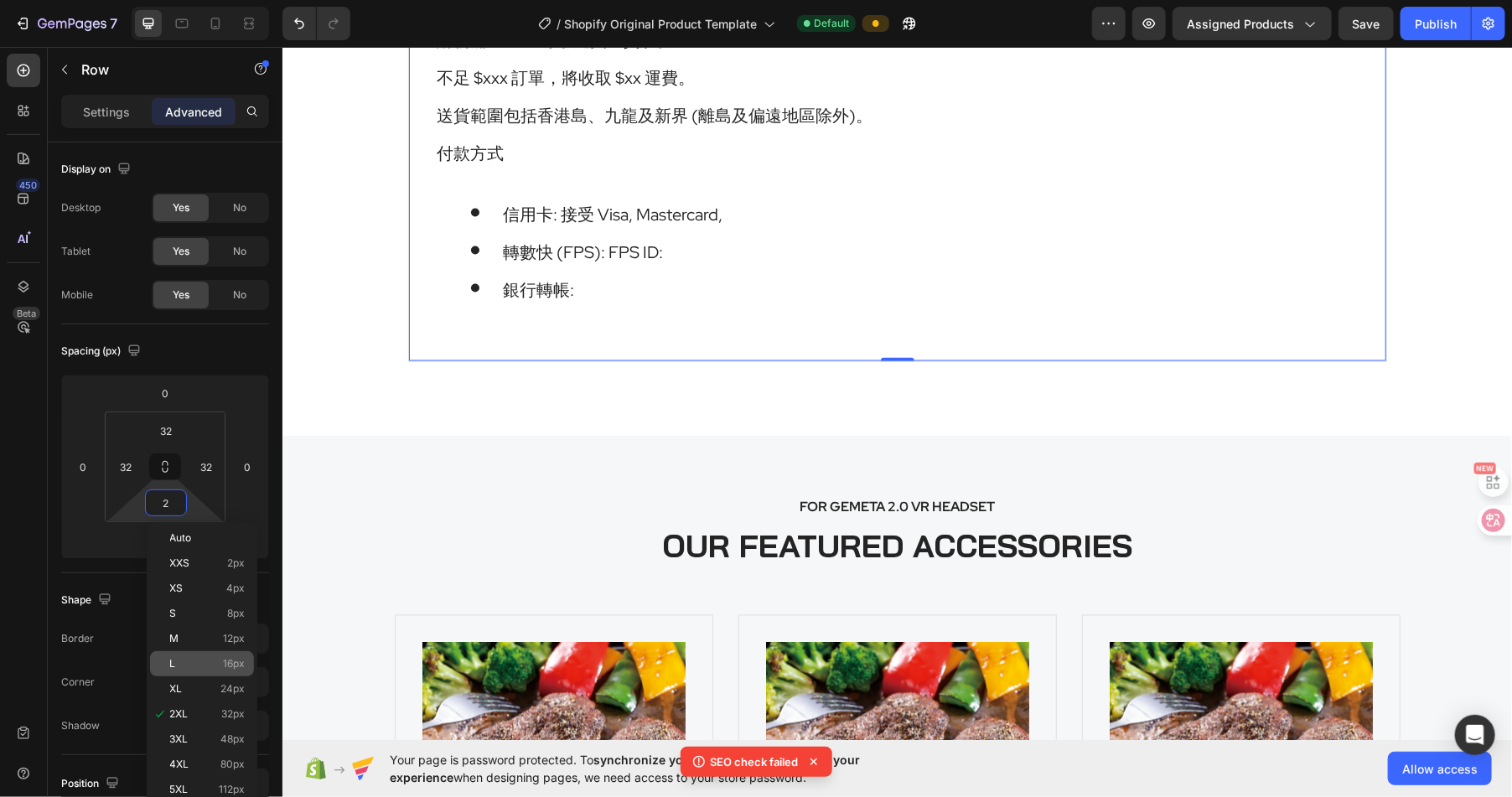 type on "16" 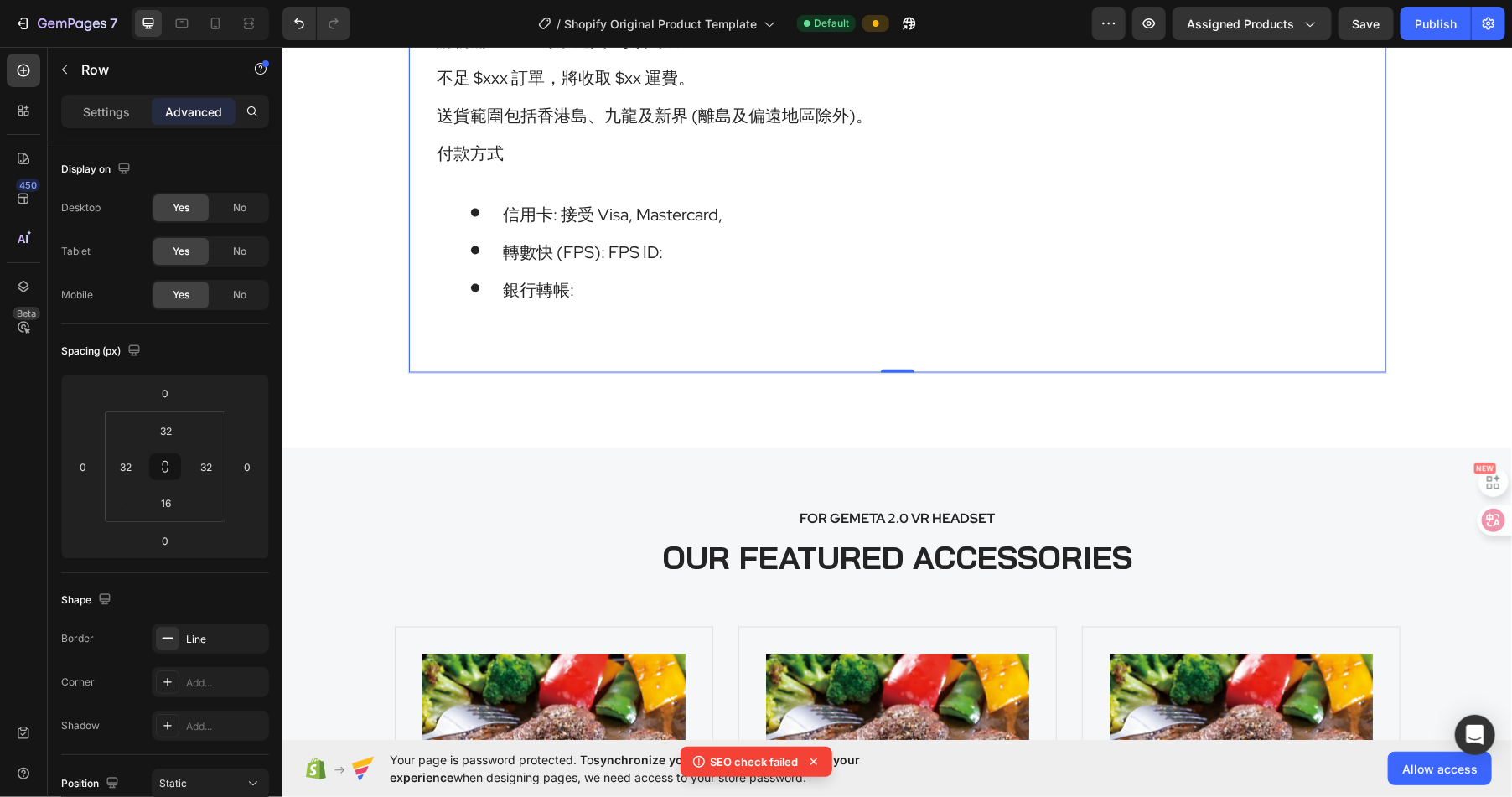 click on "確保全程 -18°C 運送。 購物滿 $ xx 即可享免費送貨服務。 不足 $xxx 訂單，將收取 $xx 運費。 送貨範圍包括香港島、九龍及新界 (離島及偏遠地區除外)。 付款方式 信用卡: 接受 Visa, Mastercard,  轉數快 (FPS): FPS ID:   銀行轉帳:  Heading" at bounding box center [897, 169] 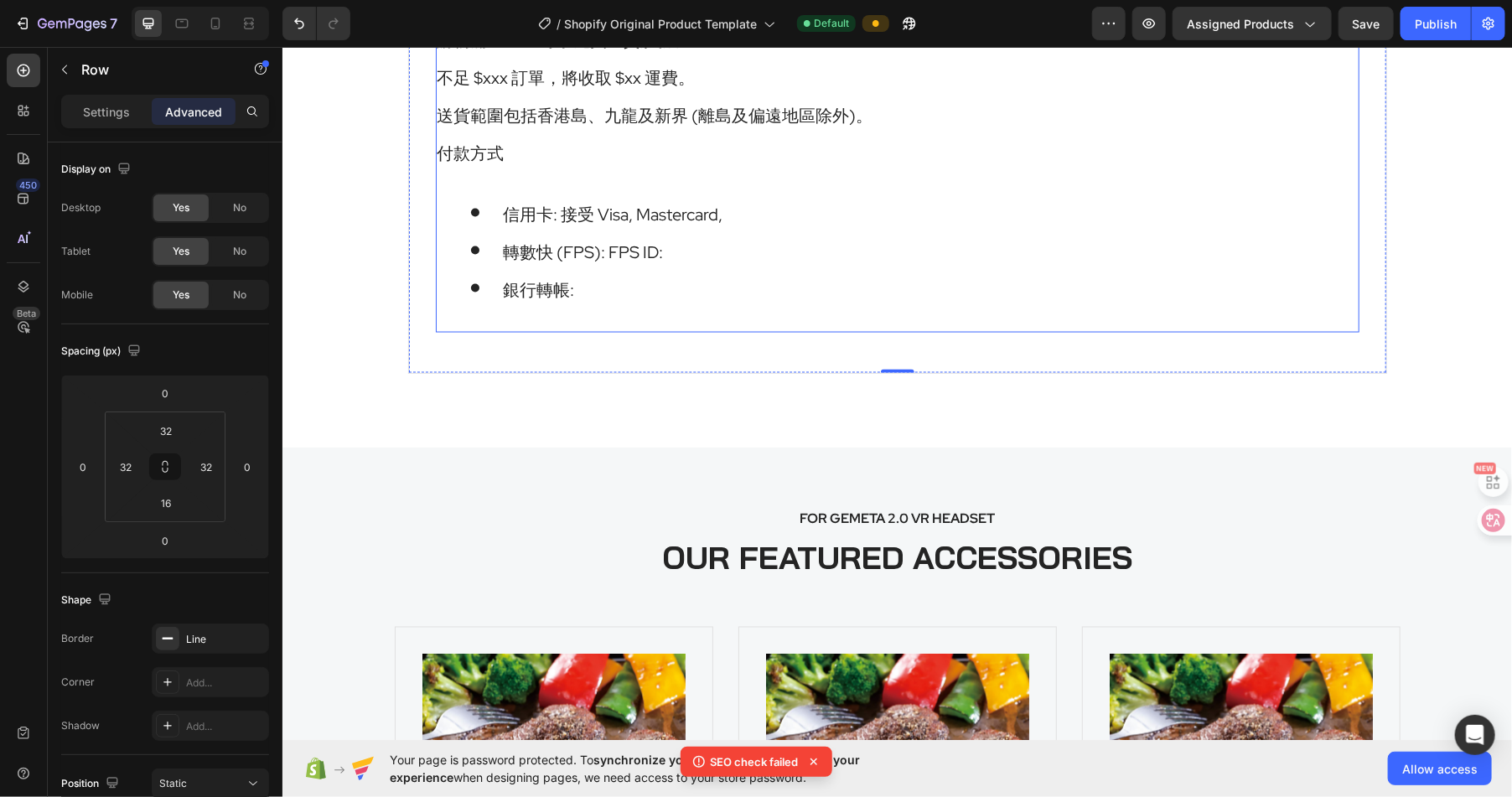 click on "確保全程 -18°C 運送。 購物滿 $ xx 即可享免費送貨服務。 不足 $xxx 訂單，將收取 $xx 運費。 送貨範圍包括香港島、九龍及新界 (離島及偏遠地區除外)。 付款方式 信用卡: 接受 Visa, Mastercard,  轉數快 (FPS): FPS ID:   銀行轉帳:" at bounding box center (897, 156) 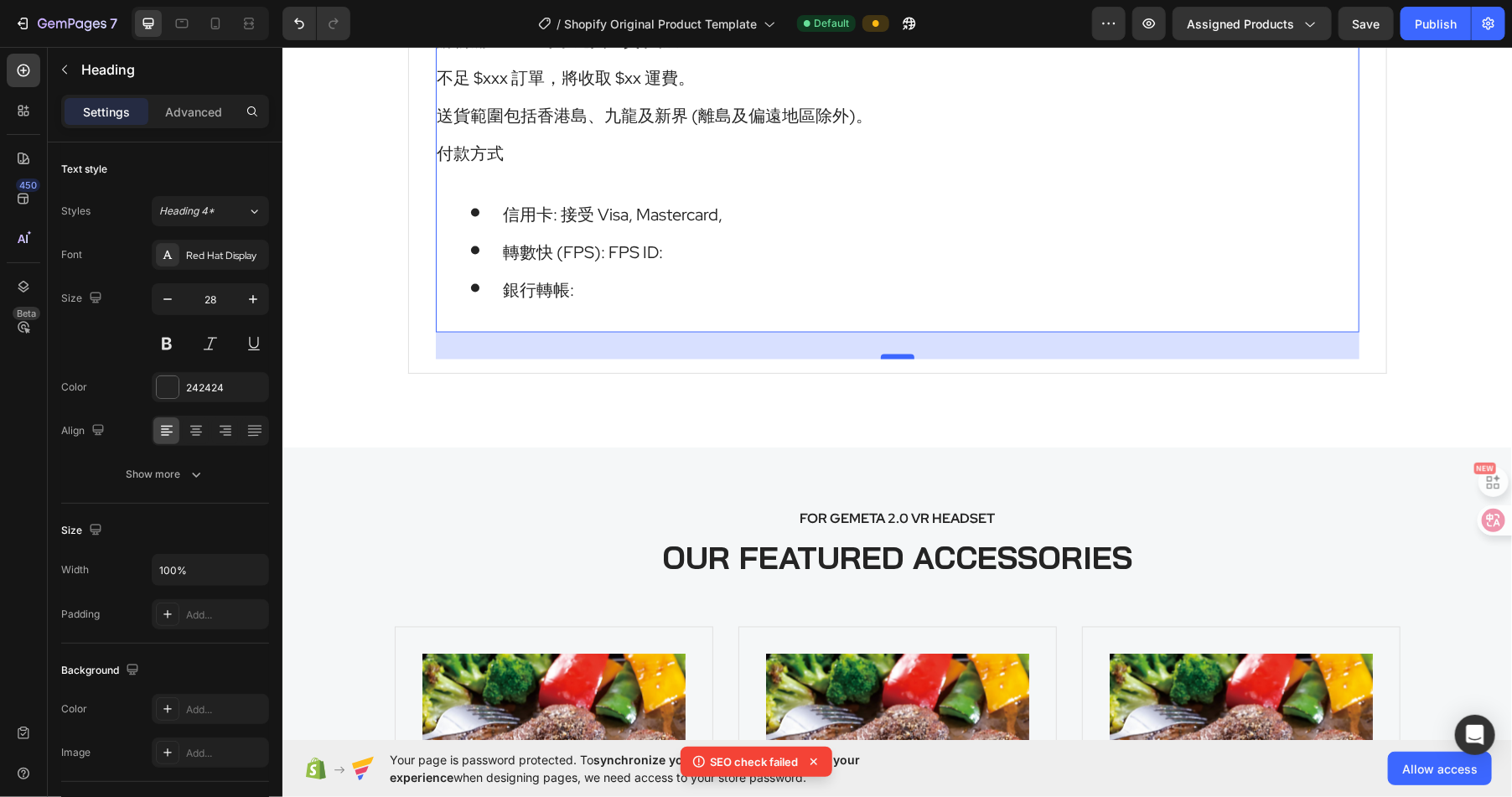 click at bounding box center [897, 356] 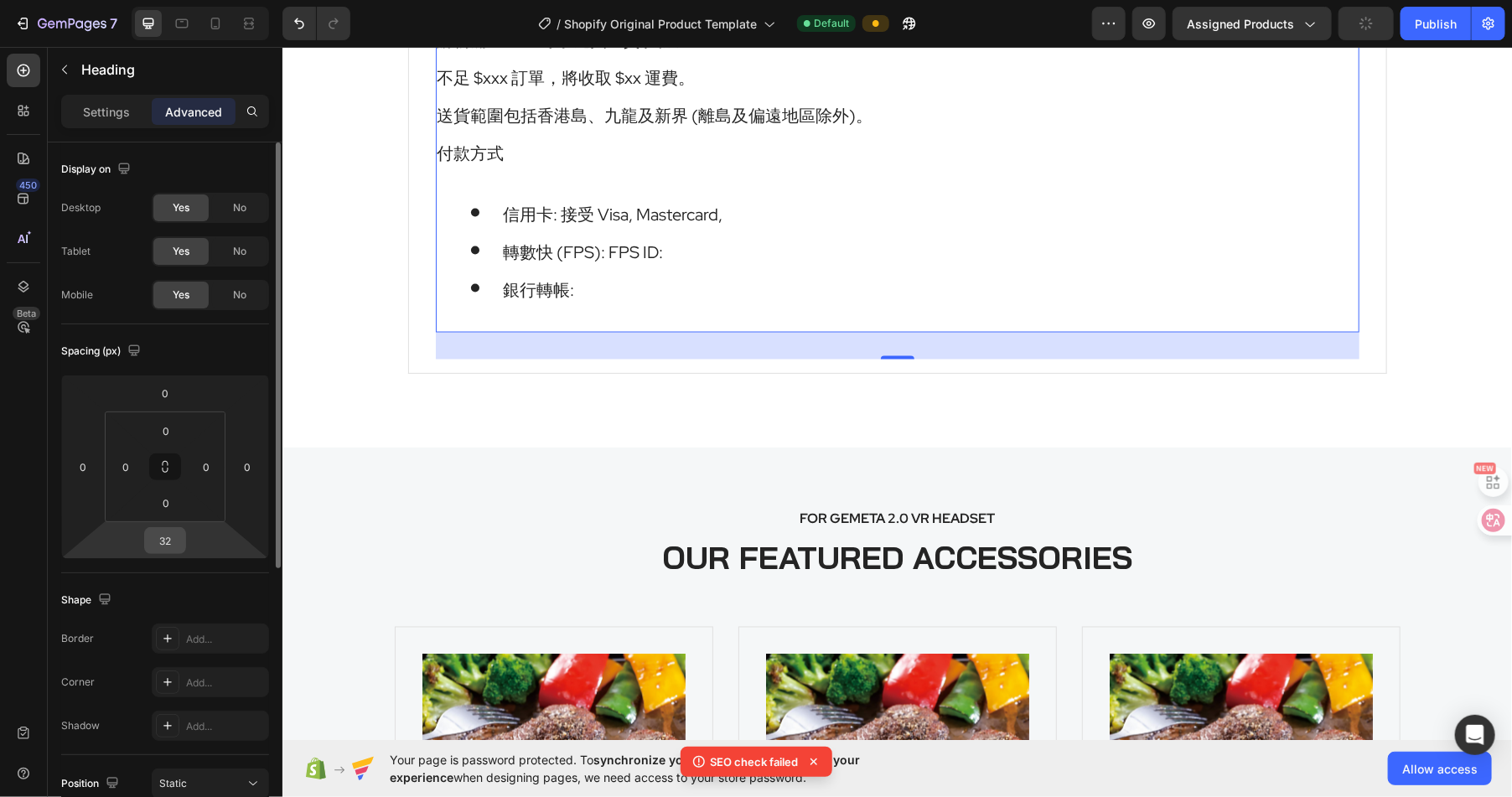 click on "32" at bounding box center (165, 541) 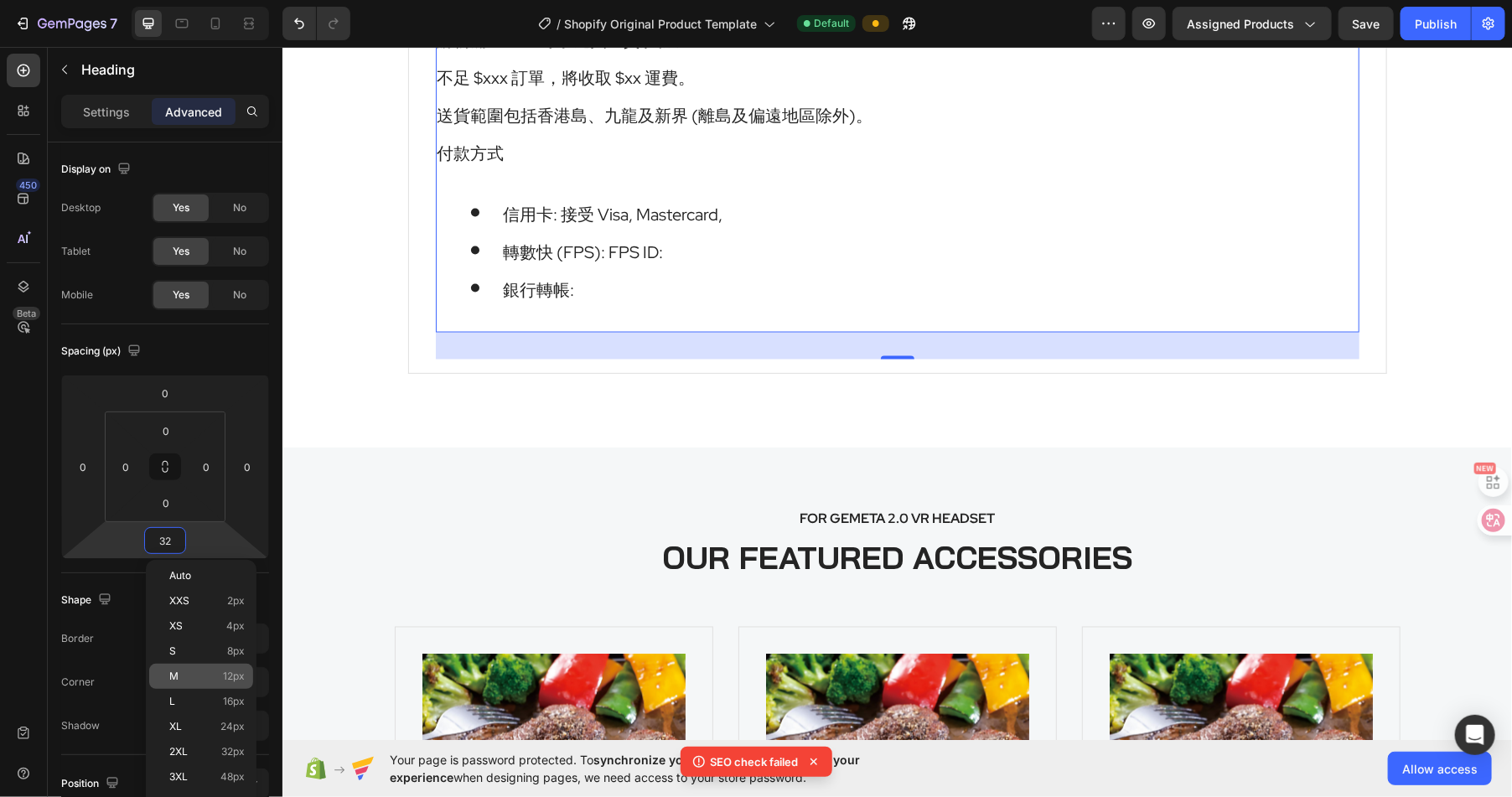 click on "M 12px" 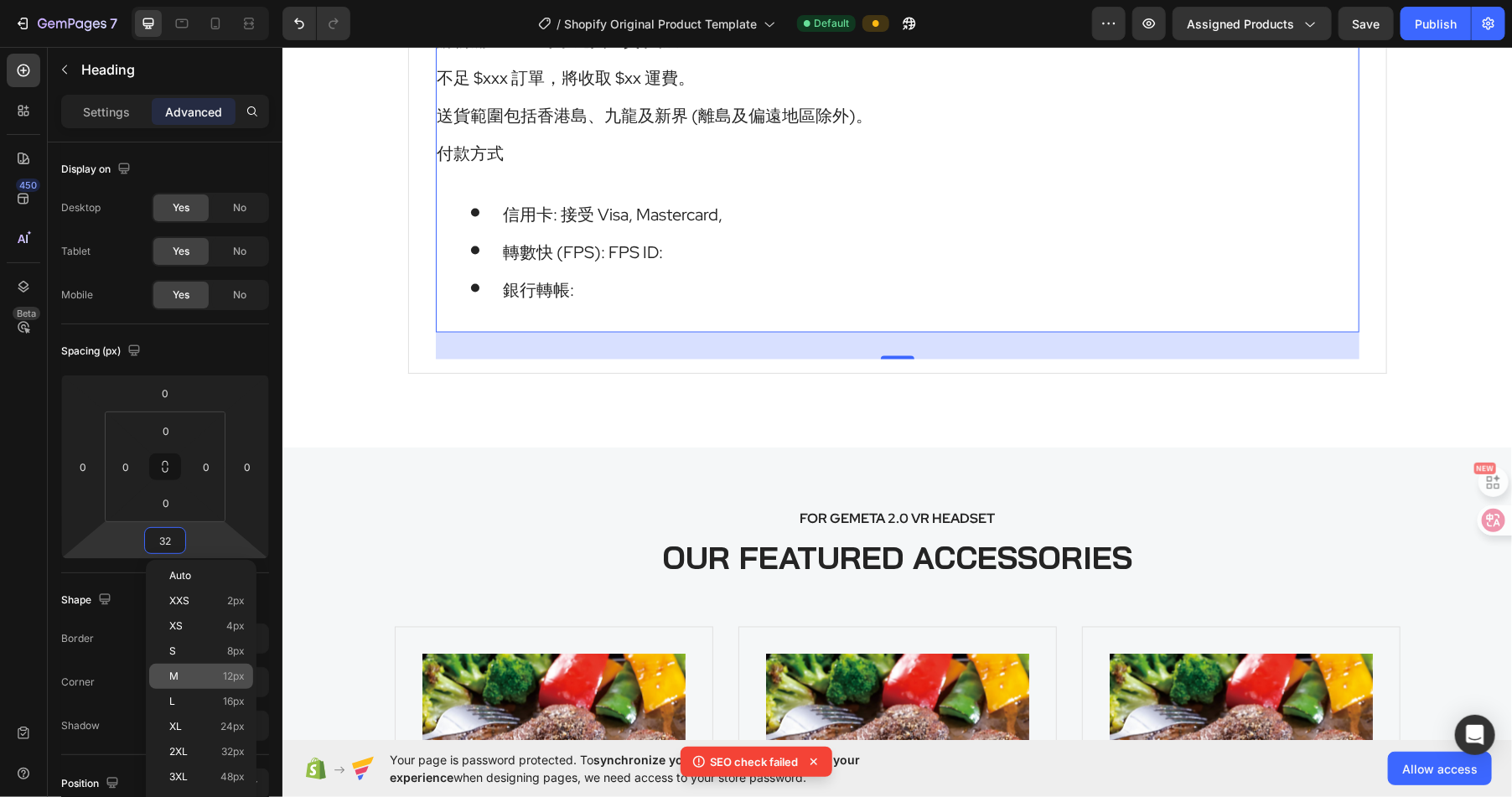 type on "12" 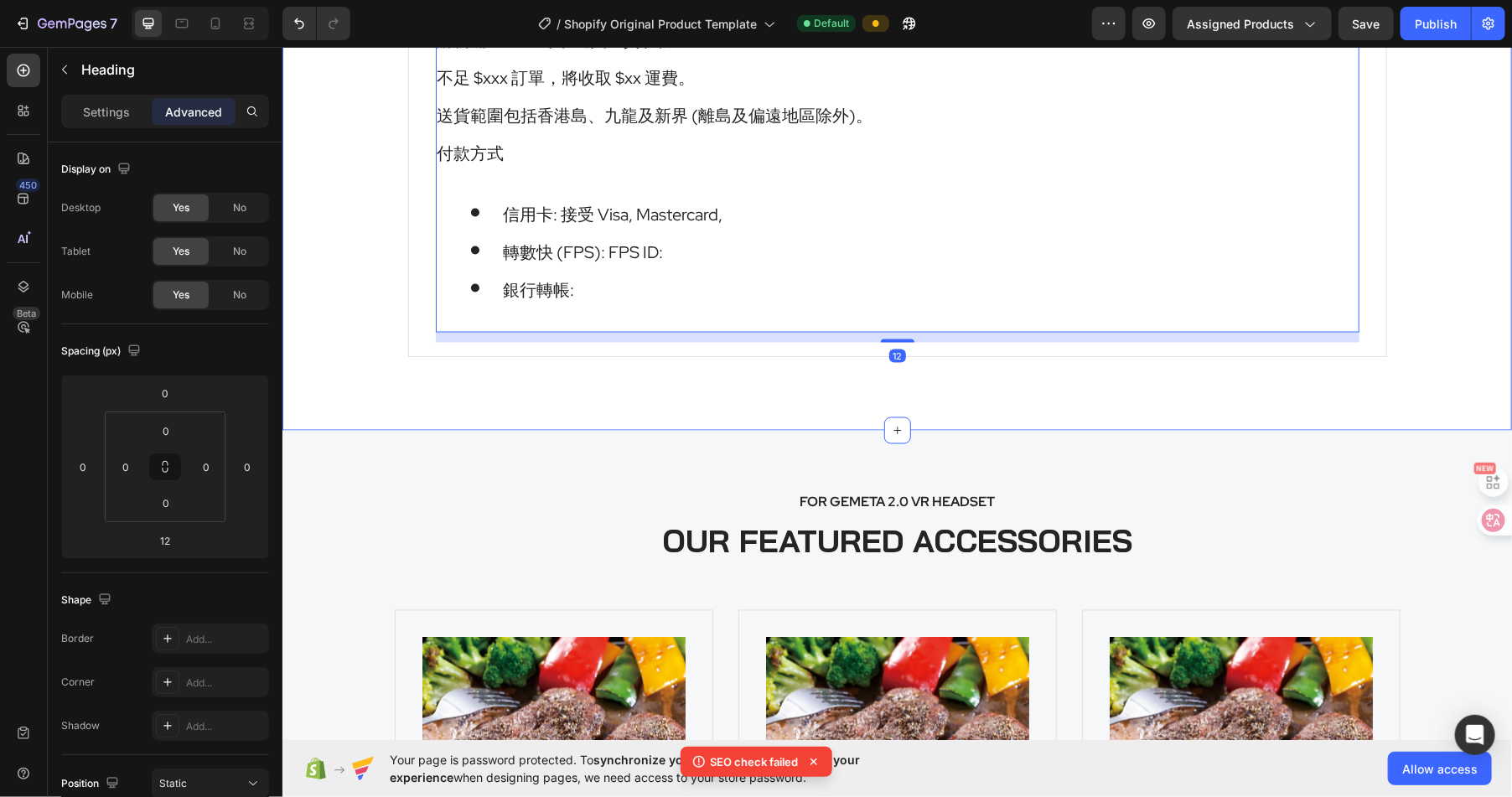 click on "送貨及付款方式 Product Details Product Services 確保全程 -18°C 運送。 購物滿 $ xx 即可享免費送貨服務。 不足 $xxx 訂單，將收取 $xx 運費。 送貨範圍包括香港島、九龍及新界 (離島及偏遠地區除外)。 付款方式 信用卡: 接受 Visa, Mastercard,  轉數快 (FPS): FPS ID:   銀行轉帳:  Heading   12 Row What's Included Heading Image VR Headset Text block Image 2 Touch Controllers Text block Image Charging Cable Text block Image Power Adapter Text block Image Glasses Spacer Text block Icon List Image Row Row Professional Support Heading Image Installation Text block We set up your VR headsets for direct use, by preconfiguring the headsets and pre-installing your desired application and 360° content. Text block Image 24/7 Support Desk Text block For questions and problems, you can always  get in touch with our support desk, so we can get you back, up and running. Text block Row Row Tab Row Section 2" at bounding box center [896, 134] 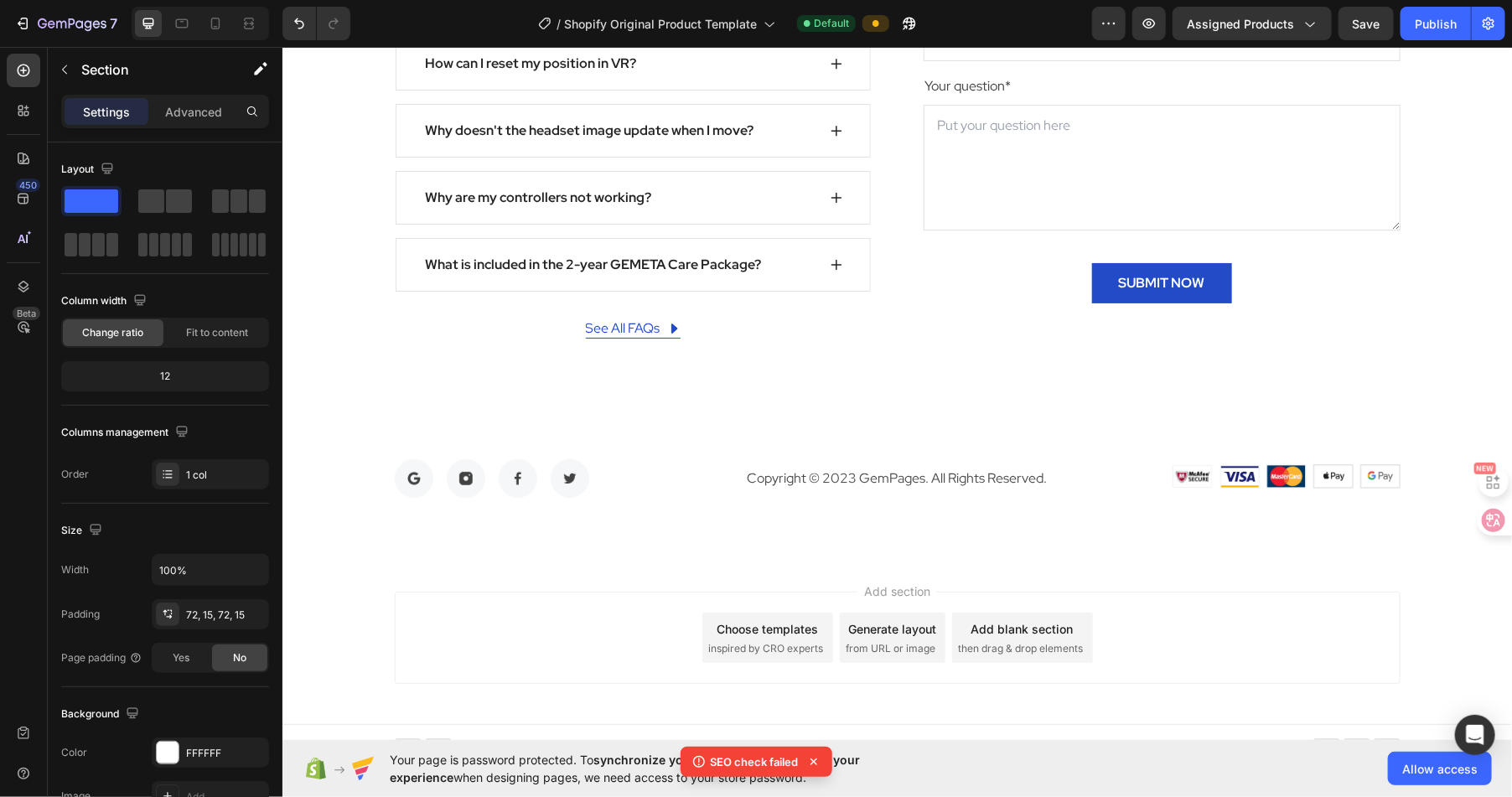 scroll, scrollTop: 2856, scrollLeft: 0, axis: vertical 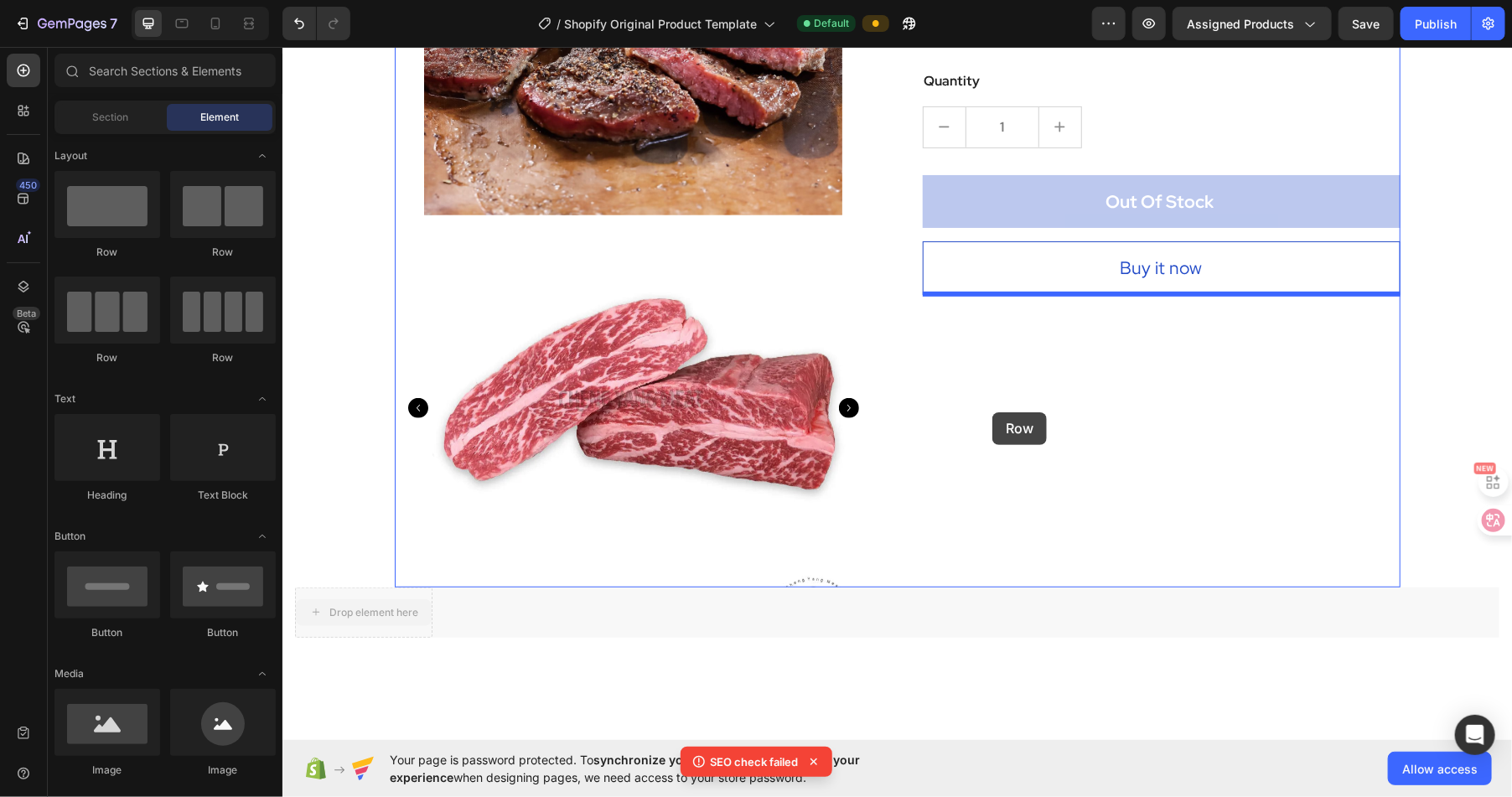 drag, startPoint x: 327, startPoint y: 610, endPoint x: 992, endPoint y: 411, distance: 694.13687 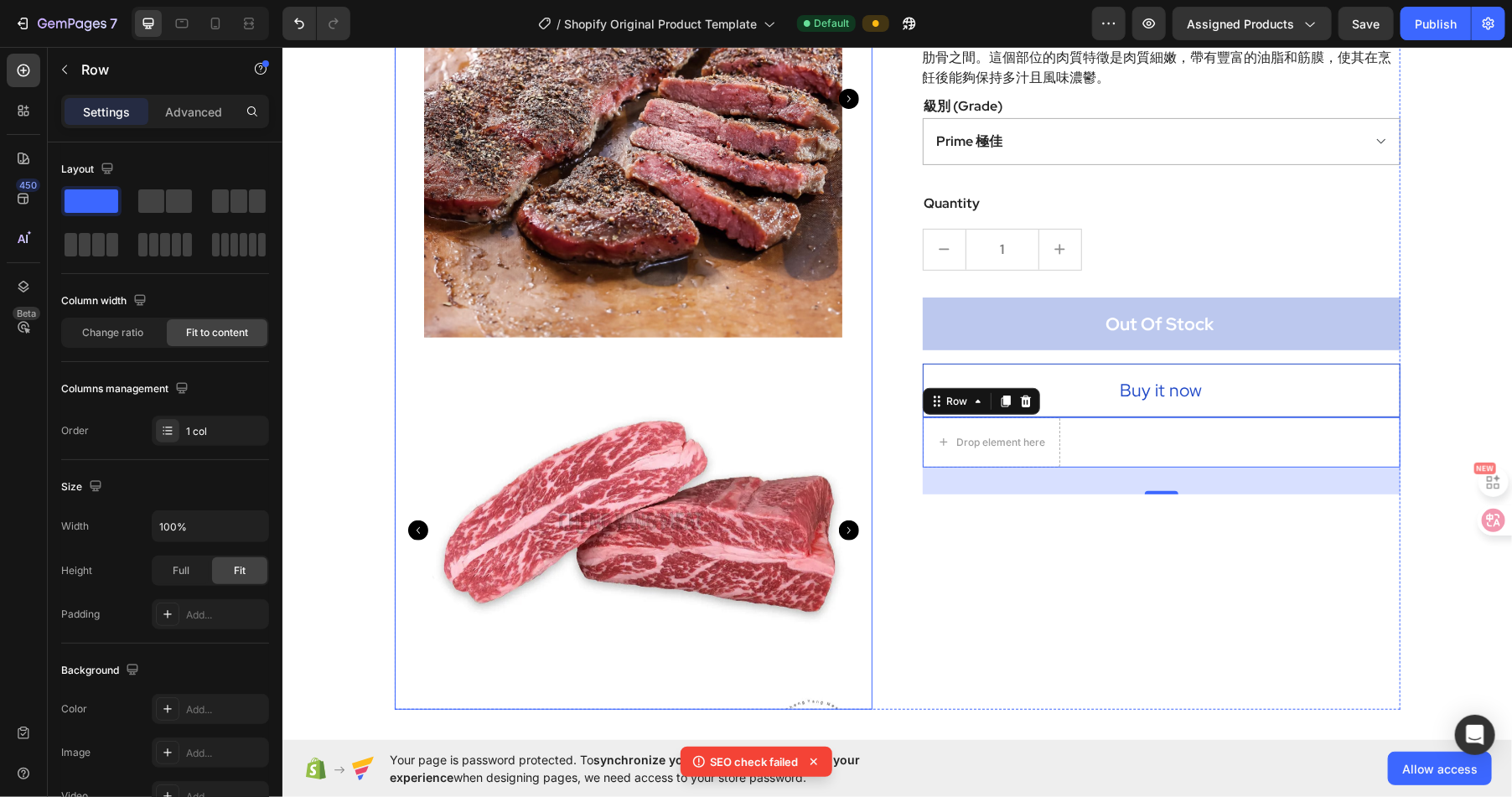 scroll, scrollTop: 303, scrollLeft: 0, axis: vertical 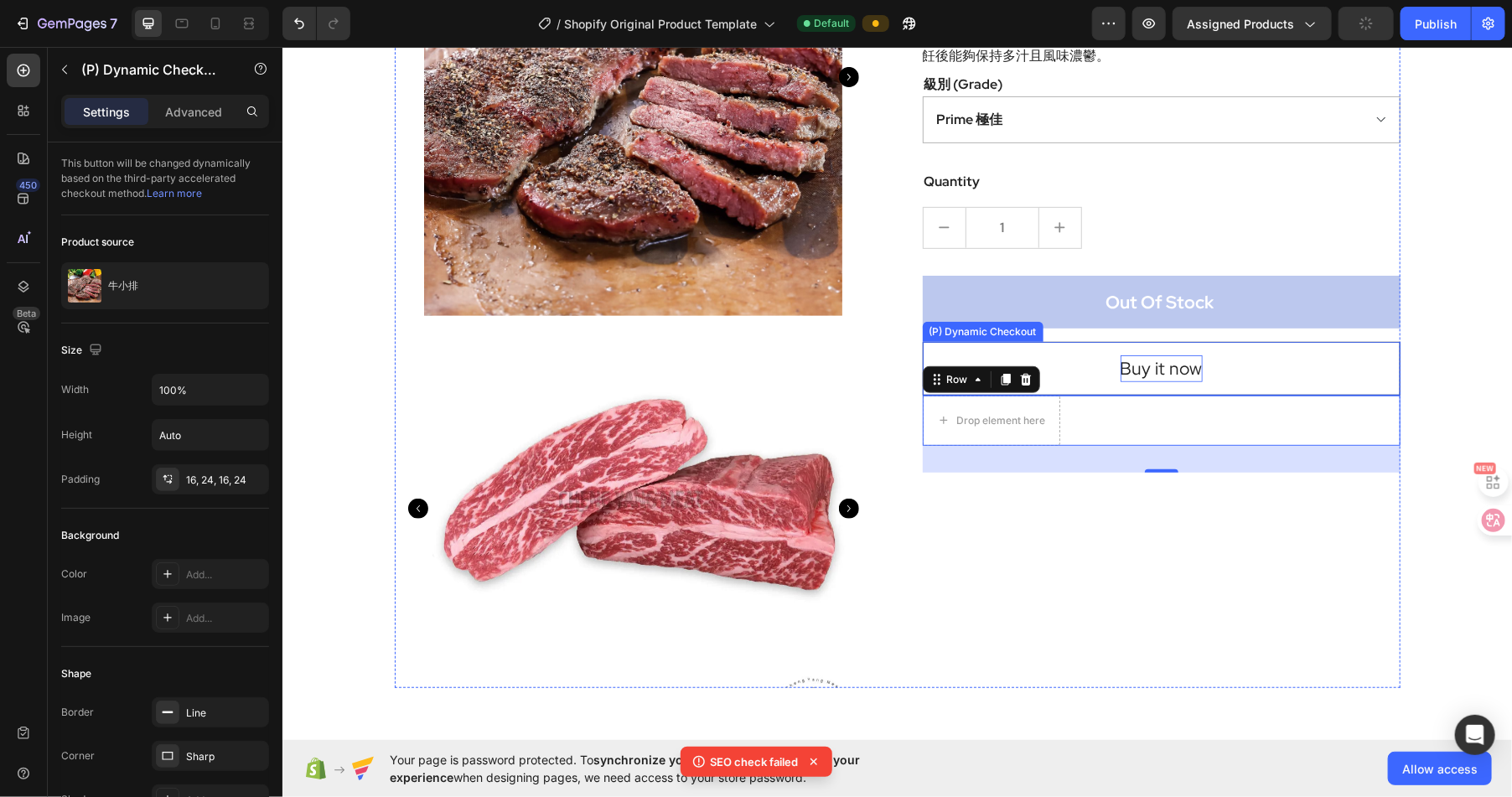 click on "Buy it now" at bounding box center [1161, 368] 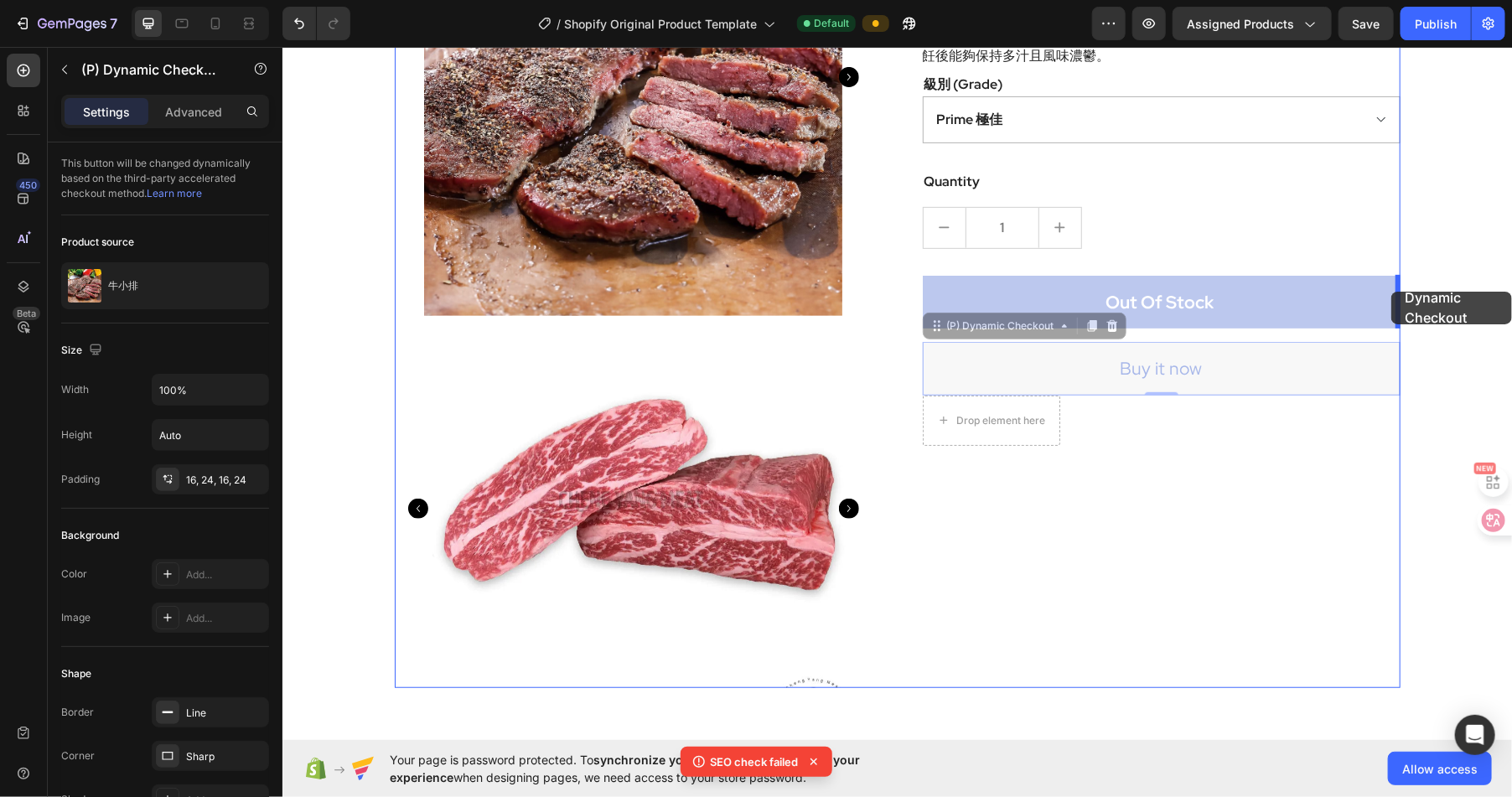 drag, startPoint x: 934, startPoint y: 328, endPoint x: 1390, endPoint y: 291, distance: 457.4986 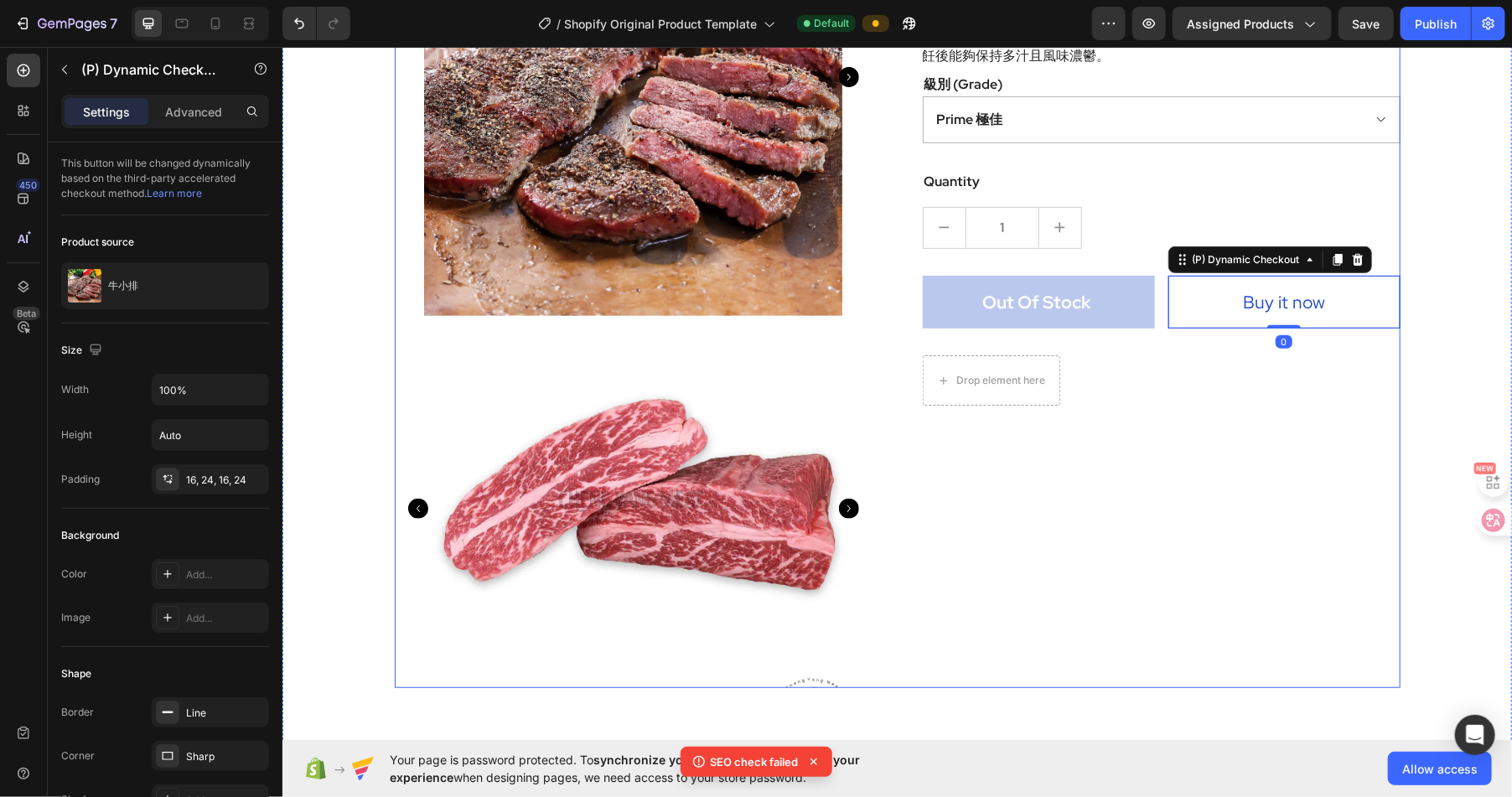 click on "OUT OF STOCK (P) Stock Counter 牛小排 (P) Title $3,000.00 (P) Price (P) Price
Drop element here
Drop element here Row 牛小排，也稱為牛肋排或牛仔骨，是牛胸腔肋骨部位的肉，通常取自第6到第8根肋骨之間。這個部位的肉質特徵是肉質細嫩，帶有豐富的油脂和筋膜，使其在烹飪後能夠保持多汁且風味濃鬱。   (P) Description 級別 (Grade)   Prime 極佳 Choice 精選 Select 可選 No roll 普選 (P) Variants & Swatches Quantity Text block
1
(P) Quantity Out Of Stock (P) Cart Button Buy it now (P) Dynamic Checkout   0 Row
Drop element here Row" at bounding box center (1161, 262) 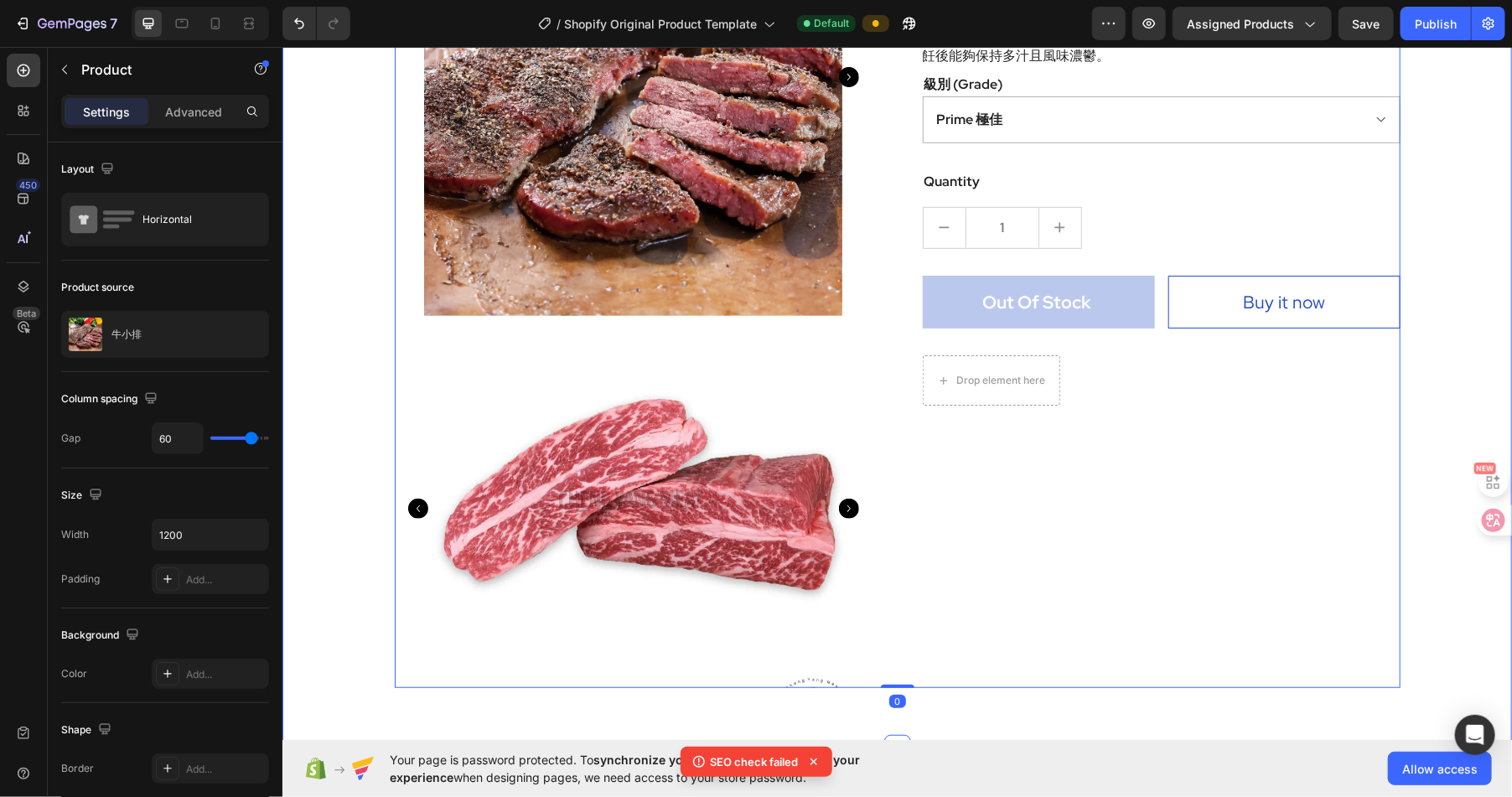 click on "Product Images
OUT OF STOCK (P) Stock Counter 牛小排 (P) Title $3,000.00 (P) Price (P) Price
Drop element here
Drop element here Row 牛小排，也稱為牛肋排或牛仔骨，是牛胸腔肋骨部位的肉，通常取自第6到第8根肋骨之間。這個部位的肉質特徵是肉質細嫩，帶有豐富的油脂和筋膜，使其在烹飪後能夠保持多汁且風味濃鬱。   (P) Description 級別 (Grade)   Prime 極佳 Choice 精選 Select 可選 No roll 普選 (P) Variants & Swatches Quantity Text block
1
(P) Quantity Out Of Stock (P) Cart Button Buy it now (P) Dynamic Checkout Row
Drop element here Row Product   0" at bounding box center [896, 262] 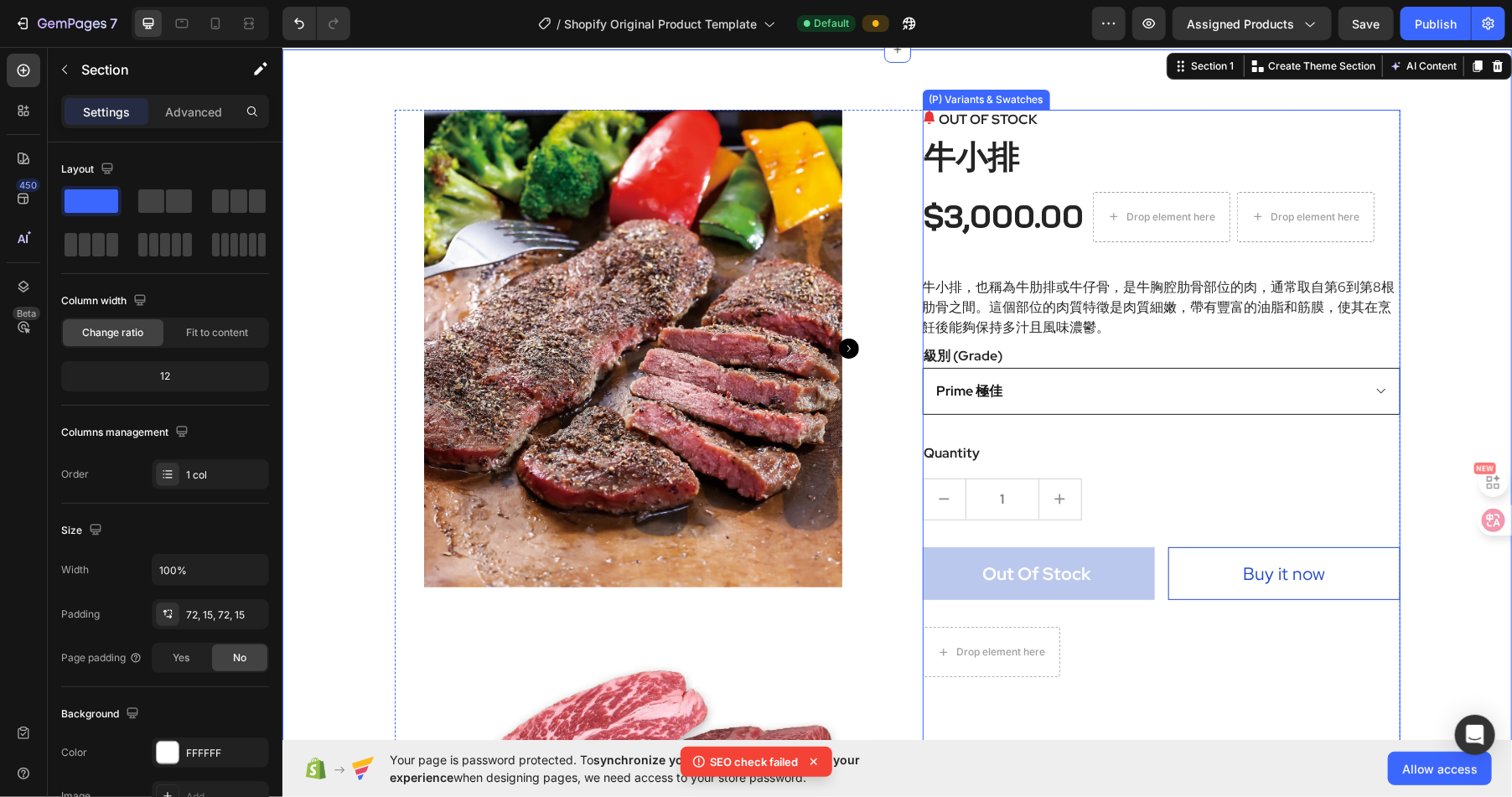 scroll, scrollTop: 30, scrollLeft: 0, axis: vertical 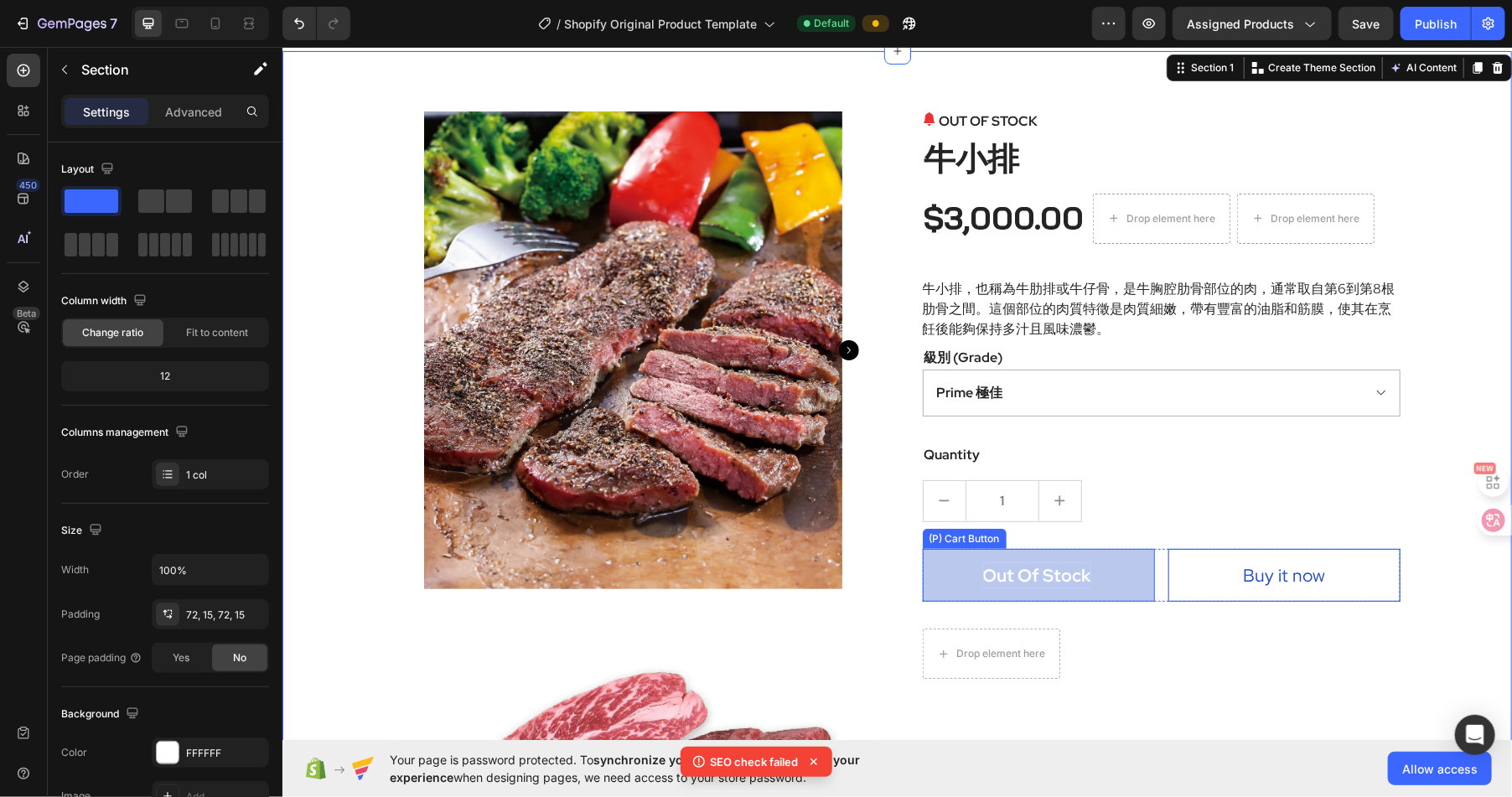 click on "Out Of Stock" at bounding box center (1036, 575) 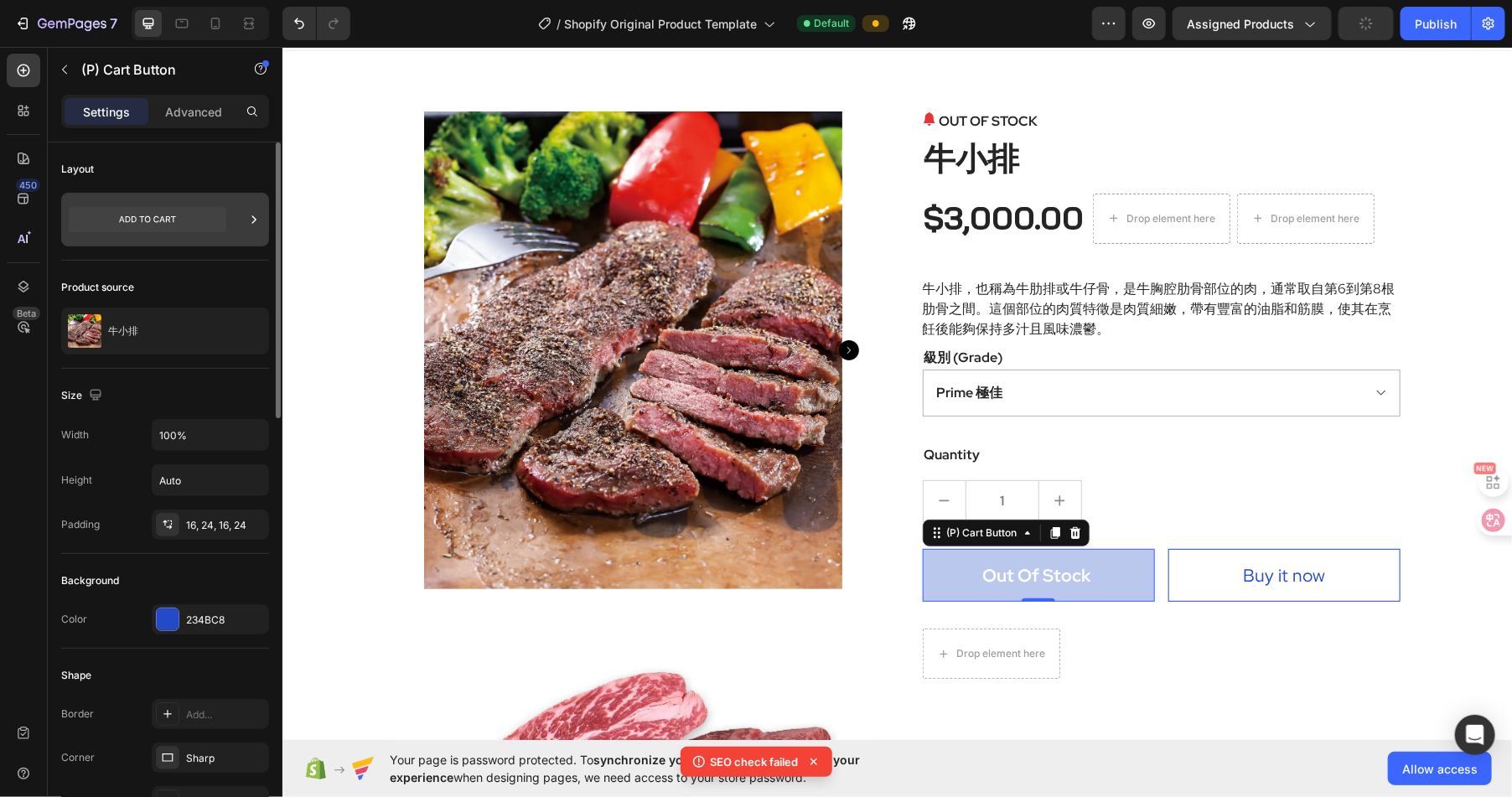 click 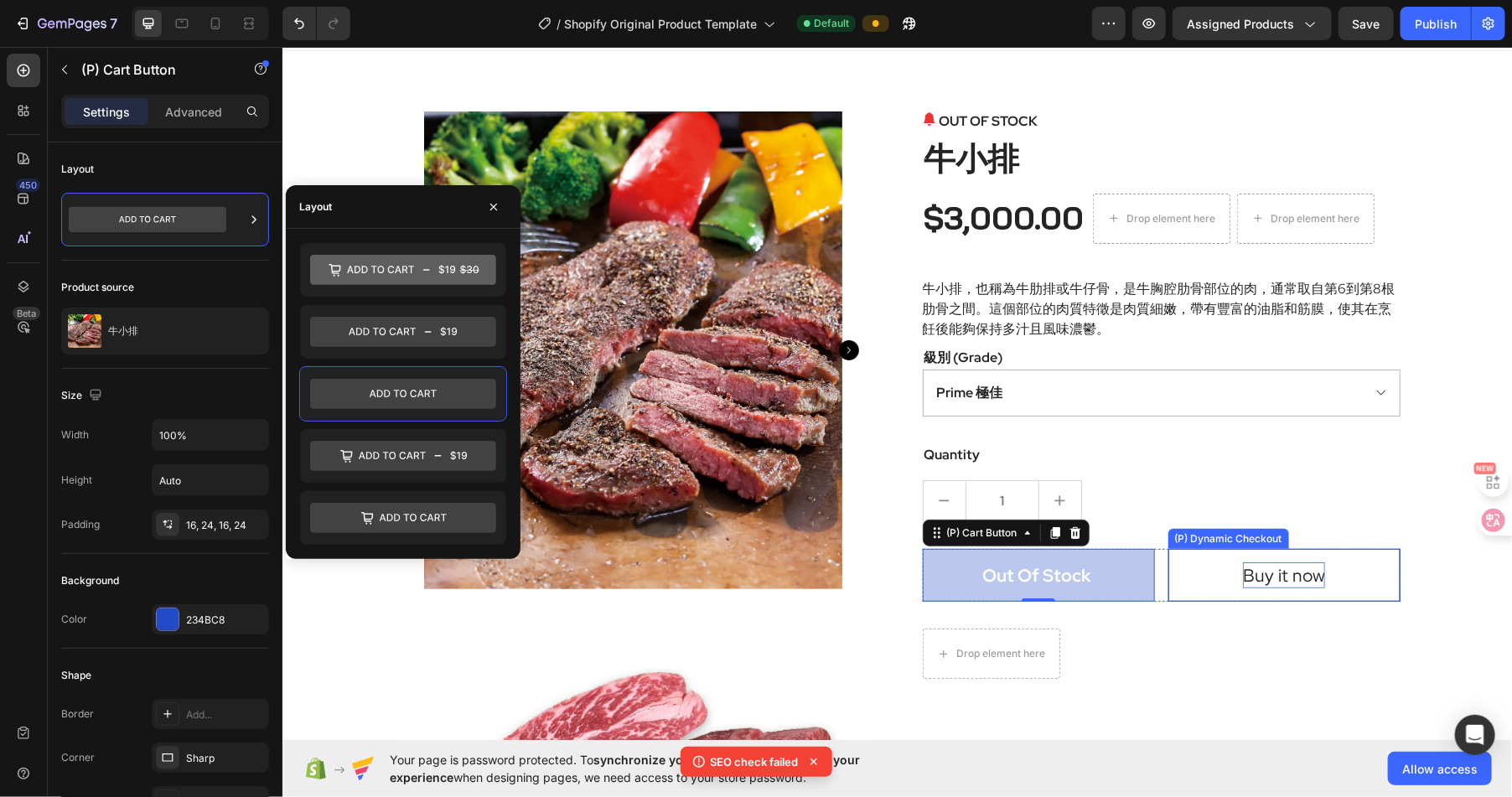 click on "Buy it now" at bounding box center (1283, 575) 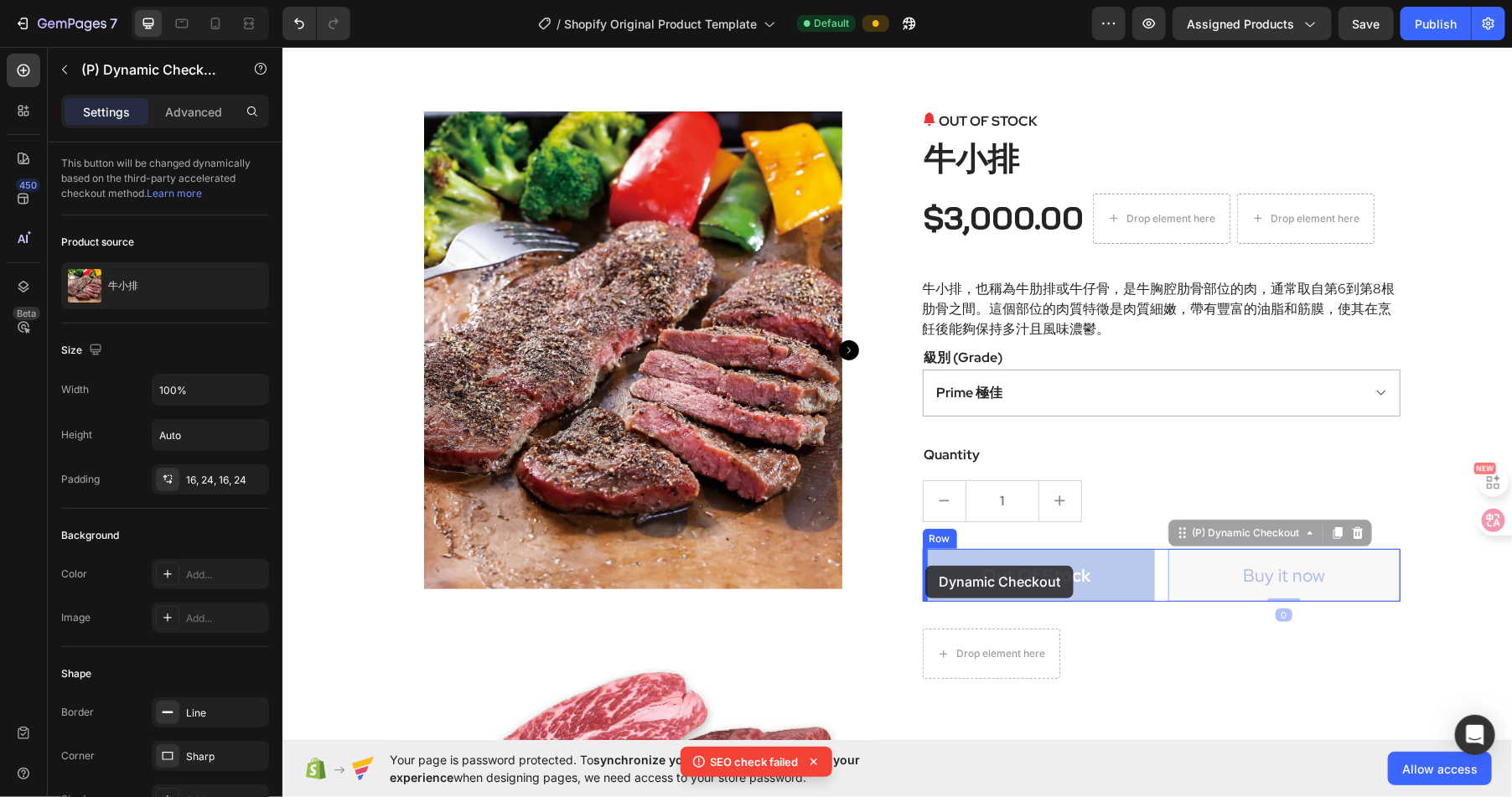drag, startPoint x: 1177, startPoint y: 528, endPoint x: 924, endPoint y: 565, distance: 255.69122 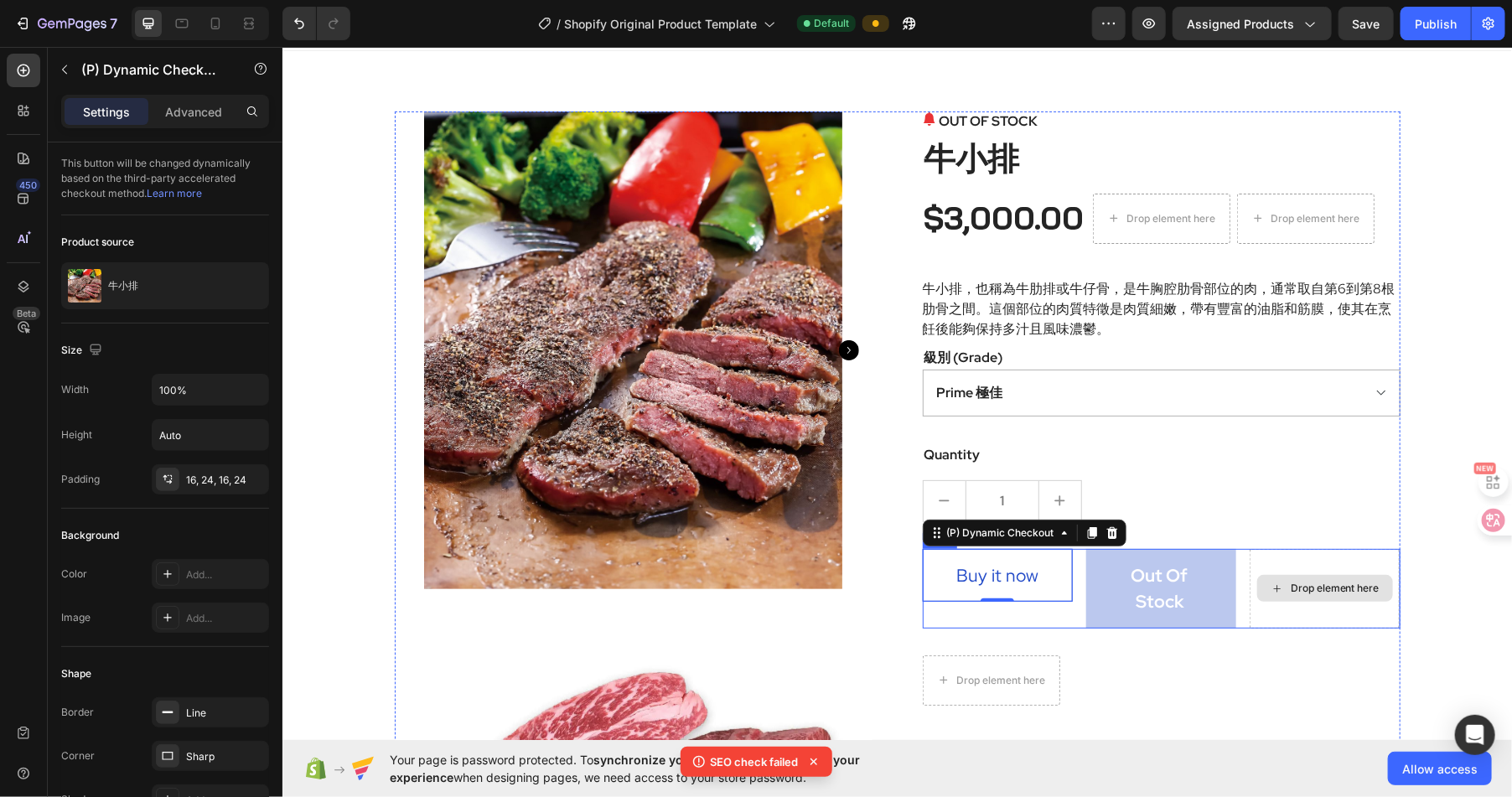 click on "Drop element here" at bounding box center [1323, 587] 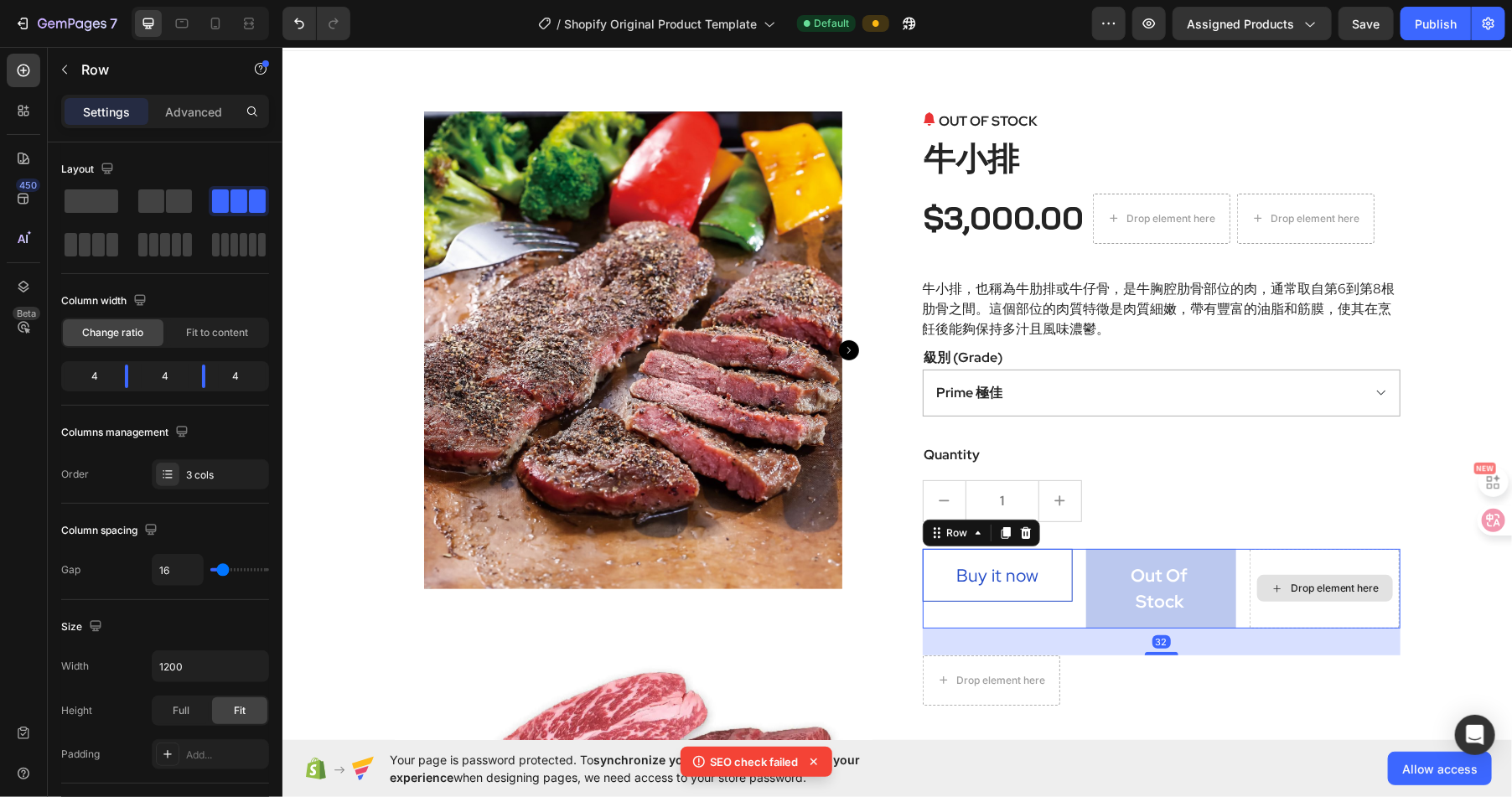click on "Drop element here" at bounding box center [1323, 587] 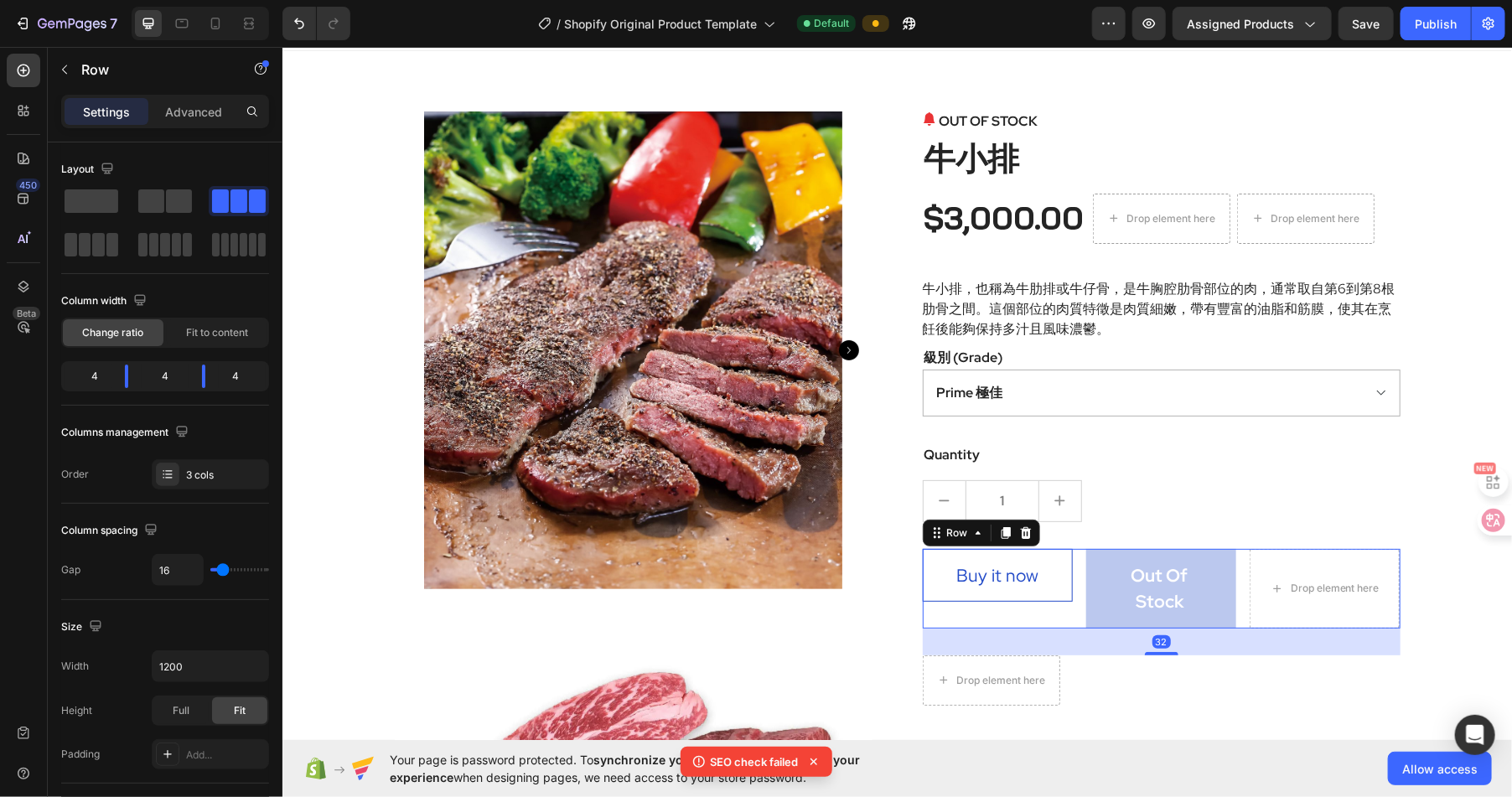 click on "Drop element here Row" at bounding box center [1161, 680] 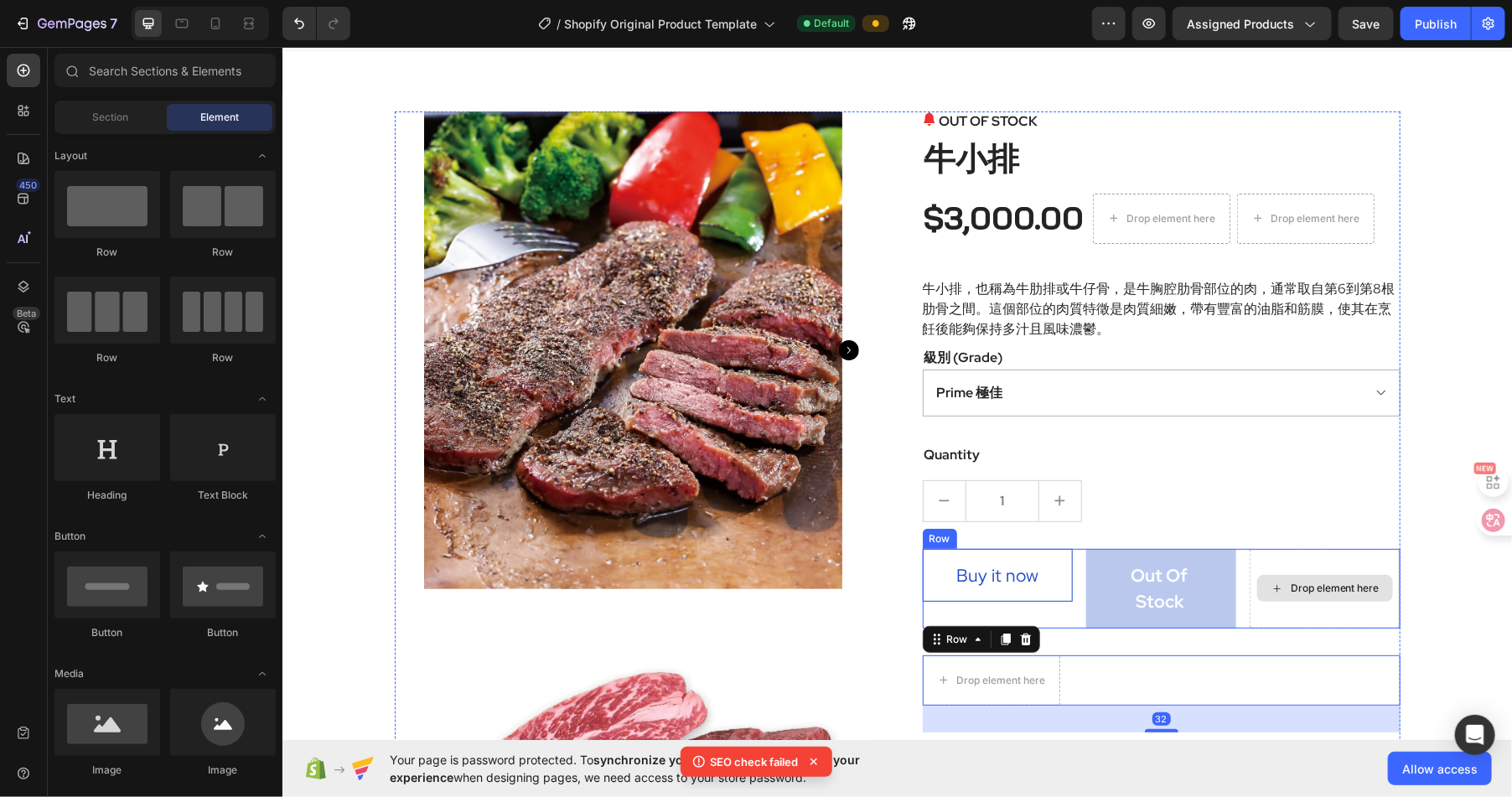 click on "Drop element here" at bounding box center [1334, 587] 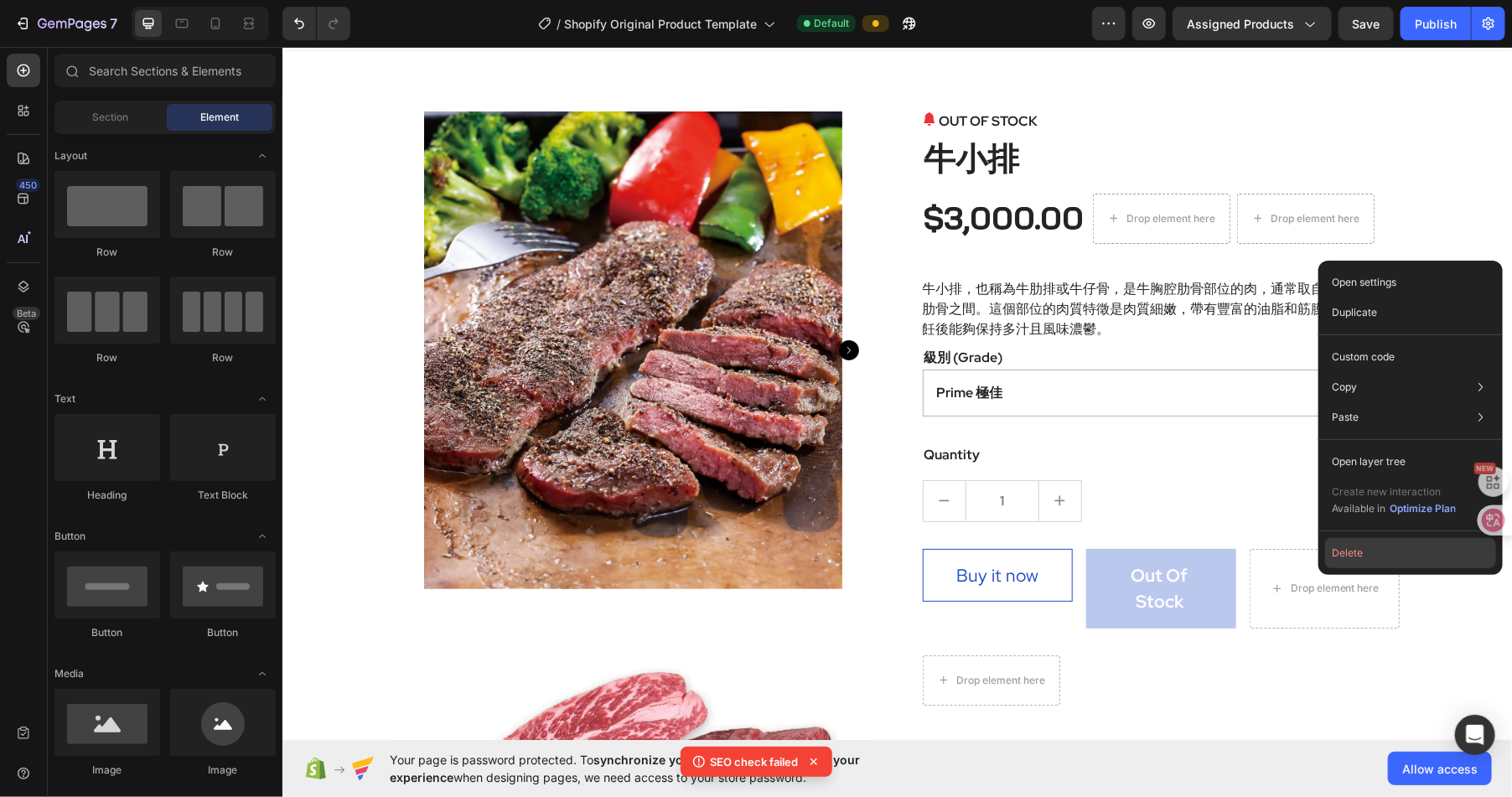 drag, startPoint x: 1348, startPoint y: 552, endPoint x: 1050, endPoint y: 512, distance: 300.67258 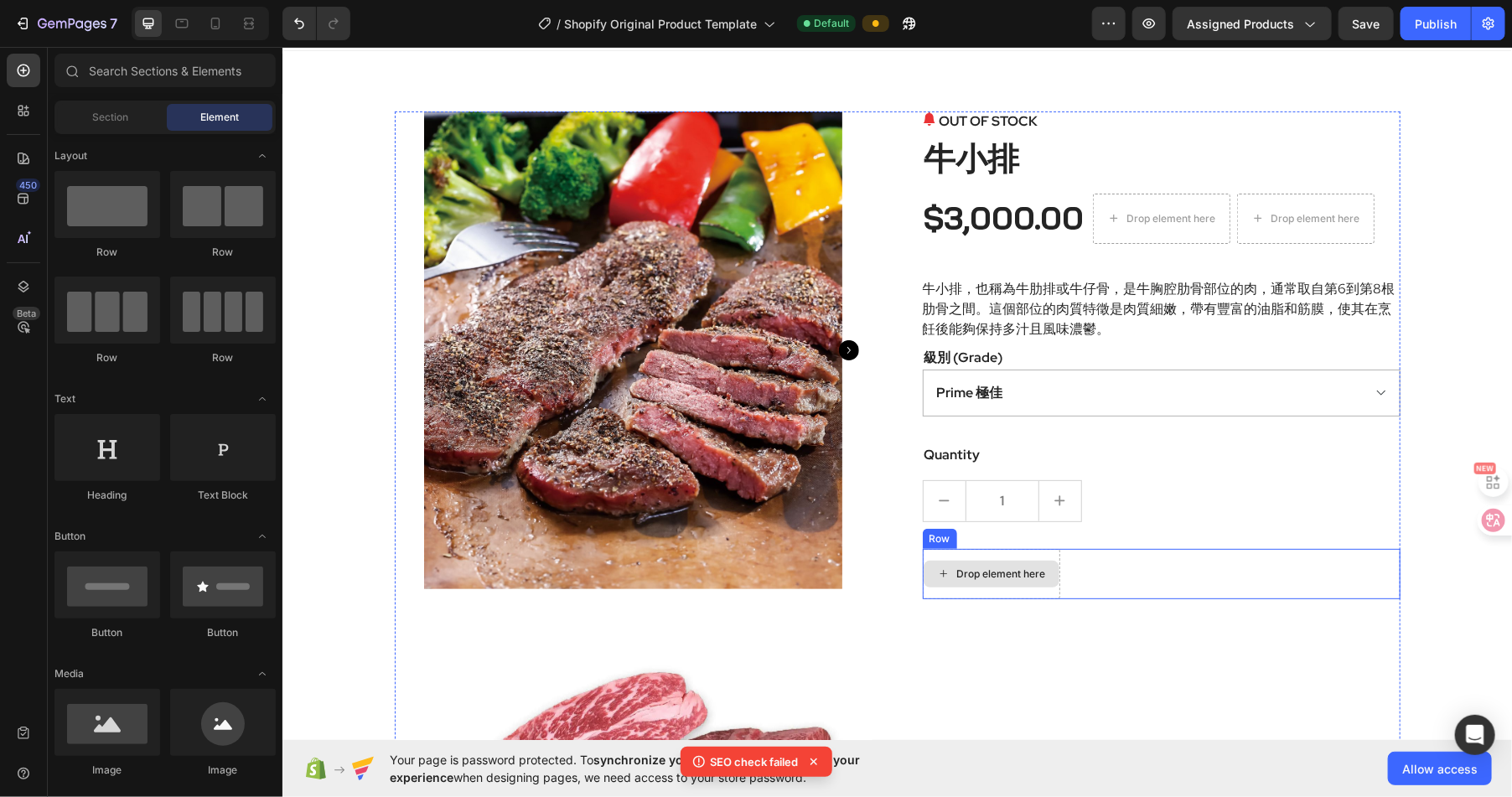 click on "Drop element here" at bounding box center (1001, 573) 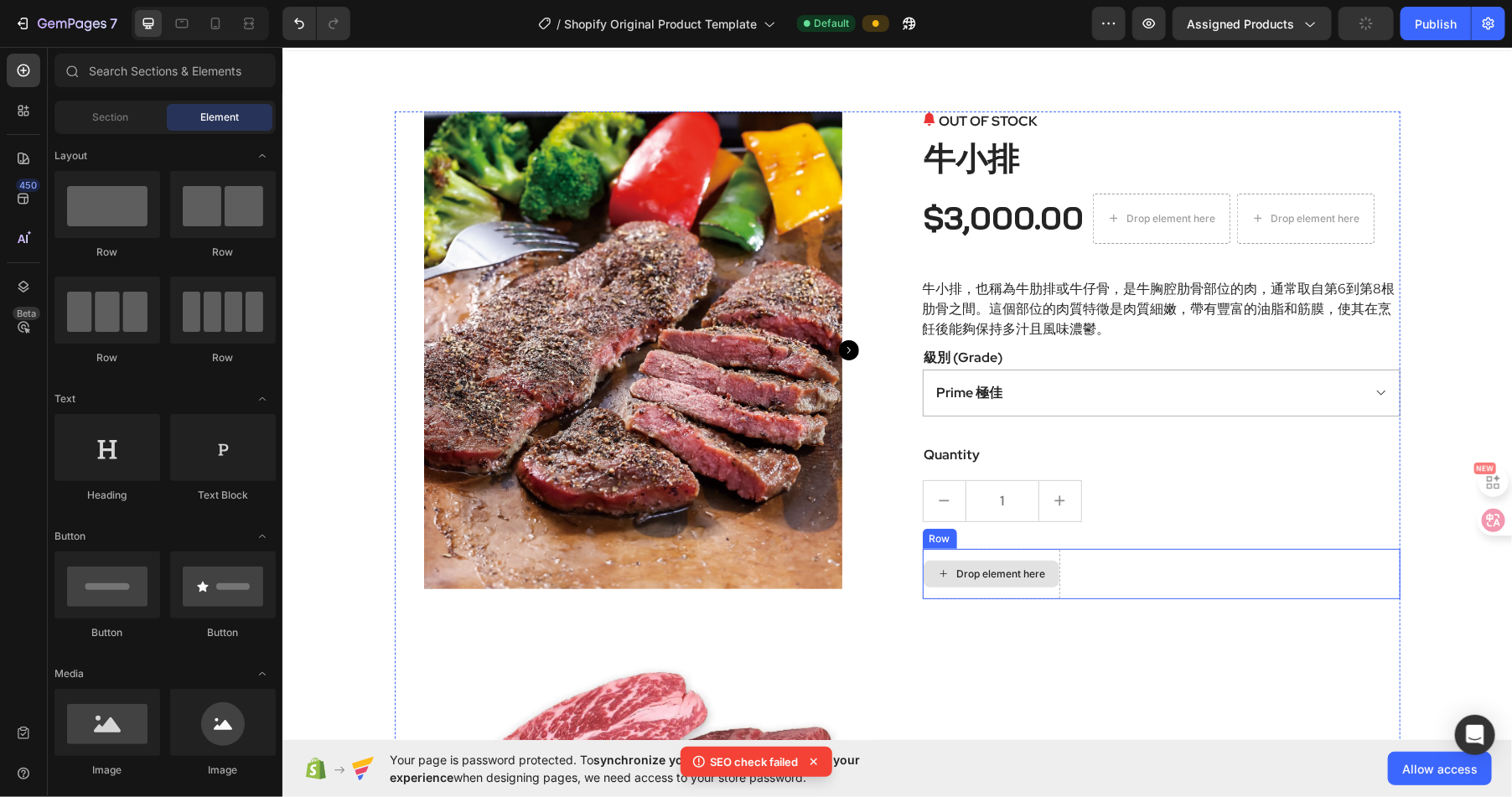 click on "Drop element here" at bounding box center (991, 573) 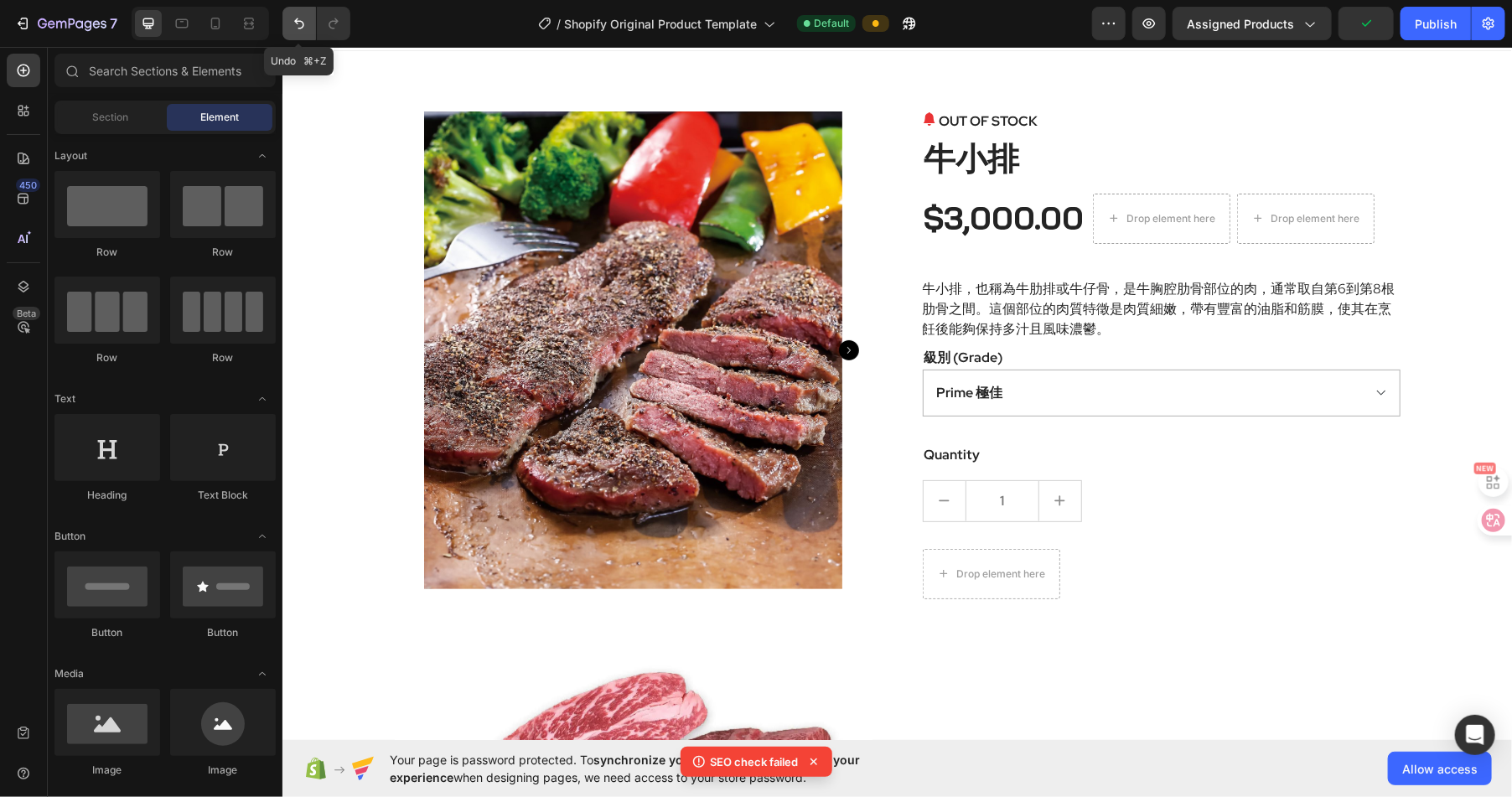 click 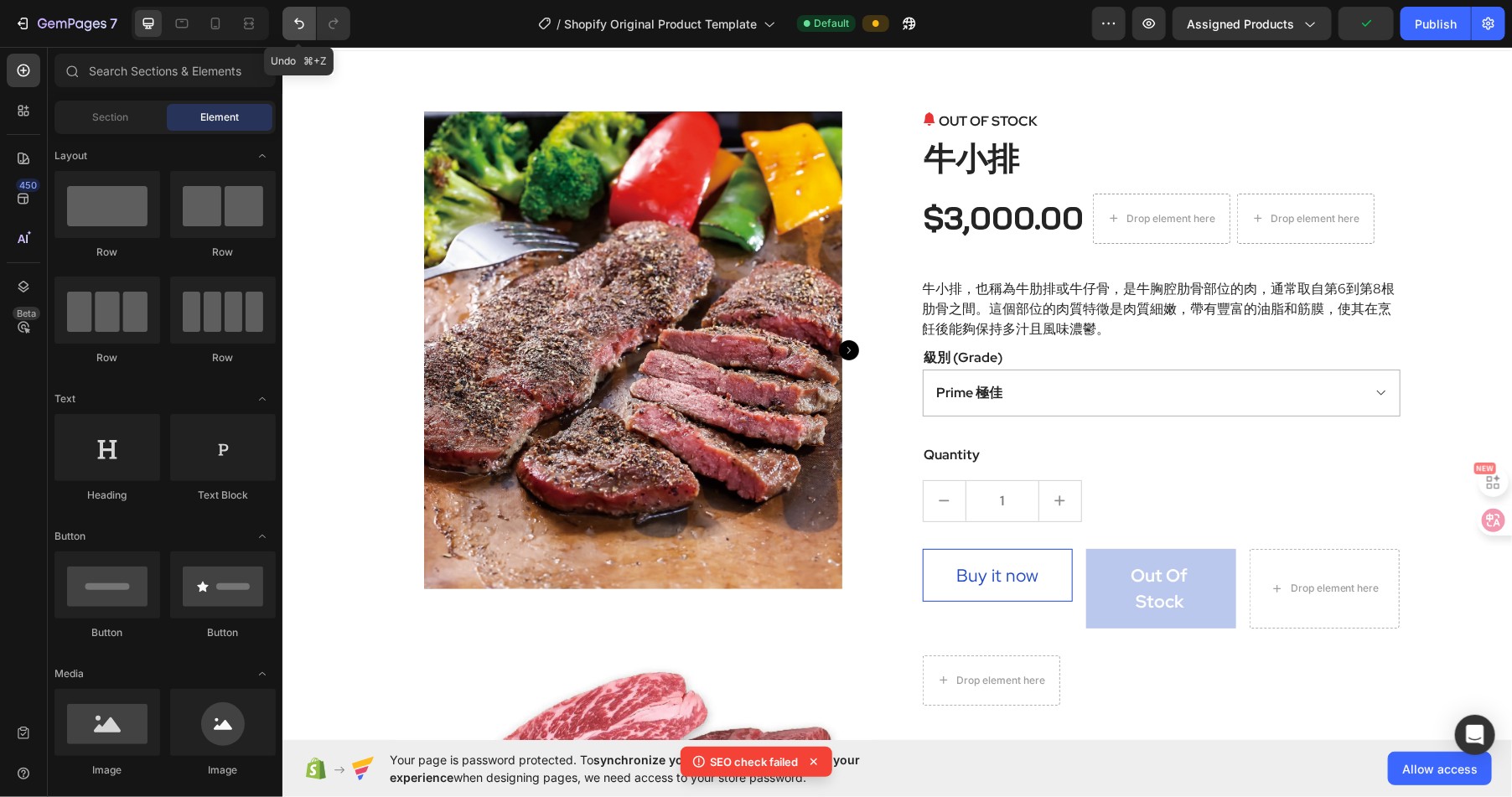 click 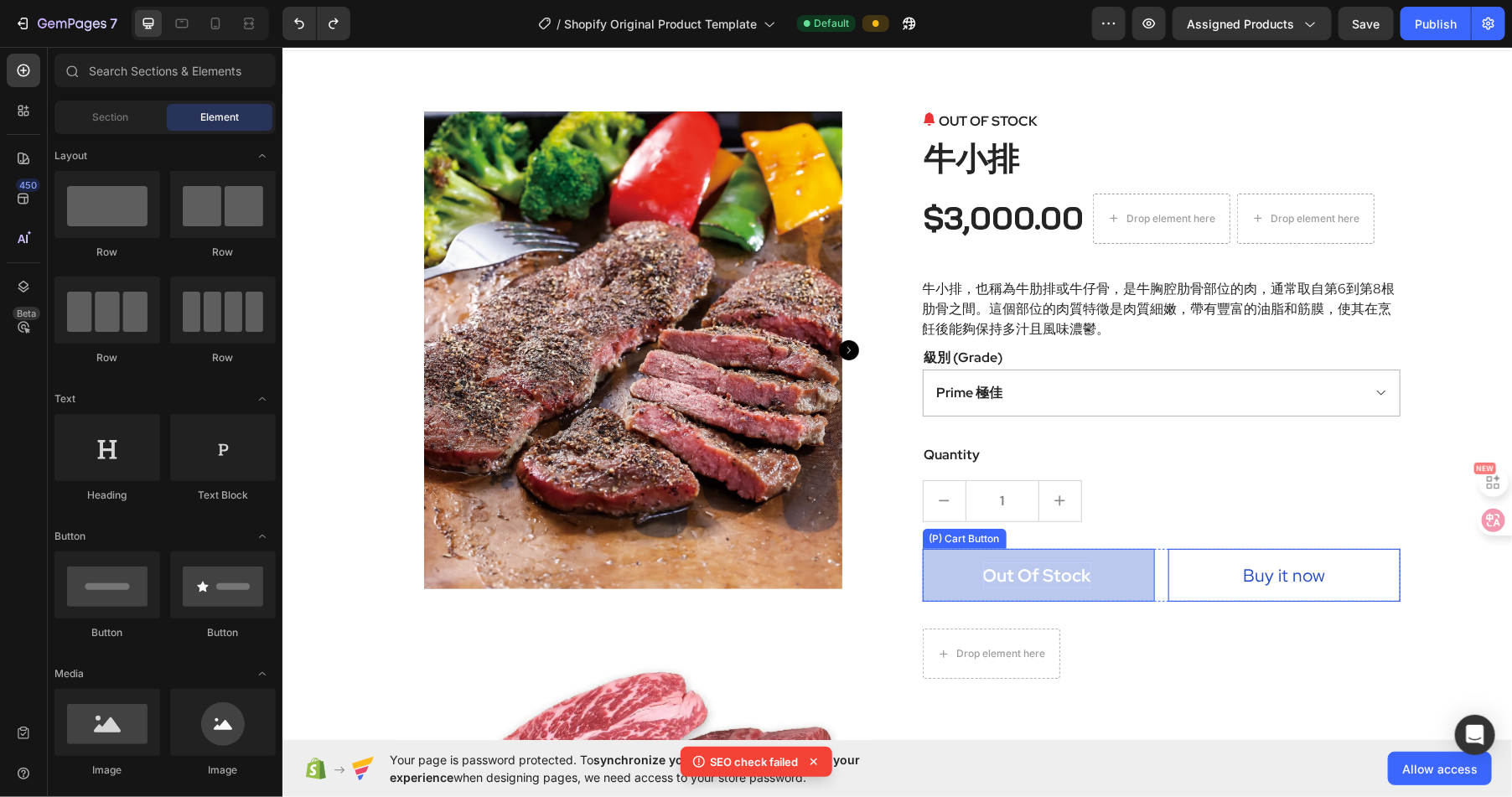 click on "Out Of Stock" at bounding box center (1036, 575) 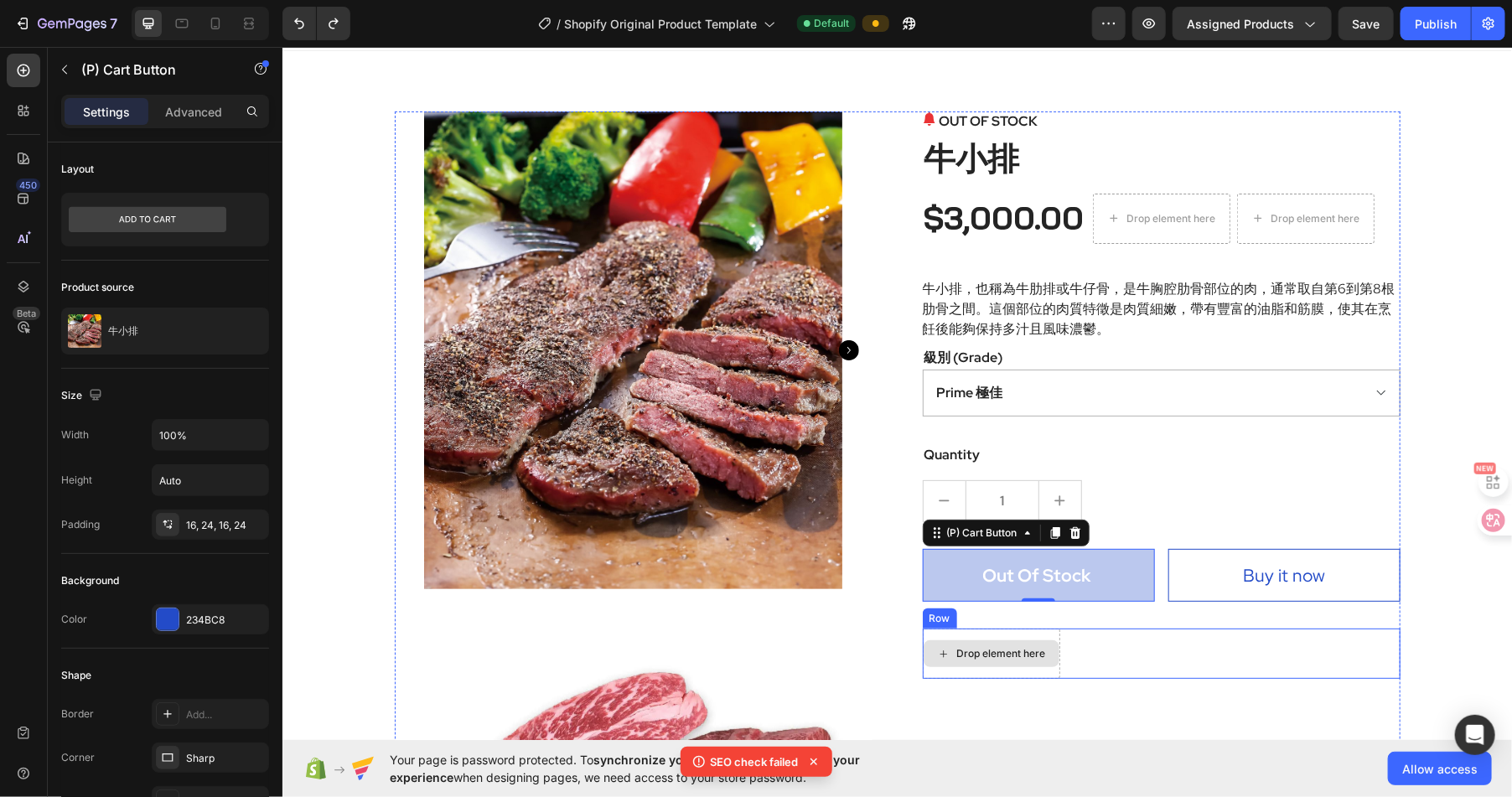 click on "Drop element here" at bounding box center (1001, 653) 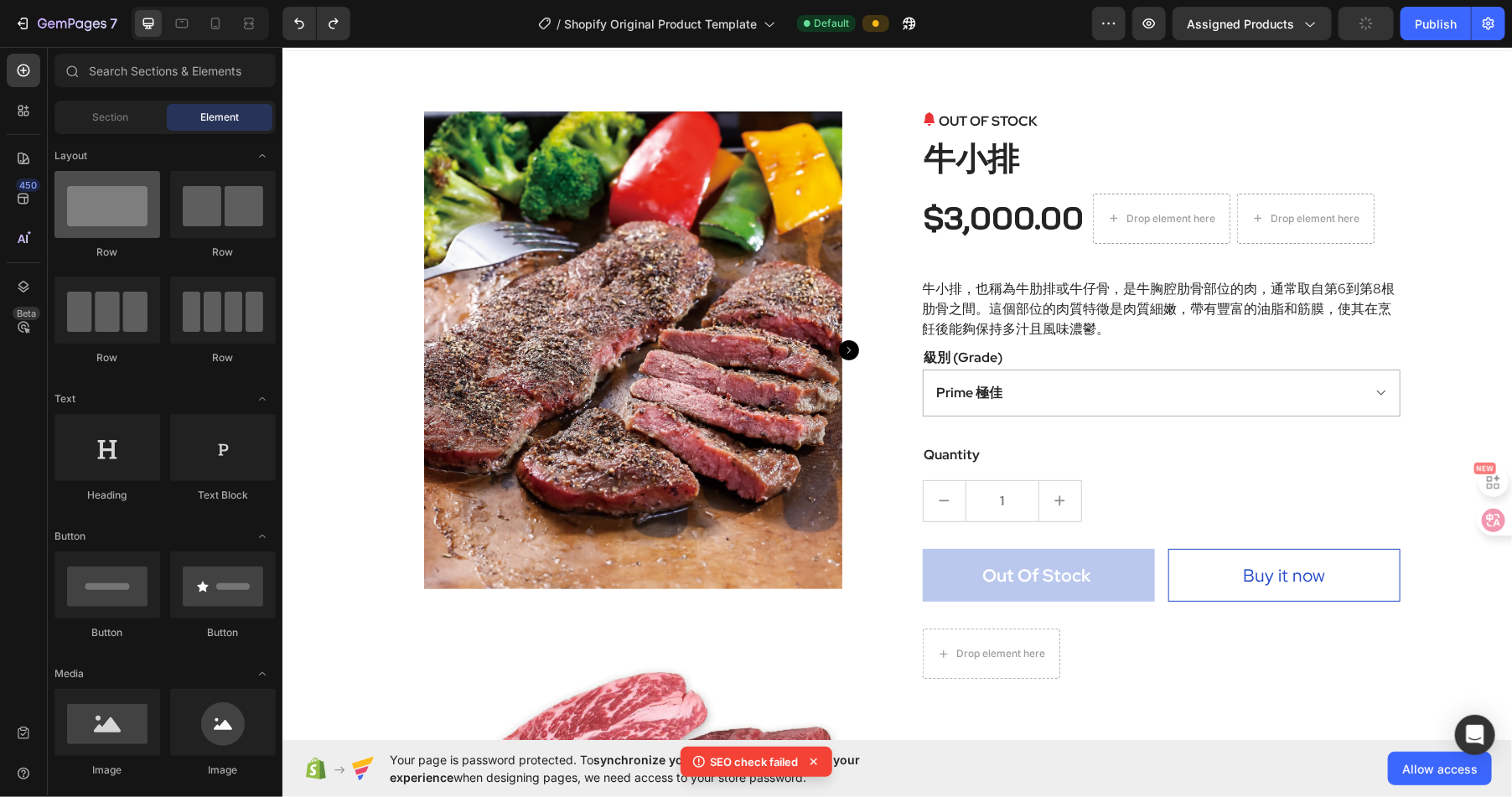 click at bounding box center (107, 204) 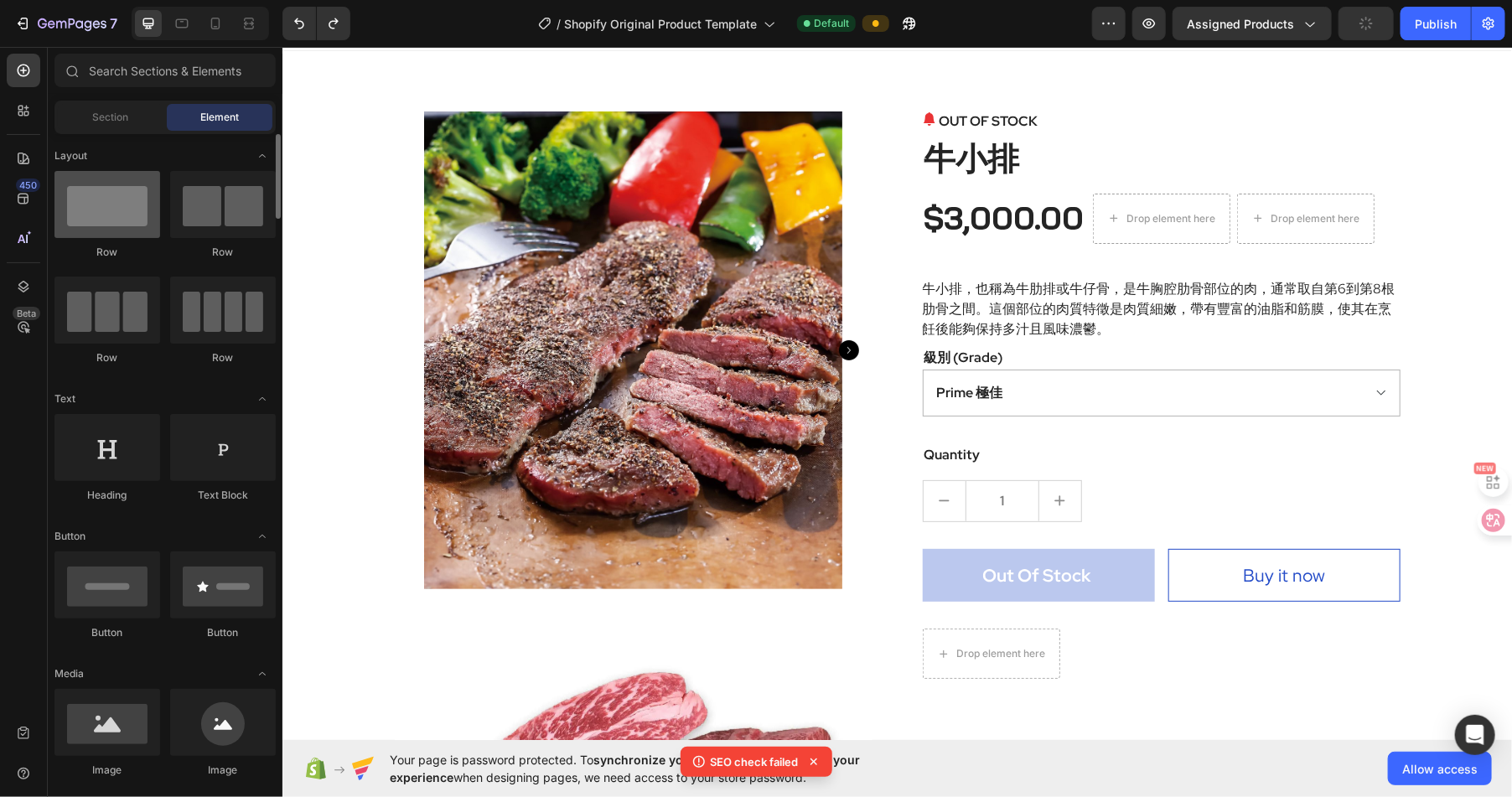 click at bounding box center [107, 204] 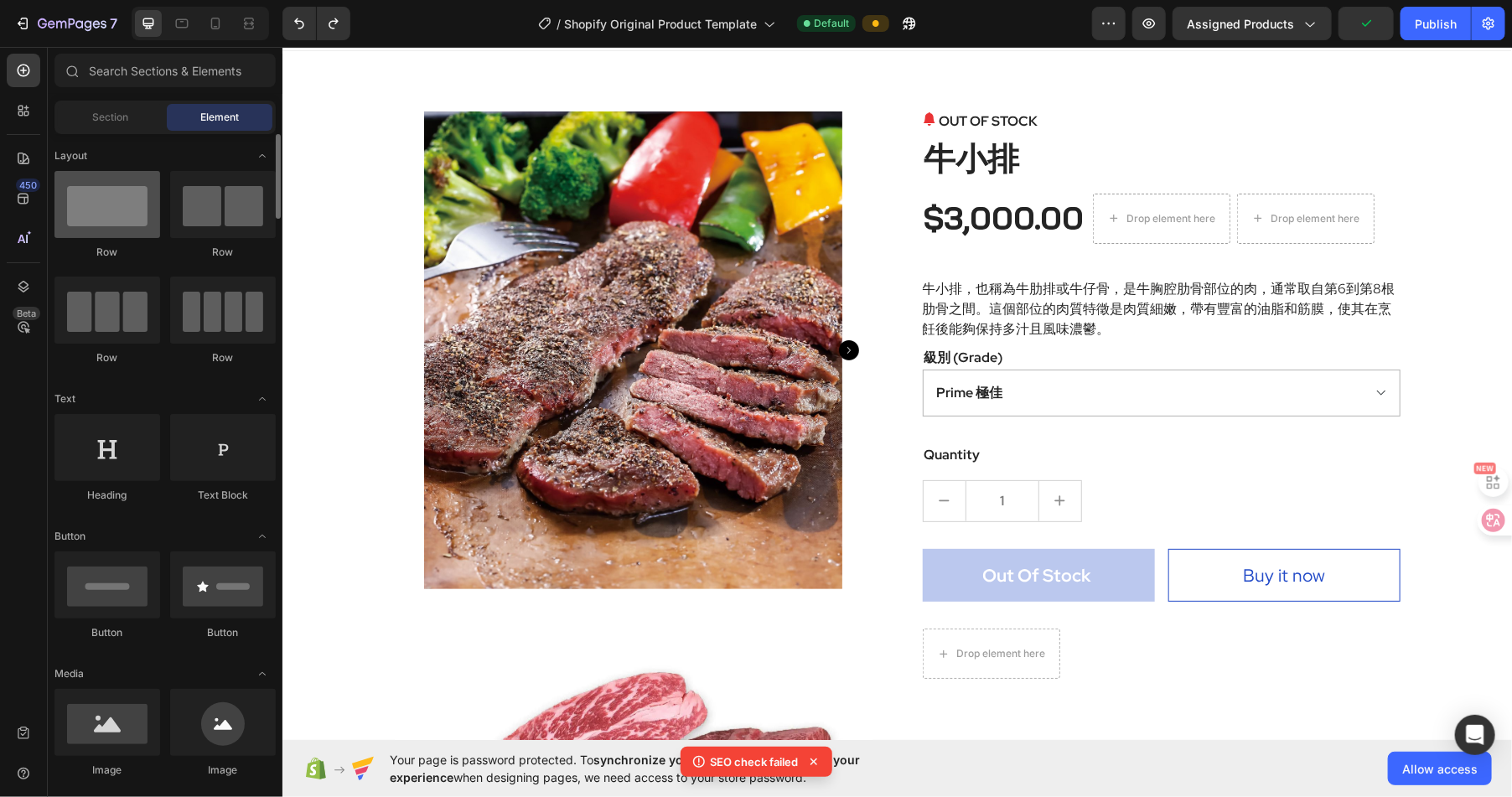 click at bounding box center [107, 204] 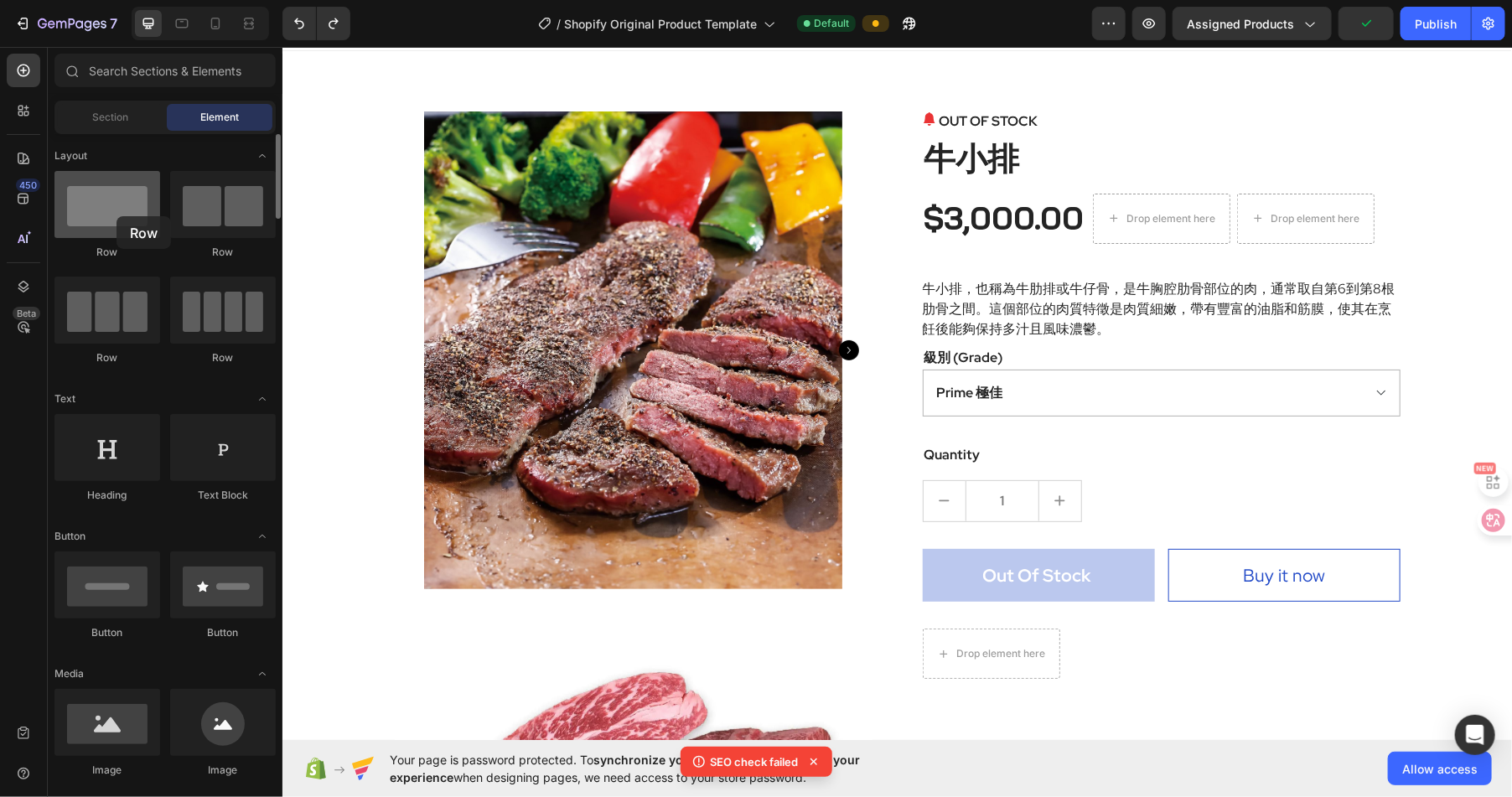 click at bounding box center [107, 204] 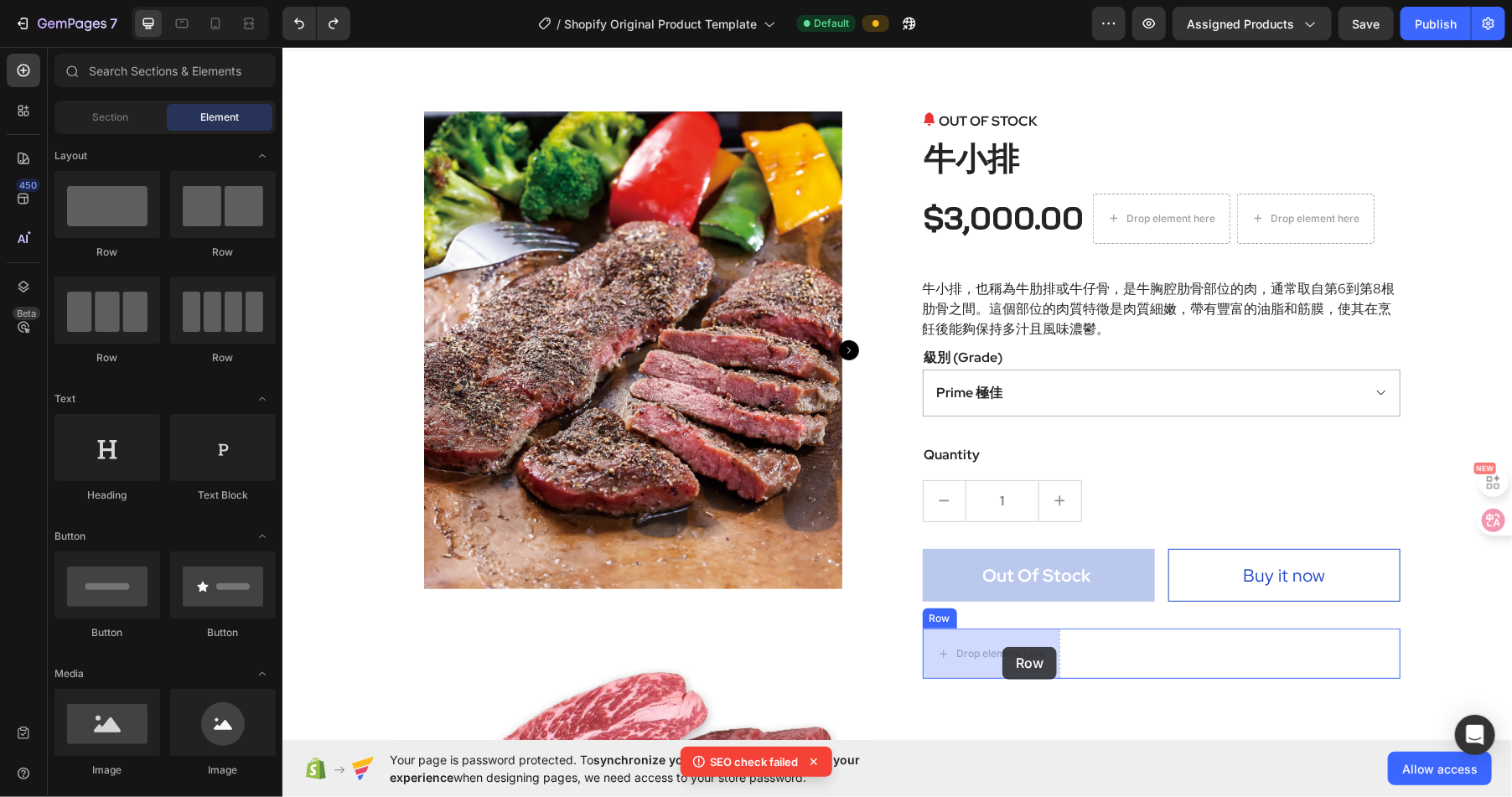 drag, startPoint x: 408, startPoint y: 272, endPoint x: 1002, endPoint y: 646, distance: 701.9345 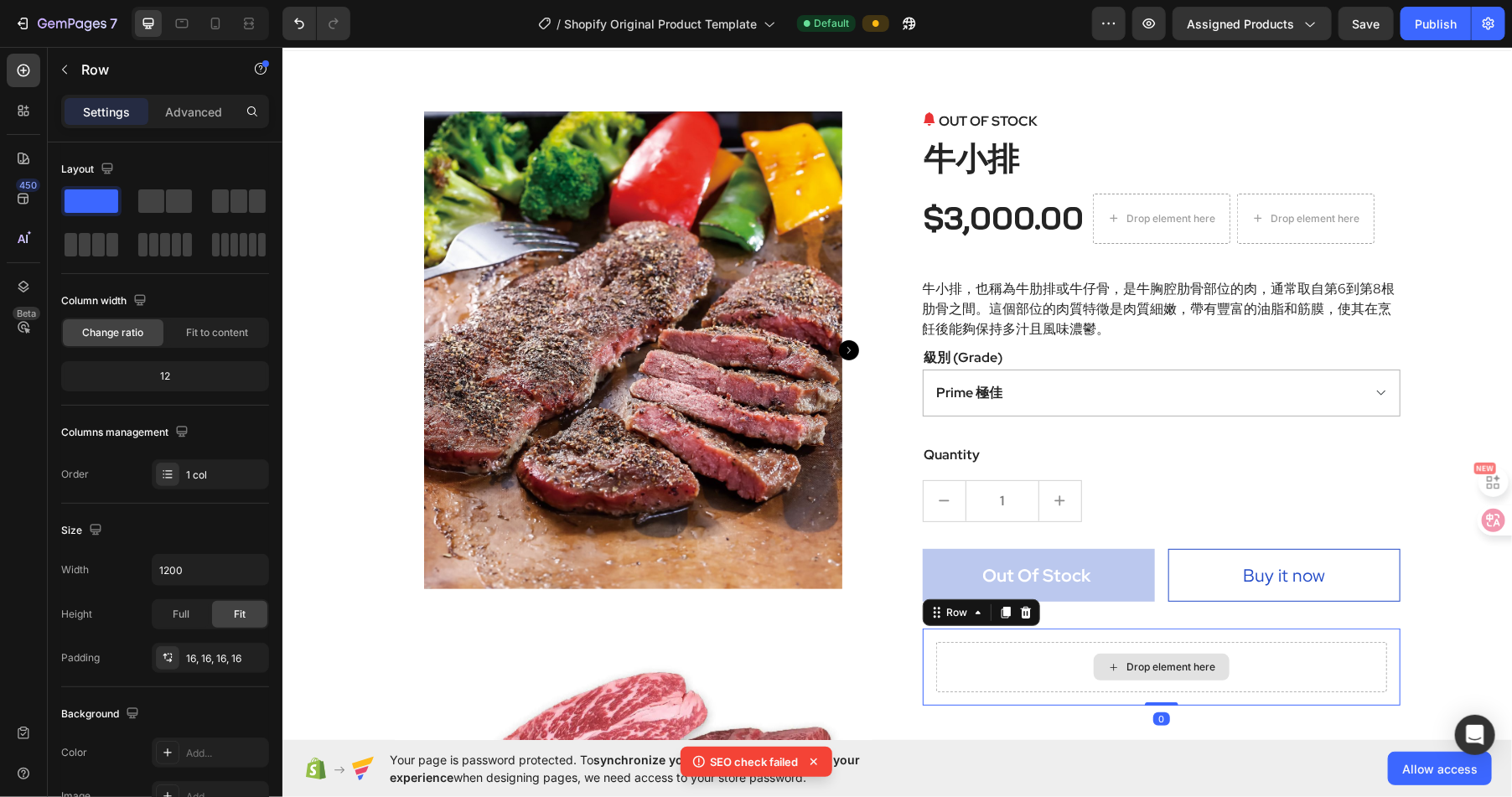 click on "Drop element here" at bounding box center (1171, 666) 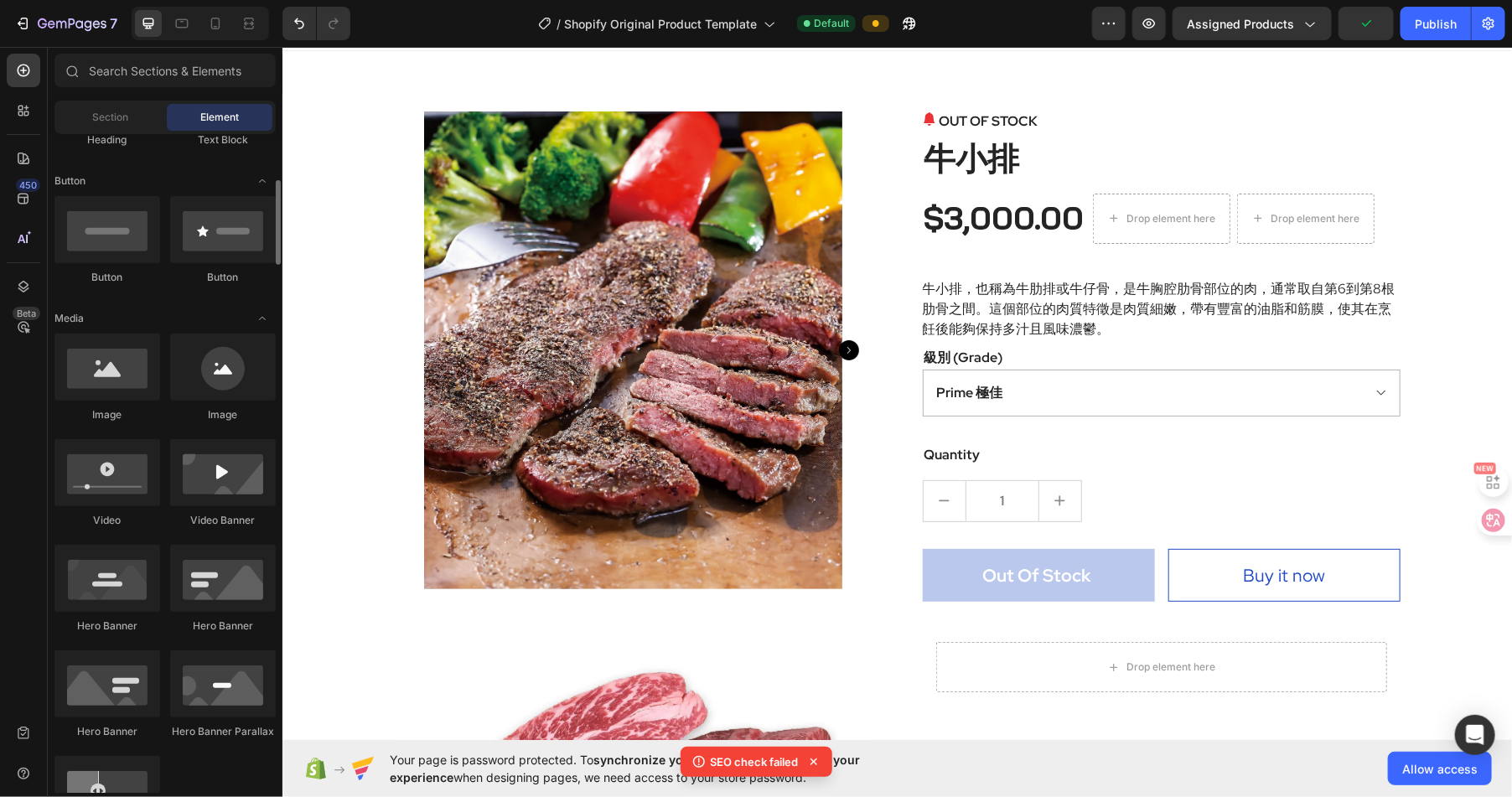 scroll, scrollTop: 0, scrollLeft: 0, axis: both 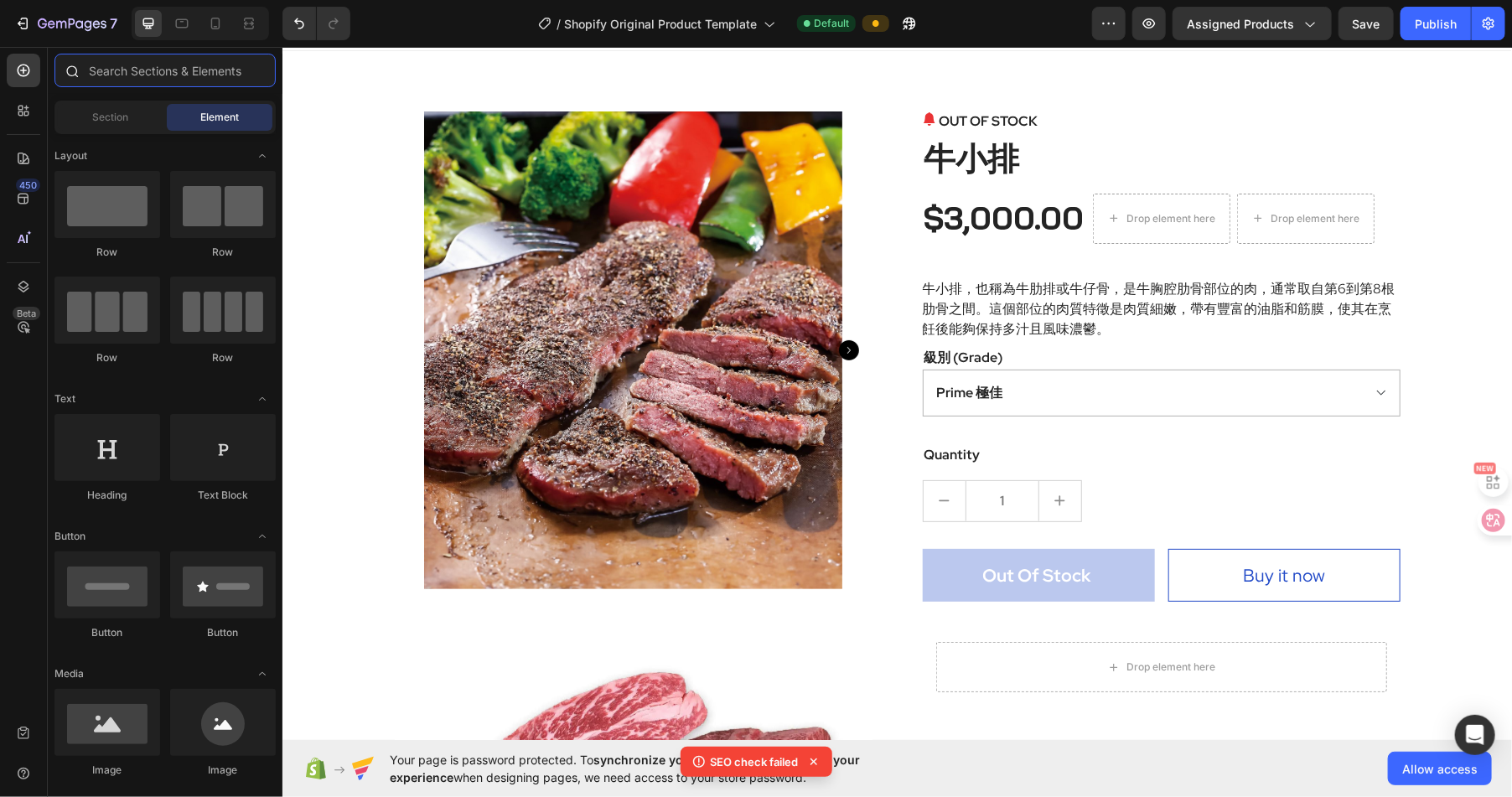 click at bounding box center (165, 70) 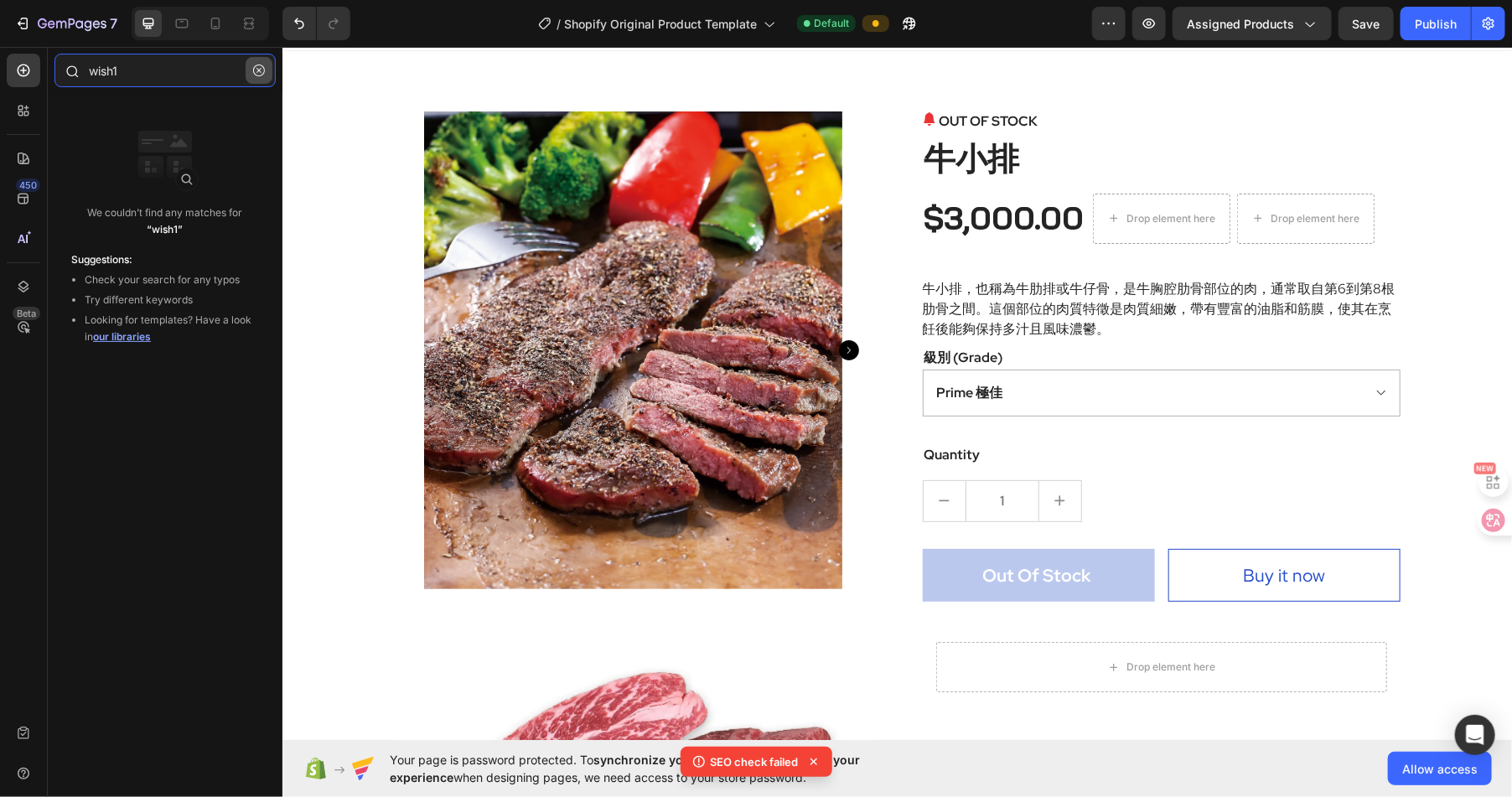 type on "wish1" 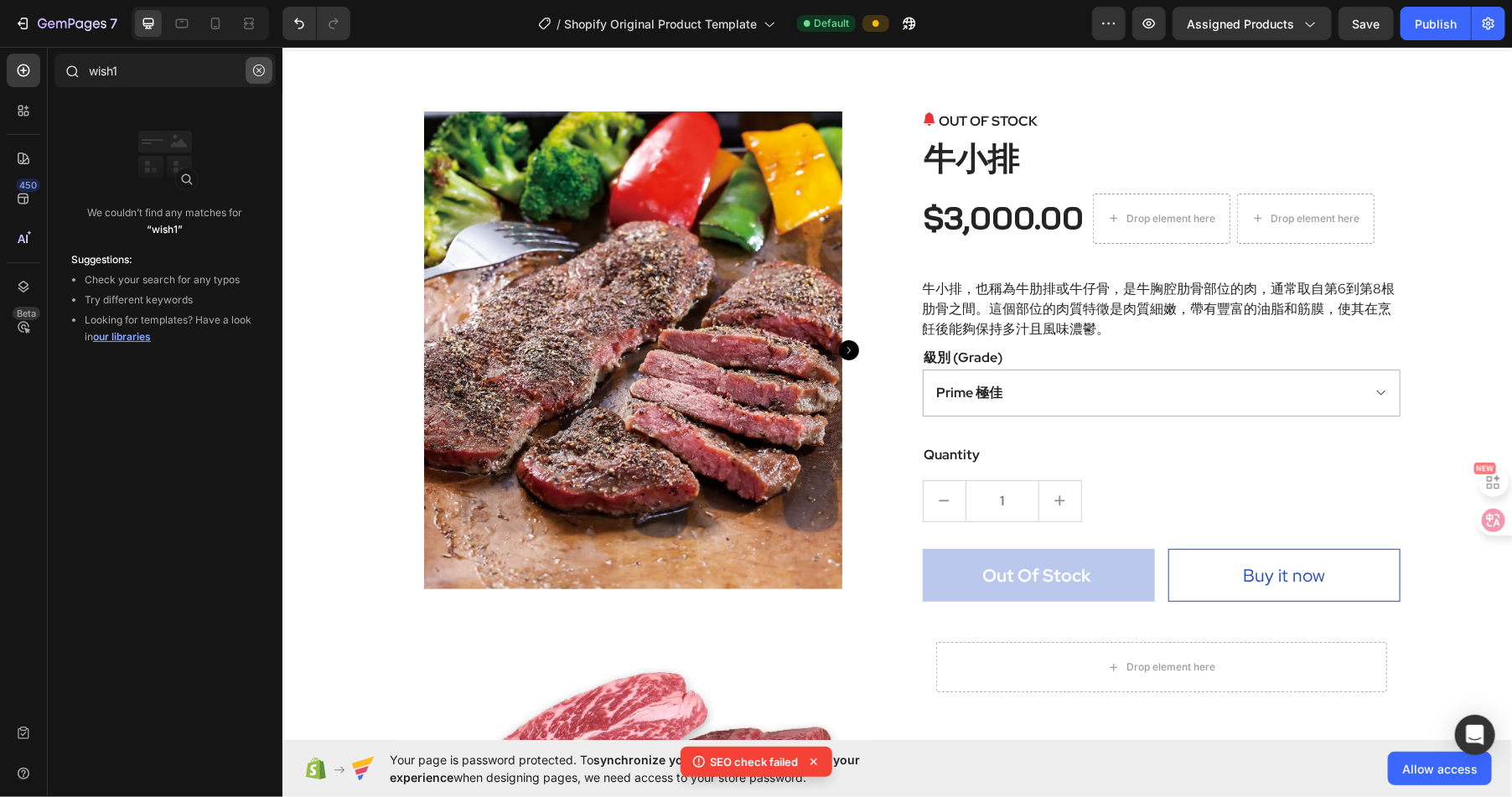 click 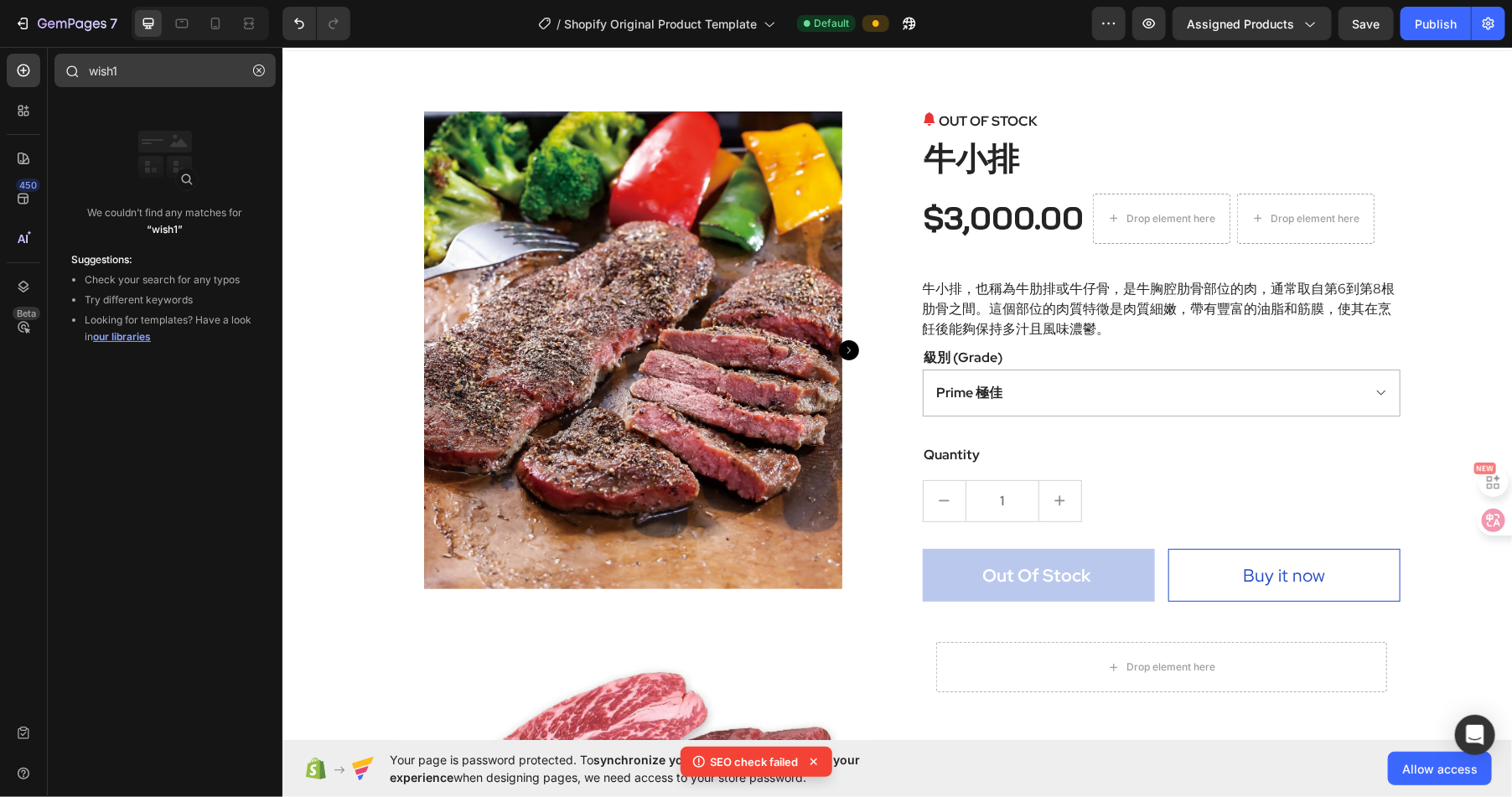 type 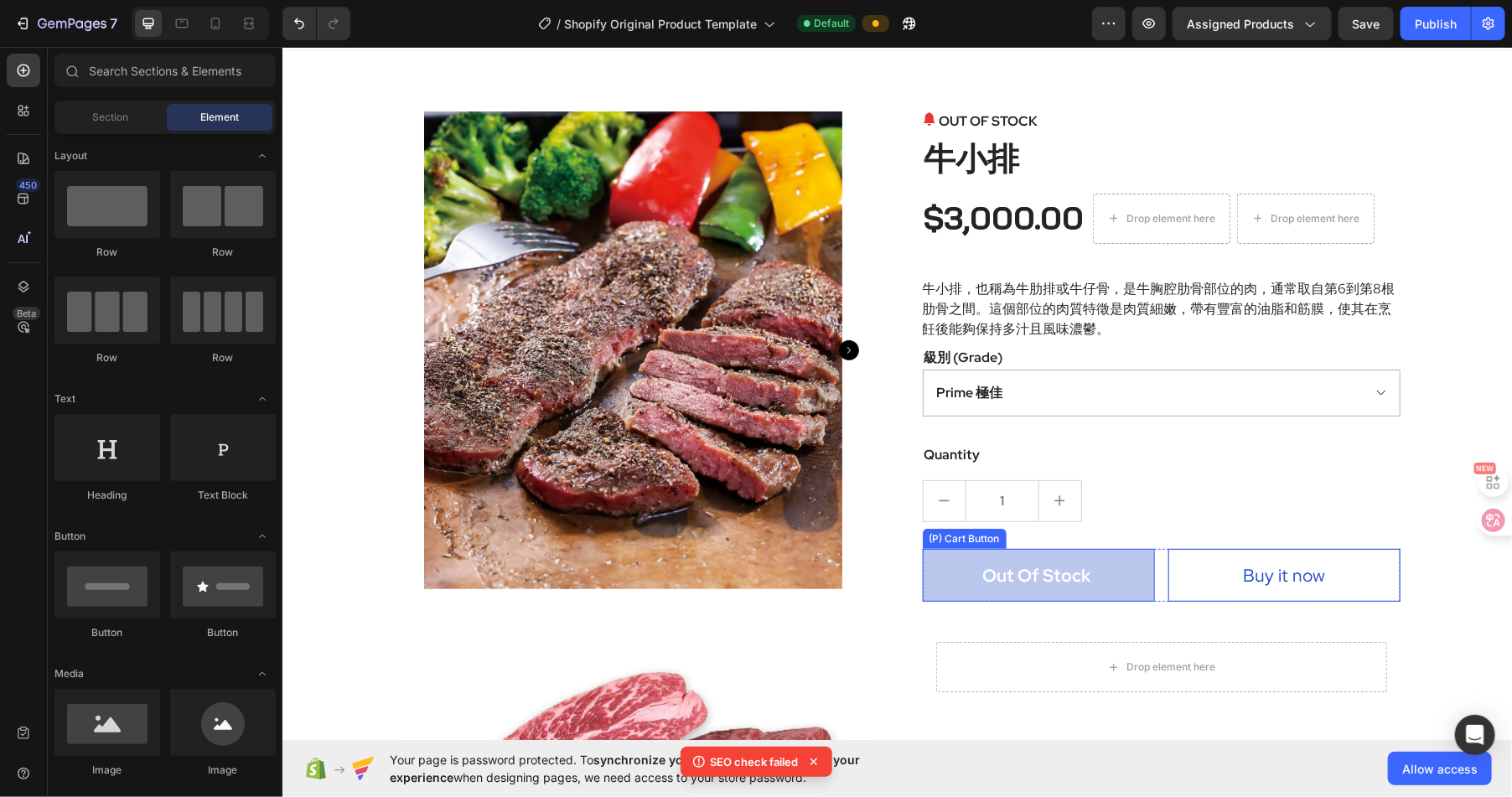 click on "Out Of Stock" at bounding box center (1038, 575) 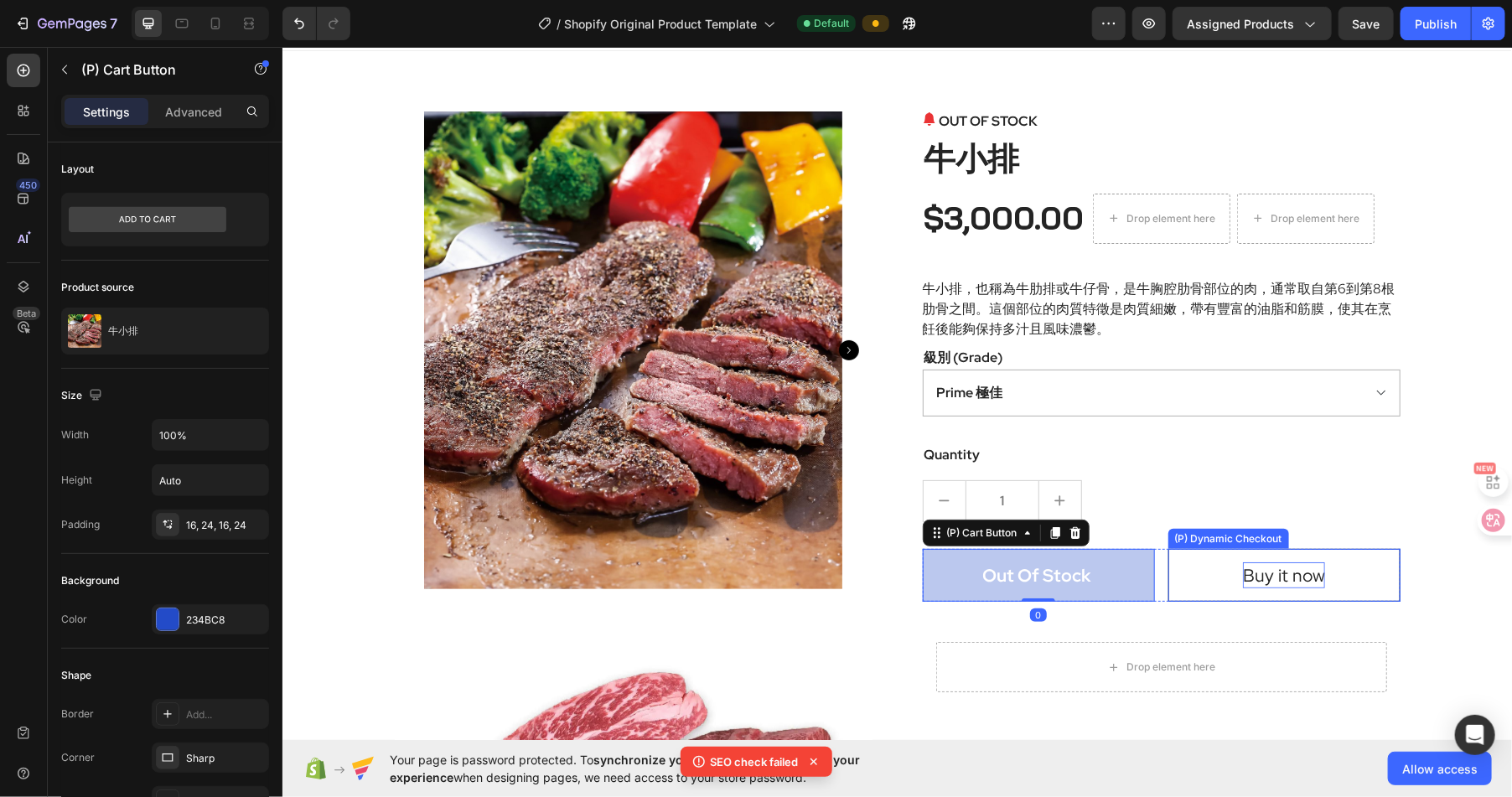 click on "Buy it now" at bounding box center [1283, 575] 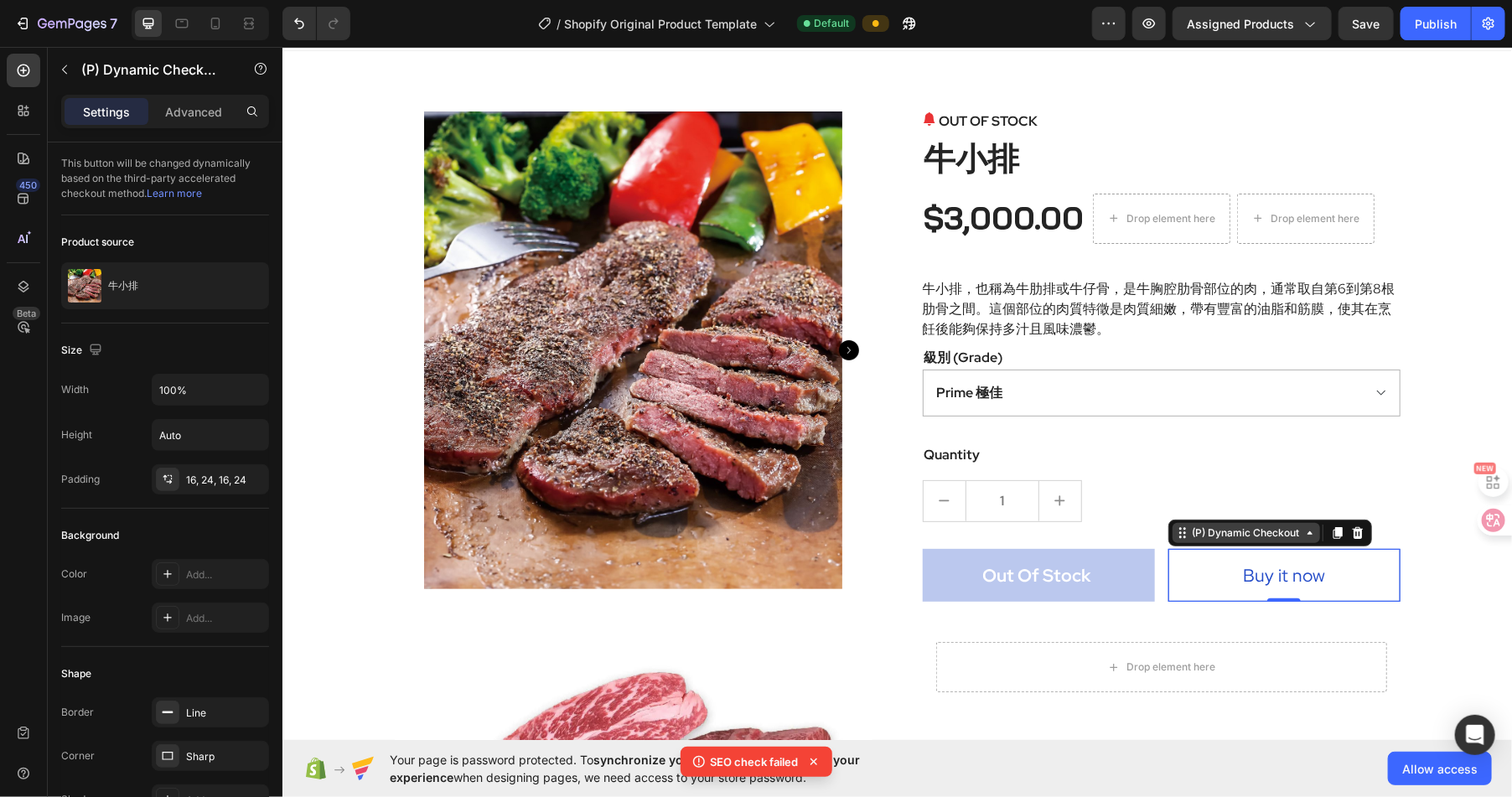 click on "(P) Dynamic Checkout" at bounding box center (1245, 532) 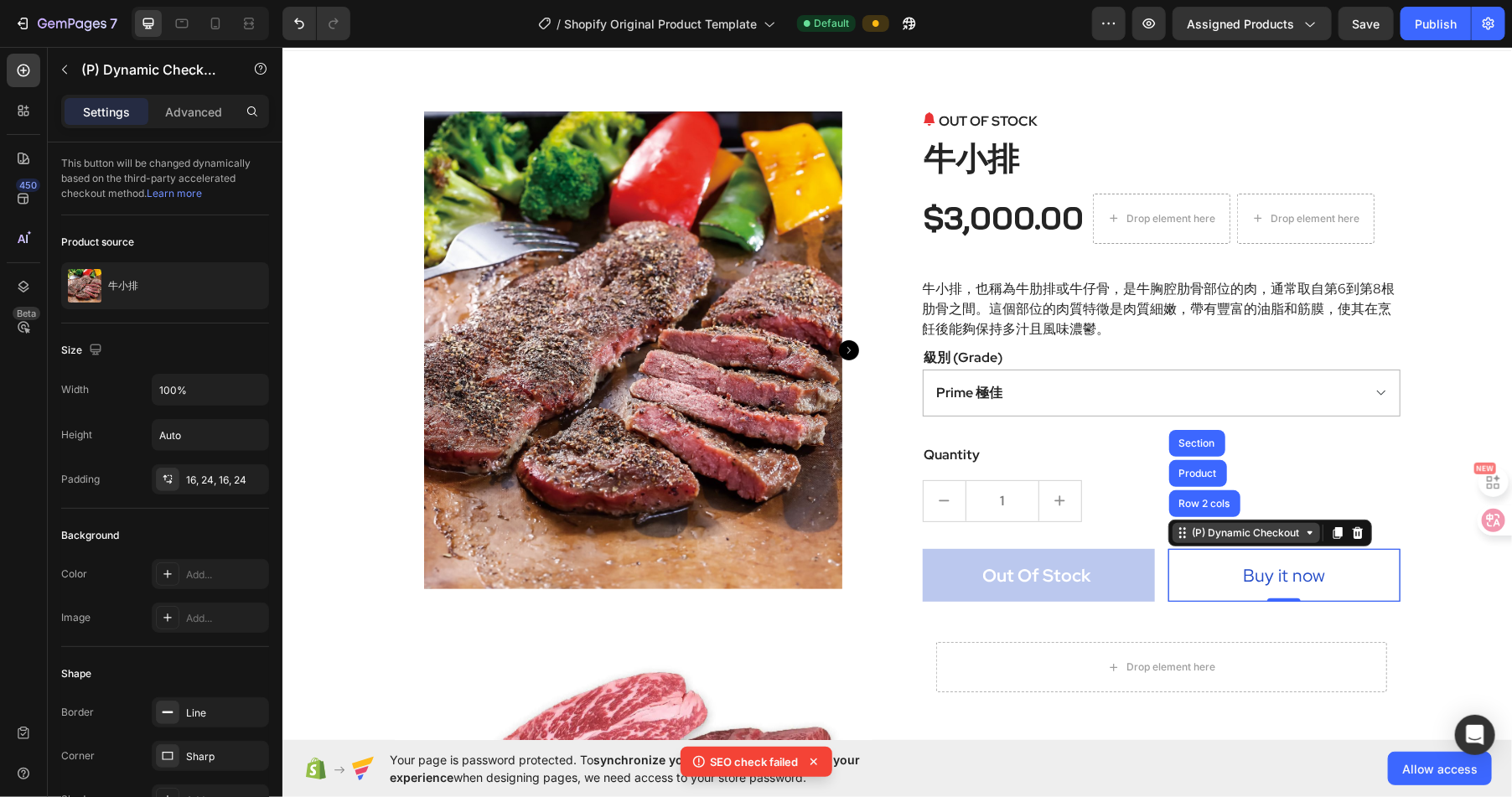 click on "(P) Dynamic Checkout" at bounding box center (1245, 532) 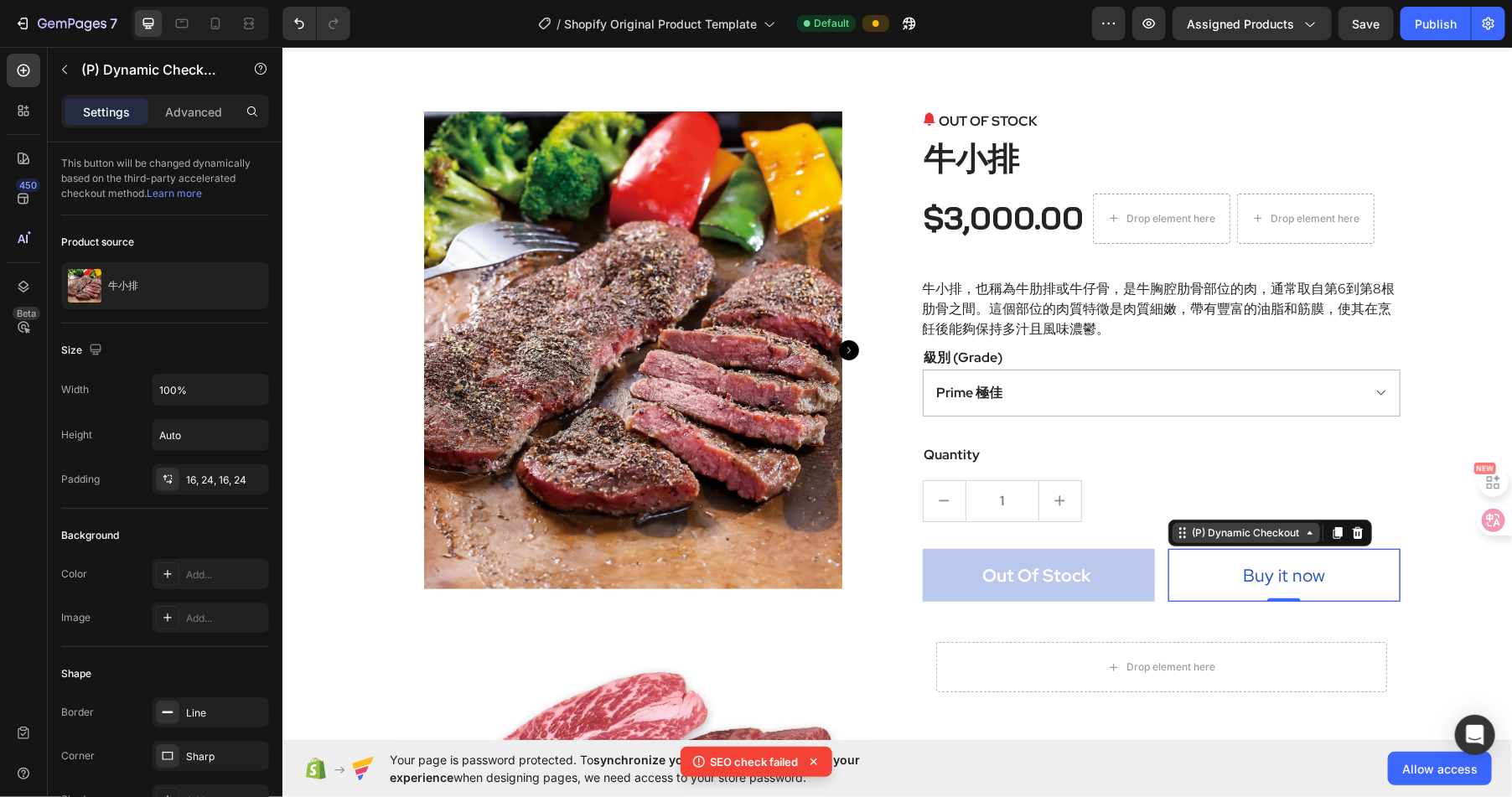 click on "(P) Dynamic Checkout" at bounding box center [1245, 532] 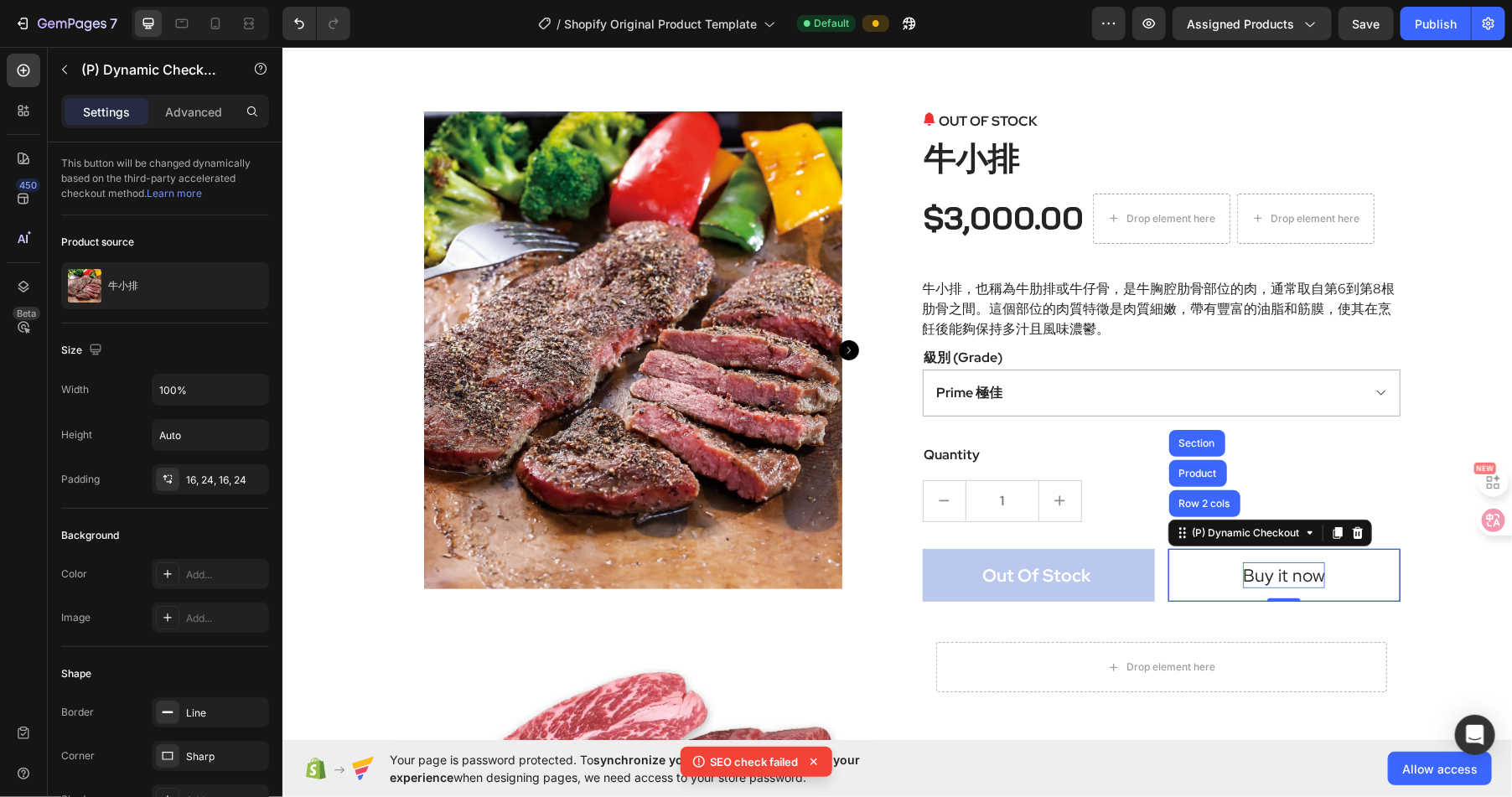click on "Buy it now" at bounding box center (1283, 575) 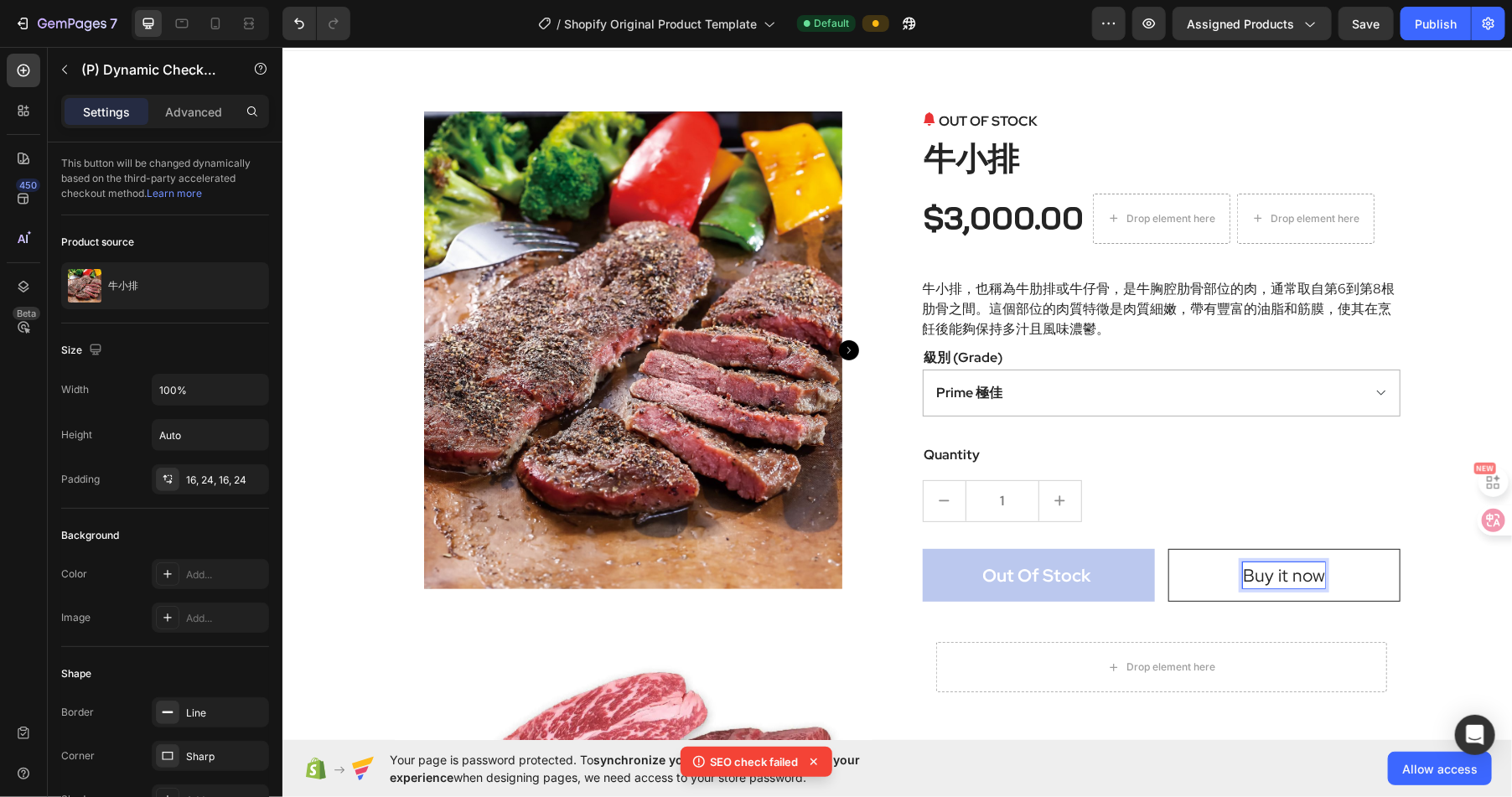 click on "Buy it now" at bounding box center (1283, 575) 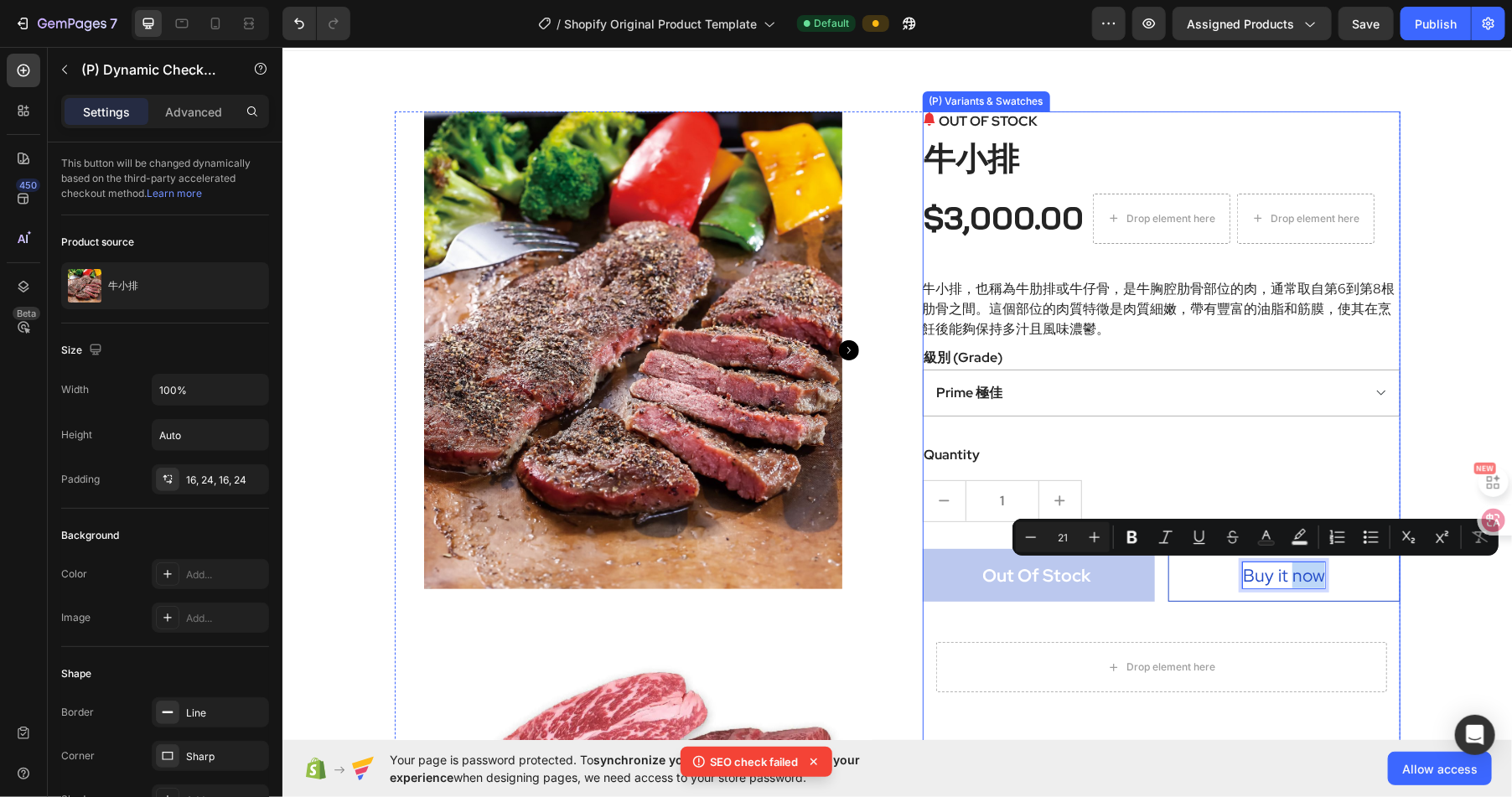click on "Quantity" at bounding box center [1161, 454] 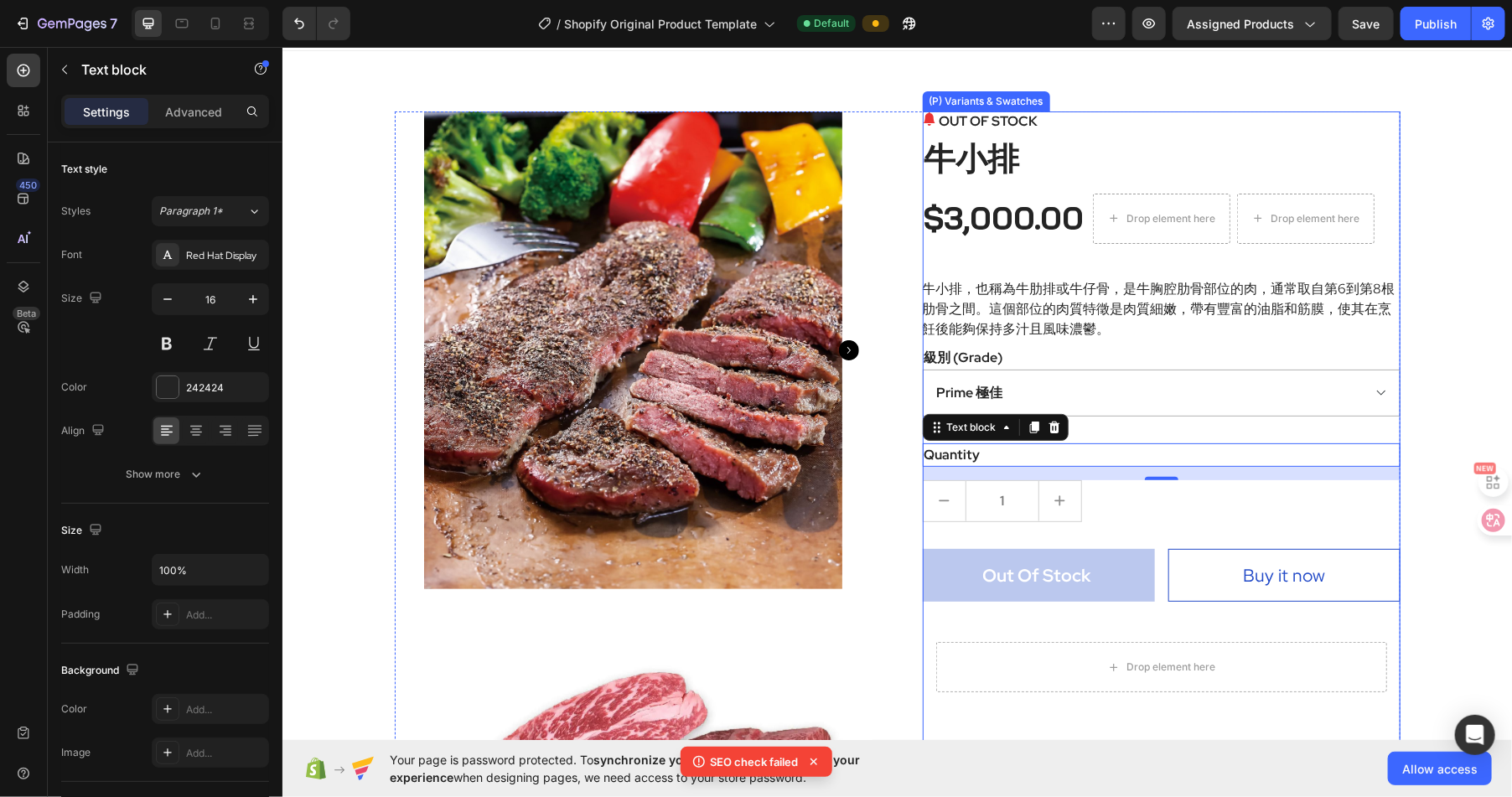 scroll, scrollTop: 0, scrollLeft: 0, axis: both 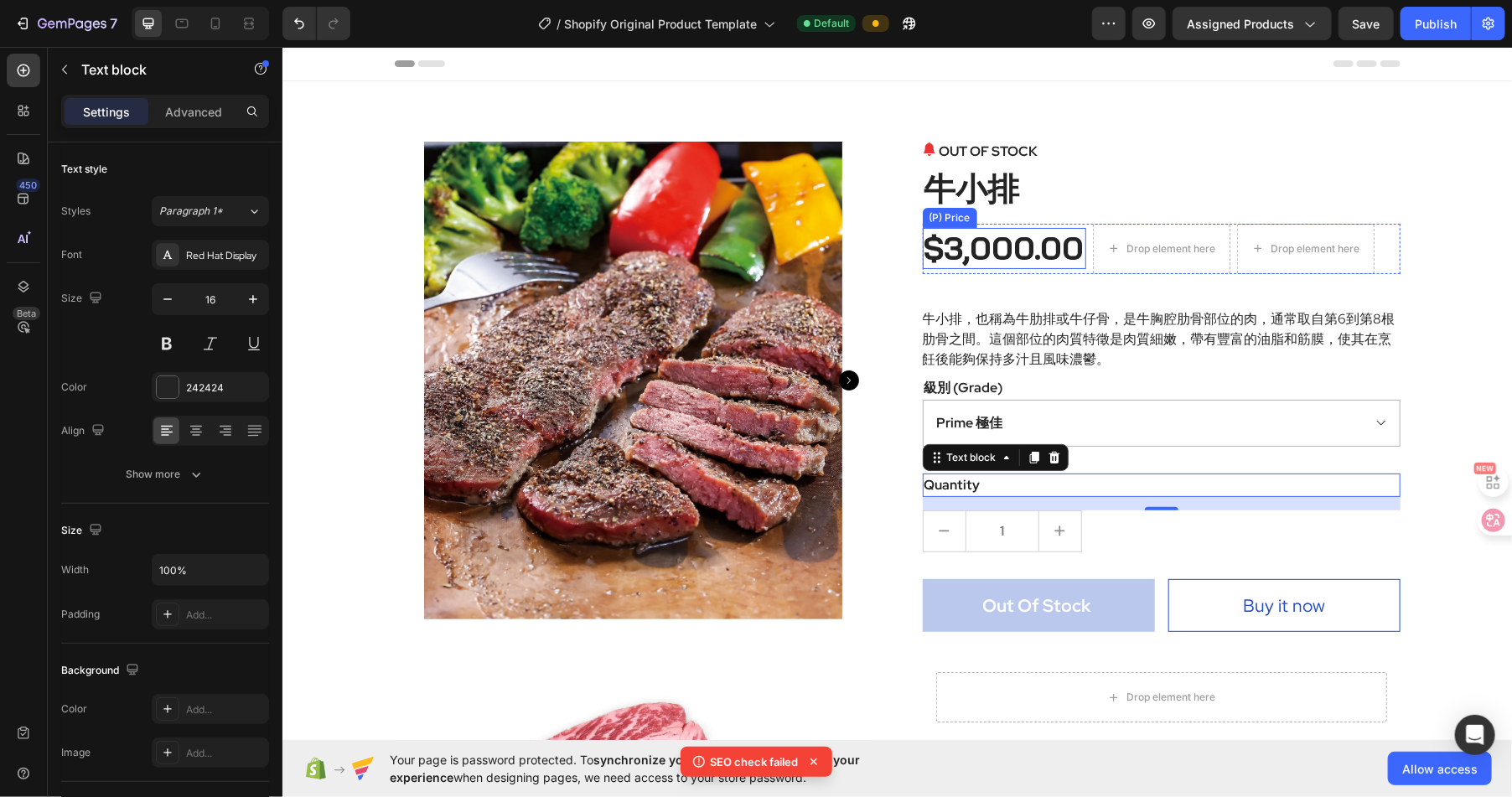 click on "$3,000.00" at bounding box center [1003, 248] 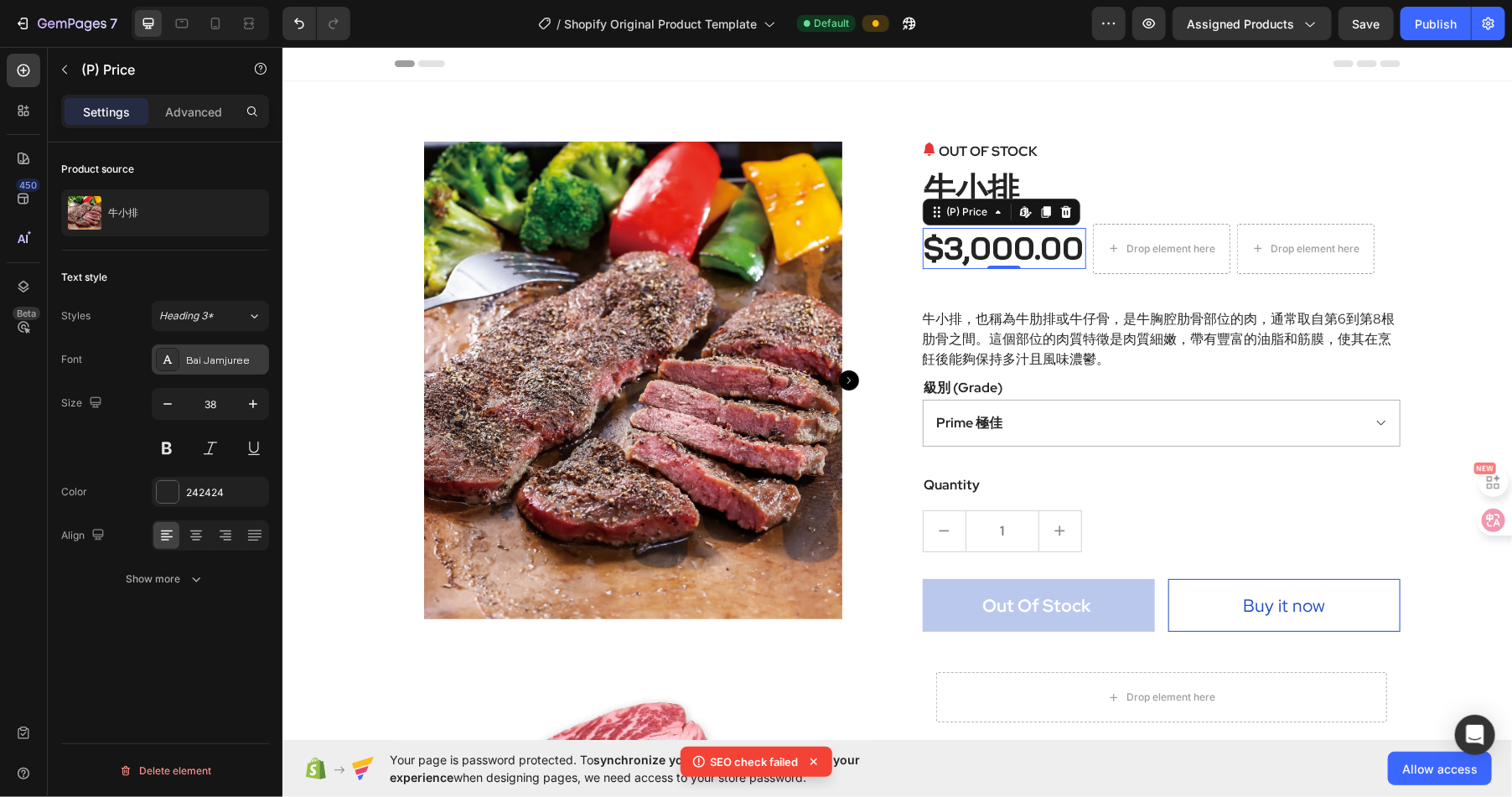 click on "Bai Jamjuree" at bounding box center (210, 360) 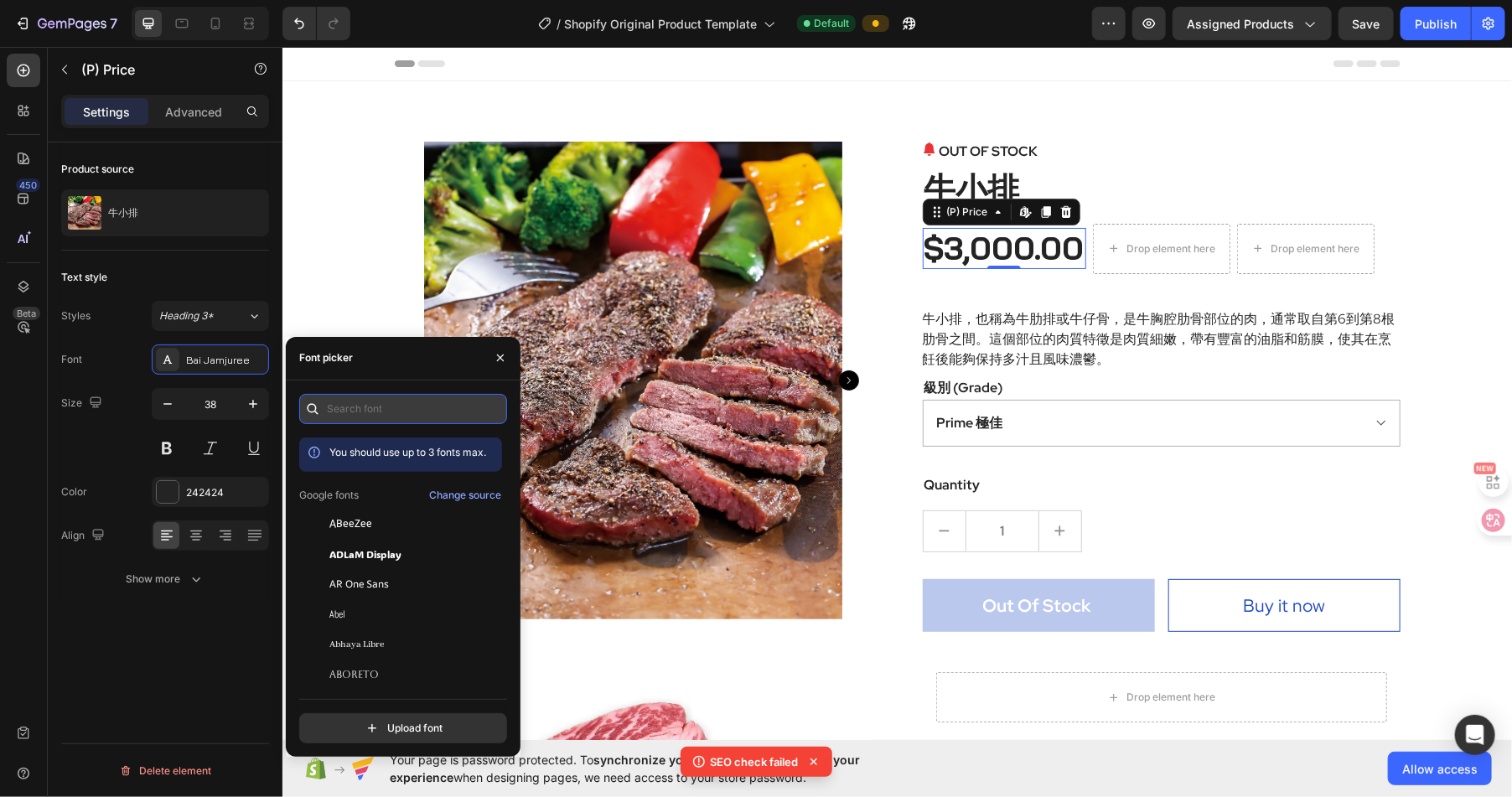 click at bounding box center (403, 409) 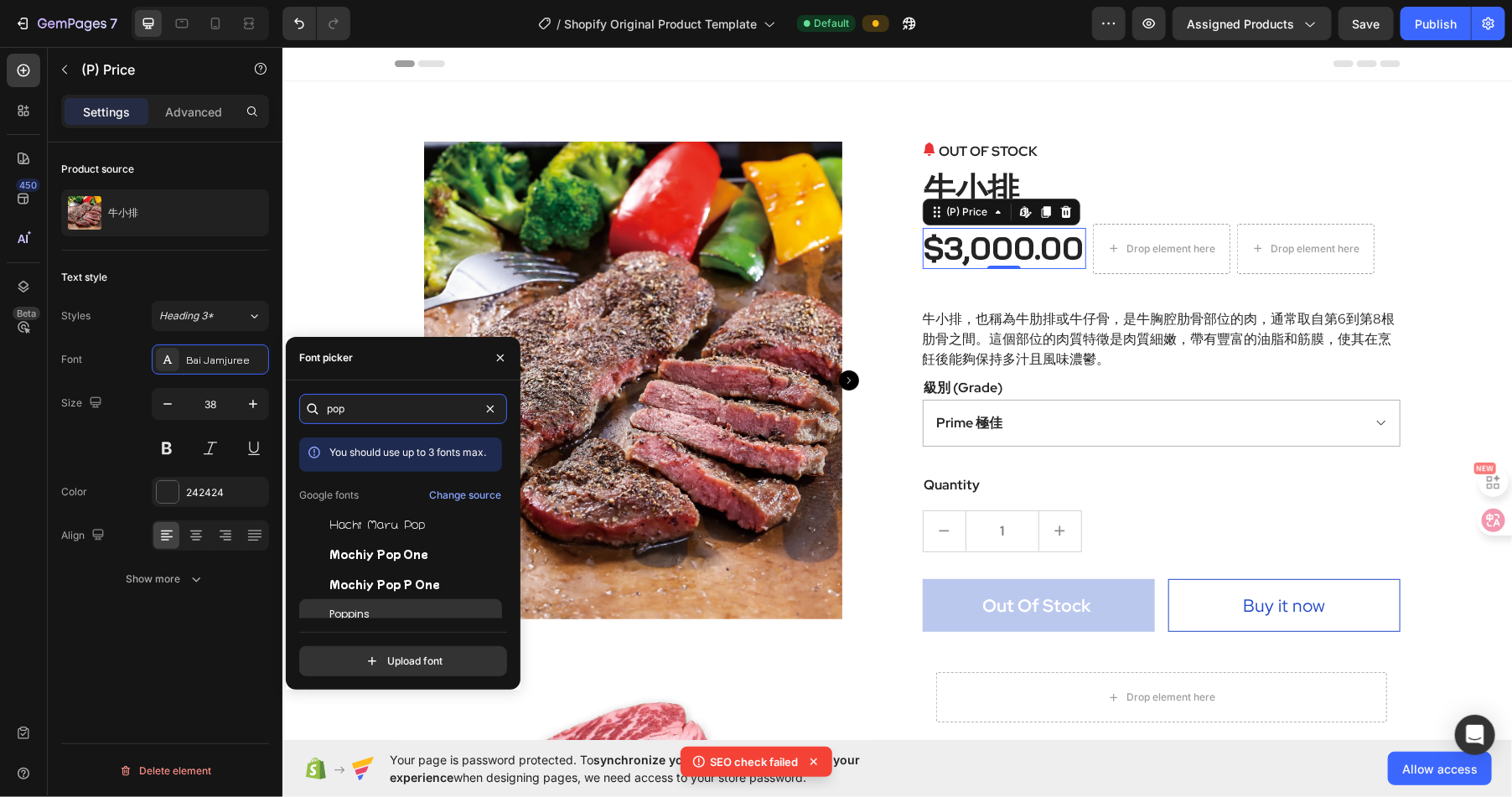 type on "pop" 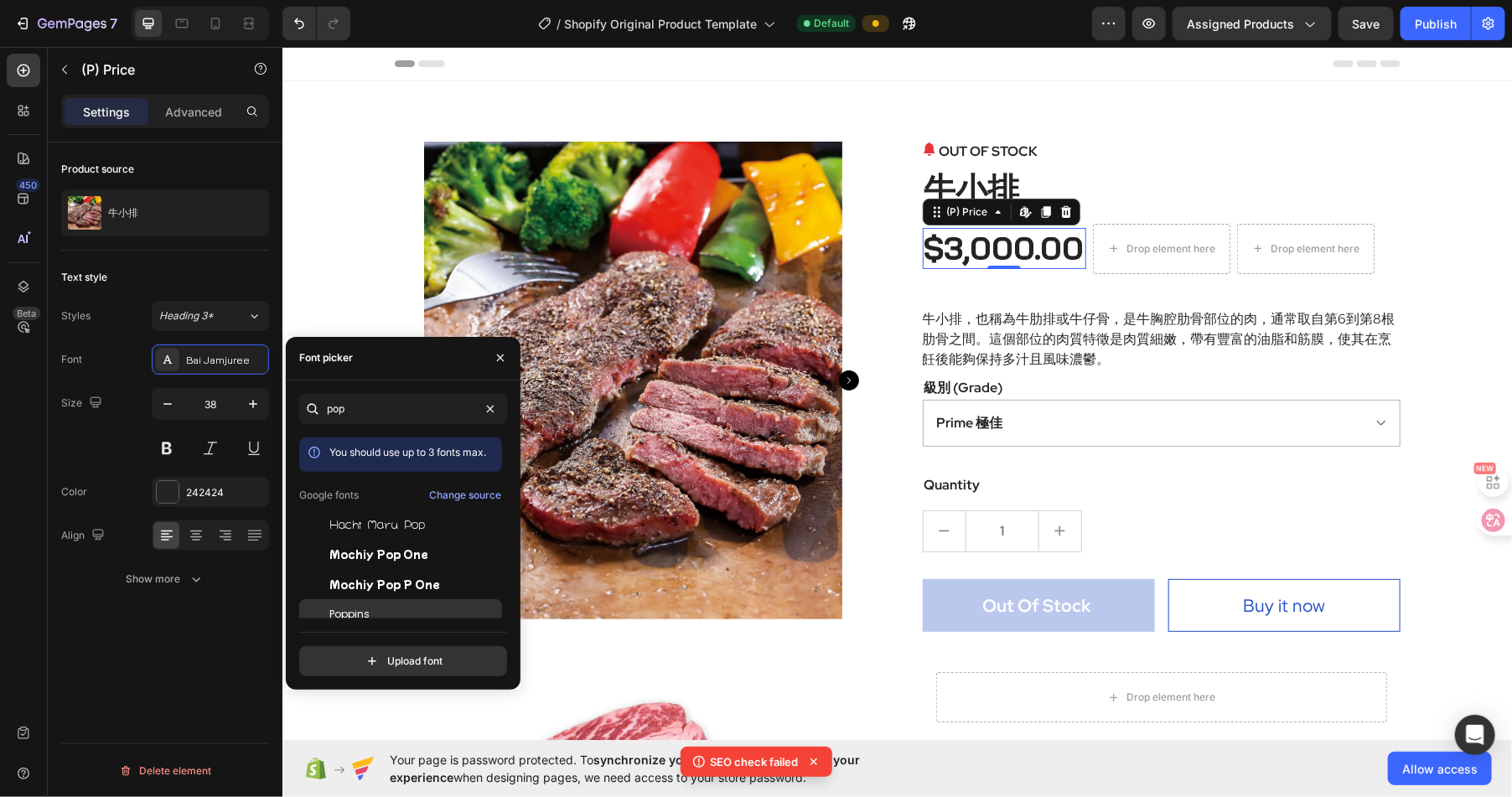 click on "Poppins" at bounding box center (414, 614) 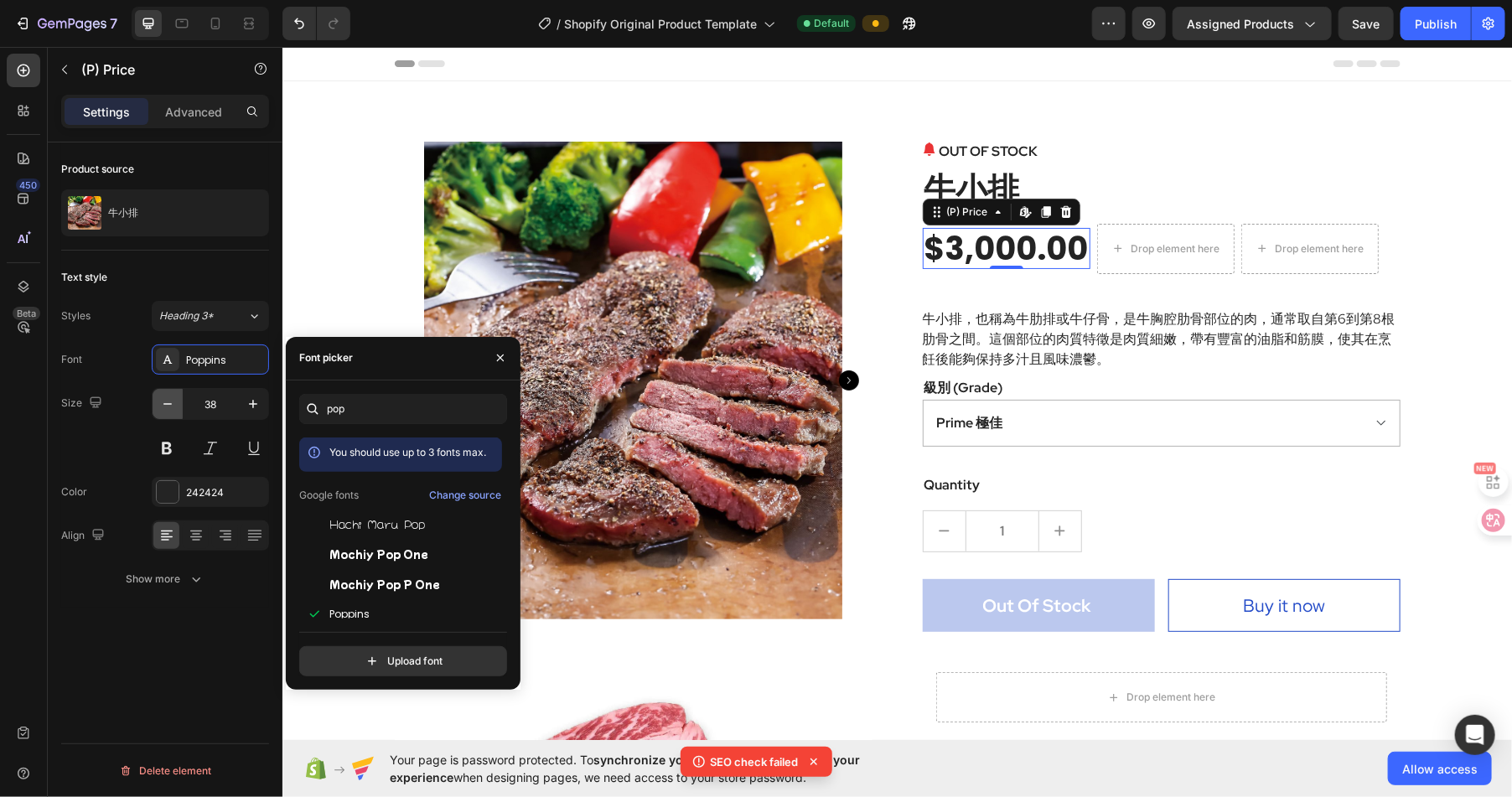 click 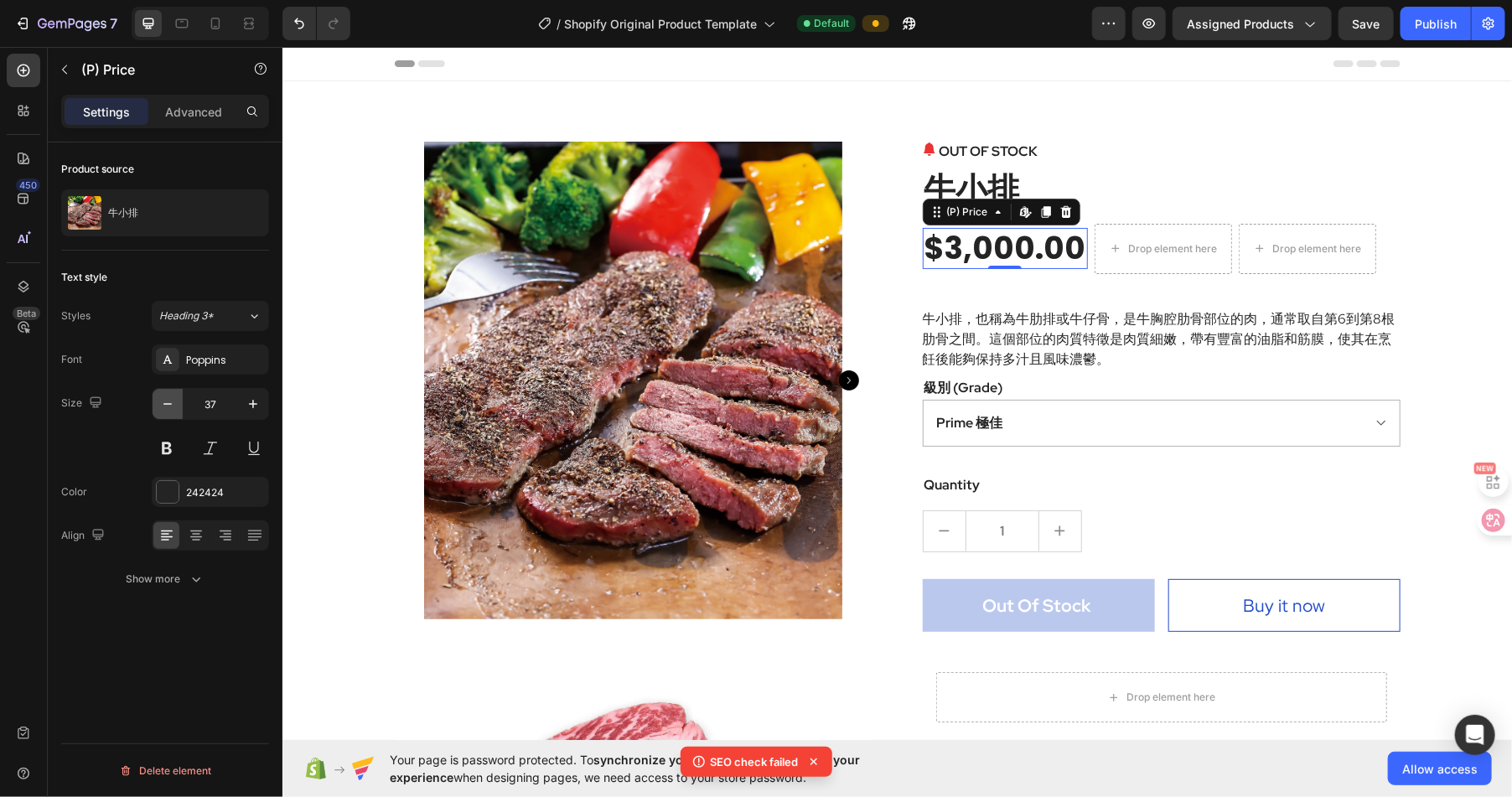 click 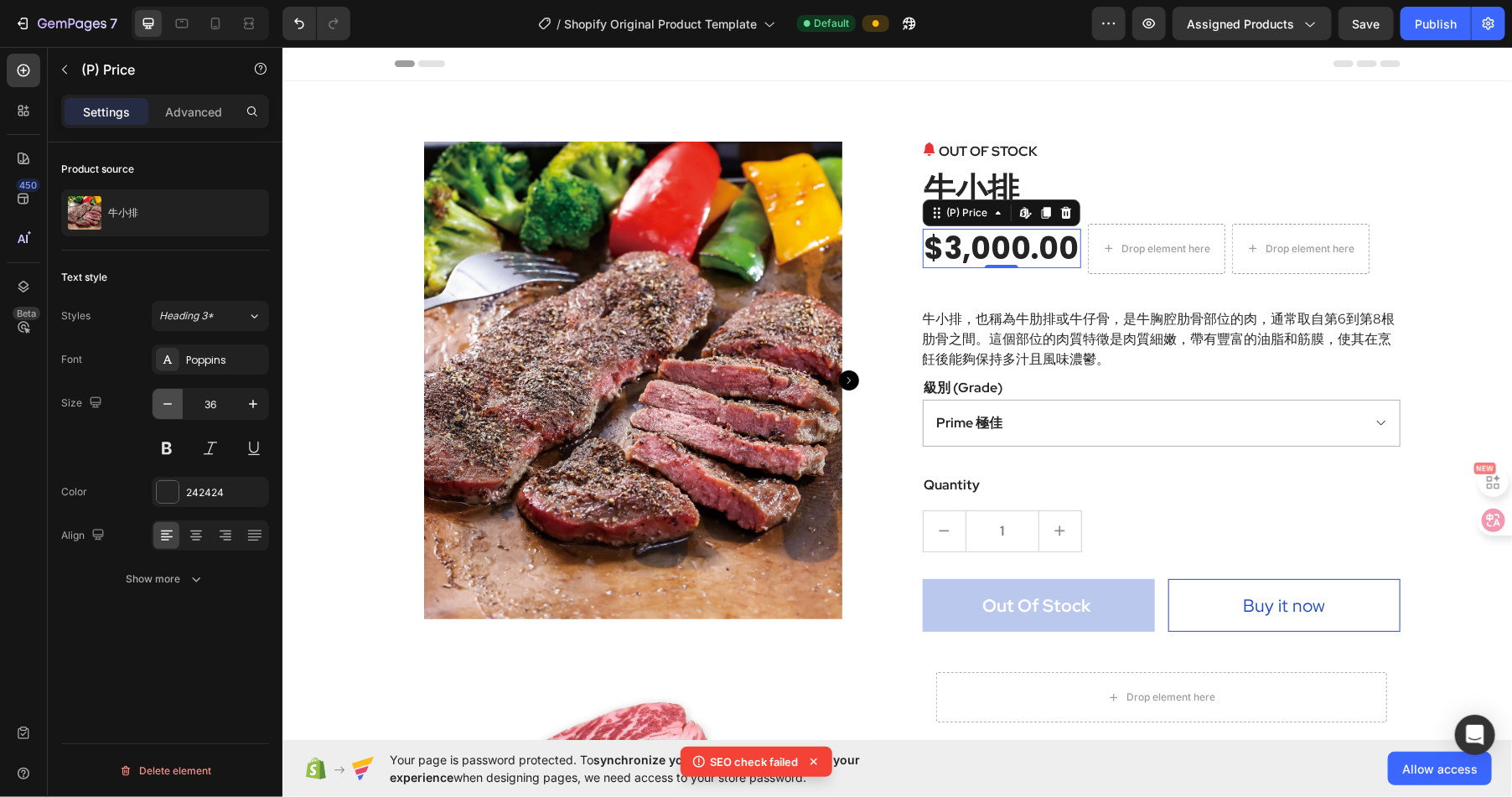 click 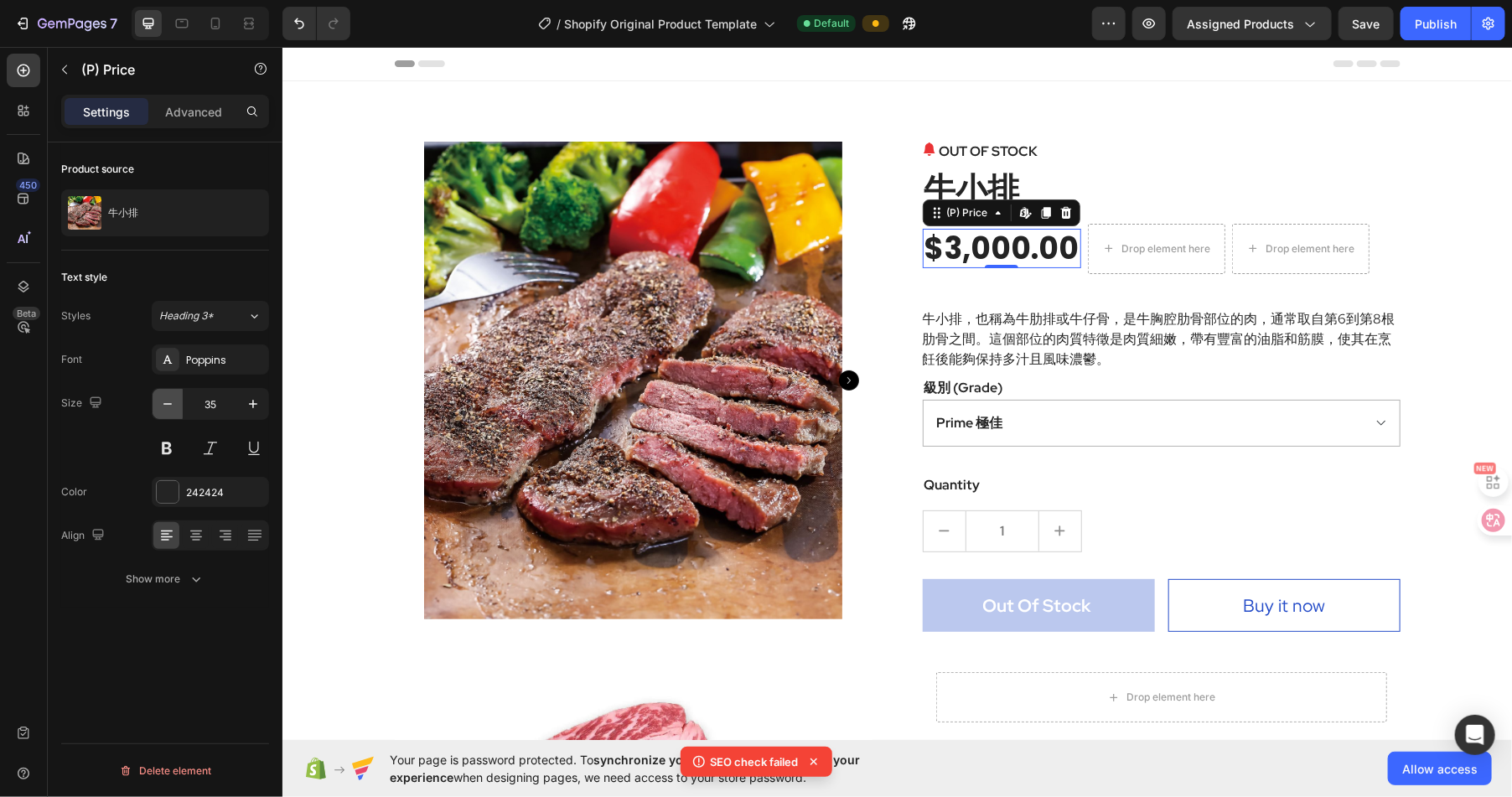 click 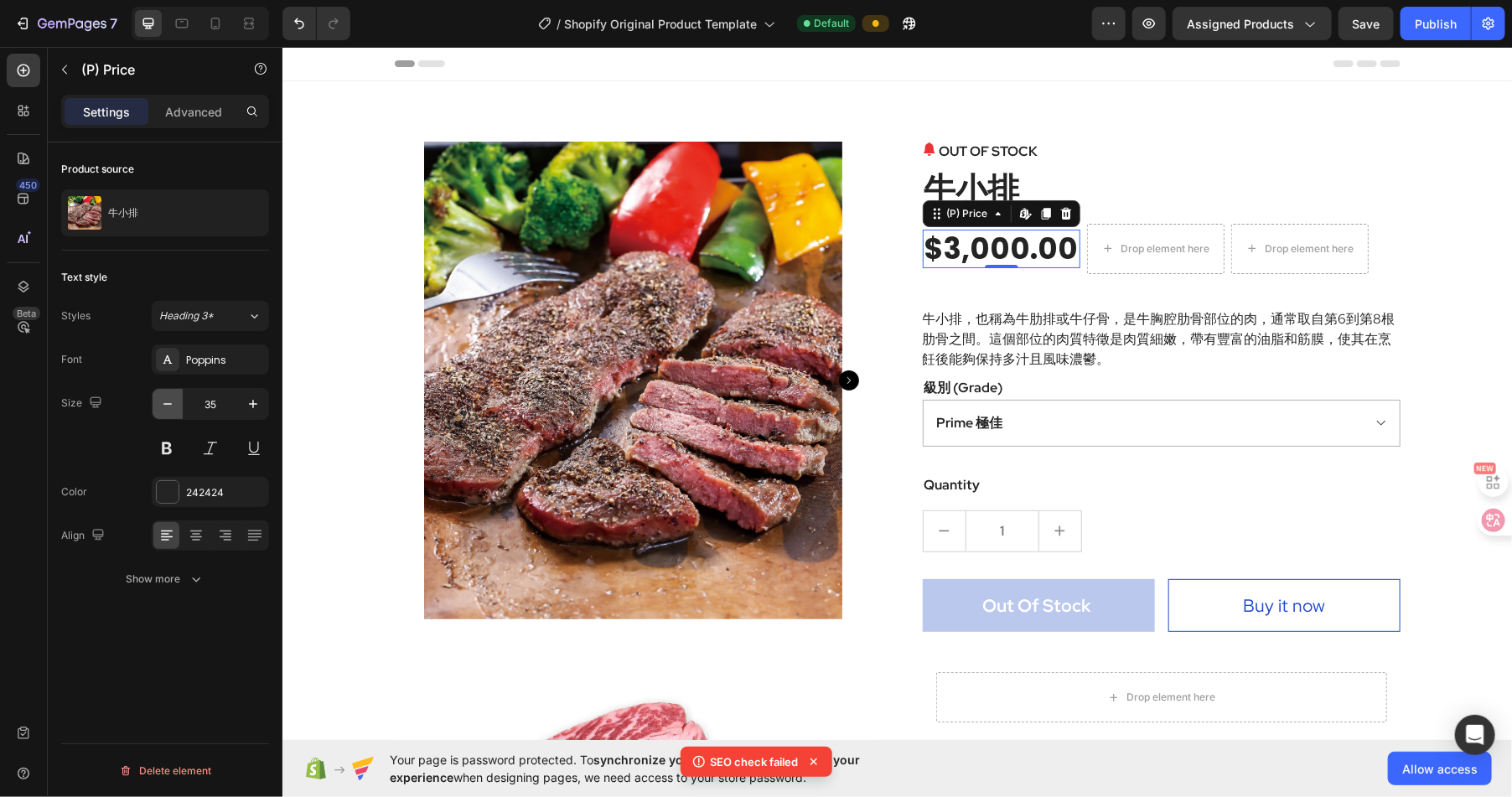 type on "34" 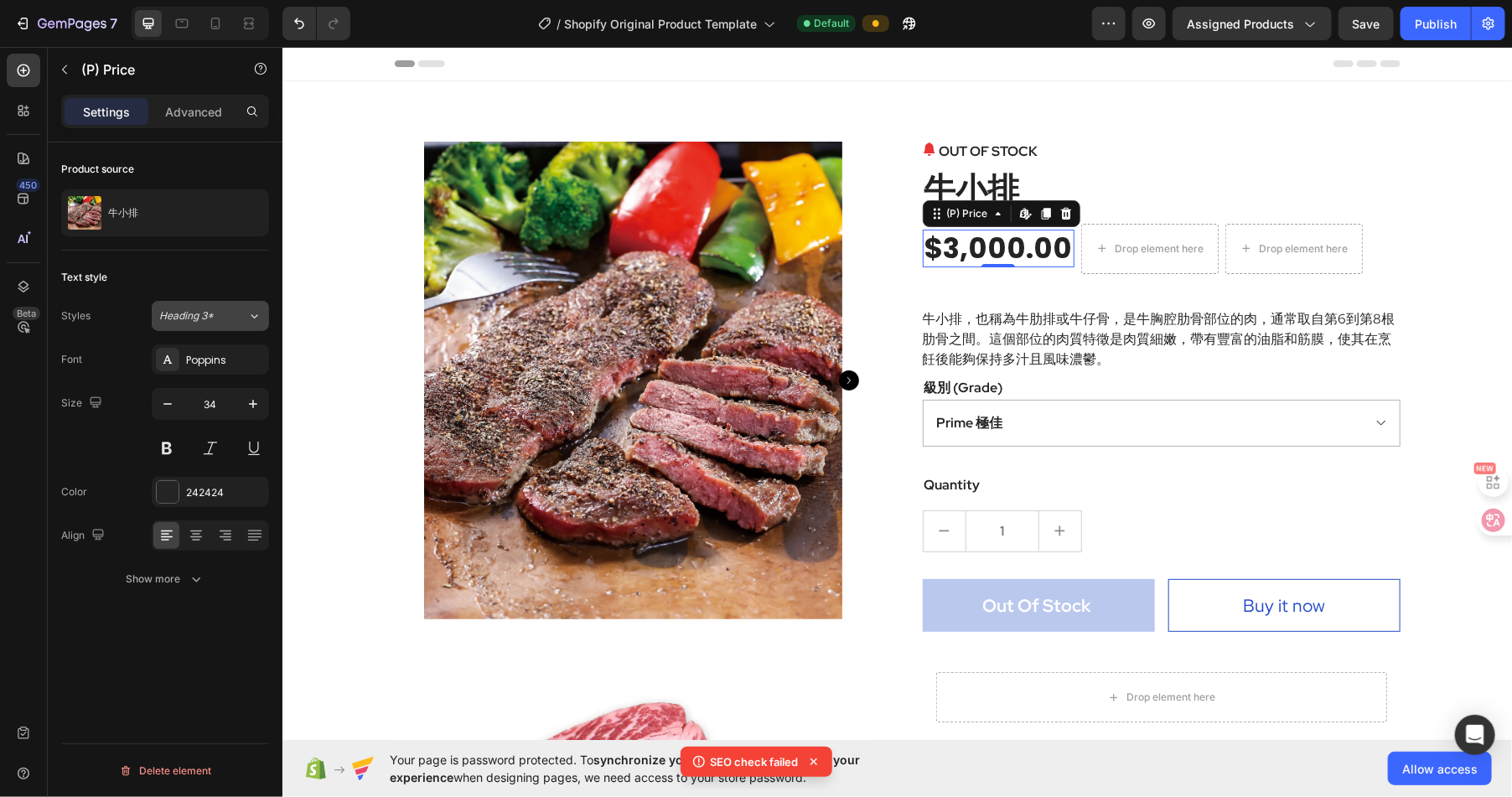 click 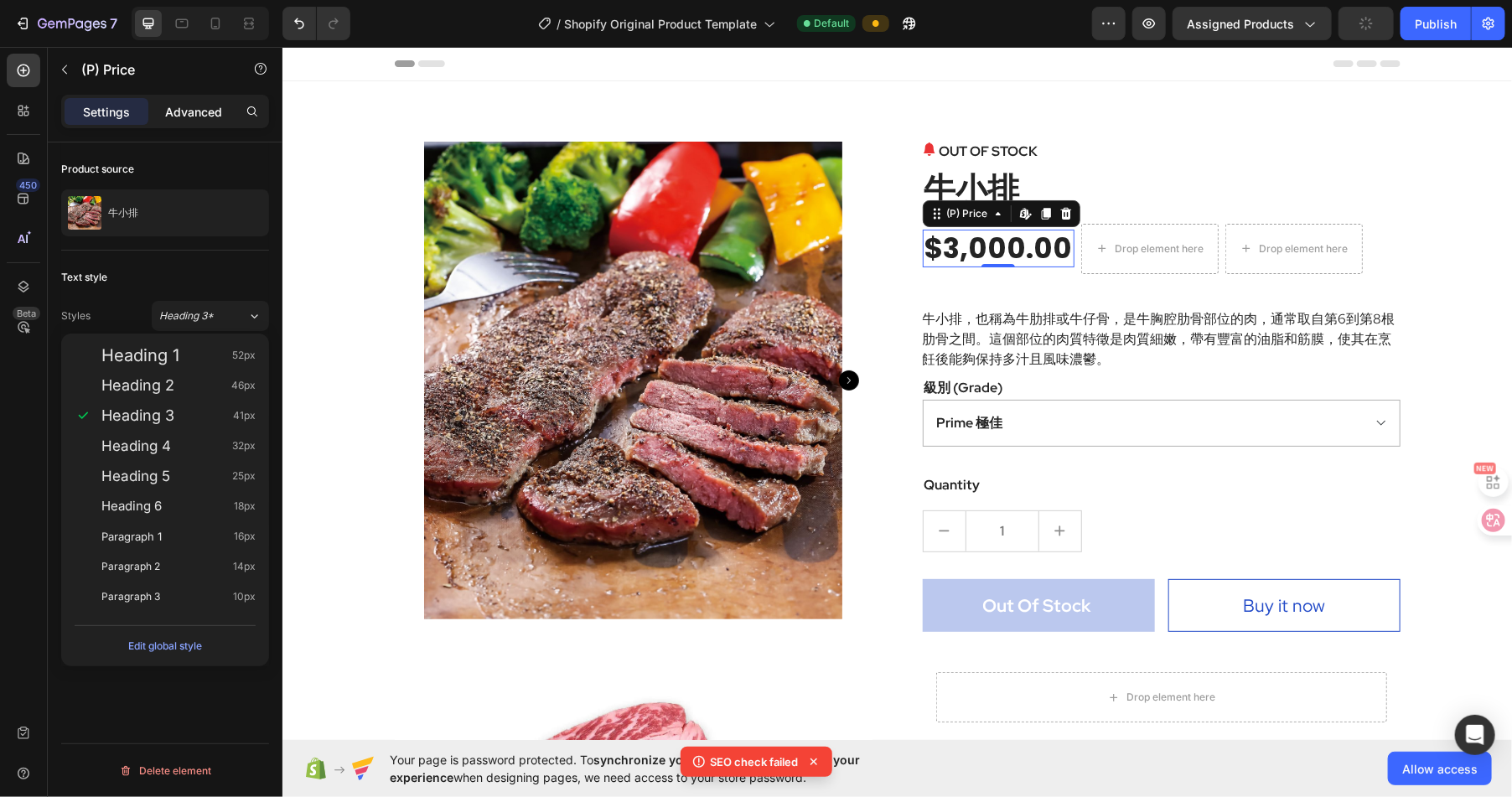 click on "Advanced" at bounding box center (194, 111) 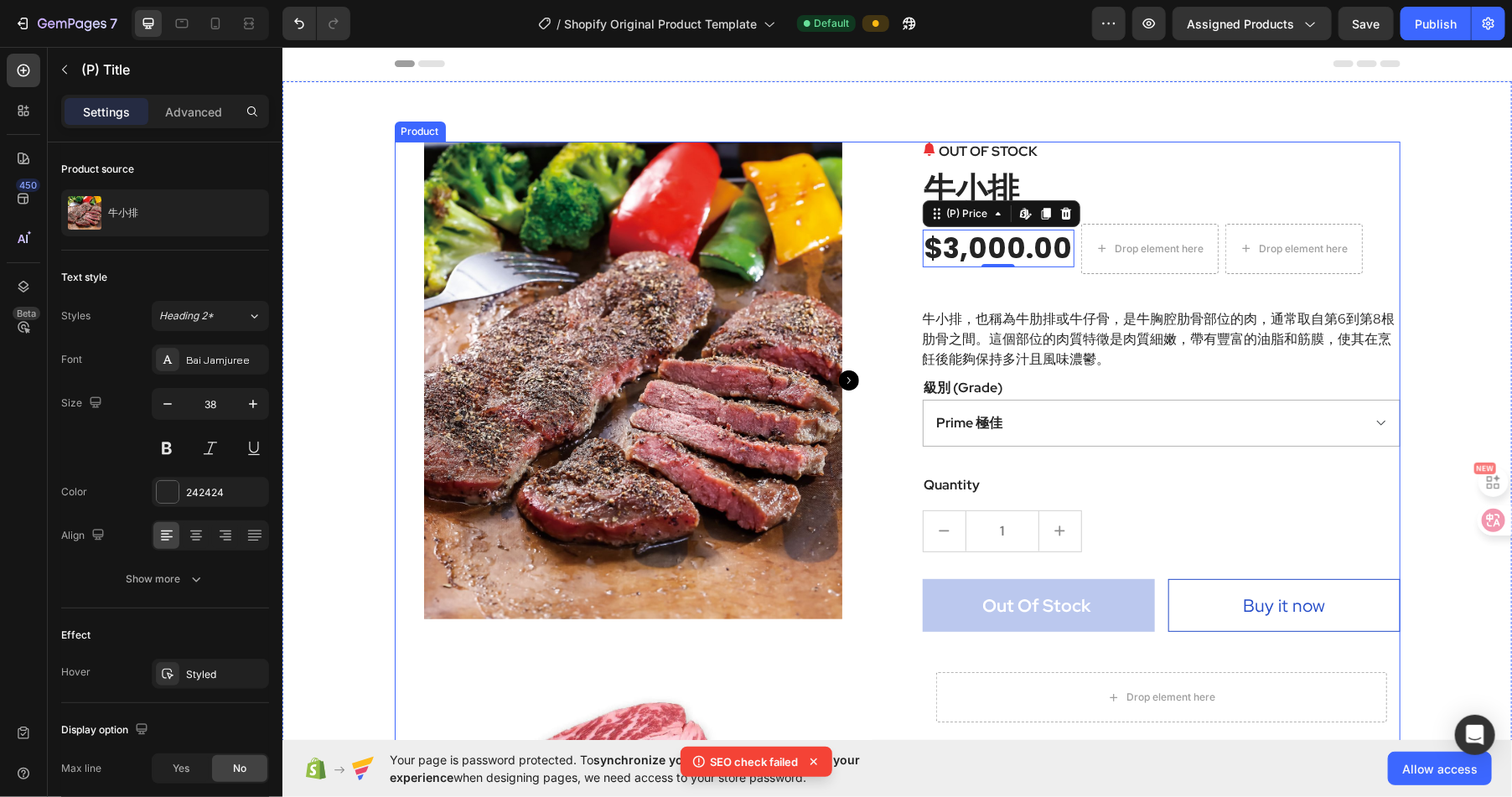 click on "牛小排" at bounding box center [1161, 189] 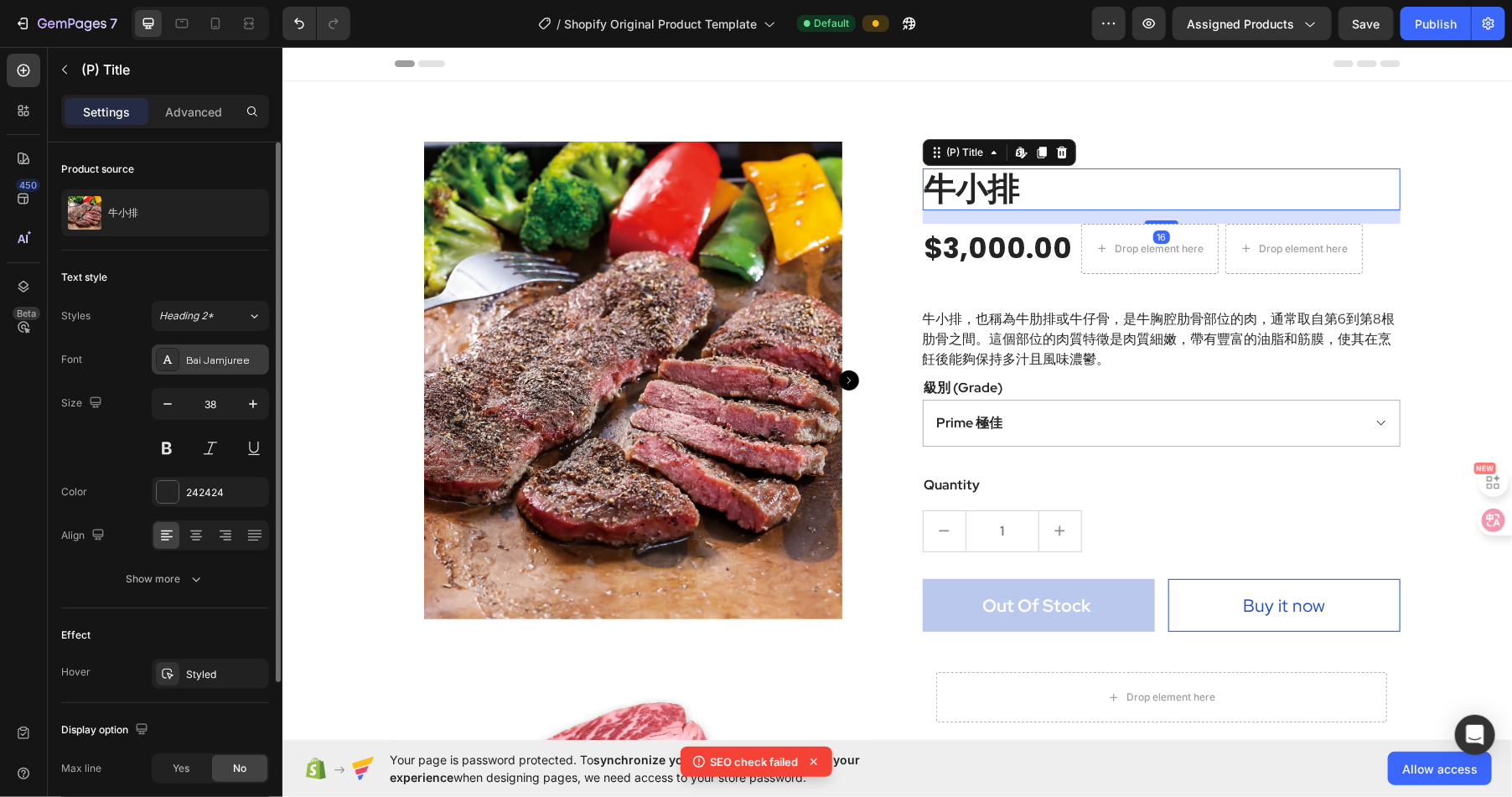 click on "Bai Jamjuree" at bounding box center [225, 360] 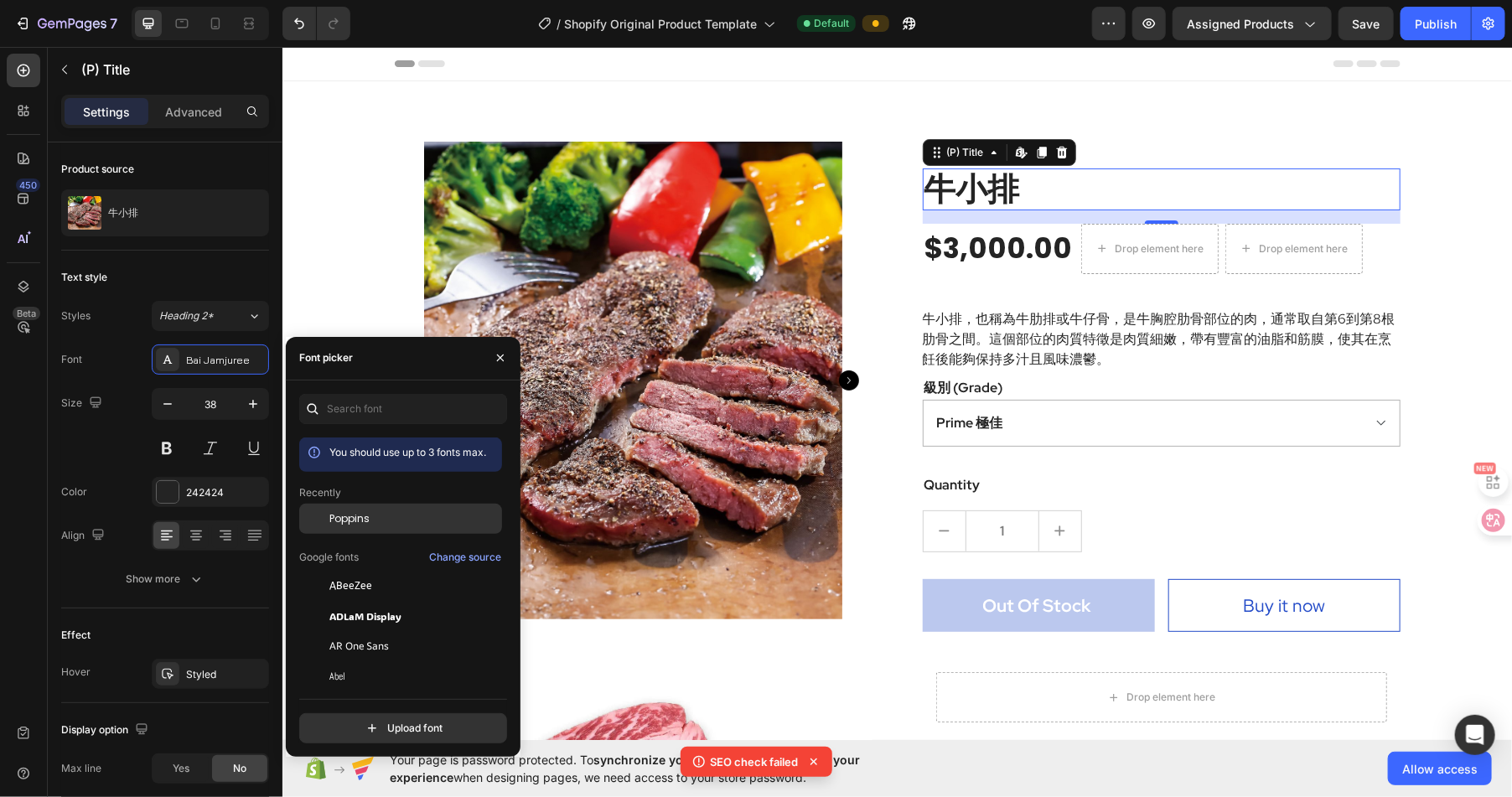 click on "Poppins" at bounding box center (414, 519) 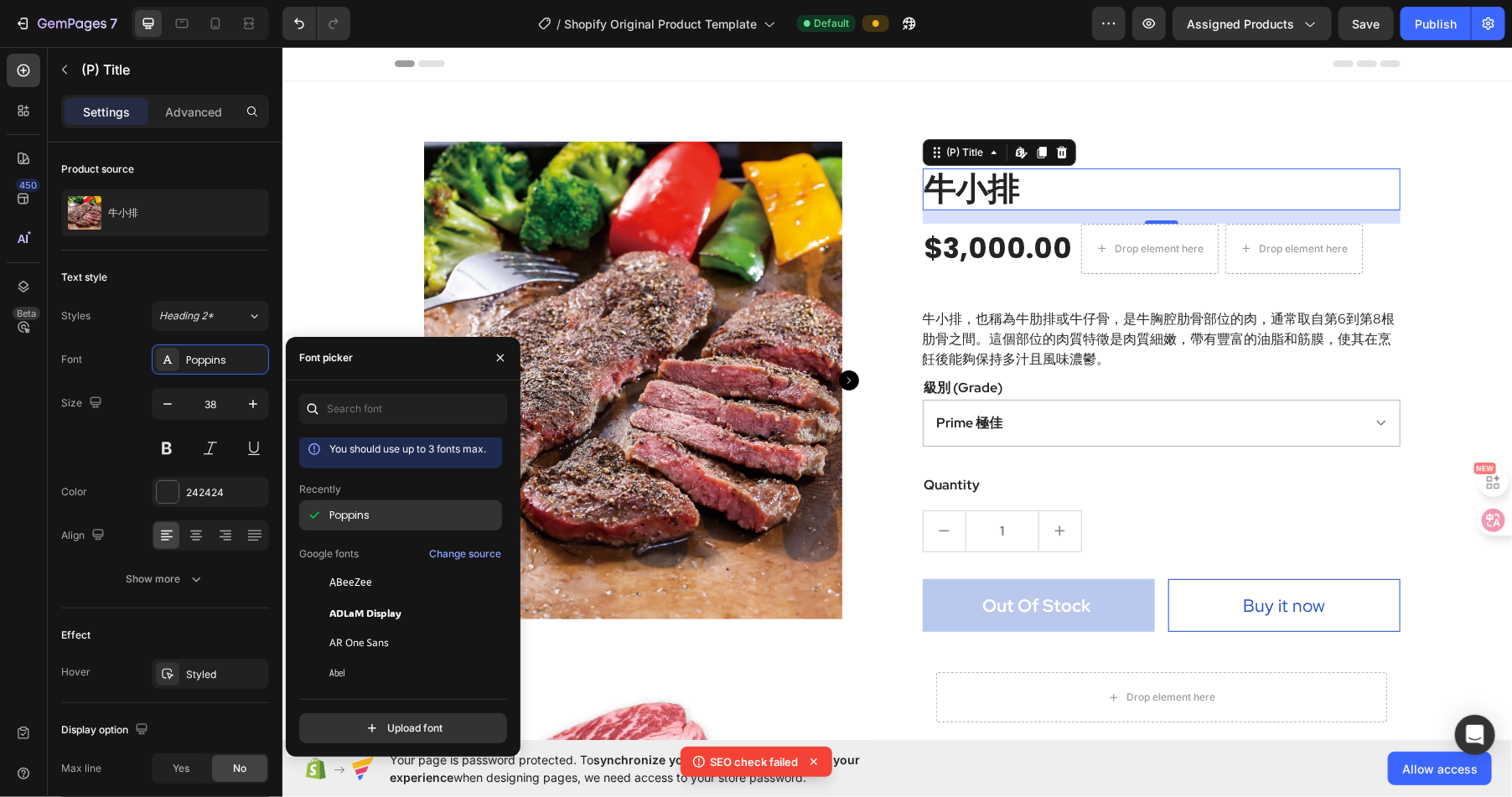 scroll, scrollTop: 4, scrollLeft: 0, axis: vertical 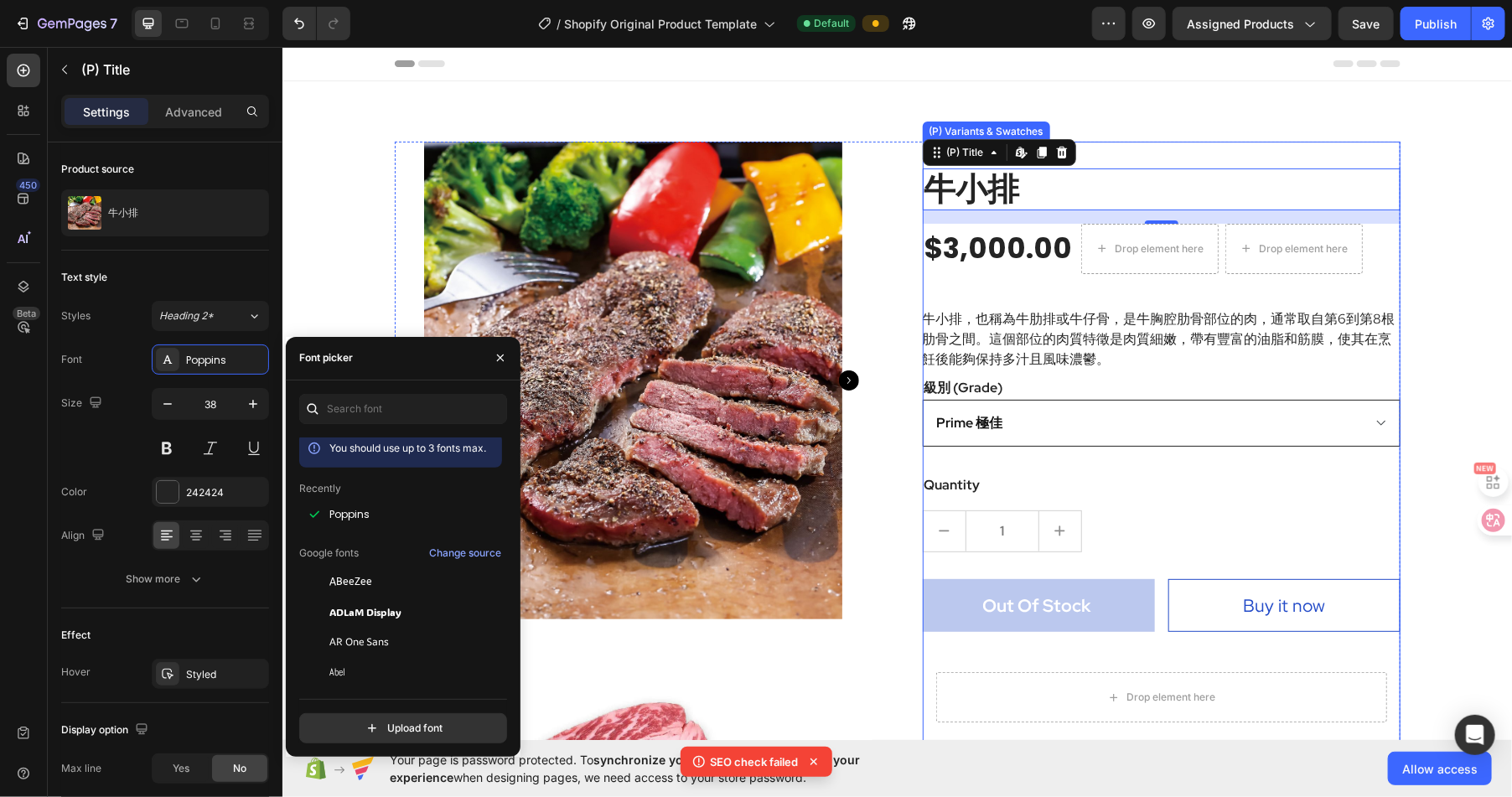 click on "Prime 極佳 Choice 精選 Select 可選 No roll 普選" at bounding box center [1161, 422] 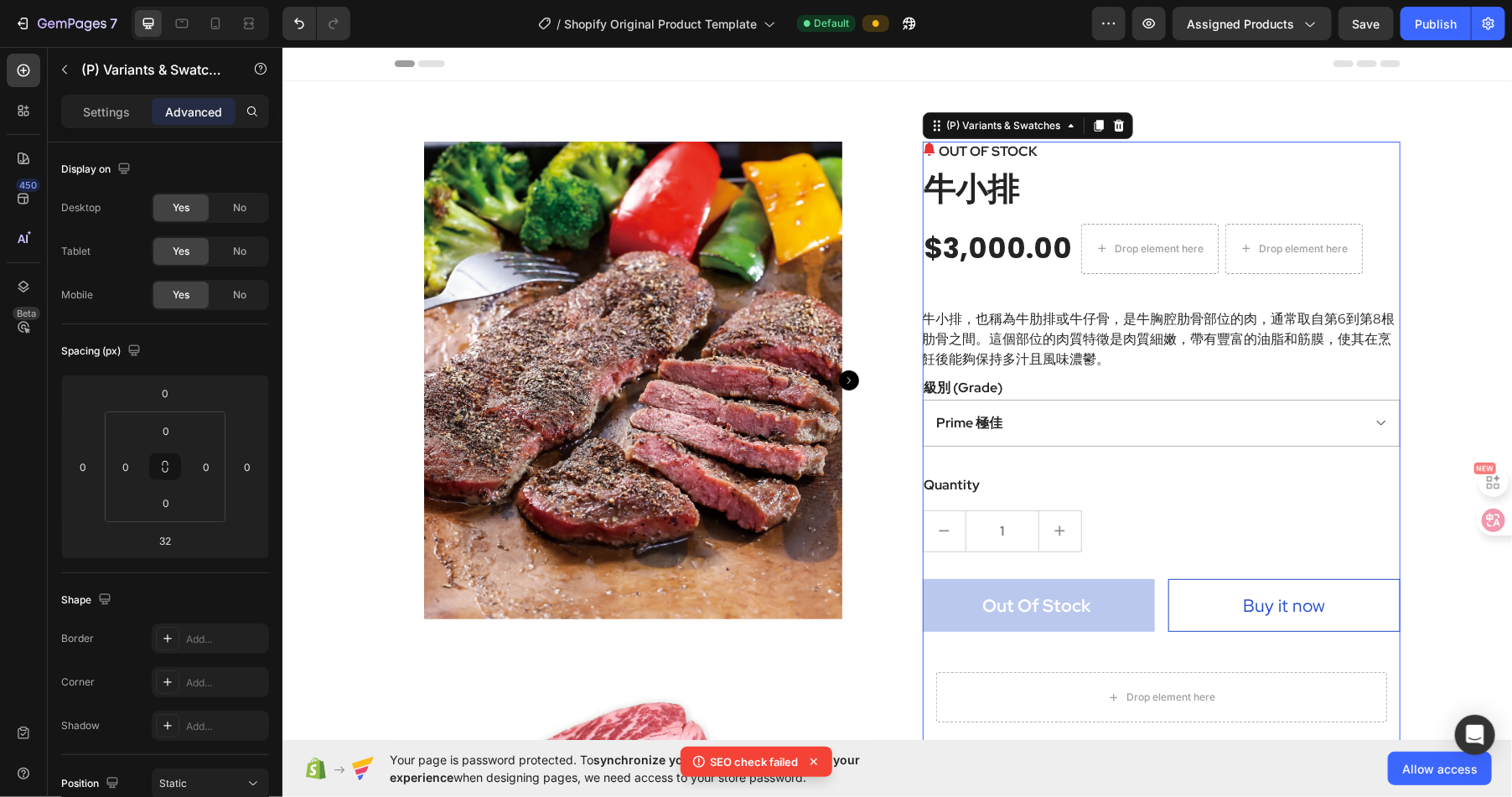 click on "級別 (Grade)" at bounding box center (963, 387) 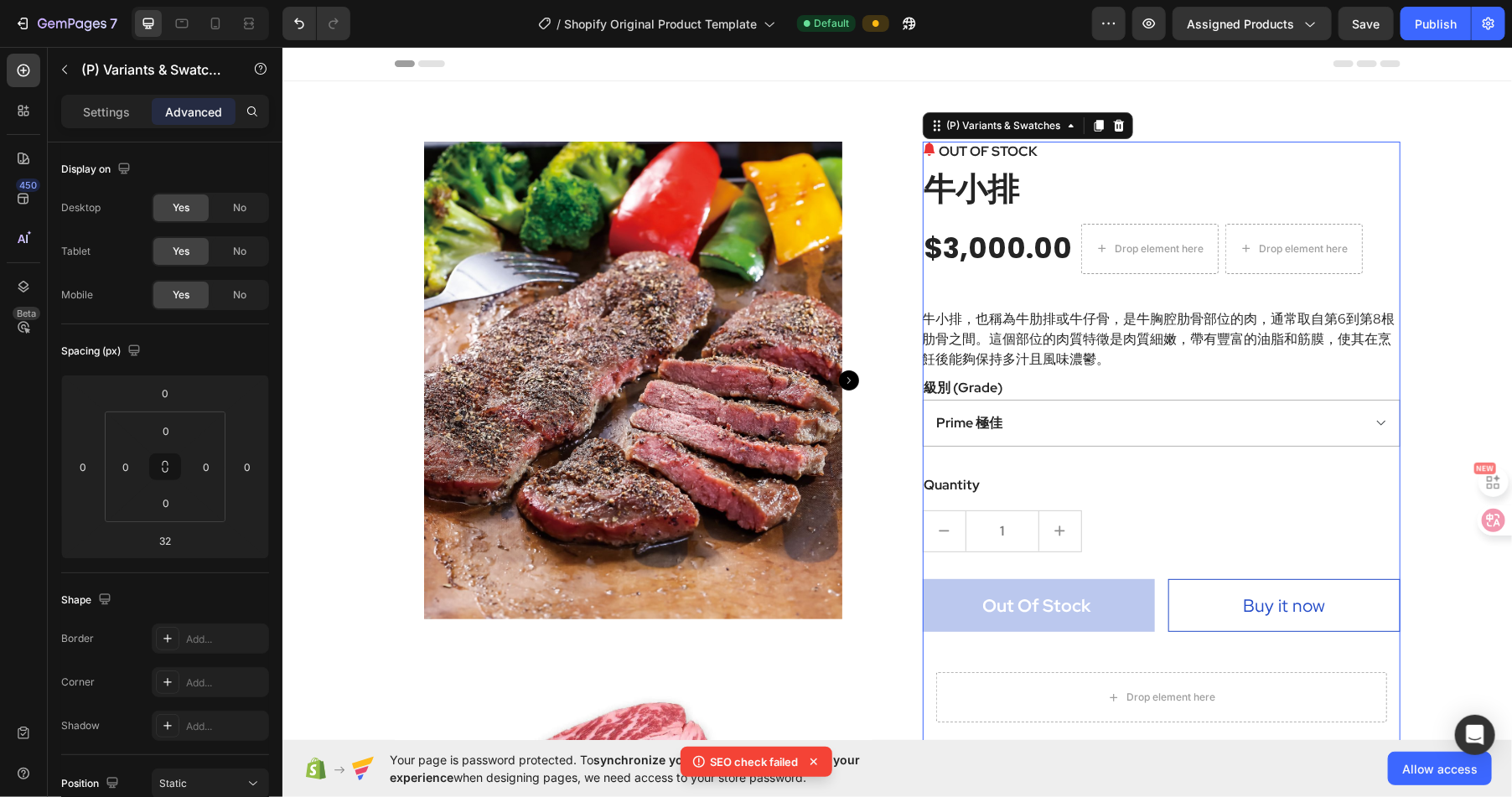 click on "級別 (Grade)" at bounding box center [963, 387] 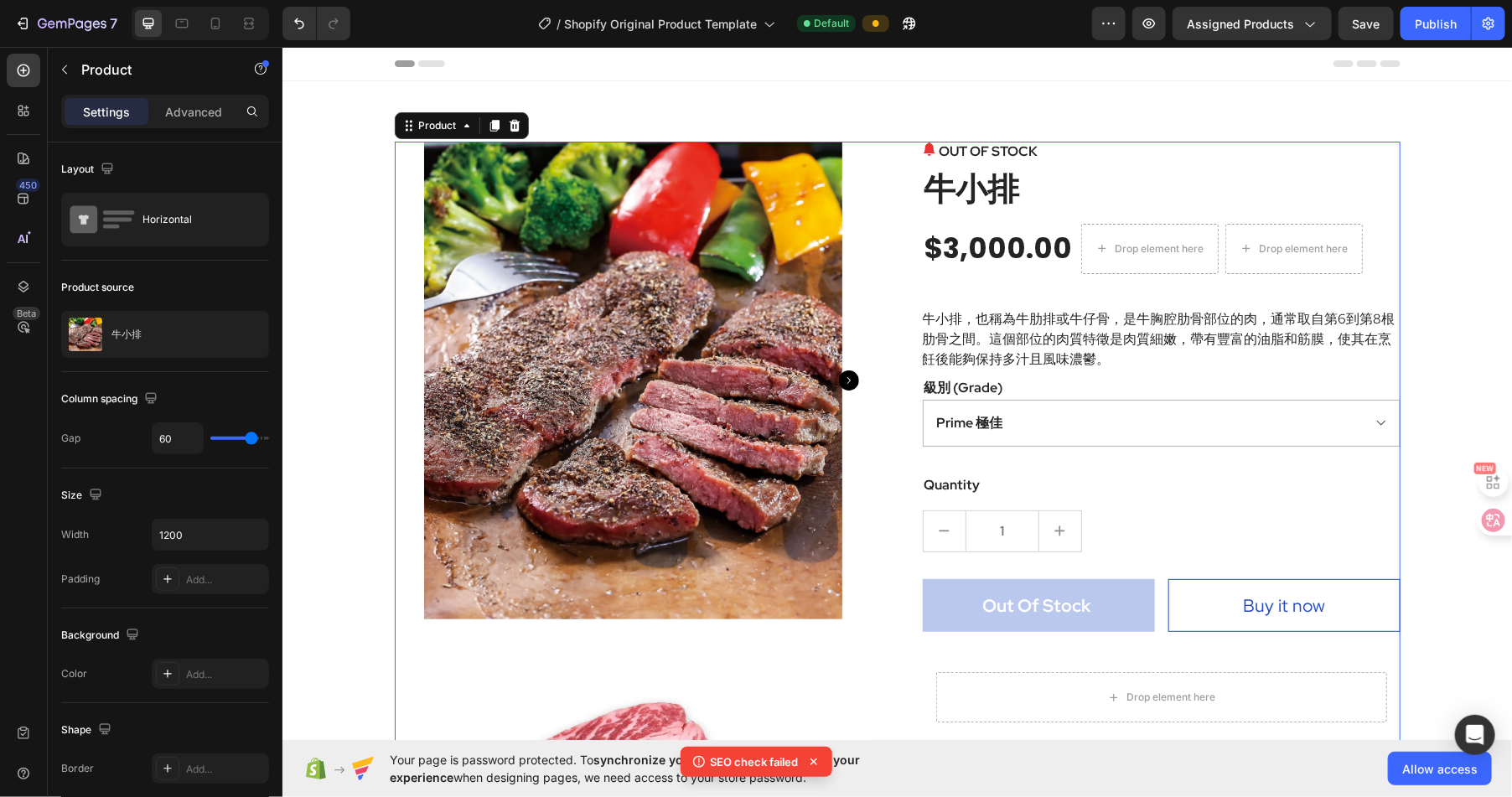 click on "Product Images
OUT OF STOCK (P) Stock Counter 牛小排 (P) Title $3,000.00 (P) Price (P) Price
Drop element here
Drop element here Row 牛小排，也稱為牛肋排或牛仔骨，是牛胸腔肋骨部位的肉，通常取自第6到第8根肋骨之間。這個部位的肉質特徵是肉質細嫩，帶有豐富的油脂和筋膜，使其在烹飪後能夠保持多汁且風味濃鬱。   (P) Description 級別 (Grade)   Prime 極佳 Choice 精選 Select 可選 No roll 普選 (P) Variants & Swatches Quantity Text block
1
(P) Quantity Out Of Stock (P) Cart Button Buy it now (P) Dynamic Checkout Row
Drop element here Row Row Product   0" at bounding box center (897, 566) 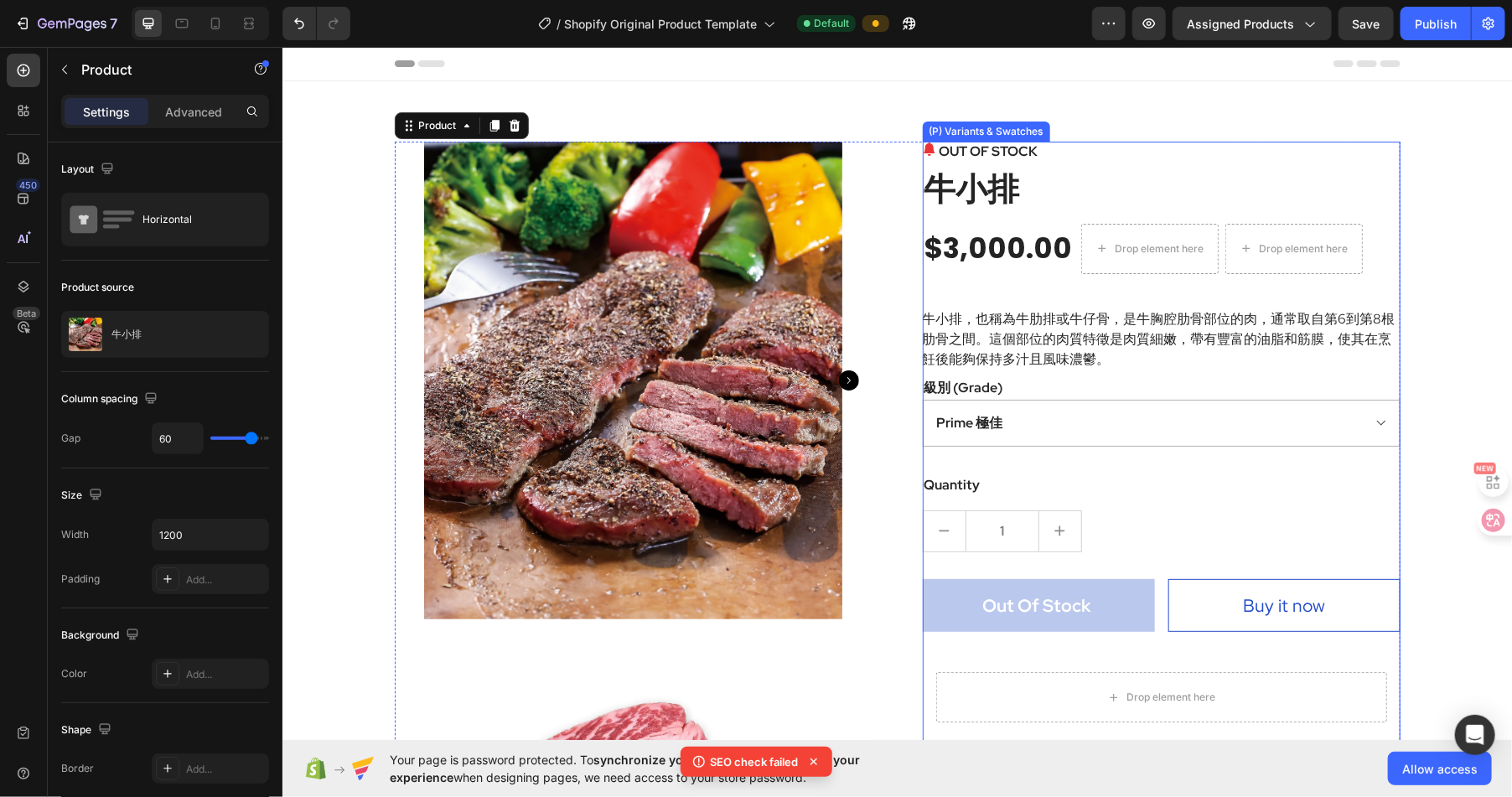 click on "級別 (Grade)" at bounding box center (963, 387) 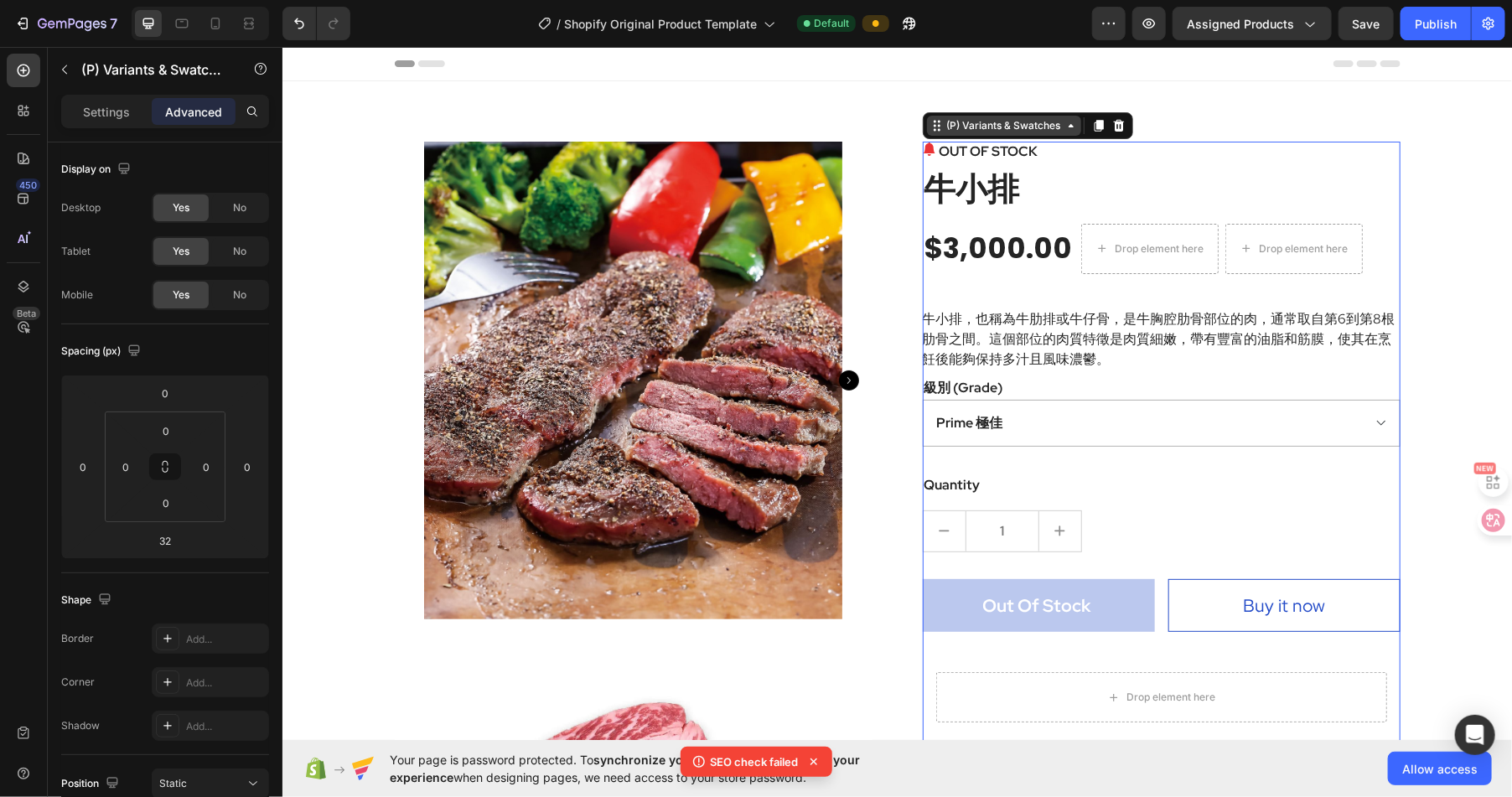 click on "(P) Variants & Swatches" at bounding box center (1003, 125) 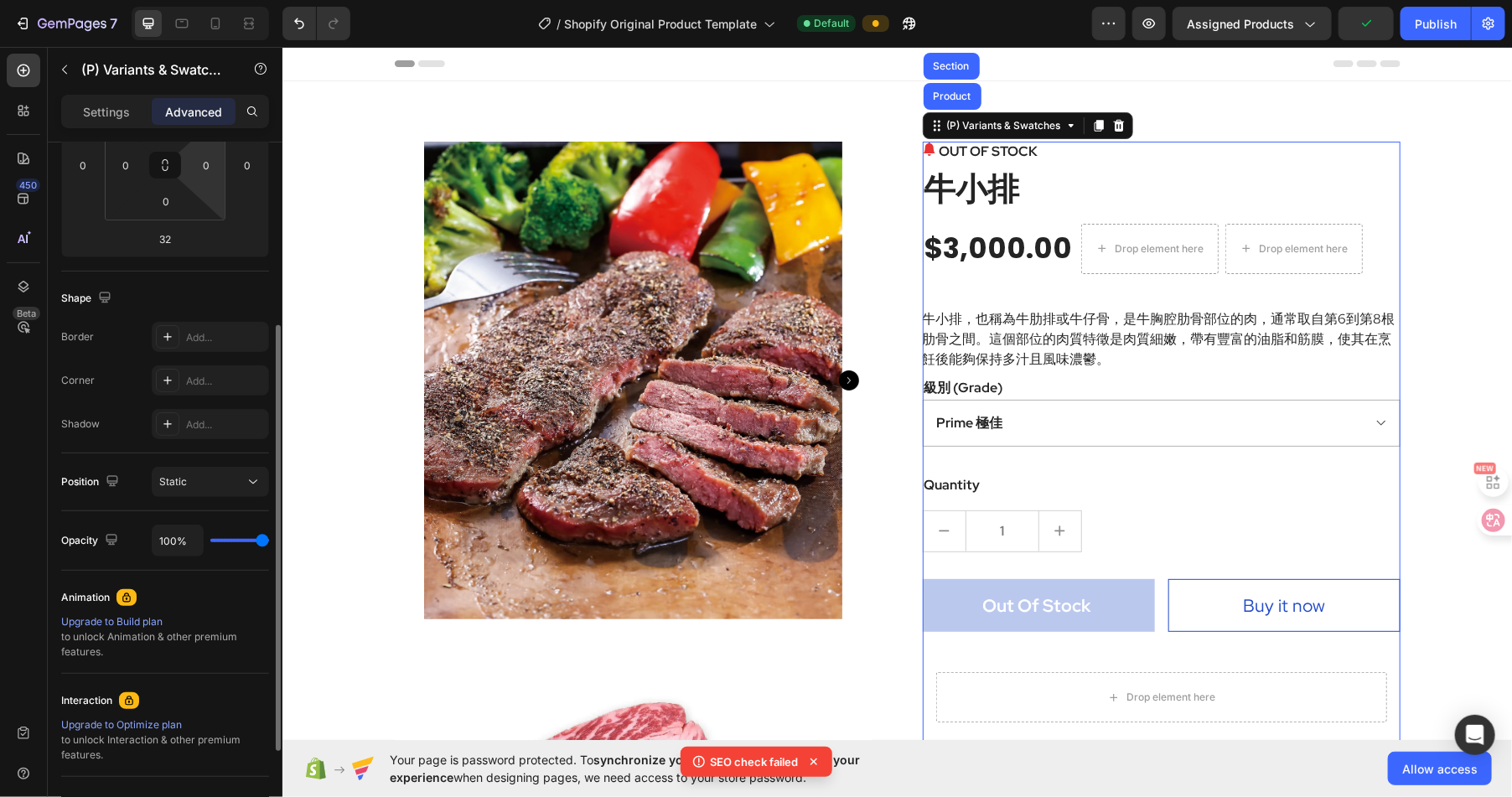 scroll, scrollTop: 303, scrollLeft: 0, axis: vertical 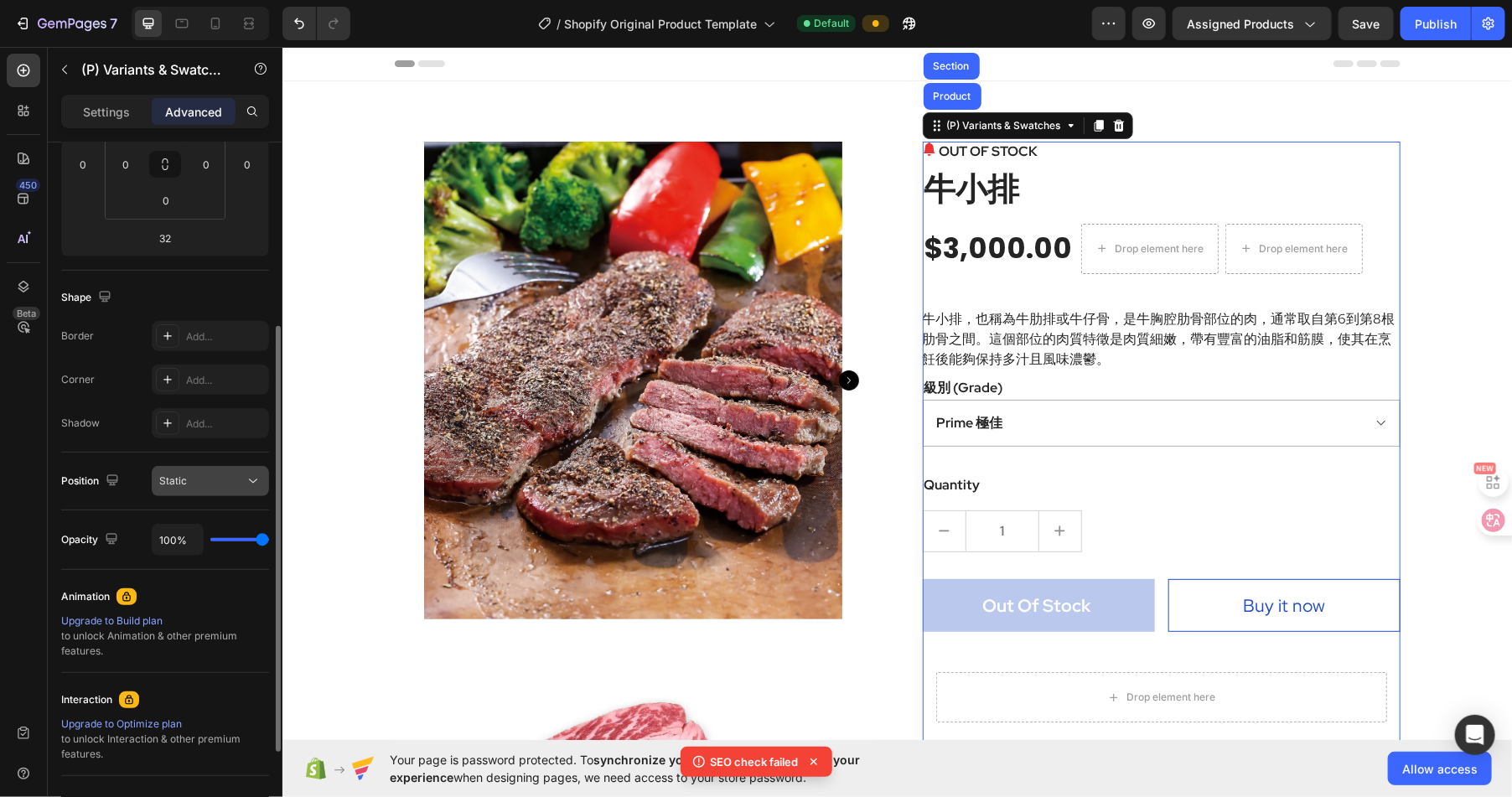 click on "Static" at bounding box center (202, 481) 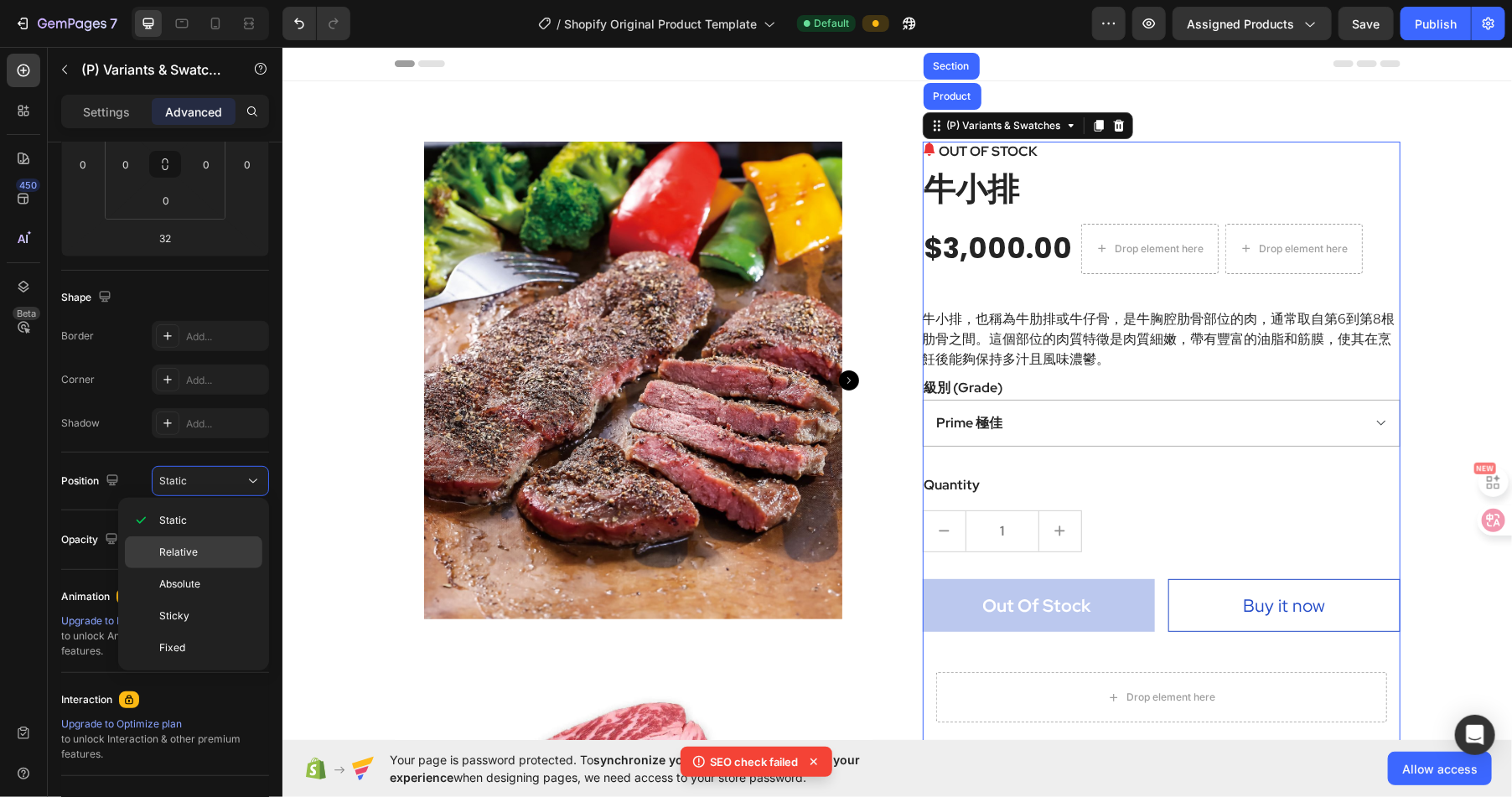 click on "Relative" at bounding box center (207, 552) 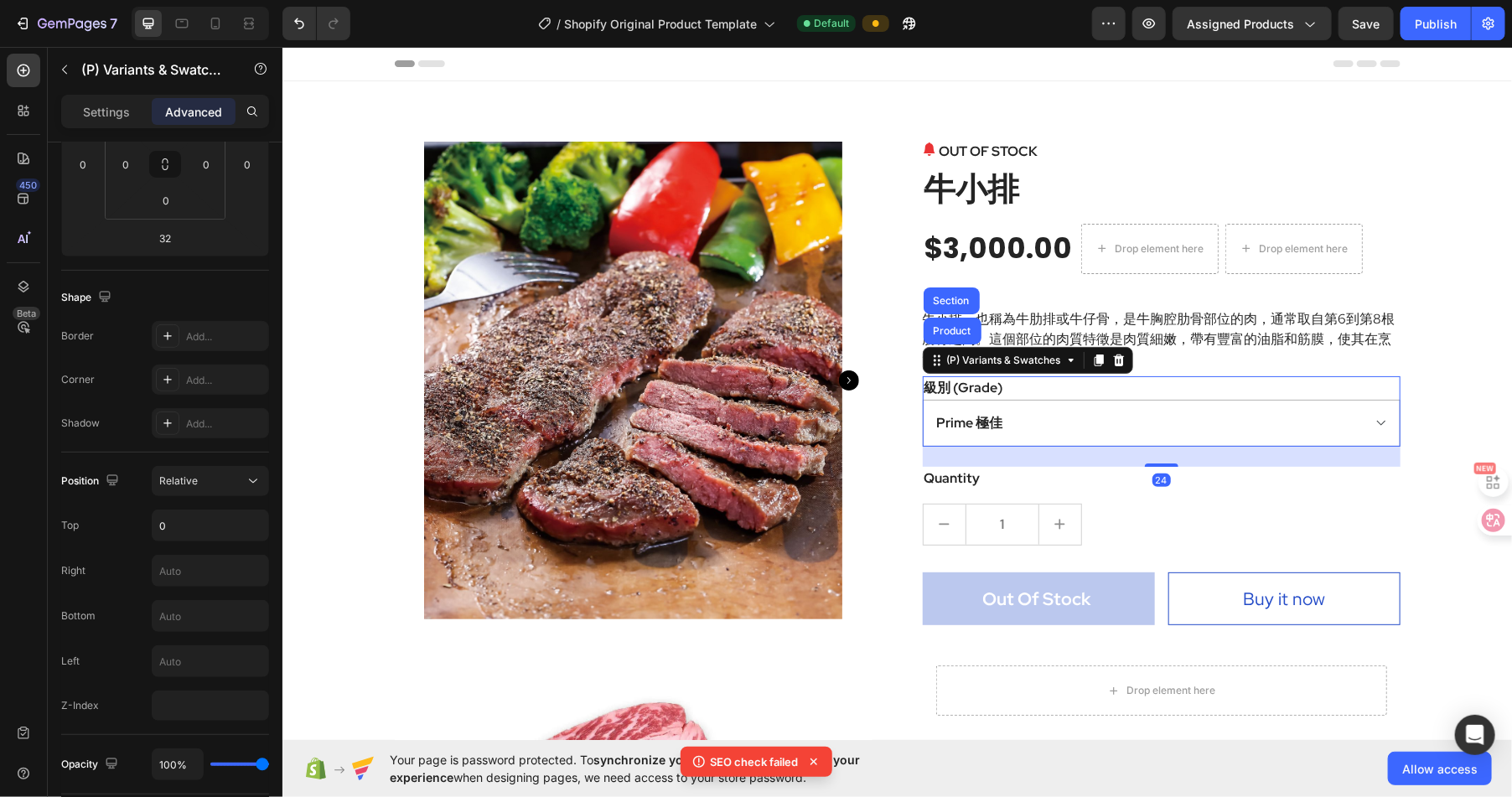 click on "24" at bounding box center (1161, 446) 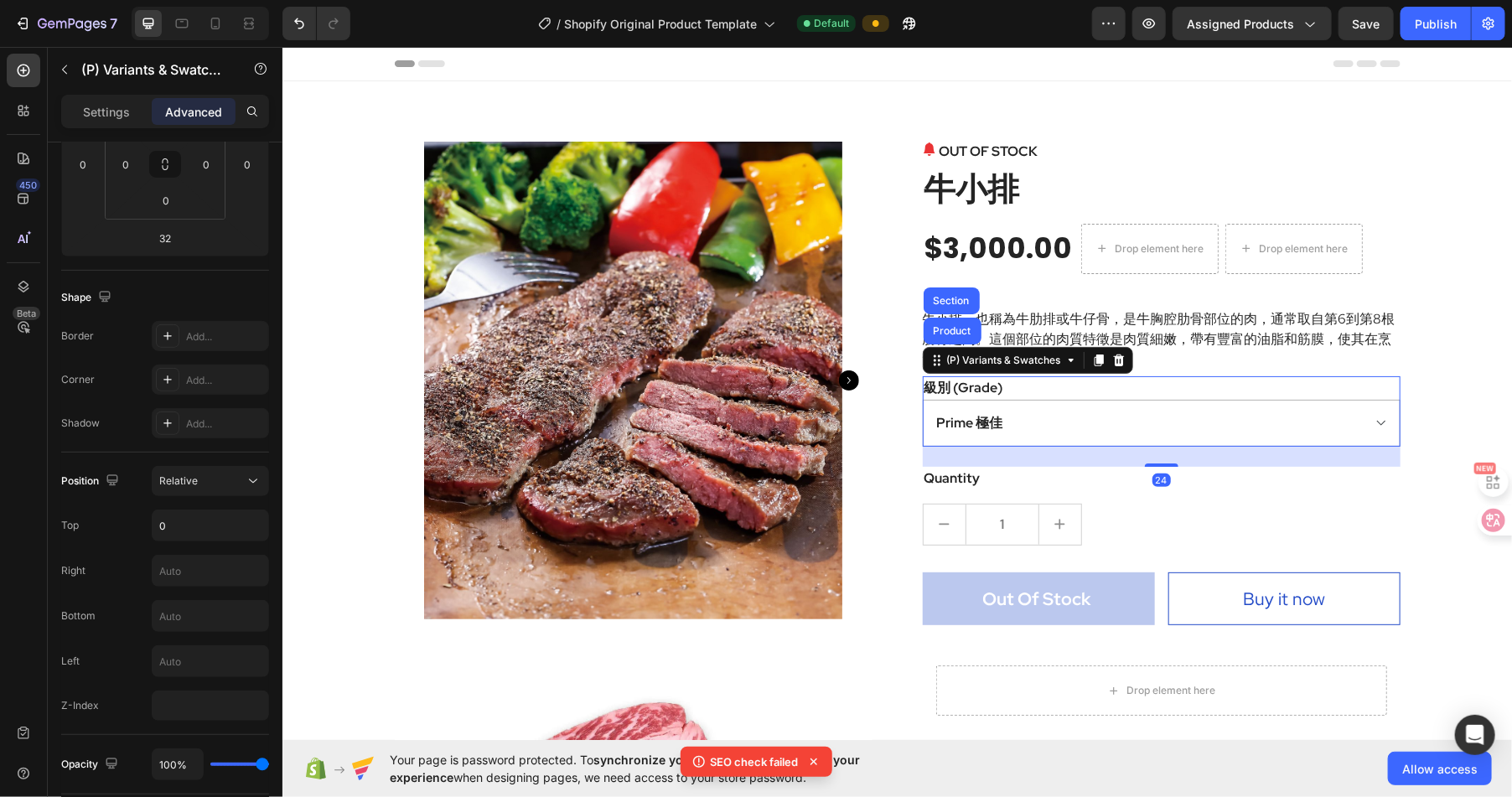 type on "24" 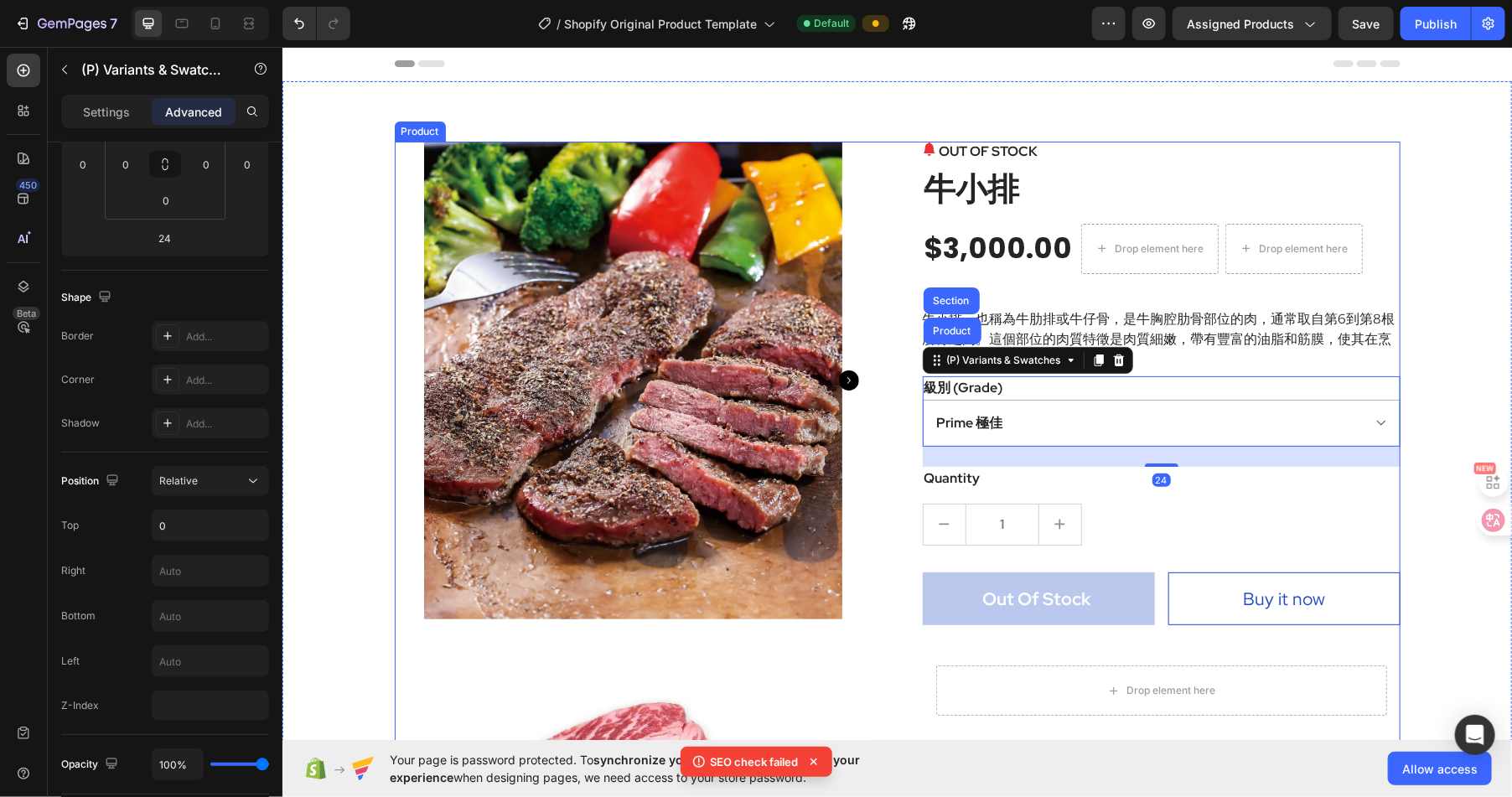click on "OUT OF STOCK (P) Stock Counter 牛小排 (P) Title $3,000.00 (P) Price (P) Price
Drop element here
Drop element here Row 牛小排，也稱為牛肋排或牛仔骨，是牛胸腔肋骨部位的肉，通常取自第6到第8根肋骨之間。這個部位的肉質特徵是肉質細嫩，帶有豐富的油脂和筋膜，使其在烹飪後能夠保持多汁且風味濃鬱。   (P) Description 級別 (Grade)   Prime 極佳 Choice 精選 Select 可選 No roll 普選 (P) Variants & Swatches Product Section   24 Quantity Text block
1
(P) Quantity Out Of Stock (P) Cart Button Buy it now (P) Dynamic Checkout Row
Drop element here Row Row" at bounding box center [1161, 566] 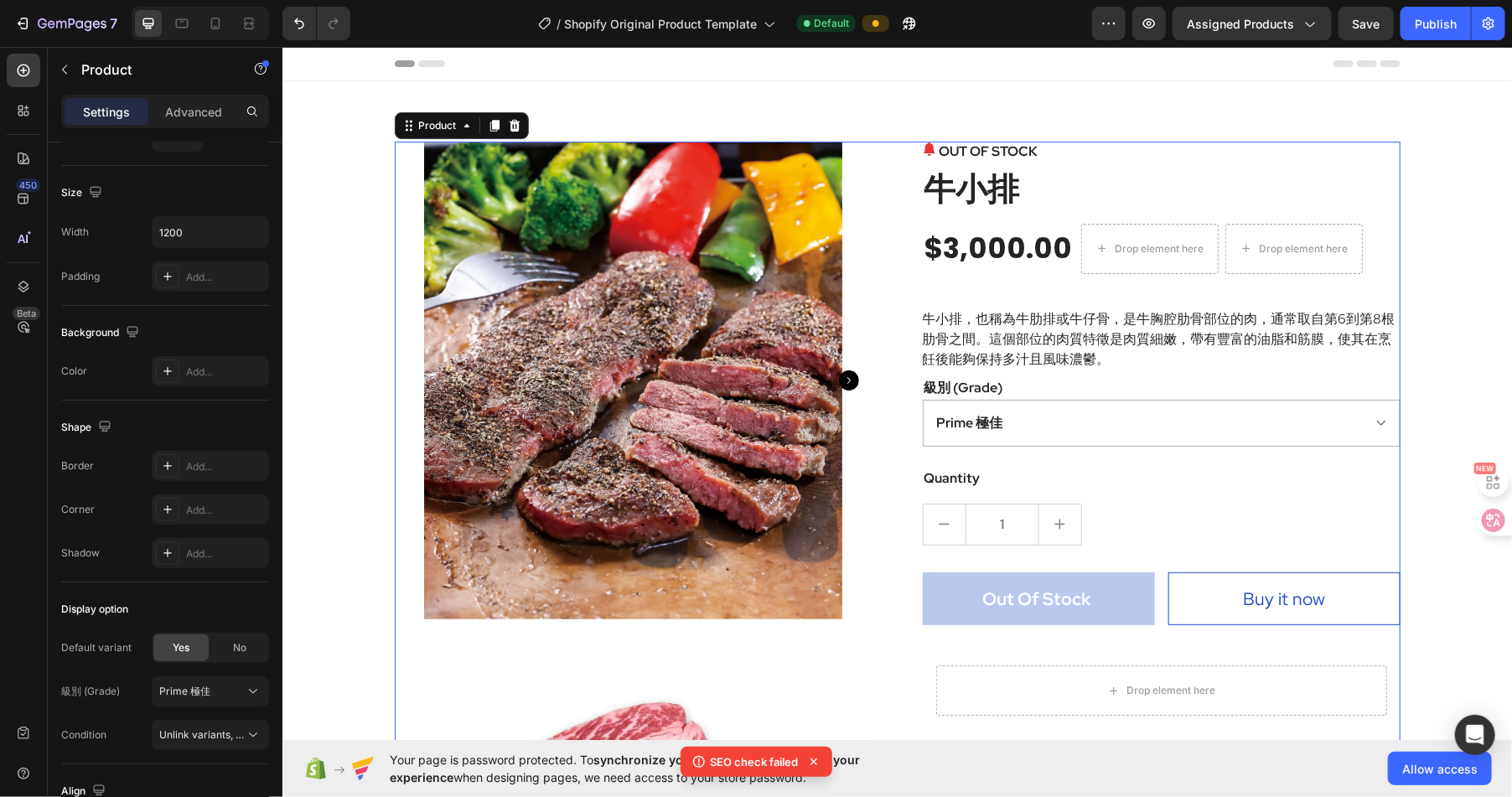 scroll, scrollTop: 0, scrollLeft: 0, axis: both 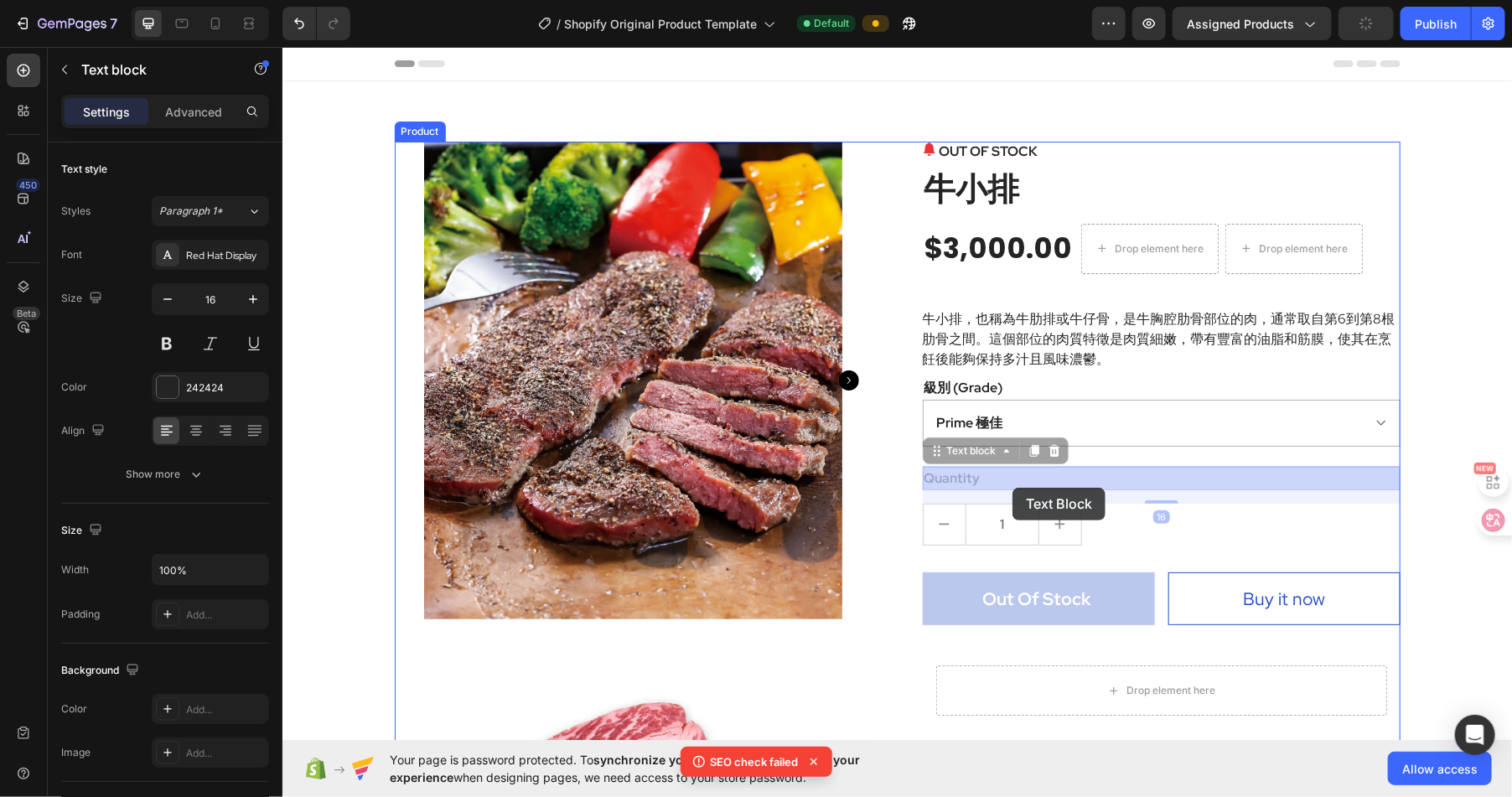 drag, startPoint x: 1012, startPoint y: 475, endPoint x: 1012, endPoint y: 485, distance: 10 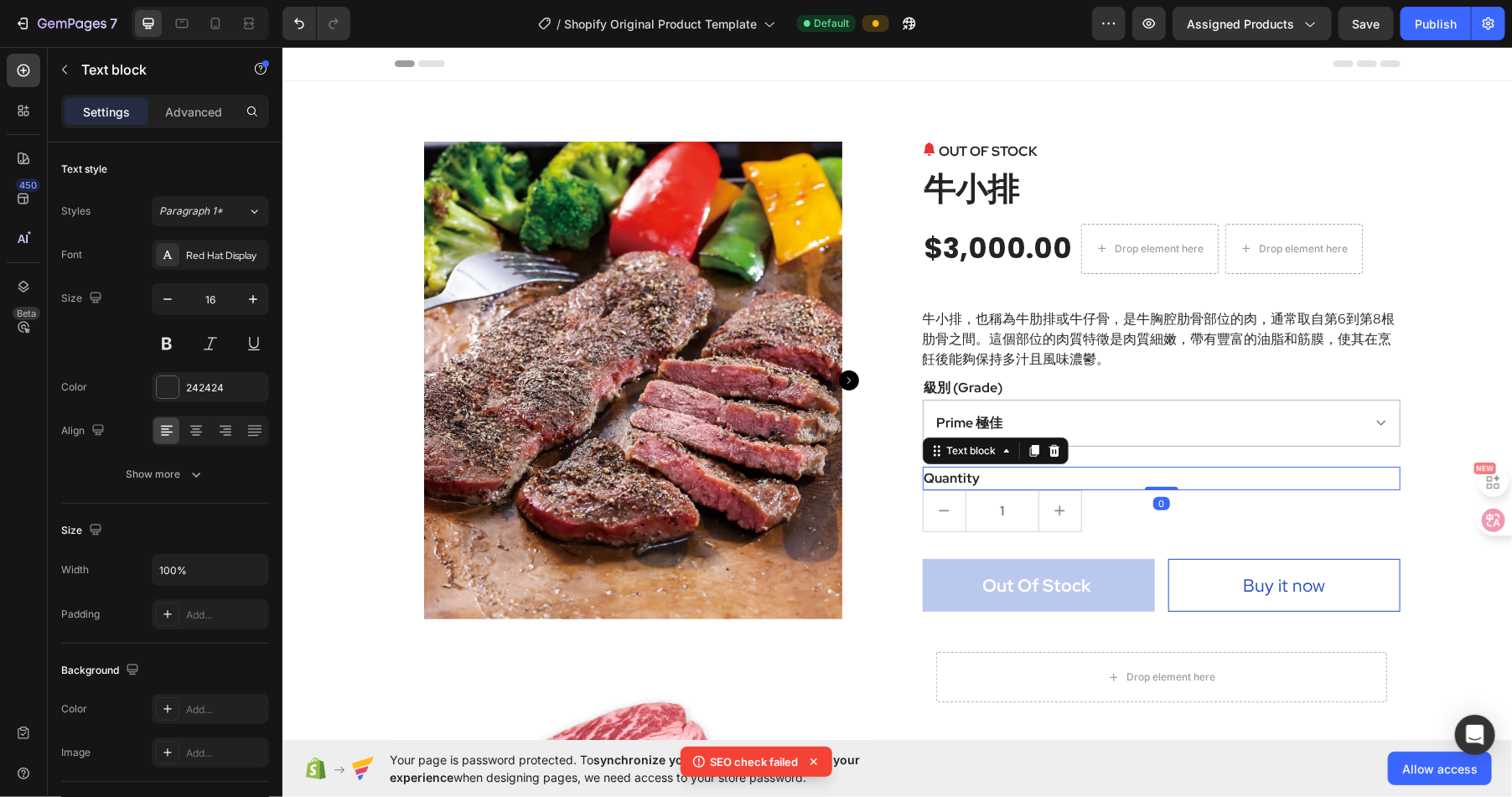 drag, startPoint x: 1156, startPoint y: 499, endPoint x: 1157, endPoint y: 479, distance: 20.024984 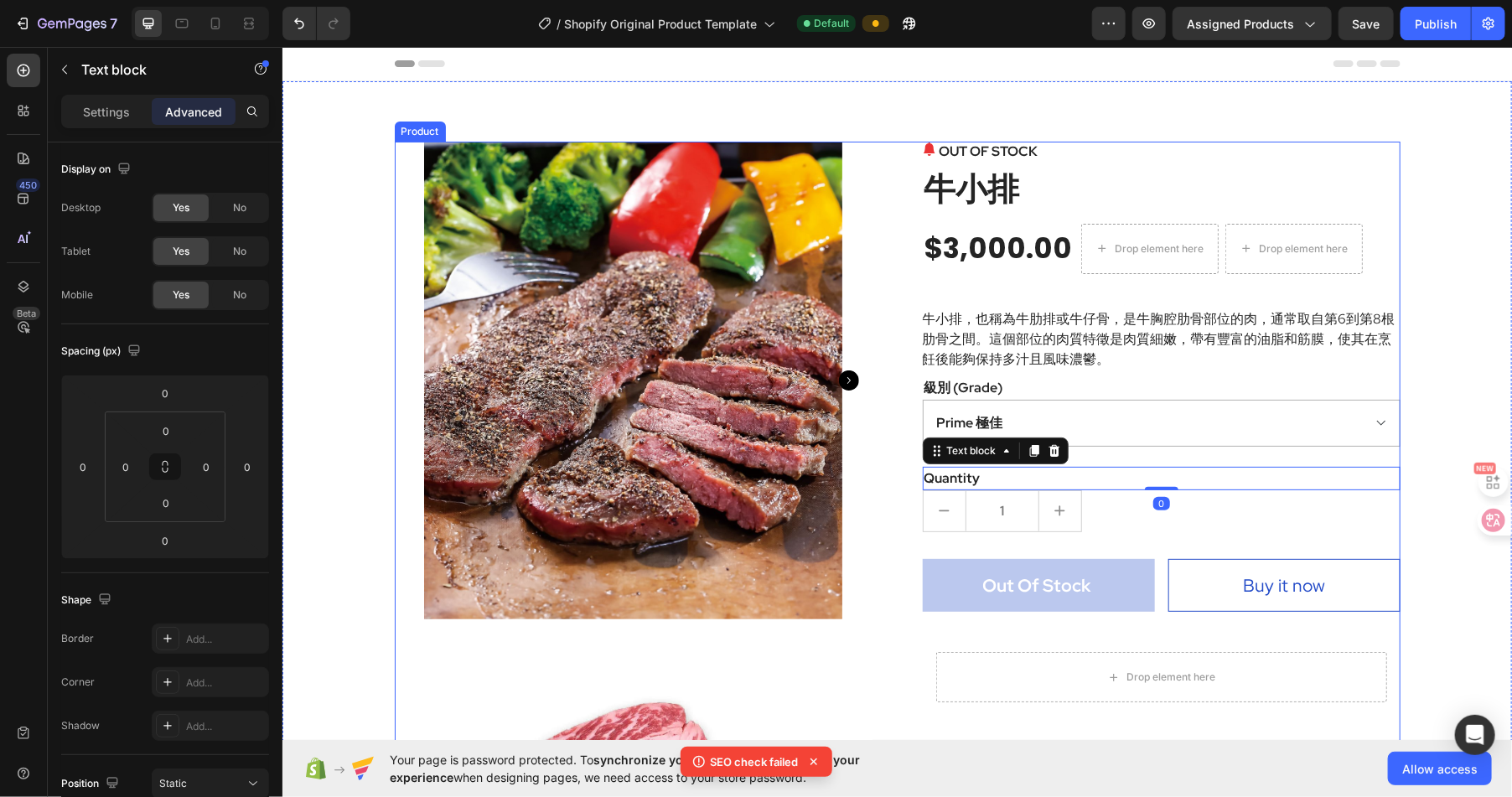 click on "Product Images
OUT OF STOCK (P) Stock Counter 牛小排 (P) Title $3,000.00 (P) Price (P) Price
Drop element here
Drop element here Row 牛小排，也稱為牛肋排或牛仔骨，是牛胸腔肋骨部位的肉，通常取自第6到第8根肋骨之間。這個部位的肉質特徵是肉質細嫩，帶有豐富的油脂和筋膜，使其在烹飪後能夠保持多汁且風味濃鬱。   (P) Description 級別 (Grade)   Prime 極佳 Choice 精選 Select 可選 No roll 普選 (P) Variants & Swatches Quantity Text block   0
1
(P) Quantity Out Of Stock (P) Cart Button Buy it now (P) Dynamic Checkout Row
Drop element here Row Row Product" at bounding box center (897, 566) 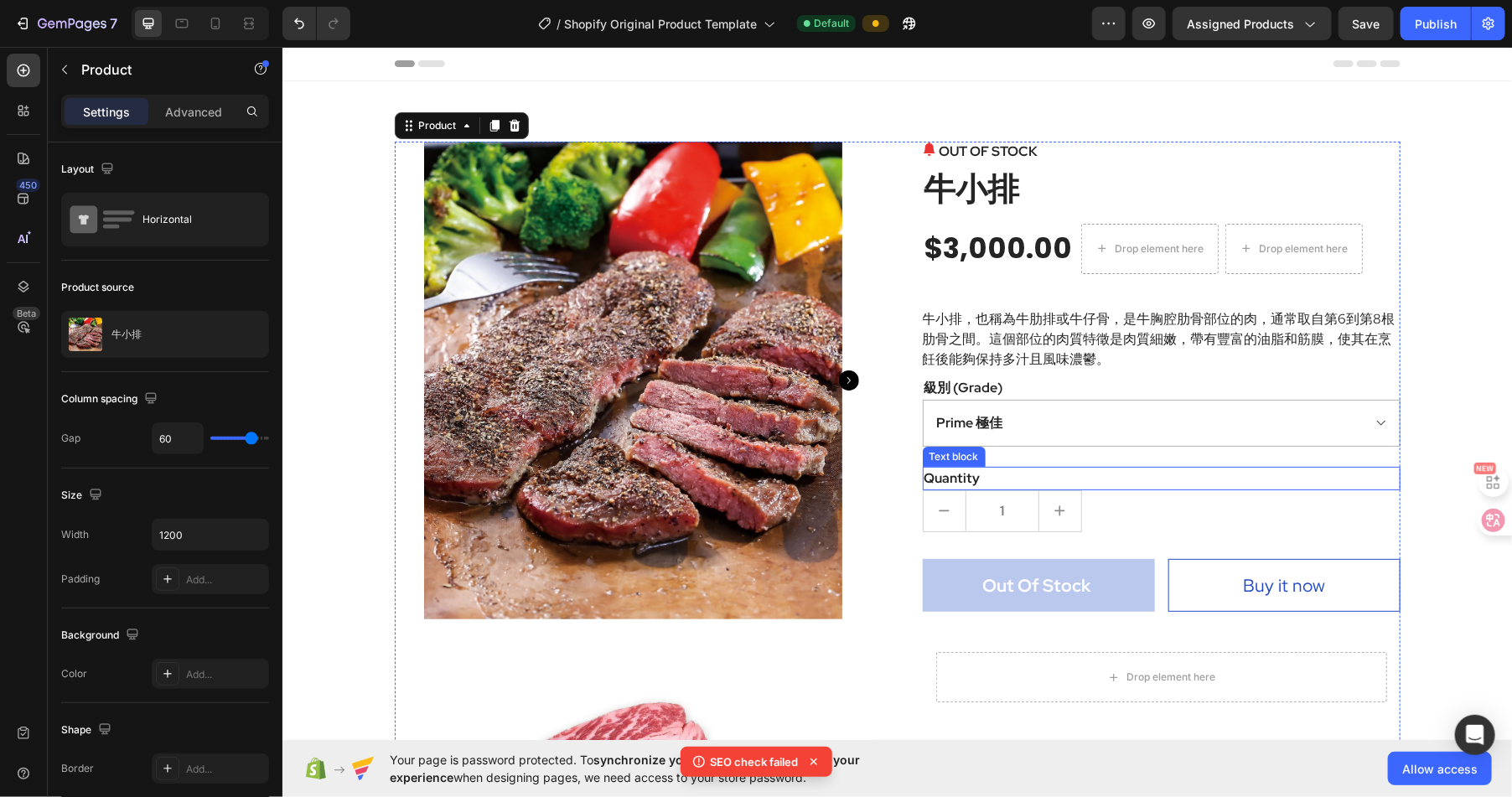 click on "Quantity" at bounding box center (1161, 478) 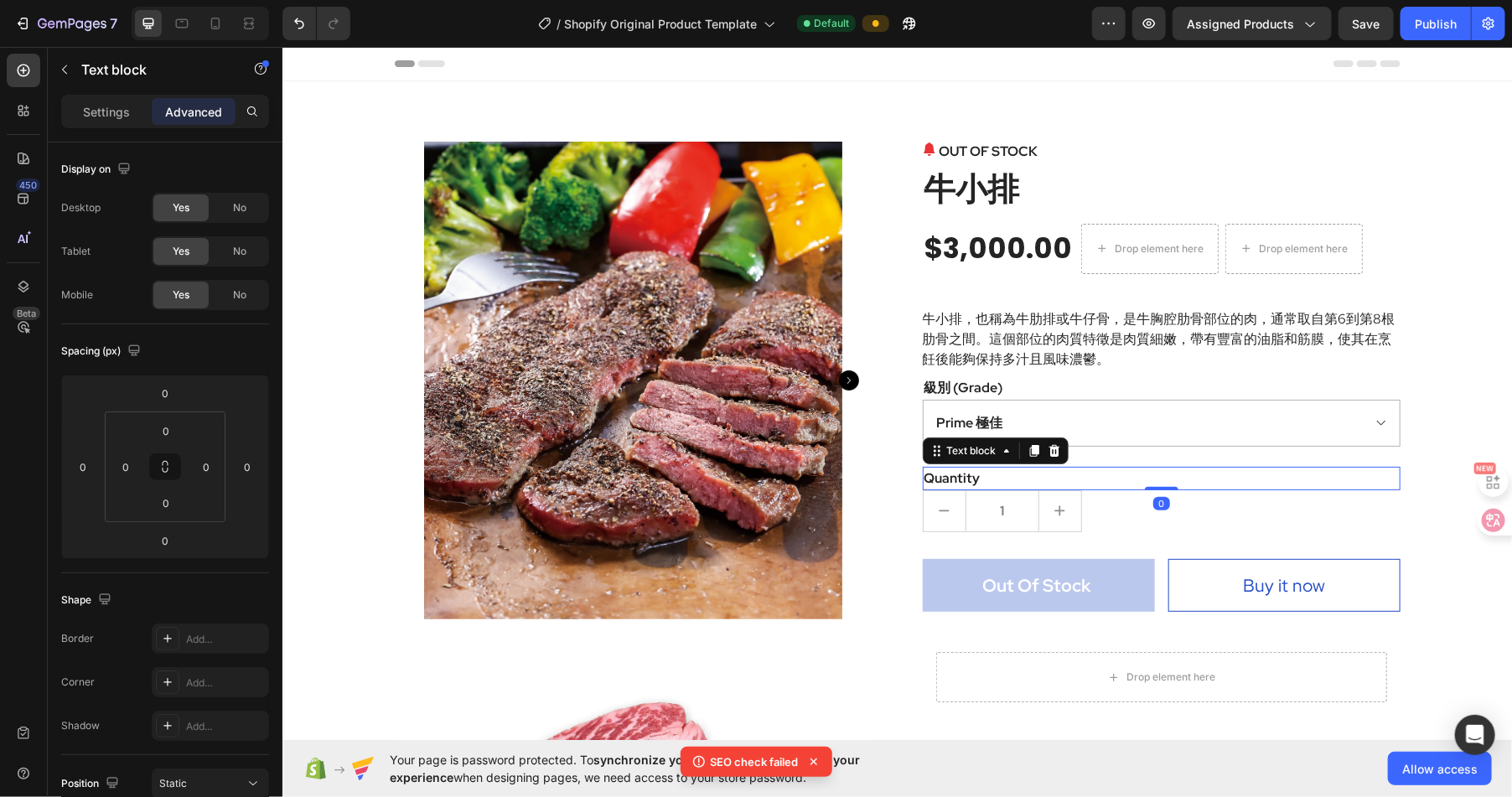 click on "Quantity" at bounding box center (1161, 478) 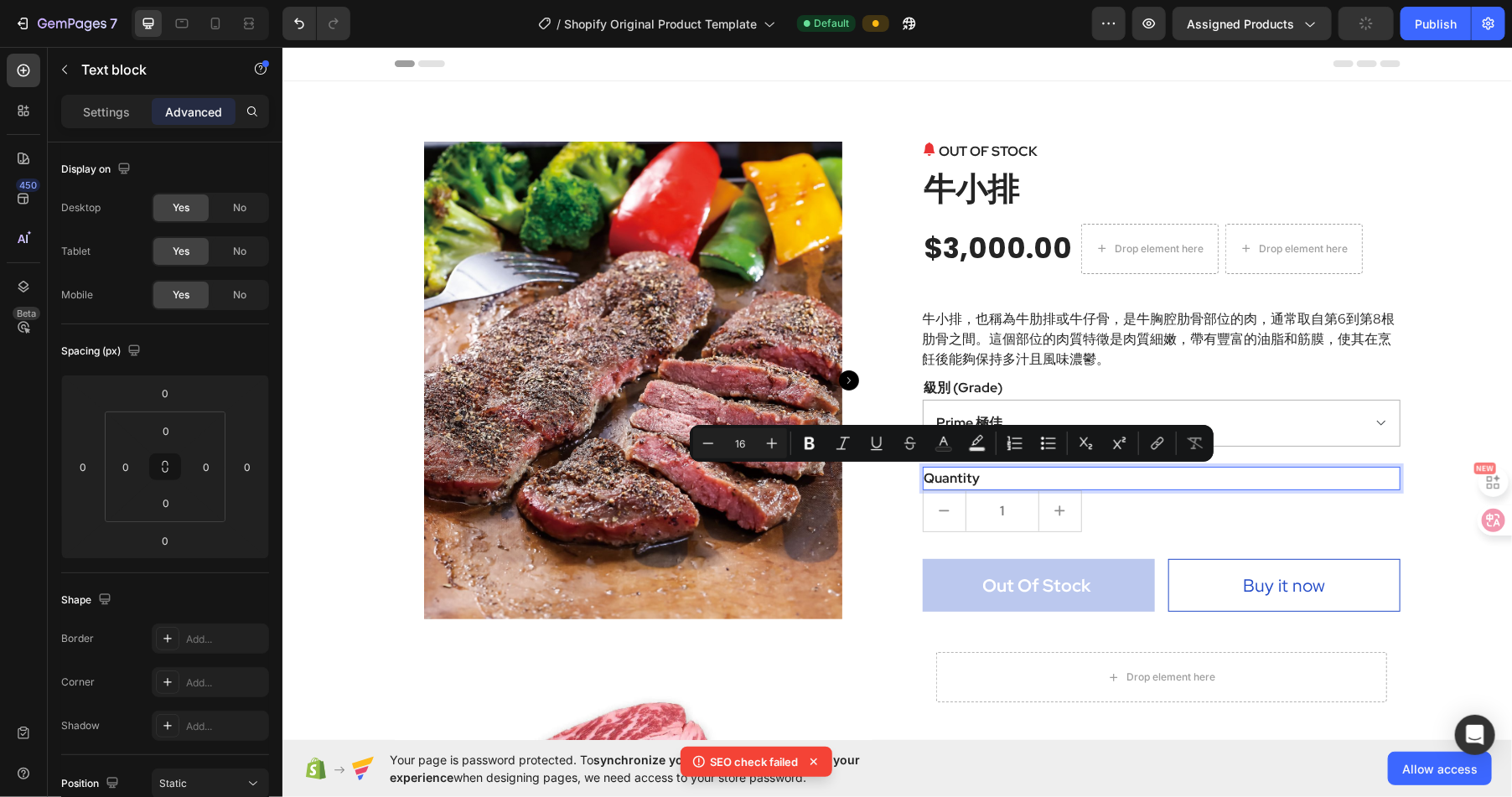 type 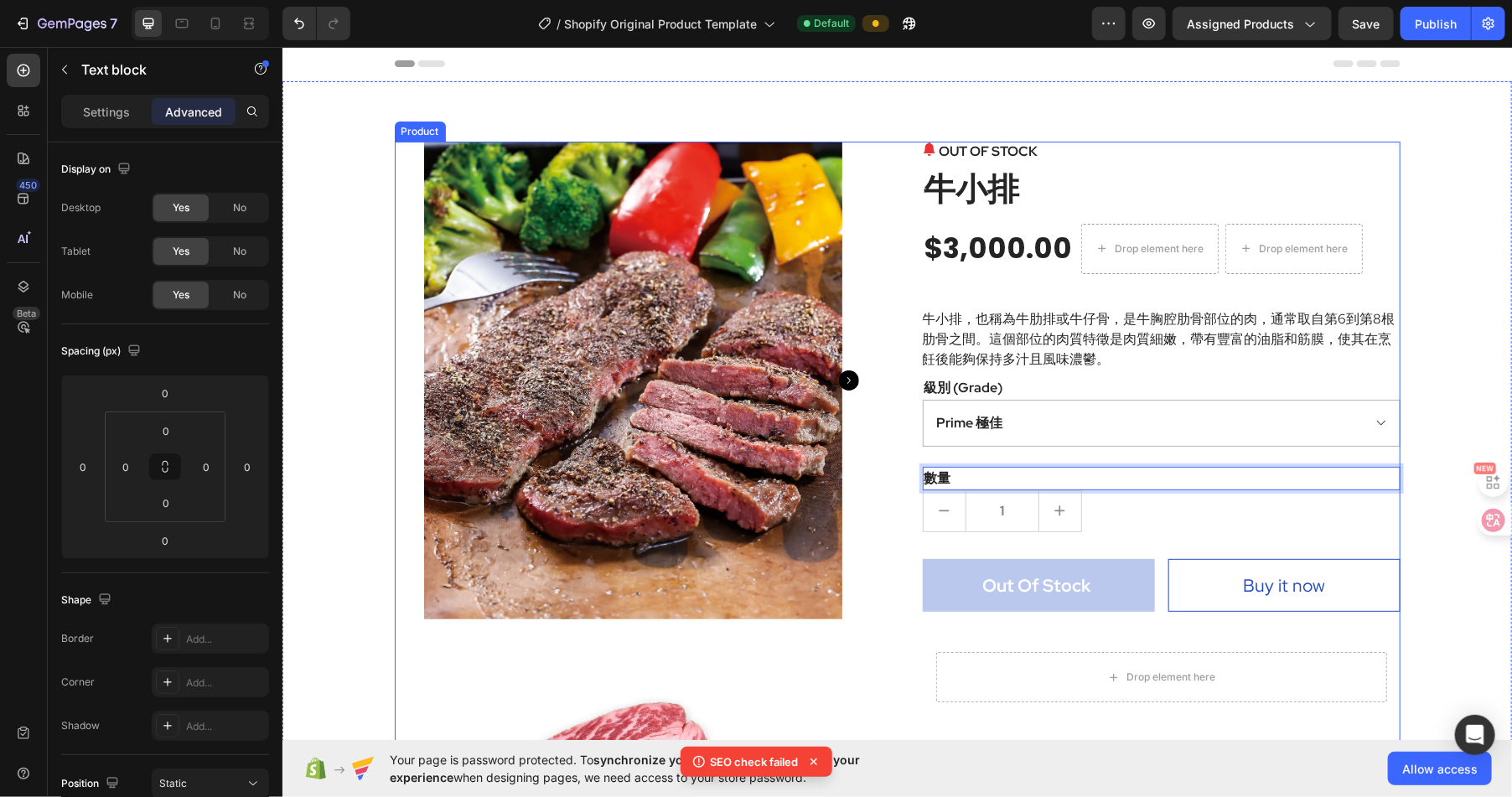 click on "Product Images
OUT OF STOCK (P) Stock Counter 牛小排 (P) Title $3,000.00 (P) Price (P) Price
Drop element here
Drop element here Row 牛小排，也稱為牛肋排或牛仔骨，是牛胸腔肋骨部位的肉，通常取自第6到第8根肋骨之間。這個部位的肉質特徵是肉質細嫩，帶有豐富的油脂和筋膜，使其在烹飪後能夠保持多汁且風味濃鬱。   (P) Description 級別 (Grade)   Prime 極佳 Choice 精選 Select 可選 No roll 普選 (P) Variants & Swatches 數量 Text block   0
1
(P) Quantity Out Of Stock (P) Cart Button Buy it now (P) Dynamic Checkout Row
Drop element here Row Row Product" at bounding box center (897, 566) 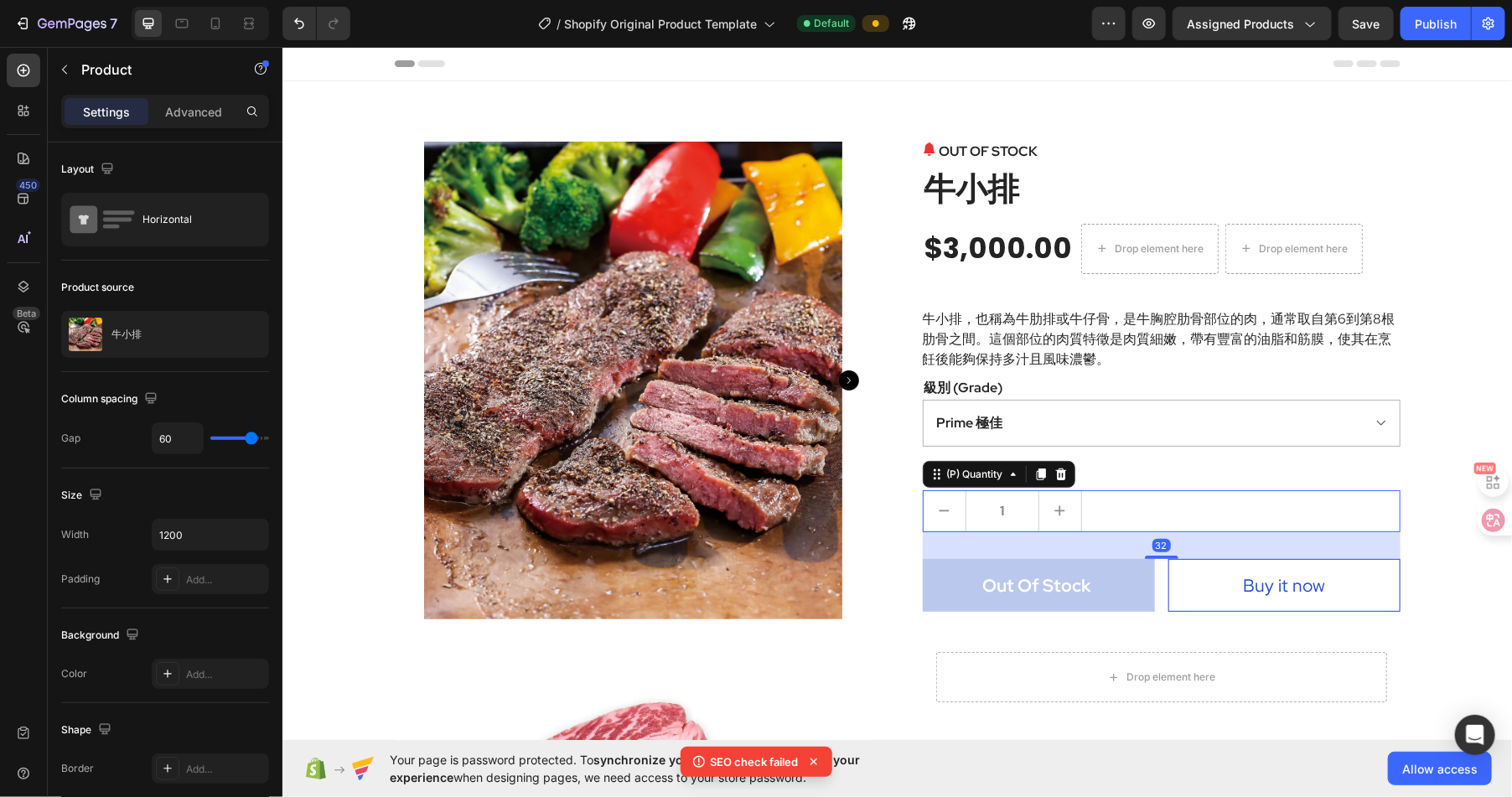 click on "1" at bounding box center (1002, 510) 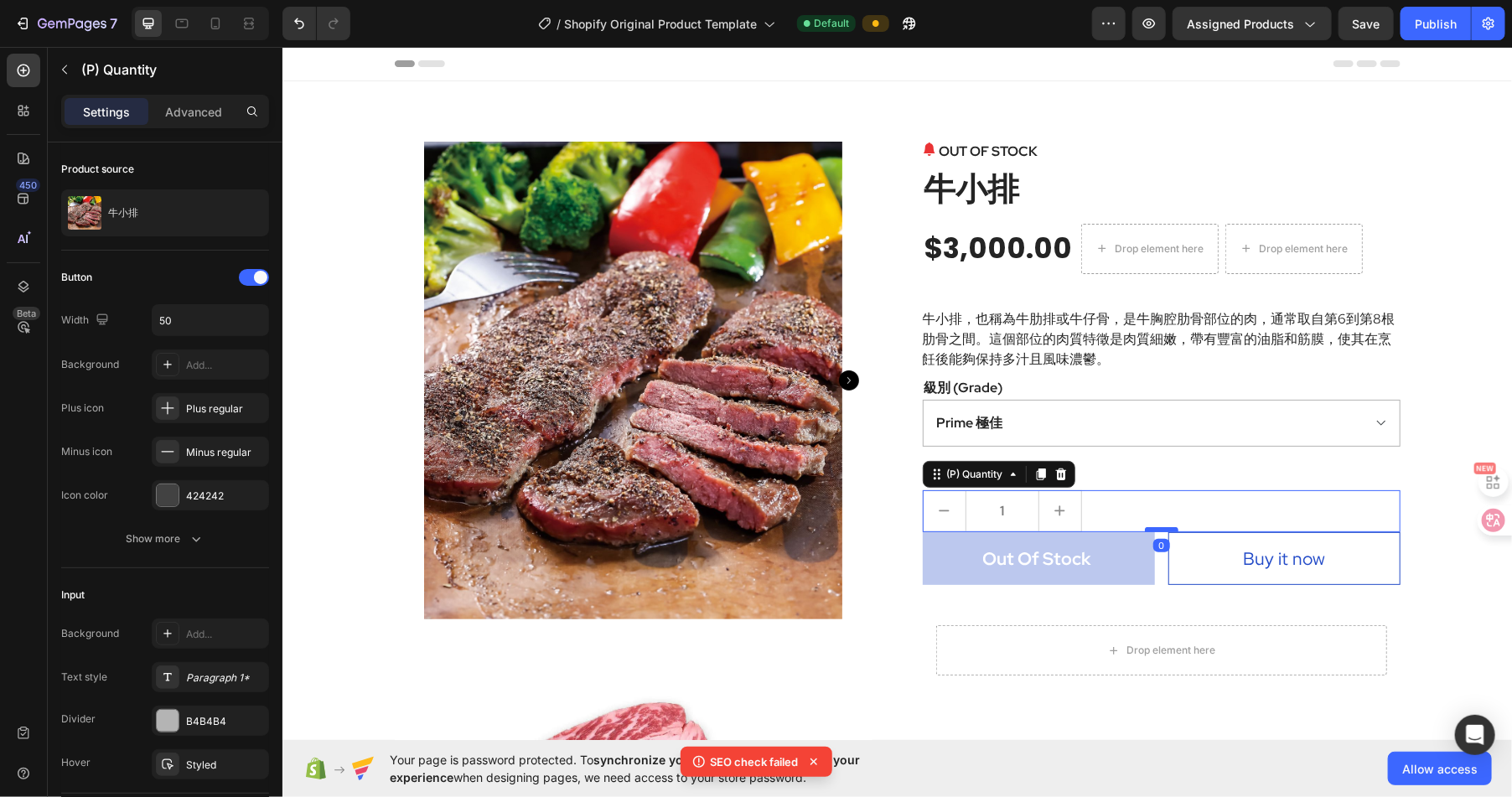 drag, startPoint x: 1163, startPoint y: 555, endPoint x: 1169, endPoint y: 525, distance: 30.59412 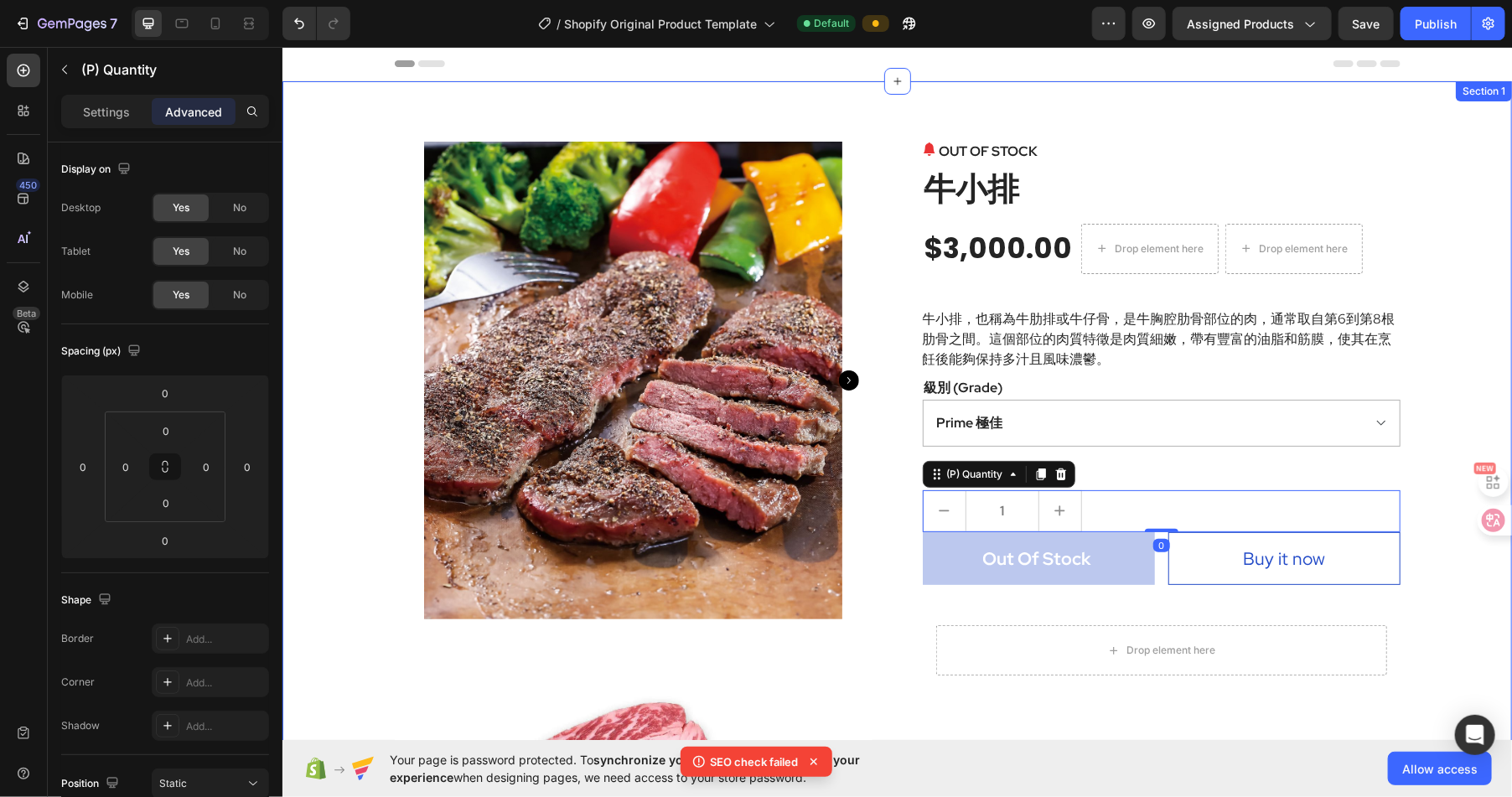 click on "Product Images
OUT OF STOCK (P) Stock Counter 牛小排 (P) Title $3,000.00 (P) Price (P) Price
Drop element here
Drop element here Row 牛小排，也稱為牛肋排或牛仔骨，是牛胸腔肋骨部位的肉，通常取自第6到第8根肋骨之間。這個部位的肉質特徵是肉質細嫩，帶有豐富的油脂和筋膜，使其在烹飪後能夠保持多汁且風味濃鬱。   (P) Description 級別 (Grade)   Prime 極佳 Choice 精選 Select 可選 No roll 普選 (P) Variants & Swatches 數量 Text block
1
(P) Quantity   0 Out Of Stock (P) Cart Button Buy it now (P) Dynamic Checkout Row
Drop element here Row Row Product" at bounding box center (896, 566) 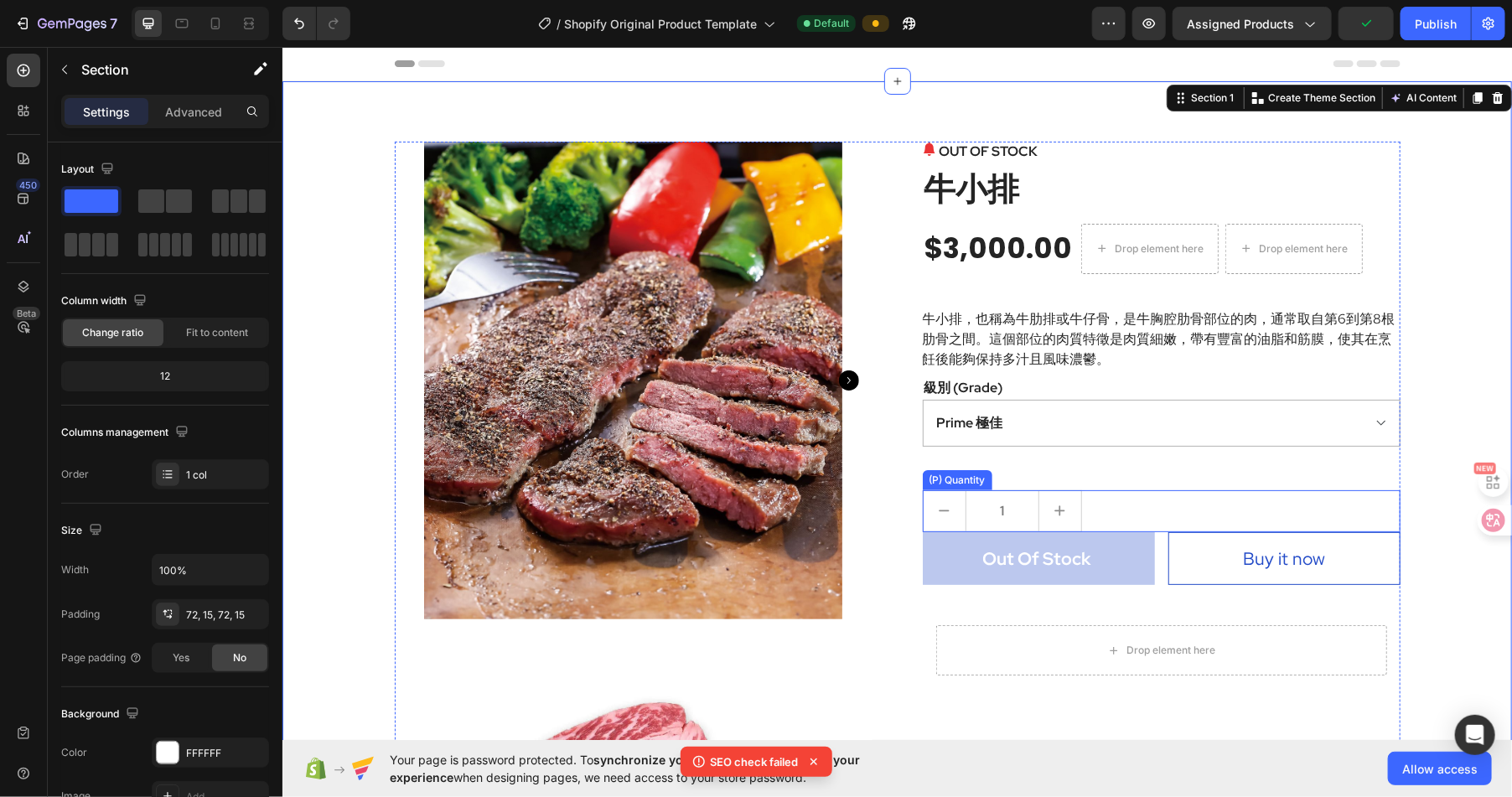 click on "1" at bounding box center [1161, 510] 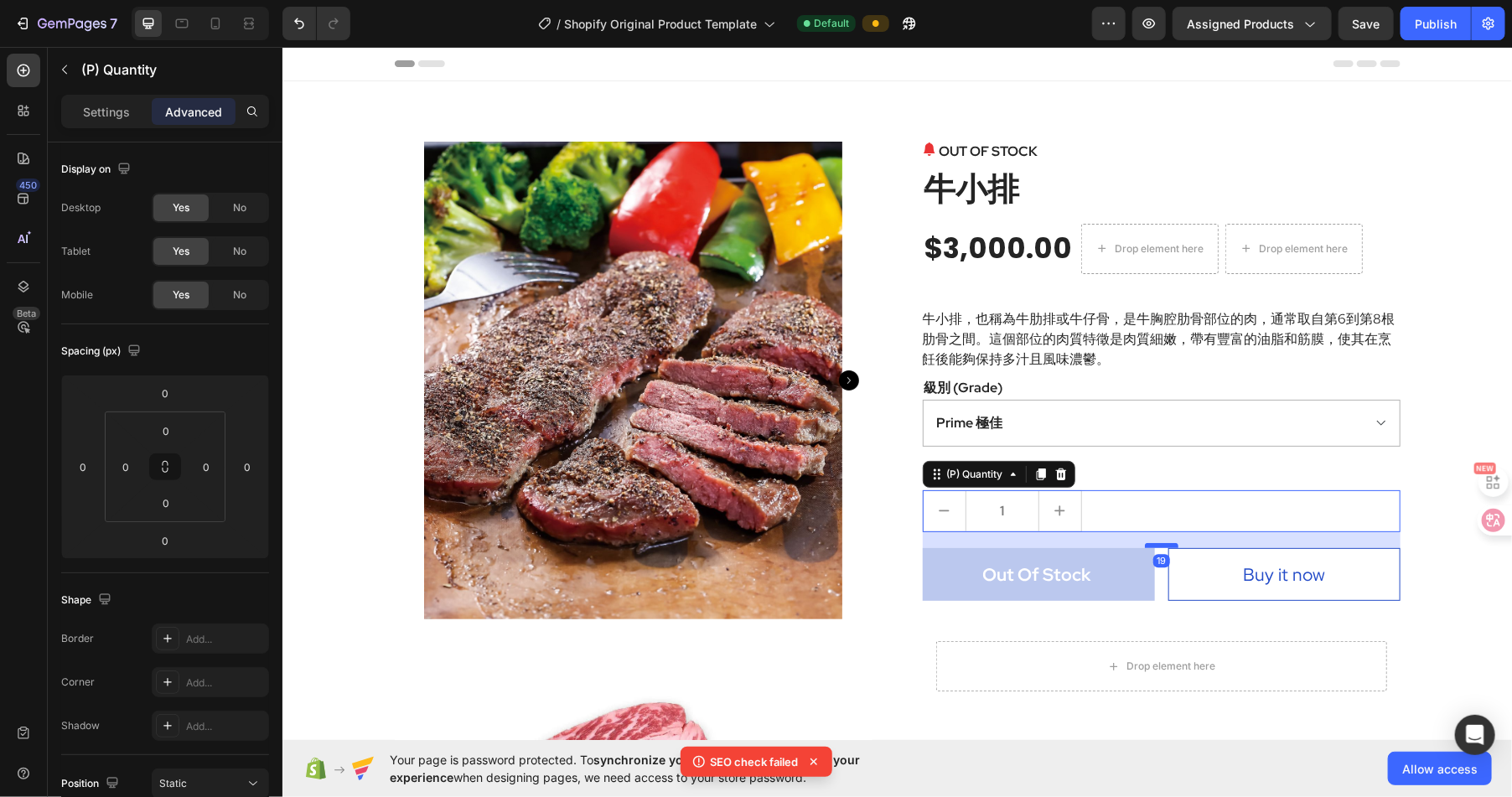 drag, startPoint x: 1157, startPoint y: 529, endPoint x: 1157, endPoint y: 545, distance: 16 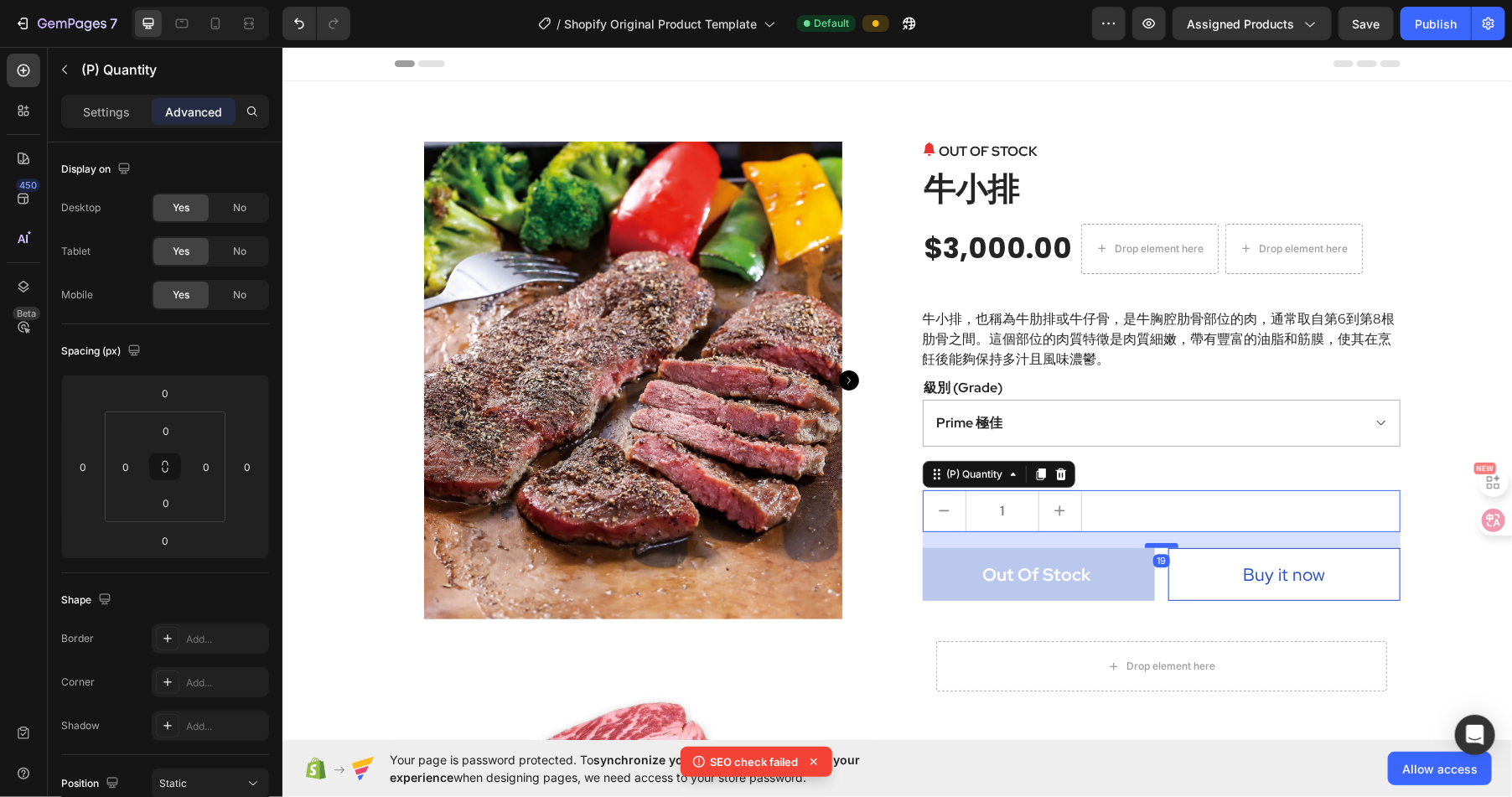 click at bounding box center (1161, 545) 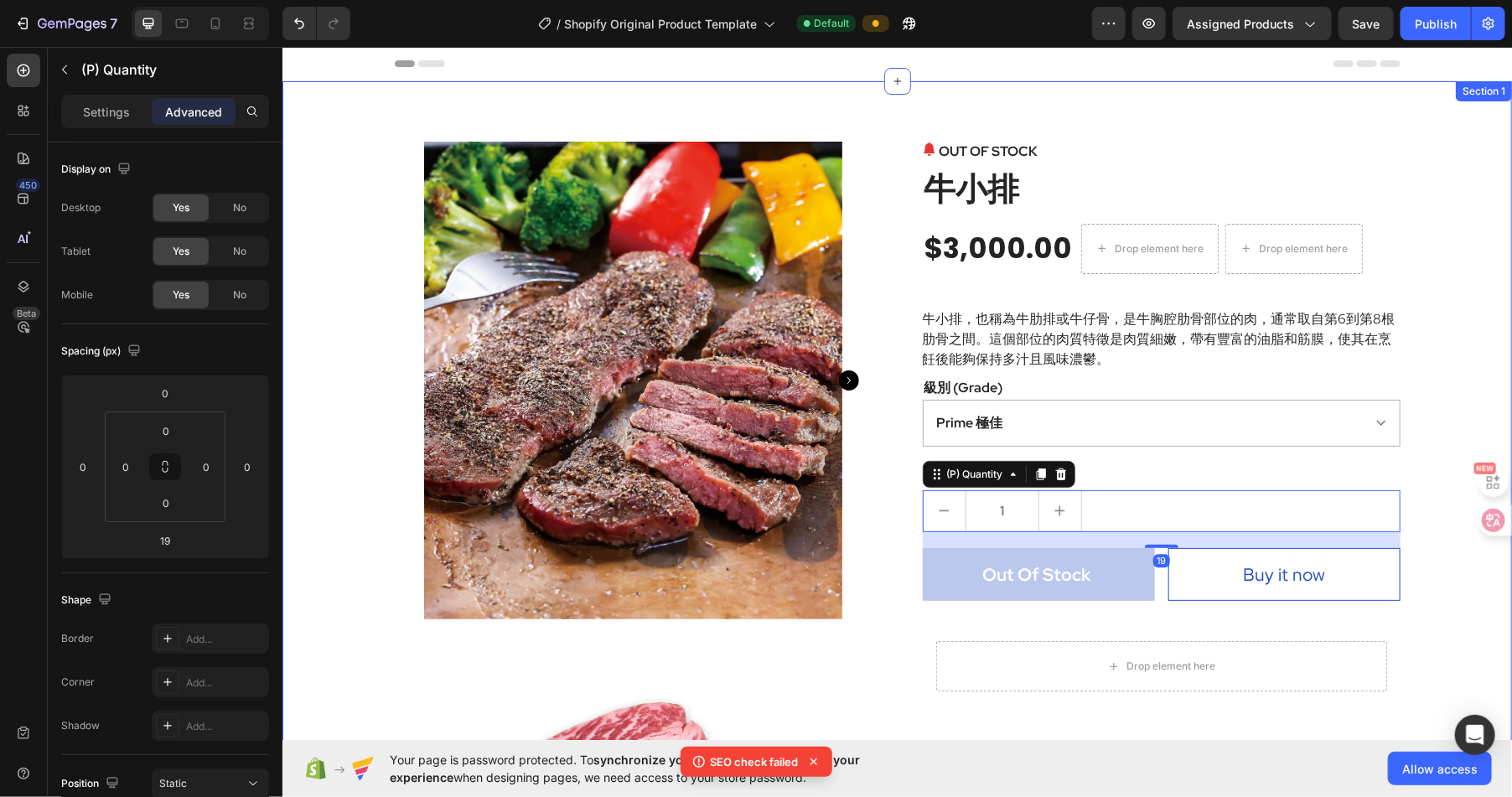 drag, startPoint x: 1439, startPoint y: 613, endPoint x: 1302, endPoint y: 645, distance: 140.6876 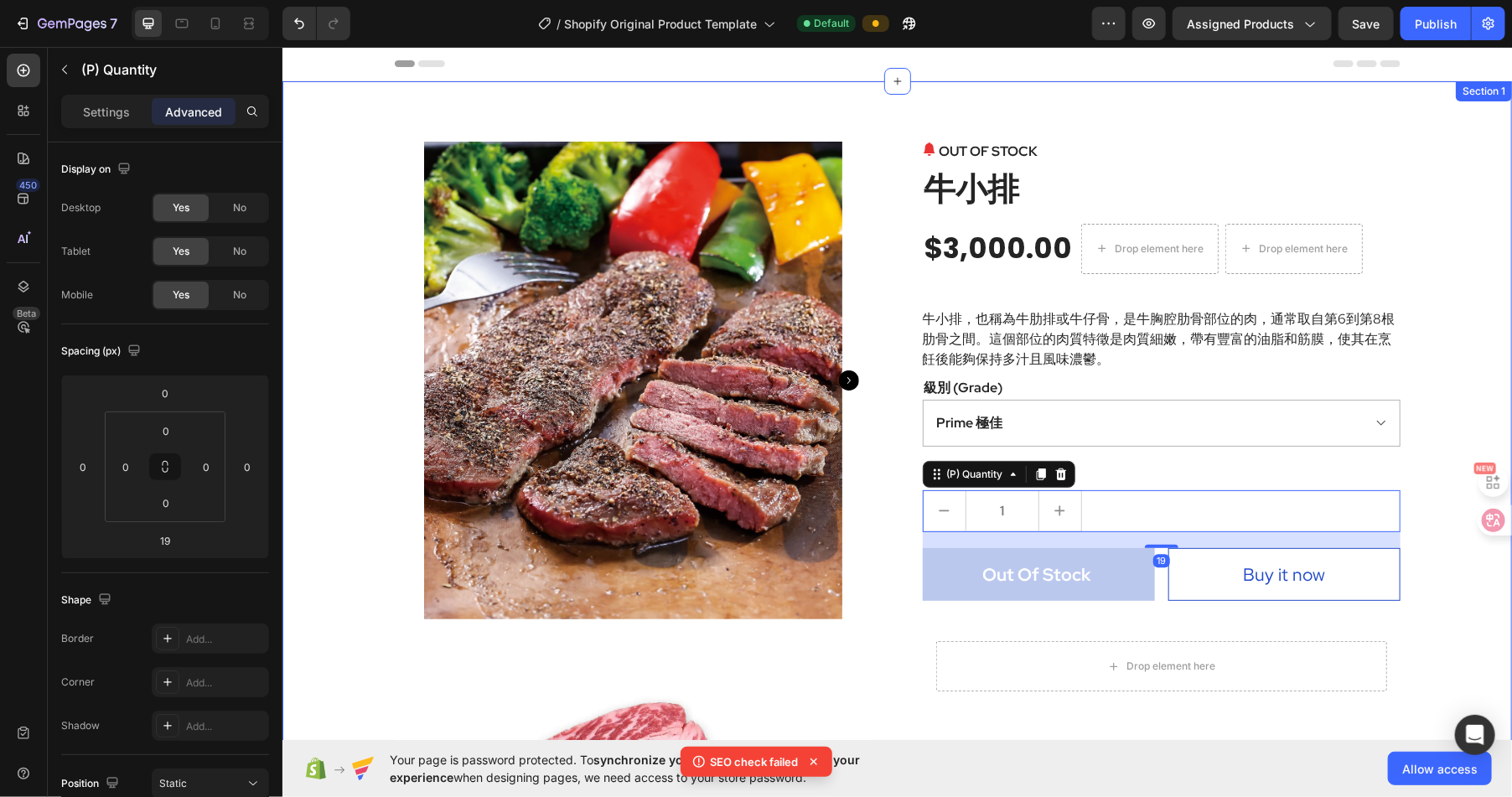 click on "Product Images
OUT OF STOCK (P) Stock Counter 牛小排 (P) Title $3,000.00 (P) Price (P) Price
Drop element here
Drop element here Row 牛小排，也稱為牛肋排或牛仔骨，是牛胸腔肋骨部位的肉，通常取自第6到第8根肋骨之間。這個部位的肉質特徵是肉質細嫩，帶有豐富的油脂和筋膜，使其在烹飪後能夠保持多汁且風味濃鬱。   (P) Description 級別 (Grade)   Prime 極佳 Choice 精選 Select 可選 No roll 普選 (P) Variants & Swatches 數量 Text block
1
(P) Quantity   19 Out Of Stock (P) Cart Button Buy it now (P) Dynamic Checkout Row
Drop element here Row Row Product" at bounding box center [896, 566] 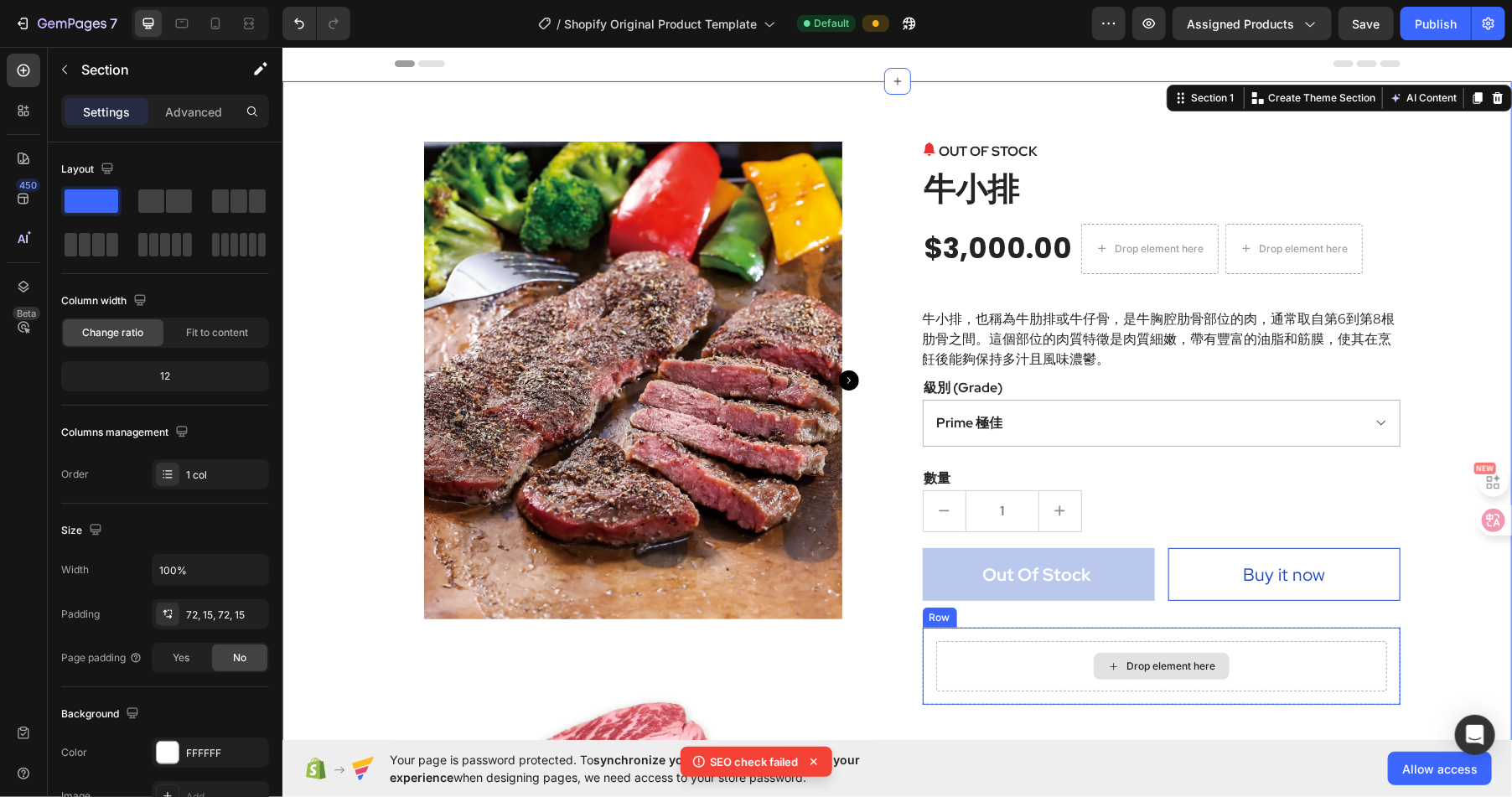 click on "Drop element here" at bounding box center [1161, 665] 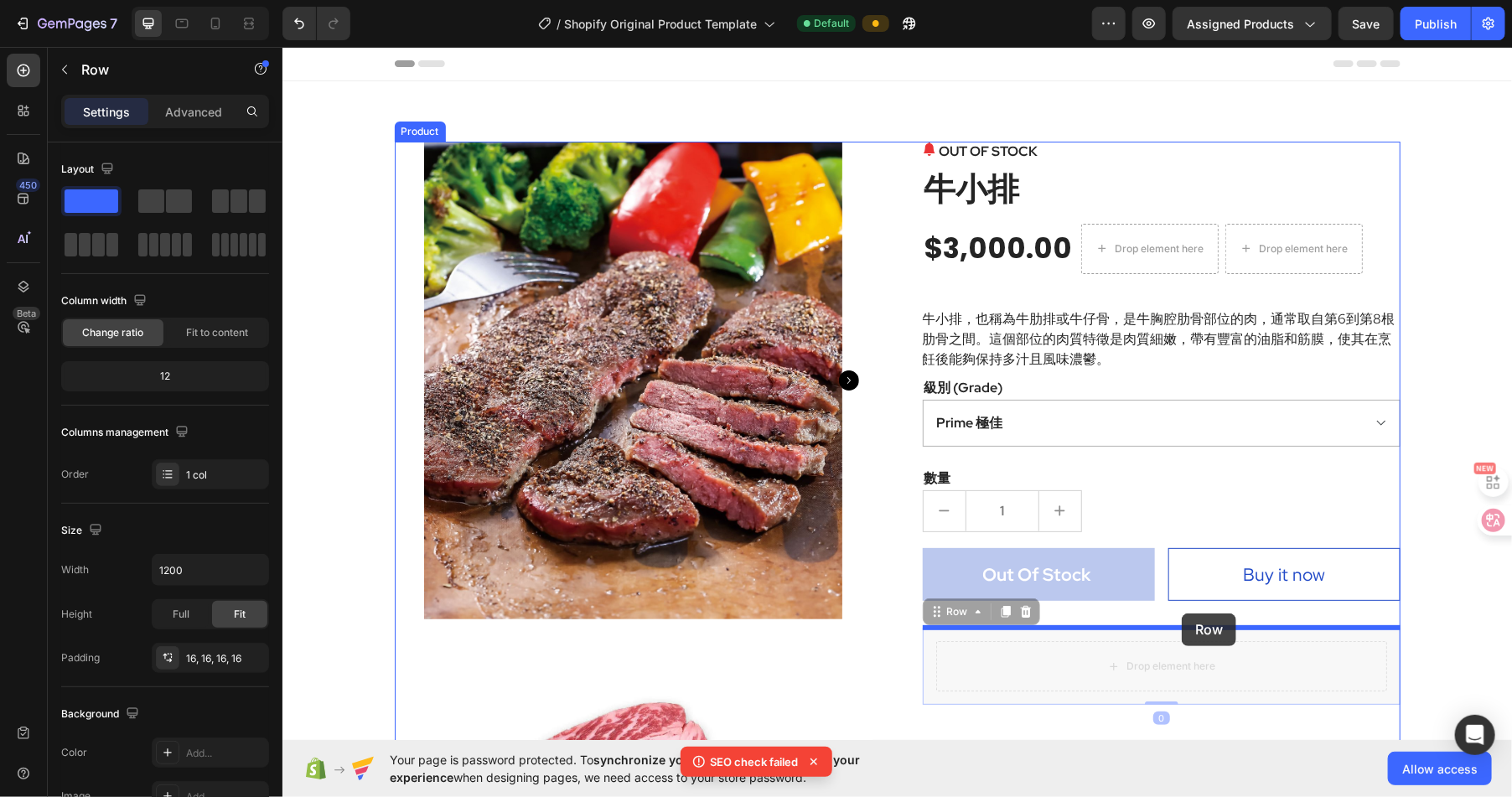 drag, startPoint x: 1171, startPoint y: 628, endPoint x: 1181, endPoint y: 613, distance: 18.027756 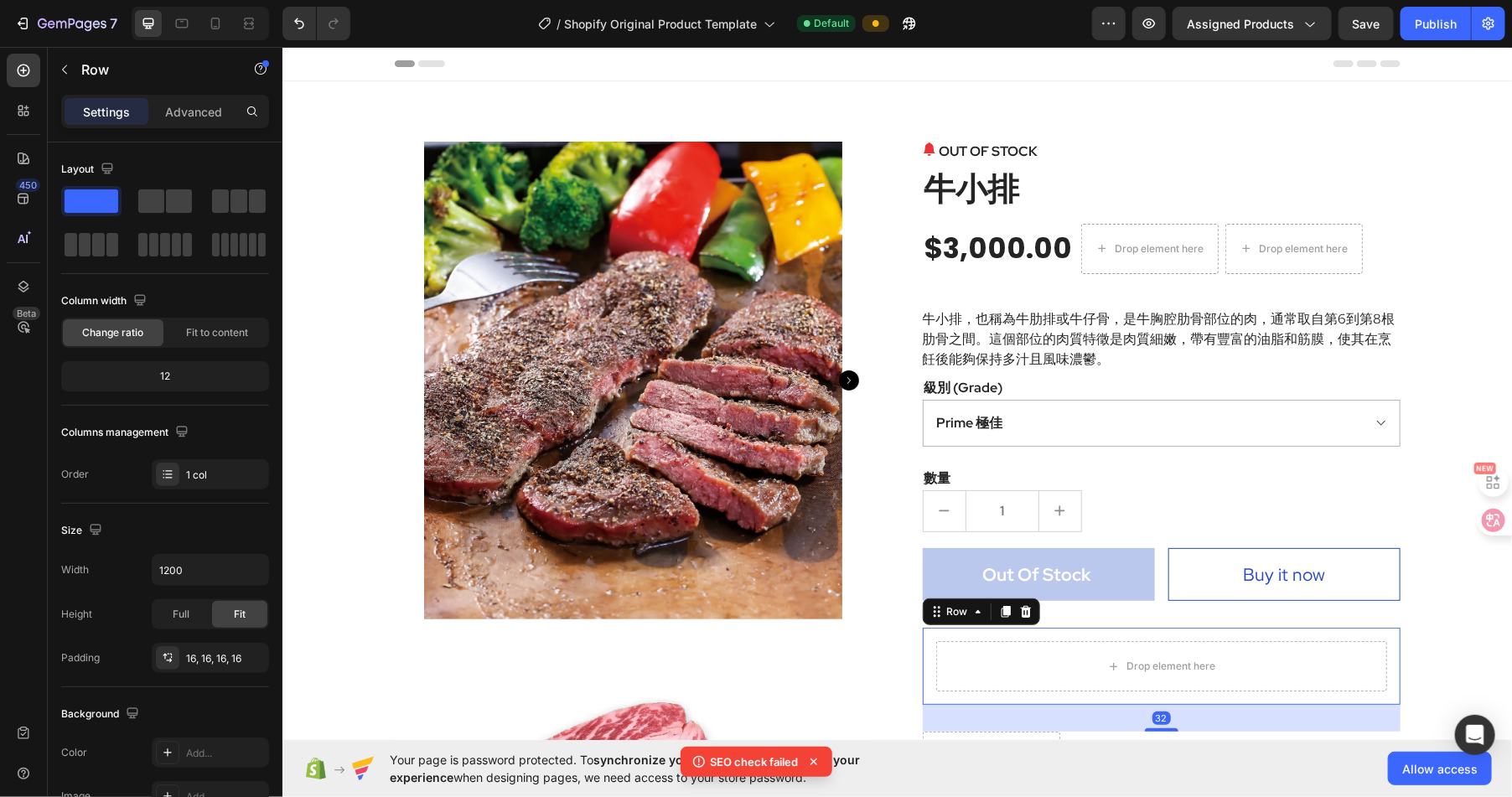 click 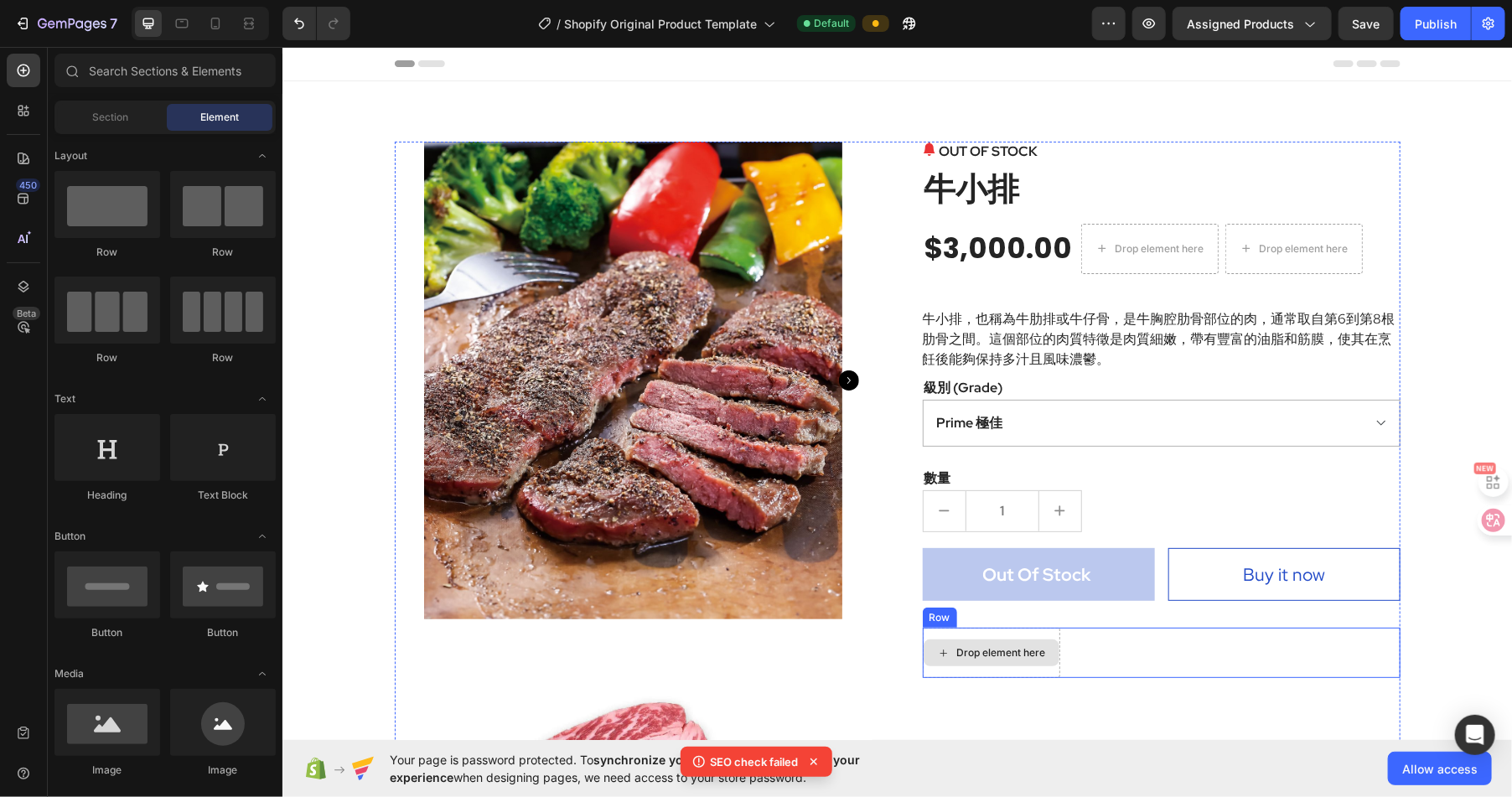 click on "Drop element here" at bounding box center [1001, 652] 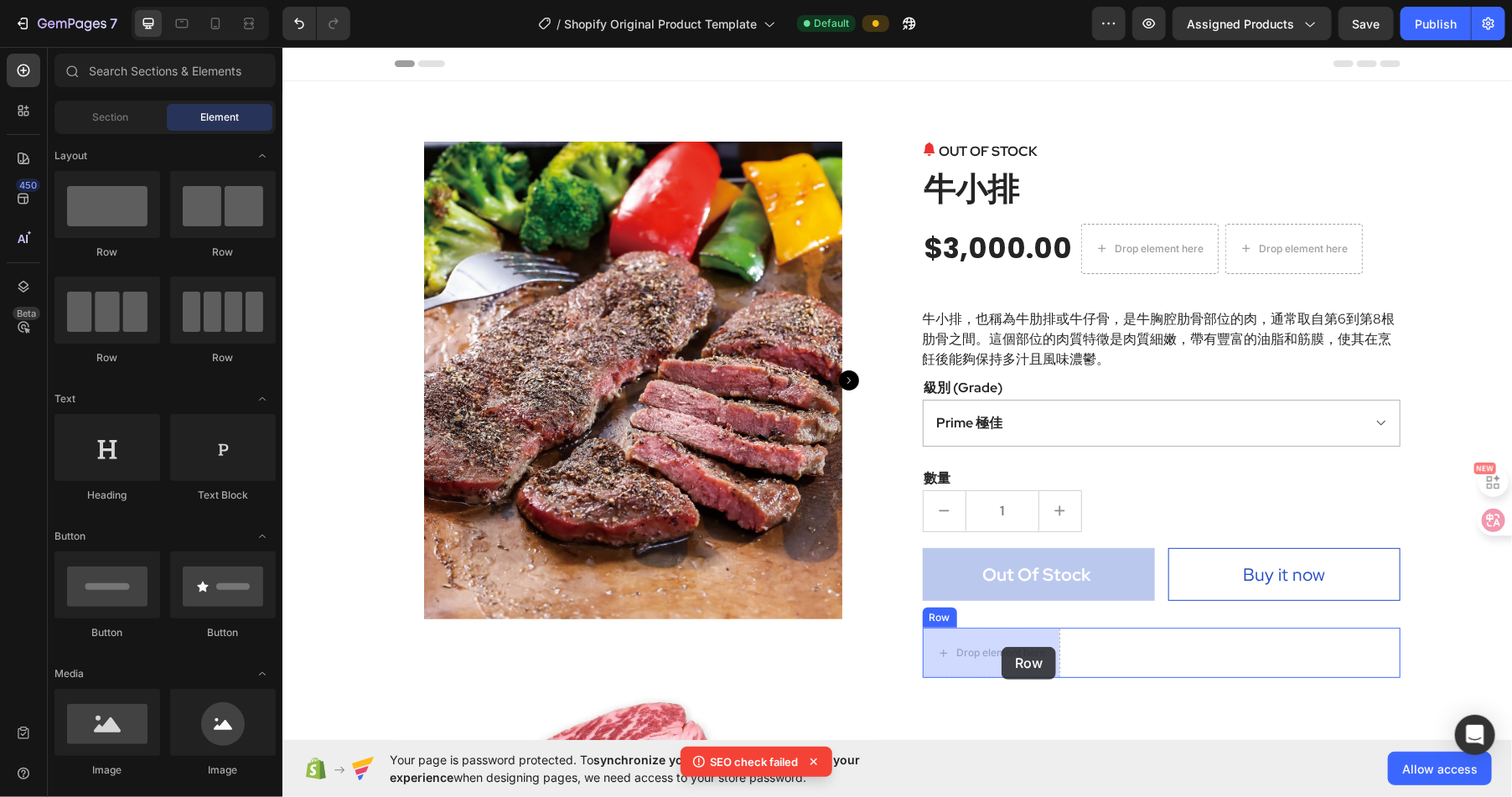 drag, startPoint x: 392, startPoint y: 271, endPoint x: 1001, endPoint y: 646, distance: 715.1965 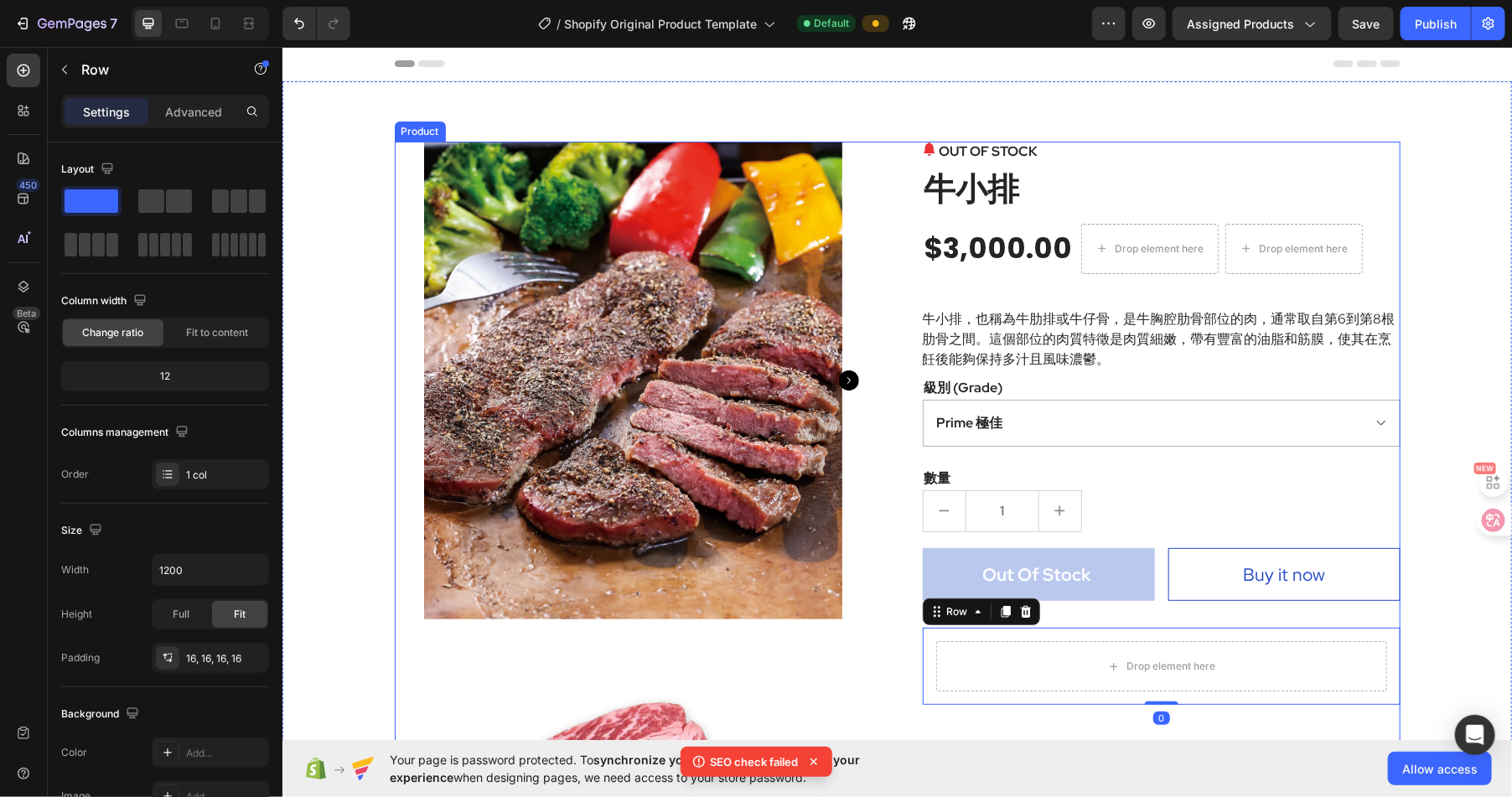 click on "OUT OF STOCK (P) Stock Counter 牛小排 (P) Title $3,000.00 (P) Price (P) Price
Drop element here
Drop element here Row 牛小排，也稱為牛肋排或牛仔骨，是牛胸腔肋骨部位的肉，通常取自第6到第8根肋骨之間。這個部位的肉質特徵是肉質細嫩，帶有豐富的油脂和筋膜，使其在烹飪後能夠保持多汁且風味濃鬱。   (P) Description 級別 (Grade)   Prime 極佳 Choice 精選 Select 可選 No roll 普選 (P) Variants & Swatches 數量 Text block
1
(P) Quantity Out Of Stock (P) Cart Button Buy it now (P) Dynamic Checkout Row
Drop element here Row   0 Row" at bounding box center [1161, 566] 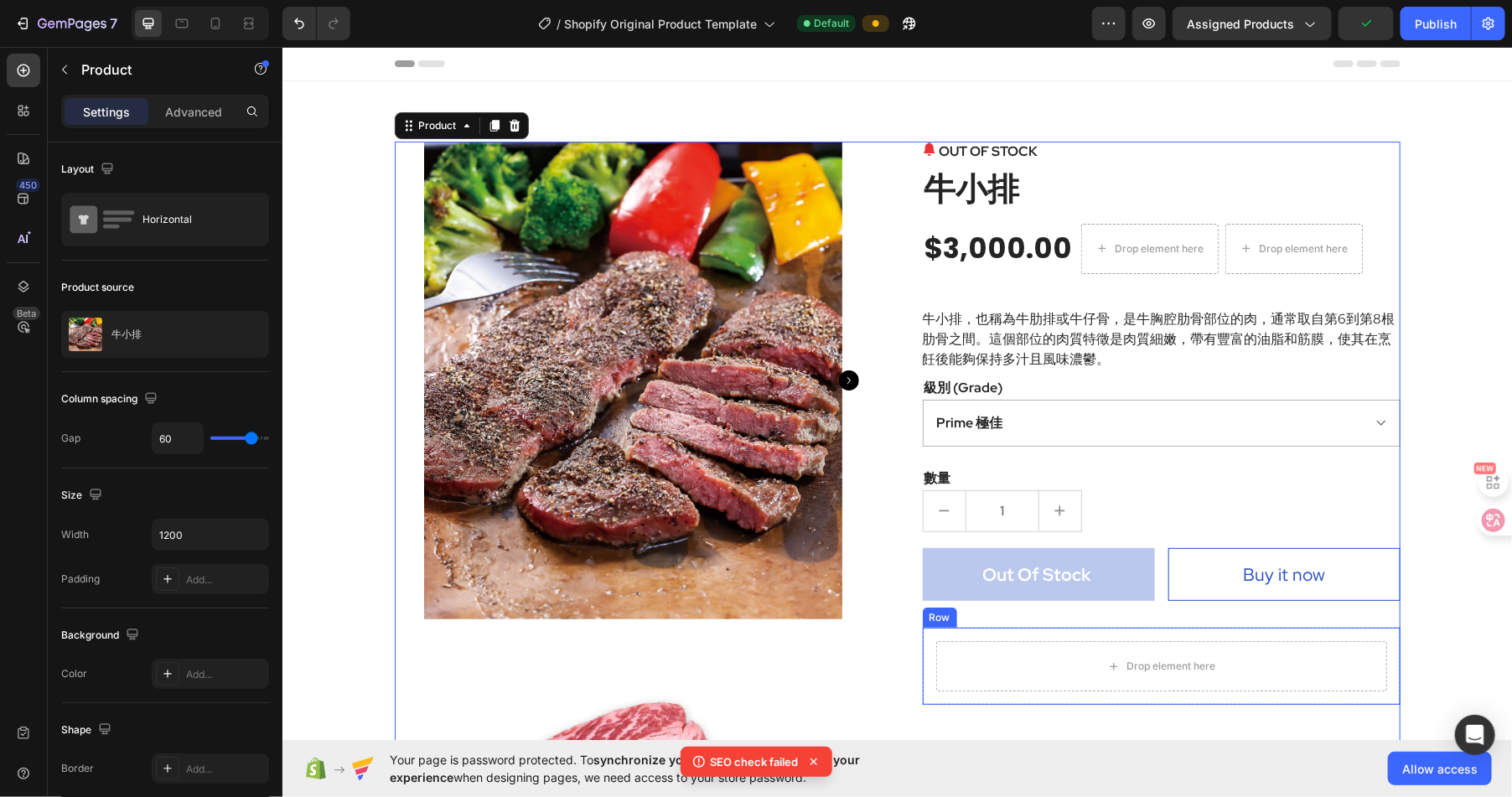 click on "Row" at bounding box center [939, 617] 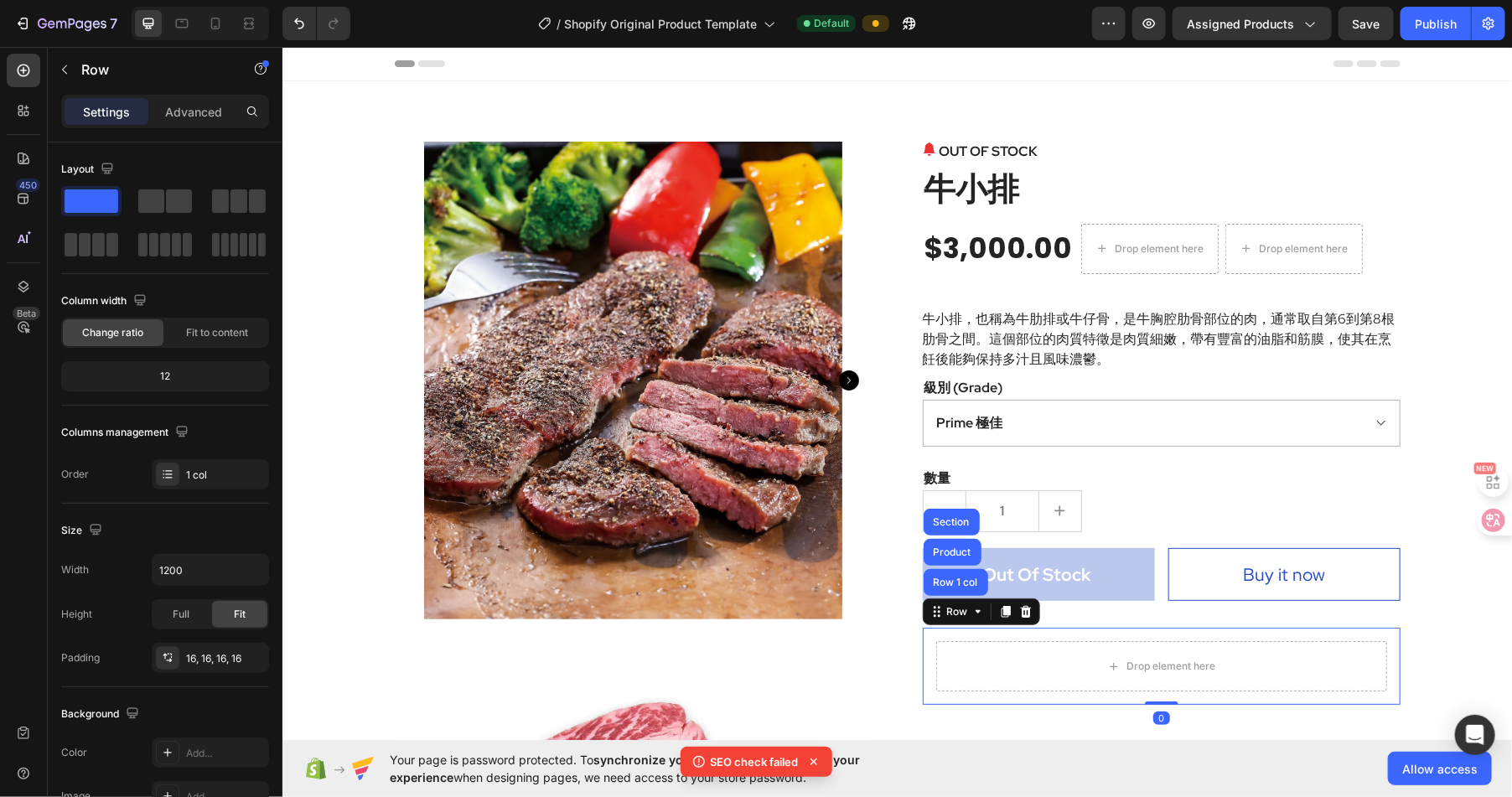 drag, startPoint x: 1162, startPoint y: 702, endPoint x: 1194, endPoint y: 613, distance: 94.57801 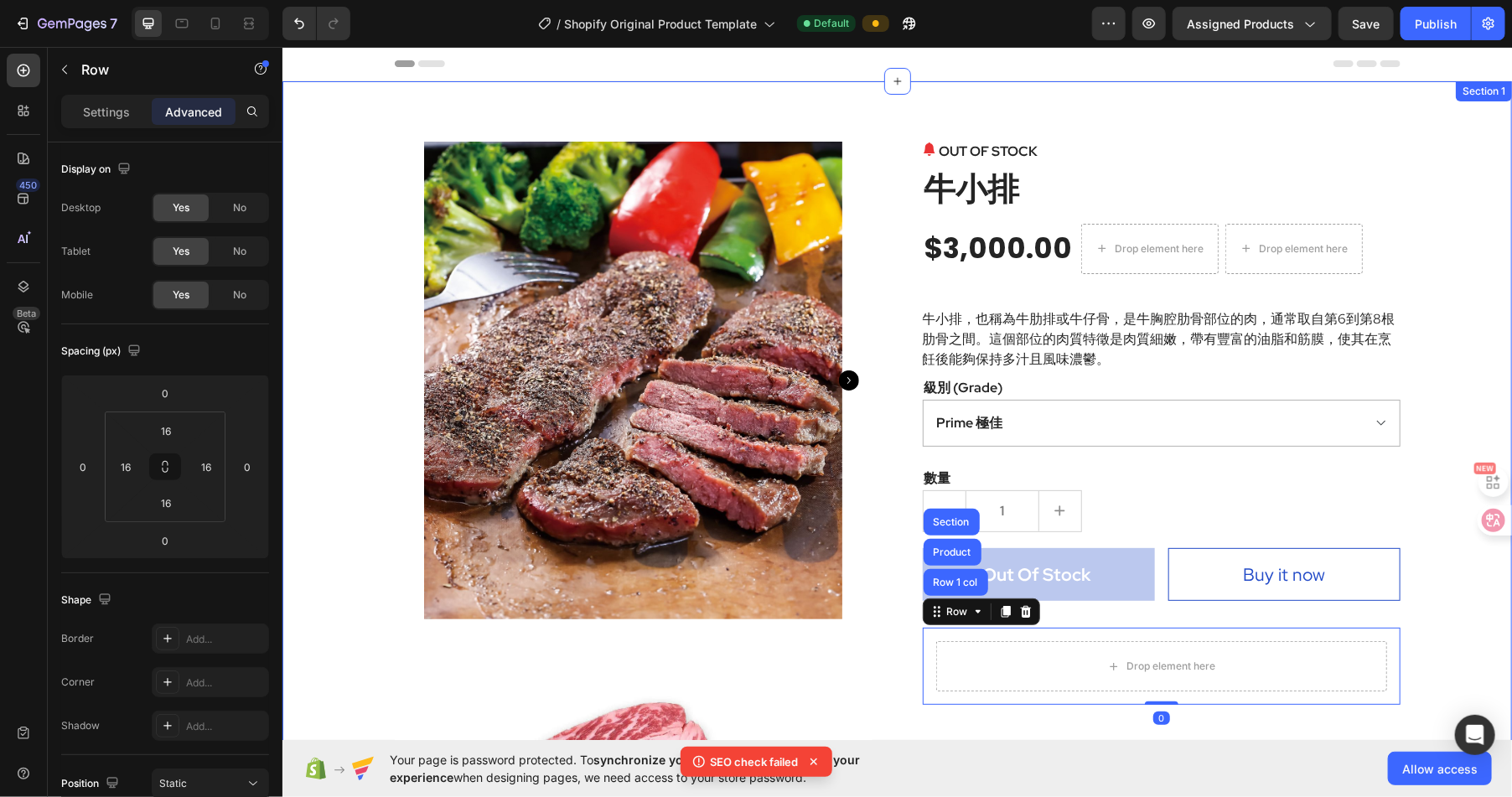 click on "Product Images
OUT OF STOCK (P) Stock Counter 牛小排 (P) Title $3,000.00 (P) Price (P) Price
Drop element here
Drop element here Row 牛小排，也稱為牛肋排或牛仔骨，是牛胸腔肋骨部位的肉，通常取自第6到第8根肋骨之間。這個部位的肉質特徵是肉質細嫩，帶有豐富的油脂和筋膜，使其在烹飪後能夠保持多汁且風味濃鬱。   (P) Description 級別 (Grade)   Prime 極佳 Choice 精選 Select 可選 No roll 普選 (P) Variants & Swatches 數量 Text block
1
(P) Quantity Out Of Stock (P) Cart Button Buy it now (P) Dynamic Checkout Row
Drop element here Row Row 1 col Product Section   0 Row Product" at bounding box center (896, 566) 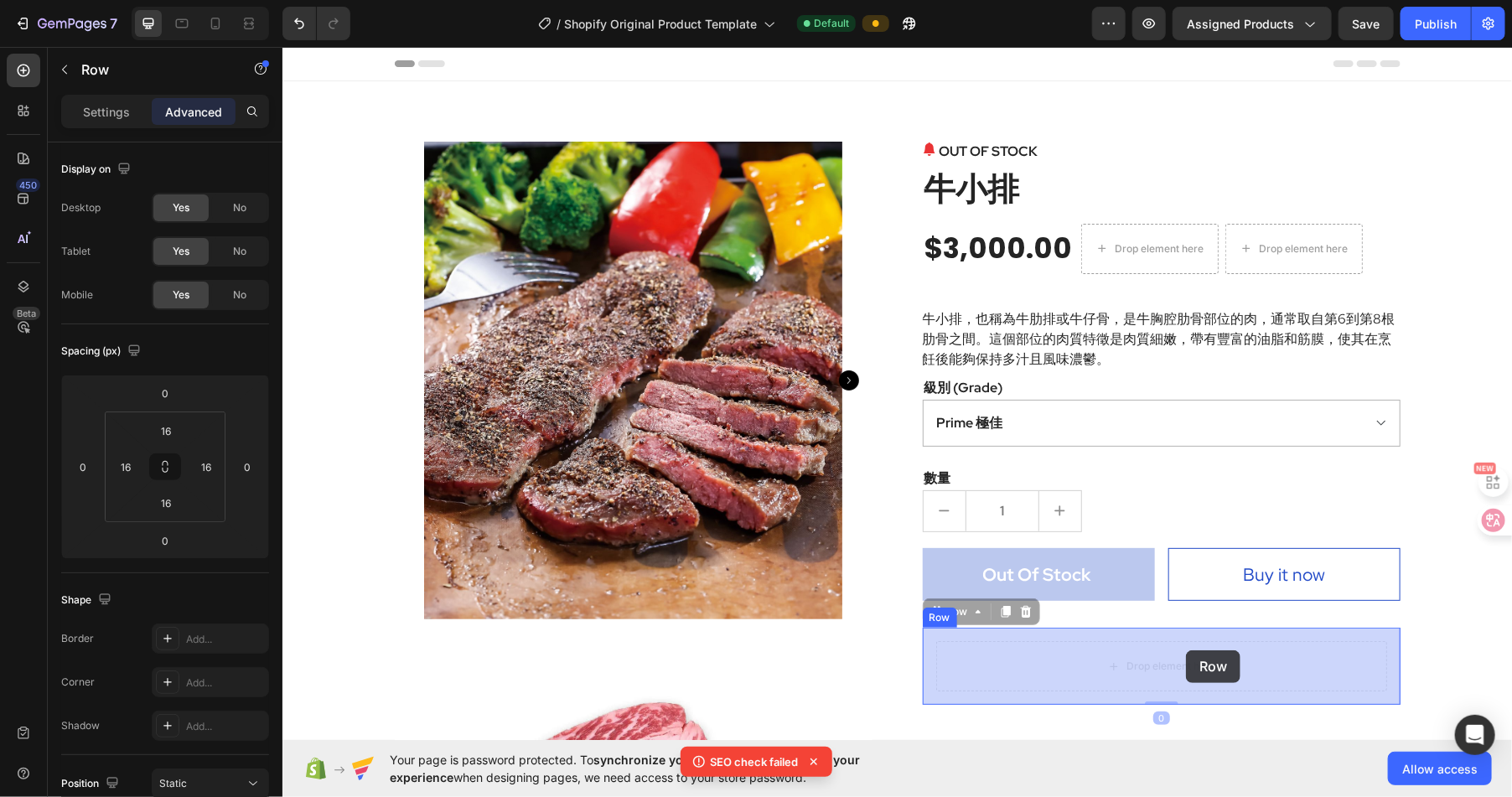drag, startPoint x: 1189, startPoint y: 633, endPoint x: 1185, endPoint y: 650, distance: 17.464249 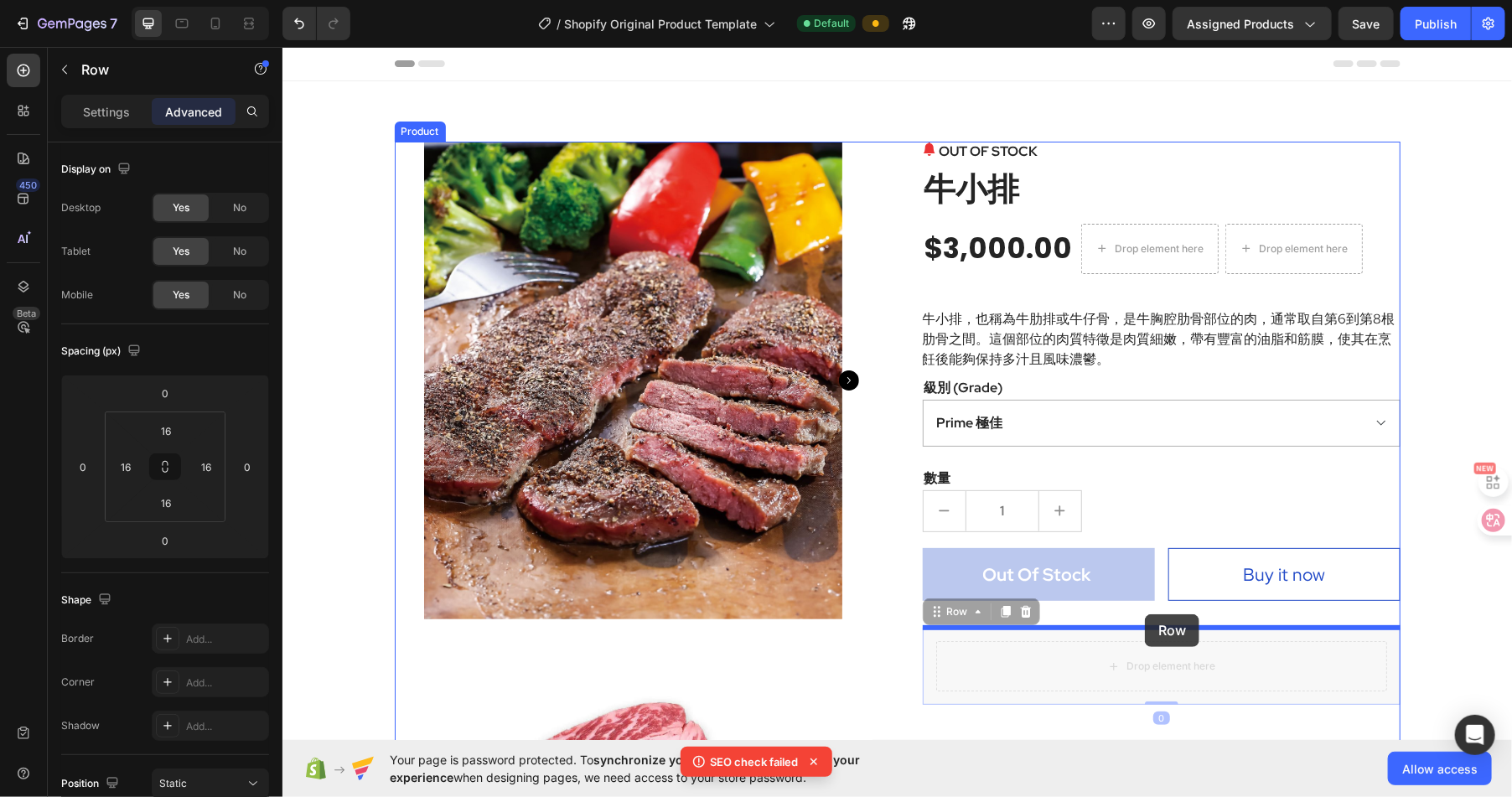drag, startPoint x: 1166, startPoint y: 642, endPoint x: 1144, endPoint y: 613, distance: 36.40055 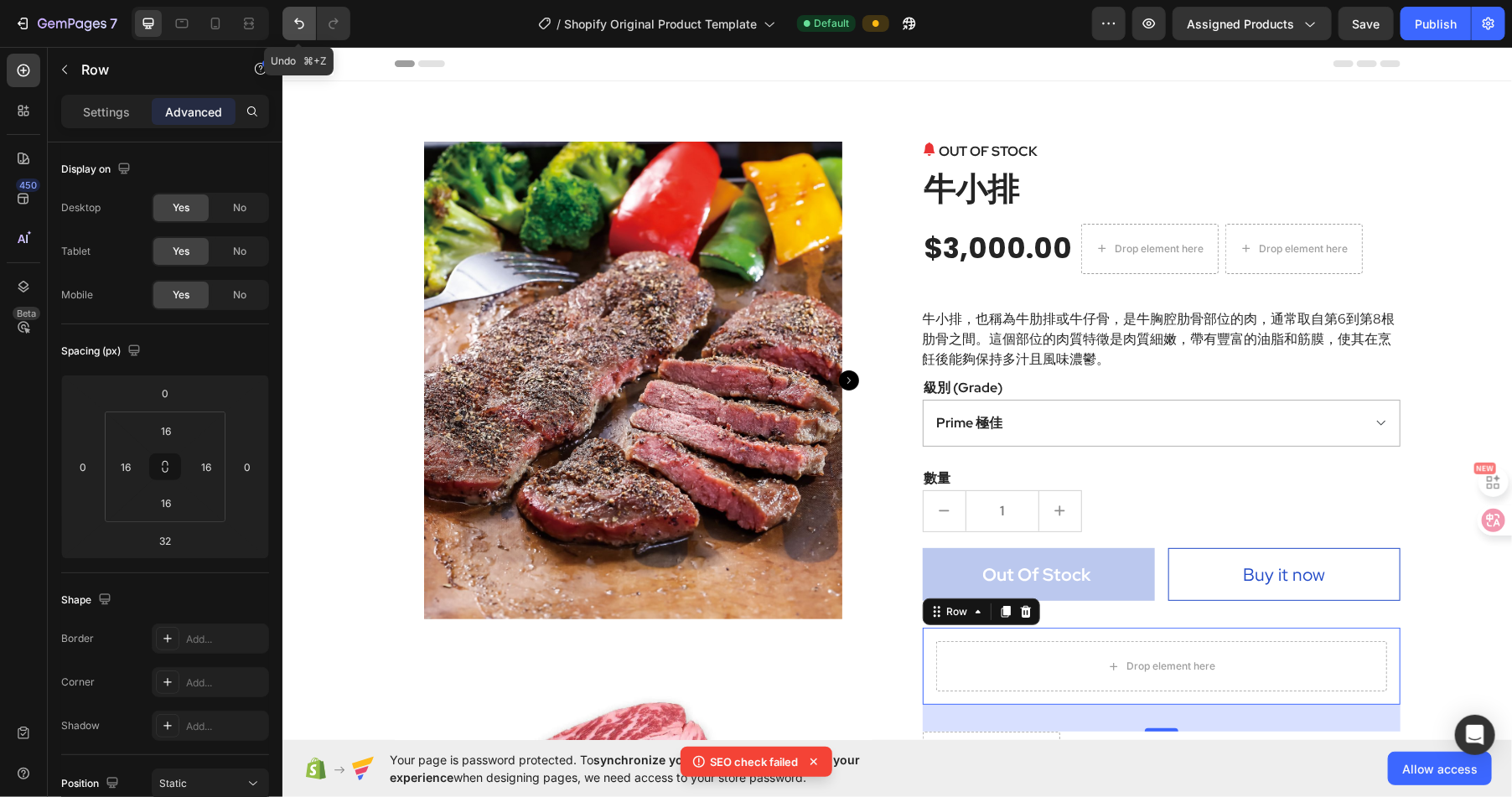 click 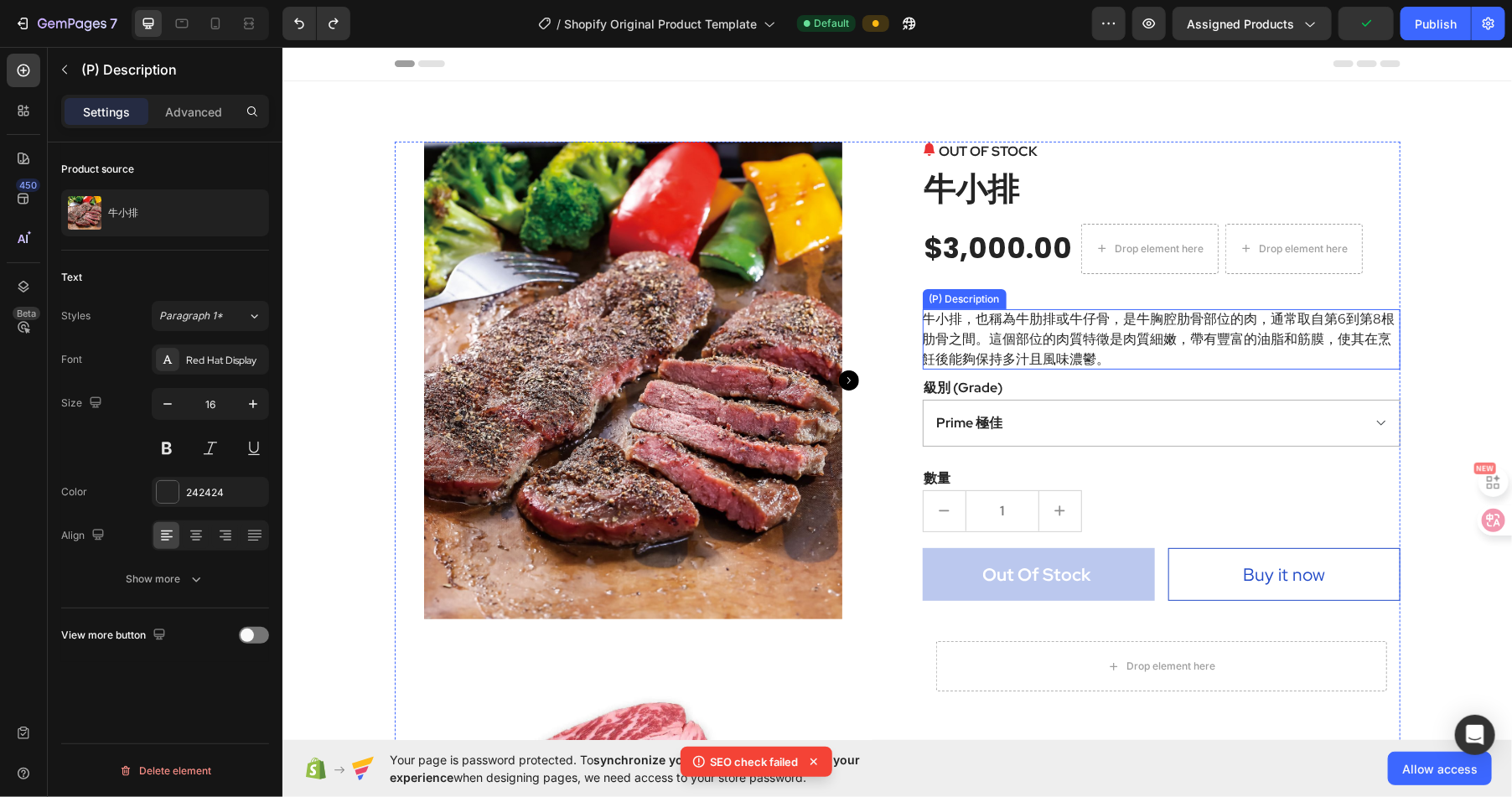 click on "(P) Description" at bounding box center [964, 298] 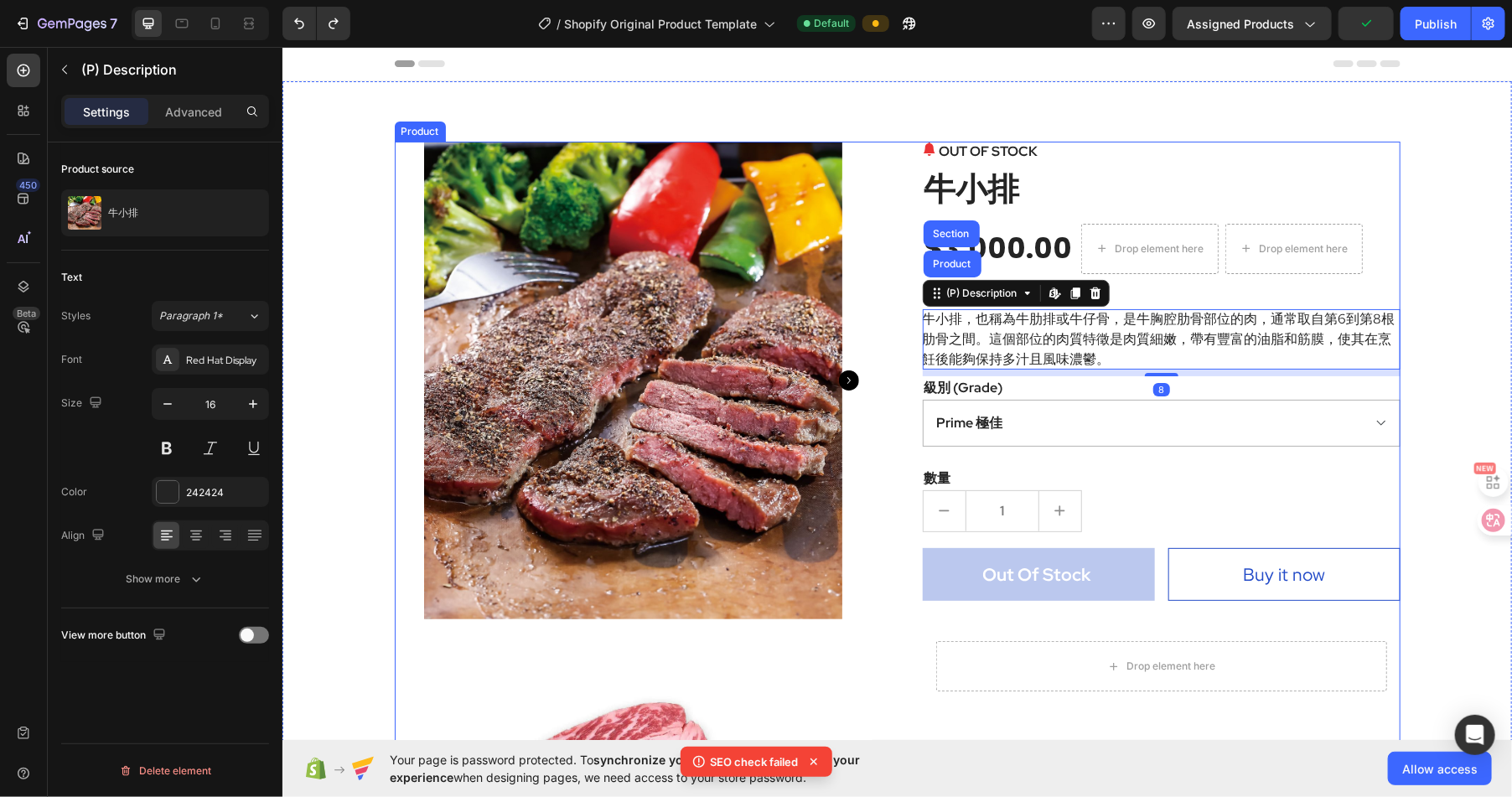 click on "OUT OF STOCK (P) Stock Counter 牛小排 (P) Title $3,000.00 (P) Price (P) Price
Drop element here
Drop element here Row 牛小排，也稱為牛肋排或牛仔骨，是牛胸腔肋骨部位的肉，通常取自第6到第8根肋骨之間。這個部位的肉質特徵是肉質細嫩，帶有豐富的油脂和筋膜，使其在烹飪後能夠保持多汁且風味濃鬱。   (P) Description Product Section   Edit content in Shopify 8 級別 (Grade)   Prime 極佳 Choice 精選 Select 可選 No roll 普選 (P) Variants & Swatches 數量 Text block
1
(P) Quantity Out Of Stock (P) Cart Button Buy it now (P) Dynamic Checkout Row
Drop element here Row Row" at bounding box center [1161, 566] 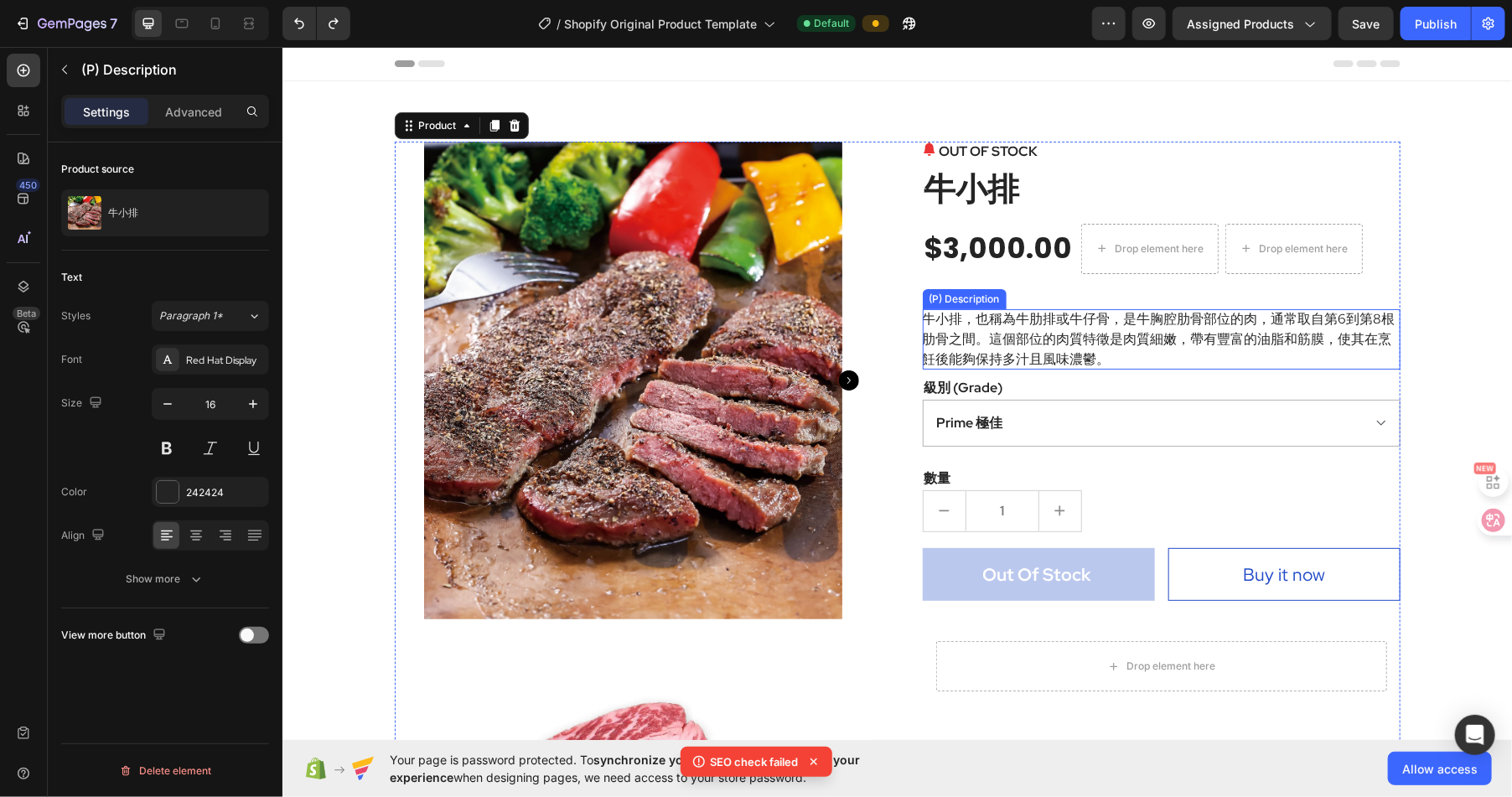 click on "牛小排，也稱為牛肋排或牛仔骨，是牛胸腔肋骨部位的肉，通常取自第6到第8根肋骨之間。這個部位的肉質特徵是肉質細嫩，帶有豐富的油脂和筋膜，使其在烹飪後能夠保持多汁且風味濃鬱。" at bounding box center [1158, 338] 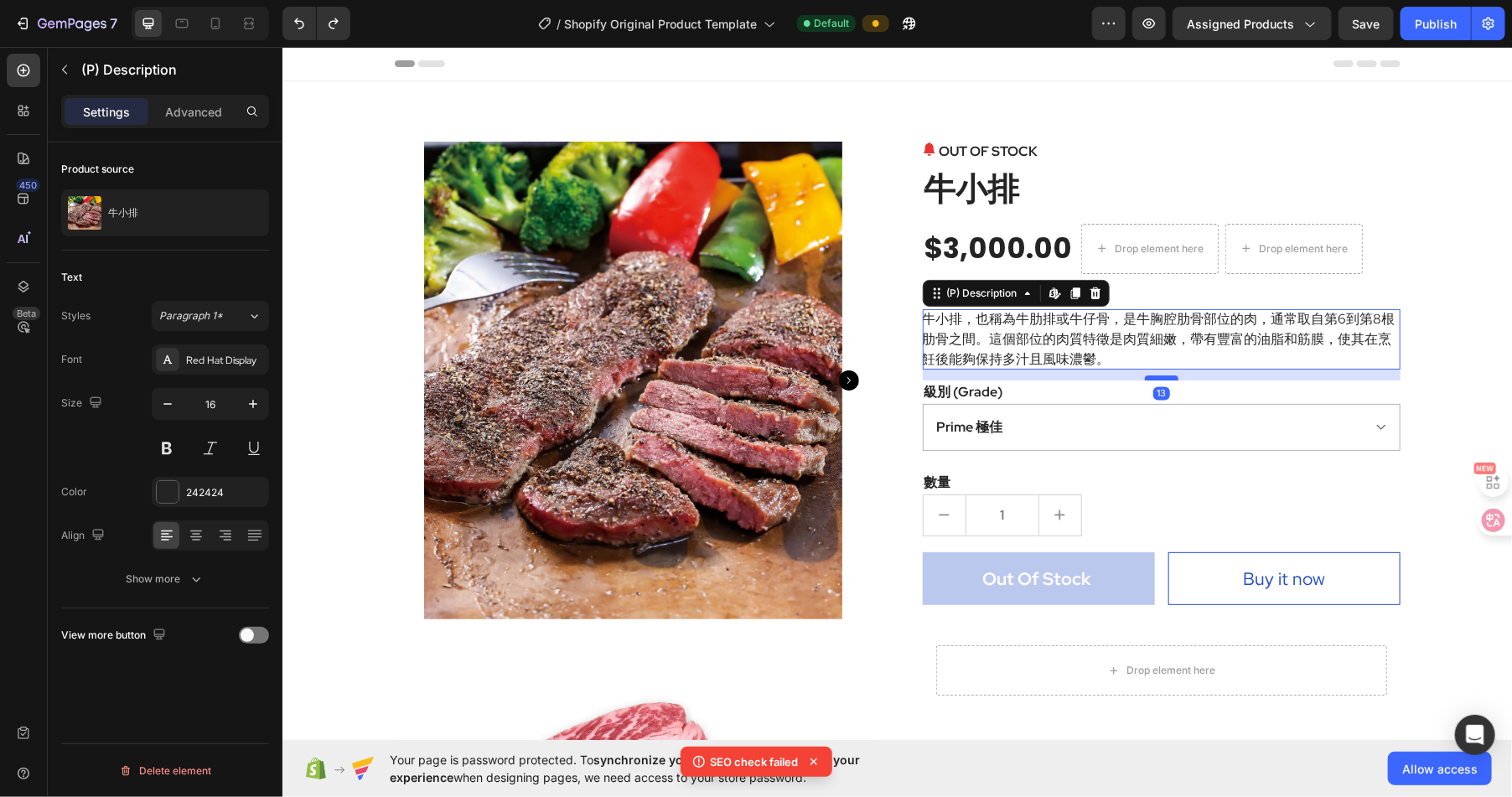 click at bounding box center (1161, 377) 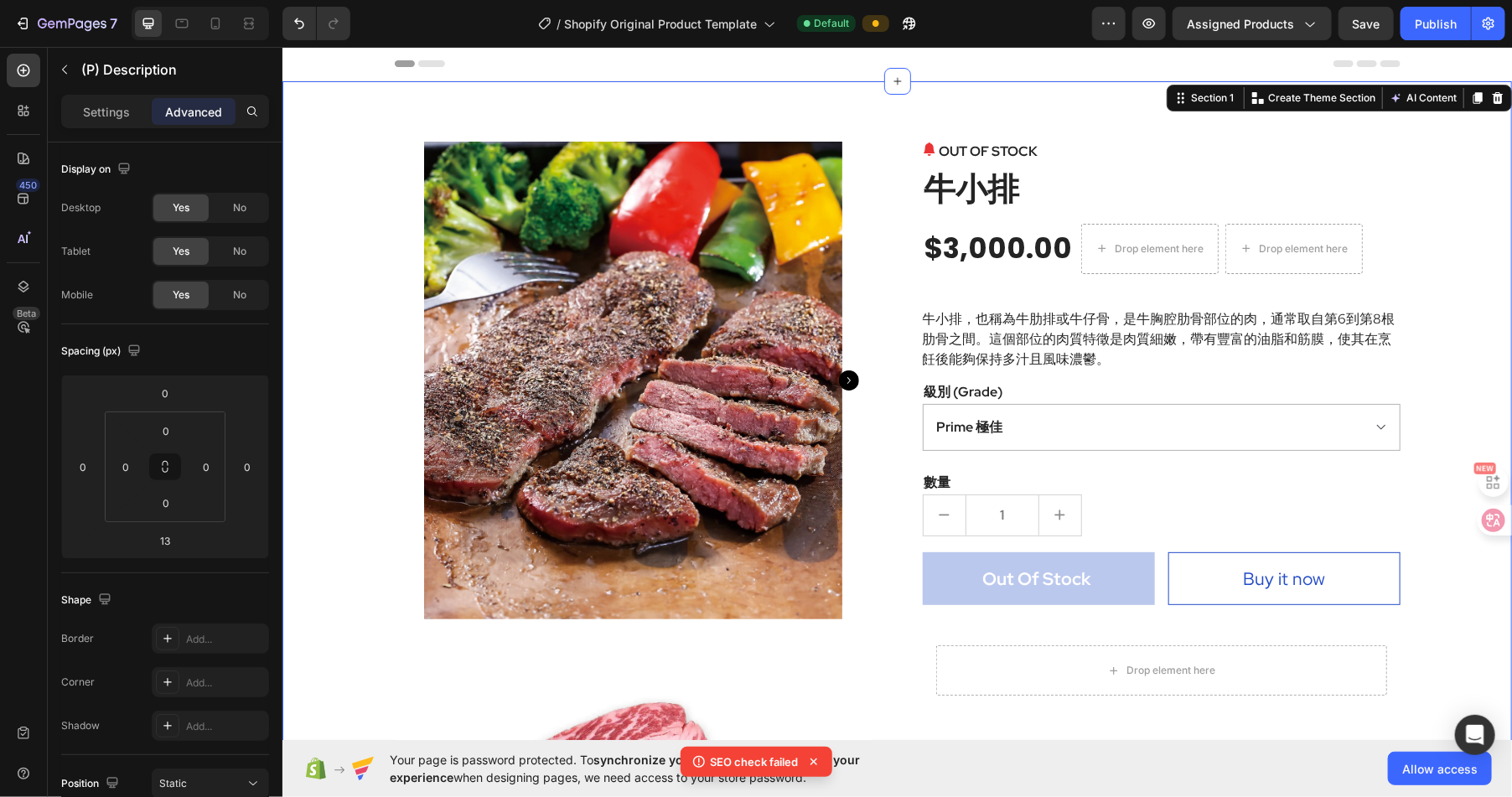 click on "Product Images
OUT OF STOCK (P) Stock Counter 牛小排 (P) Title $3,000.00 (P) Price (P) Price
Drop element here
Drop element here Row 牛小排，也稱為牛肋排或牛仔骨，是牛胸腔肋骨部位的肉，通常取自第6到第8根肋骨之間。這個部位的肉質特徵是肉質細嫩，帶有豐富的油脂和筋膜，使其在烹飪後能夠保持多汁且風味濃鬱。   (P) Description 級別 (Grade)   Prime 極佳 Choice 精選 Select 可選 No roll 普選 (P) Variants & Swatches 數量 Text block
1
(P) Quantity Out Of Stock (P) Cart Button Buy it now (P) Dynamic Checkout Row
Drop element here Row Row Product" at bounding box center (896, 566) 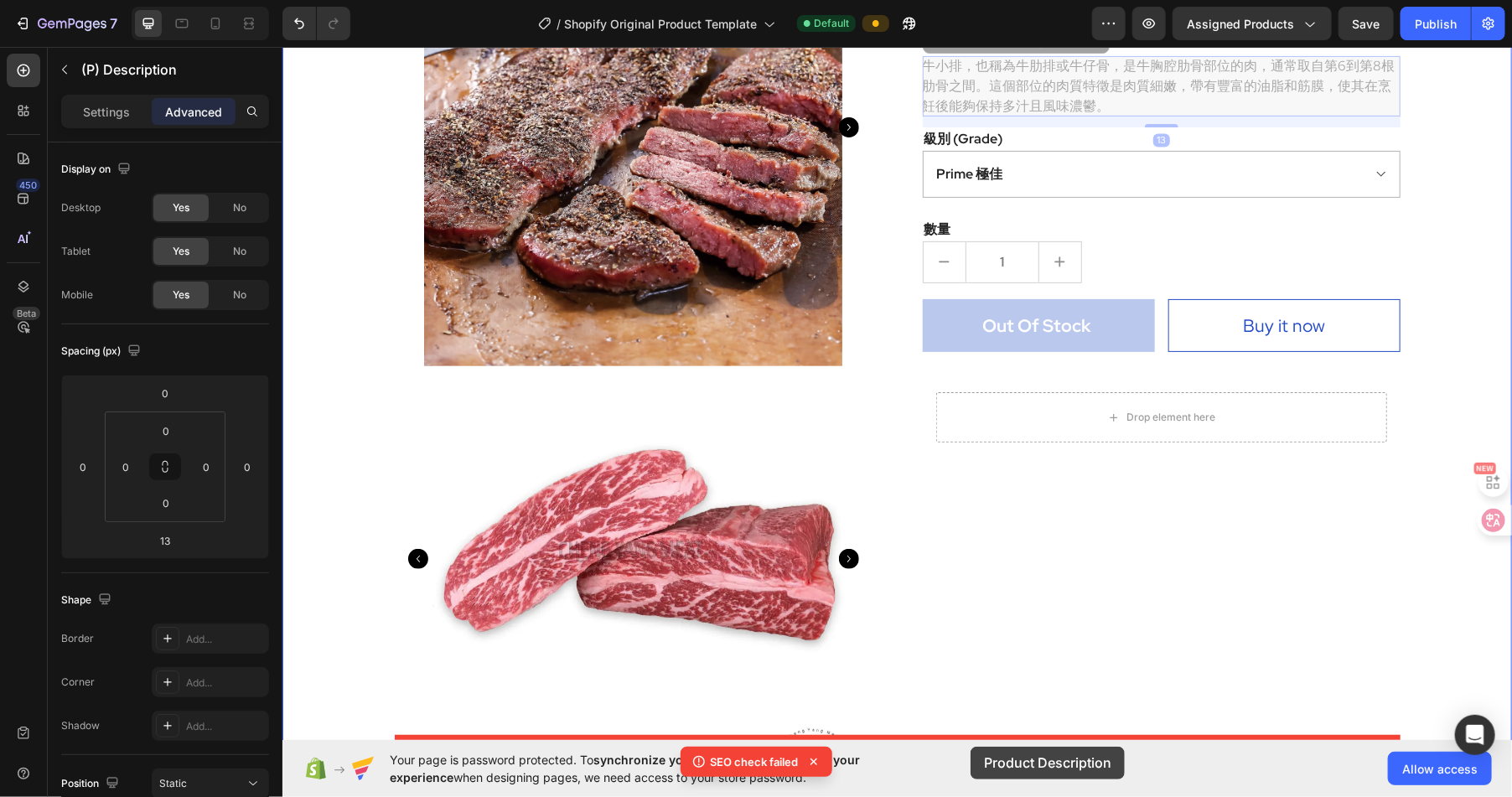 scroll, scrollTop: 329, scrollLeft: 0, axis: vertical 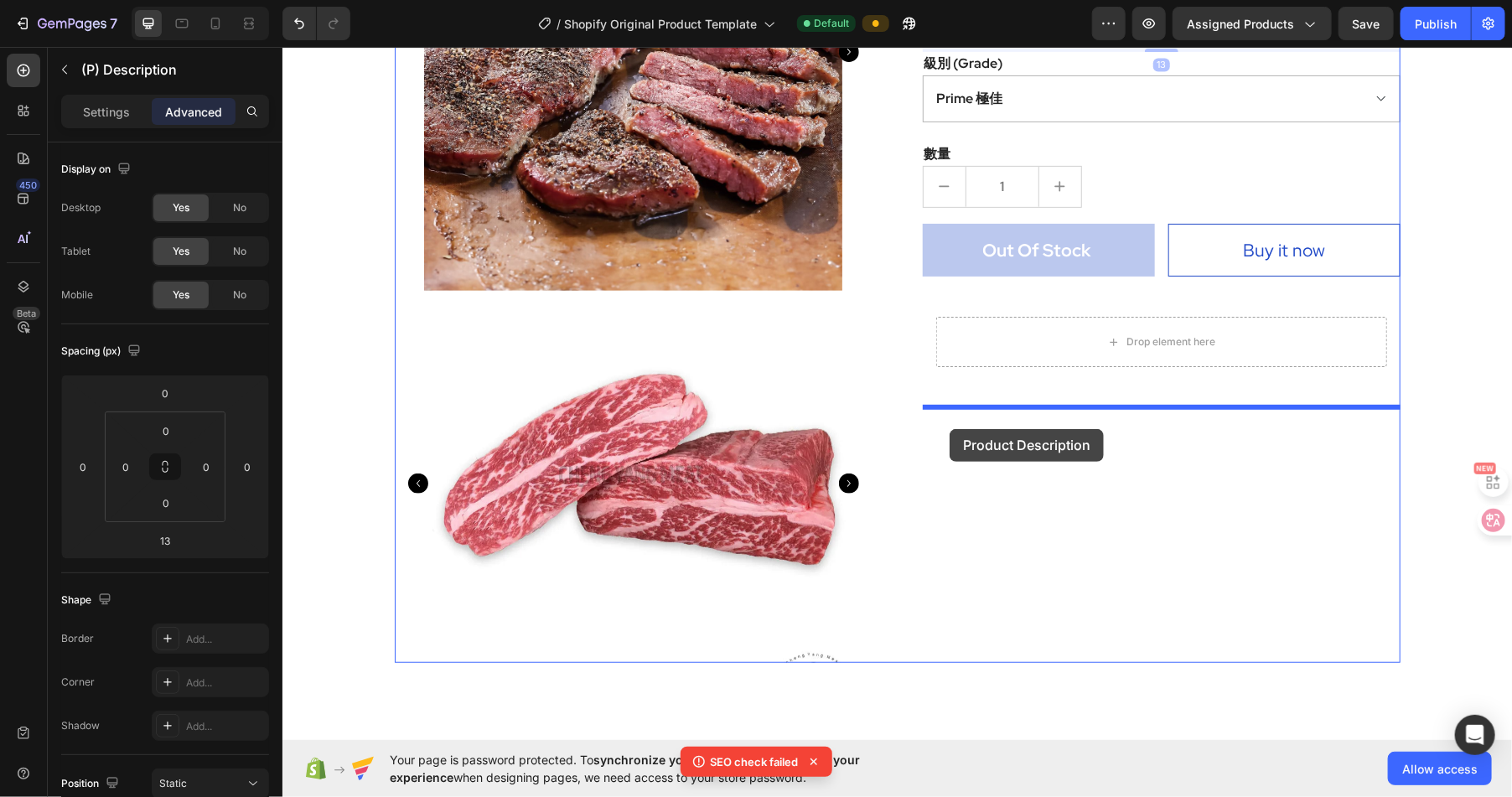 drag, startPoint x: 1010, startPoint y: 327, endPoint x: 949, endPoint y: 428, distance: 117.99153 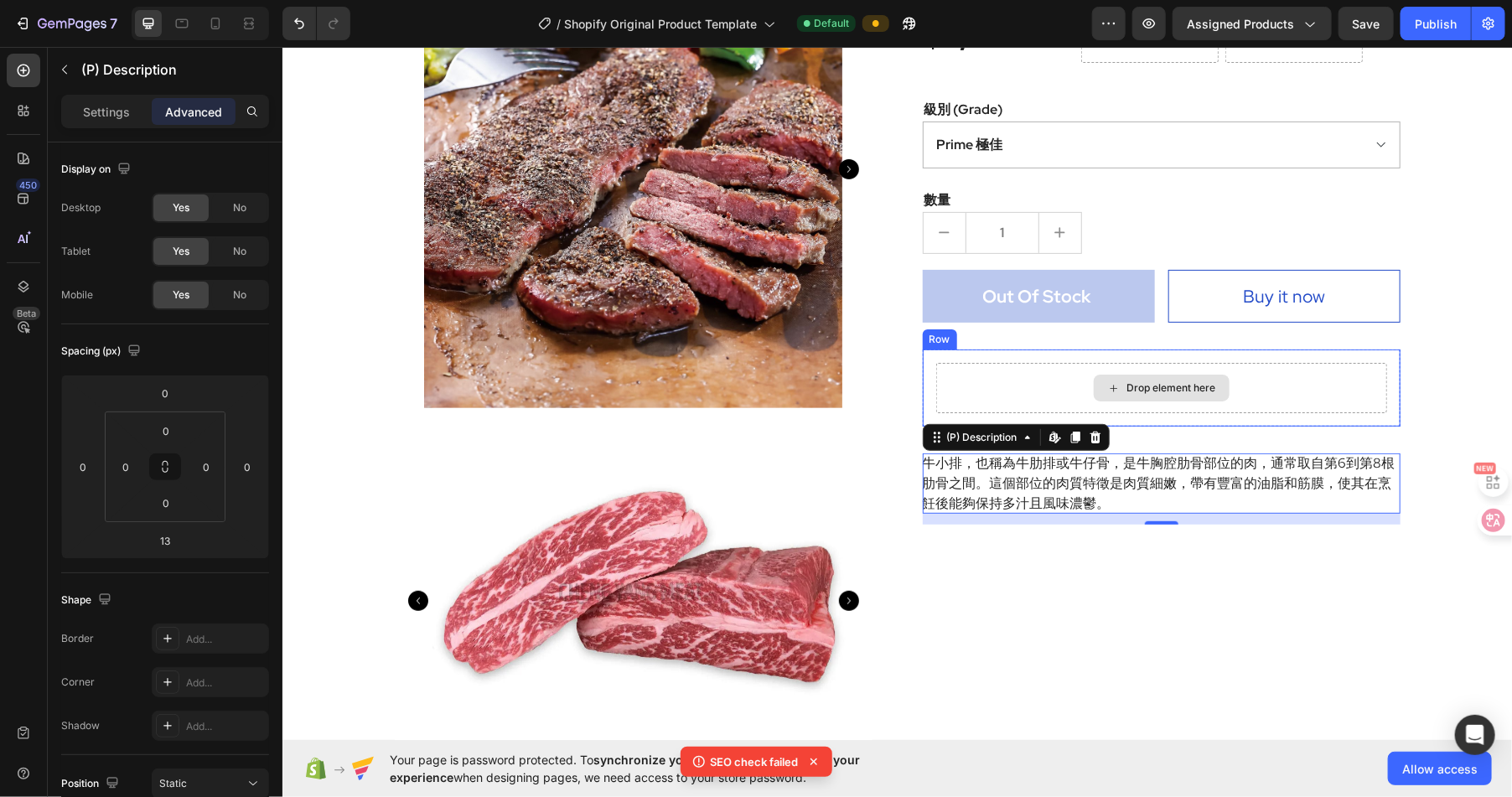 scroll, scrollTop: 0, scrollLeft: 0, axis: both 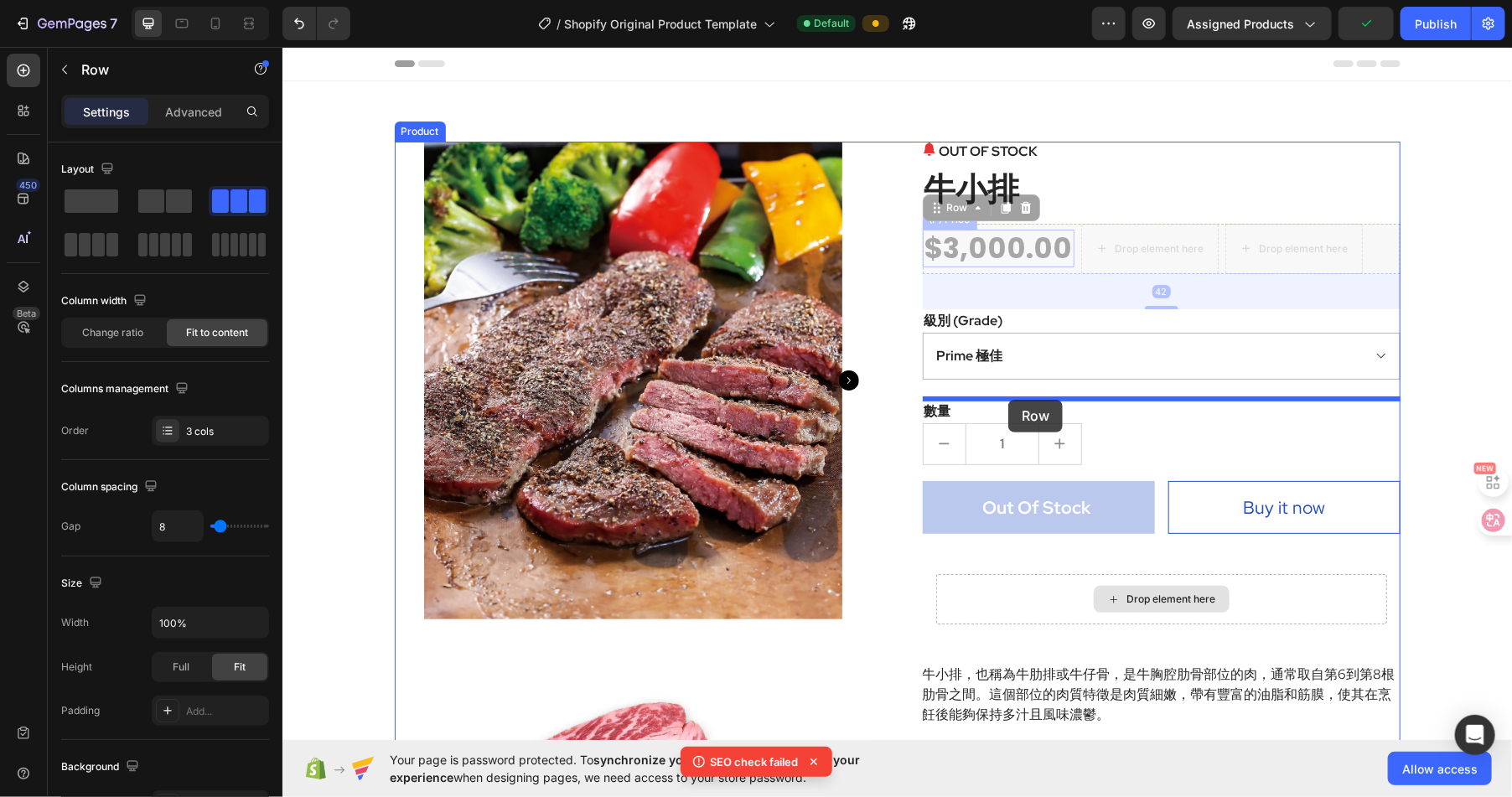 drag, startPoint x: 999, startPoint y: 225, endPoint x: 1007, endPoint y: 399, distance: 174.18381 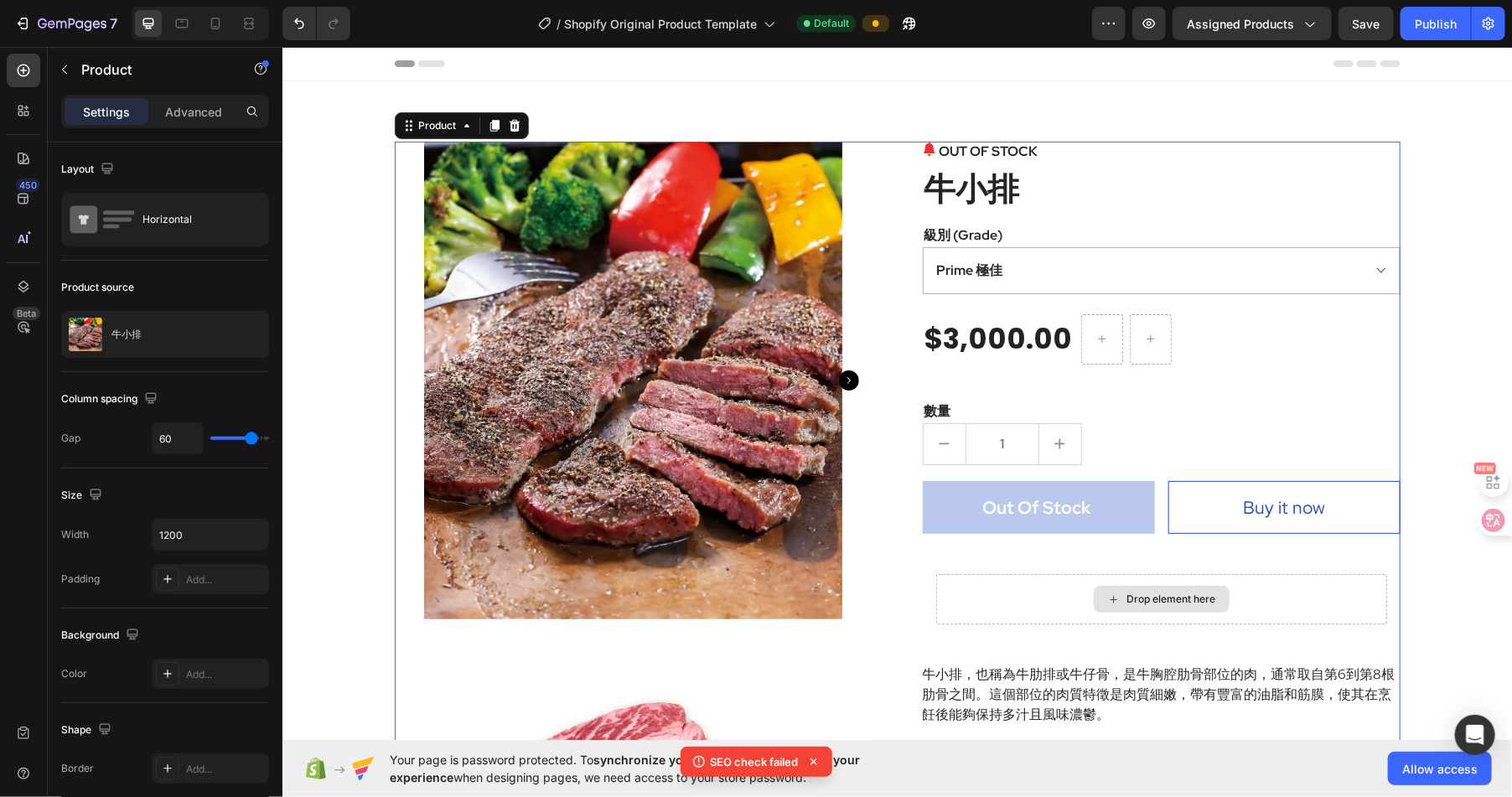 click on "Product Images
OUT OF STOCK (P) Stock Counter 牛小排 (P) Title 級別 (Grade)   Prime 極佳 Choice 精選 Select 可選 No roll 普選 (P) Variants & Swatches $3,000.00 (P) Price (P) Price
Row 數量 Text block
1
(P) Quantity Out Of Stock (P) Cart Button Buy it now (P) Dynamic Checkout Row
Drop element here Row Row 牛小排，也稱為牛肋排或牛仔骨，是牛胸腔肋骨部位的肉，通常取自第6到第8根肋骨之間。這個部位的肉質特徵是肉質細嫩，帶有豐富的油脂和筋膜，使其在烹飪後能夠保持多汁且風味濃鬱。   (P) Description Product   0" at bounding box center [897, 566] 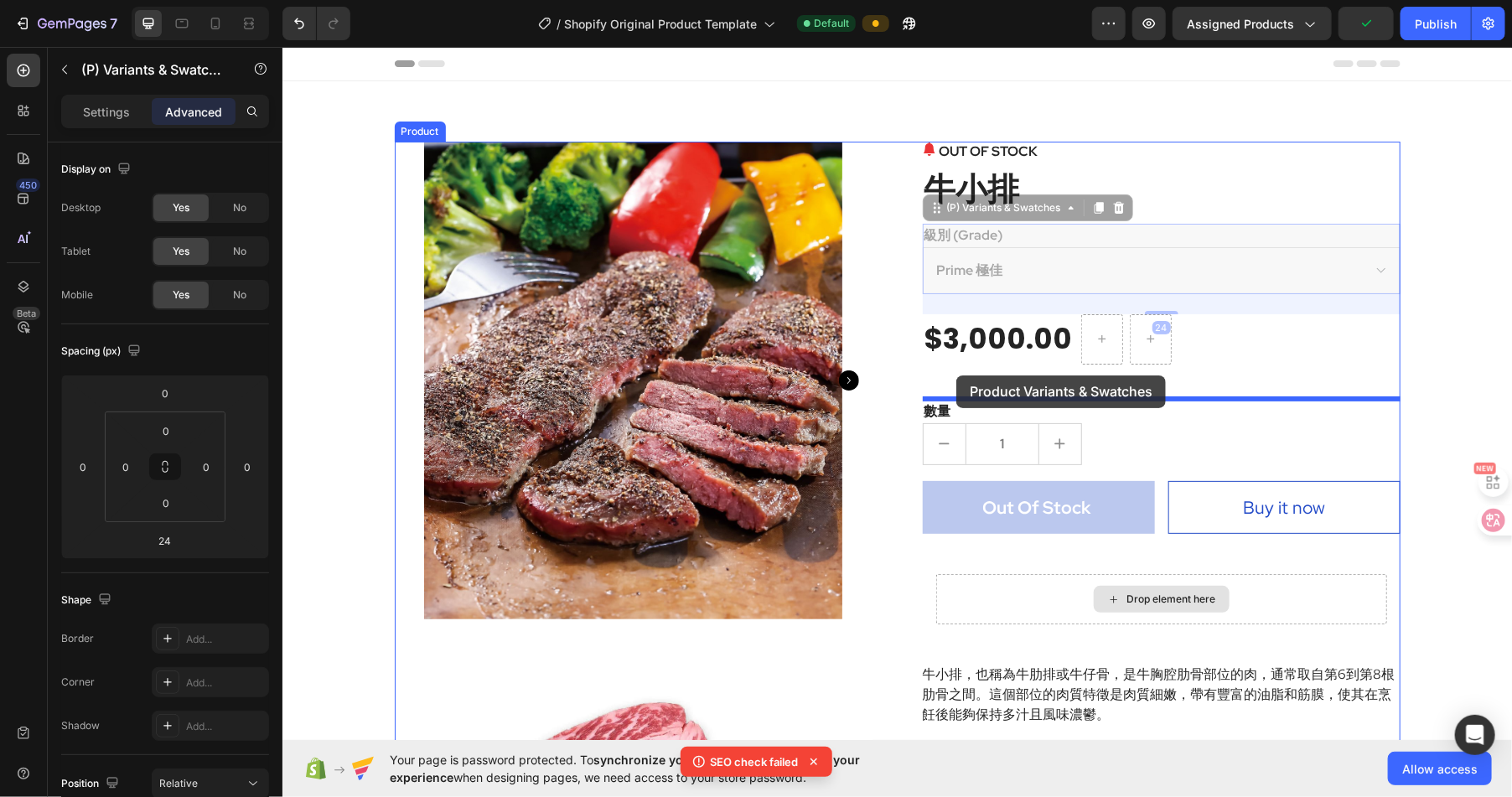 drag, startPoint x: 976, startPoint y: 237, endPoint x: 951, endPoint y: 370, distance: 135.32923 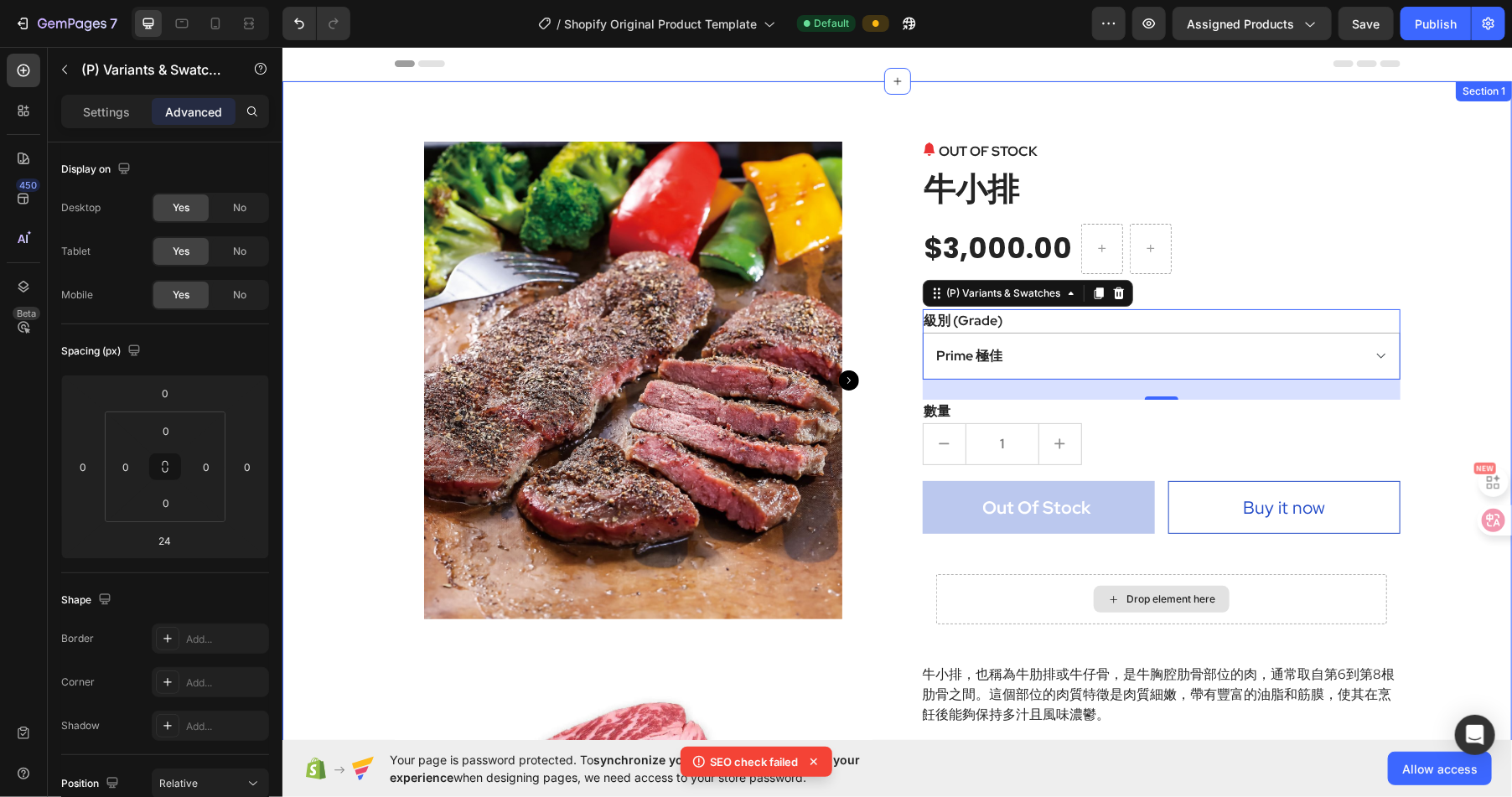click on "Product Images
OUT OF STOCK (P) Stock Counter 牛小排 (P) Title $3,000.00 (P) Price (P) Price
Row 級別 (Grade)   Prime 極佳 Choice 精選 Select 可選 No roll 普選 (P) Variants & Swatches   24 數量 Text block
1
(P) Quantity Out Of Stock (P) Cart Button Buy it now (P) Dynamic Checkout Row
Drop element here Row Row 牛小排，也稱為牛肋排或牛仔骨，是牛胸腔肋骨部位的肉，通常取自第6到第8根肋骨之間。這個部位的肉質特徵是肉質細嫩，帶有豐富的油脂和筋膜，使其在烹飪後能夠保持多汁且風味濃鬱。   (P) Description Product" at bounding box center (896, 566) 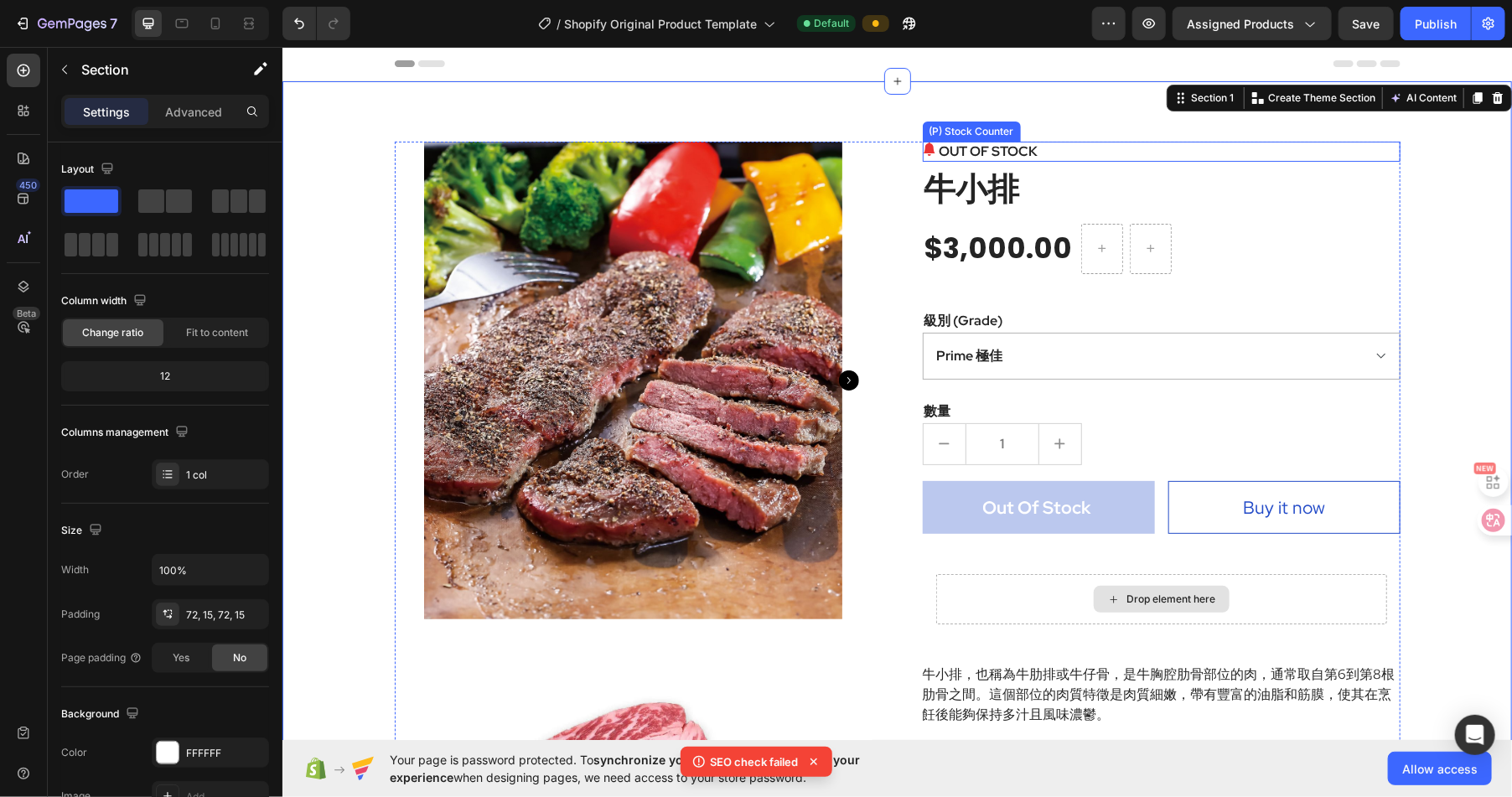 scroll, scrollTop: 1, scrollLeft: 0, axis: vertical 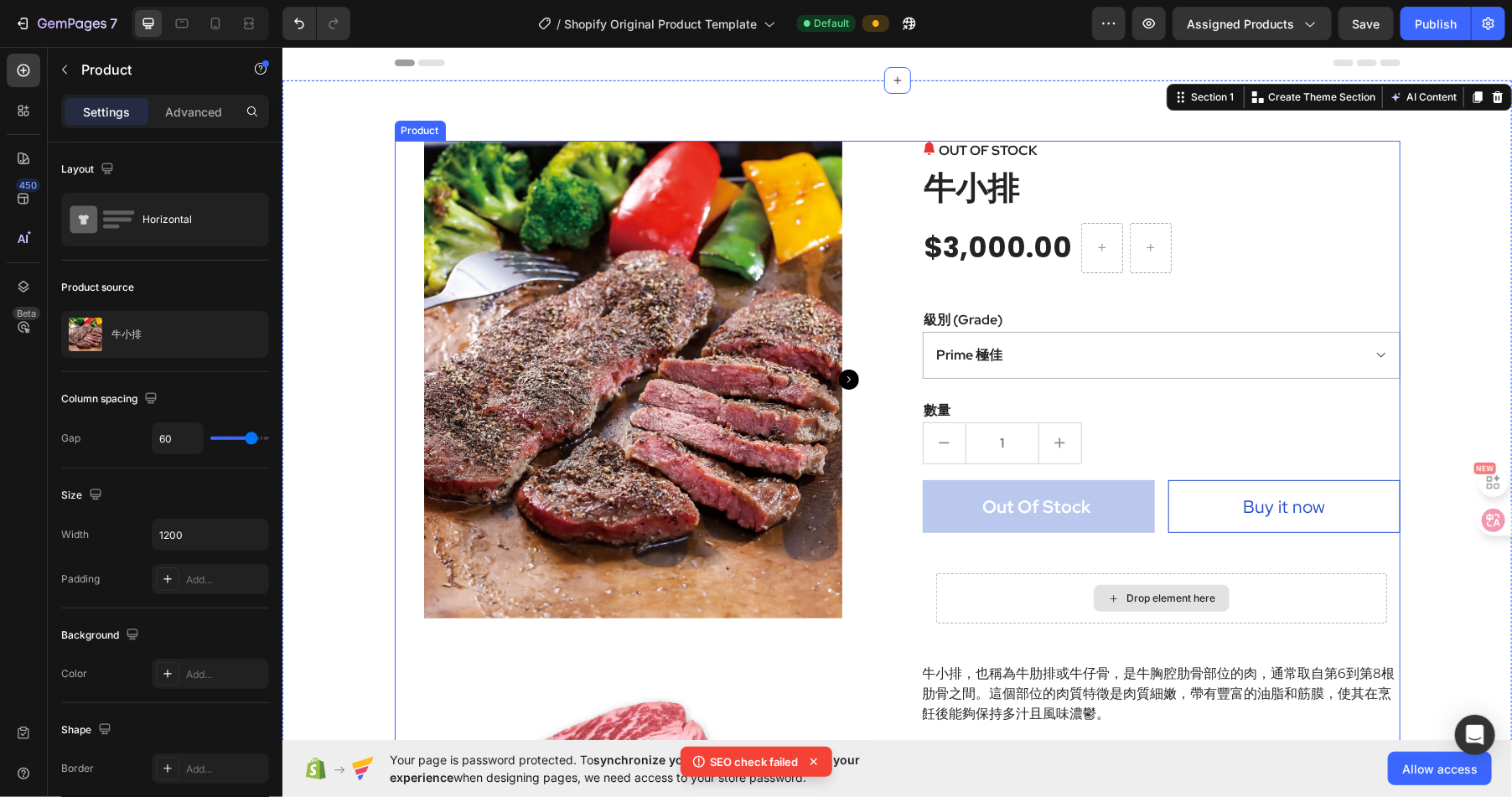 click on "OUT OF STOCK (P) Stock Counter 牛小排 (P) Title $3,000.00 (P) Price (P) Price
Row 級別 (Grade)   Prime 極佳 Choice 精選 Select 可選 No roll 普選 (P) Variants & Swatches 數量 Text block
1
(P) Quantity Out Of Stock (P) Cart Button Buy it now (P) Dynamic Checkout Row
Drop element here Row Row 牛小排，也稱為牛肋排或牛仔骨，是牛胸腔肋骨部位的肉，通常取自第6到第8根肋骨之間。這個部位的肉質特徵是肉質細嫩，帶有豐富的油脂和筋膜，使其在烹飪後能夠保持多汁且風味濃鬱。   (P) Description" at bounding box center [1161, 565] 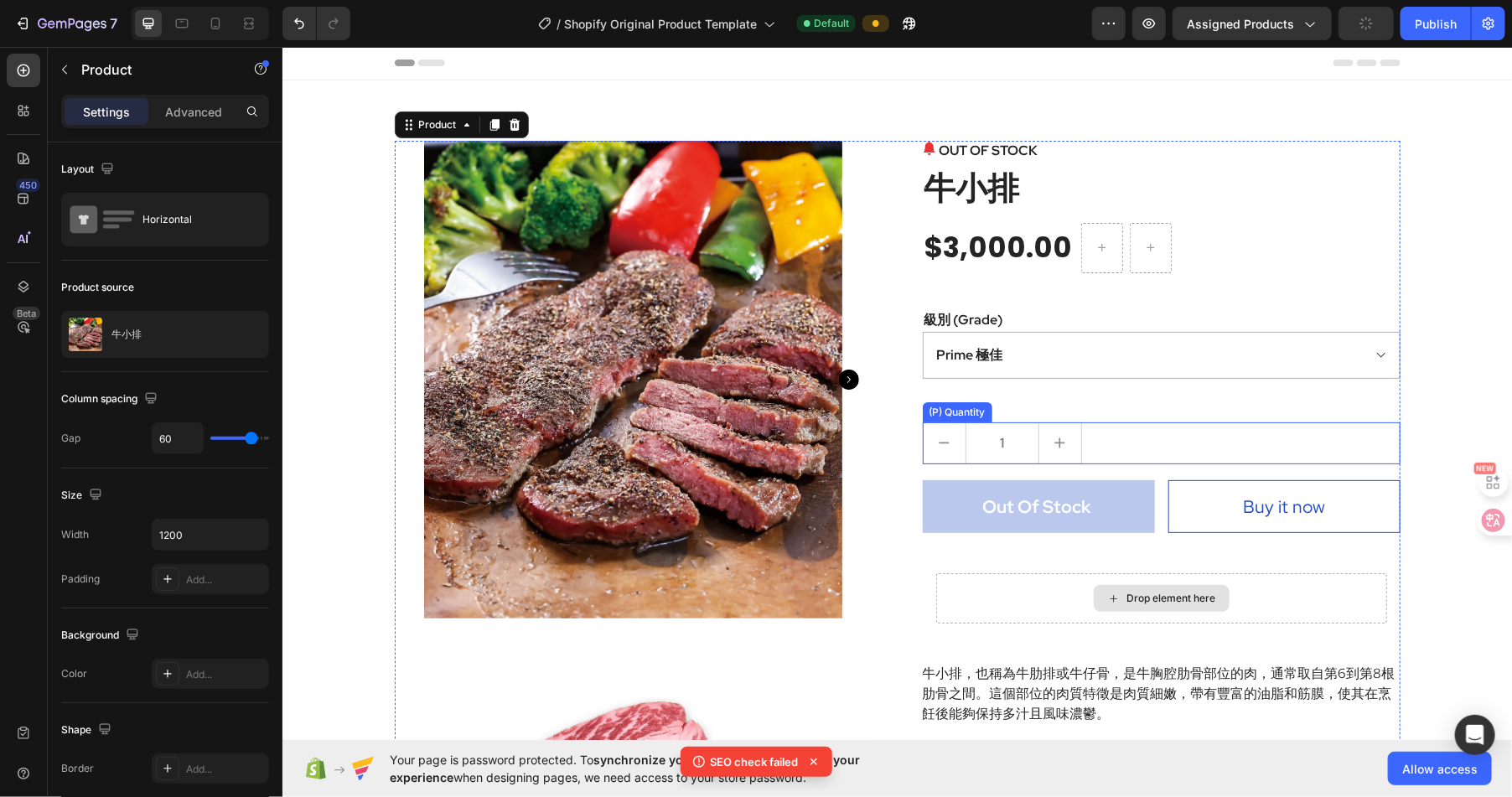 click at bounding box center [1059, 442] 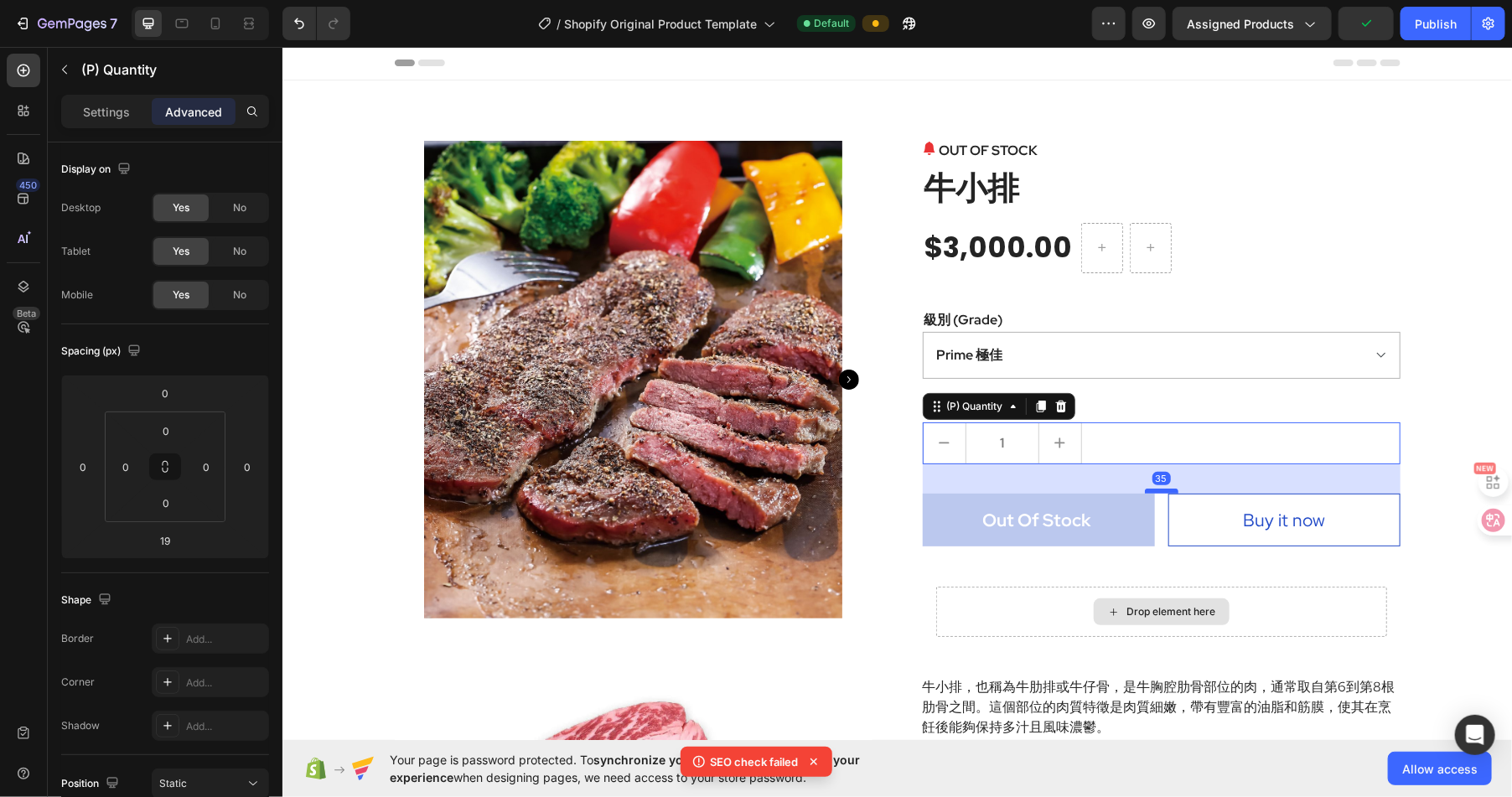 drag, startPoint x: 1160, startPoint y: 477, endPoint x: 1159, endPoint y: 490, distance: 13.0384 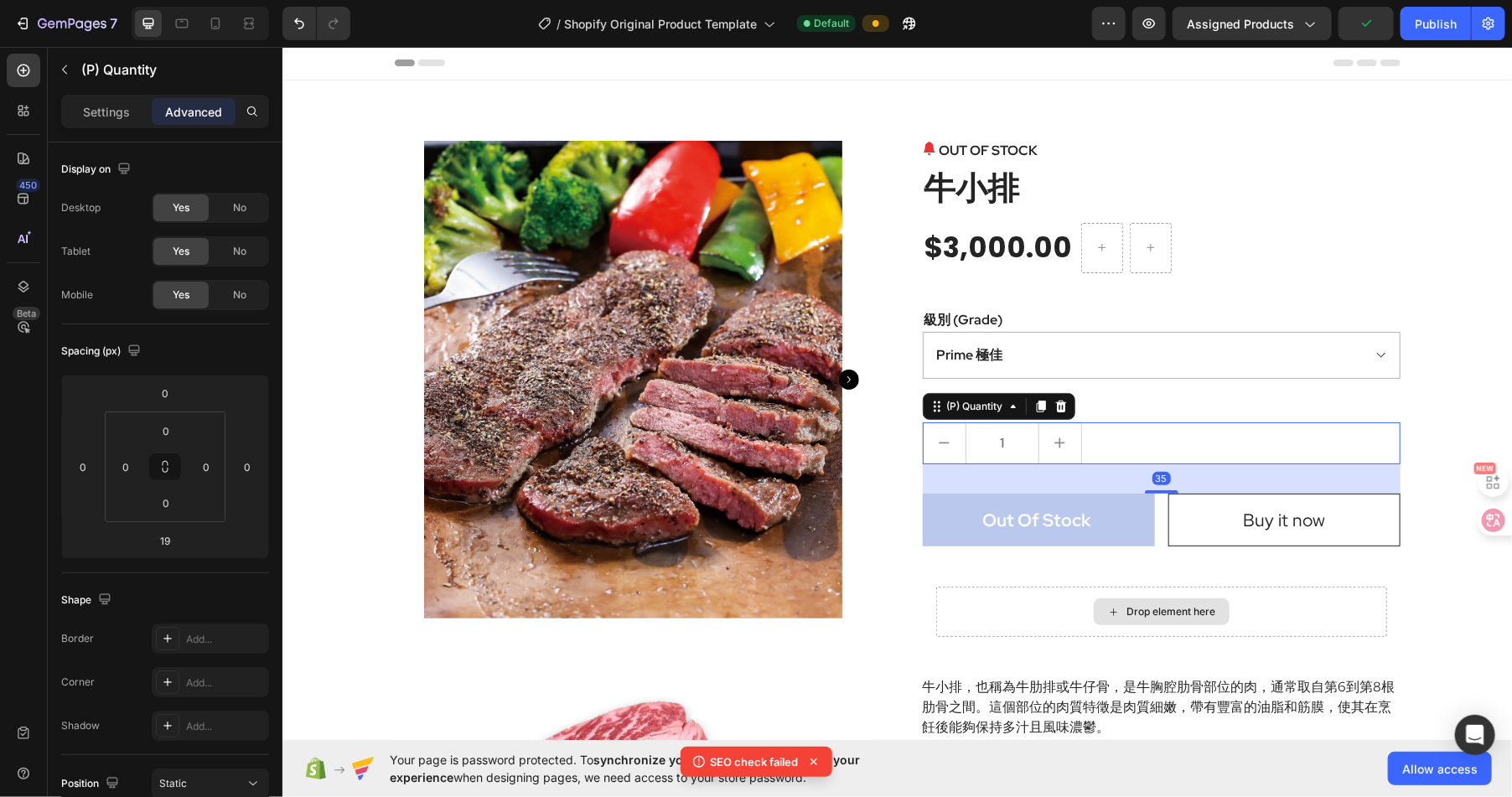 type on "35" 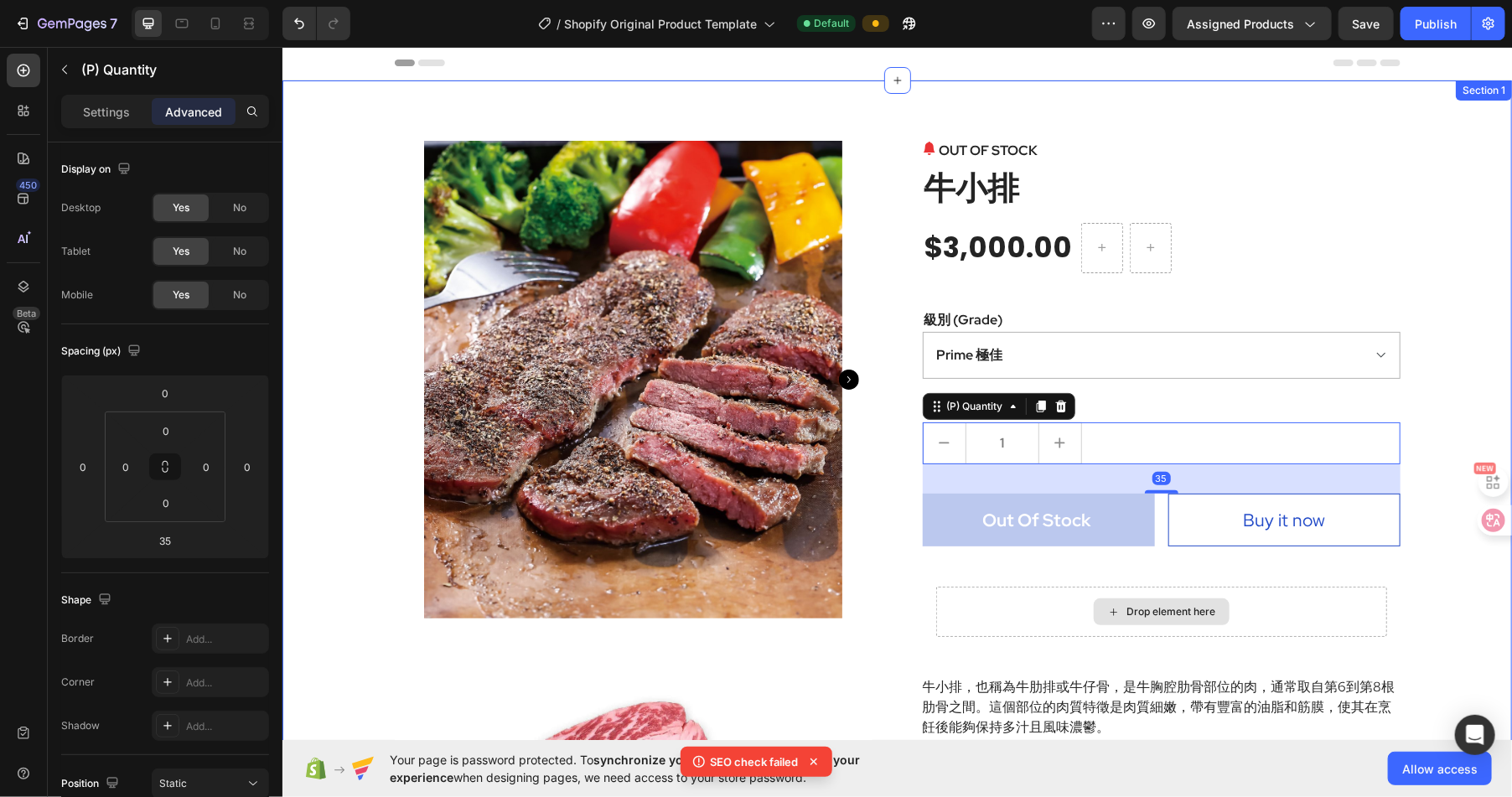 click on "Product Images
OUT OF STOCK (P) Stock Counter 牛小排 (P) Title $3,000.00 (P) Price (P) Price
Row 級別 (Grade)   Prime 極佳 Choice 精選 Select 可選 No roll 普選 (P) Variants & Swatches 數量 Text block
1
(P) Quantity   35 Out Of Stock (P) Cart Button Buy it now (P) Dynamic Checkout Row
Drop element here Row Row 牛小排，也稱為牛肋排或牛仔骨，是牛胸腔肋骨部位的肉，通常取自第6到第8根肋骨之間。這個部位的肉質特徵是肉質細嫩，帶有豐富的油脂和筋膜，使其在烹飪後能夠保持多汁且風味濃鬱。   (P) Description Product" at bounding box center [896, 565] 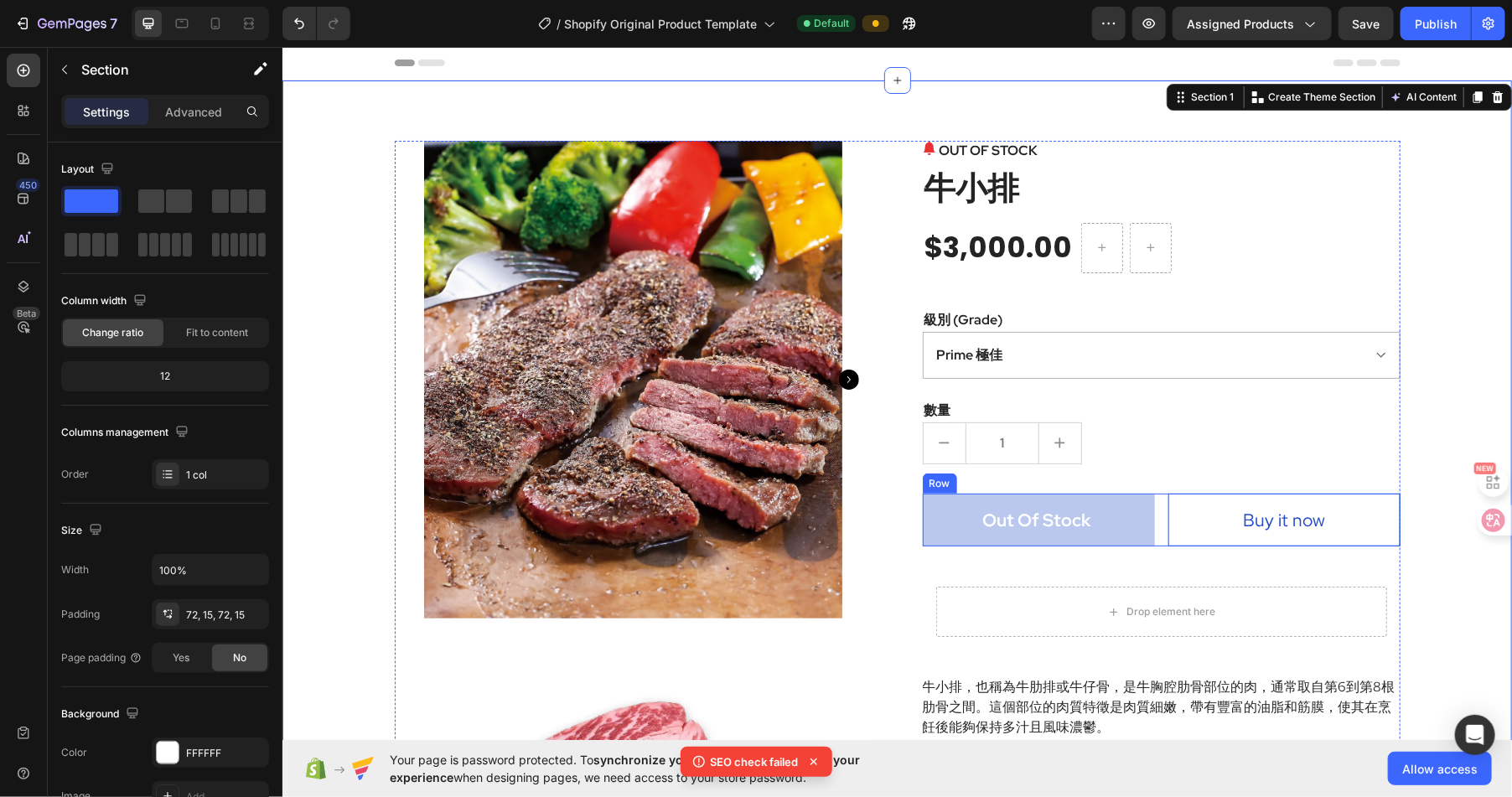 click on "Out Of Stock (P) Cart Button Buy it now (P) Dynamic Checkout Row" at bounding box center [1161, 520] 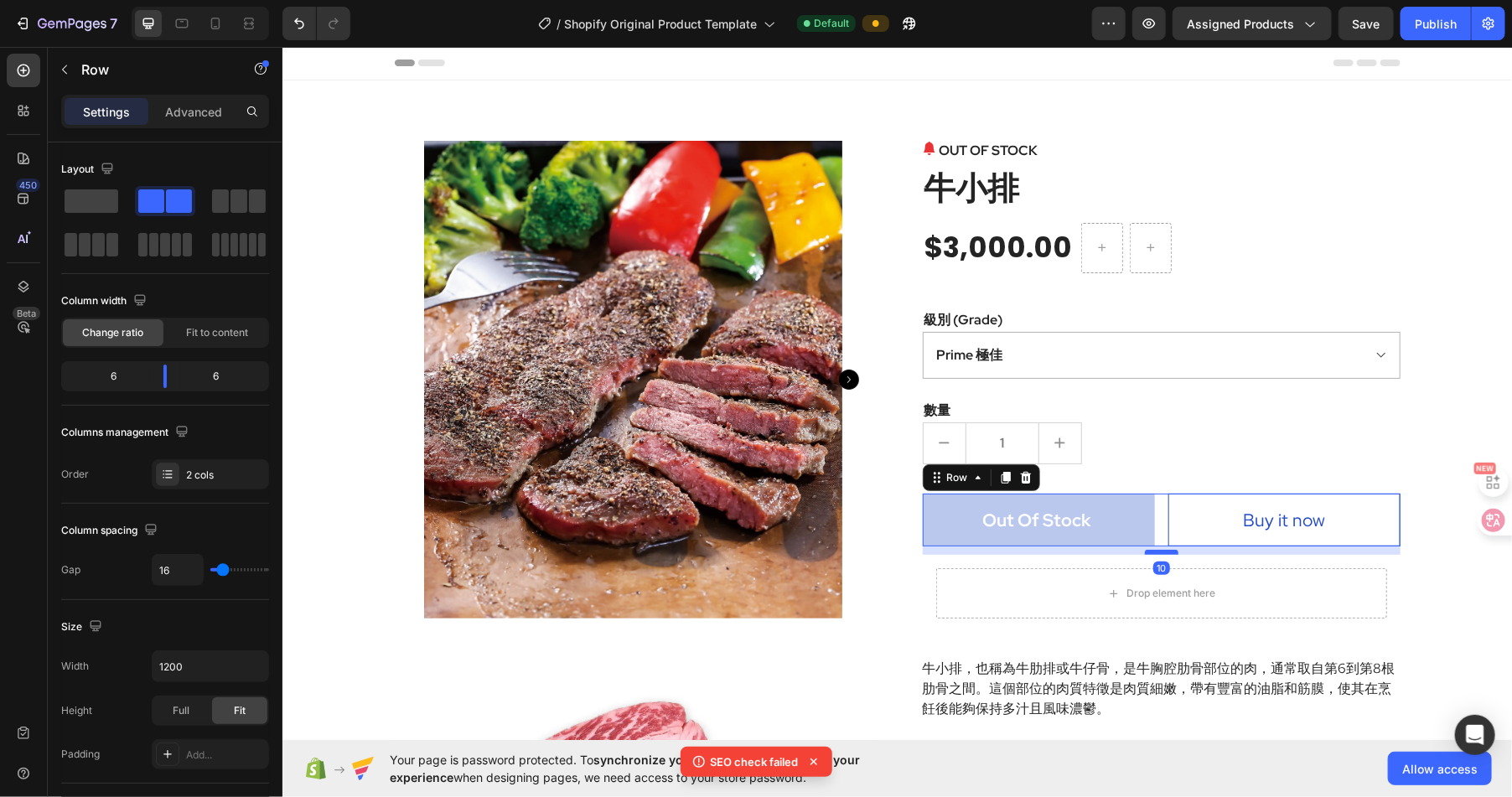 drag, startPoint x: 1166, startPoint y: 568, endPoint x: 1167, endPoint y: 550, distance: 18.027756 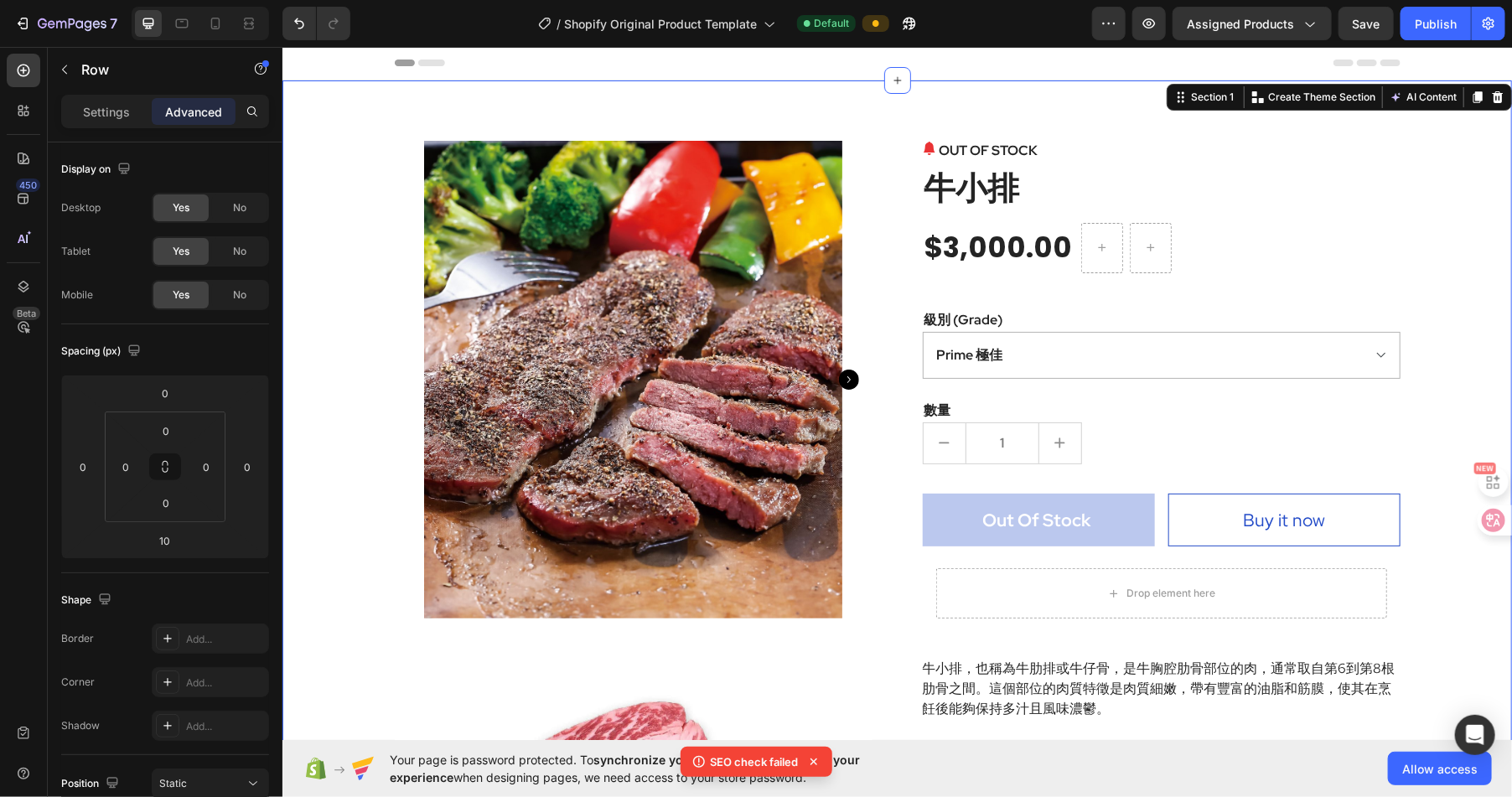 click on "Product Images
OUT OF STOCK (P) Stock Counter 牛小排 (P) Title $3,000.00 (P) Price (P) Price
Row 級別 (Grade)   Prime 極佳 Choice 精選 Select 可選 No roll 普選 (P) Variants & Swatches 數量 Text block
1
(P) Quantity Out Of Stock (P) Cart Button Buy it now (P) Dynamic Checkout Row
Drop element here Row Row 牛小排，也稱為牛肋排或牛仔骨，是牛胸腔肋骨部位的肉，通常取自第6到第8根肋骨之間。這個部位的肉質特徵是肉質細嫩，帶有豐富的油脂和筋膜，使其在烹飪後能夠保持多汁且風味濃鬱。   (P) Description Product" at bounding box center [896, 565] 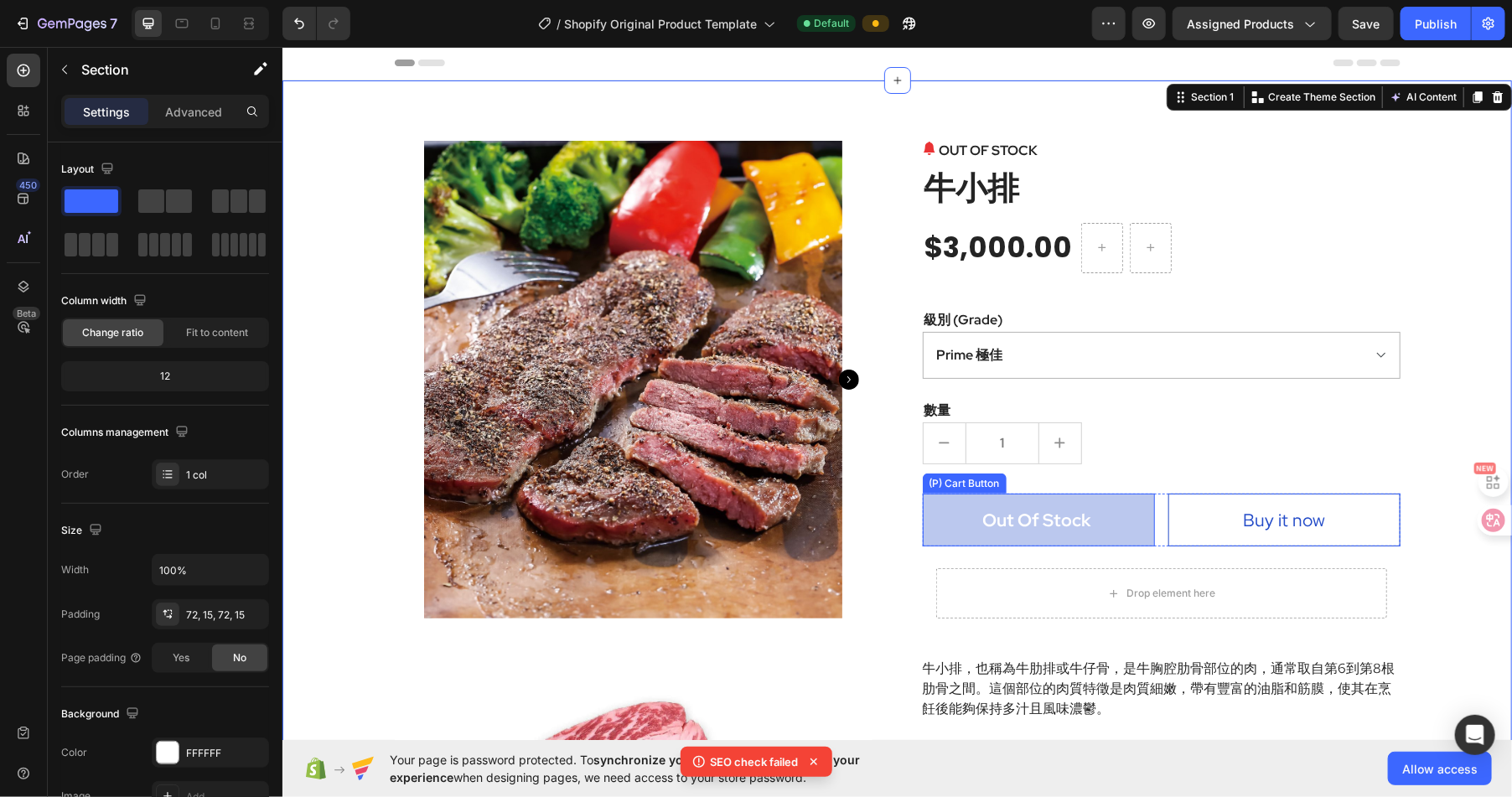 click on "Out Of Stock" at bounding box center [1038, 520] 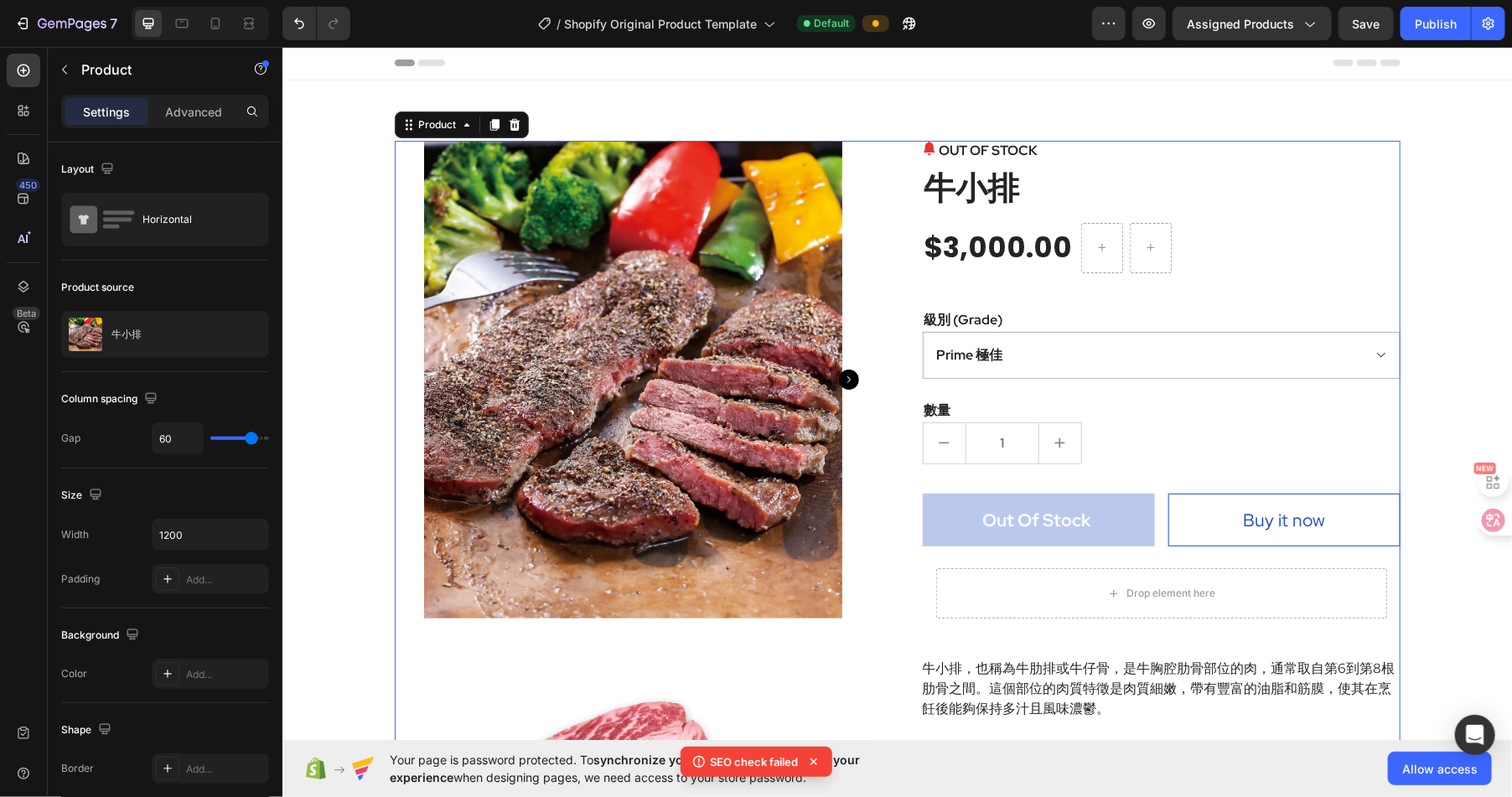 click on "OUT OF STOCK (P) Stock Counter 牛小排 (P) Title $3,000.00 (P) Price (P) Price
Row 級別 (Grade)   Prime 極佳 Choice 精選 Select 可選 No roll 普選 (P) Variants & Swatches 數量 Text block
1
(P) Quantity Out Of Stock (P) Cart Button Buy it now (P) Dynamic Checkout Row
Drop element here Row Row 牛小排，也稱為牛肋排或牛仔骨，是牛胸腔肋骨部位的肉，通常取自第6到第8根肋骨之間。這個部位的肉質特徵是肉質細嫩，帶有豐富的油脂和筋膜，使其在烹飪後能夠保持多汁且風味濃鬱。   (P) Description" at bounding box center [1161, 565] 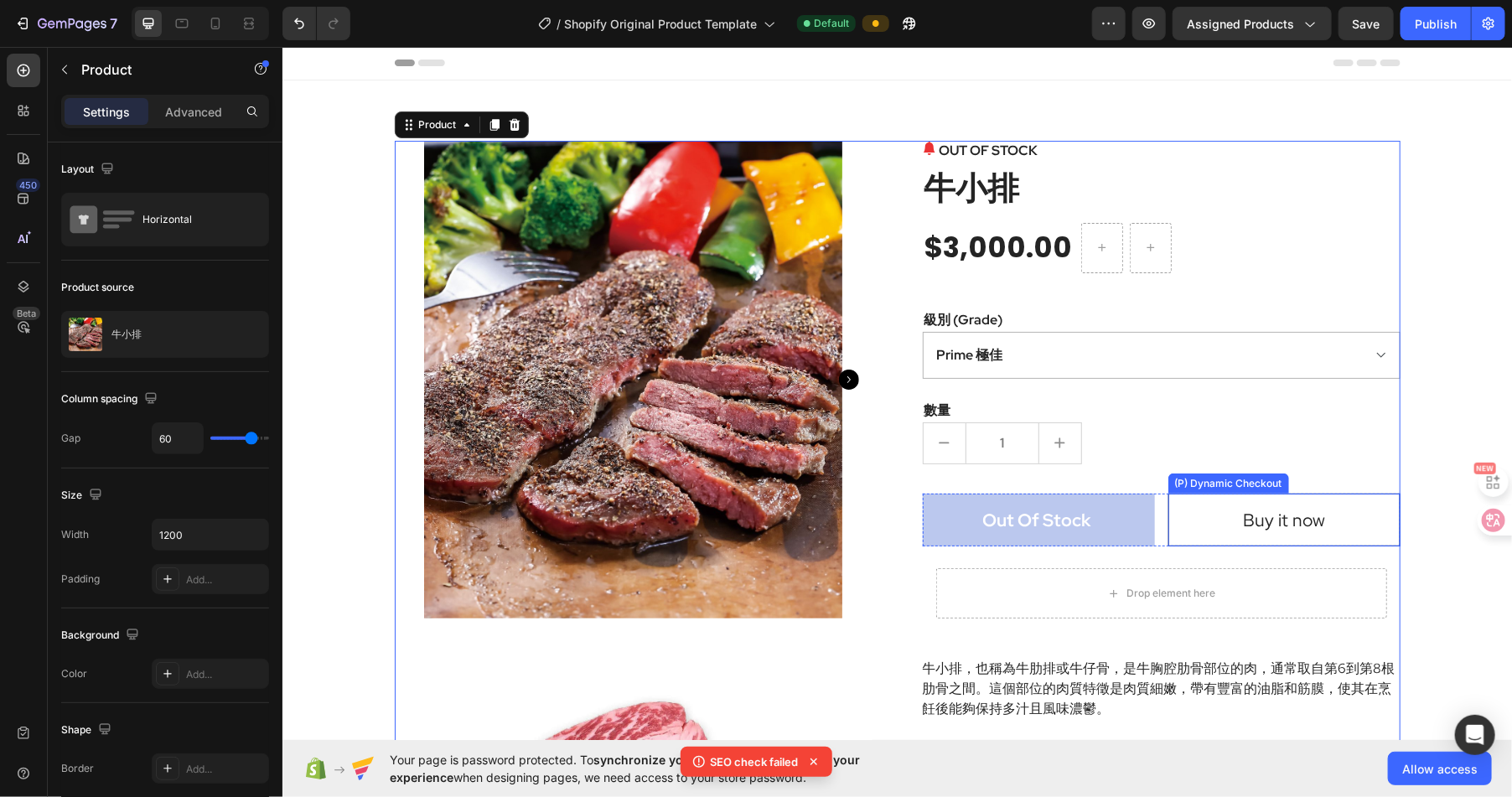 click on "Buy it now" at bounding box center [1283, 520] 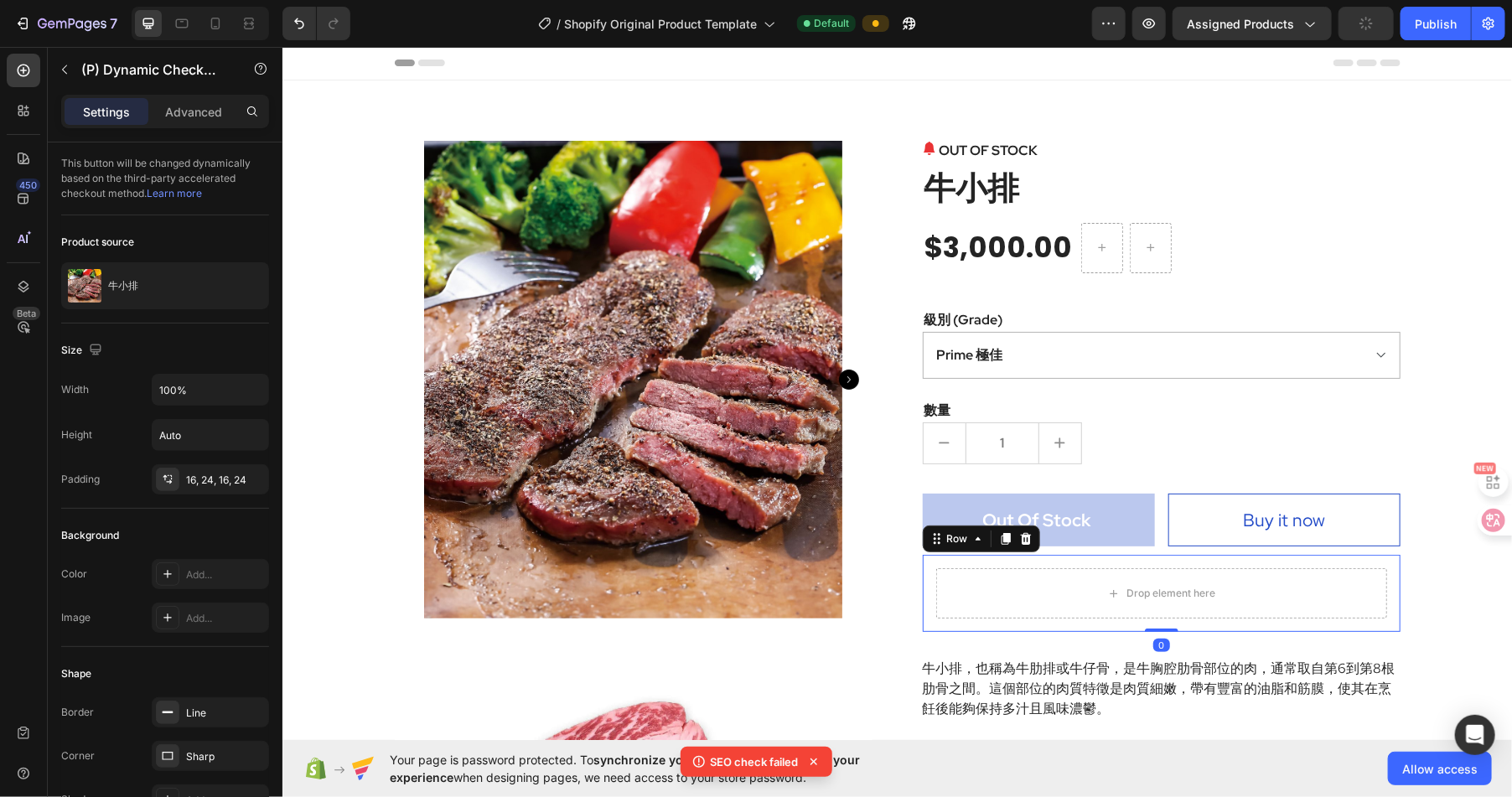 click on "Drop element here Row   0" at bounding box center [1161, 593] 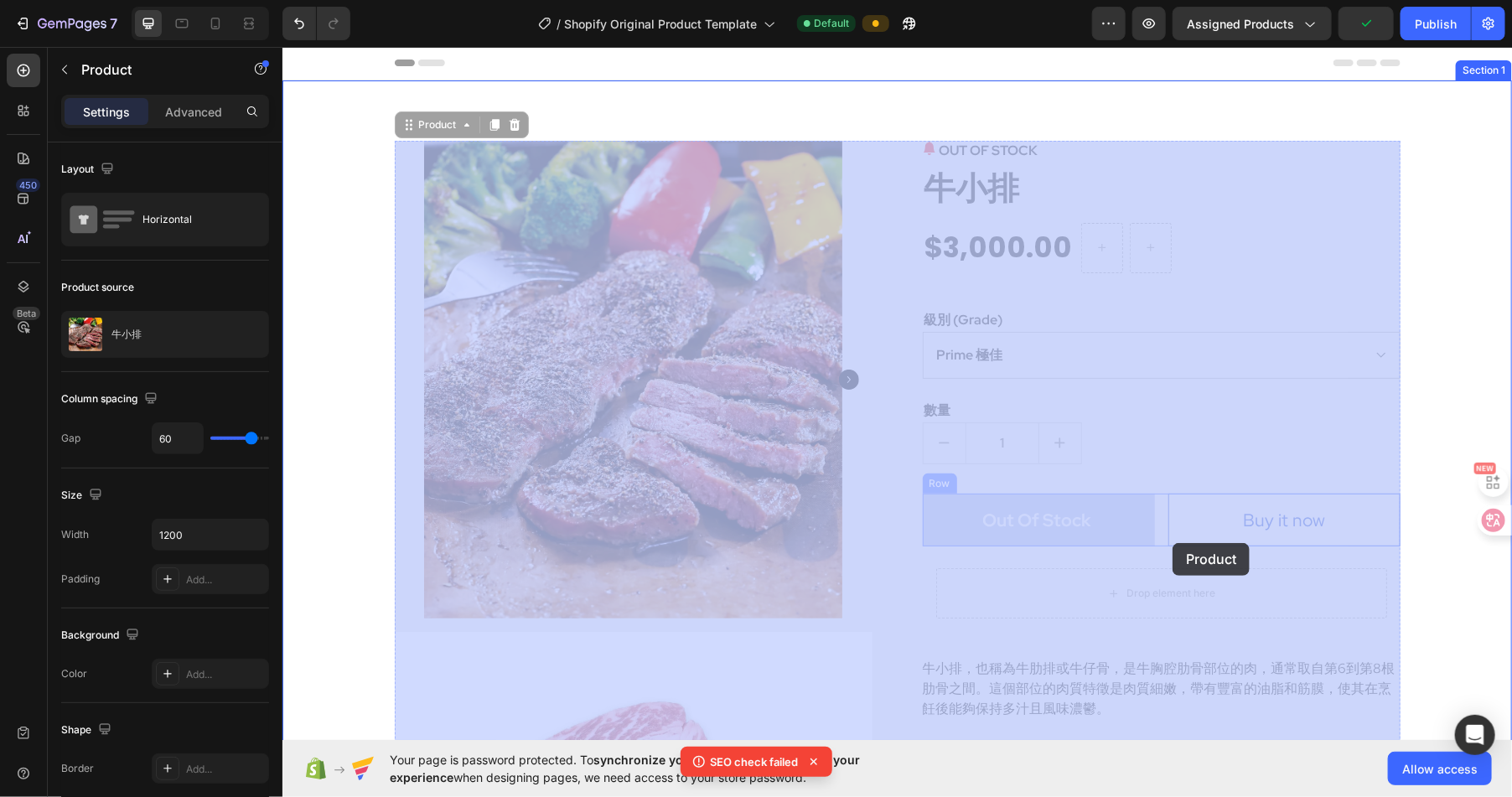 drag, startPoint x: 1148, startPoint y: 466, endPoint x: 1163, endPoint y: 516, distance: 52.201533 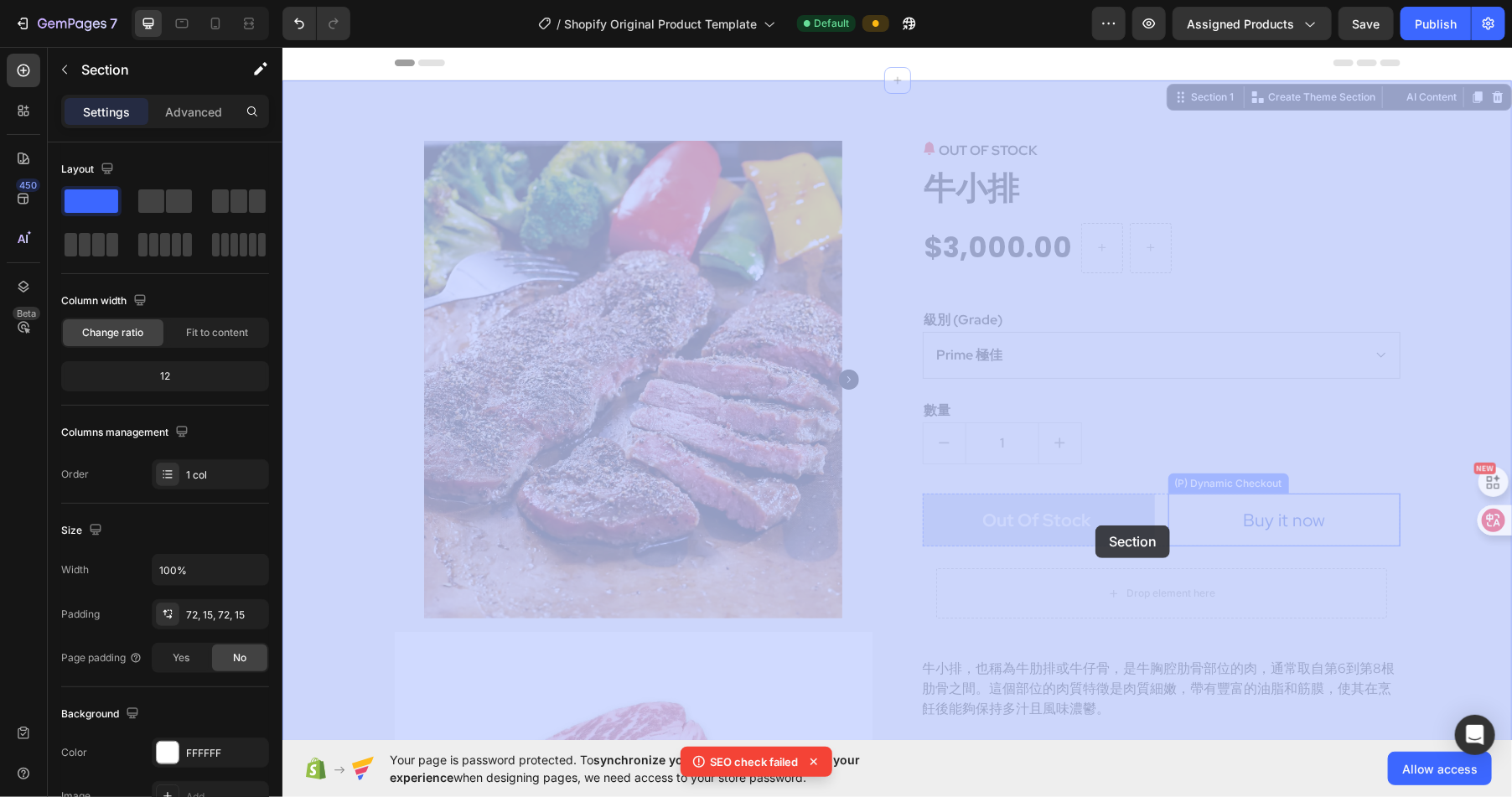 drag, startPoint x: 1423, startPoint y: 525, endPoint x: 1095, endPoint y: 525, distance: 328 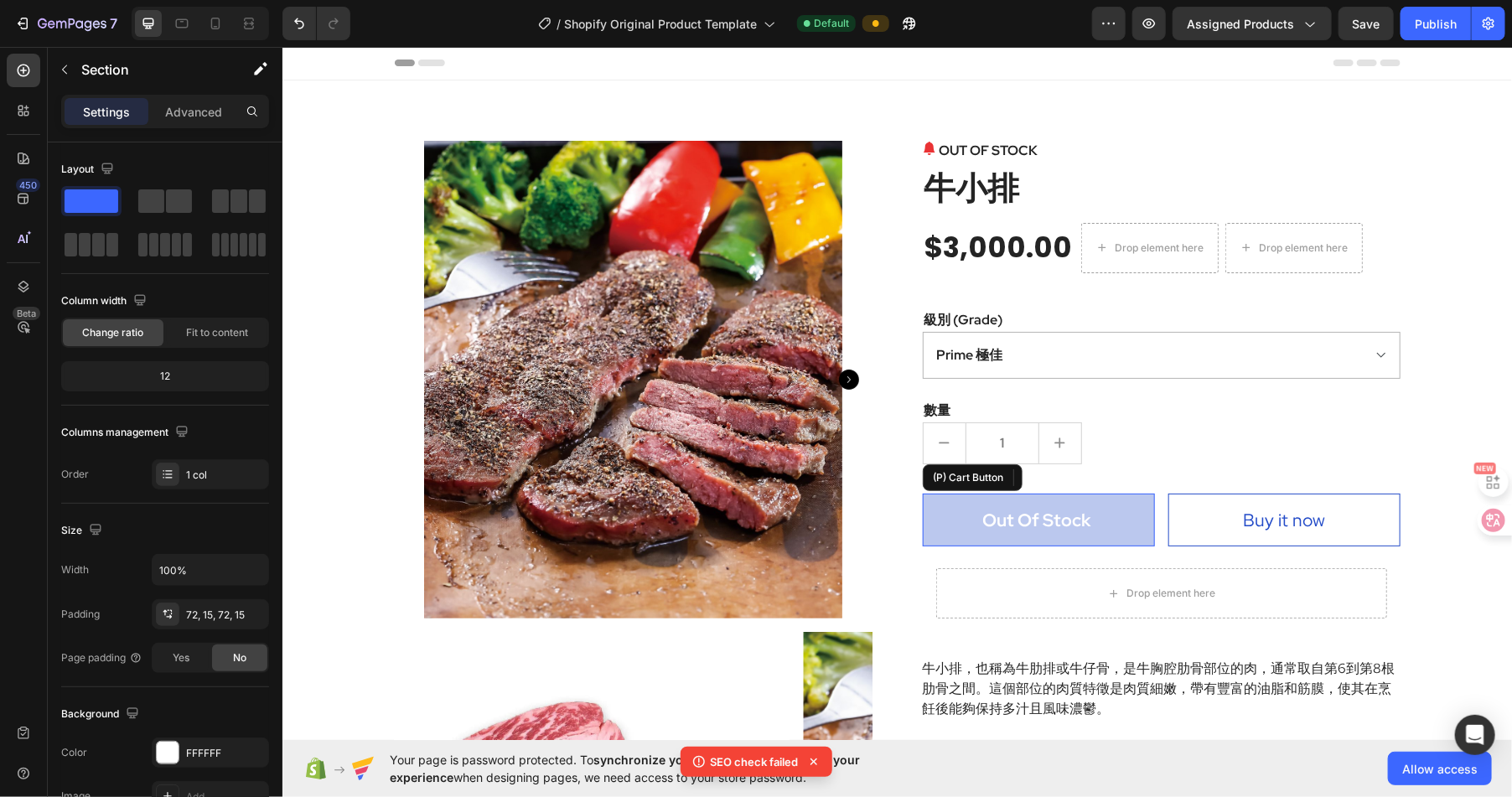 click on "Out Of Stock" at bounding box center (1038, 520) 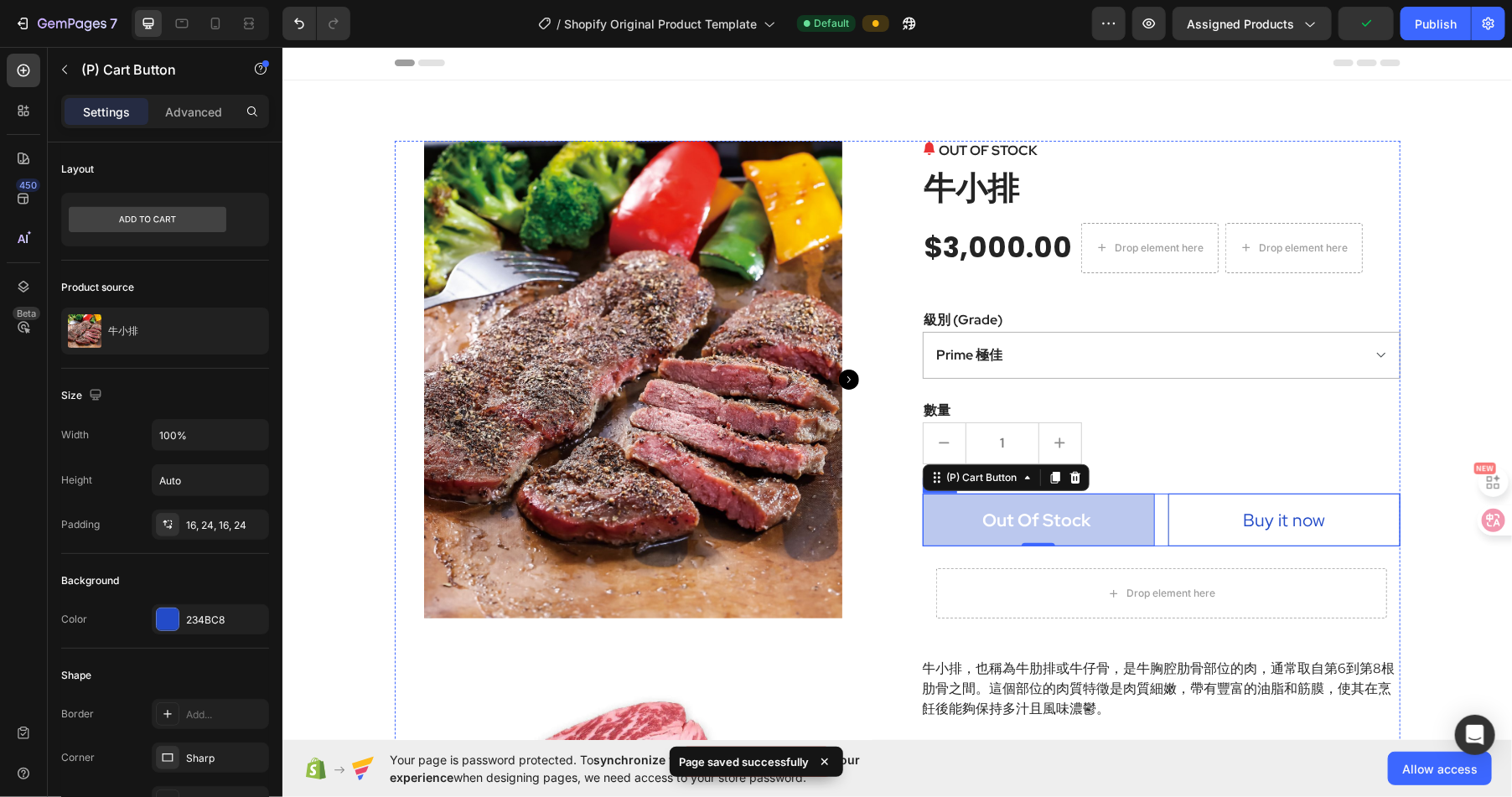 click on "Out Of Stock (P) Cart Button   0 Buy it now (P) Dynamic Checkout Row" at bounding box center (1161, 520) 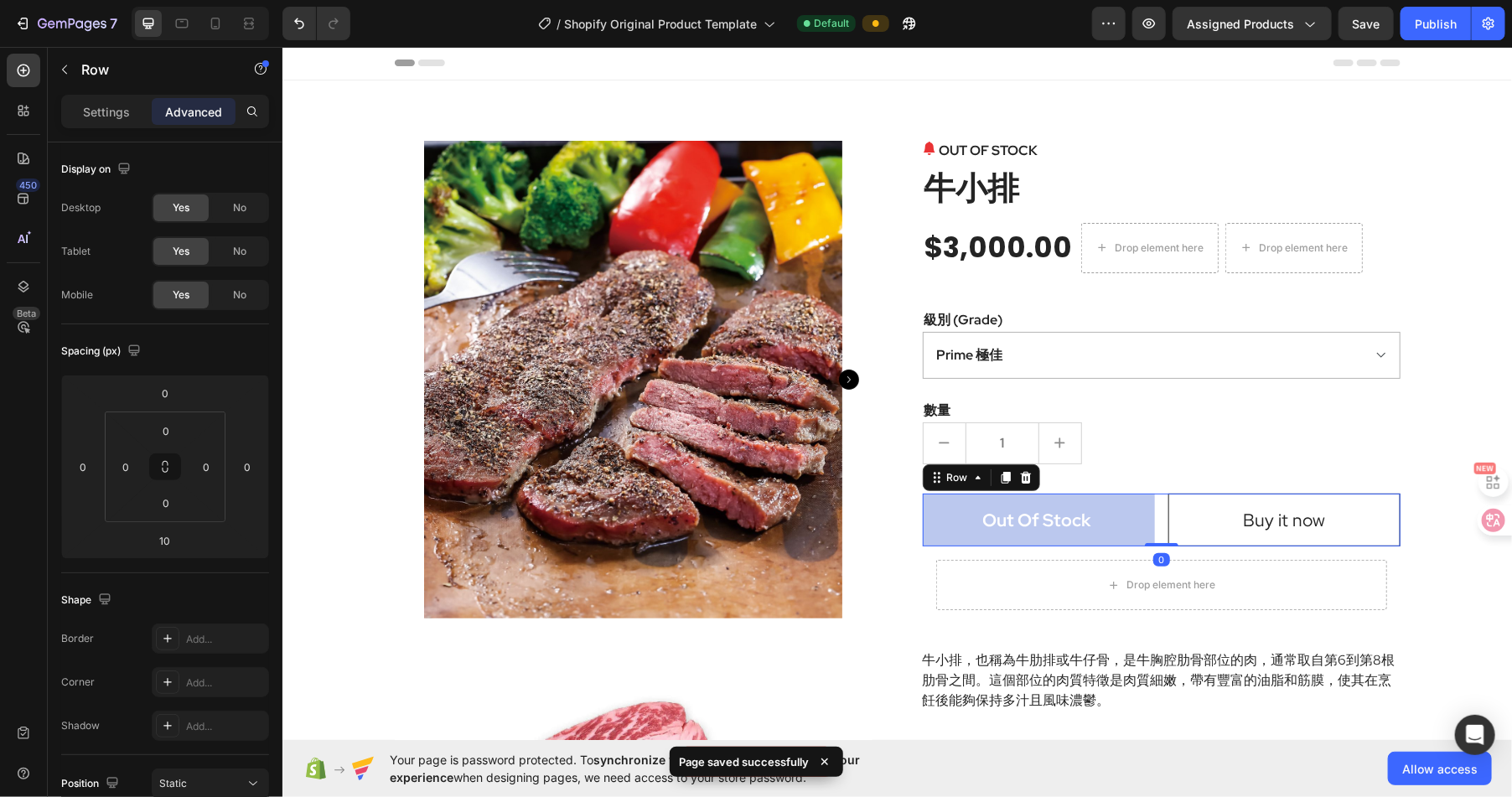 drag, startPoint x: 1159, startPoint y: 551, endPoint x: 1168, endPoint y: 521, distance: 31.32092 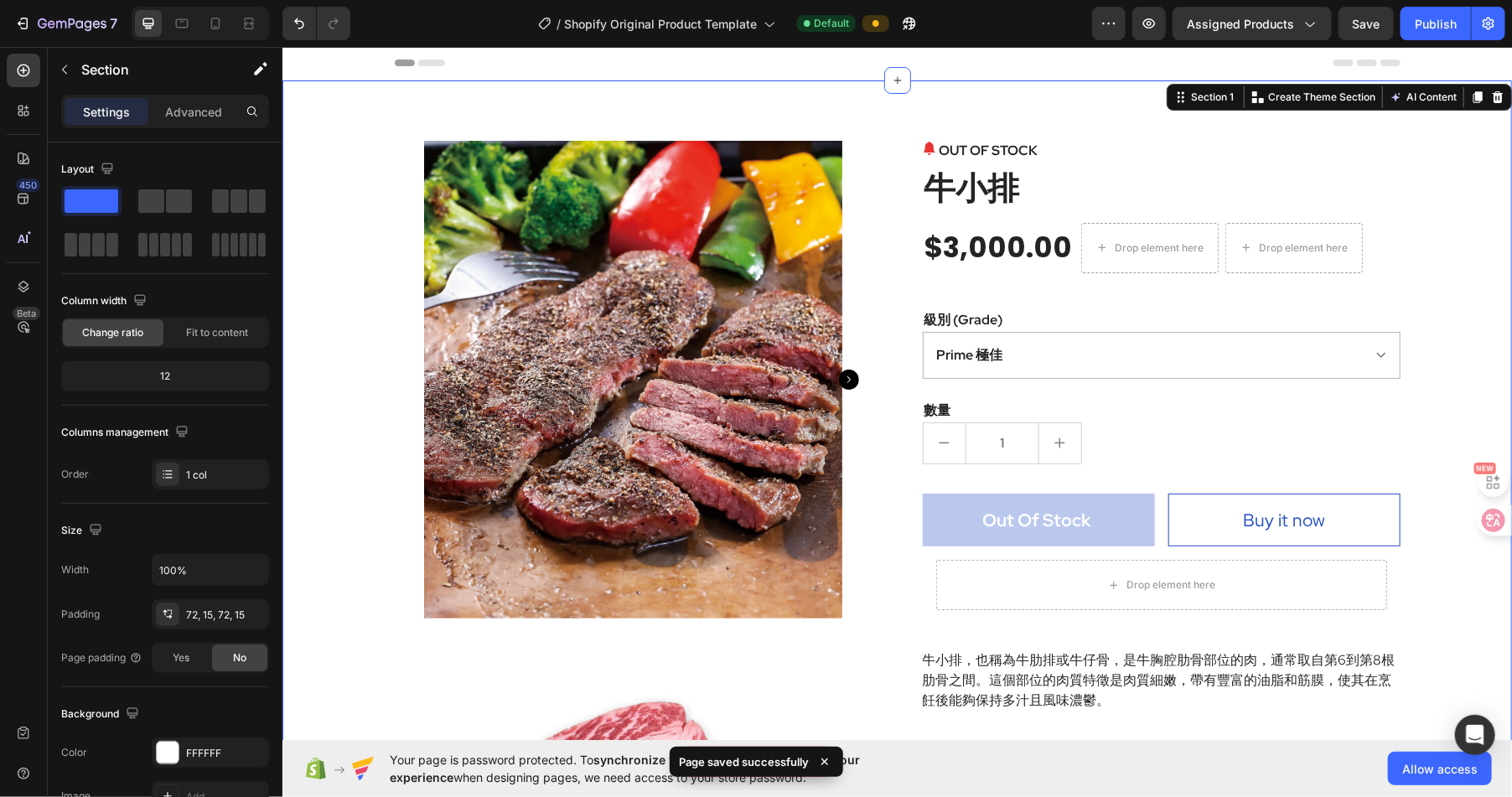 click on "Product Images
OUT OF STOCK (P) Stock Counter 牛小排 (P) Title $3,000.00 (P) Price (P) Price
Drop element here
Drop element here Row 級別 (Grade)   Prime 極佳 Choice 精選 Select 可選 No roll 普選 (P) Variants & Swatches 數量 Text block
1
(P) Quantity Out Of Stock (P) Cart Button Buy it now (P) Dynamic Checkout Row
Drop element here Row Row 牛小排，也稱為牛肋排或牛仔骨，是牛胸腔肋骨部位的肉，通常取自第6到第8根肋骨之間。這個部位的肉質特徵是肉質細嫩，帶有豐富的油脂和筋膜，使其在烹飪後能夠保持多汁且風味濃鬱。   (P) Description Product" at bounding box center [896, 565] 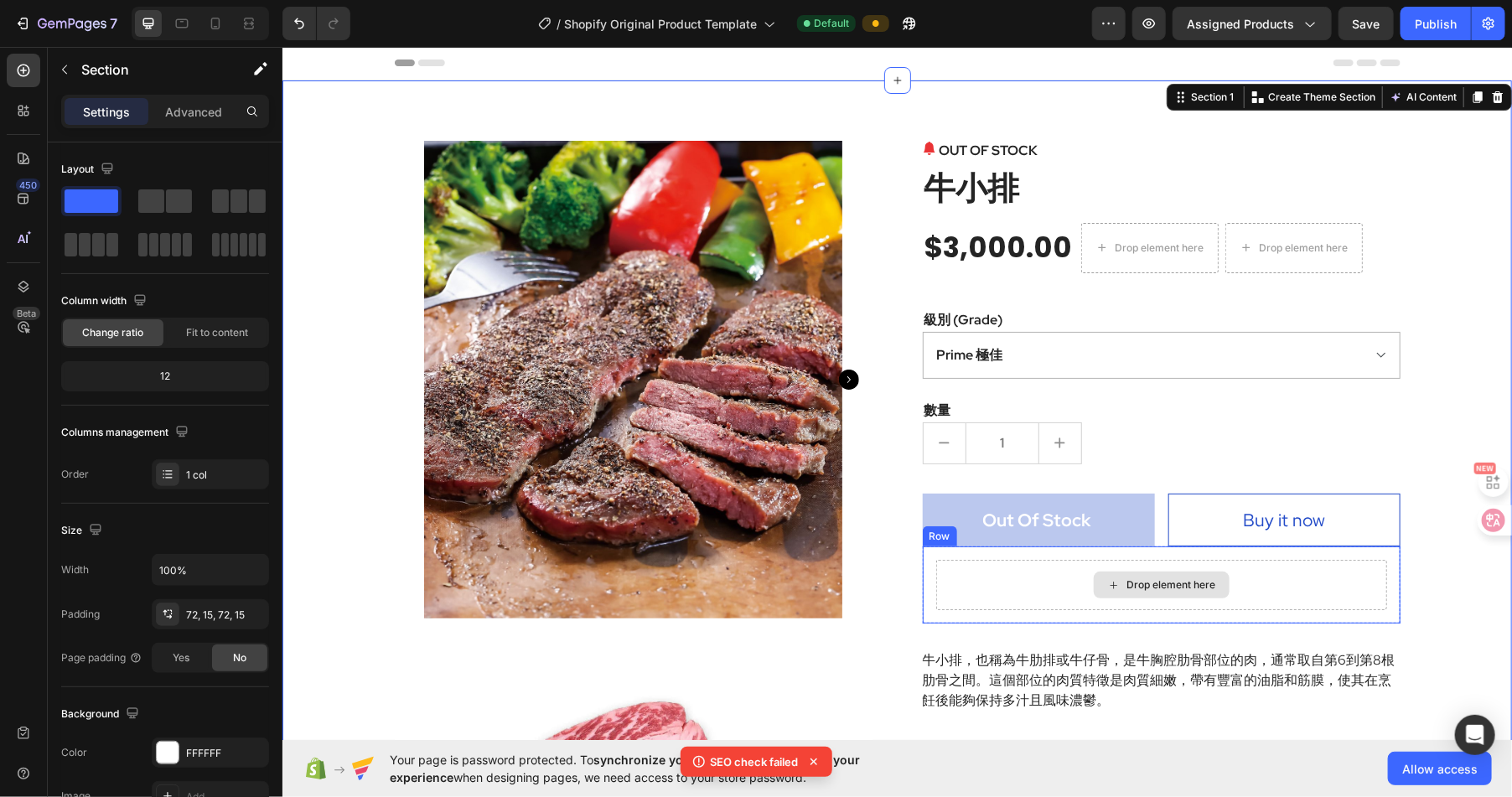 click on "Drop element here" at bounding box center [1161, 584] 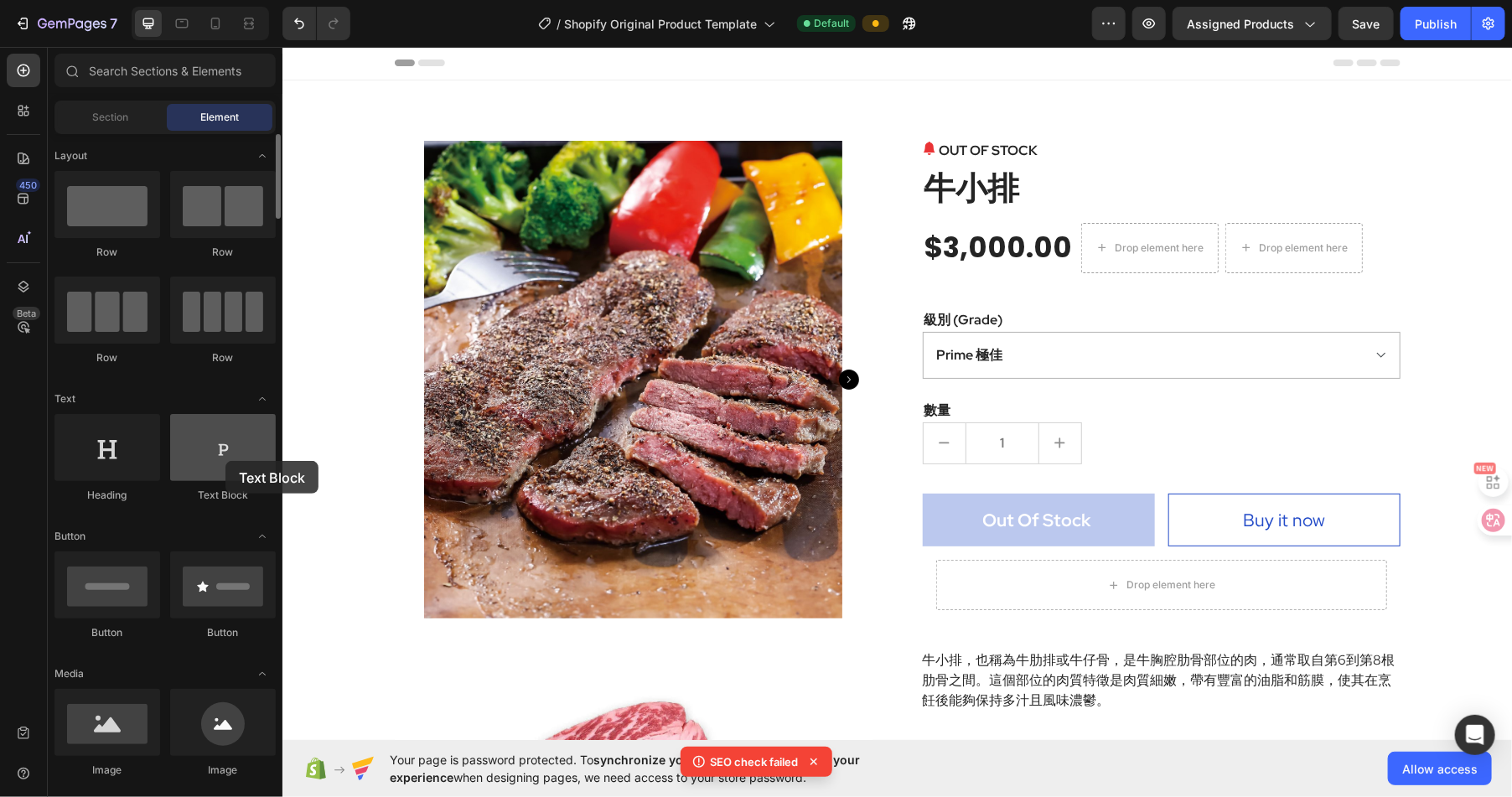 click at bounding box center [223, 448] 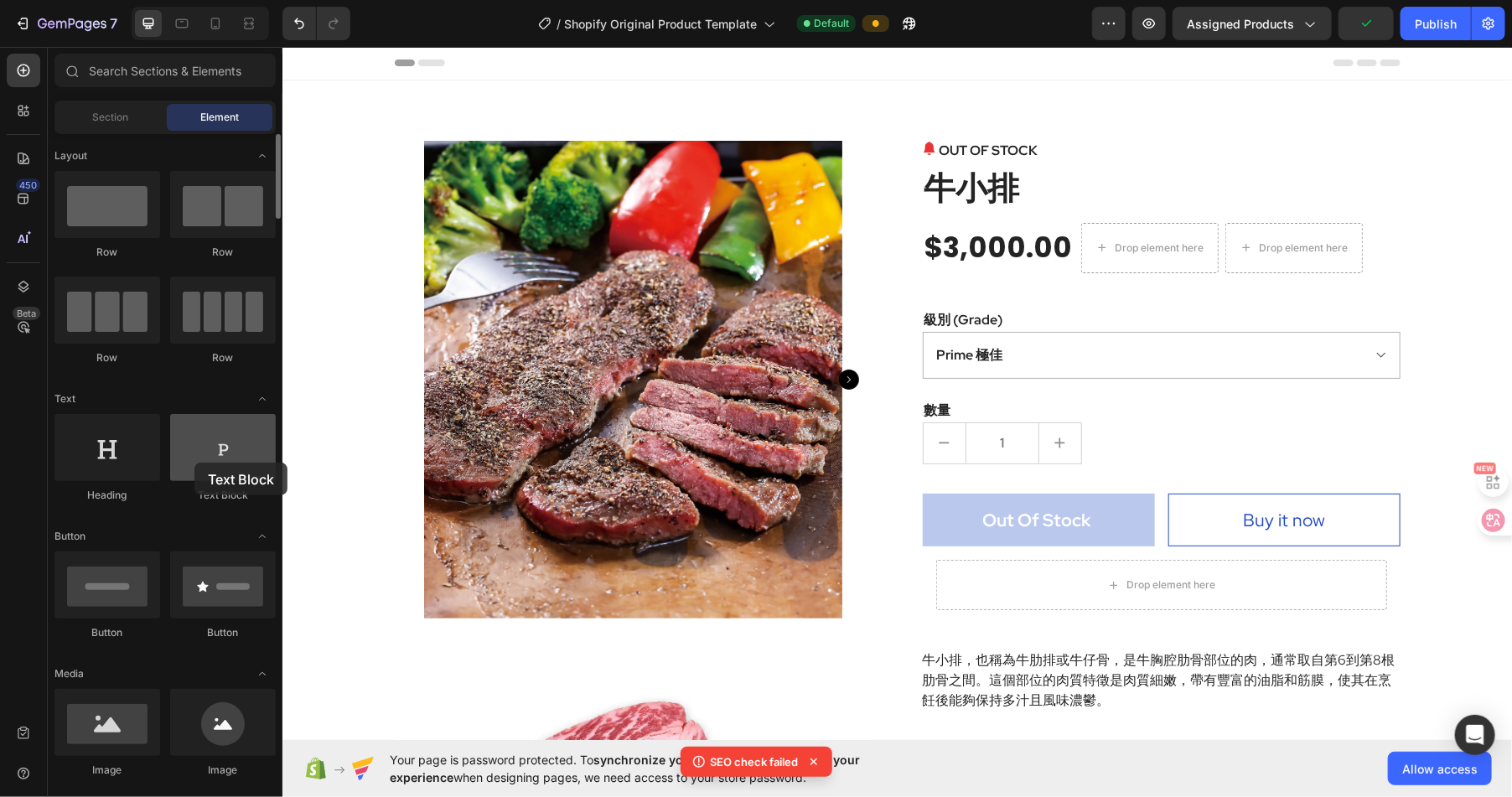 drag, startPoint x: 214, startPoint y: 448, endPoint x: 194, endPoint y: 463, distance: 25 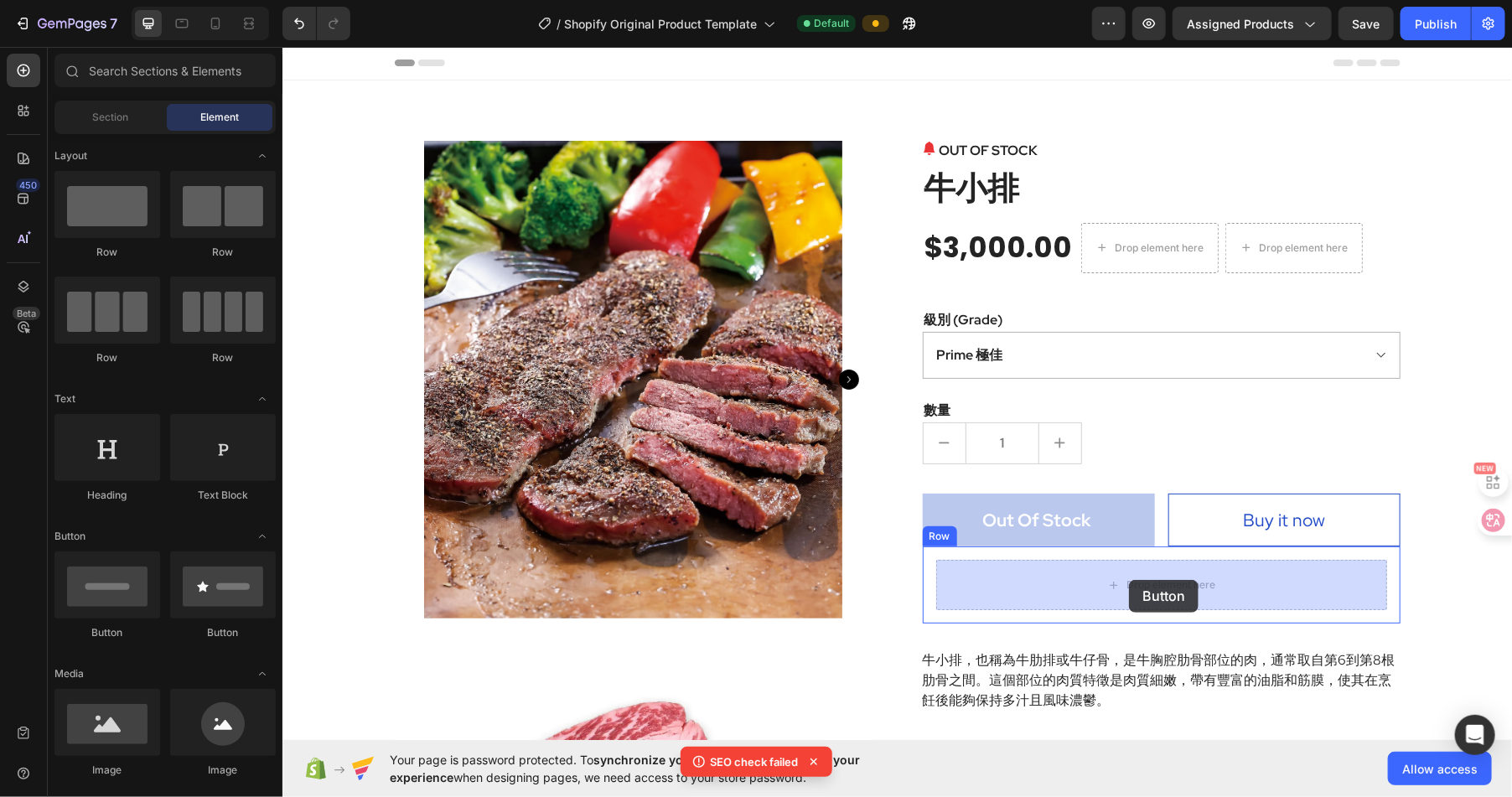 drag, startPoint x: 490, startPoint y: 650, endPoint x: 1128, endPoint y: 579, distance: 641.93847 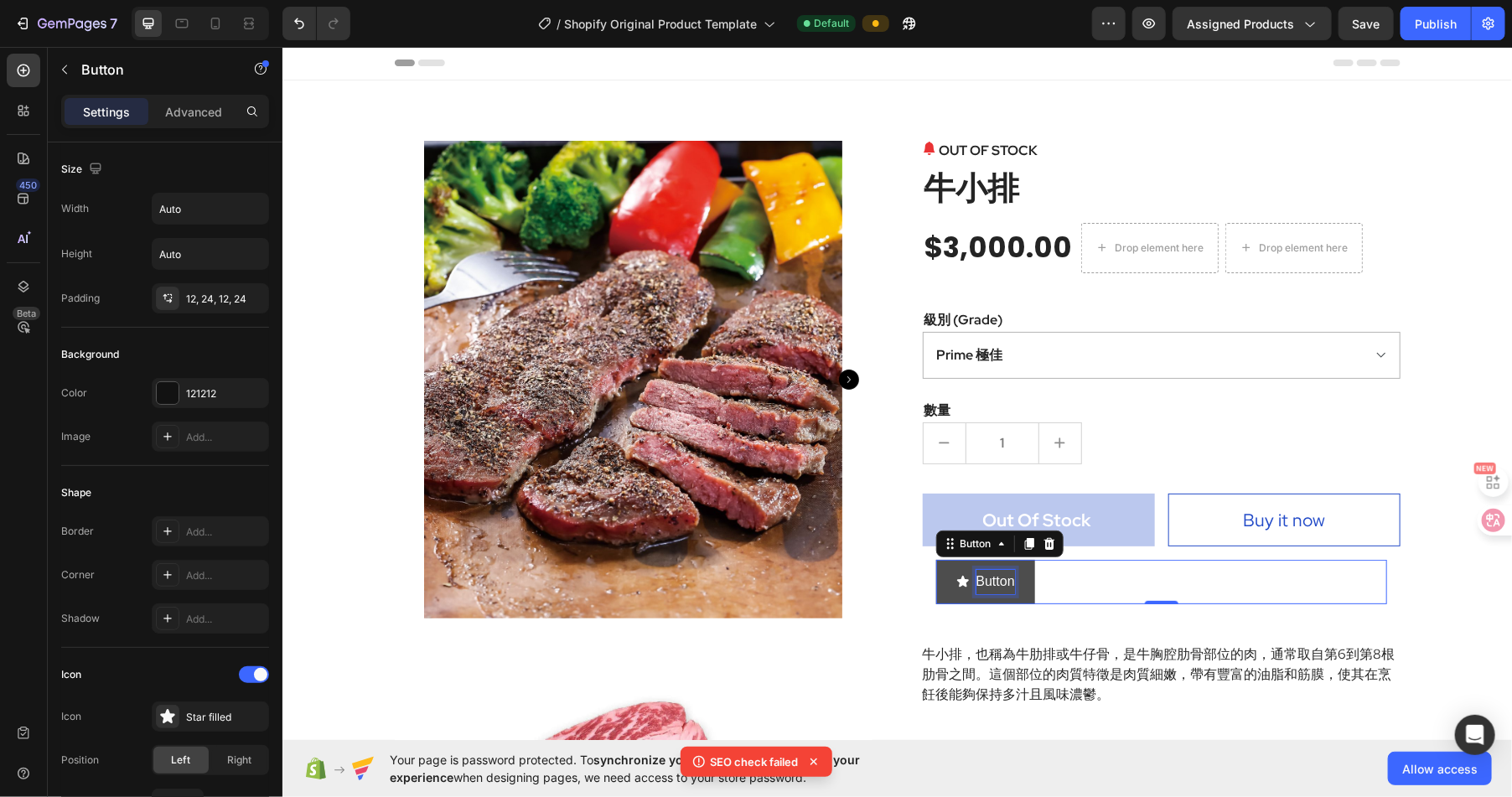 click on "Button" at bounding box center (995, 581) 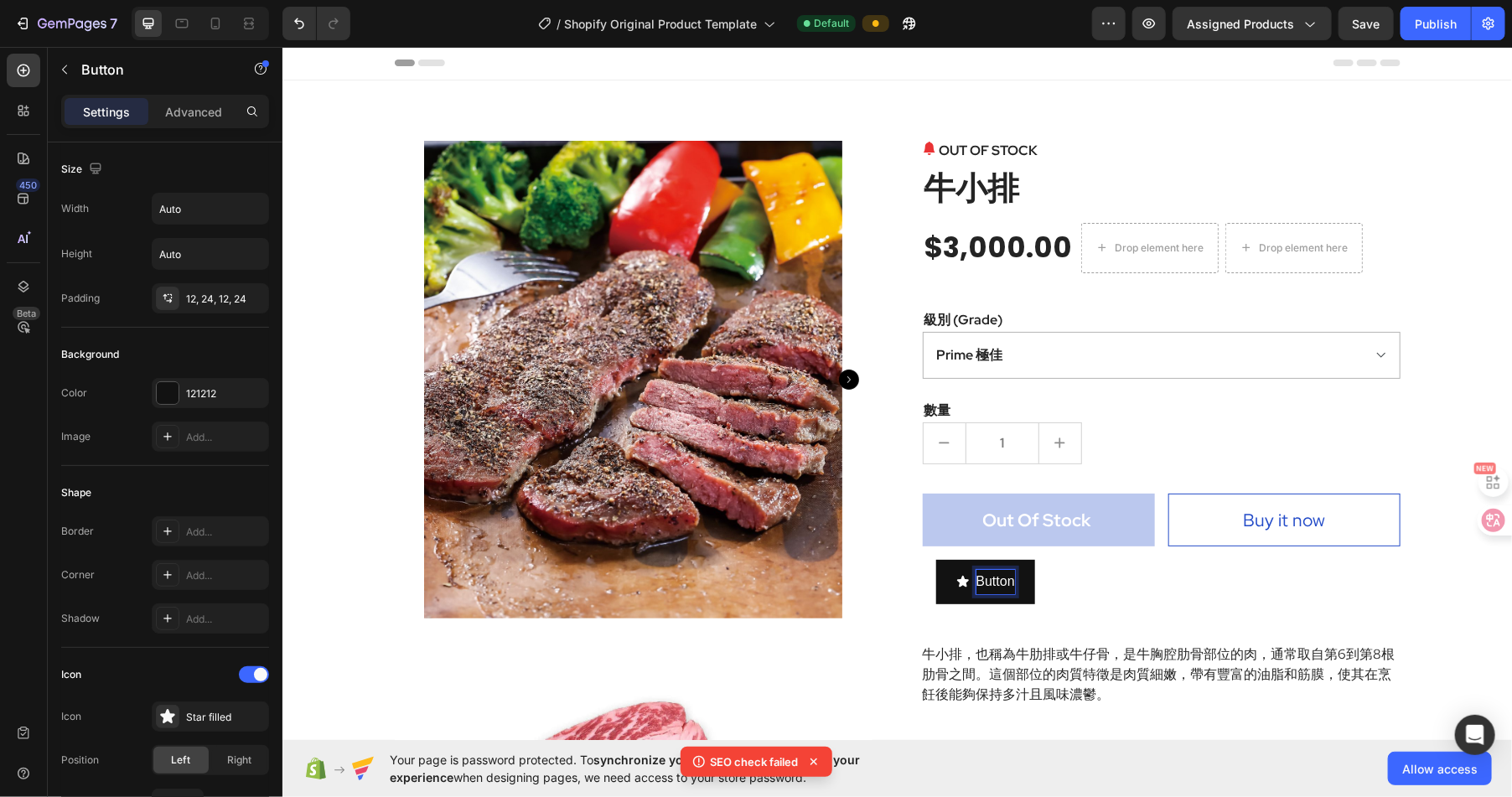 click on "Button Button   0" at bounding box center [1161, 581] 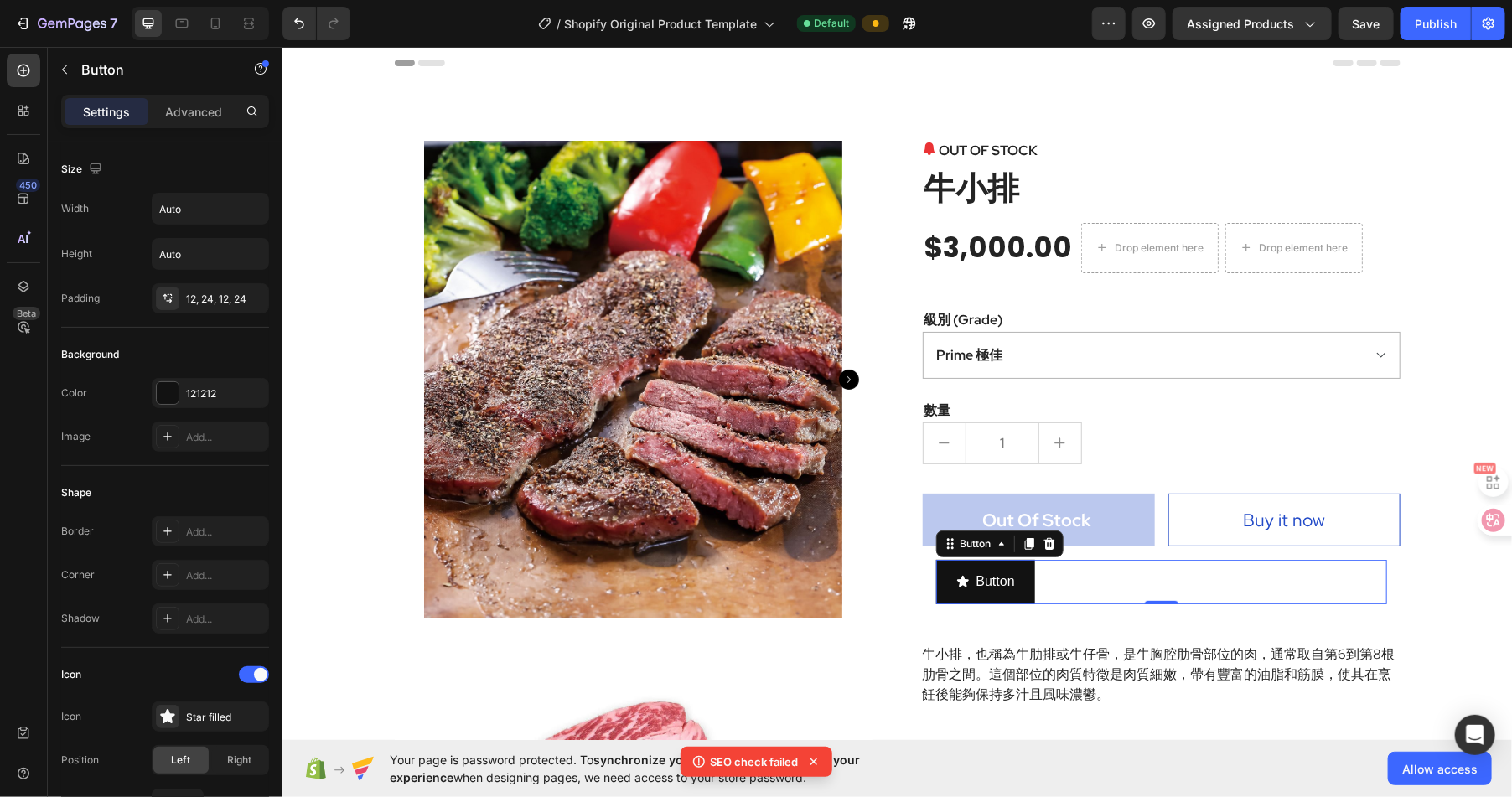 click on "Button Button   0" at bounding box center [1161, 581] 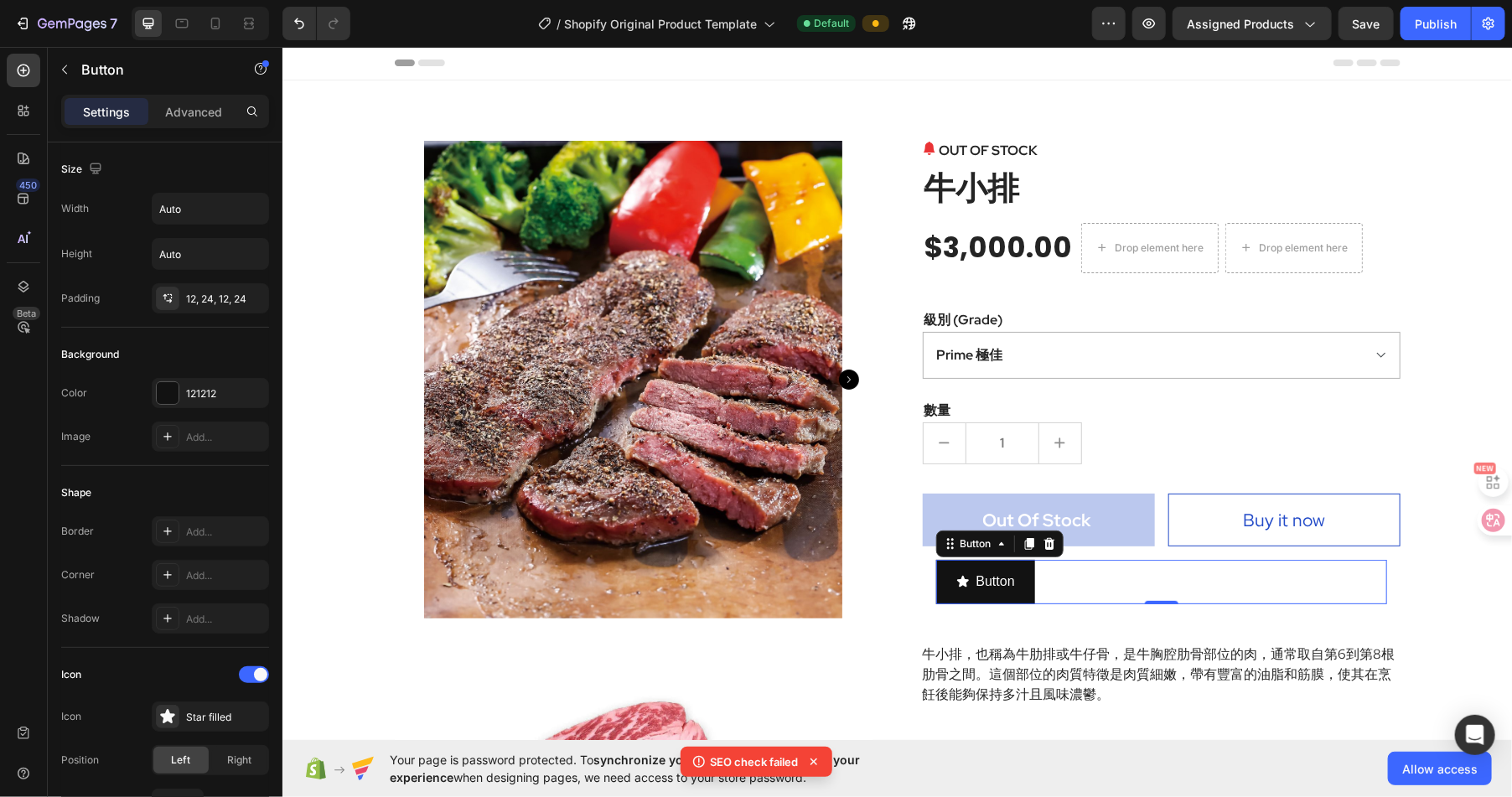 click on "Button Button   0" at bounding box center [1161, 581] 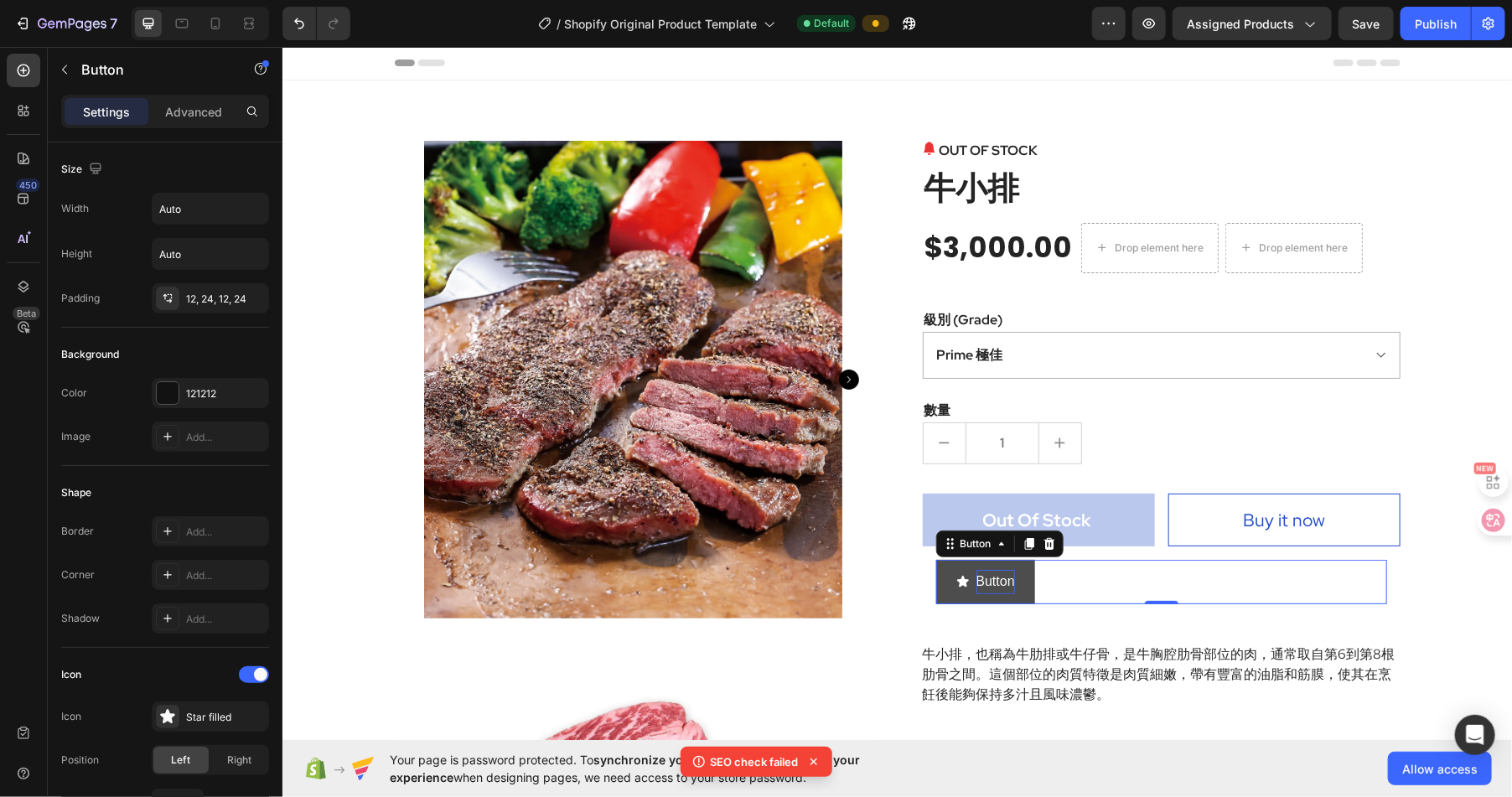 click on "Button" at bounding box center (995, 581) 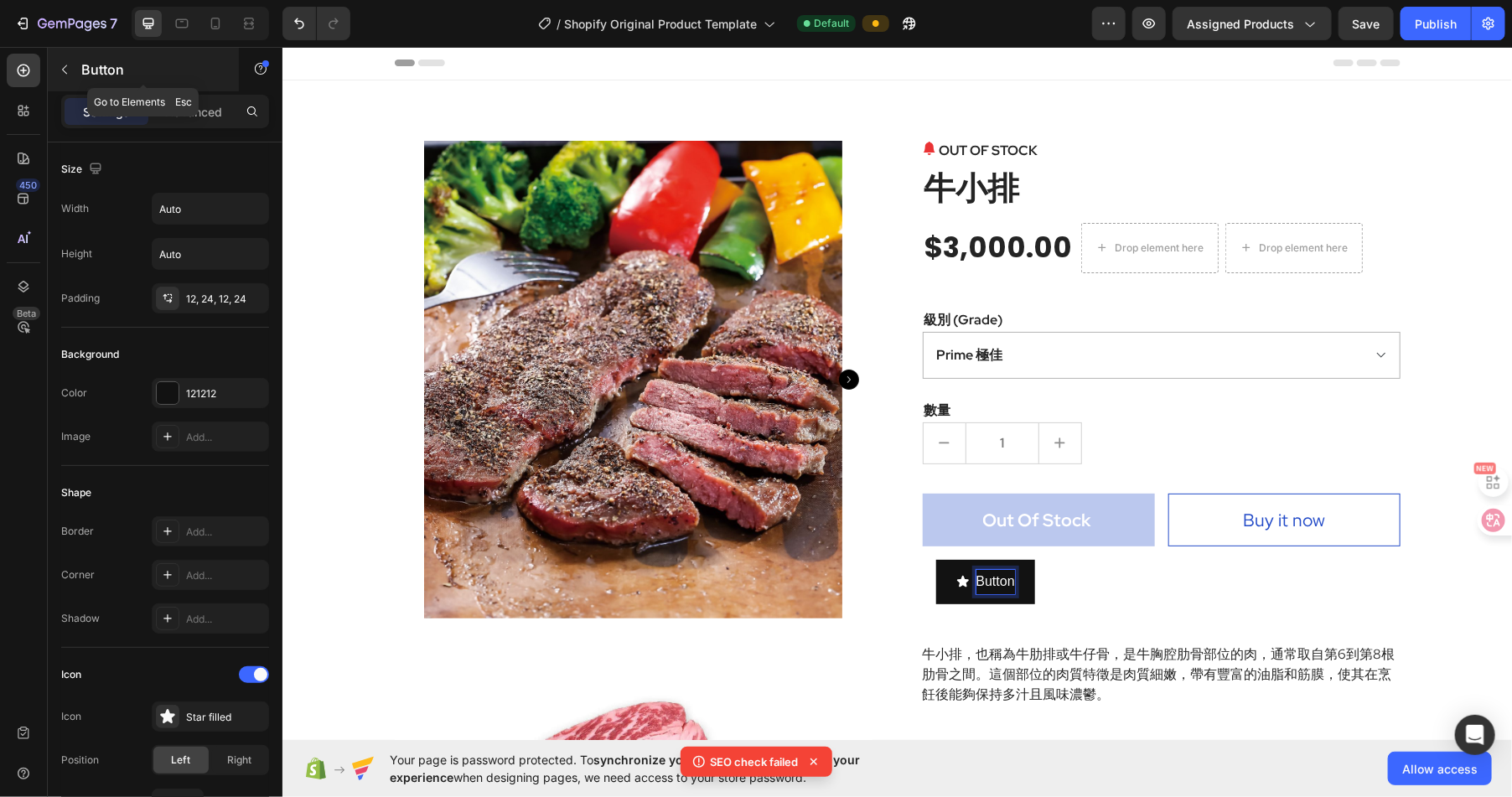 click at bounding box center (65, 70) 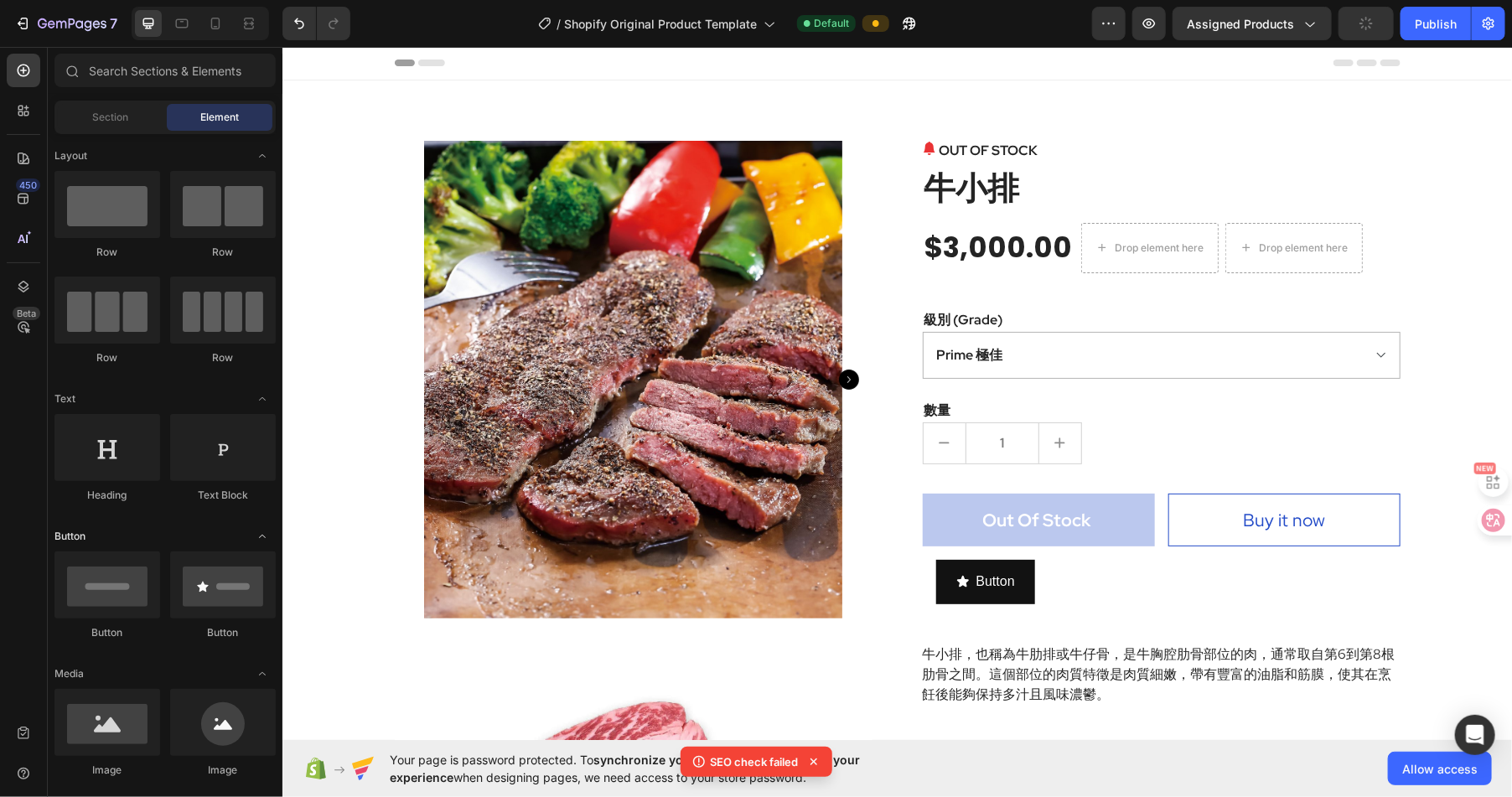 click 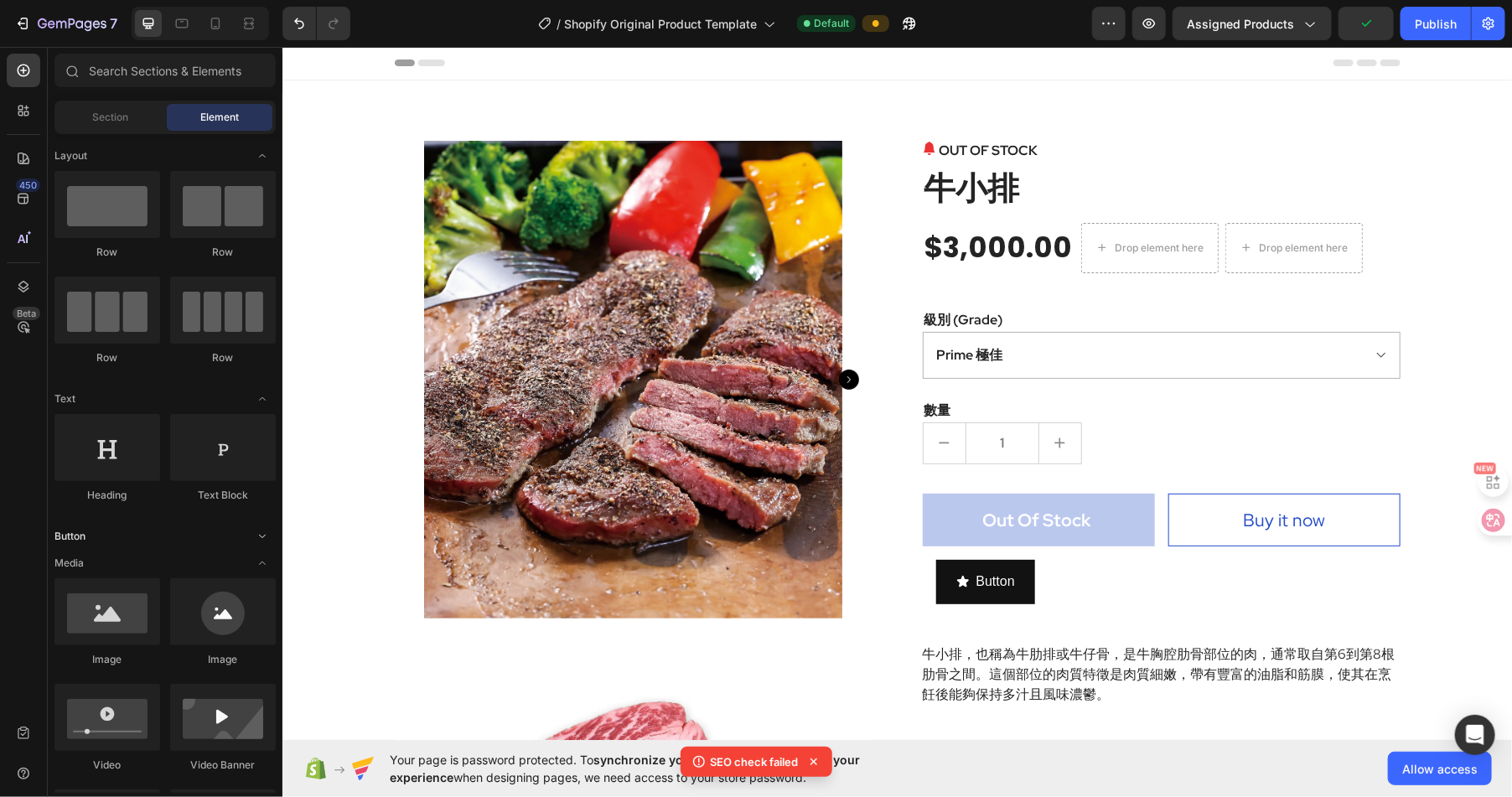click 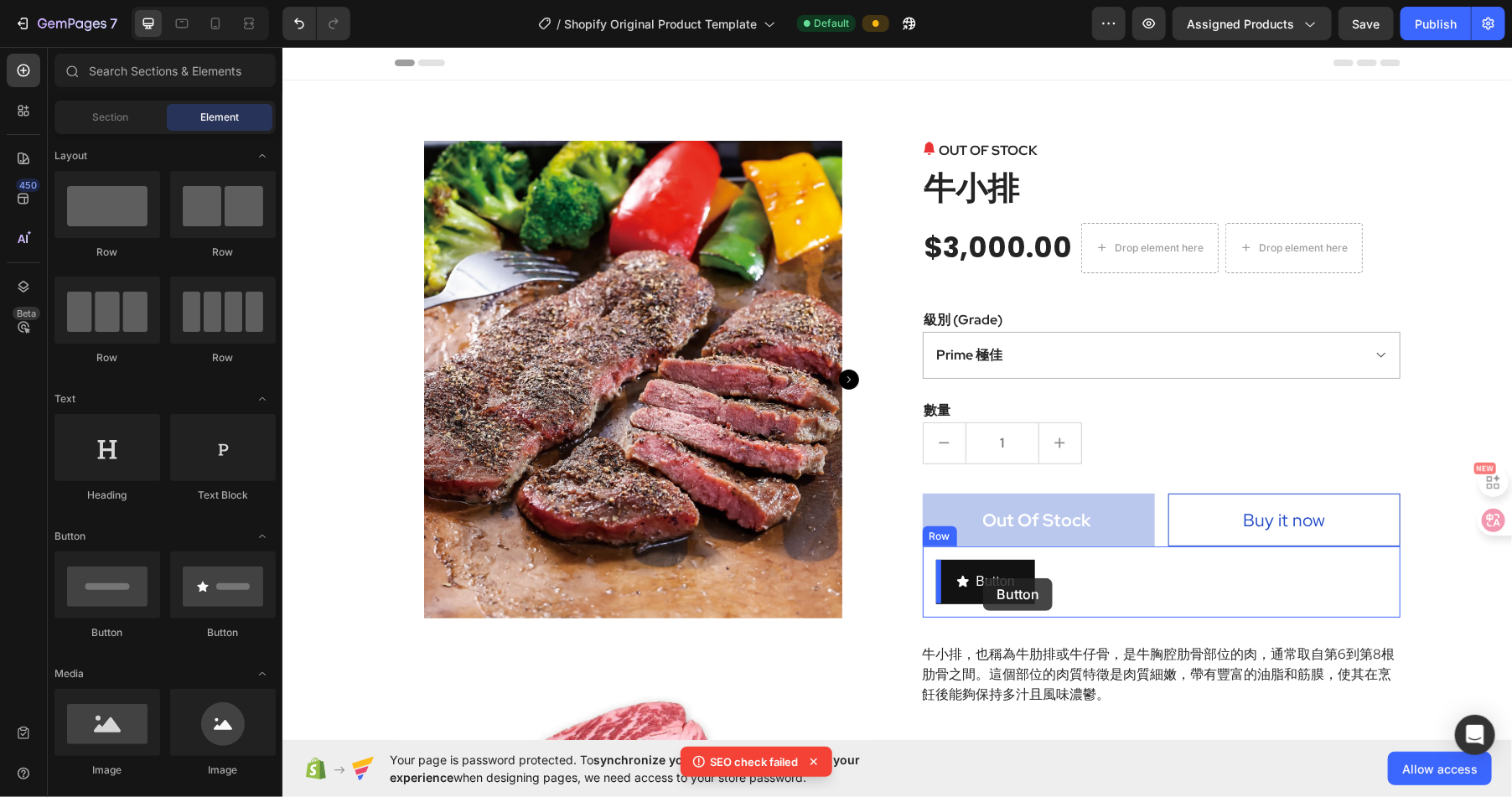 drag, startPoint x: 403, startPoint y: 644, endPoint x: 982, endPoint y: 577, distance: 582.8636 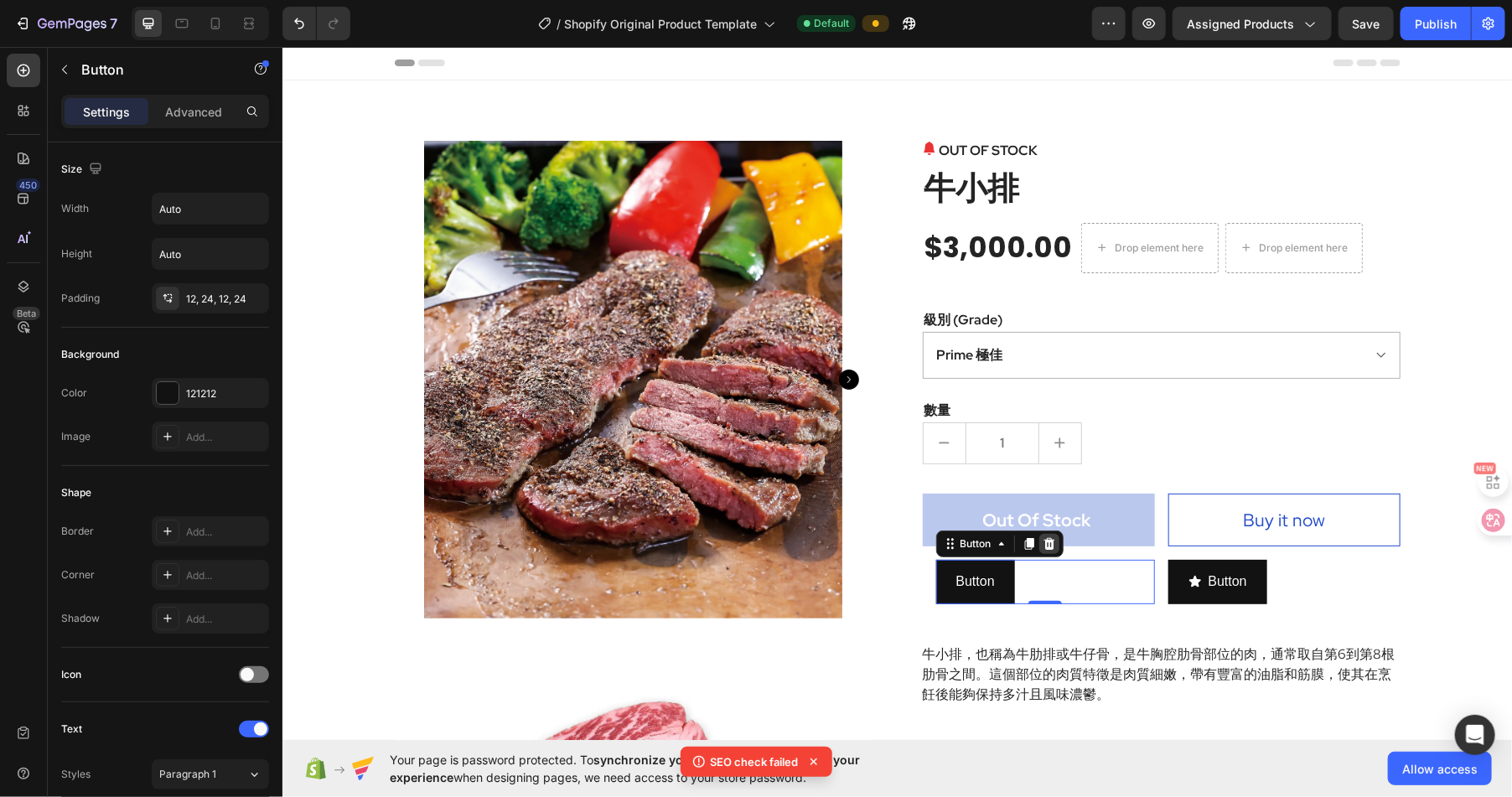 click 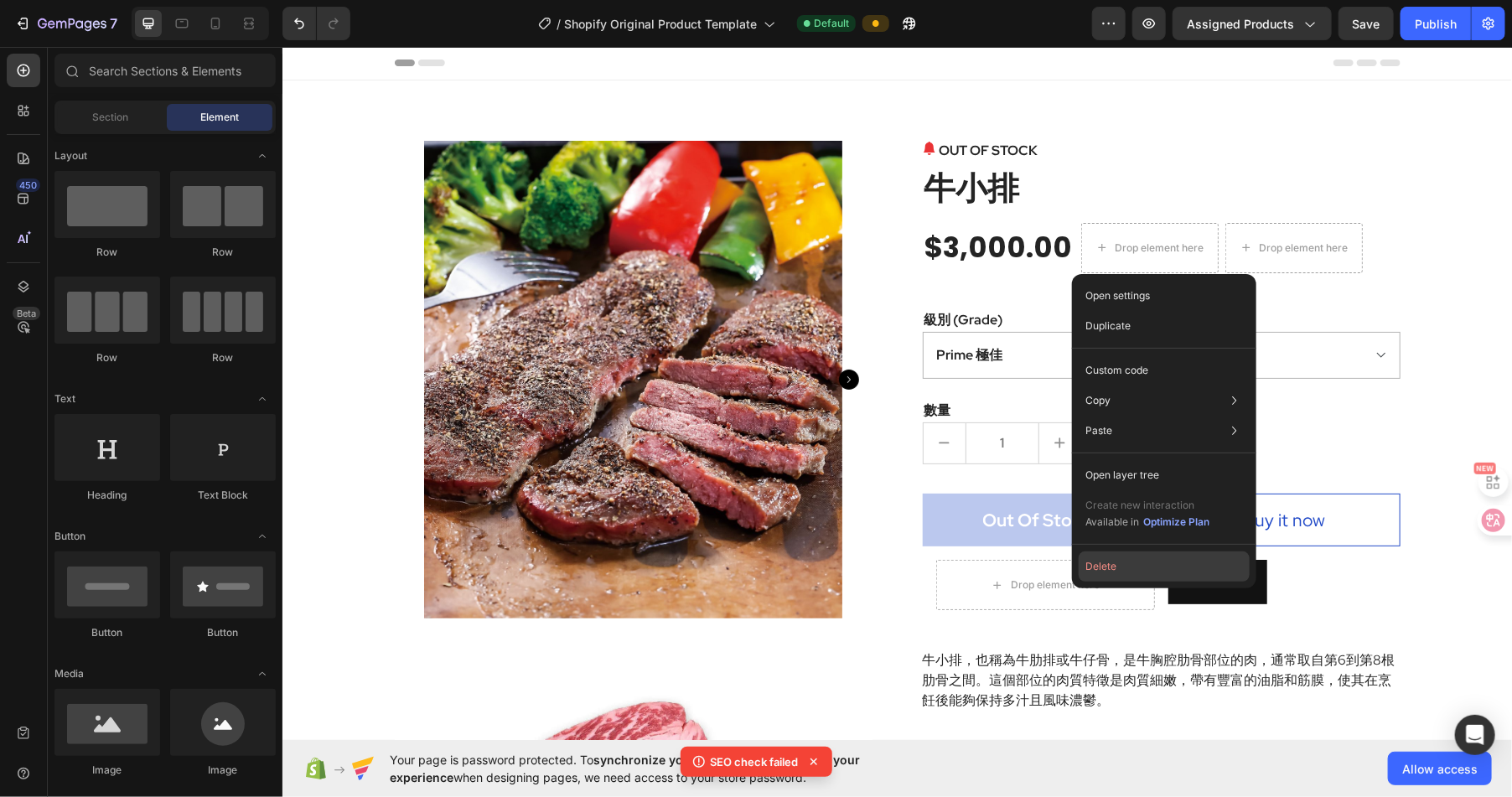 click on "Delete" 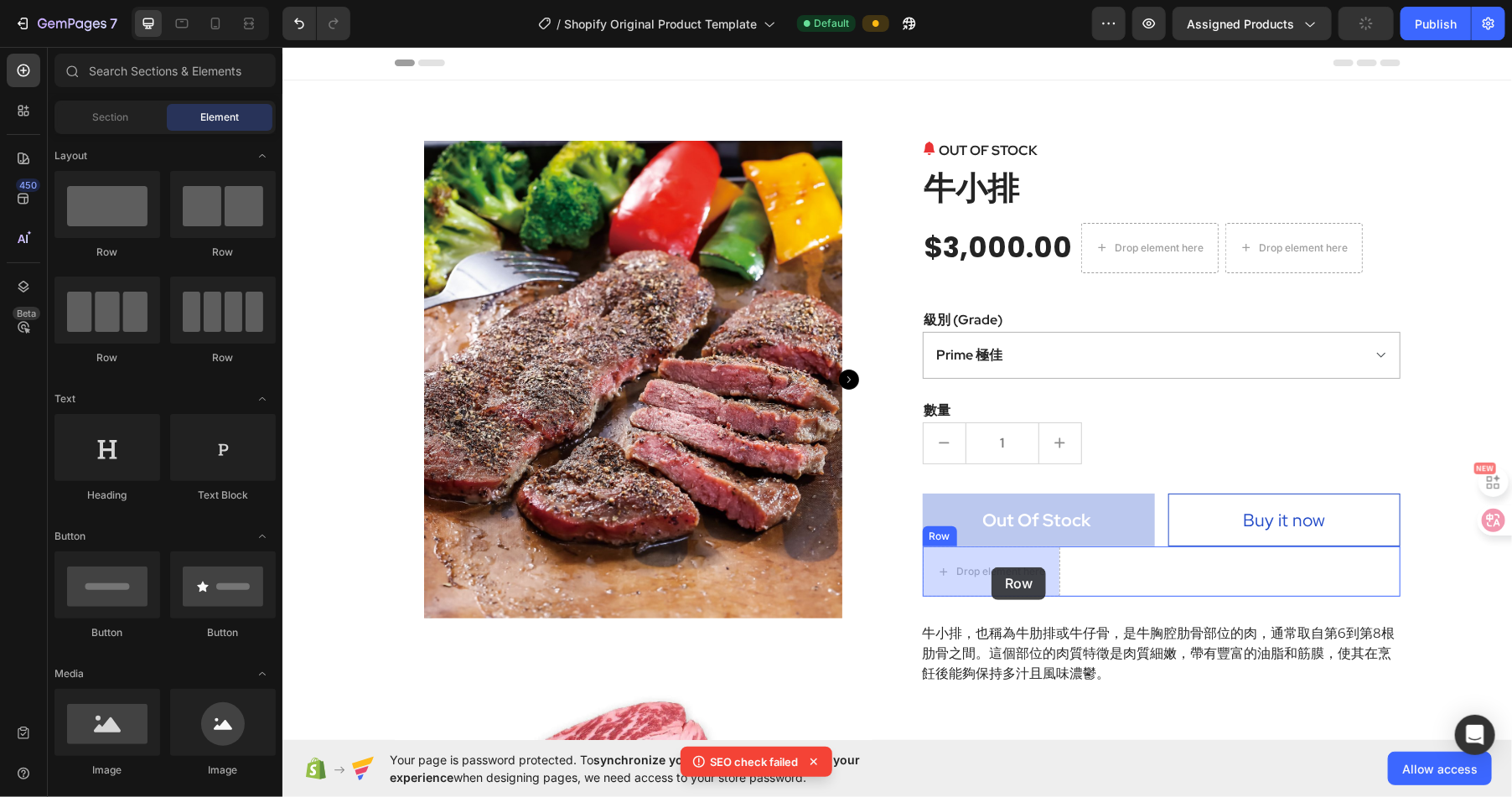 drag, startPoint x: 411, startPoint y: 274, endPoint x: 991, endPoint y: 567, distance: 649.8069 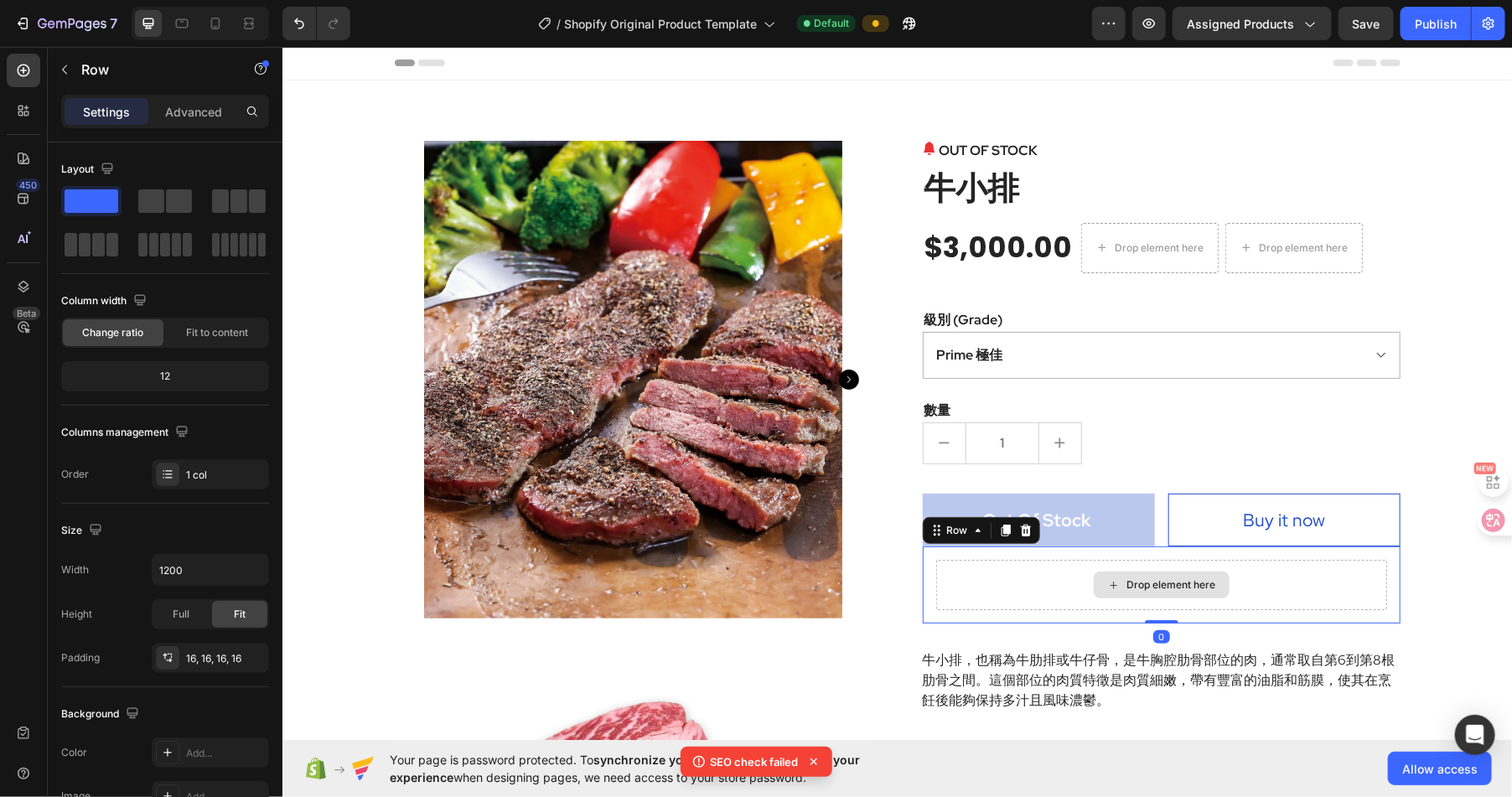 click on "Drop element here" at bounding box center [1171, 584] 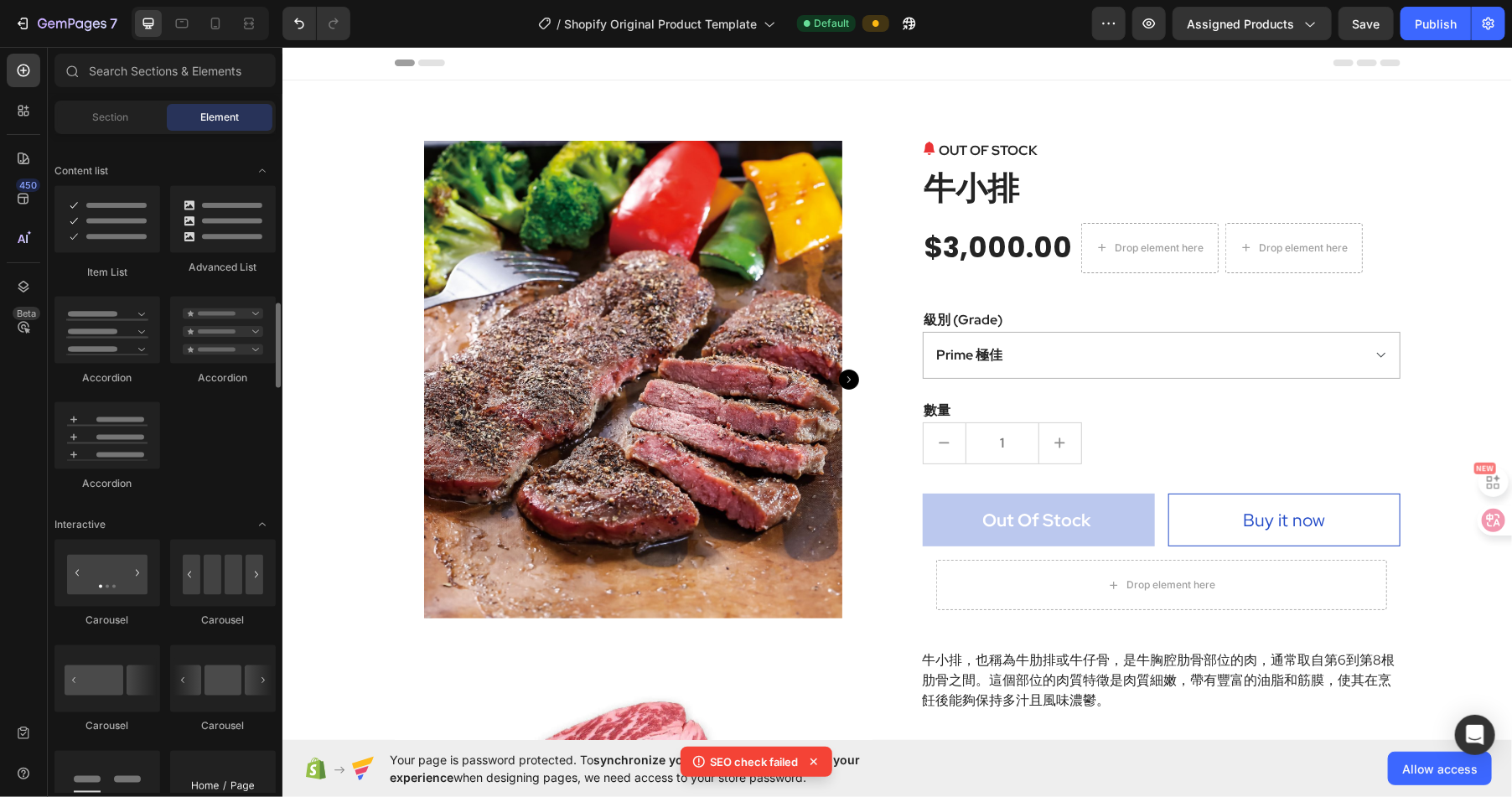 scroll, scrollTop: 1317, scrollLeft: 0, axis: vertical 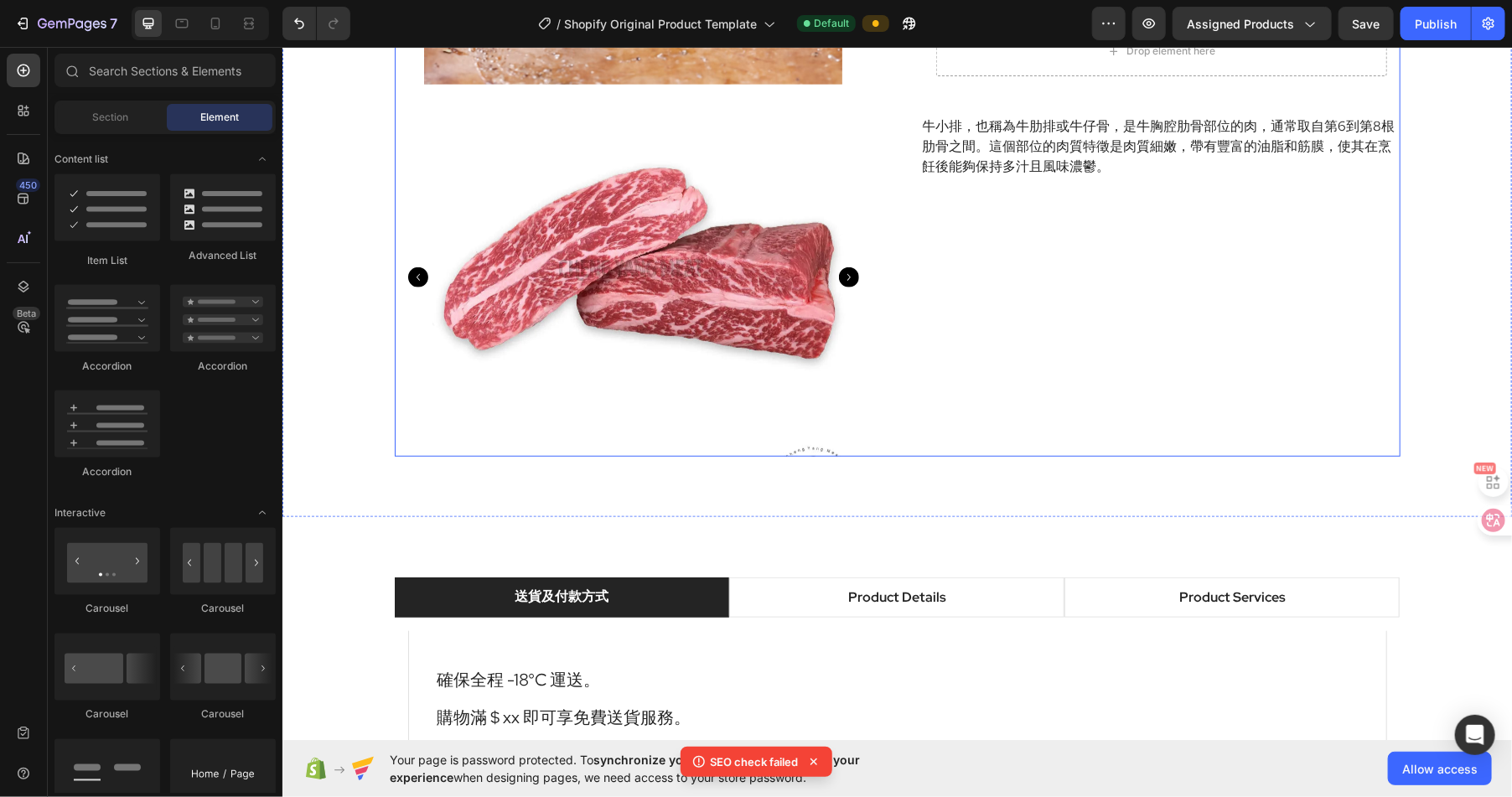 click on "OUT OF STOCK (P) Stock Counter 牛小排 (P) Title $3,000.00 (P) Price (P) Price
Drop element here
Drop element here Row 級別 (Grade)   Prime 極佳 Choice 精選 Select 可選 No roll 普選 (P) Variants & Swatches 數量 Text block
1
(P) Quantity Out Of Stock (P) Cart Button Buy it now (P) Dynamic Checkout Row
Drop element here Row Row 牛小排，也稱為牛肋排或牛仔骨，是牛胸腔肋骨部位的肉，通常取自第6到第8根肋骨之間。這個部位的肉質特徵是肉質細嫩，帶有豐富的油脂和筋膜，使其在烹飪後能夠保持多汁且風味濃鬱。   (P) Description" at bounding box center [1161, 31] 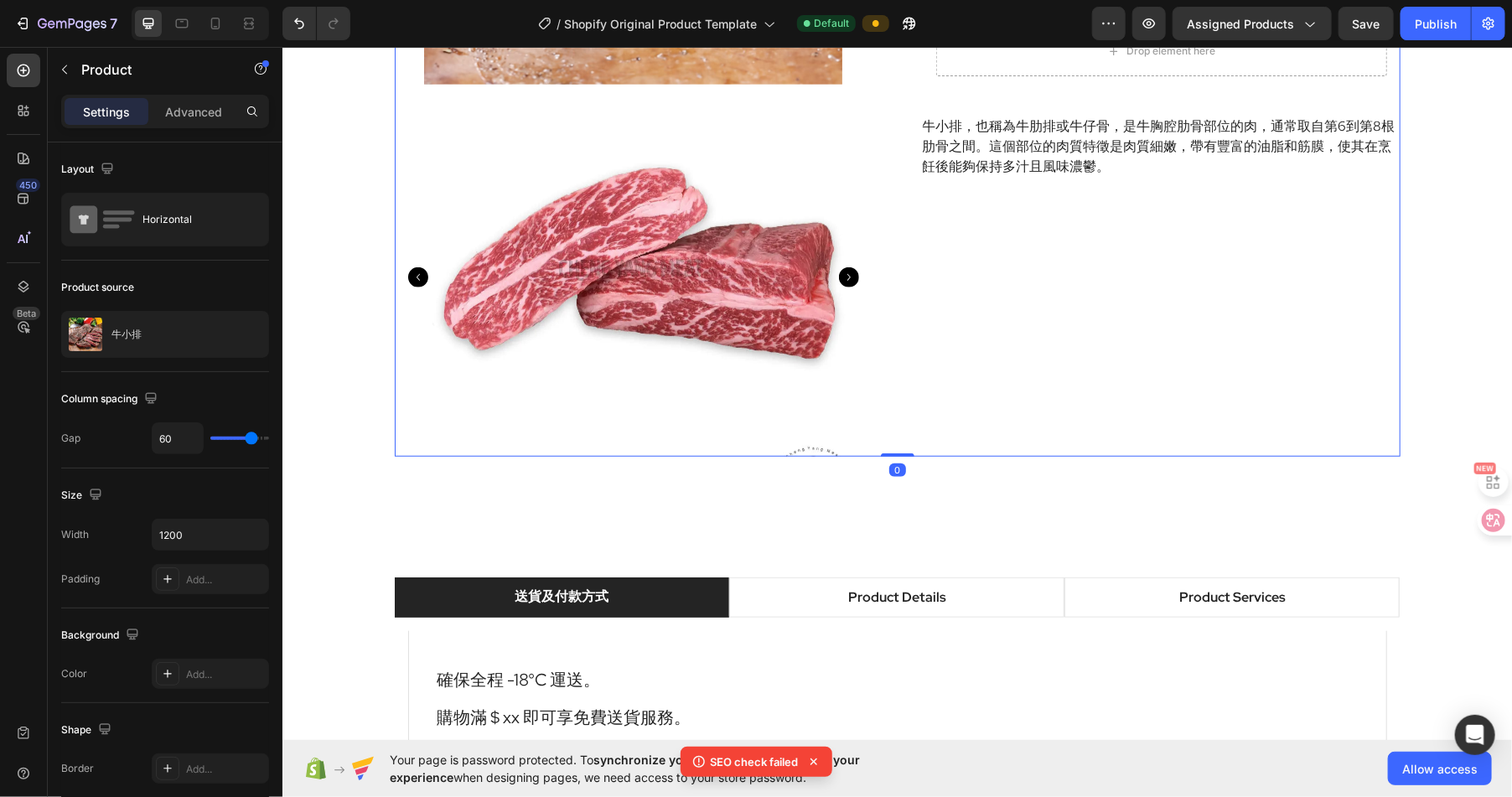 drag, startPoint x: 904, startPoint y: 452, endPoint x: 883, endPoint y: 359, distance: 95.34149 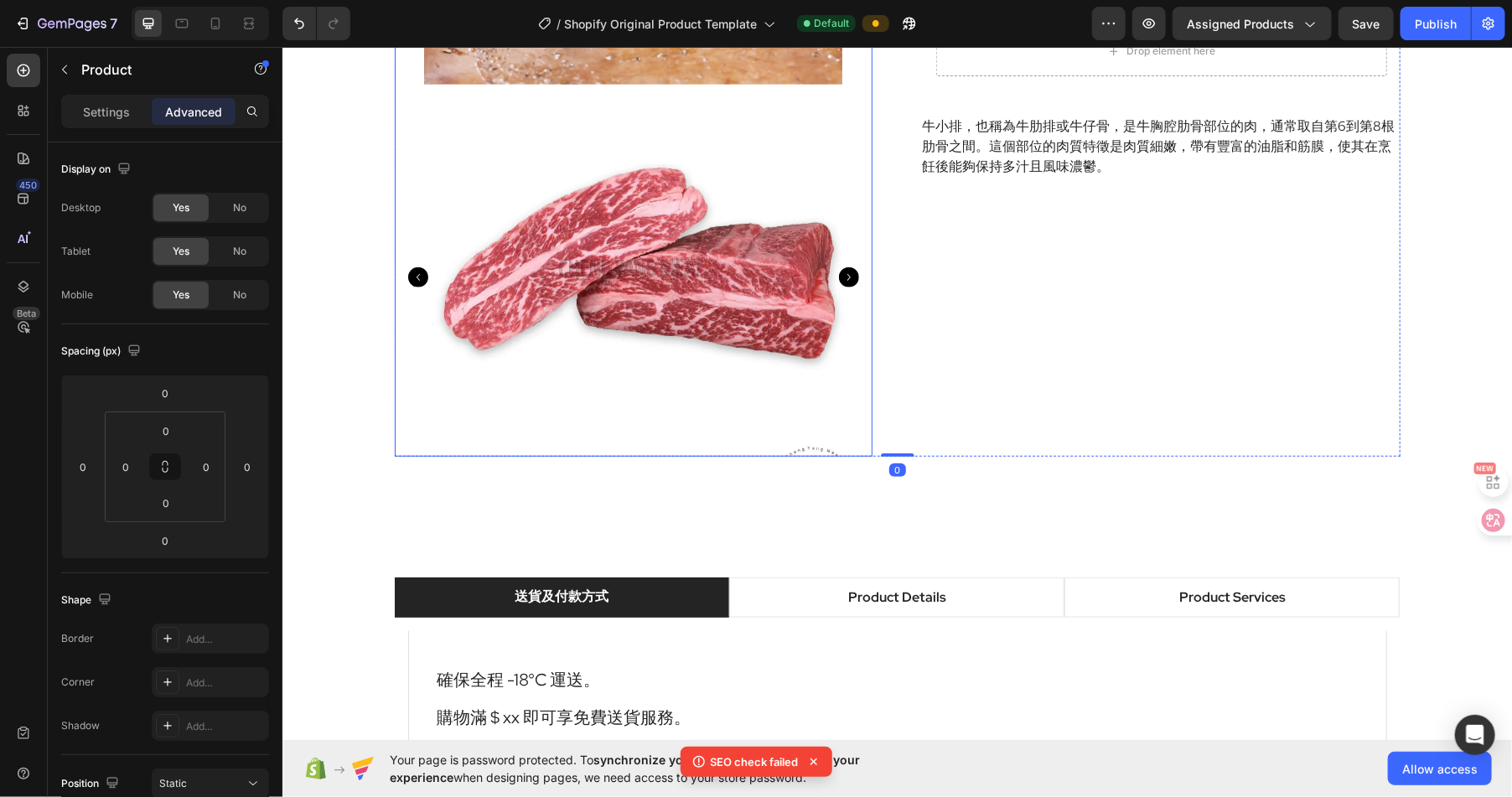 click at bounding box center [633, 277] 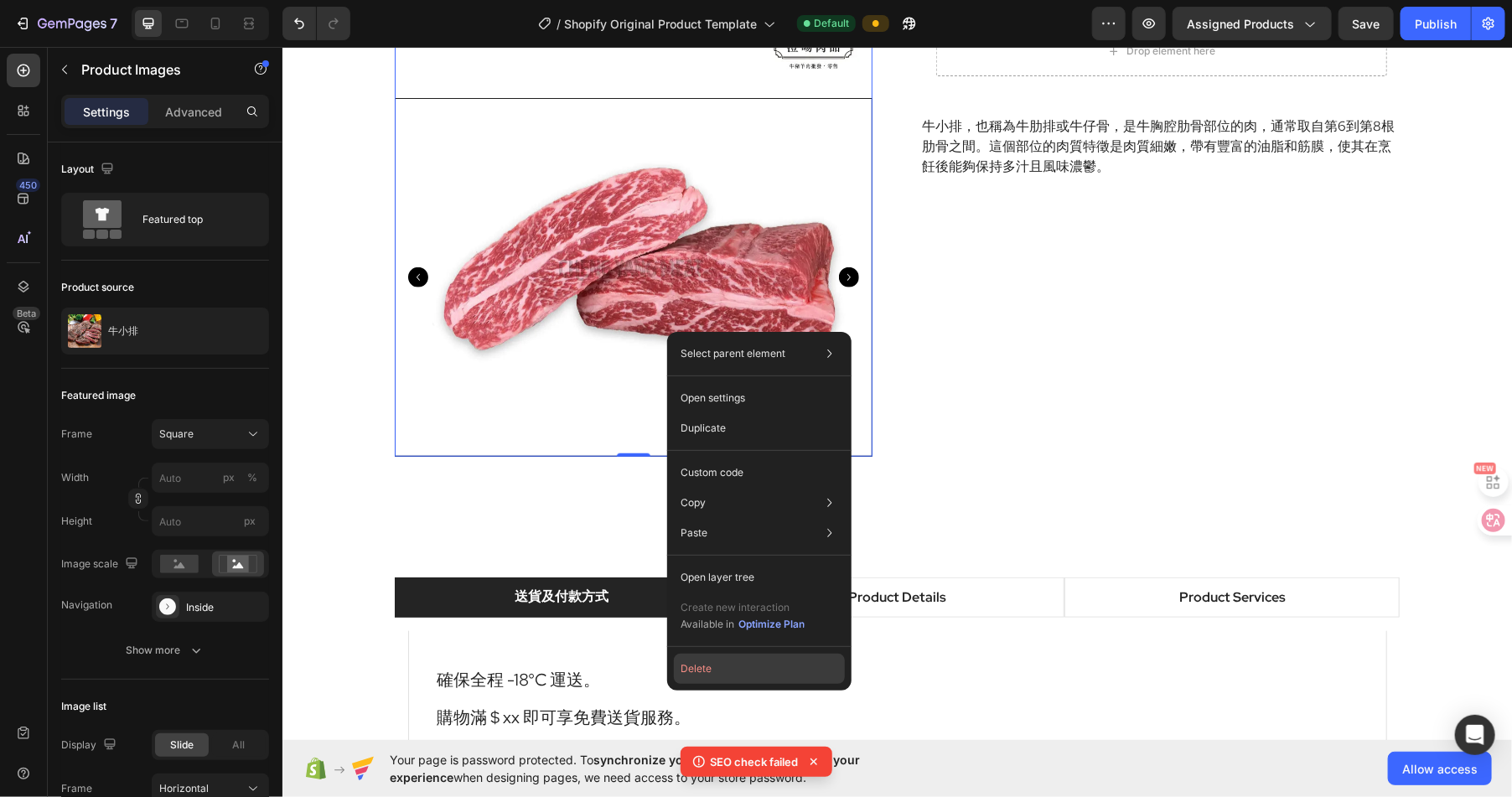 click on "Delete" 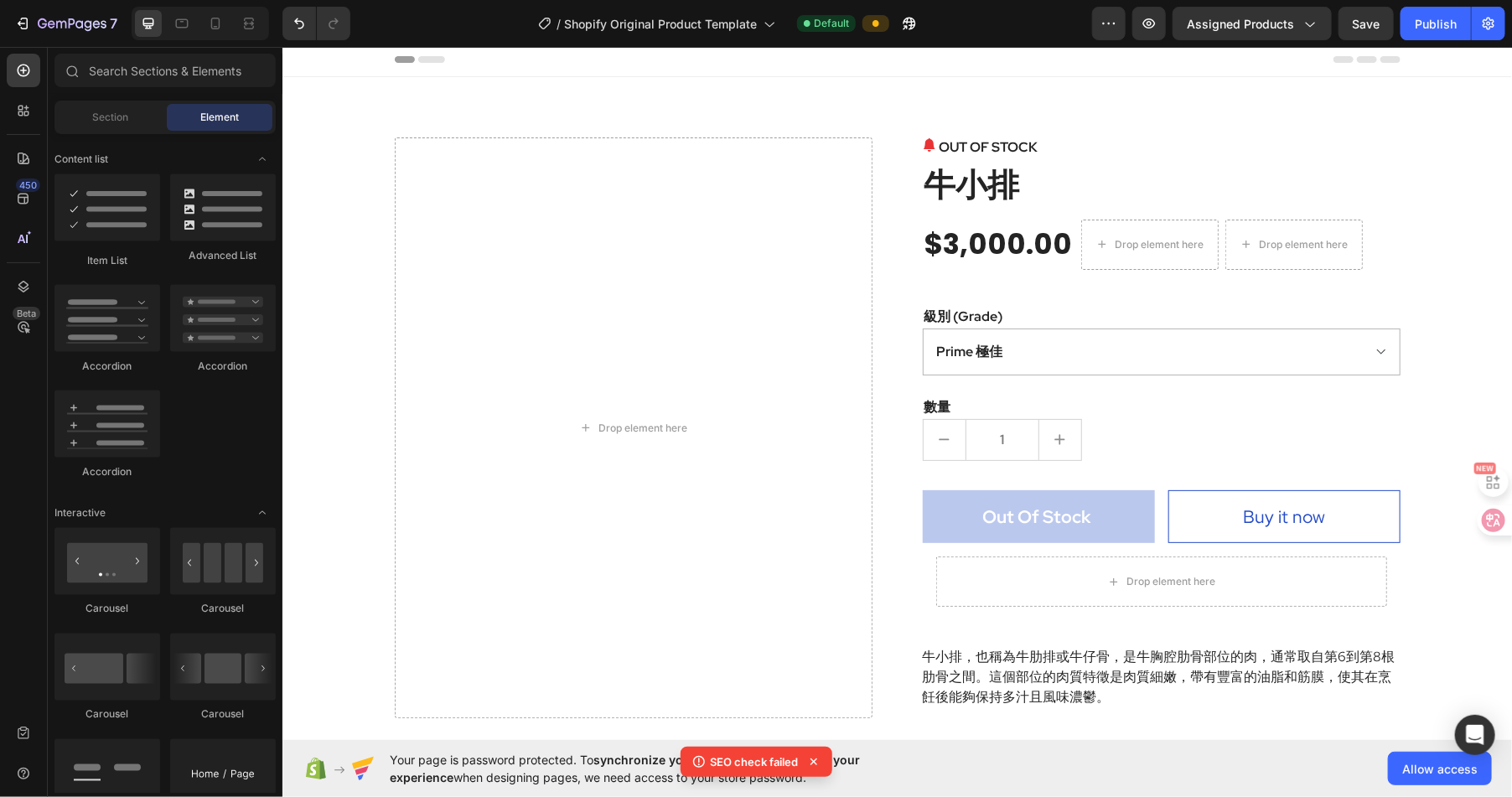 scroll, scrollTop: 0, scrollLeft: 0, axis: both 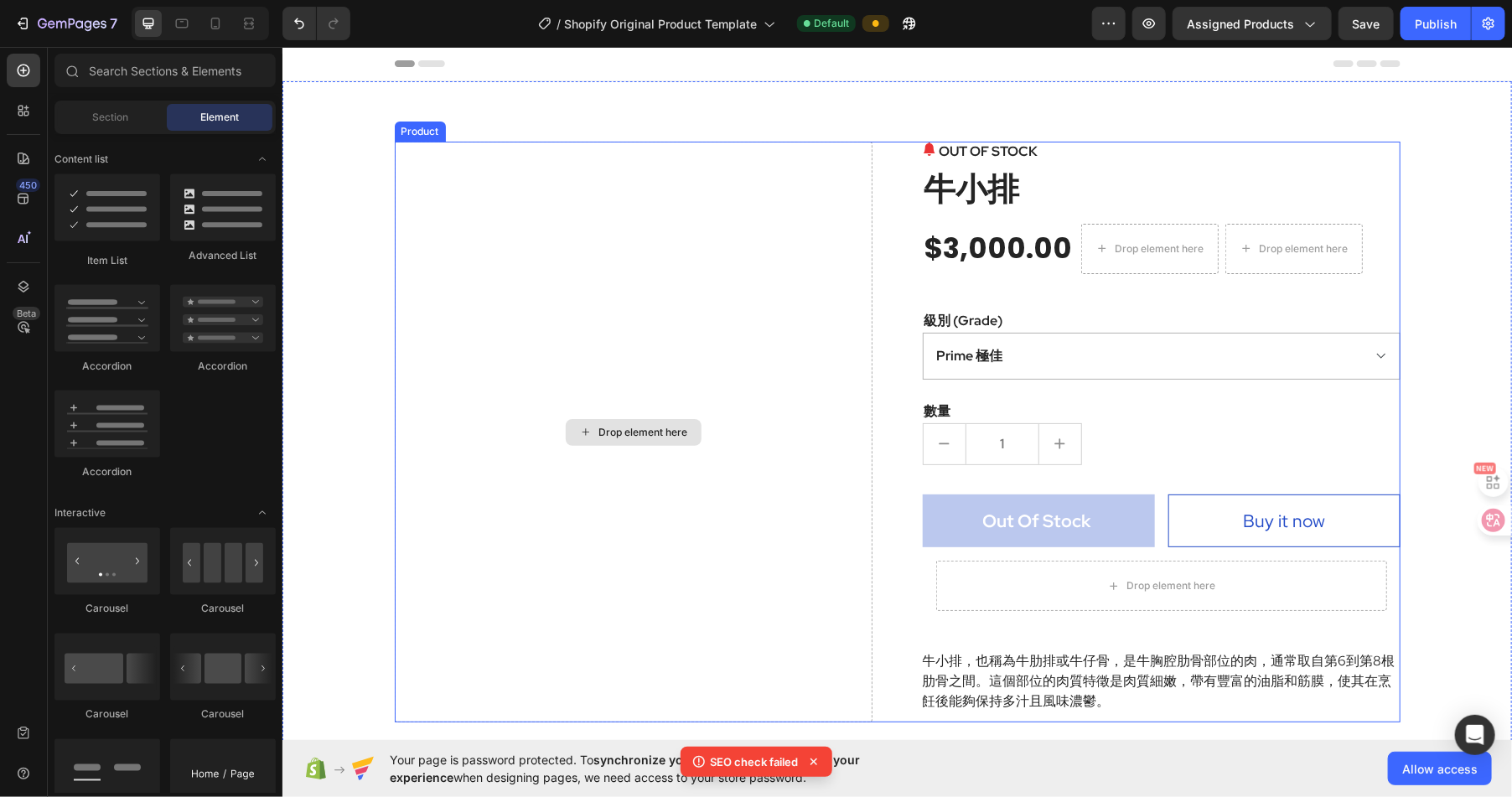 click on "Drop element here" at bounding box center (633, 431) 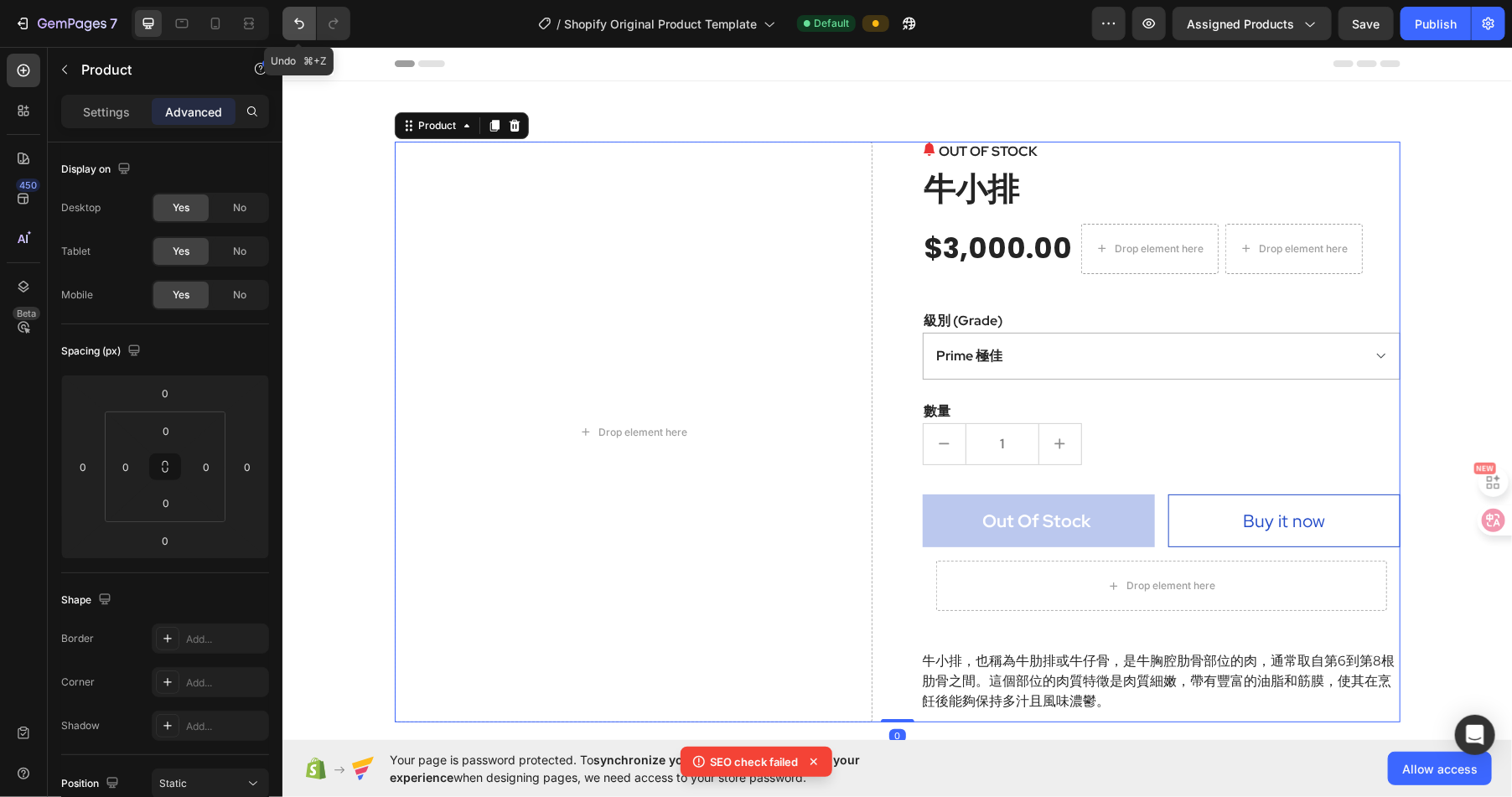 click 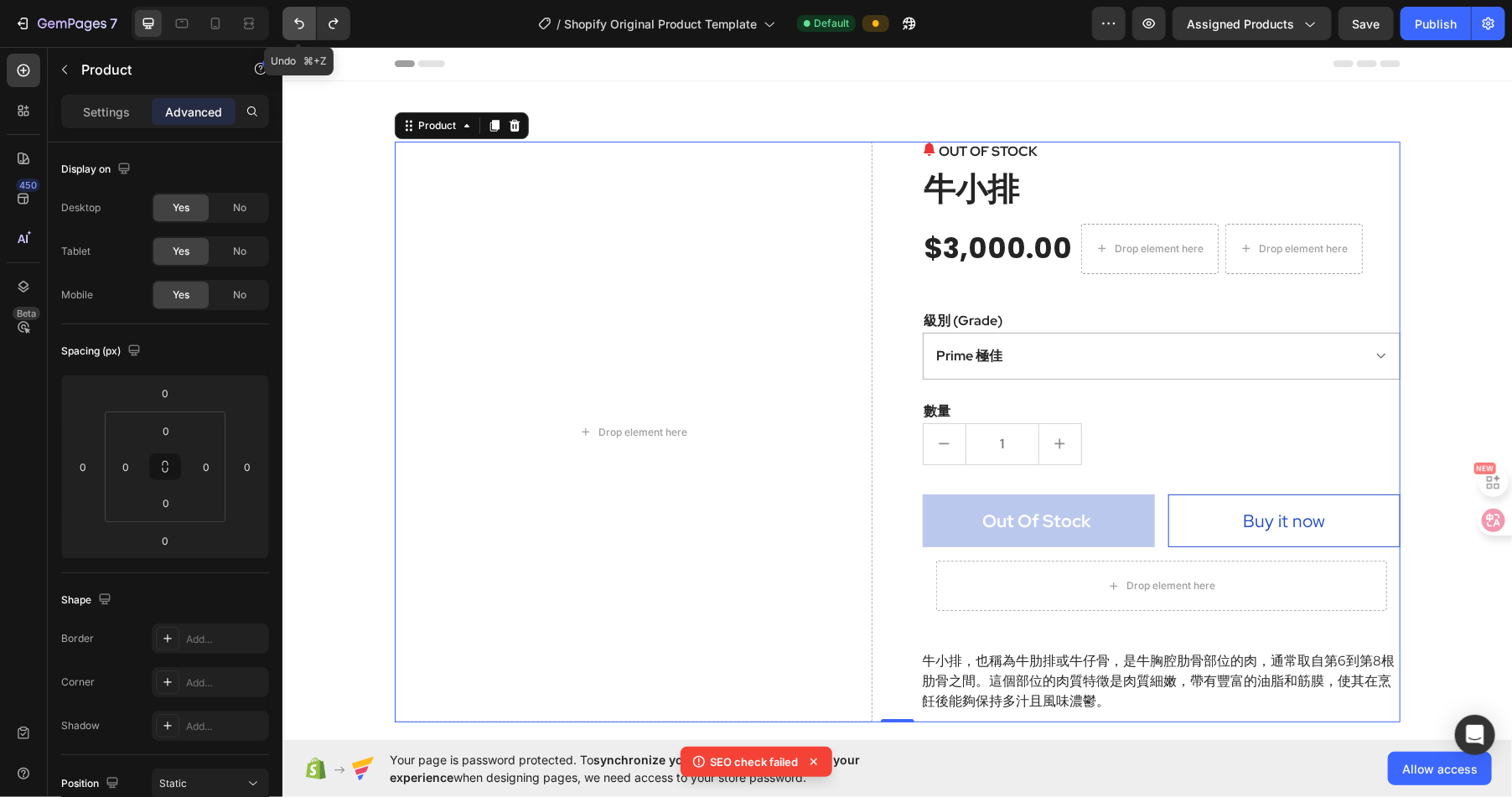 click 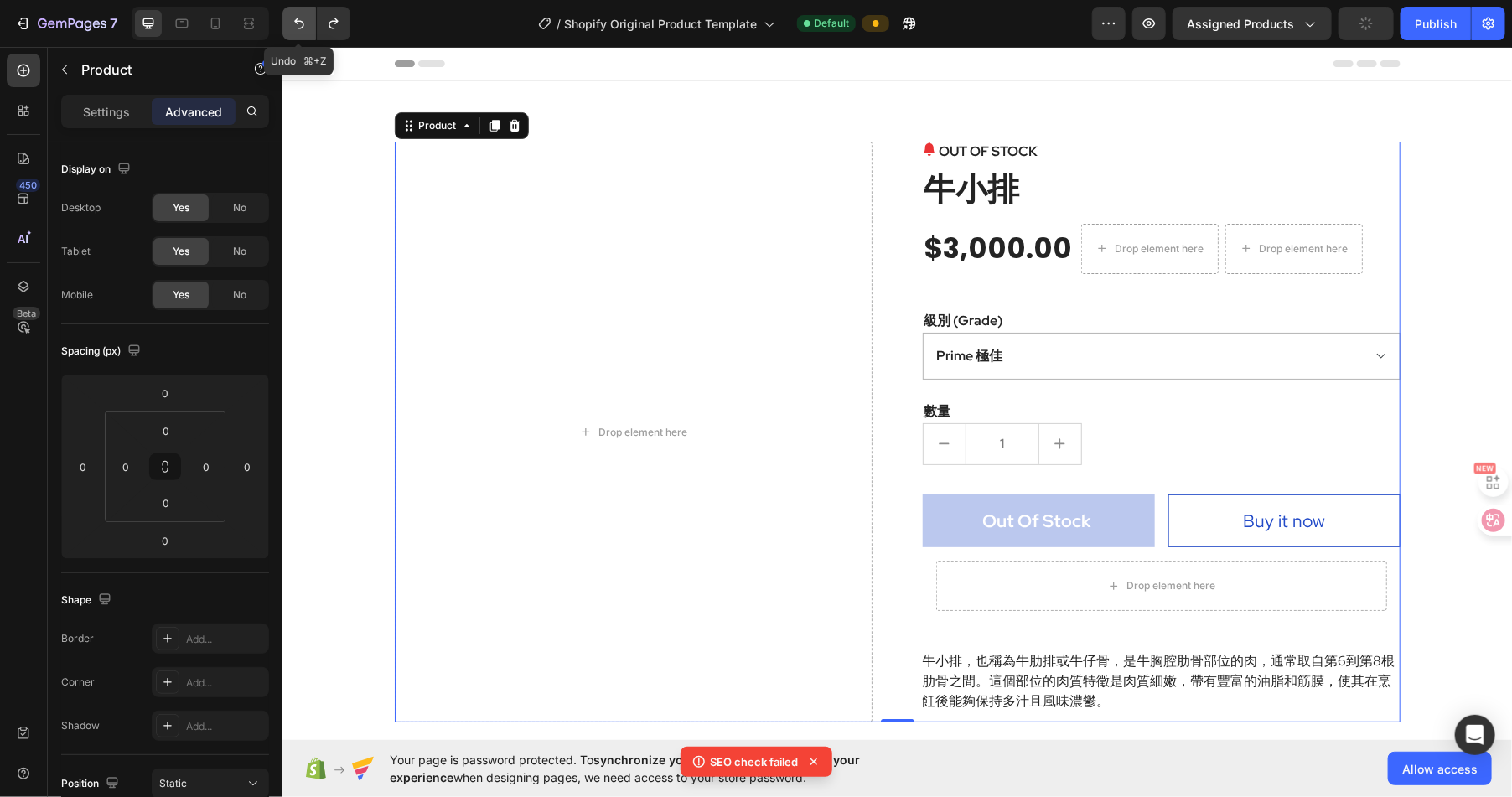 click 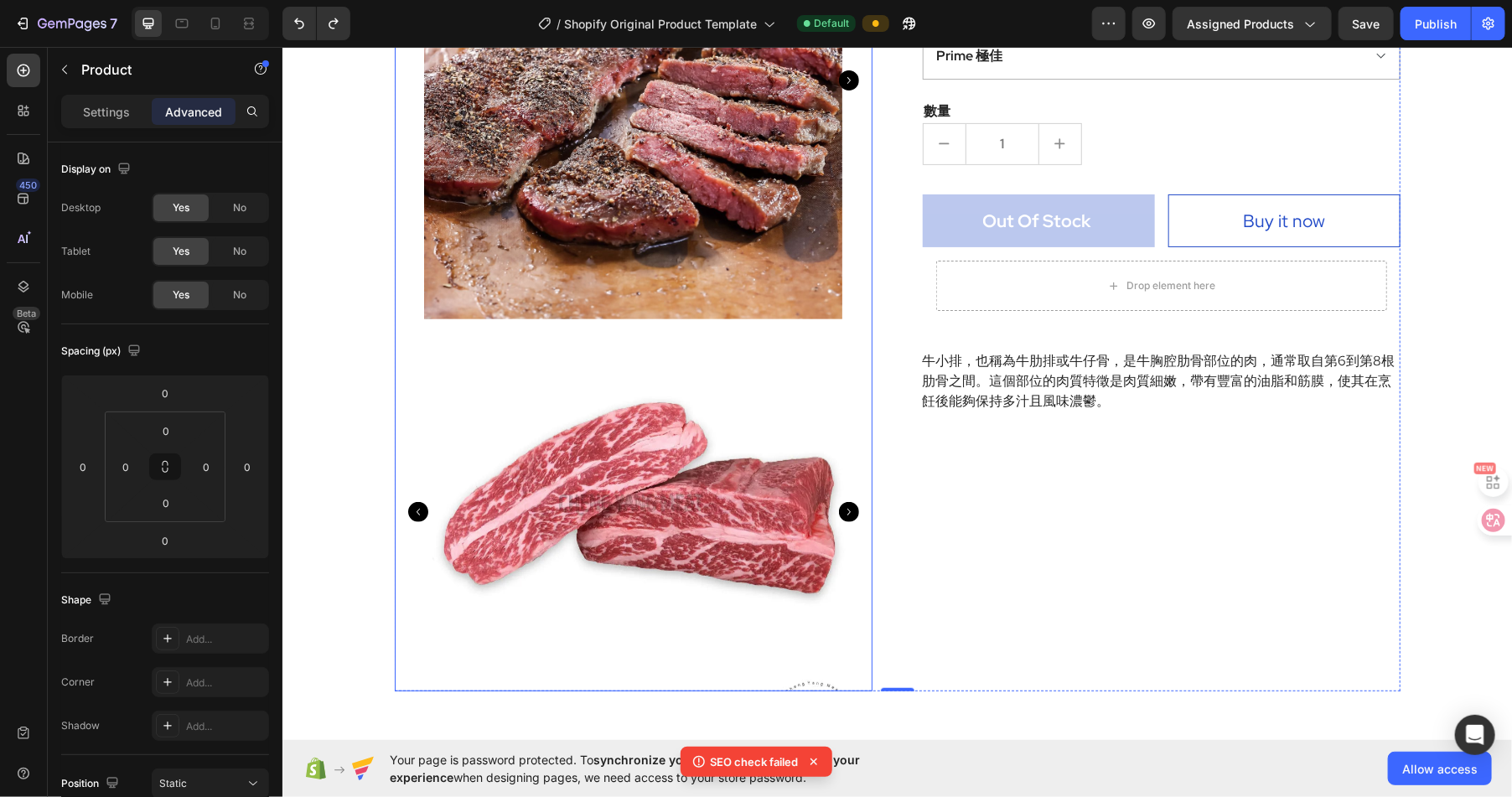 scroll, scrollTop: 308, scrollLeft: 0, axis: vertical 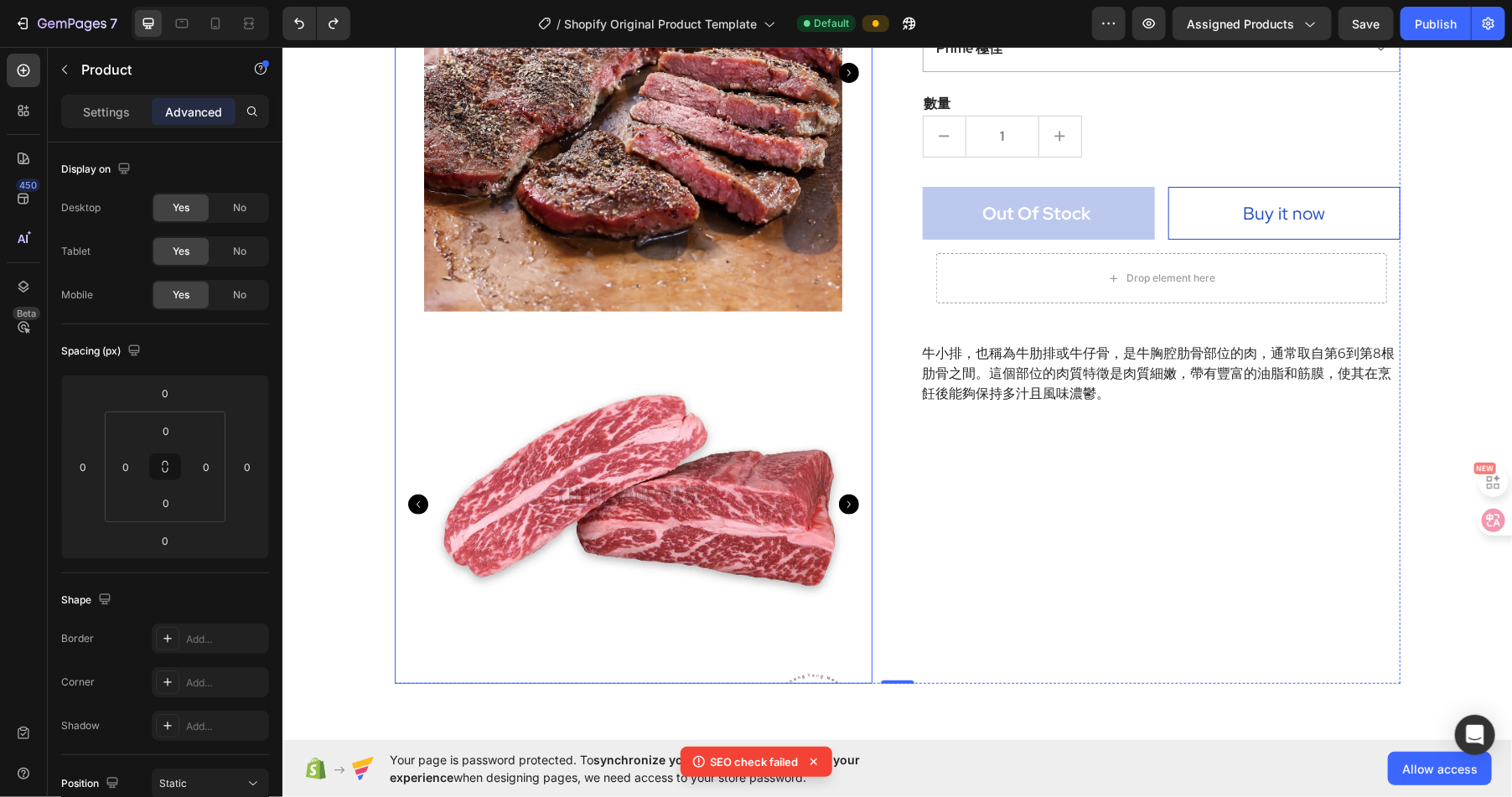 click at bounding box center [633, 504] 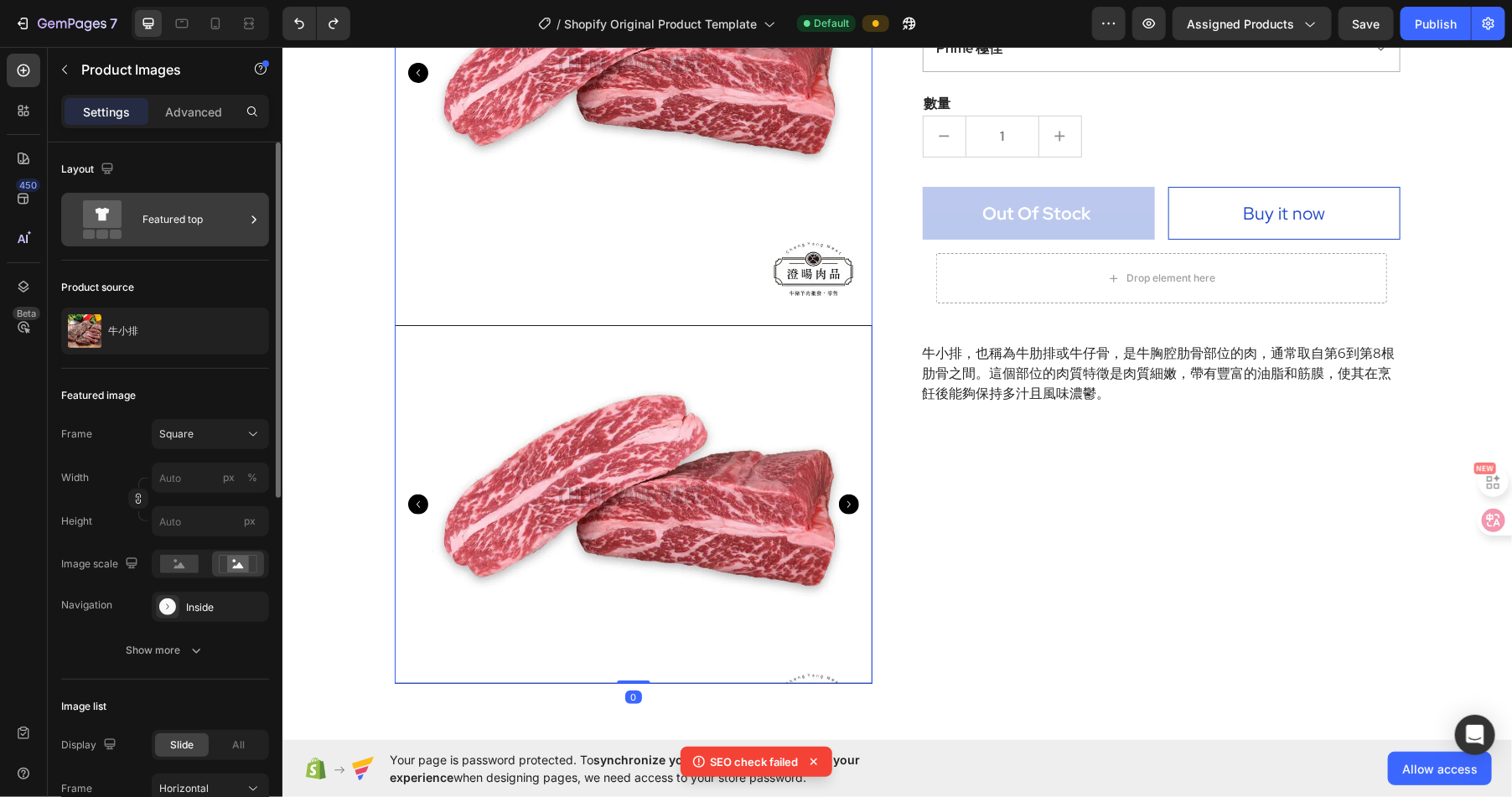 click 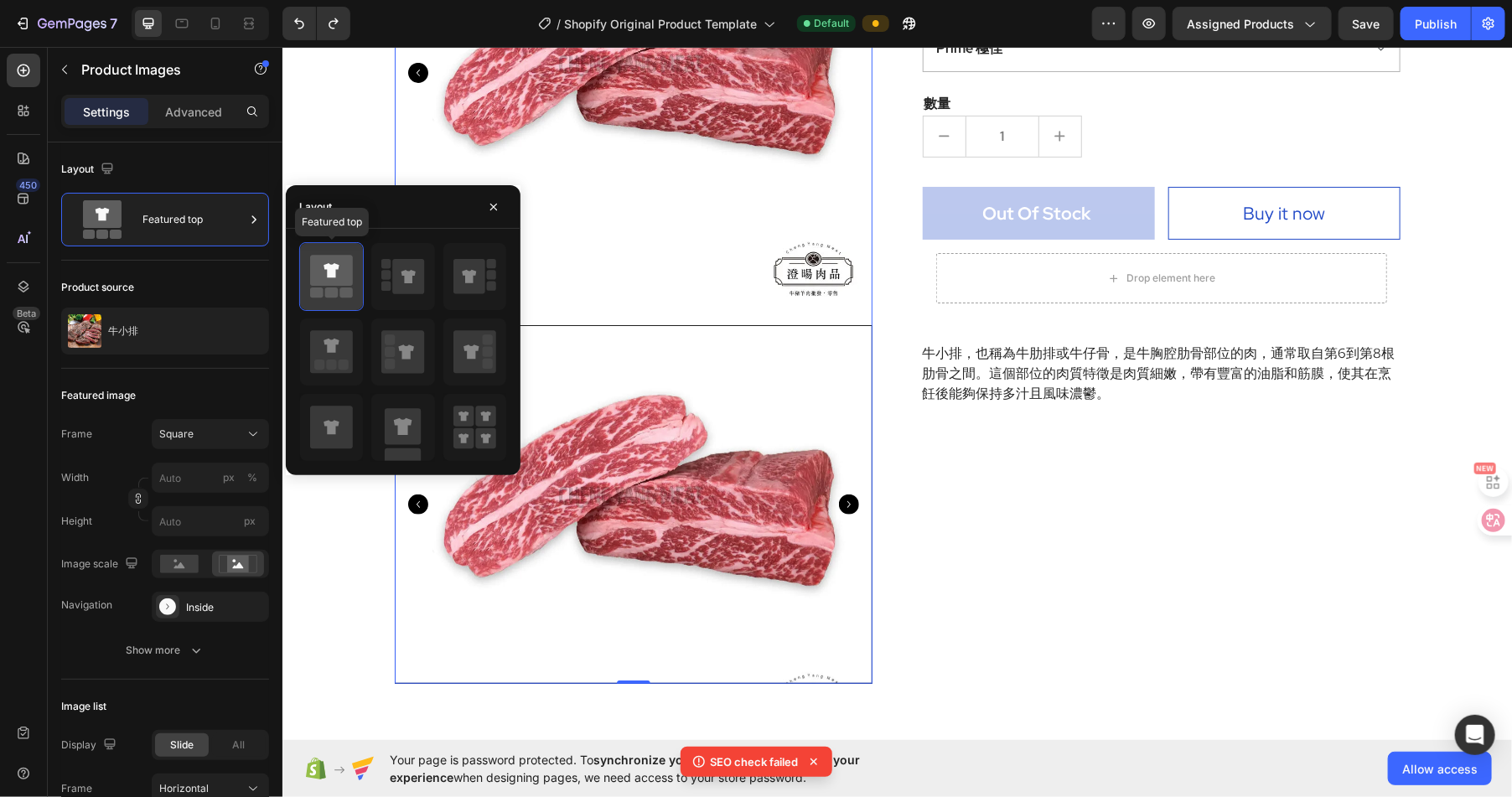 click 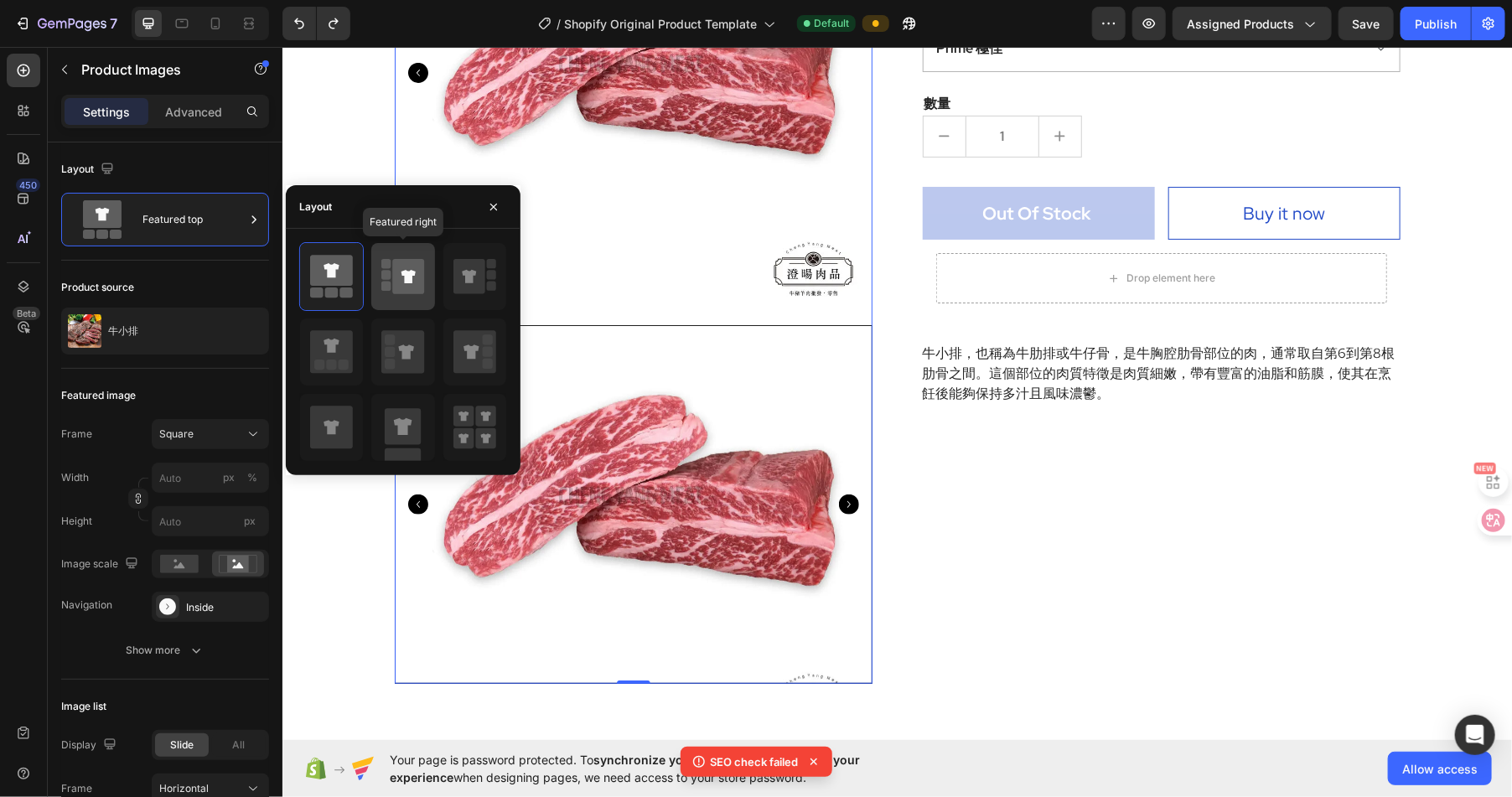 click 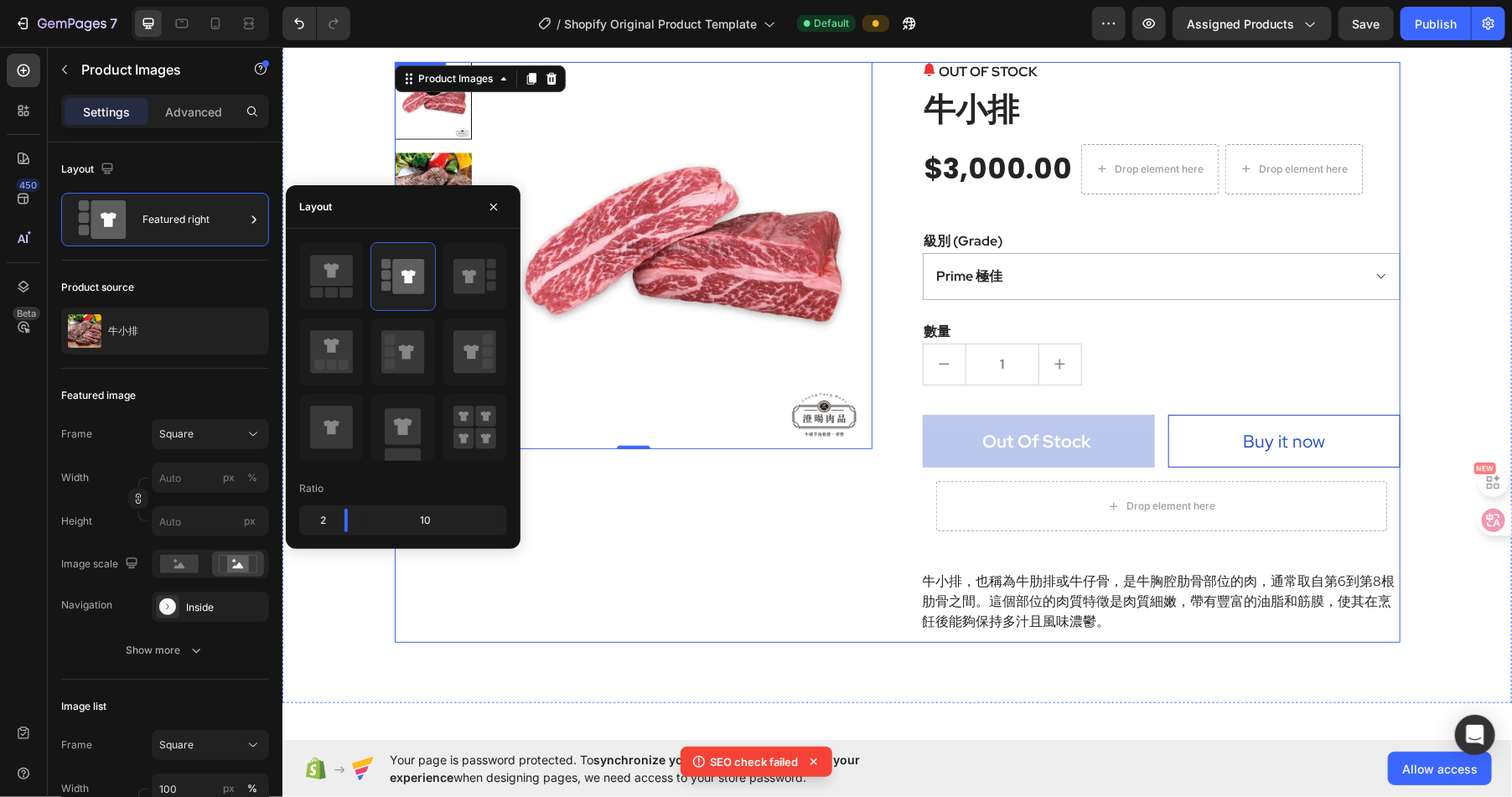 scroll, scrollTop: 0, scrollLeft: 0, axis: both 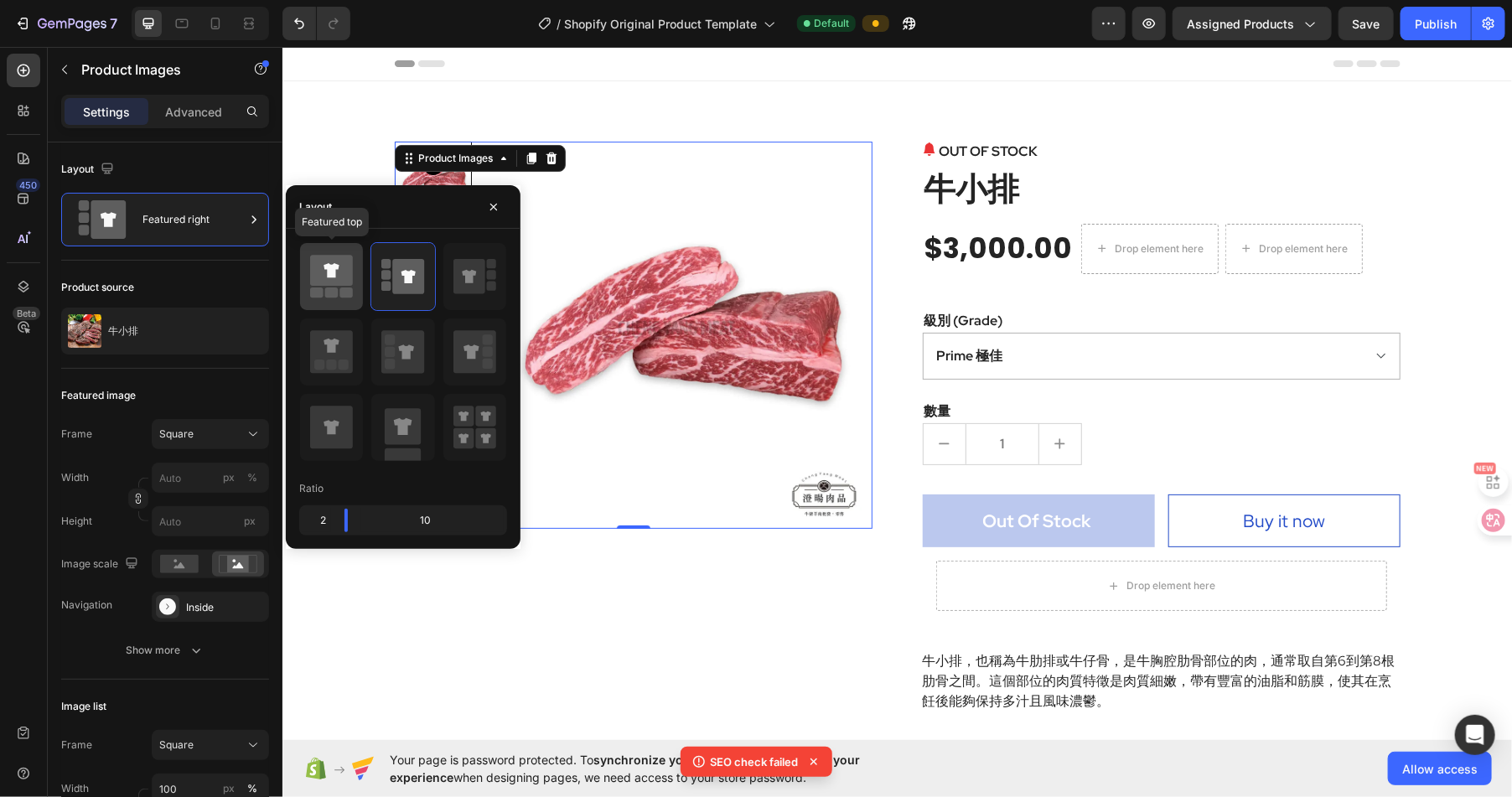 click 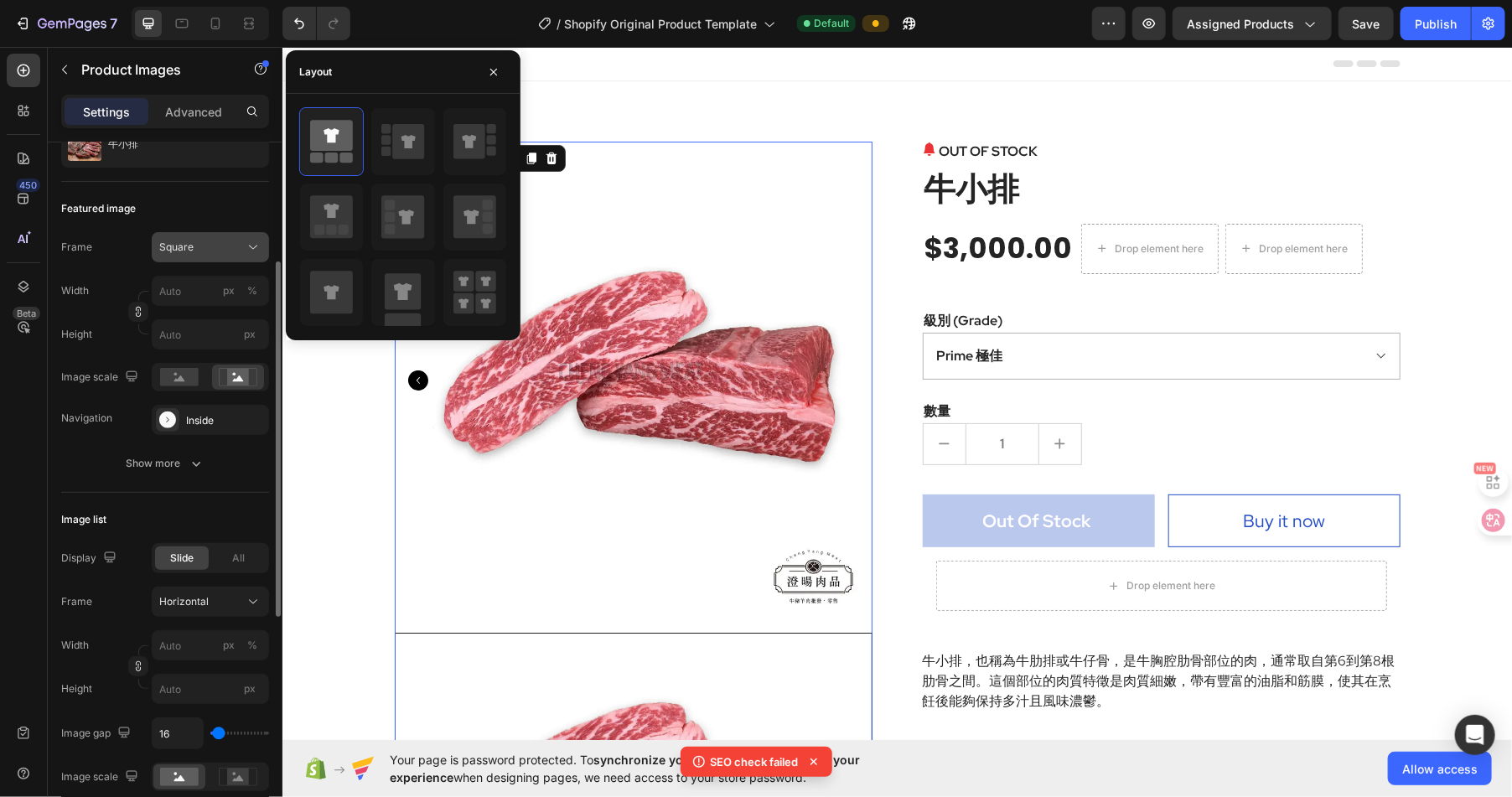 scroll, scrollTop: 215, scrollLeft: 0, axis: vertical 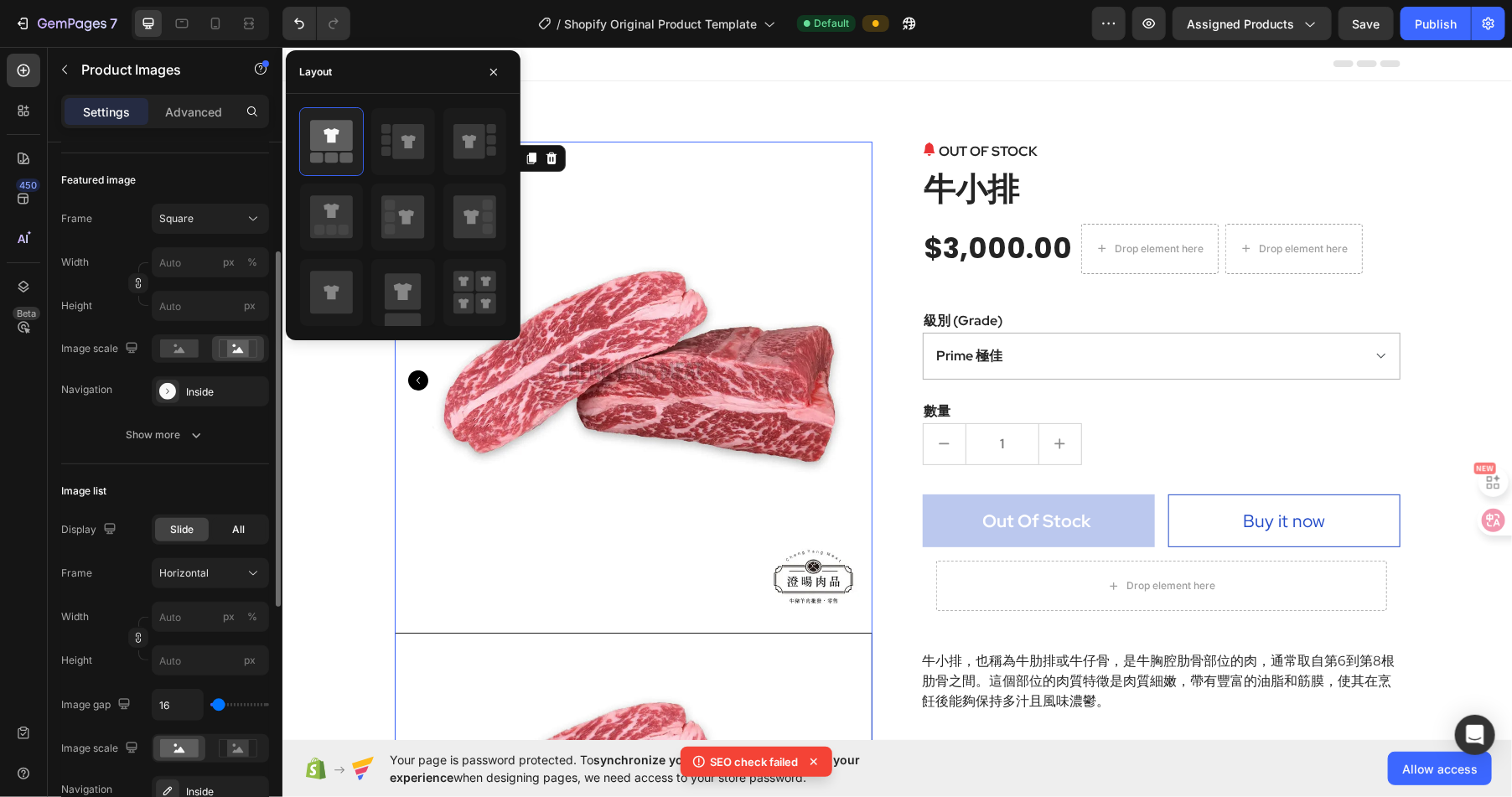 click on "All" 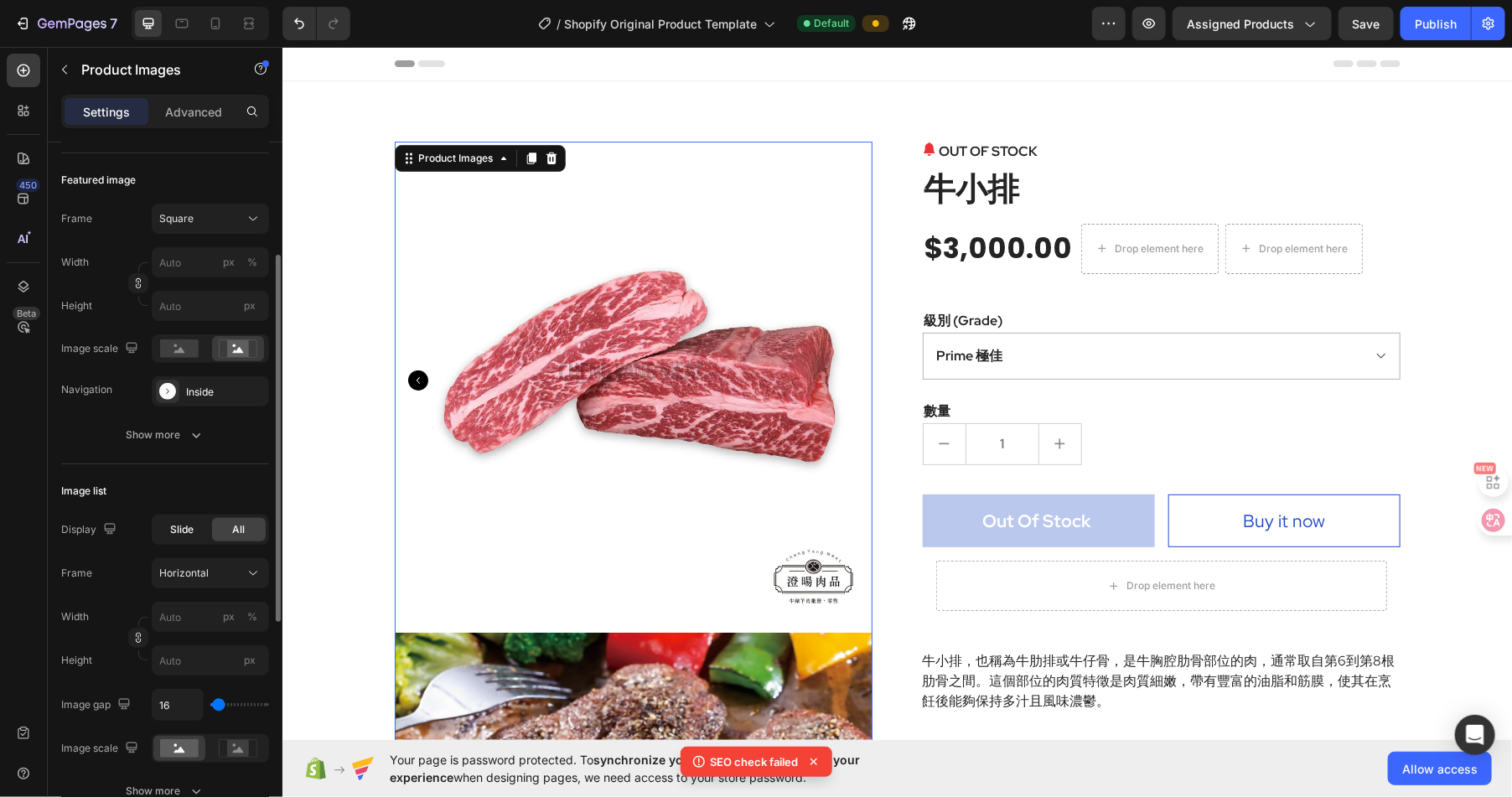 click on "Slide" 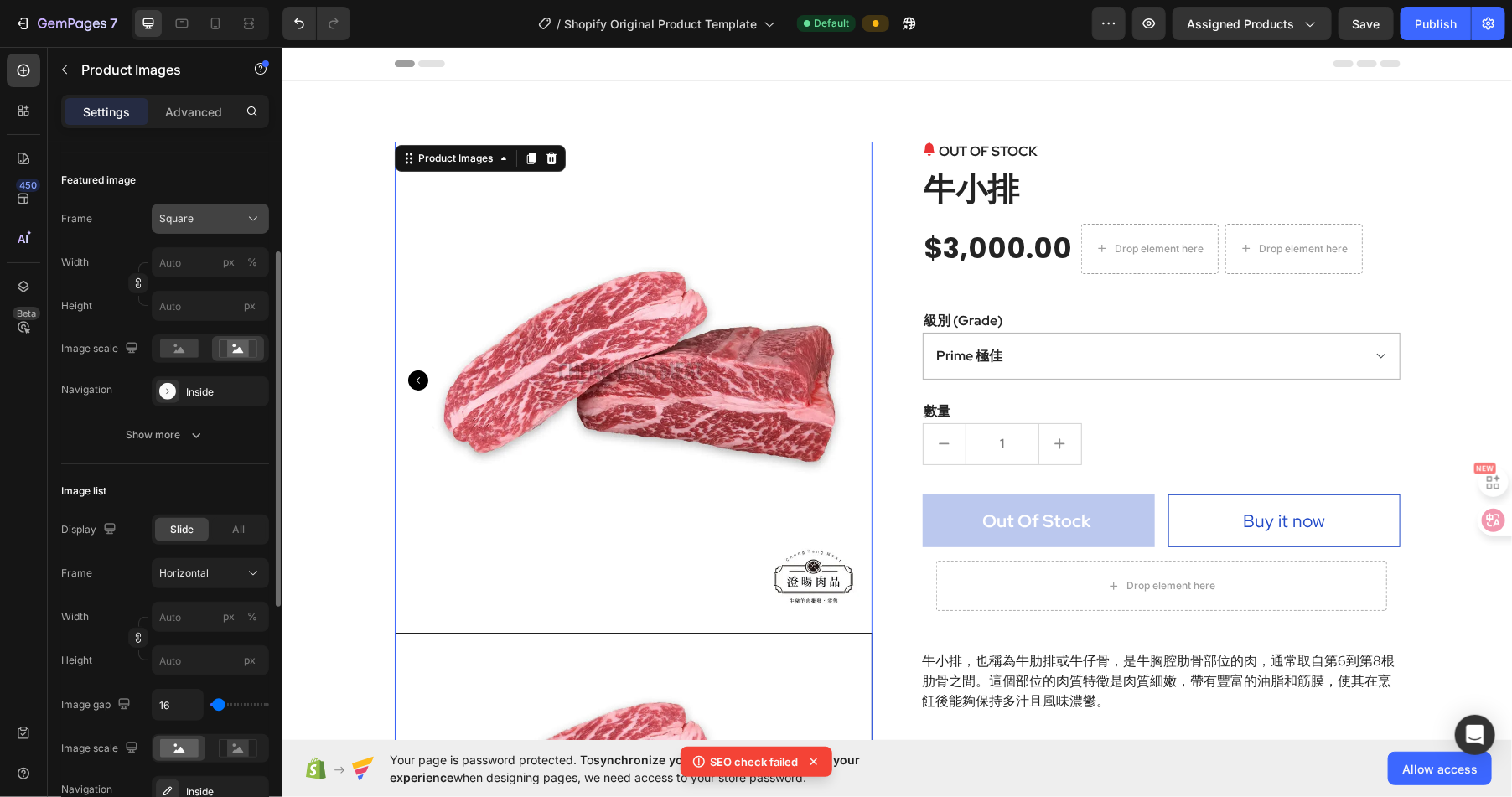 click on "Square" 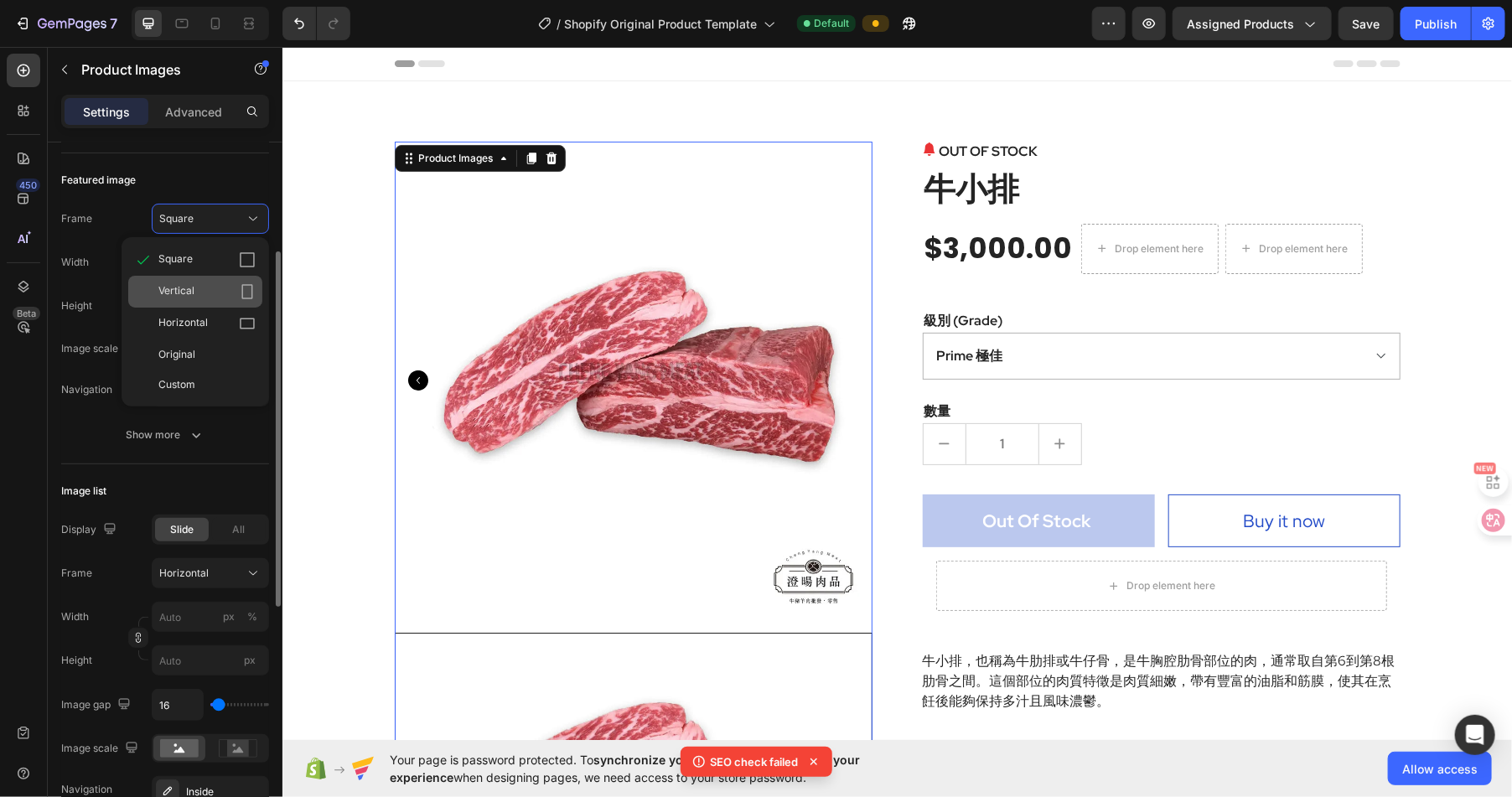 click on "Vertical" at bounding box center (207, 292) 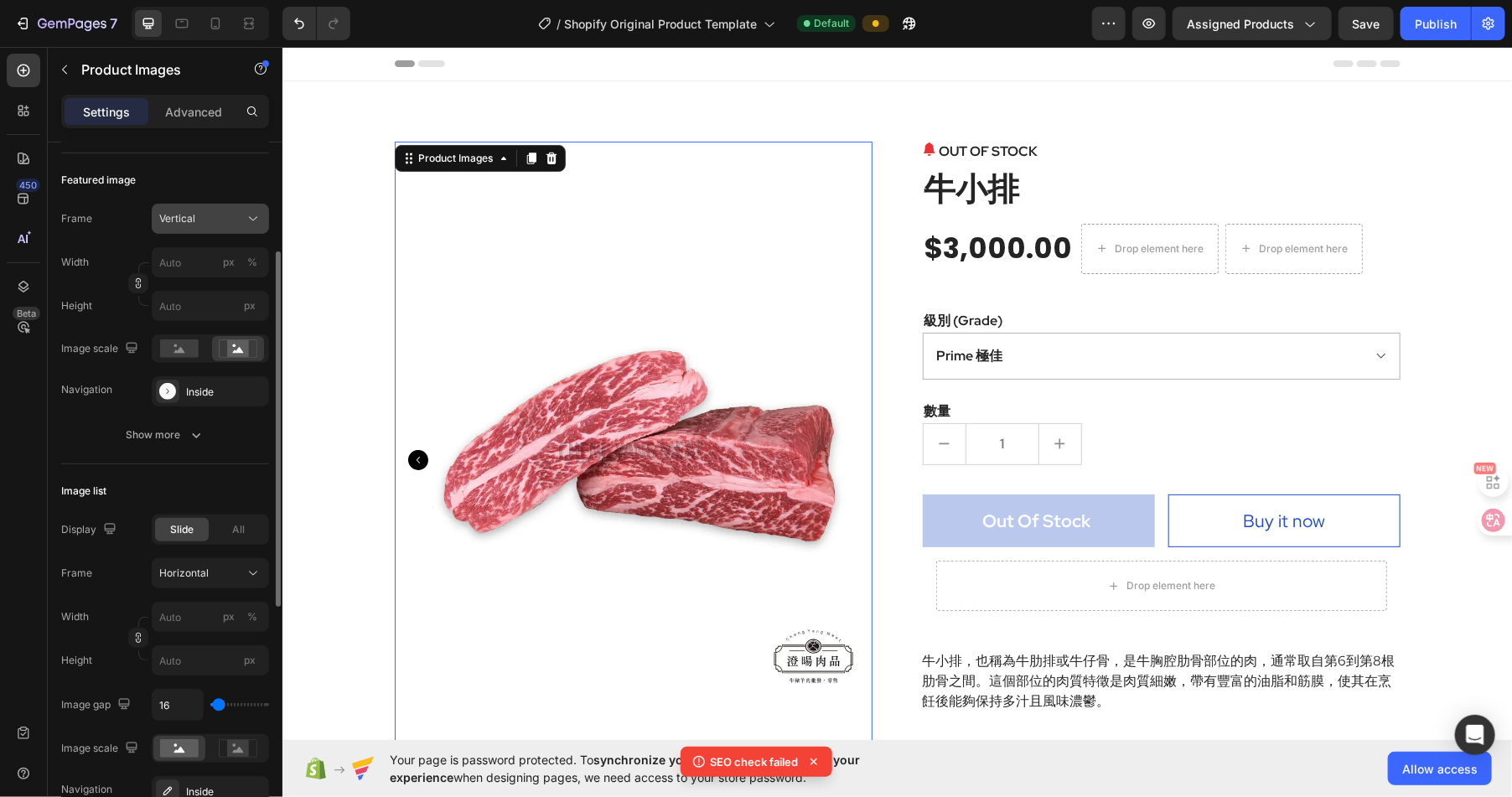 click on "Vertical" at bounding box center (210, 219) 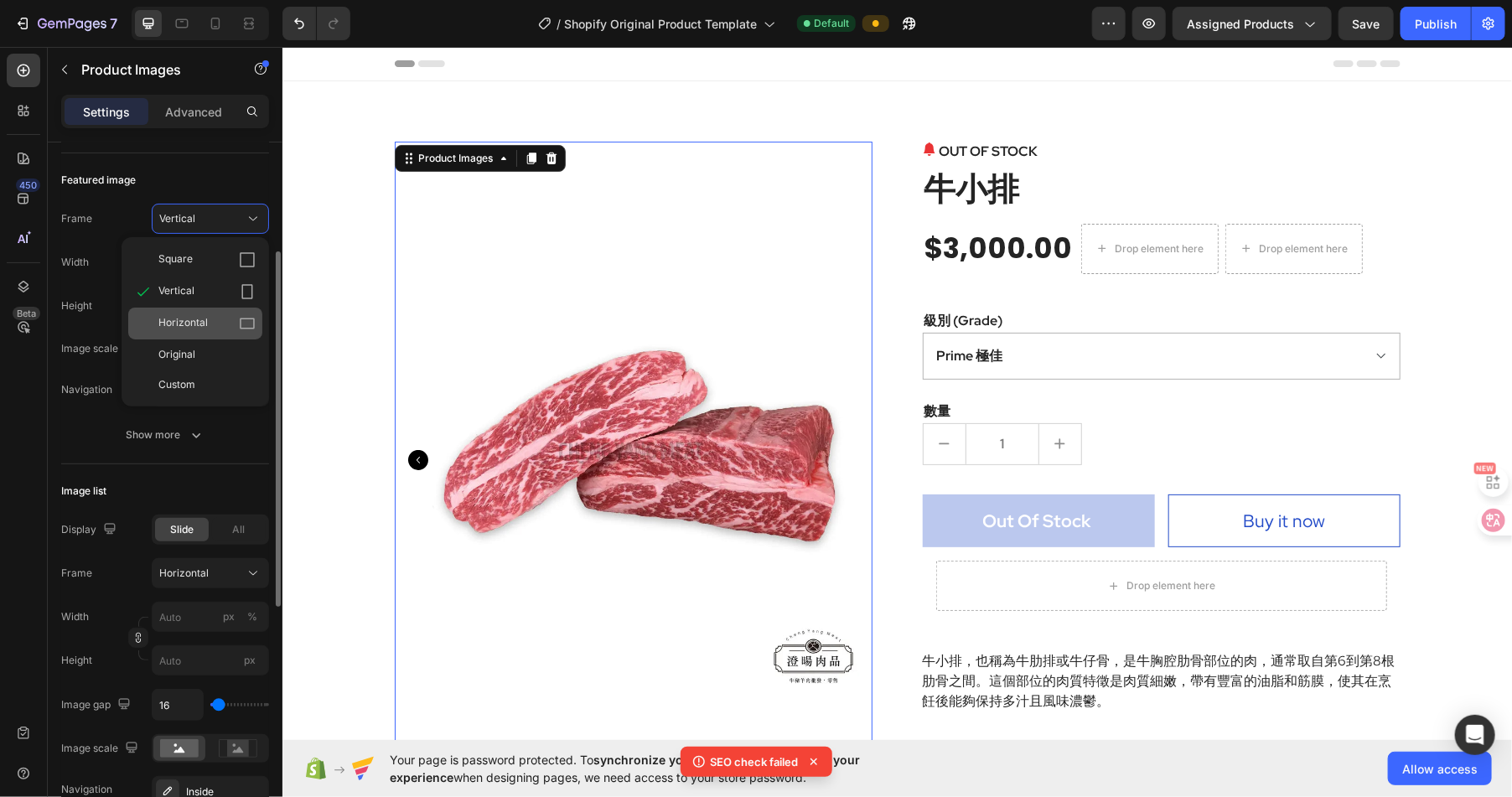 click on "Horizontal" at bounding box center [183, 323] 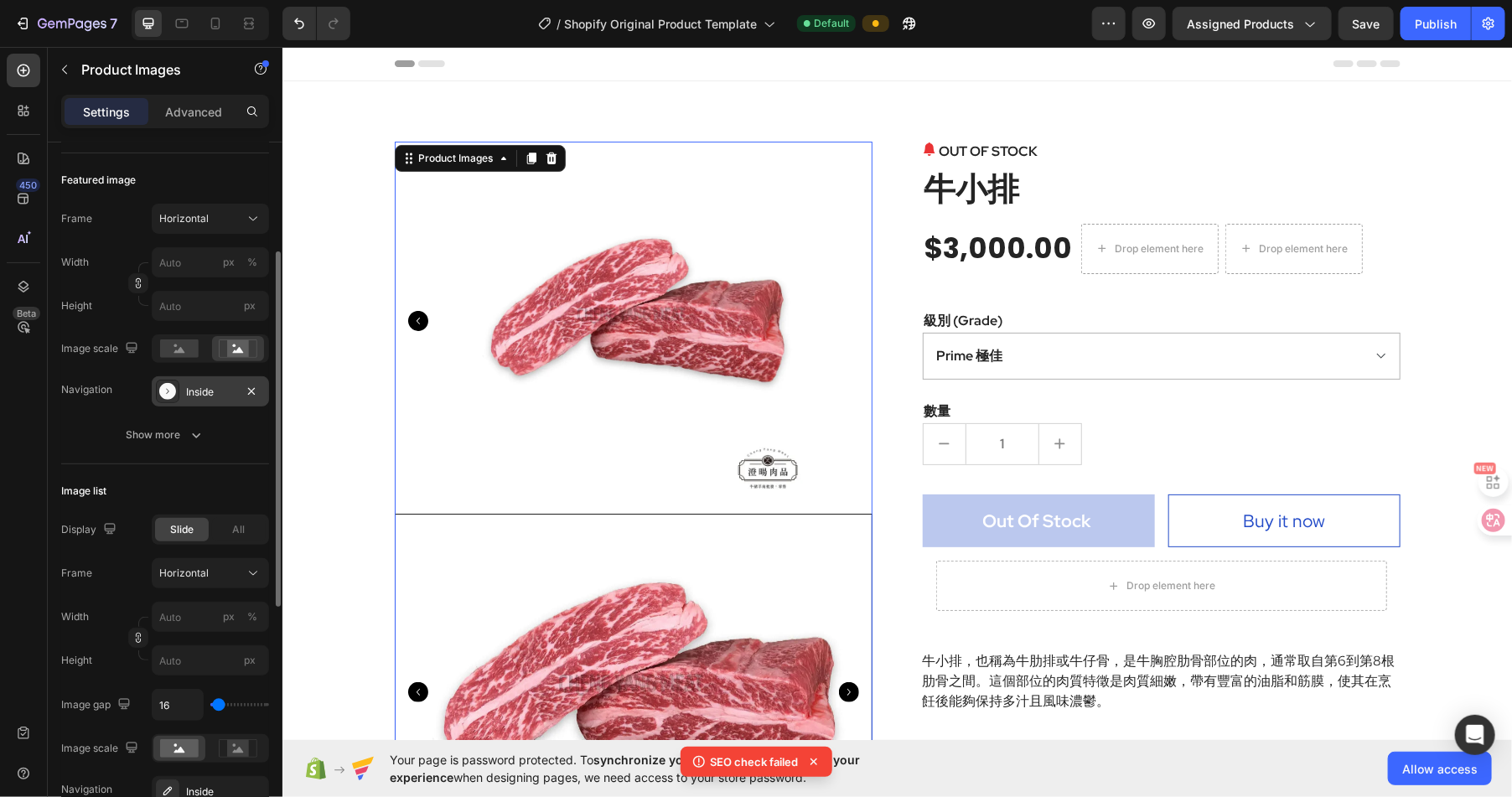 click on "Inside" at bounding box center (210, 391) 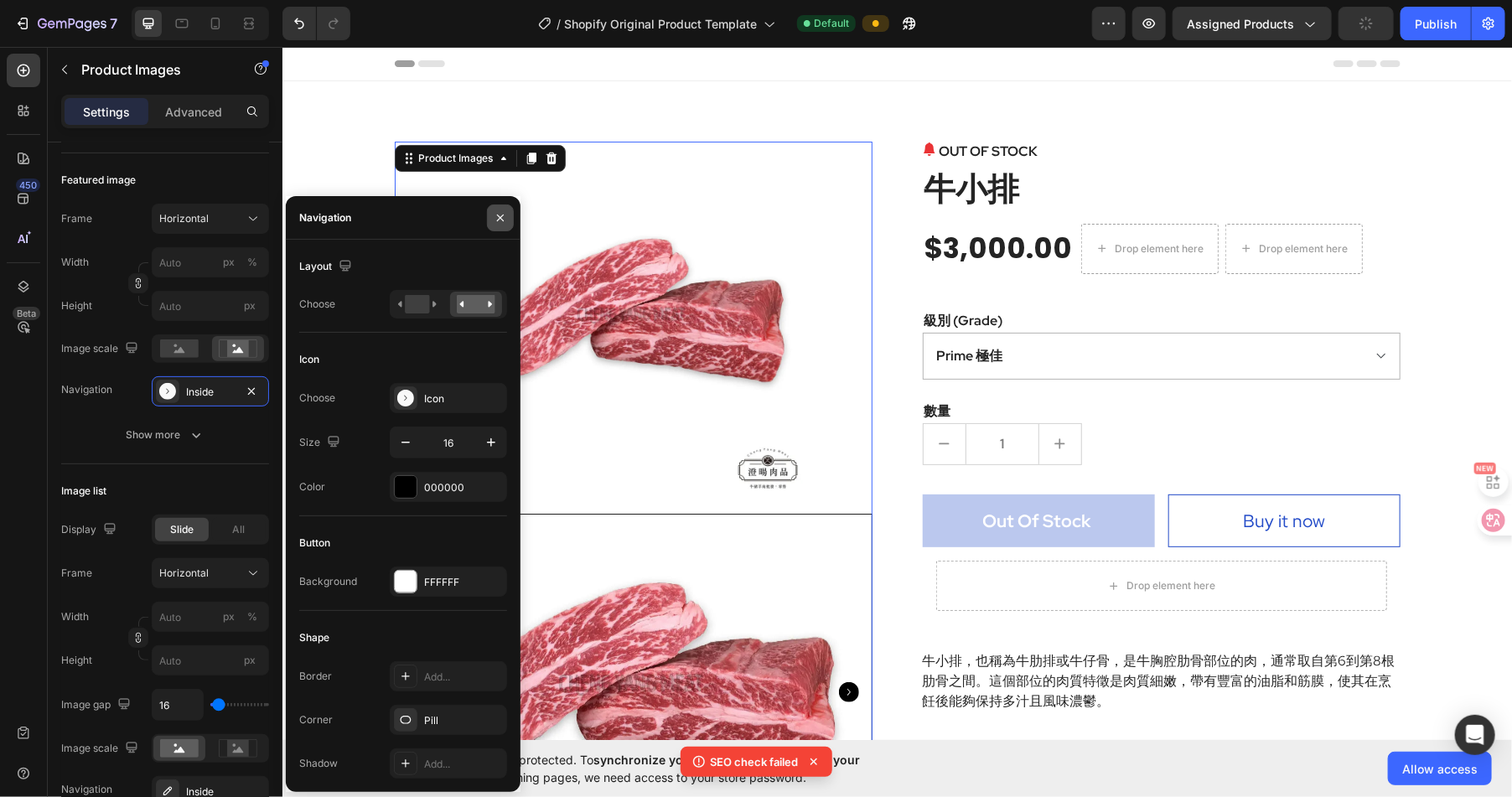 click 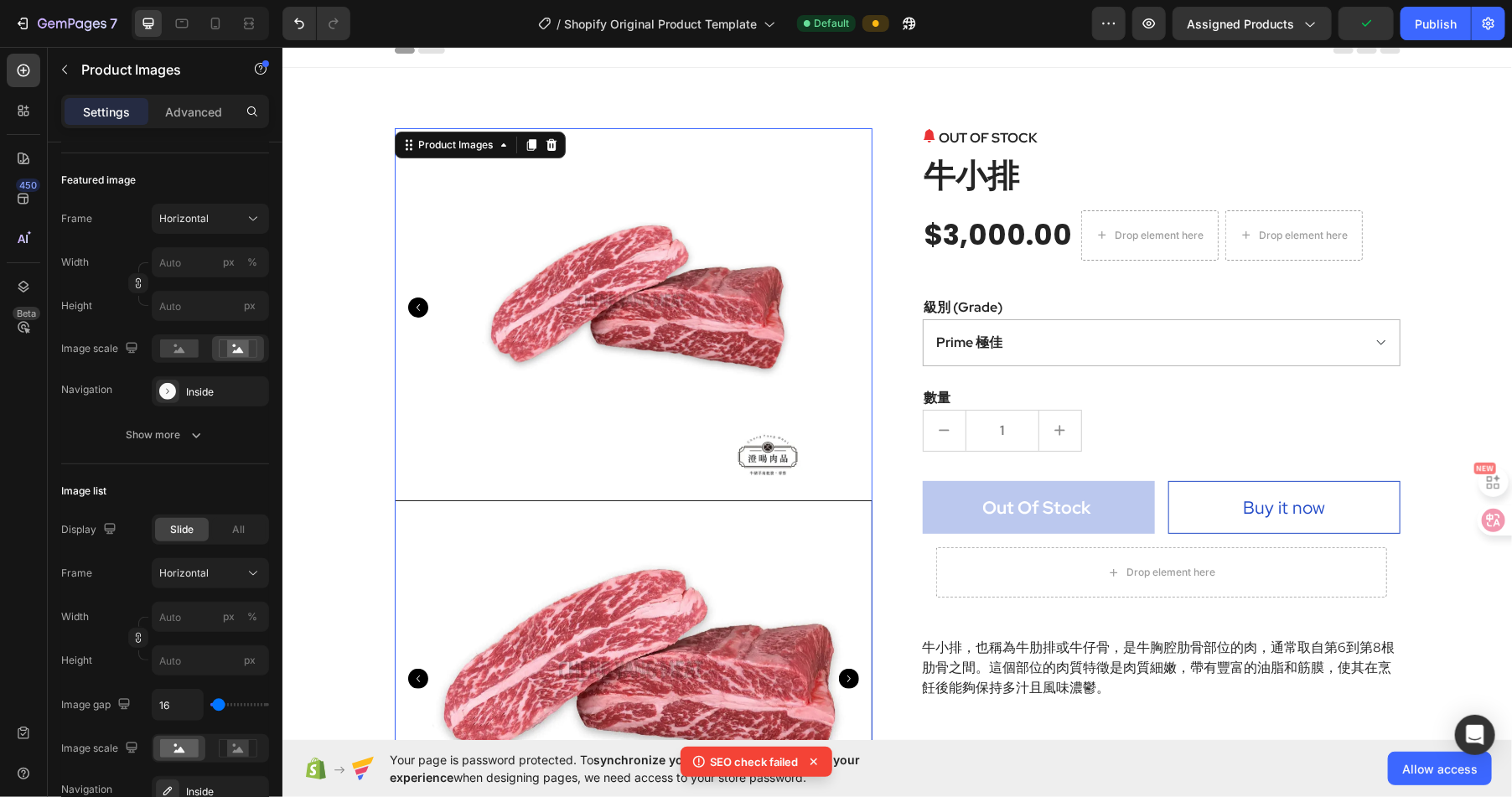 scroll, scrollTop: 12, scrollLeft: 0, axis: vertical 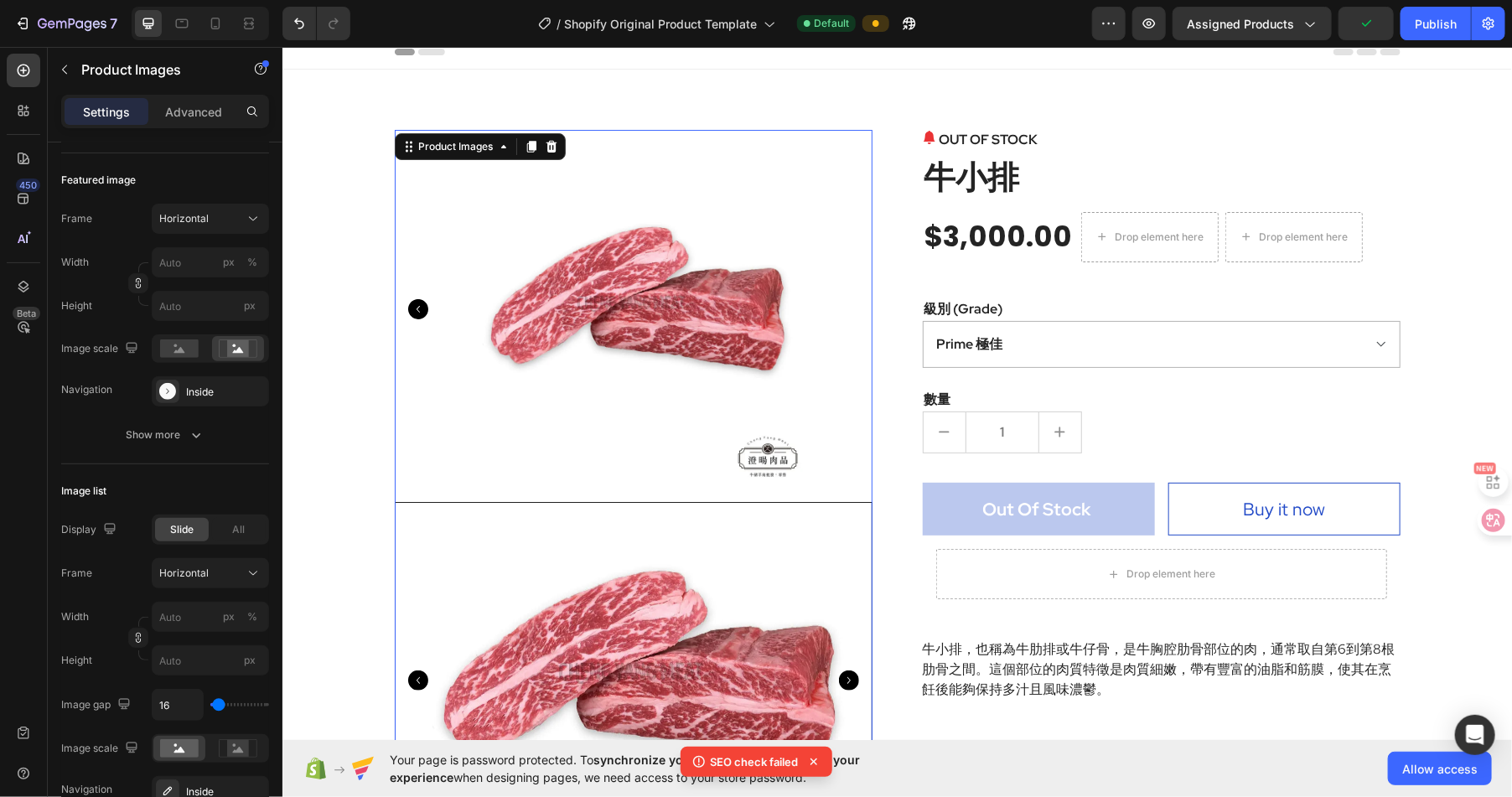 click 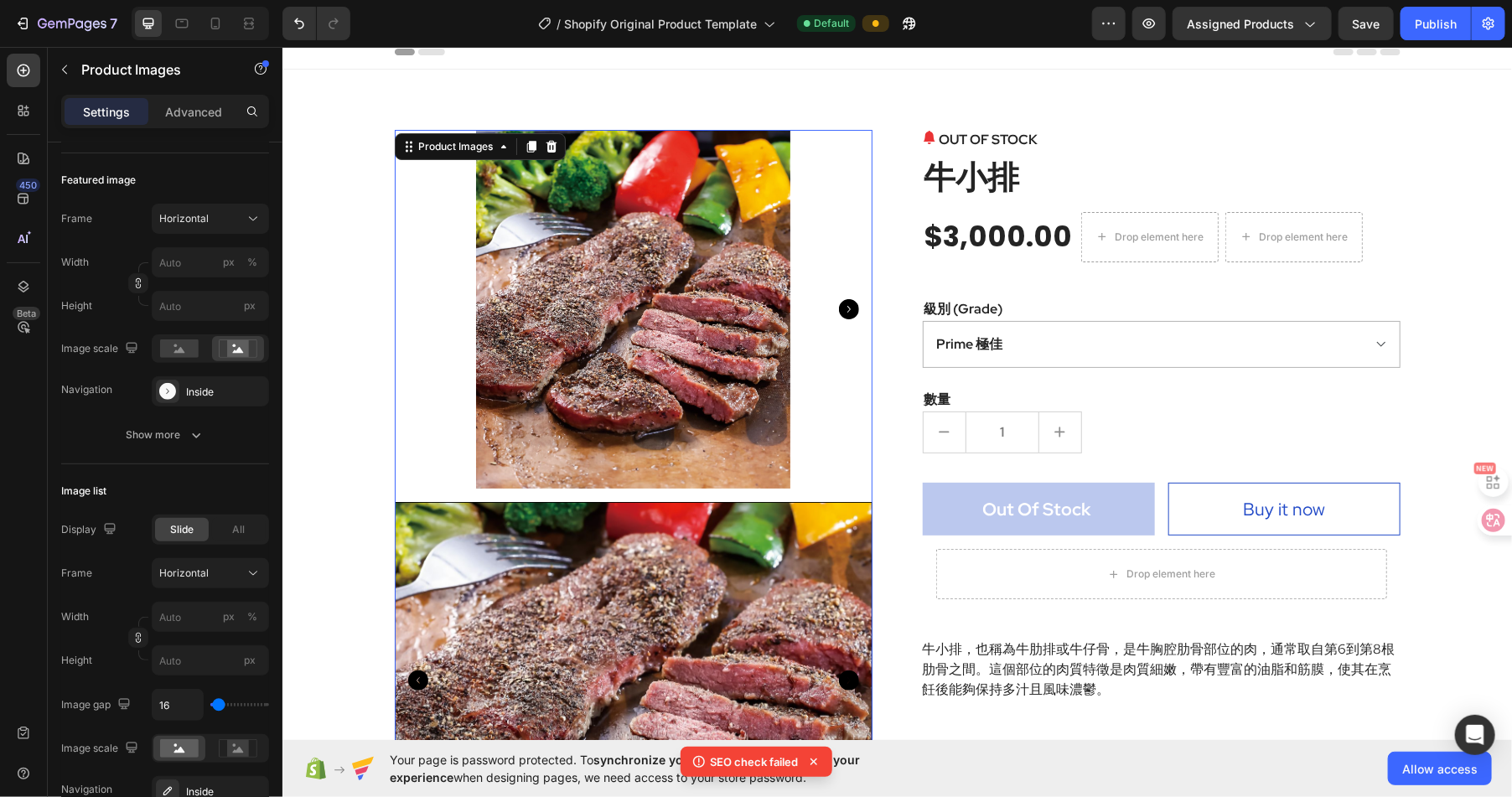 click 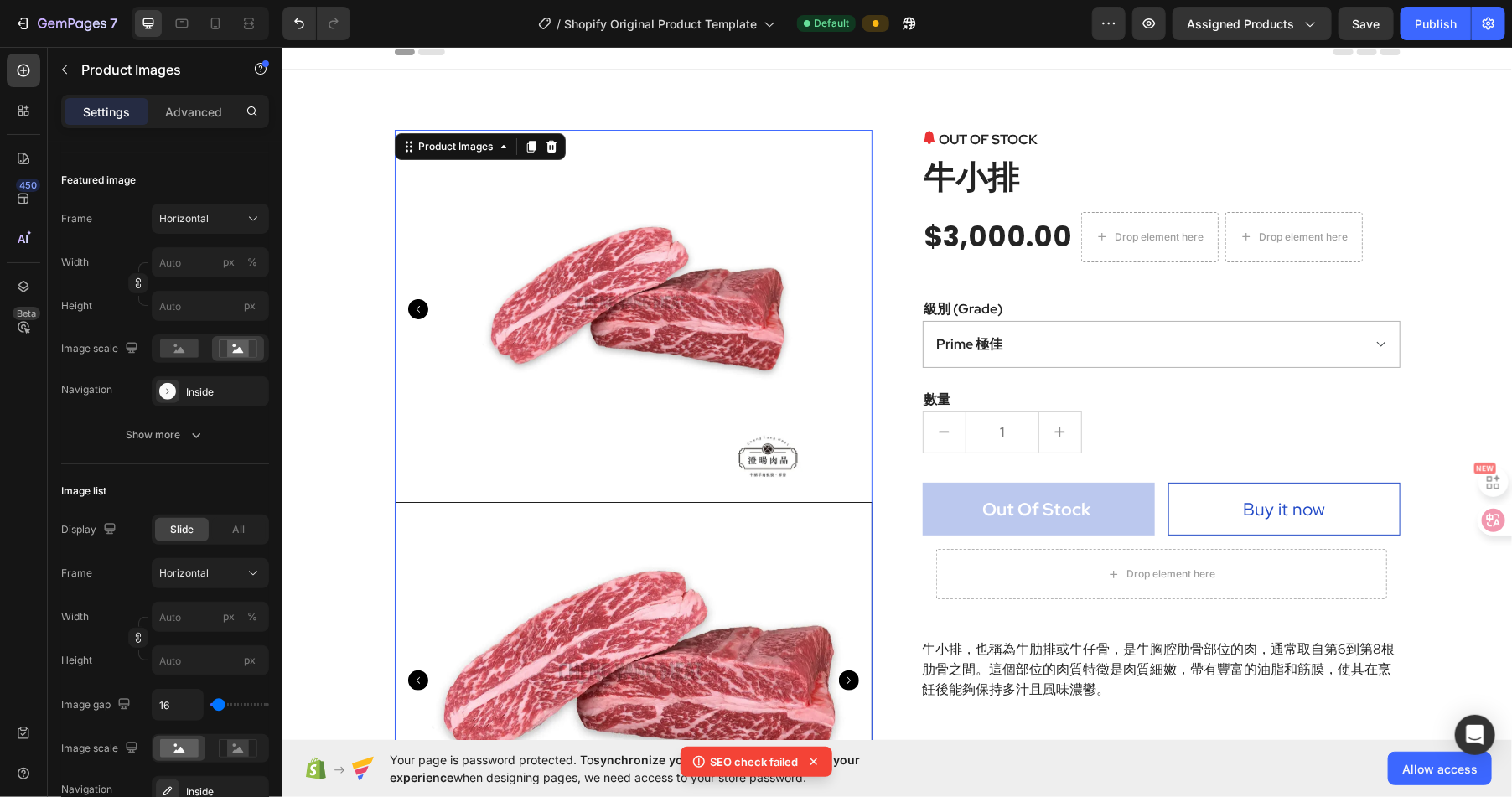click at bounding box center (633, 681) 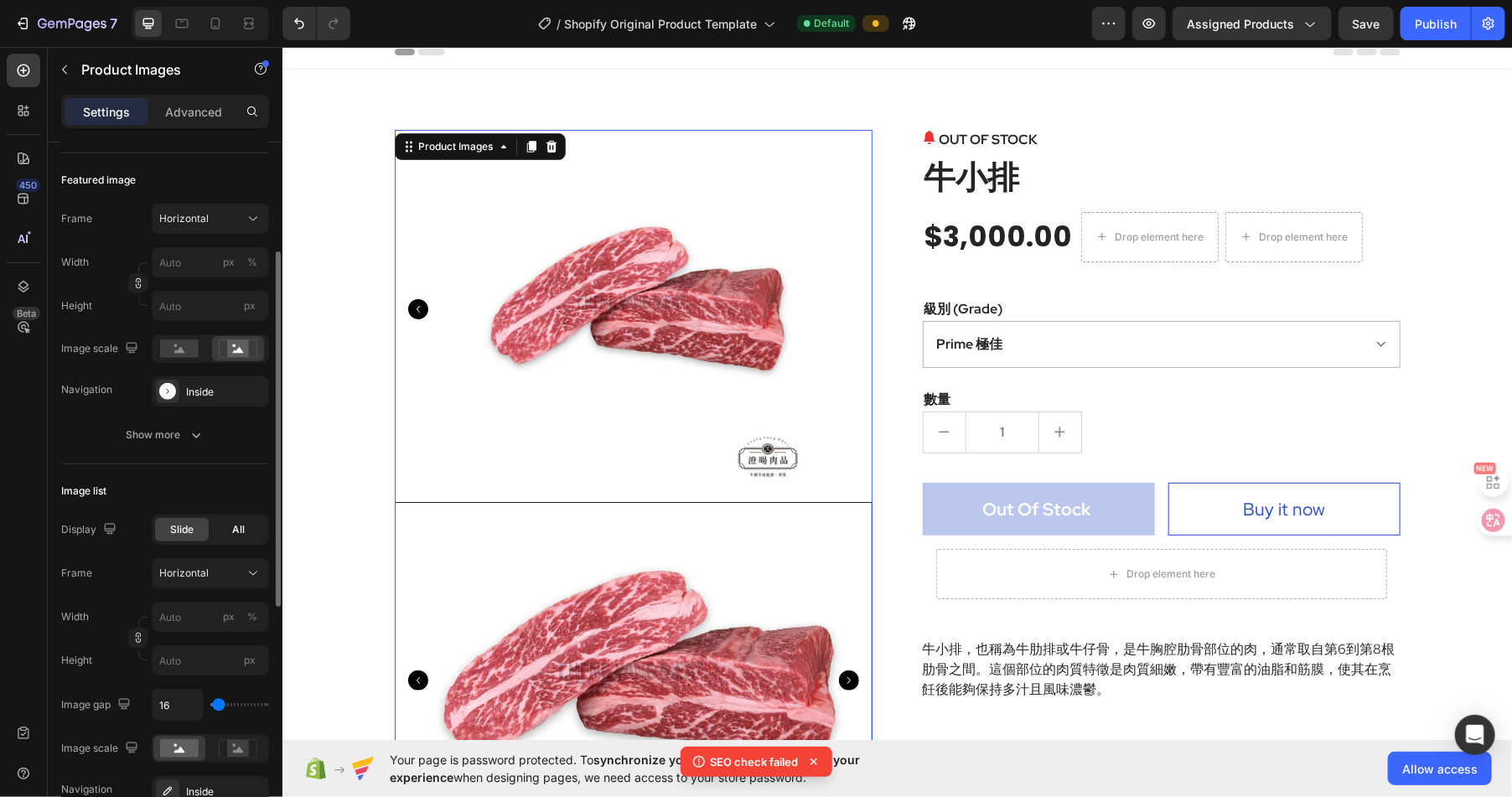 click on "All" 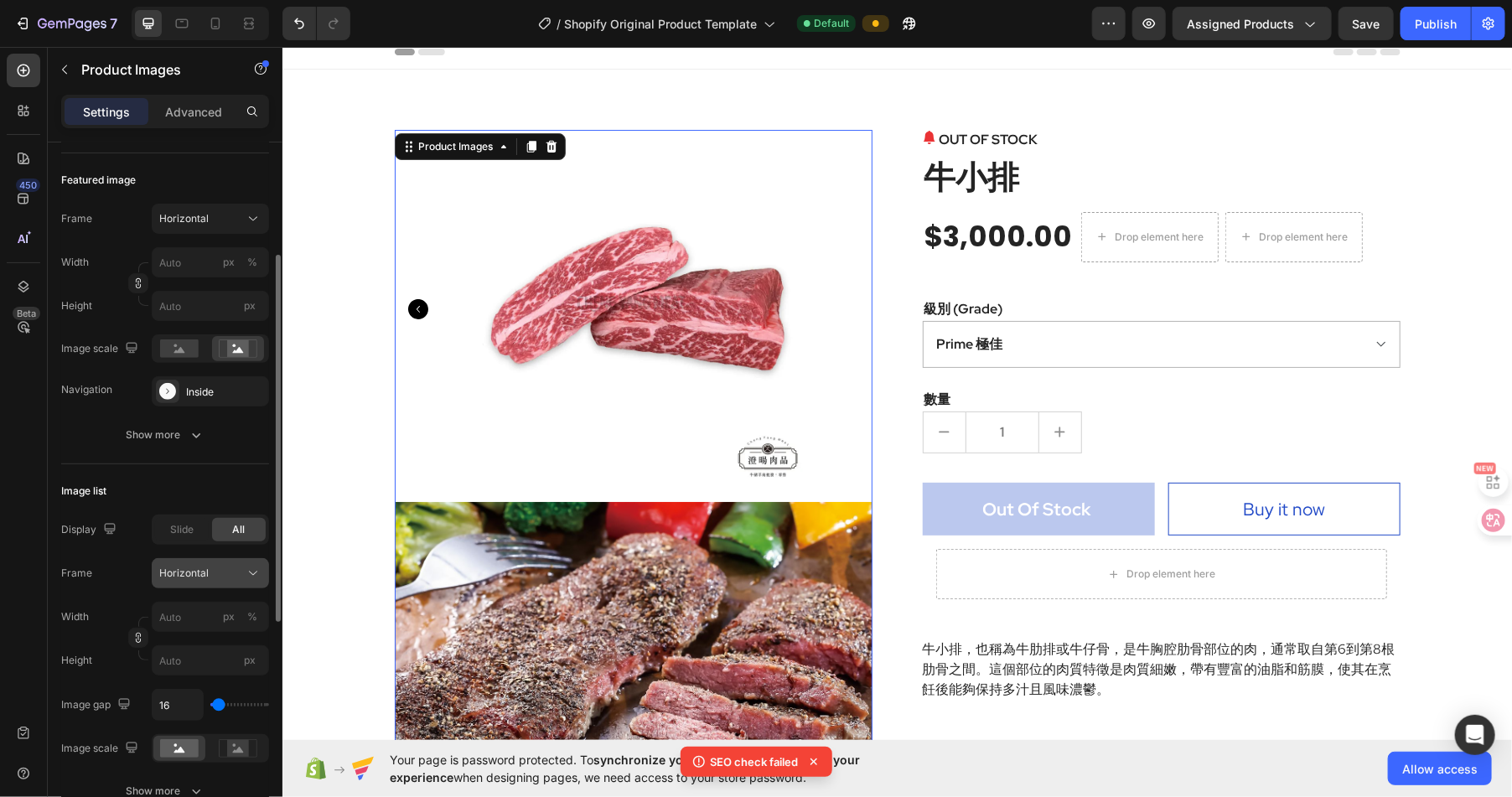 click on "Horizontal" 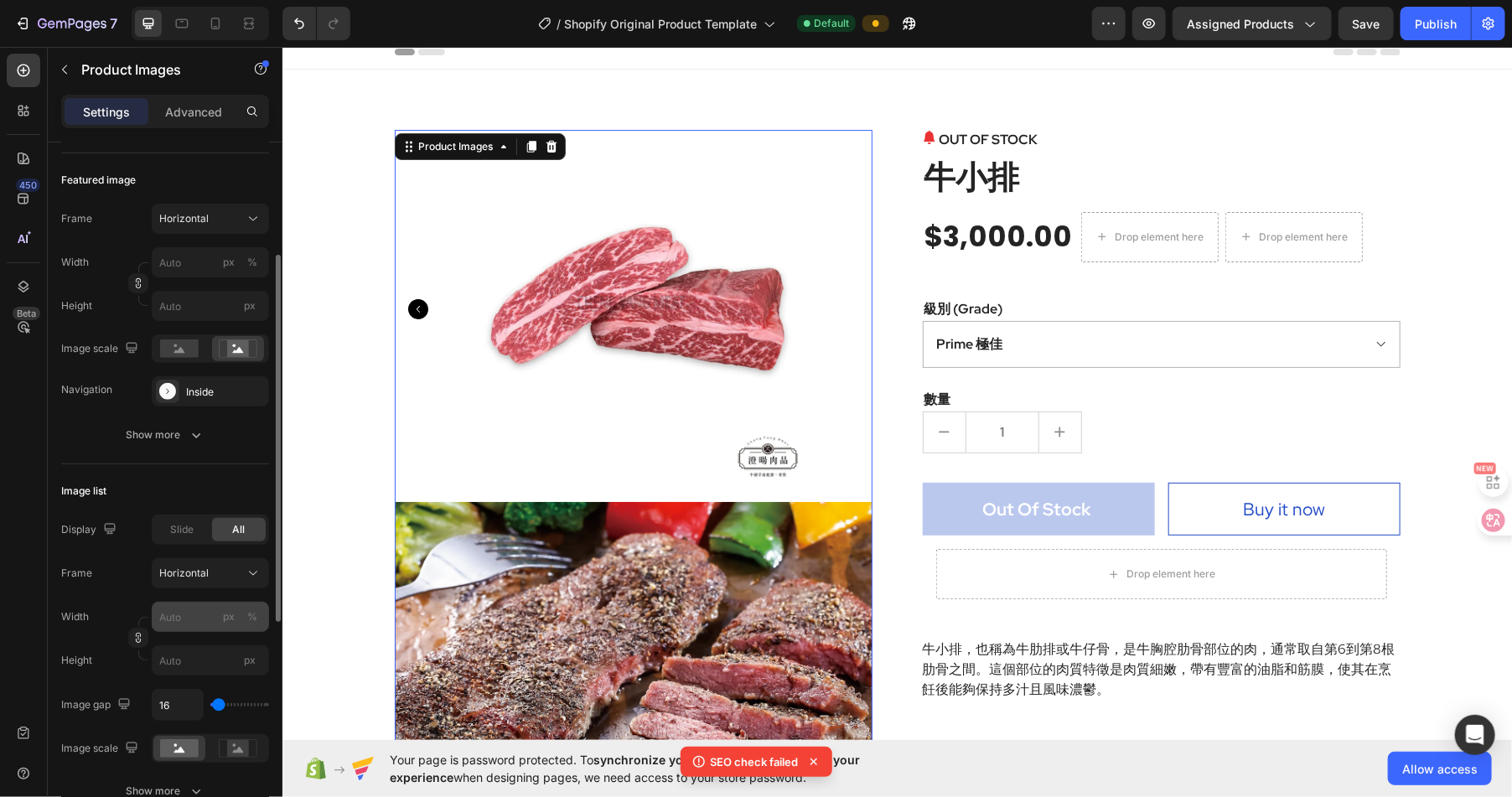 drag, startPoint x: 199, startPoint y: 587, endPoint x: 206, endPoint y: 608, distance: 22.135944 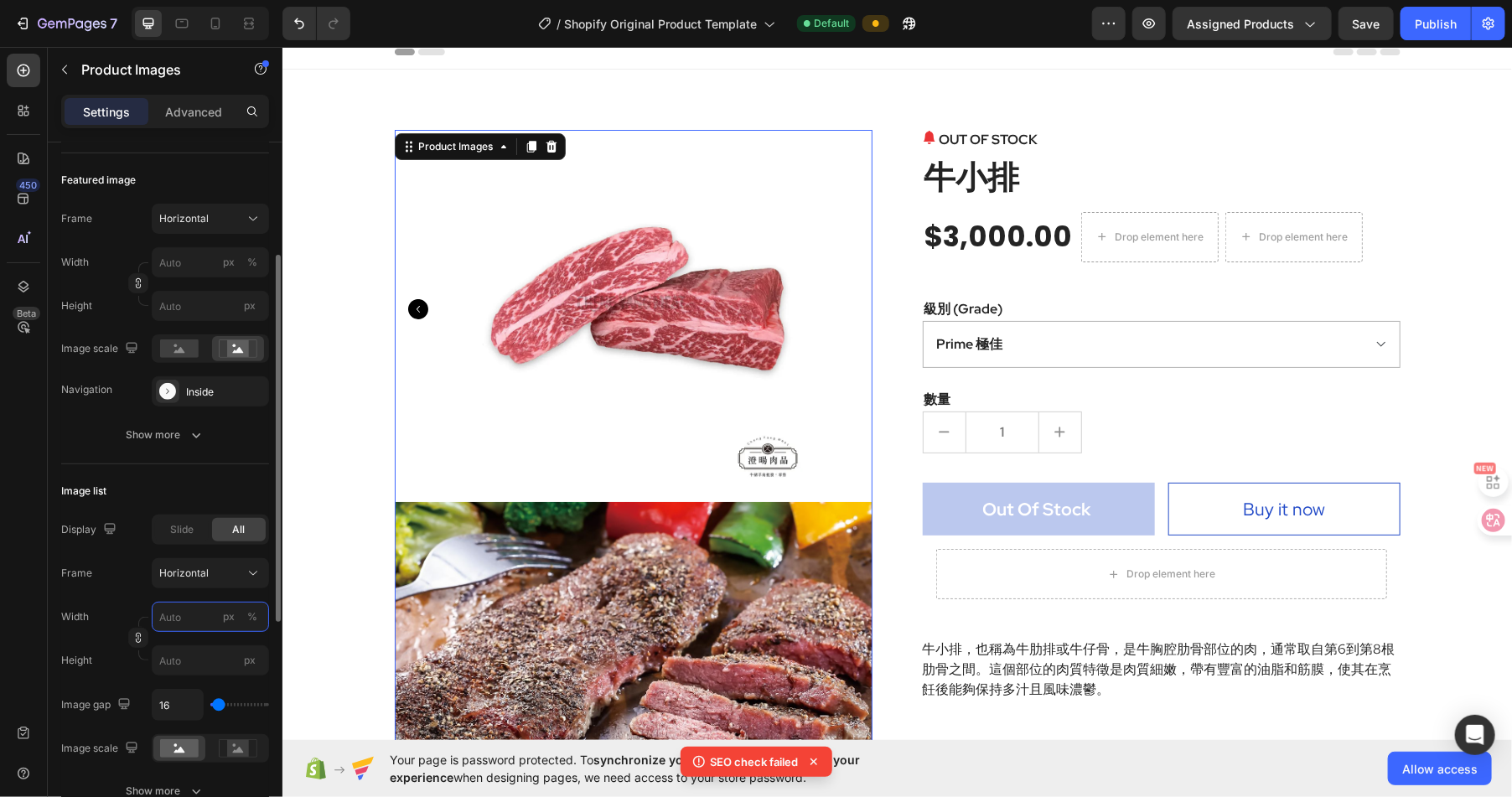 click on "px %" at bounding box center [210, 617] 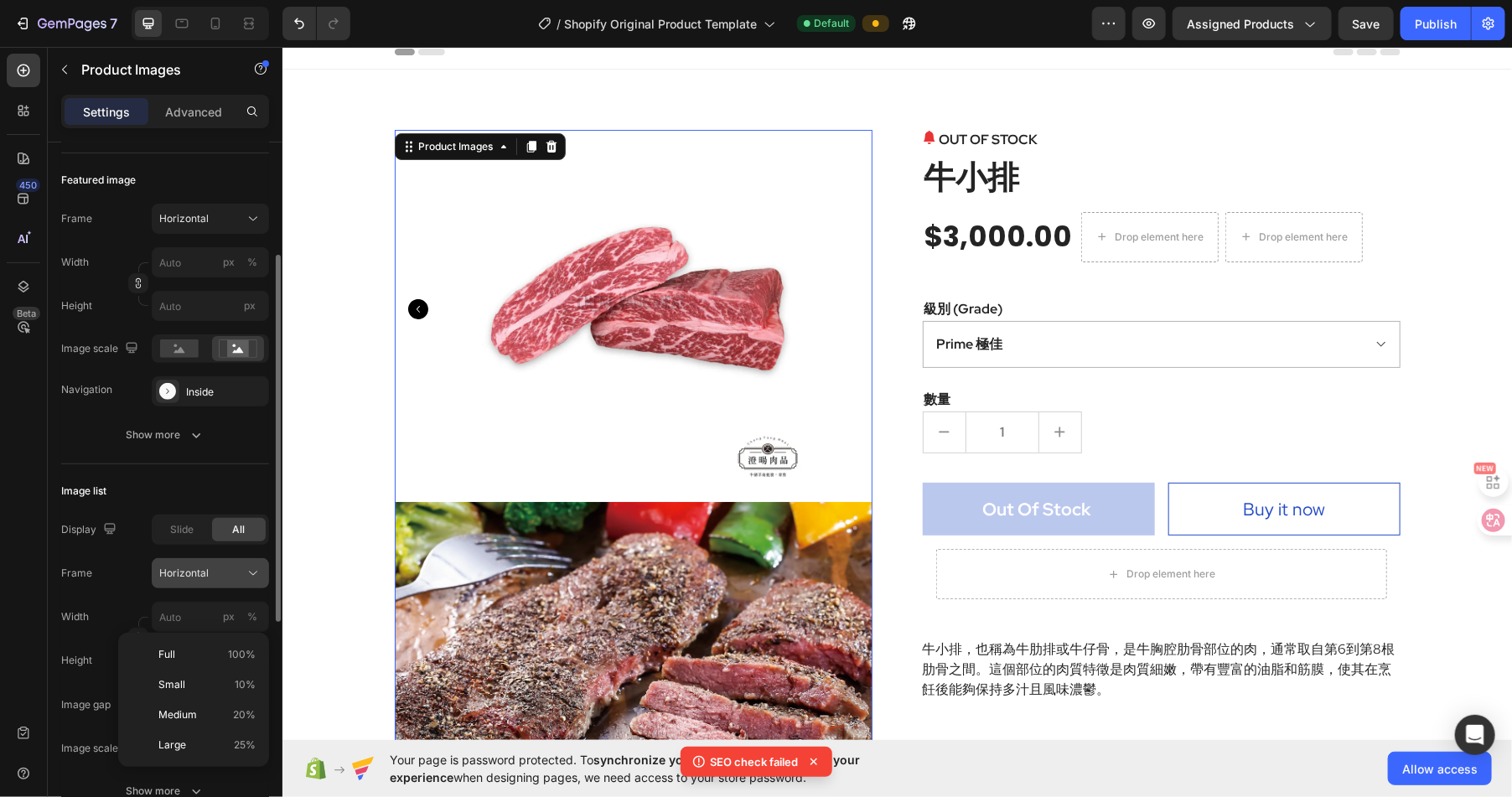 click on "Horizontal" 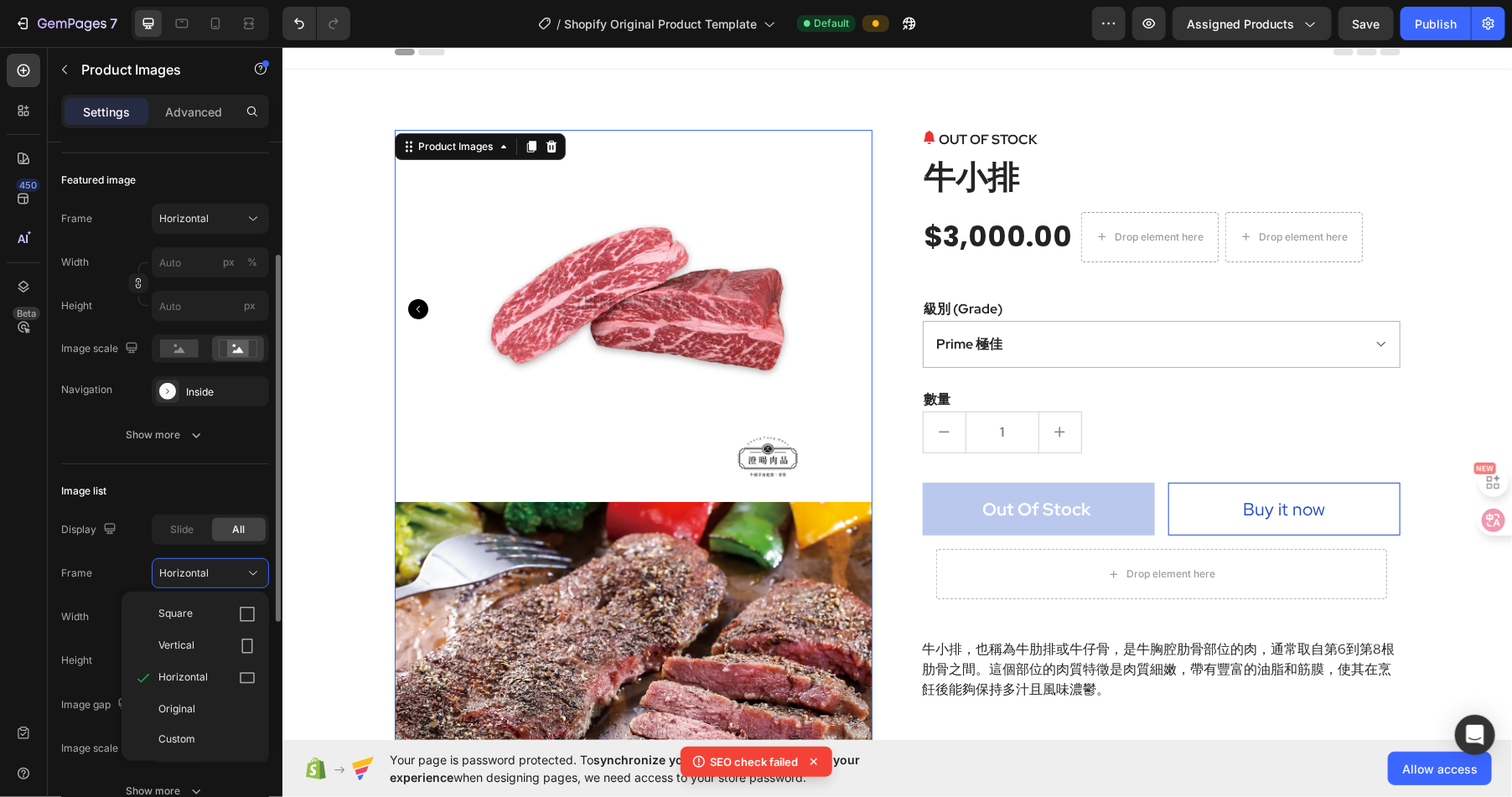 drag, startPoint x: 229, startPoint y: 613, endPoint x: 215, endPoint y: 612, distance: 14.03567 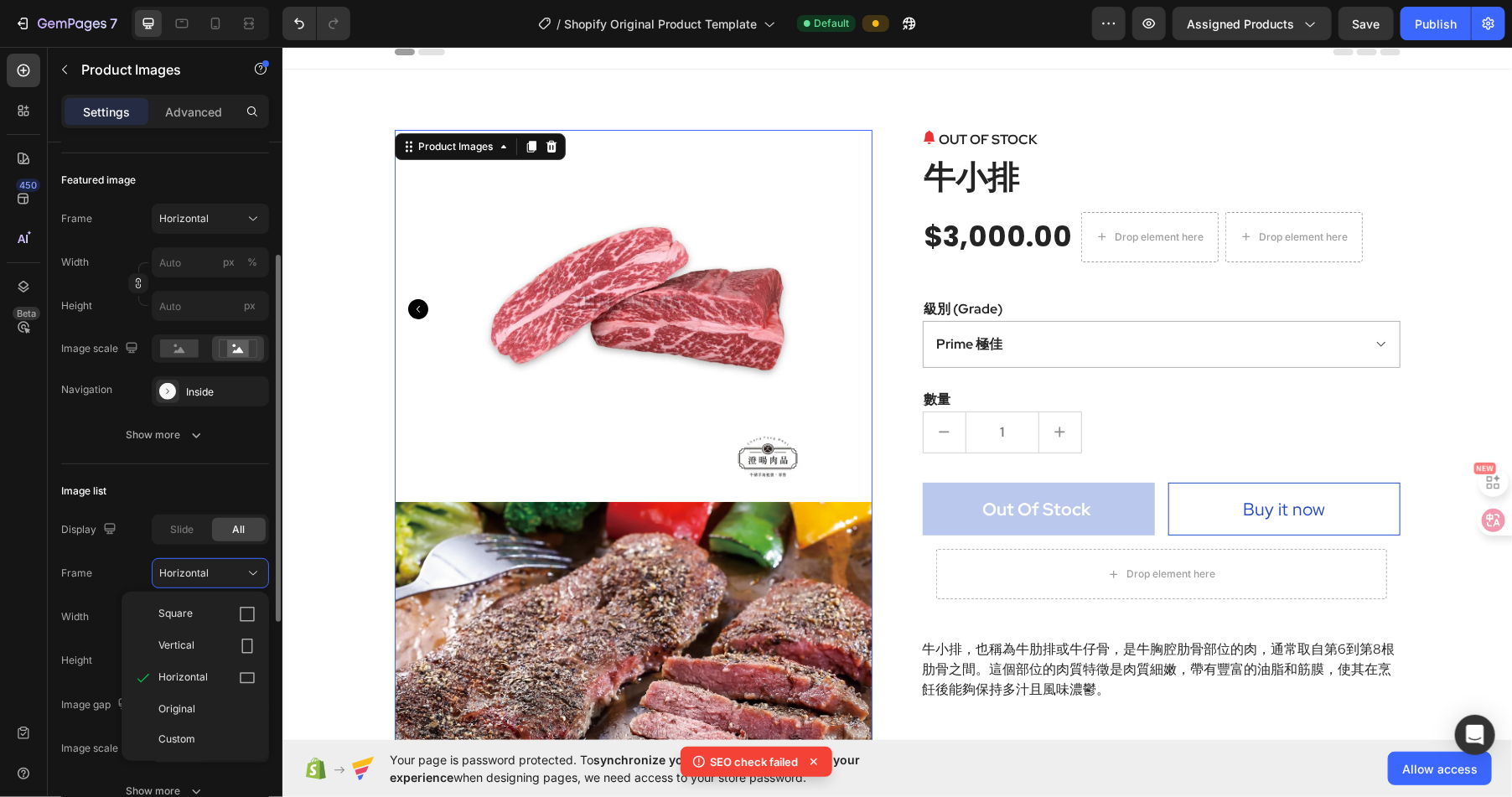 click on "Square" at bounding box center (207, 614) 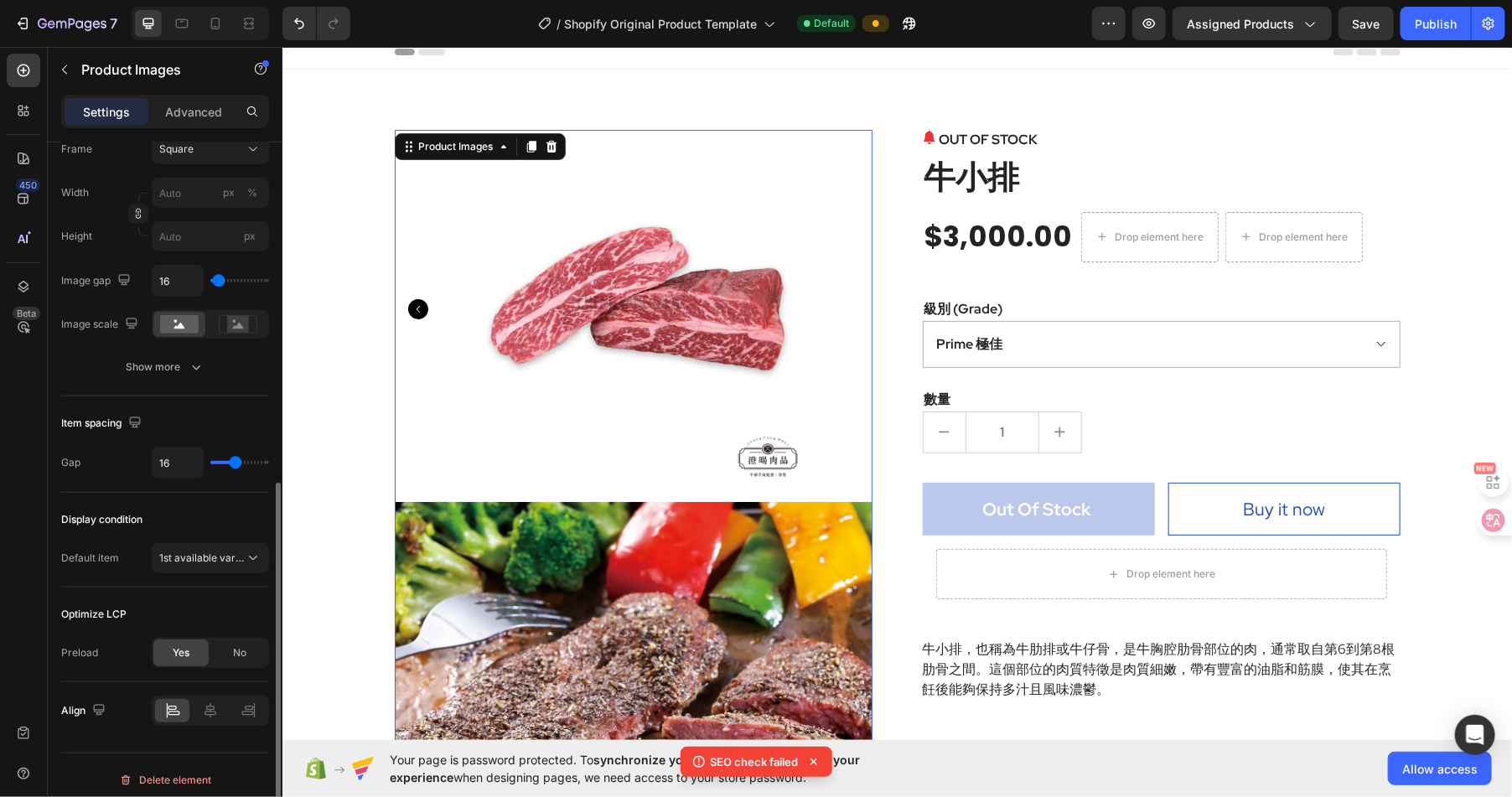 scroll, scrollTop: 644, scrollLeft: 0, axis: vertical 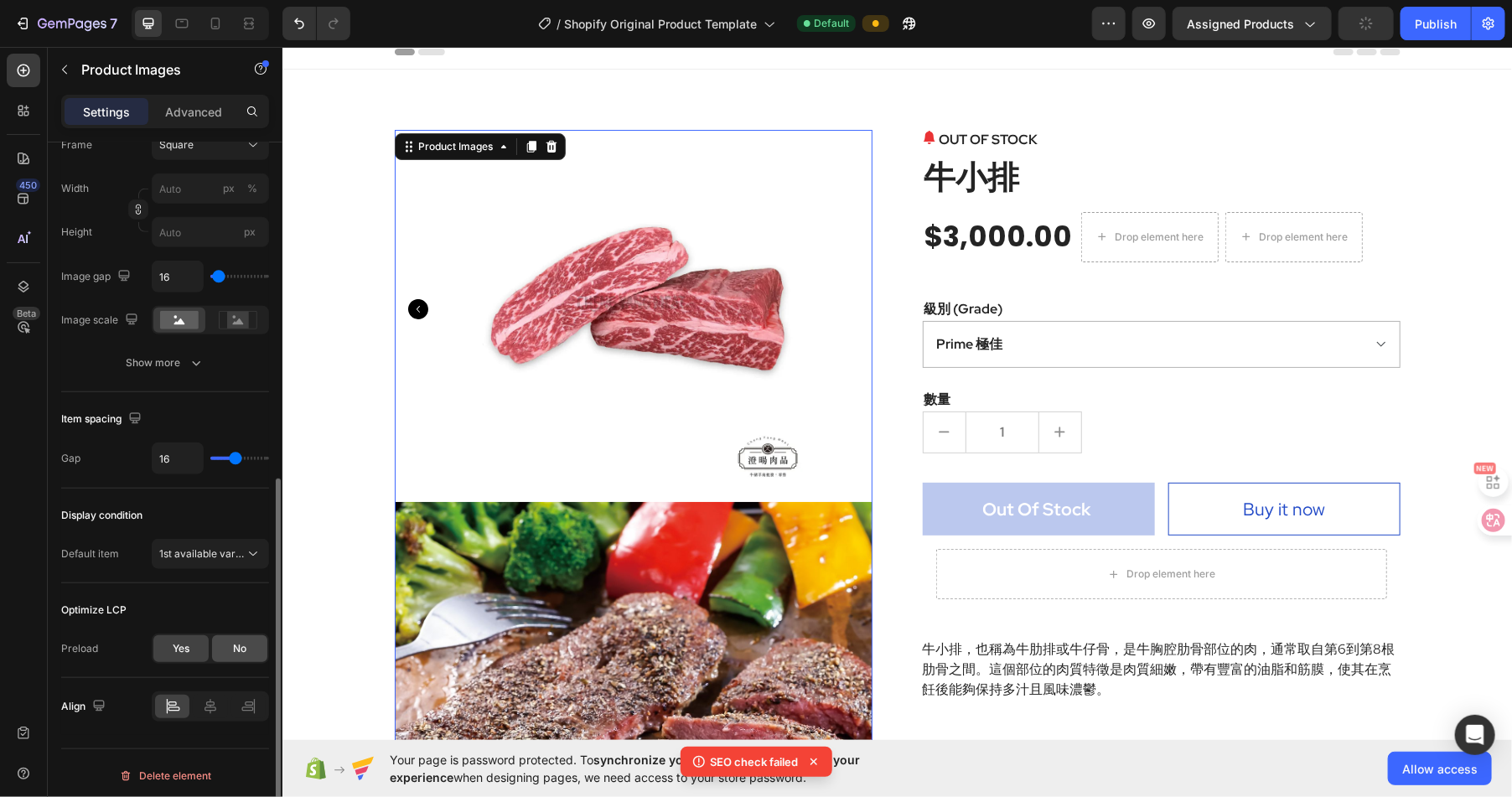 click on "No" 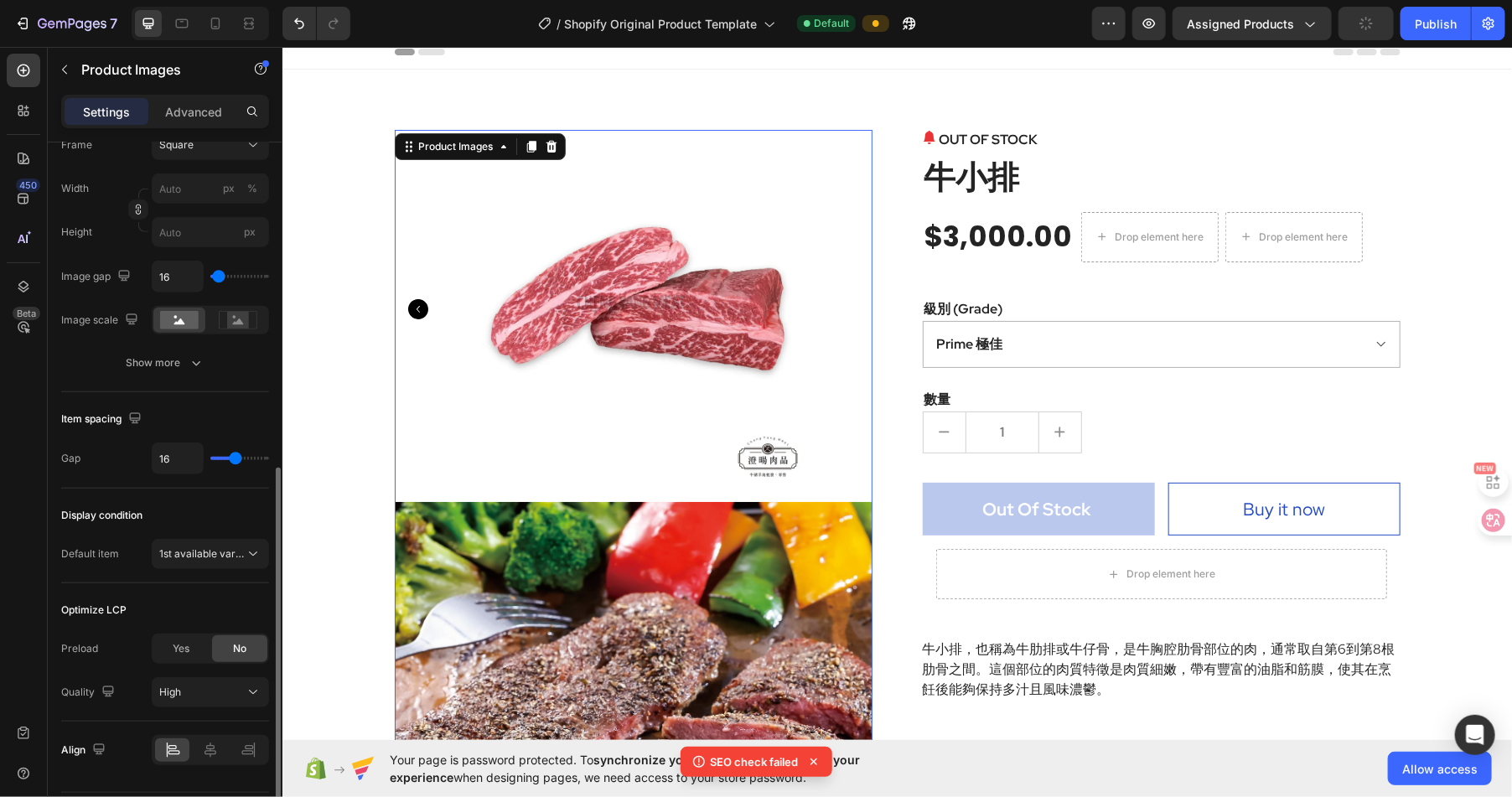 drag, startPoint x: 186, startPoint y: 641, endPoint x: 180, endPoint y: 626, distance: 16.155494 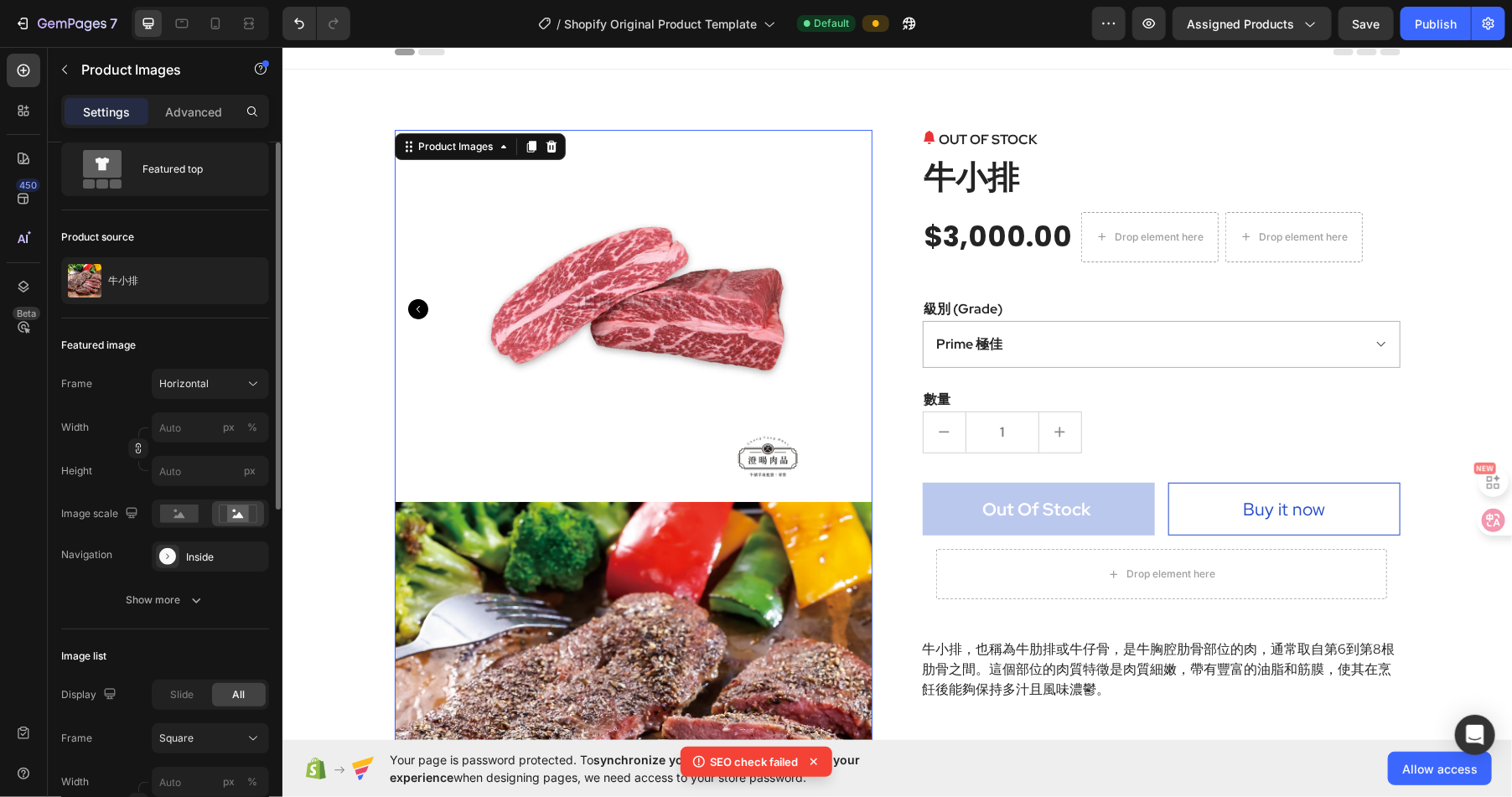 scroll, scrollTop: 0, scrollLeft: 0, axis: both 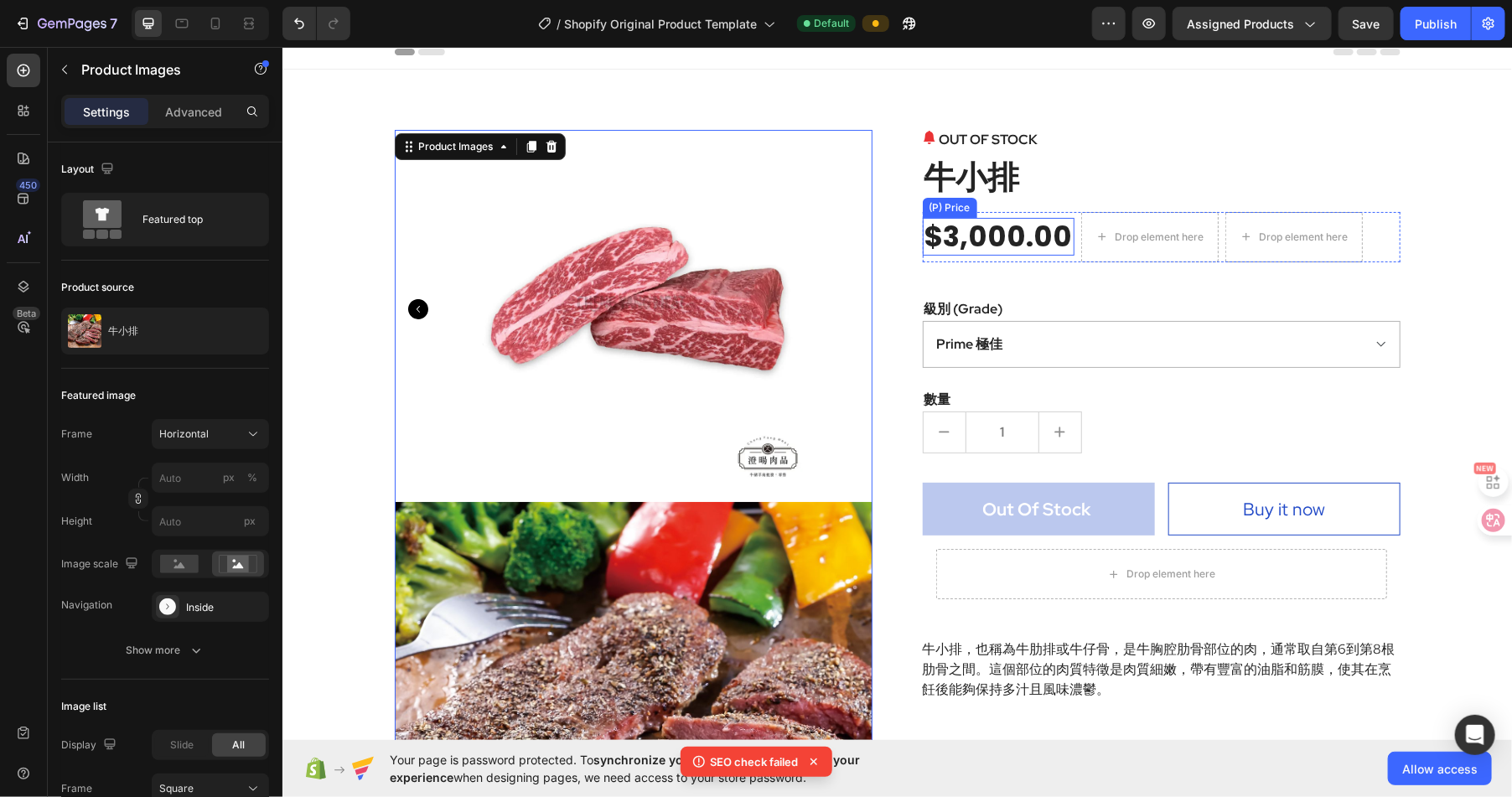 click on "$3,000.00" at bounding box center (997, 235) 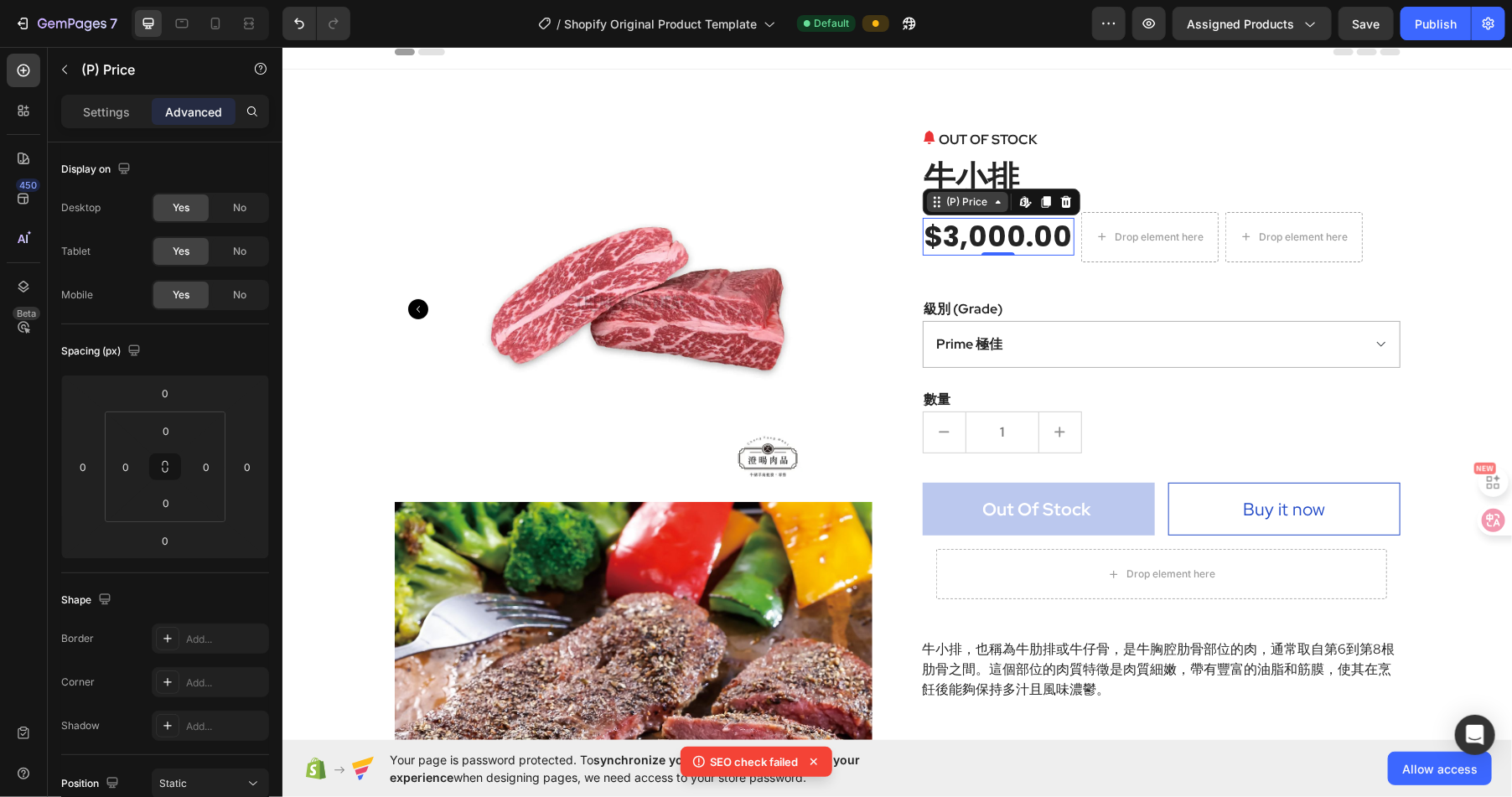 click on "(P) Price" at bounding box center (966, 201) 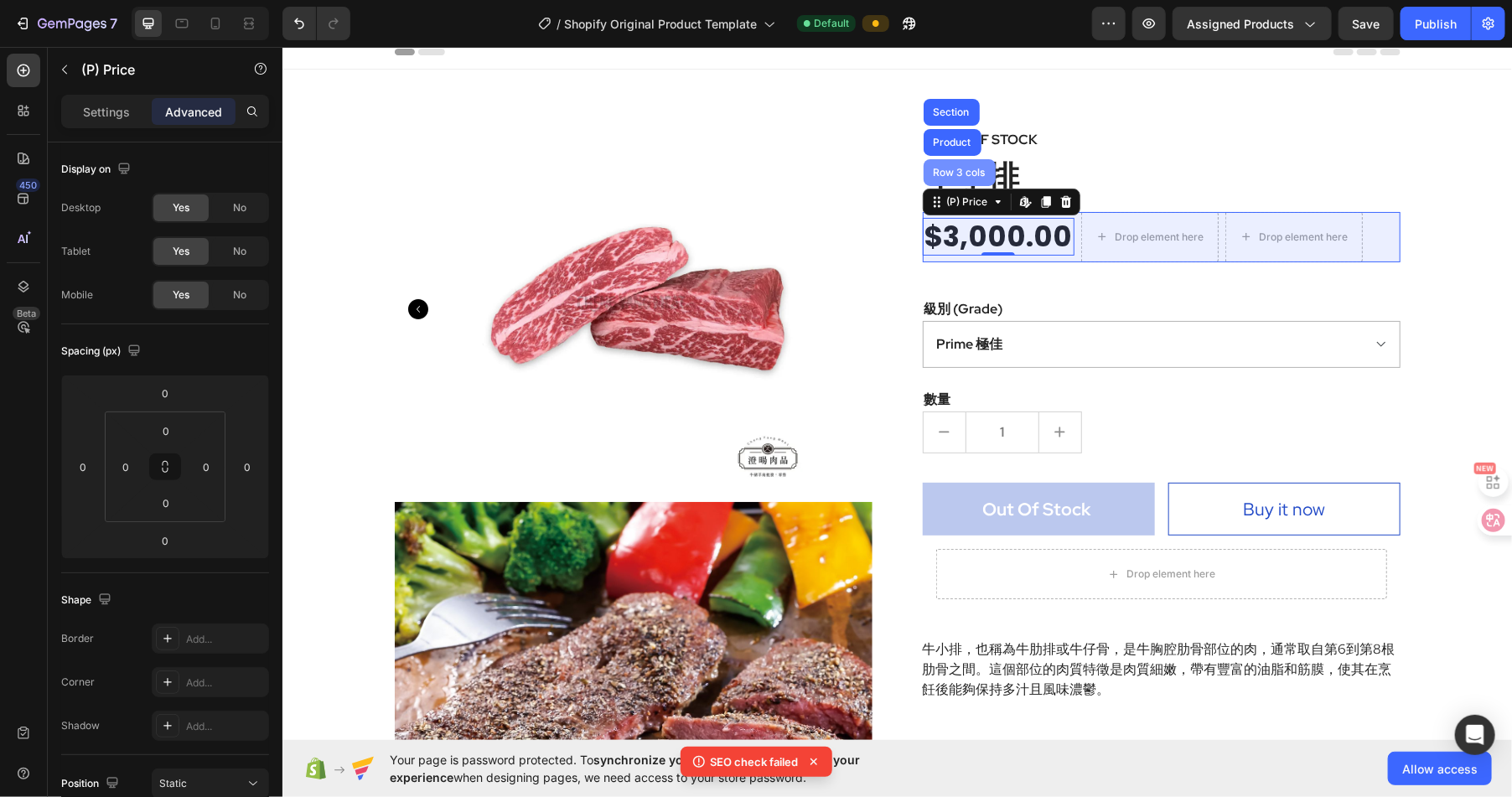 click on "Row 3 cols" at bounding box center [959, 172] 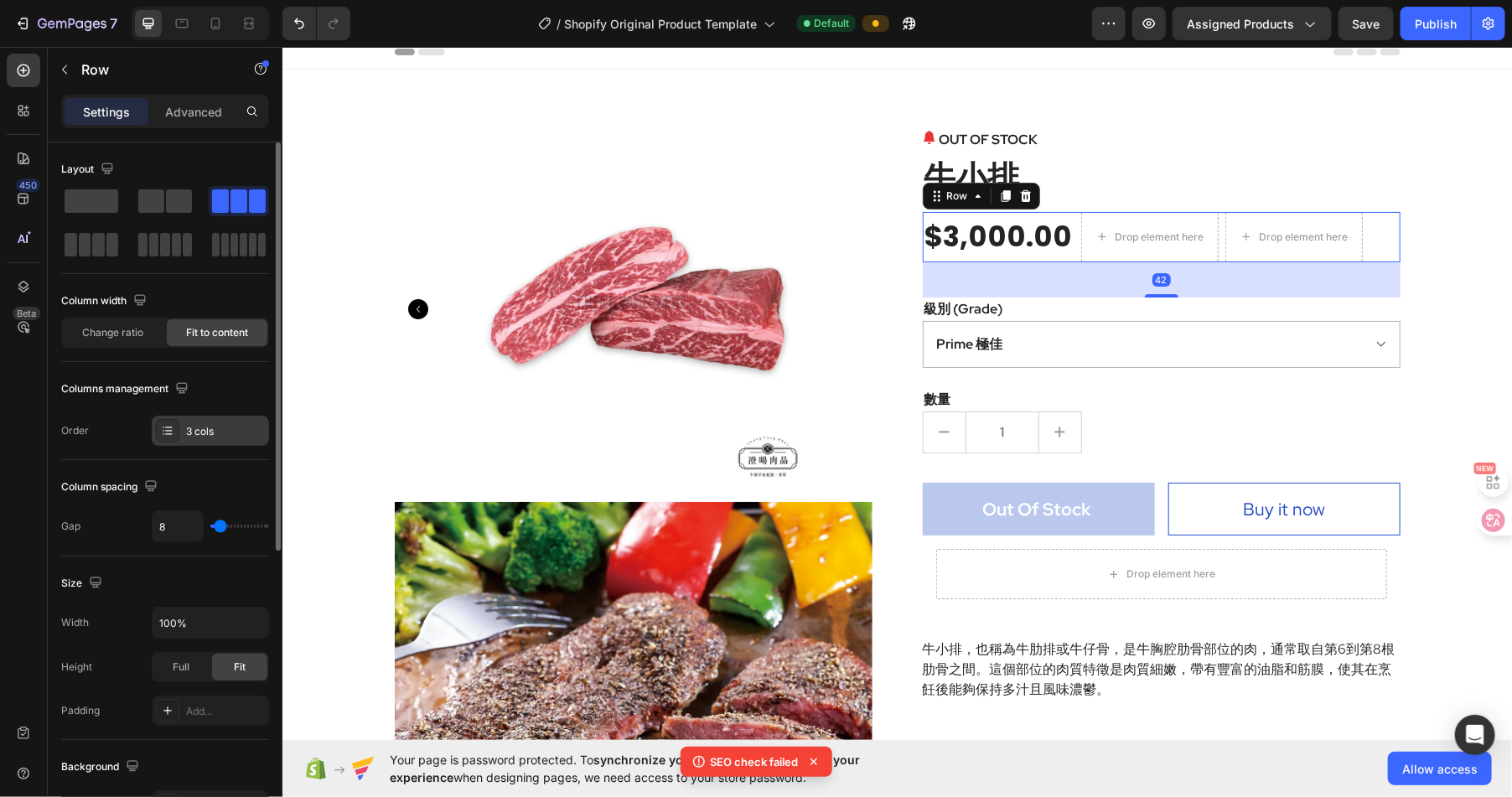 click on "3 cols" at bounding box center [225, 432] 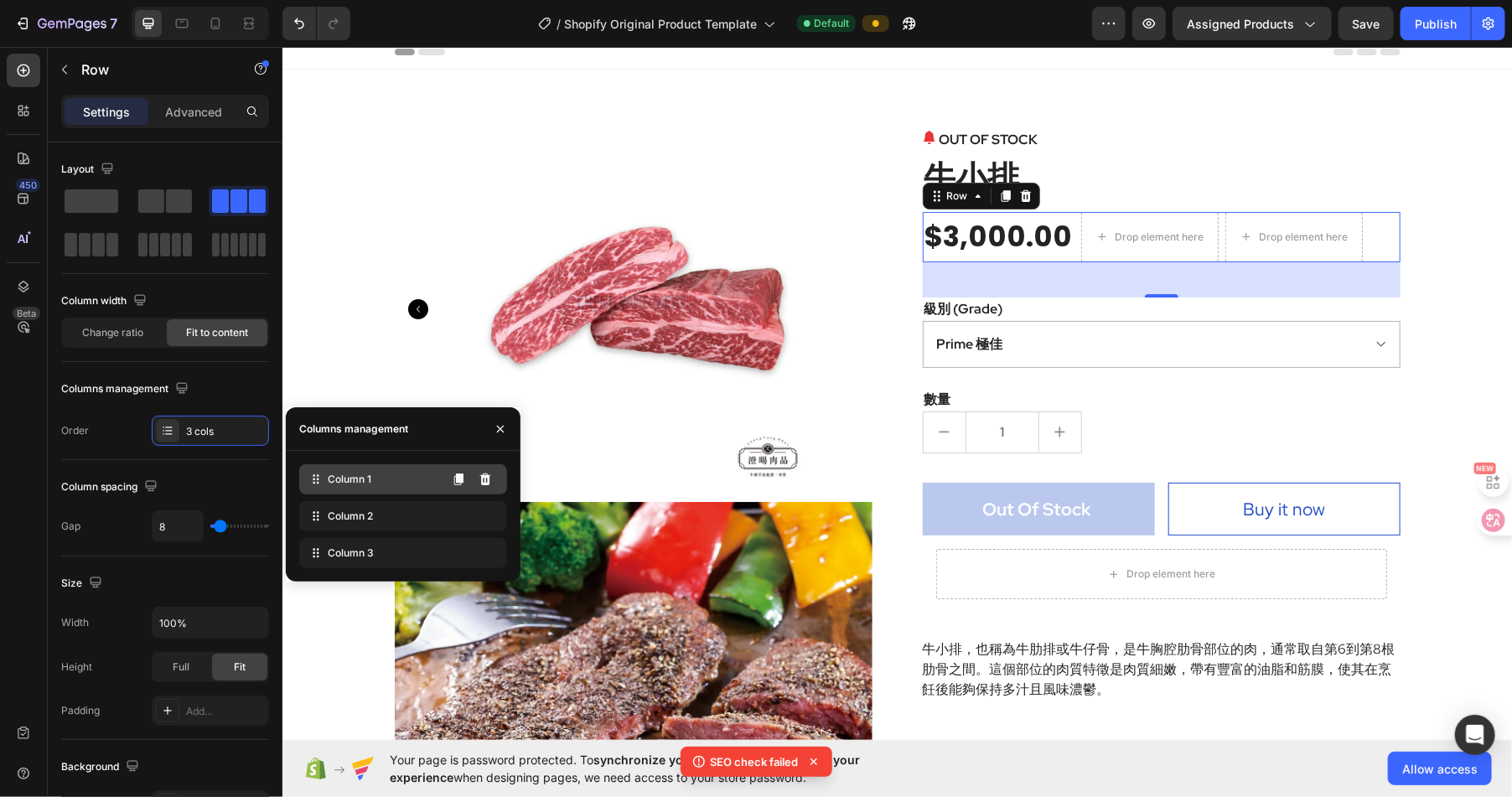 click on "Column 1" 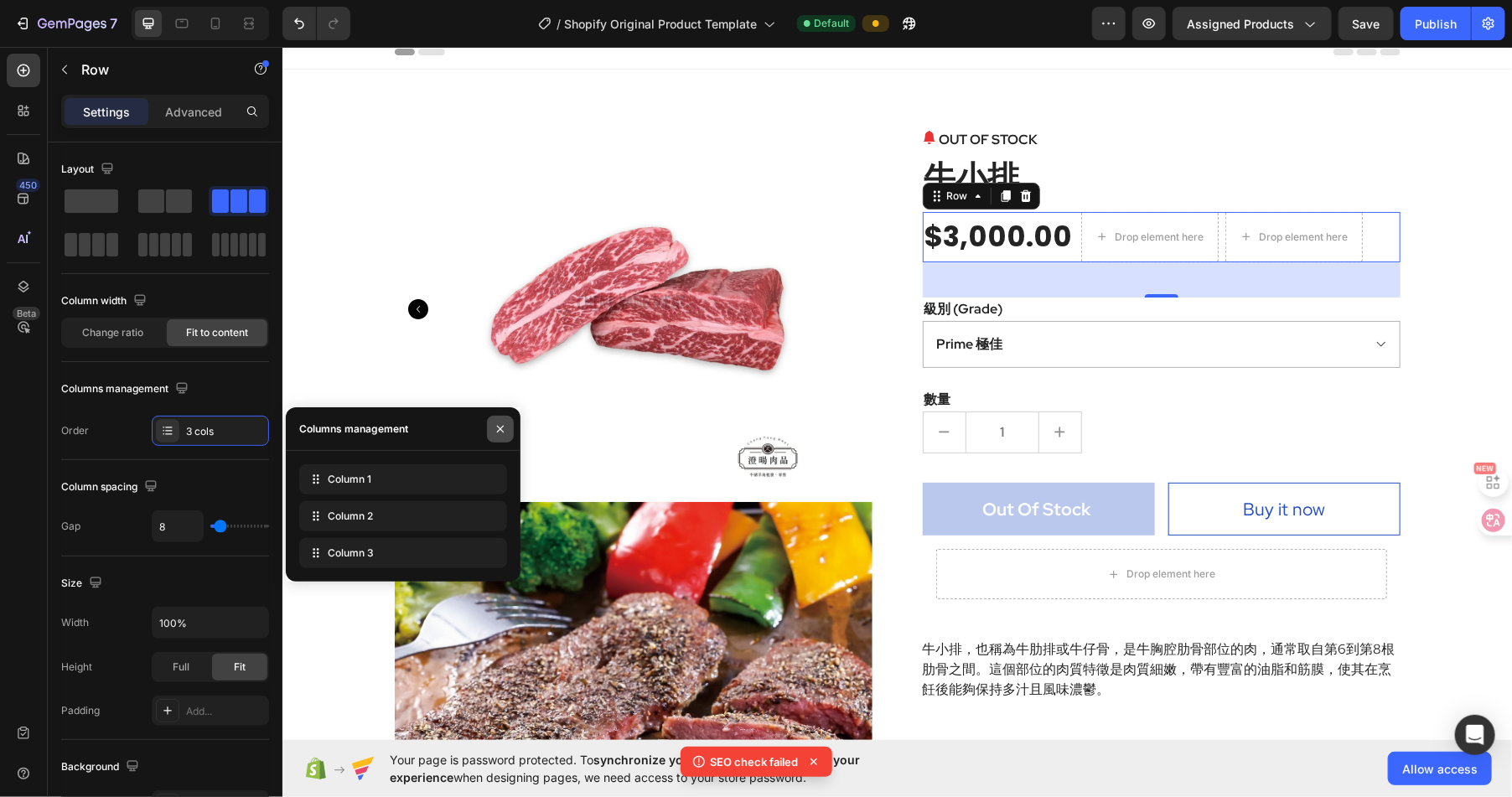 click 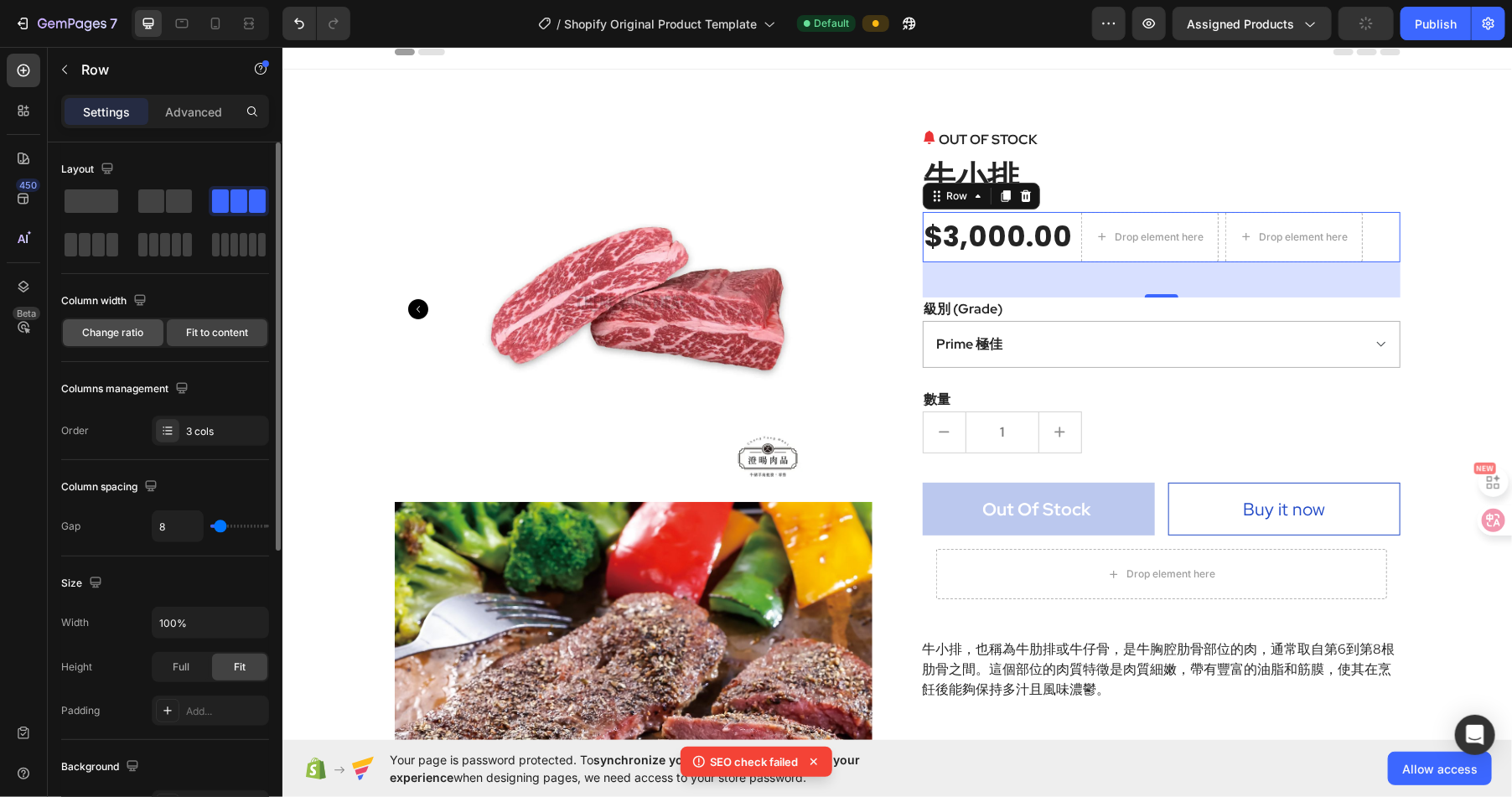 click on "Change ratio" 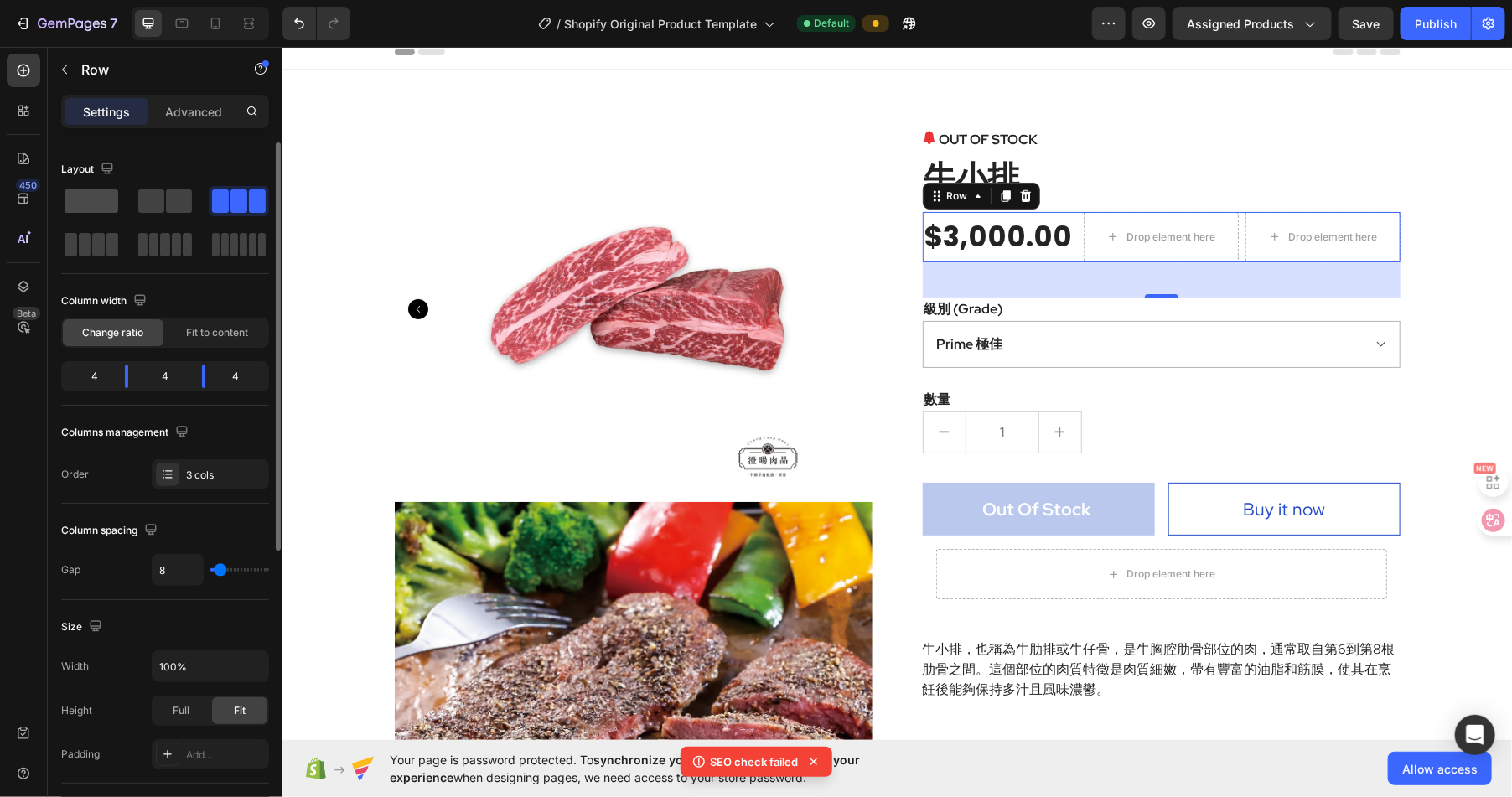 click 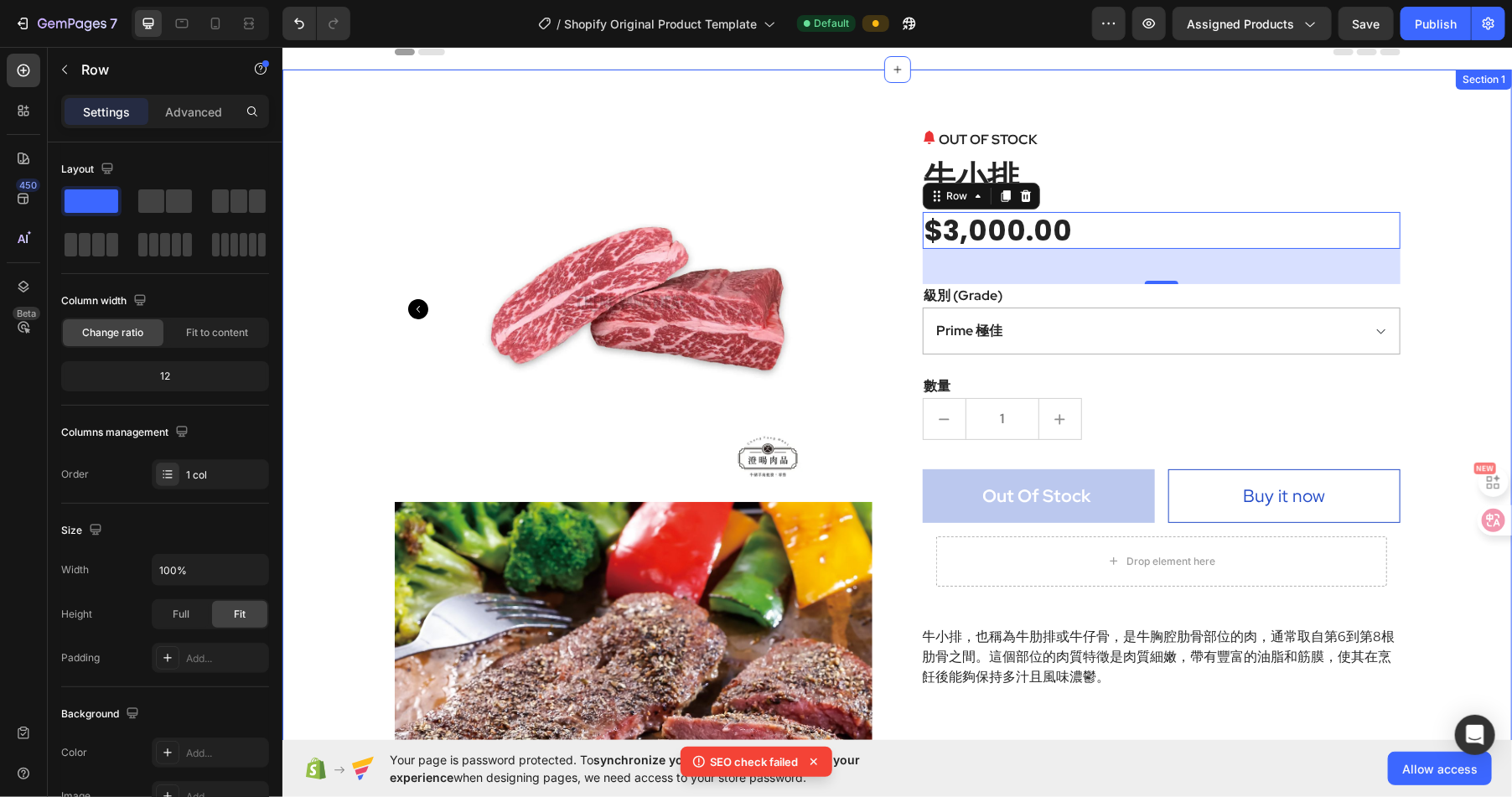 click on "Product Images
OUT OF STOCK (P) Stock Counter 牛小排 (P) Title $3,000.00 (P) Price (P) Price Row   42 級別 (Grade)   Prime 極佳 Choice 精選 Select 可選 No roll 普選 (P) Variants & Swatches 數量 Text block
1
(P) Quantity Out Of Stock (P) Cart Button Buy it now (P) Dynamic Checkout Row
Drop element here Row Row 牛小排，也稱為牛肋排或牛仔骨，是牛胸腔肋骨部位的肉，通常取自第6到第8根肋骨之間。這個部位的肉質特徵是肉質細嫩，帶有豐富的油脂和筋膜，使其在烹飪後能夠保持多汁且風味濃鬱。   (P) Description Product" at bounding box center (896, 800) 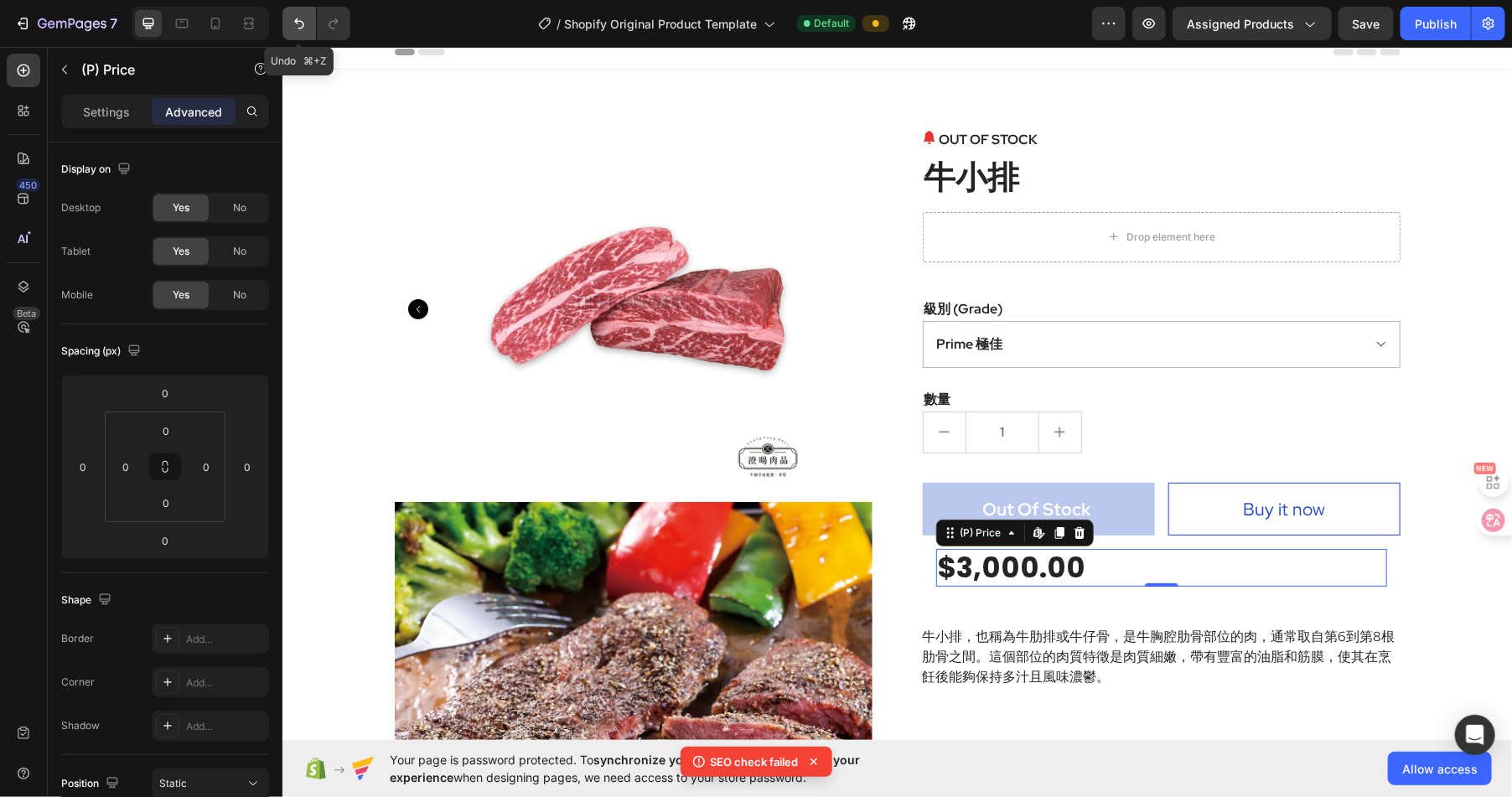 click 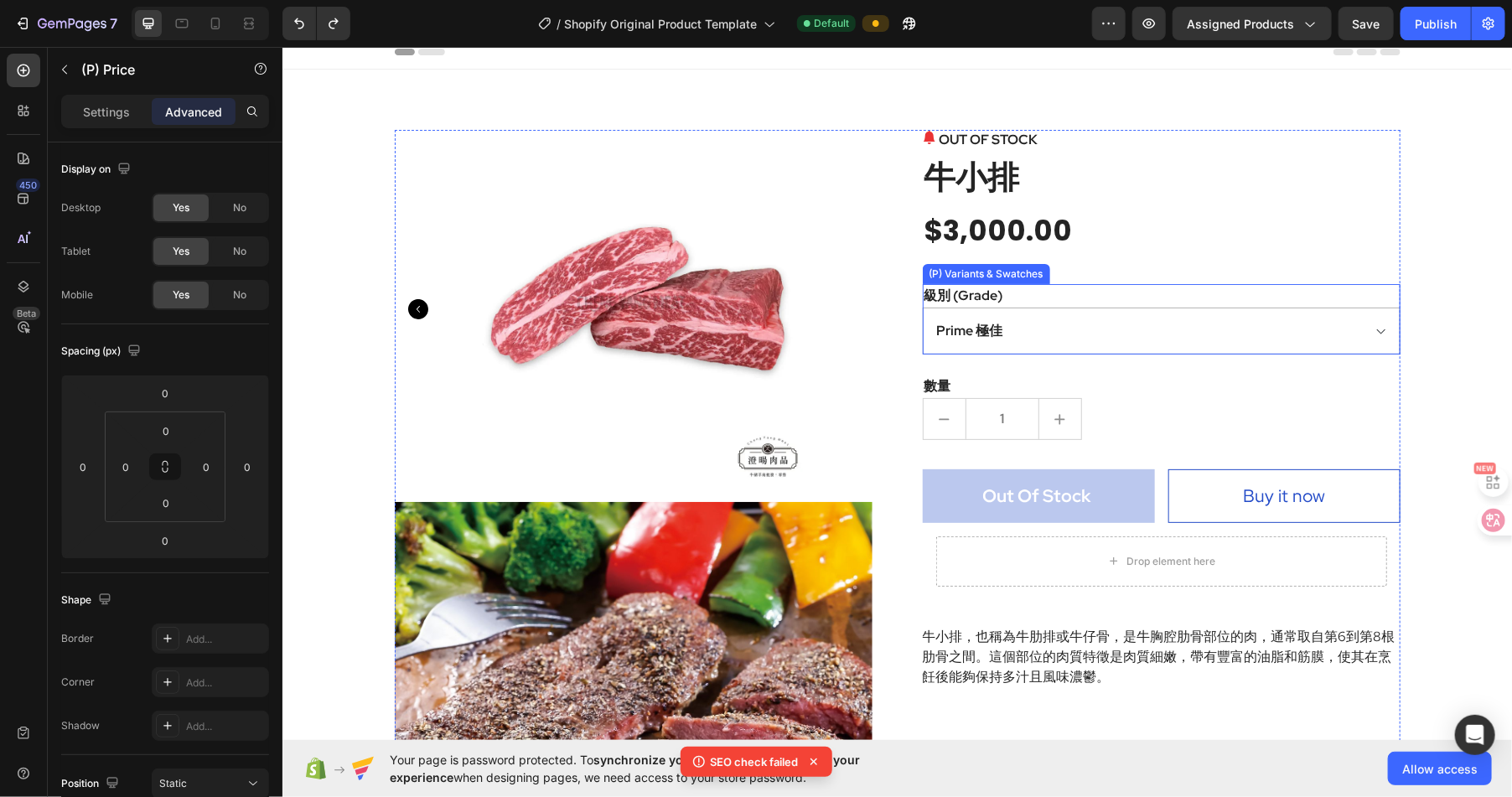 click on "級別 (Grade)   Prime 極佳 Choice 精選 Select 可選 No roll 普選" at bounding box center (1161, 318) 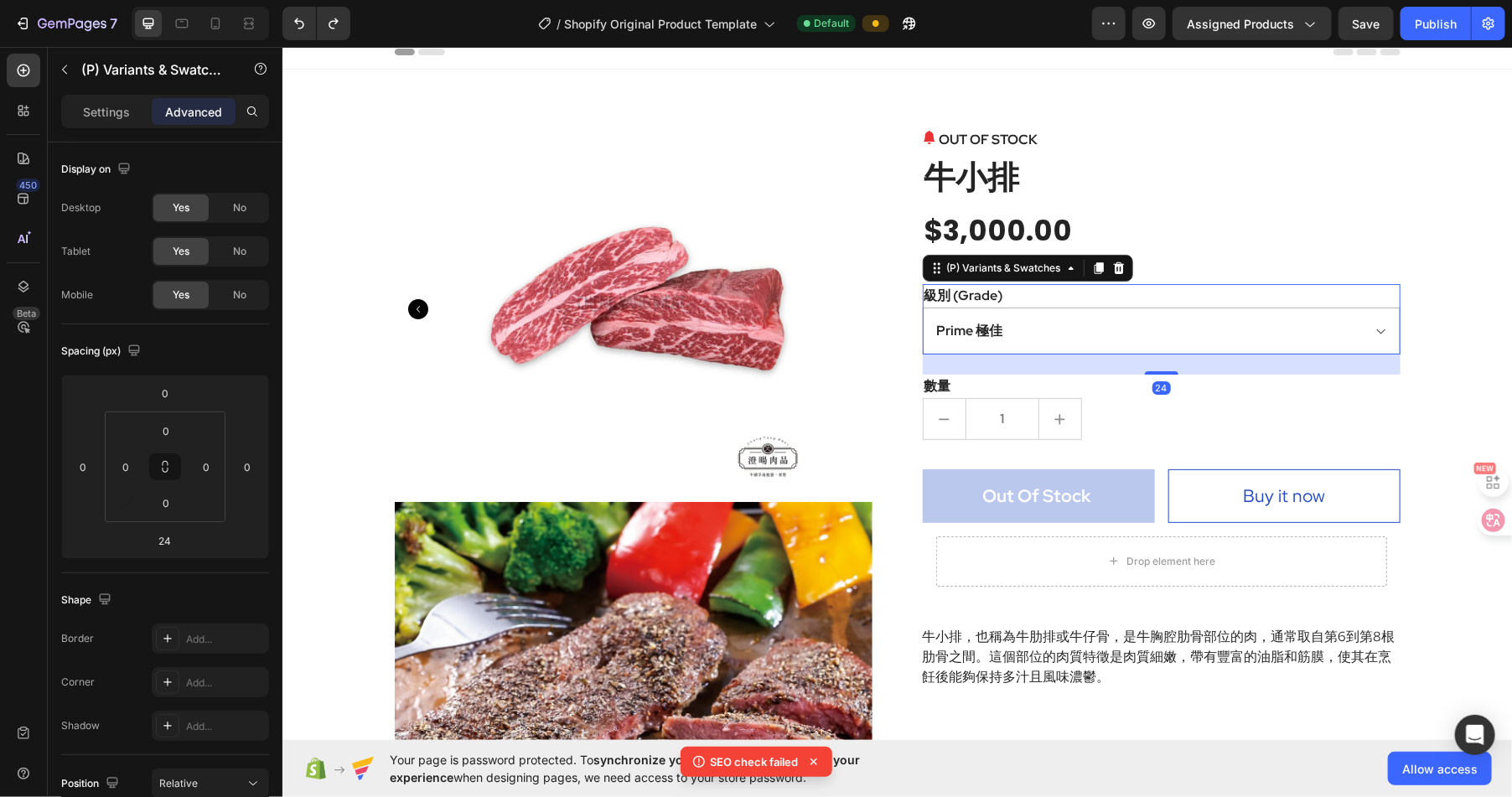 click on "級別 (Grade)   Prime 極佳 Choice 精選 Select 可選 No roll 普選" at bounding box center (1161, 318) 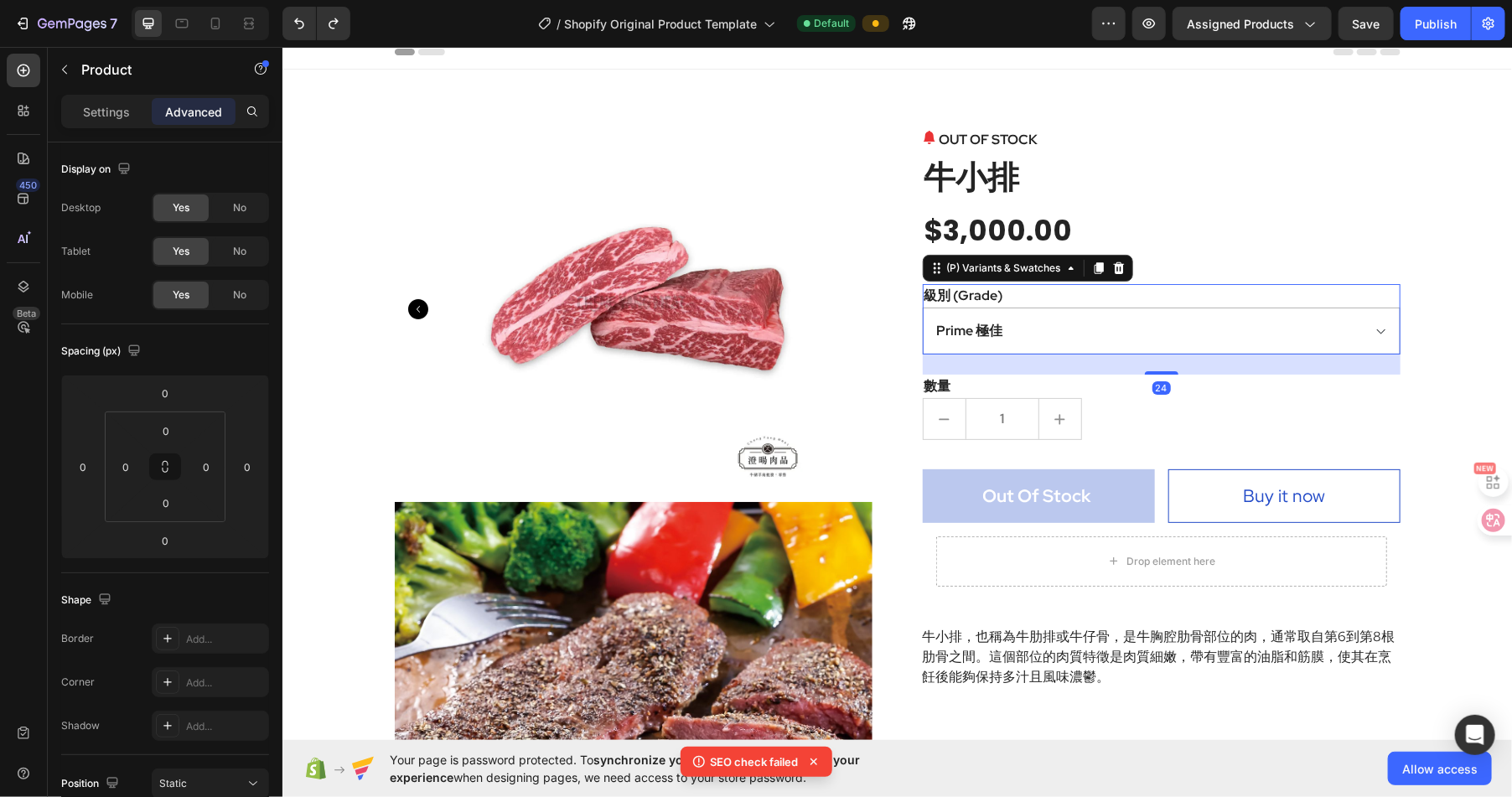 click on "OUT OF STOCK (P) Stock Counter 牛小排 (P) Title $3,000.00 (P) Price (P) Price Row 級別 (Grade)   Prime 極佳 Choice 精選 Select 可選 No roll 普選 (P) Variants & Swatches   24 數量 Text block
1
(P) Quantity Out Of Stock (P) Cart Button Buy it now (P) Dynamic Checkout Row
Drop element here Row Row 牛小排，也稱為牛肋排或牛仔骨，是牛胸腔肋骨部位的肉，通常取自第6到第8根肋骨之間。這個部位的肉質特徵是肉質細嫩，帶有豐富的油脂和筋膜，使其在烹飪後能夠保持多汁且風味濃鬱。   (P) Description" at bounding box center (1161, 800) 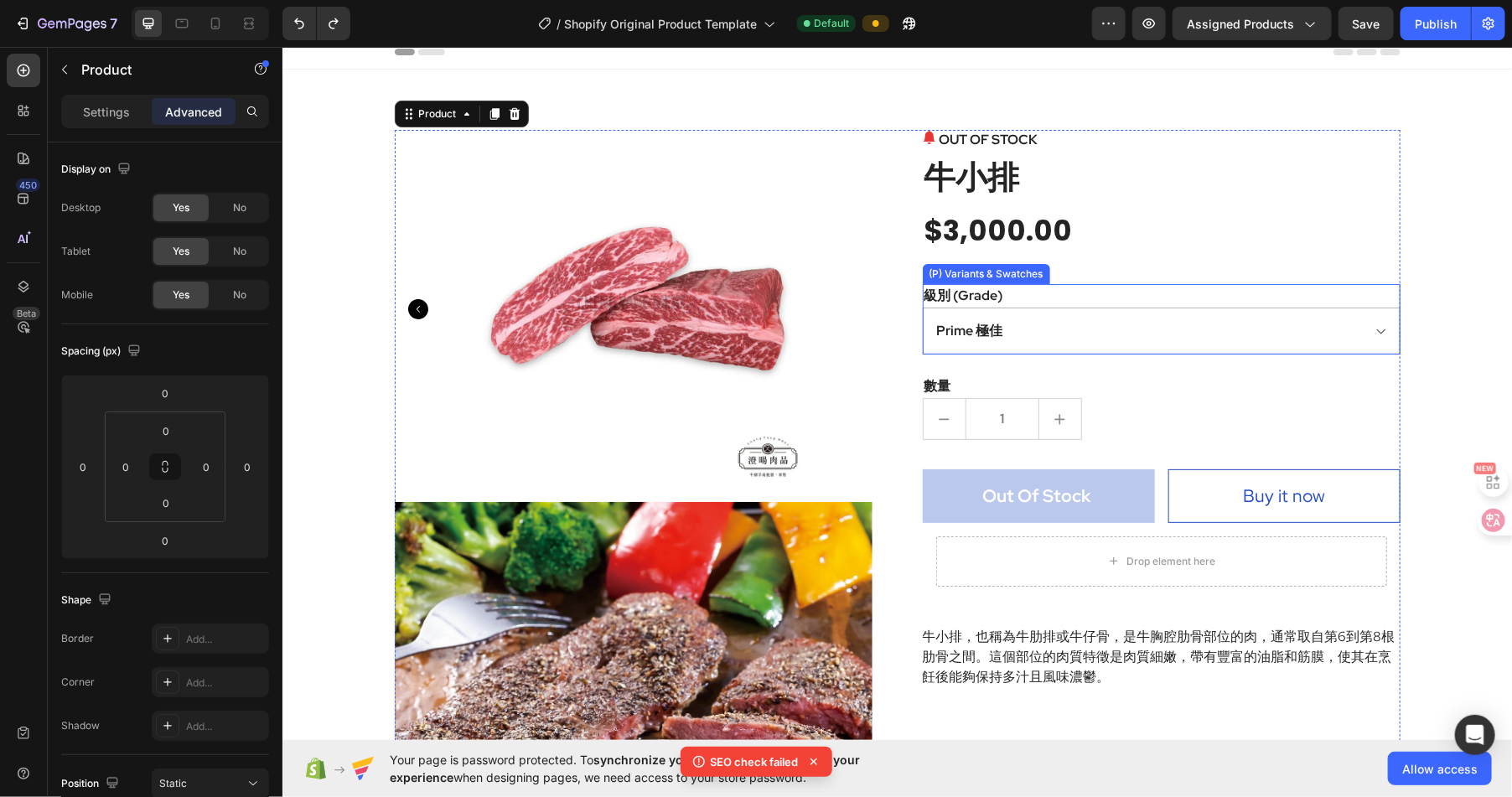 click on "級別 (Grade)   Prime 極佳 Choice 精選 Select 可選 No roll 普選" at bounding box center [1161, 318] 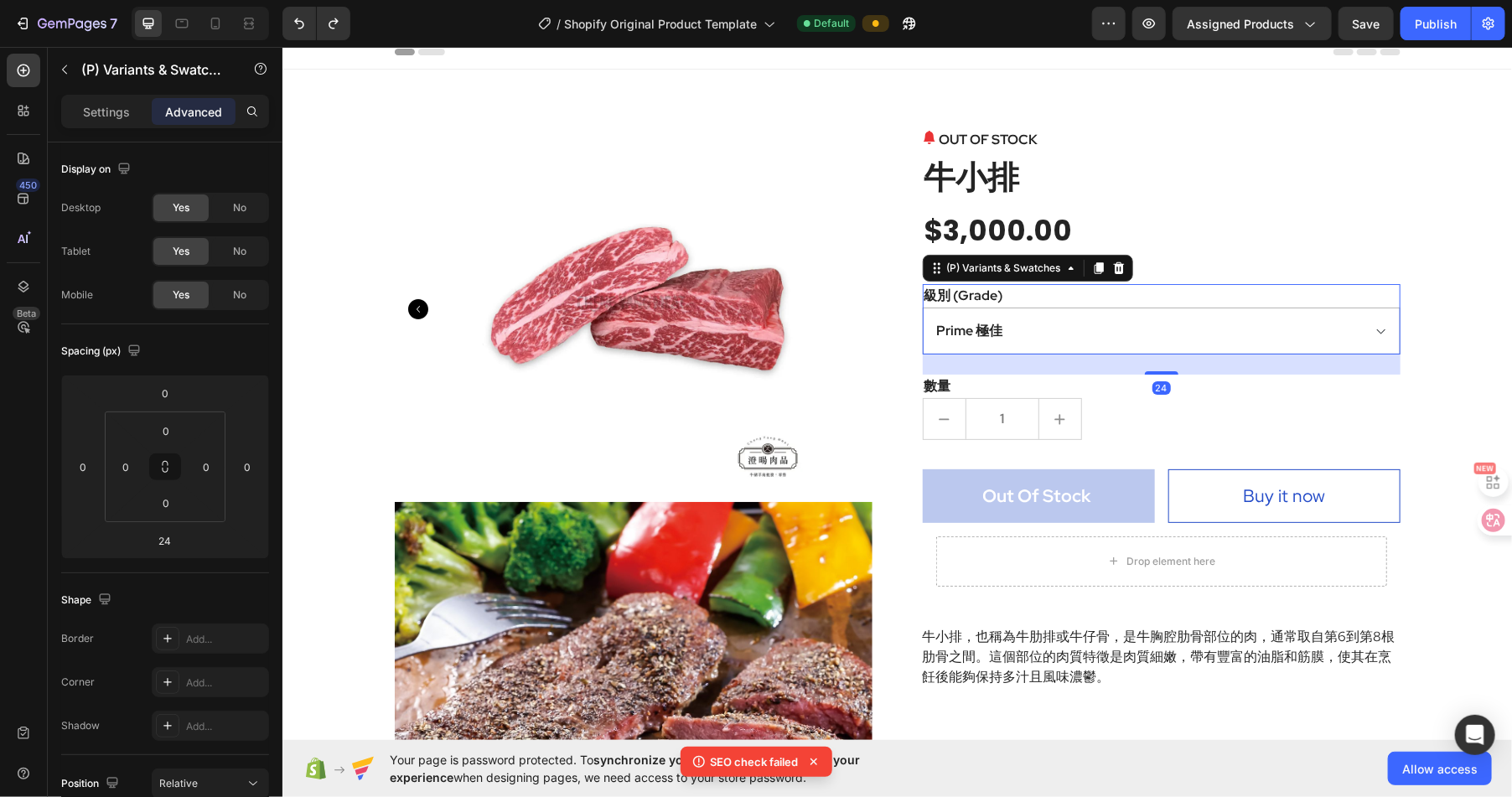 click on "級別 (Grade)   Prime 極佳 Choice 精選 Select 可選 No roll 普選" at bounding box center (1161, 318) 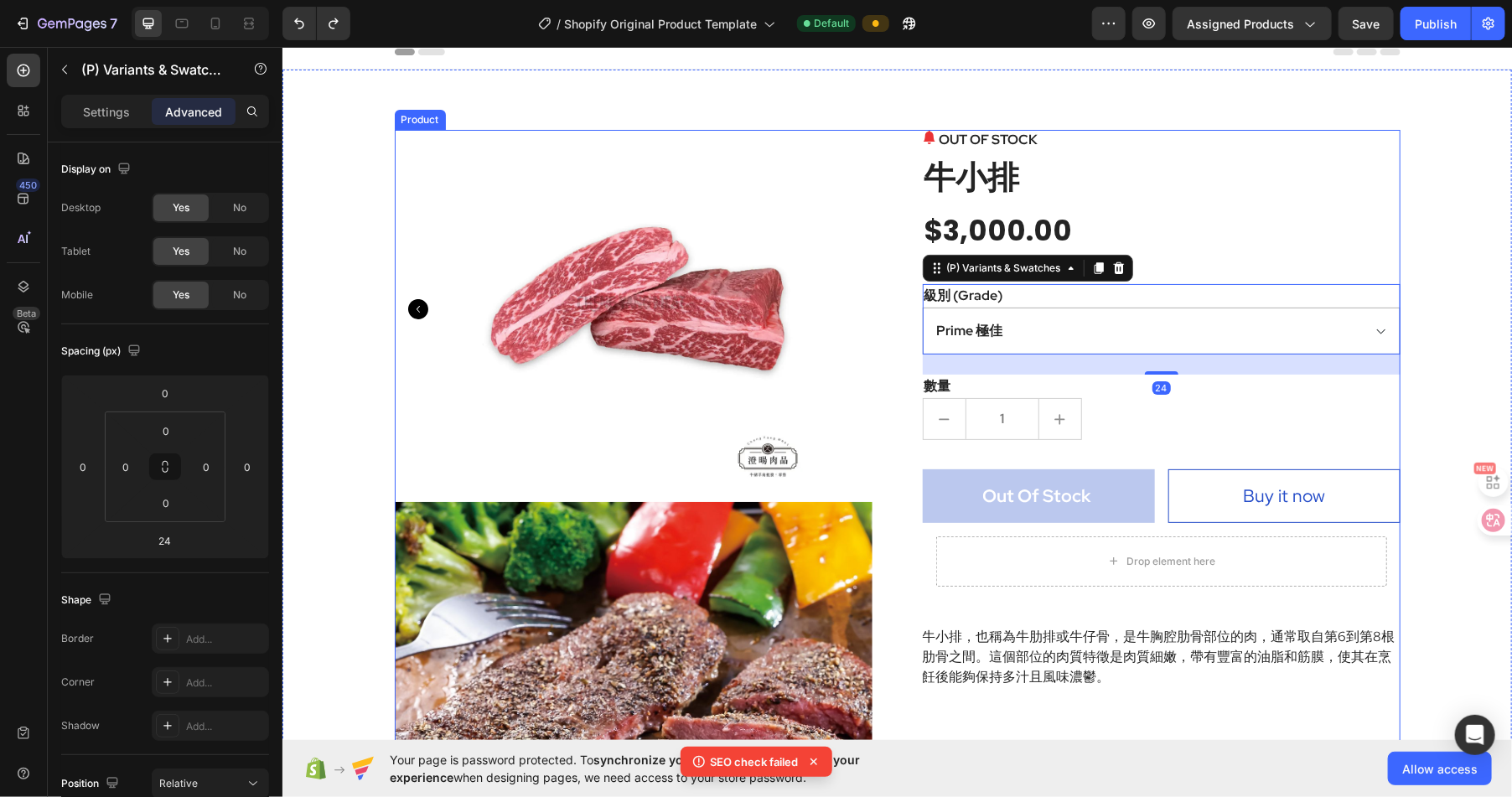 click on "OUT OF STOCK (P) Stock Counter 牛小排 (P) Title $3,000.00 (P) Price (P) Price Row 級別 (Grade)   Prime 極佳 Choice 精選 Select 可選 No roll 普選 (P) Variants & Swatches   24 數量 Text block
1
(P) Quantity Out Of Stock (P) Cart Button Buy it now (P) Dynamic Checkout Row
Drop element here Row Row 牛小排，也稱為牛肋排或牛仔骨，是牛胸腔肋骨部位的肉，通常取自第6到第8根肋骨之間。這個部位的肉質特徵是肉質細嫩，帶有豐富的油脂和筋膜，使其在烹飪後能夠保持多汁且風味濃鬱。   (P) Description" at bounding box center [1161, 800] 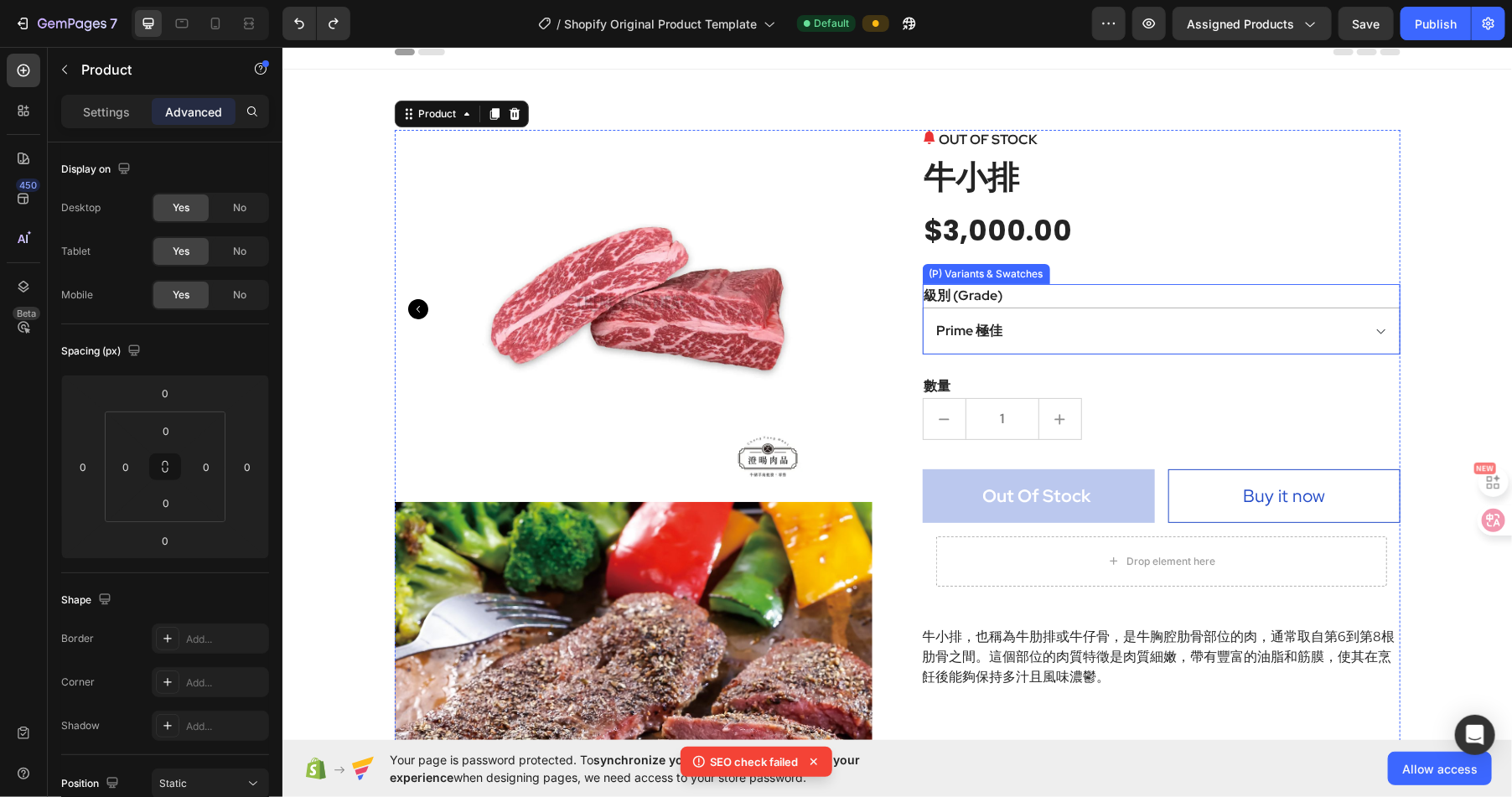 click on "級別 (Grade)" at bounding box center [963, 295] 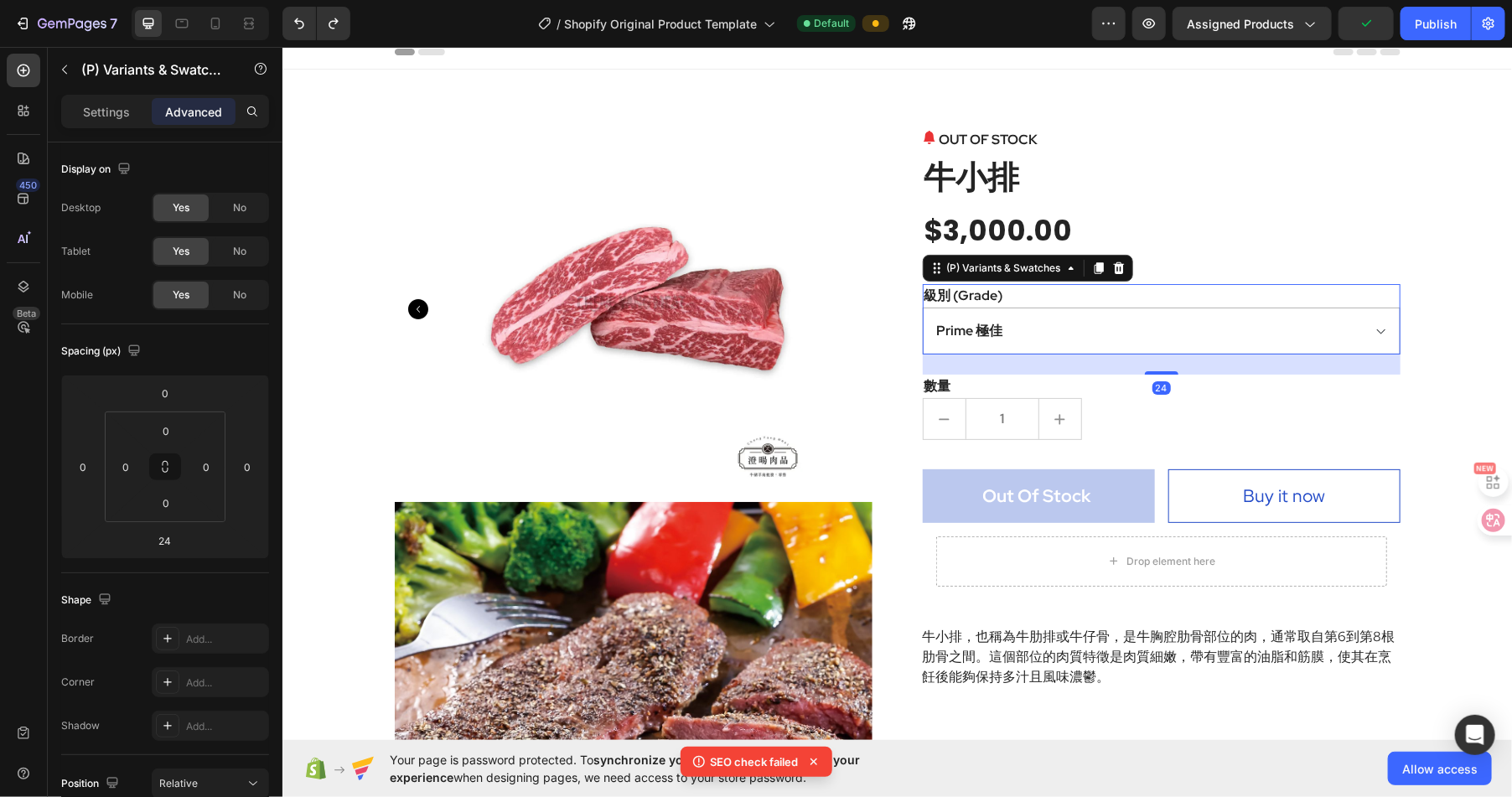 click on "級別 (Grade)   Prime 極佳 Choice 精選 Select 可選 No roll 普選" at bounding box center [1161, 318] 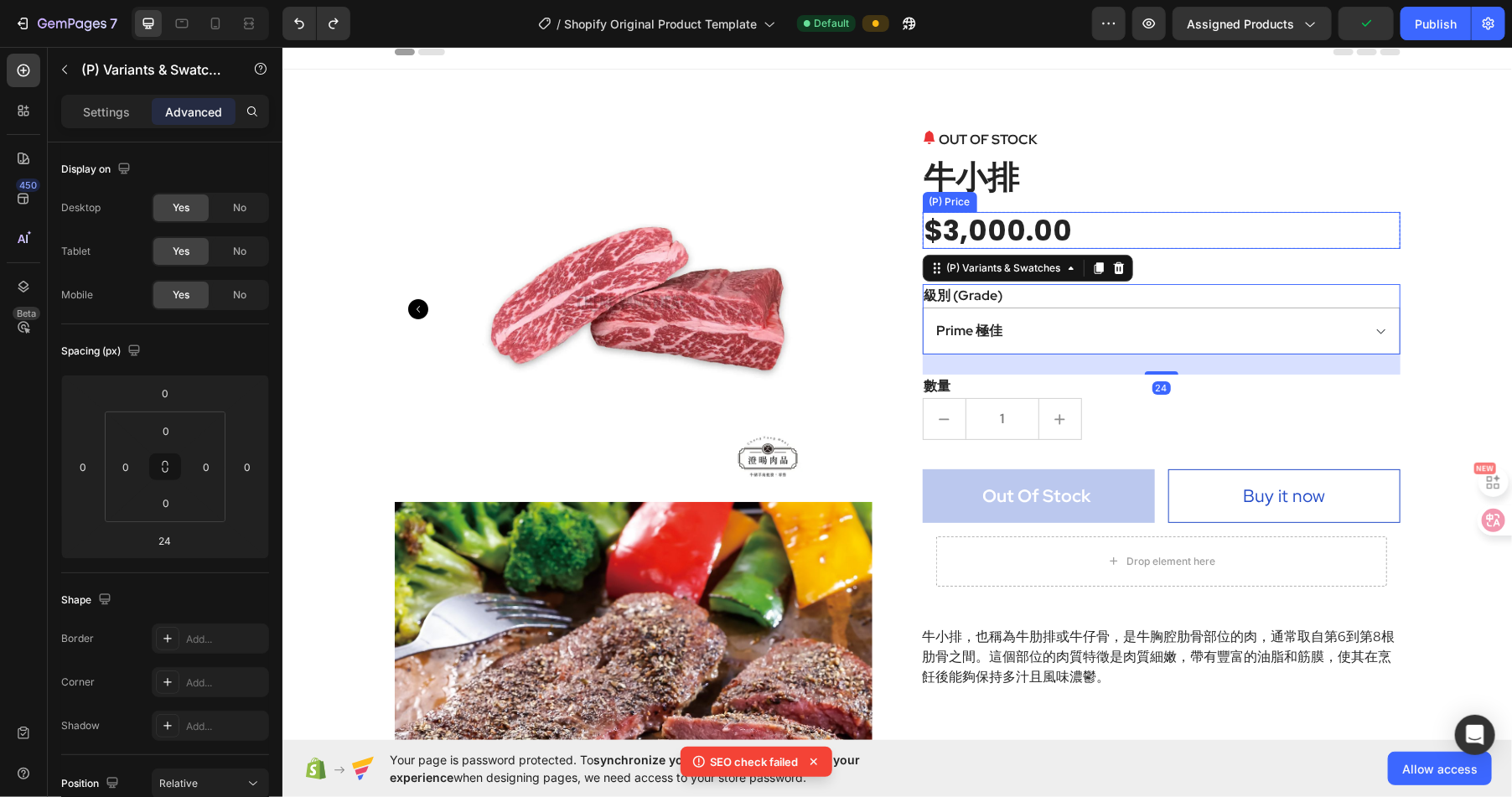 click on "$3,000.00" at bounding box center (1161, 230) 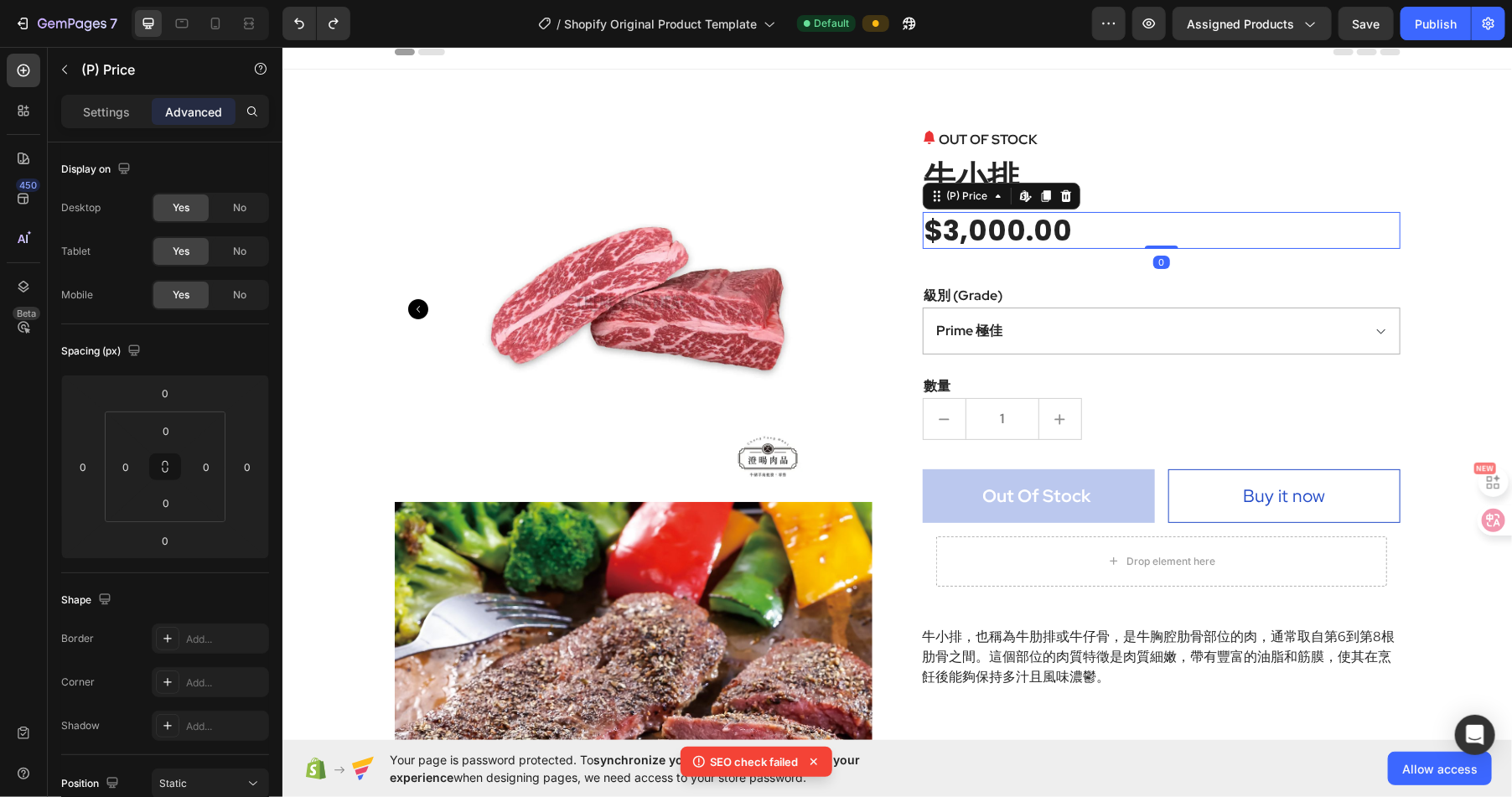 drag, startPoint x: 1159, startPoint y: 246, endPoint x: 1152, endPoint y: 230, distance: 17.464249 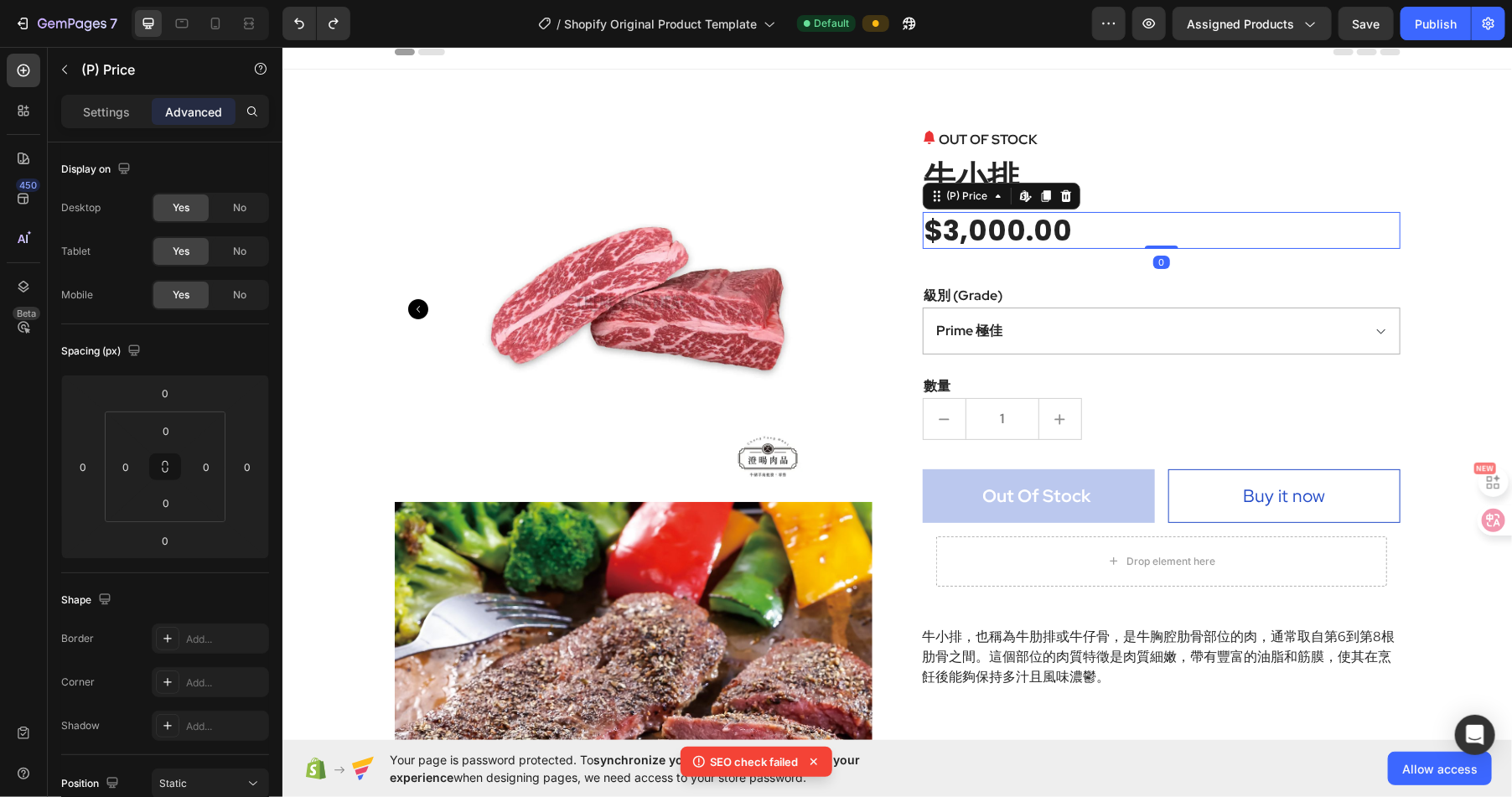 click on "$3,000.00 (P) Price   Edit content in Shopify 0 (P) Price   Edit content in Shopify 0" at bounding box center (1161, 230) 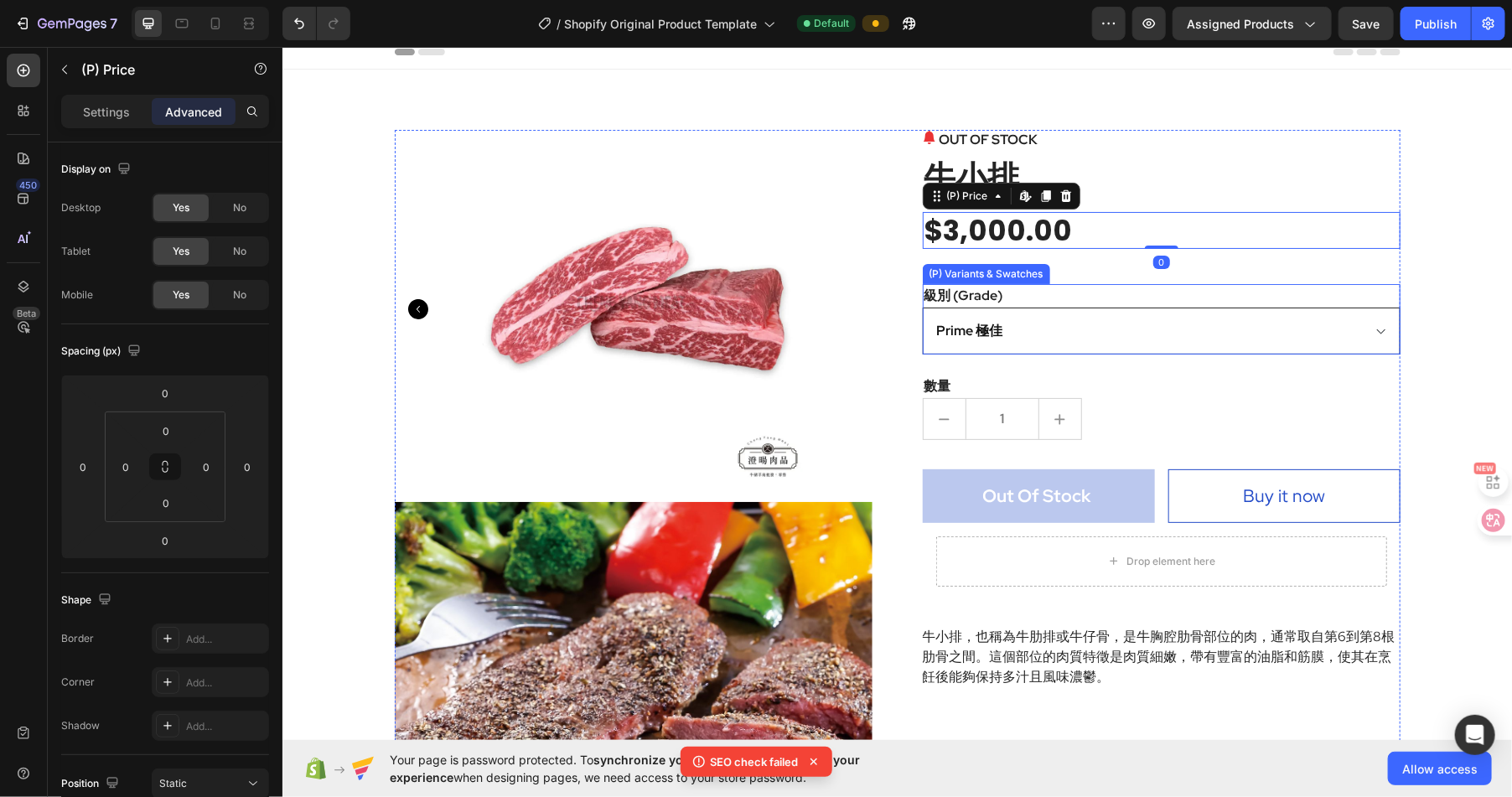 click on "Prime 極佳 Choice 精選 Select 可選 No roll 普選" at bounding box center (1161, 330) 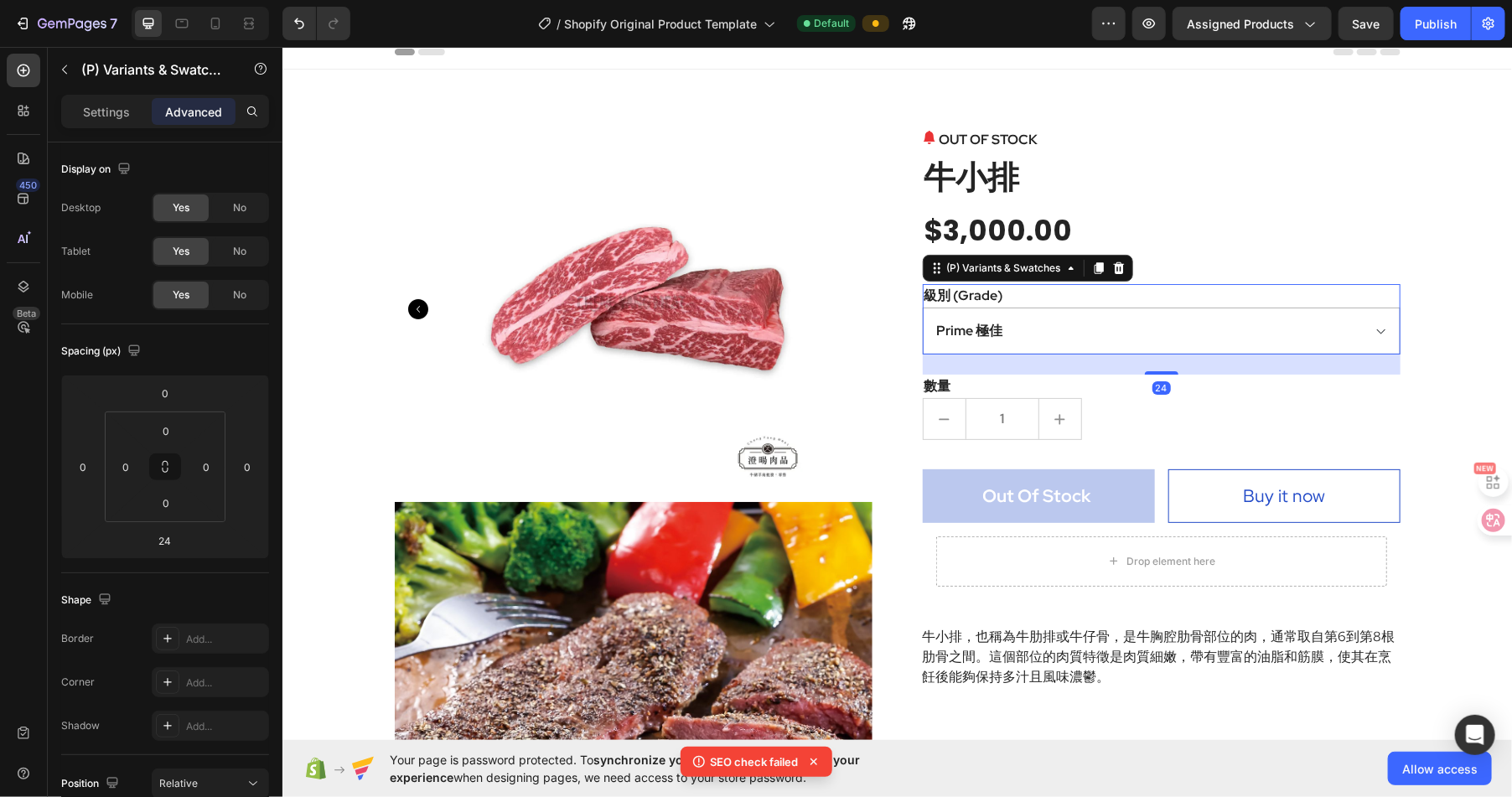 click on "級別 (Grade)   Prime 極佳 Choice 精選 Select 可選 No roll 普選" at bounding box center [1161, 318] 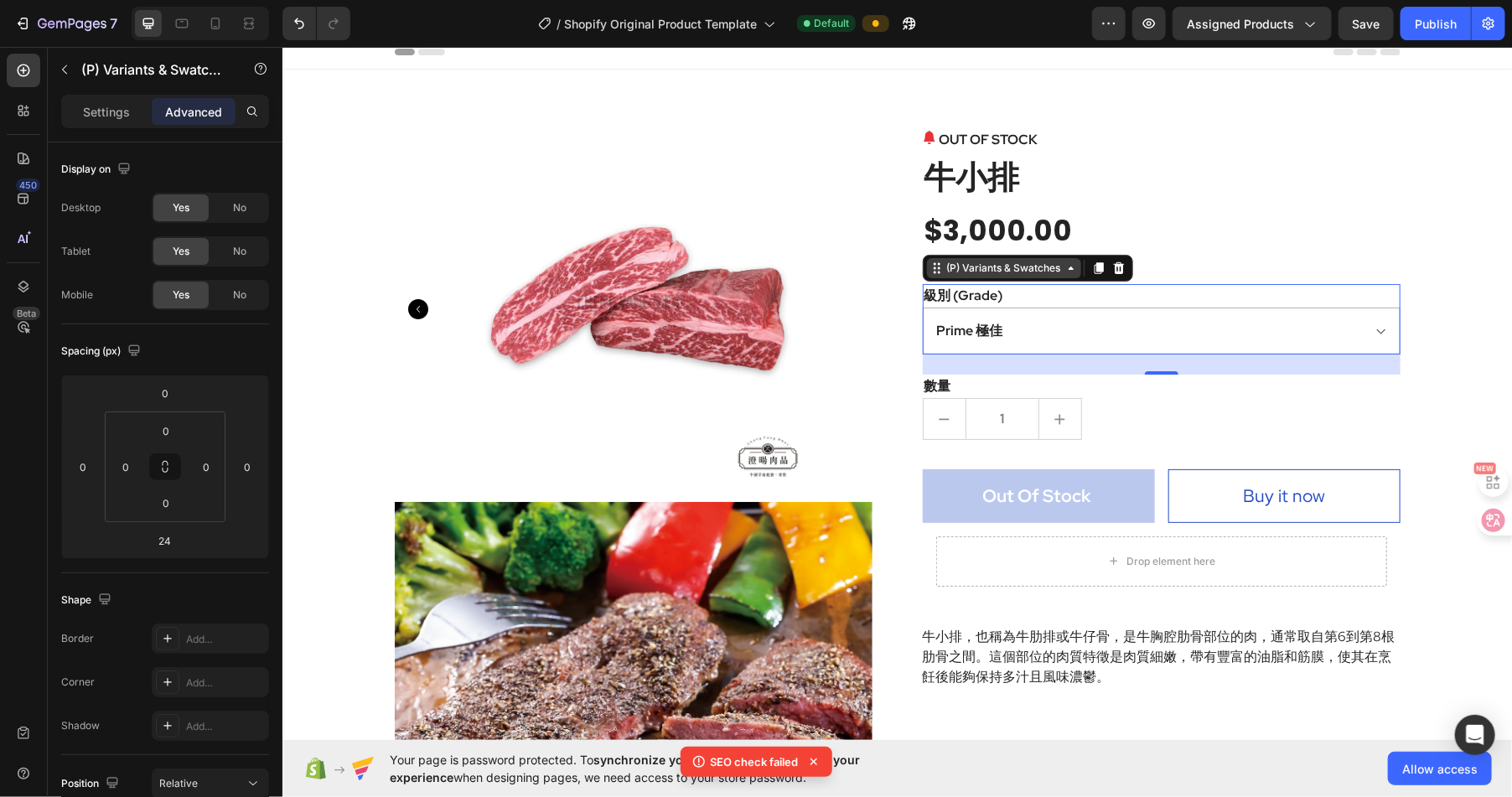 click on "(P) Variants & Swatches" at bounding box center (1003, 267) 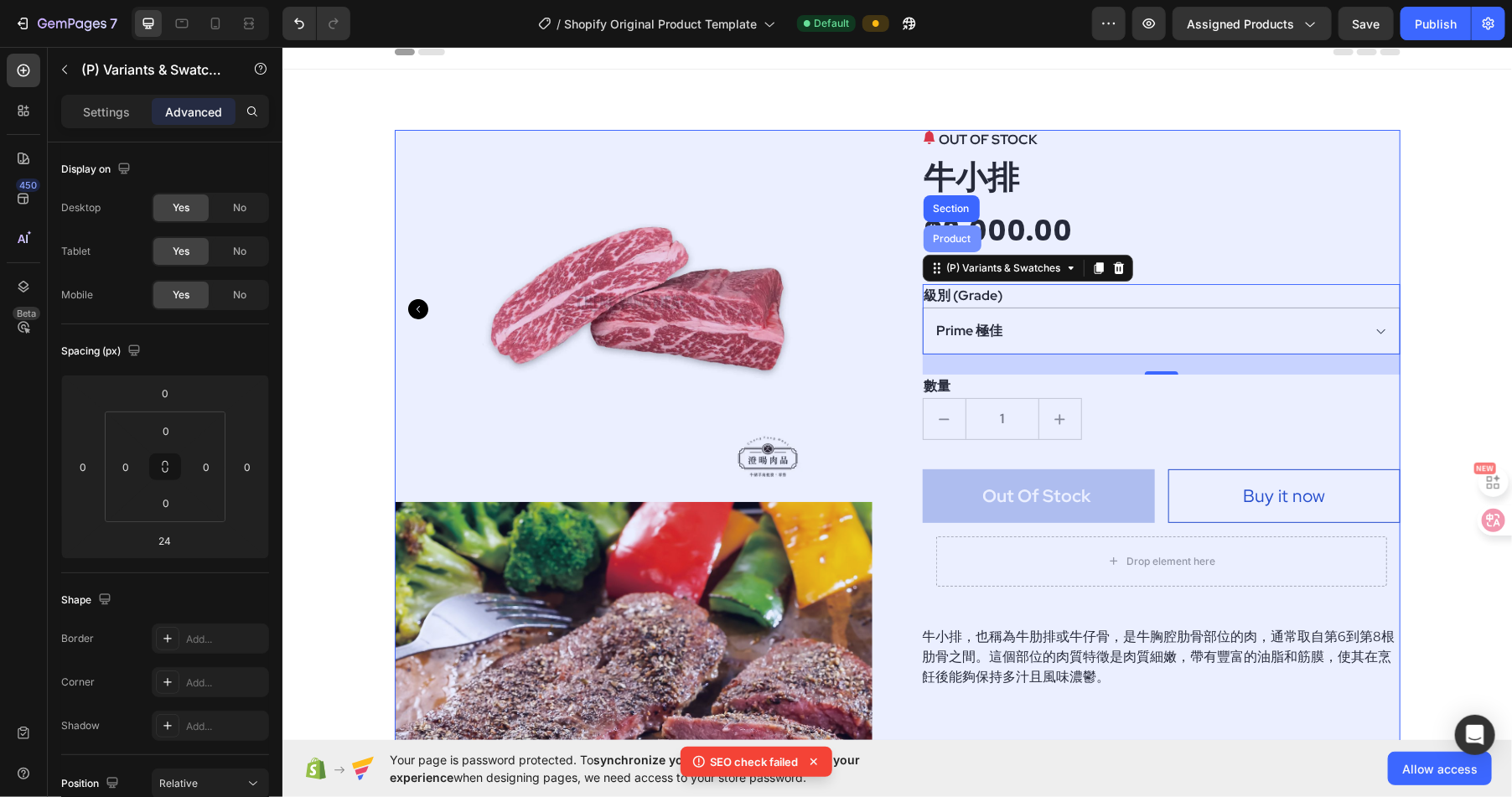 click on "Product" at bounding box center [951, 238] 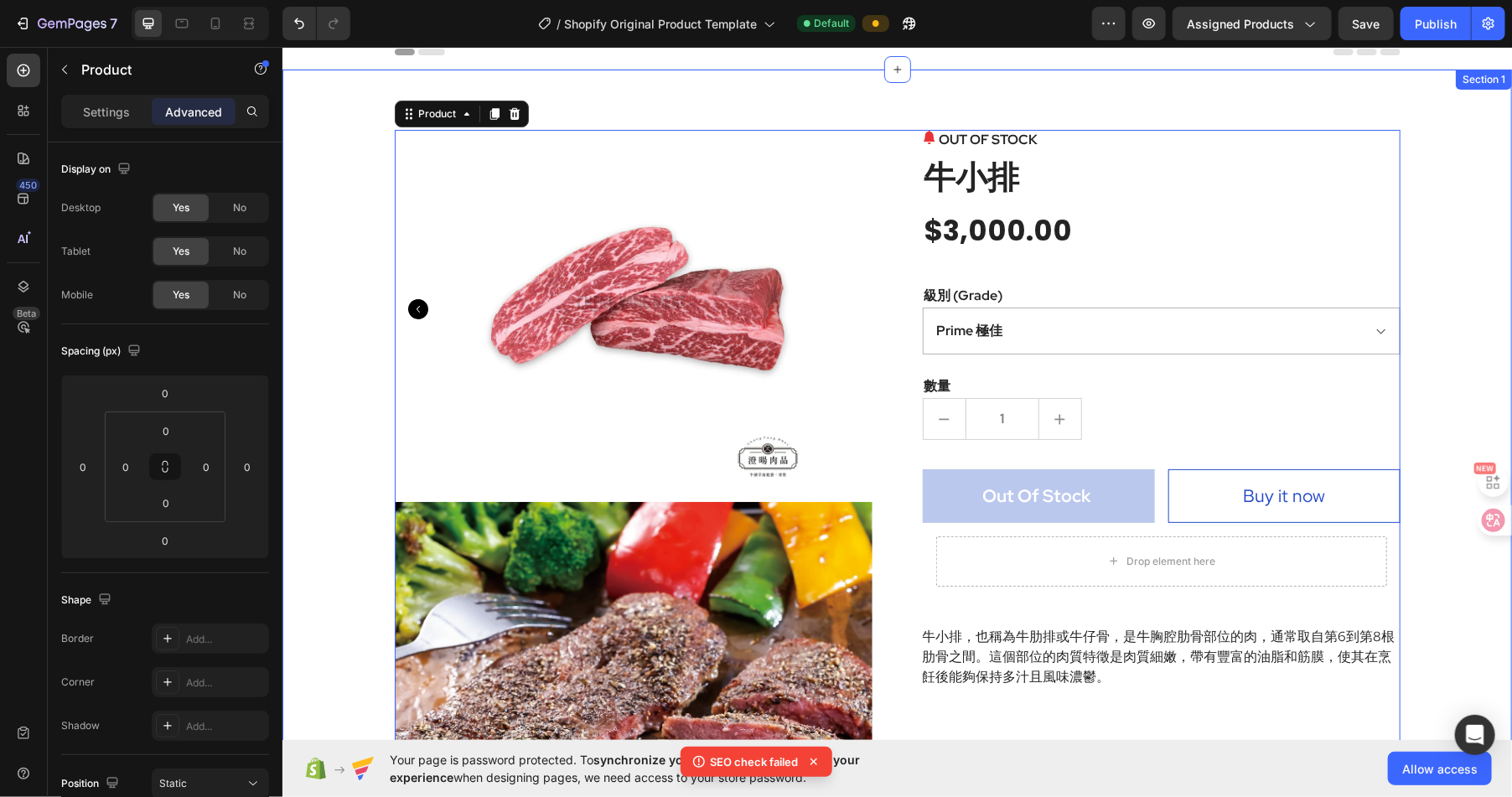 click on "Product Images
OUT OF STOCK (P) Stock Counter 牛小排 (P) Title $3,000.00 (P) Price (P) Price Row 級別 (Grade)   Prime 極佳 Choice 精選 Select 可選 No roll 普選 (P) Variants & Swatches 數量 Text block
1
(P) Quantity Out Of Stock (P) Cart Button Buy it now (P) Dynamic Checkout Row
Drop element here Row Row 牛小排，也稱為牛肋排或牛仔骨，是牛胸腔肋骨部位的肉，通常取自第6到第8根肋骨之間。這個部位的肉質特徵是肉質細嫩，帶有豐富的油脂和筋膜，使其在烹飪後能夠保持多汁且風味濃鬱。   (P) Description Product   0" at bounding box center [896, 800] 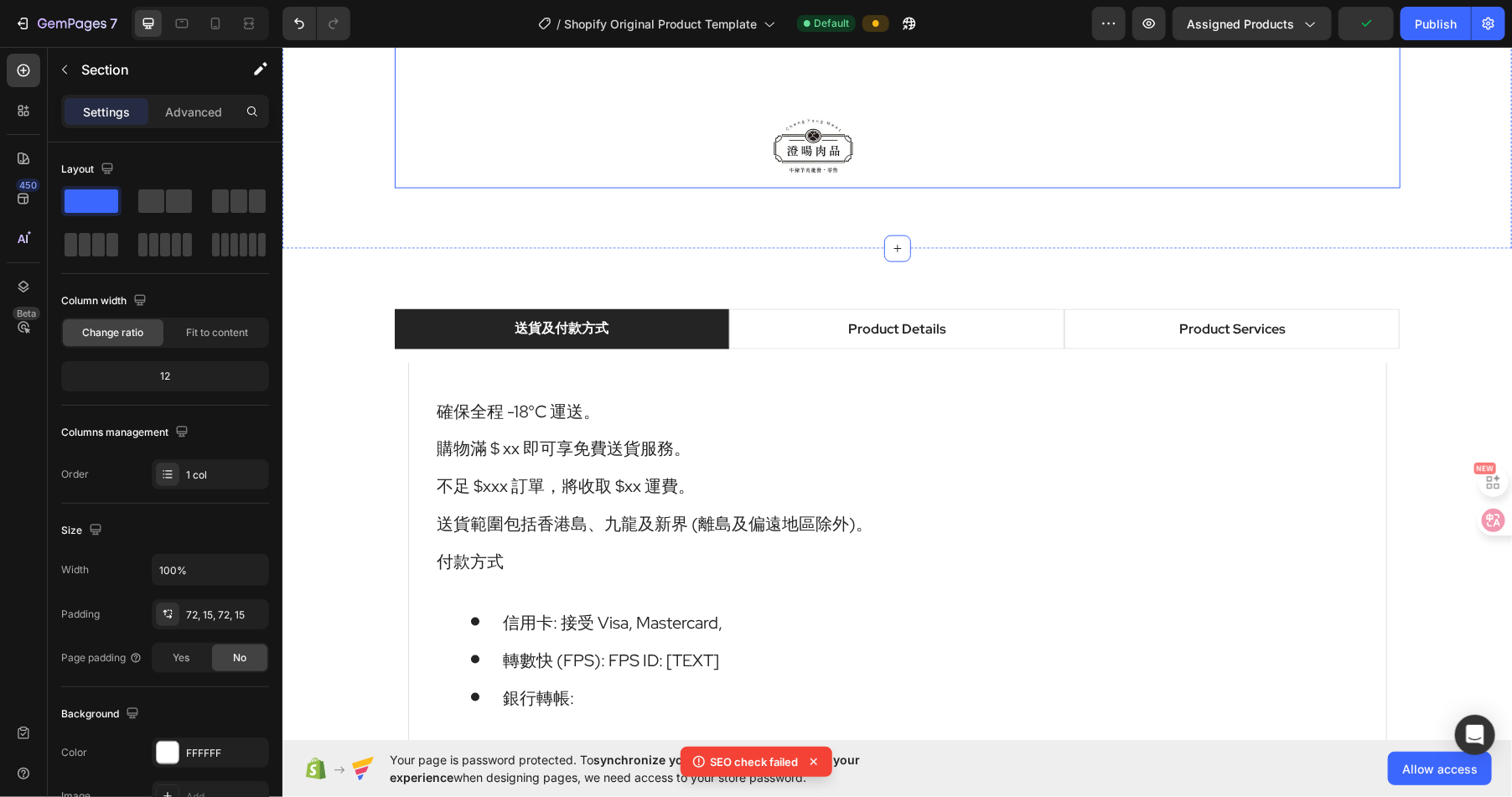 scroll, scrollTop: 1297, scrollLeft: 0, axis: vertical 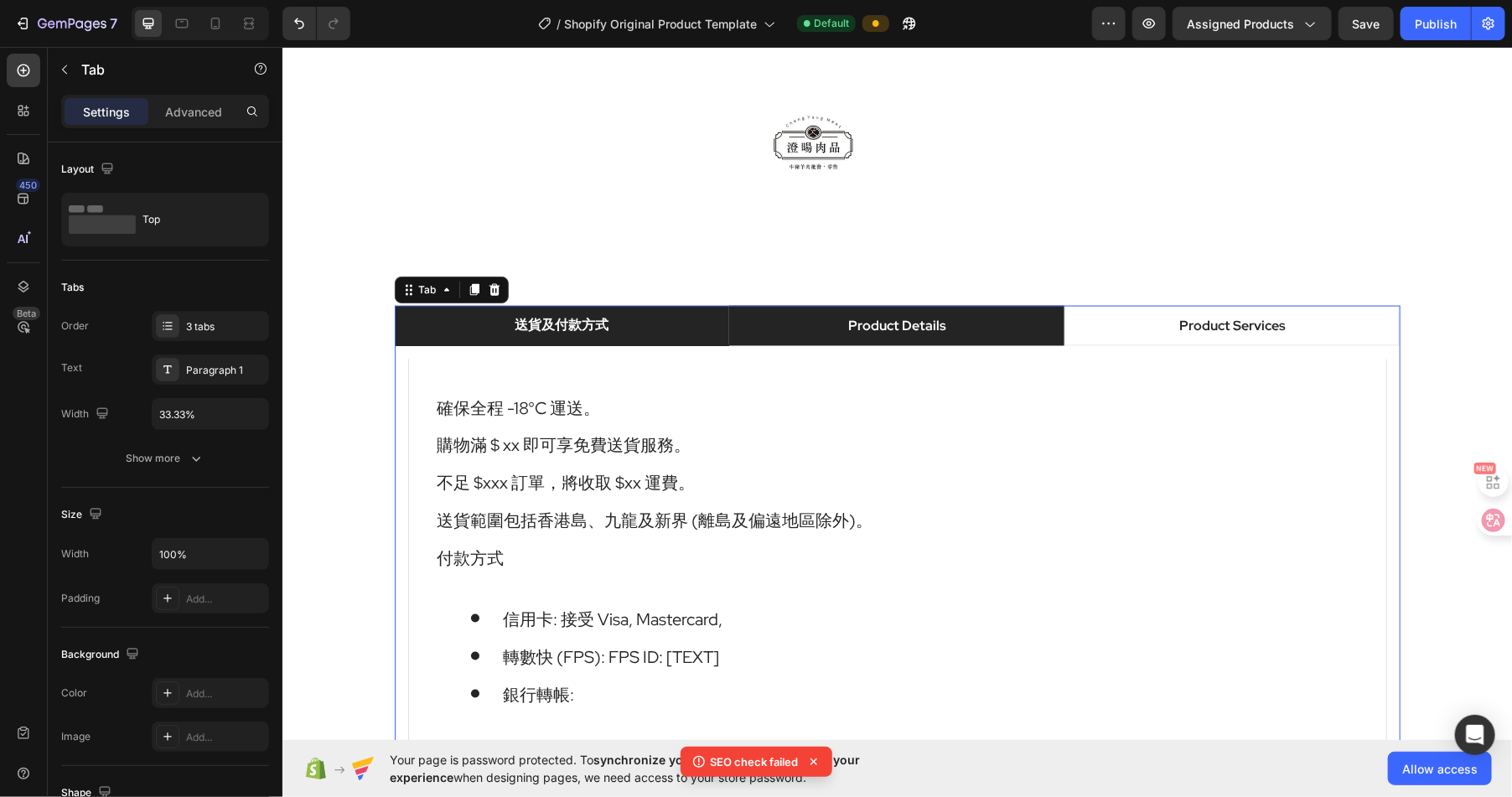 click on "Product Details" at bounding box center [896, 325] 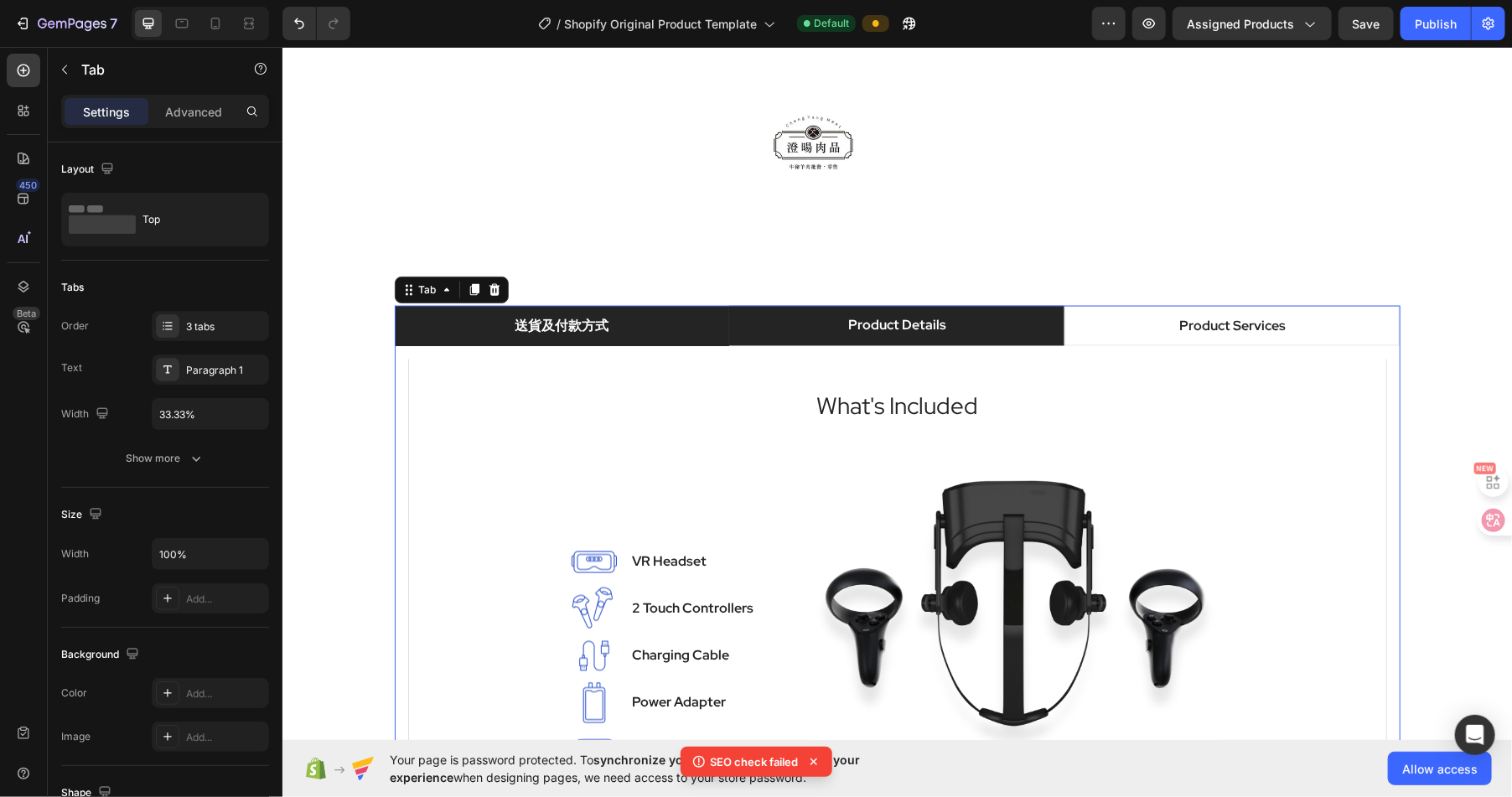 click on "送貨及付款方式" at bounding box center [561, 325] 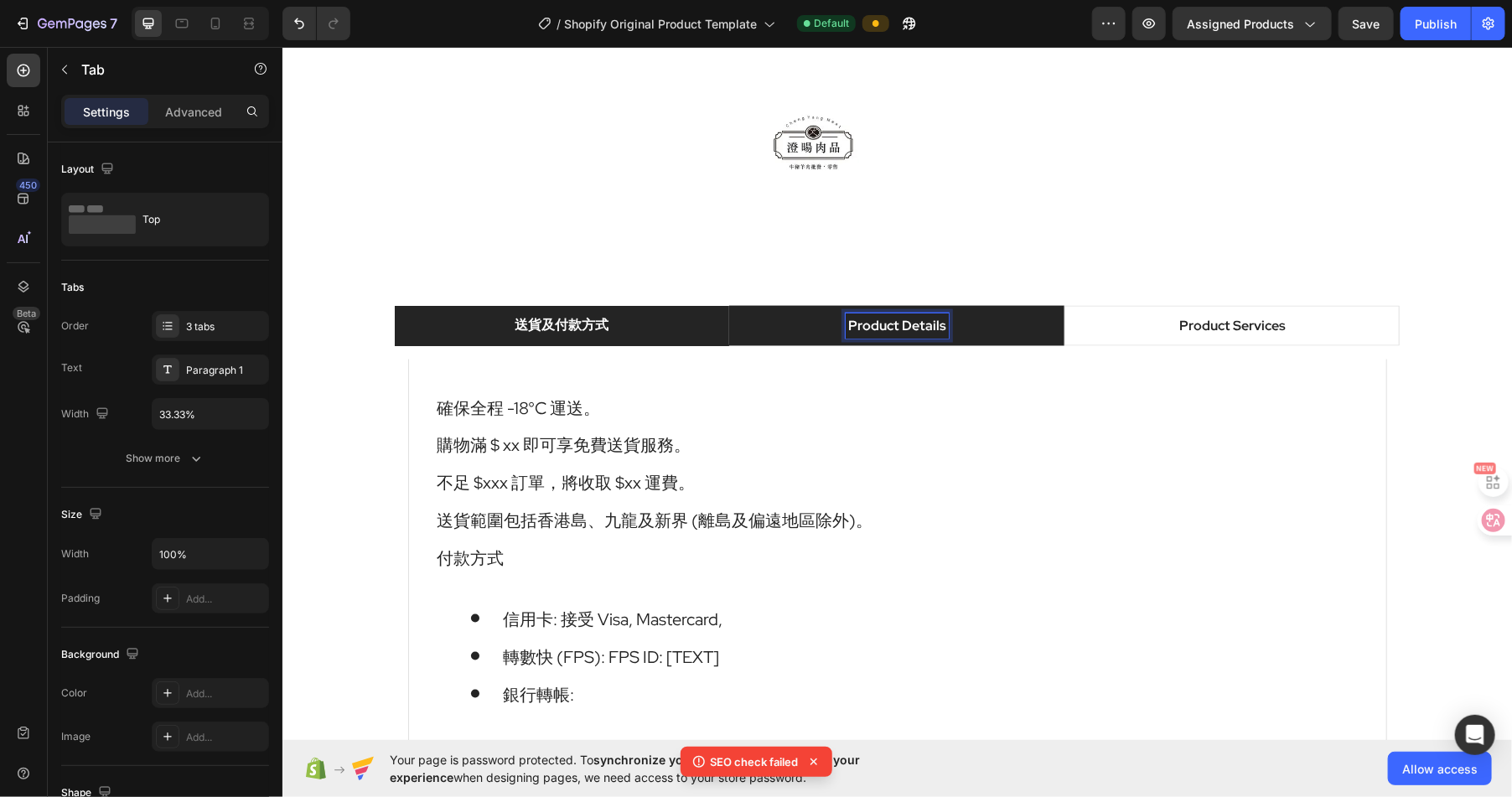 click on "Product Details" at bounding box center [896, 325] 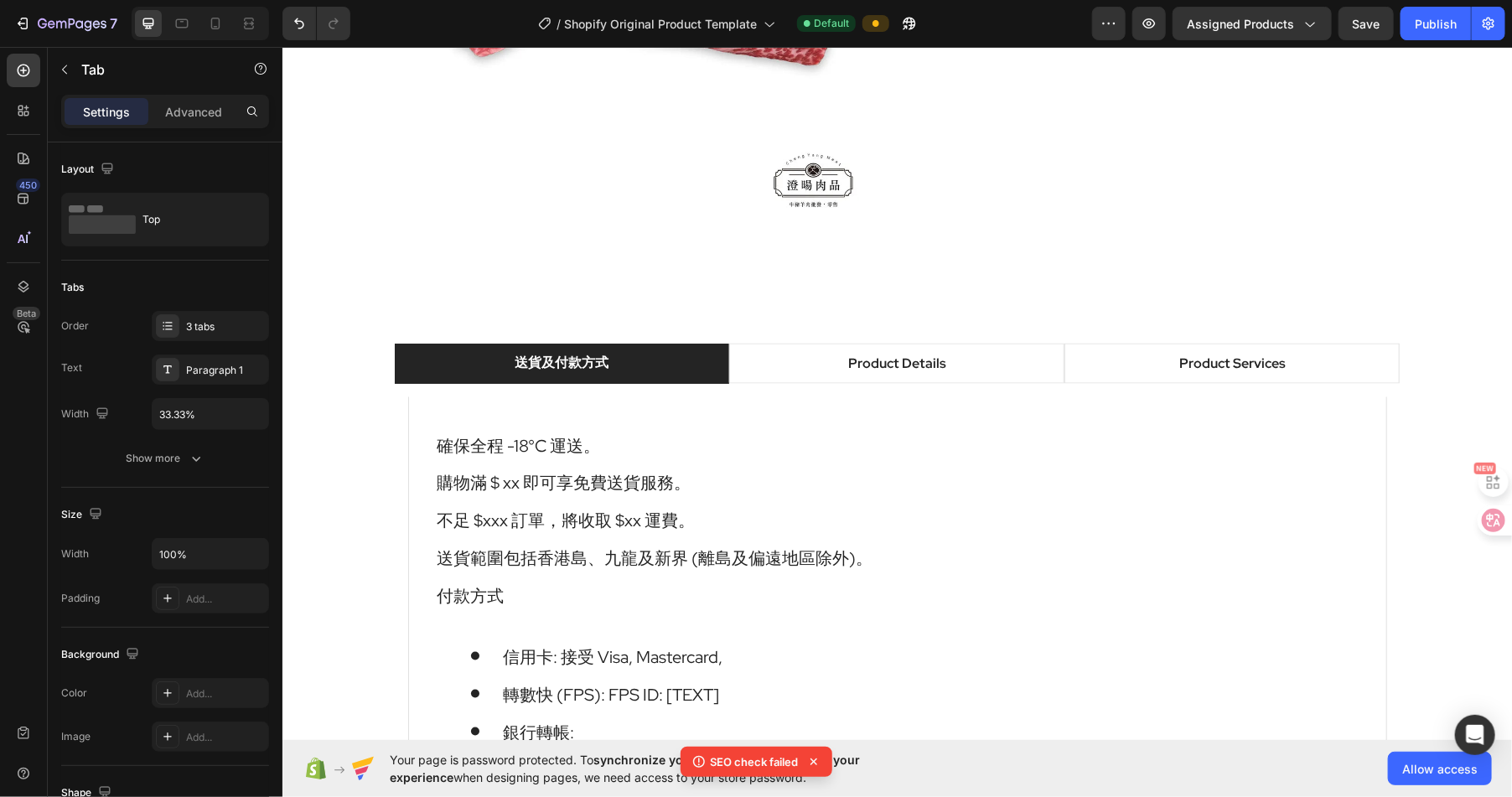 scroll, scrollTop: 1333, scrollLeft: 0, axis: vertical 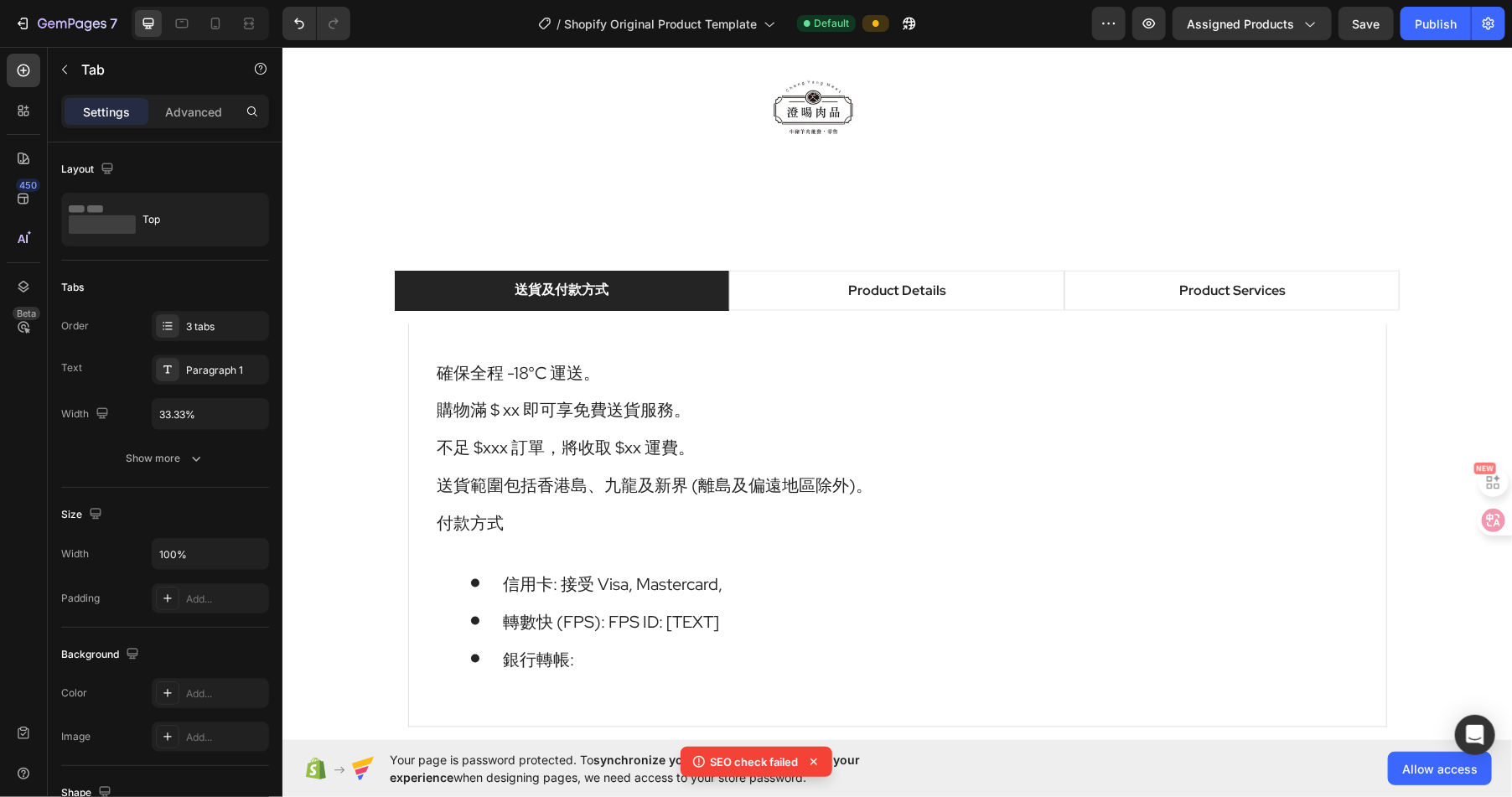 click on "送貨及付款方式" at bounding box center [561, 289] 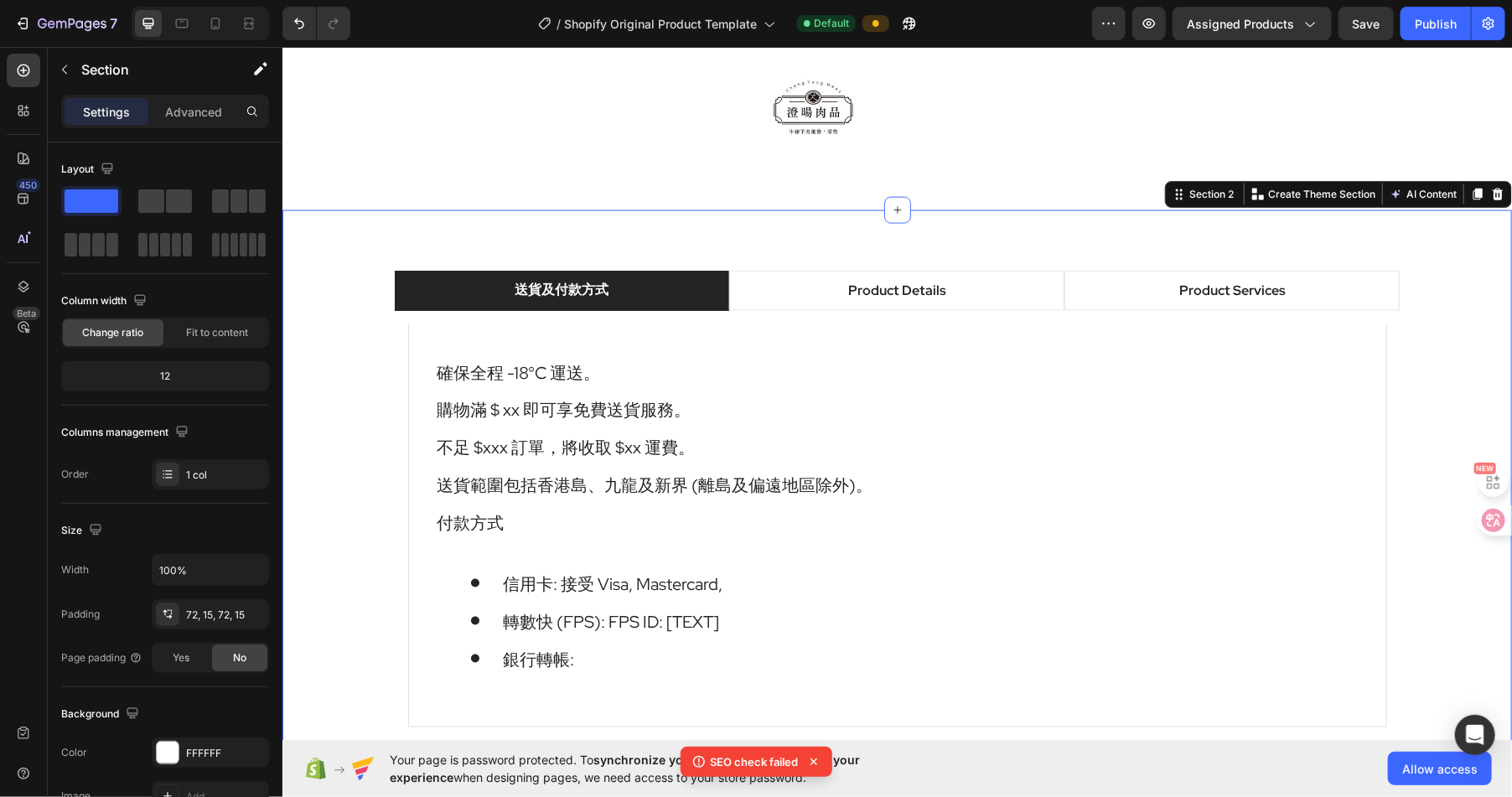 click on "送貨及付款方式 Product Details Product Services 確保全程 -18°C 運送。 購物滿 $ xx 即可享免費送貨服務。 不足 $xxx 訂單，將收取 $xx 運費。 送貨範圍包括香港島、九龍及新界 (離島及偏遠地區除外)。 付款方式 信用卡: 接受 Visa, Mastercard, 轉數快 (FPS): FPS ID: [TEXT] 銀行轉帳: Heading Row What's Included Heading Image VR Headset Text block Image 2 Touch Controllers Text block Image Charging Cable Text block Image Power Adapter Text block Image Glasses Spacer Text block Icon List Image Row Row Professional Support Heading Image Installation Text block We set up your VR headsets for direct use, by preconfiguring the headsets and pre-installing your desired application and 360° content. Text block Image 24/7 Support Desk Text block For questions and problems, you can always get in touch with our support desk, so we can get you back, up and running. Text block Row Row Tab Row Section 2 You can create reusable sections AI Content" at bounding box center [896, 505] 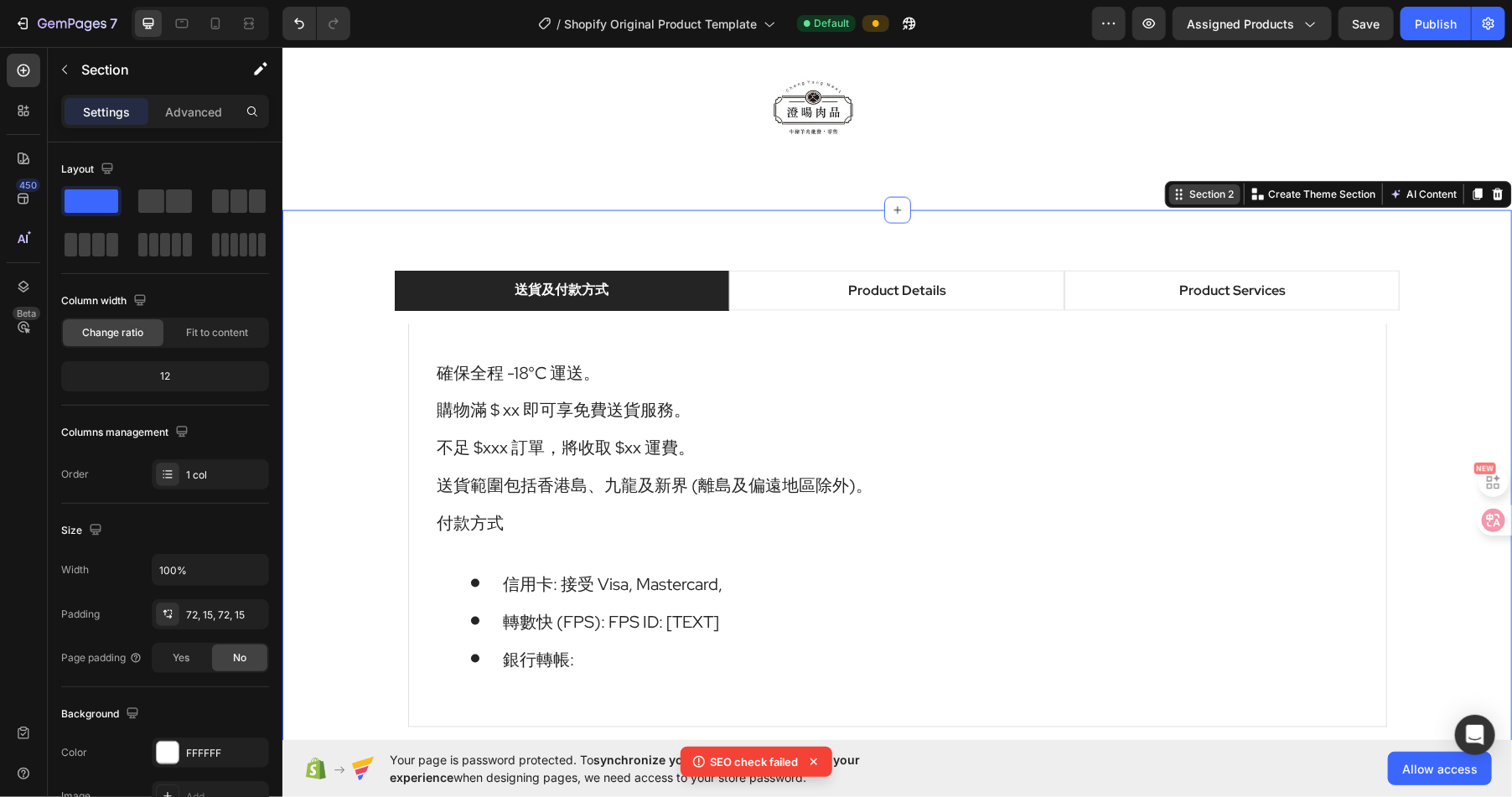 click on "Section 2" at bounding box center (1210, 194) 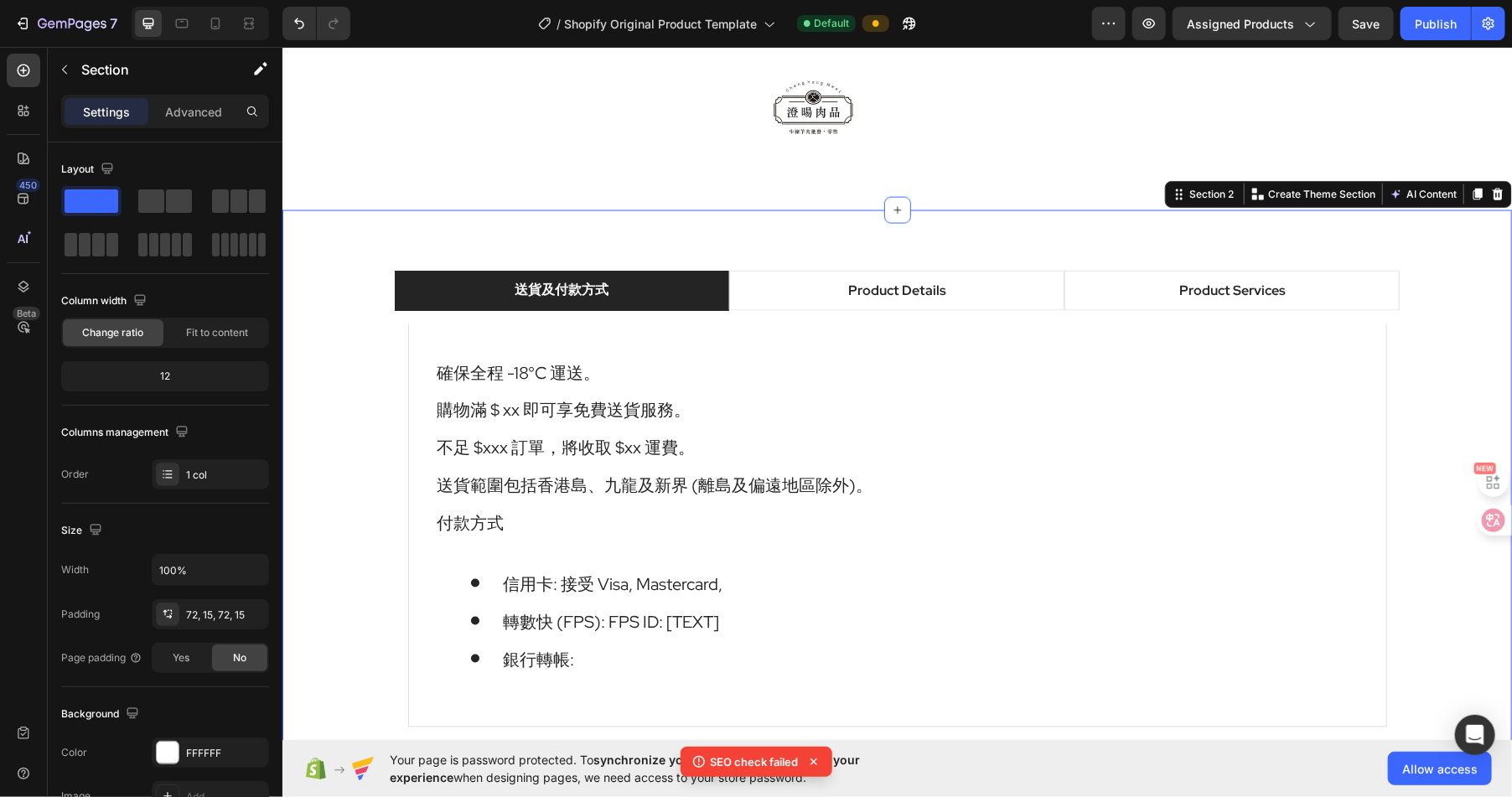 click on "Section 2 You can create reusable sections Create Theme Section AI Content Write with GemAI What would you like to describe here? Tone and Voice Persuasive Product 牛小排 Show more Generate" at bounding box center (1338, 194) 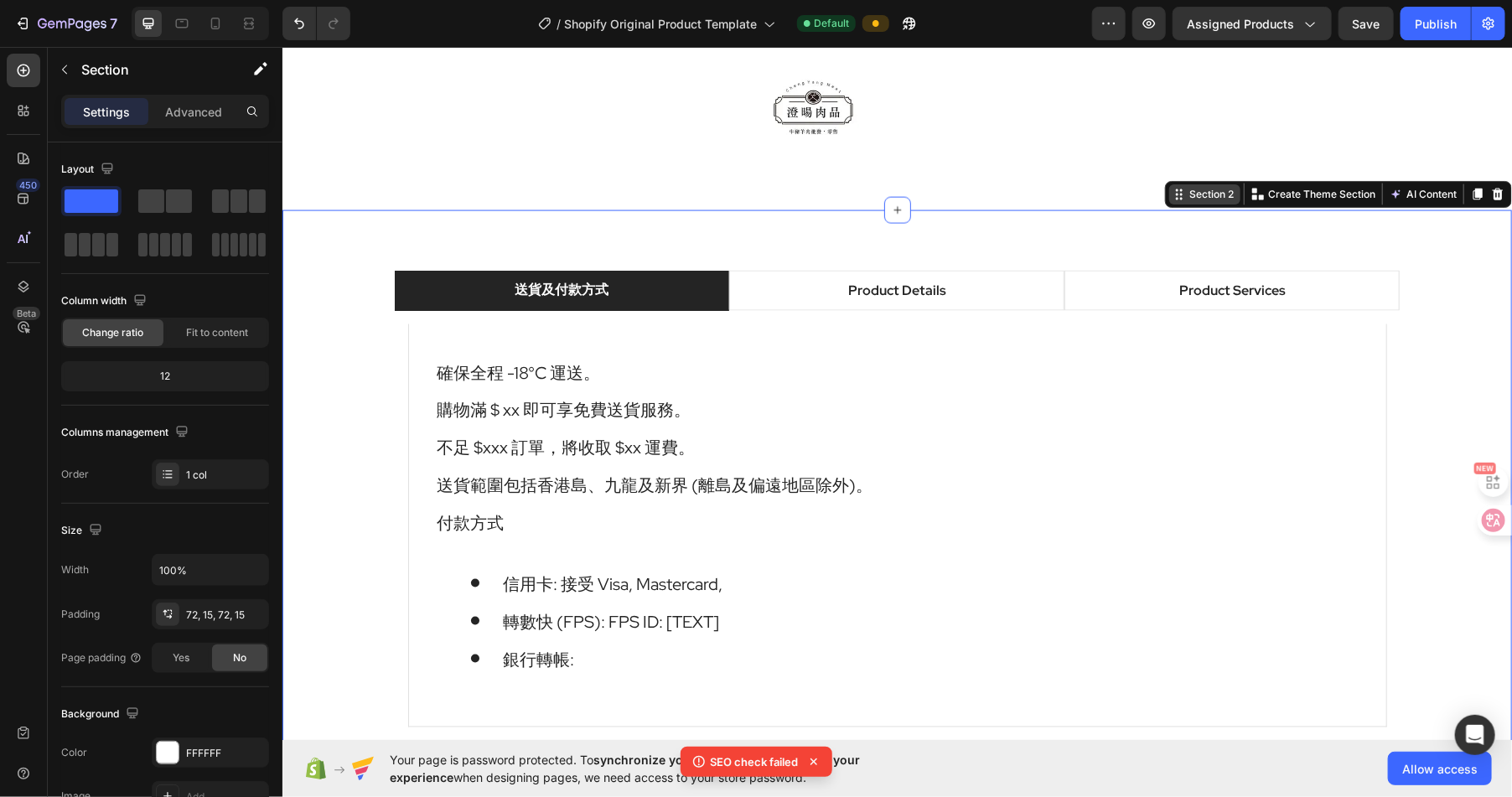 click on "Section 2" at bounding box center (1210, 194) 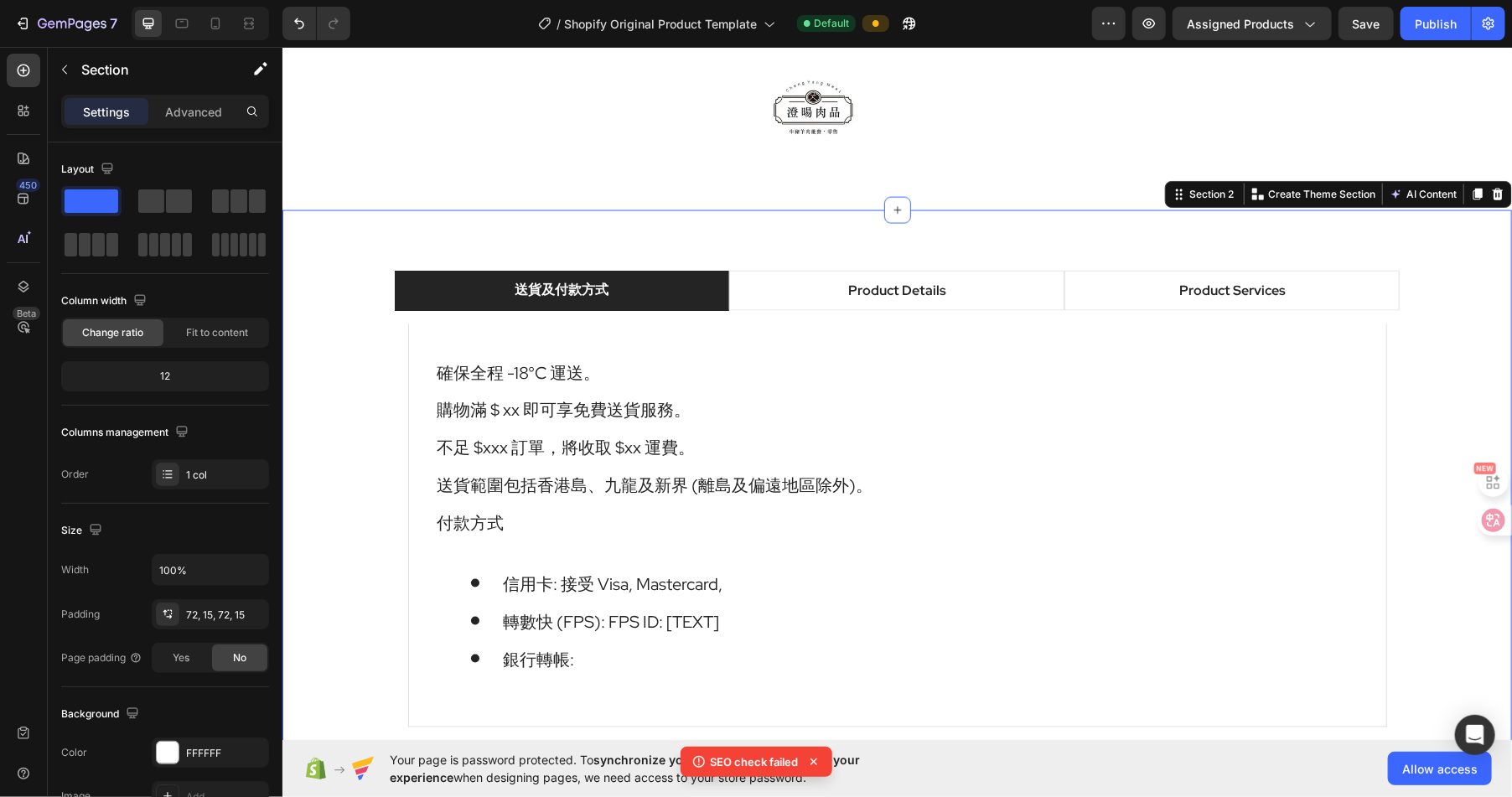 click on "送貨及付款方式 Product Details Product Services 確保全程 -18°C 運送。 購物滿 $ xx 即可享免費送貨服務。 不足 $xxx 訂單，將收取 $xx 運費。 送貨範圍包括香港島、九龍及新界 (離島及偏遠地區除外)。 付款方式 信用卡: 接受 Visa, Mastercard, 轉數快 (FPS): FPS ID: [TEXT] 銀行轉帳: Heading Row What's Included Heading Image VR Headset Text block Image 2 Touch Controllers Text block Image Charging Cable Text block Image Power Adapter Text block Image Glasses Spacer Text block Icon List Image Row Row Professional Support Heading Image Installation Text block We set up your VR headsets for direct use, by preconfiguring the headsets and pre-installing your desired application and 360° content. Text block Image 24/7 Support Desk Text block For questions and problems, you can always get in touch with our support desk, so we can get you back, up and running. Text block Row Row Tab Row Section 2 You can create reusable sections AI Content" at bounding box center [896, 505] 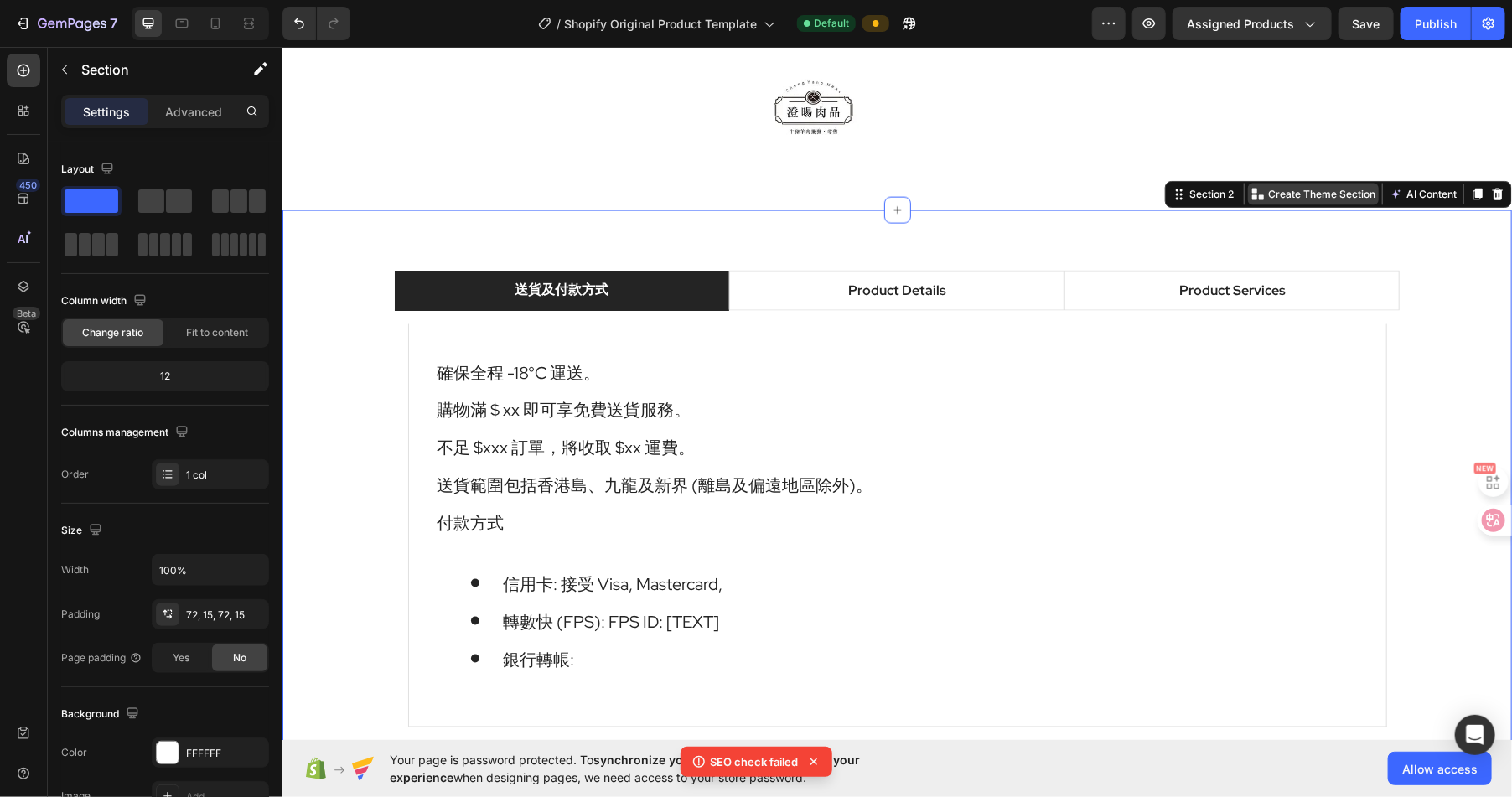 click on "Create Theme Section" at bounding box center (1321, 194) 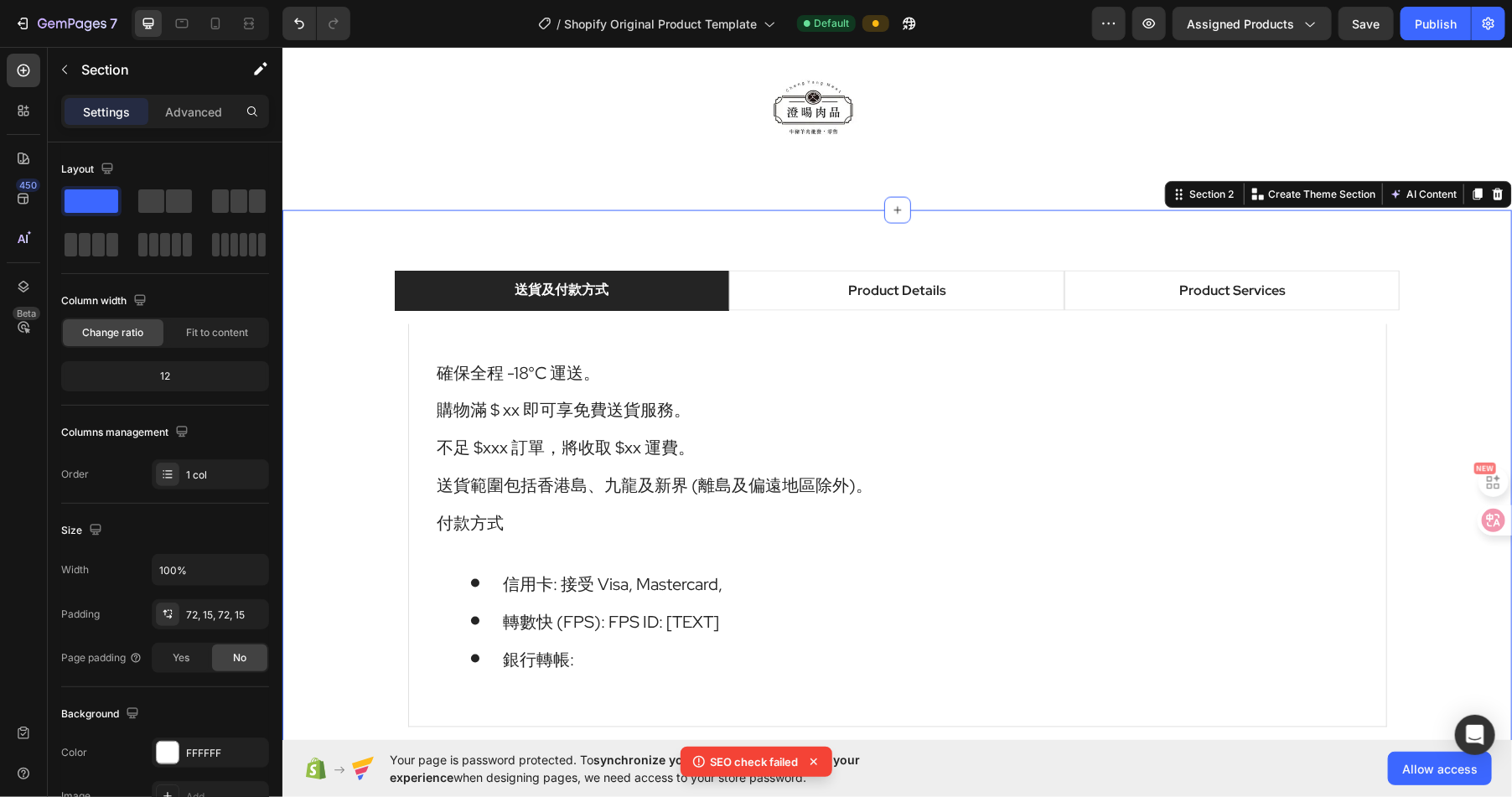 click on "送貨及付款方式 Product Details Product Services 確保全程 -18°C 運送。 購物滿 $ xx 即可享免費送貨服務。 不足 $xxx 訂單，將收取 $xx 運費。 送貨範圍包括香港島、九龍及新界 (離島及偏遠地區除外)。 付款方式 信用卡: 接受 Visa, Mastercard, 轉數快 (FPS): FPS ID: [TEXT] 銀行轉帳: Heading Row What's Included Heading Image VR Headset Text block Image 2 Touch Controllers Text block Image Charging Cable Text block Image Power Adapter Text block Image Glasses Spacer Text block Icon List Image Row Row Professional Support Heading Image Installation Text block We set up your VR headsets for direct use, by preconfiguring the headsets and pre-installing your desired application and 360° content. Text block Image 24/7 Support Desk Text block For questions and problems, you can always get in touch with our support desk, so we can get you back, up and running. Text block Row Row Tab Row Section 2 You can create reusable sections AI Content" at bounding box center (896, 505) 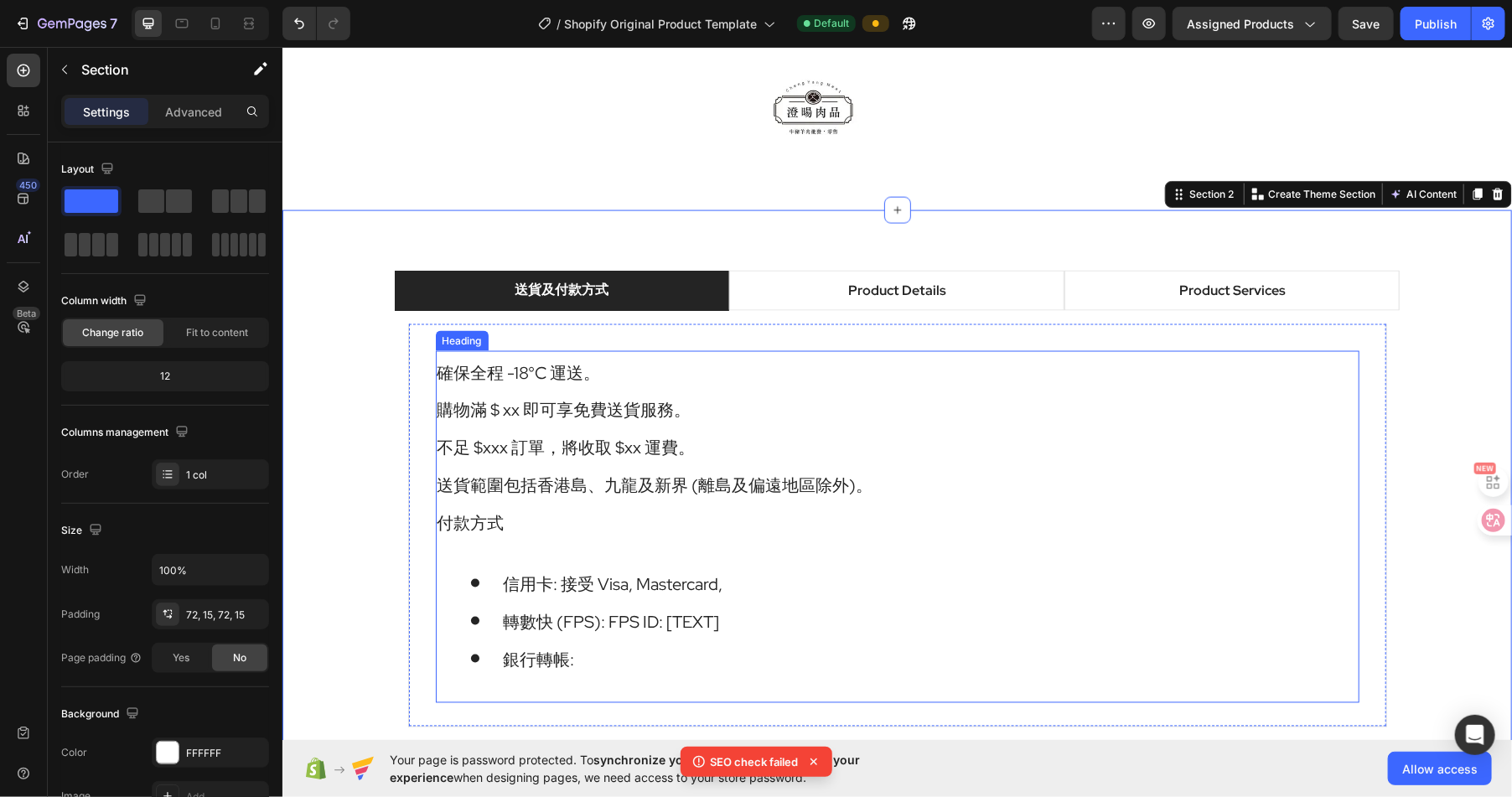 click on "購物滿 $ xx 即可享免費送貨服務。" at bounding box center [563, 410] 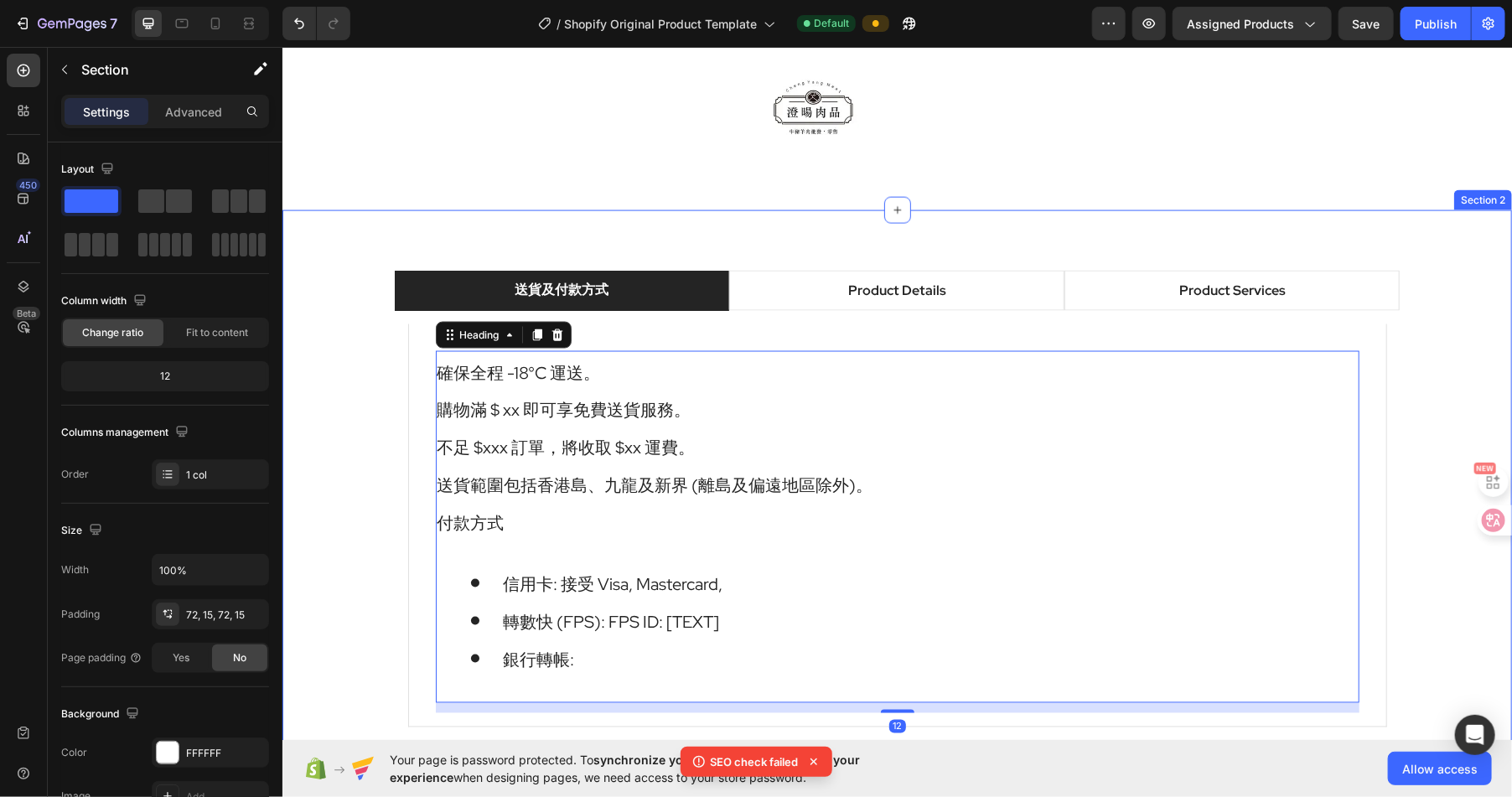 click on "送貨及付款方式 Product Details Product Services 確保全程 -18°C 運送。 購物滿 $ [PRICE] 即可享免費送貨服務。 不足 $ [PRICE] 訂單，將收取 $ [PRICE] 運費。 送貨範圍包括香港島、九龍及新界 (離島及偏遠地區除外)。 付款方式 信用卡: 接受 Visa, Mastercard, 轉數快 (FPS): FPS ID: [FPS_ID] 銀行轉帳: Heading 12 Row What's Included Heading Image VR Headset Text block Image 2 Touch Controllers Text block Image Charging Cable Text block Image Power Adapter Text block Image Glasses Spacer Text block Icon List Image Row Row Professional Support Heading Image Installation Text block We set up your VR headsets for direct use, by preconfiguring the headsets and pre-installing your desired application and 360° content. Text block Image 24/7 Support Desk Text block For questions and problems, you can always get in touch with our support desk, so we can get you back, up and running. Text block Row Row Tab Row" at bounding box center (896, 505) 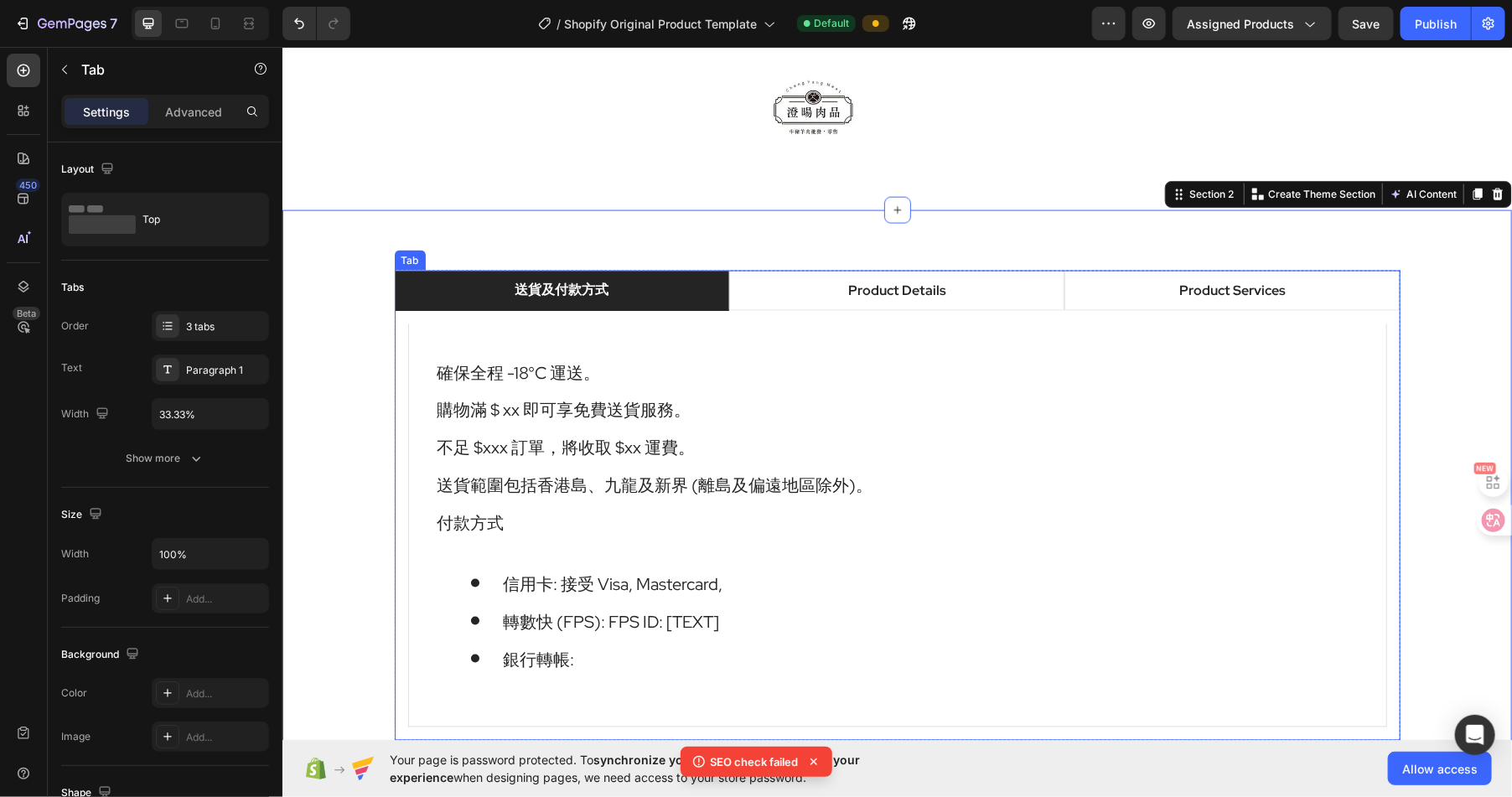 click on "送貨及付款方式" at bounding box center (562, 290) 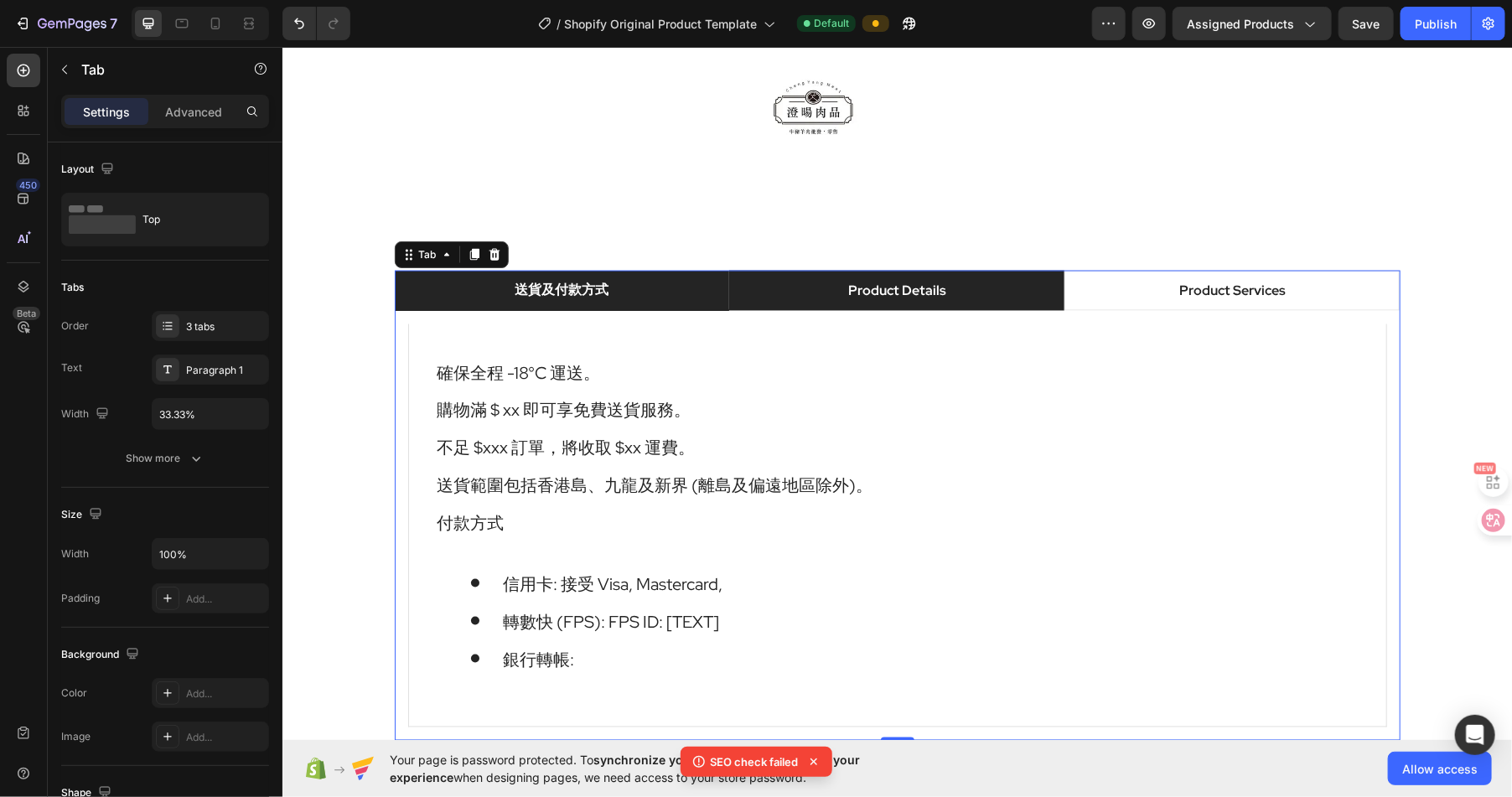 click on "Product Details" at bounding box center (896, 290) 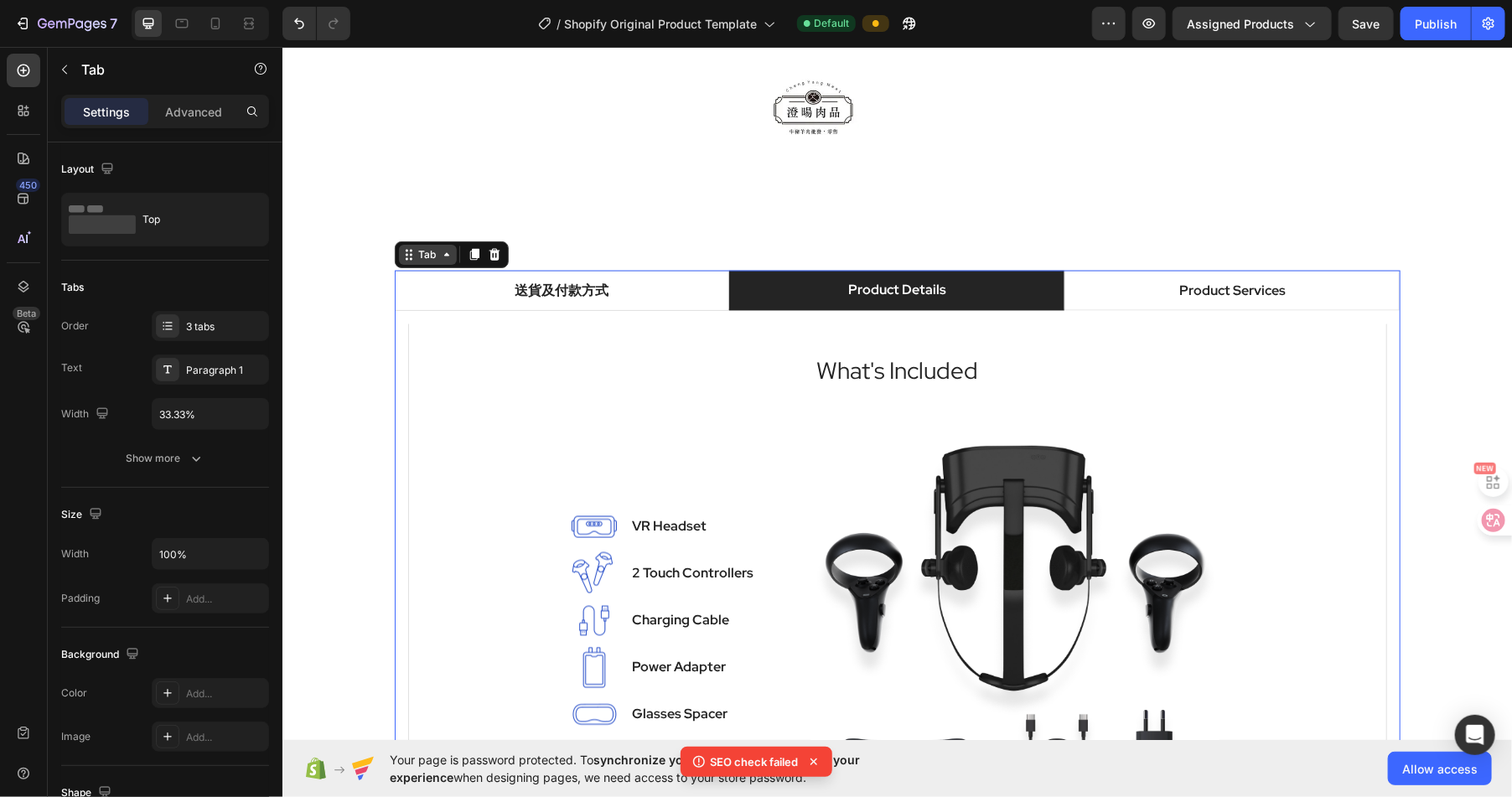 click on "Tab" at bounding box center [427, 254] 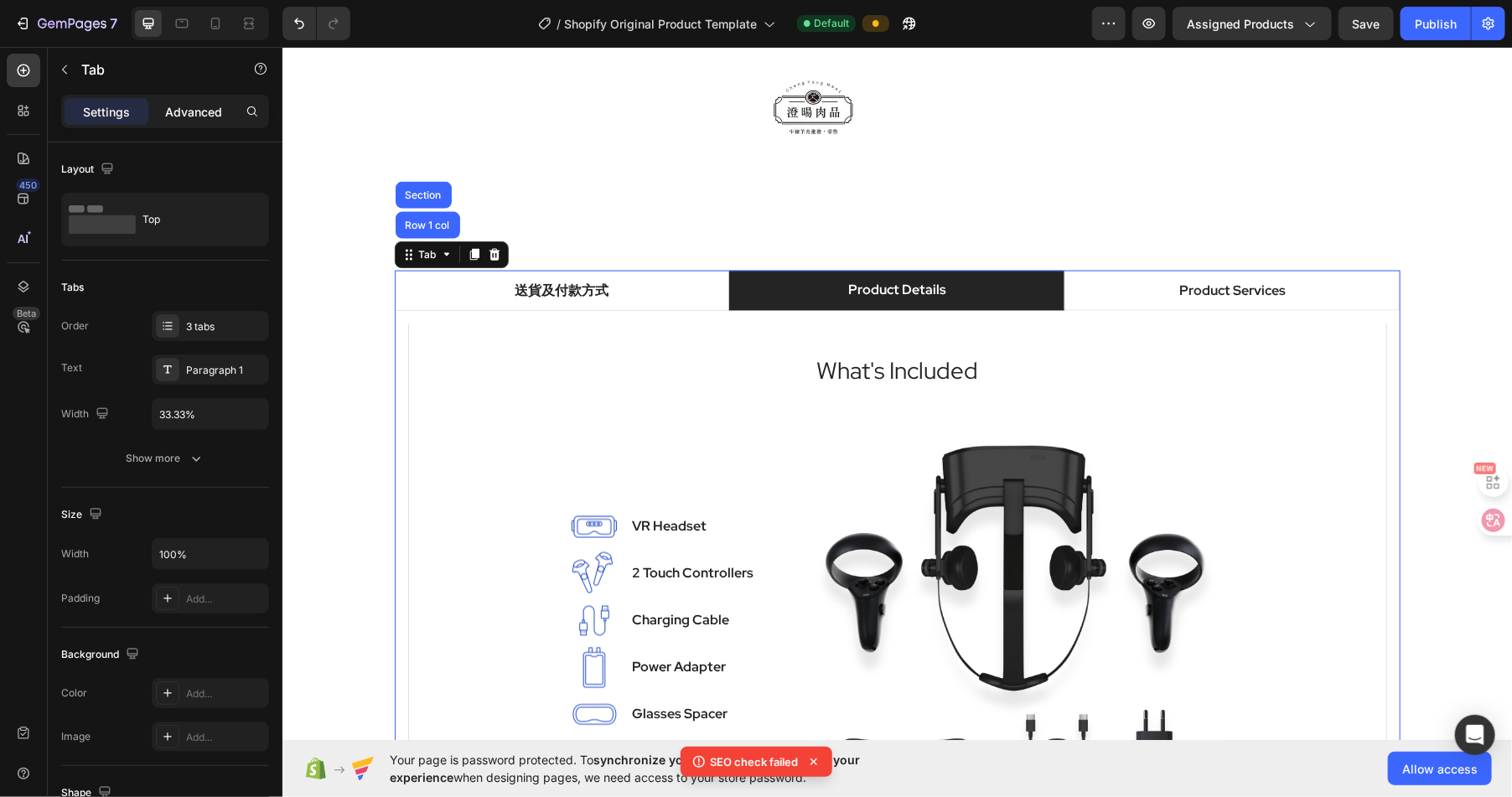 click on "Advanced" at bounding box center [194, 111] 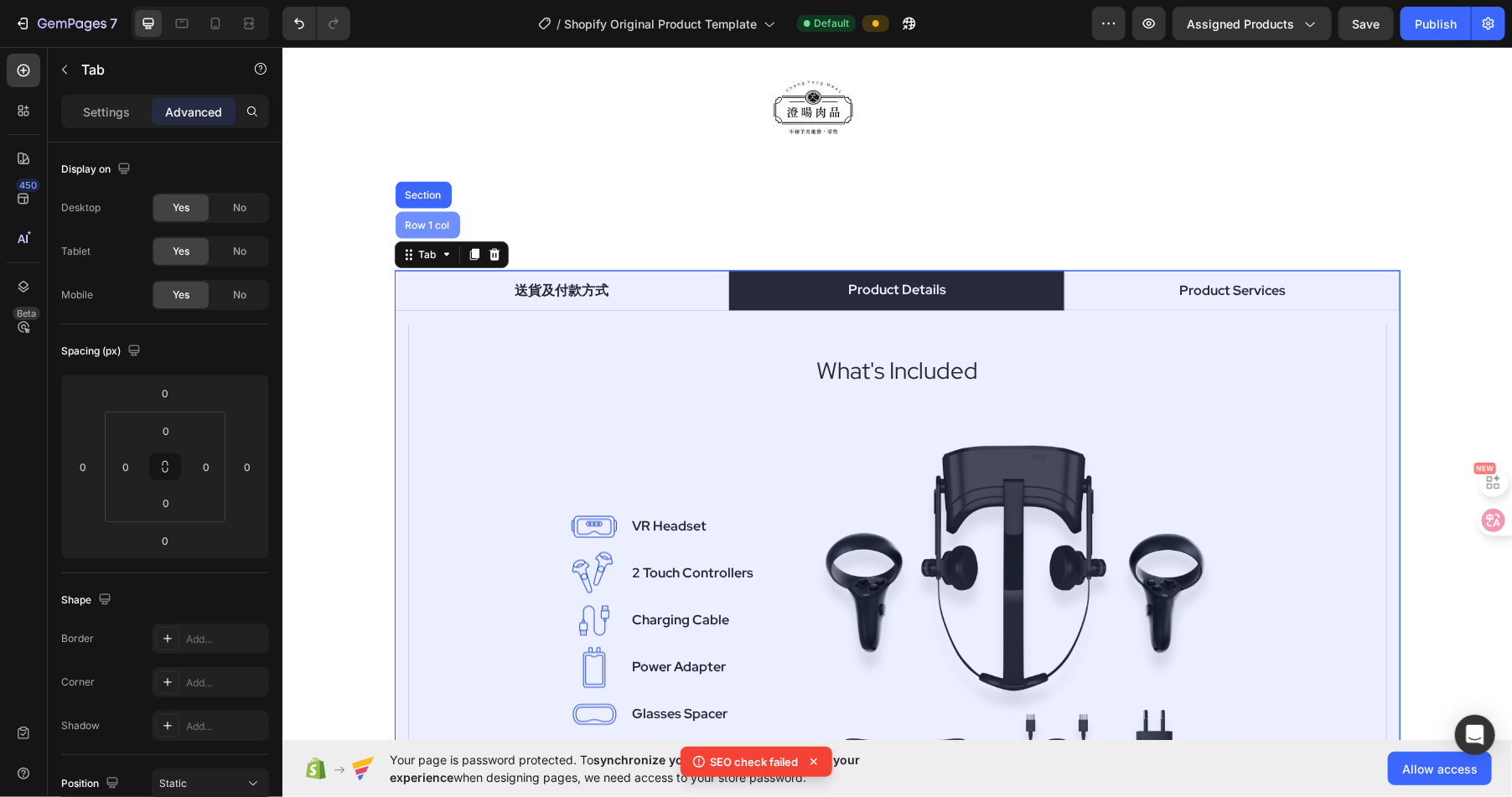 click on "Row 1 col" at bounding box center [427, 225] 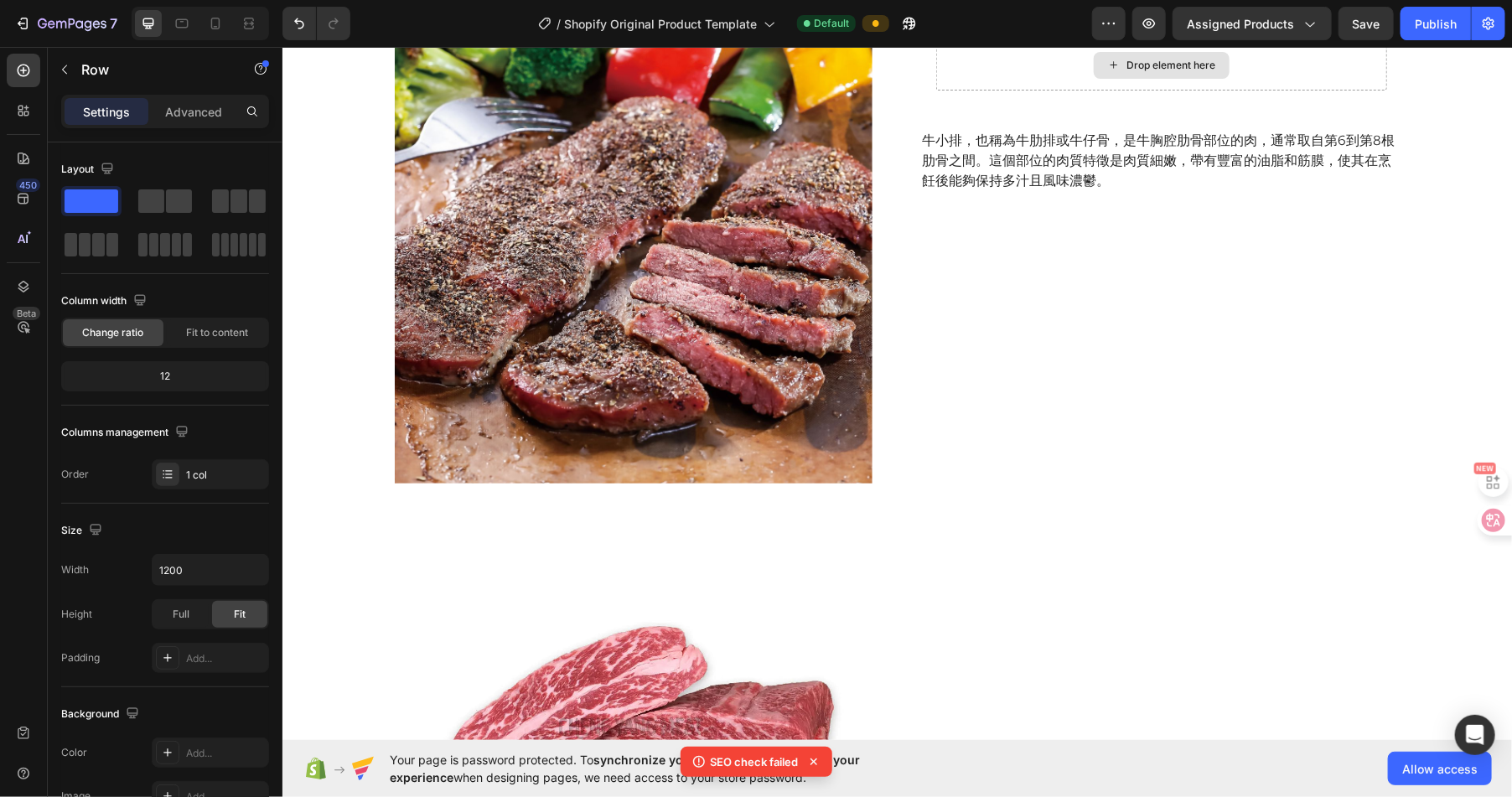scroll, scrollTop: 0, scrollLeft: 0, axis: both 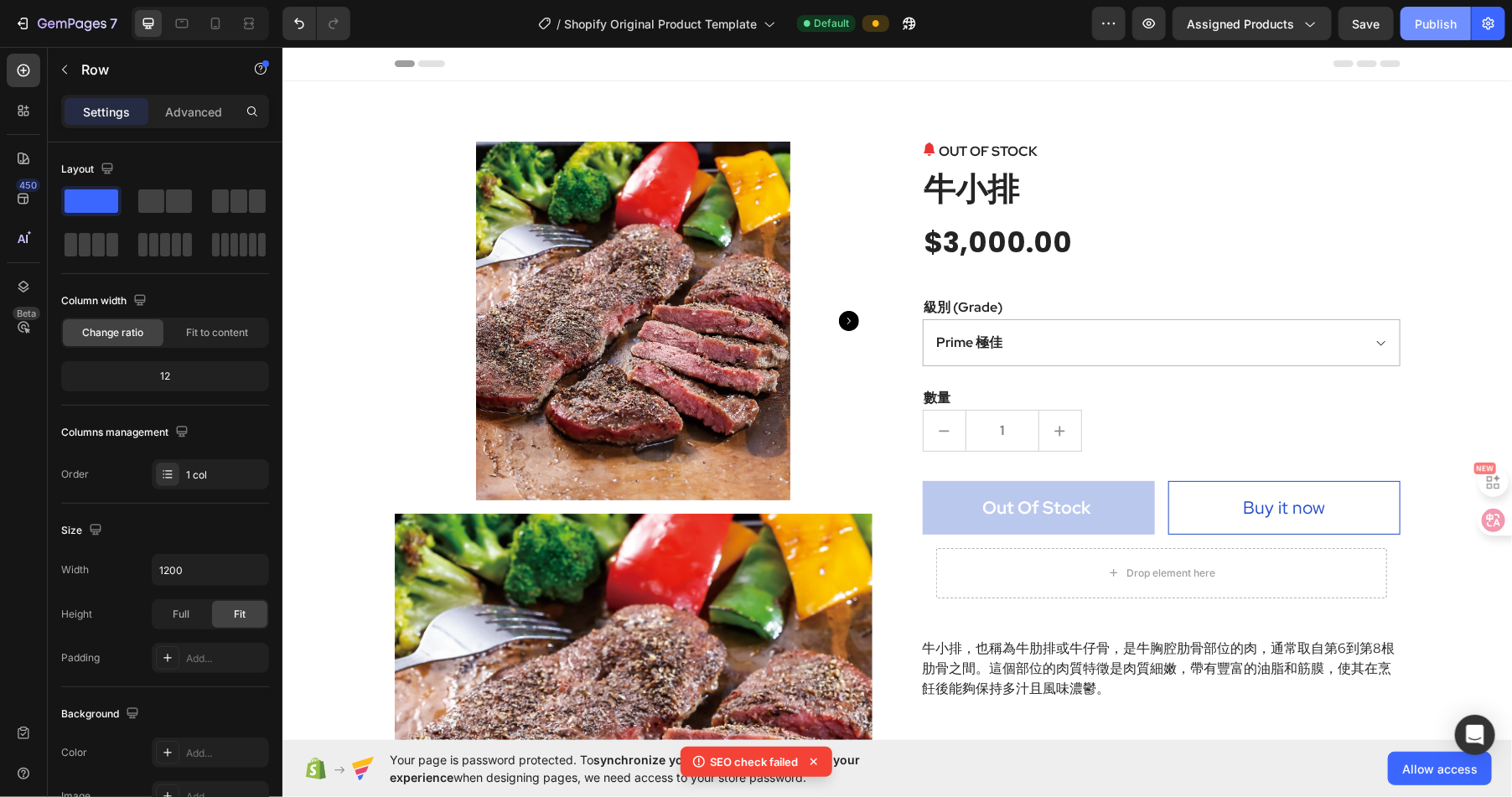 click on "Publish" at bounding box center [1436, 23] 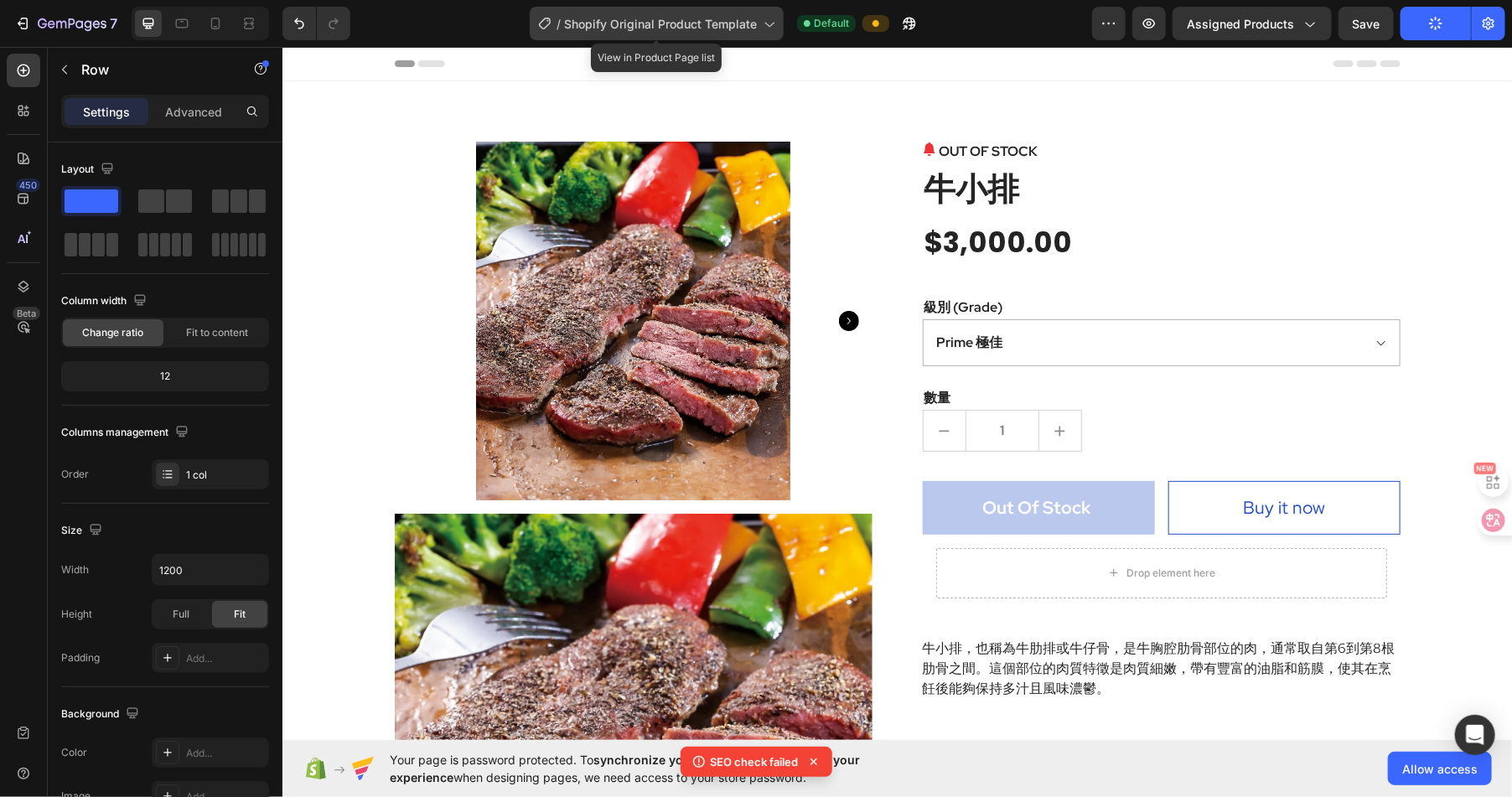 click 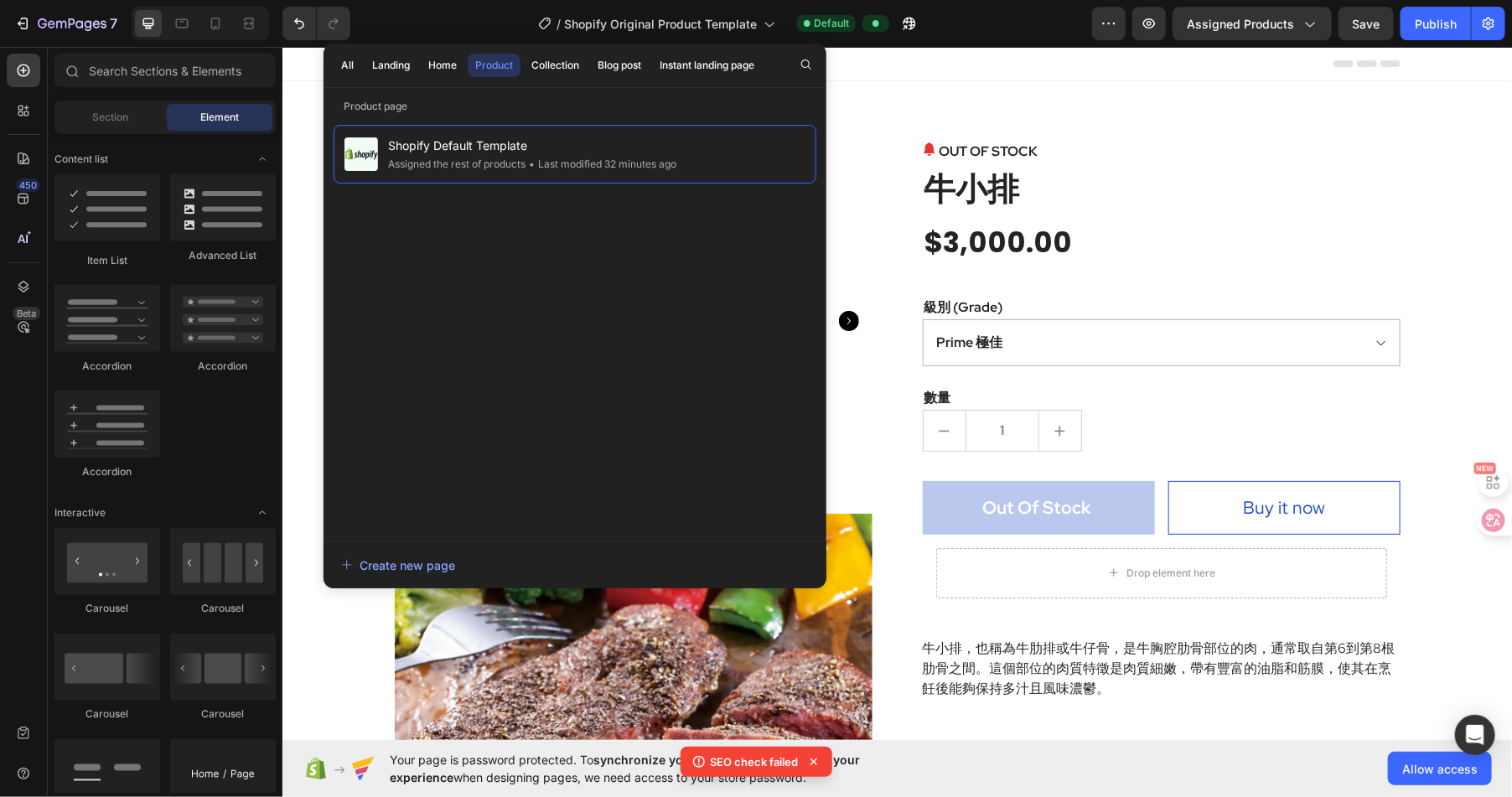 click at bounding box center [897, 63] 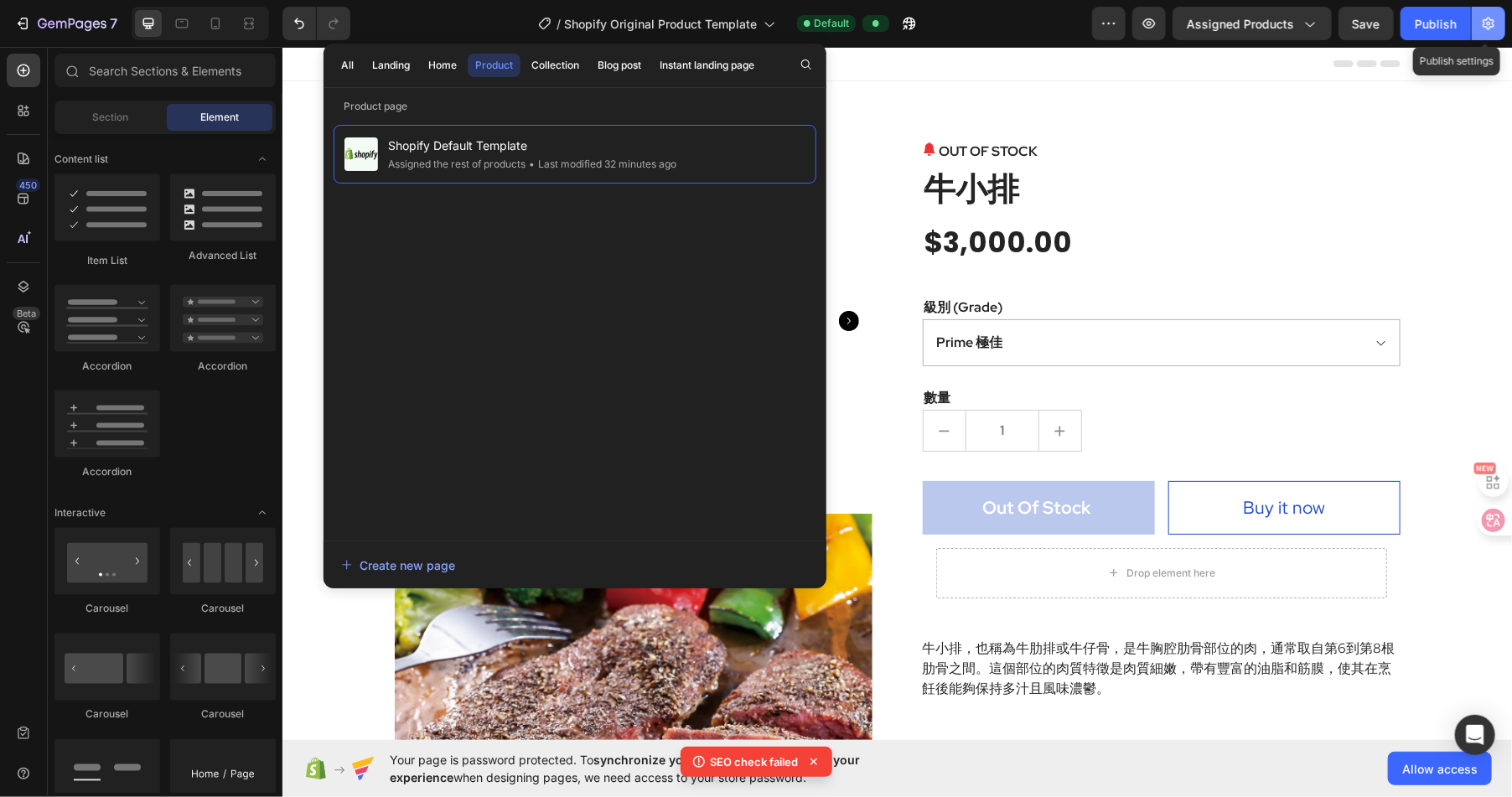 click 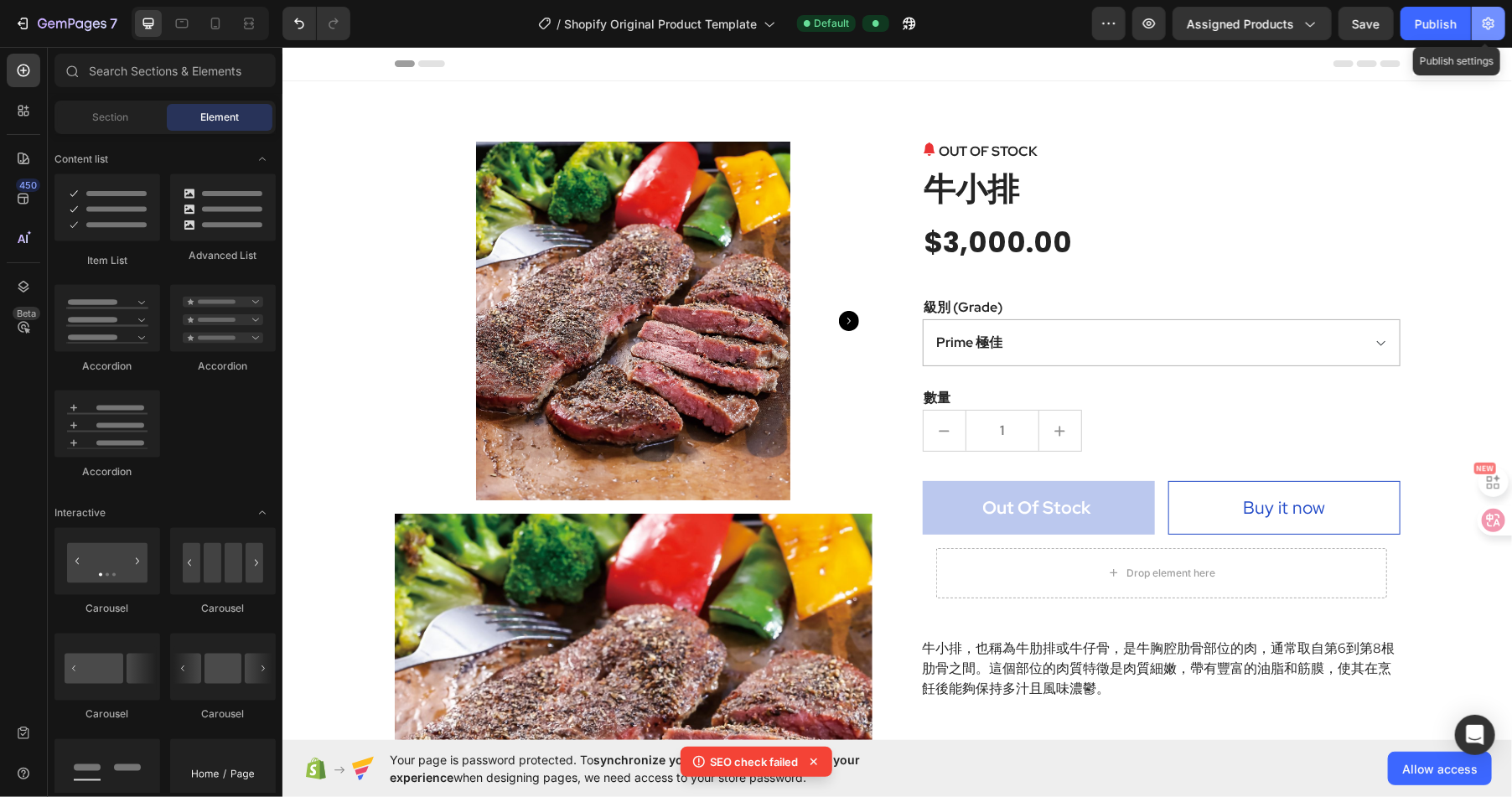 click 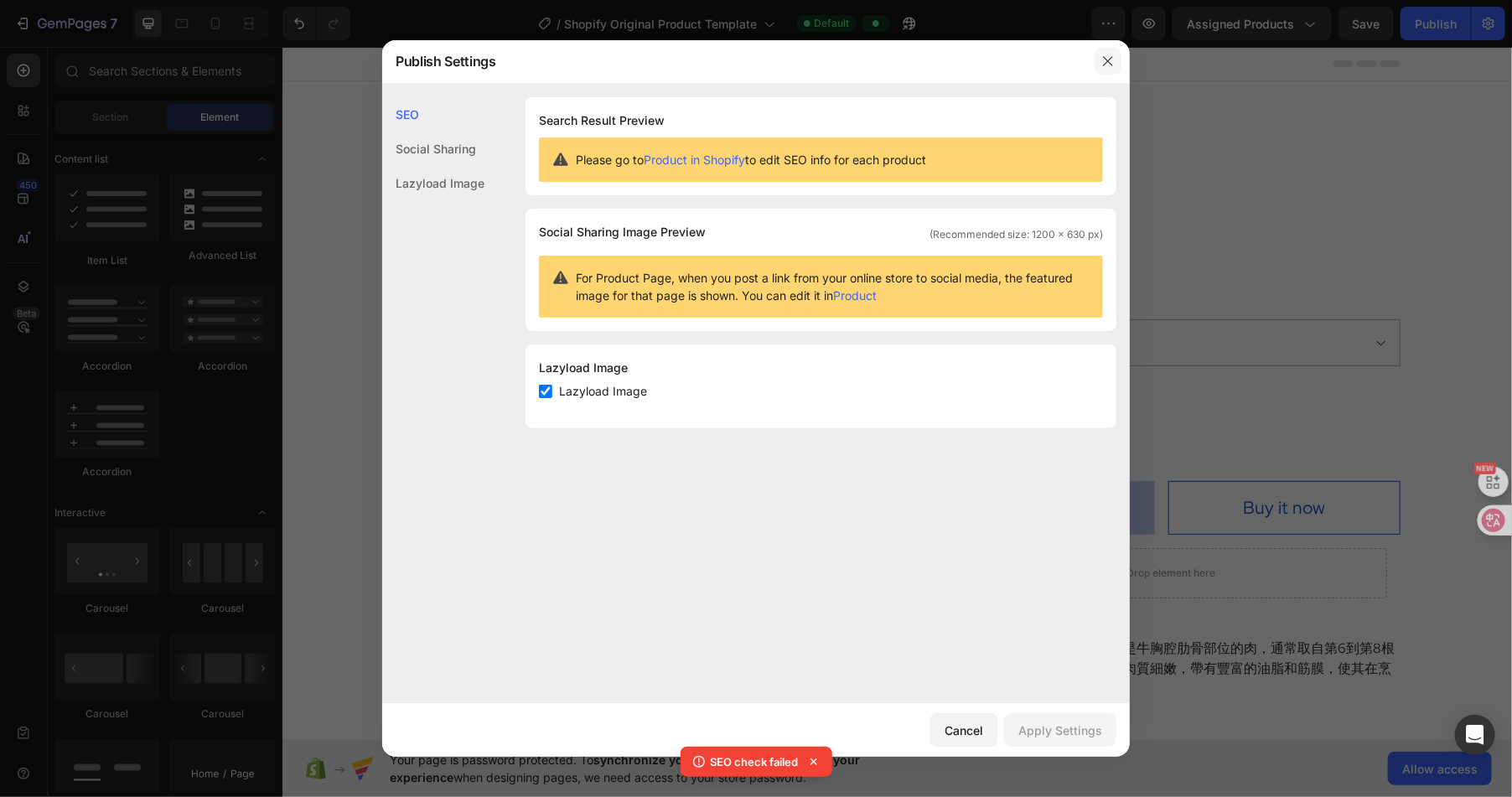 click at bounding box center [1108, 61] 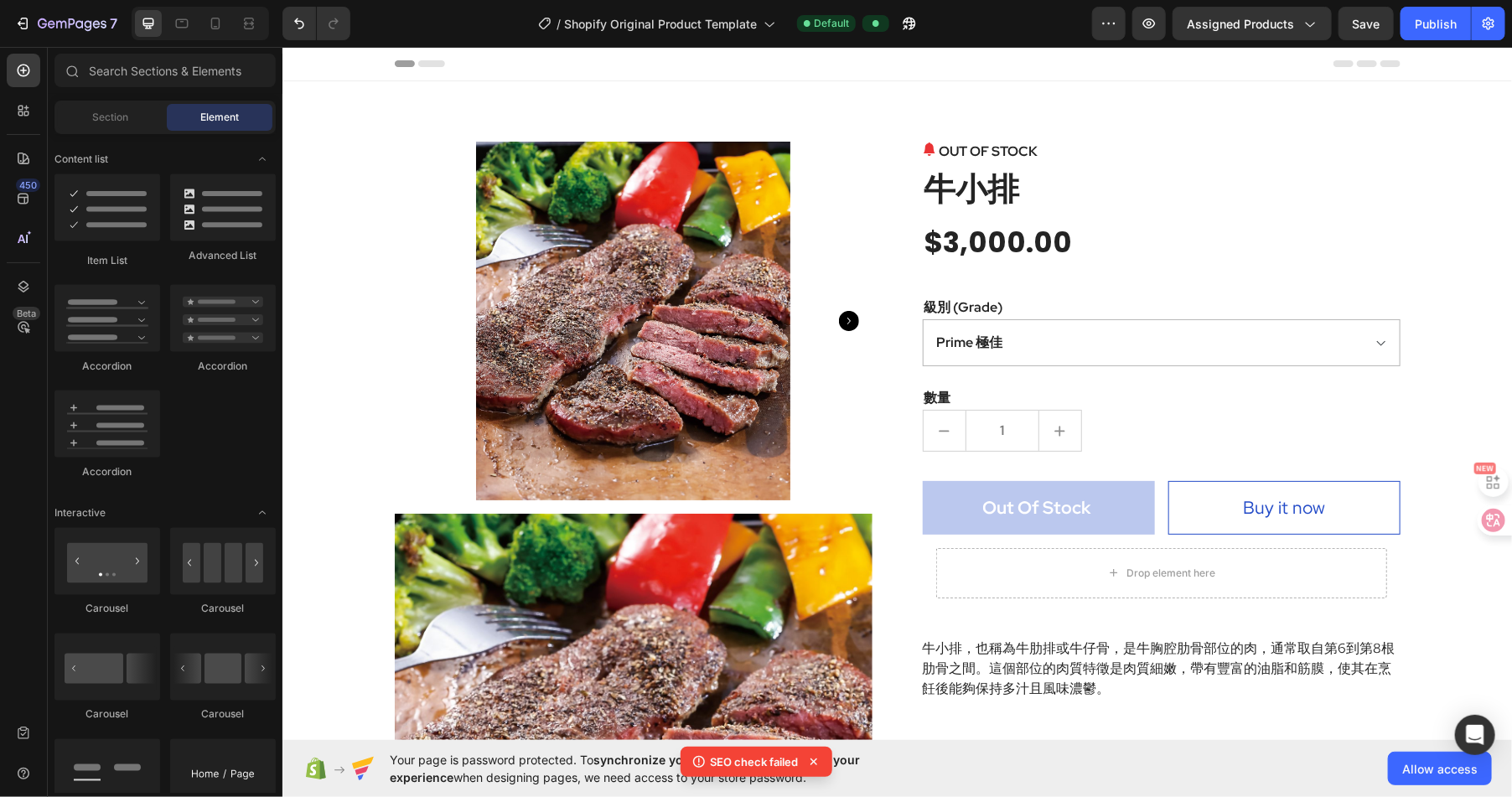 scroll, scrollTop: 3, scrollLeft: 0, axis: vertical 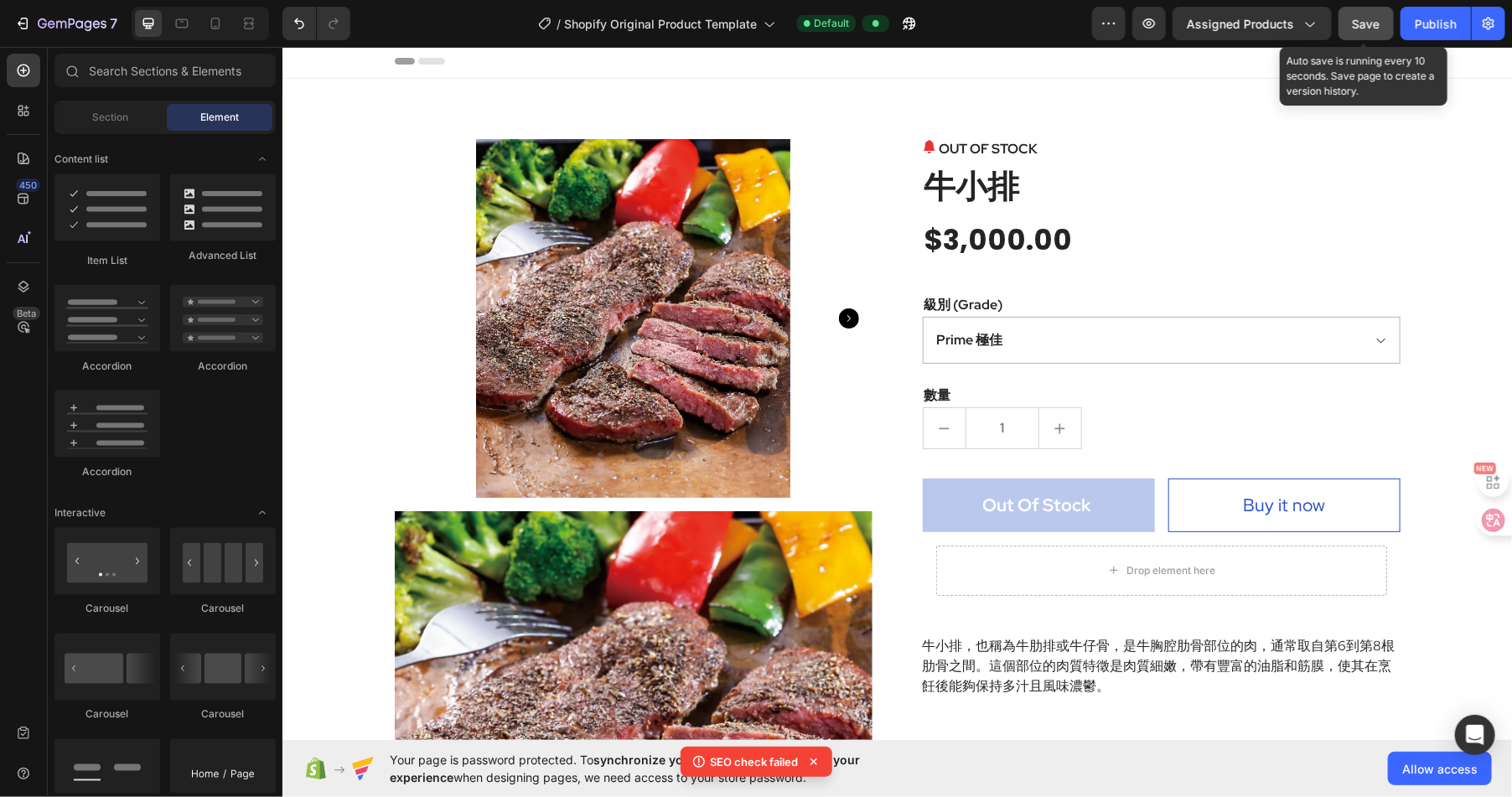 click on "Save" at bounding box center (1366, 23) 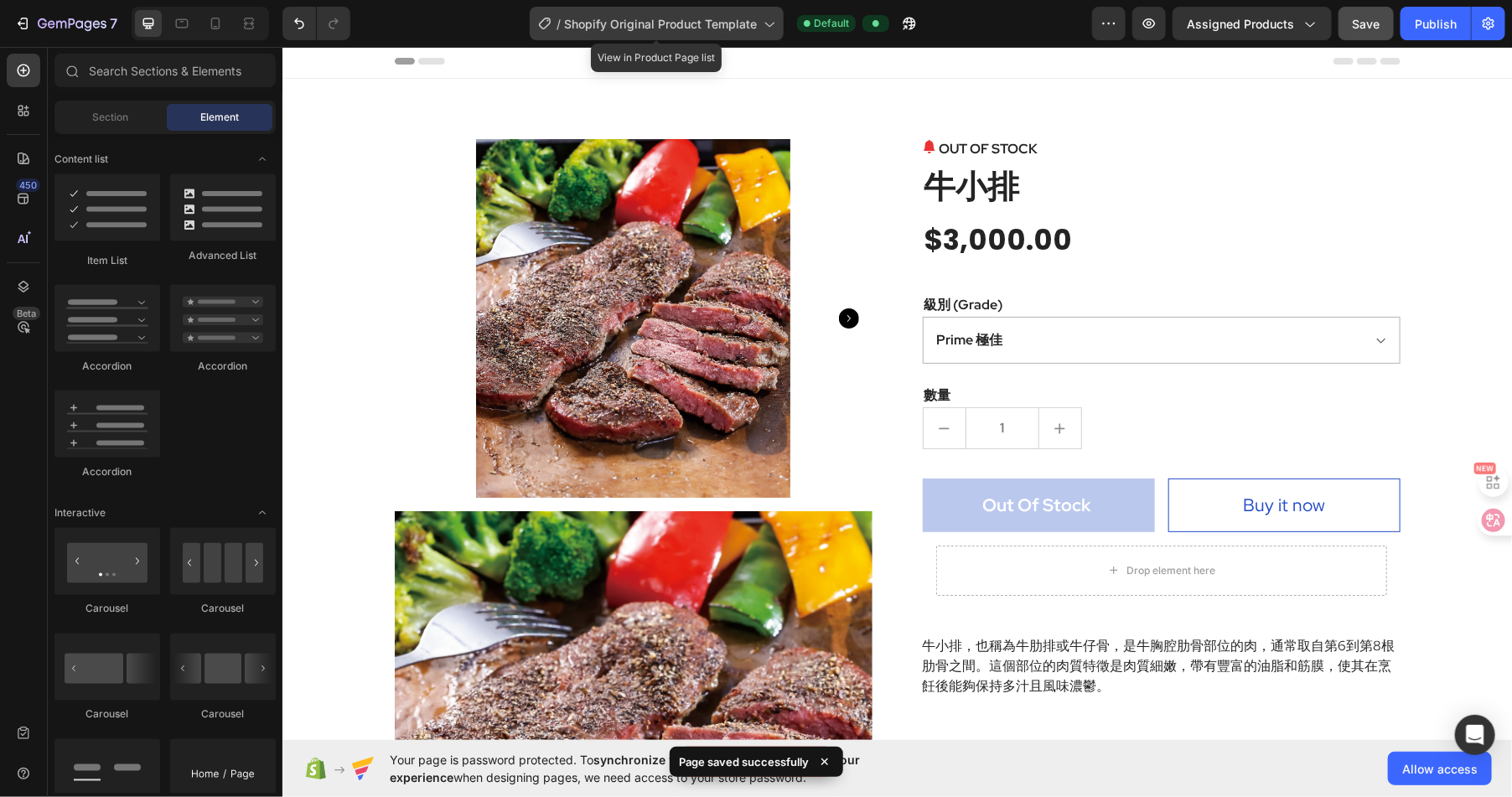 click on "/  Shopify Original Product Template" 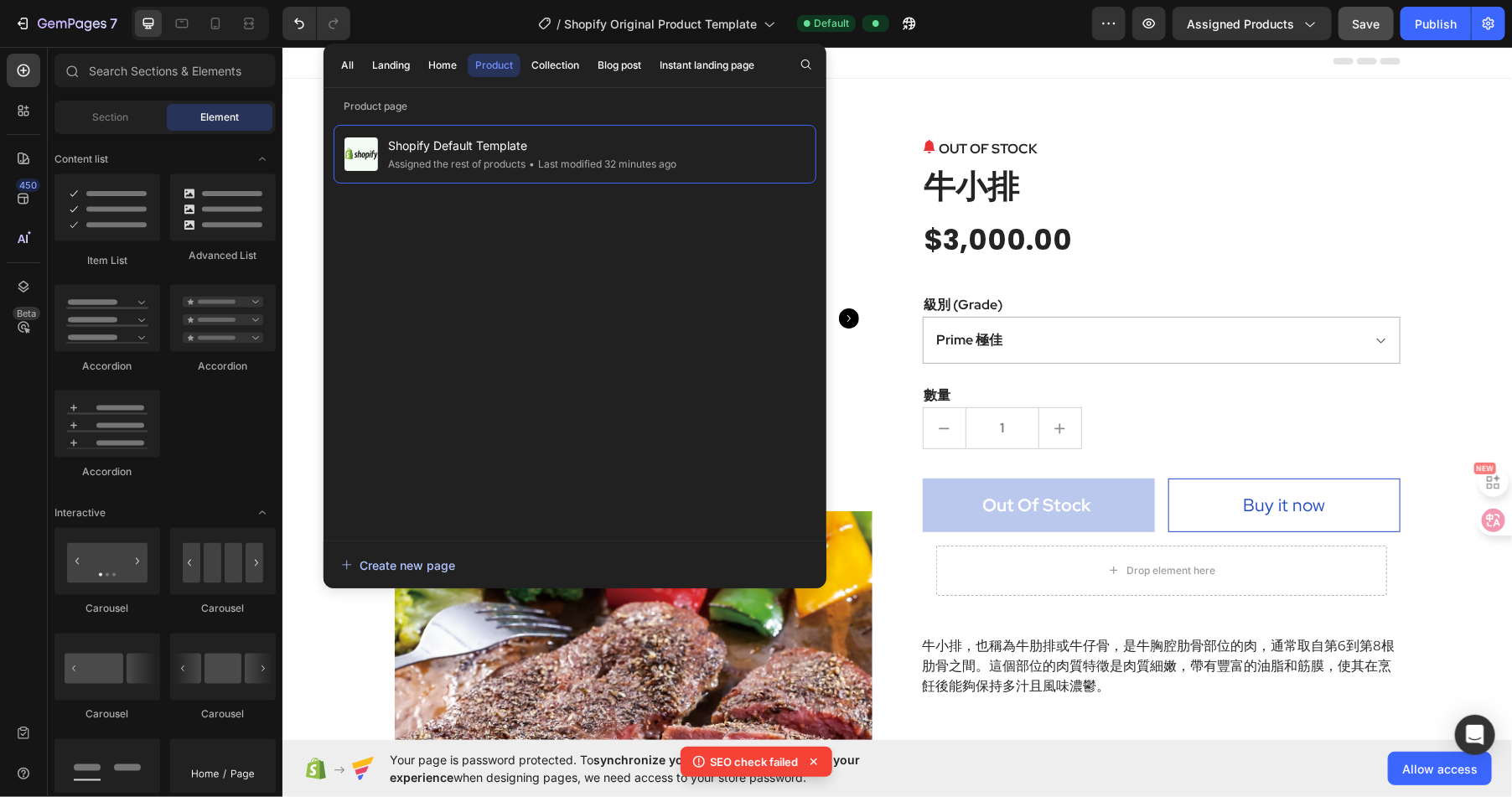click on "Create new page" at bounding box center (398, 565) 